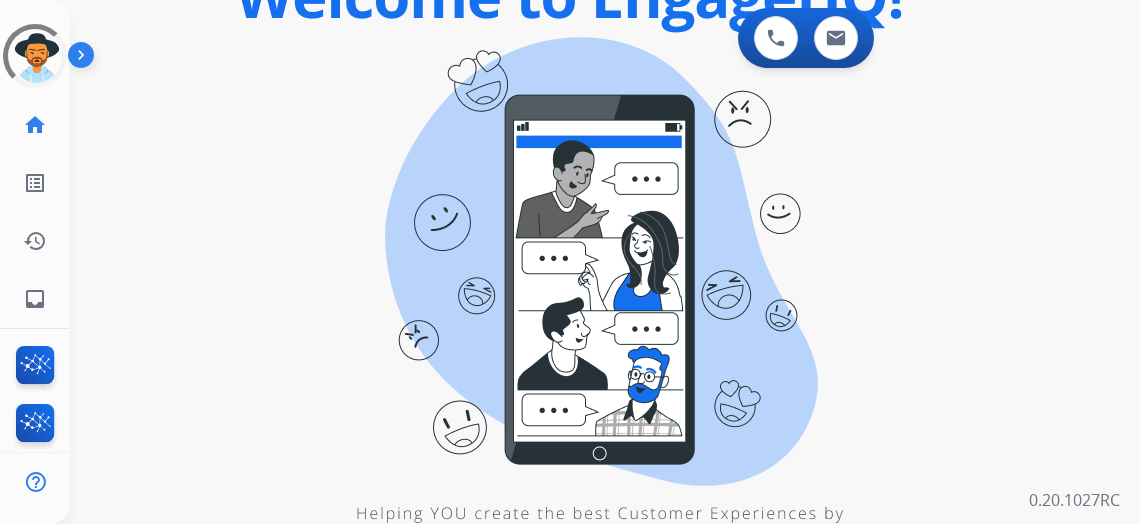 scroll, scrollTop: 0, scrollLeft: 0, axis: both 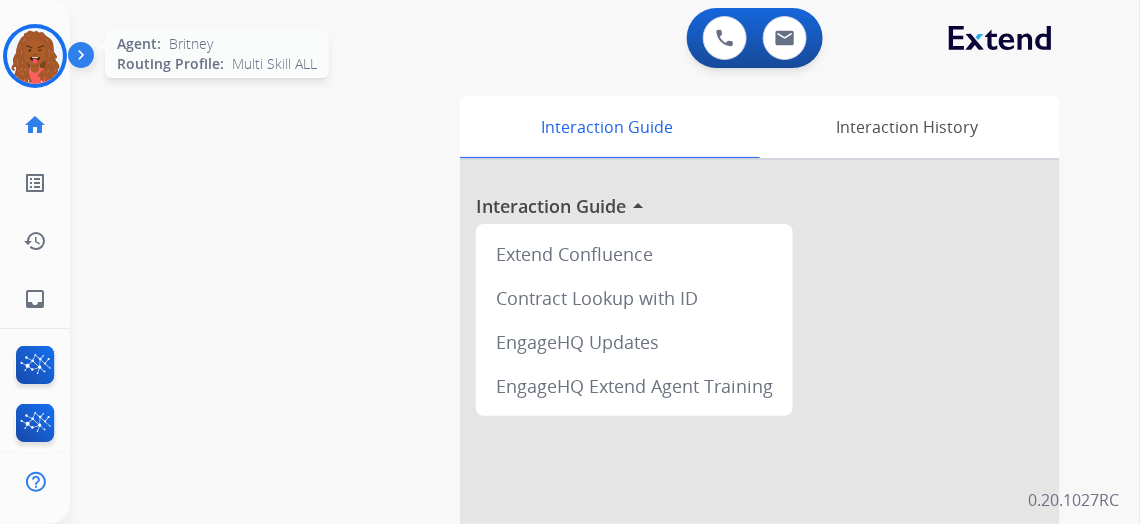 click at bounding box center [35, 56] 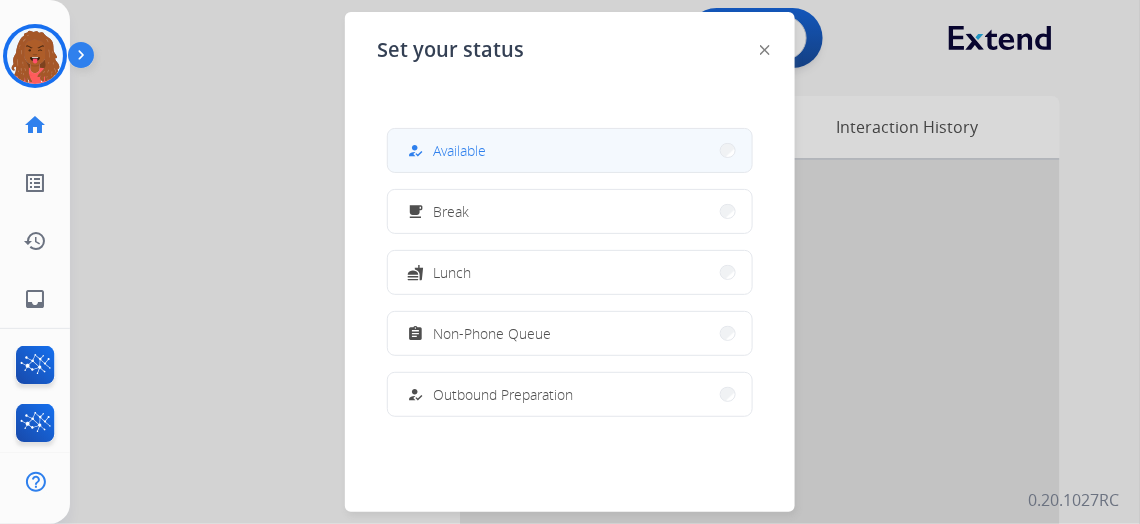 click on "how_to_reg Available" at bounding box center (445, 151) 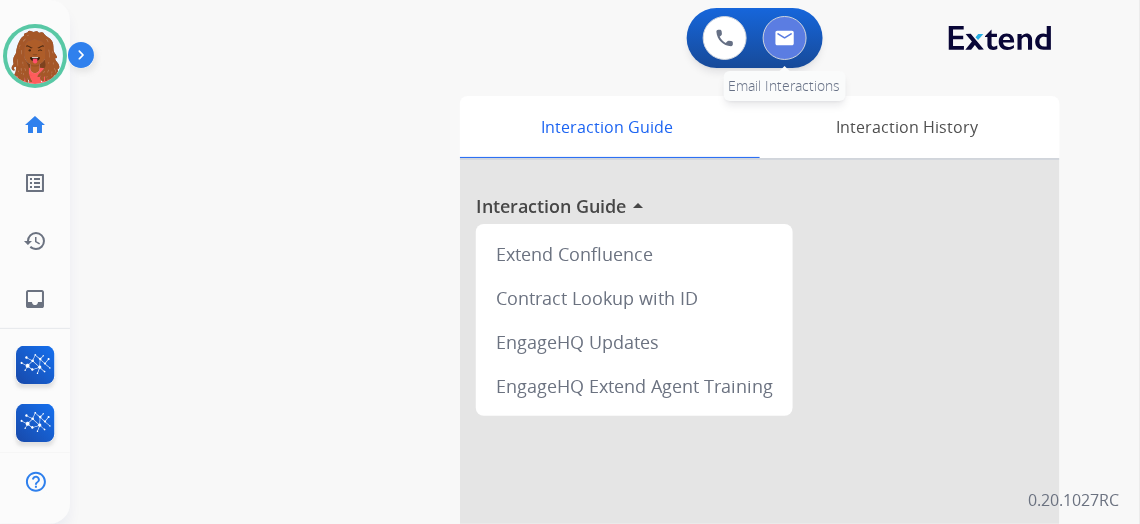 click at bounding box center [785, 38] 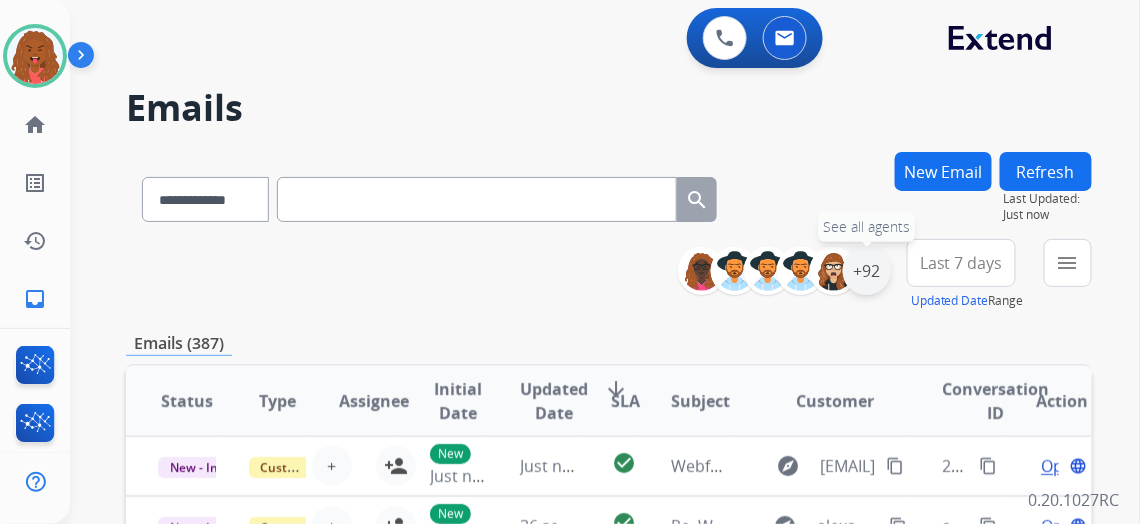 click on "+92" at bounding box center (867, 271) 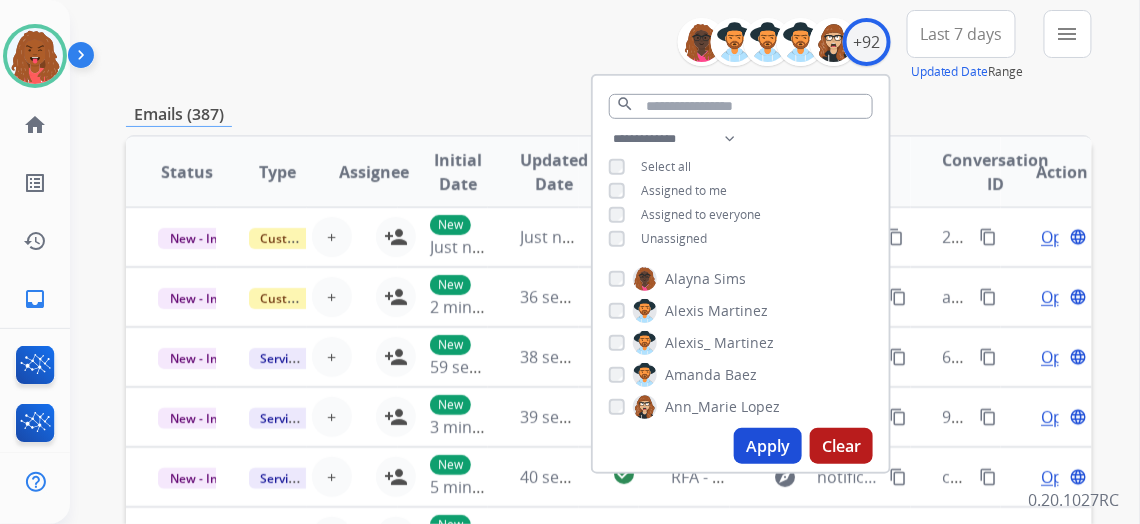scroll, scrollTop: 272, scrollLeft: 0, axis: vertical 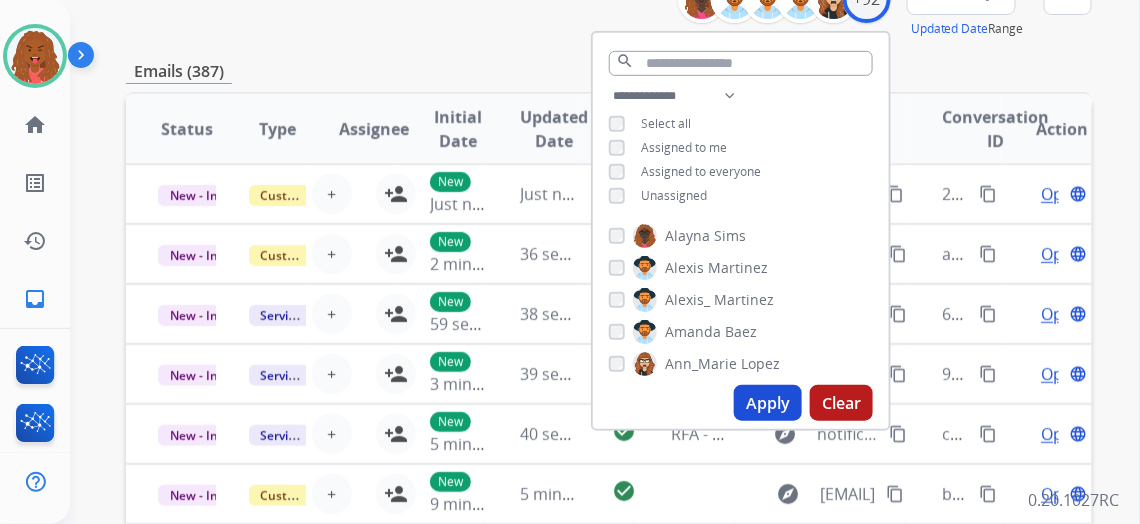 click on "Apply" at bounding box center [768, 403] 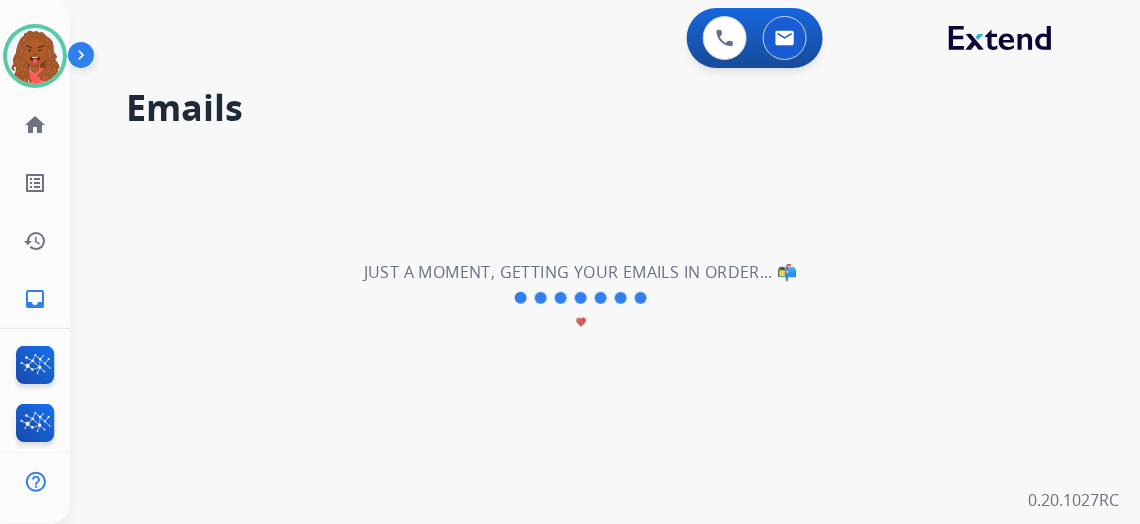 scroll, scrollTop: 0, scrollLeft: 0, axis: both 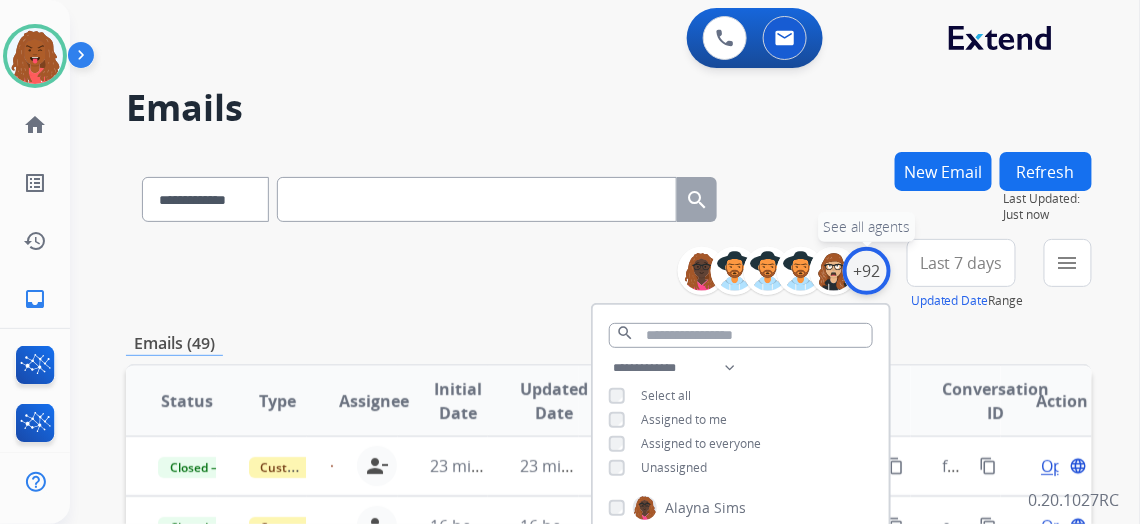 click on "+92" at bounding box center (867, 271) 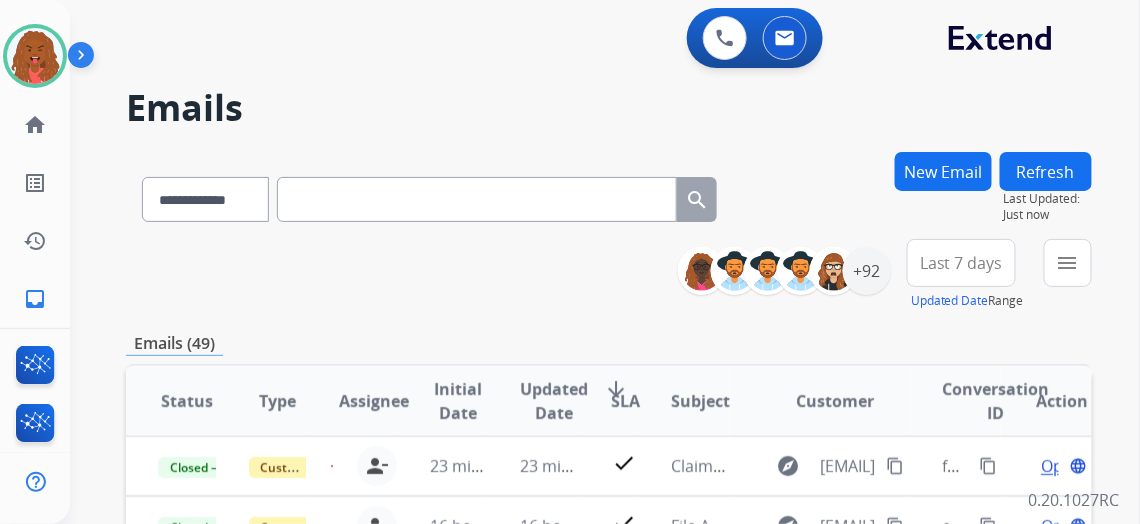 click on "Last 7 days" at bounding box center (961, 263) 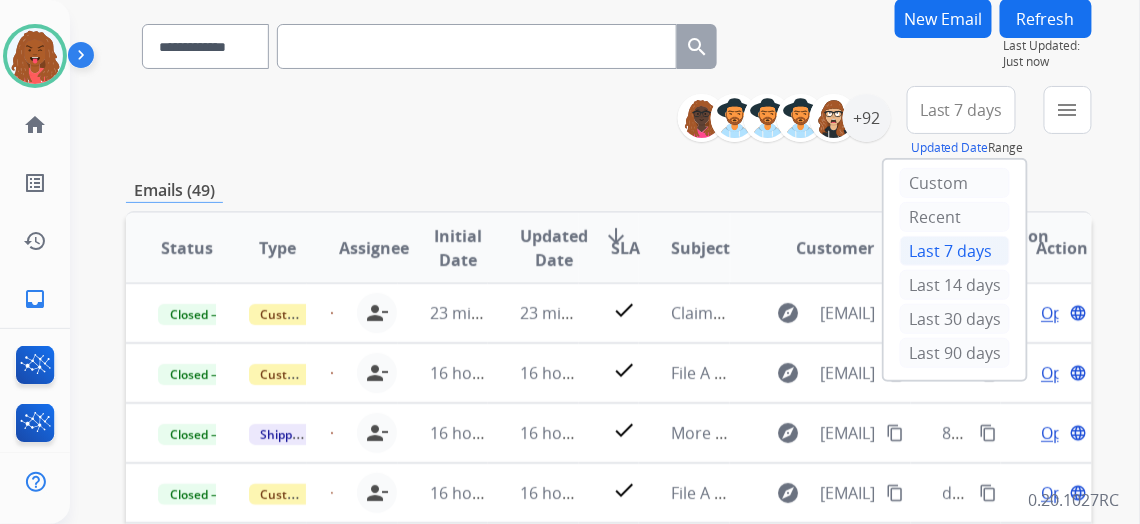 scroll, scrollTop: 272, scrollLeft: 0, axis: vertical 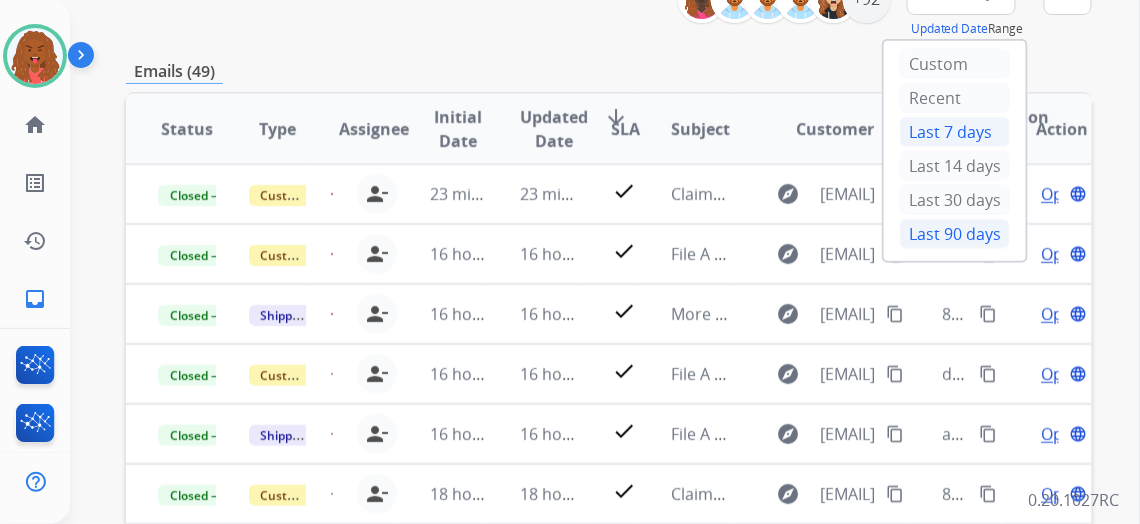 click on "Last 90 days" at bounding box center (955, 234) 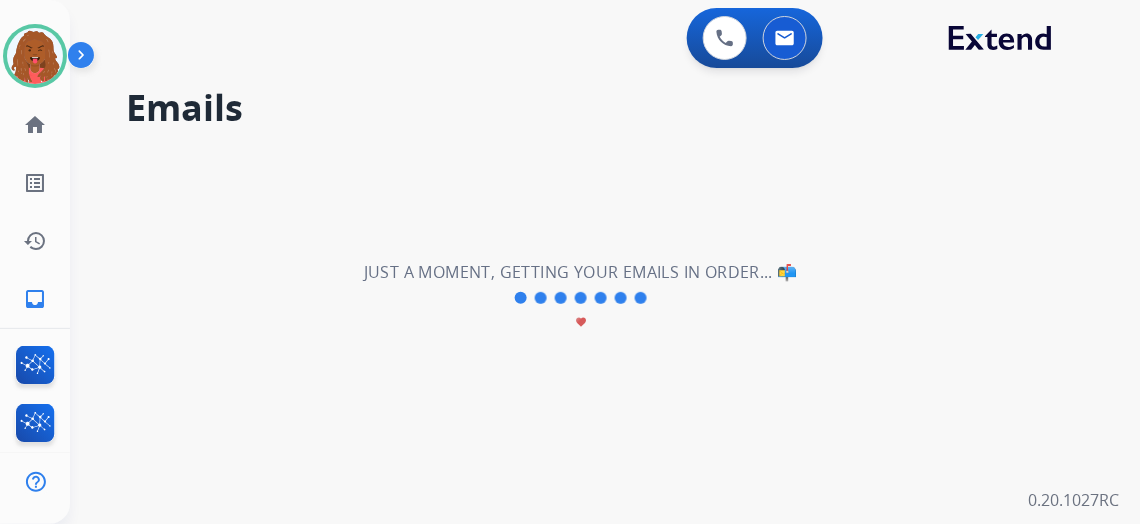 scroll, scrollTop: 0, scrollLeft: 0, axis: both 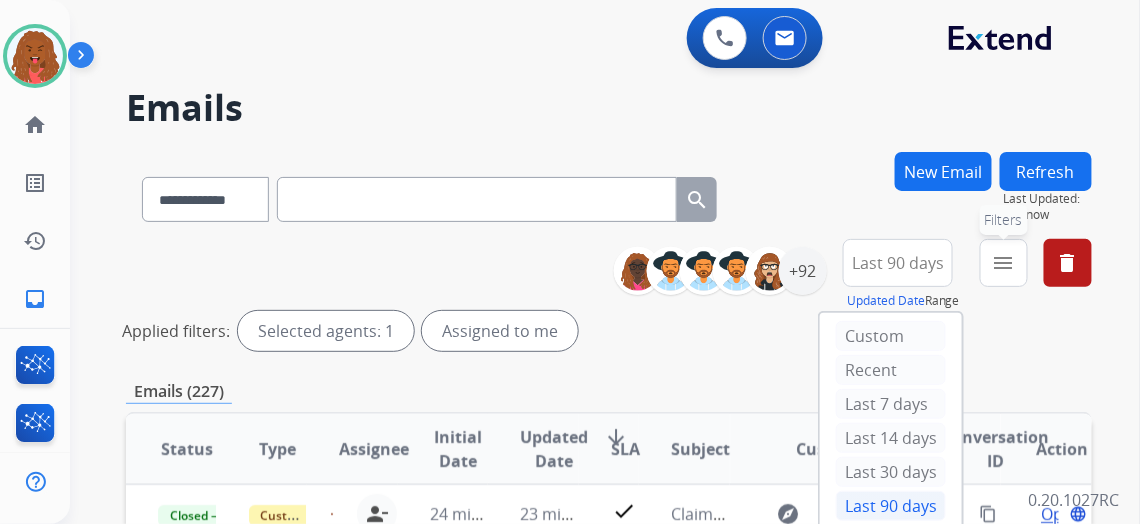 click on "menu" at bounding box center [1004, 263] 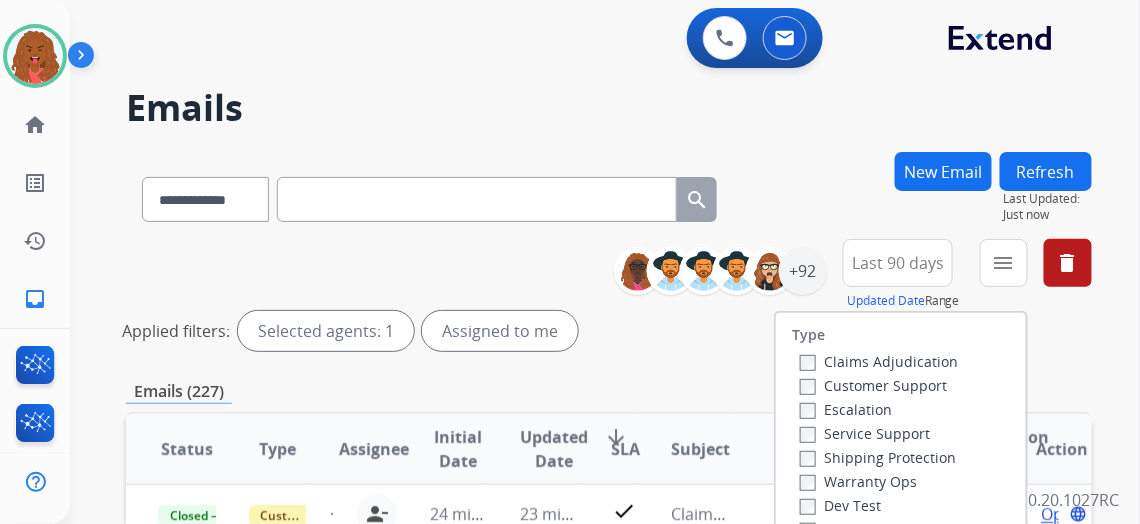 click on "Customer Support" at bounding box center (873, 385) 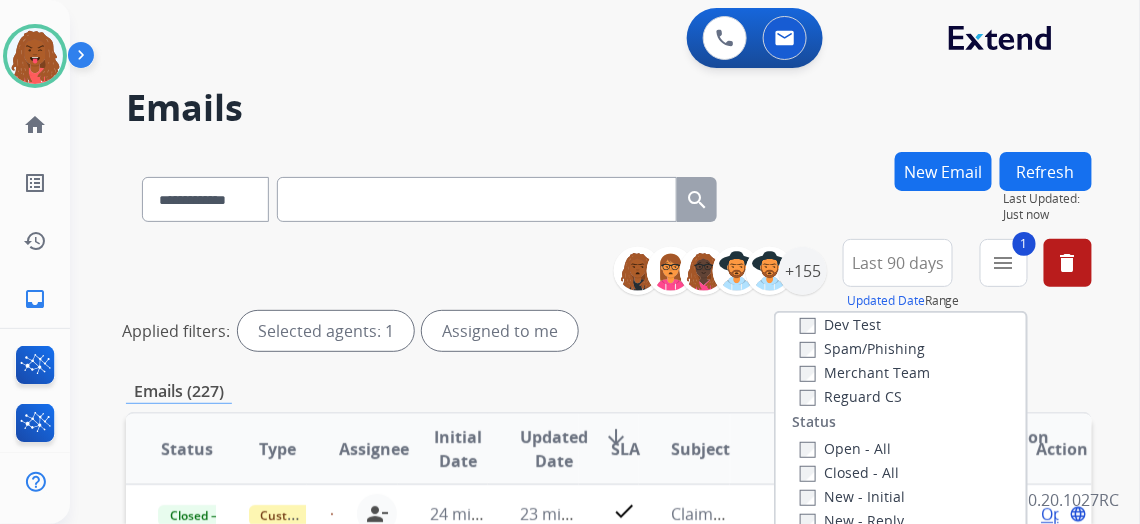 scroll, scrollTop: 90, scrollLeft: 0, axis: vertical 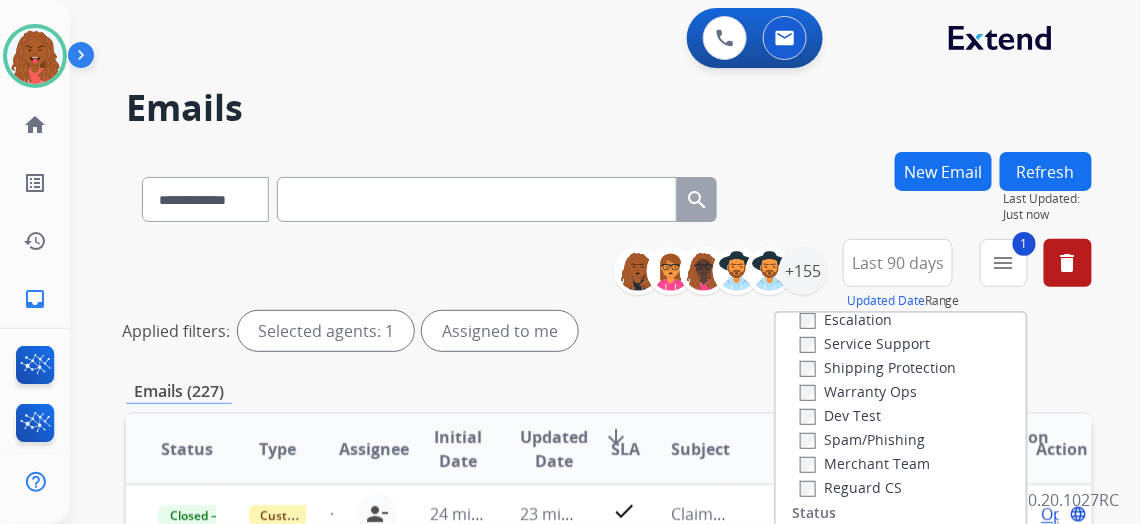 click on "Shipping Protection" at bounding box center [878, 367] 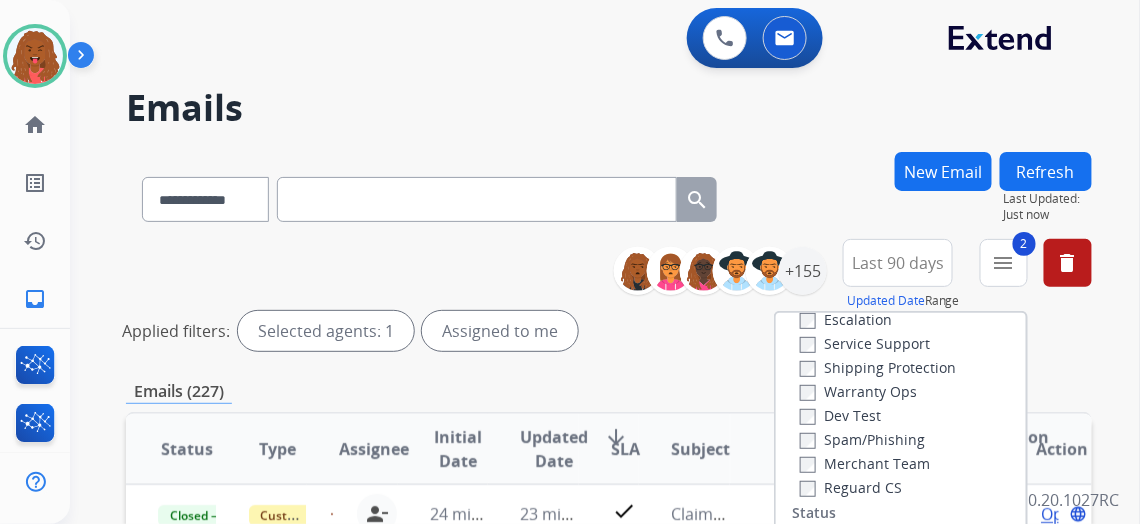 click on "Reguard CS" at bounding box center (851, 487) 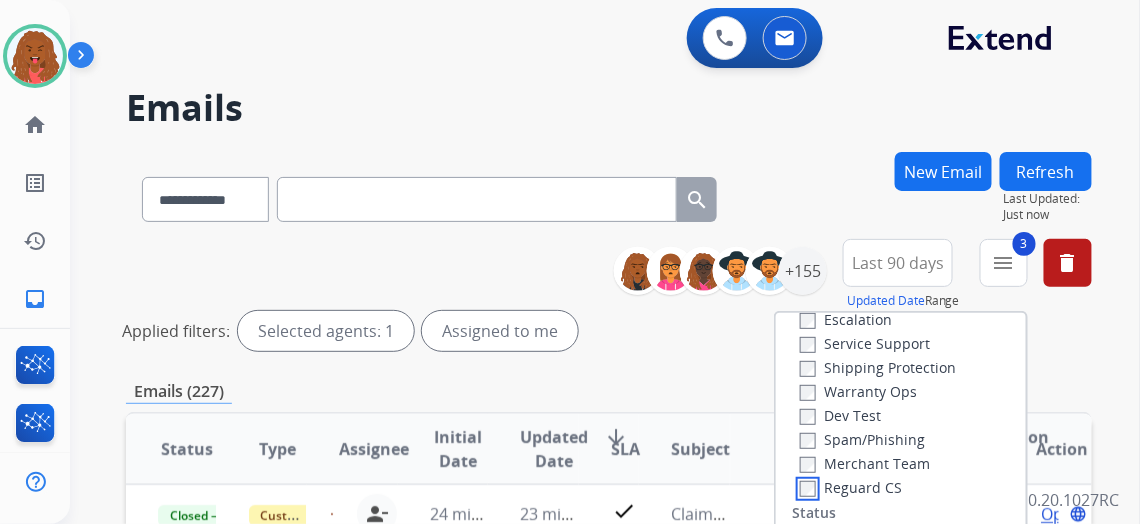 scroll, scrollTop: 1, scrollLeft: 0, axis: vertical 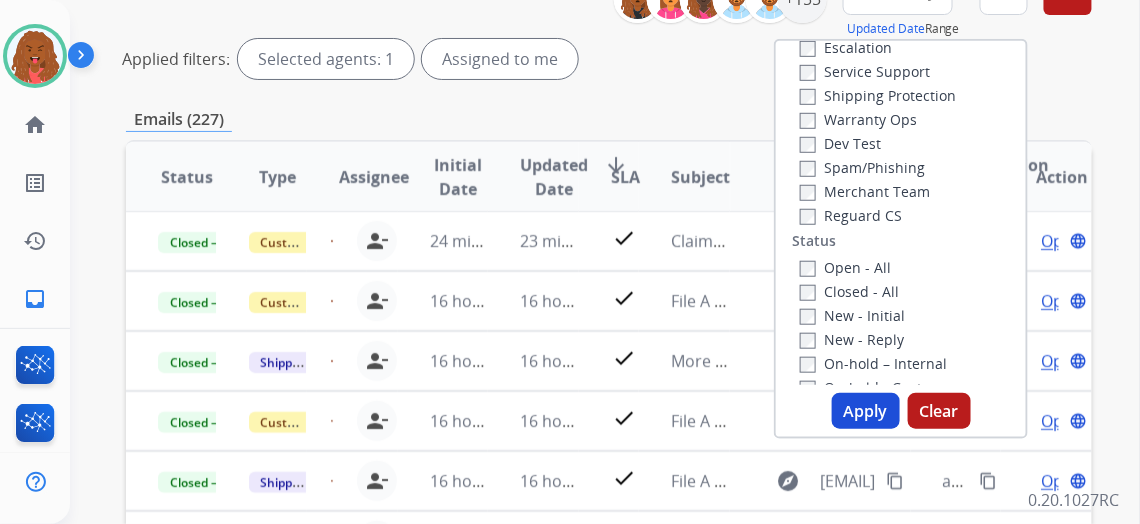 click on "Apply" at bounding box center [866, 411] 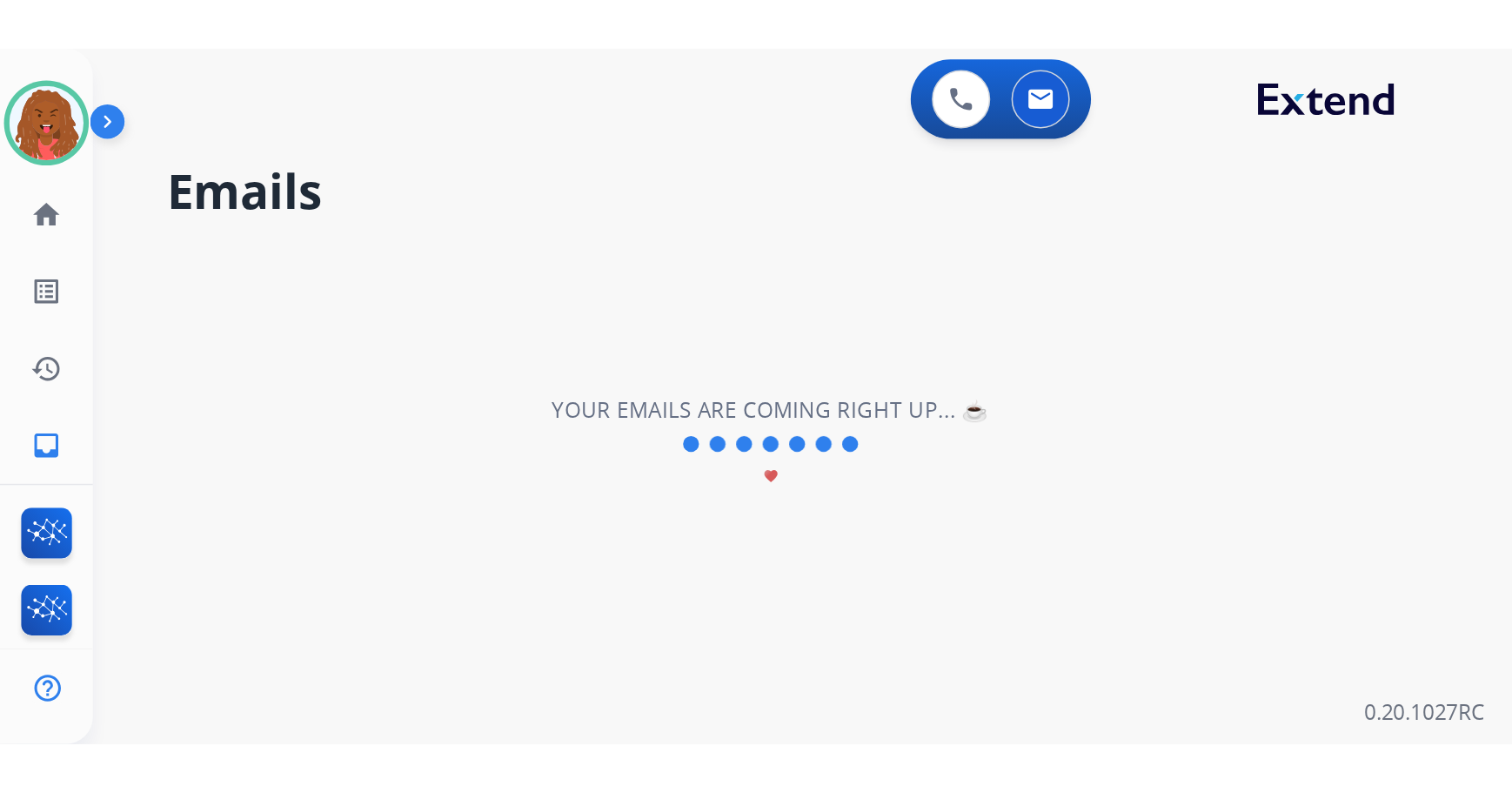 scroll, scrollTop: 0, scrollLeft: 0, axis: both 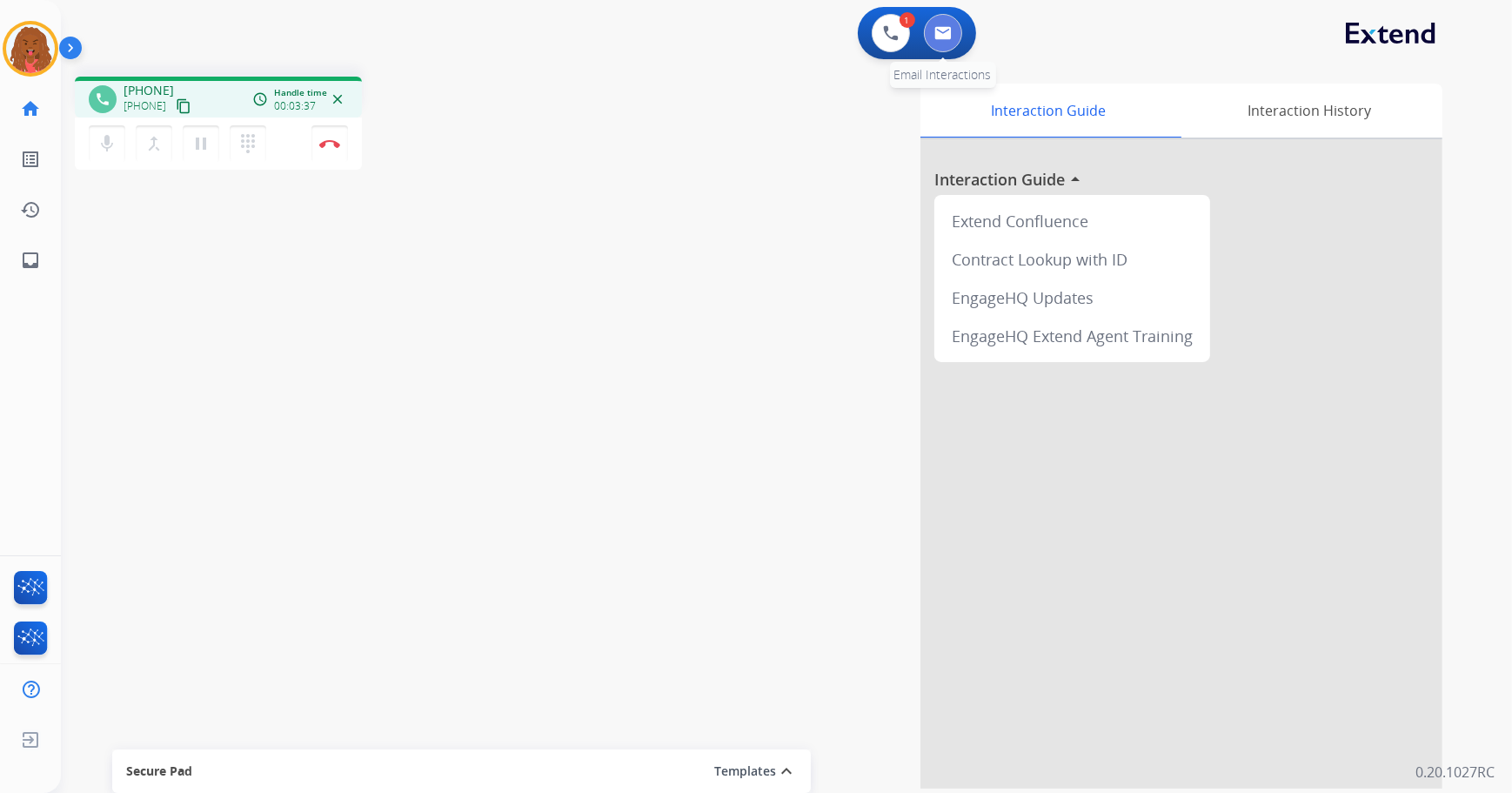 click at bounding box center [943, 33] 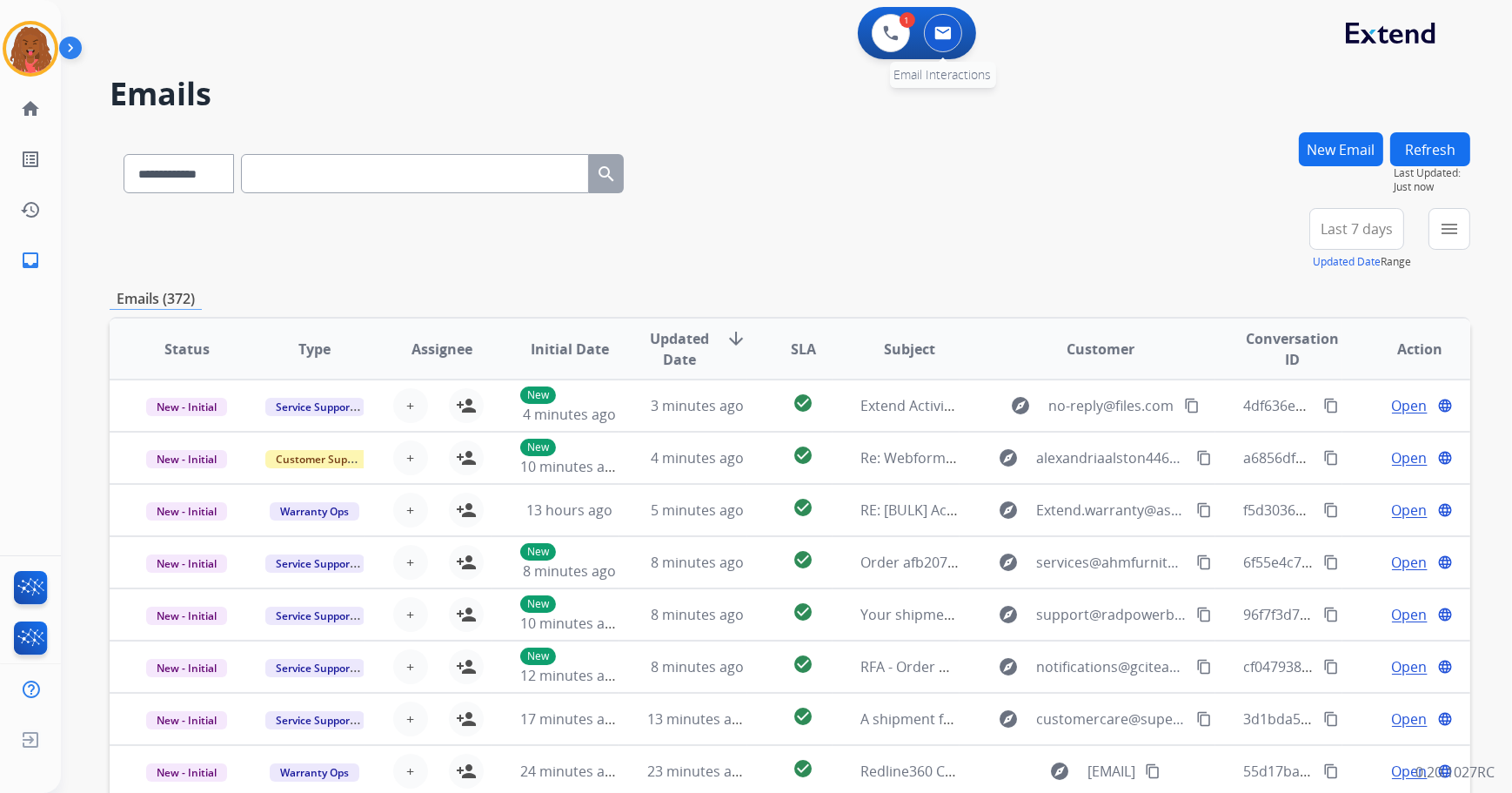 click at bounding box center (943, 33) 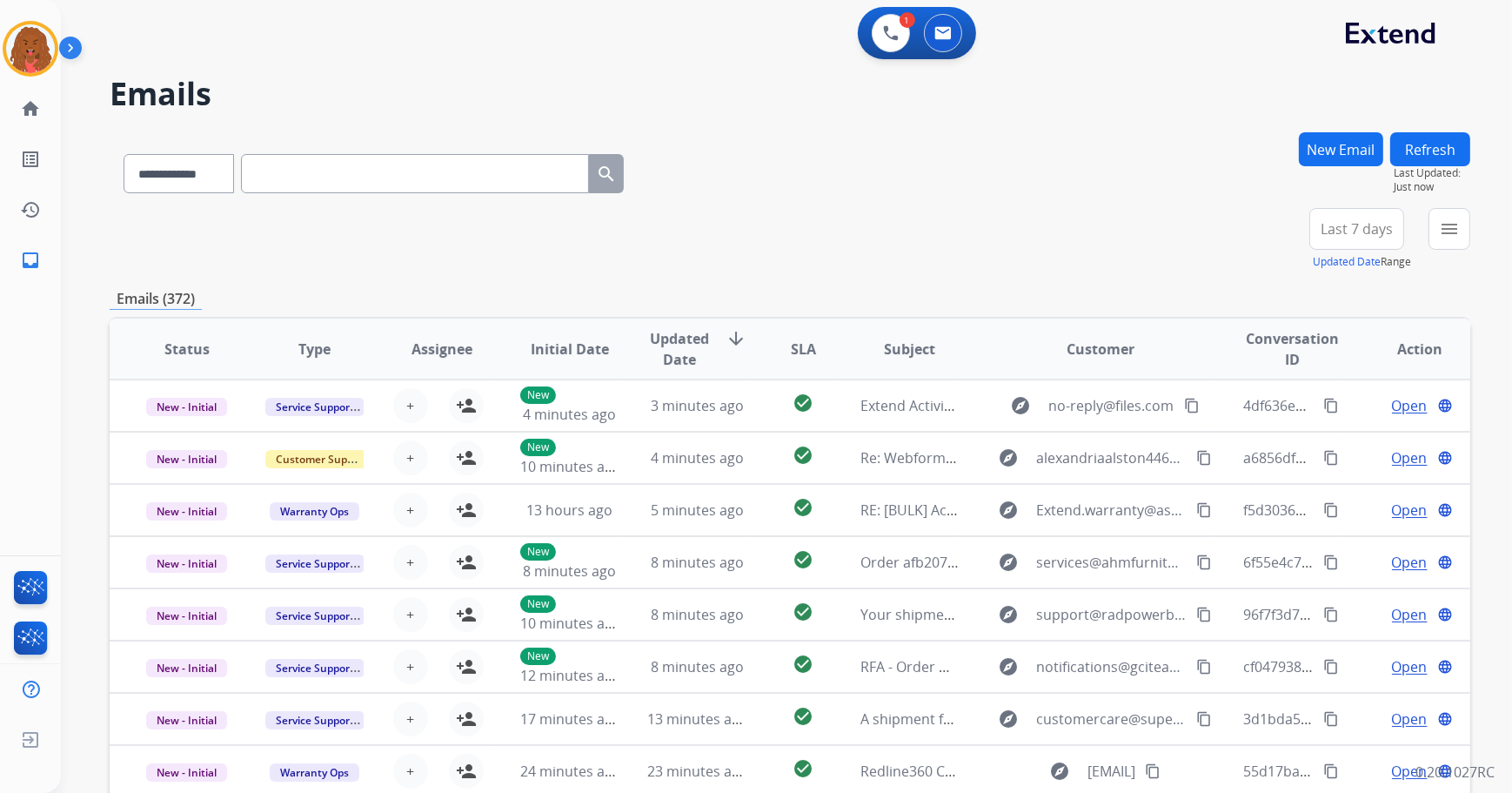 paste on "**********" 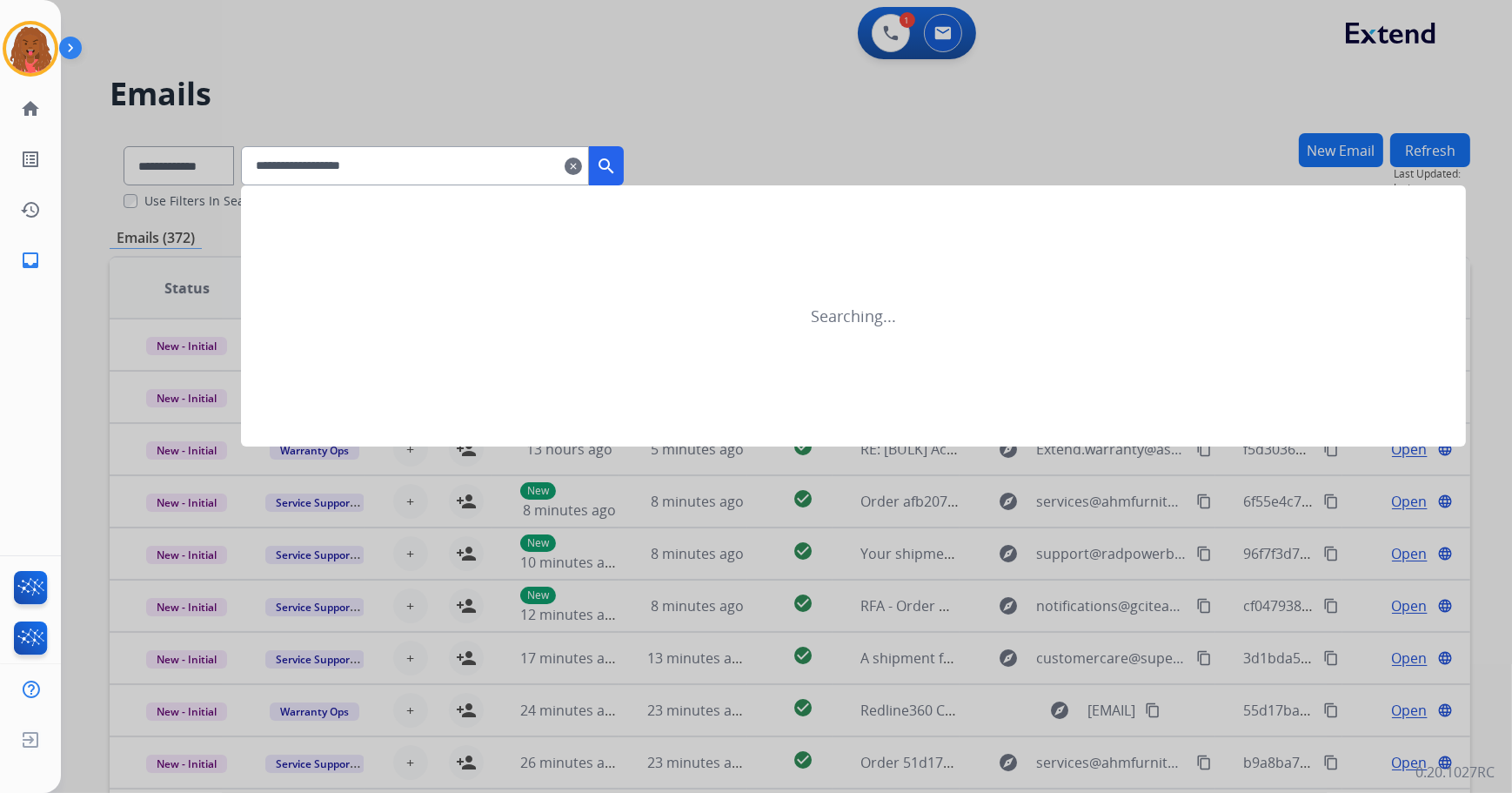 type on "**********" 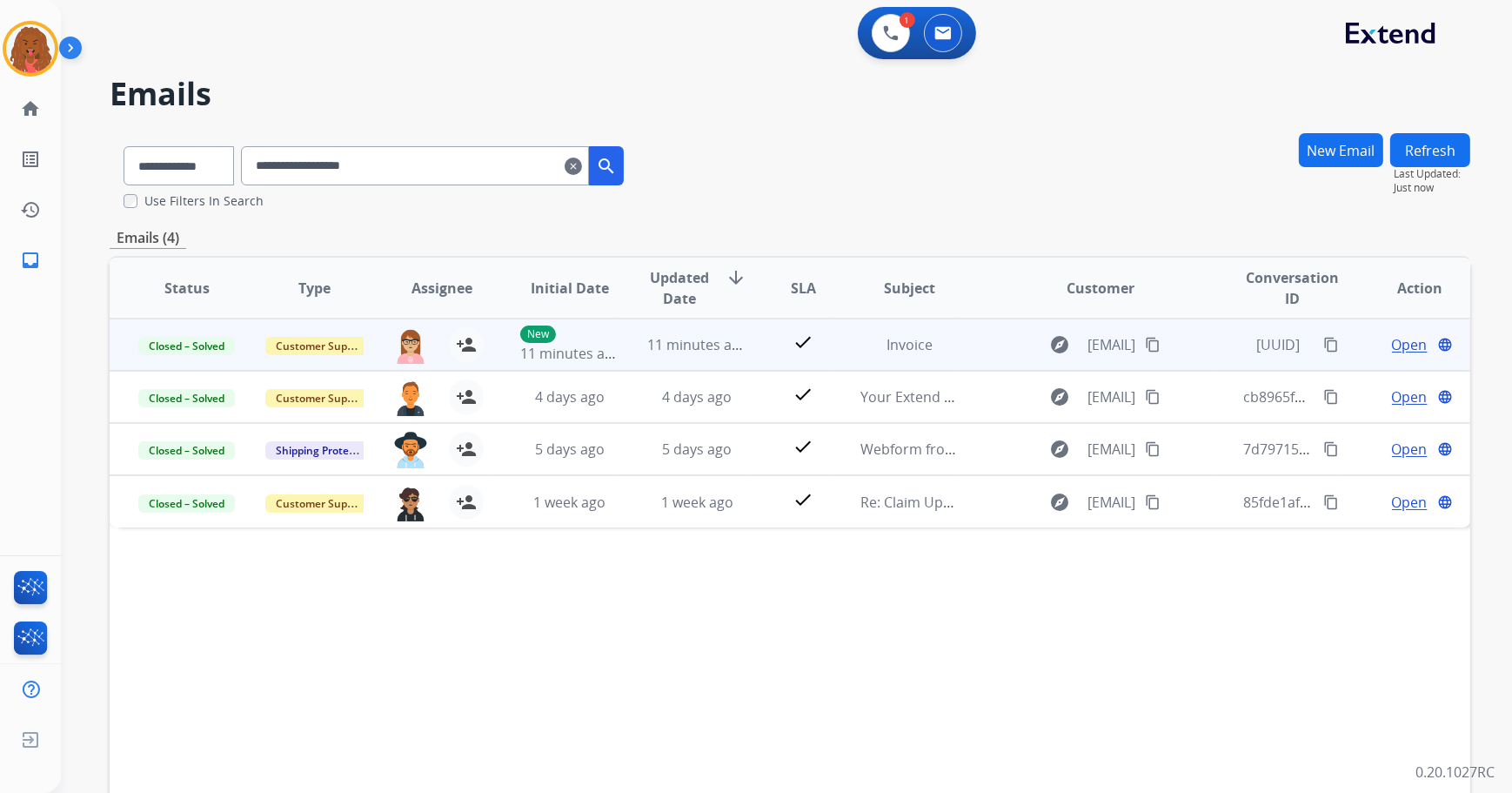 click on "Open" at bounding box center (1409, 345) 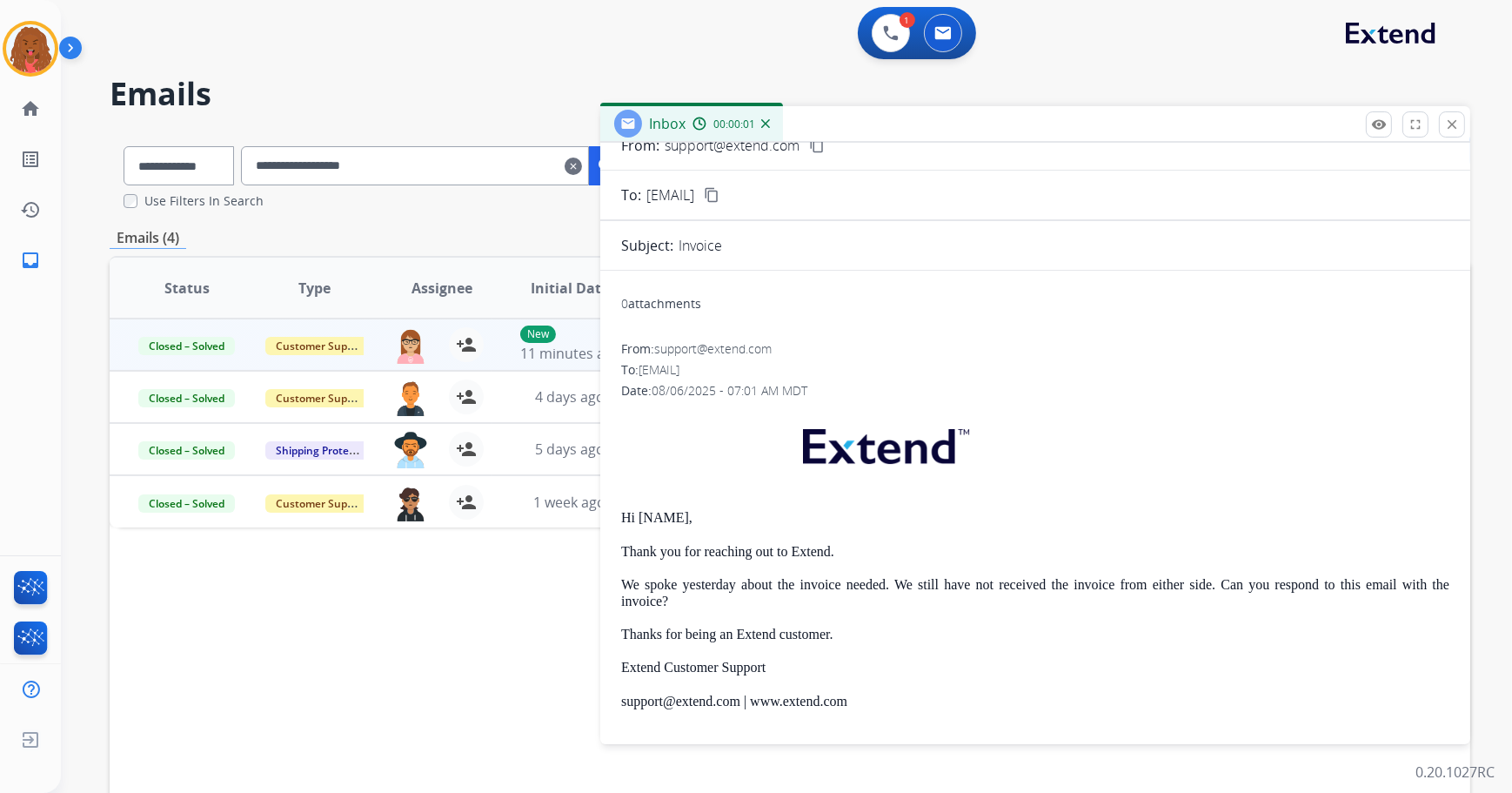 scroll, scrollTop: 233, scrollLeft: 0, axis: vertical 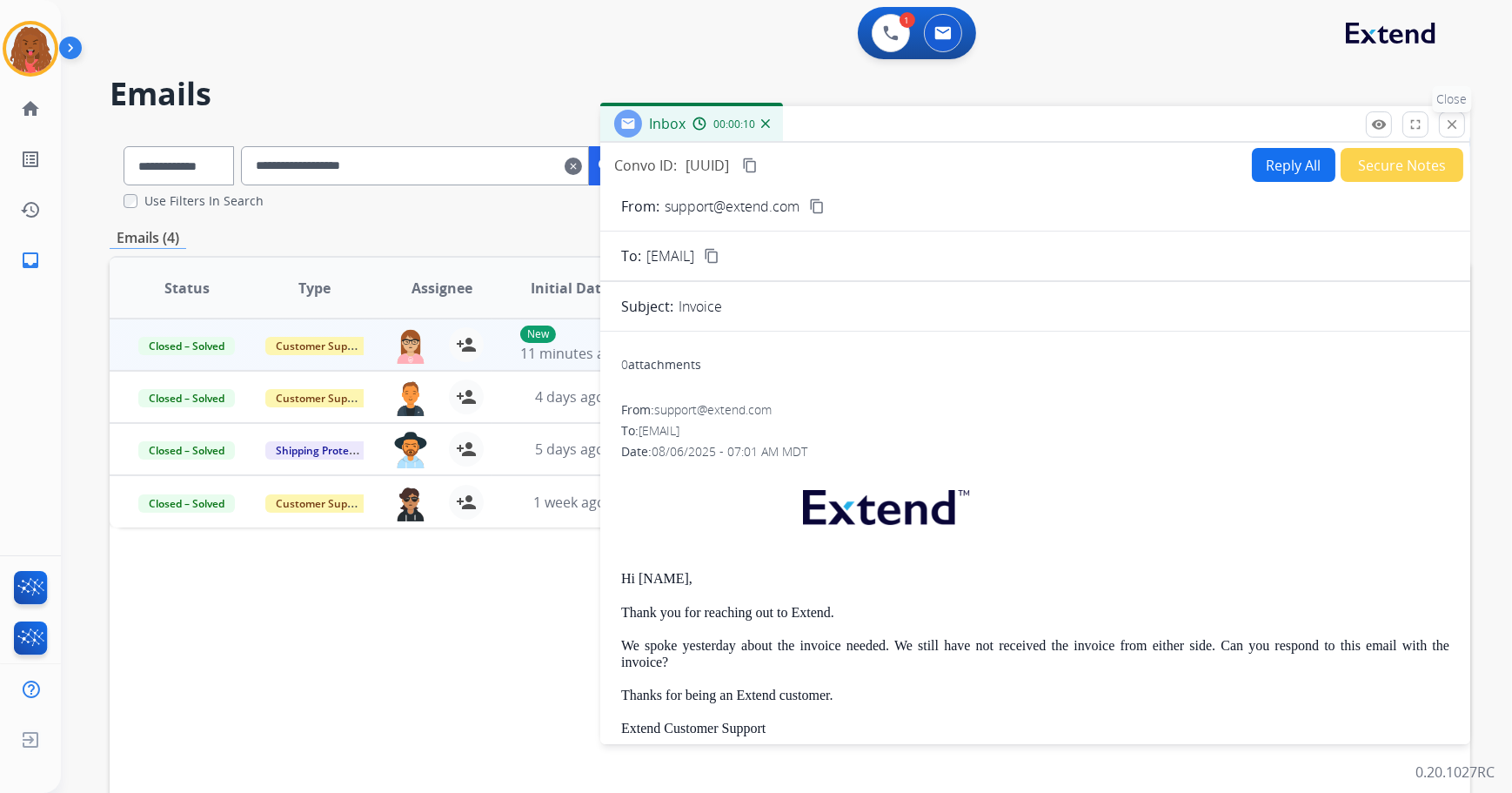 click on "close Close" at bounding box center [1452, 124] 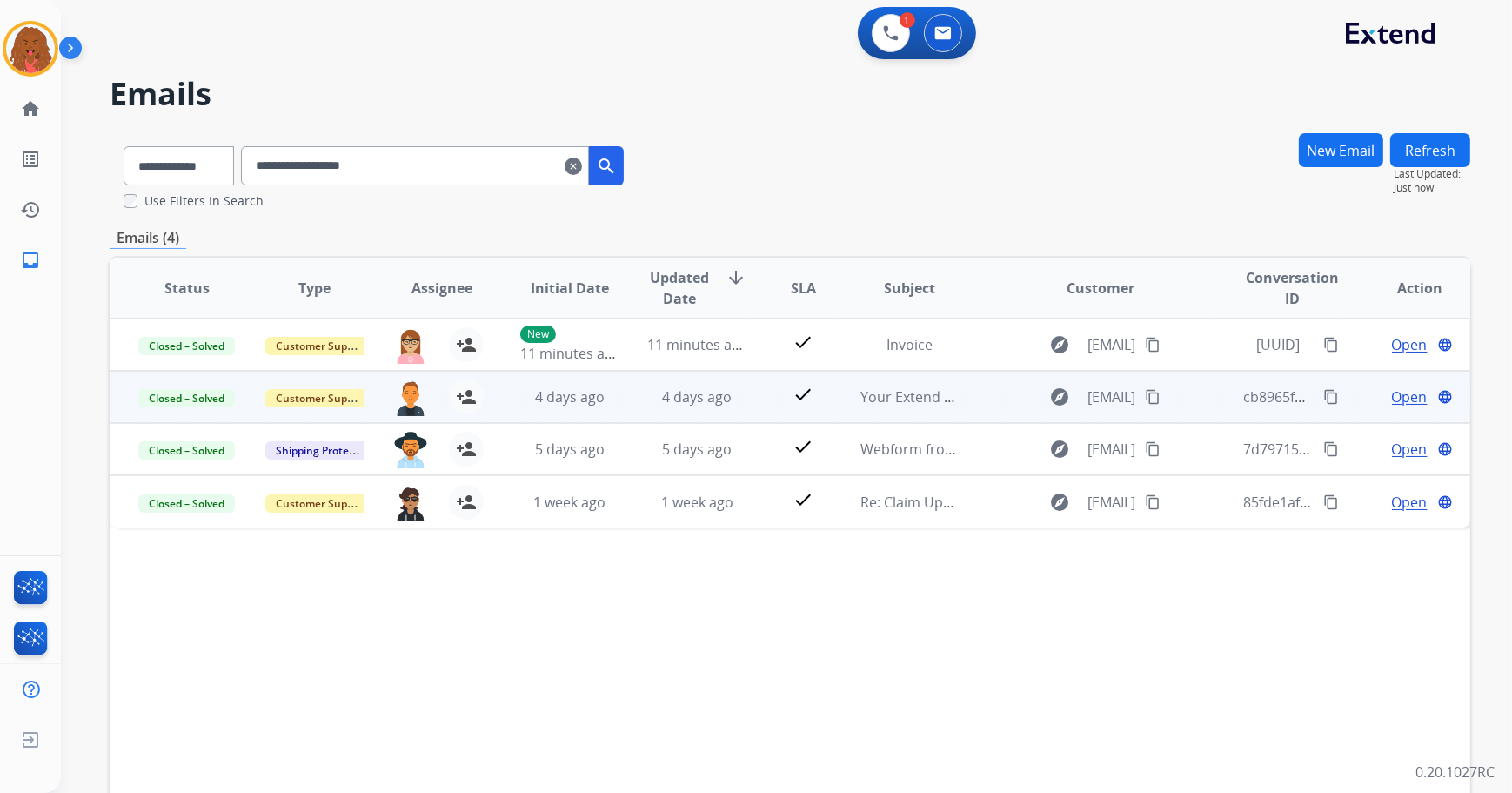 click on "Open" at bounding box center (1409, 397) 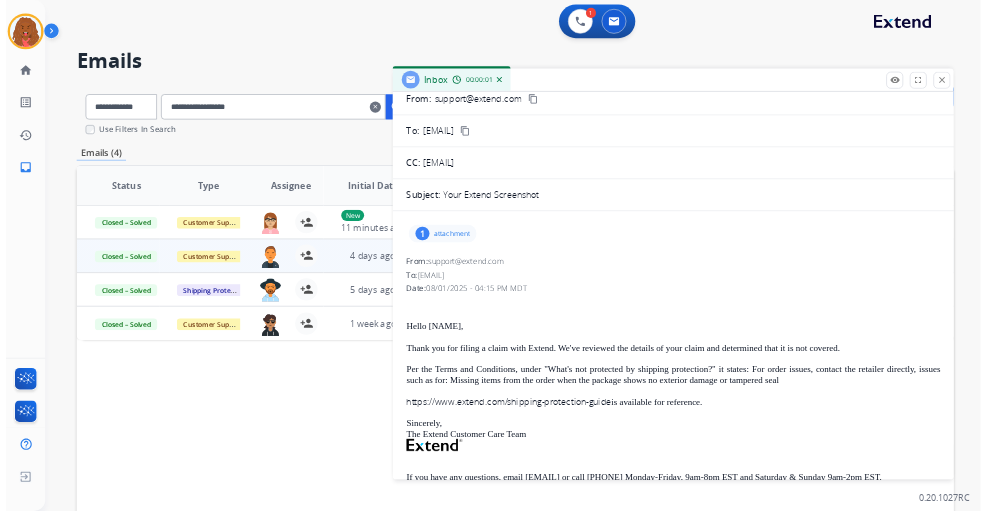 scroll, scrollTop: 90, scrollLeft: 0, axis: vertical 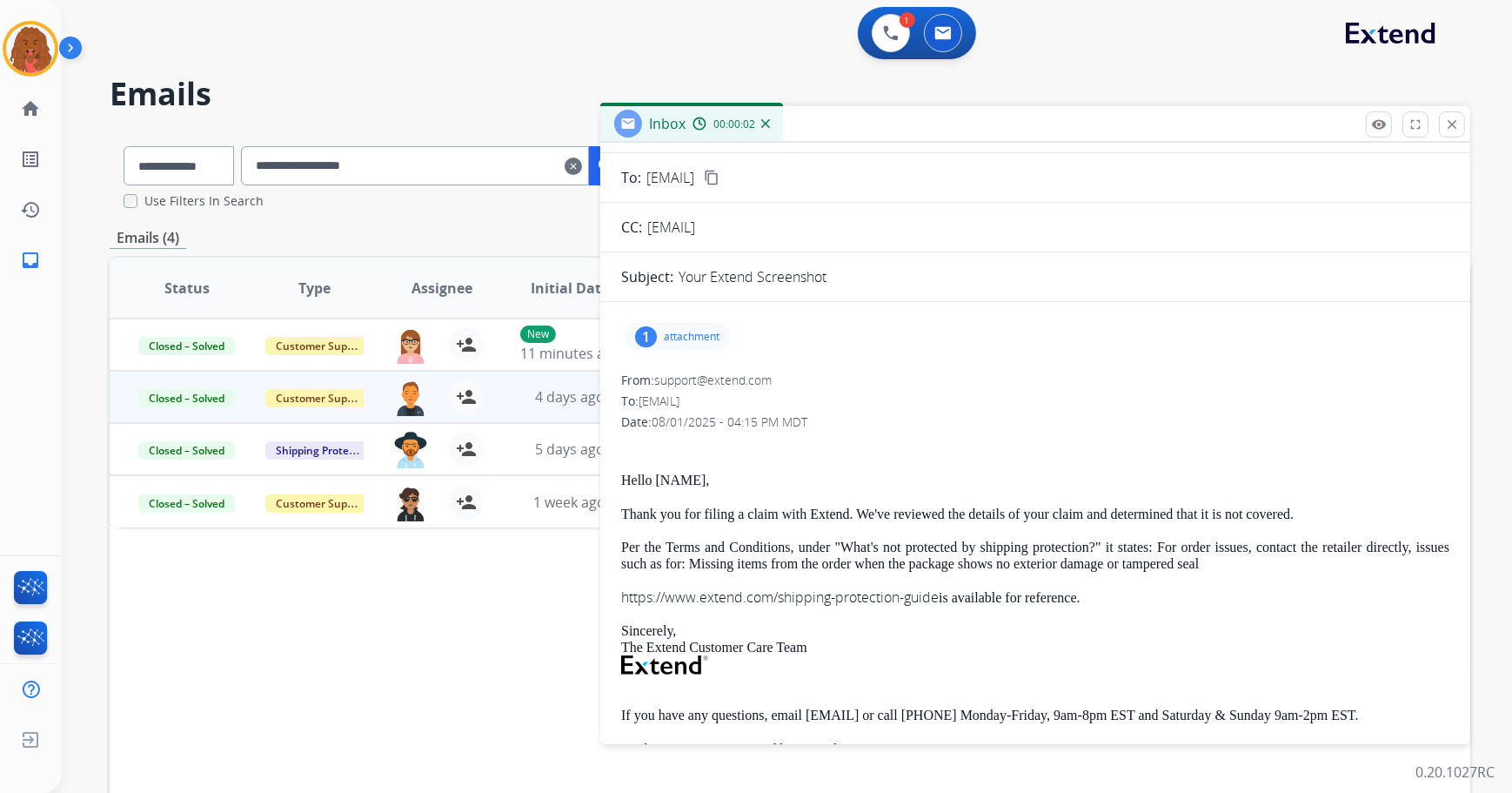 click on "1 attachment" at bounding box center (677, 337) 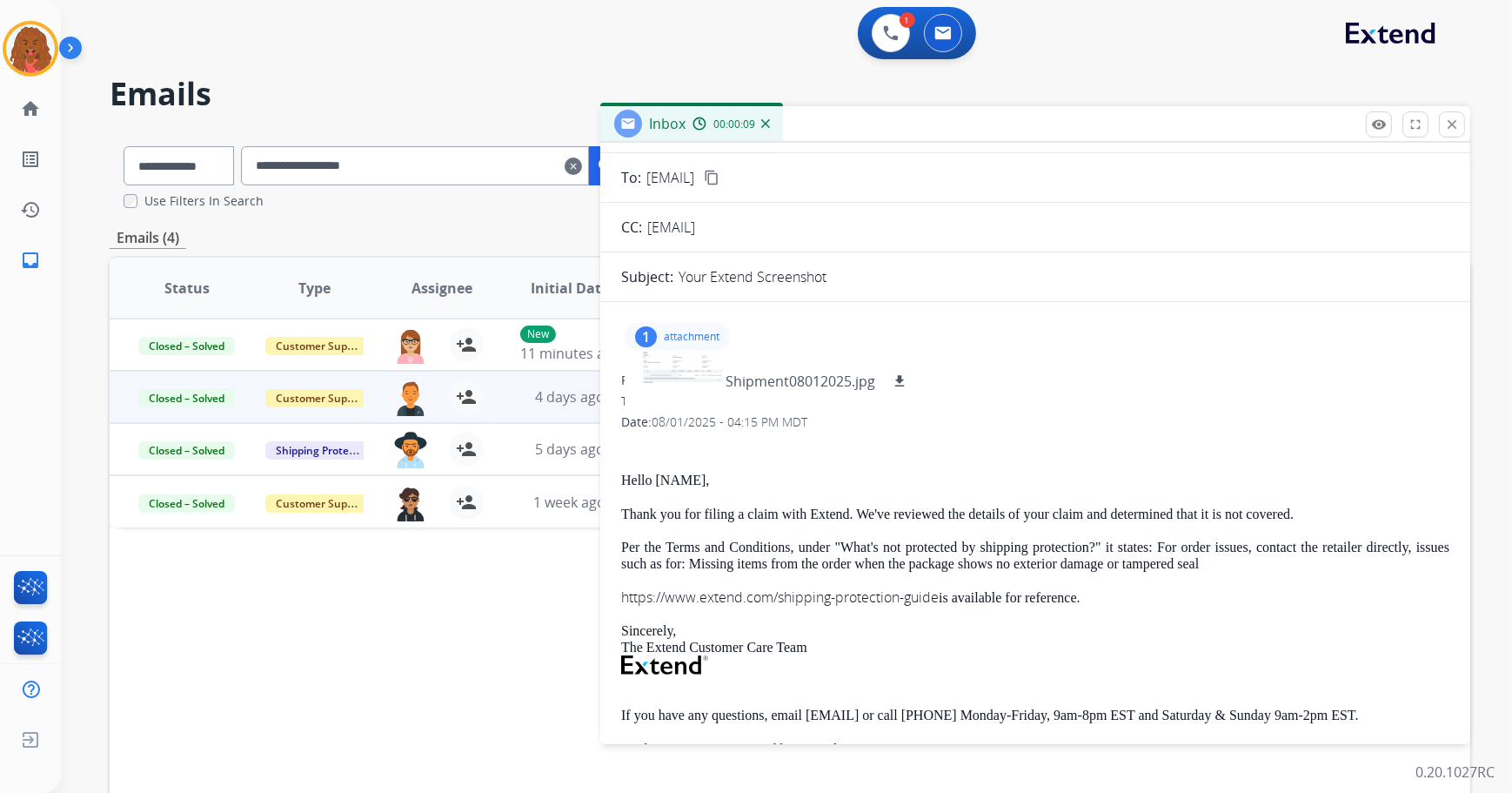 click on "Date:  08/01/2025 - 04:15 PM MDT" at bounding box center [1035, 422] 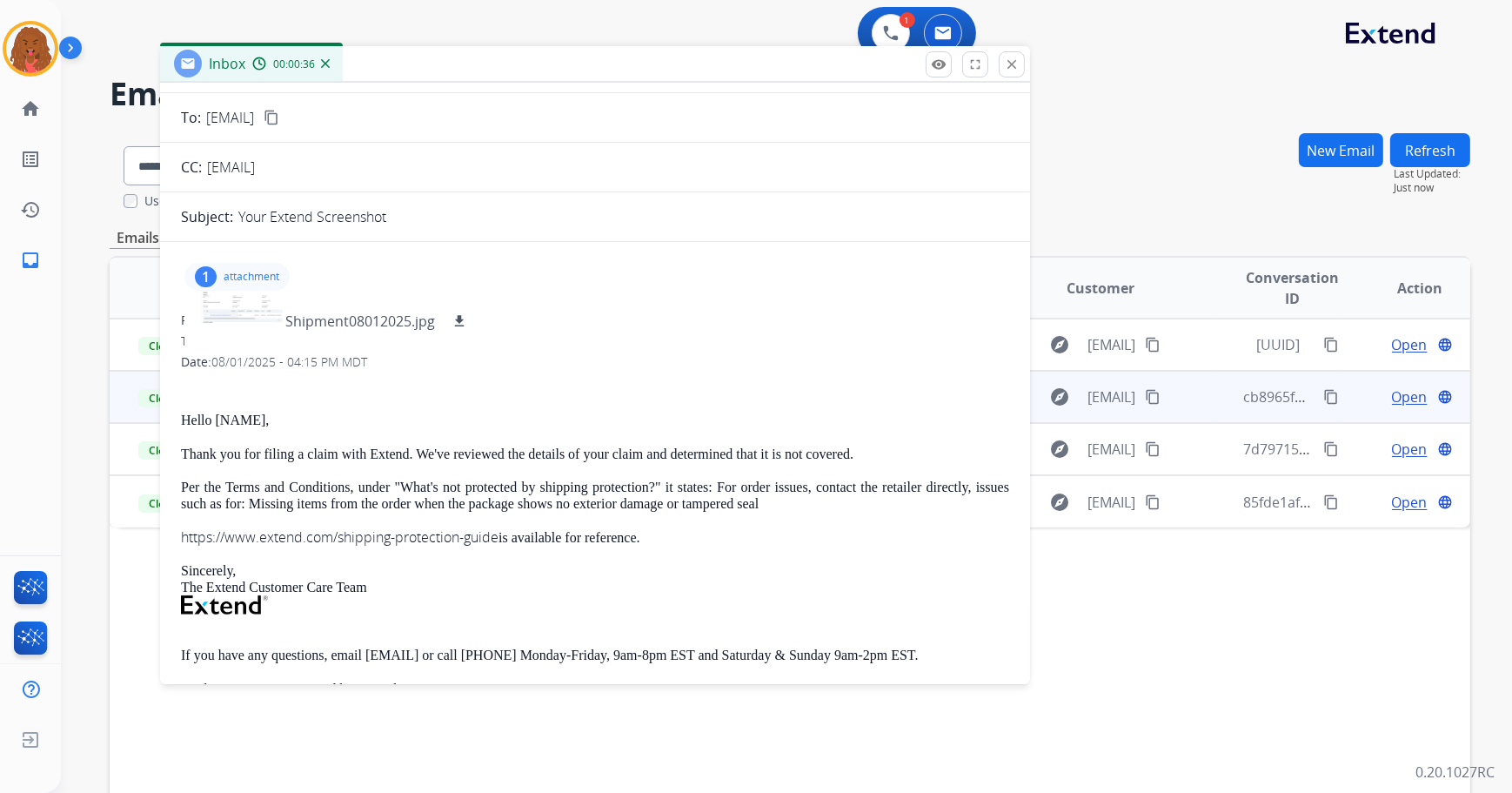 drag, startPoint x: 890, startPoint y: 129, endPoint x: 452, endPoint y: 67, distance: 442.3664 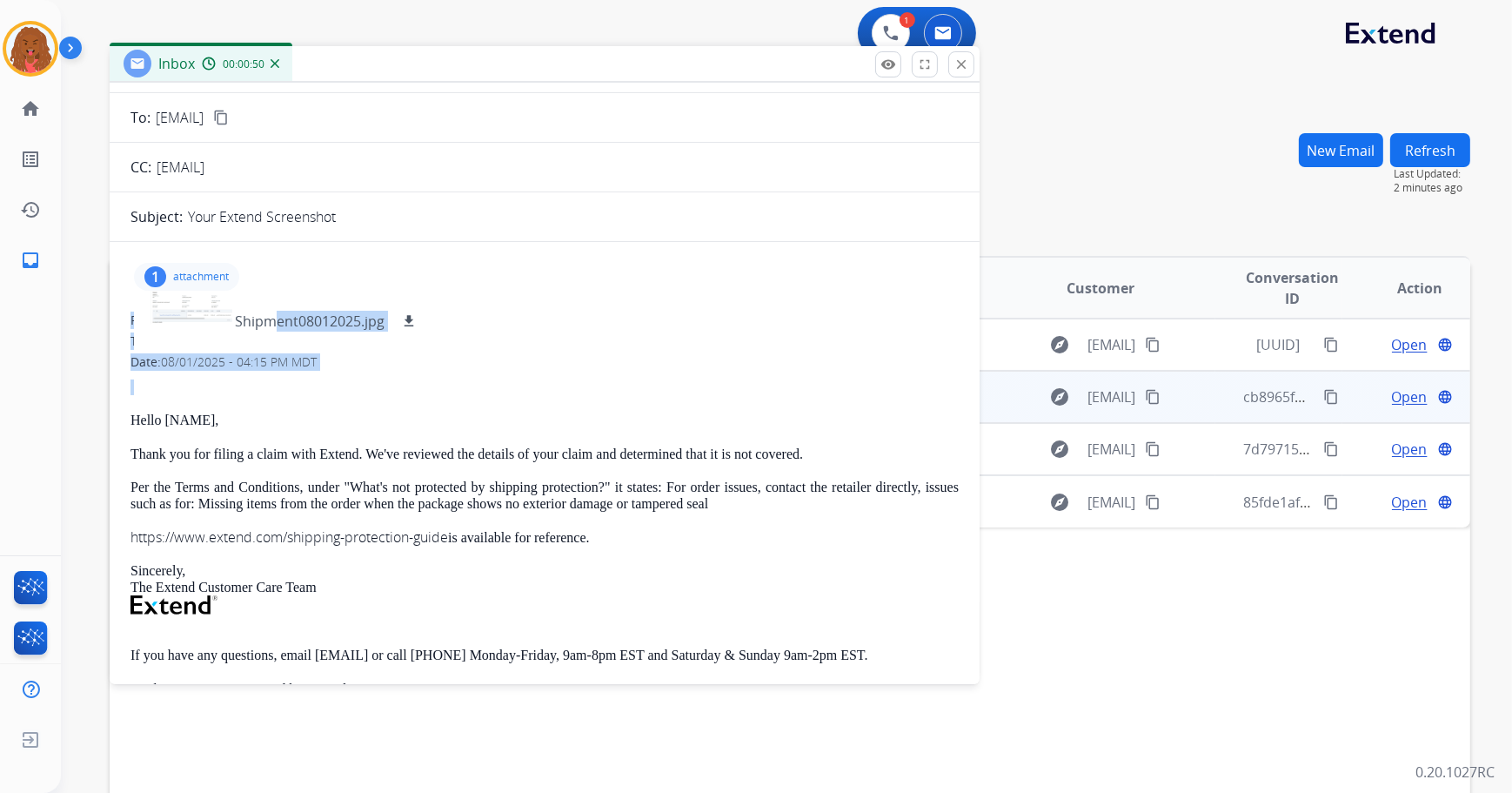drag, startPoint x: 260, startPoint y: 319, endPoint x: 382, endPoint y: 371, distance: 132.61976 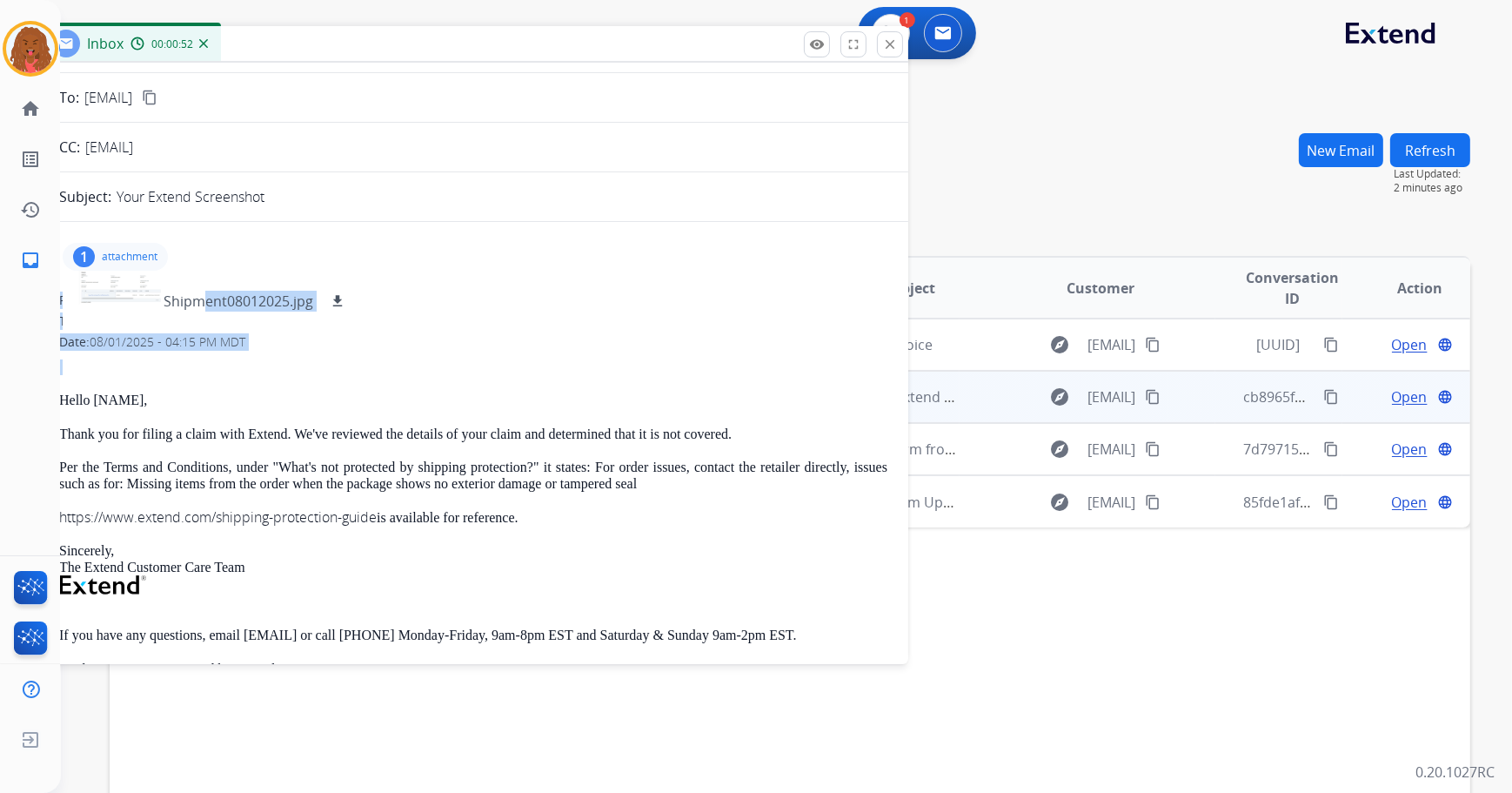 drag, startPoint x: 475, startPoint y: 57, endPoint x: 447, endPoint y: 45, distance: 30.463092 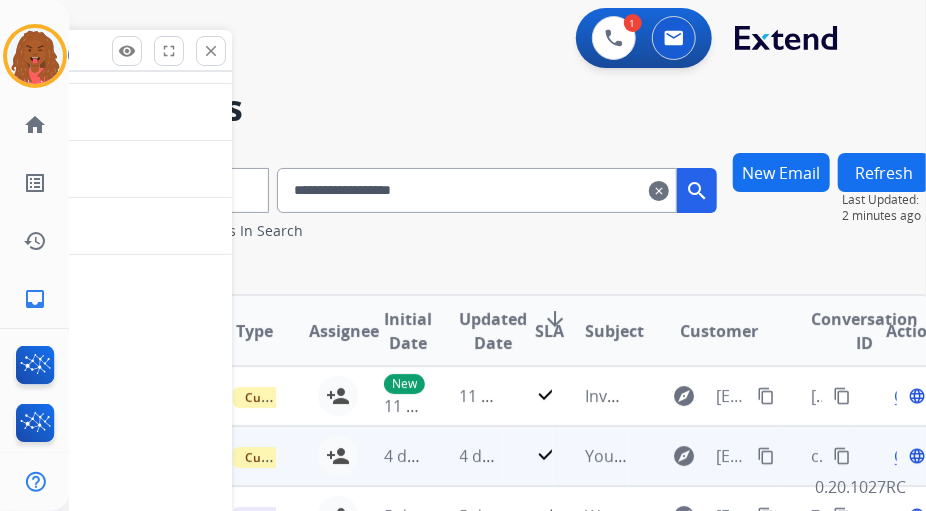 click on "Emails (4)" at bounding box center [528, 273] 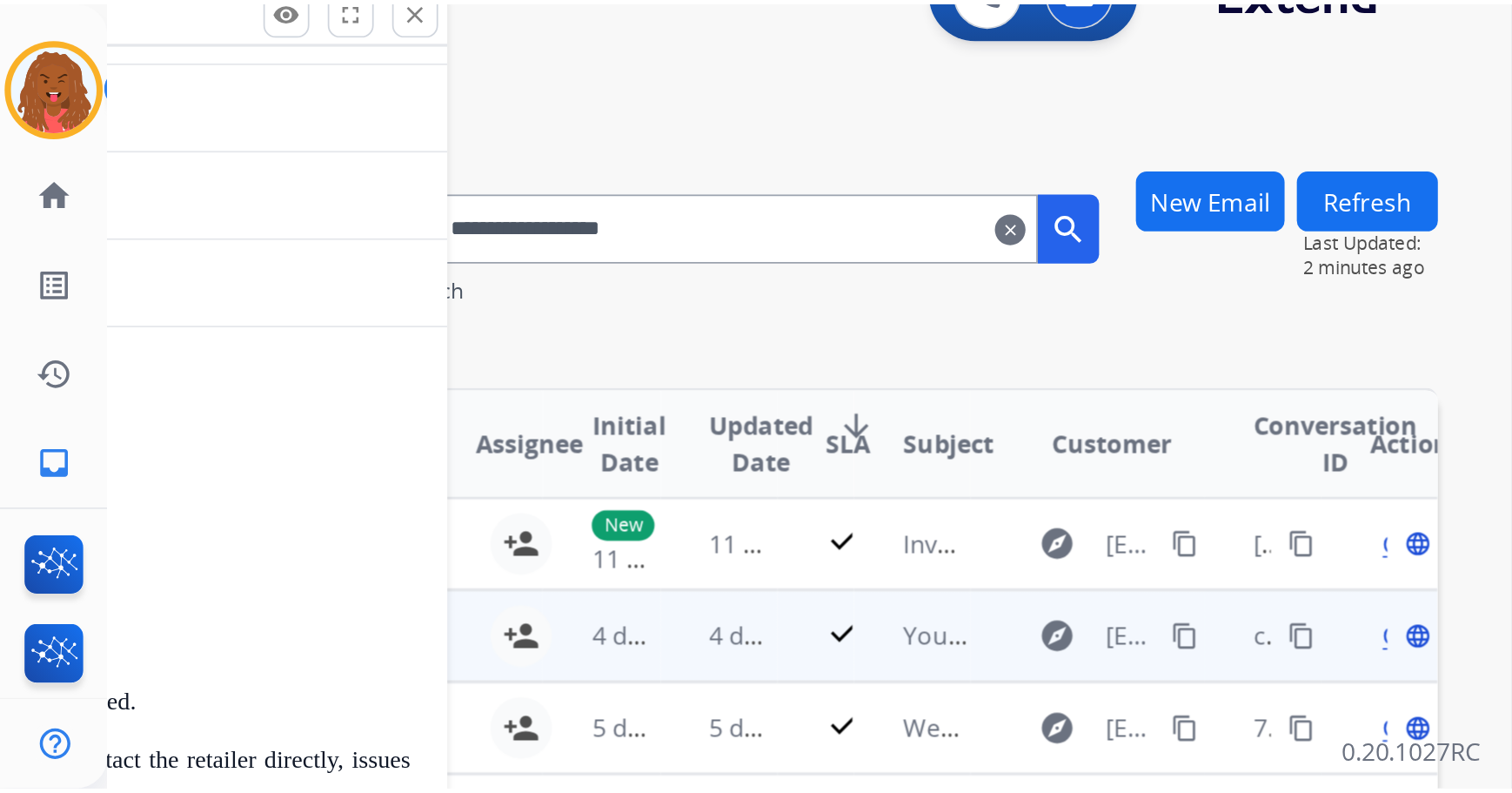 scroll, scrollTop: 0, scrollLeft: 0, axis: both 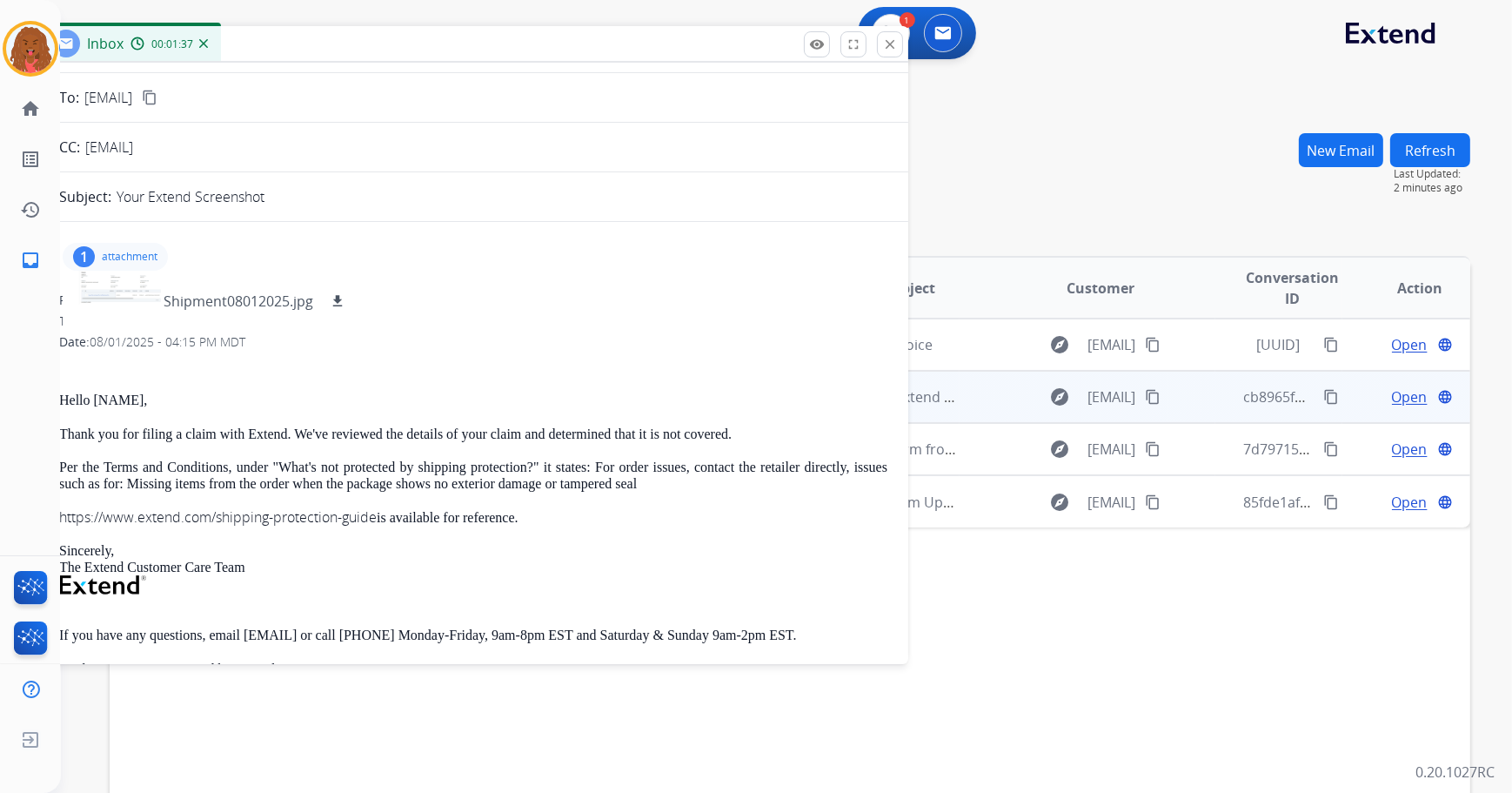 drag, startPoint x: 134, startPoint y: 260, endPoint x: 498, endPoint y: 386, distance: 385.19086 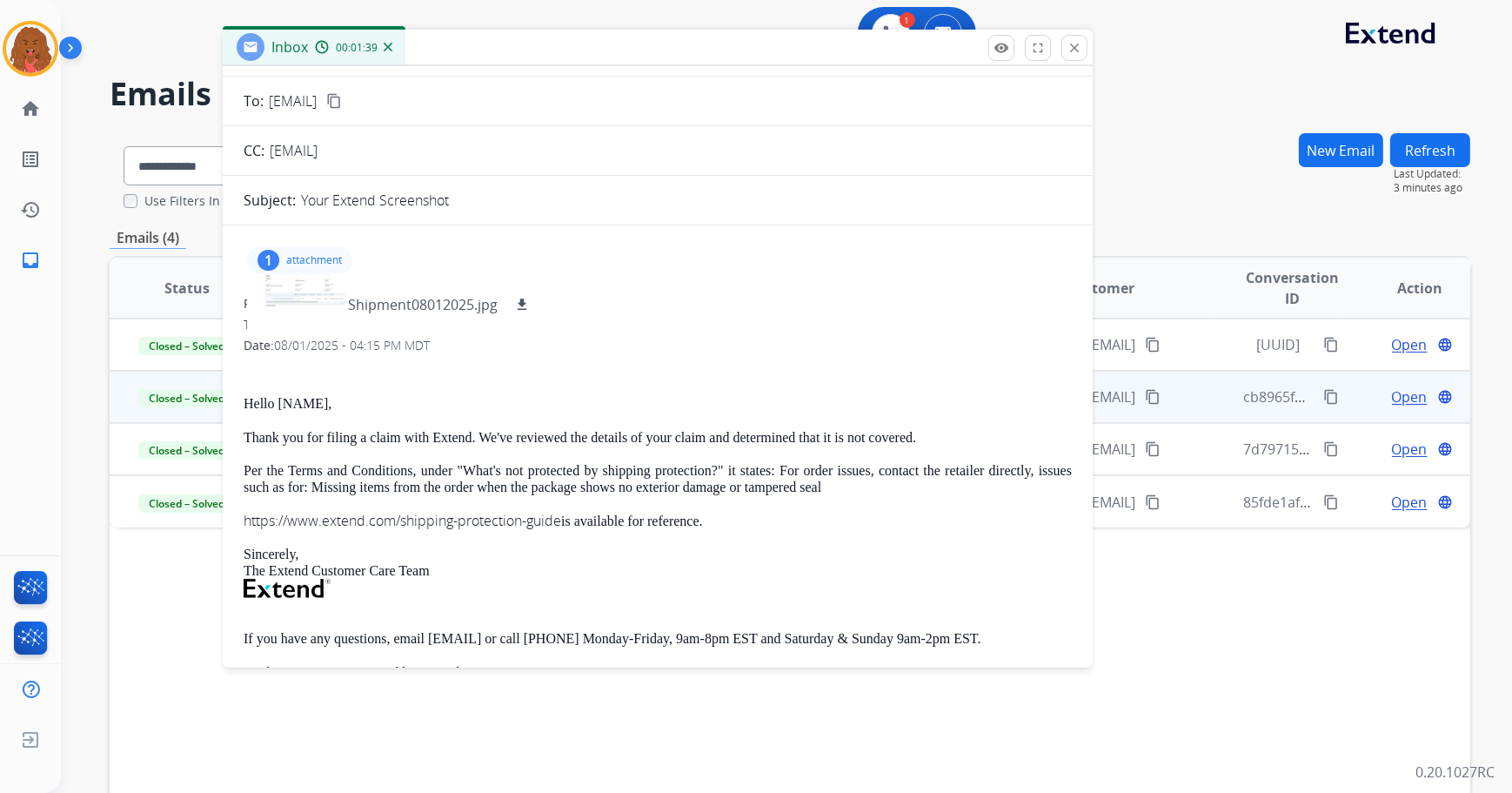 drag, startPoint x: 575, startPoint y: 50, endPoint x: 811, endPoint y: 51, distance: 236.00212 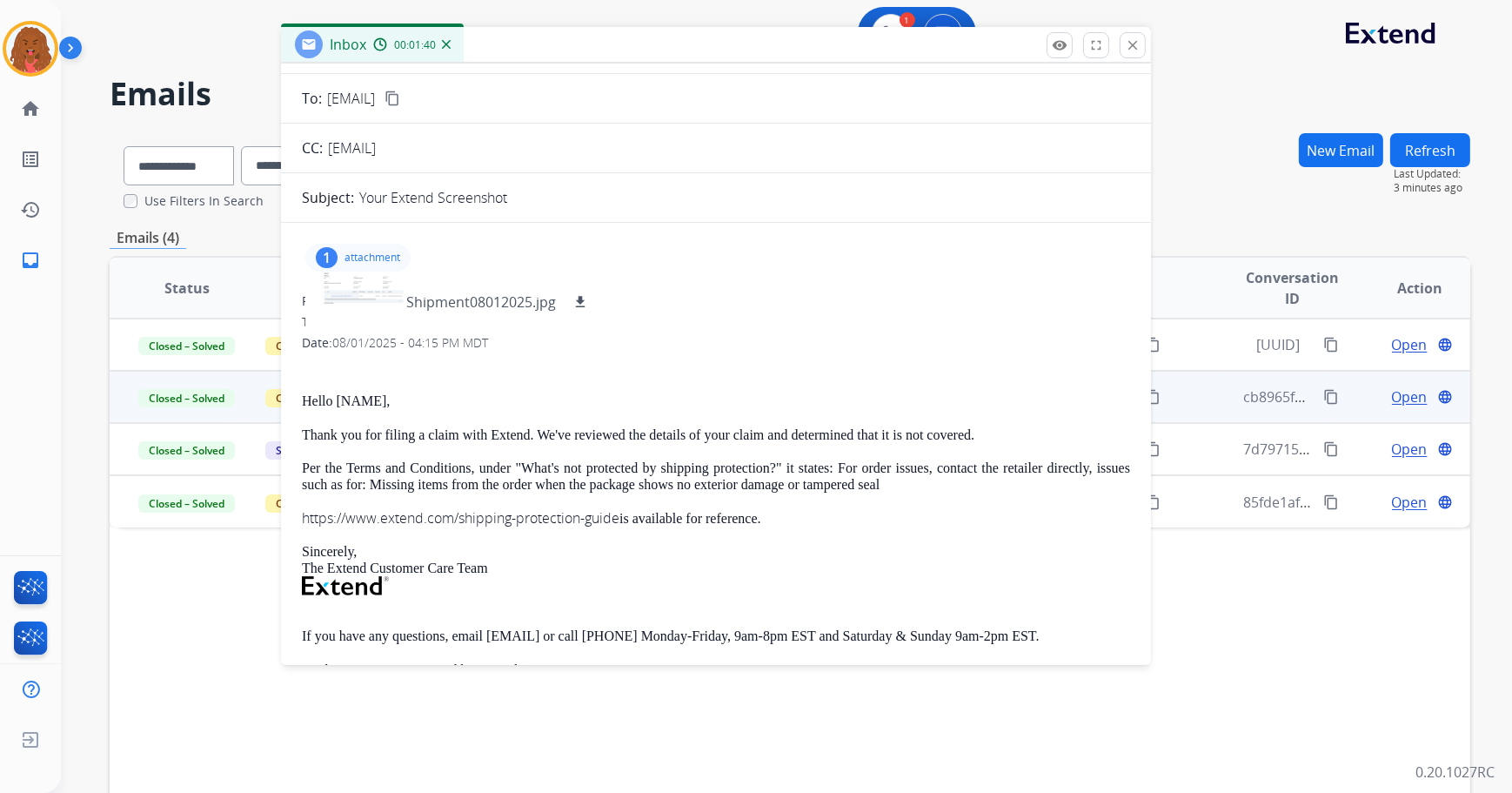 click on "From: [EMAIL]" at bounding box center (716, 301) 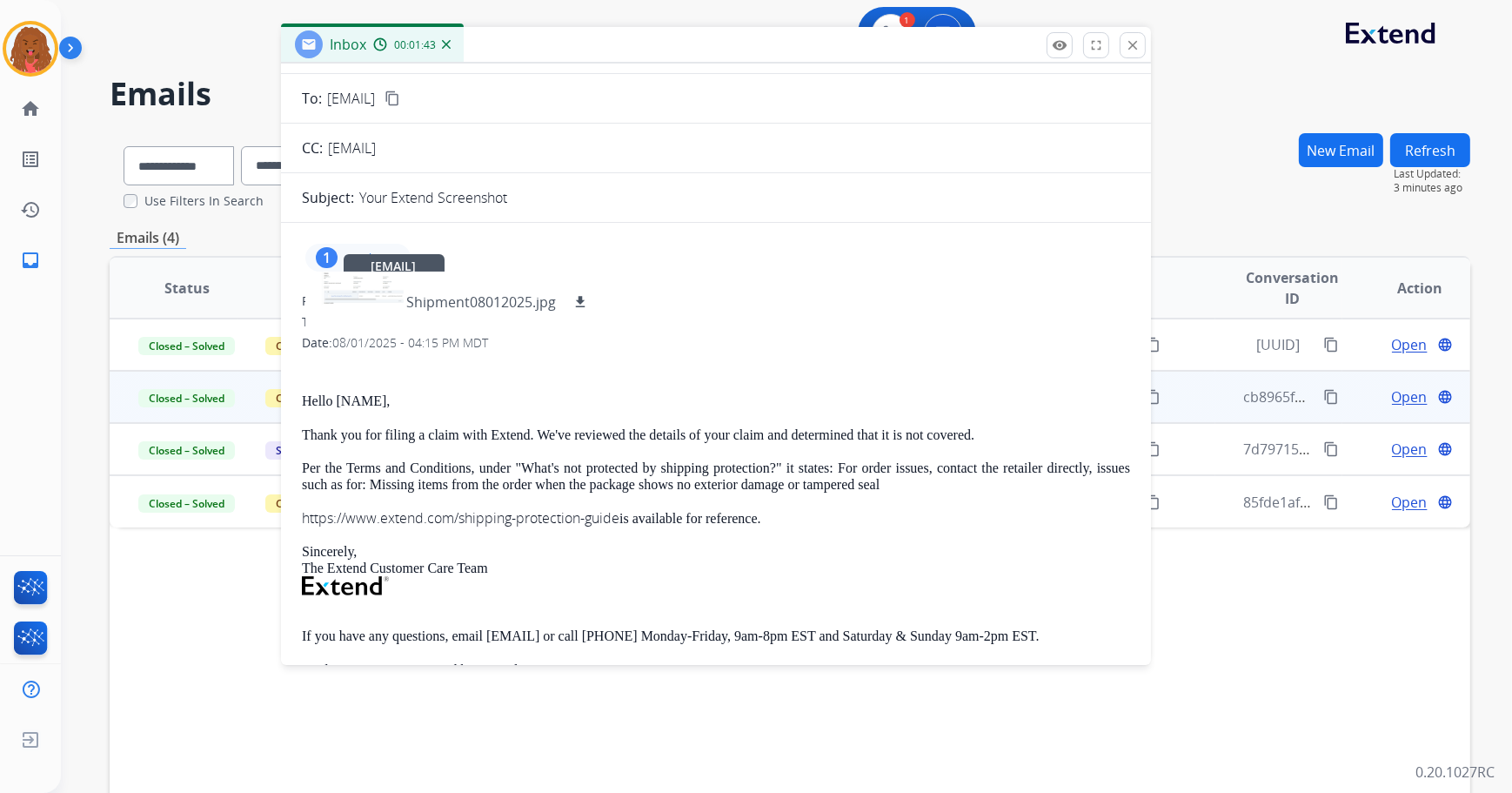 drag, startPoint x: 452, startPoint y: 303, endPoint x: 786, endPoint y: 289, distance: 334.29328 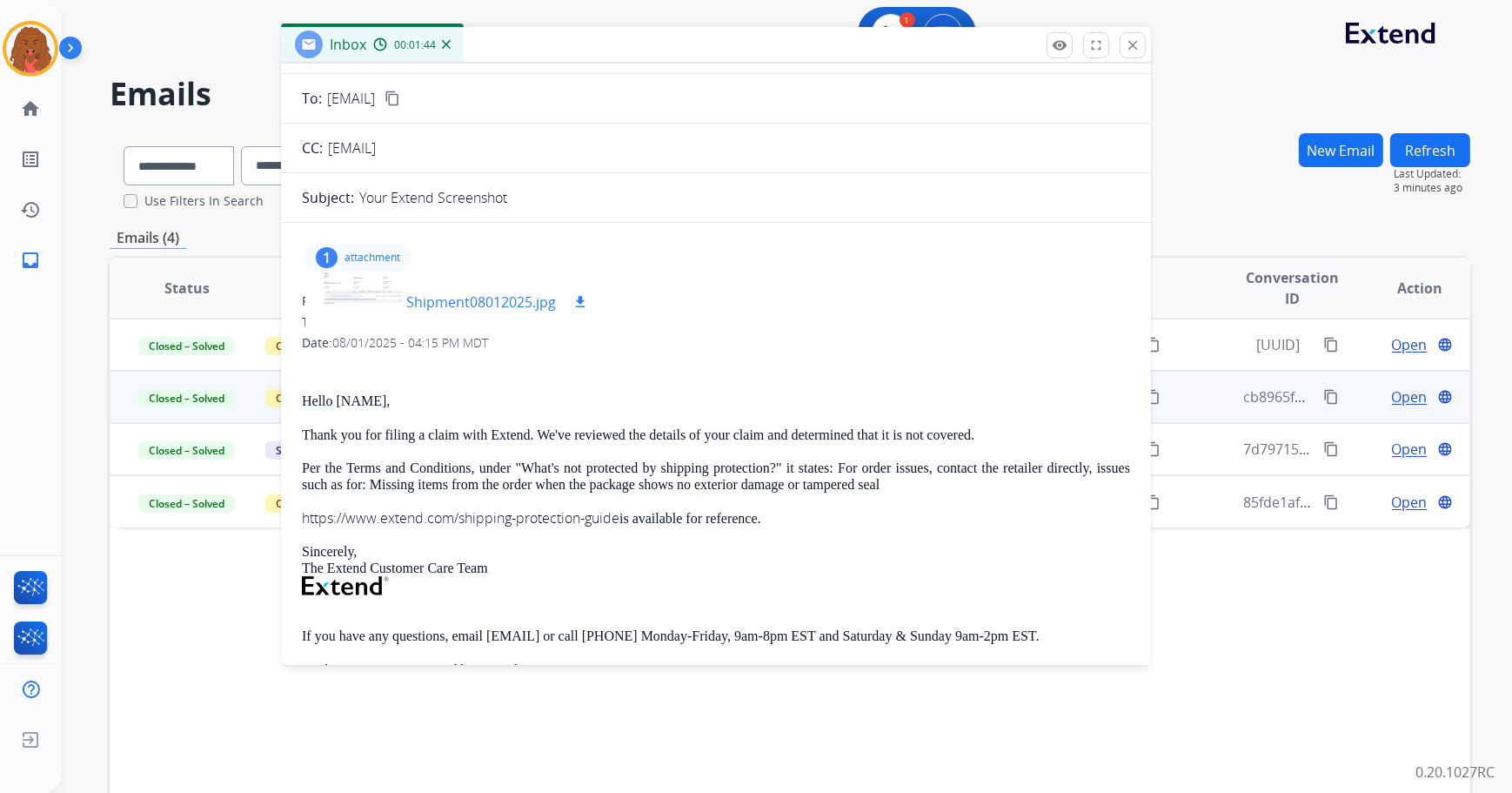 click on "download" at bounding box center (580, 302) 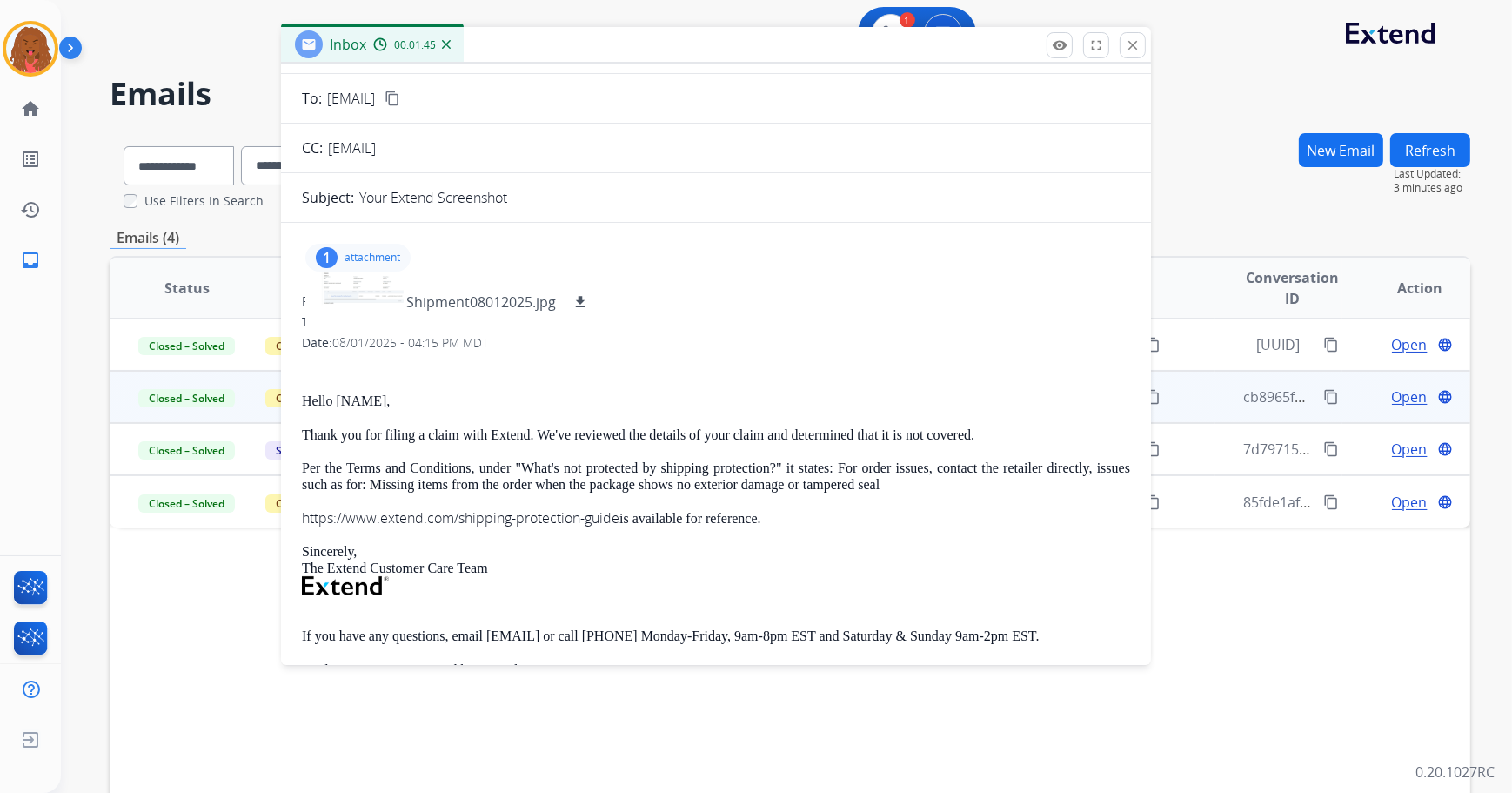 type 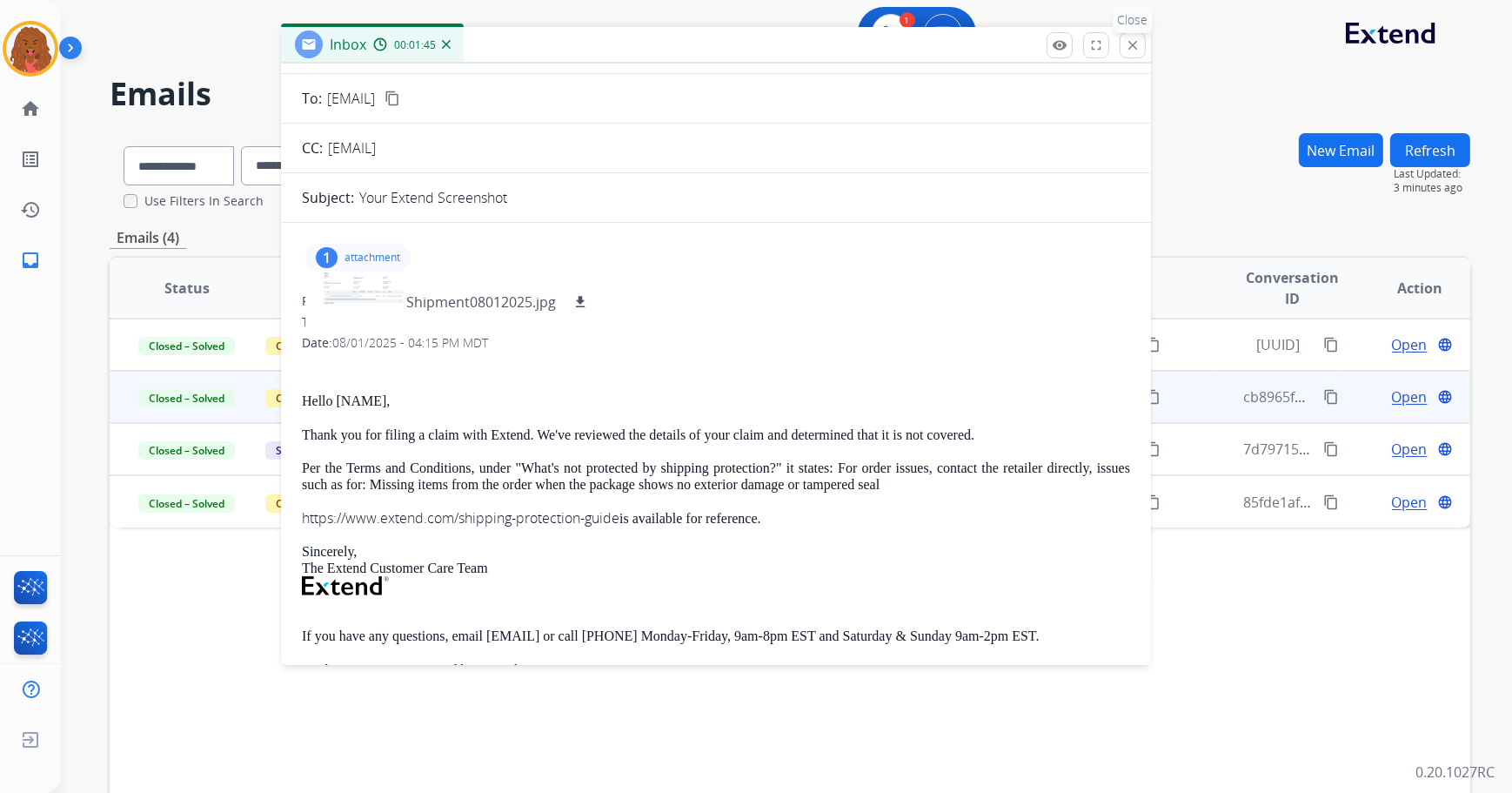 click on "download" at bounding box center (580, 302) 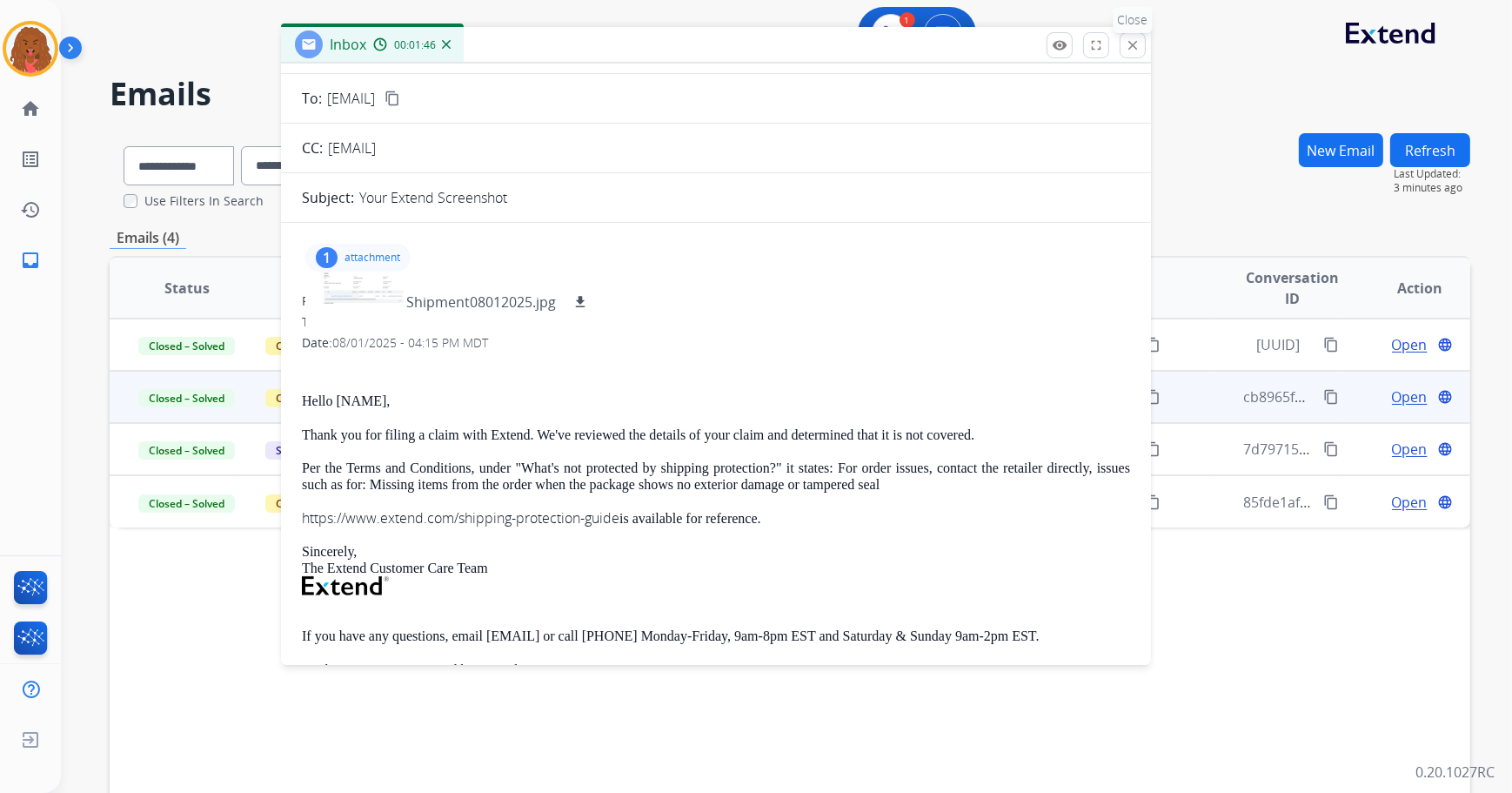 click on "close Close" at bounding box center [1133, 45] 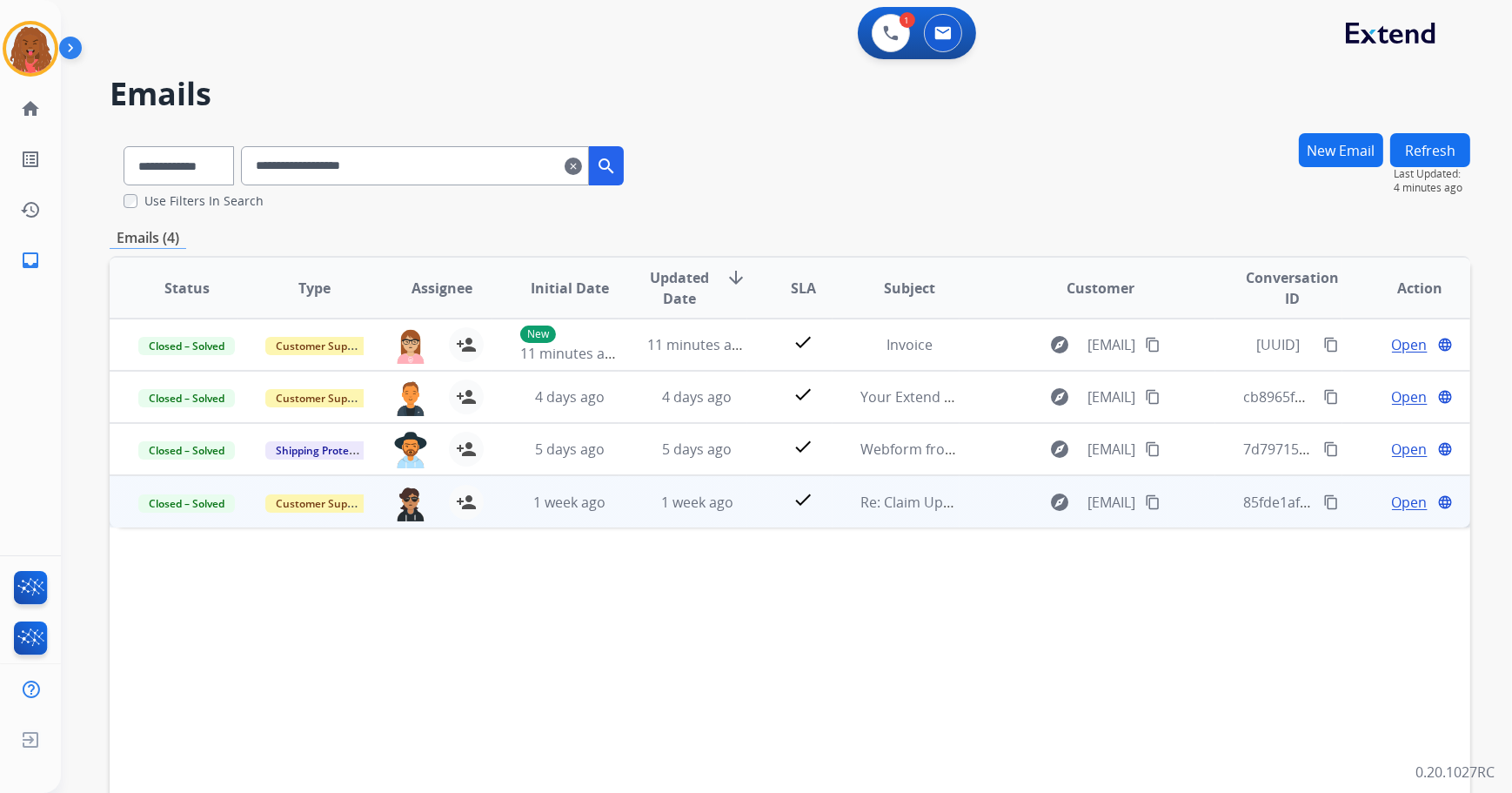 click on "Open" at bounding box center [1409, 502] 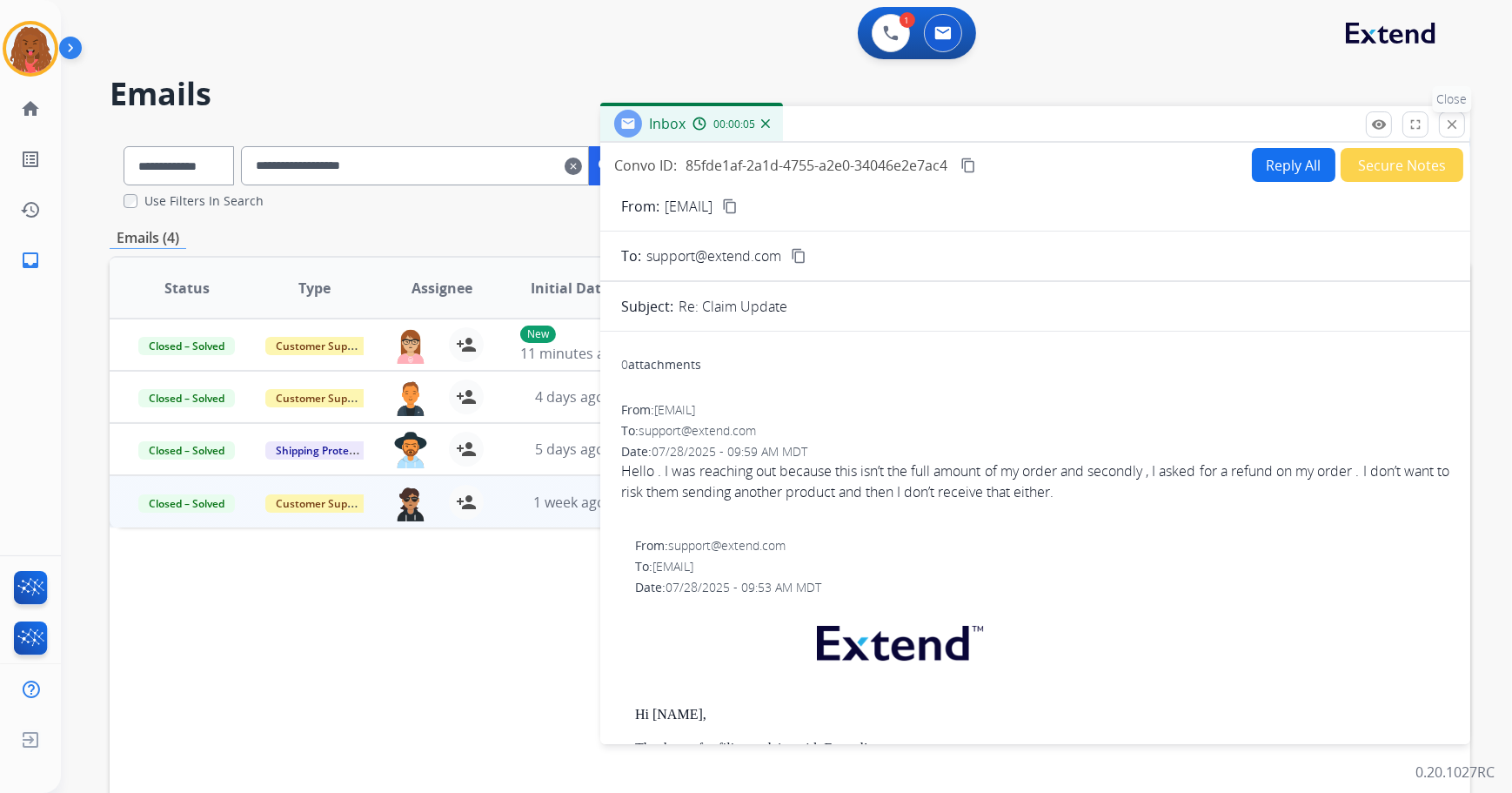 click on "close Close" at bounding box center [1452, 124] 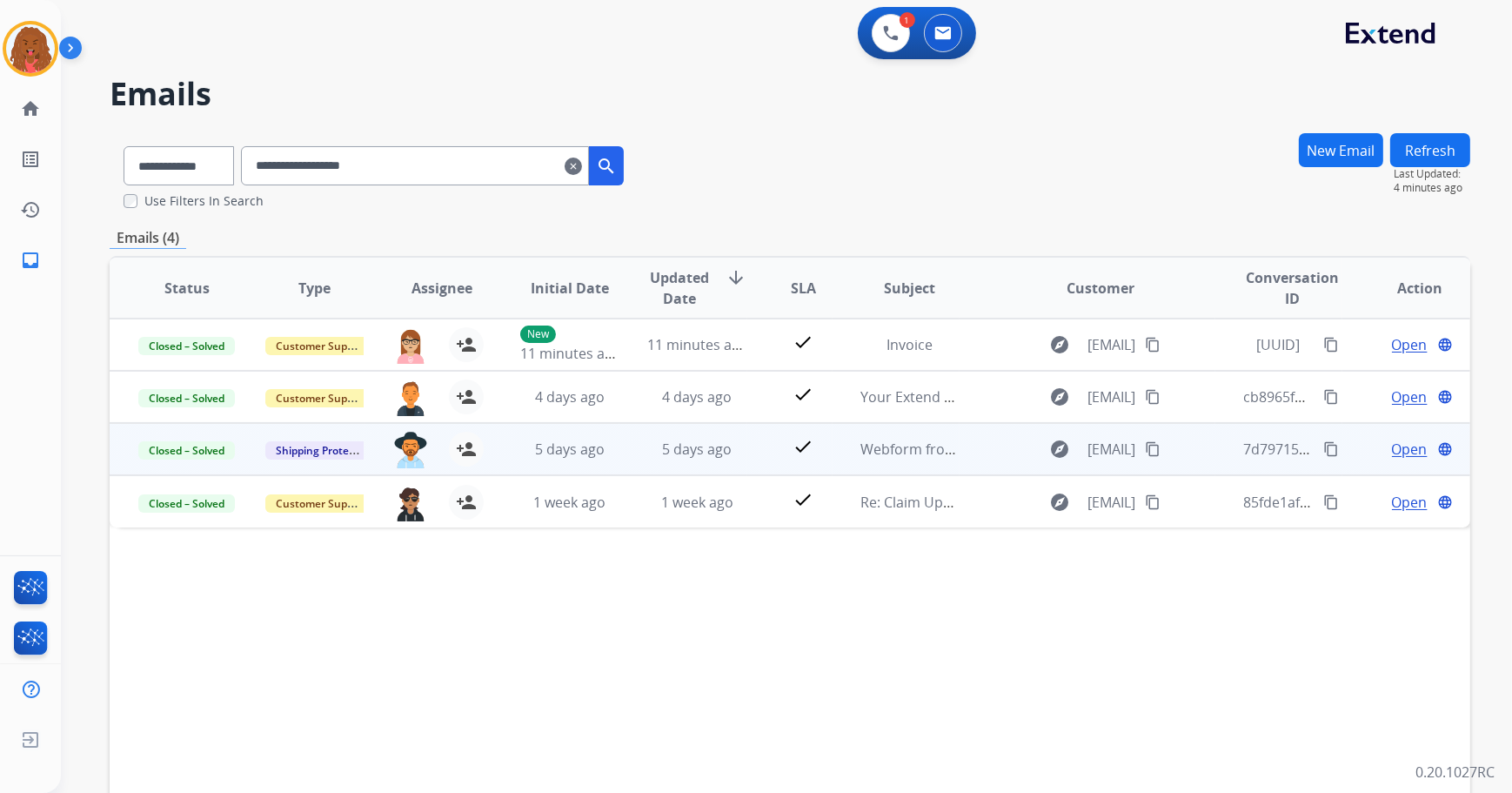 click on "Open" at bounding box center [1409, 449] 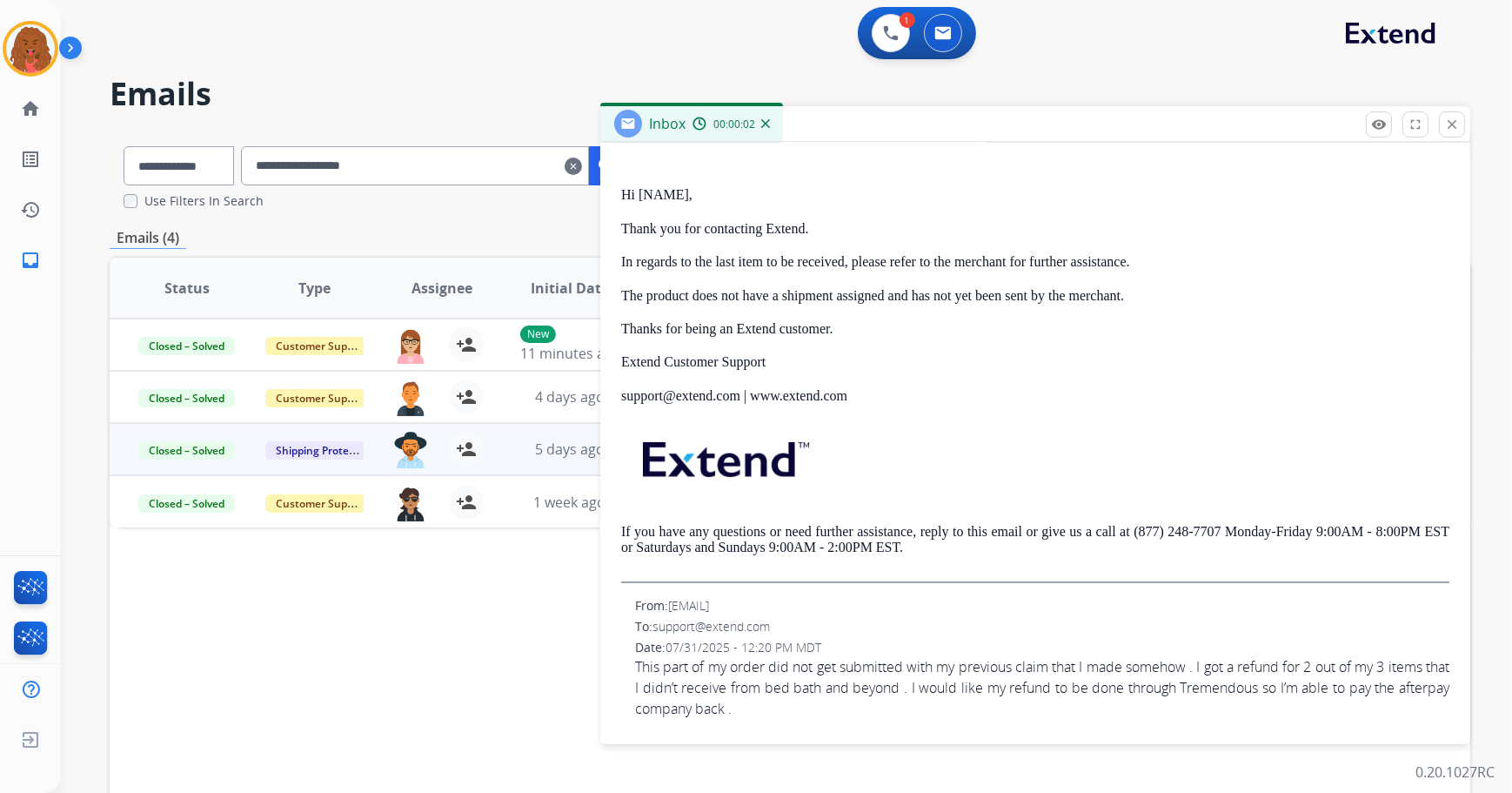 scroll, scrollTop: 386, scrollLeft: 0, axis: vertical 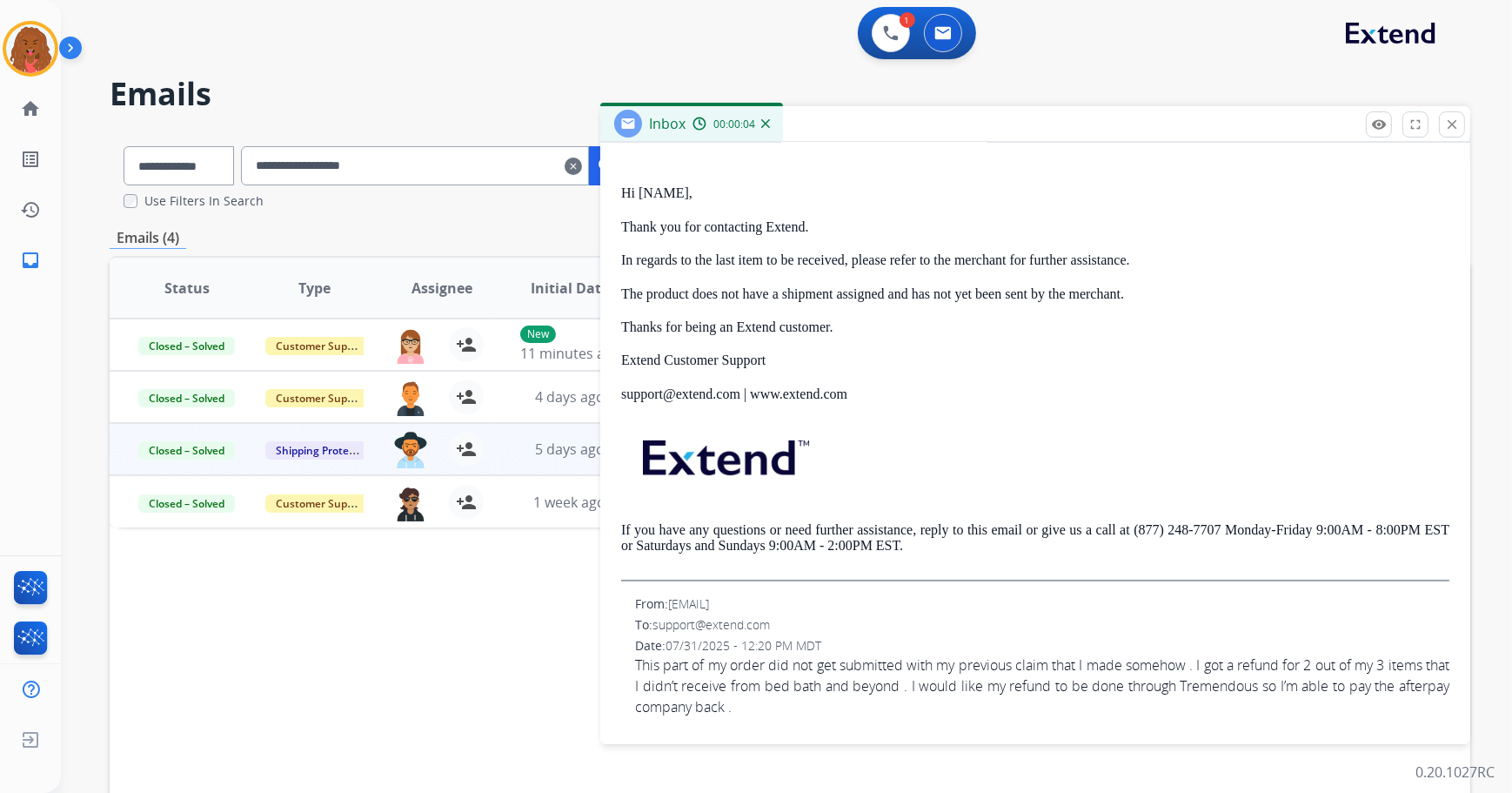 drag, startPoint x: 1447, startPoint y: 125, endPoint x: 1441, endPoint y: 133, distance: 10 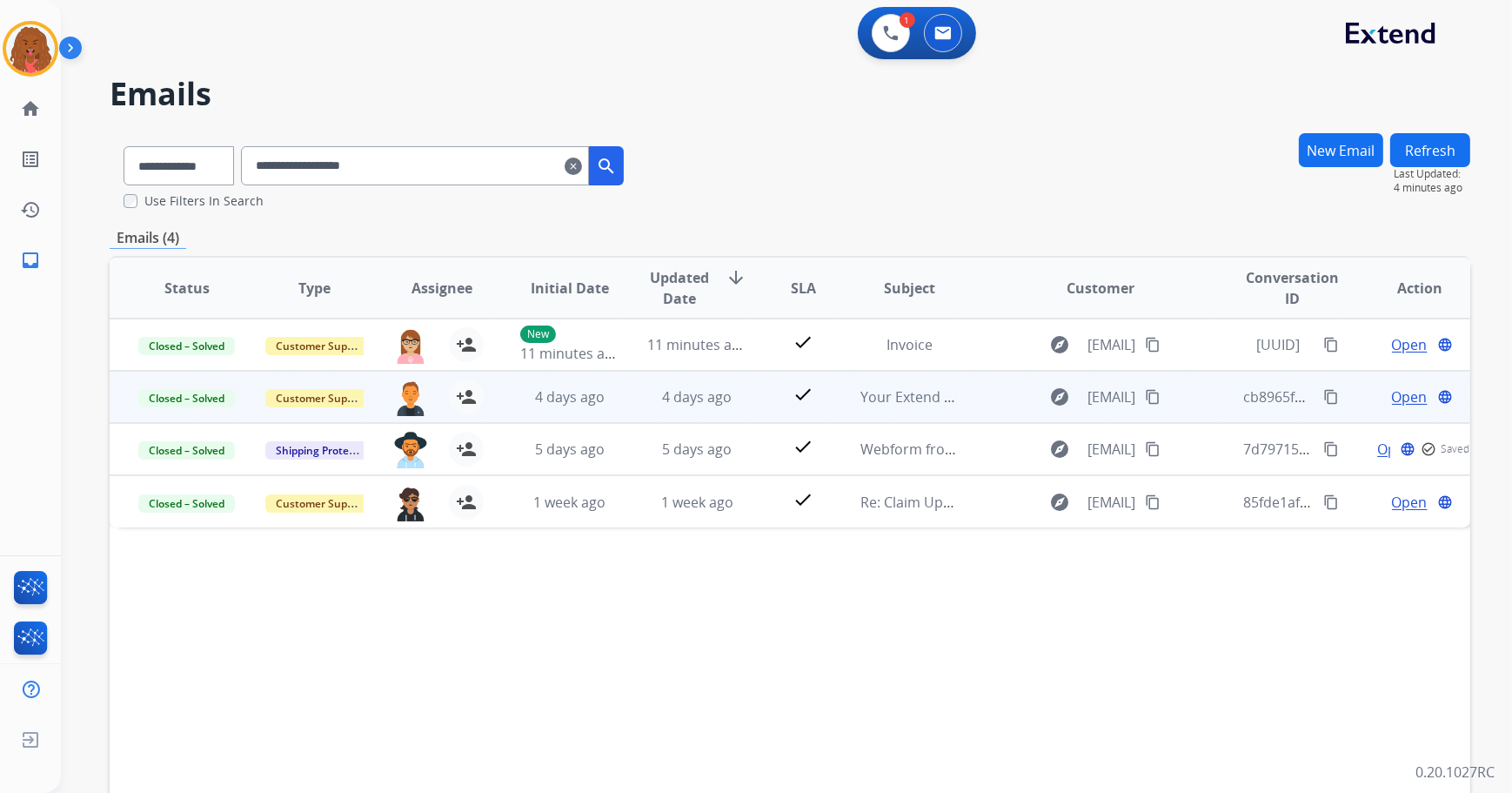 click on "Open" at bounding box center [1409, 397] 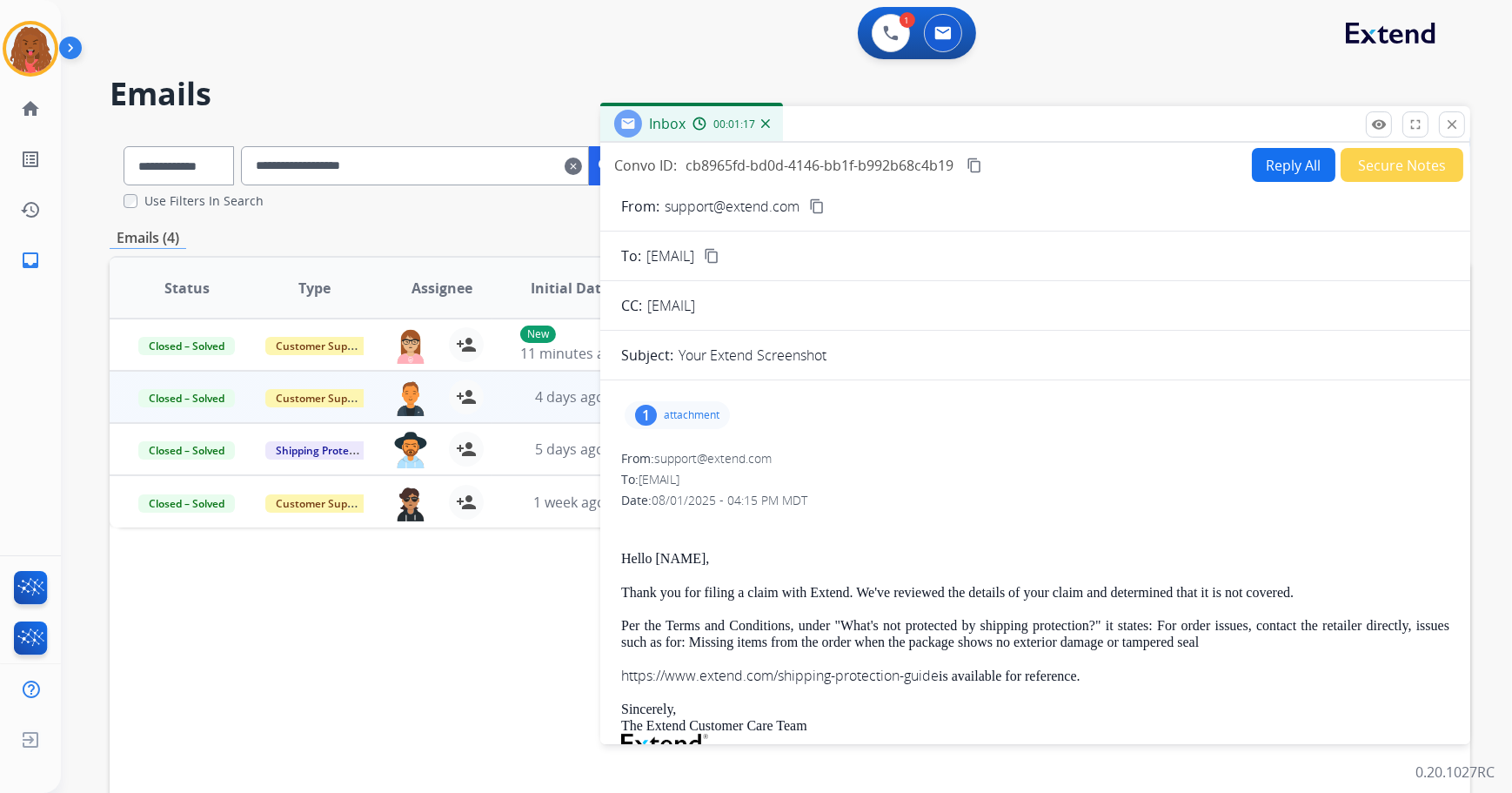 scroll, scrollTop: 78, scrollLeft: 0, axis: vertical 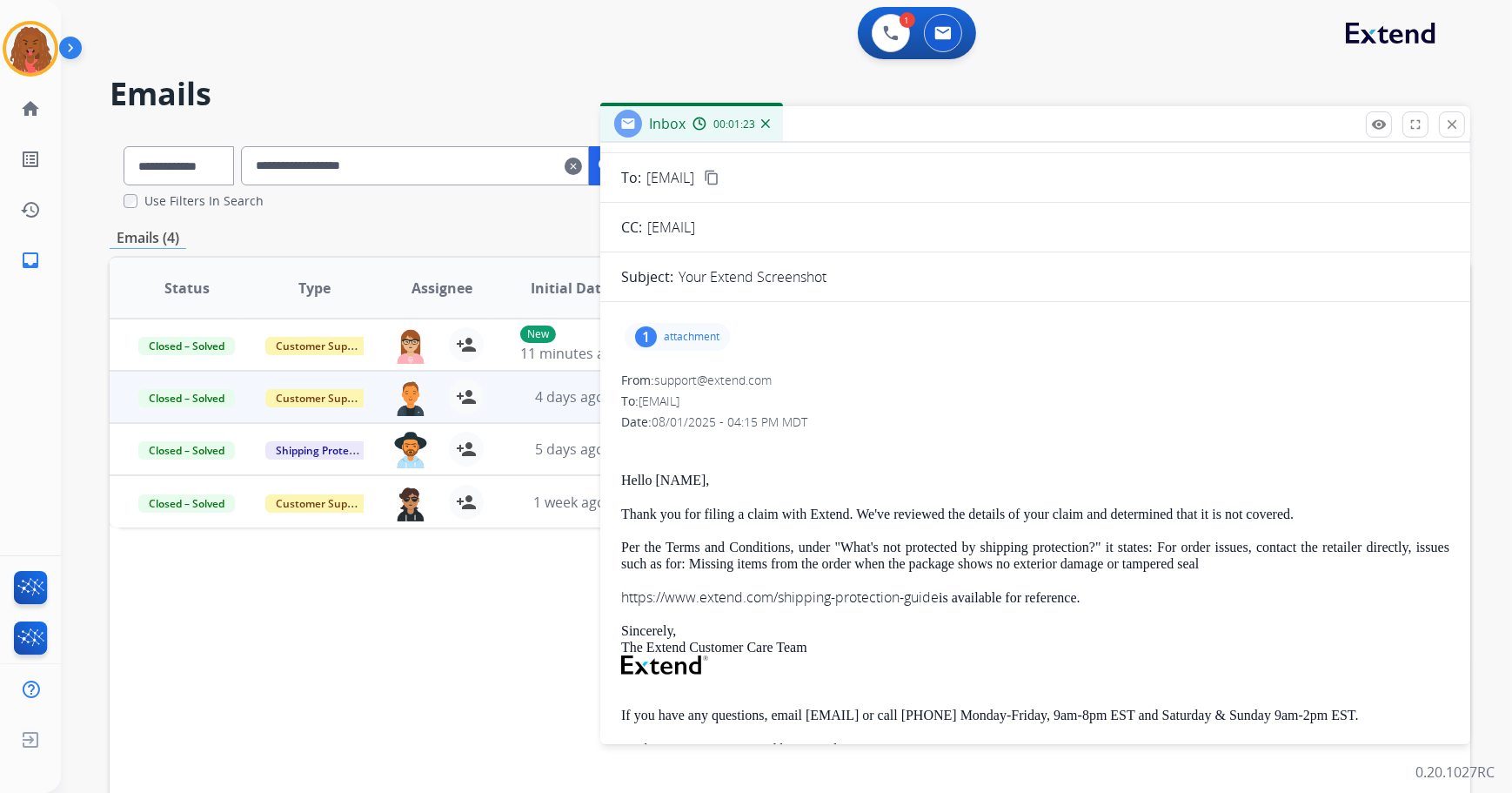 click on "attachment" at bounding box center [692, 337] 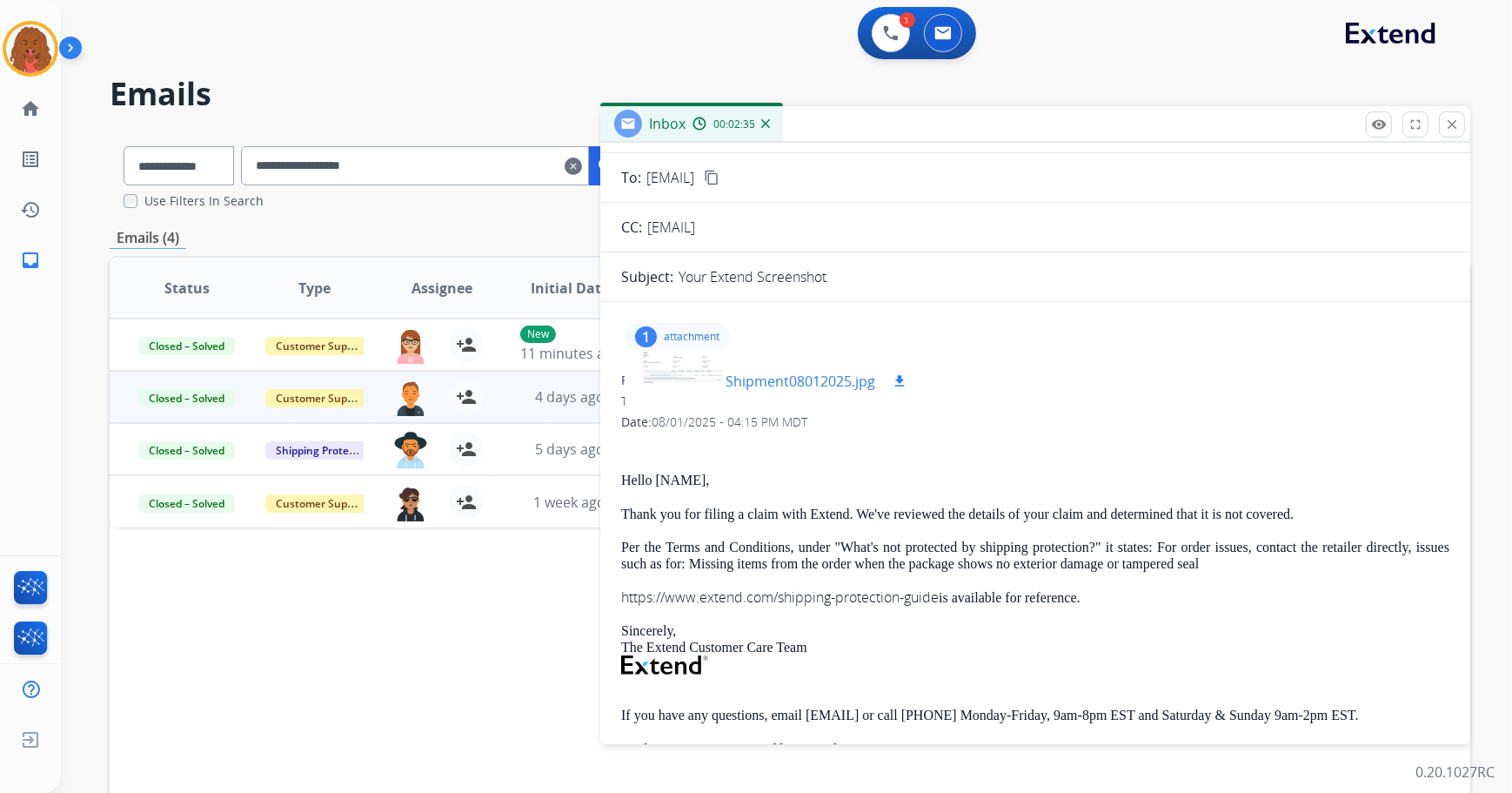 click on "Shipment08012025.jpg" at bounding box center [800, 381] 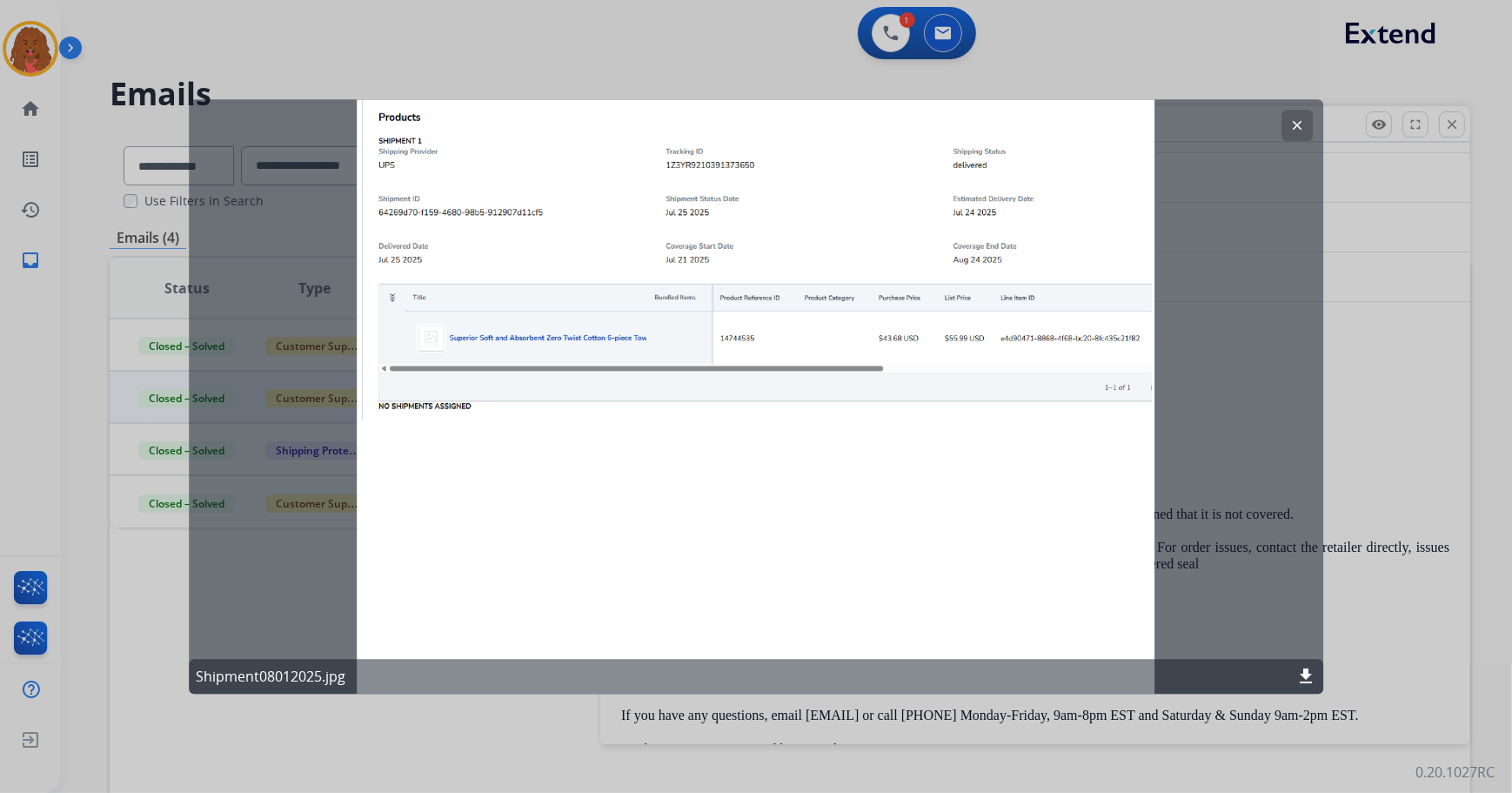 click on "clear Shipment08012025.jpg download" 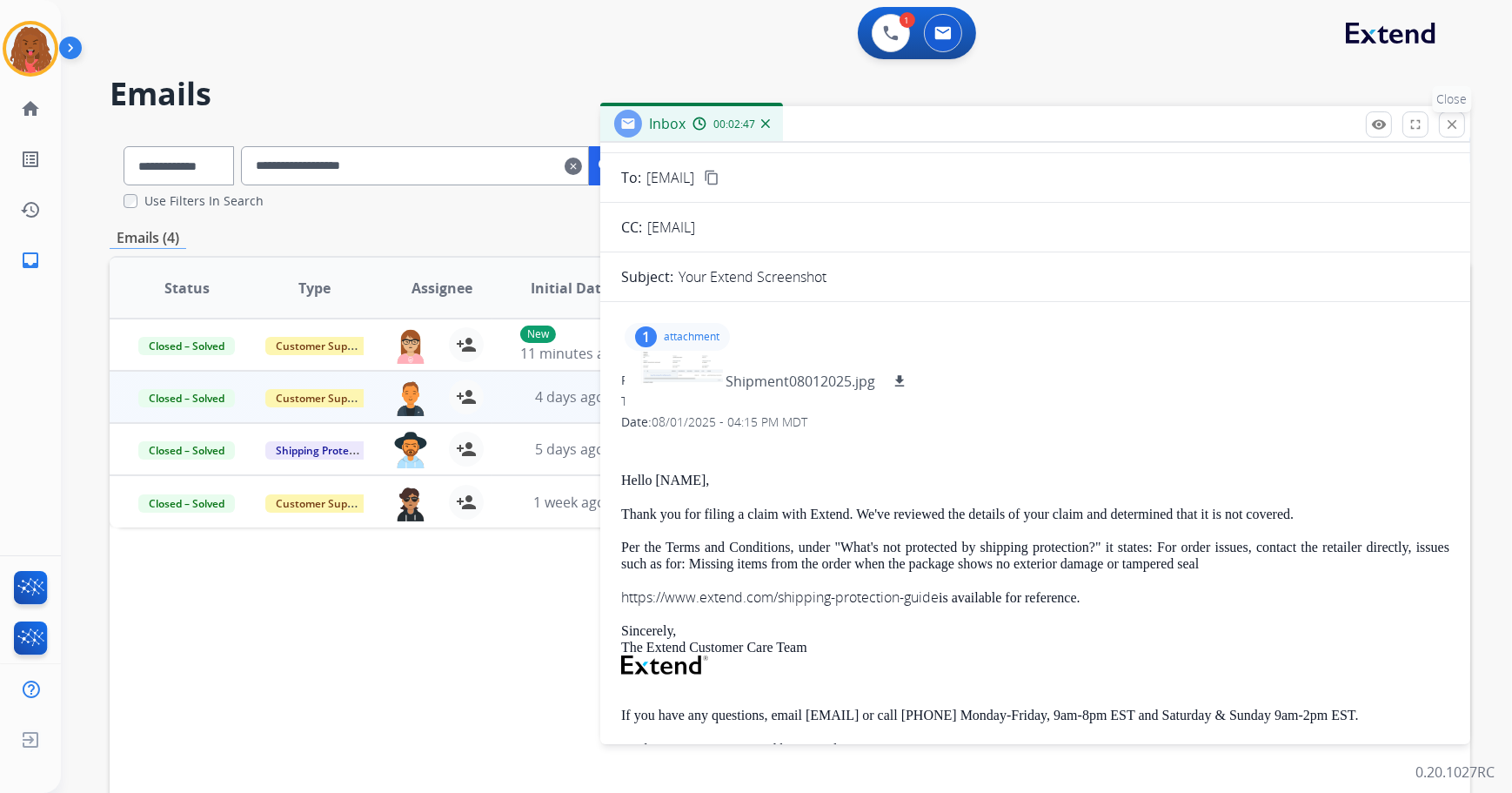 click on "close" at bounding box center [1452, 124] 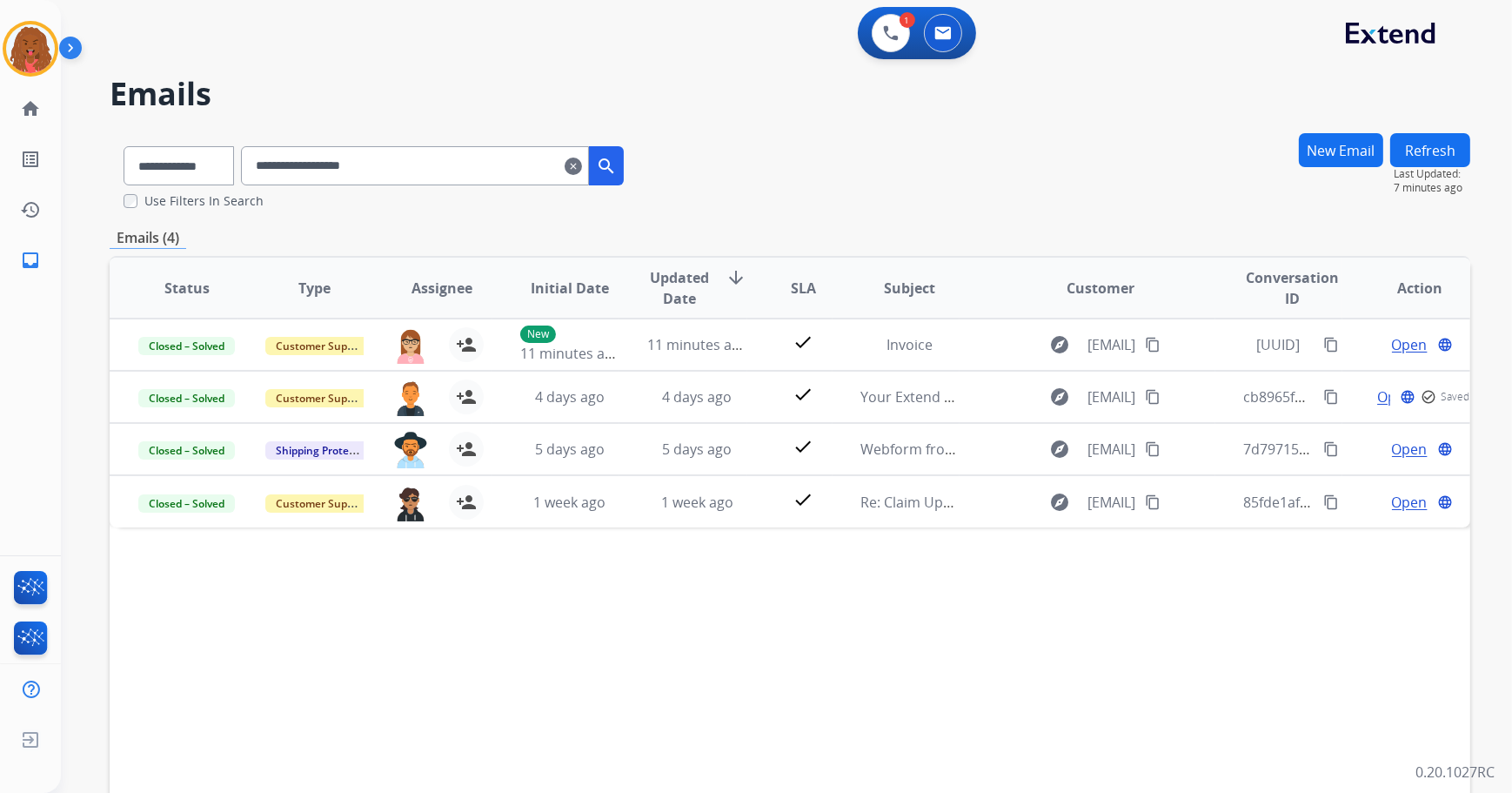 click on "New Email" at bounding box center (1341, 150) 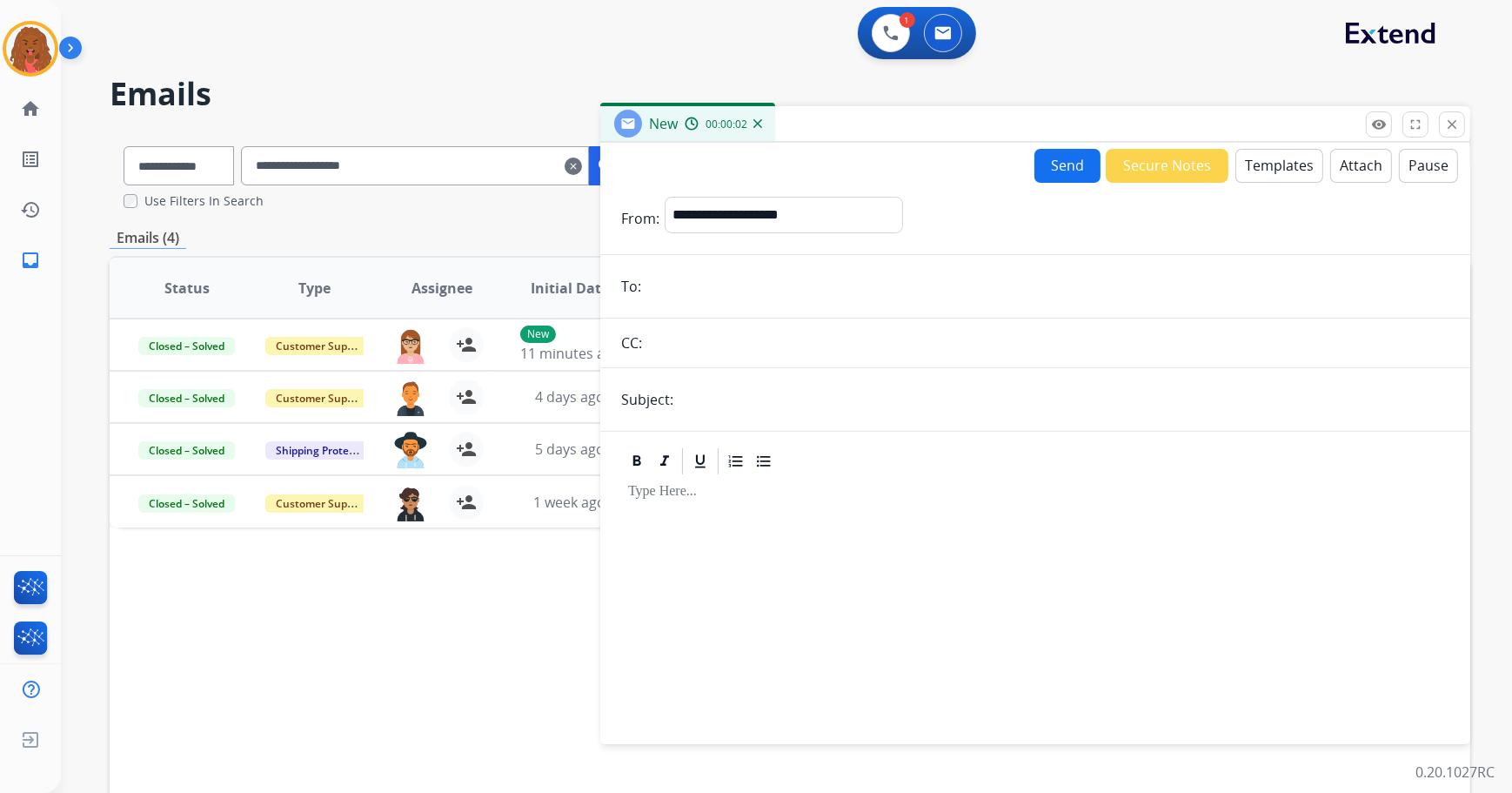 click on "Emails (4)" at bounding box center [790, 238] 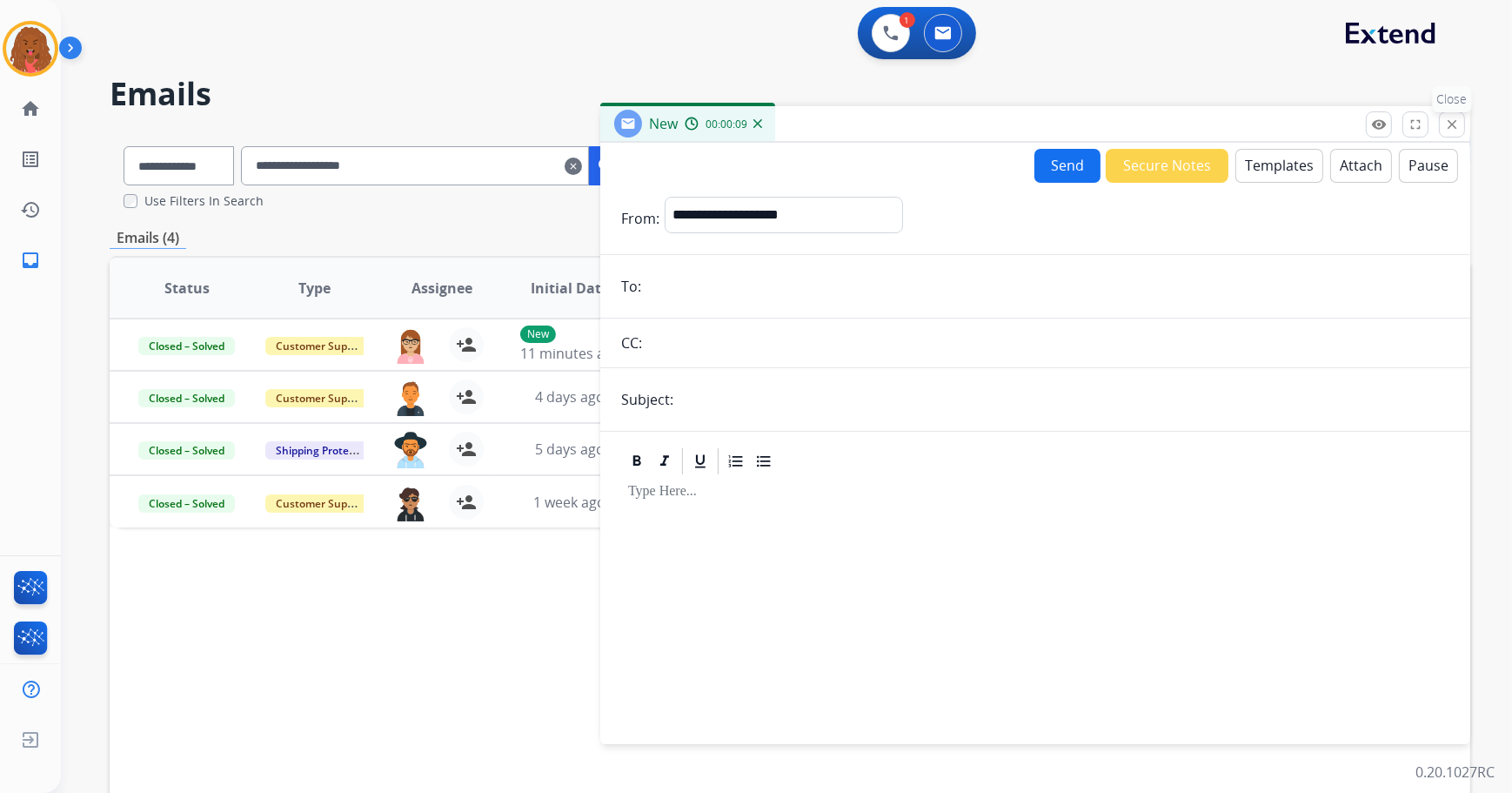 click on "close Close" at bounding box center [1452, 124] 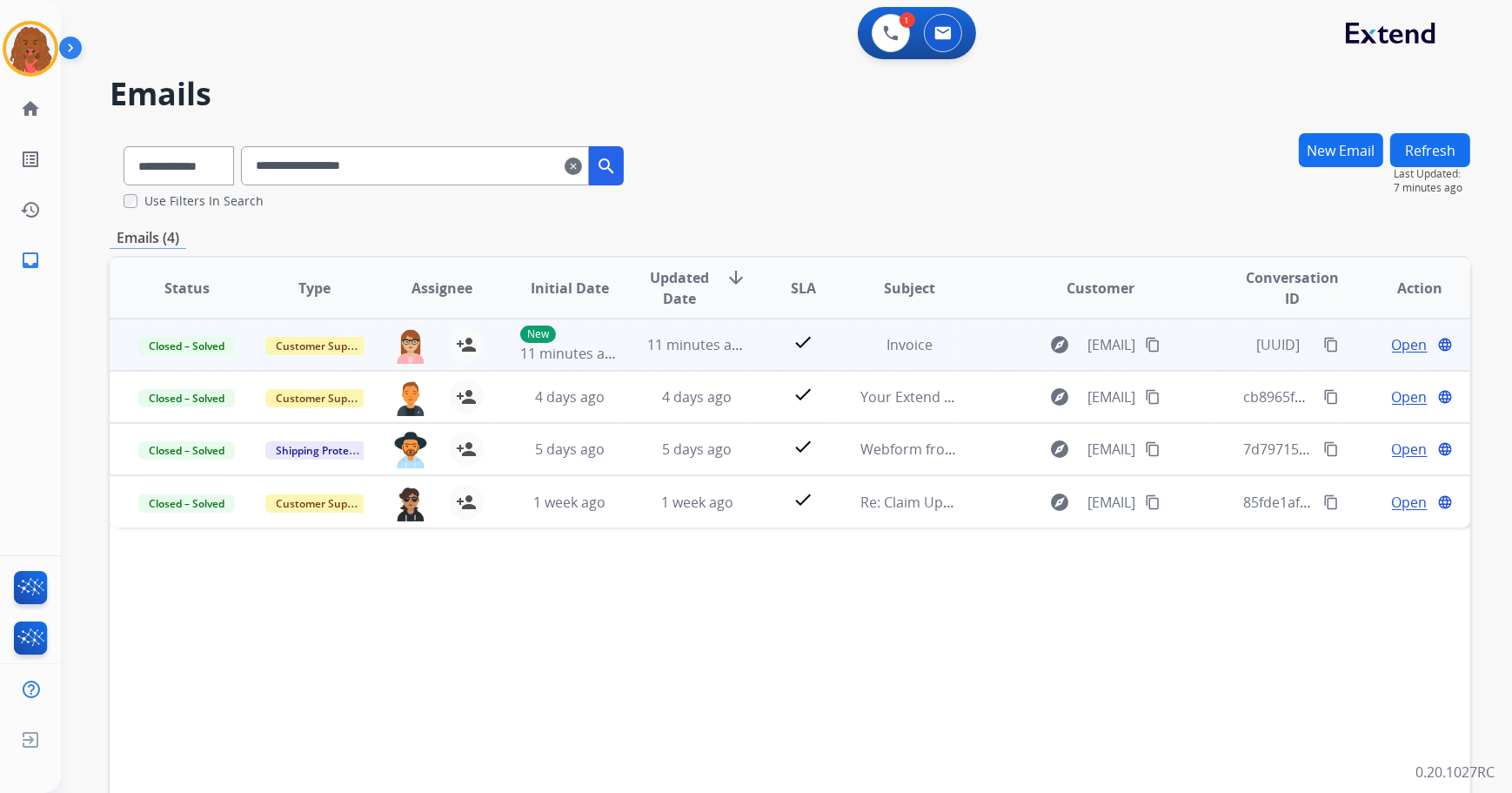 click on "Open" at bounding box center [1409, 345] 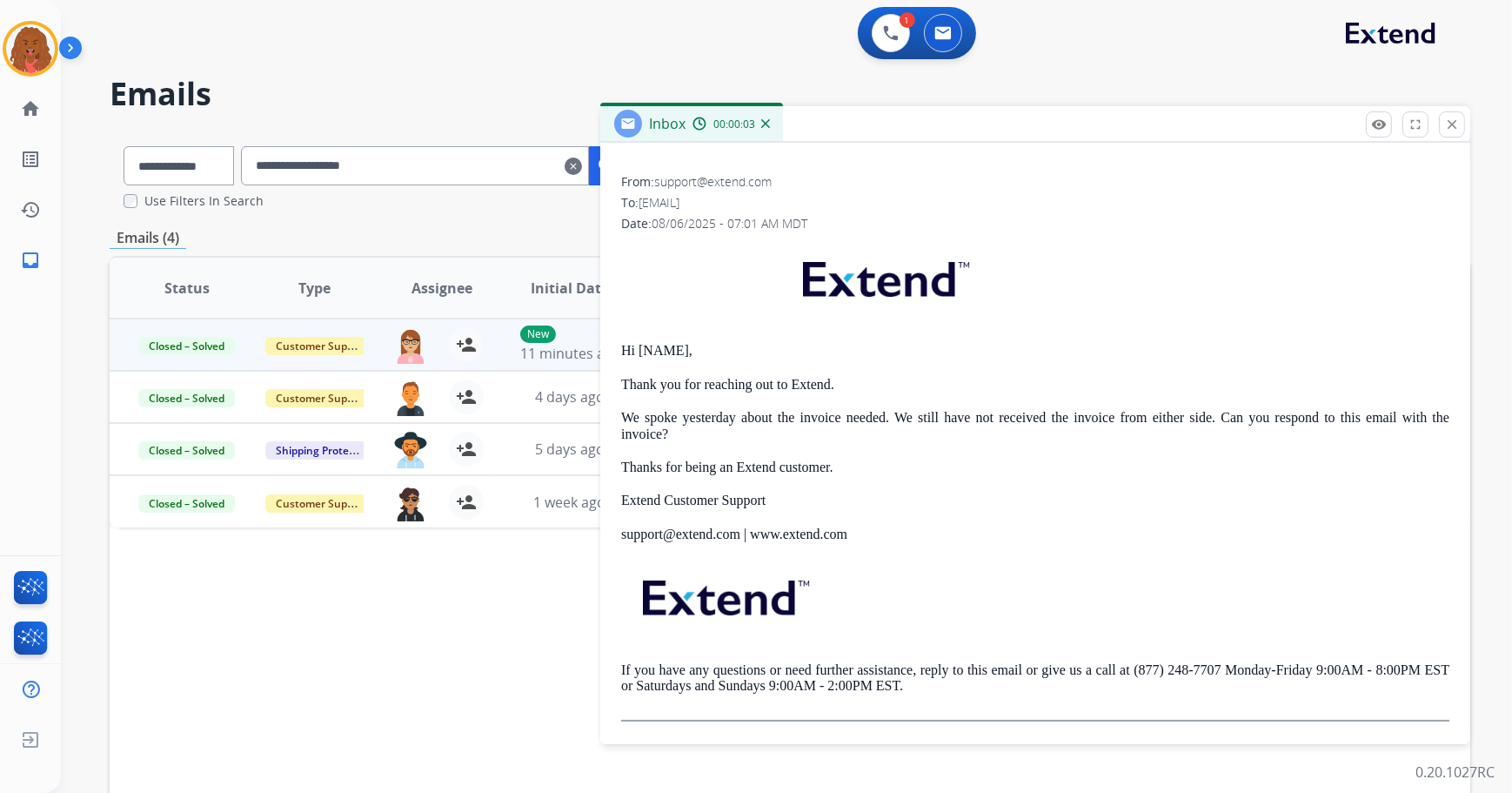 scroll, scrollTop: 233, scrollLeft: 0, axis: vertical 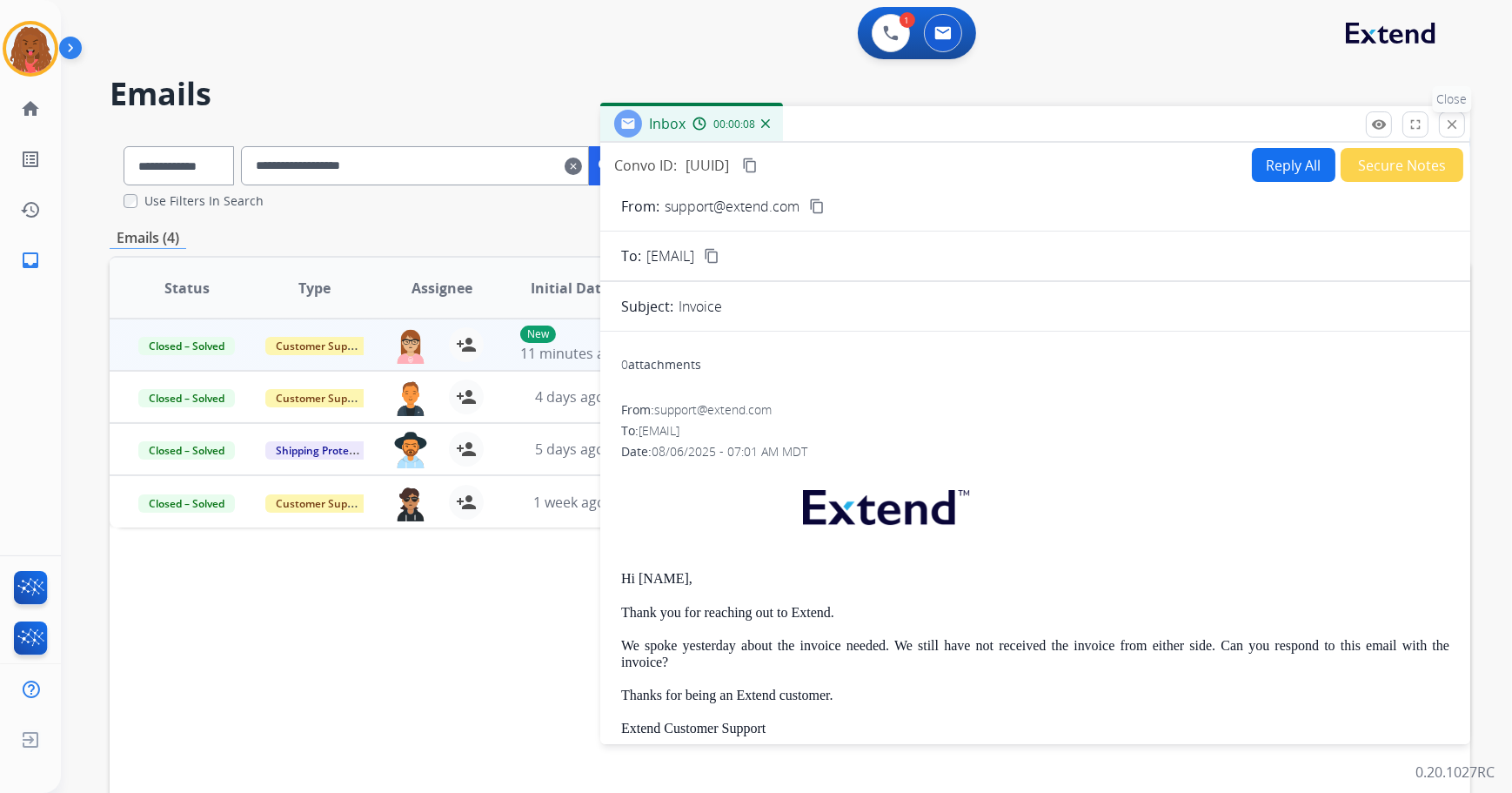 click on "close" at bounding box center (1452, 124) 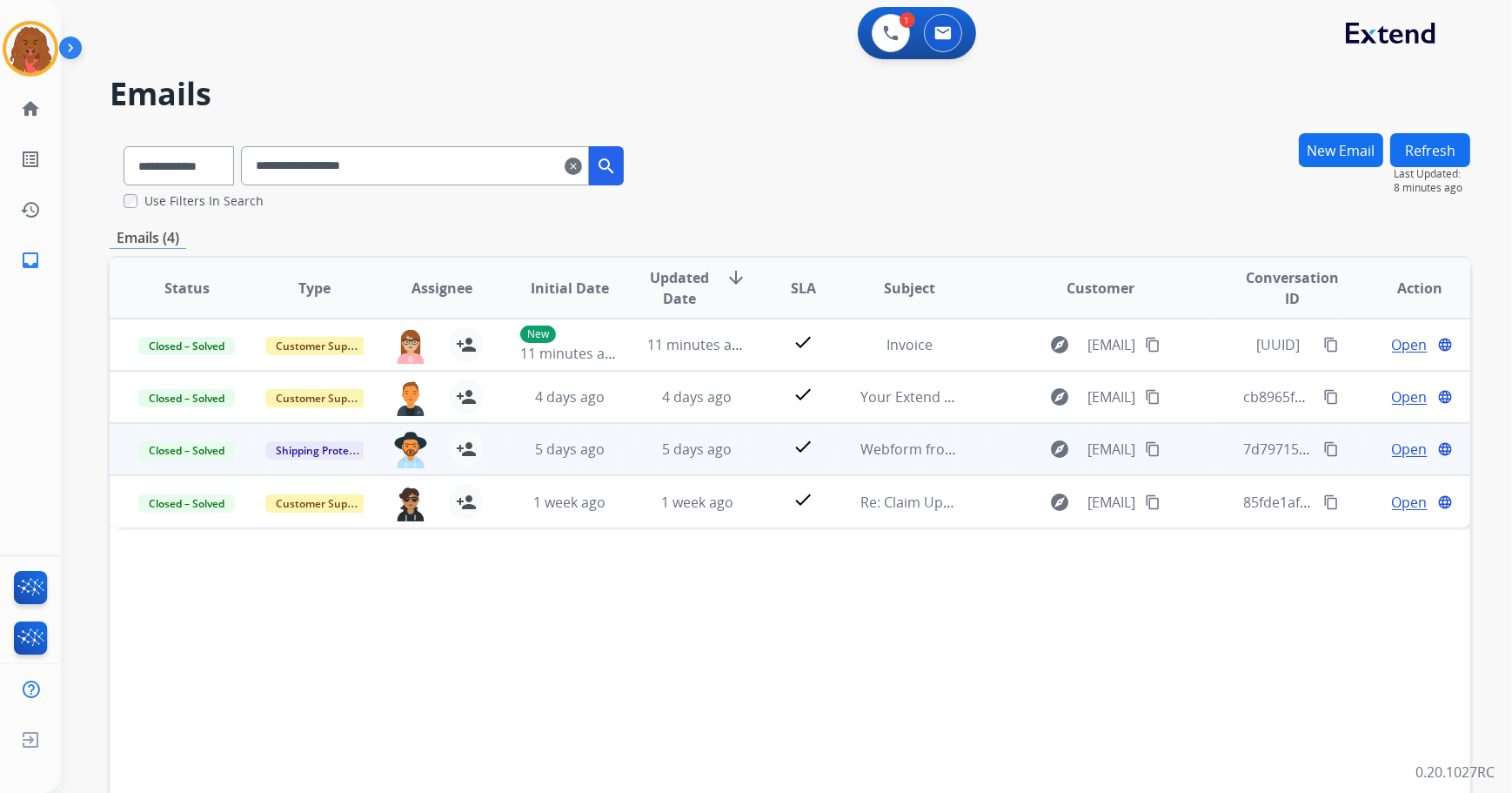 click on "Open" at bounding box center [1409, 449] 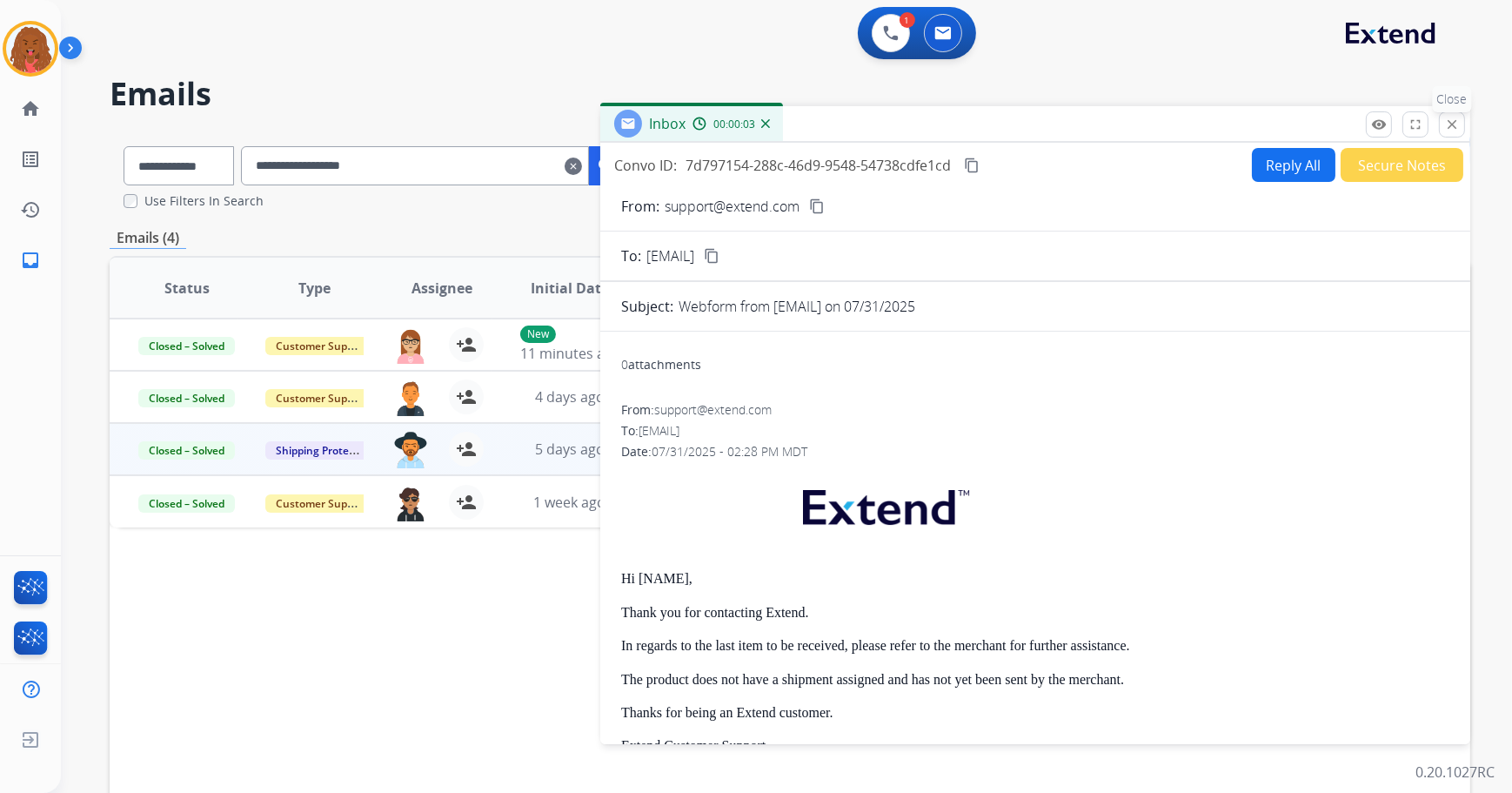 click on "close" at bounding box center (1452, 124) 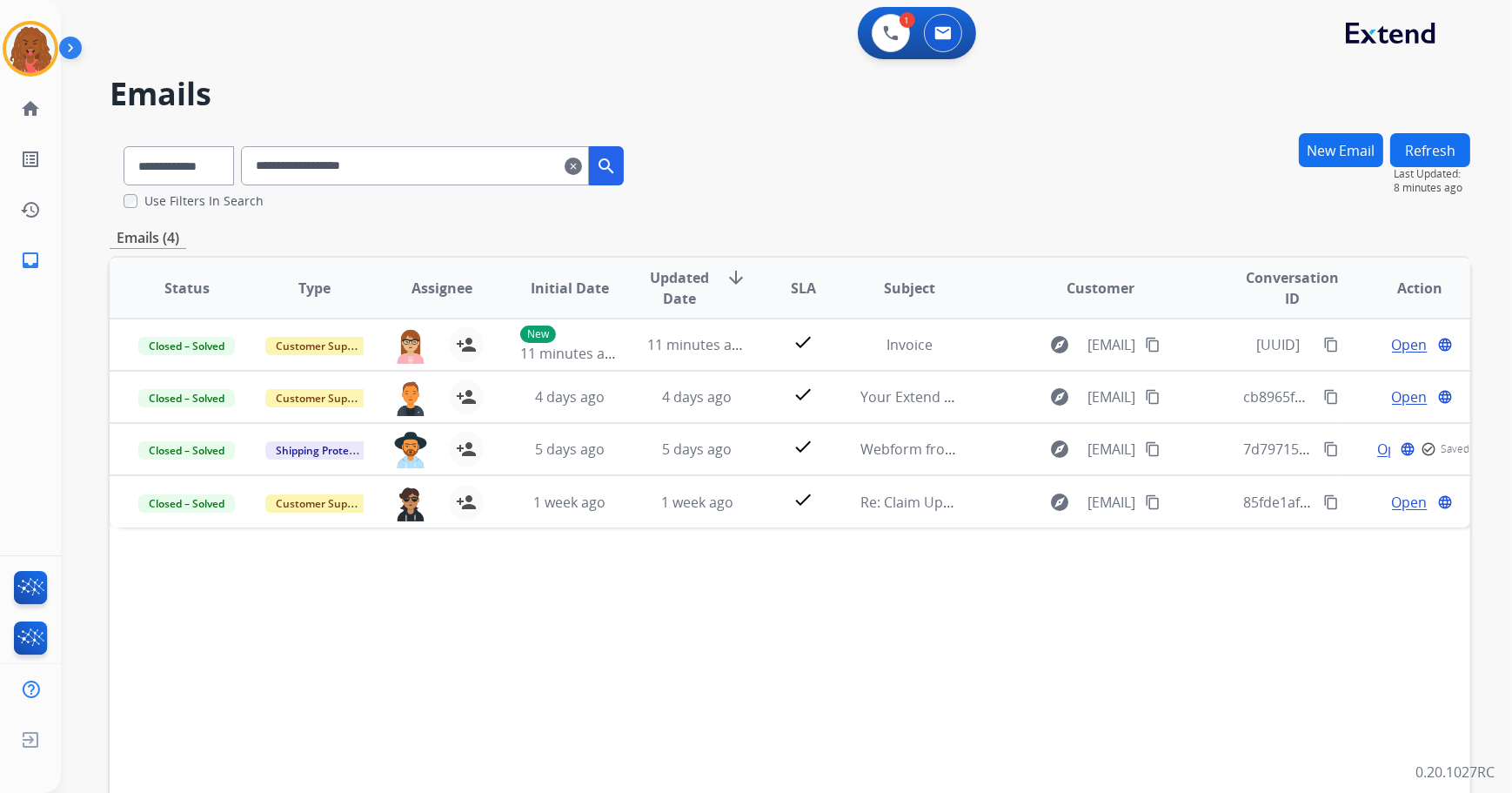 click on "New Email" at bounding box center (1341, 150) 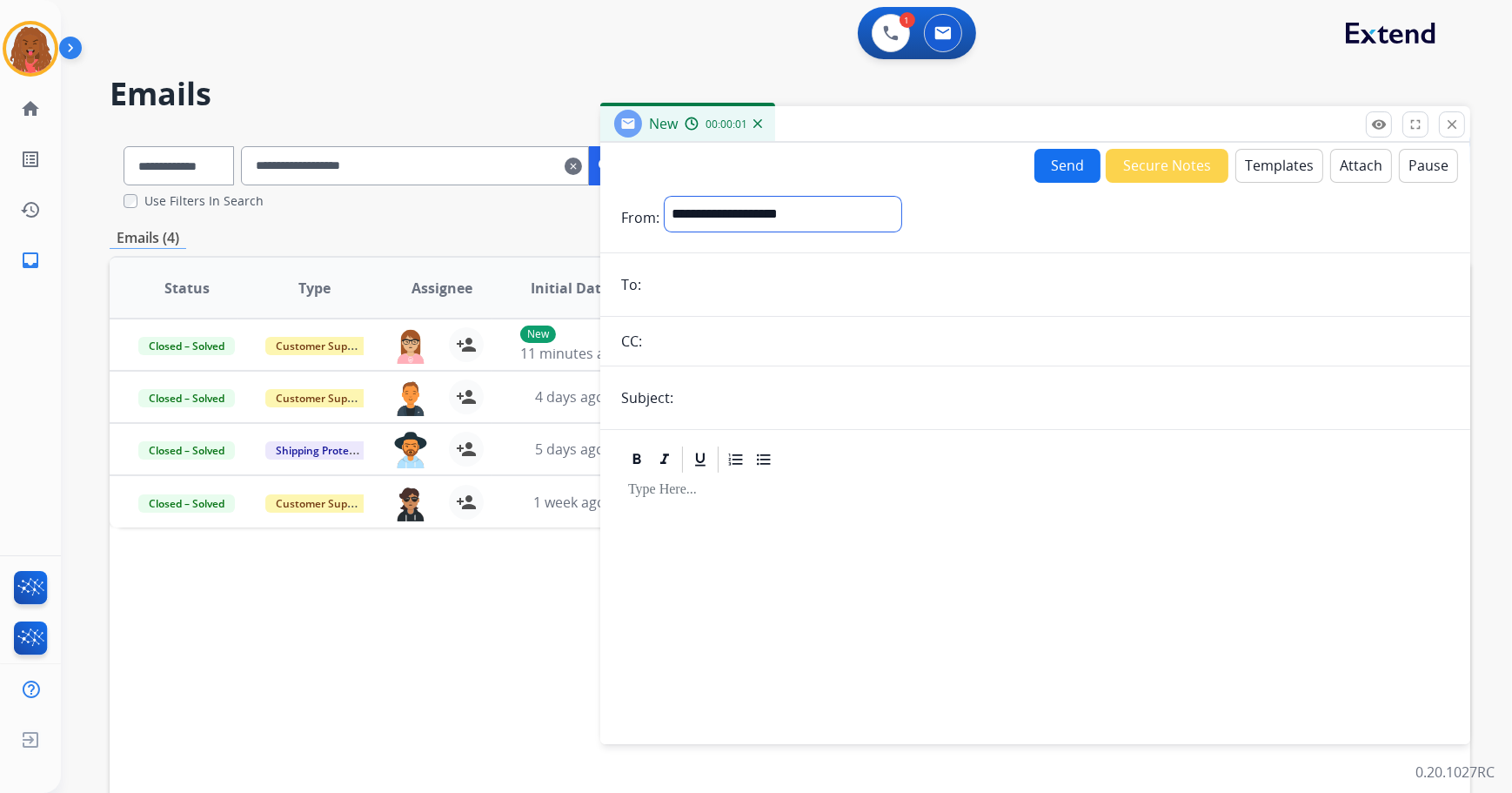 click on "**********" at bounding box center [783, 214] 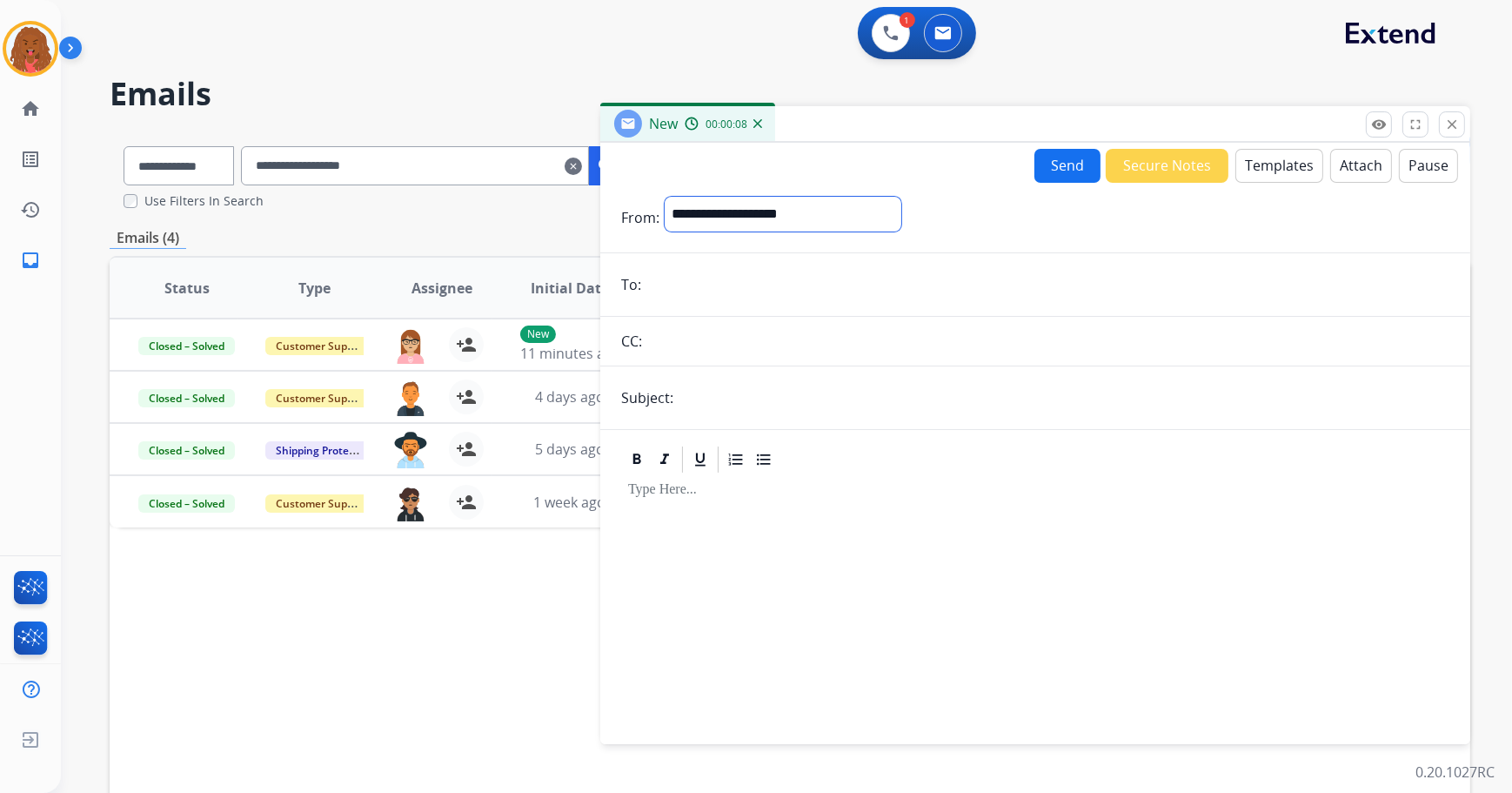 select on "**********" 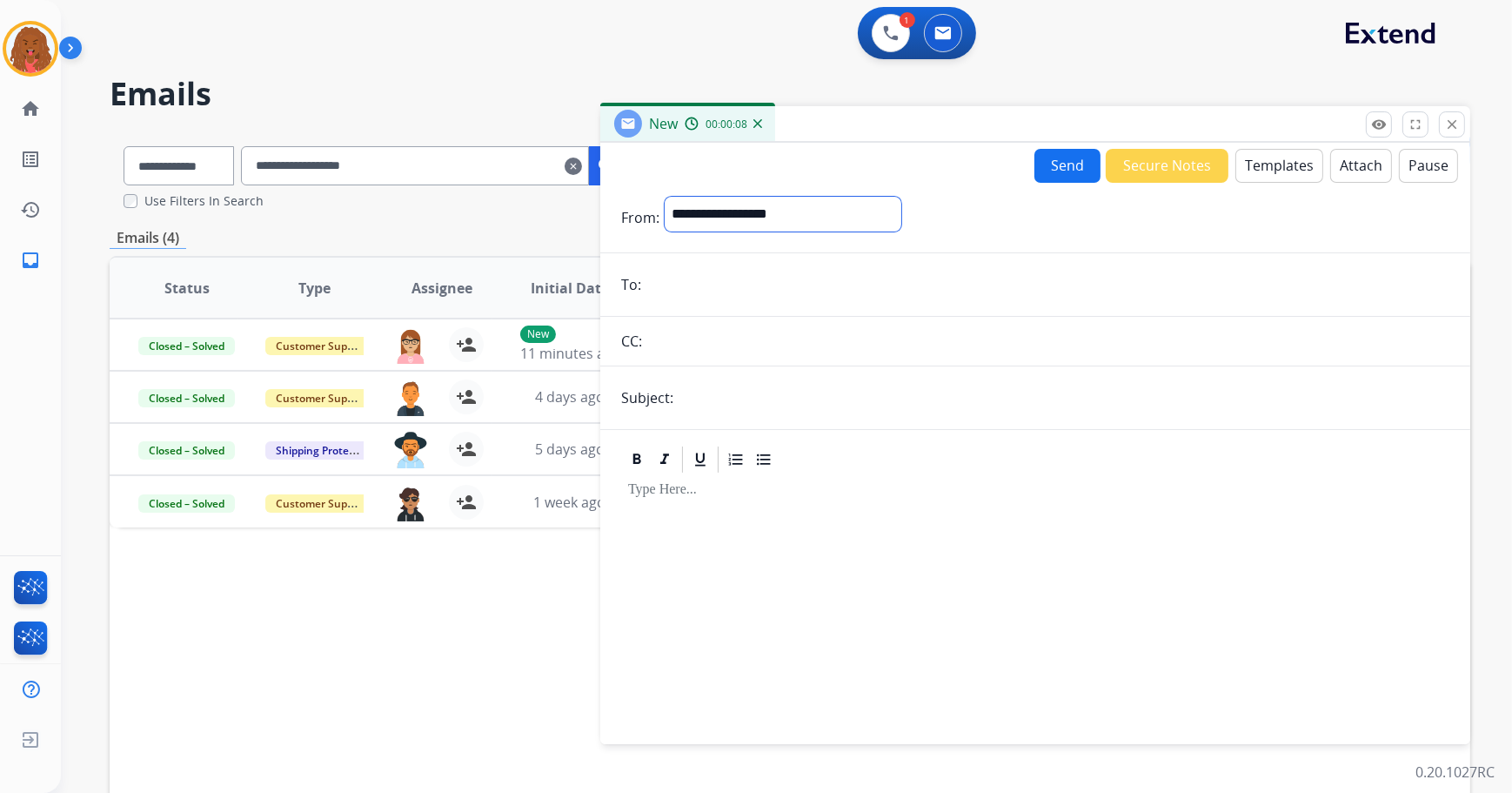 click on "**********" at bounding box center (783, 214) 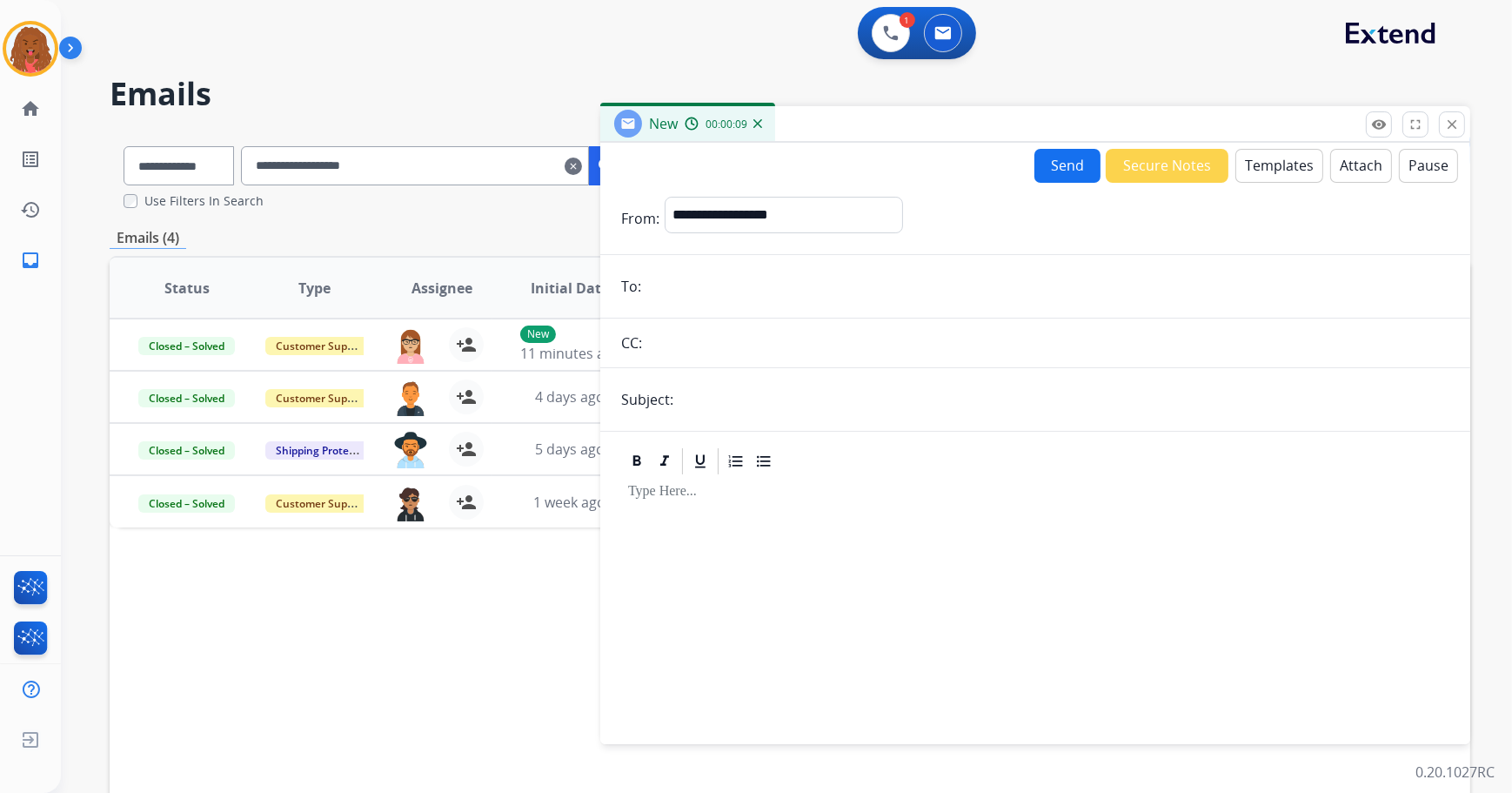 click at bounding box center (1047, 286) 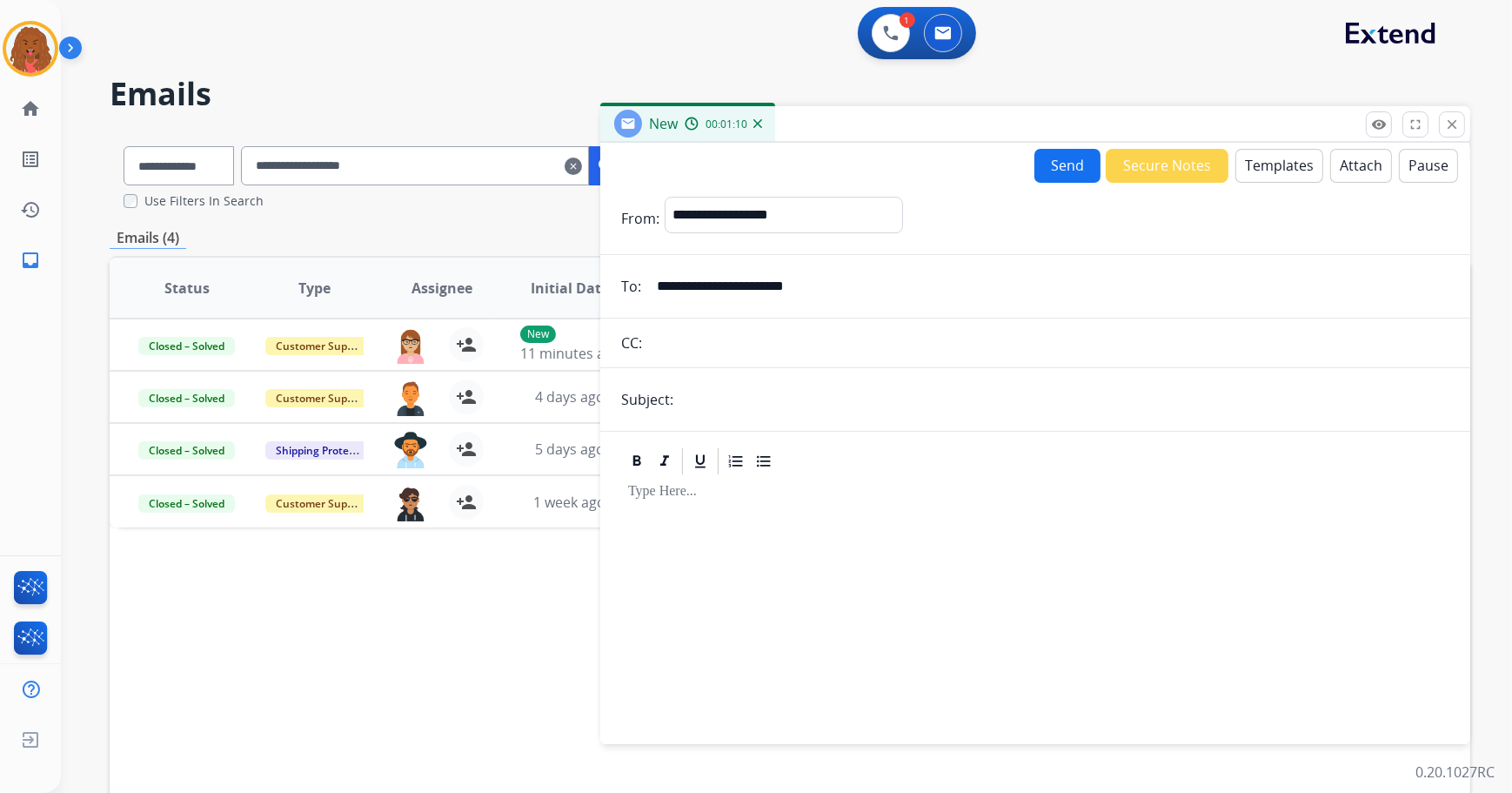 type on "**********" 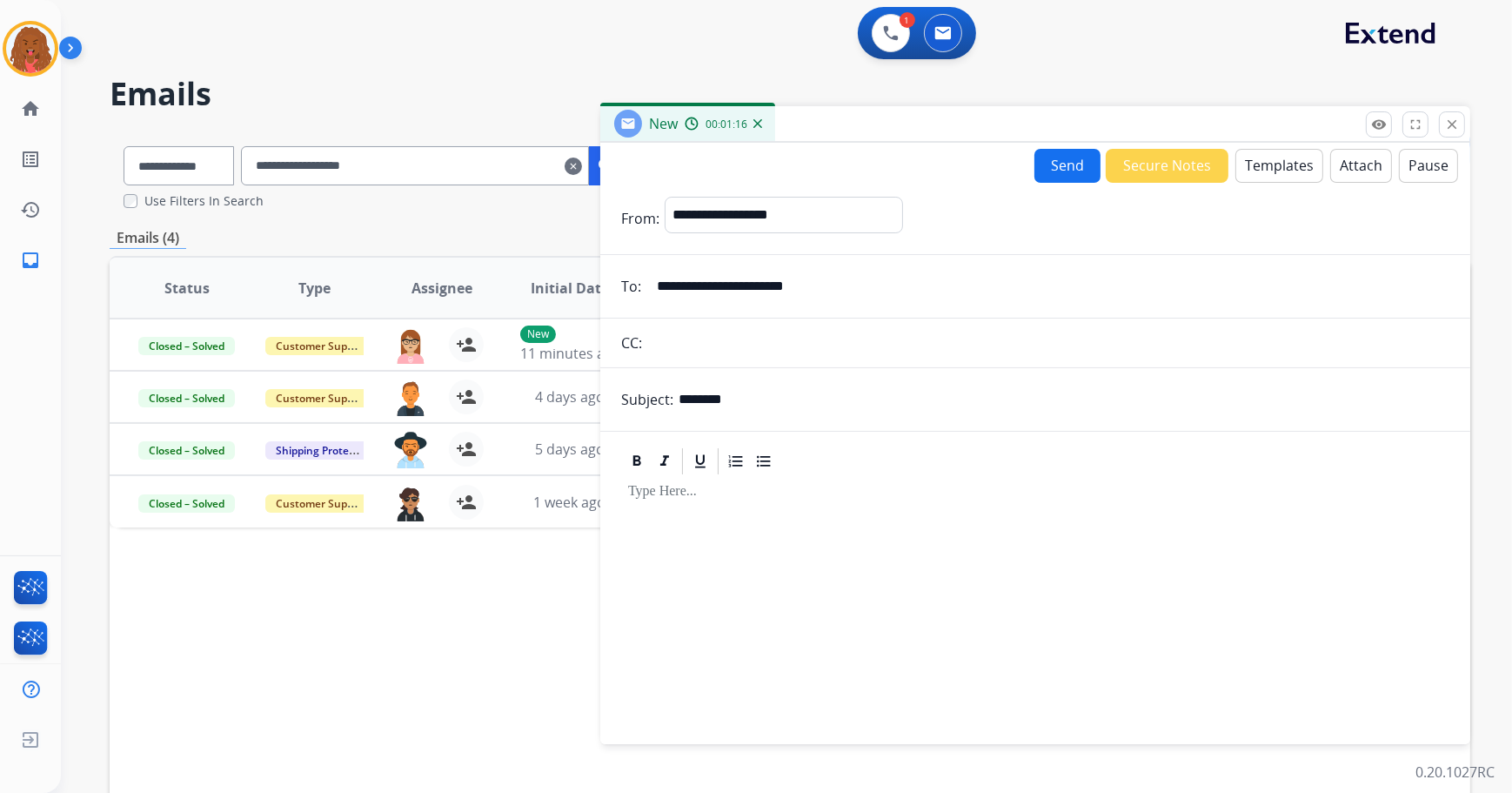 type on "********" 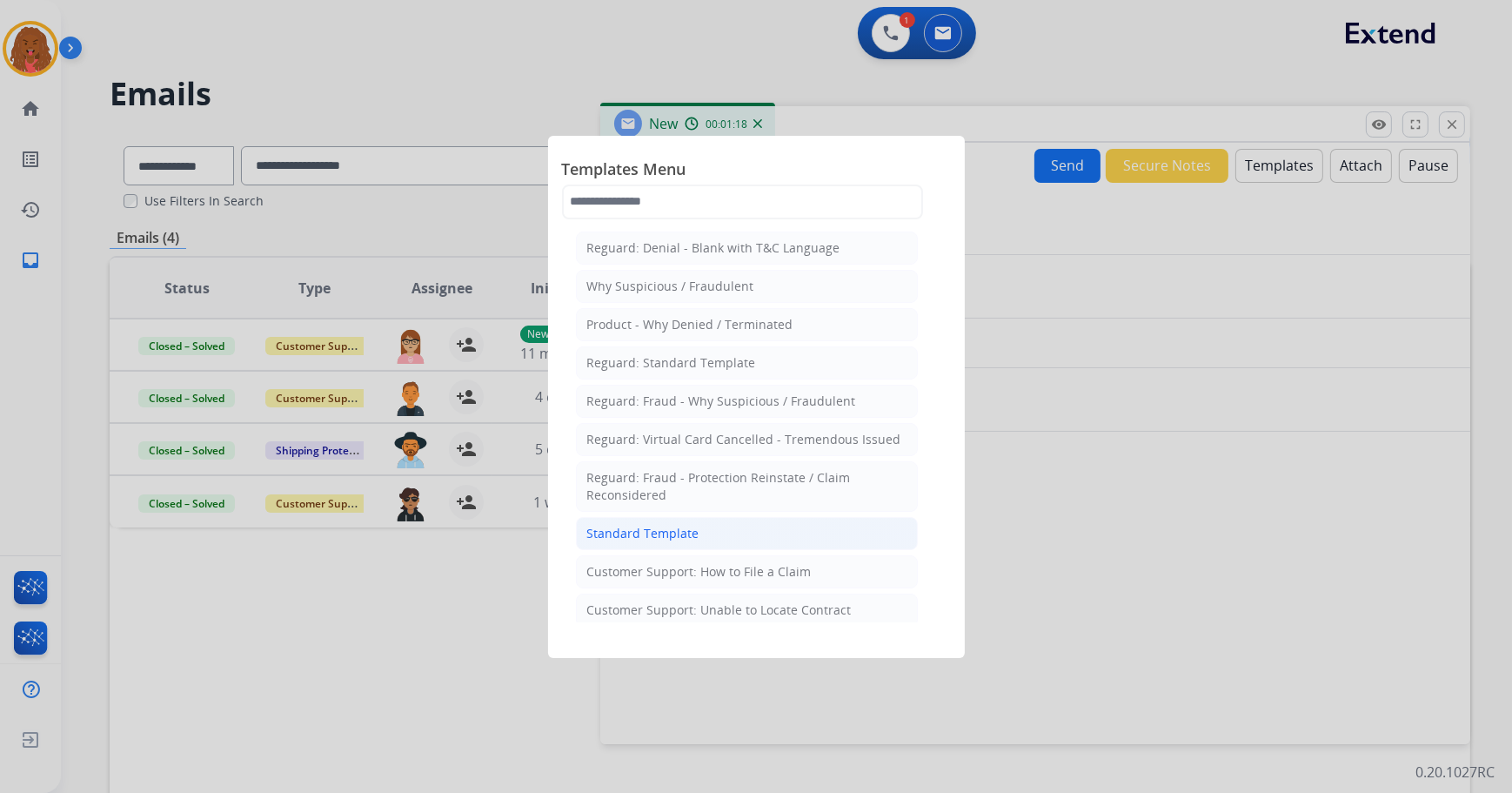 click on "Standard Template" 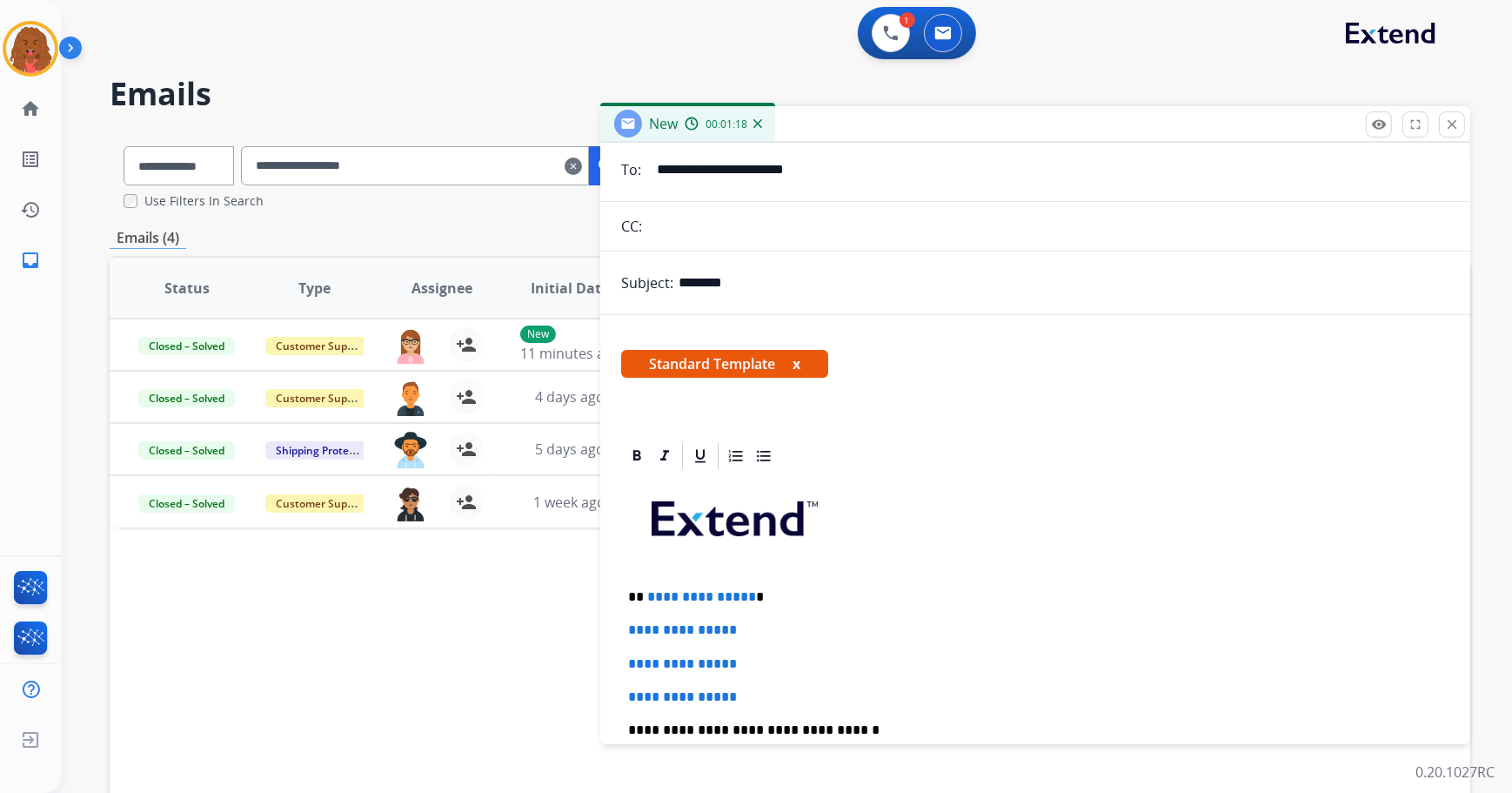 scroll, scrollTop: 316, scrollLeft: 0, axis: vertical 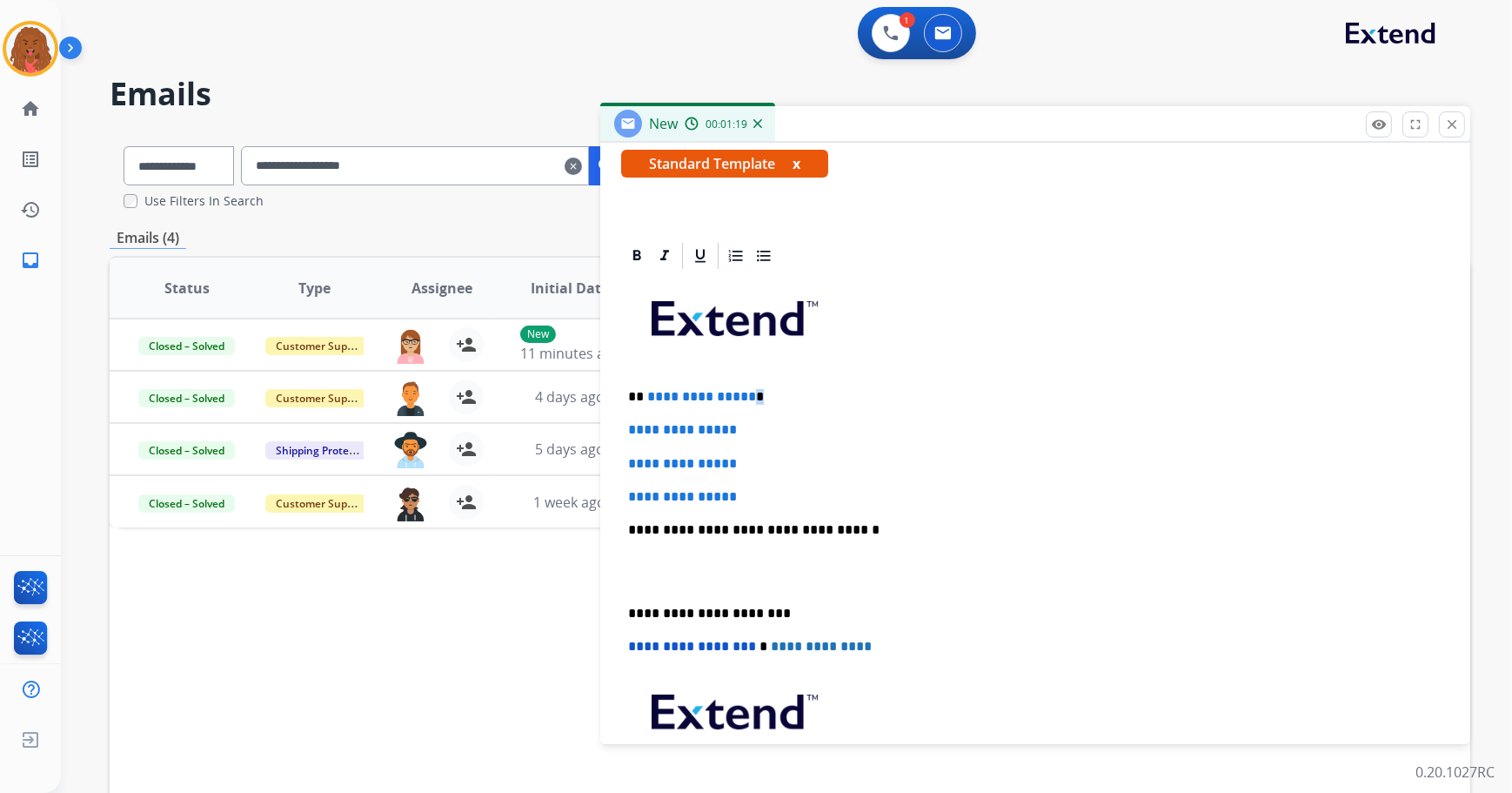 drag, startPoint x: 742, startPoint y: 394, endPoint x: 773, endPoint y: 419, distance: 39.82462 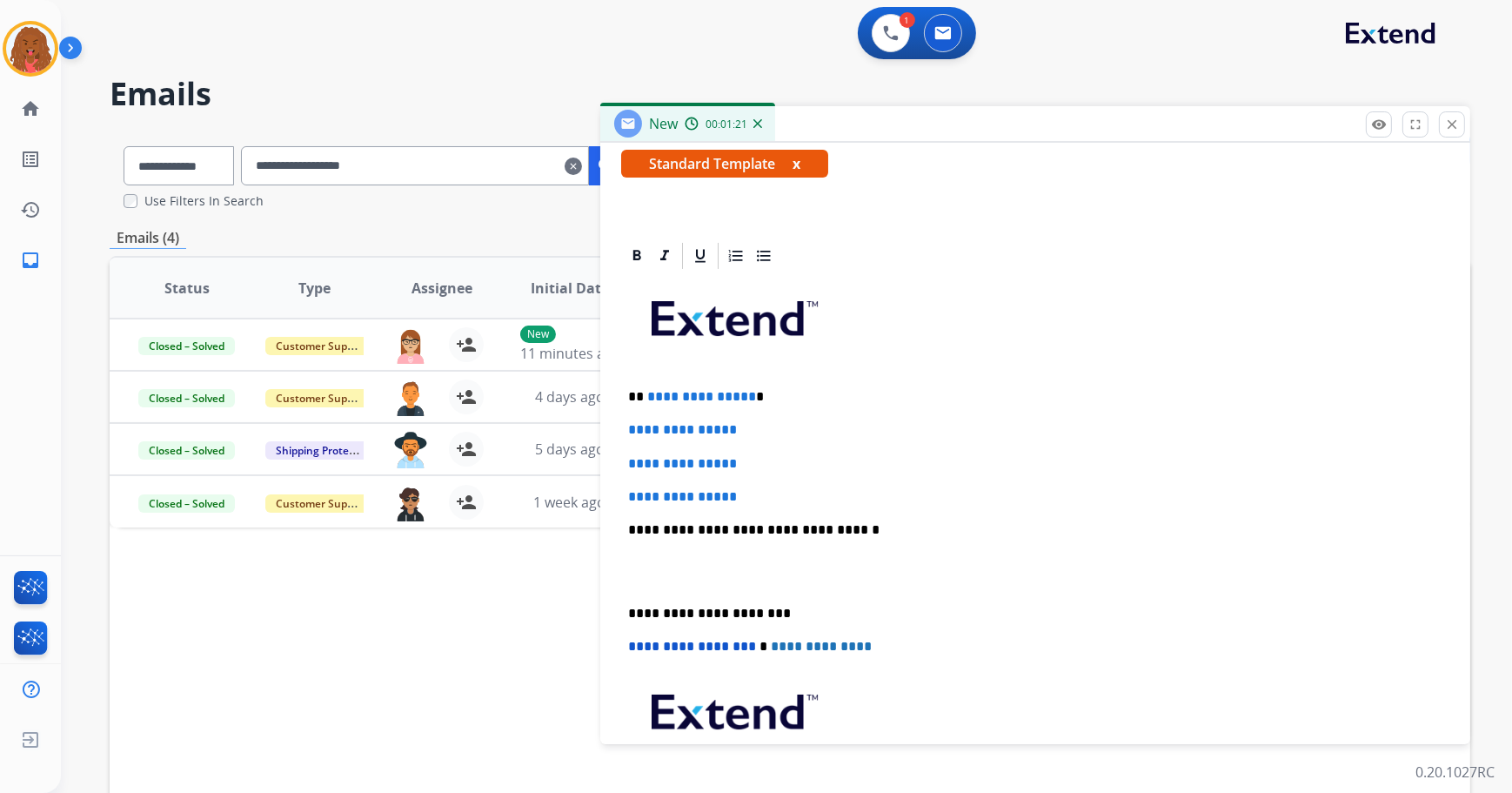 type 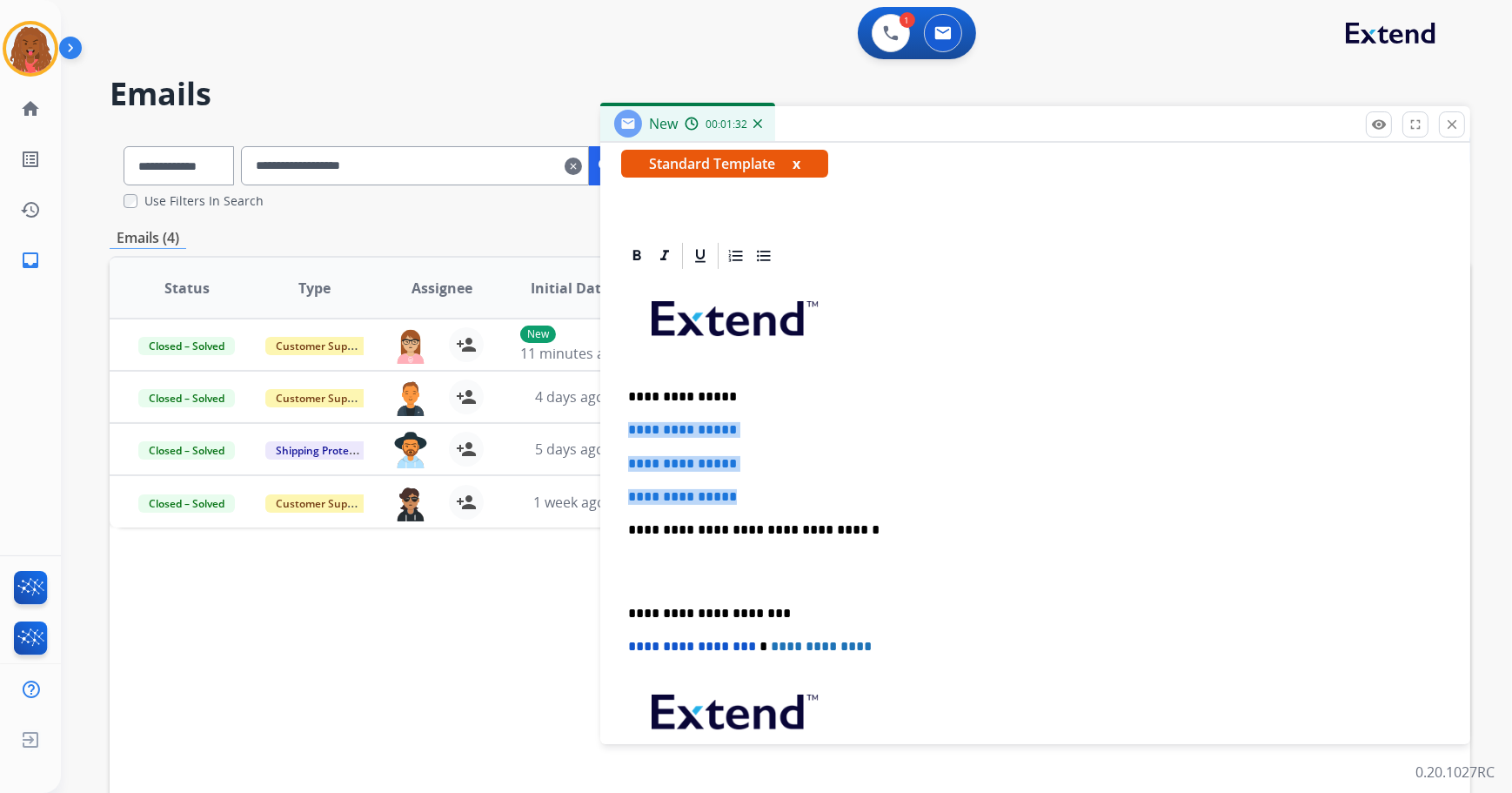 drag, startPoint x: 762, startPoint y: 497, endPoint x: 618, endPoint y: 417, distance: 164.73008 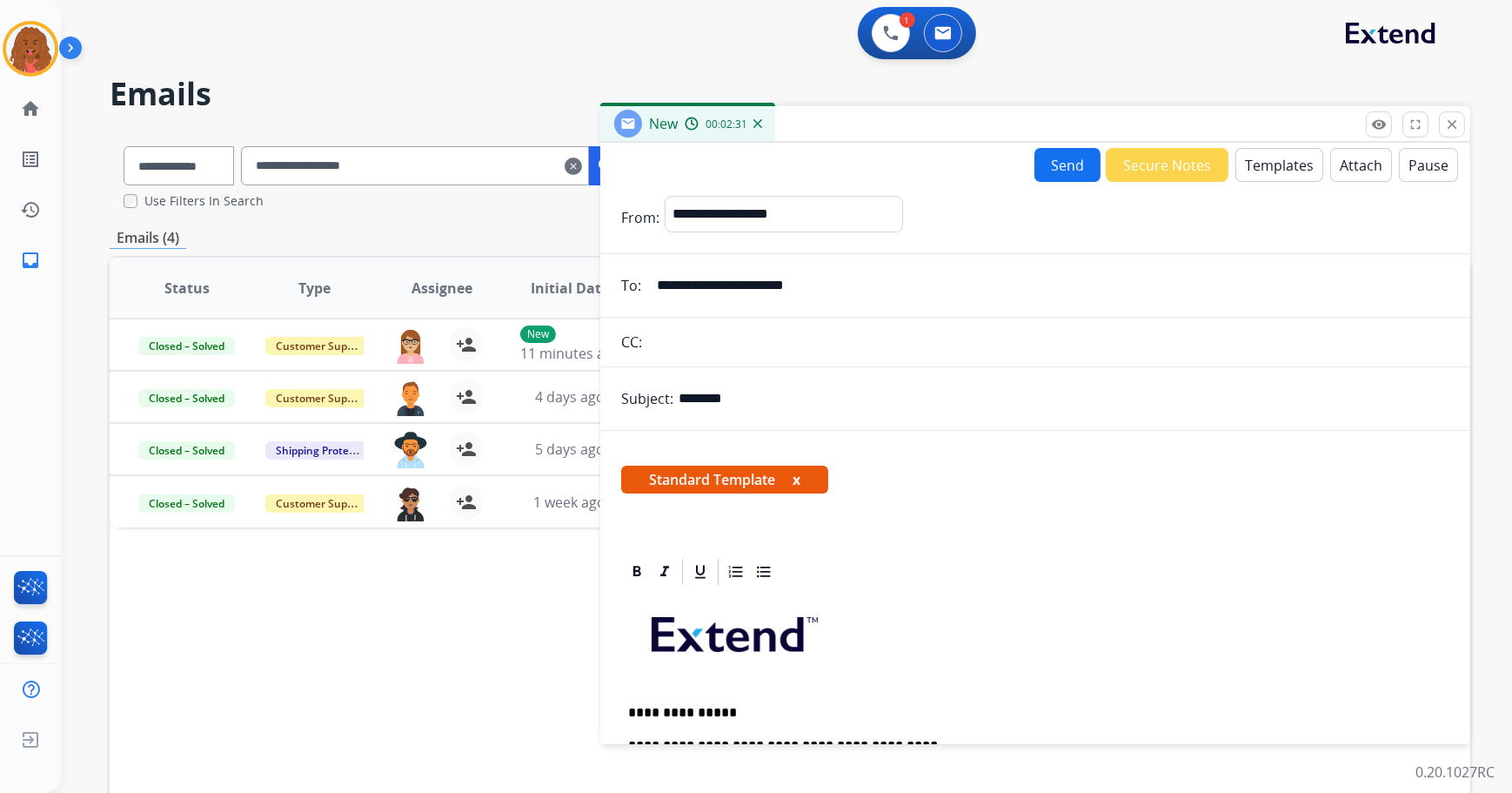 scroll, scrollTop: 0, scrollLeft: 0, axis: both 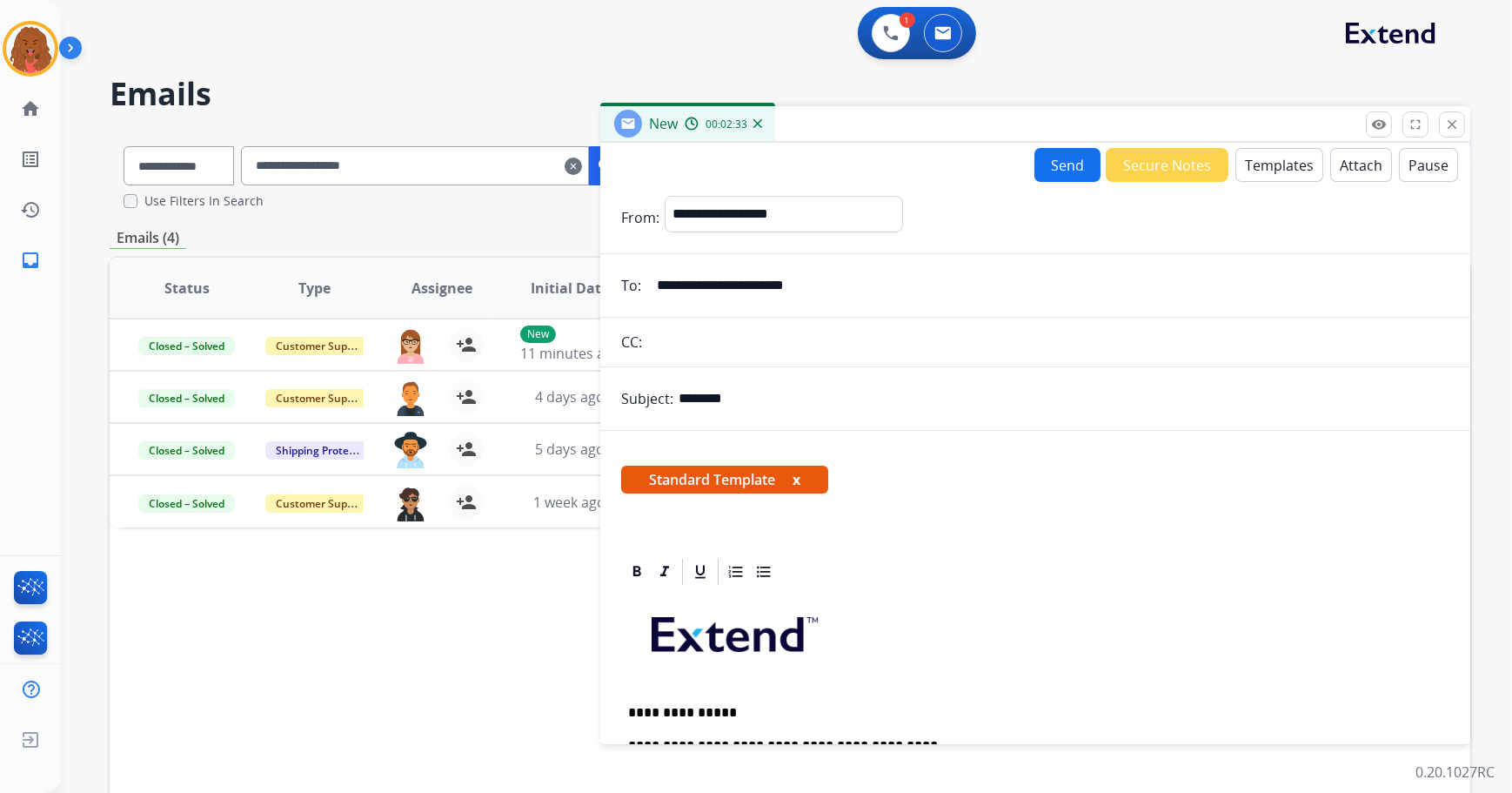 click on "Send" at bounding box center [1067, 165] 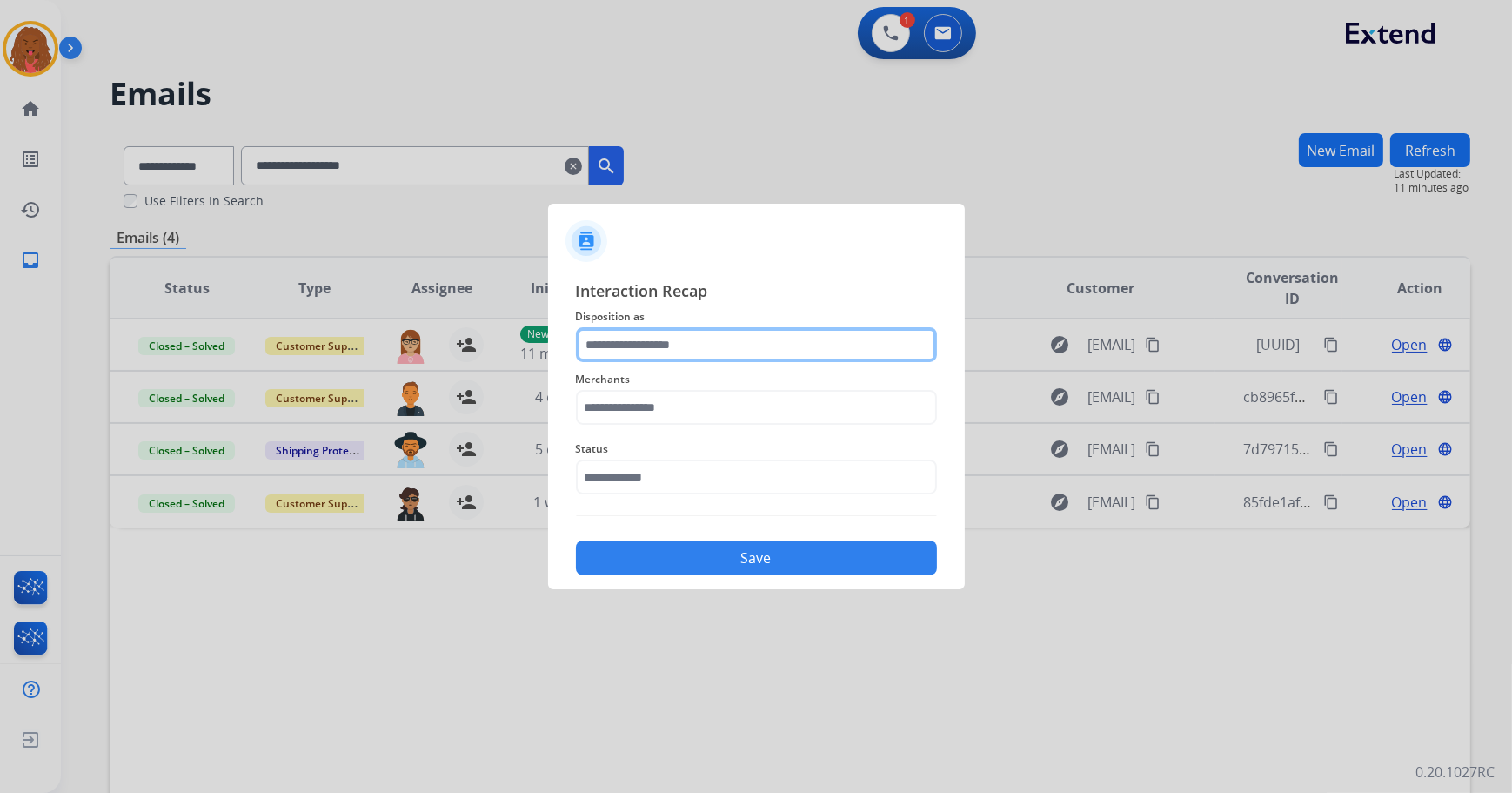 click 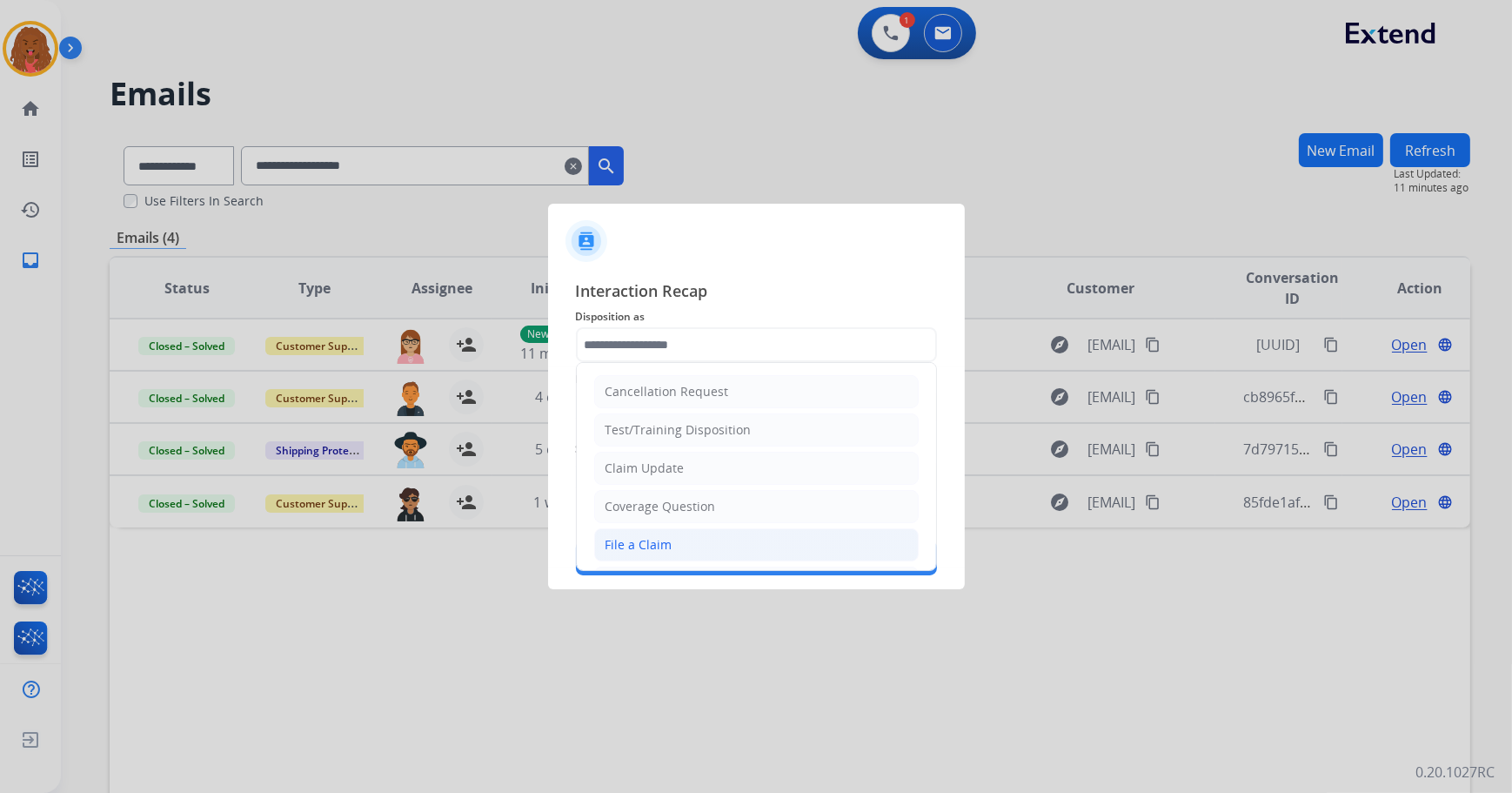 click on "File a Claim" 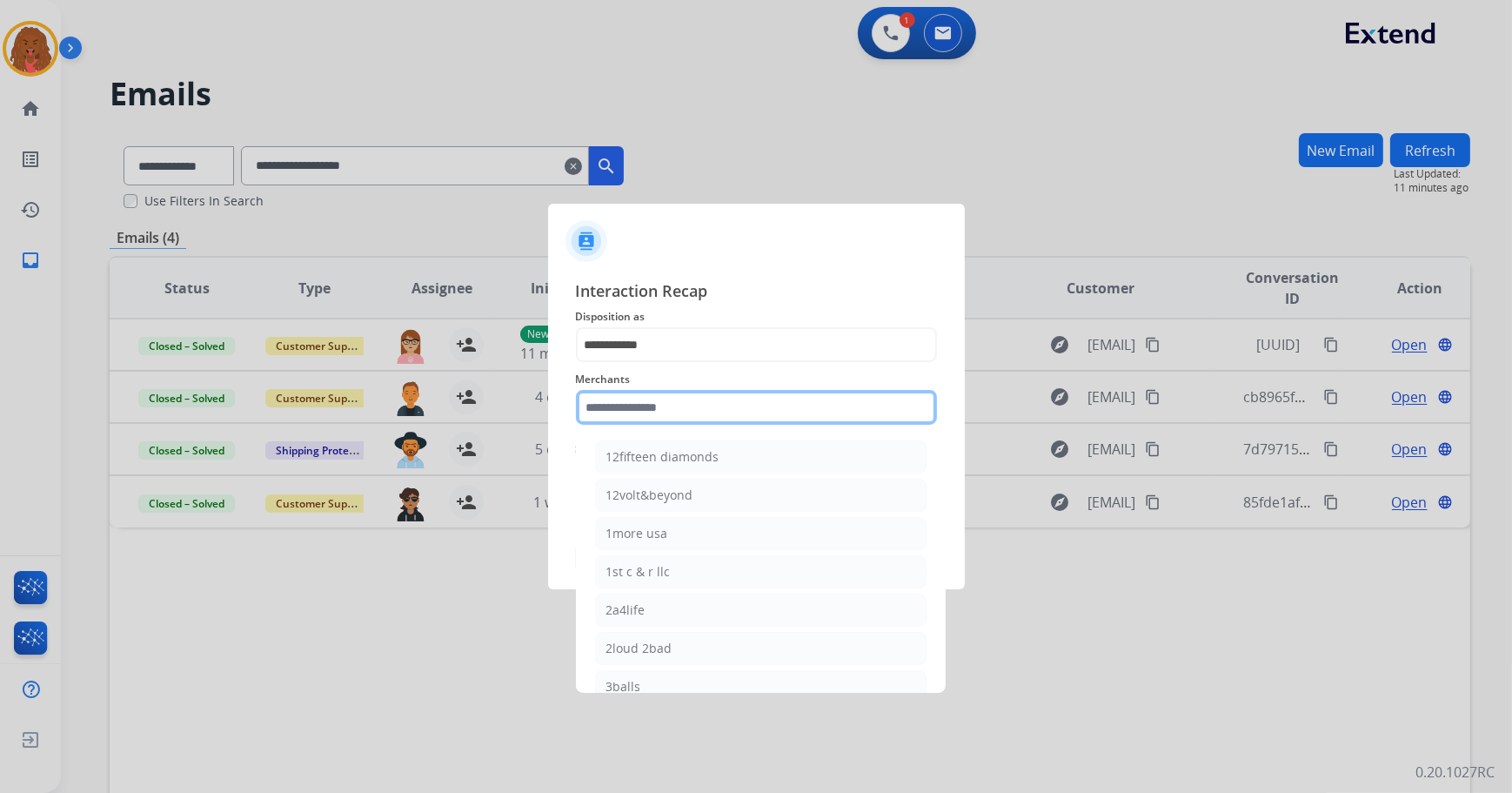 click 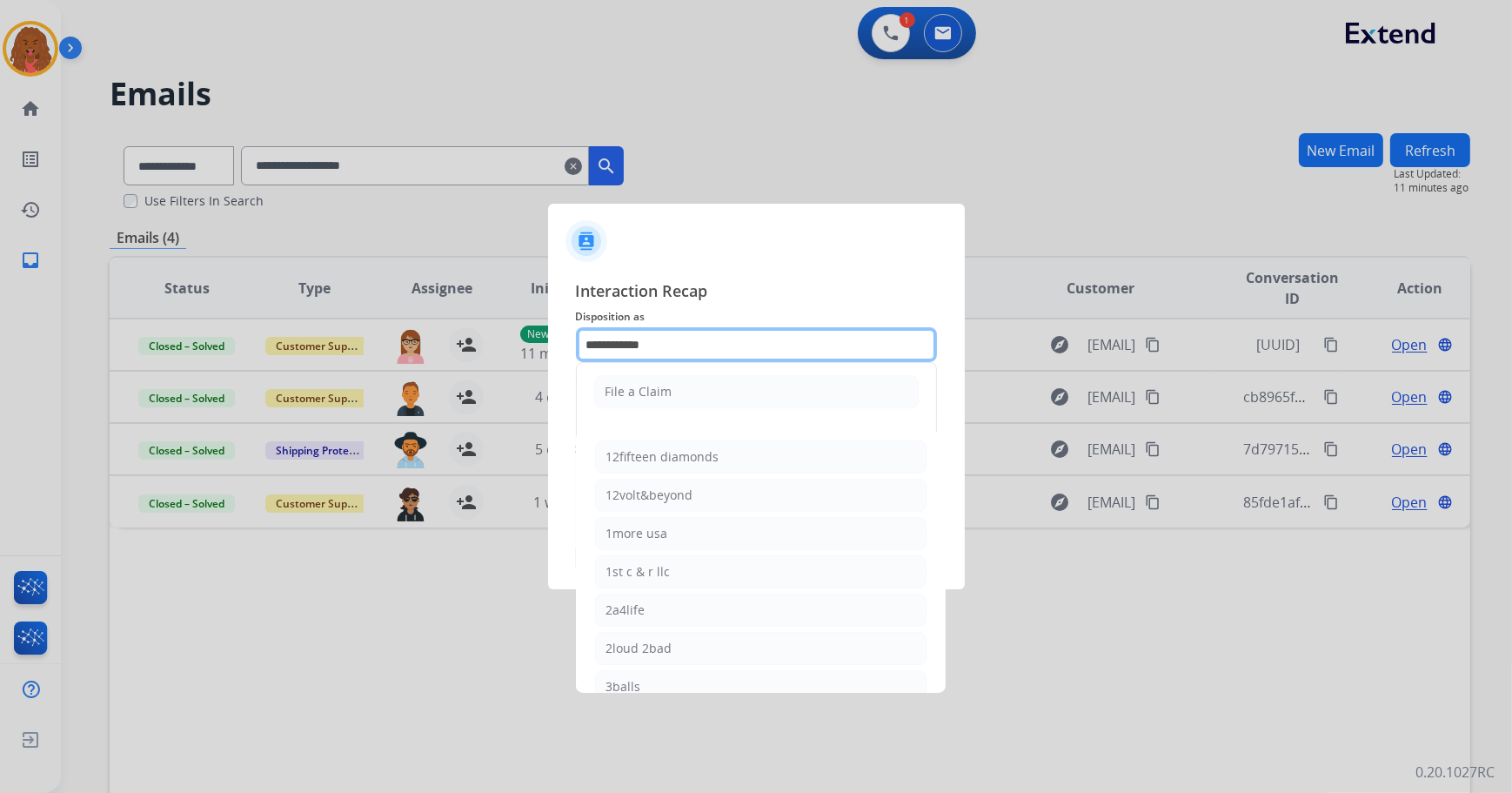 click on "**********" 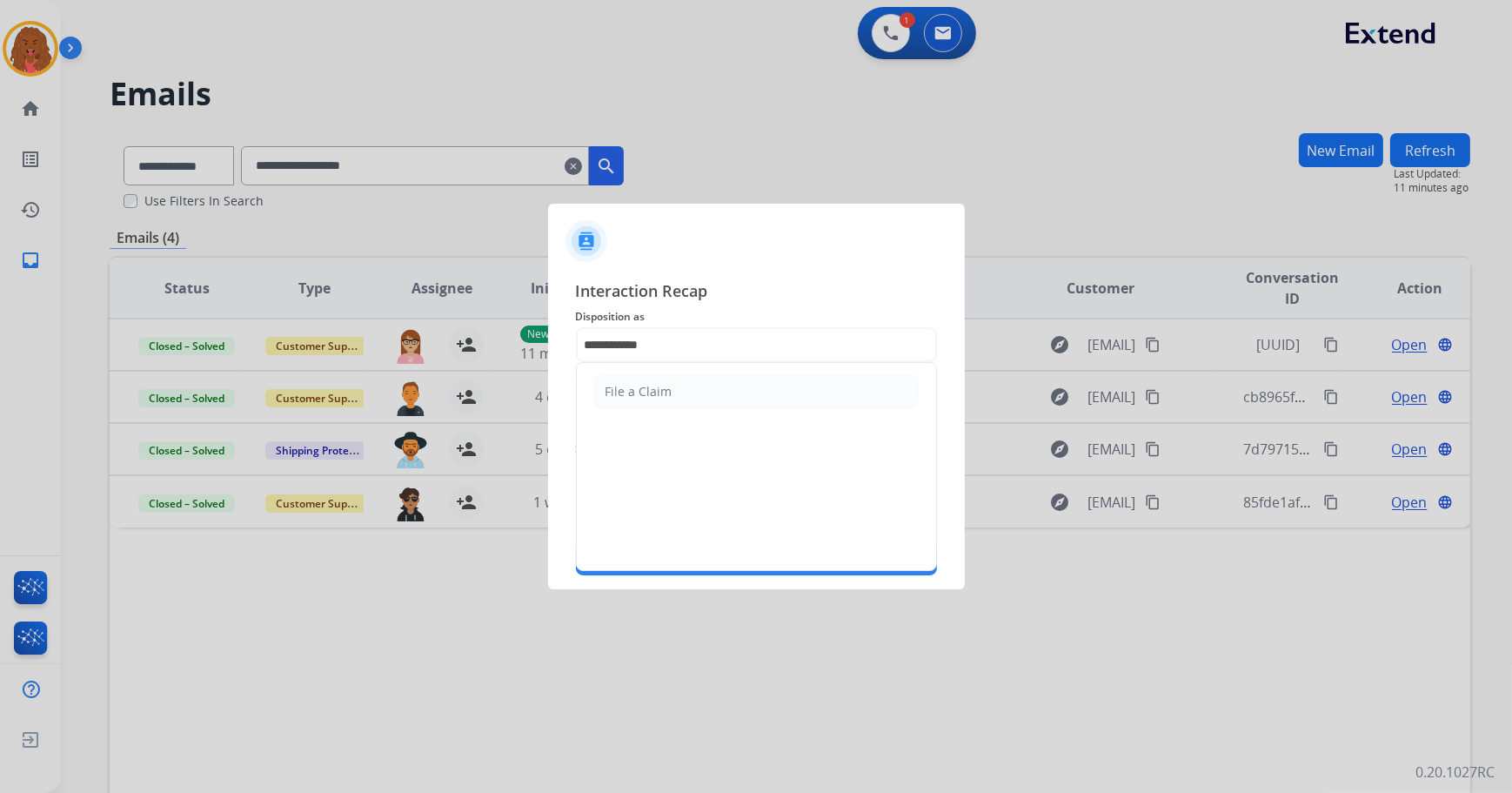 drag, startPoint x: 680, startPoint y: 387, endPoint x: 661, endPoint y: 357, distance: 35.510562 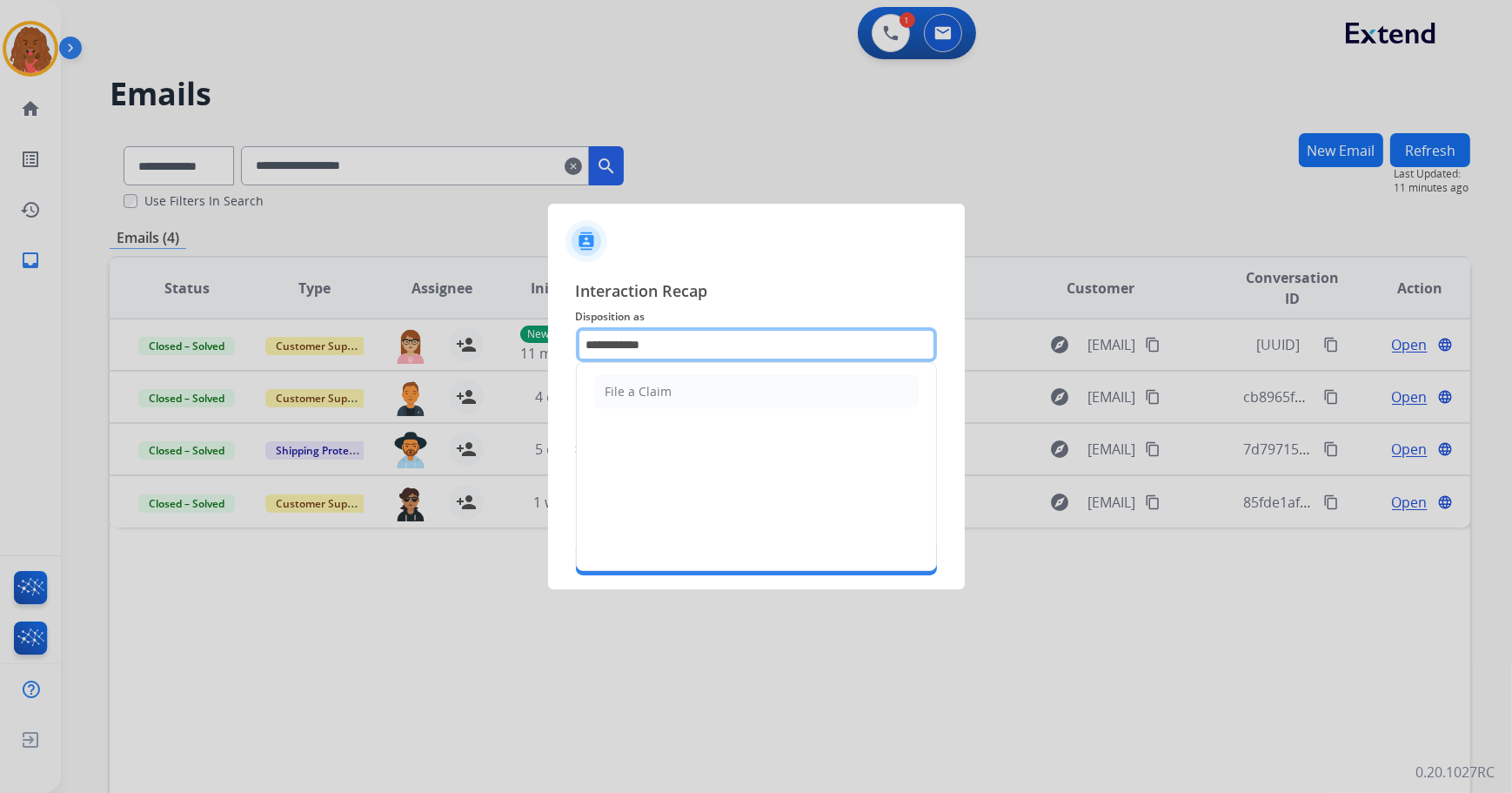 drag, startPoint x: 646, startPoint y: 346, endPoint x: 463, endPoint y: 379, distance: 185.95161 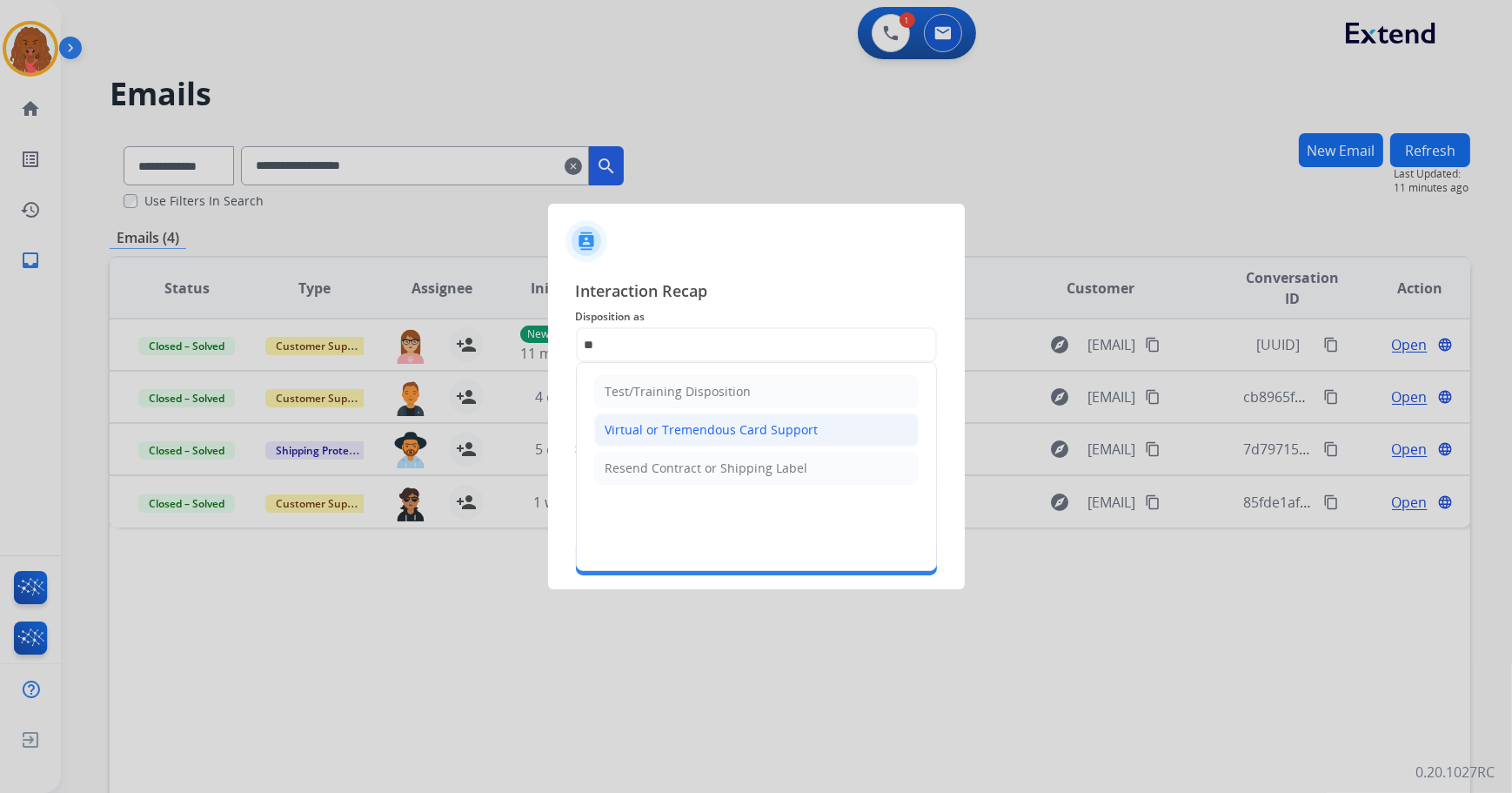 click on "Virtual or Tremendous Card Support" 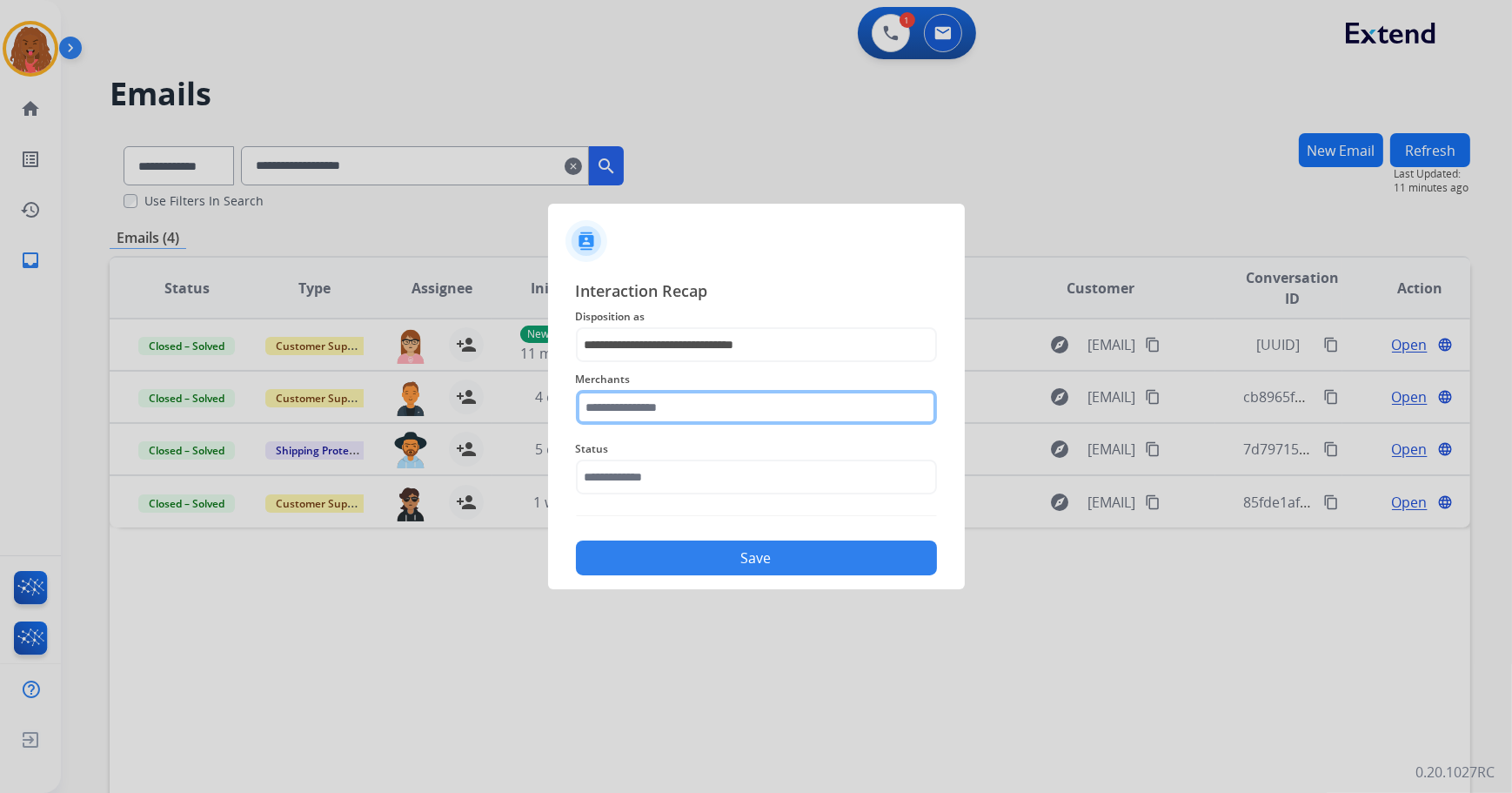 click 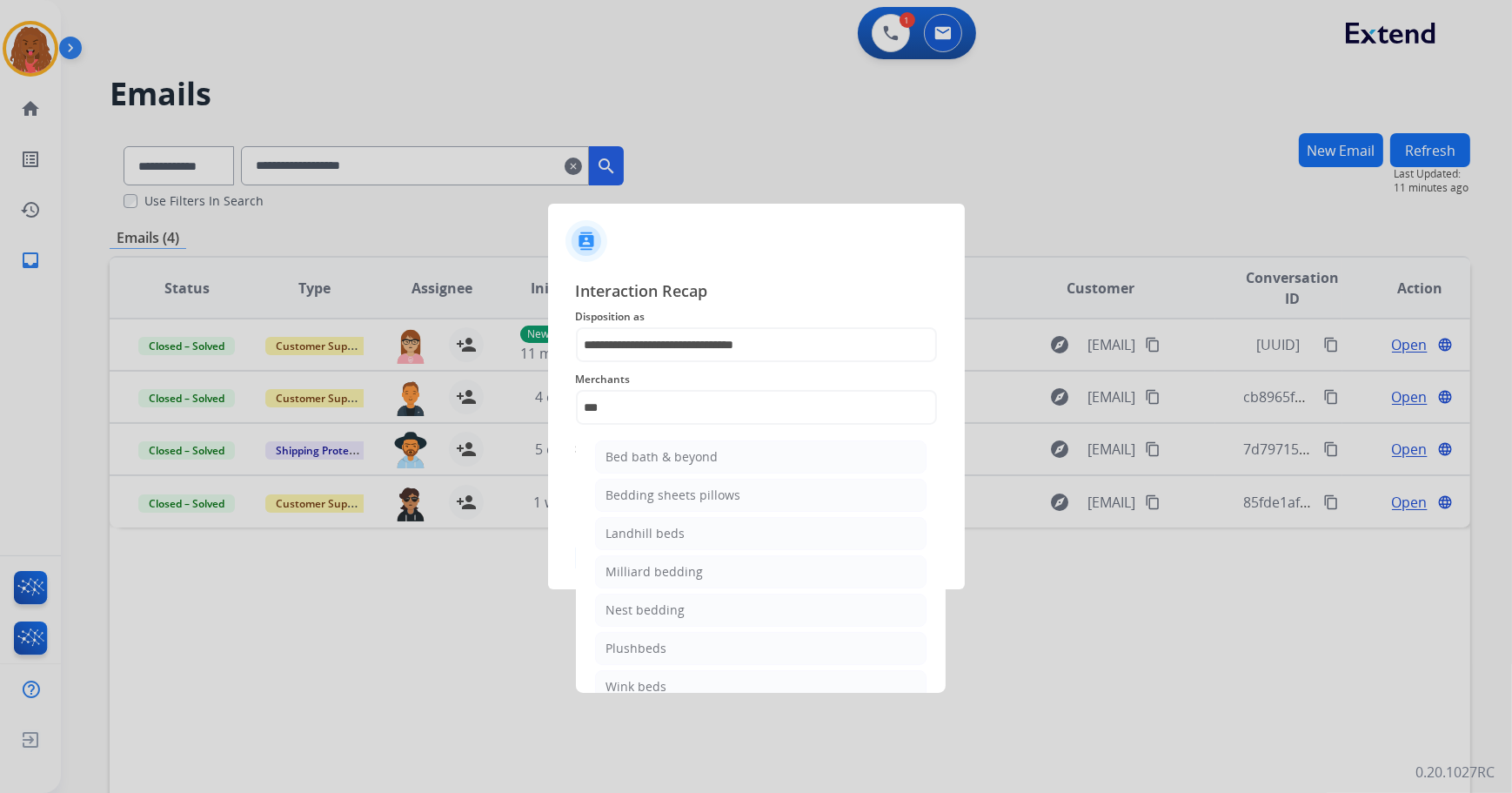 click on "Bed bath & beyond" 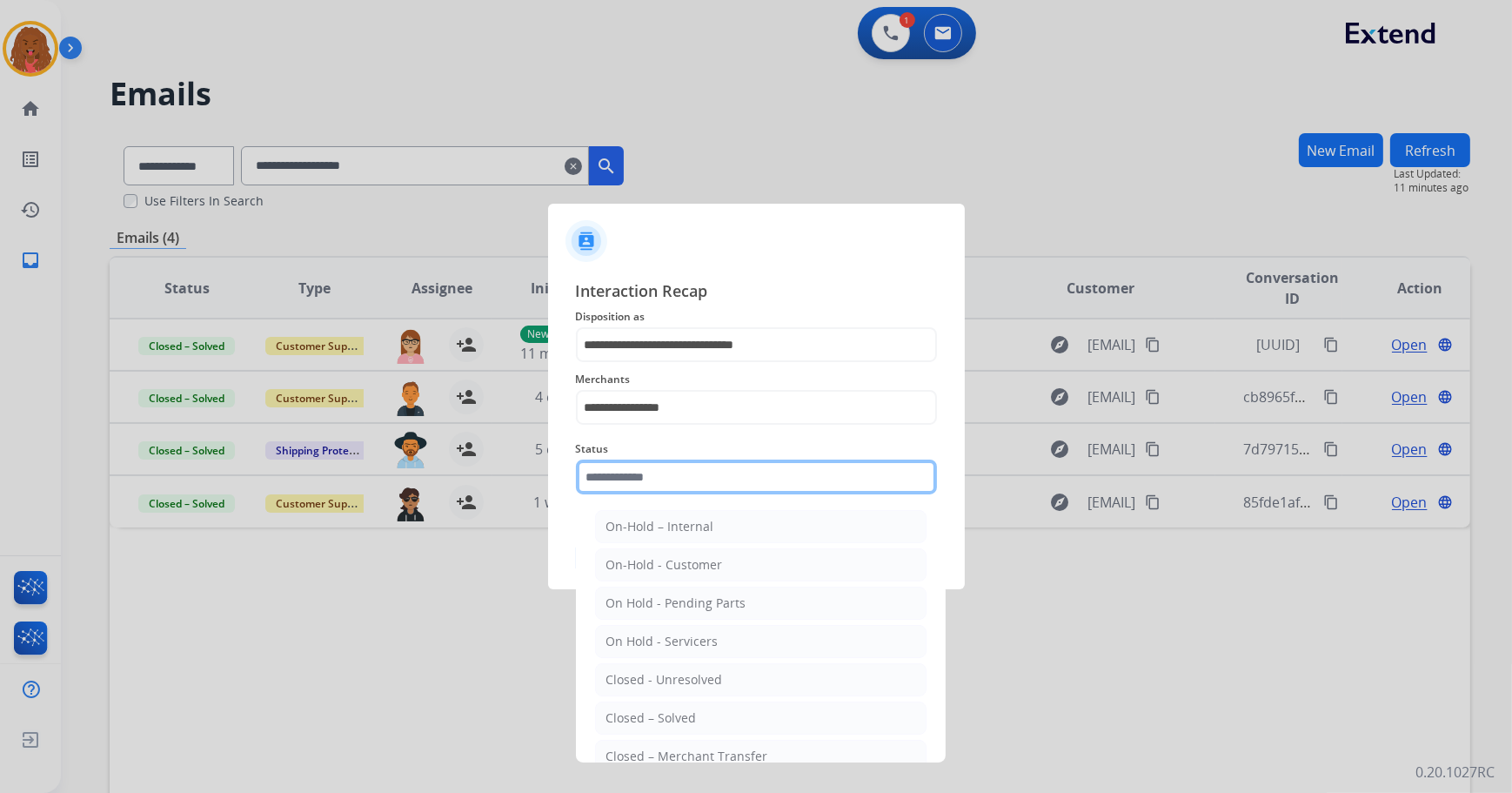 click 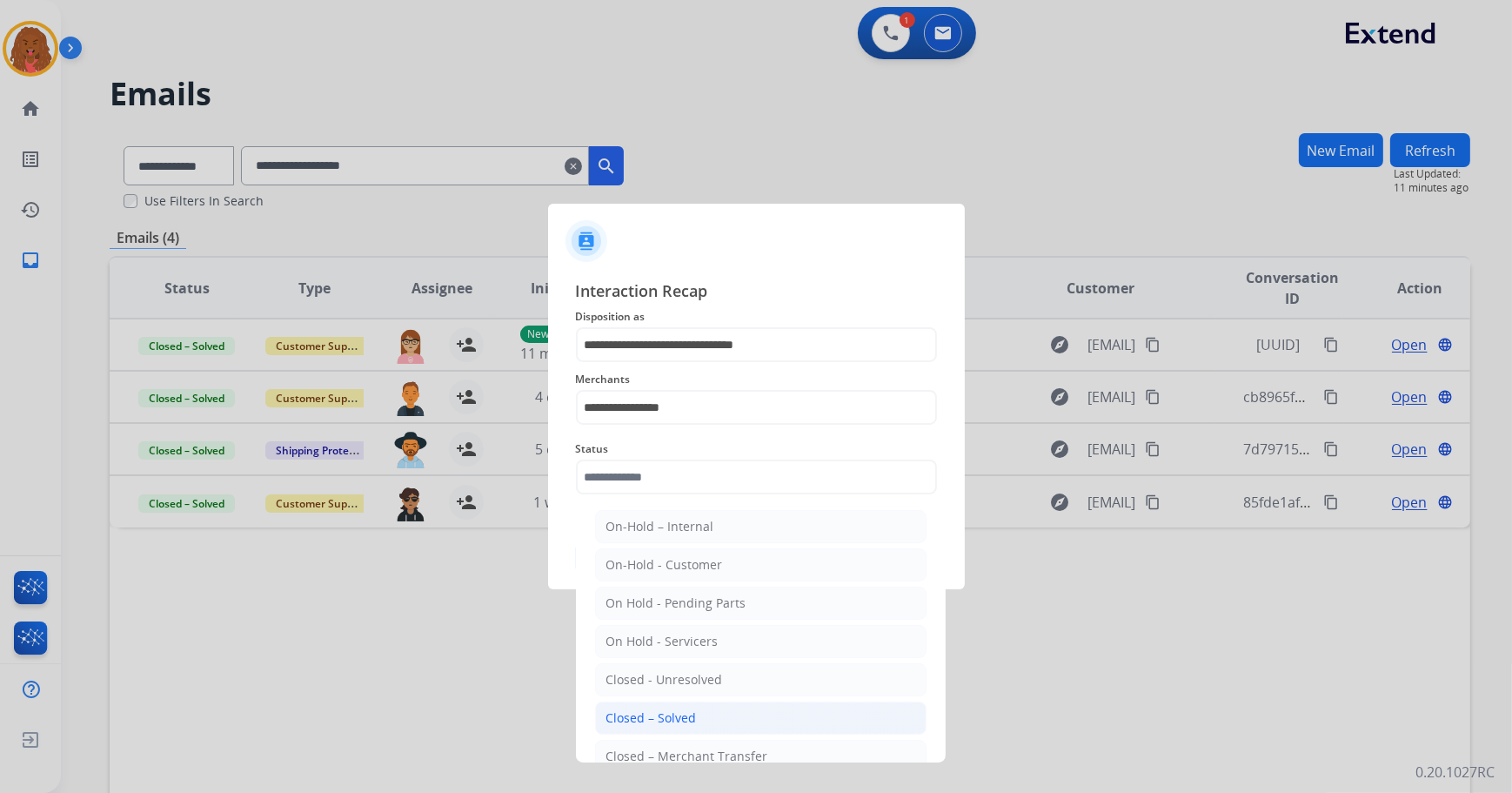 click on "Closed – Solved" 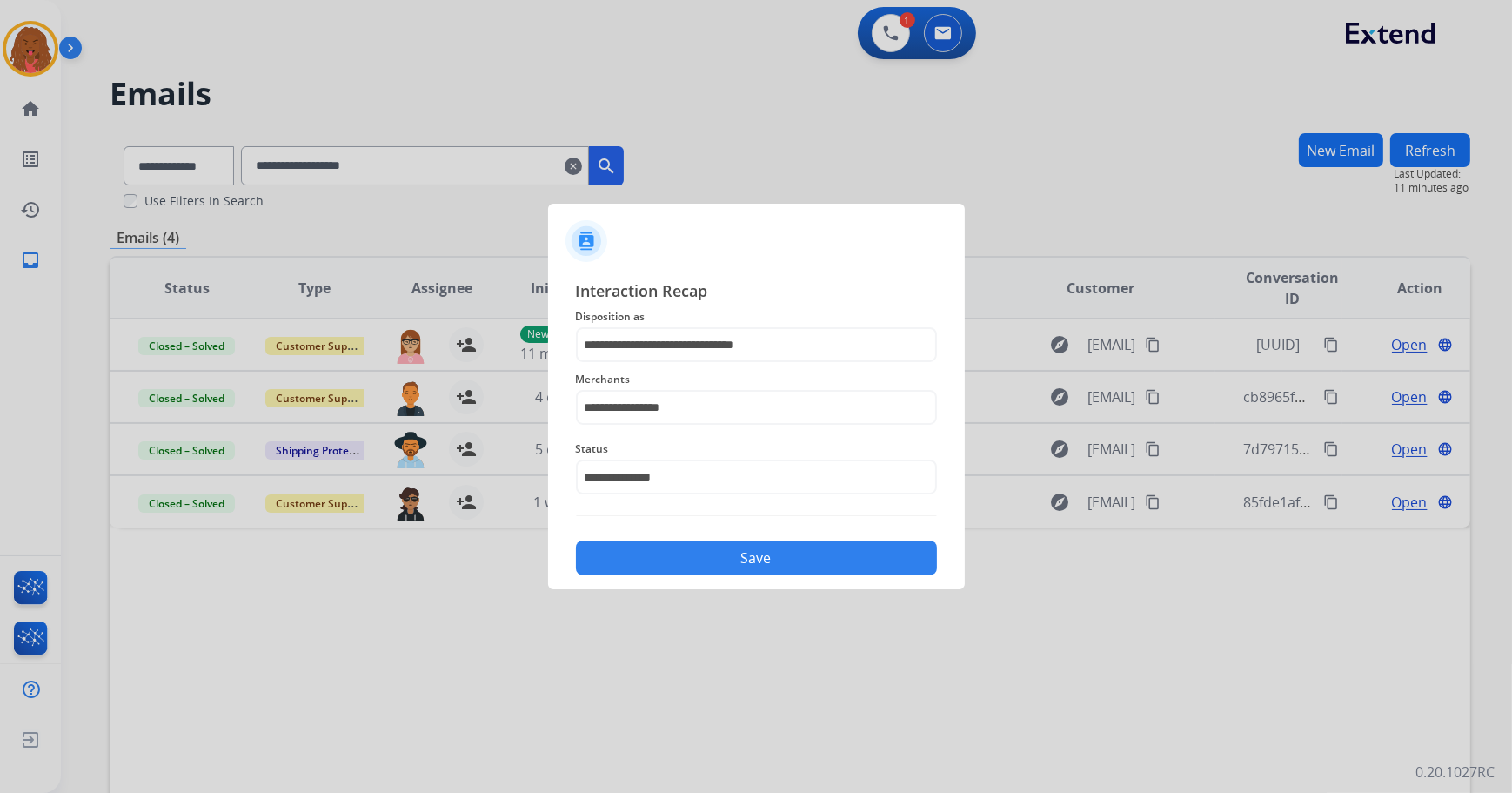 click on "Save" 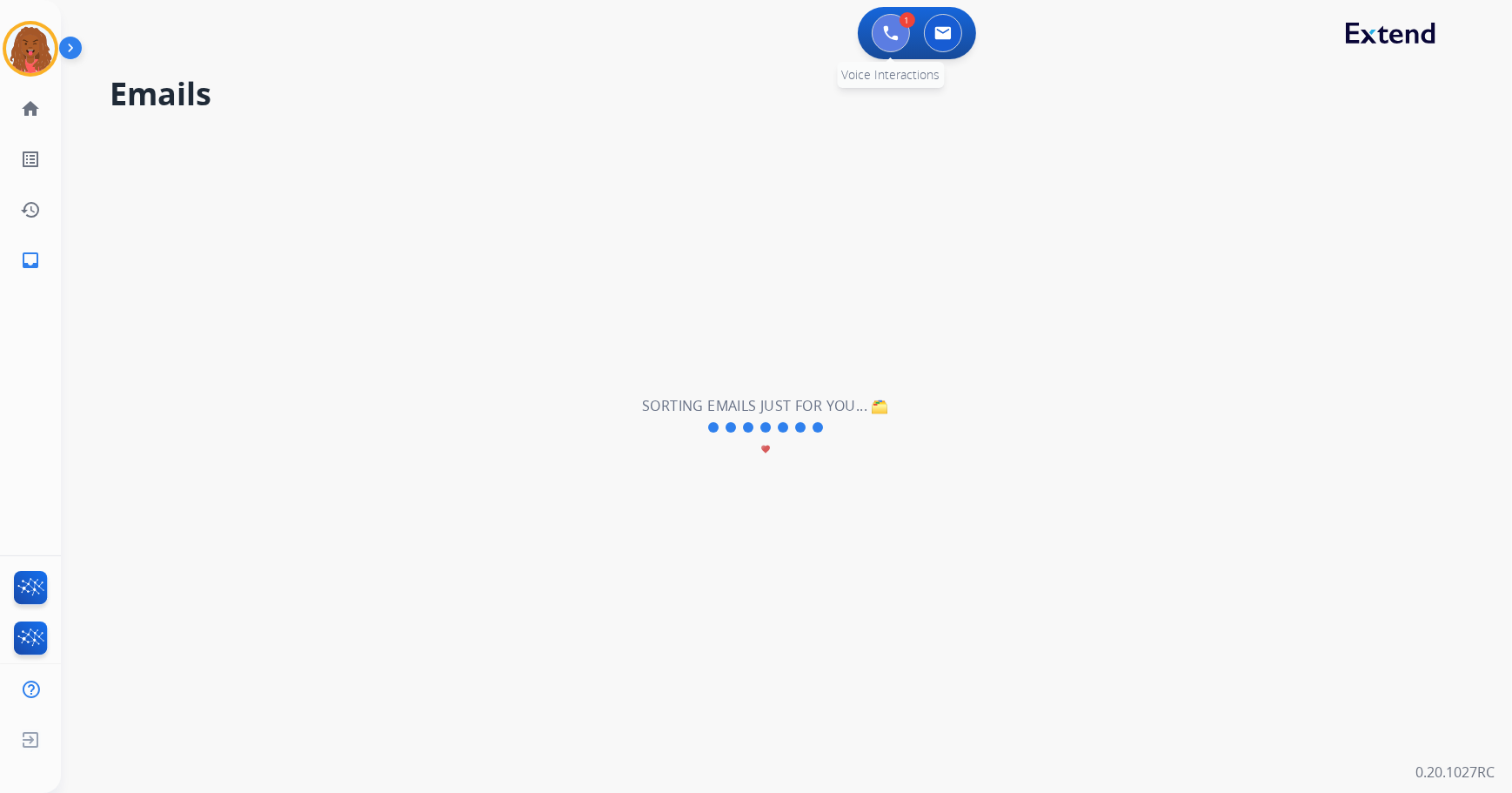 click at bounding box center [891, 33] 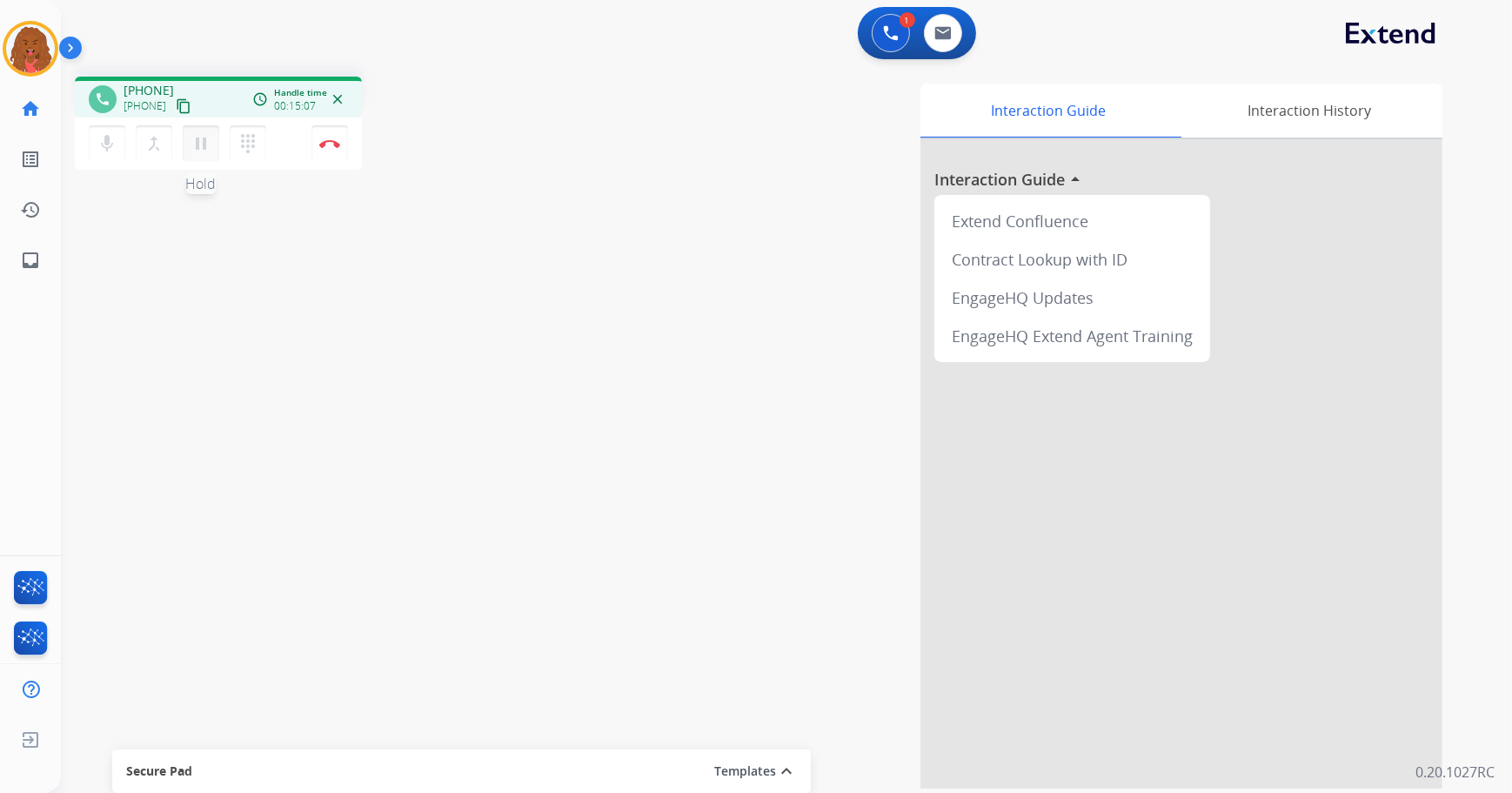 click on "pause" at bounding box center [201, 144] 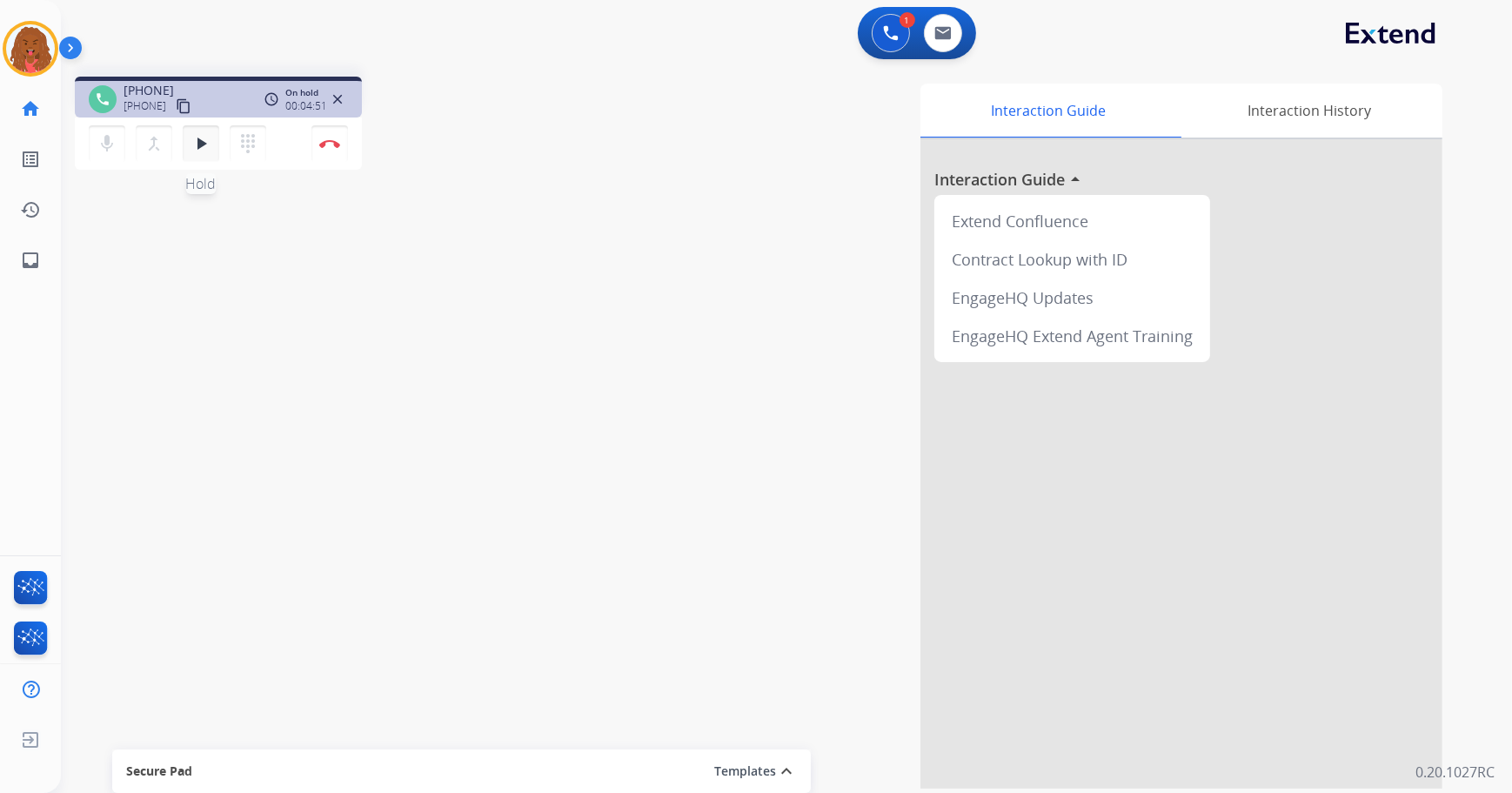 click on "play_arrow" at bounding box center [201, 144] 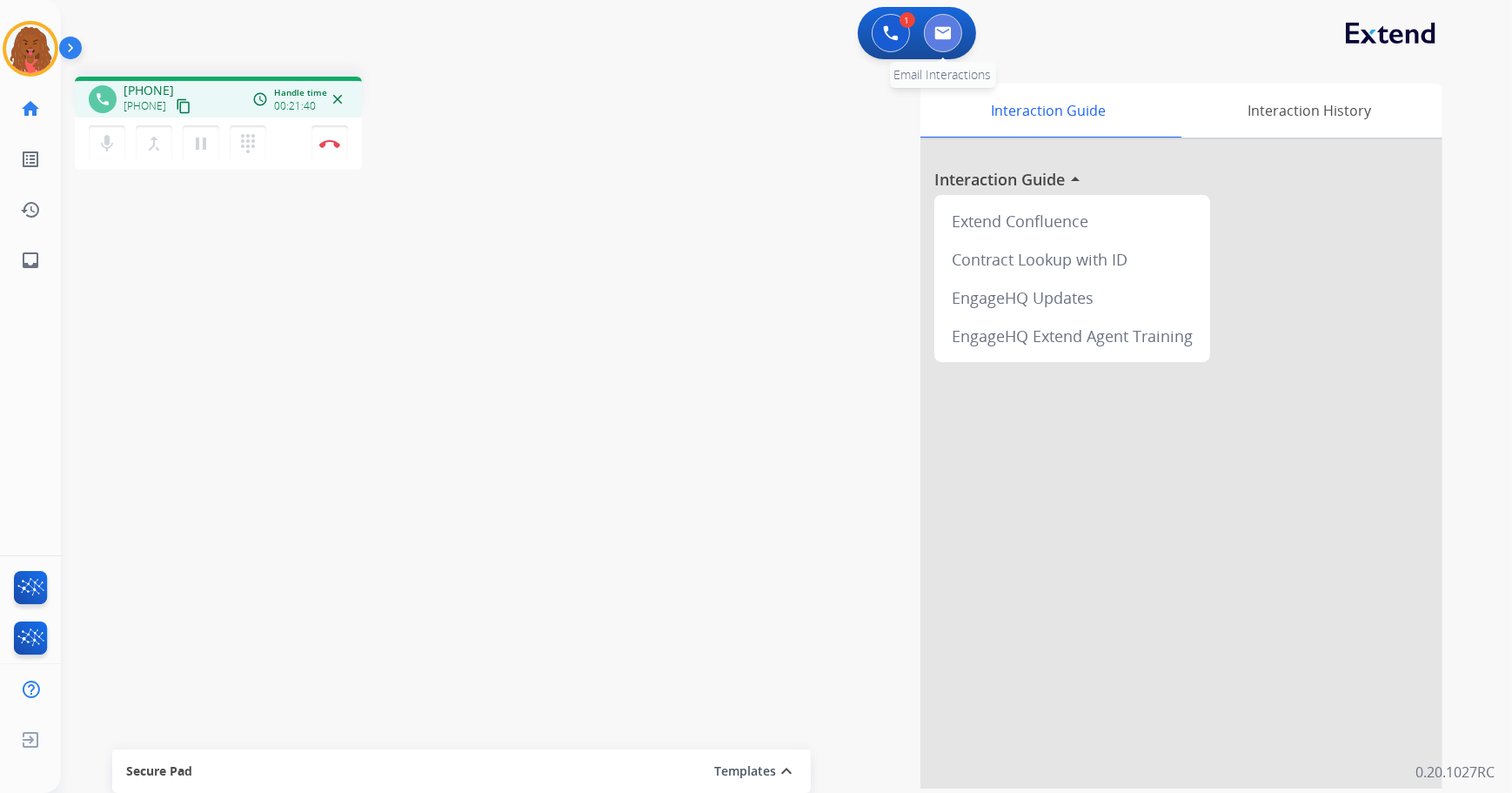 click at bounding box center (943, 33) 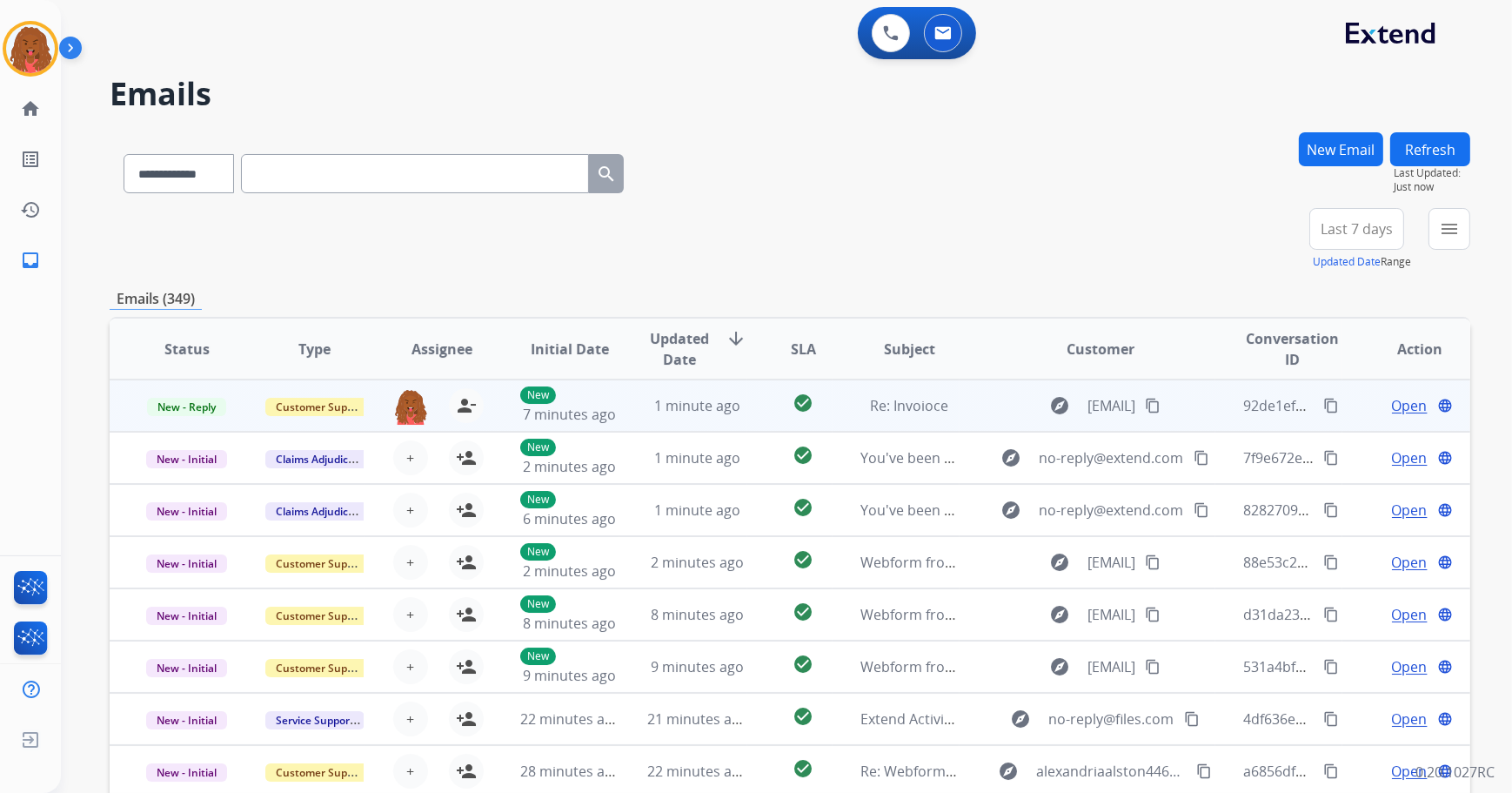 click on "Open" at bounding box center [1409, 406] 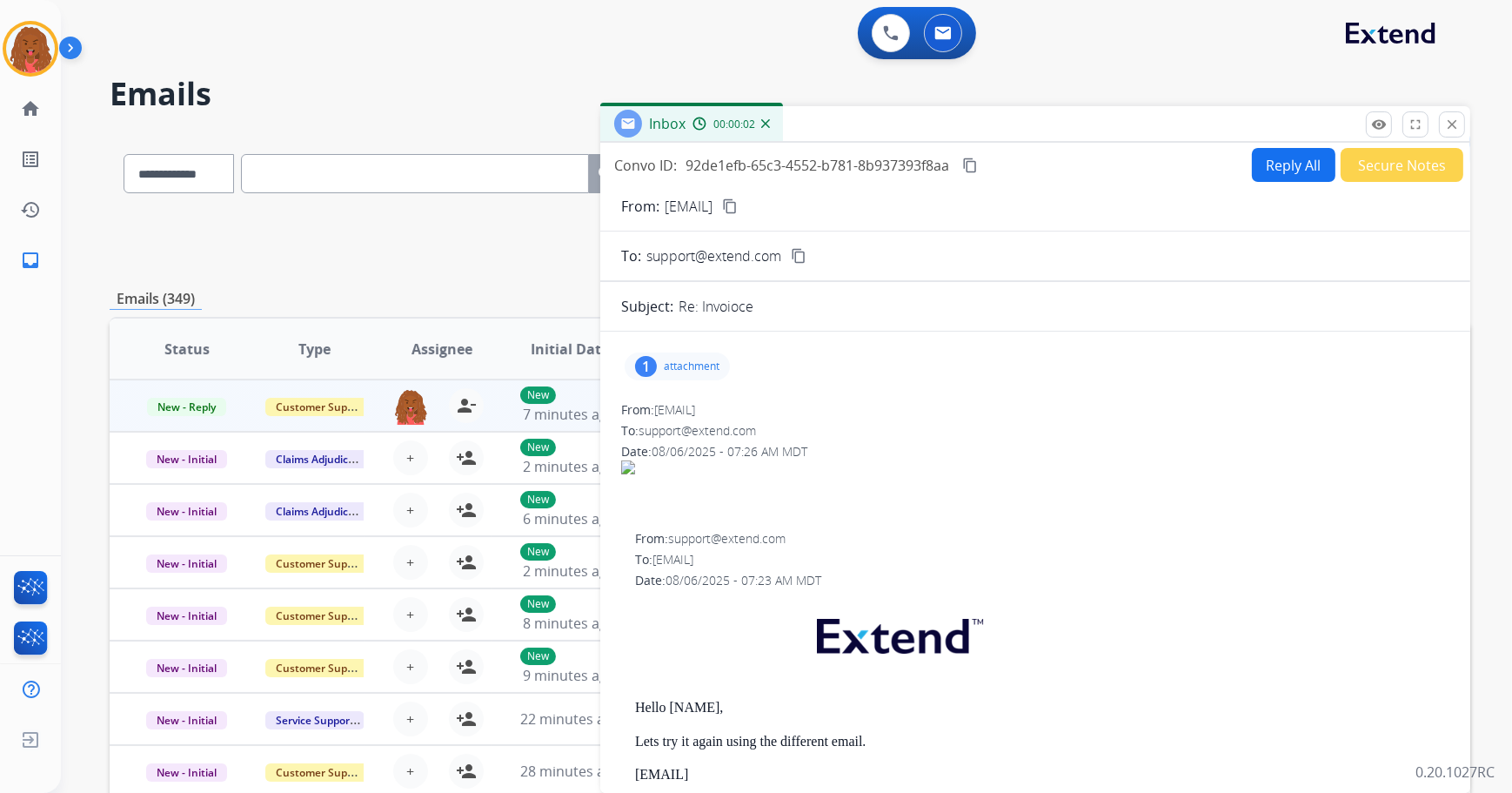 click on "1 attachment" at bounding box center [677, 366] 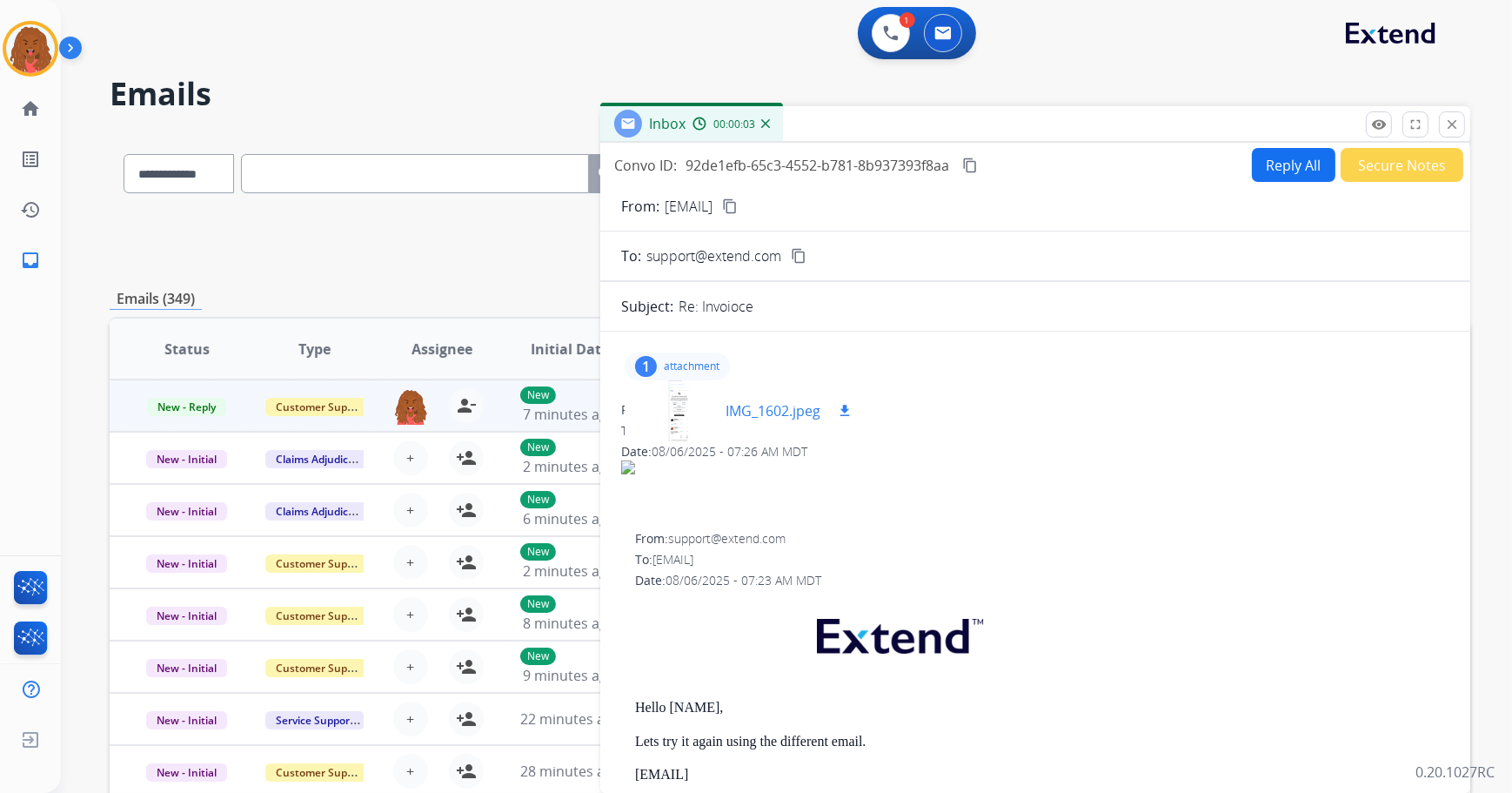 click on "download" at bounding box center (845, 411) 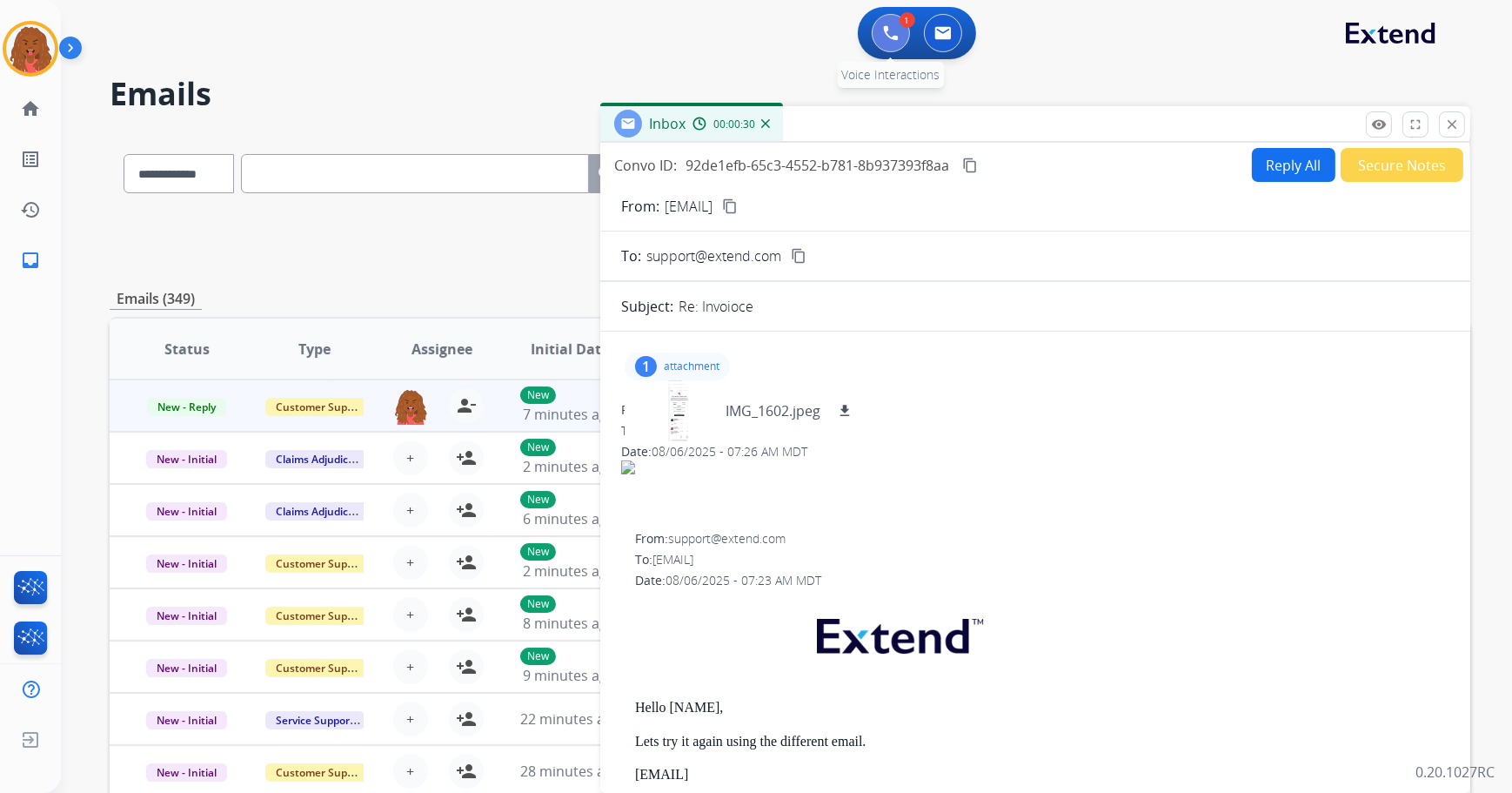 click at bounding box center (891, 33) 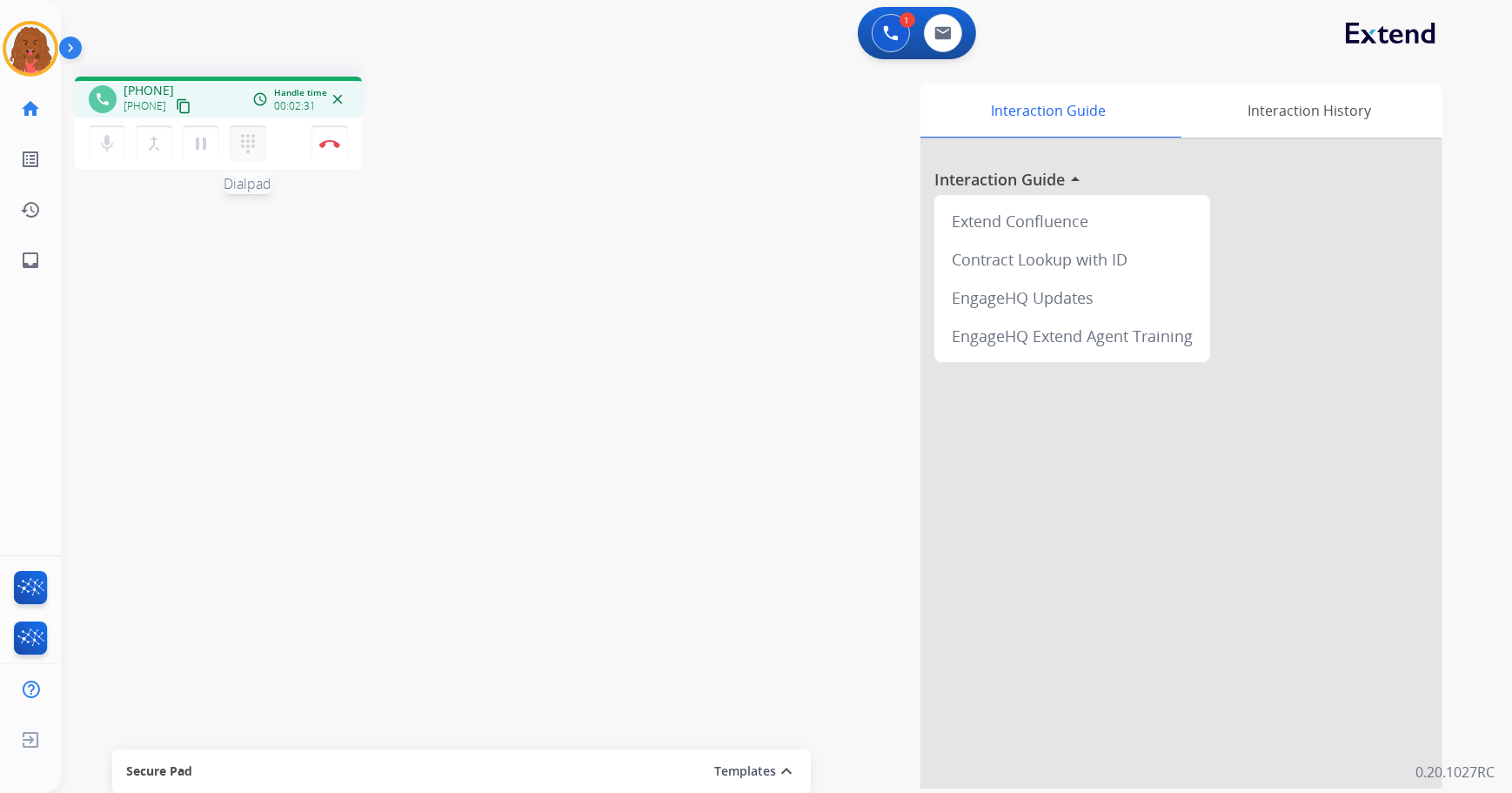 click on "dialpad" at bounding box center [248, 144] 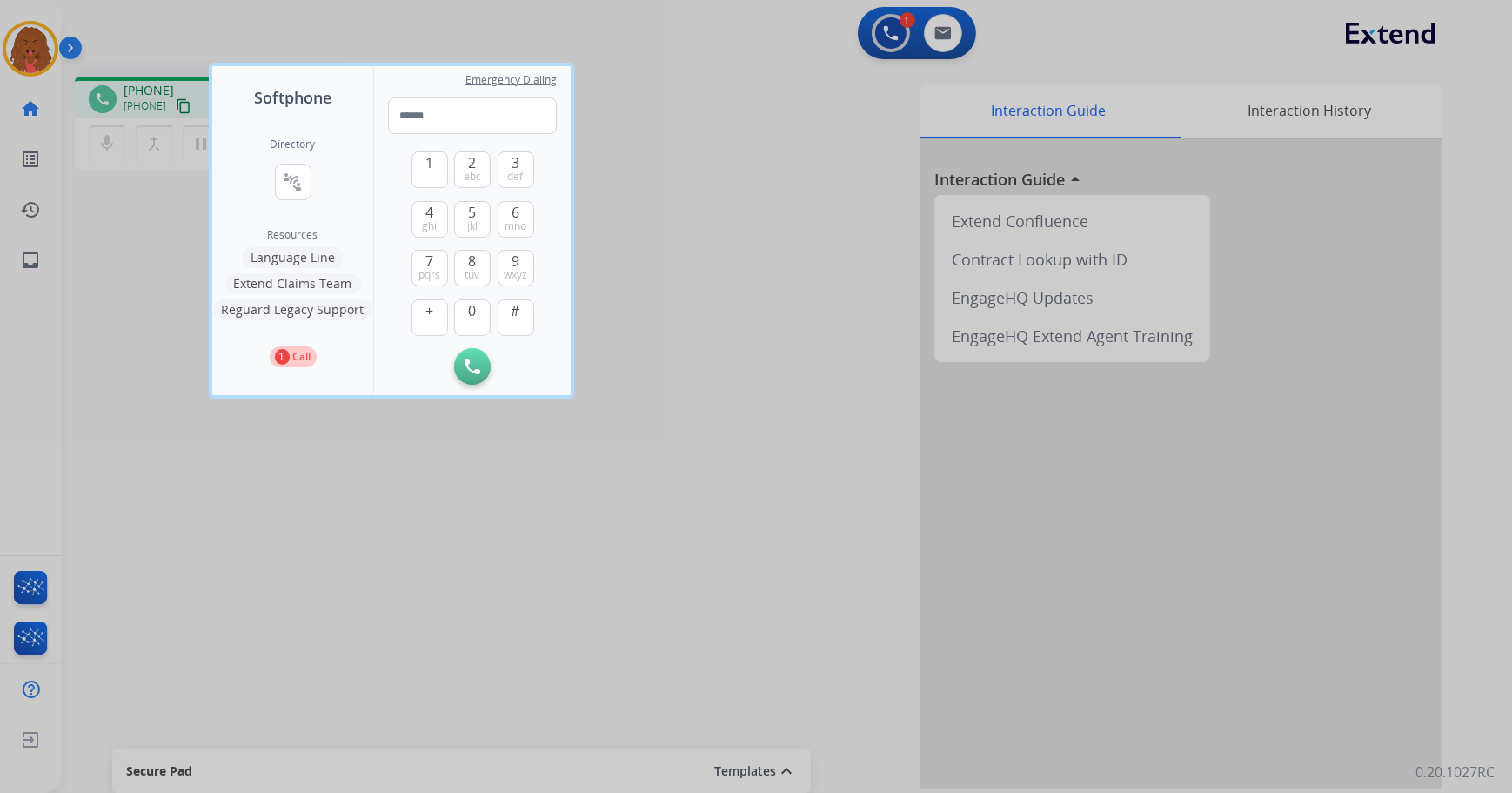 click on "Extend Claims Team" at bounding box center (293, 284) 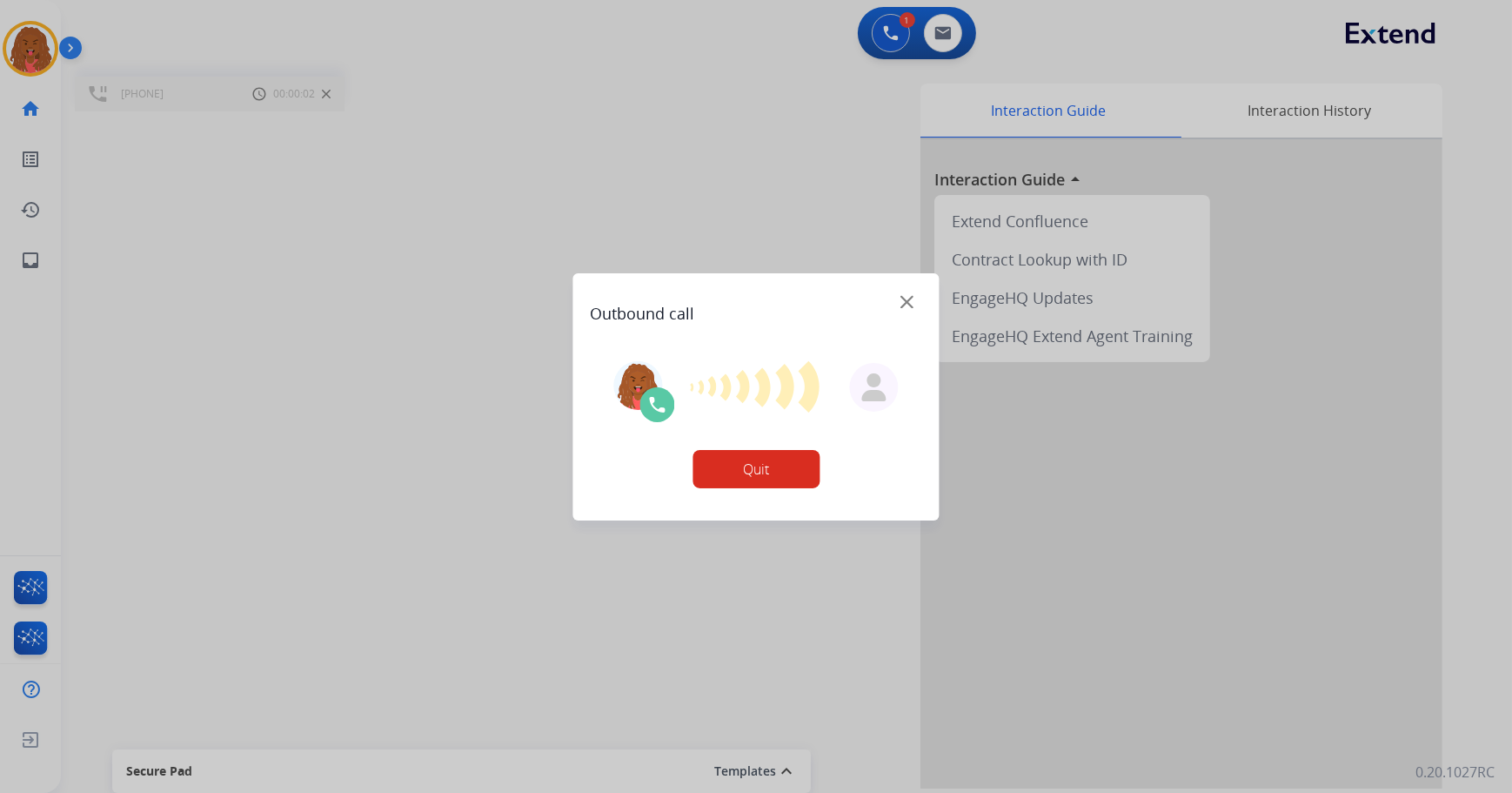 click on "Quit" at bounding box center (756, 469) 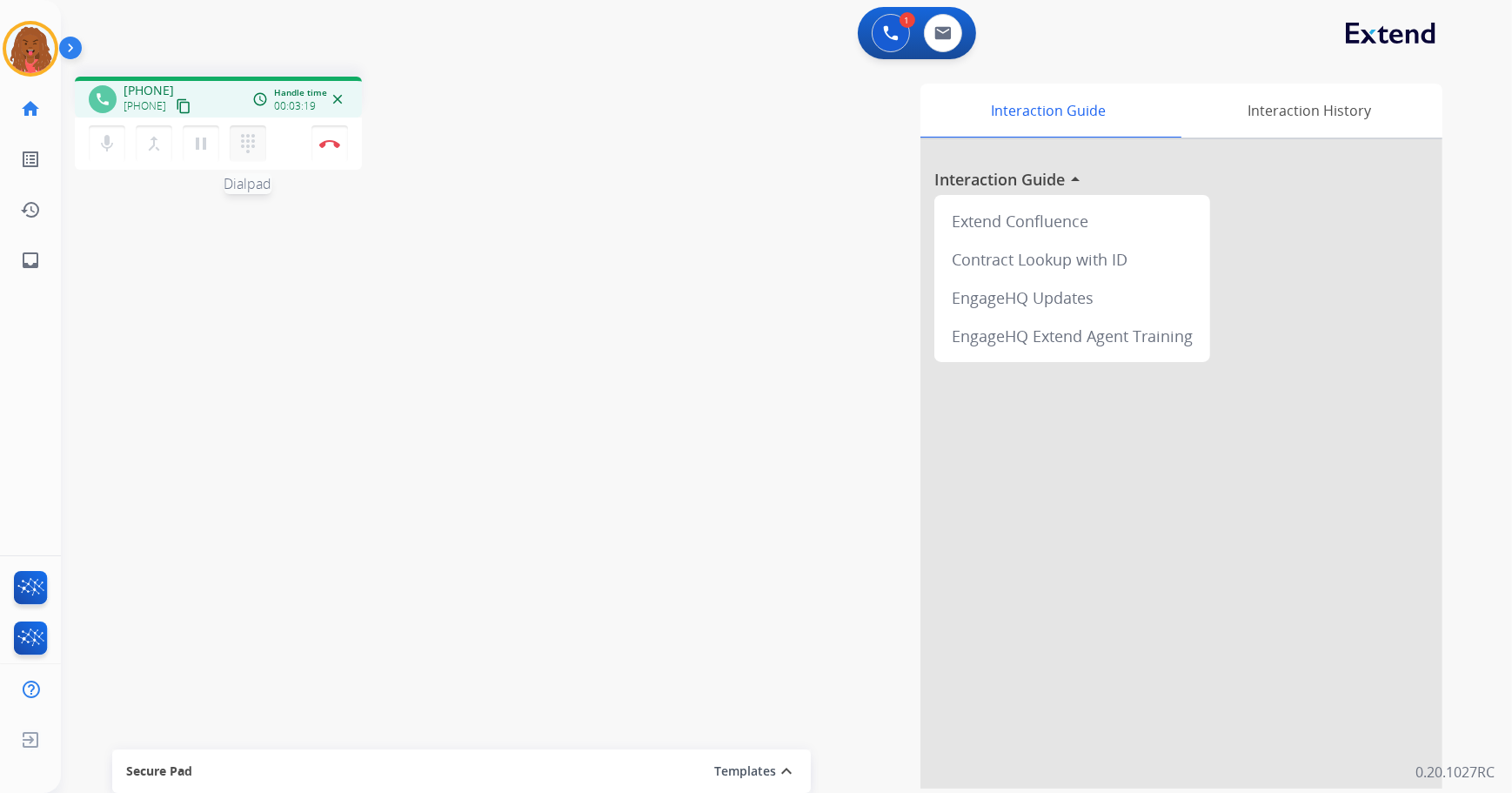 click on "dialpad" at bounding box center (248, 144) 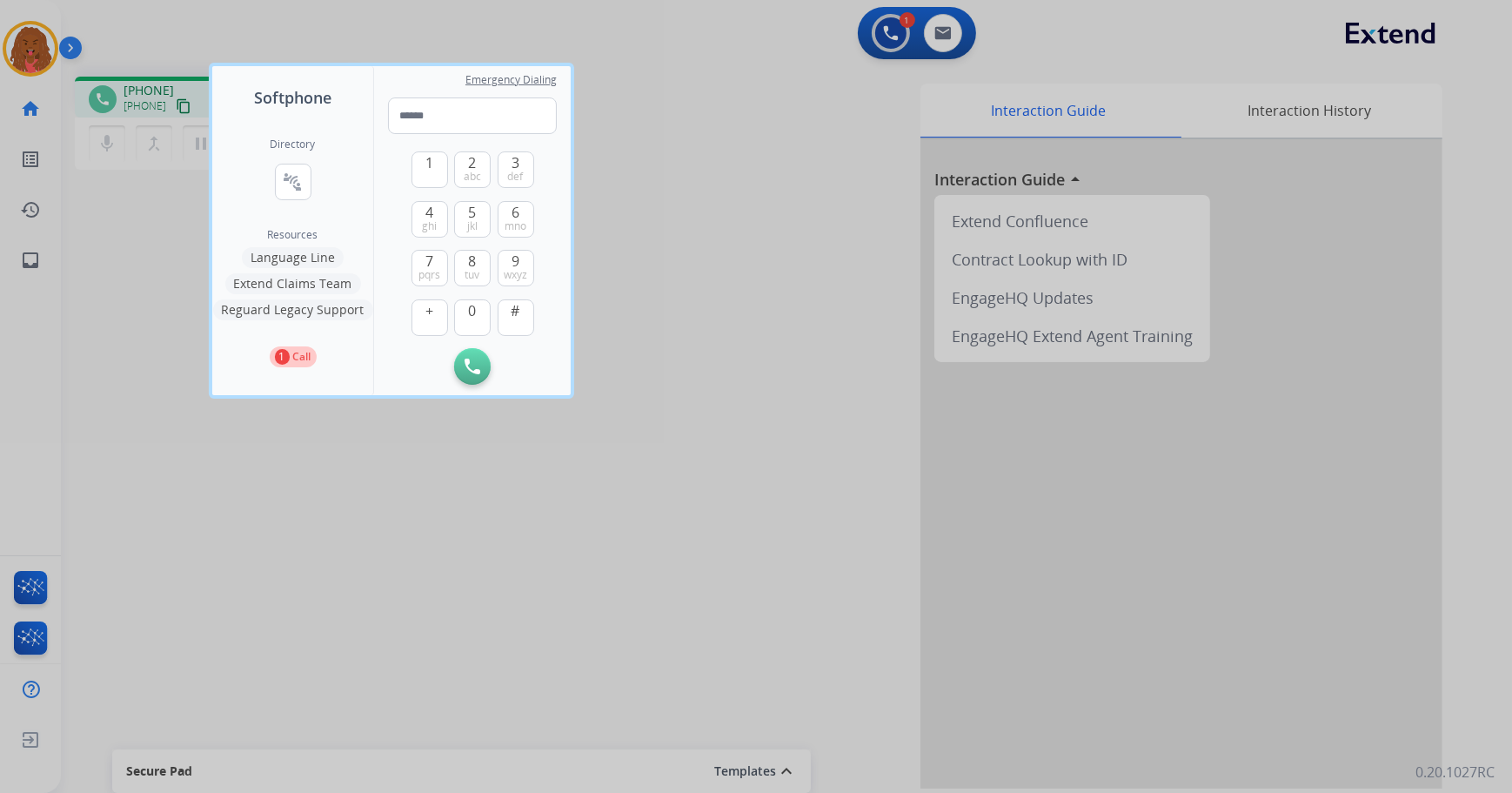 click on "Extend Claims Team" at bounding box center (293, 284) 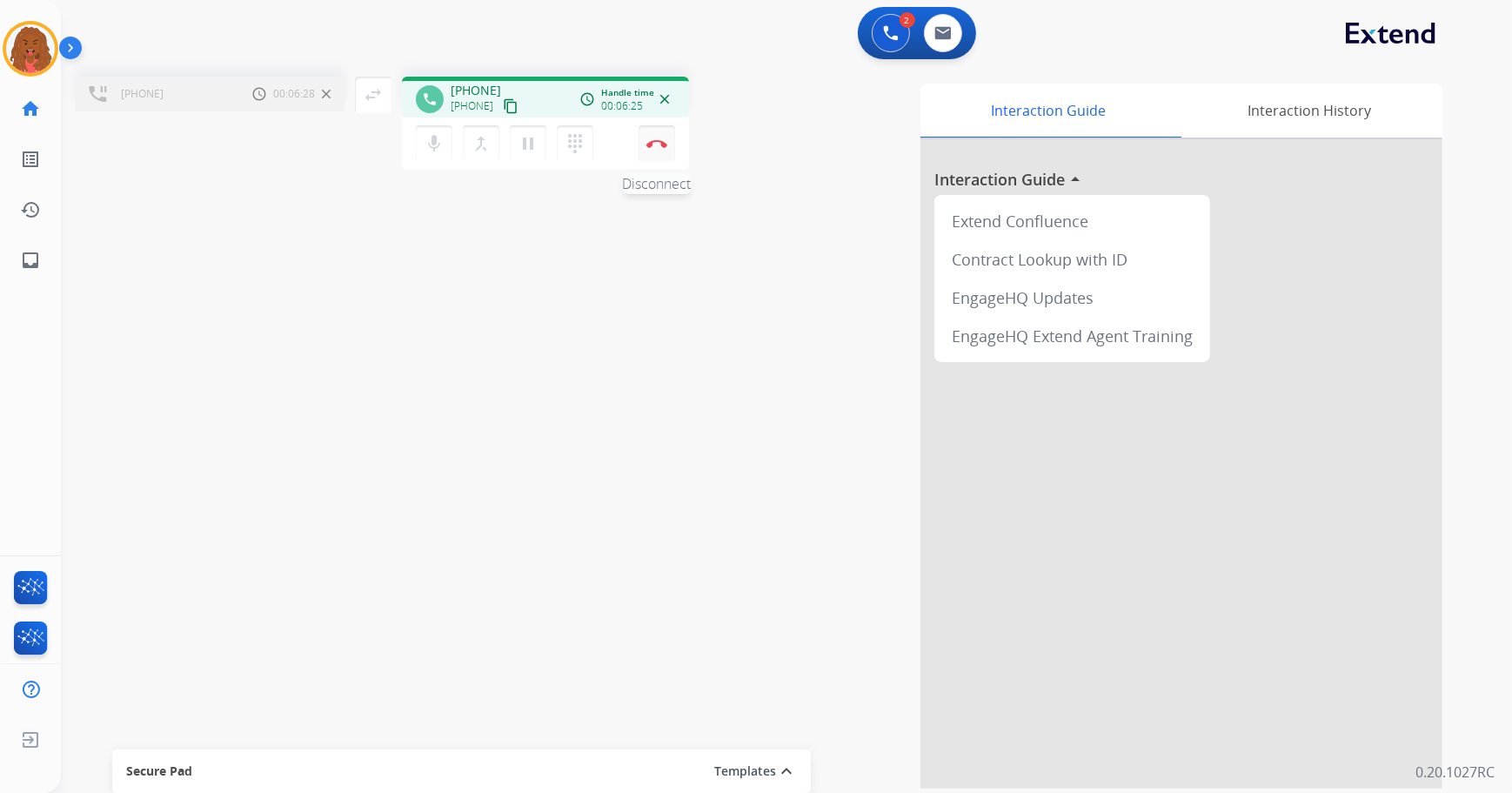 click at bounding box center (657, 144) 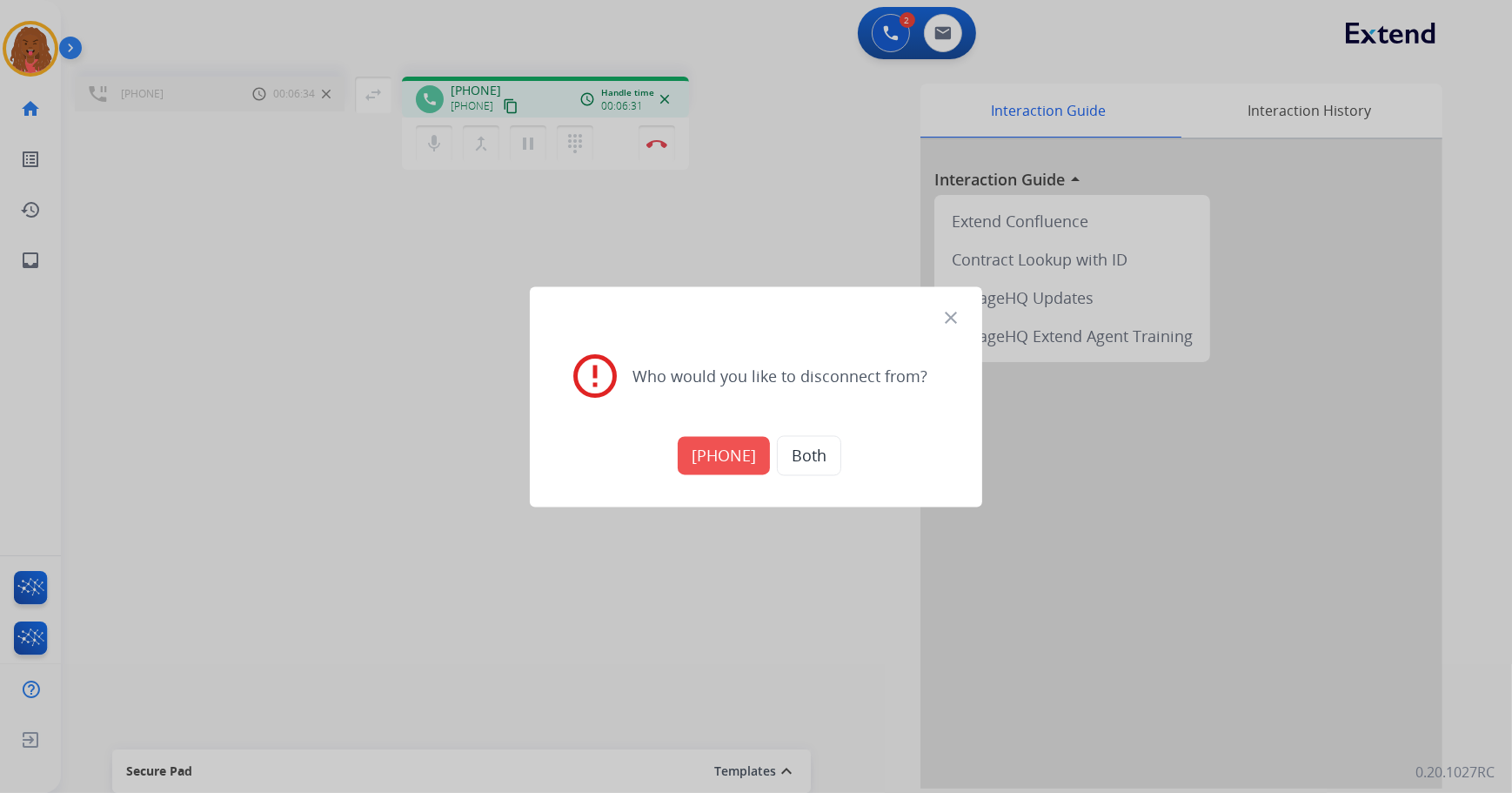 click on "[PHONE]" at bounding box center (724, 455) 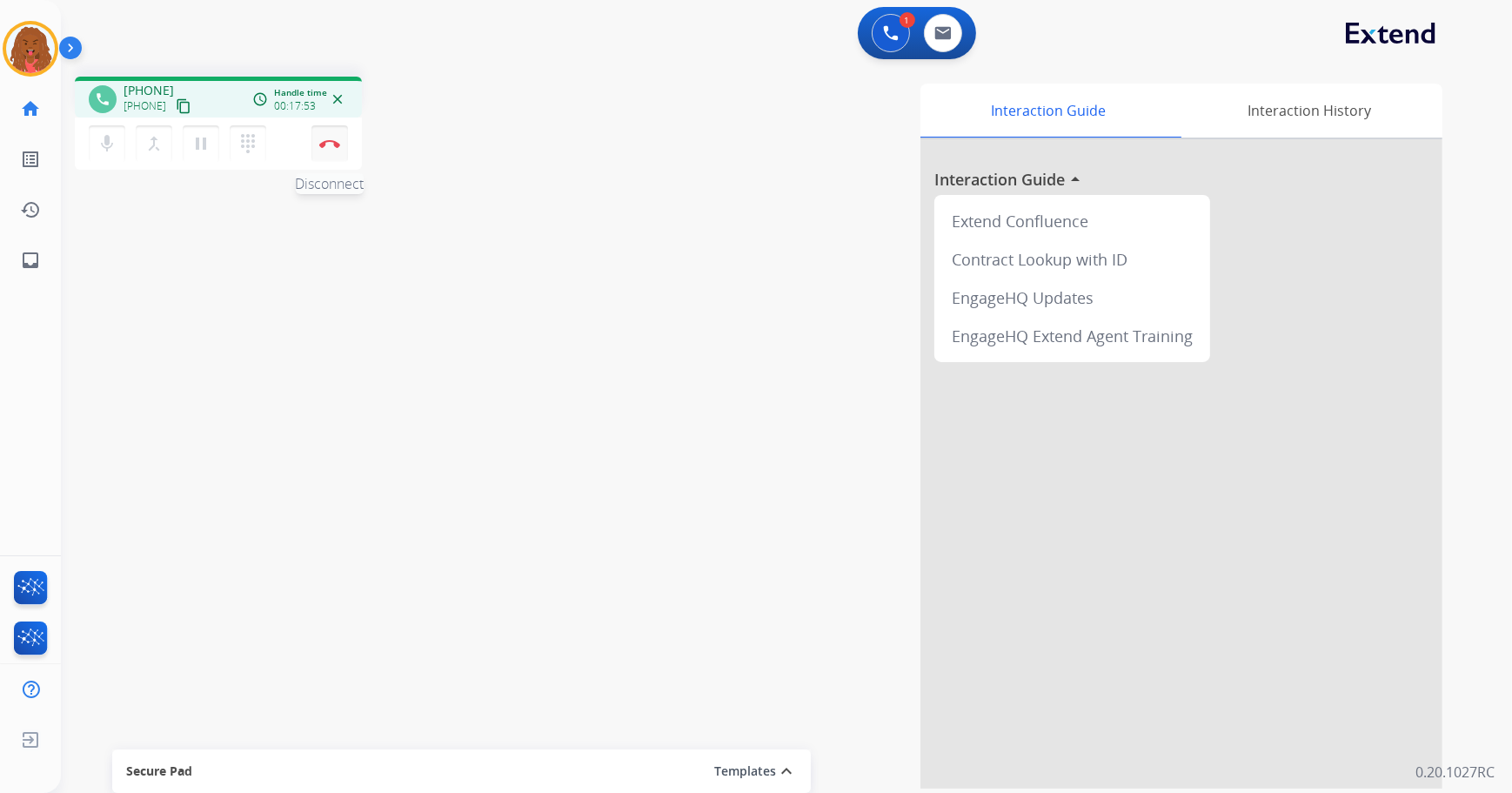 click on "Disconnect" at bounding box center (330, 144) 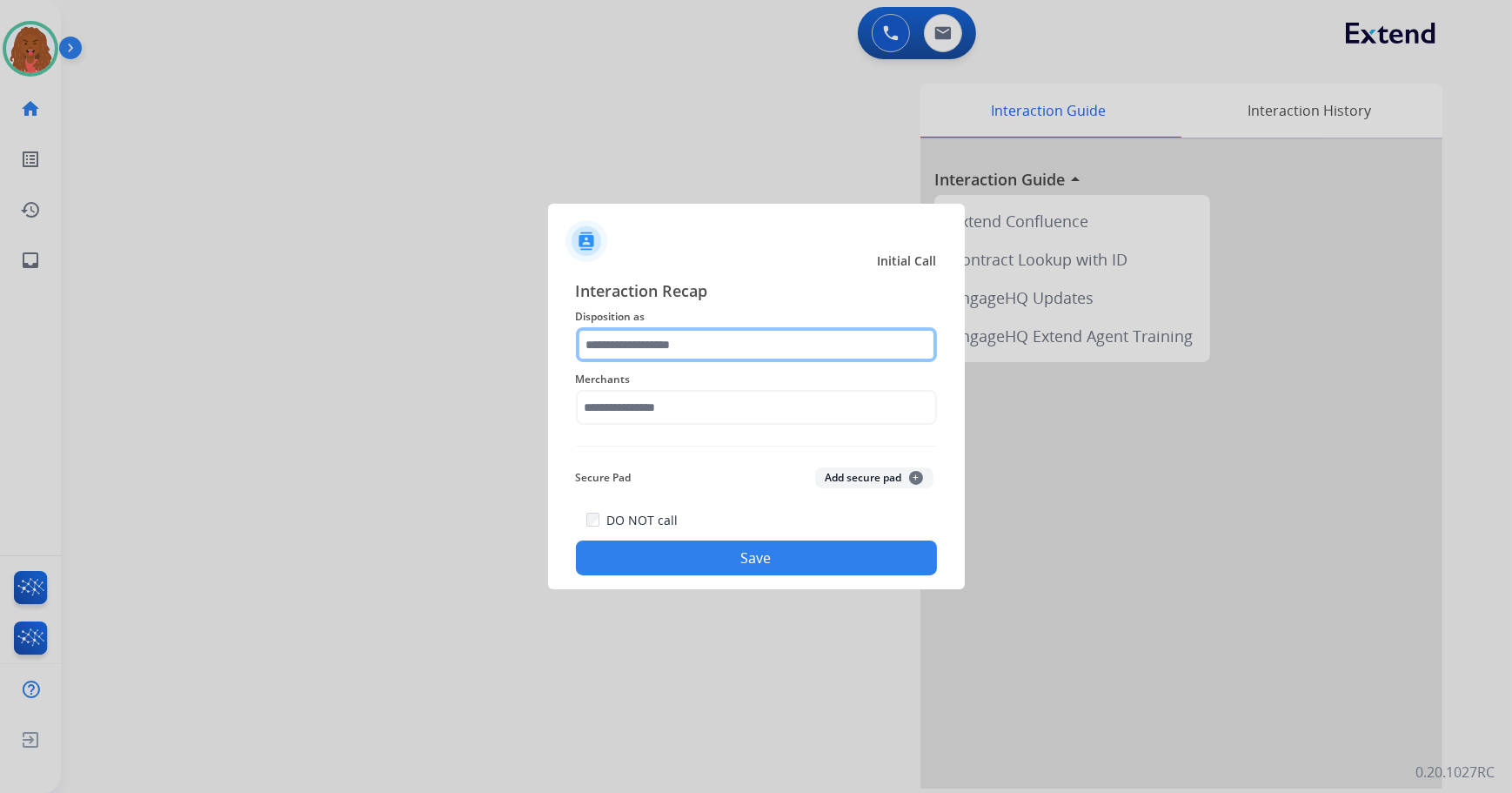 click 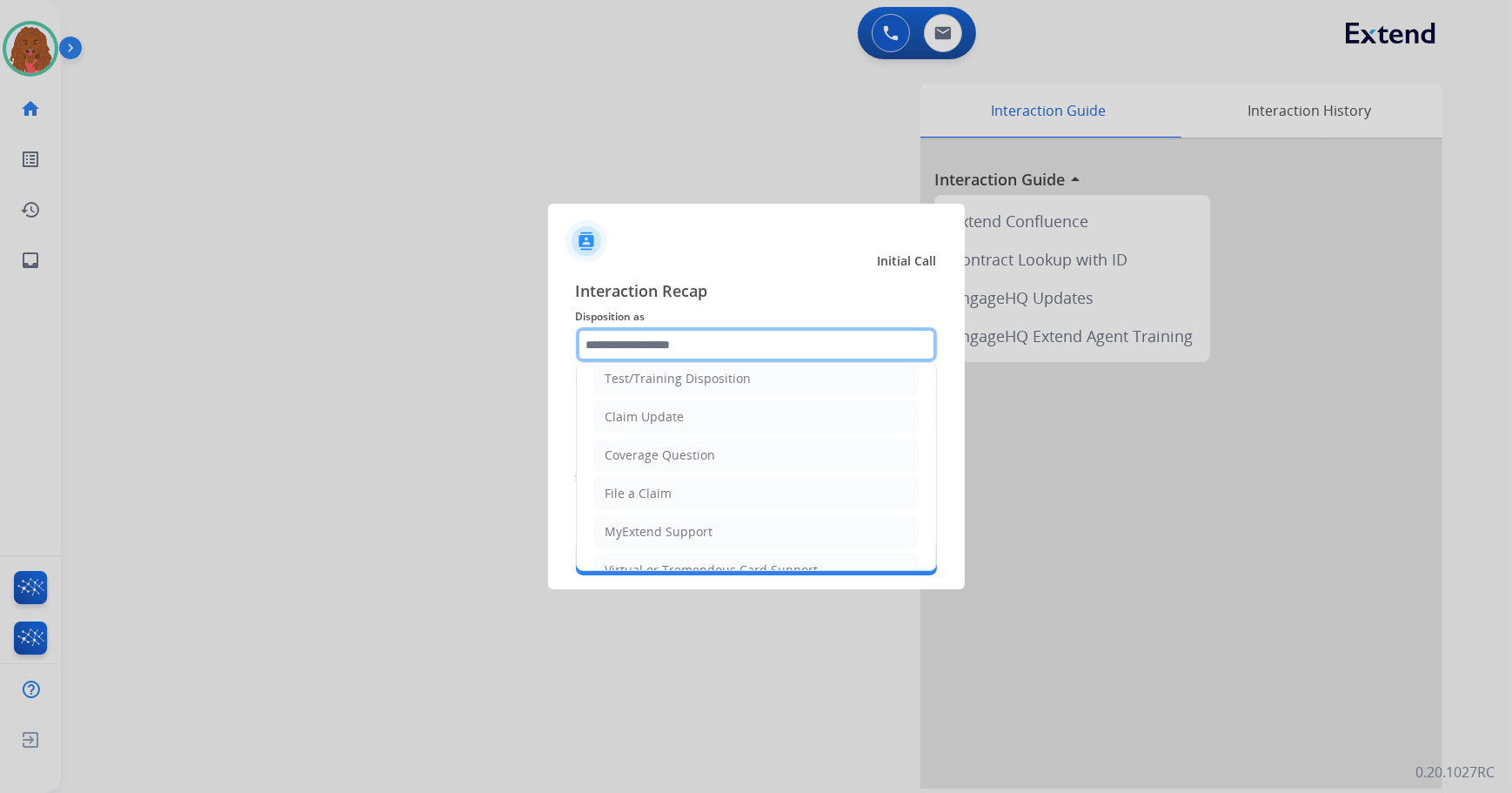 scroll, scrollTop: 158, scrollLeft: 0, axis: vertical 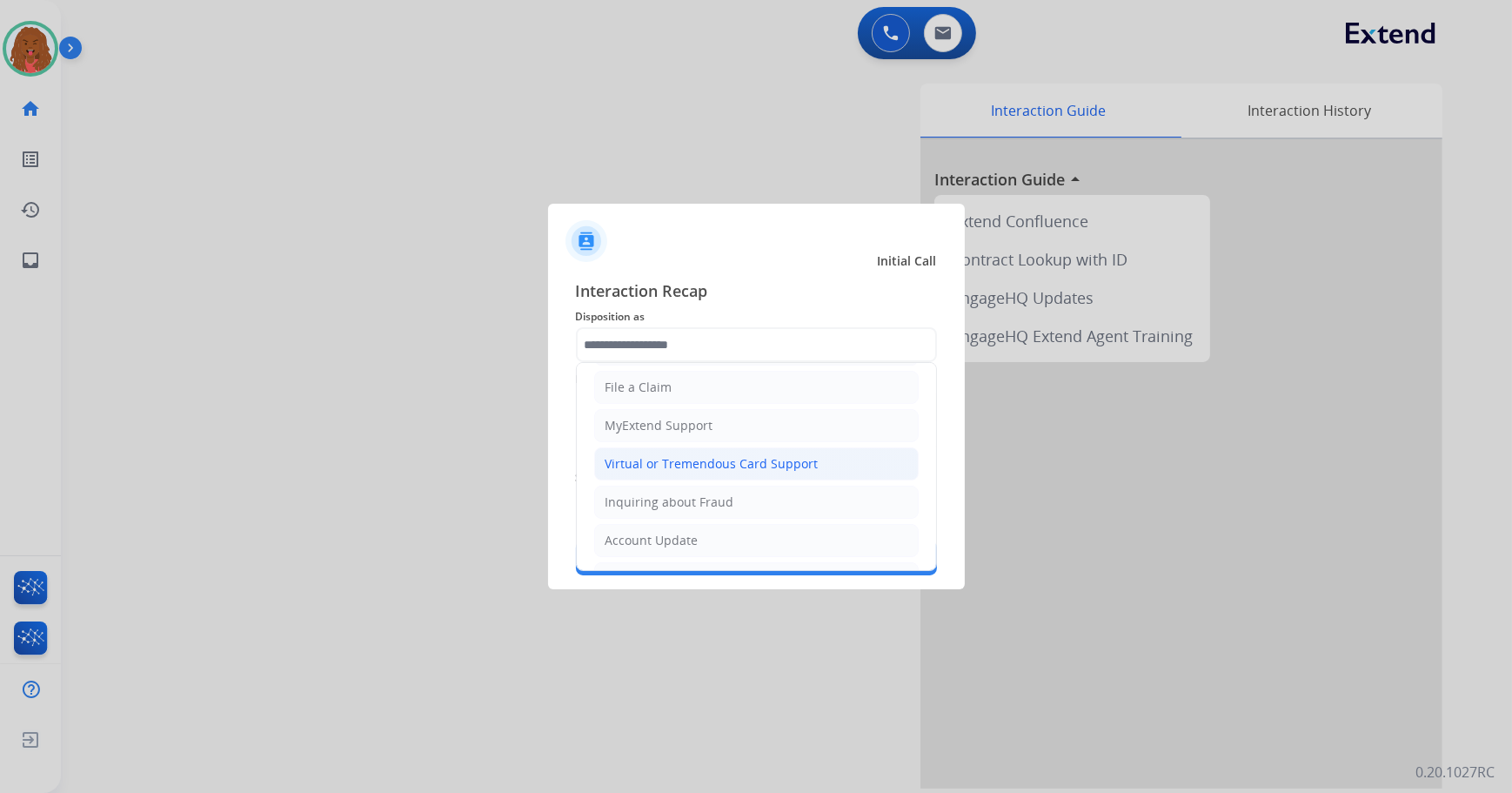 click on "Virtual or Tremendous Card Support" 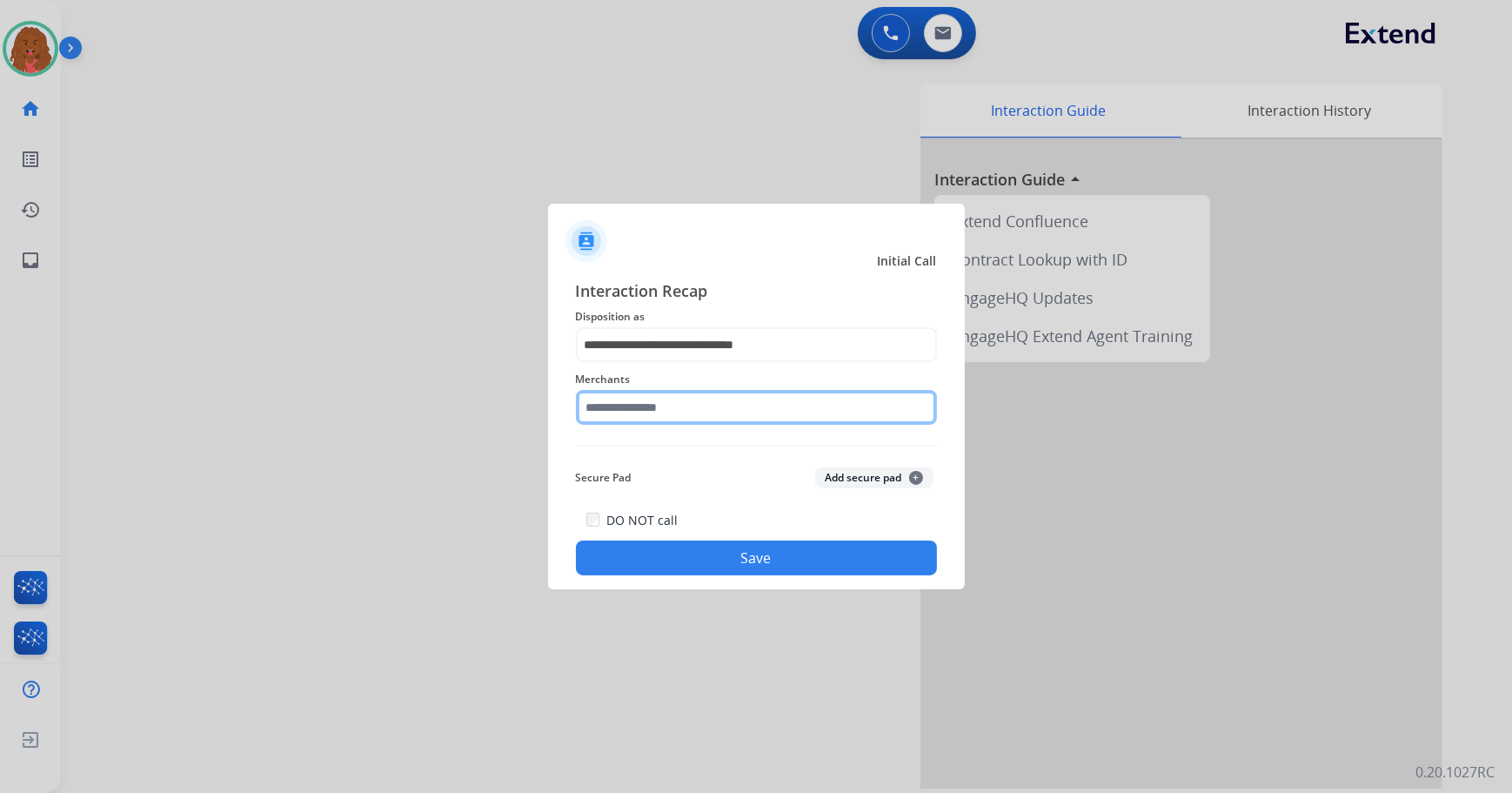 click 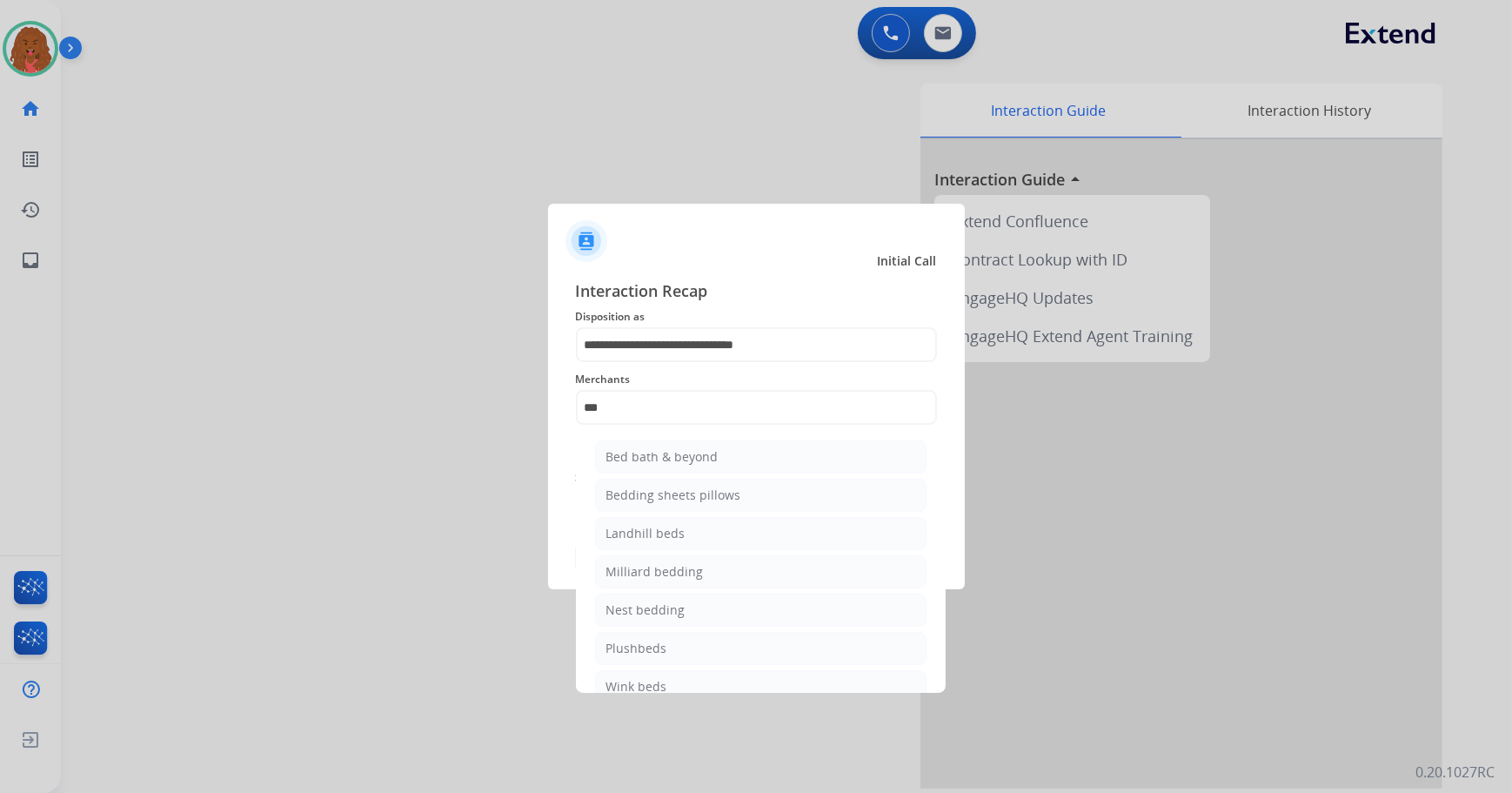 click on "Bed bath & beyond" 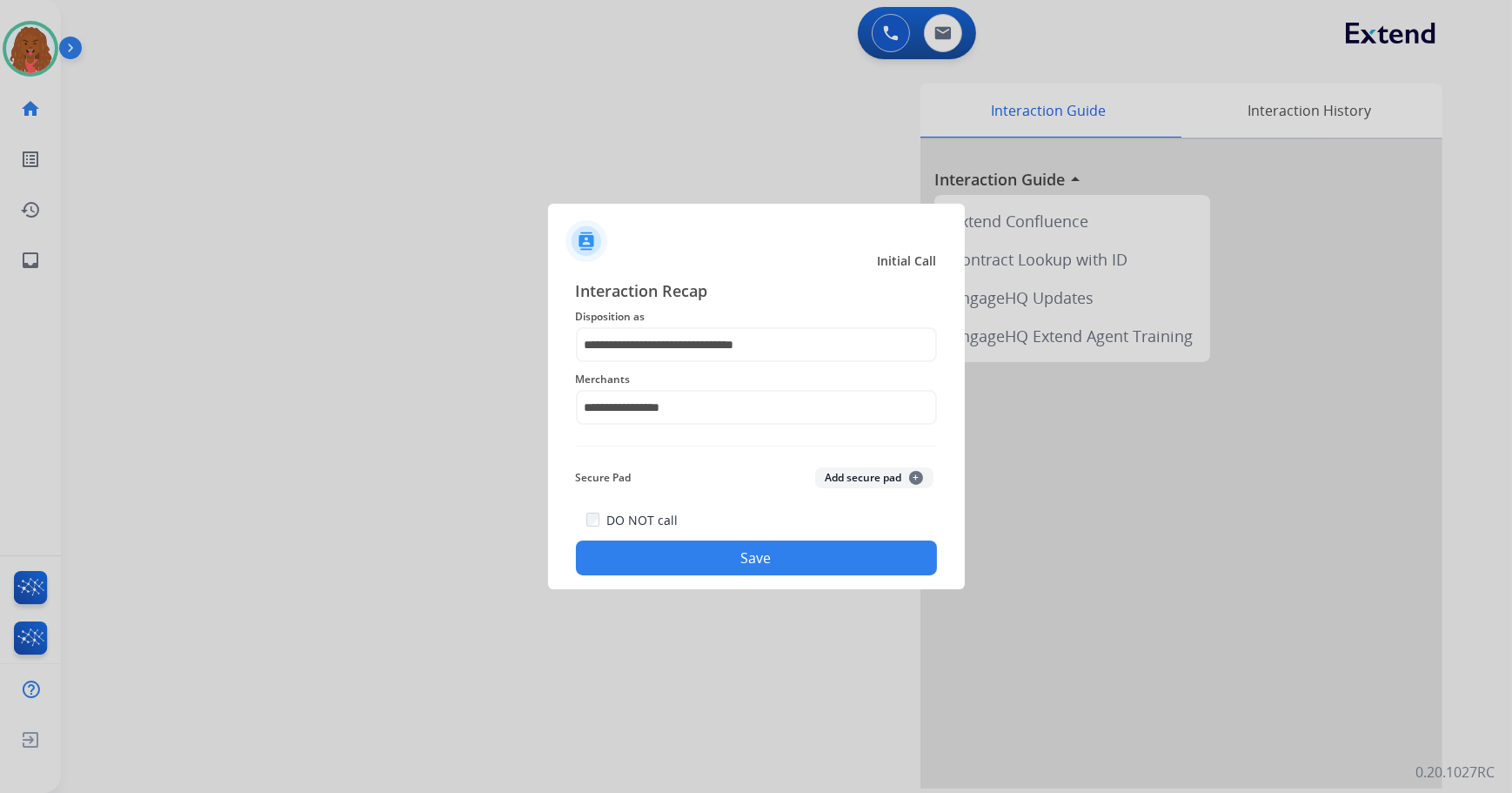 click on "Save" 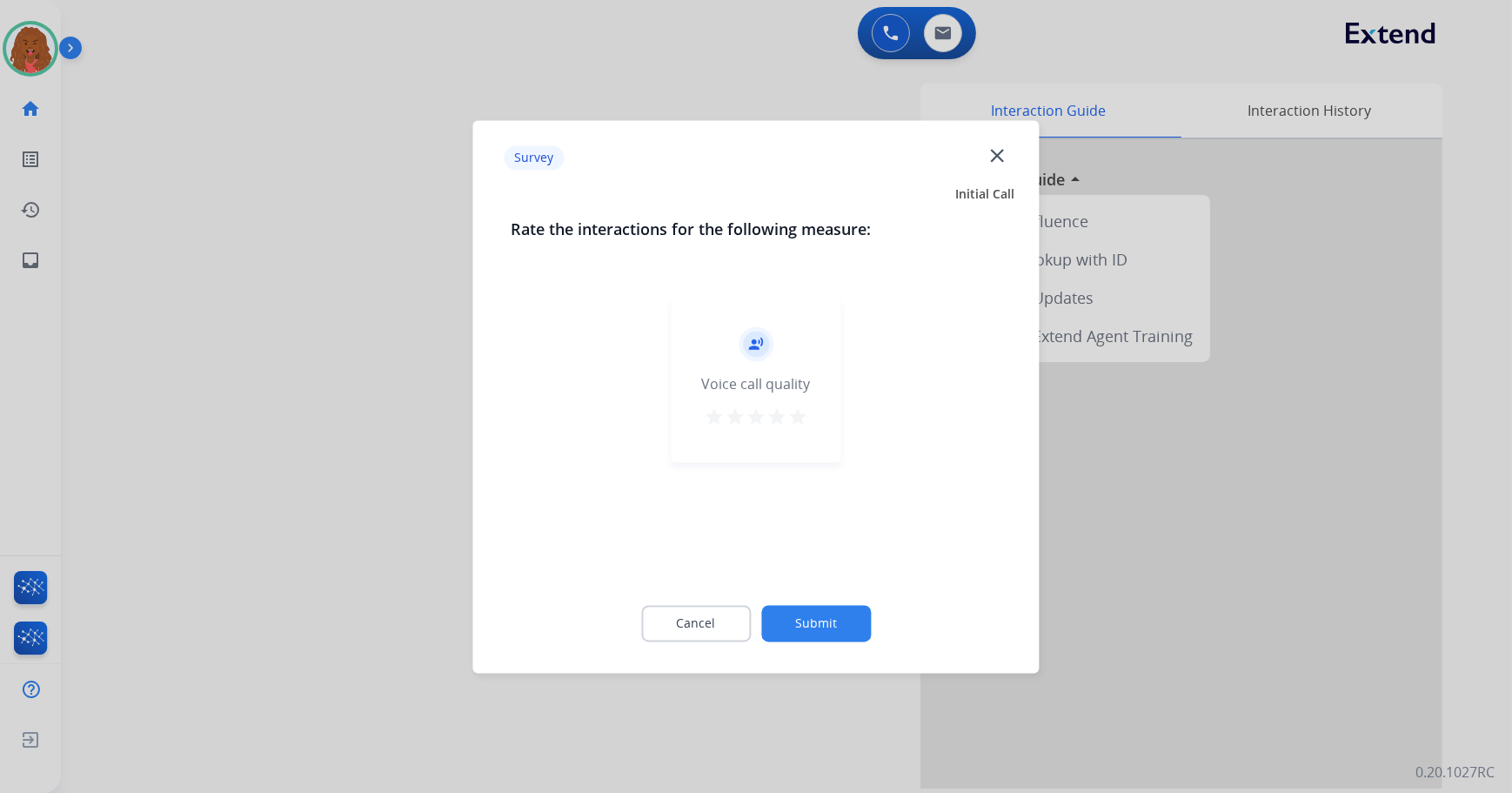 click on "Submit" 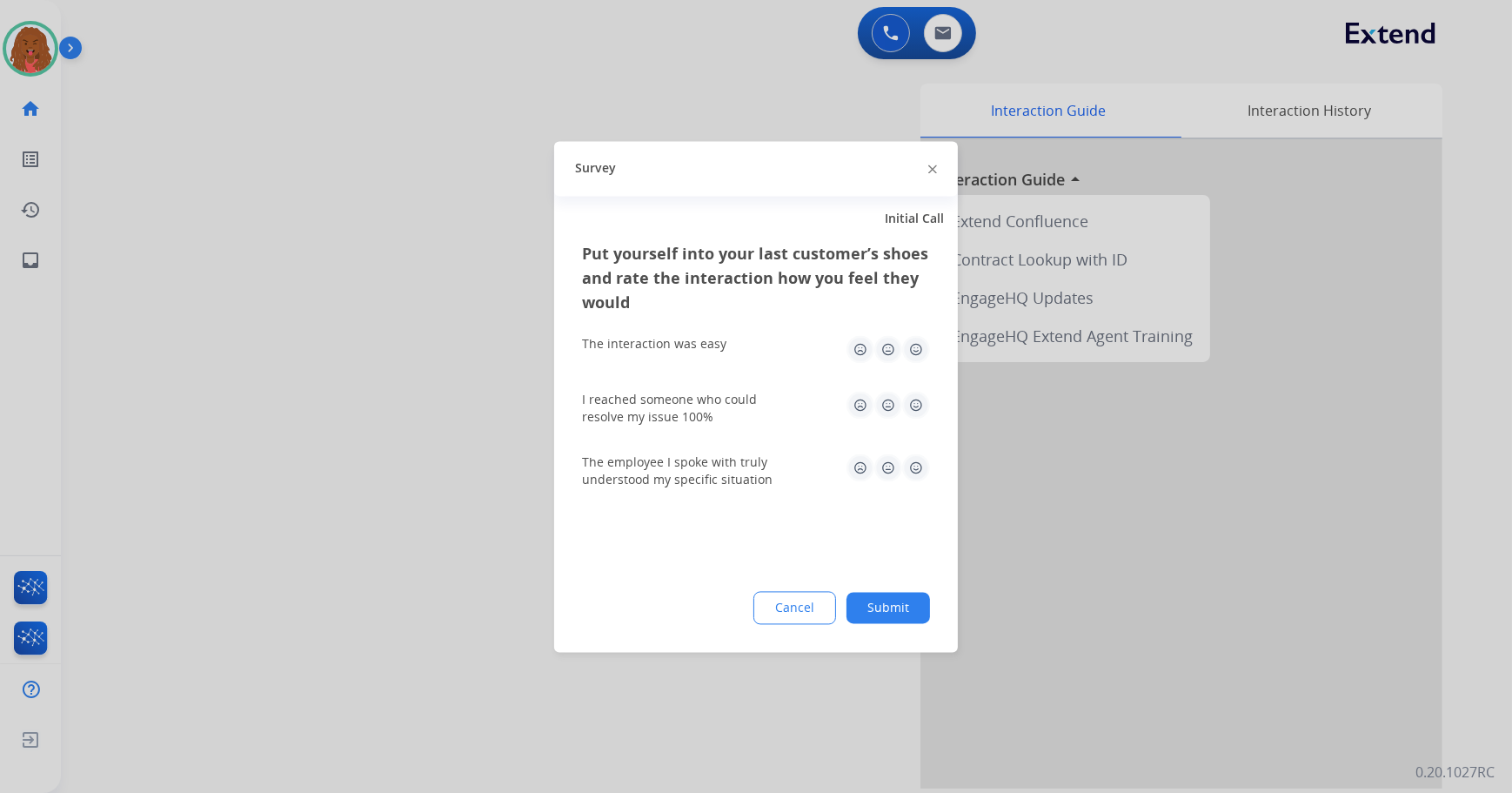 click on "Submit" 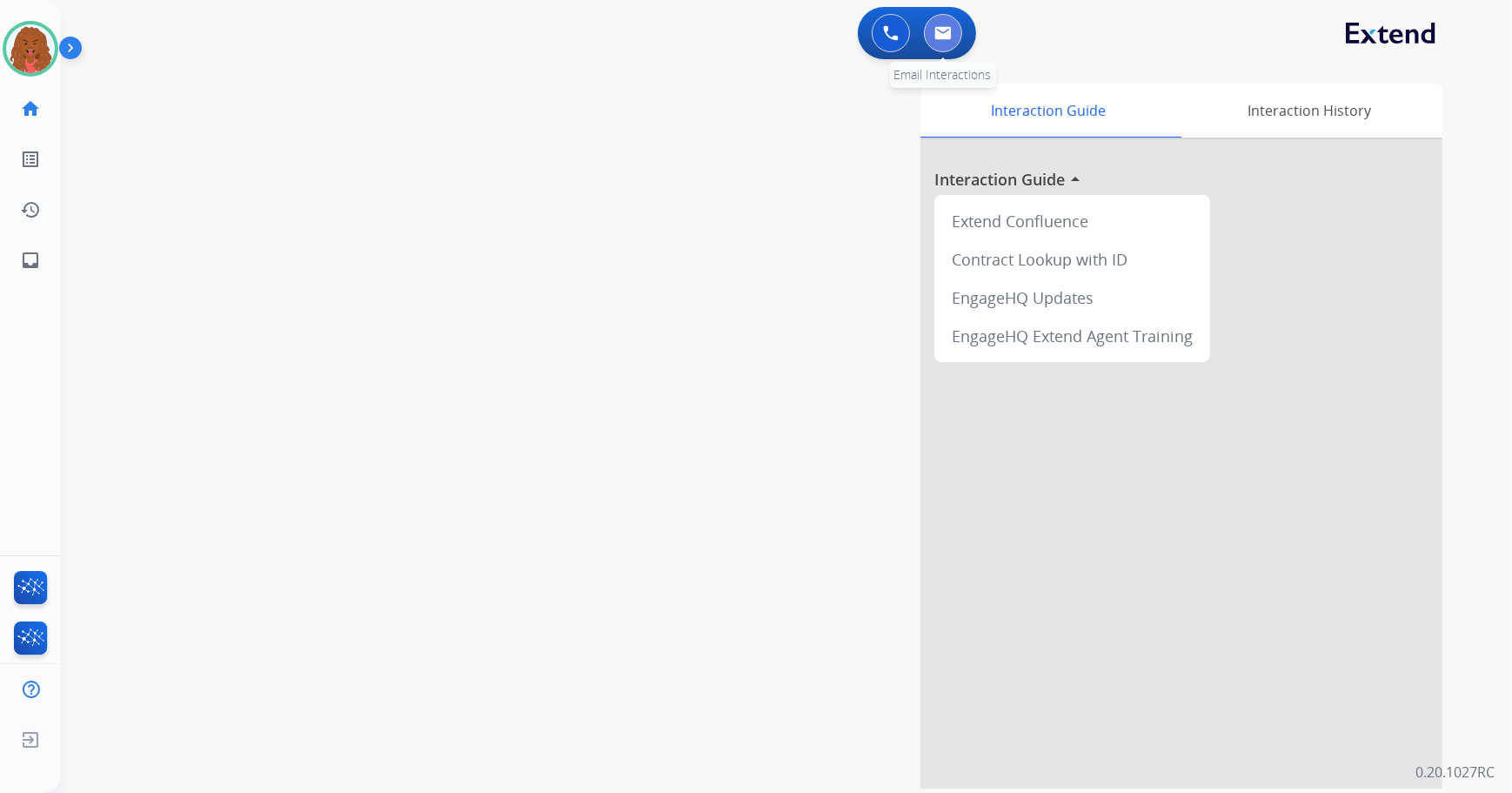 click at bounding box center [943, 33] 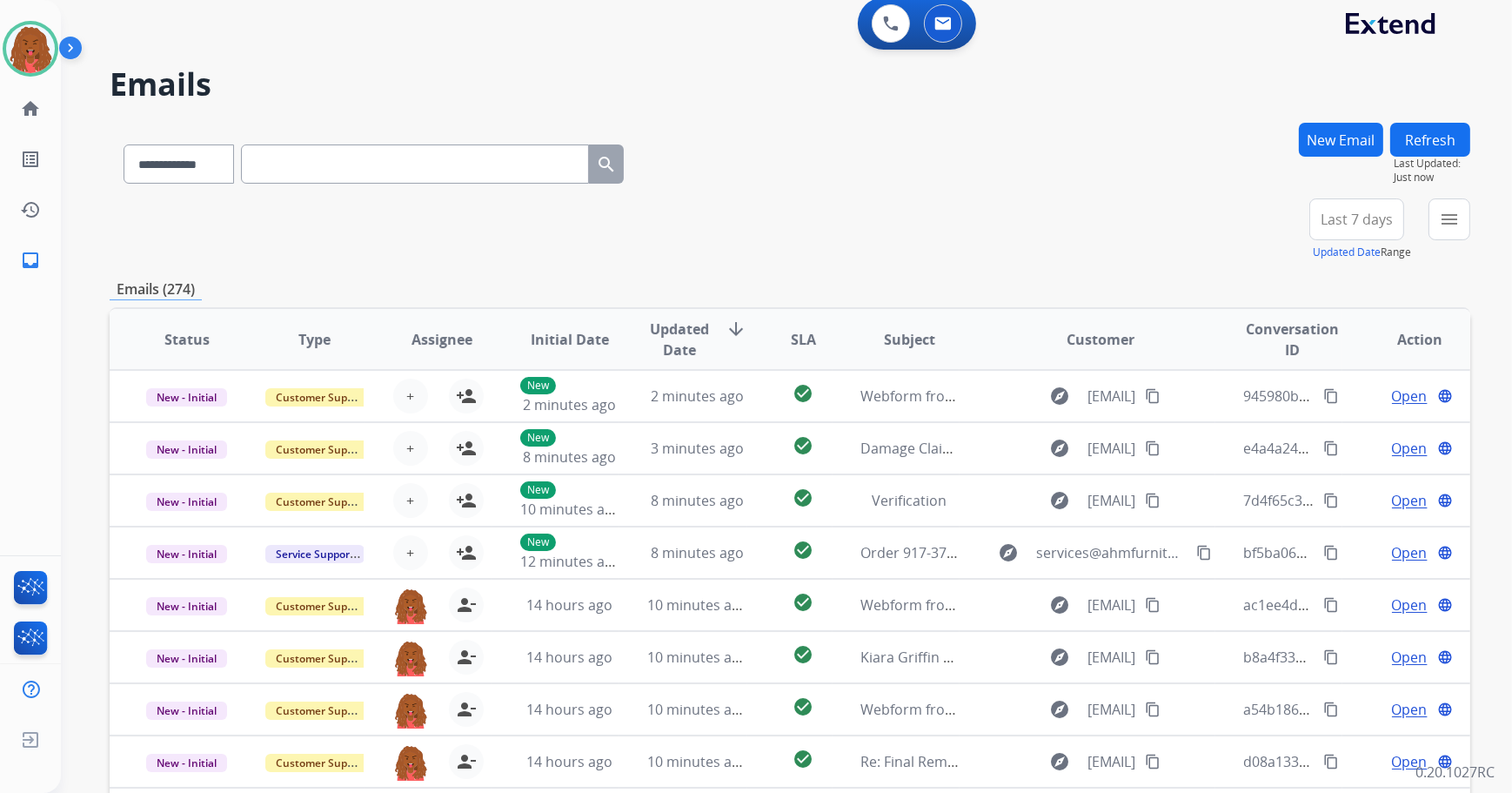 scroll, scrollTop: 0, scrollLeft: 0, axis: both 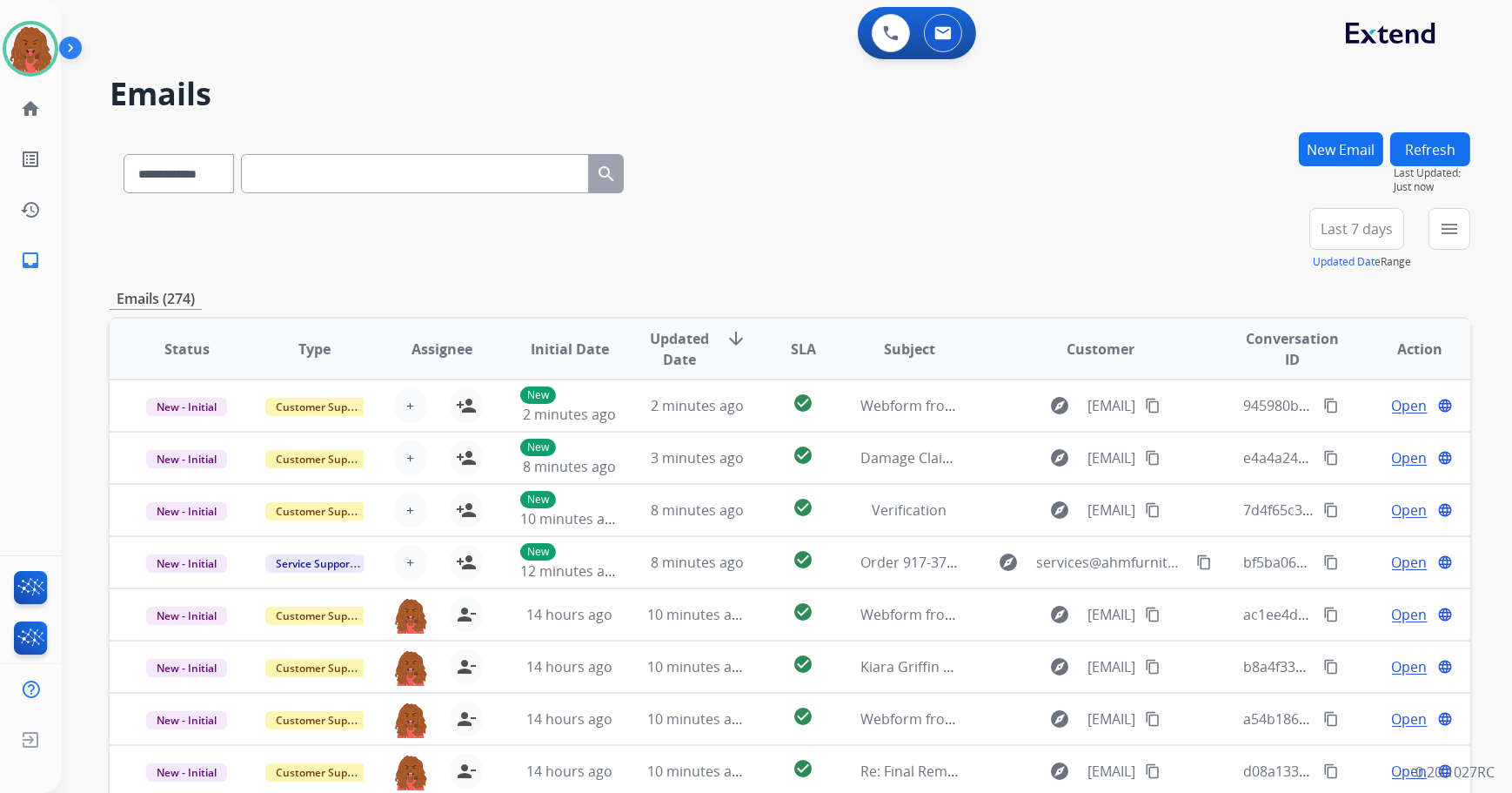 click on "Last 7 days" at bounding box center (1356, 229) 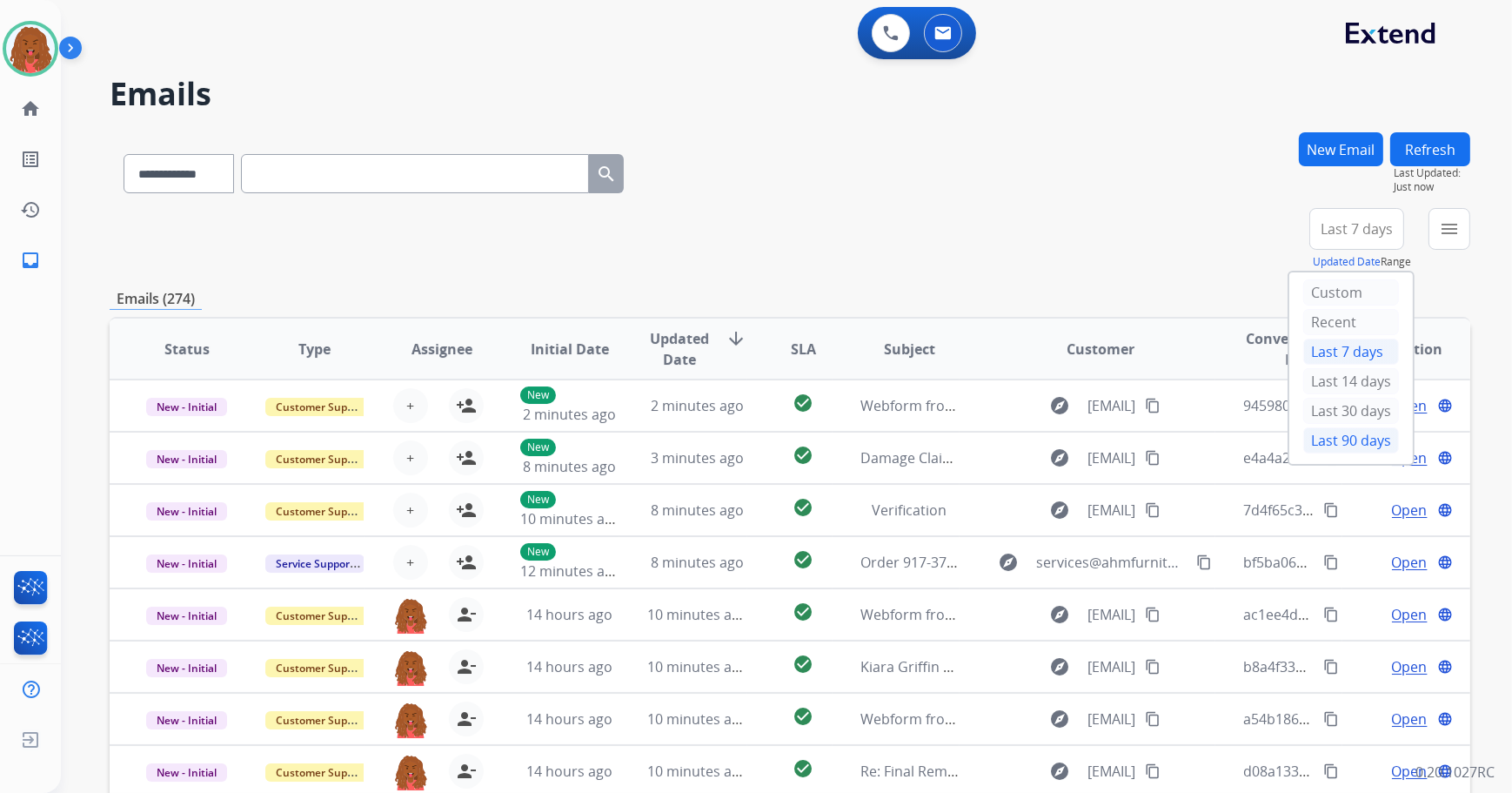 click on "Last 90 days" at bounding box center (1351, 440) 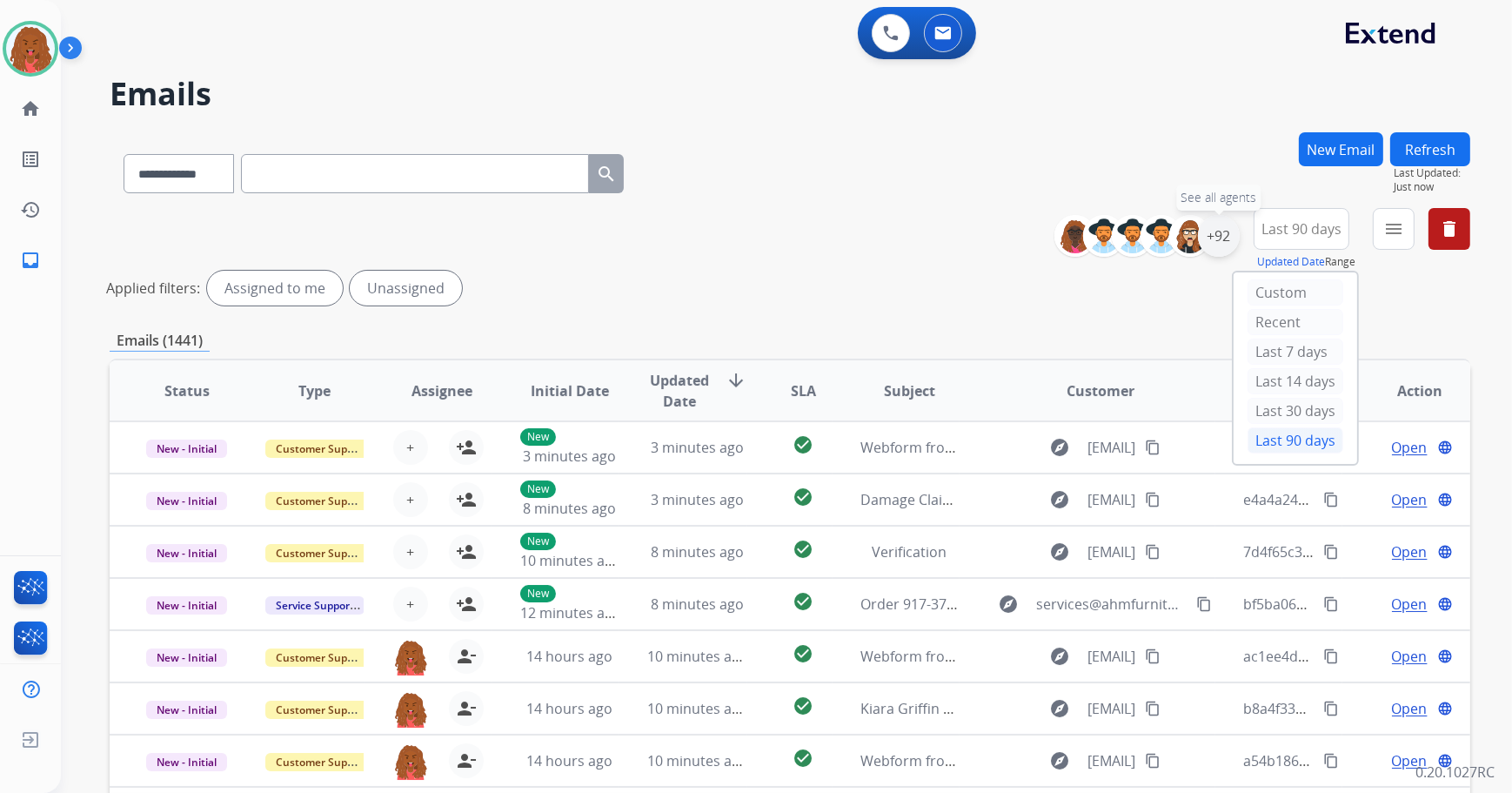 click on "+92" at bounding box center [1219, 236] 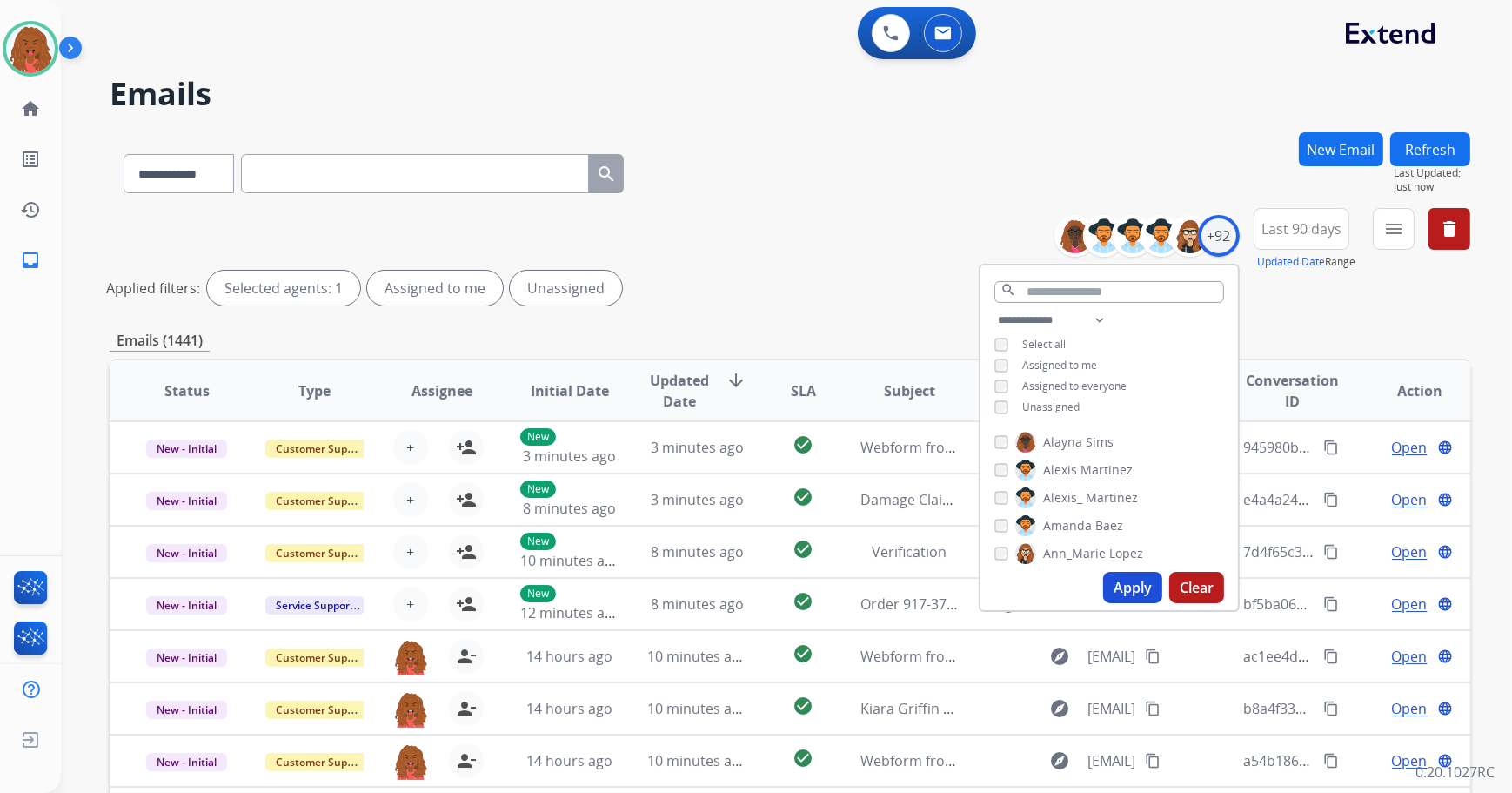 click on "Unassigned" at bounding box center (1051, 407) 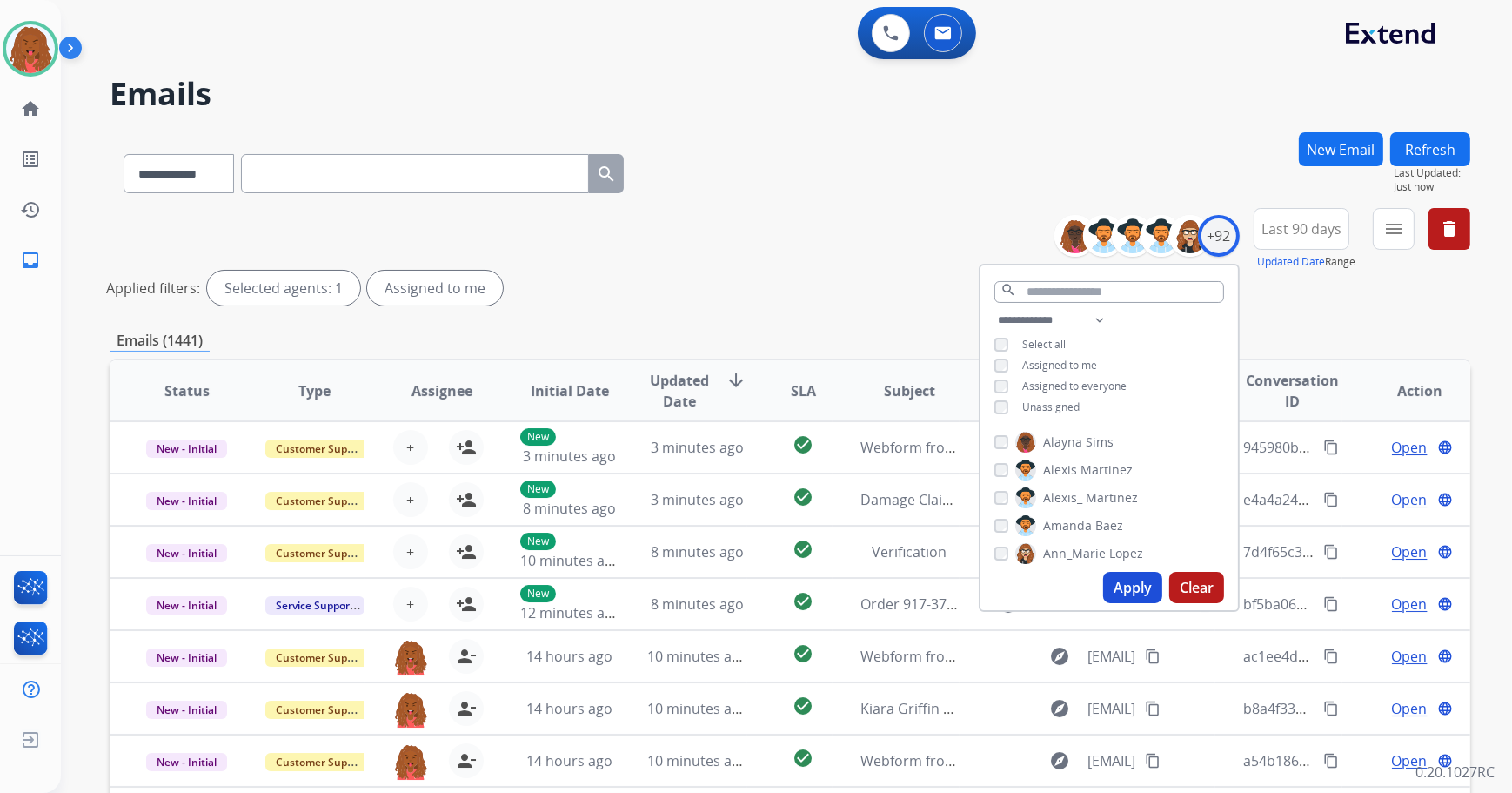 click on "Apply" at bounding box center (1133, 588) 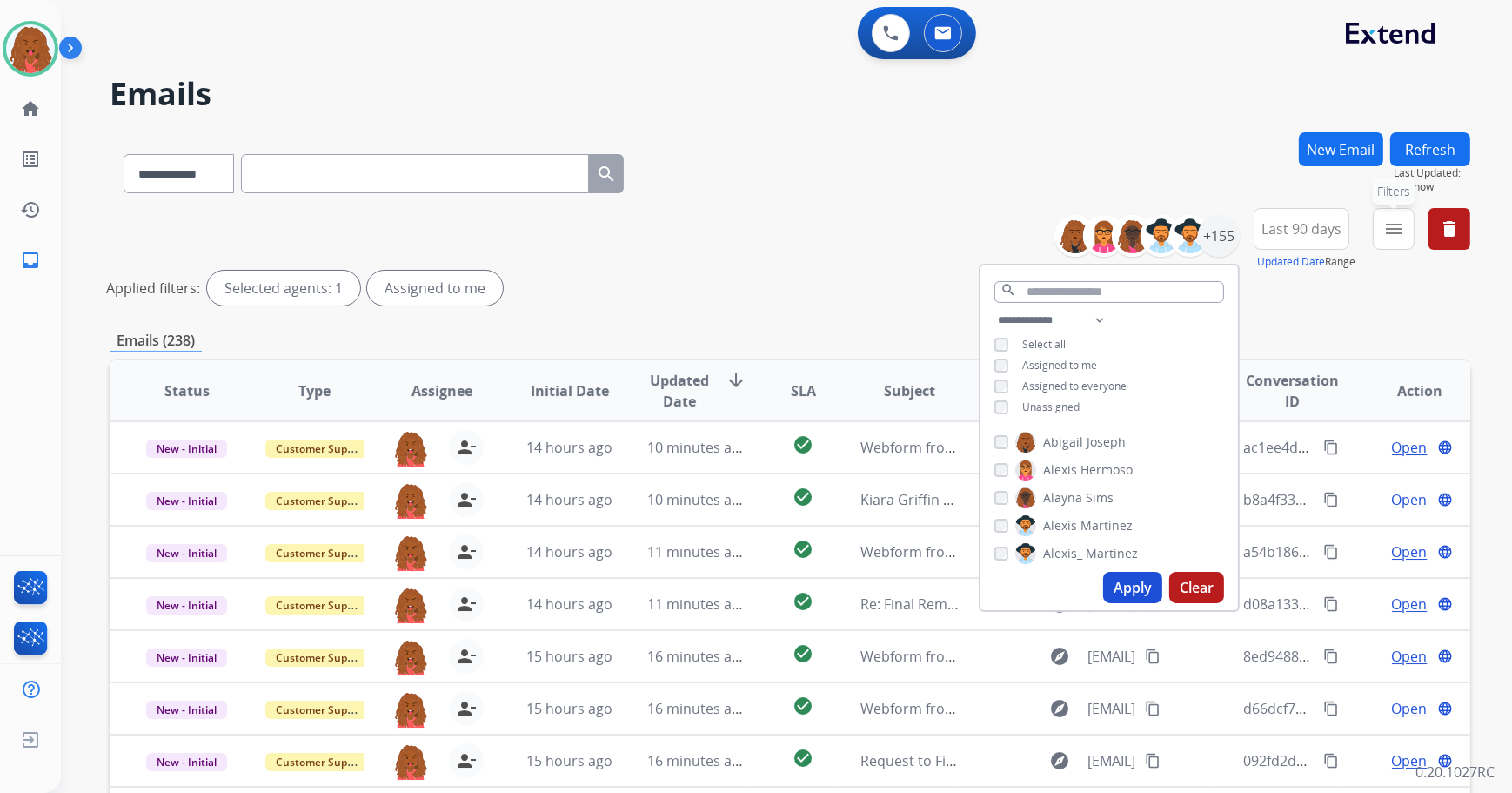 click on "menu" at bounding box center (1394, 229) 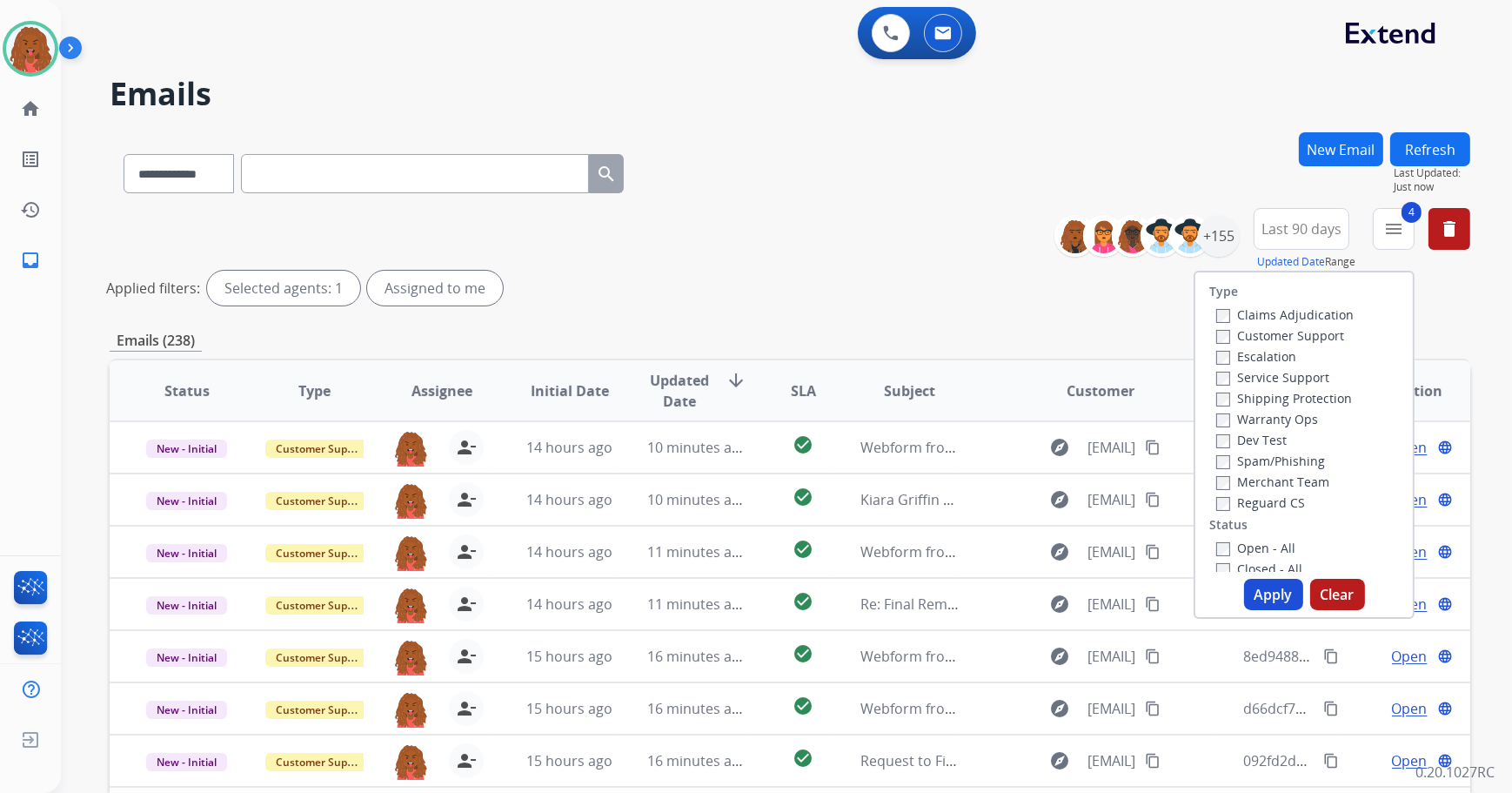 click on "Apply" at bounding box center (1274, 595) 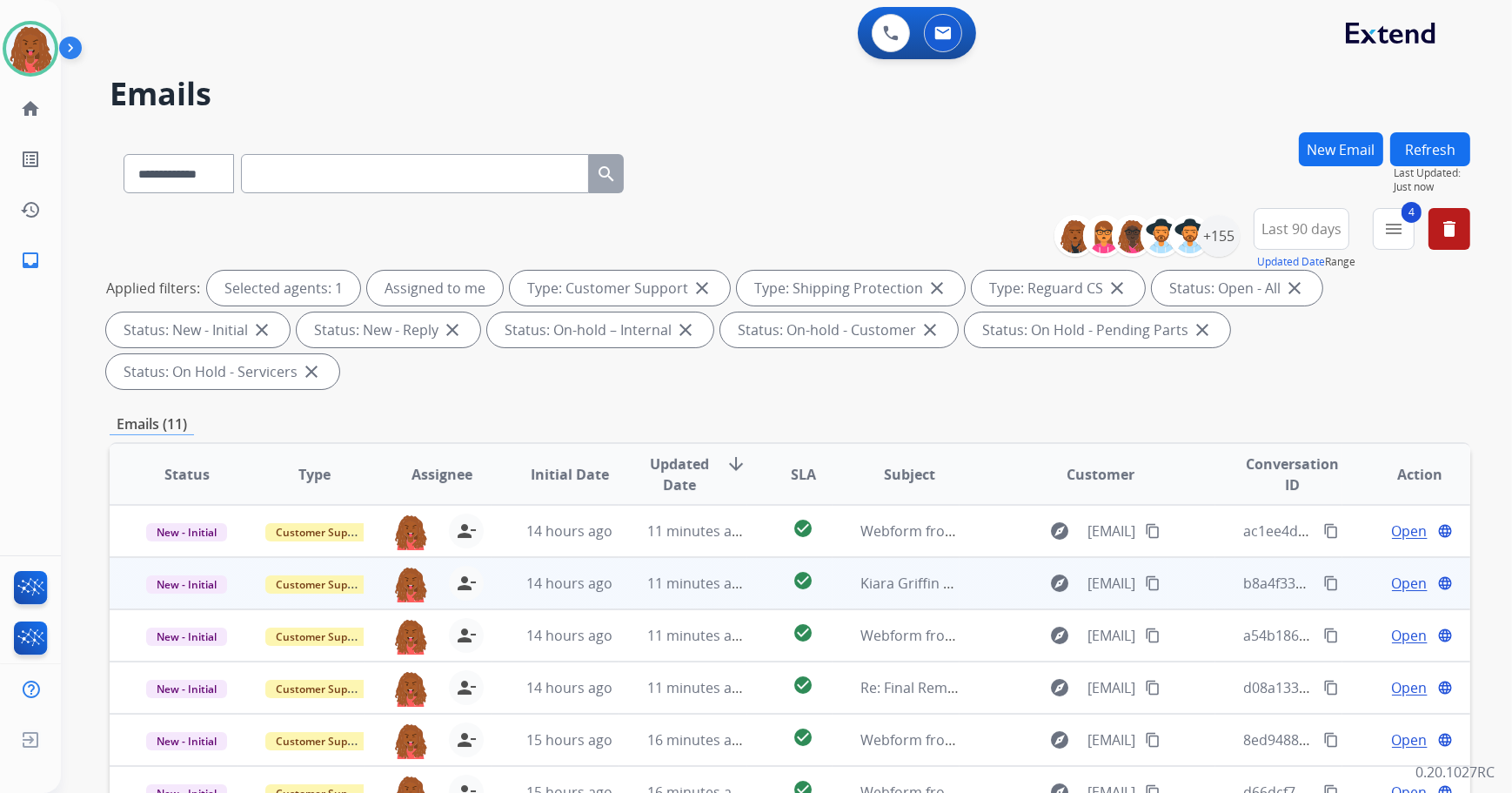 scroll, scrollTop: 1, scrollLeft: 0, axis: vertical 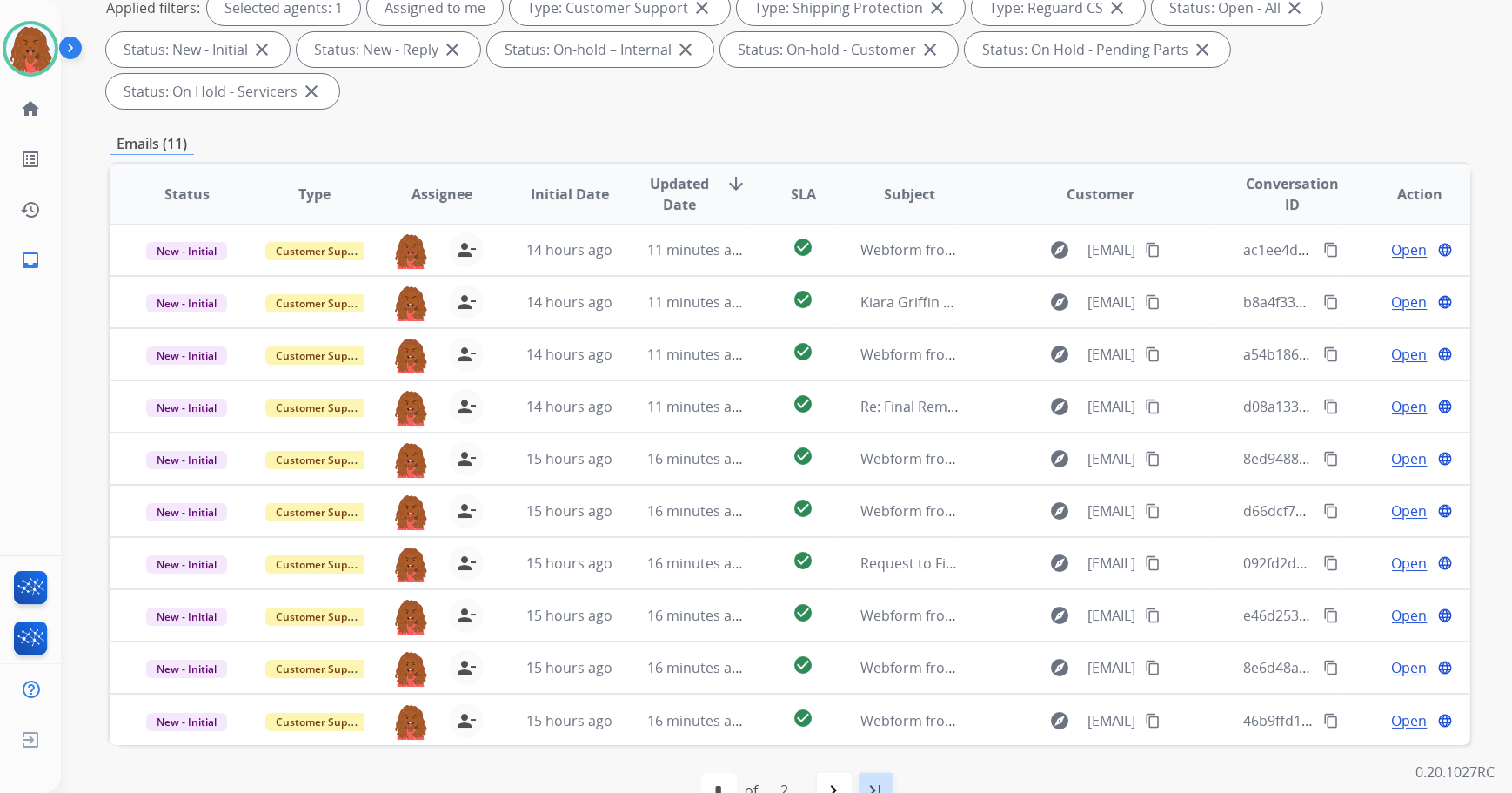 click on "last_page" at bounding box center [876, 790] 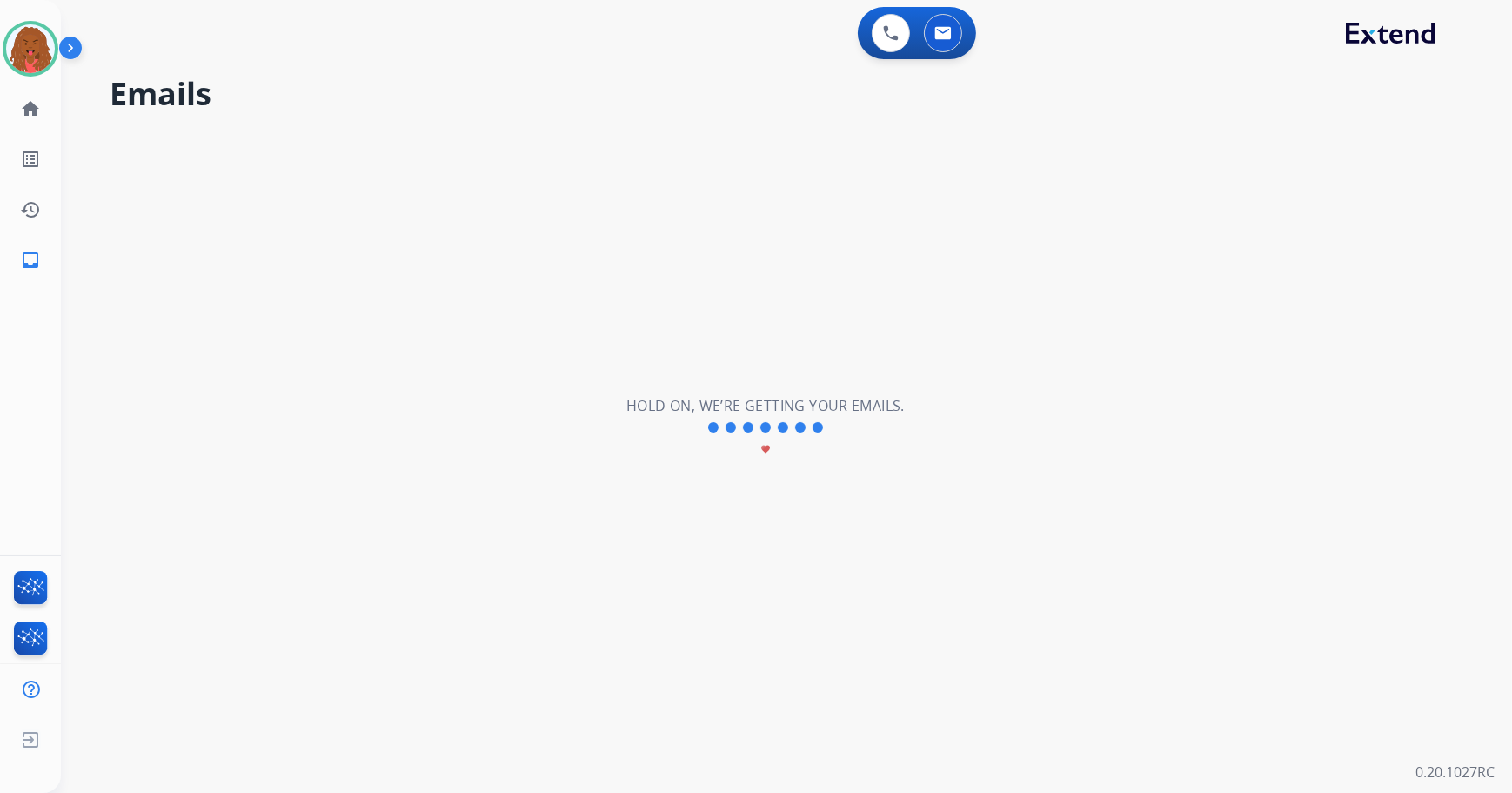 scroll, scrollTop: 0, scrollLeft: 0, axis: both 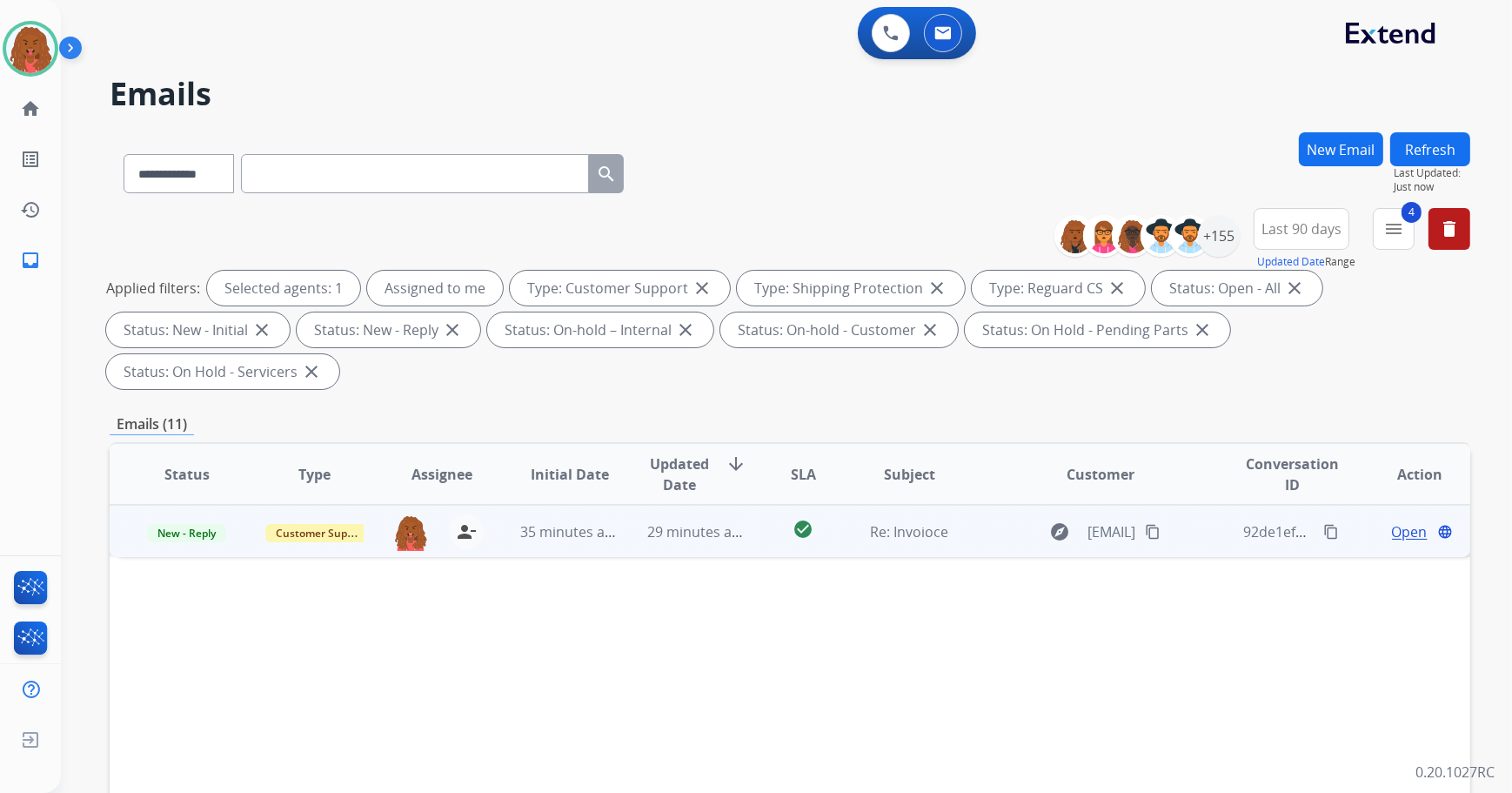 click on "Open" at bounding box center (1409, 532) 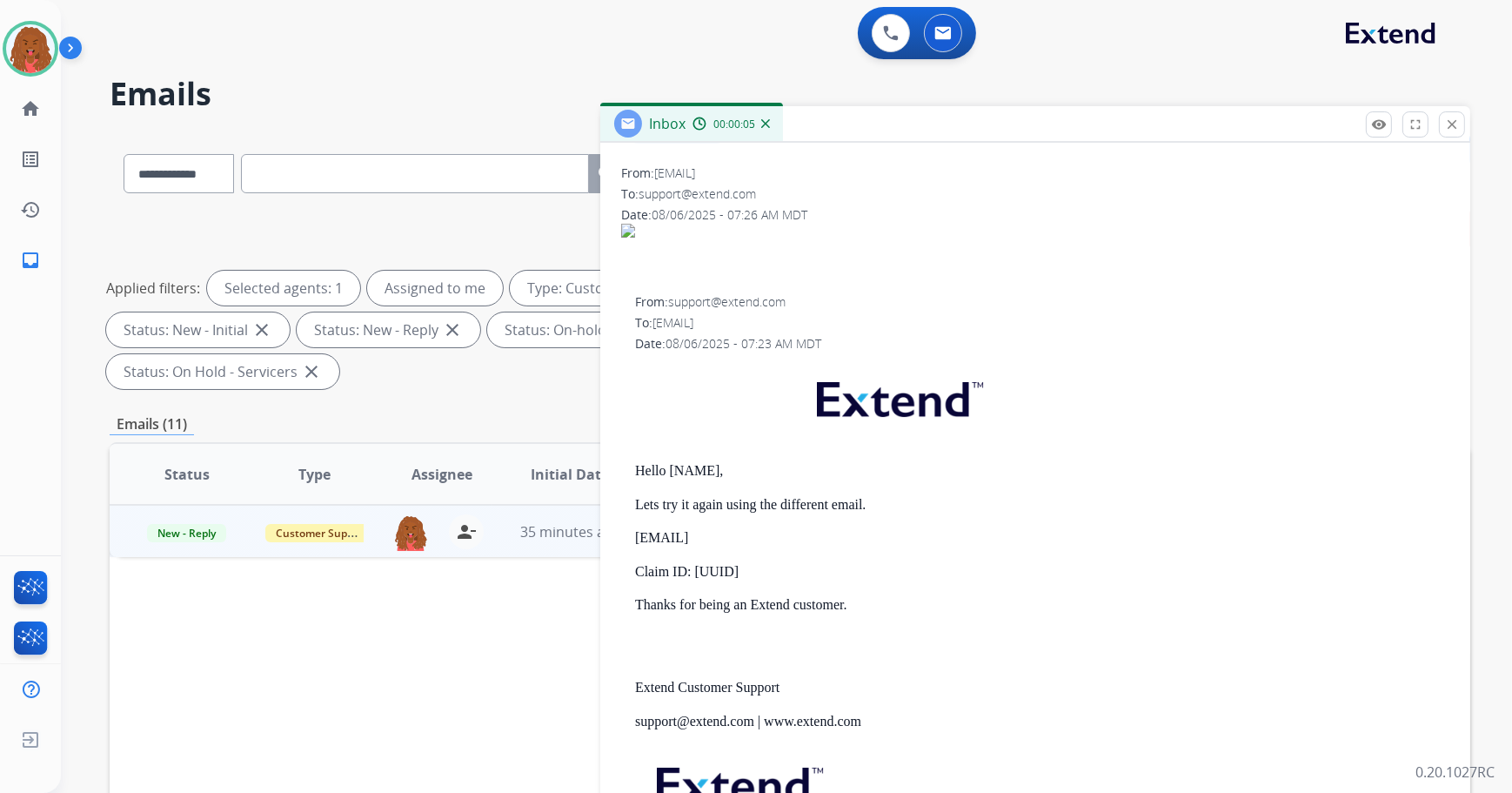 scroll, scrollTop: 0, scrollLeft: 0, axis: both 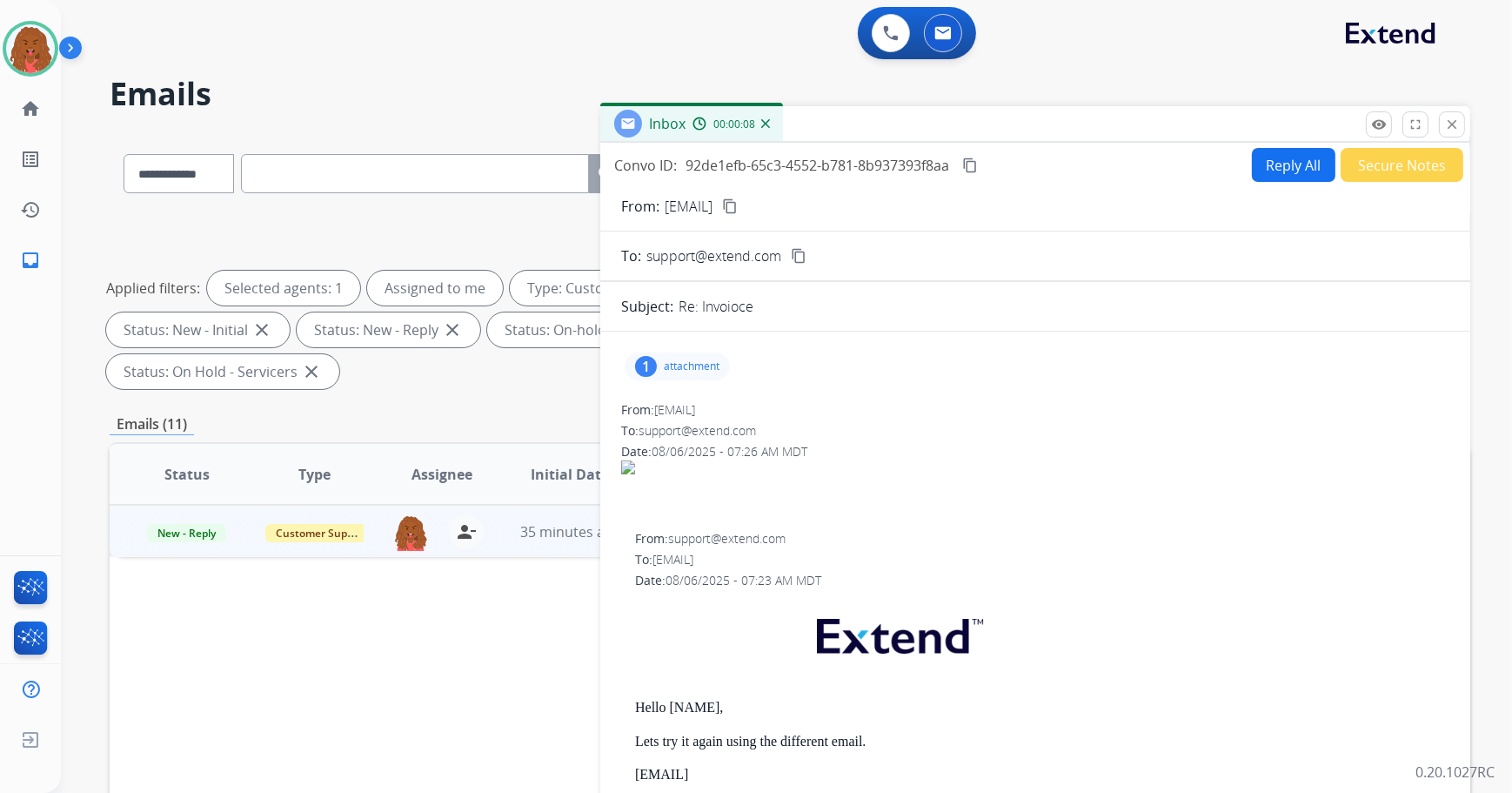 click on "attachment" at bounding box center [692, 366] 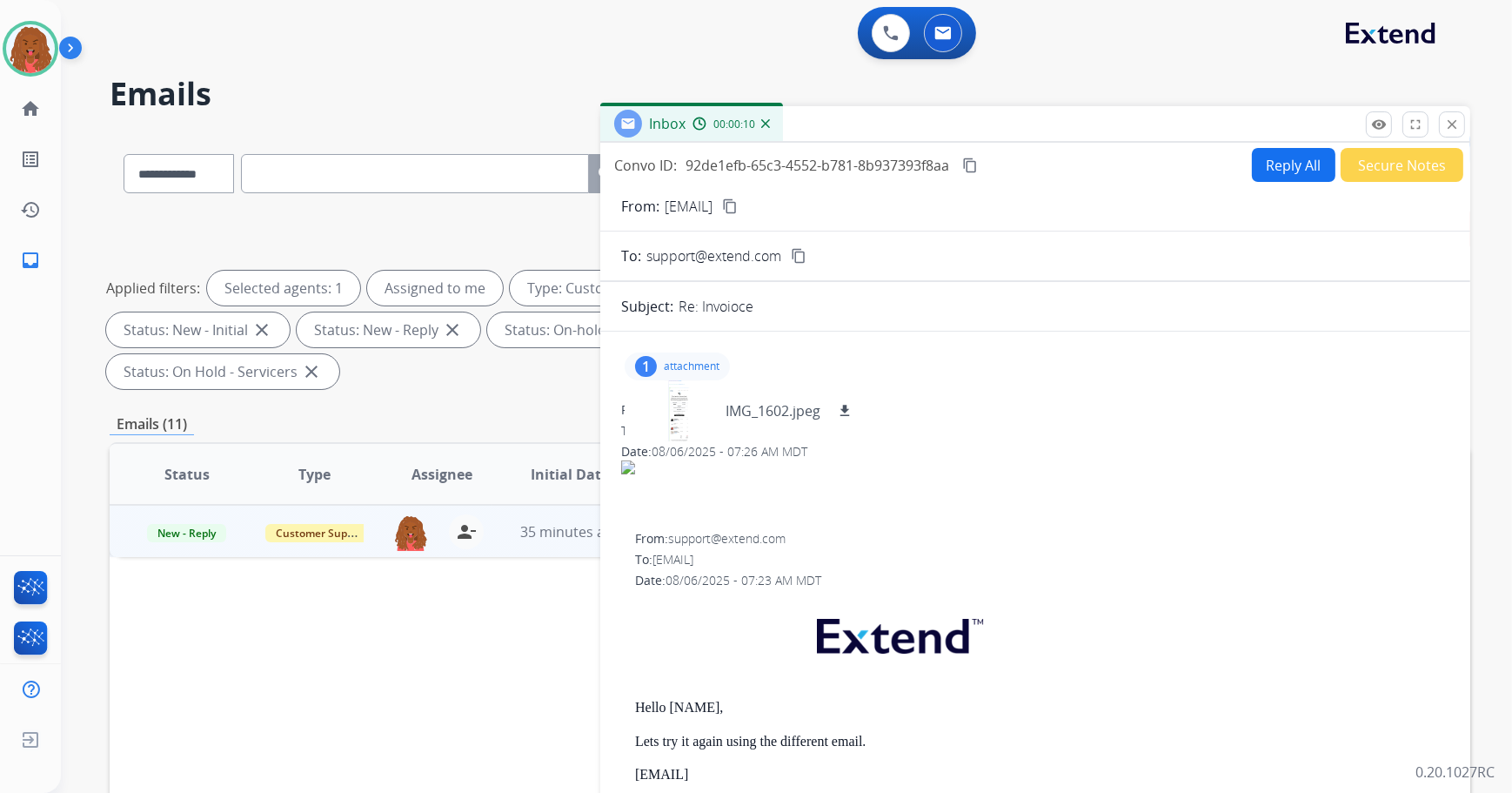 click on "1 attachment IMG_1602.jpeg download From: [EMAIL] To: [EMAIL] Date: 08/06/2025 - 07:26 AM MDT From: [EMAIL] To: [EMAIL] Date: 08/06/2025 - 07:23 AM MDT Hello [NAME], Lets try it again using the different email. [EMAIL] Claim ID: [UUID] Thanks for being an Extend customer. Extend Customer Support [EMAIL] | www.extend.com If you have any questions or need further assistance, reply to this email or give us a call at (877) 248-7707 Monday-Friday 9:00AM - 8:00PM EST or Saturdays and Sundays 9:00AM - 2:00PM EST." at bounding box center [1035, 752] 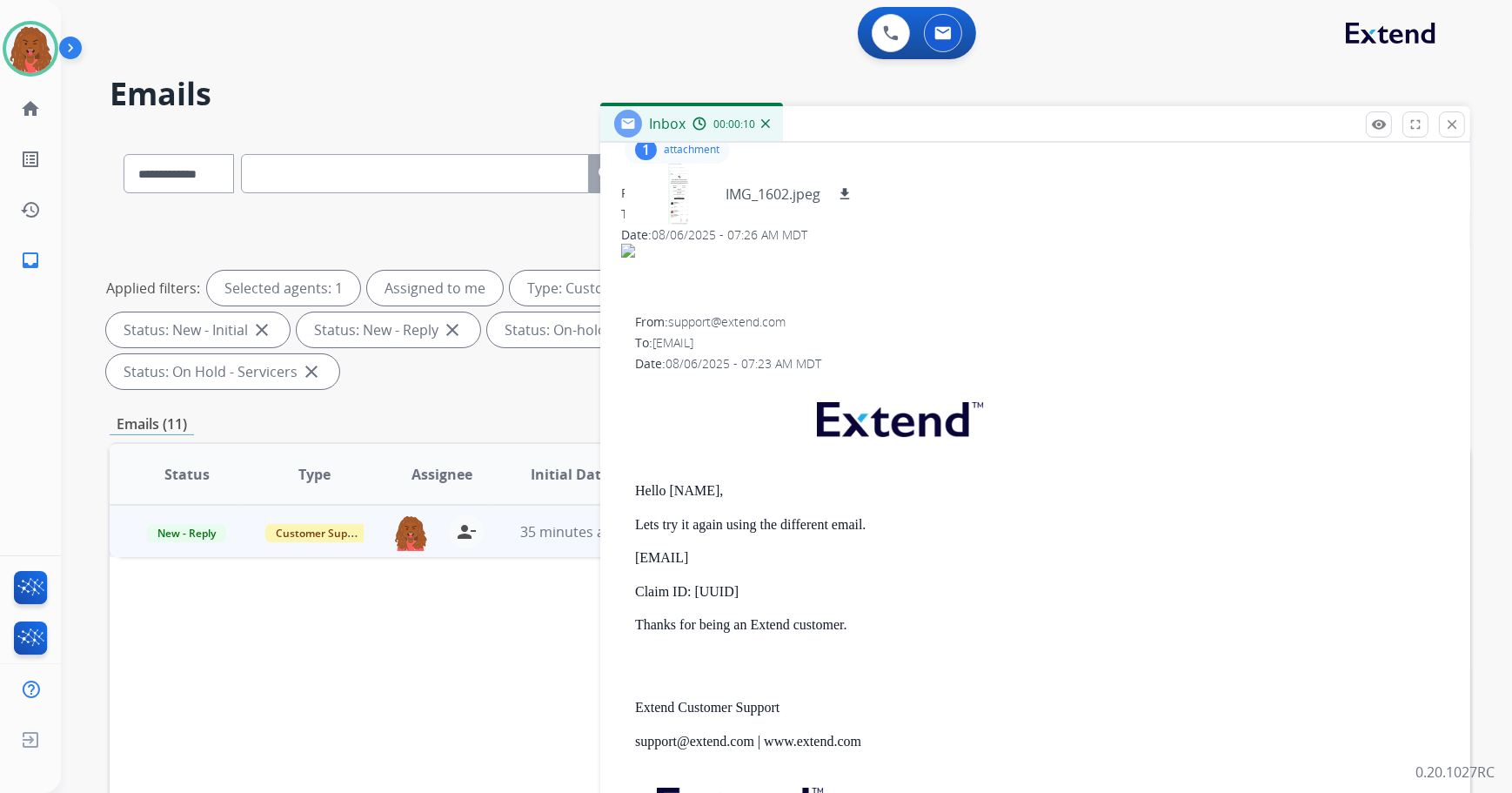 scroll, scrollTop: 313, scrollLeft: 0, axis: vertical 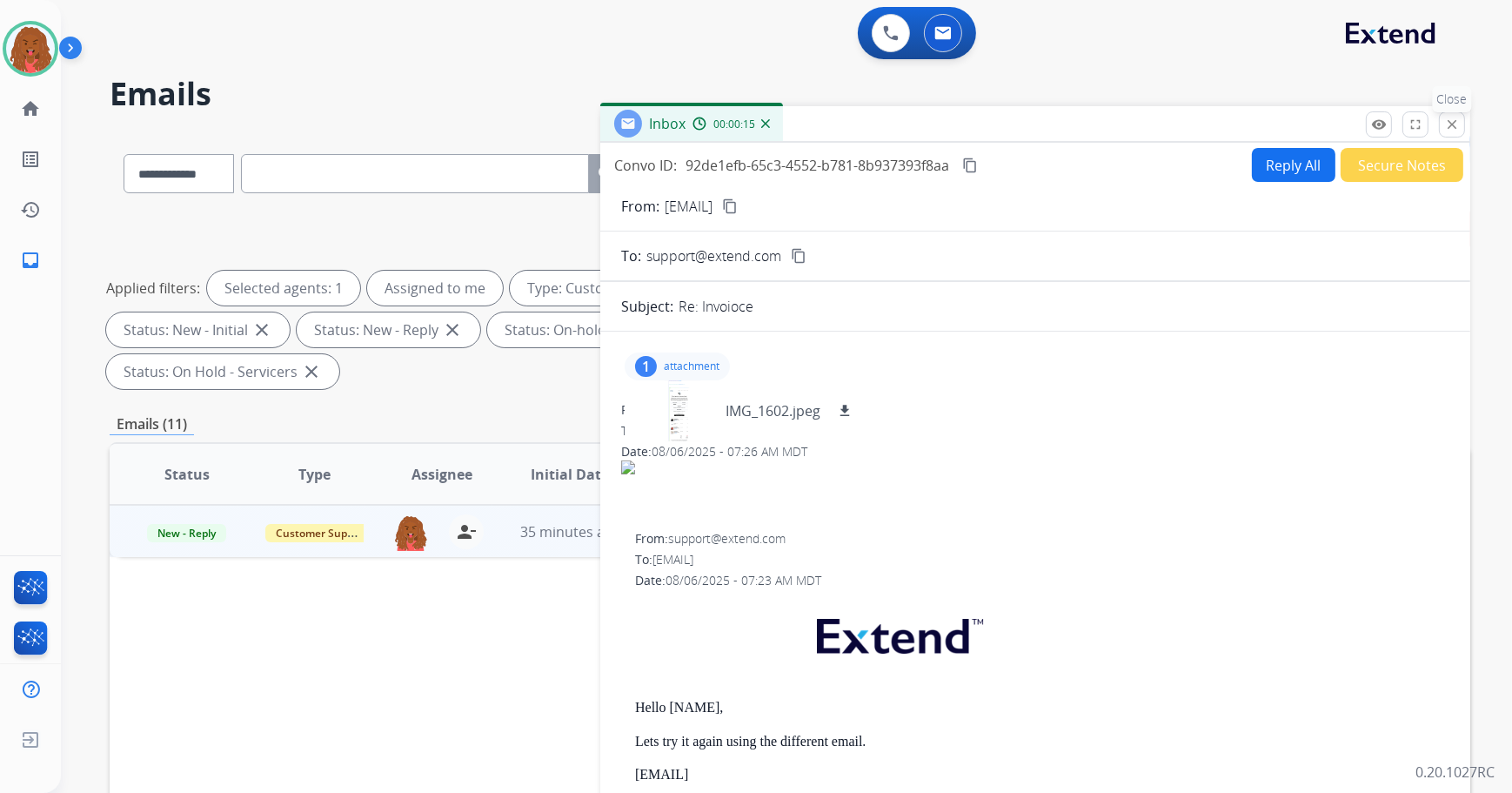 click on "close Close" at bounding box center [1452, 124] 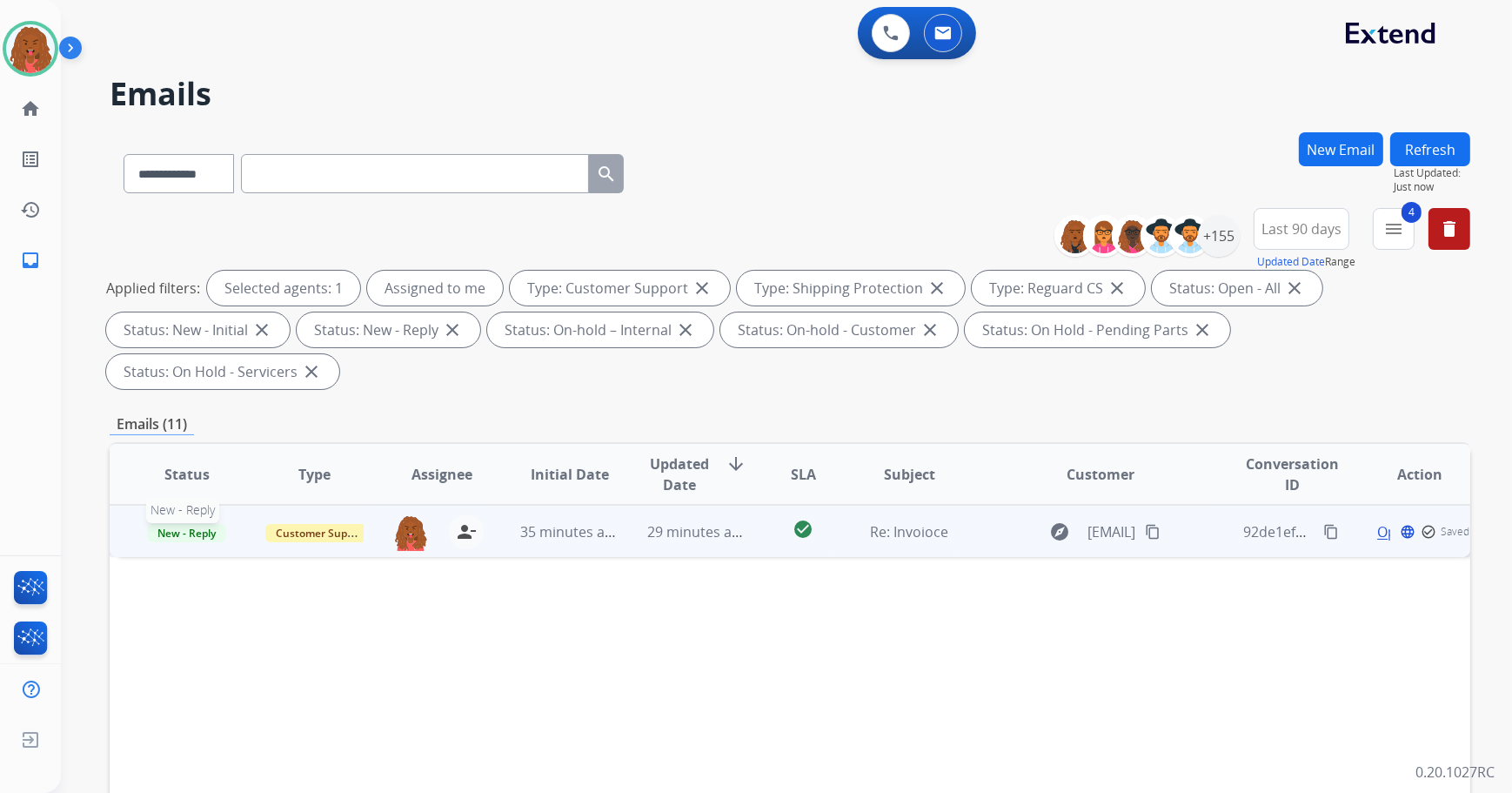 click on "New - Reply" at bounding box center (186, 533) 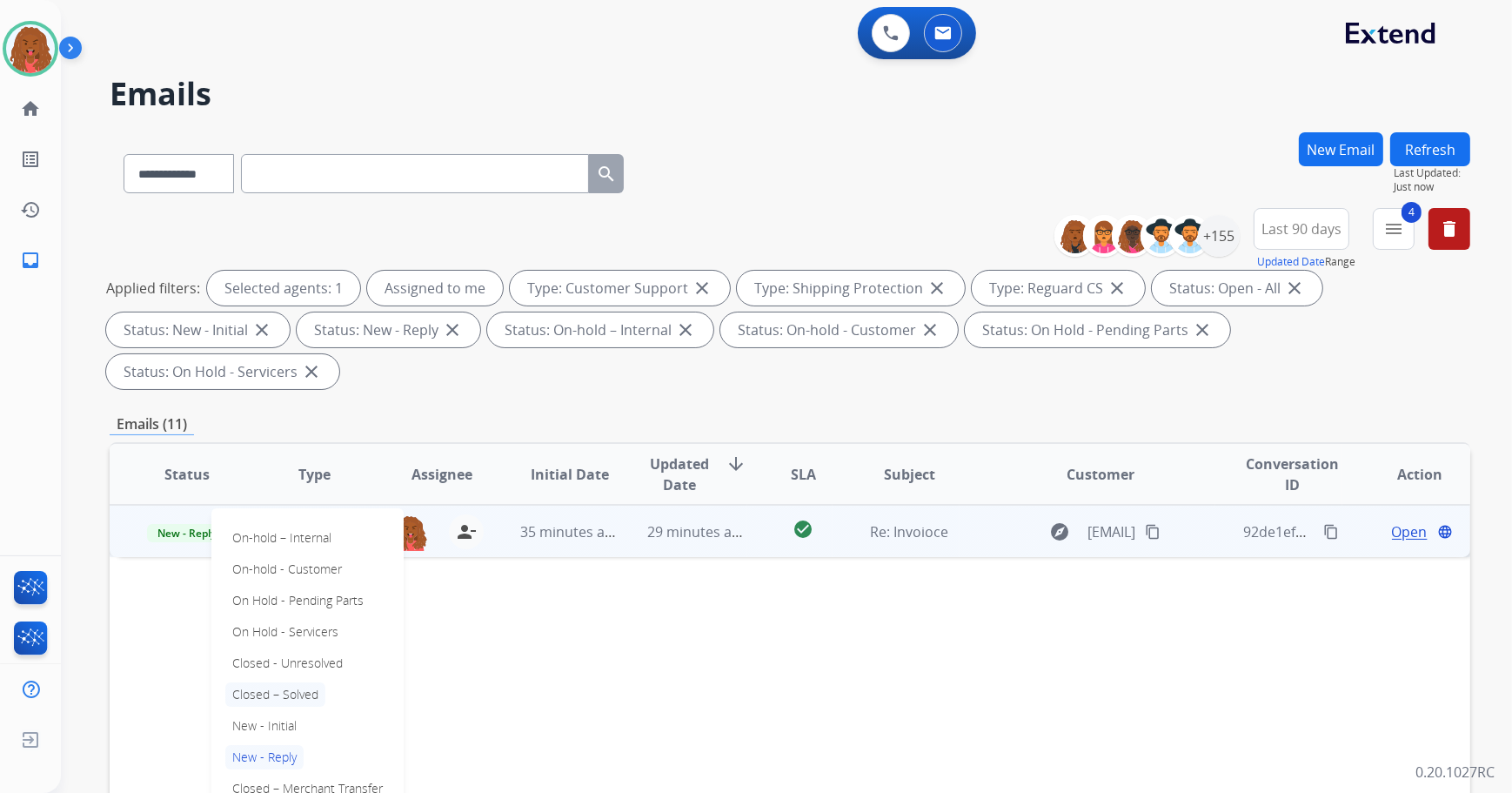 click on "Closed – Solved" at bounding box center (275, 695) 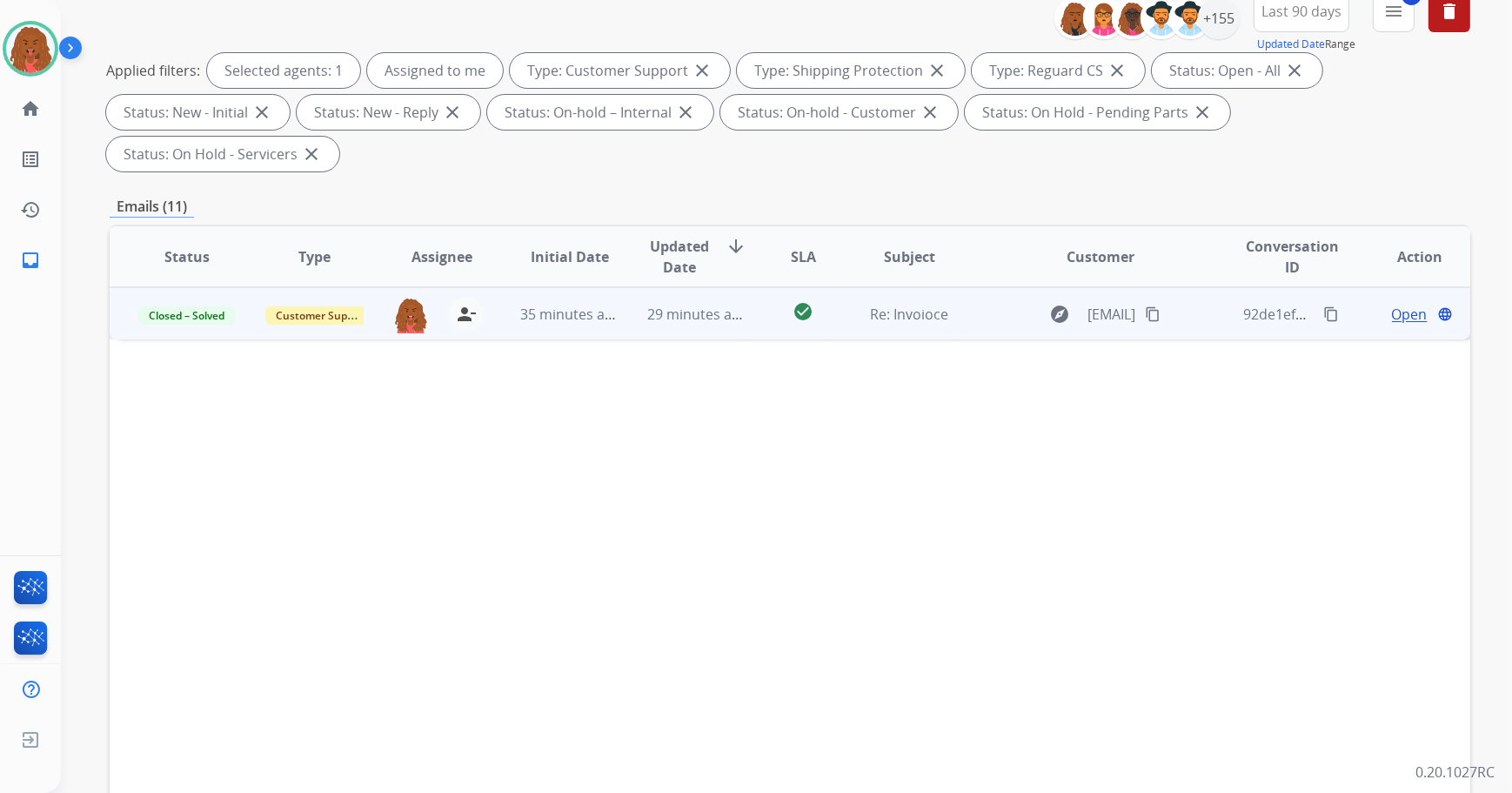 scroll, scrollTop: 280, scrollLeft: 0, axis: vertical 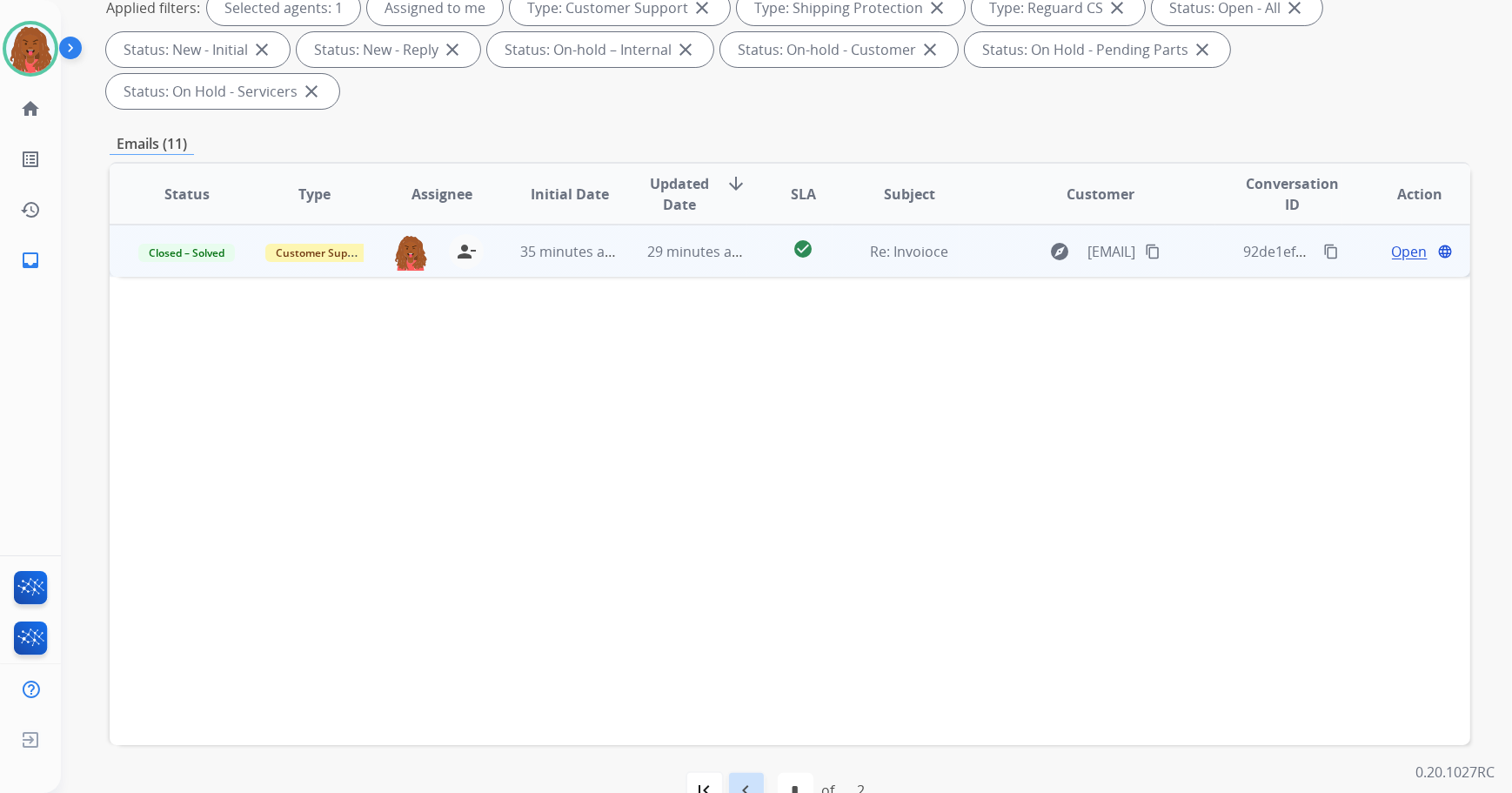 click on "navigate_before" at bounding box center (746, 790) 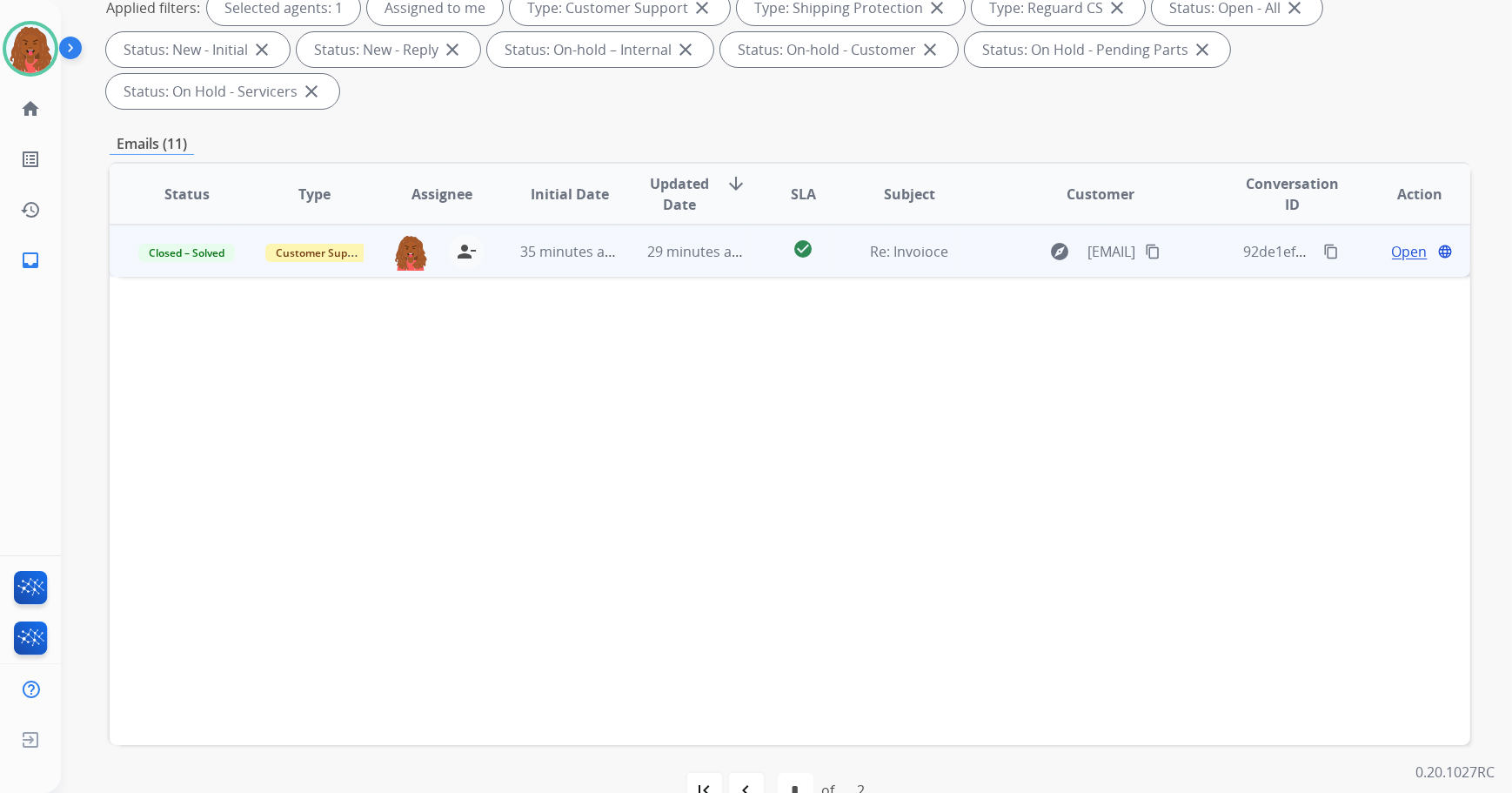 scroll, scrollTop: 0, scrollLeft: 0, axis: both 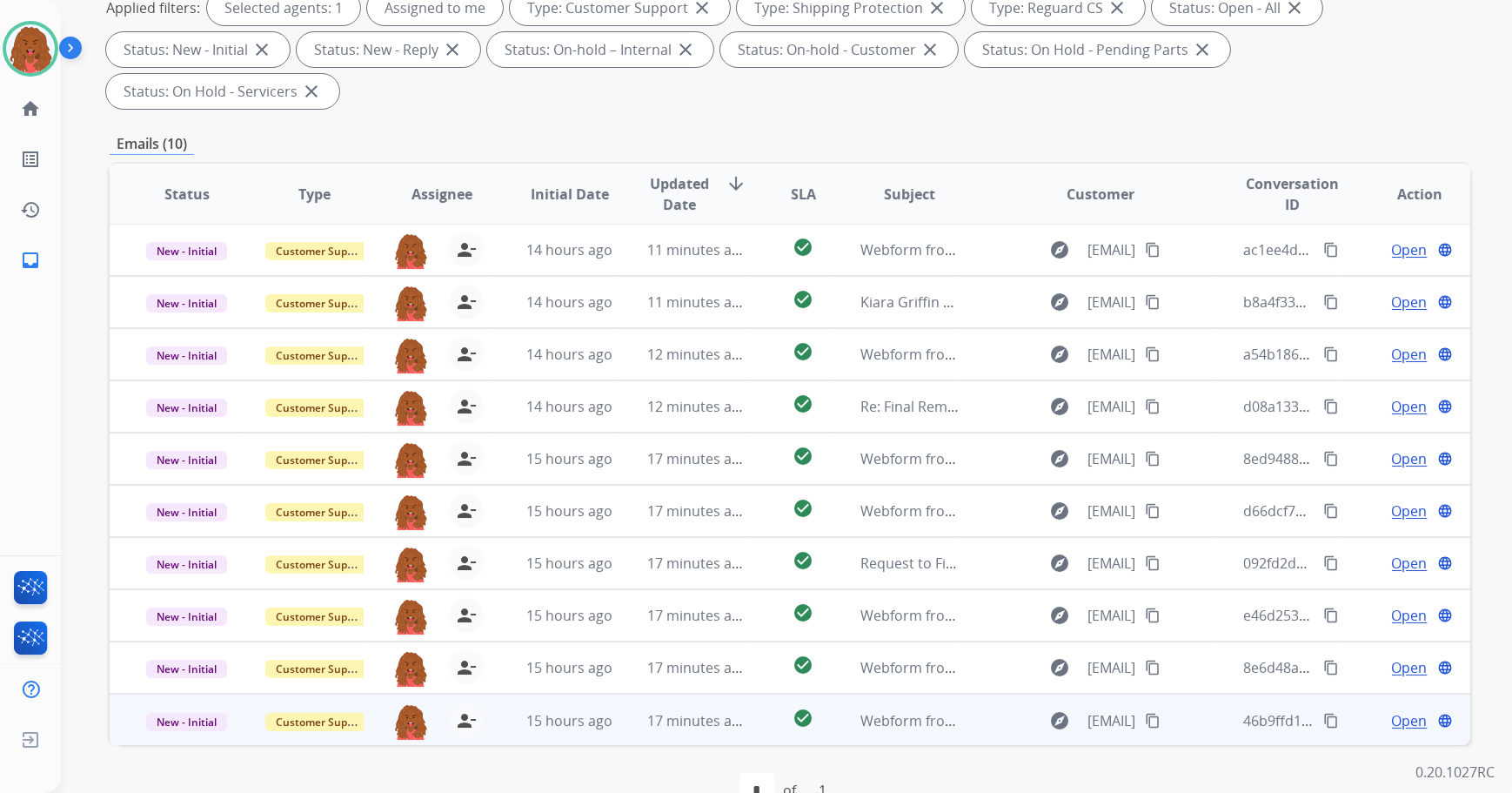 click on "Open" at bounding box center [1409, 721] 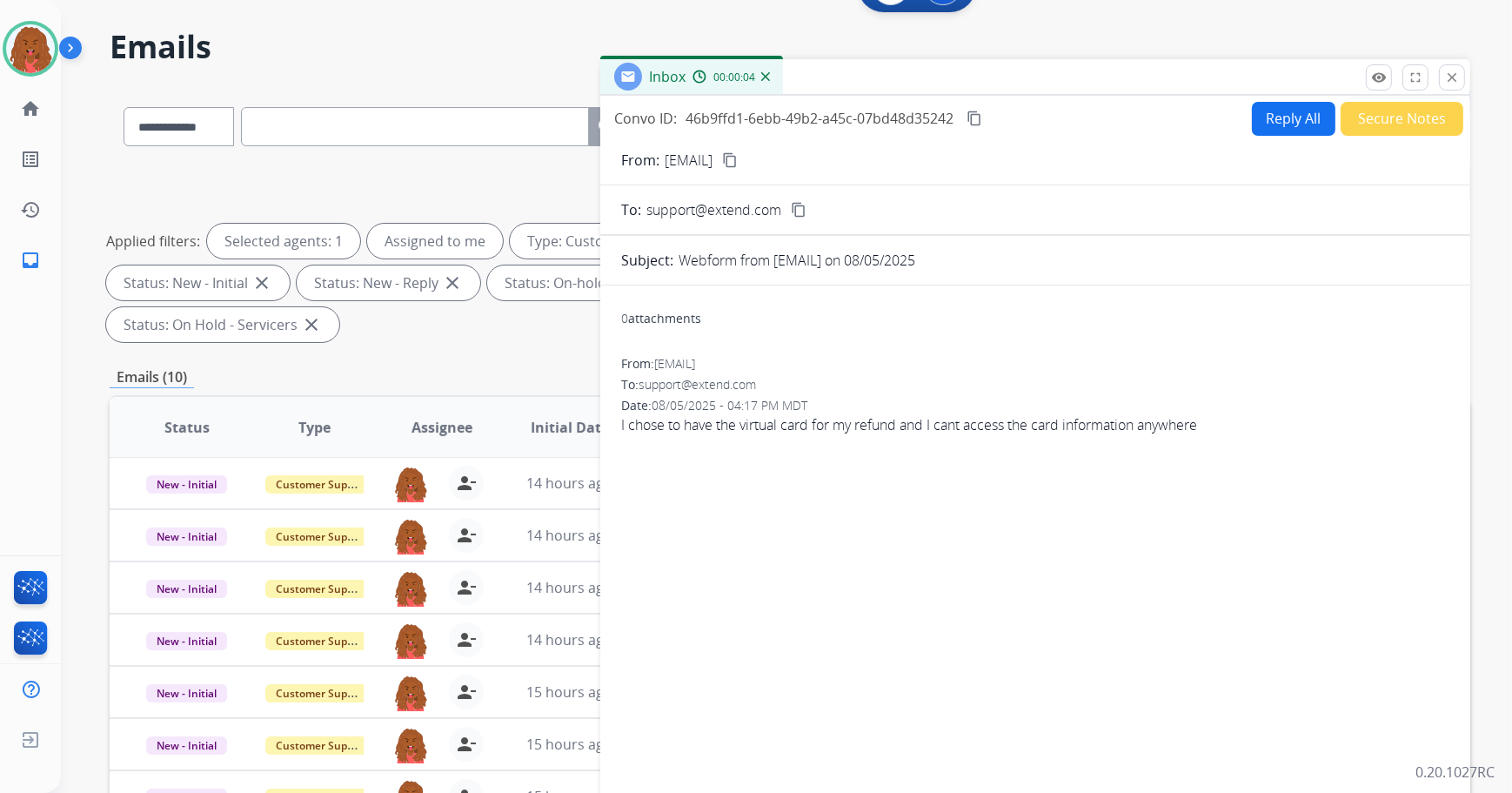 scroll, scrollTop: 44, scrollLeft: 0, axis: vertical 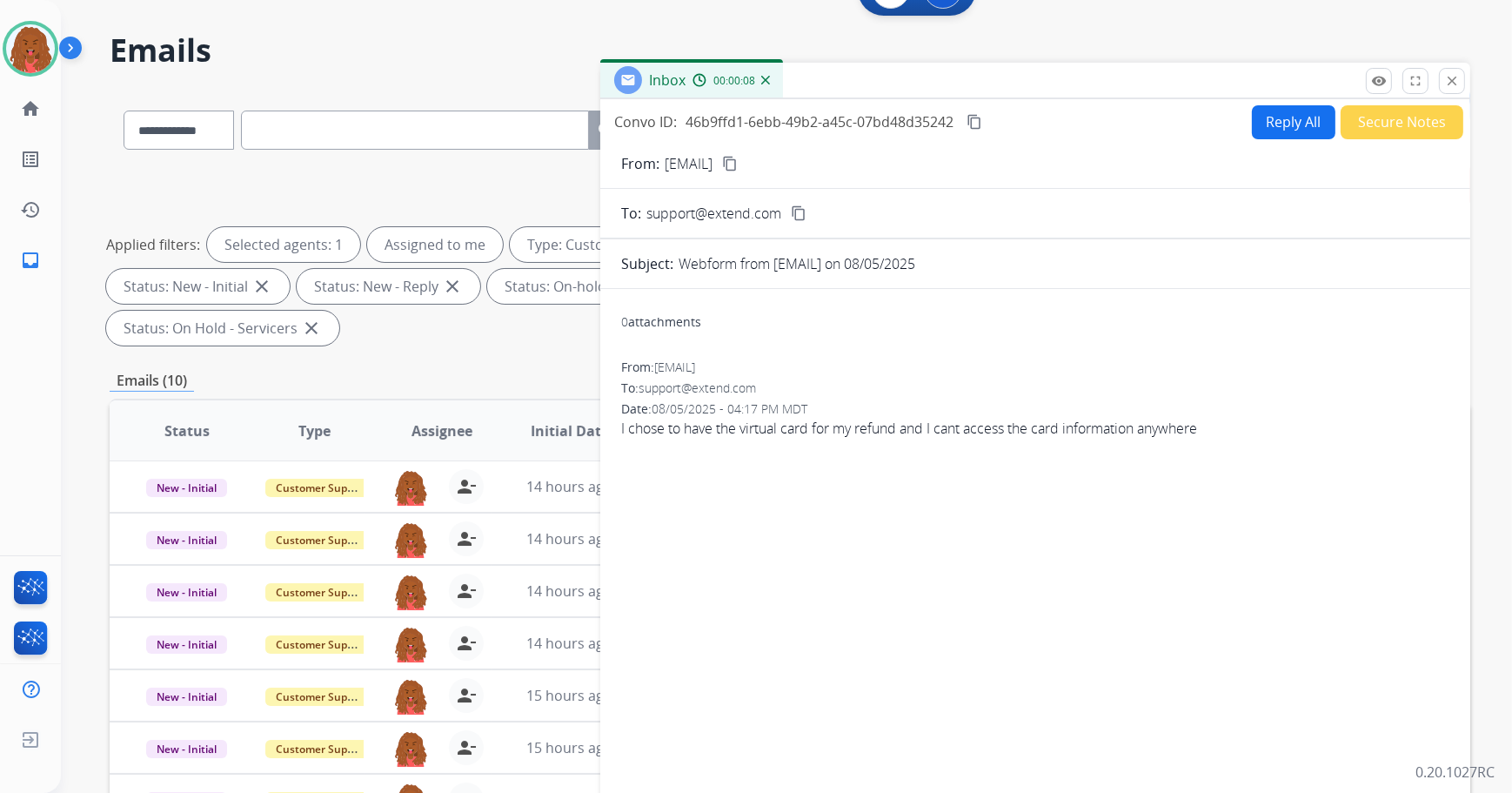 click on "Reply All" at bounding box center [1294, 122] 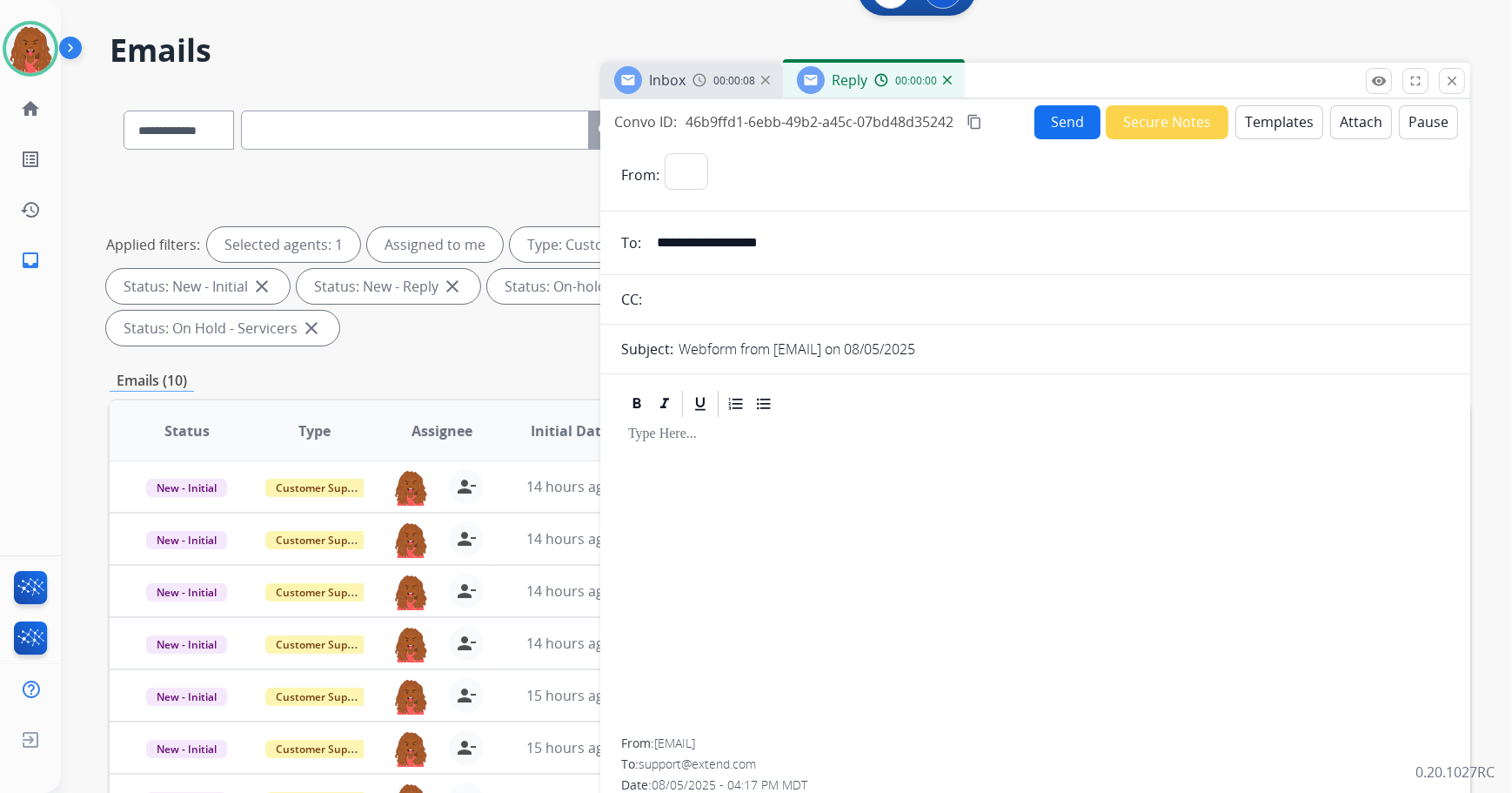 select on "**********" 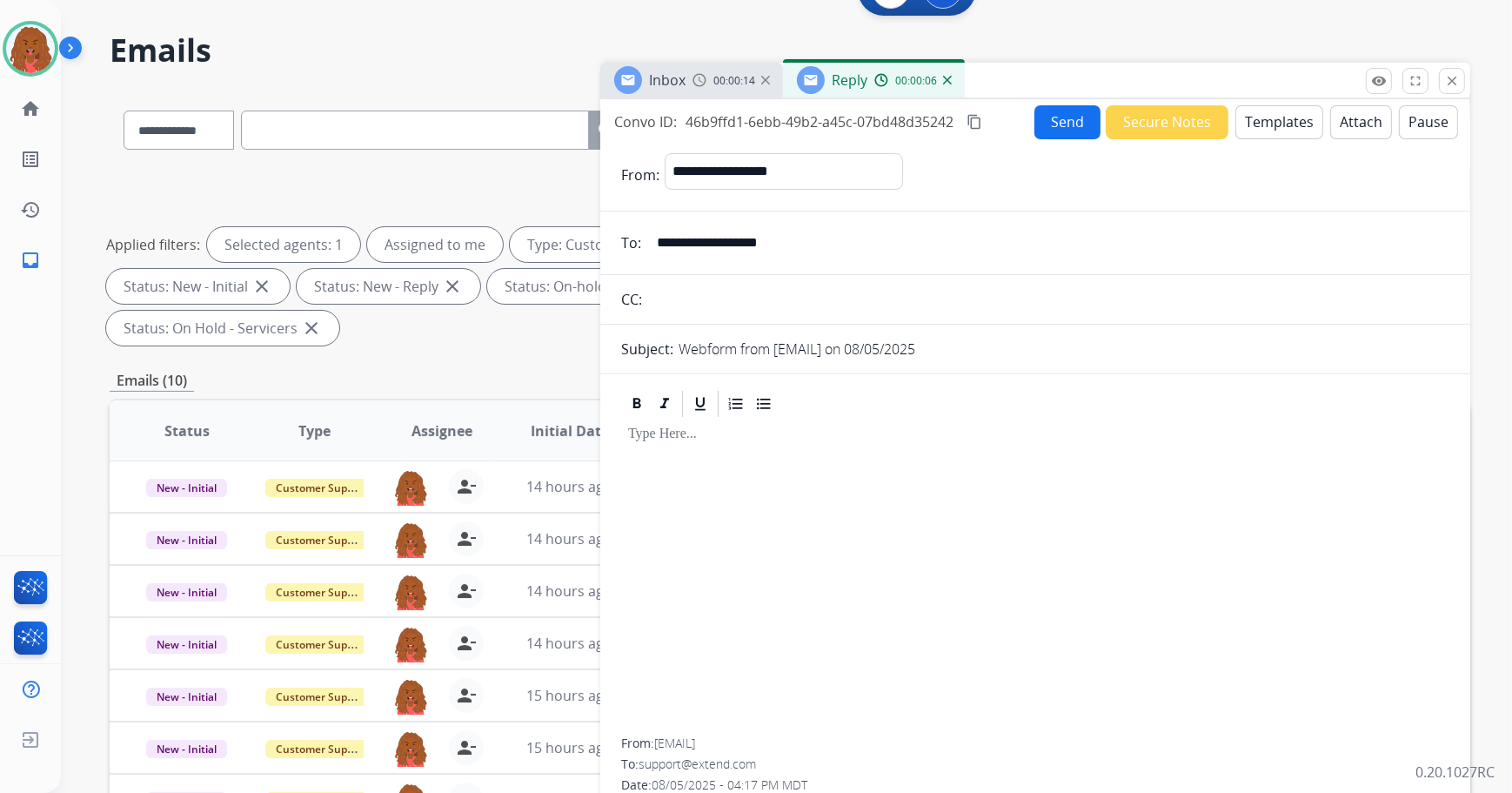 drag, startPoint x: 827, startPoint y: 242, endPoint x: 639, endPoint y: 243, distance: 188.00266 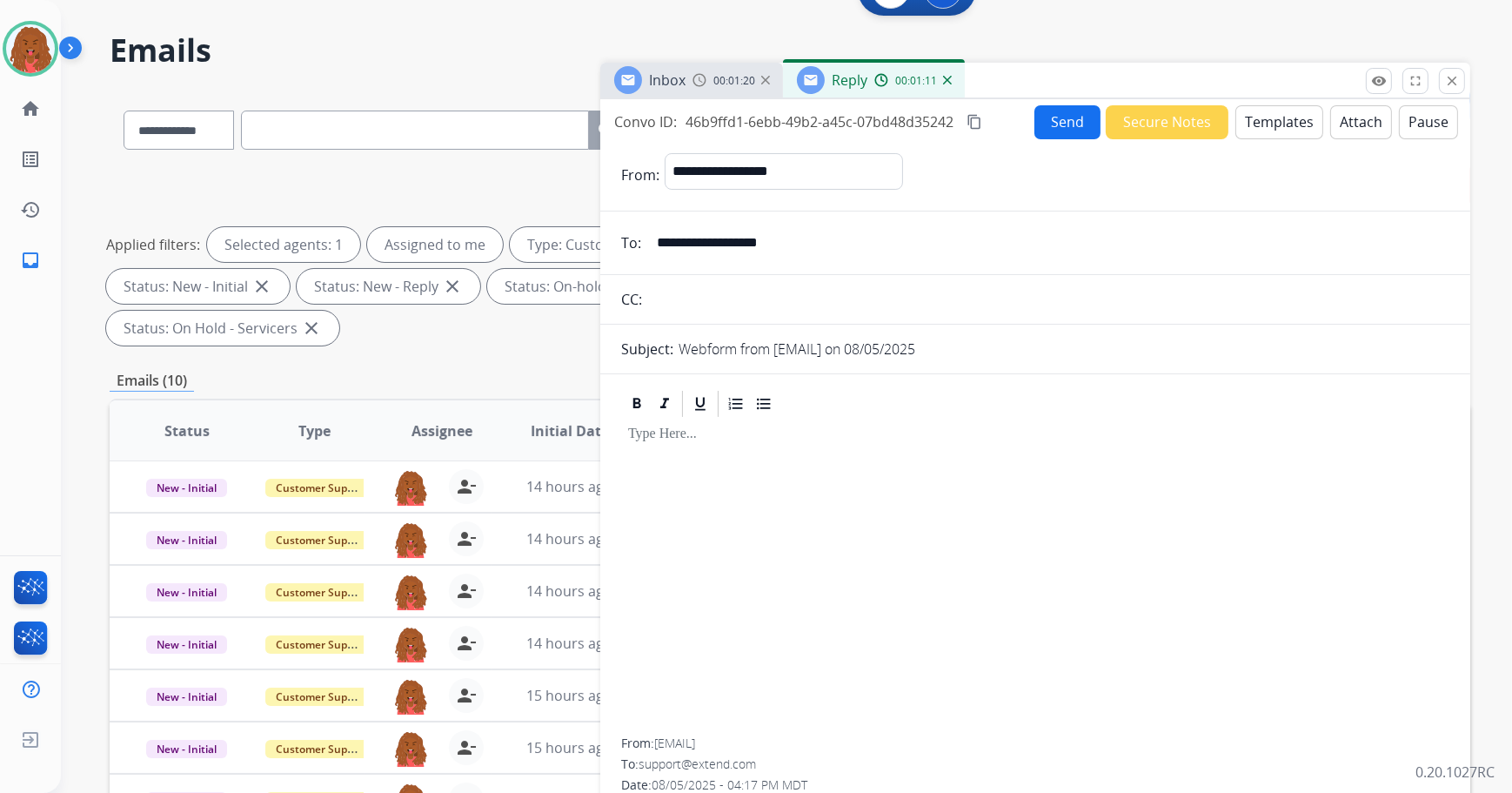 click on "Templates" at bounding box center (1279, 122) 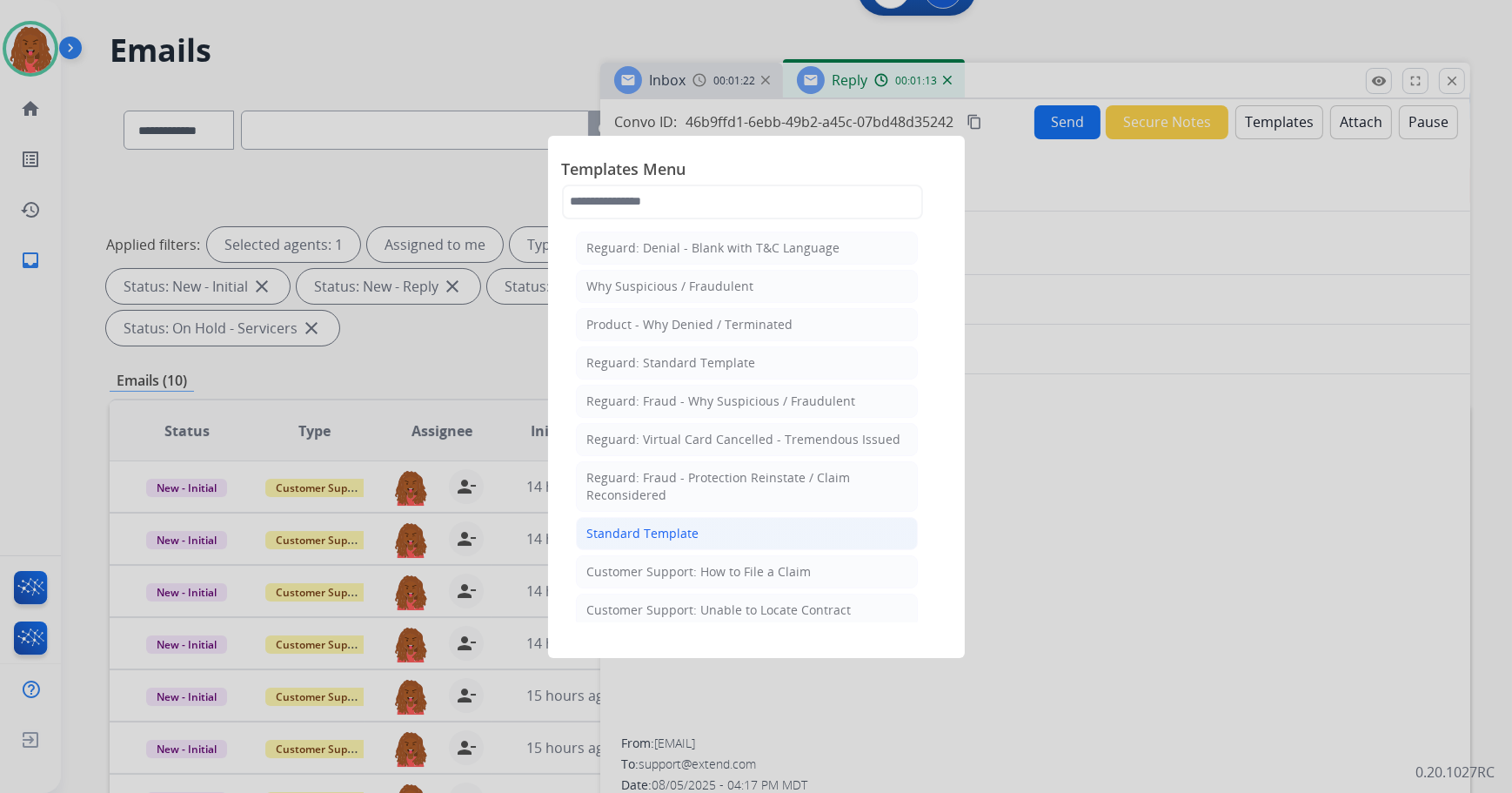 click on "Standard Template" 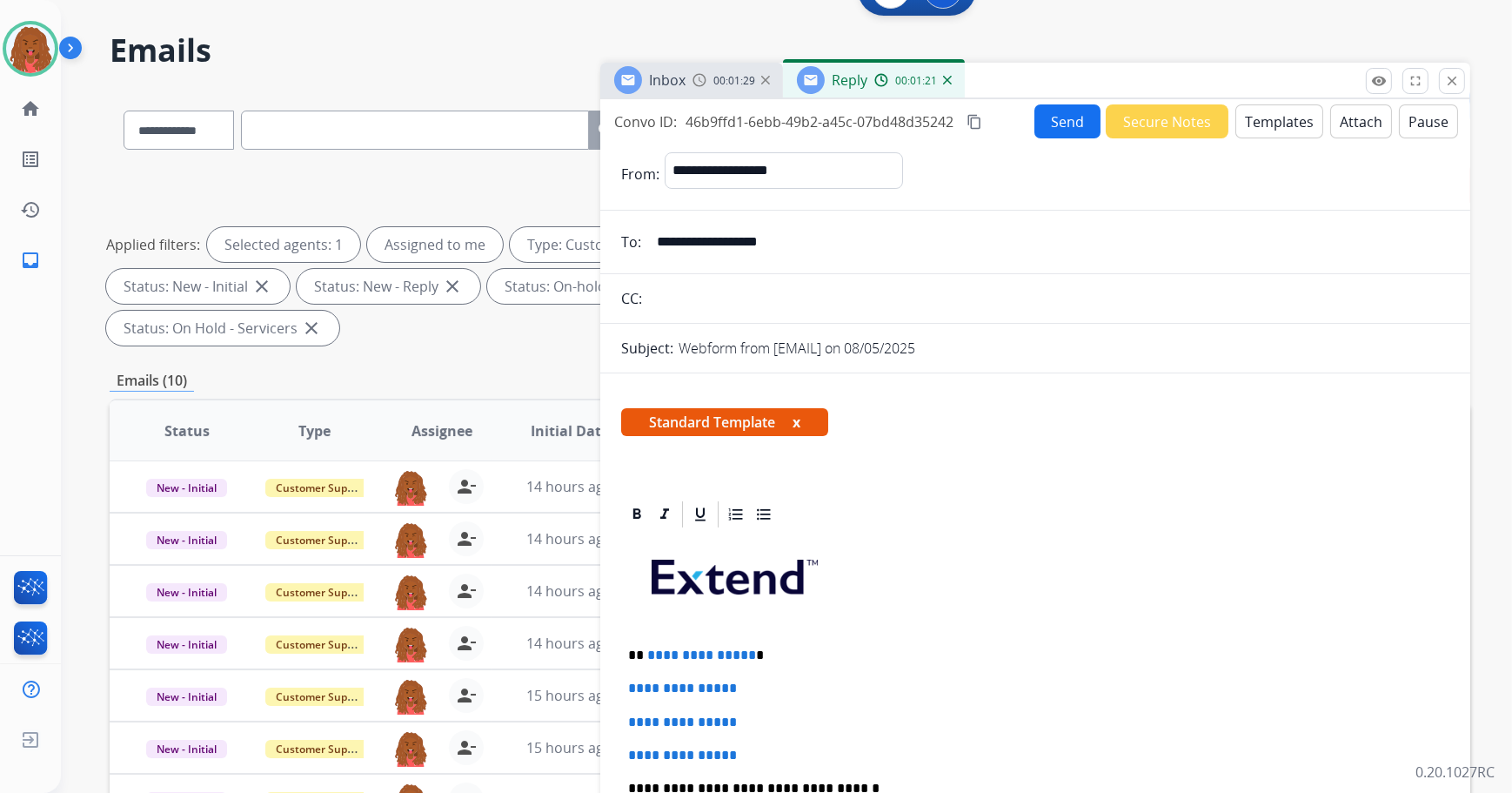 click on "**********" at bounding box center (1028, 655) 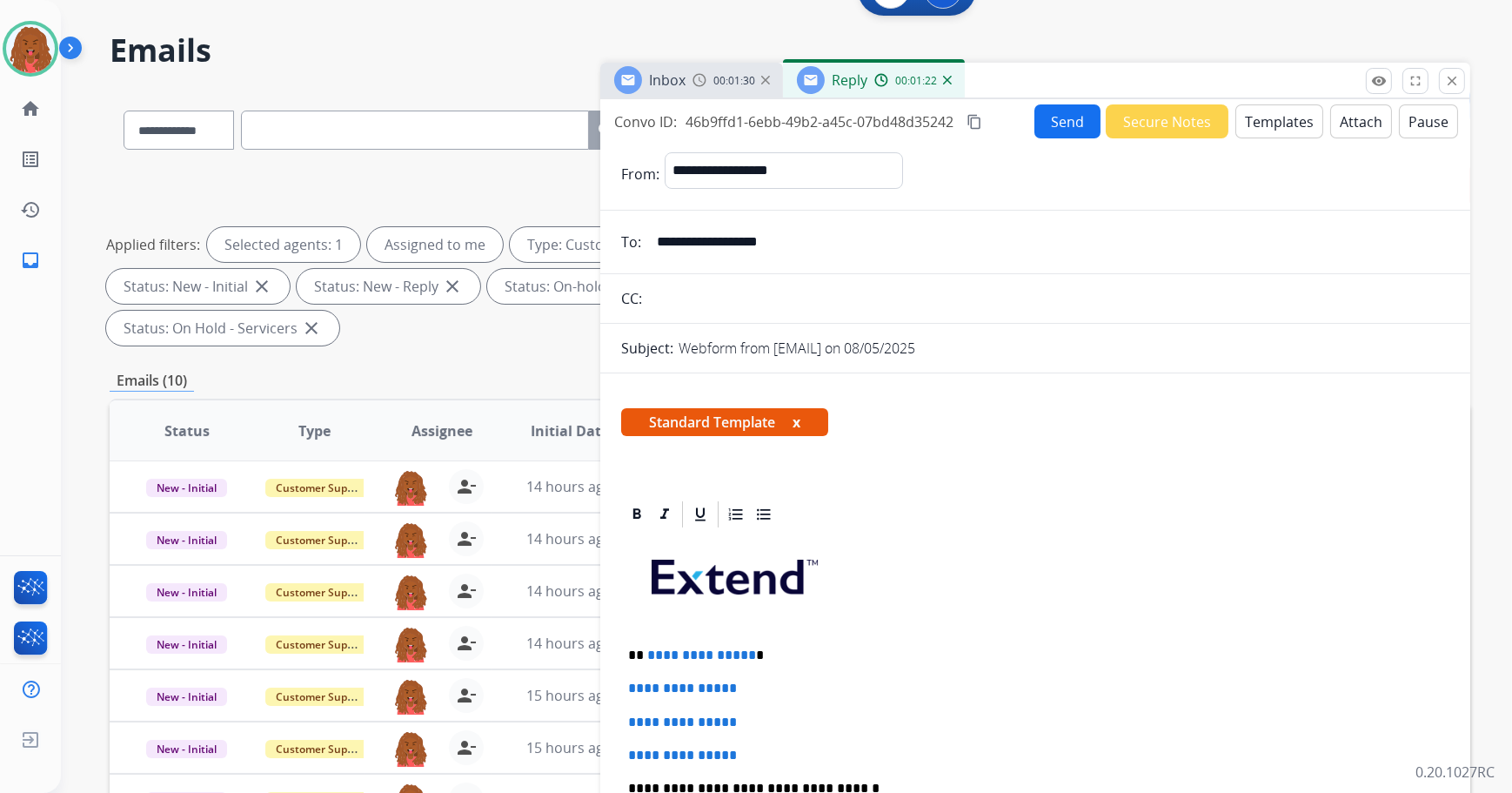 type 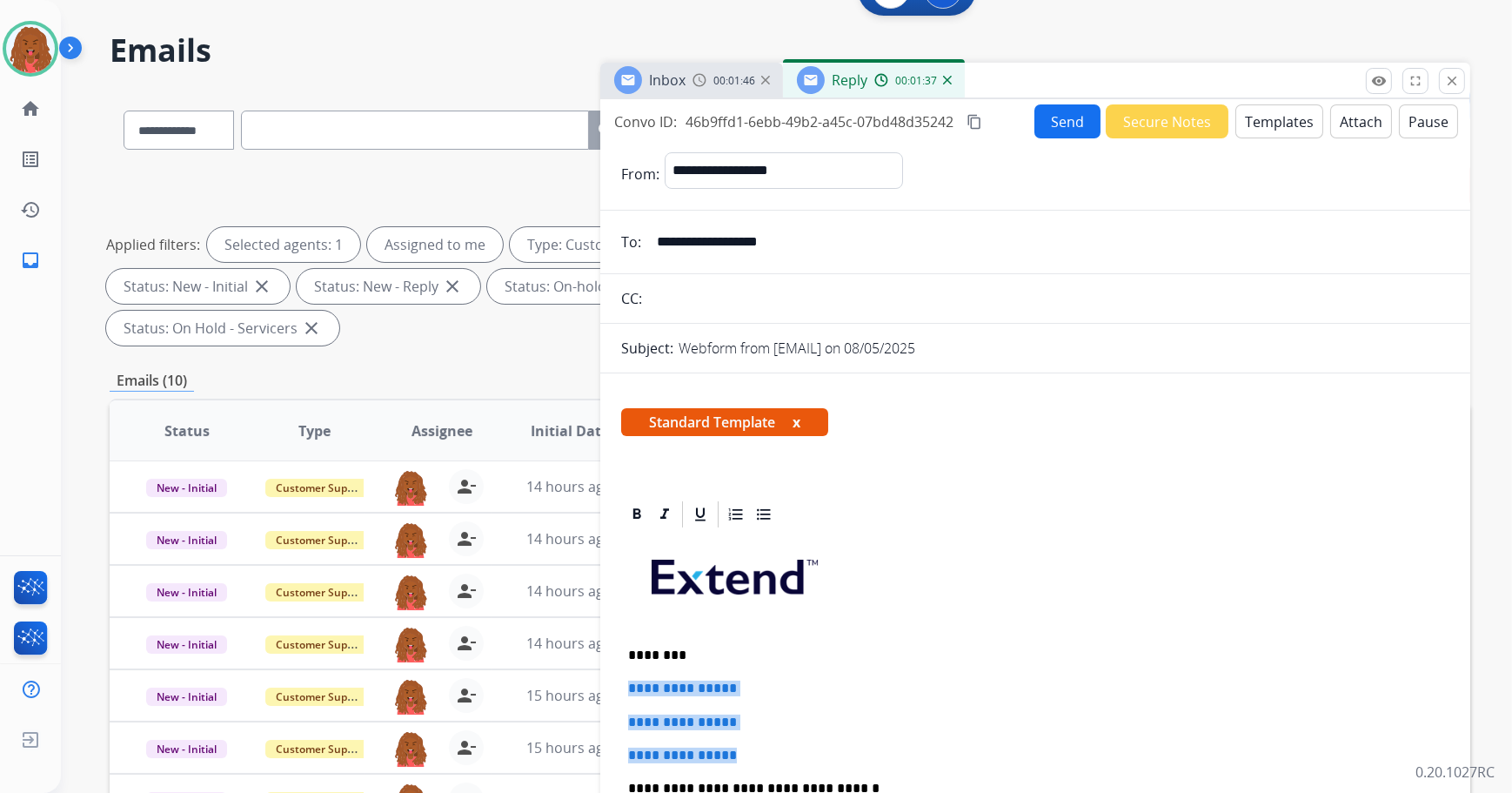 drag, startPoint x: 740, startPoint y: 743, endPoint x: 614, endPoint y: 669, distance: 146.12324 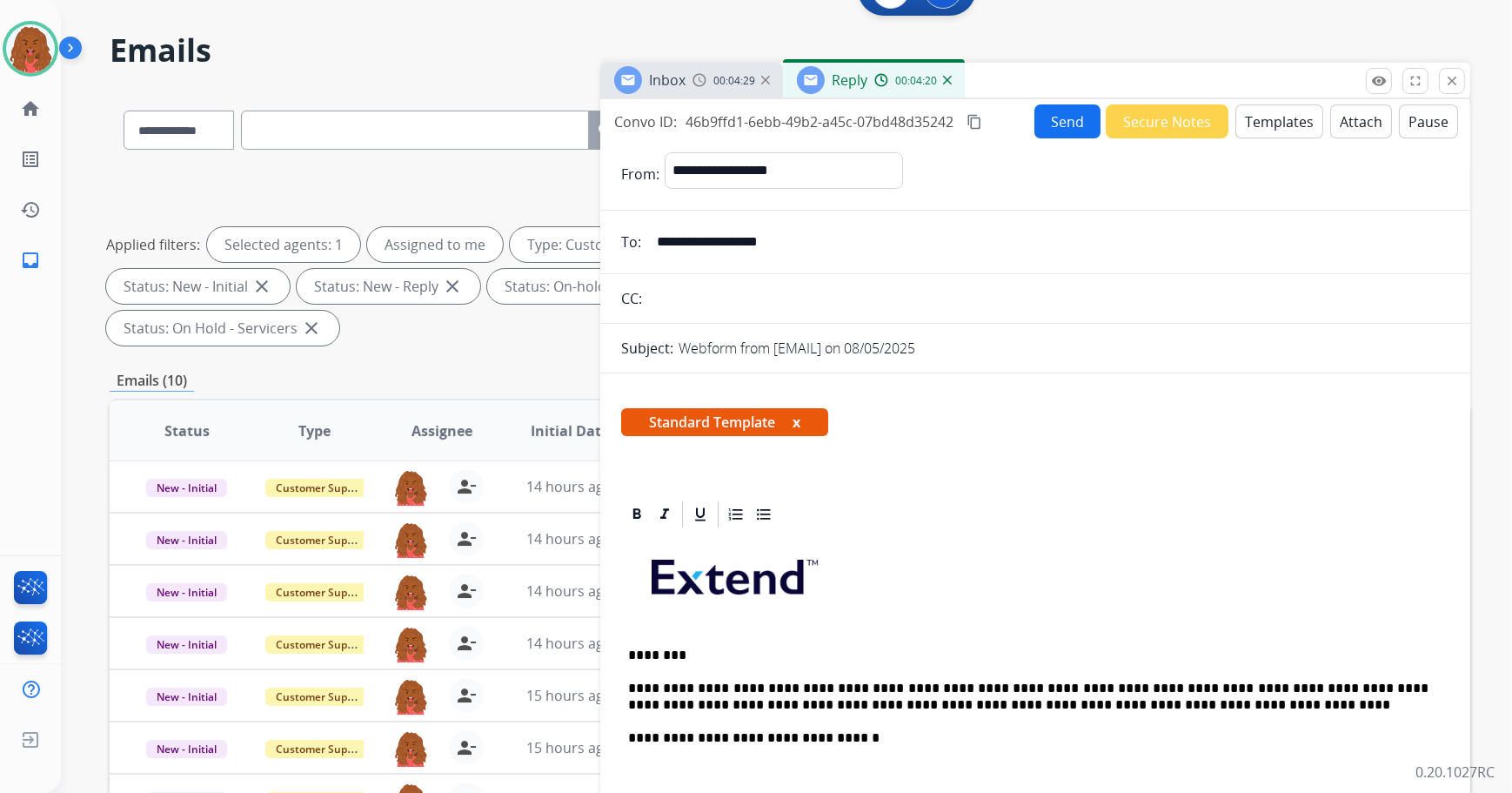 click on "Send" at bounding box center (1067, 121) 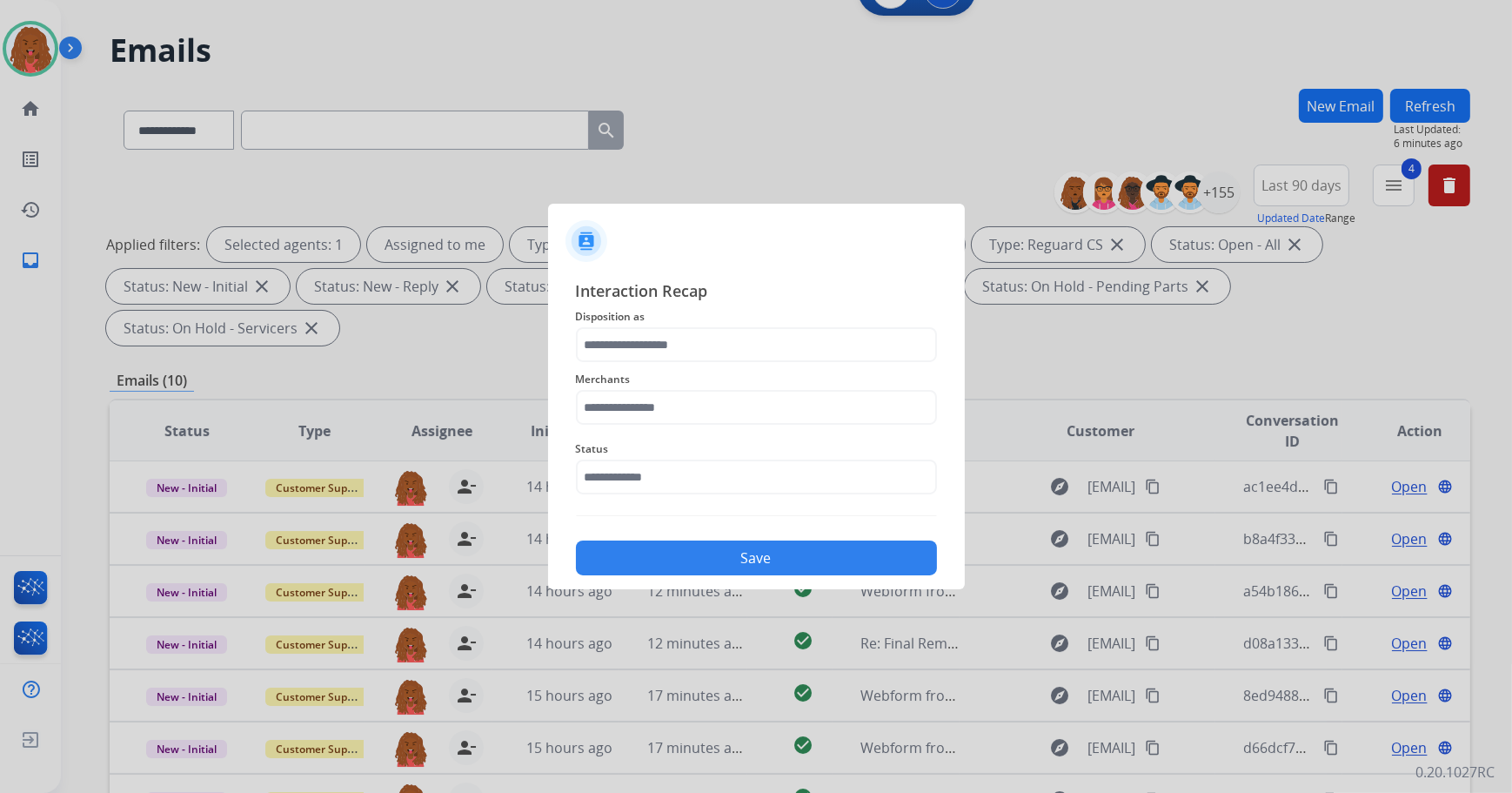 click on "Disposition as" 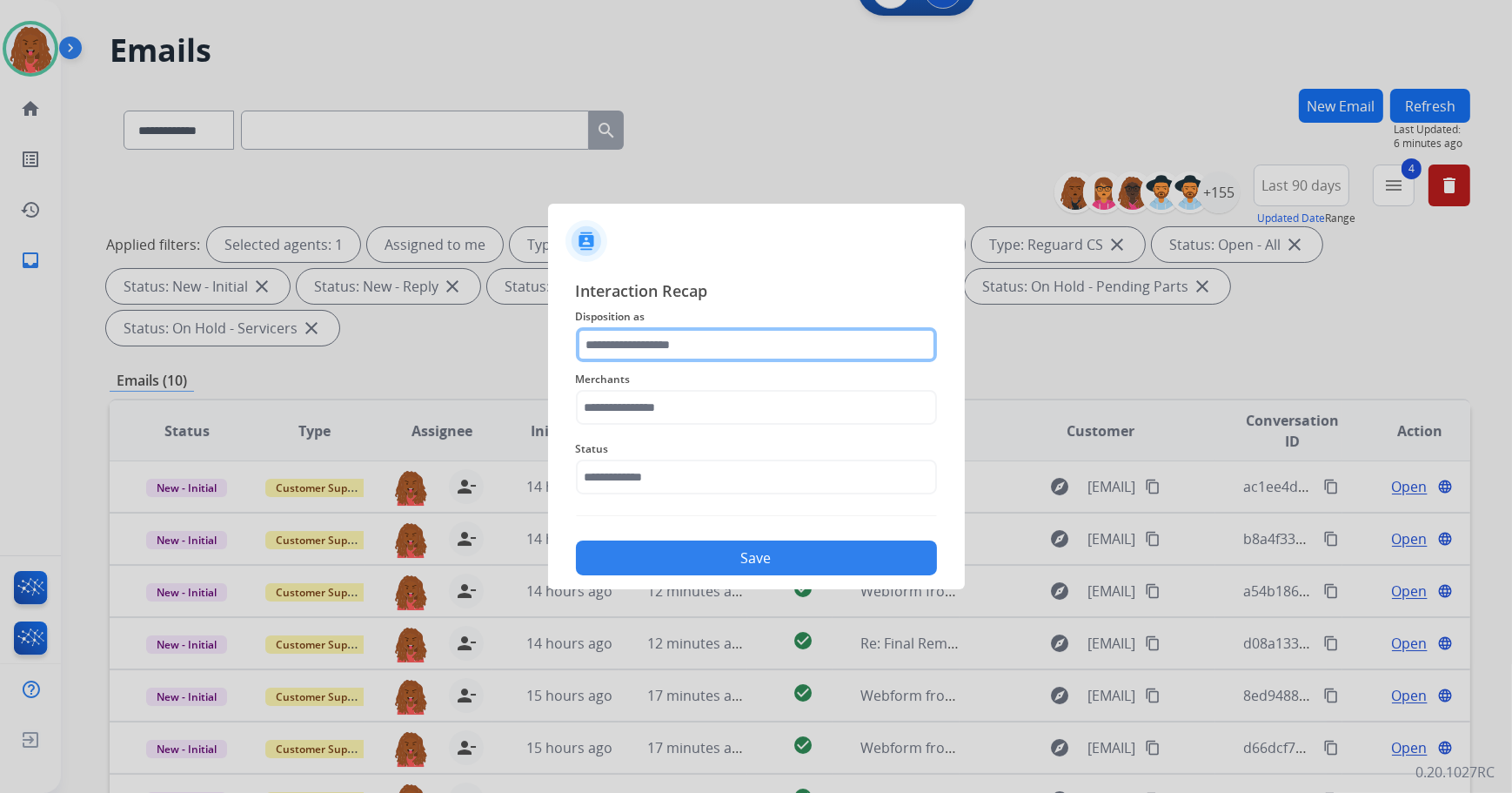 click 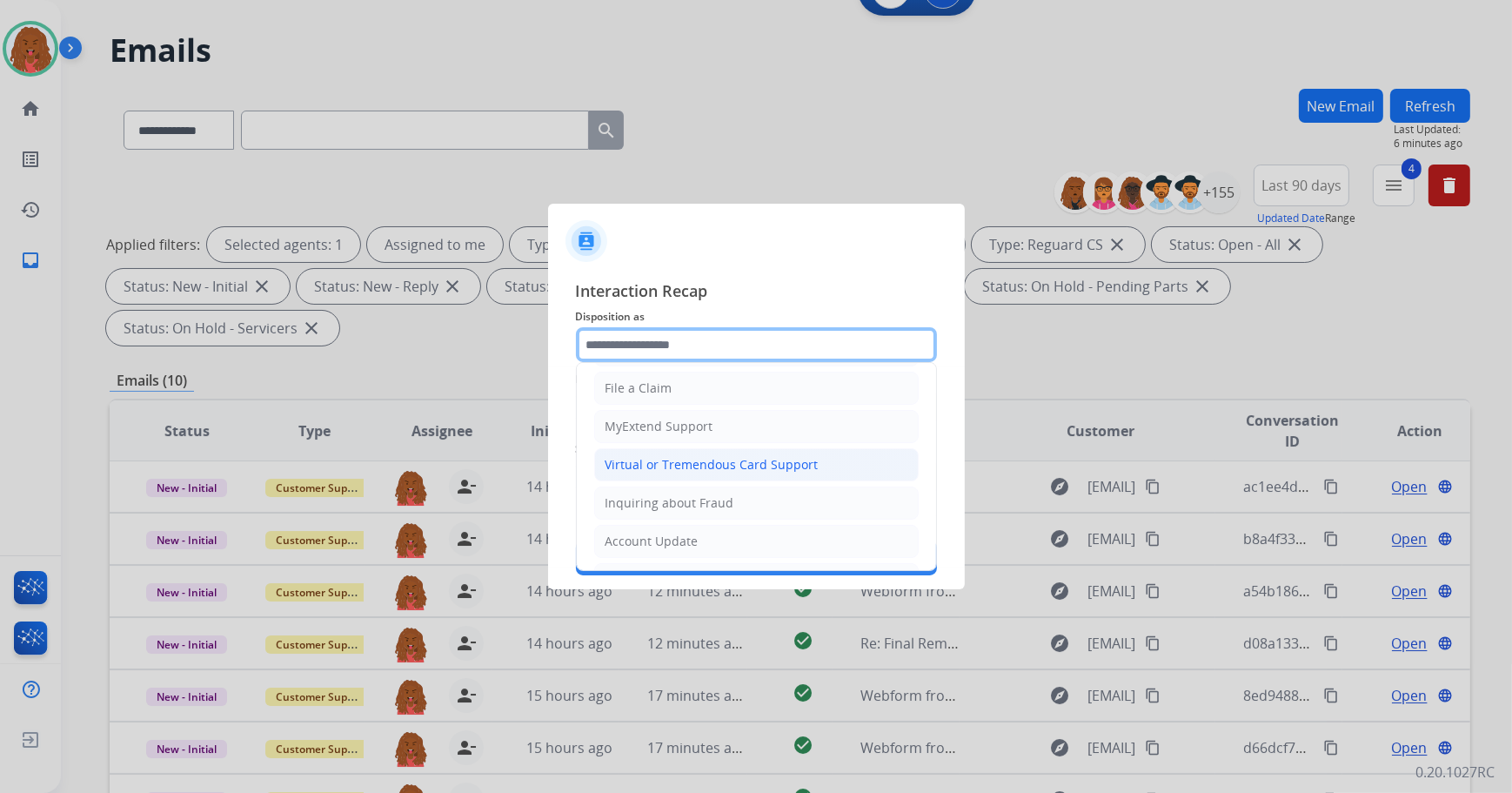 scroll, scrollTop: 158, scrollLeft: 0, axis: vertical 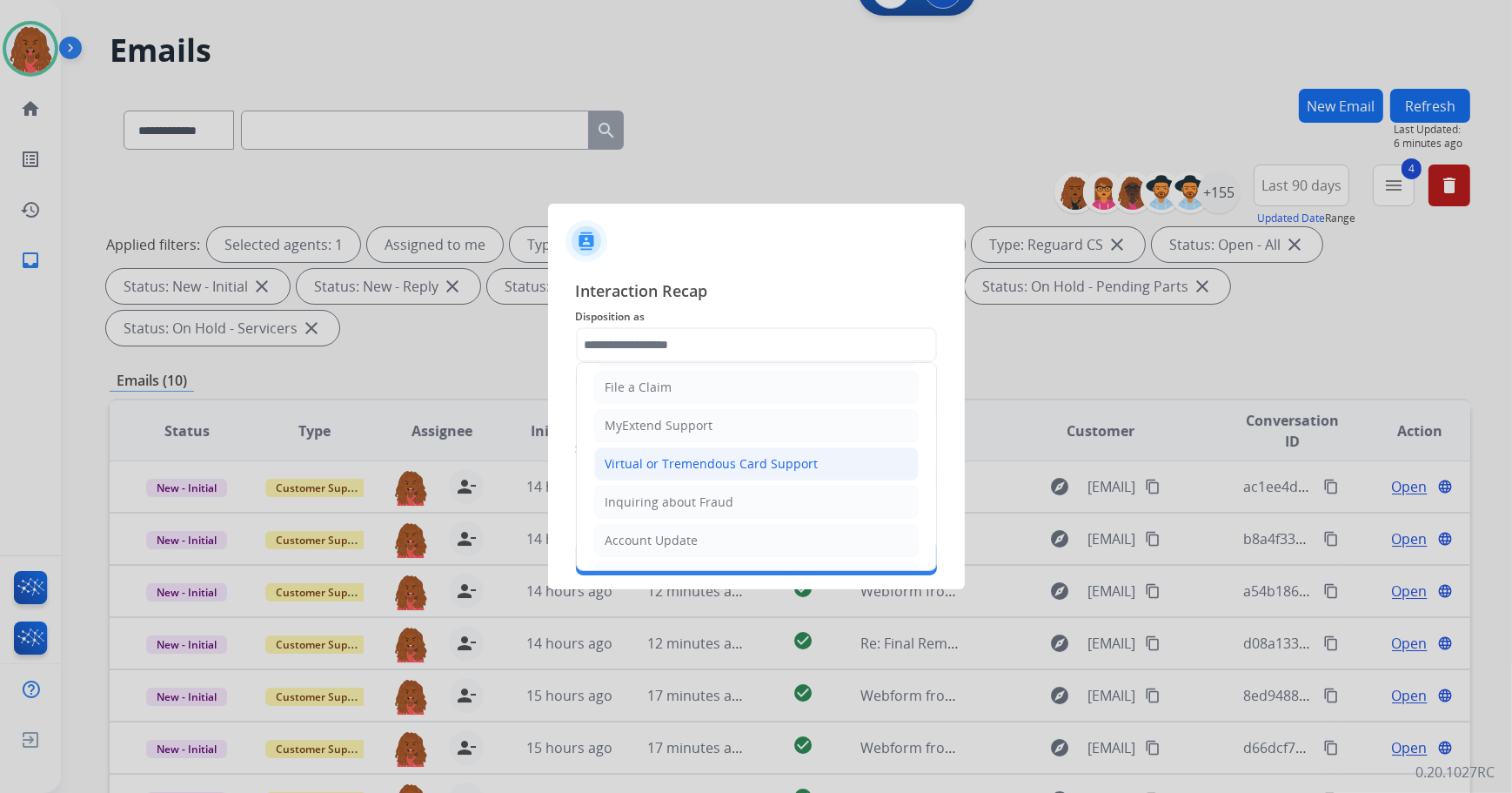 click on "Virtual or Tremendous Card Support" 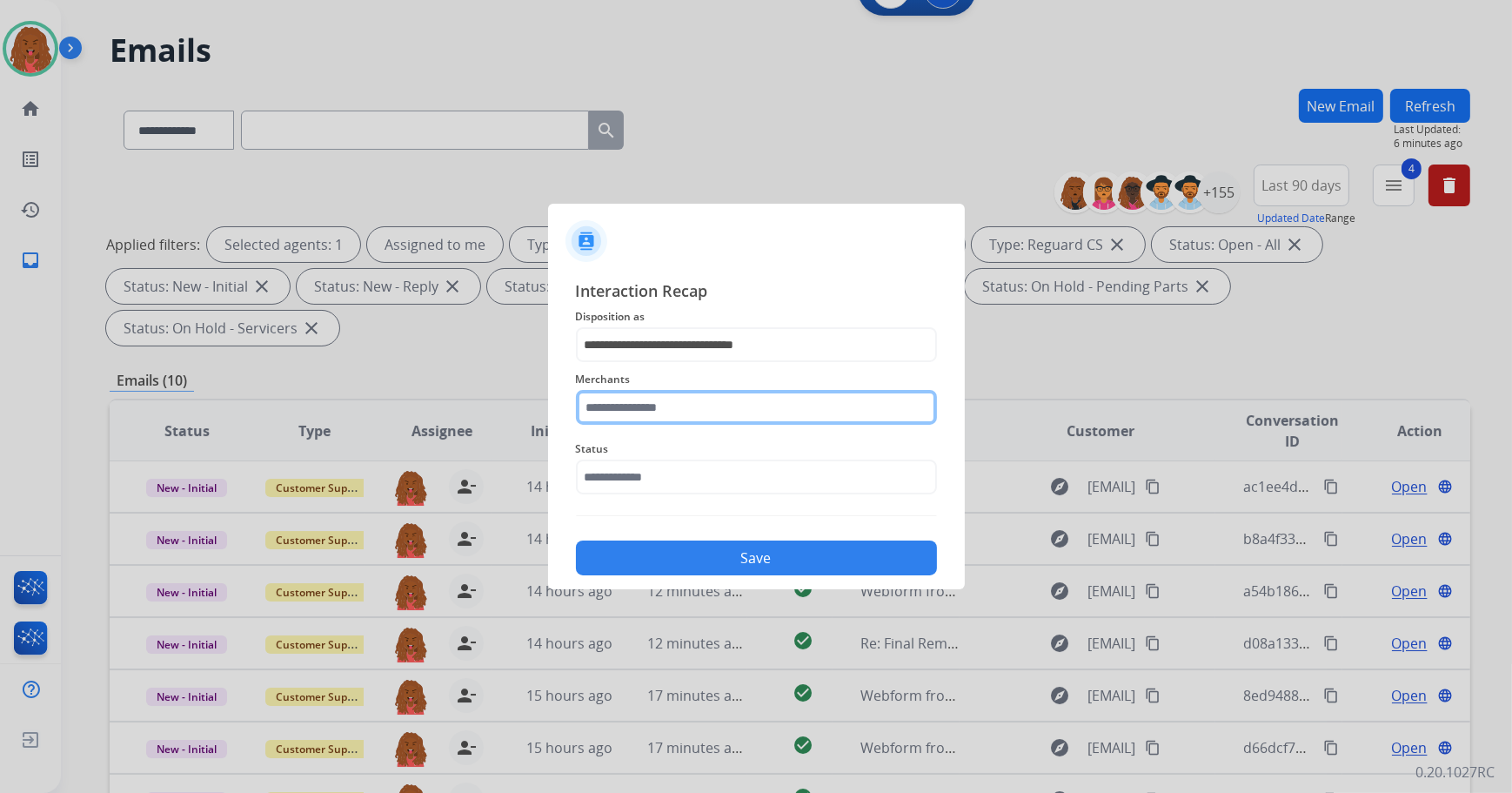 click 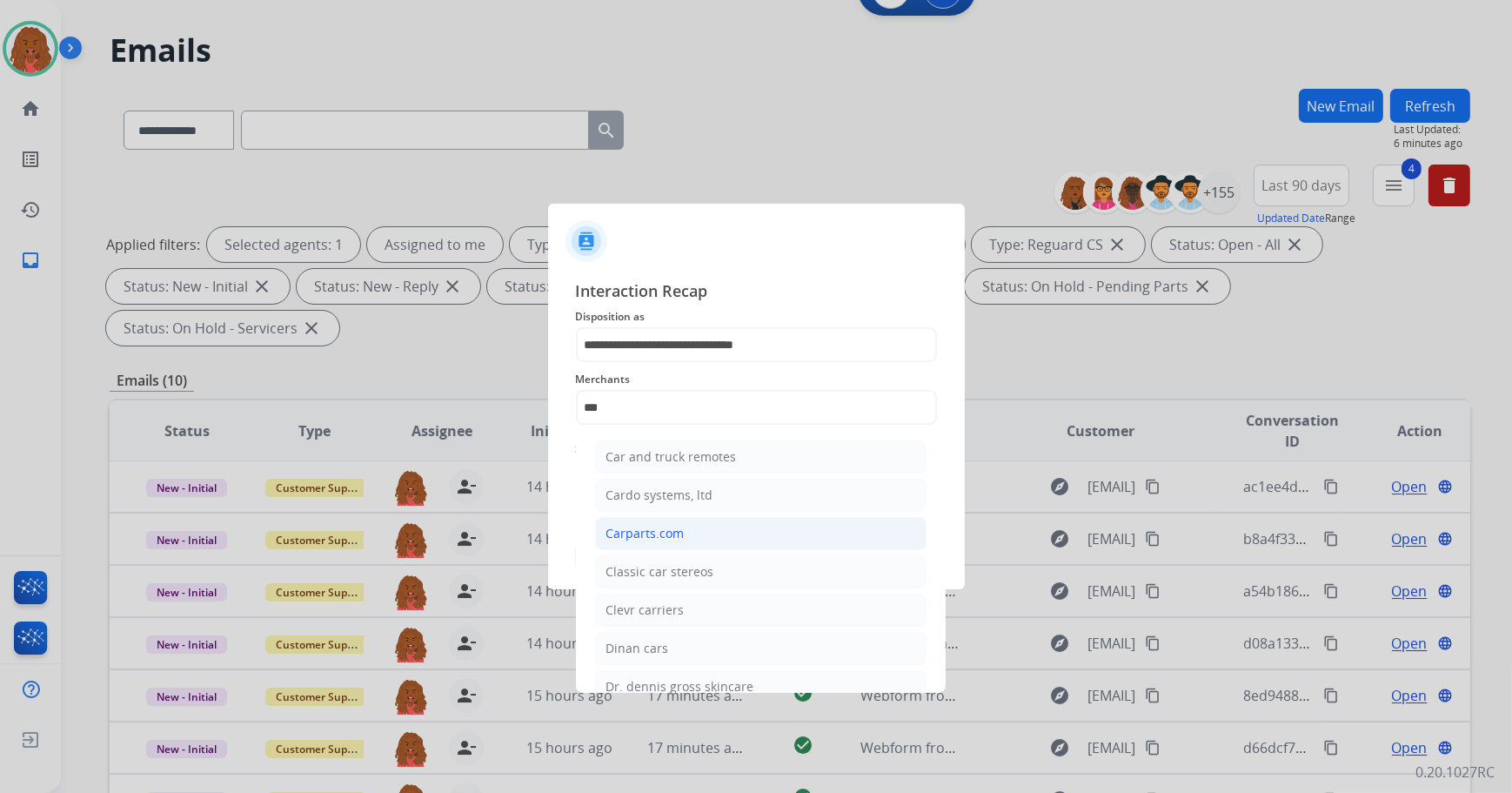 click on "Carparts.com" 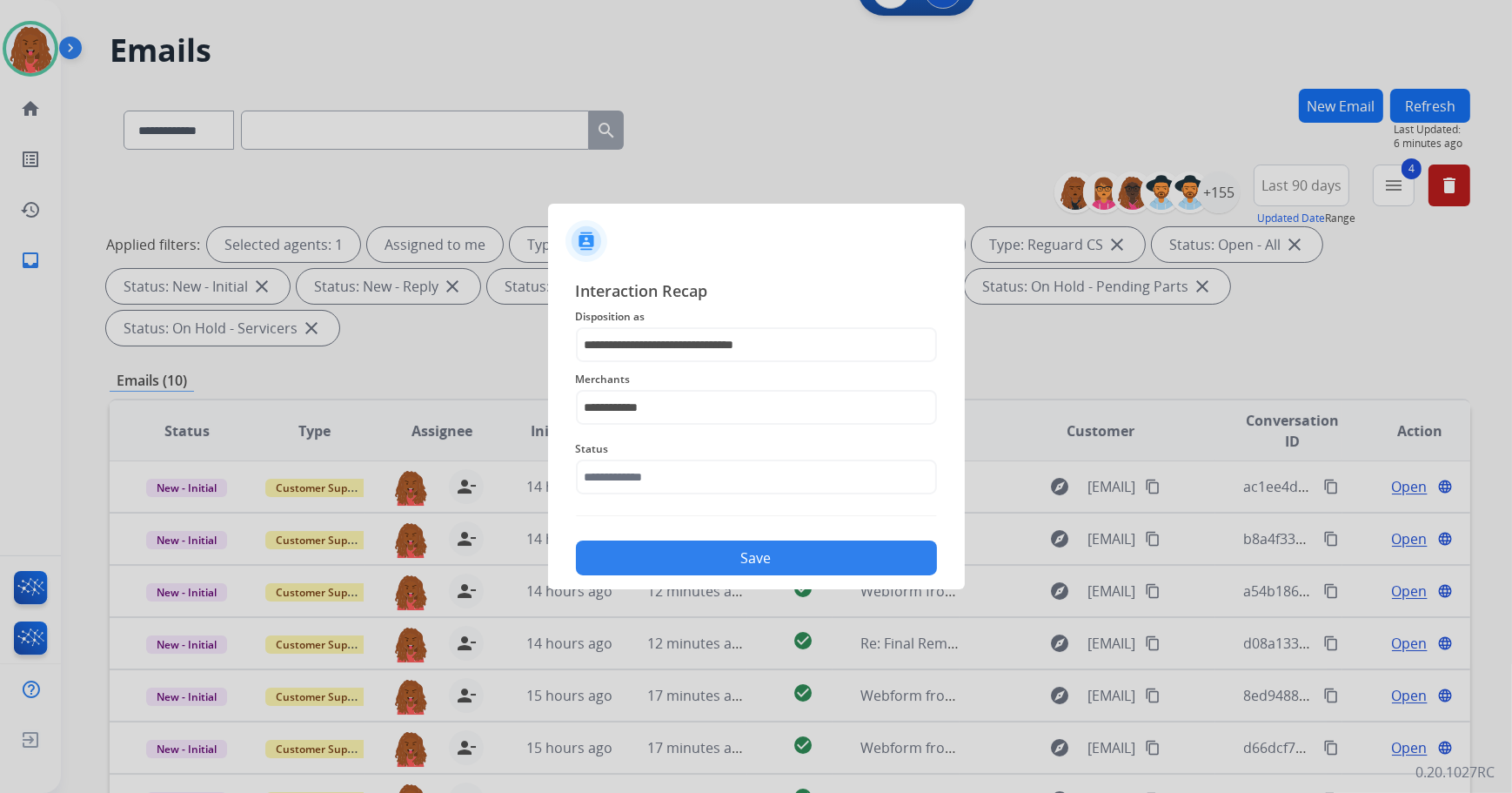 click on "Status" 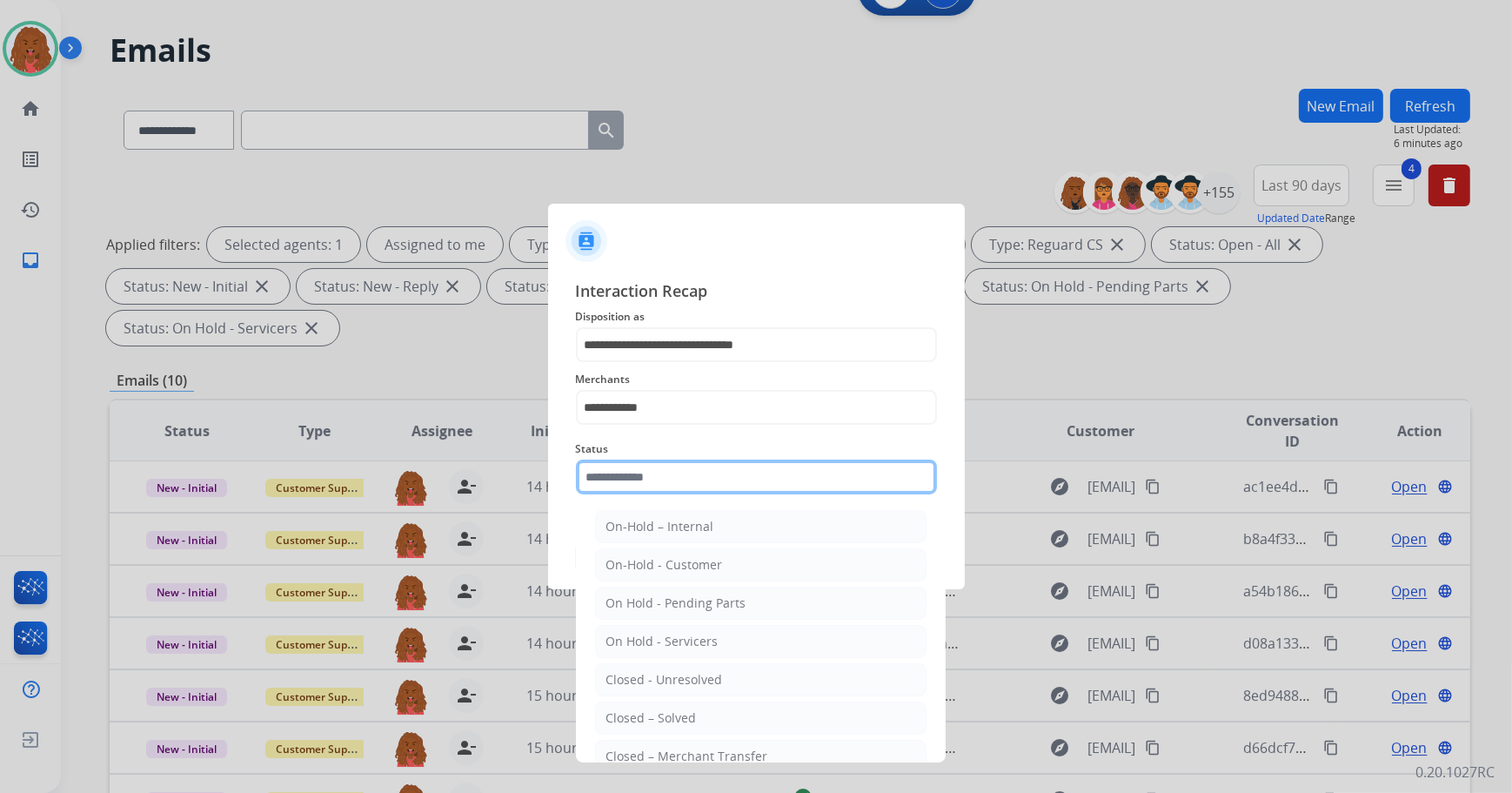 click 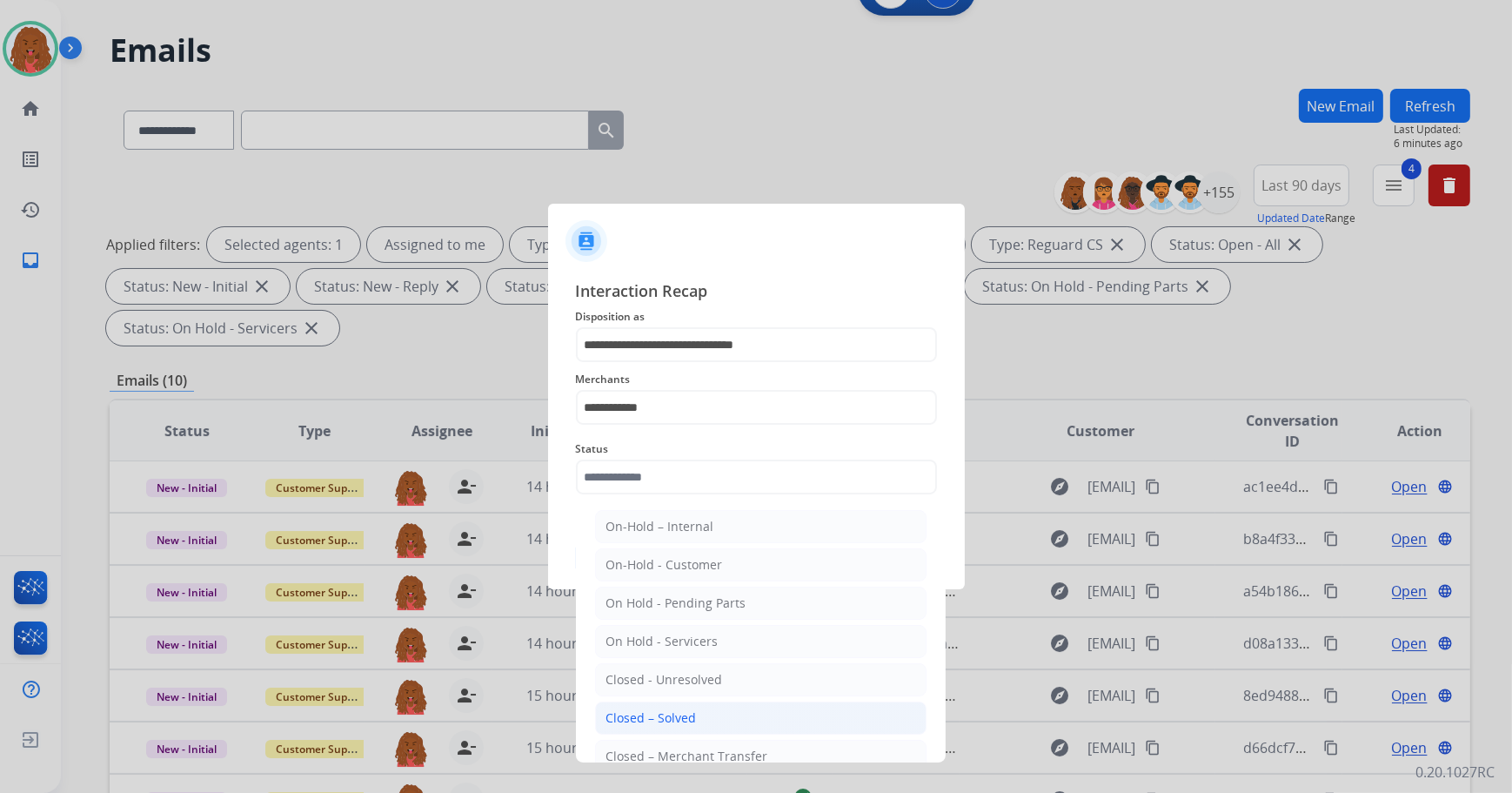 click on "Closed – Solved" 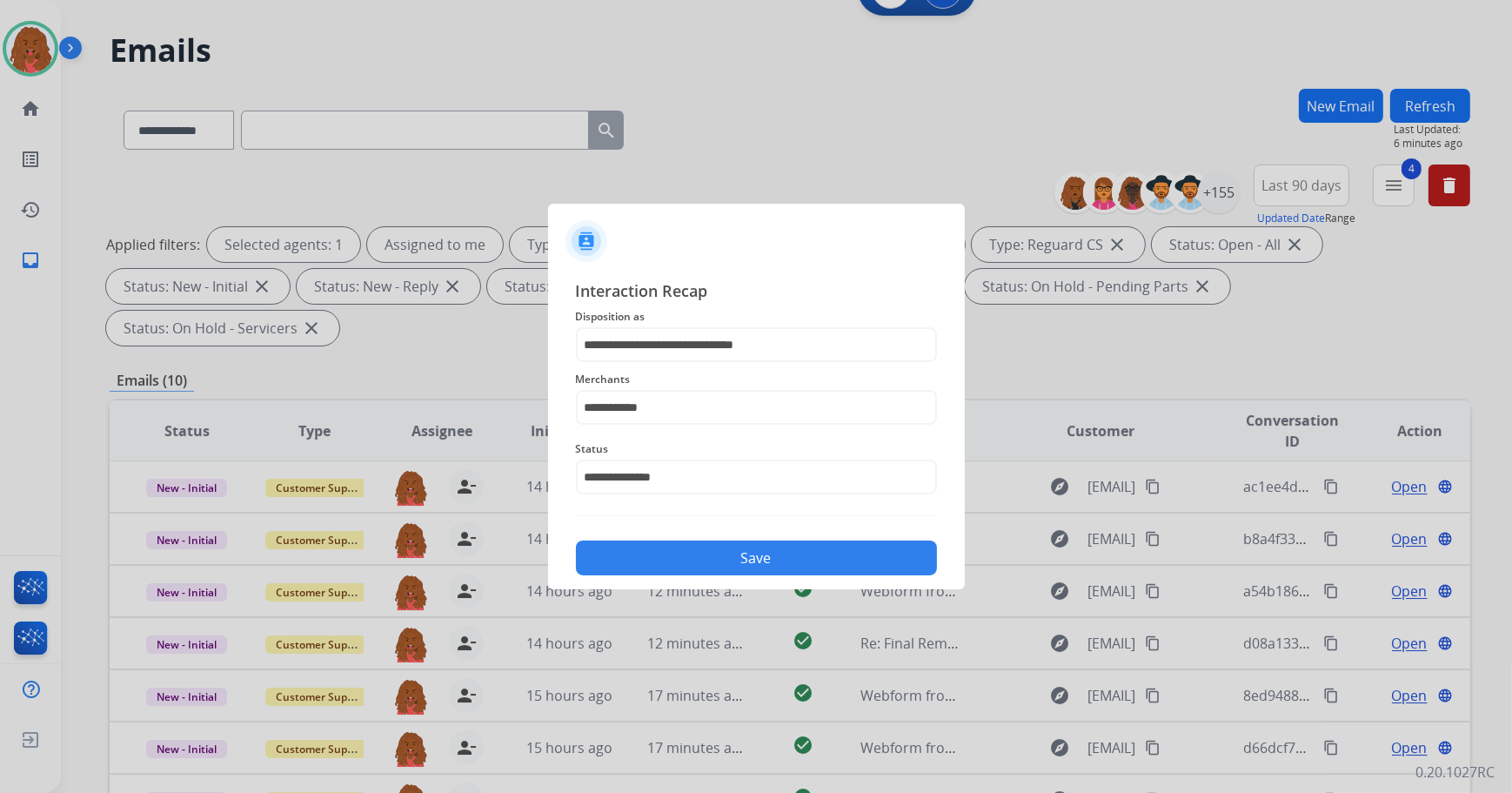 click on "**********" 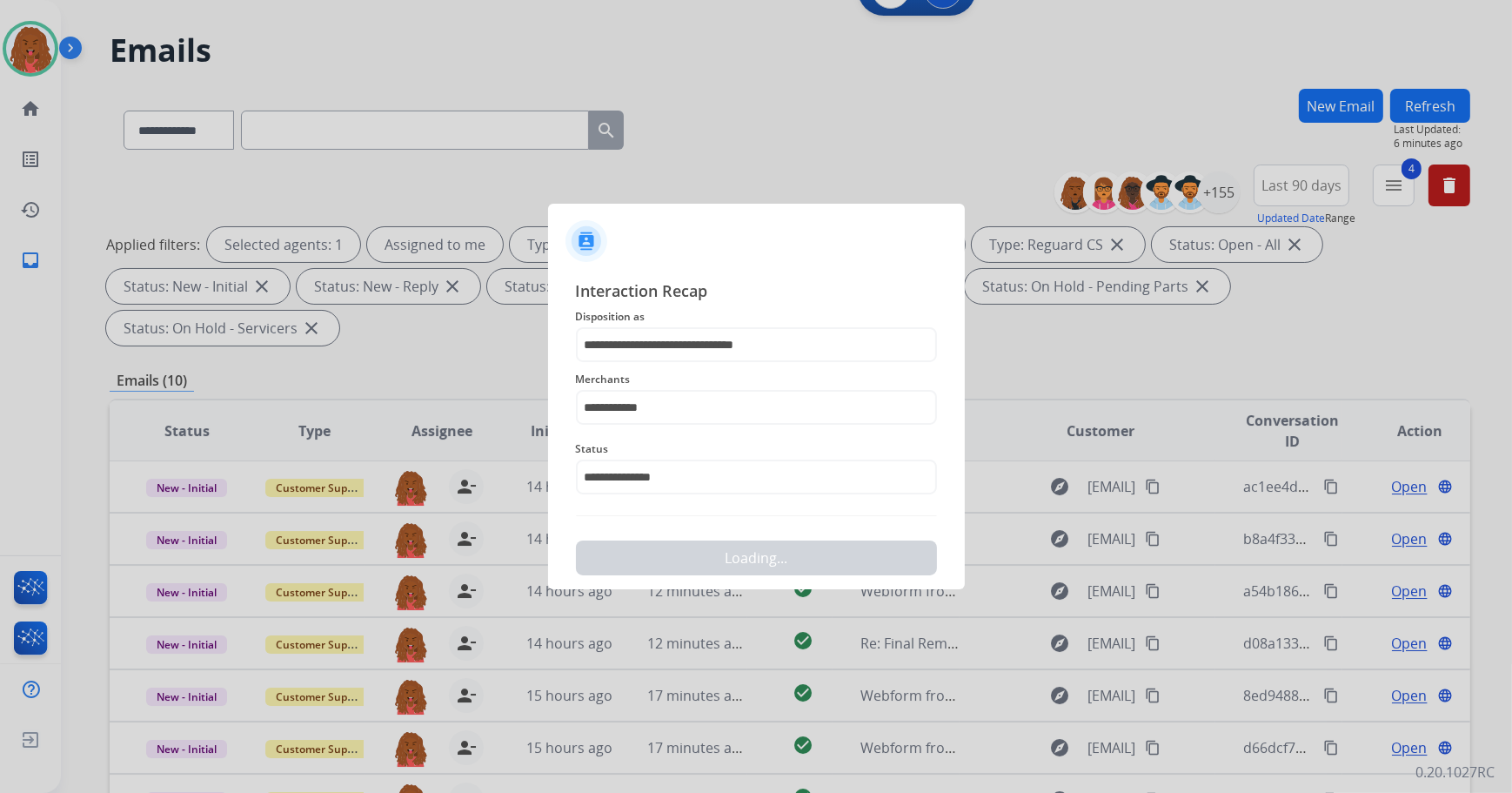 scroll, scrollTop: 0, scrollLeft: 0, axis: both 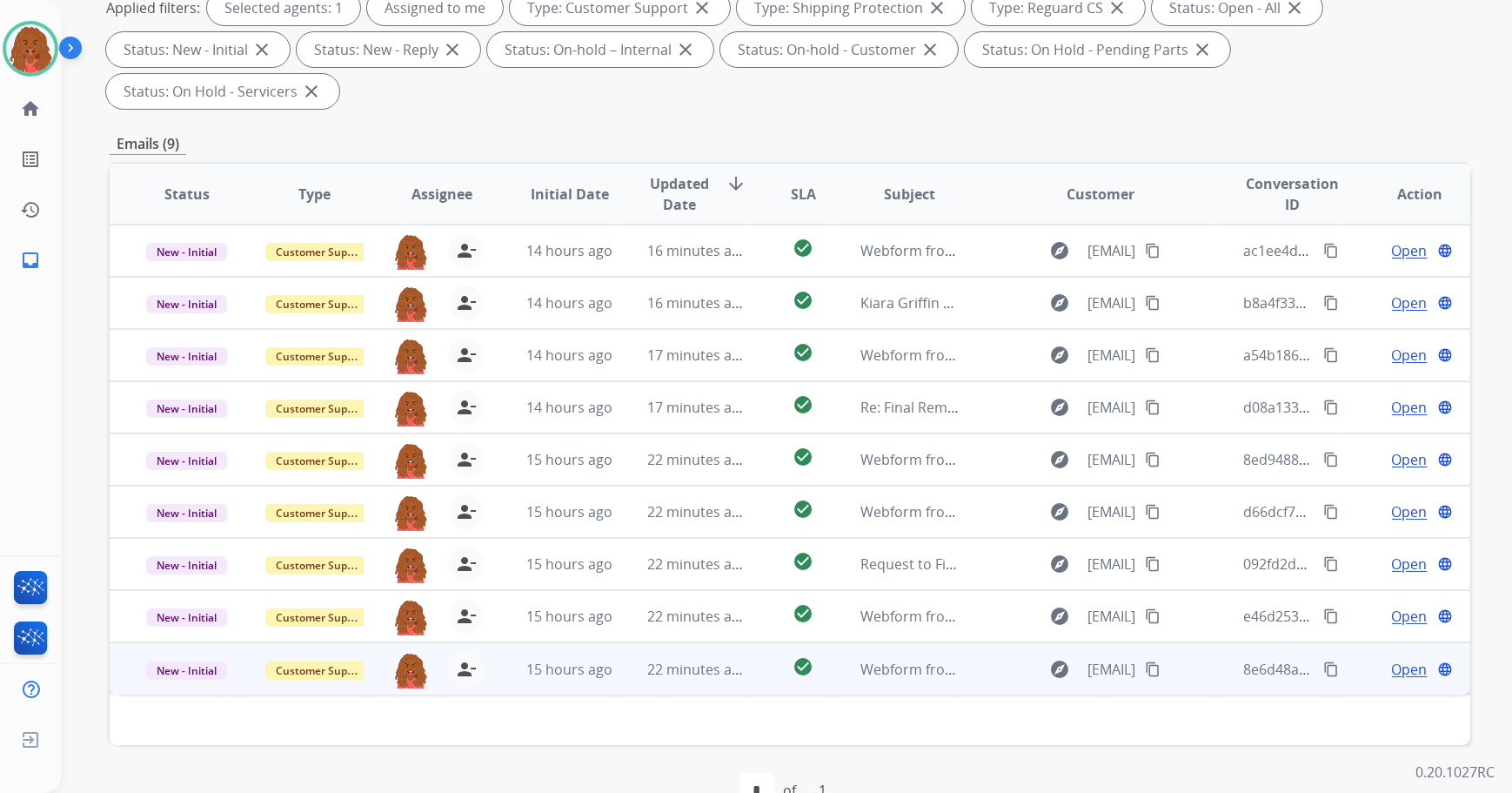 click on "Open" at bounding box center (1409, 669) 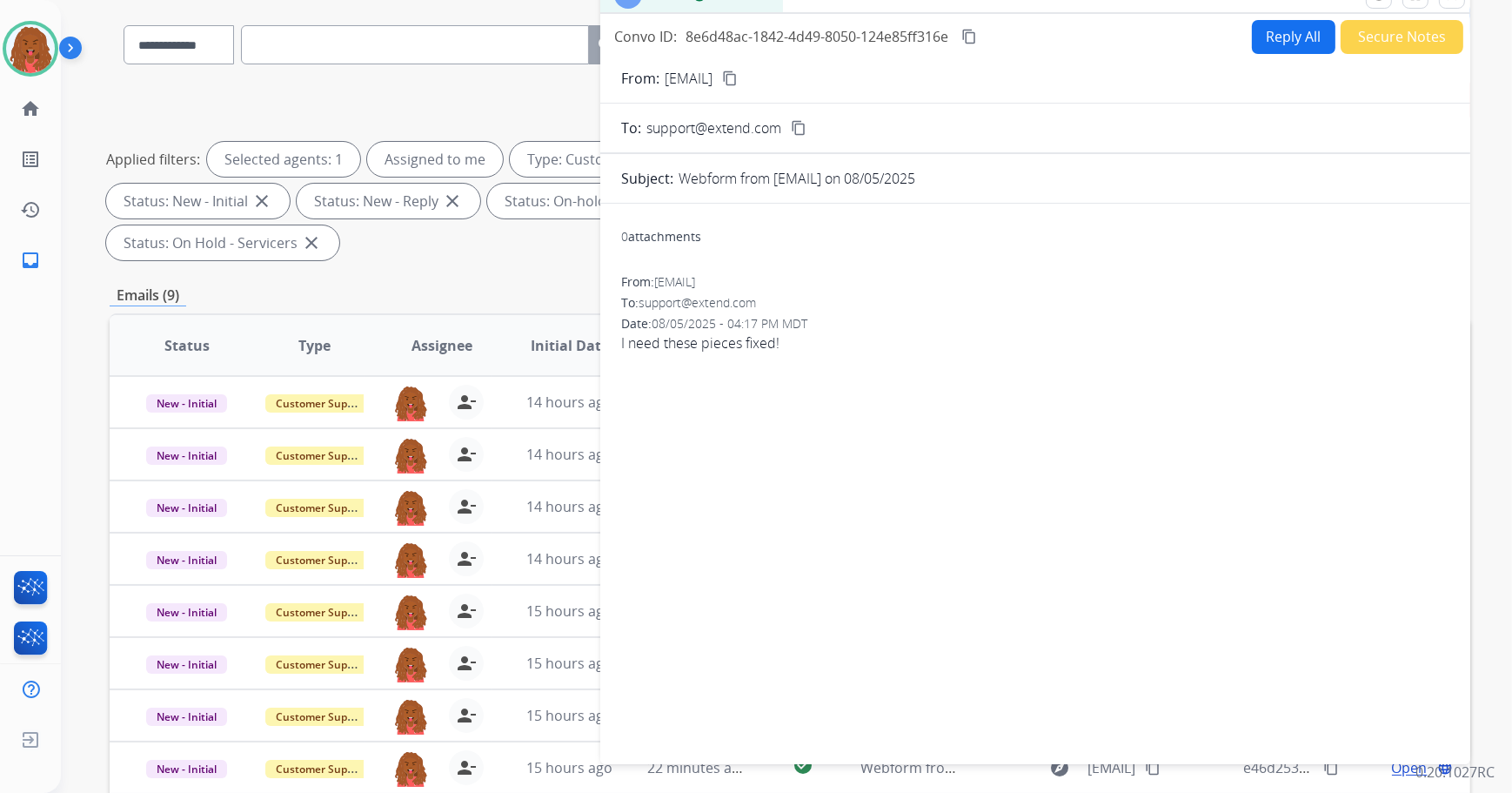 scroll, scrollTop: 0, scrollLeft: 0, axis: both 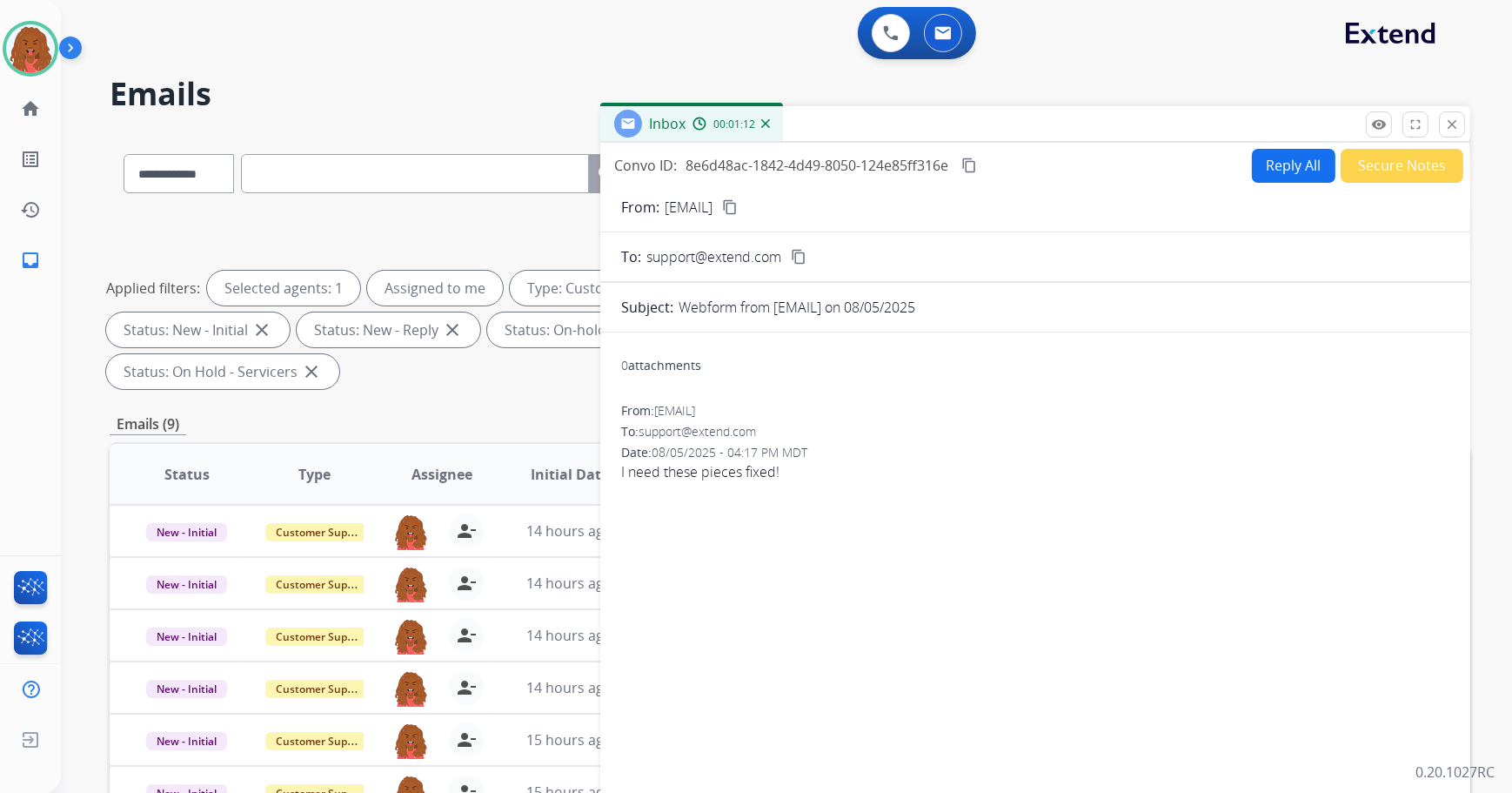 click on "content_copy" at bounding box center (730, 207) 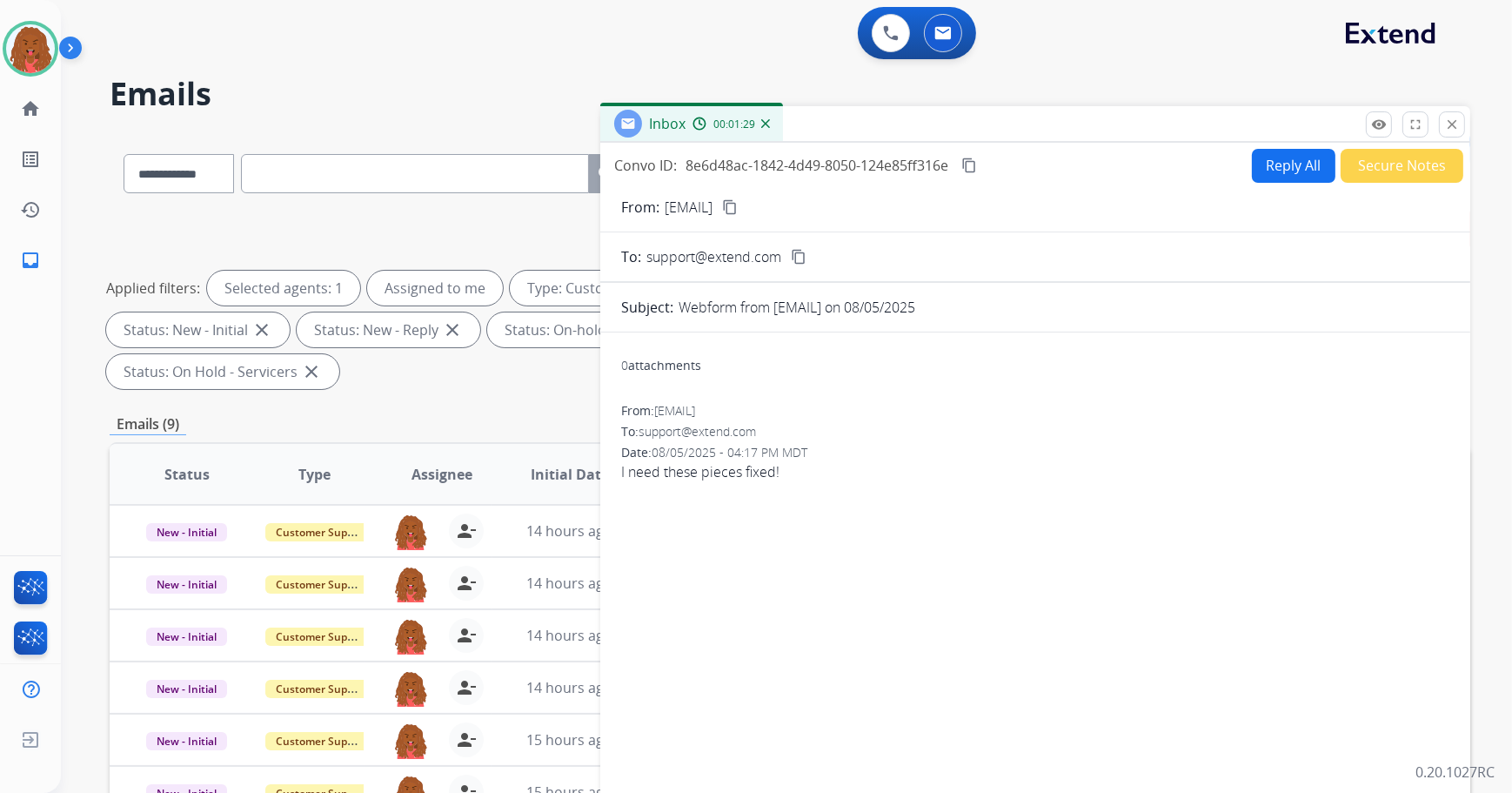 click on "close Close" at bounding box center (1452, 124) 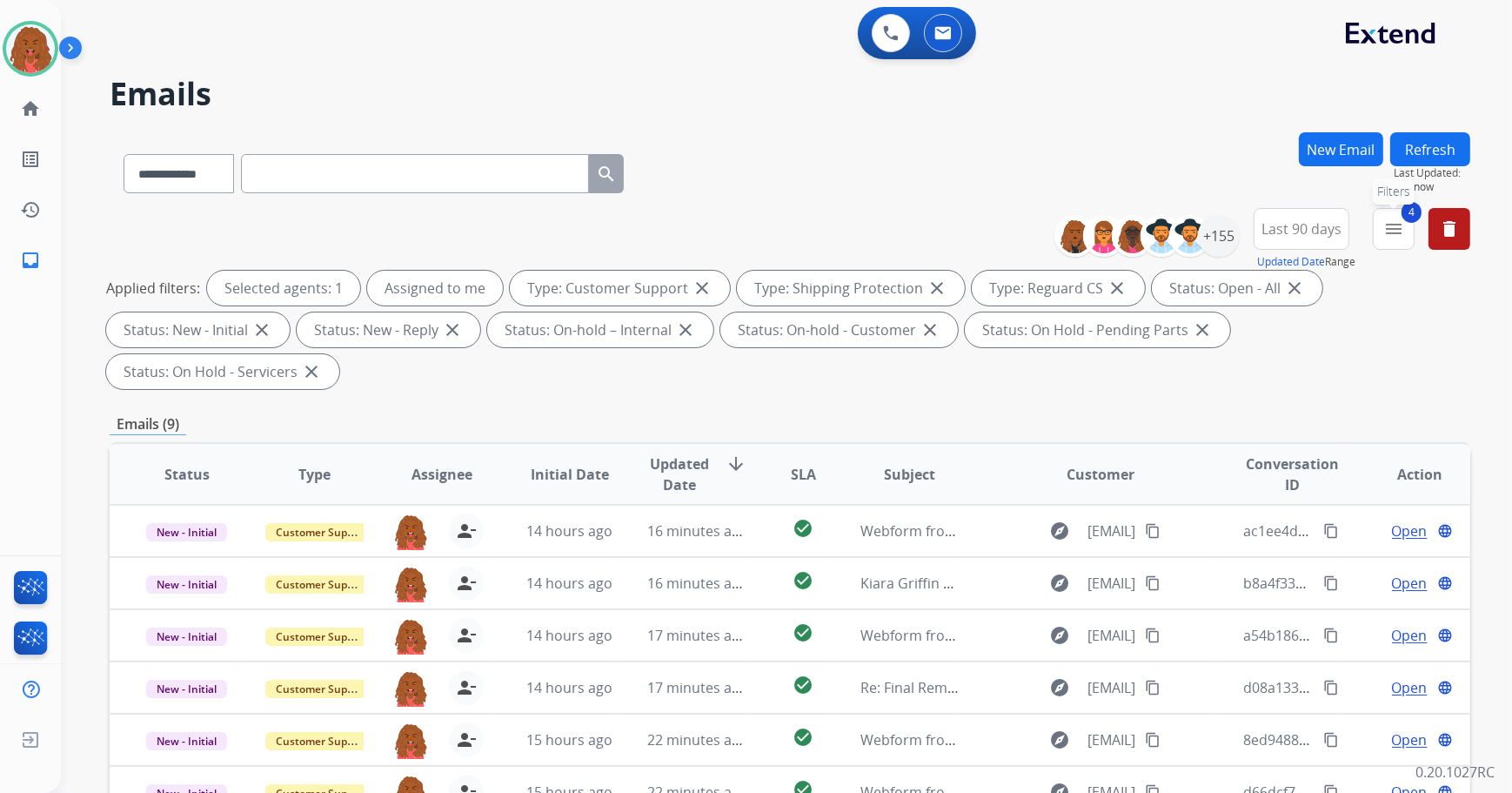 drag, startPoint x: 1400, startPoint y: 231, endPoint x: 1397, endPoint y: 240, distance: 9.486833 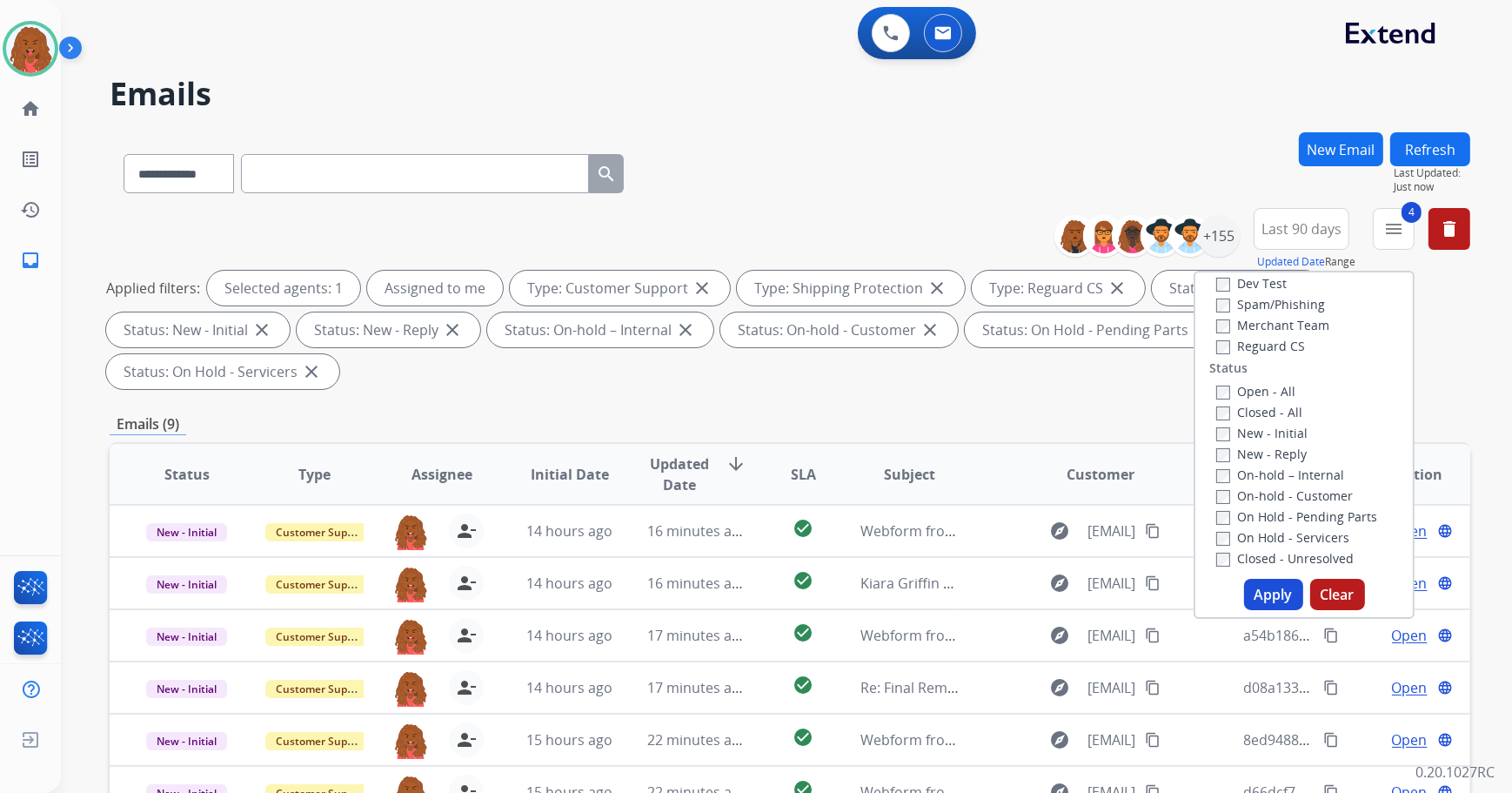 scroll, scrollTop: 158, scrollLeft: 0, axis: vertical 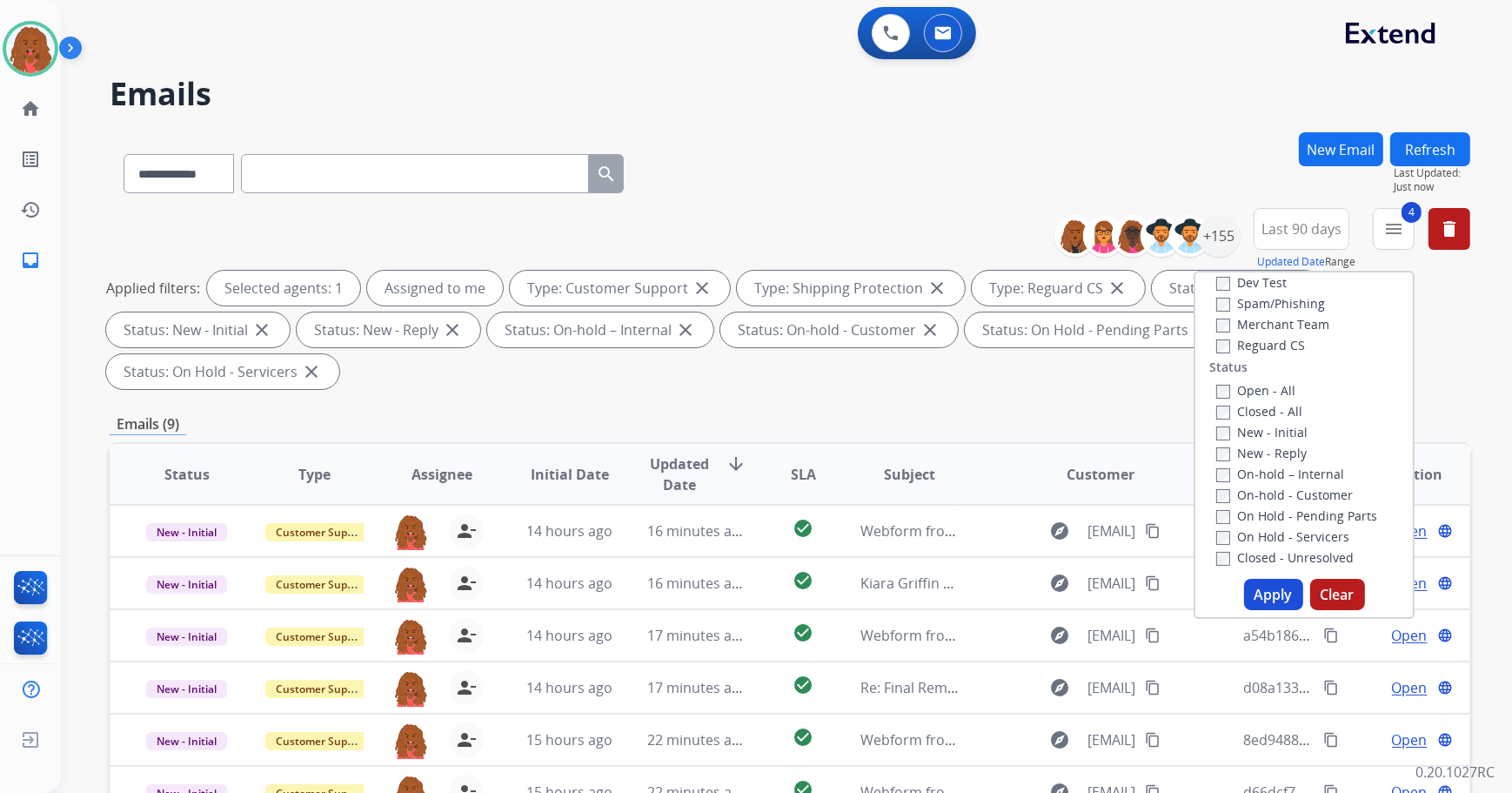 drag, startPoint x: 1266, startPoint y: 586, endPoint x: 1272, endPoint y: 594, distance: 10 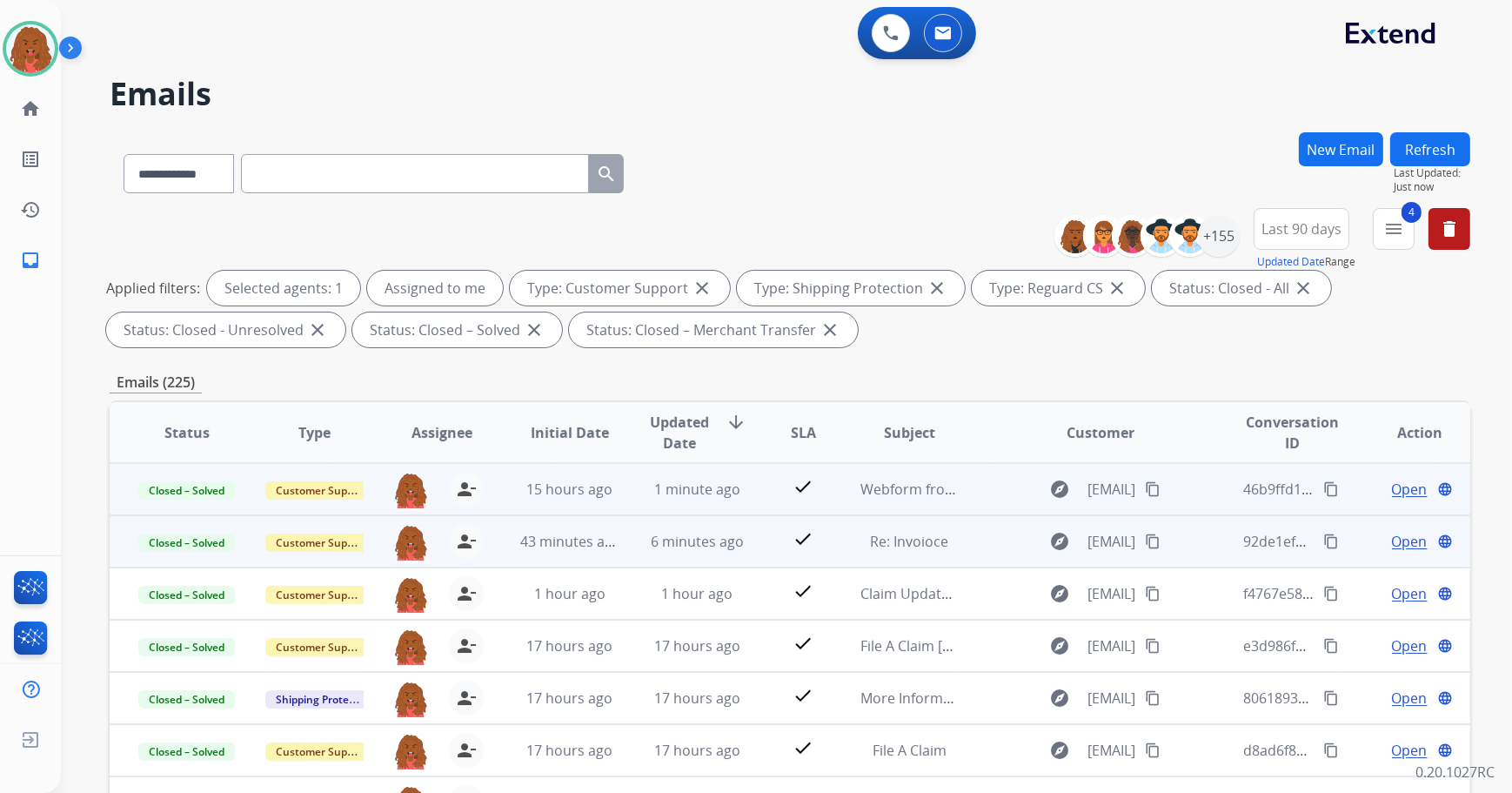 click on "content_copy" at bounding box center [1331, 489] 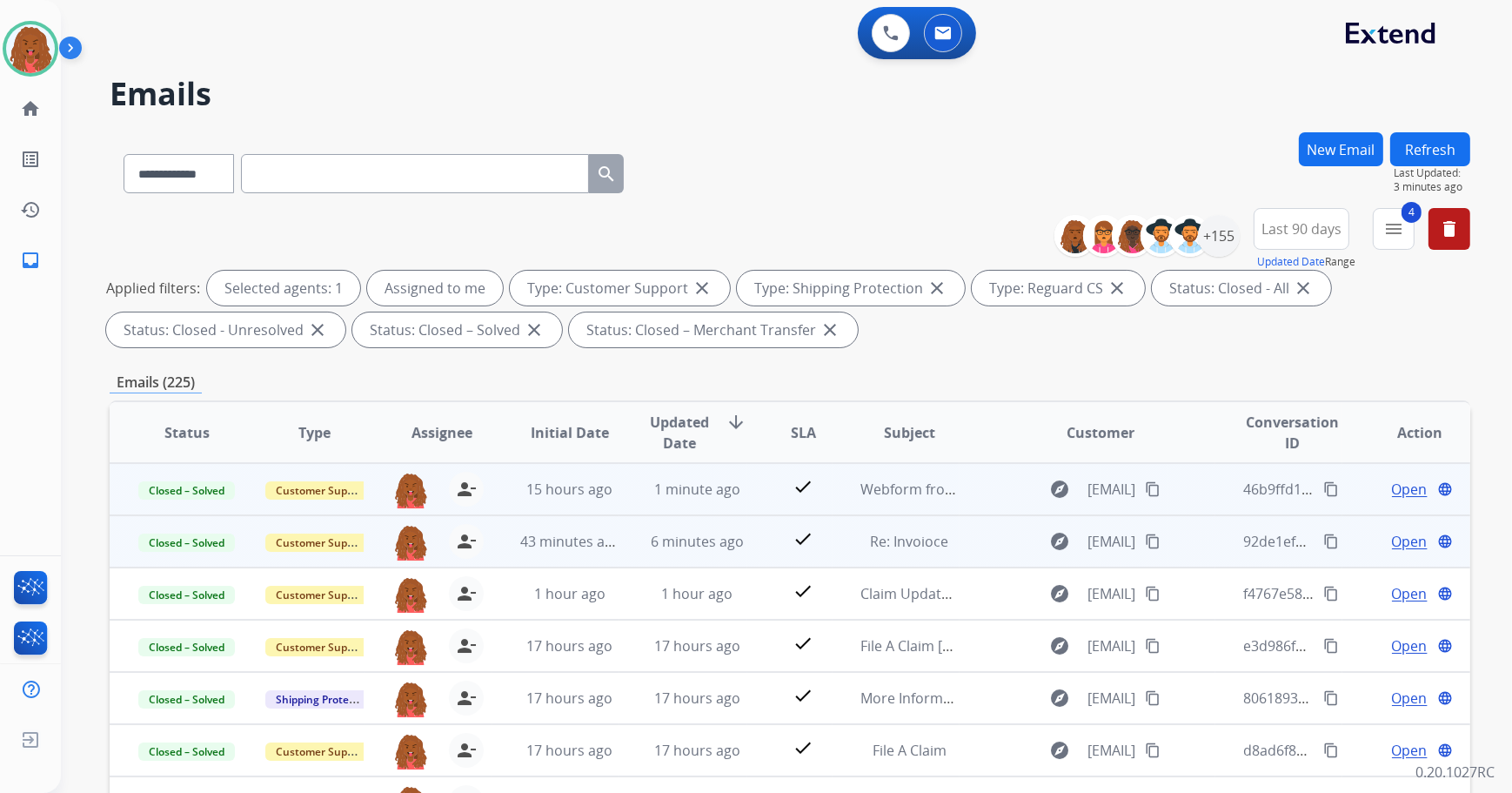 click on "Open" at bounding box center [1409, 489] 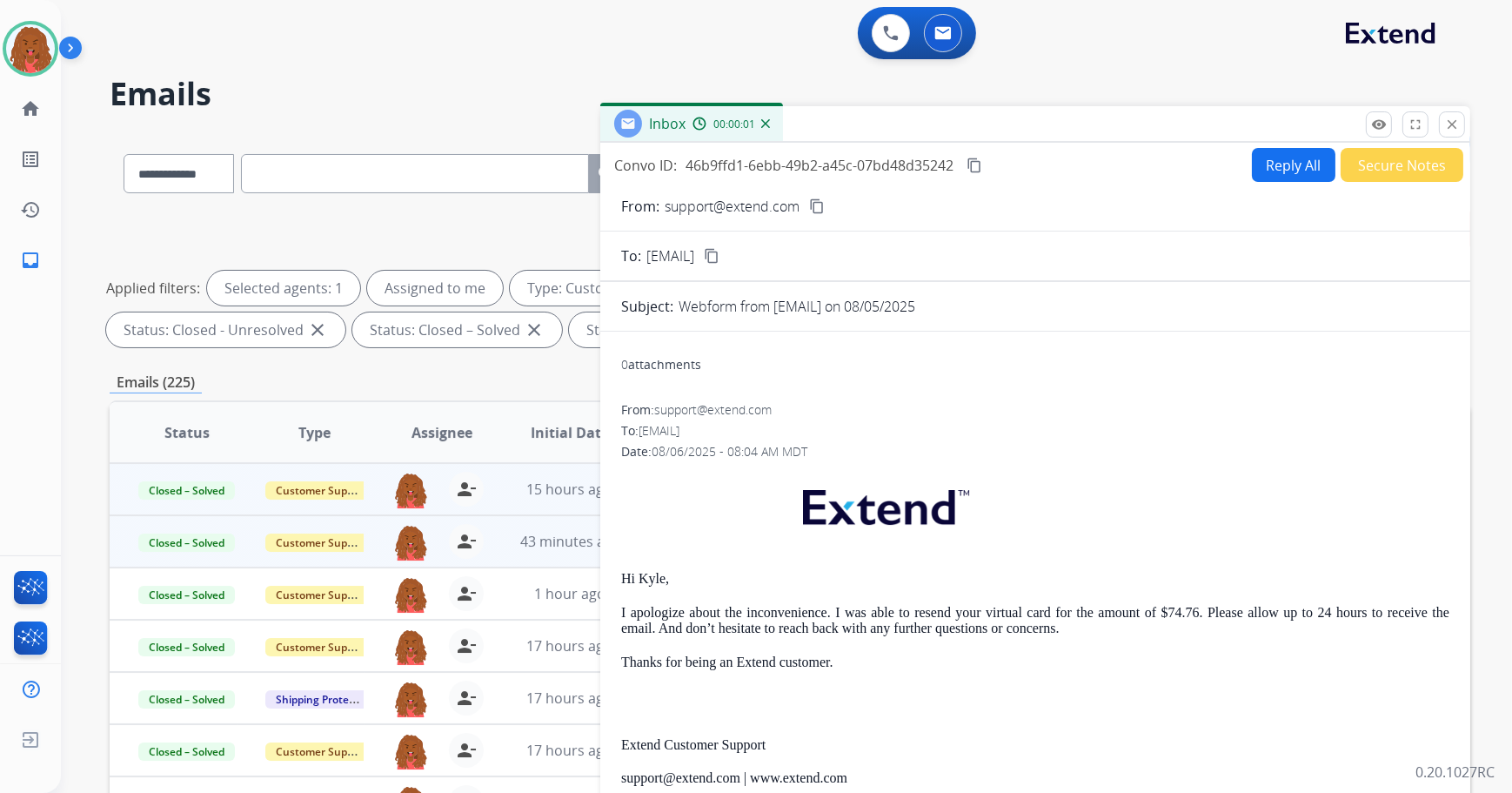 click on "Reply All" at bounding box center [1294, 165] 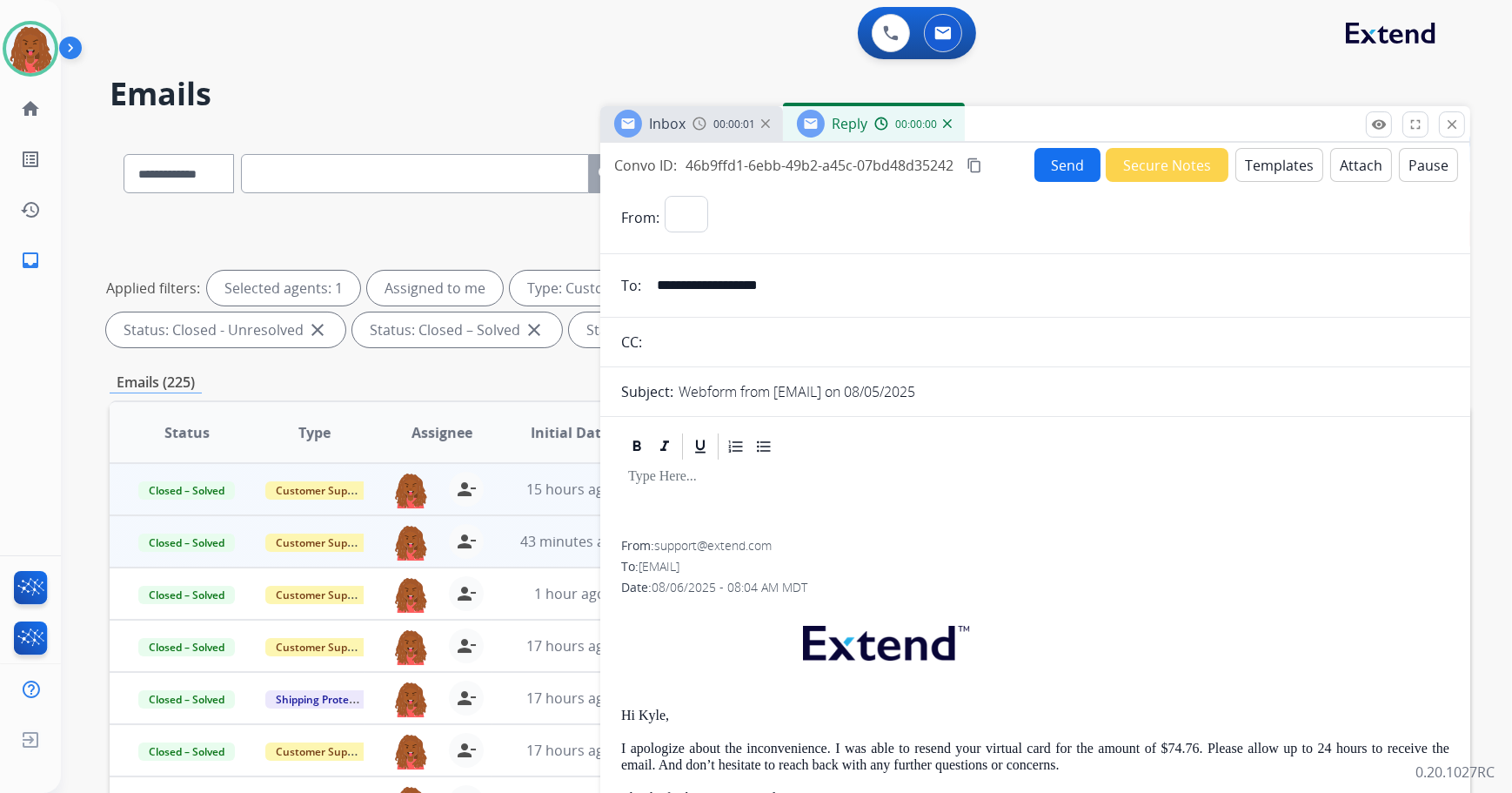 select on "**********" 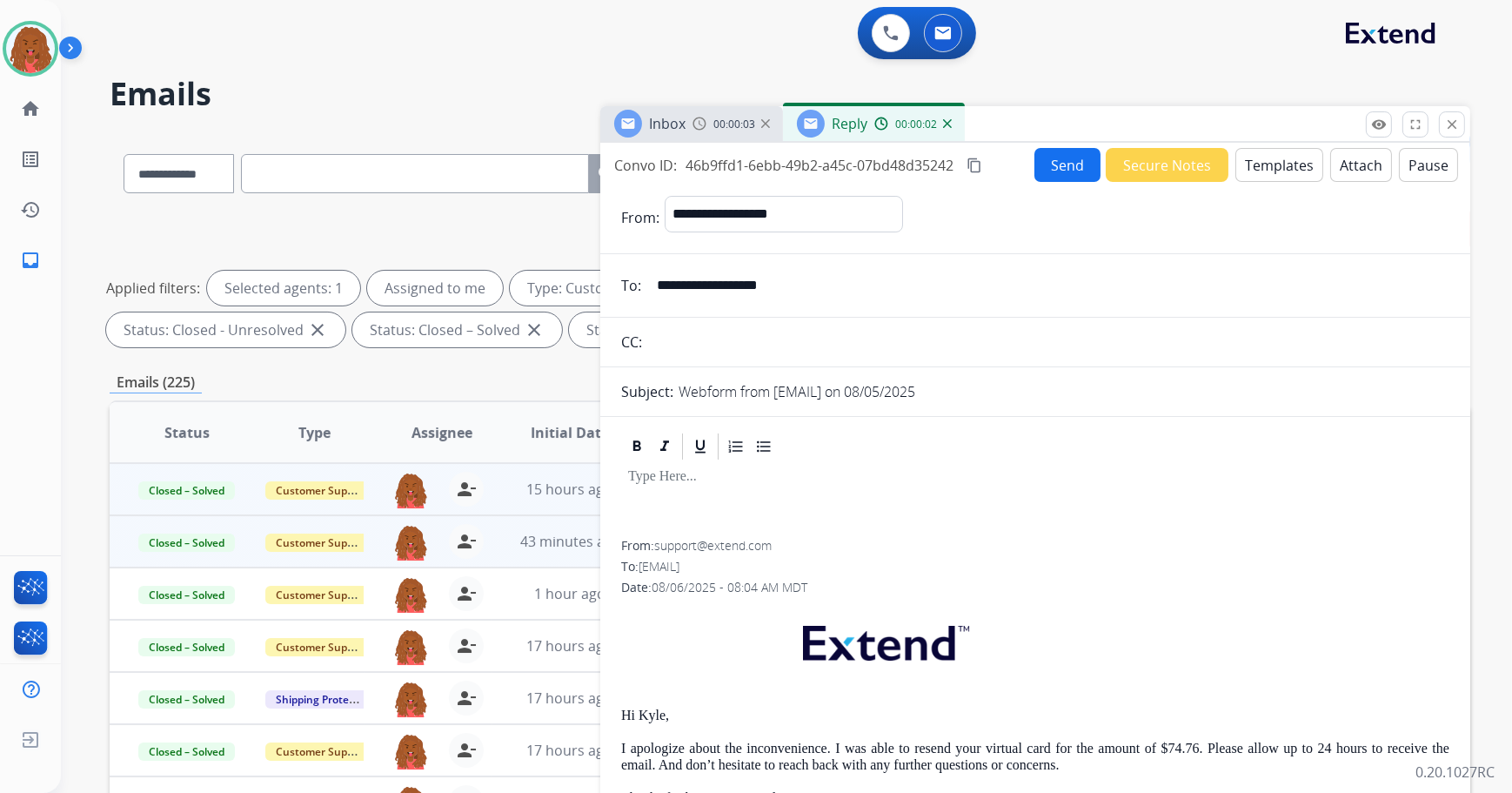 click on "Templates" at bounding box center (1279, 165) 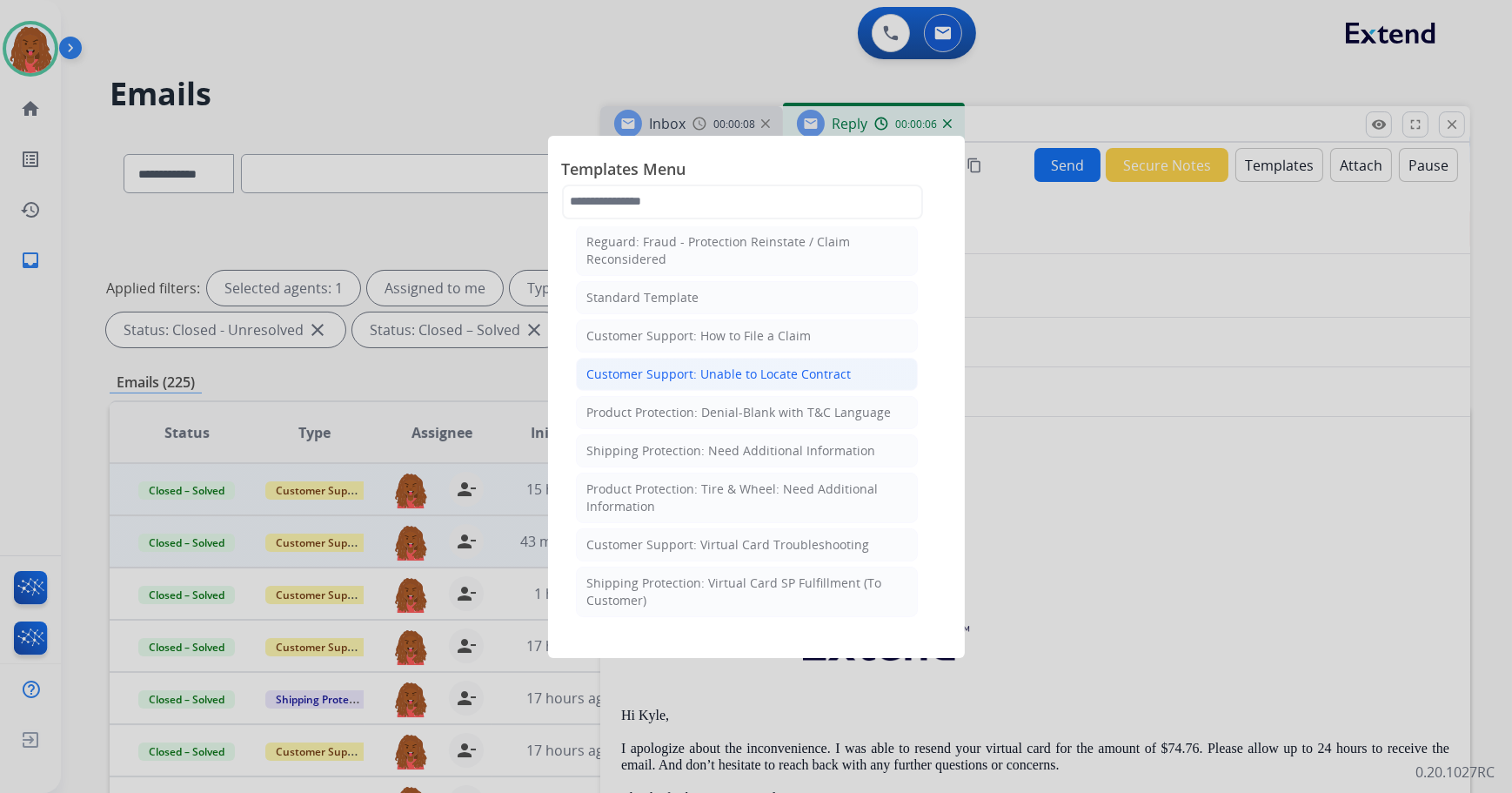 scroll, scrollTop: 237, scrollLeft: 0, axis: vertical 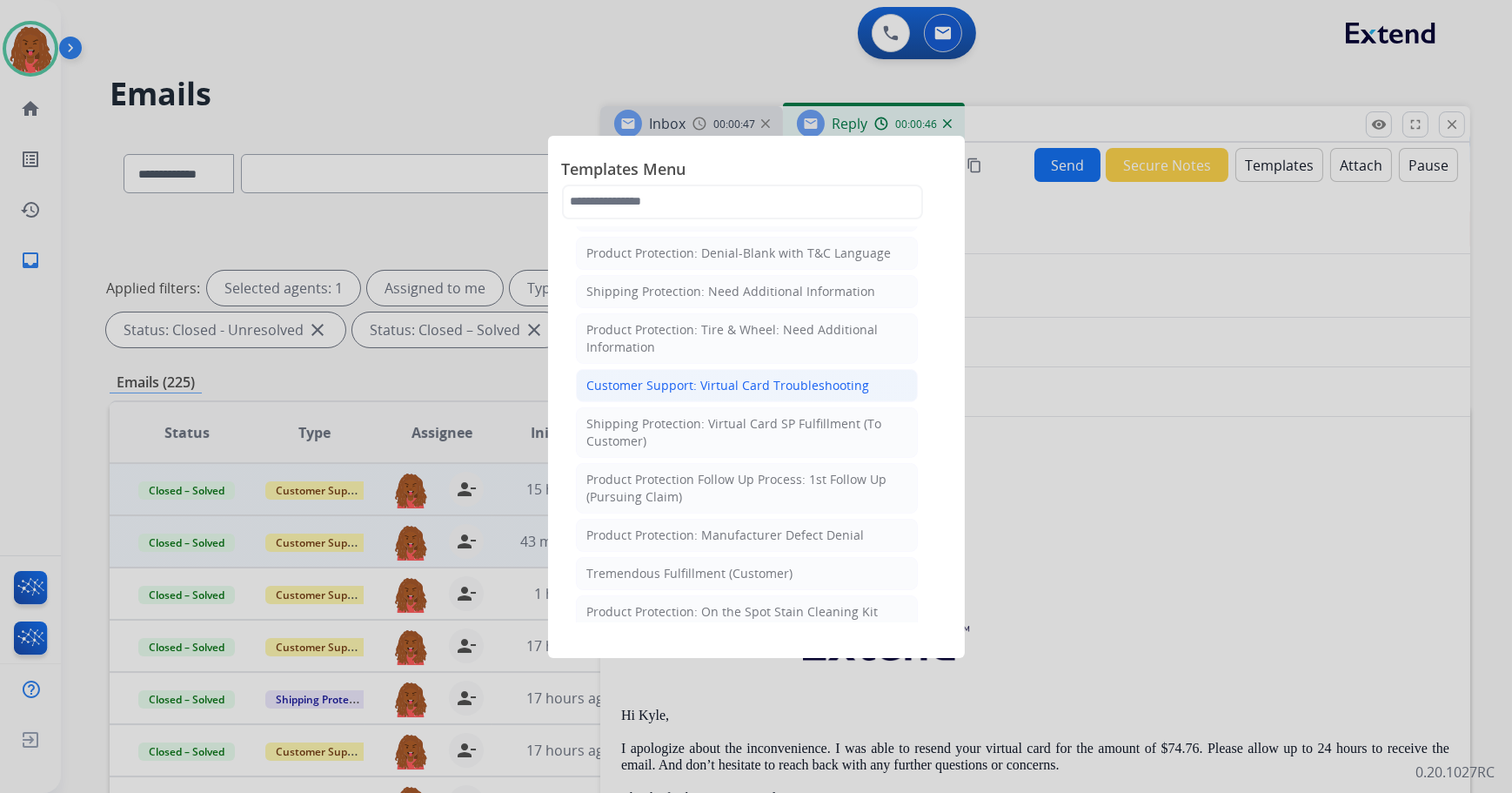 click on "Customer Support: Virtual Card Troubleshooting" 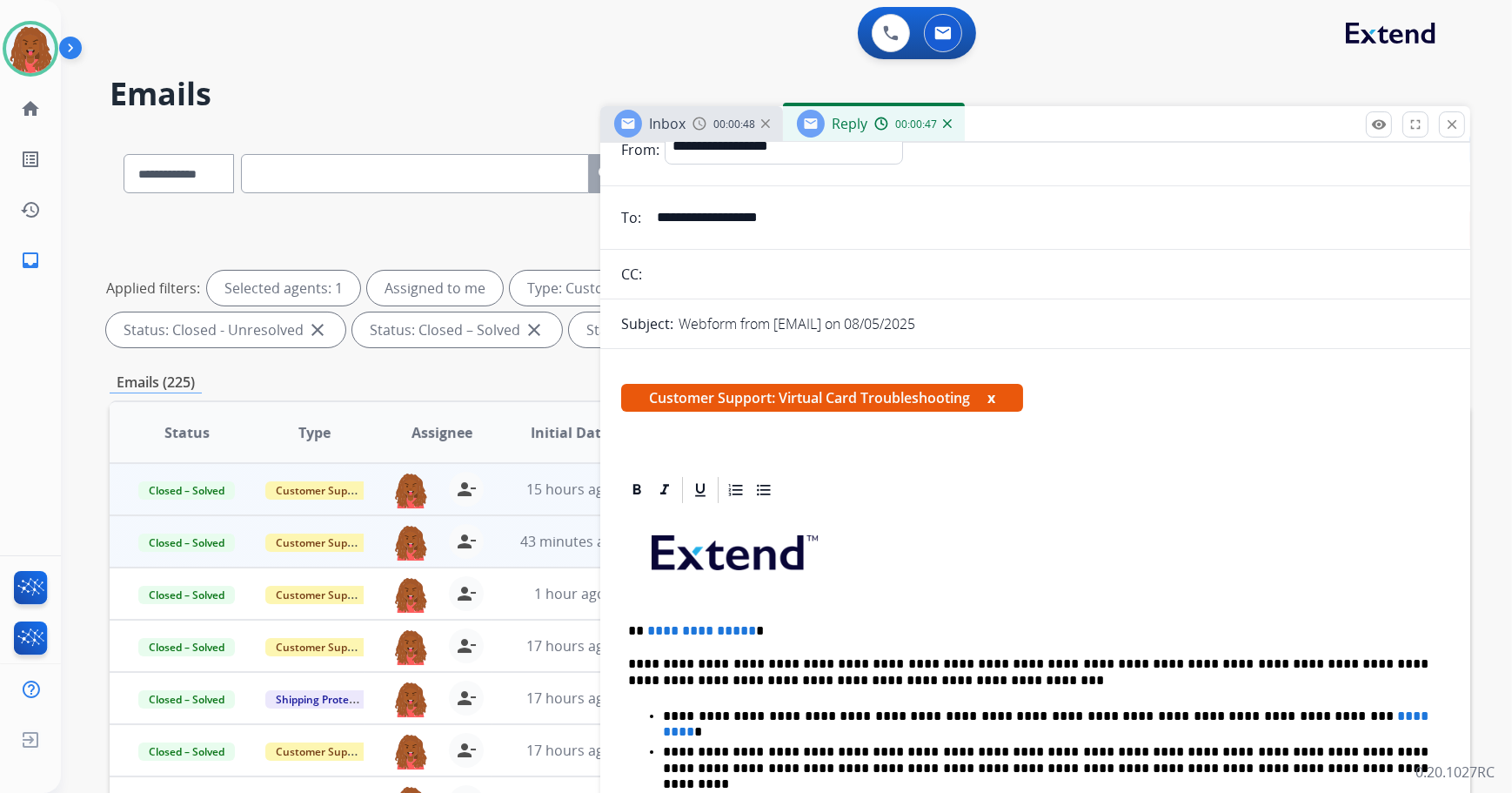 scroll, scrollTop: 237, scrollLeft: 0, axis: vertical 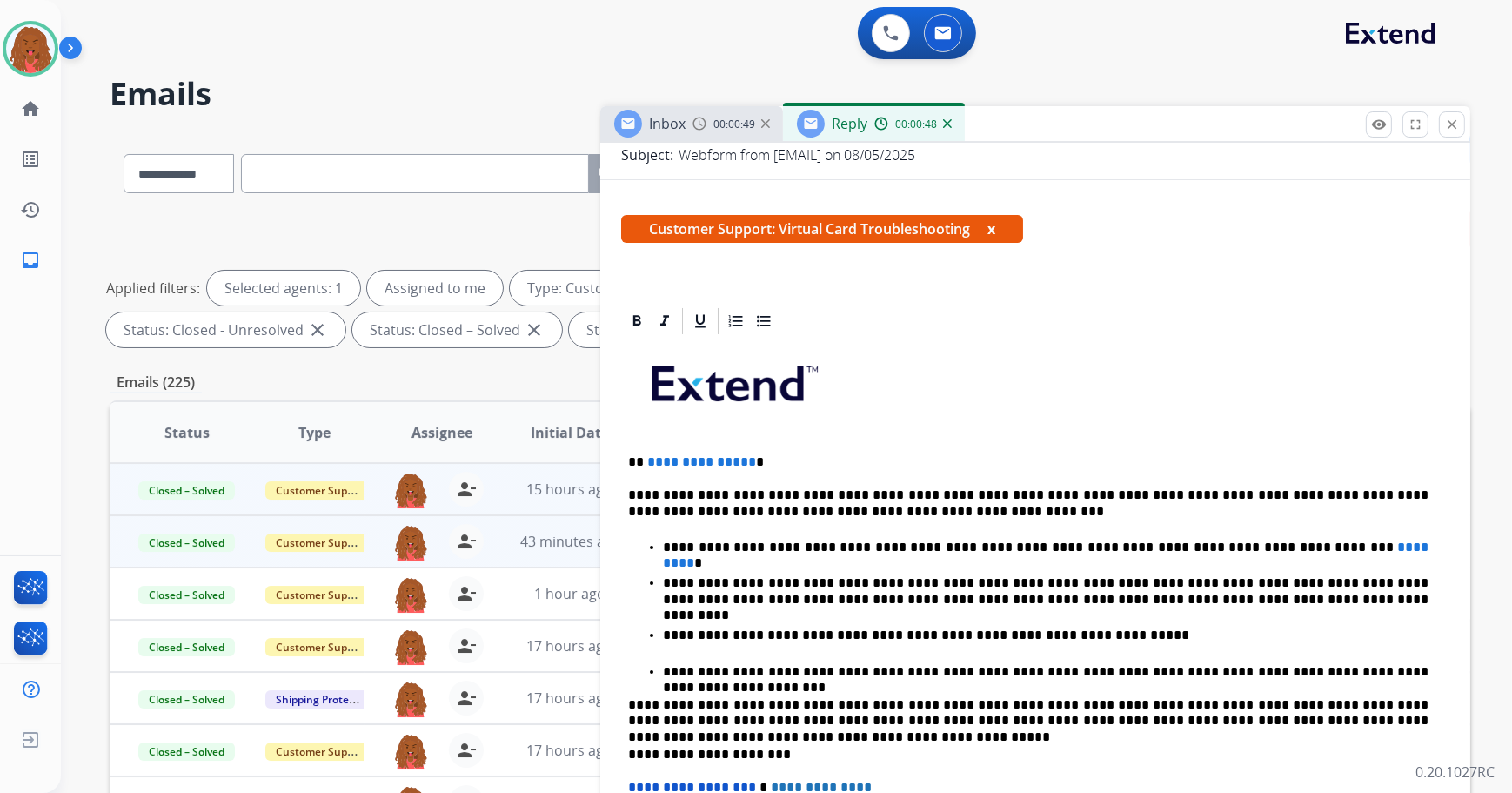 click on "**********" at bounding box center [701, 461] 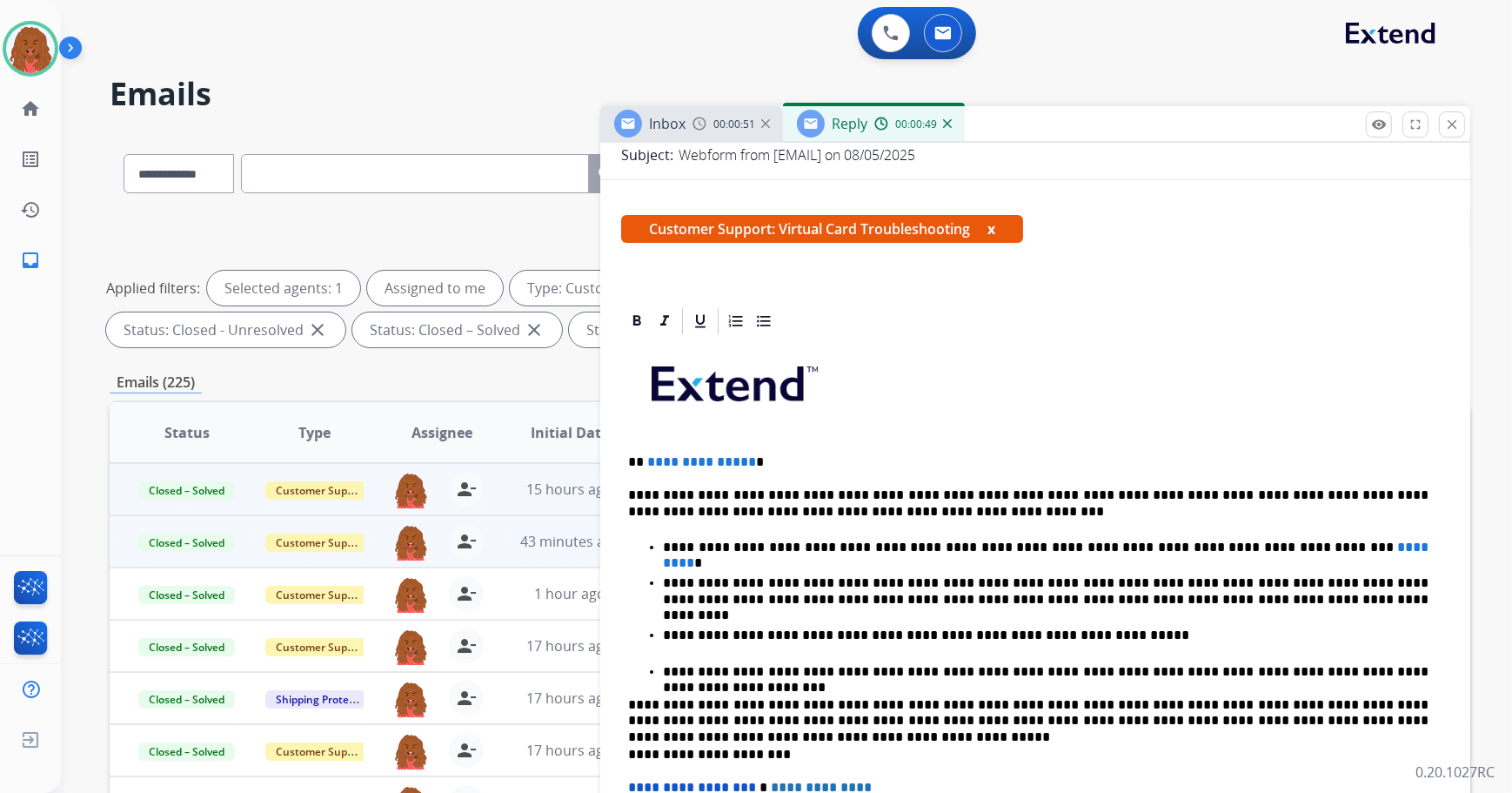 type 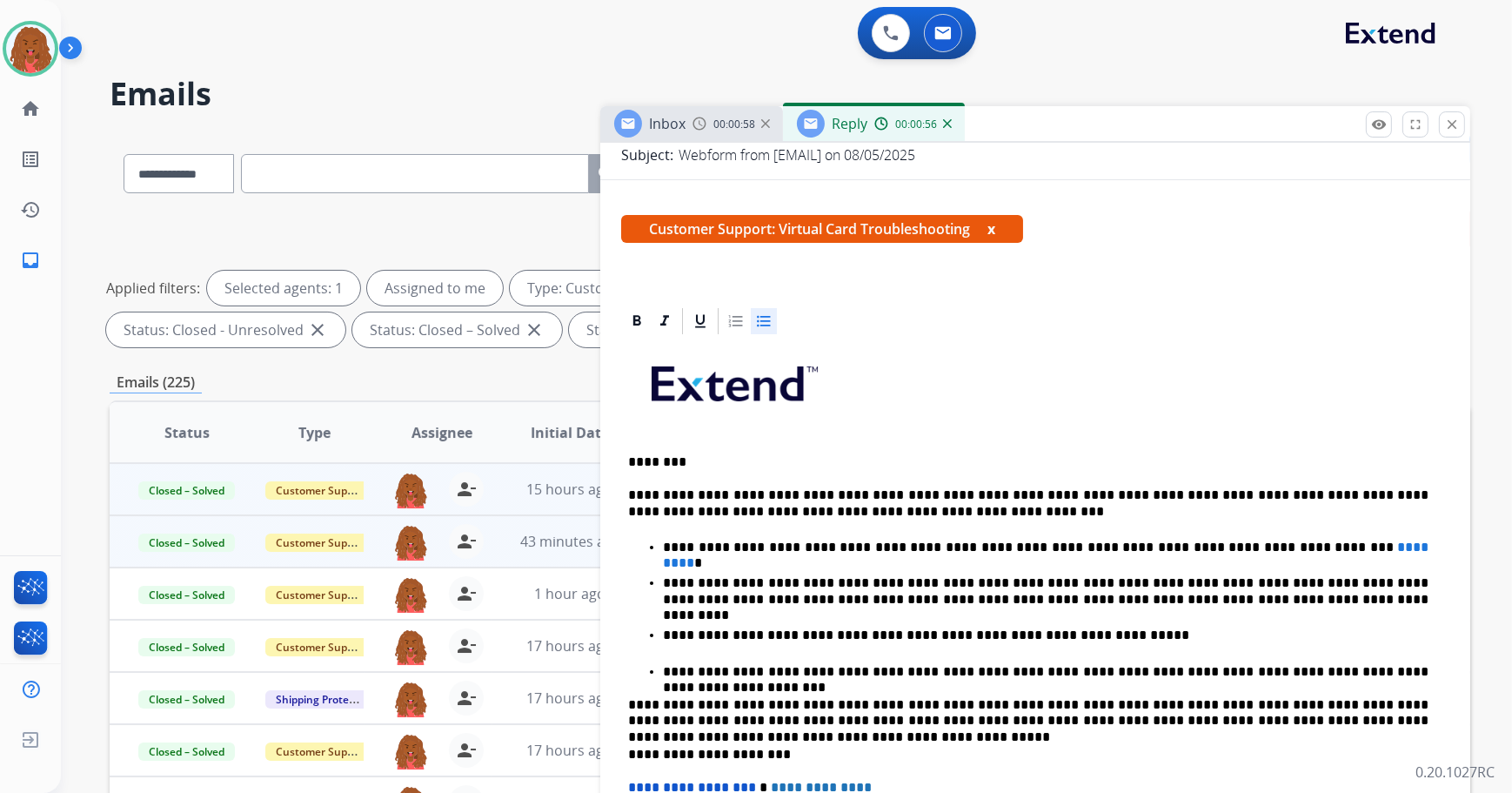 click on "*********" at bounding box center [1047, 554] 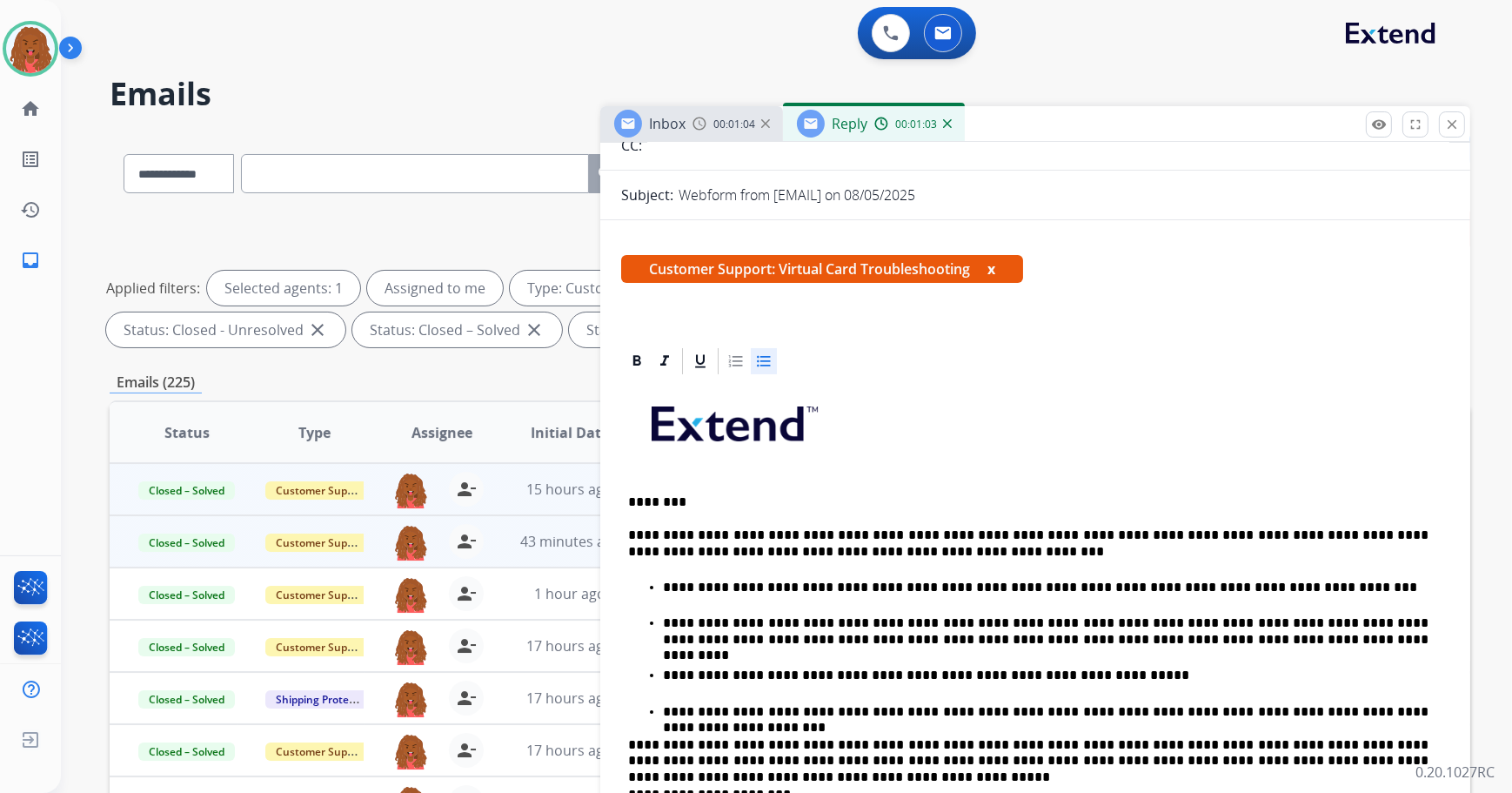 scroll, scrollTop: 158, scrollLeft: 0, axis: vertical 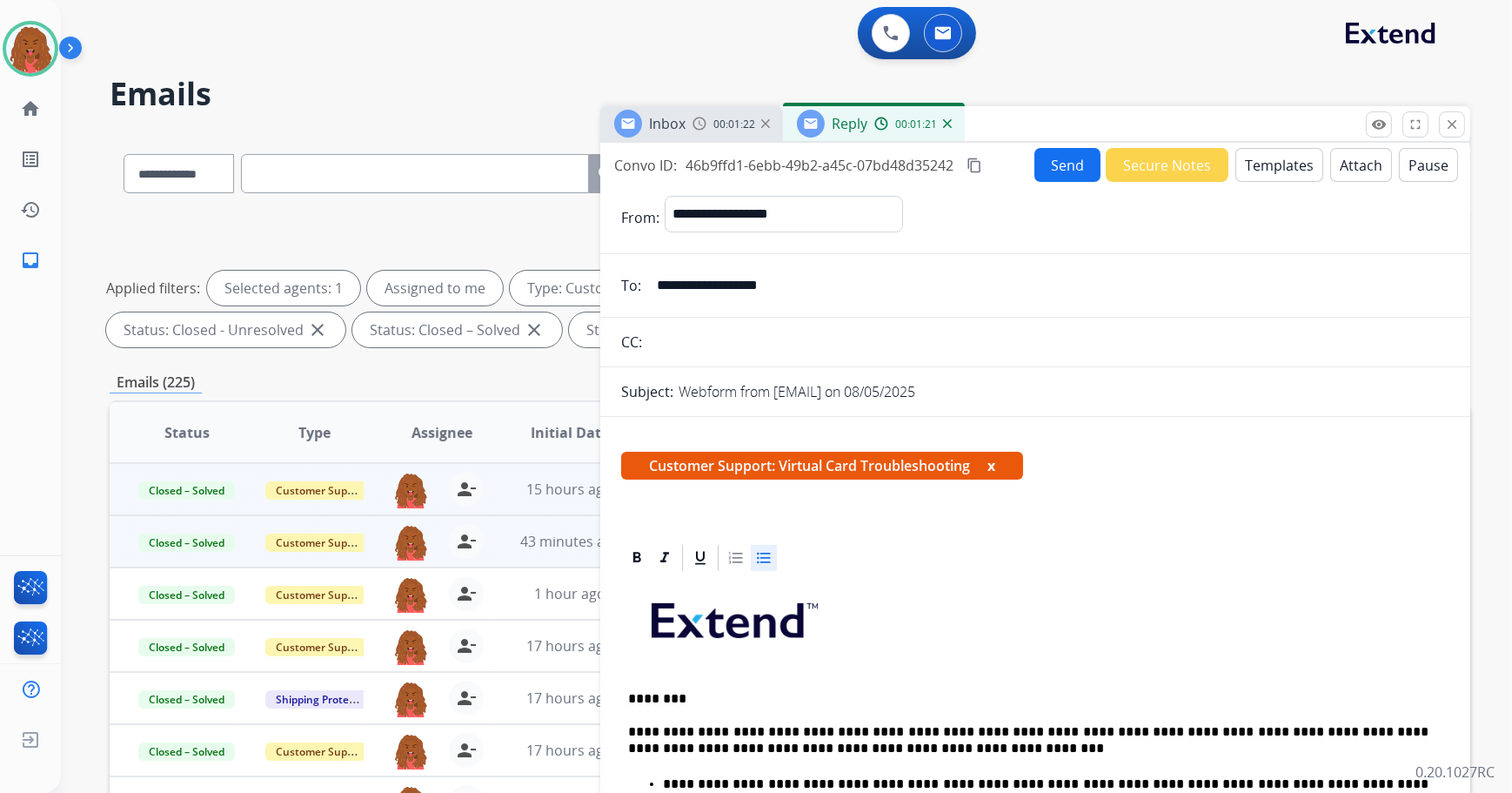 click on "Send" at bounding box center (1067, 165) 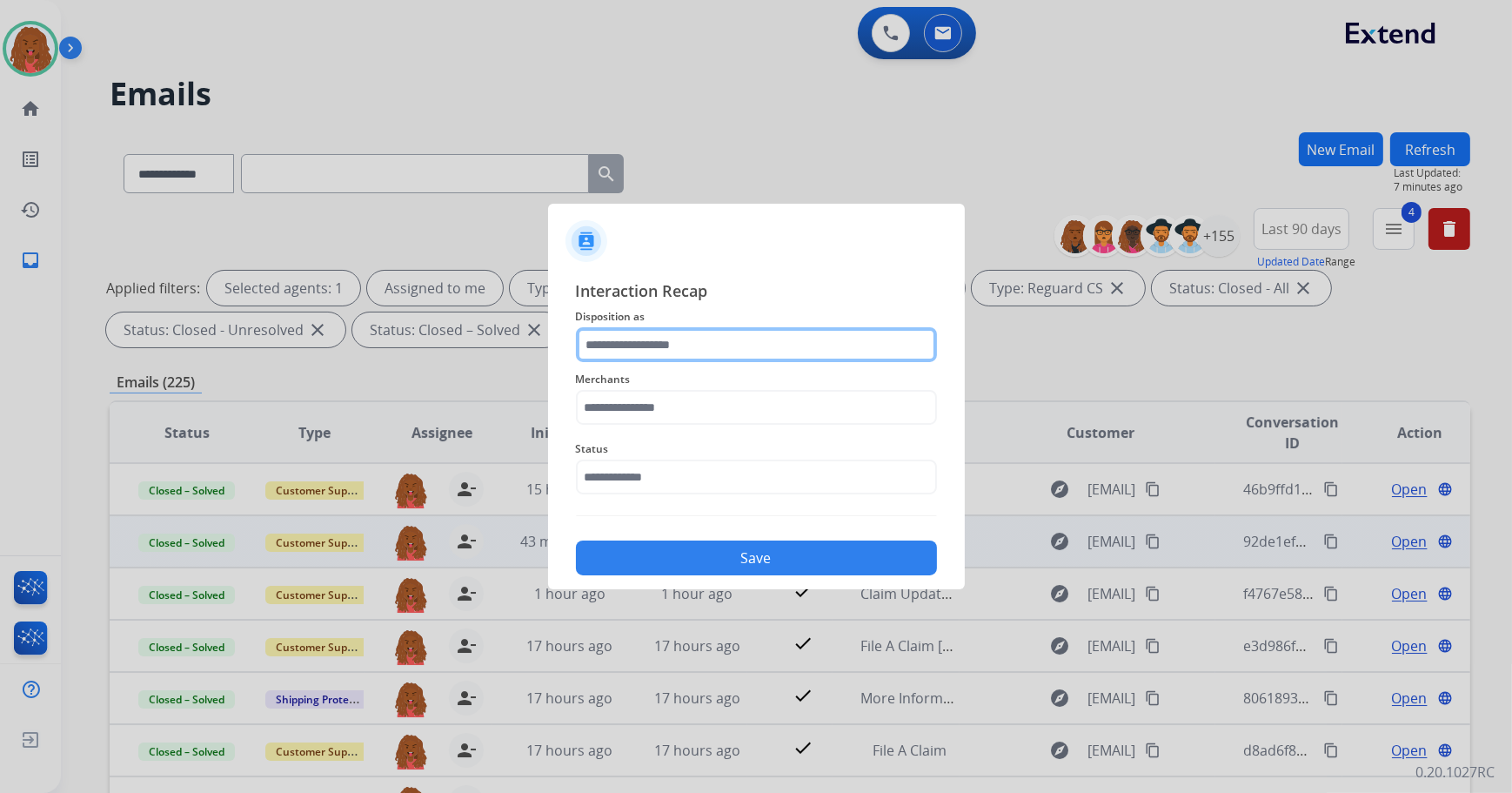 click 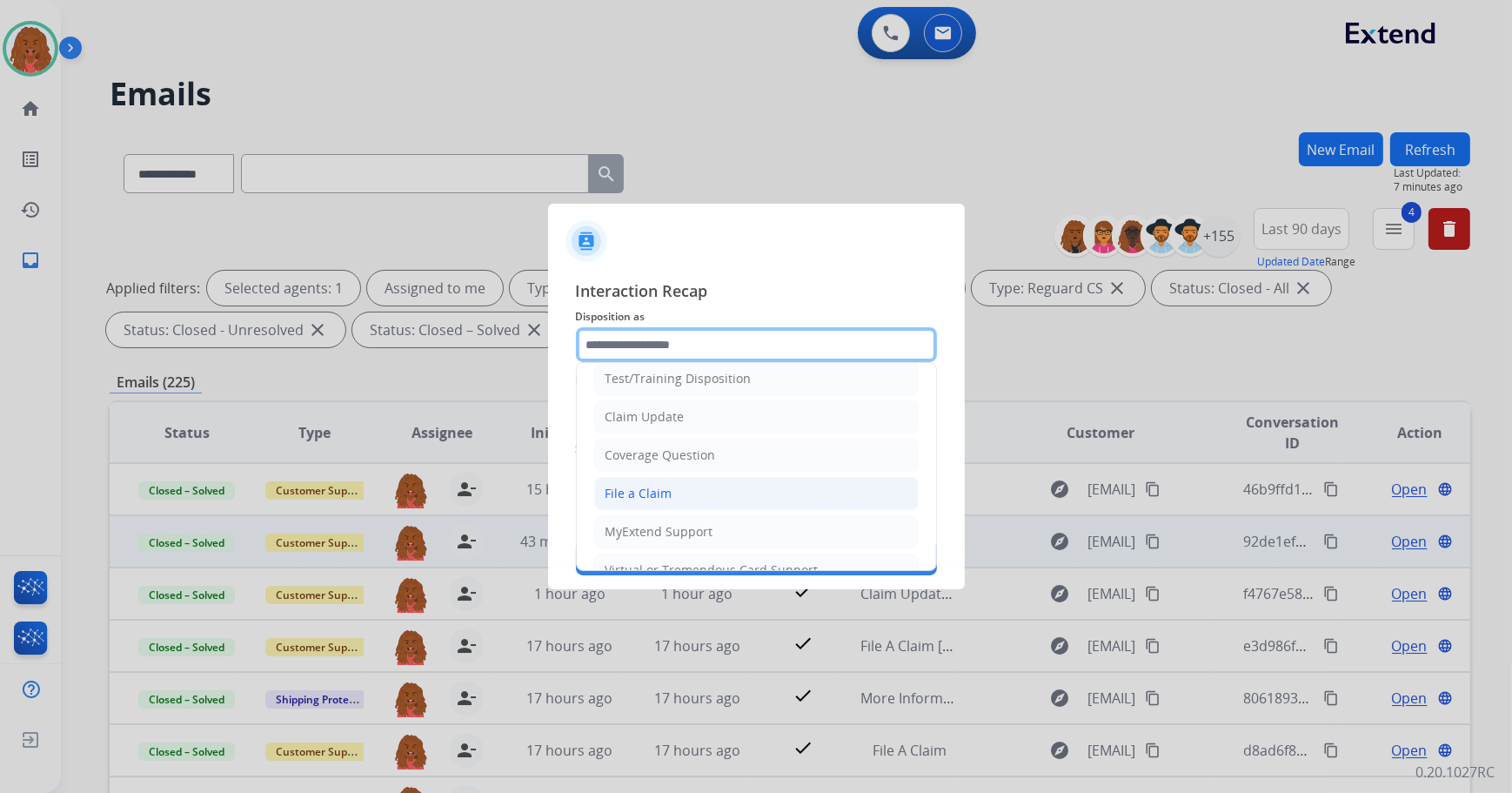 scroll, scrollTop: 78, scrollLeft: 0, axis: vertical 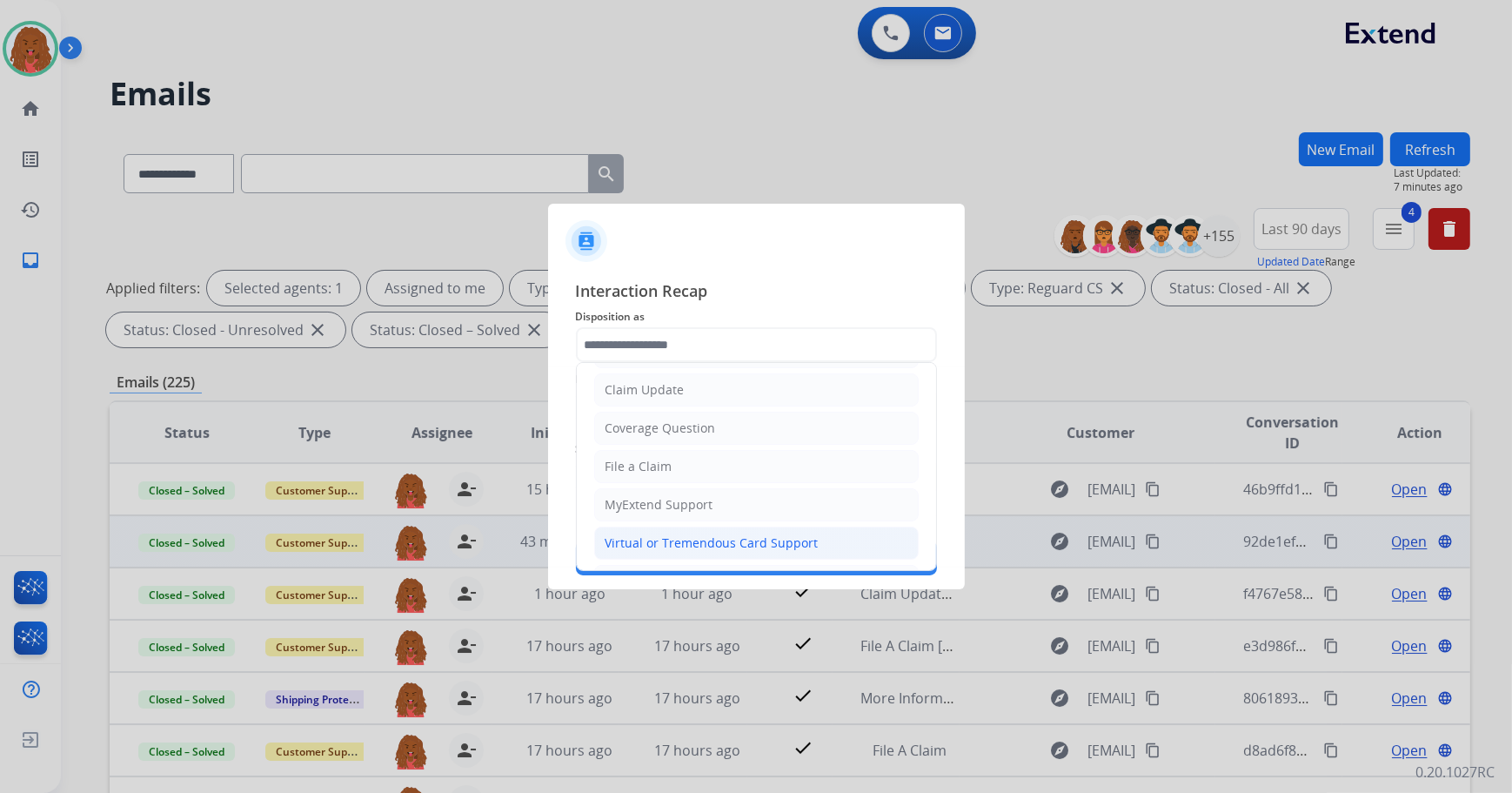 click on "Virtual or Tremendous Card Support" 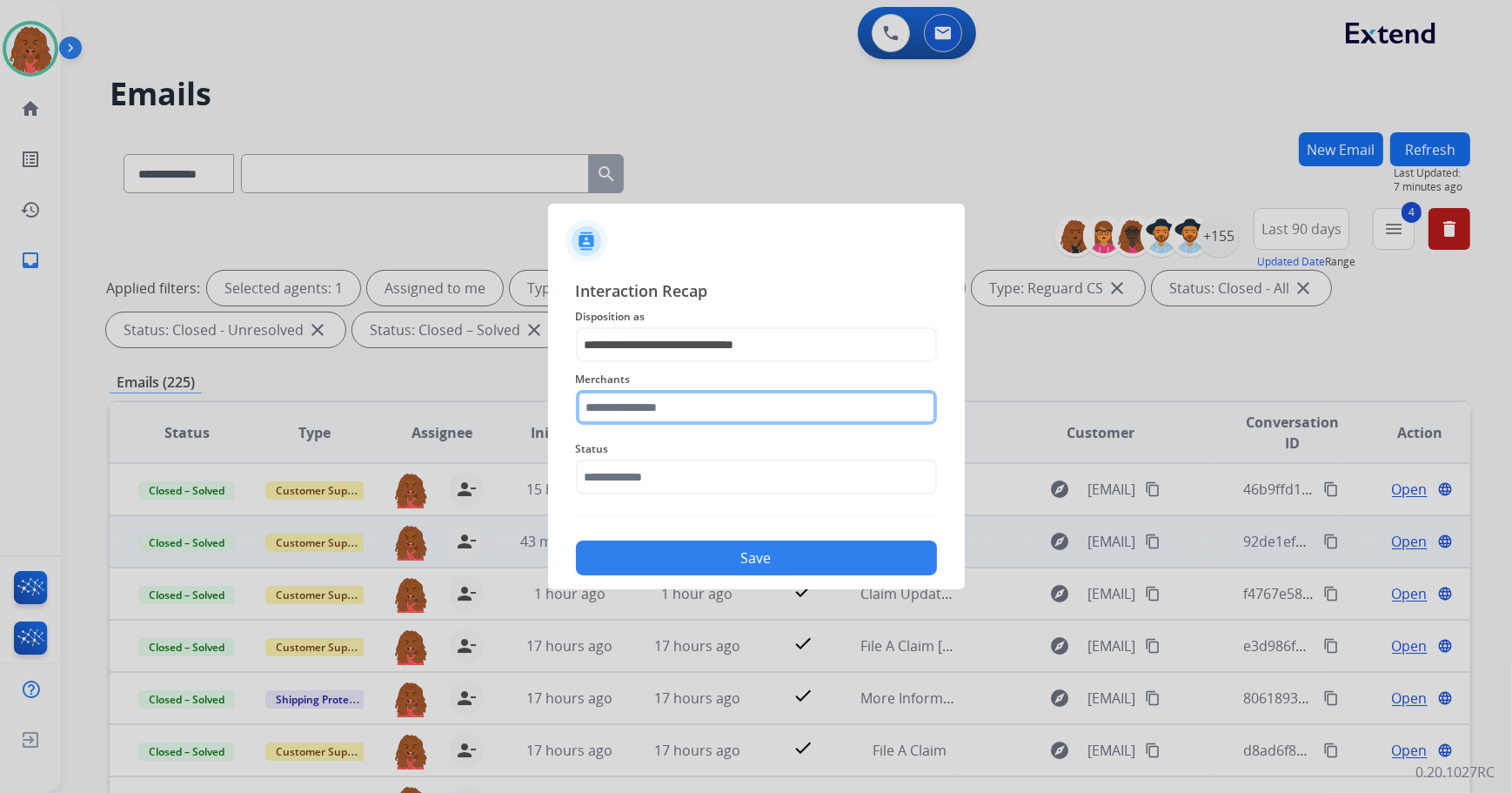 click 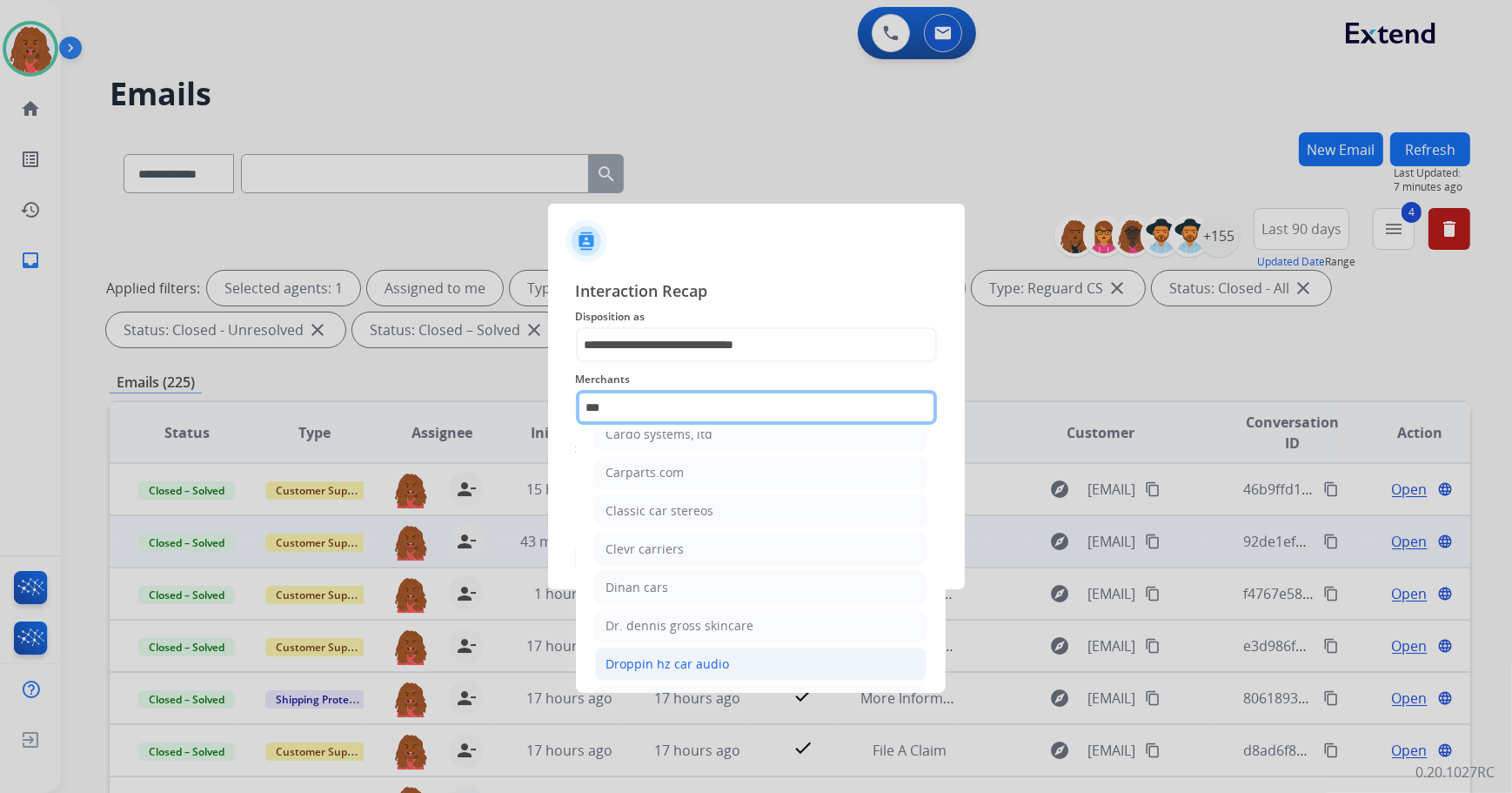 scroll, scrollTop: 0, scrollLeft: 0, axis: both 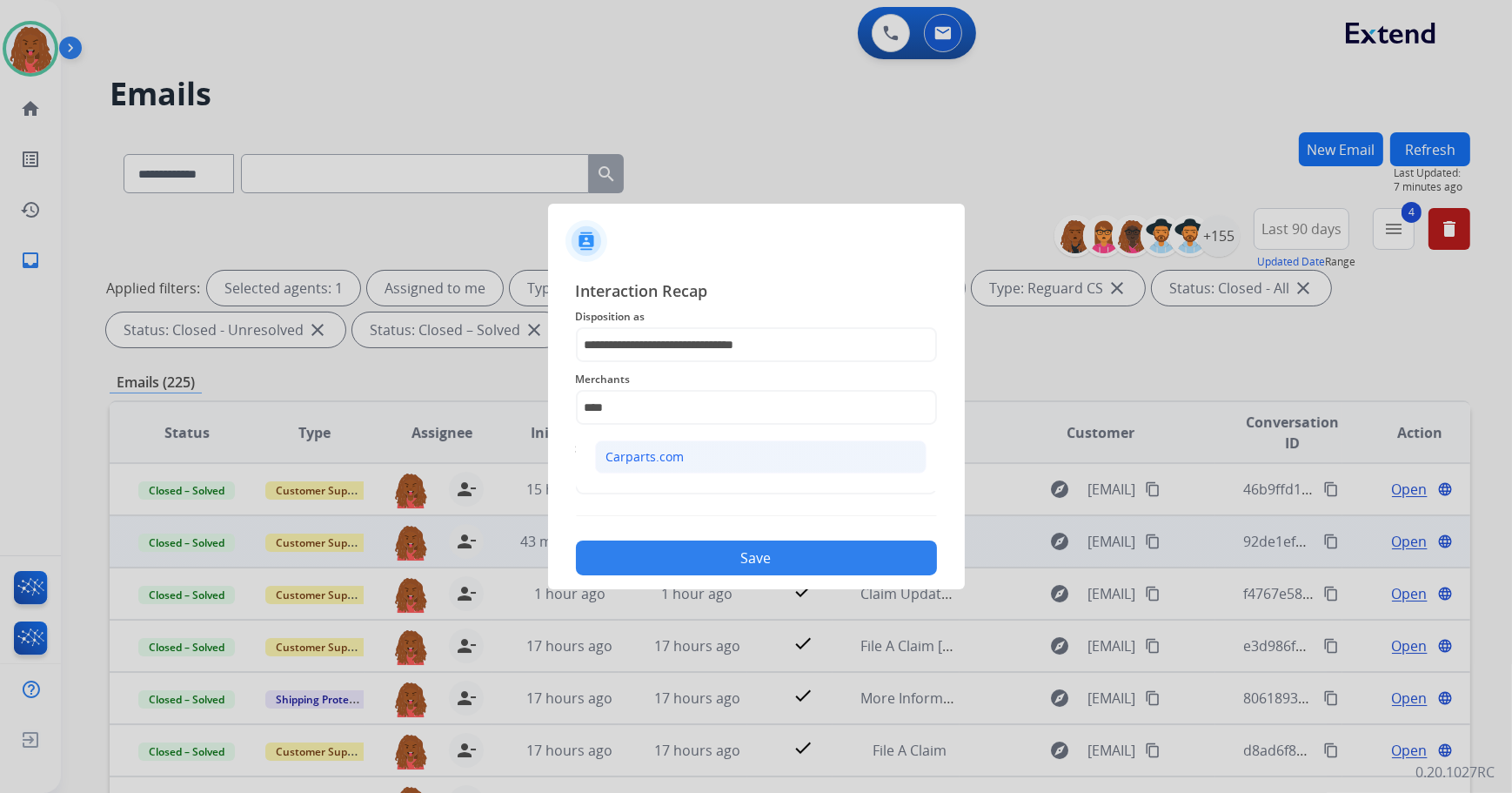 click on "Carparts.com" 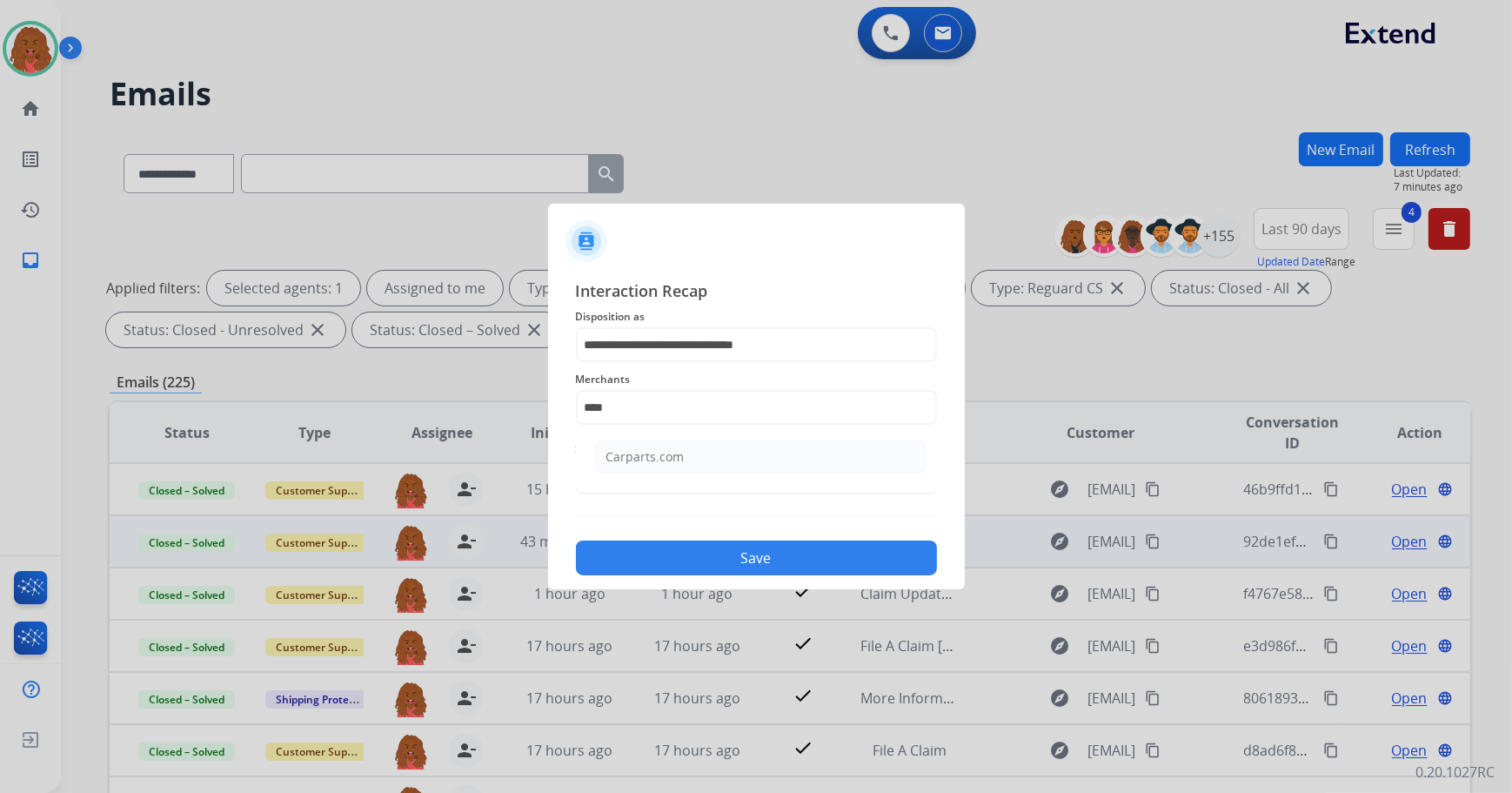 type on "**********" 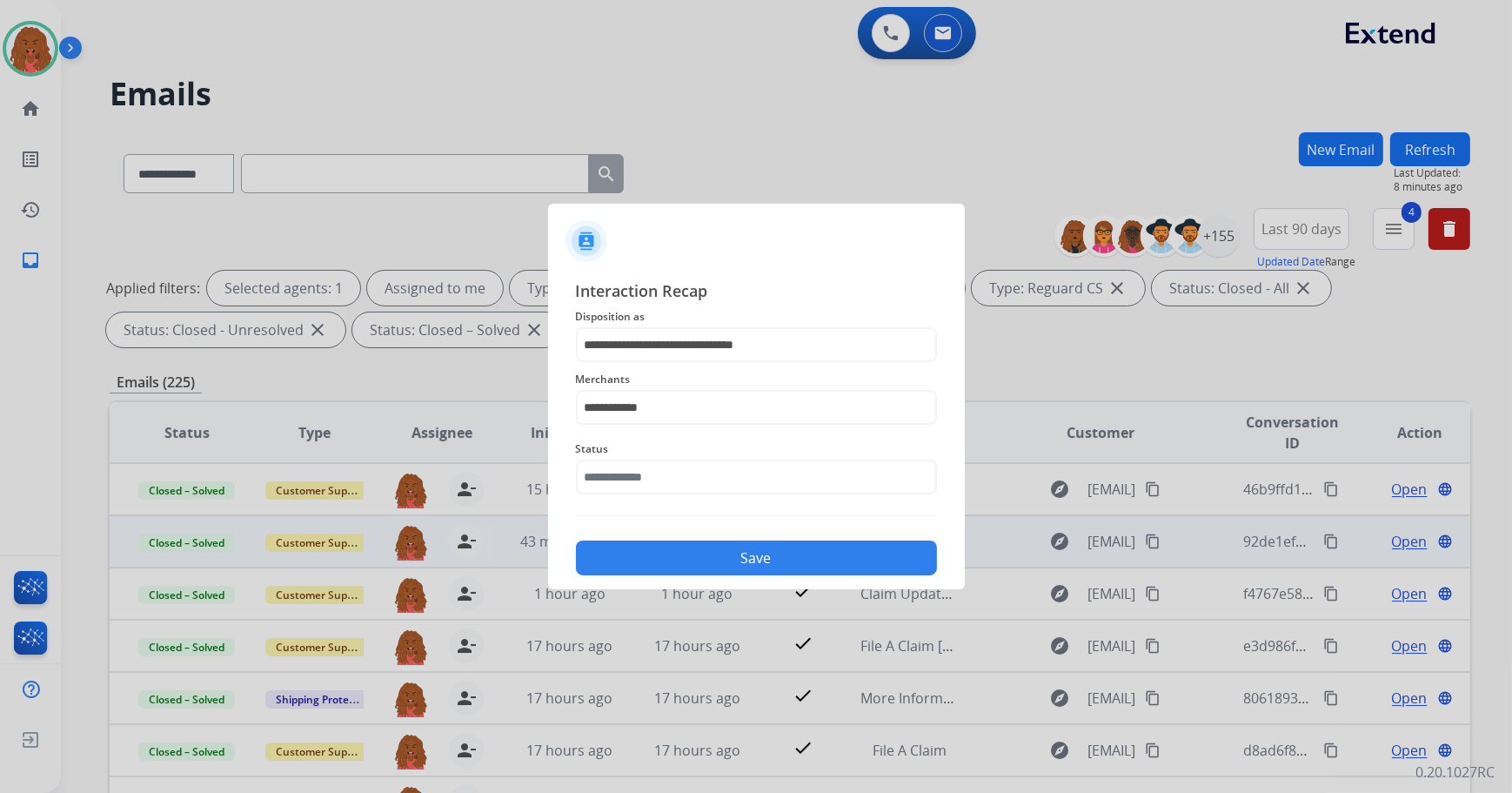 click on "Save" 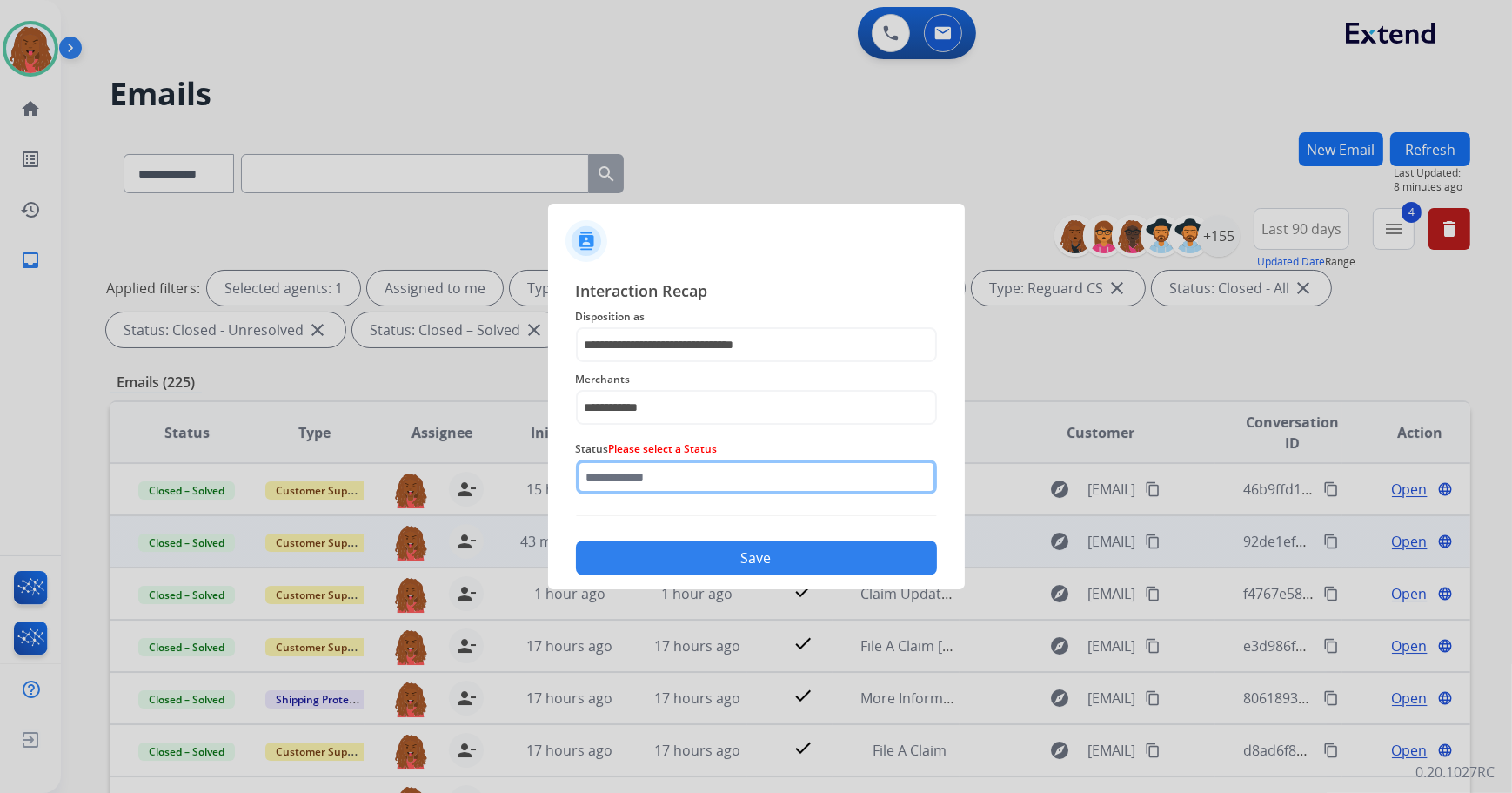 click 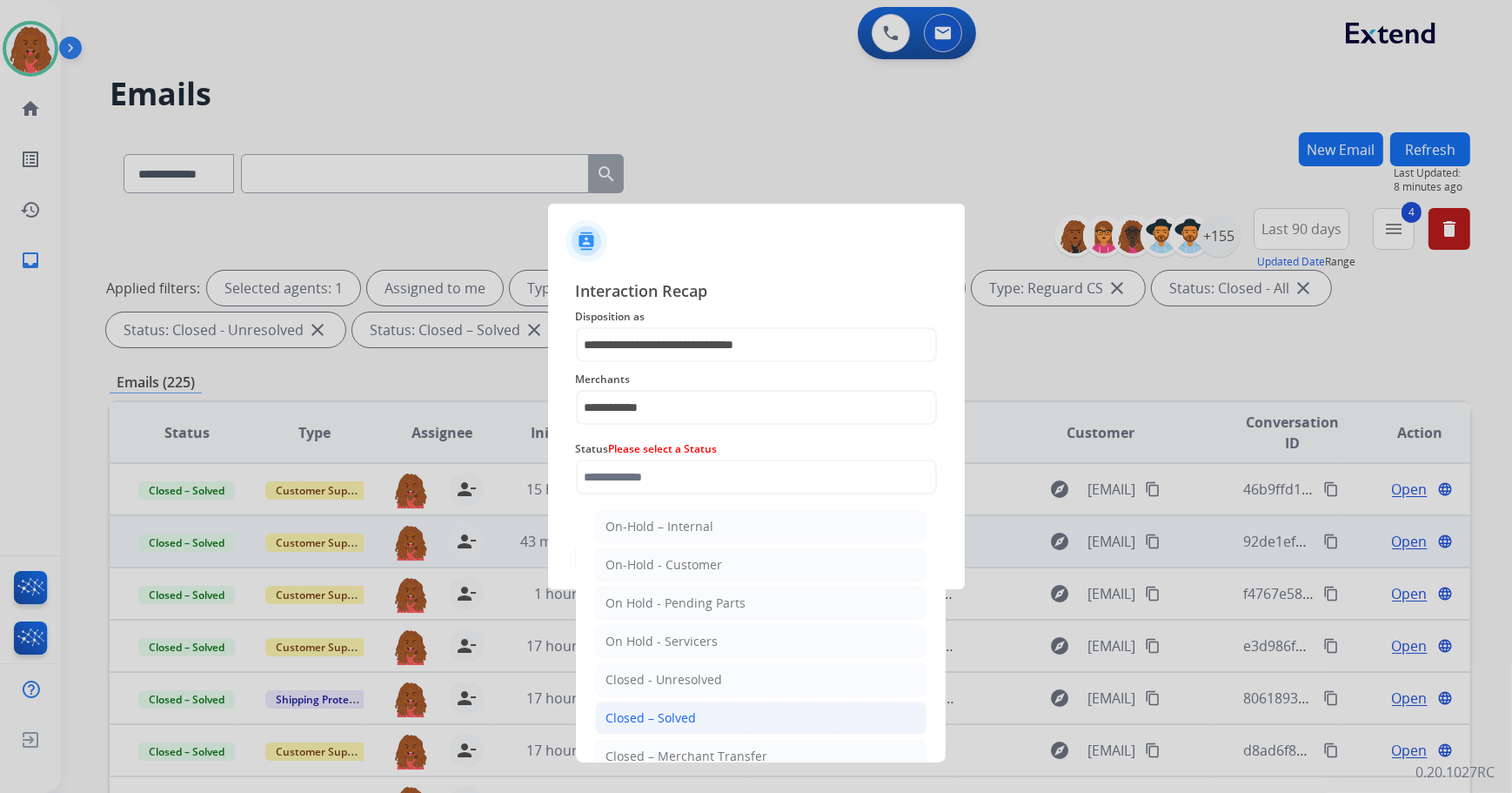 click on "Closed – Solved" 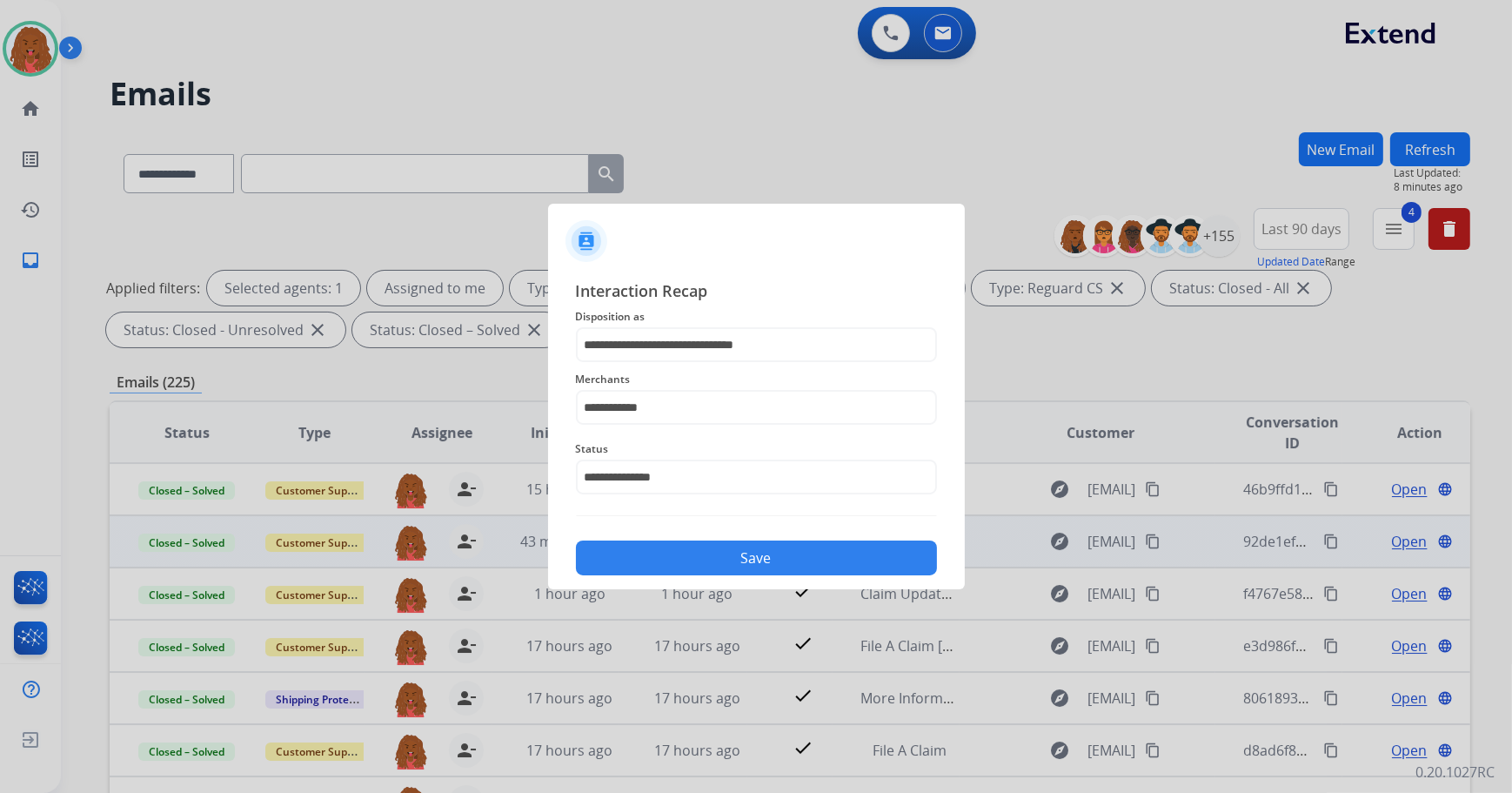 click on "Save" 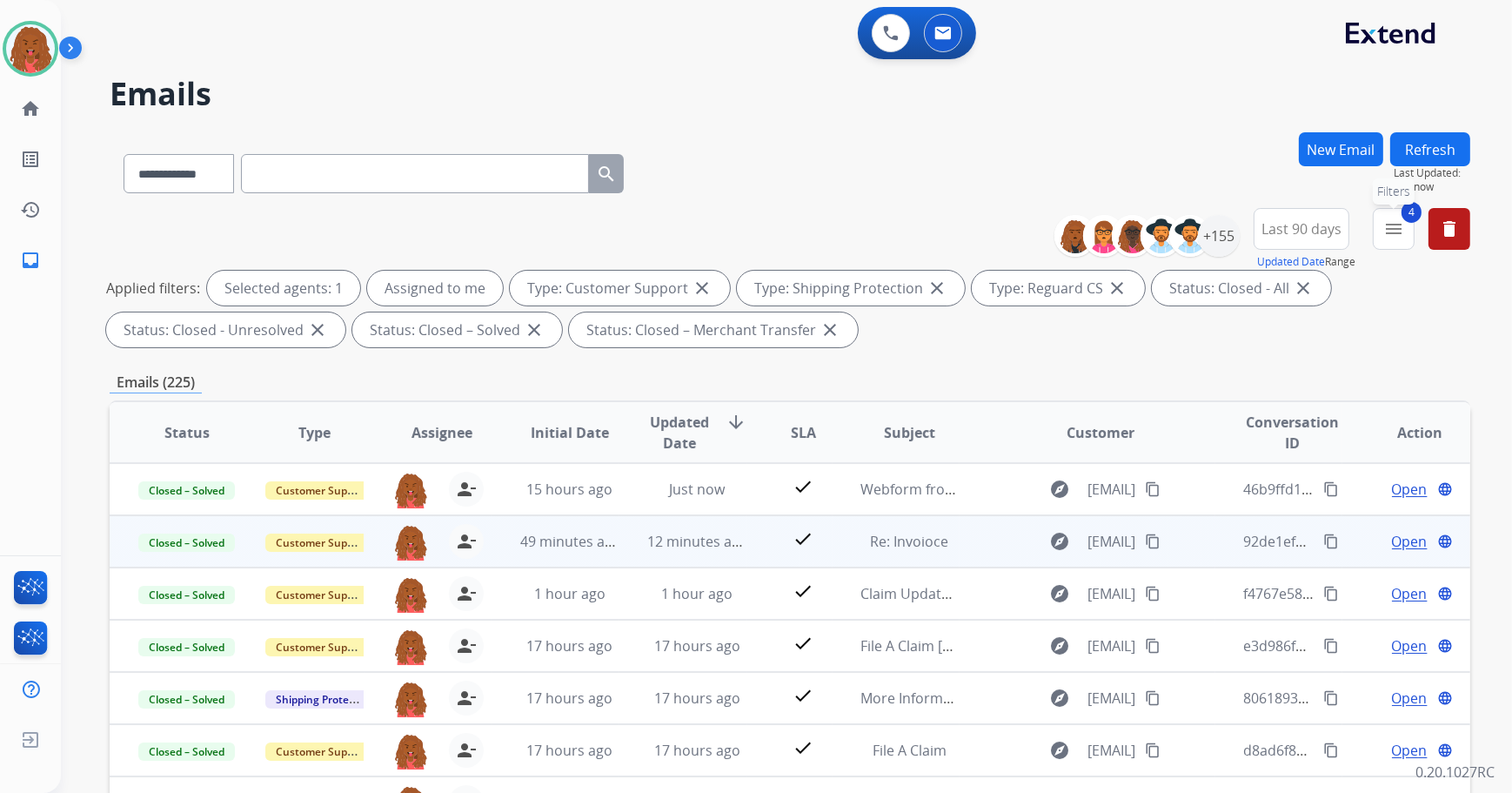 click on "menu" at bounding box center (1394, 229) 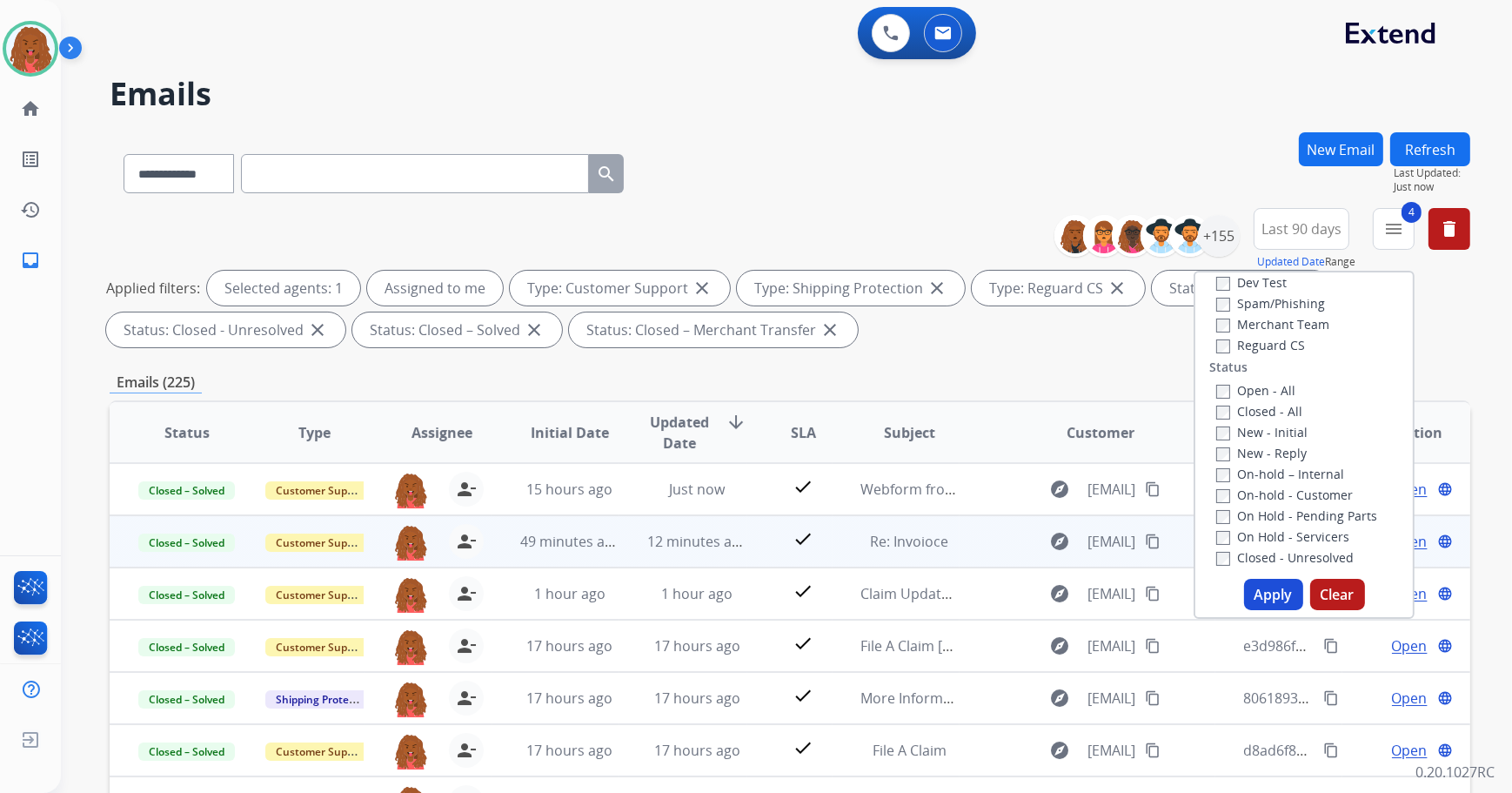 click on "Open - All" at bounding box center (1308, 390) 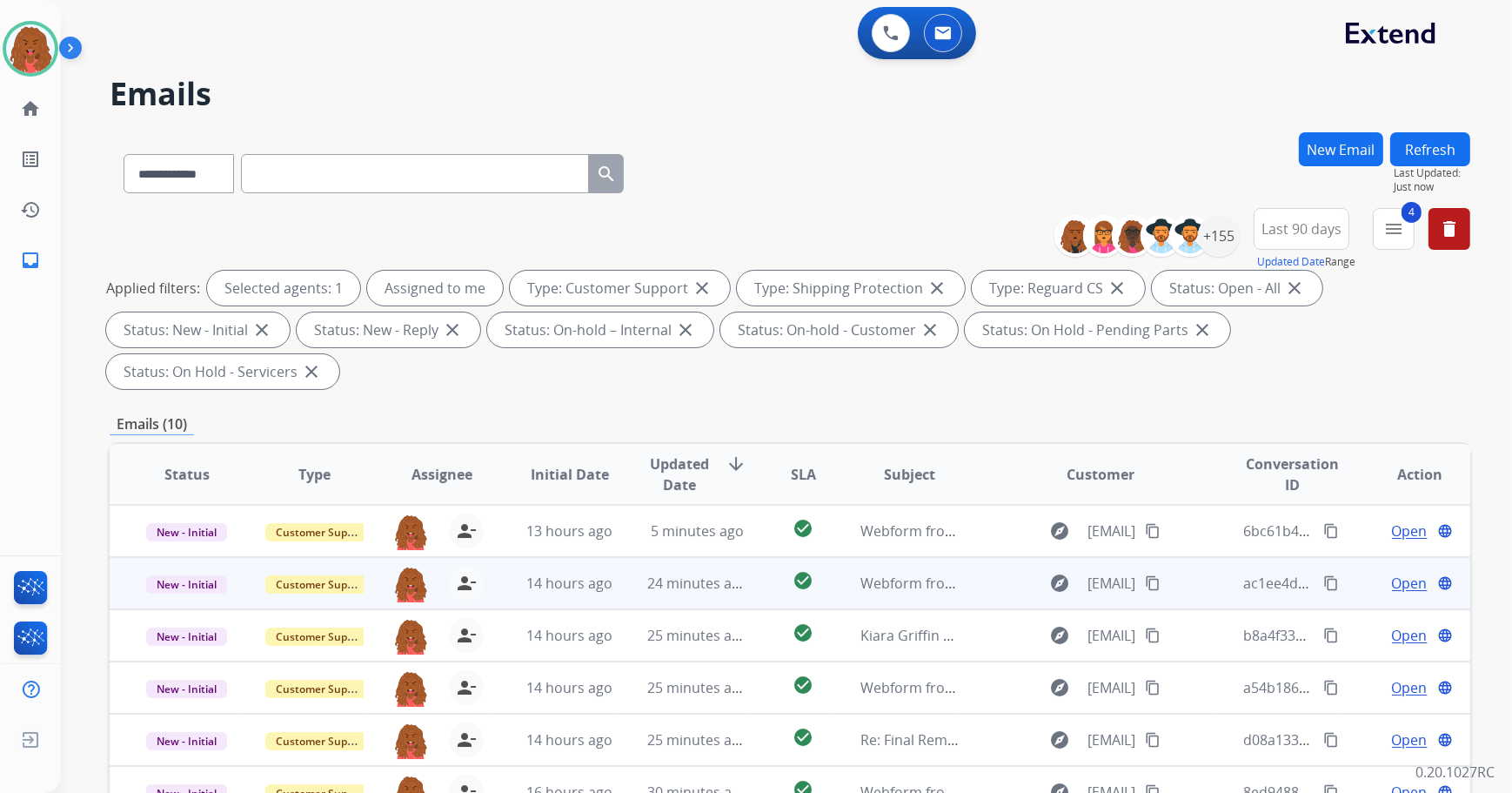 scroll, scrollTop: 1, scrollLeft: 0, axis: vertical 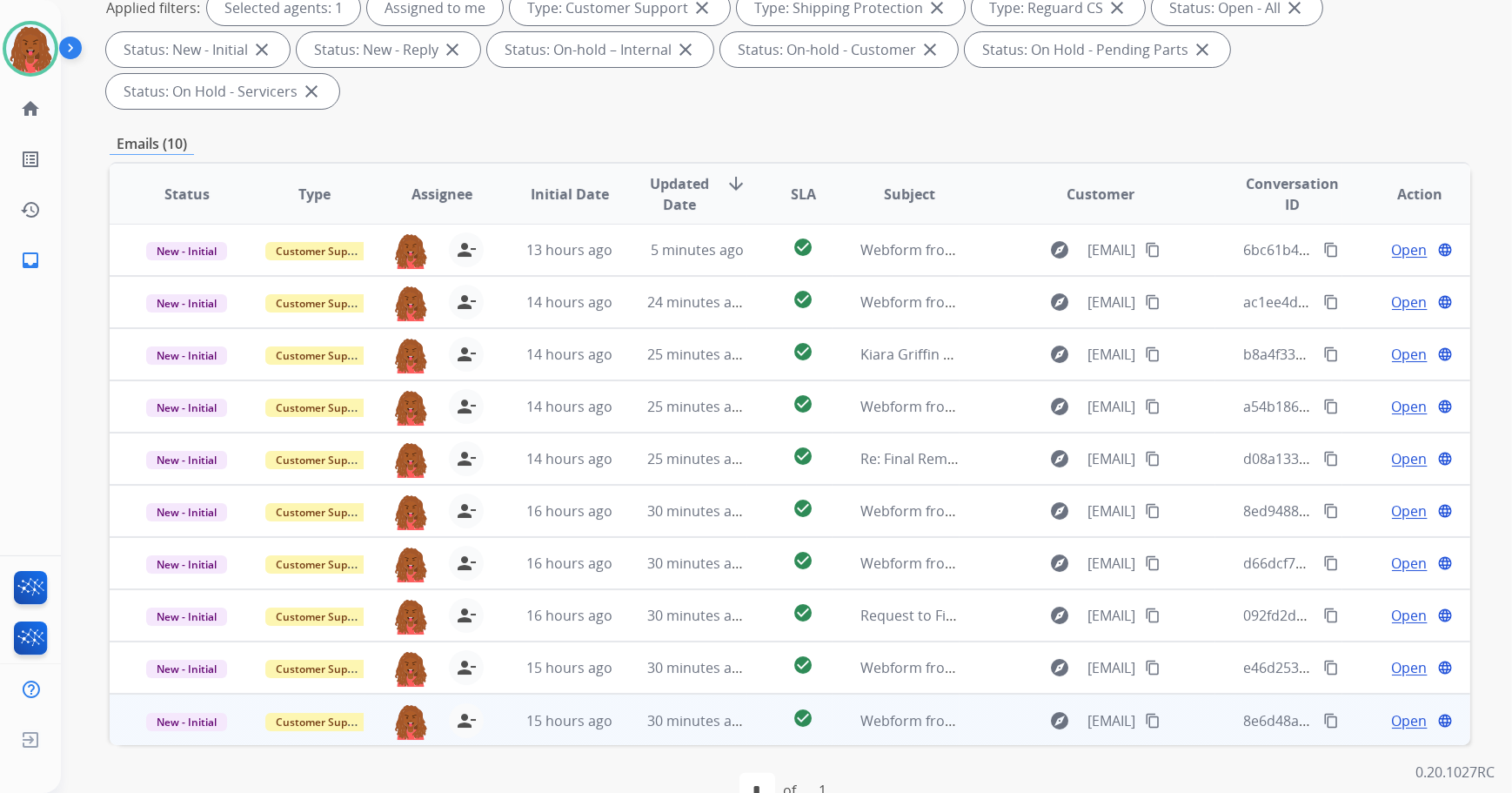 click on "Open" at bounding box center (1409, 721) 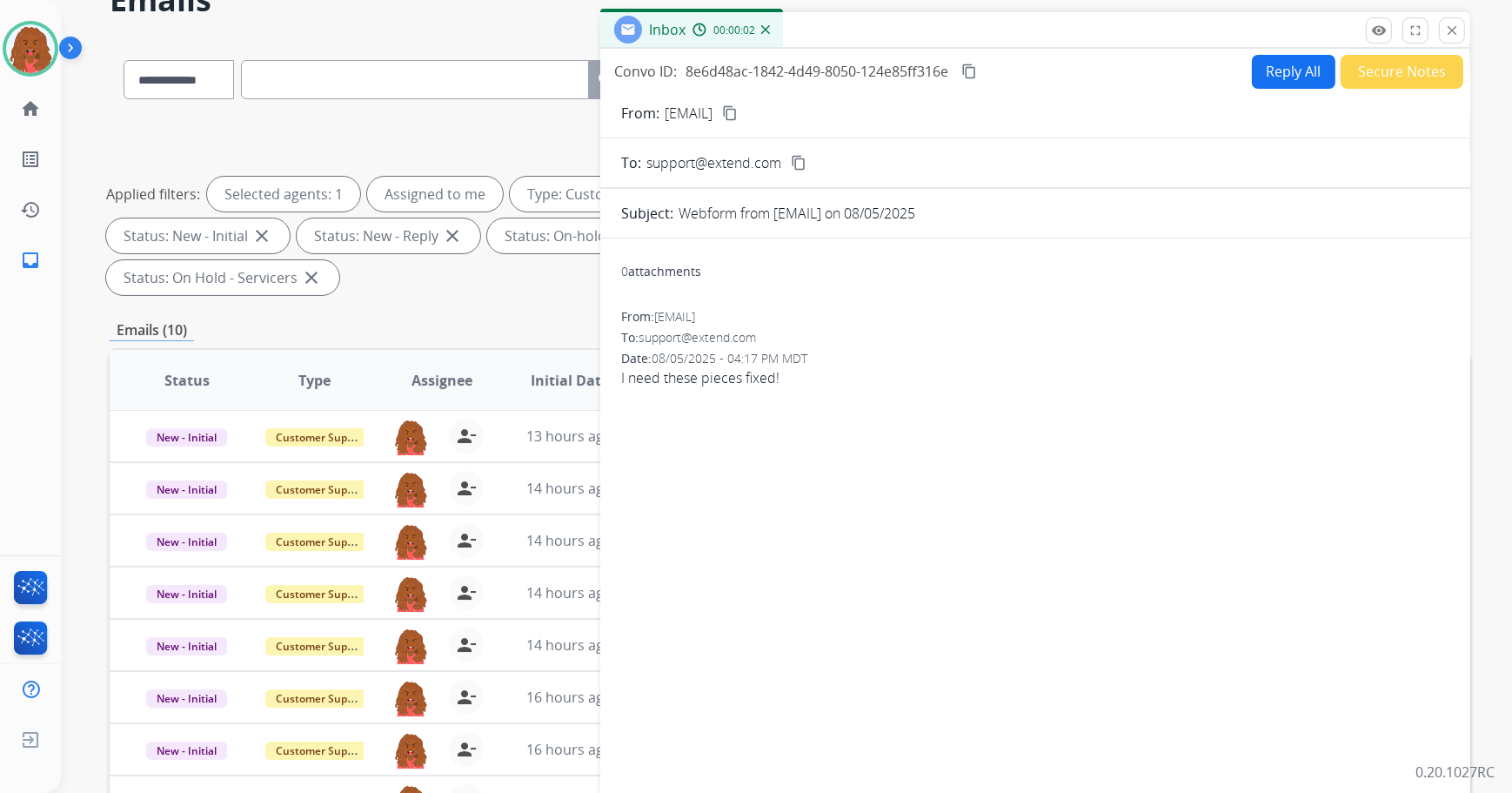 scroll, scrollTop: 0, scrollLeft: 0, axis: both 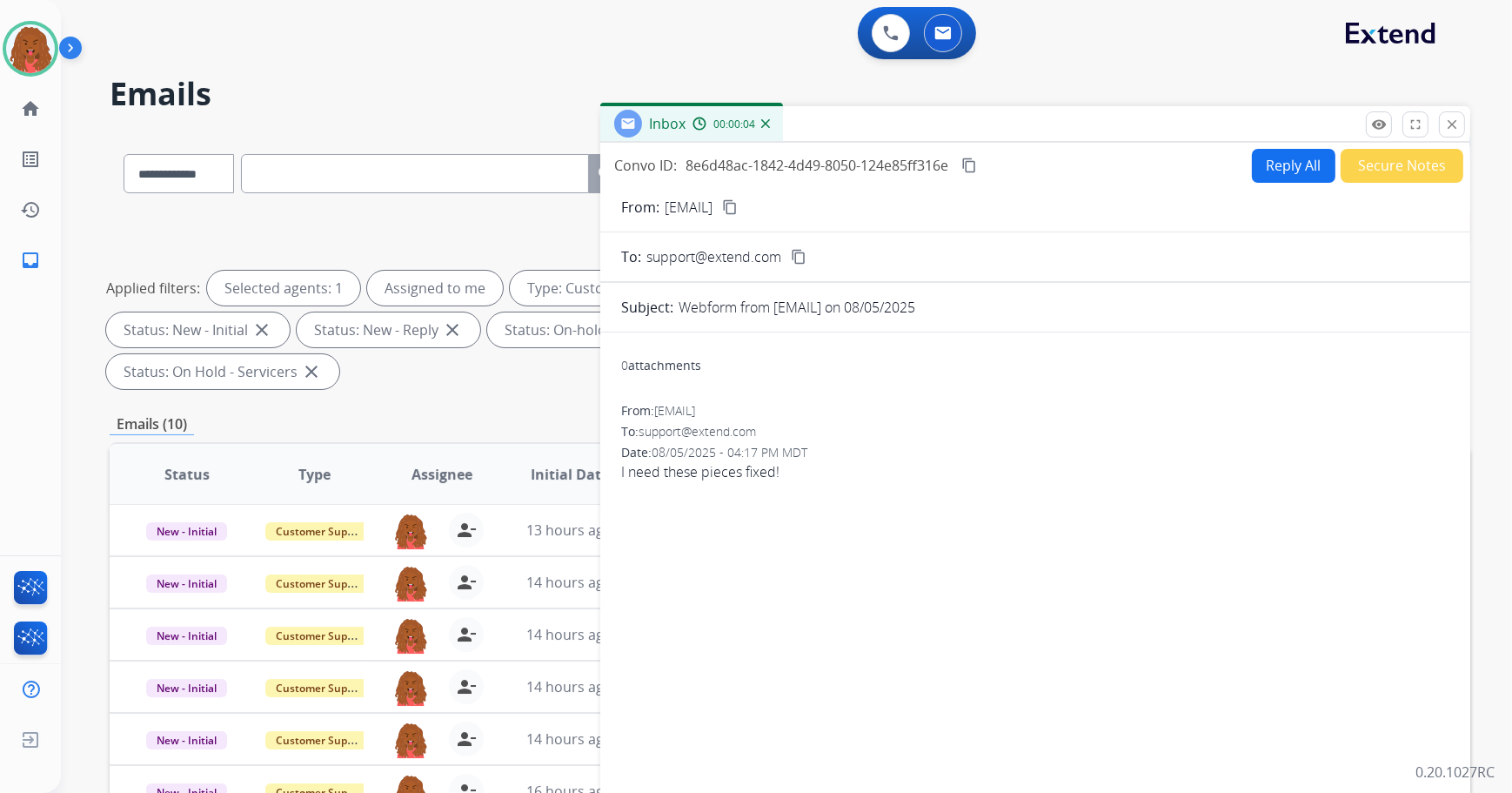 click on "content_copy" at bounding box center [730, 207] 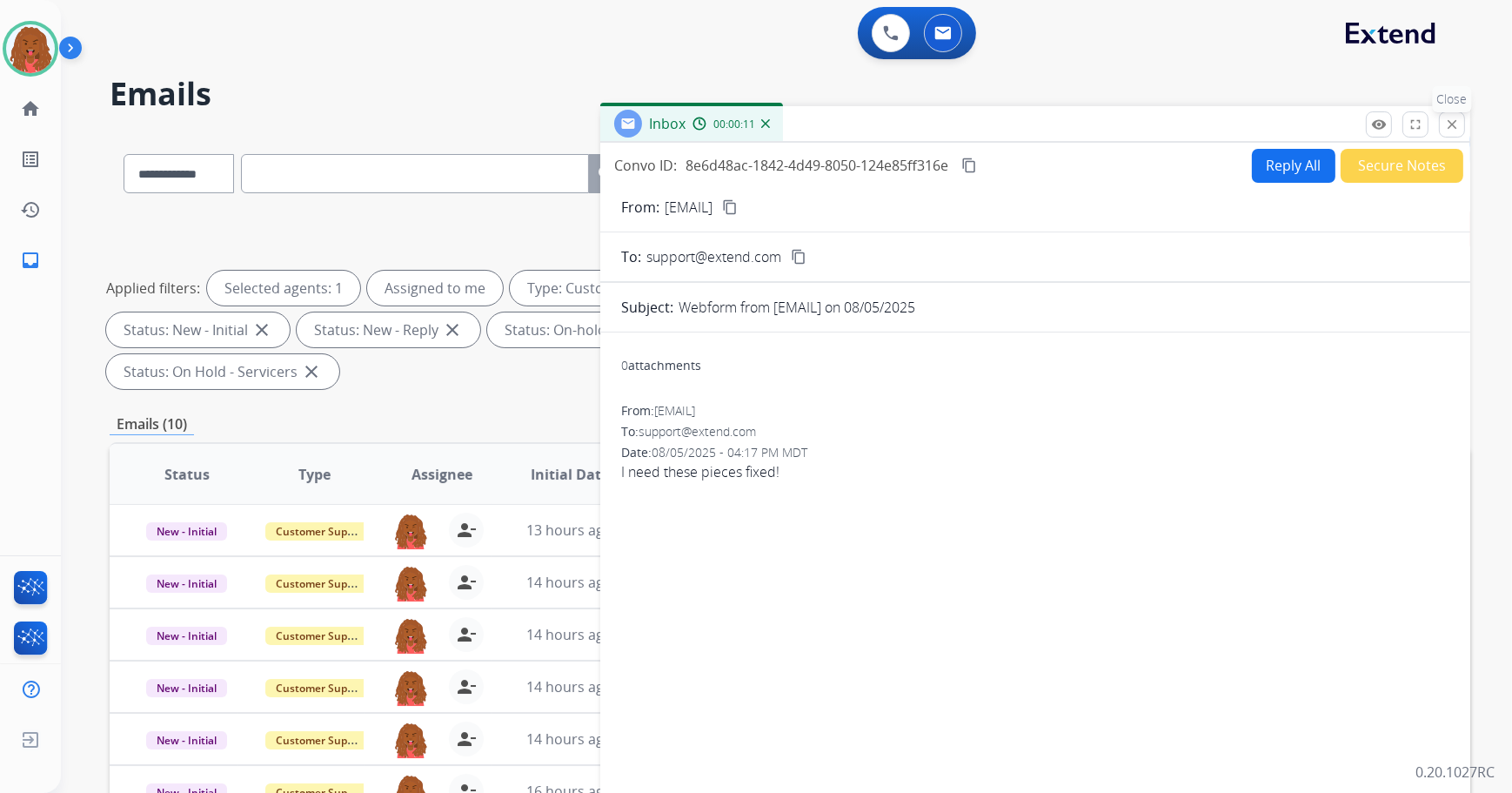 click on "close Close" at bounding box center (1452, 124) 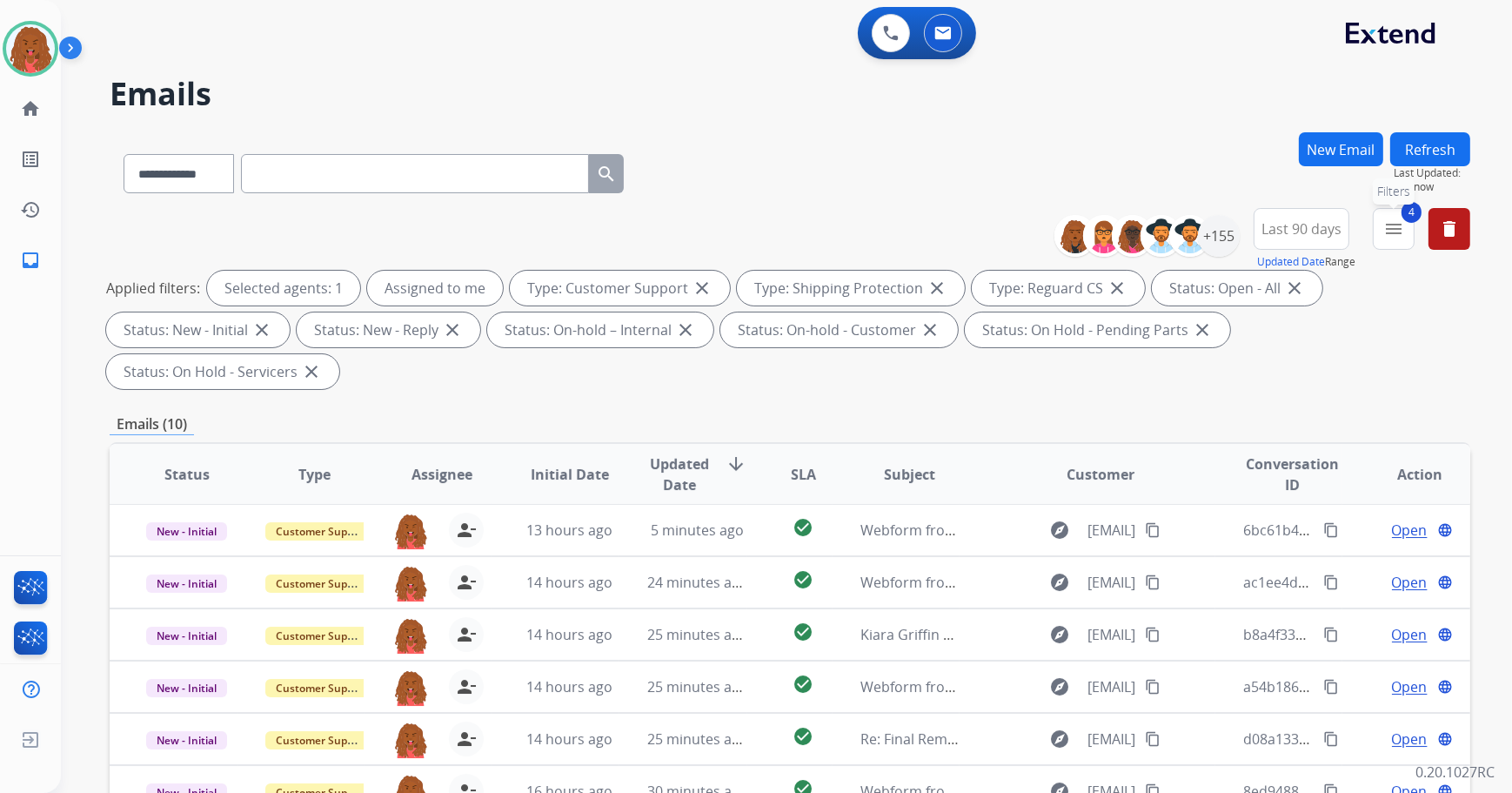 click on "menu" at bounding box center (1394, 229) 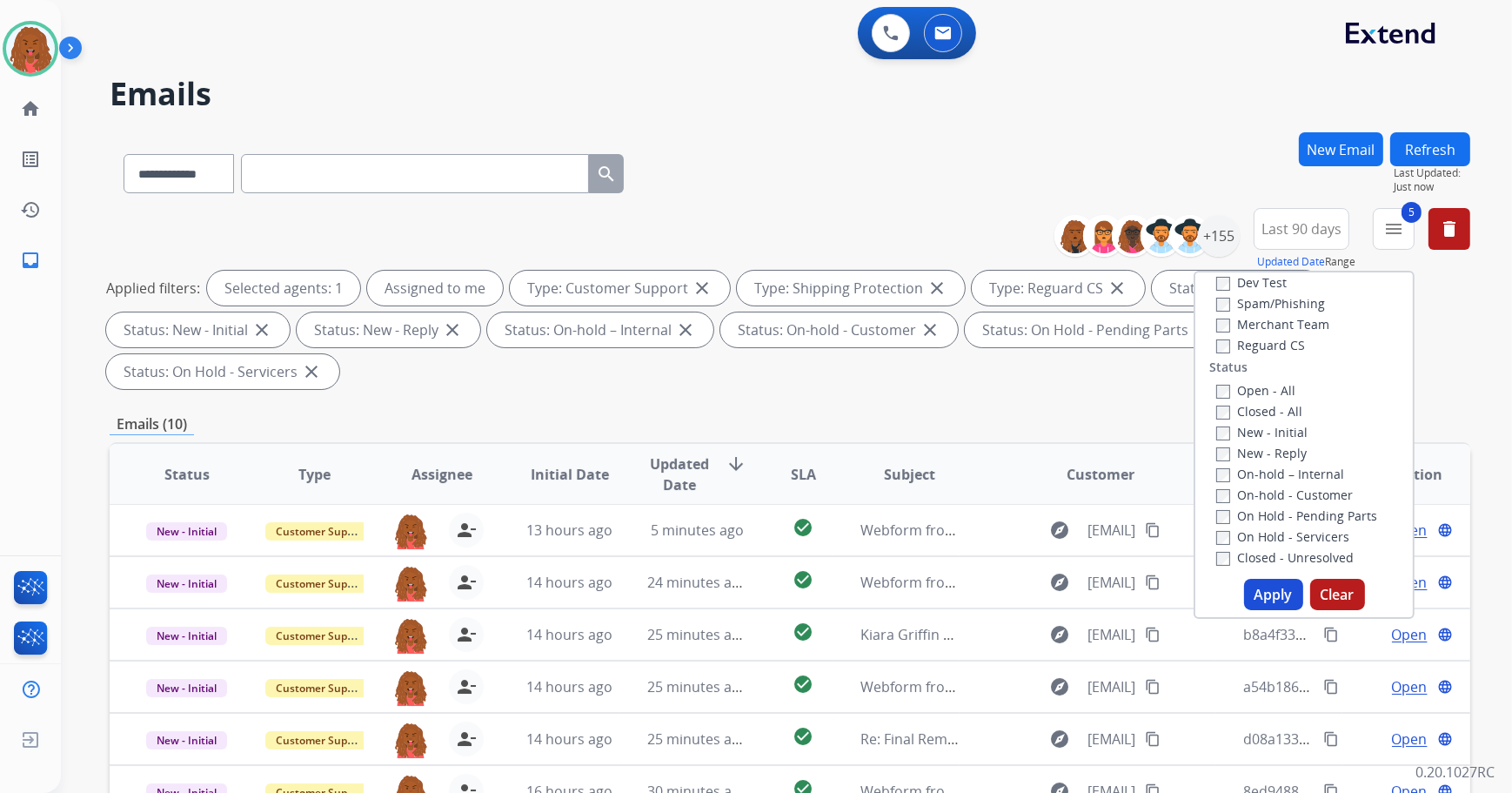 click on "Apply" at bounding box center (1274, 595) 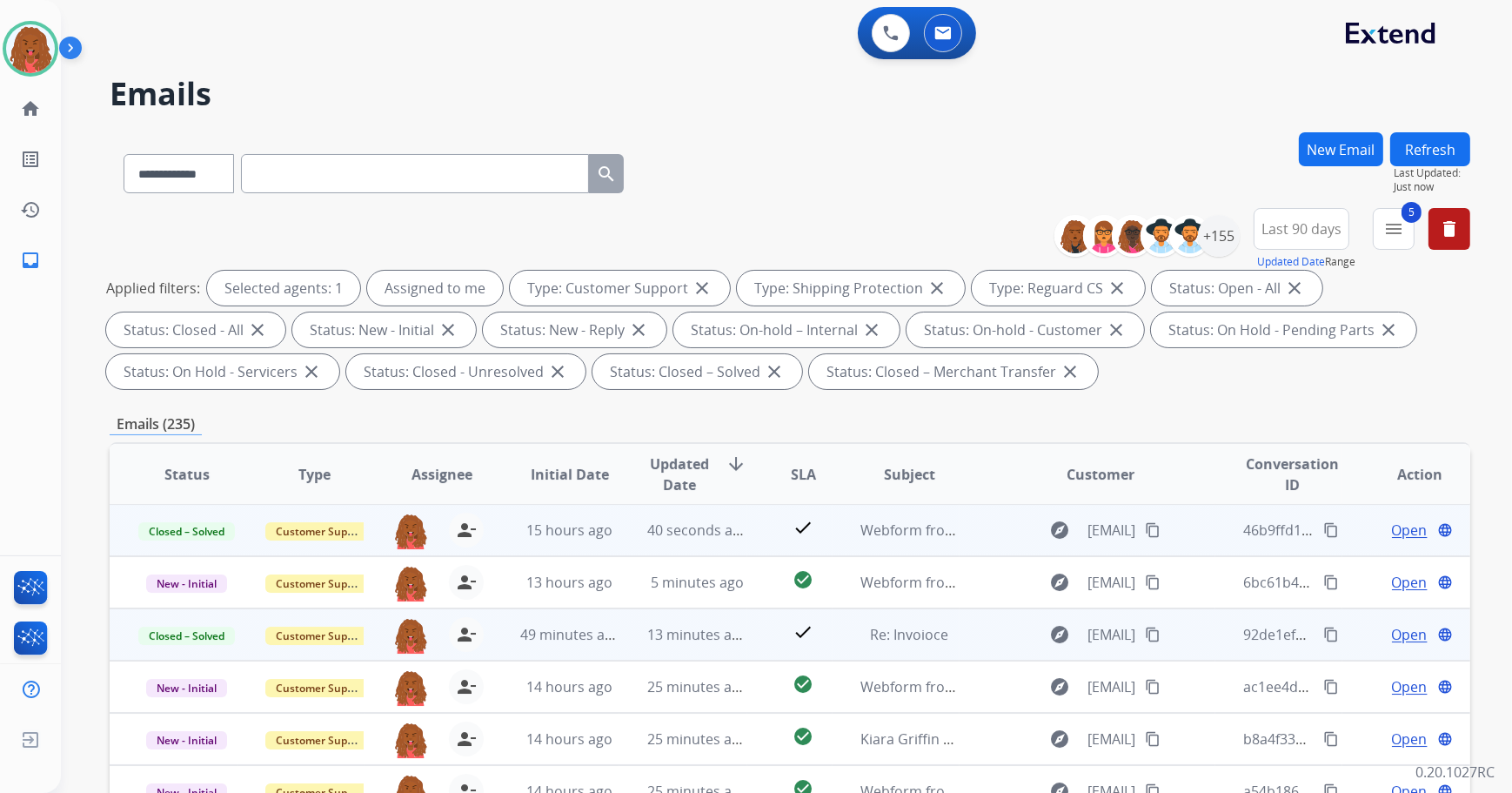 click on "content_copy" at bounding box center [1331, 530] 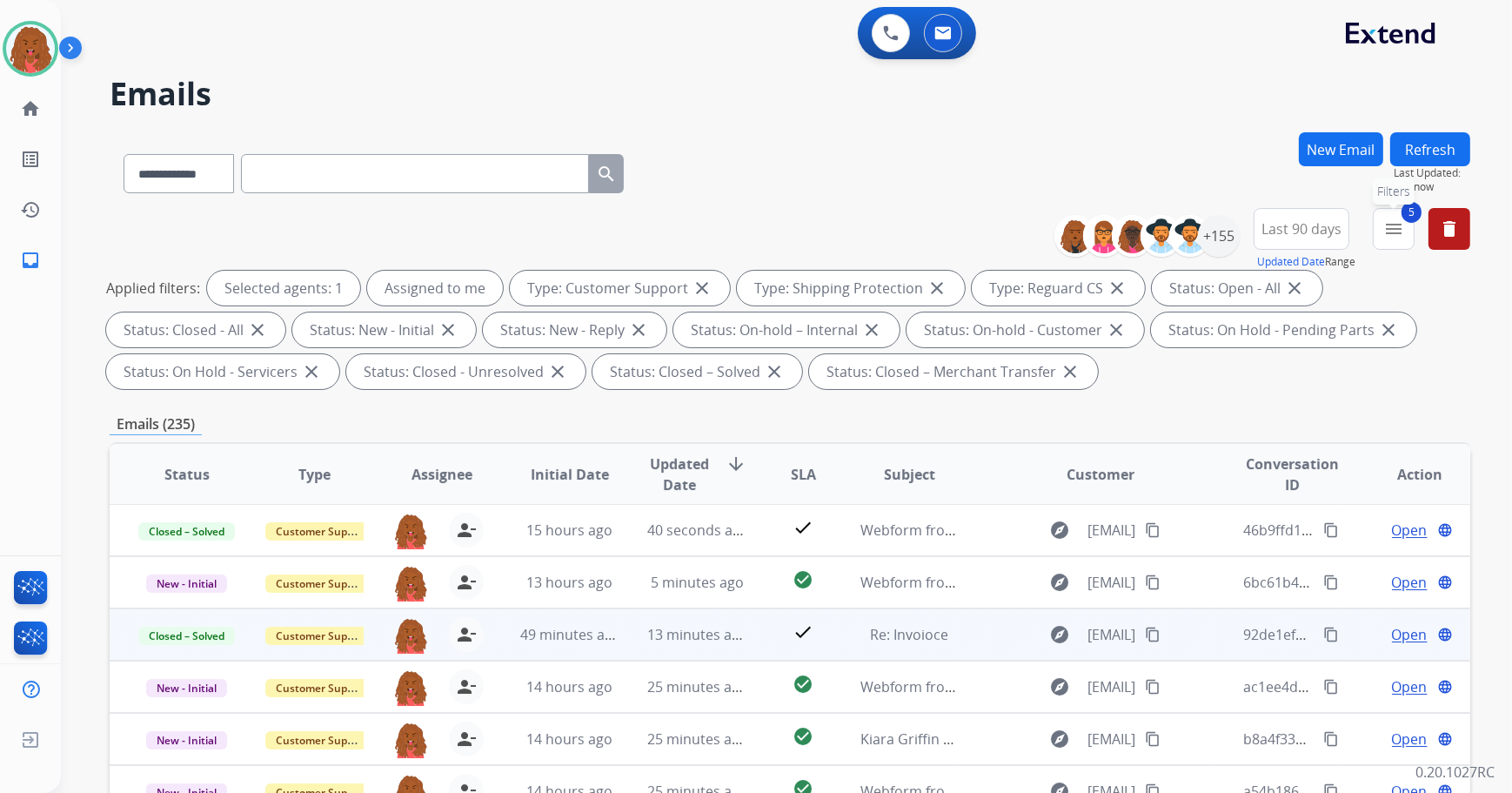click on "5 menu  Filters" at bounding box center (1394, 229) 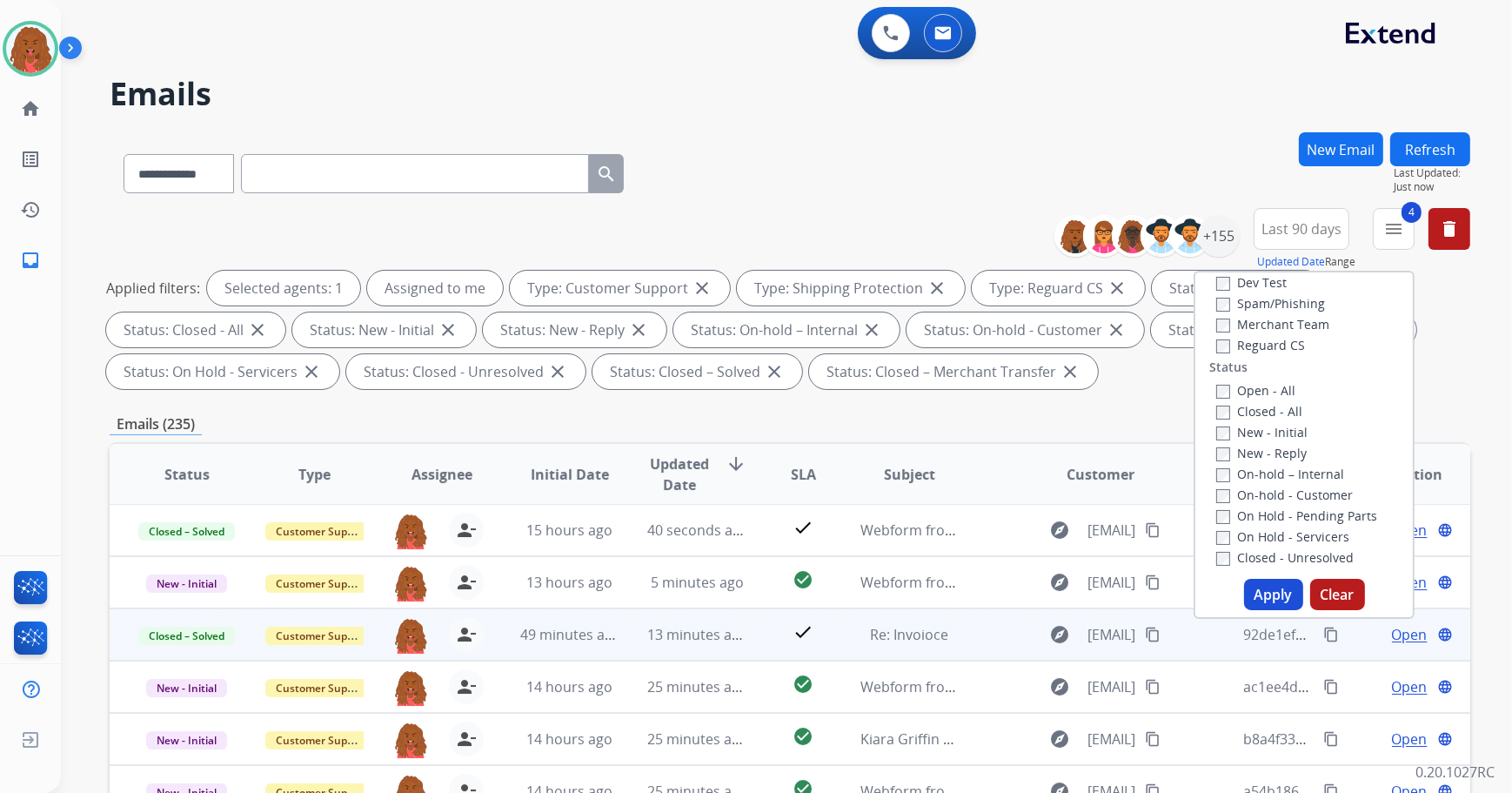 click on "Apply" at bounding box center (1274, 595) 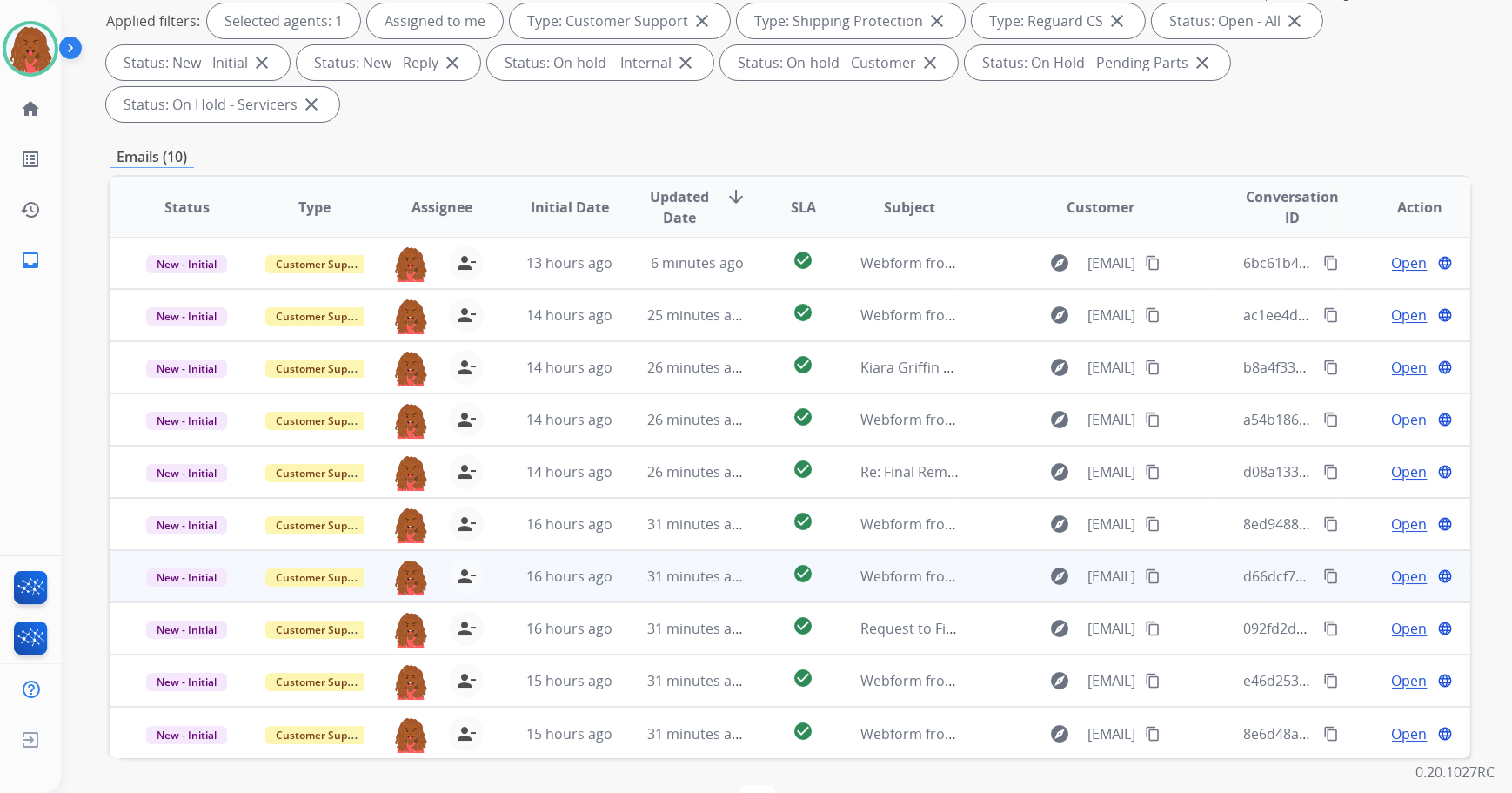 scroll, scrollTop: 280, scrollLeft: 0, axis: vertical 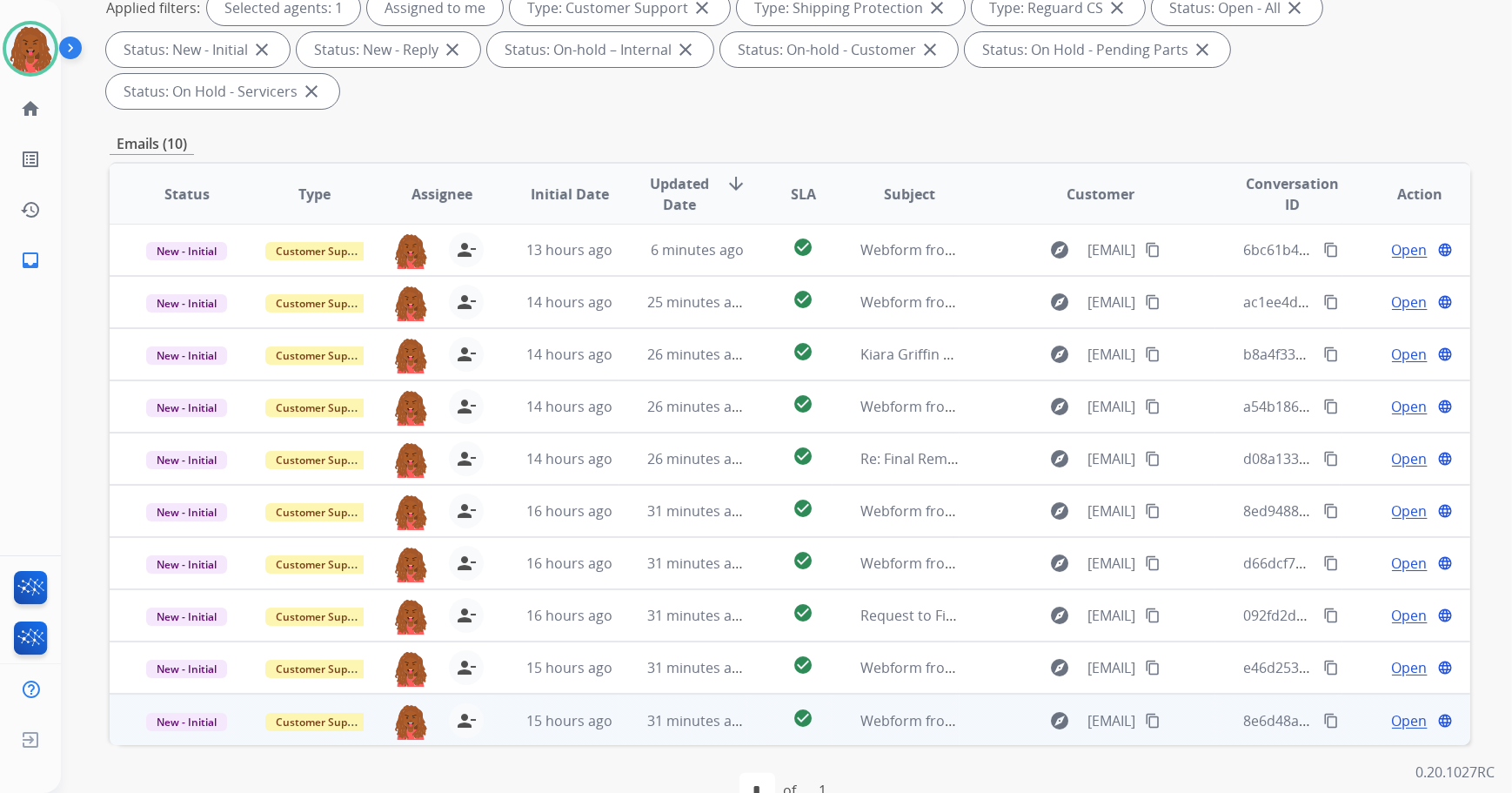 click on "content_copy" at bounding box center [1153, 721] 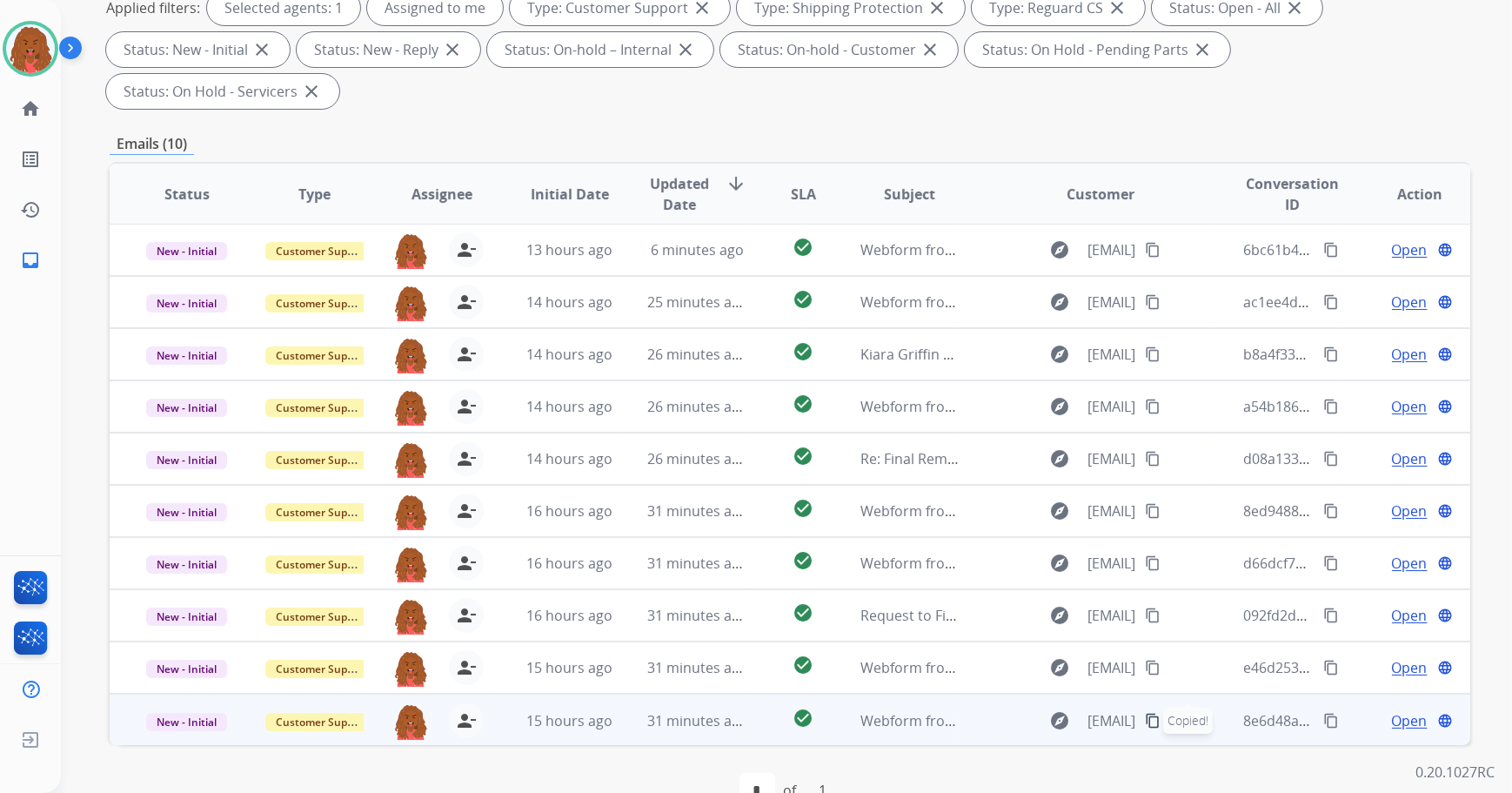 click on "Open" at bounding box center (1409, 721) 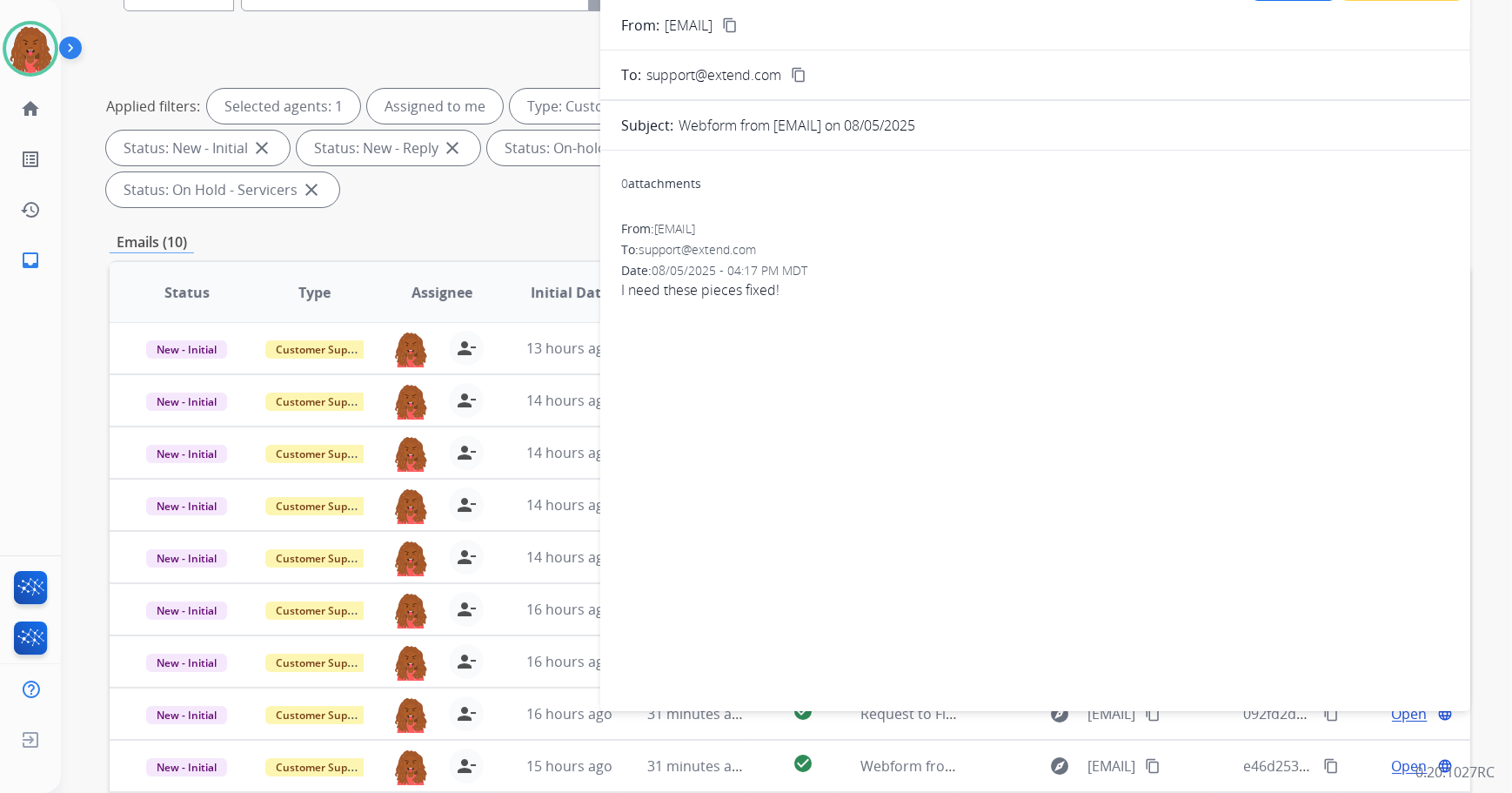 scroll, scrollTop: 0, scrollLeft: 0, axis: both 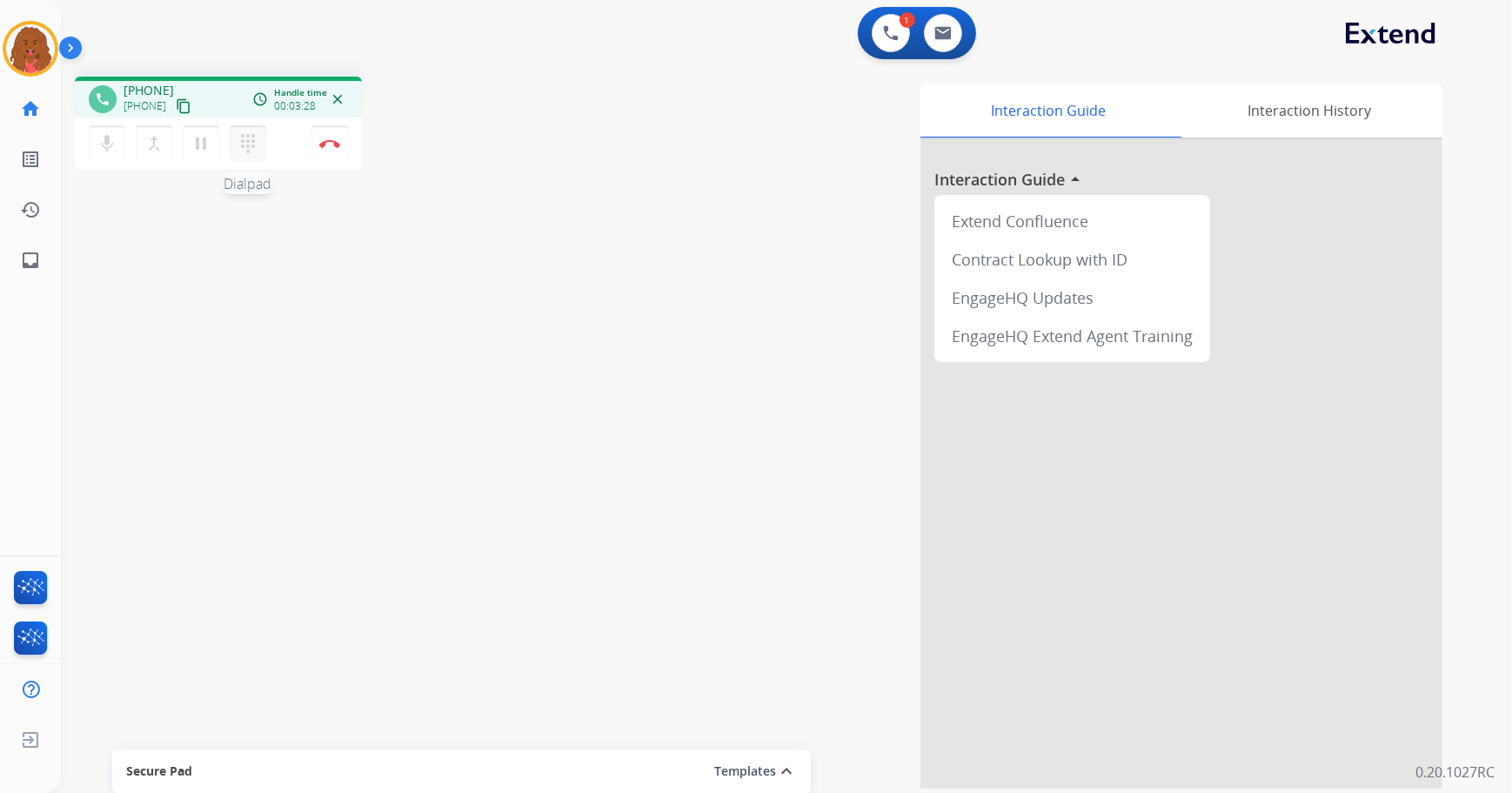 click on "dialpad Dialpad" at bounding box center (248, 144) 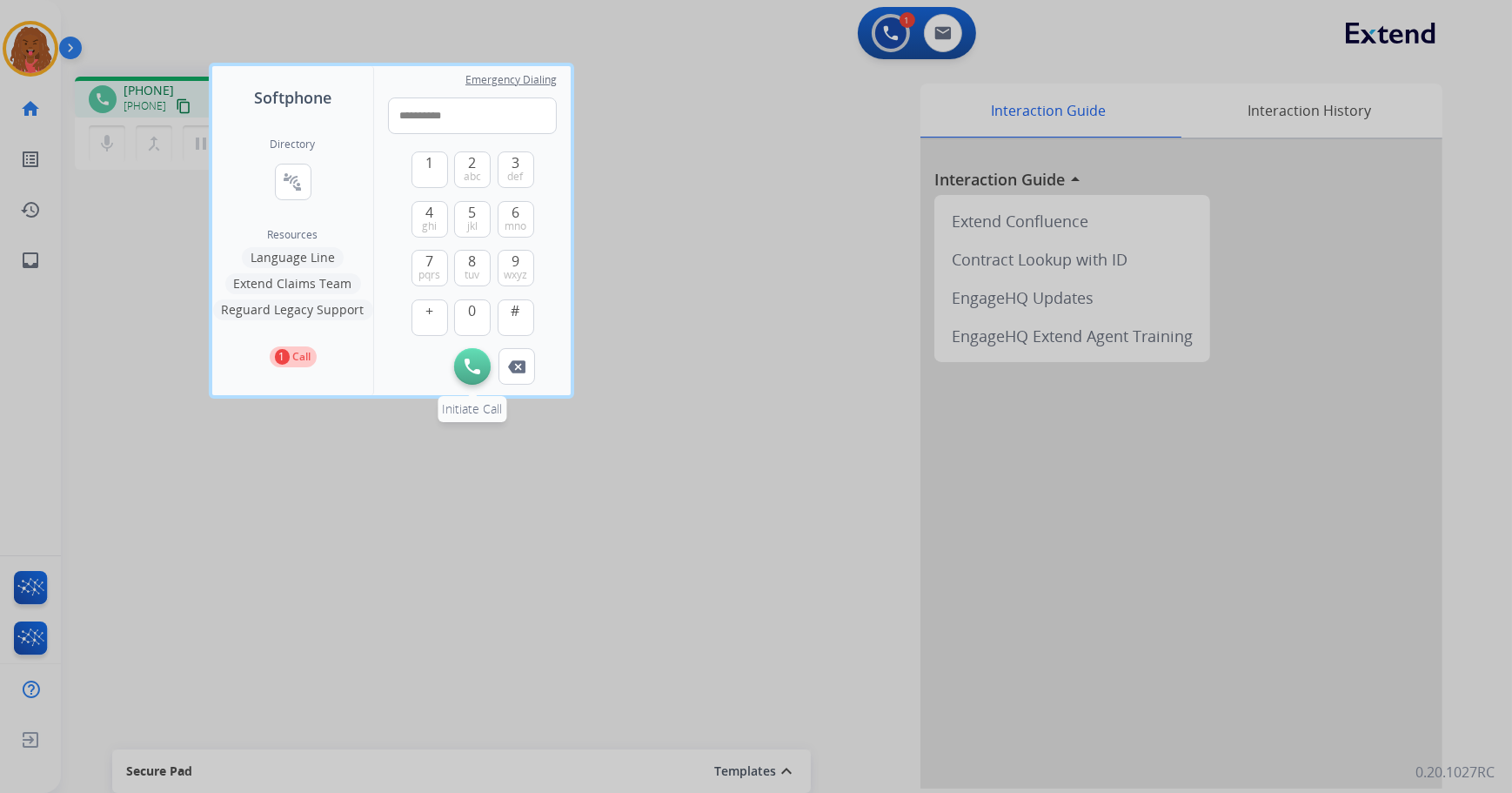 type on "**********" 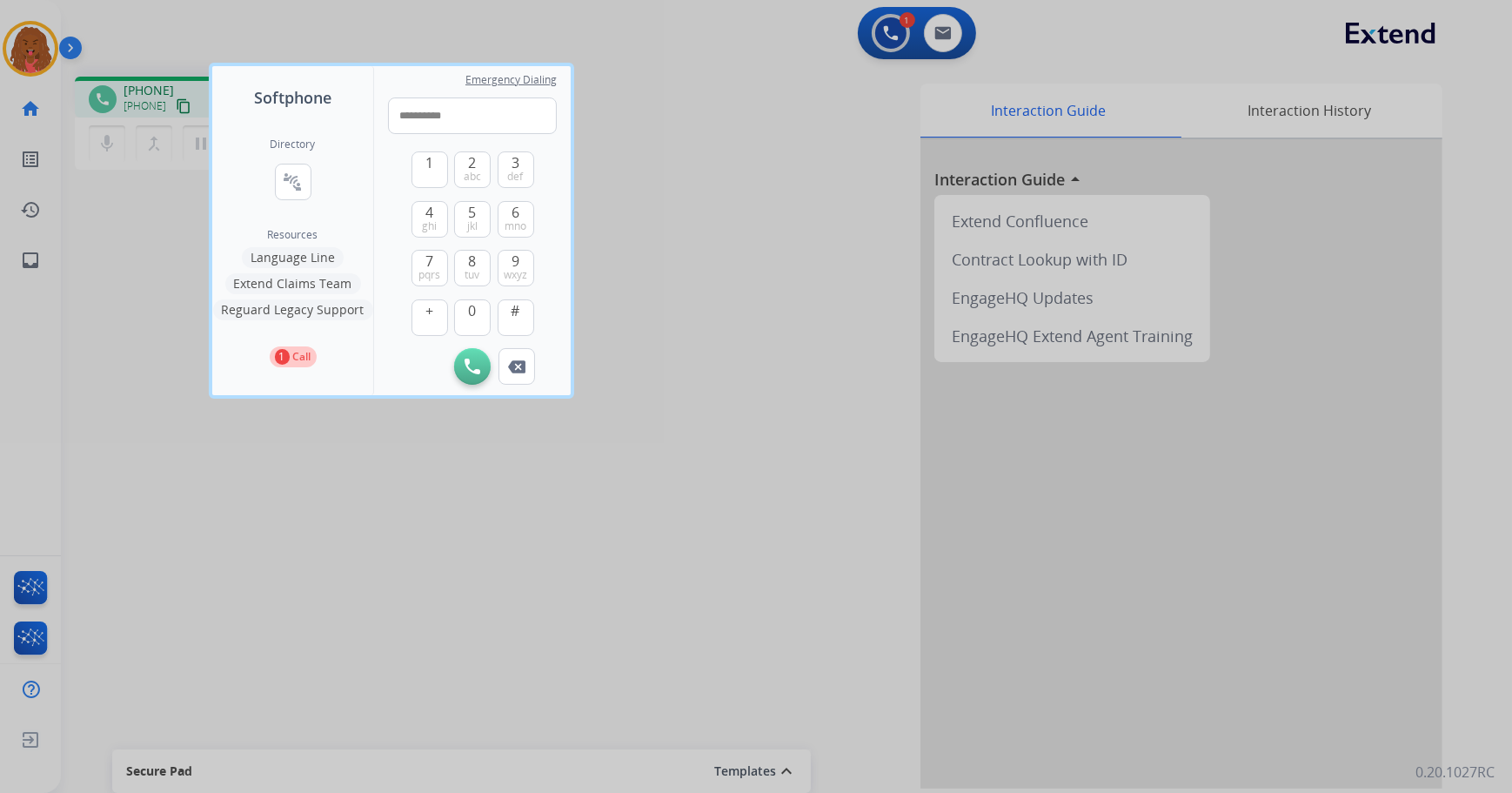 click at bounding box center [472, 366] 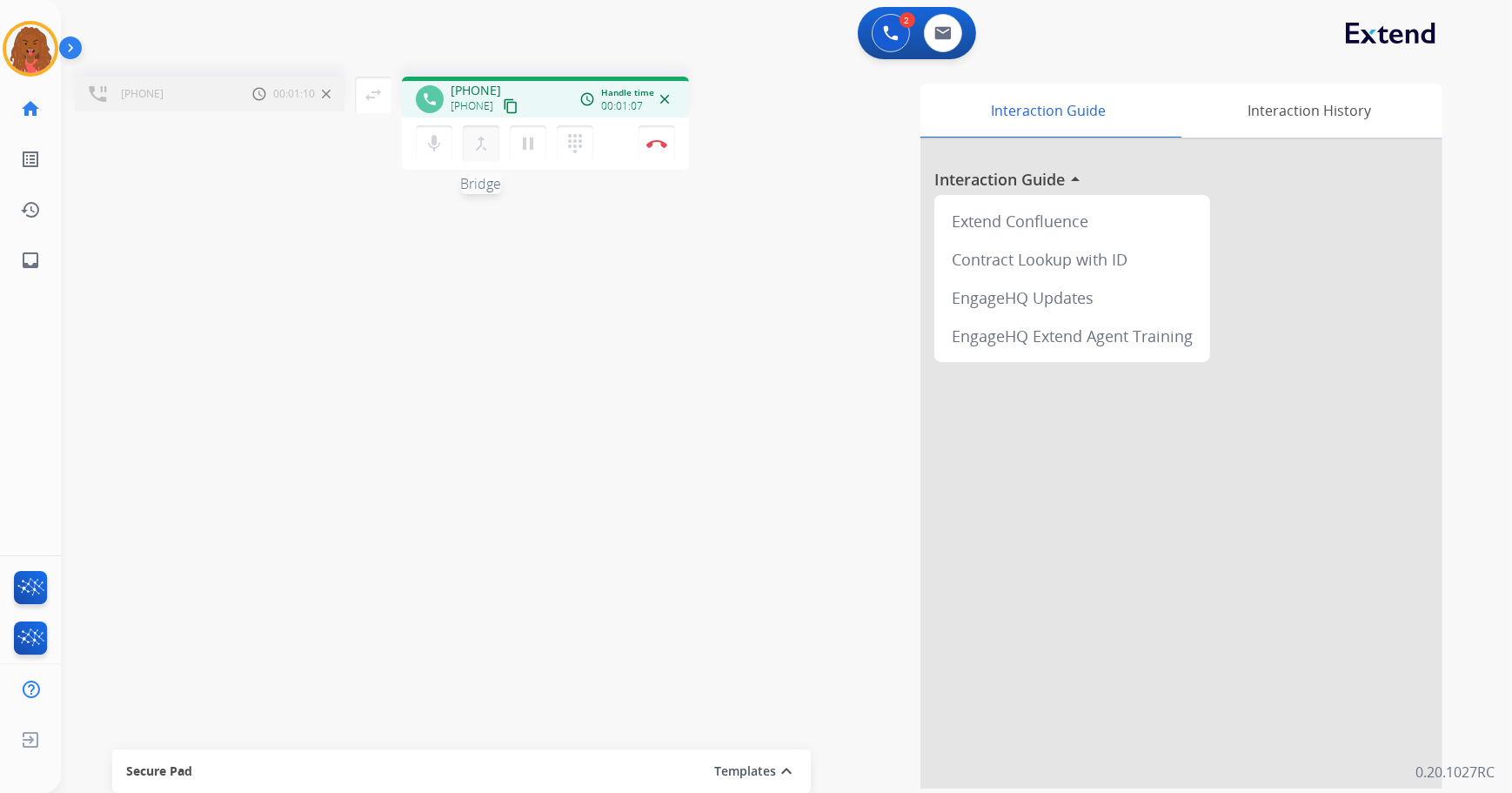 click on "merge_type Bridge" at bounding box center (481, 144) 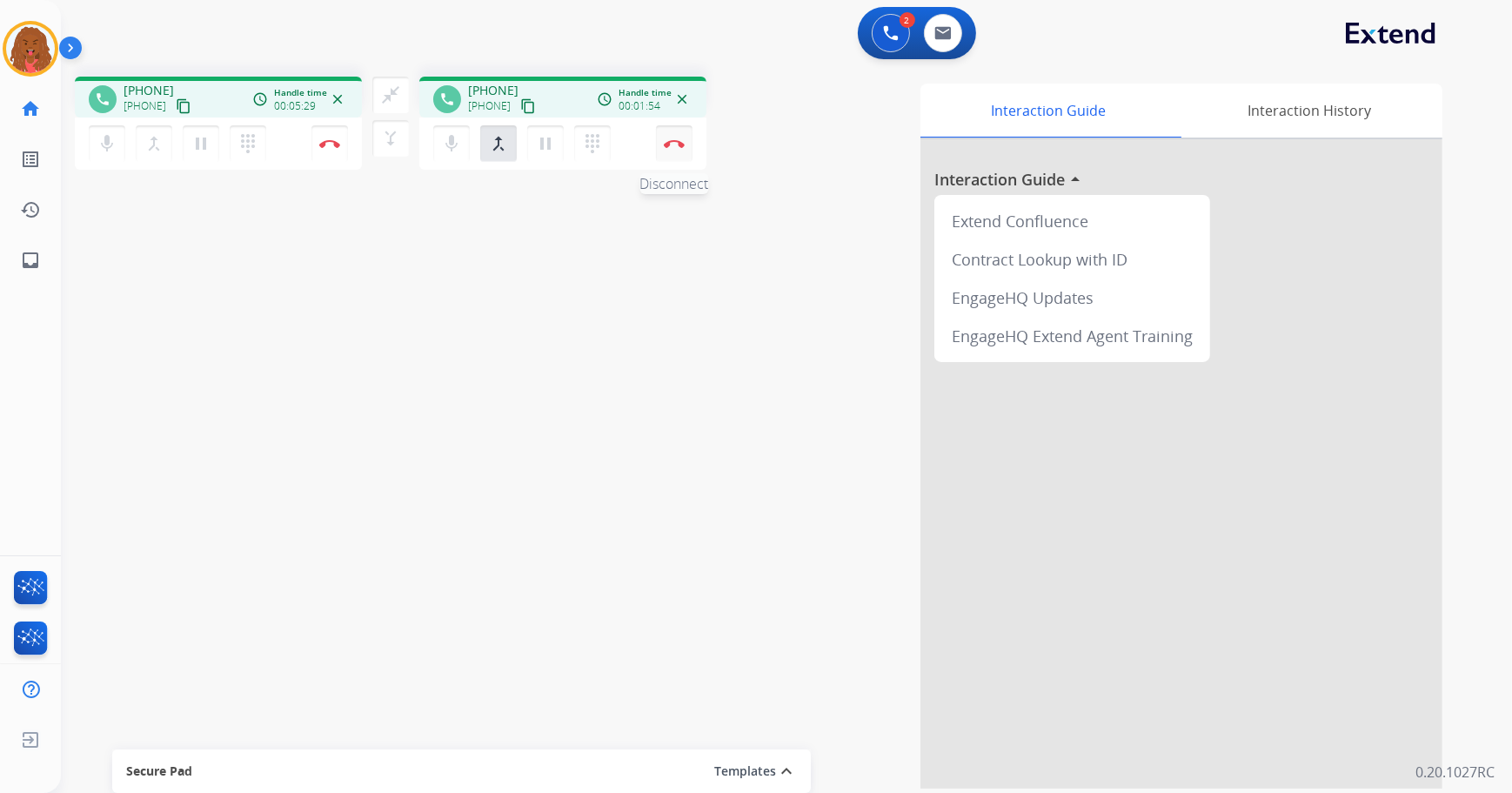 click at bounding box center (330, 144) 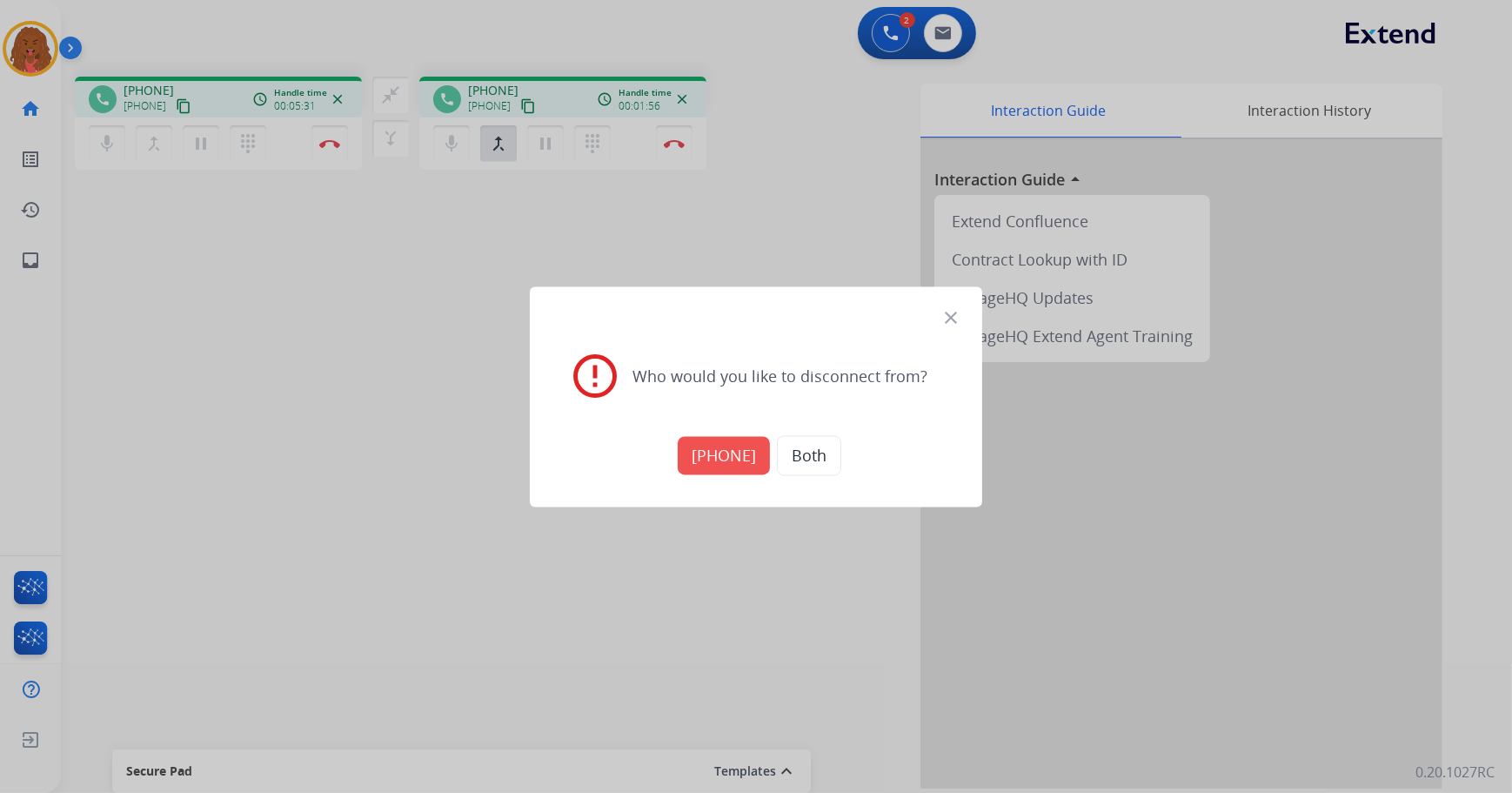 click on "Both" at bounding box center (809, 455) 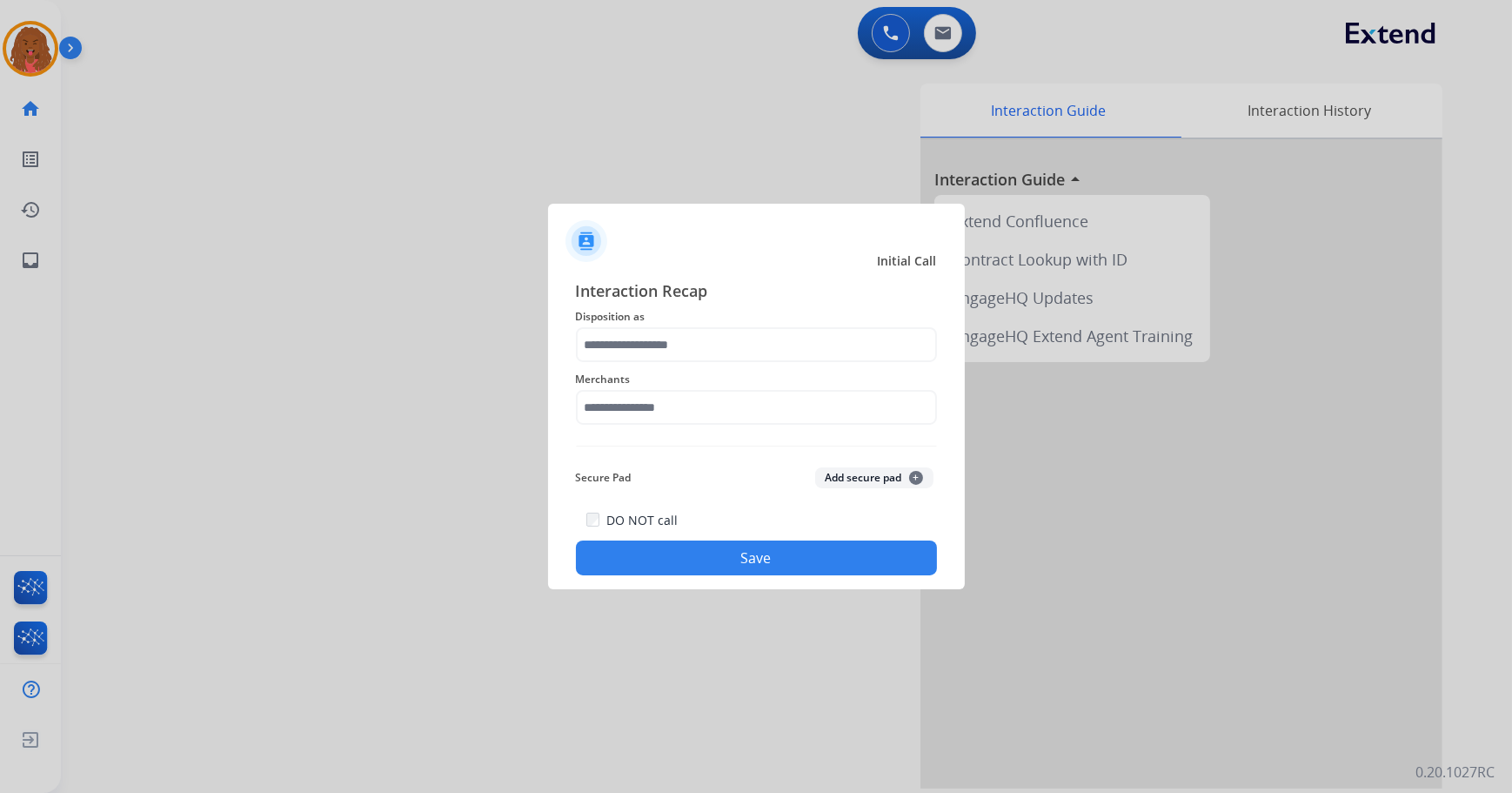 drag, startPoint x: 714, startPoint y: 368, endPoint x: 706, endPoint y: 359, distance: 12.041595 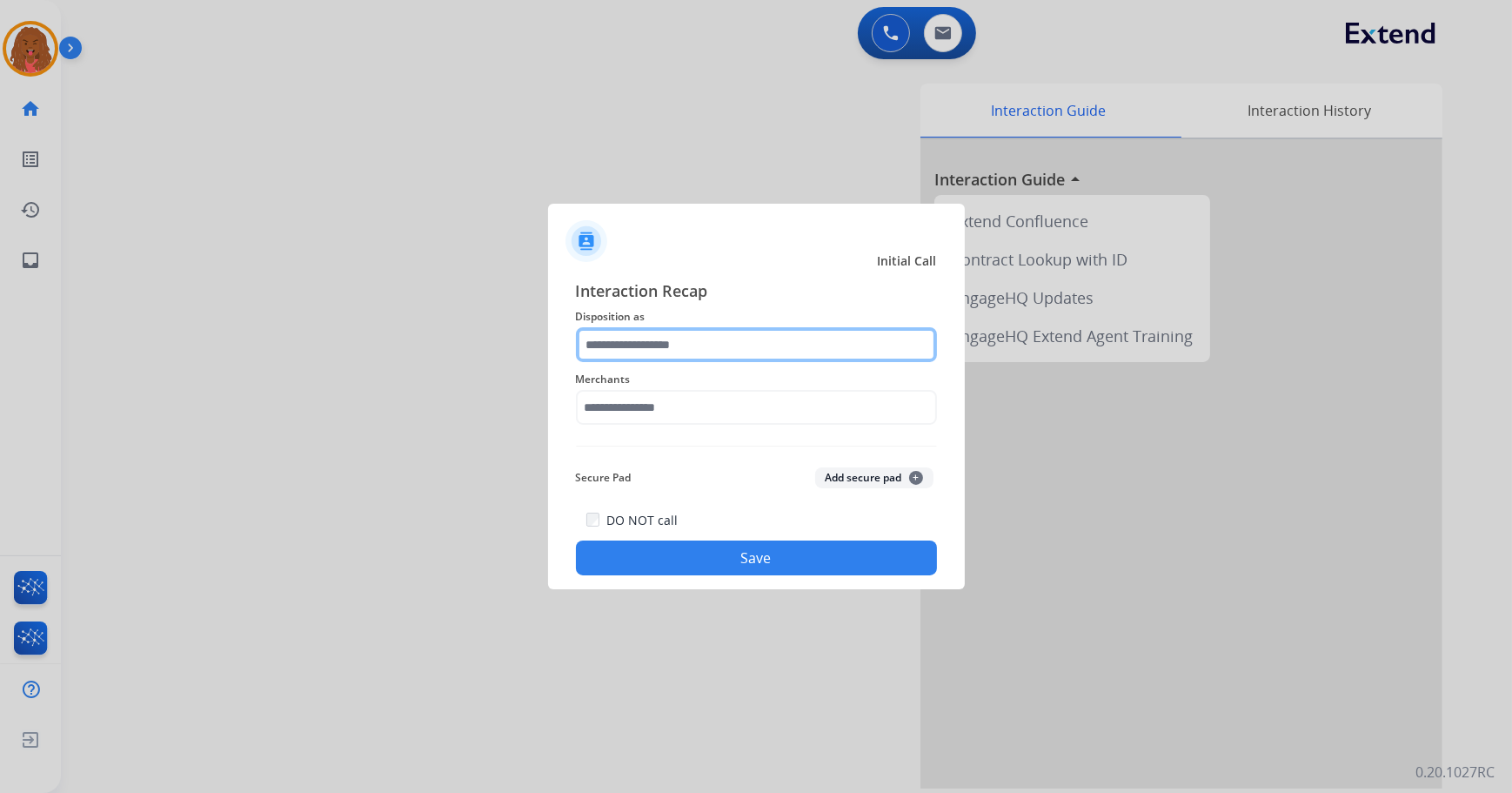 click 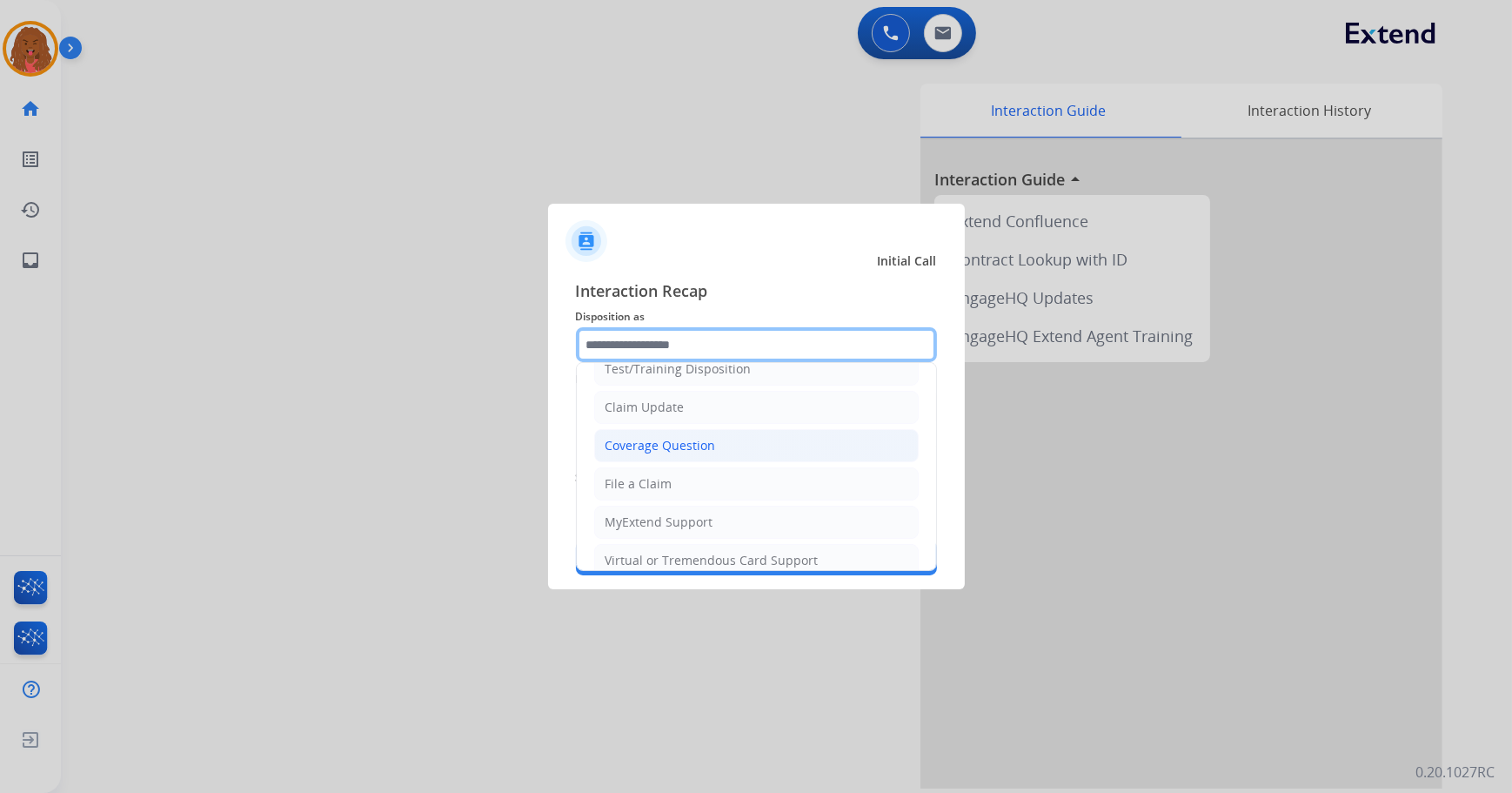 scroll, scrollTop: 158, scrollLeft: 0, axis: vertical 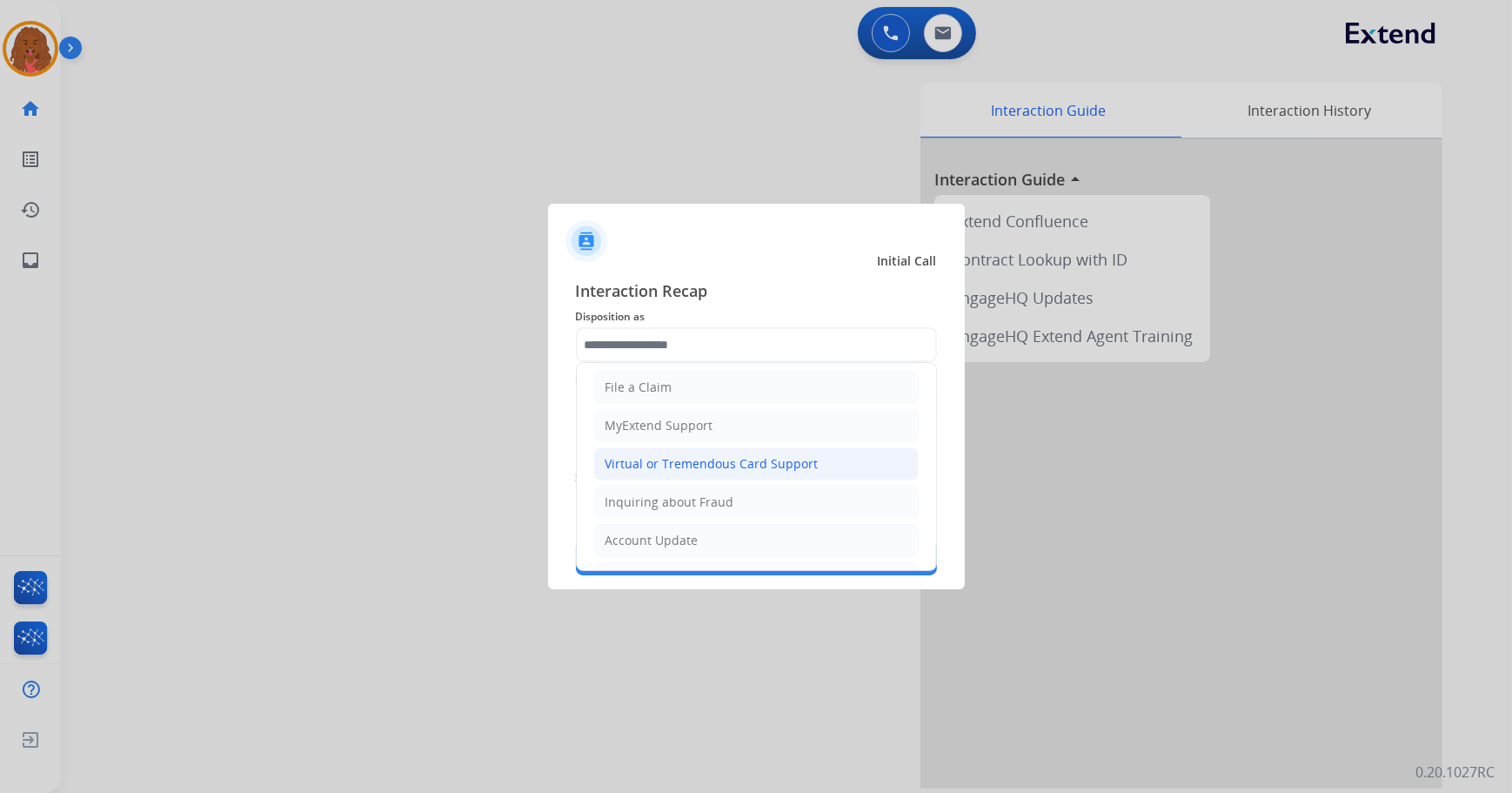 click on "Virtual or Tremendous Card Support" 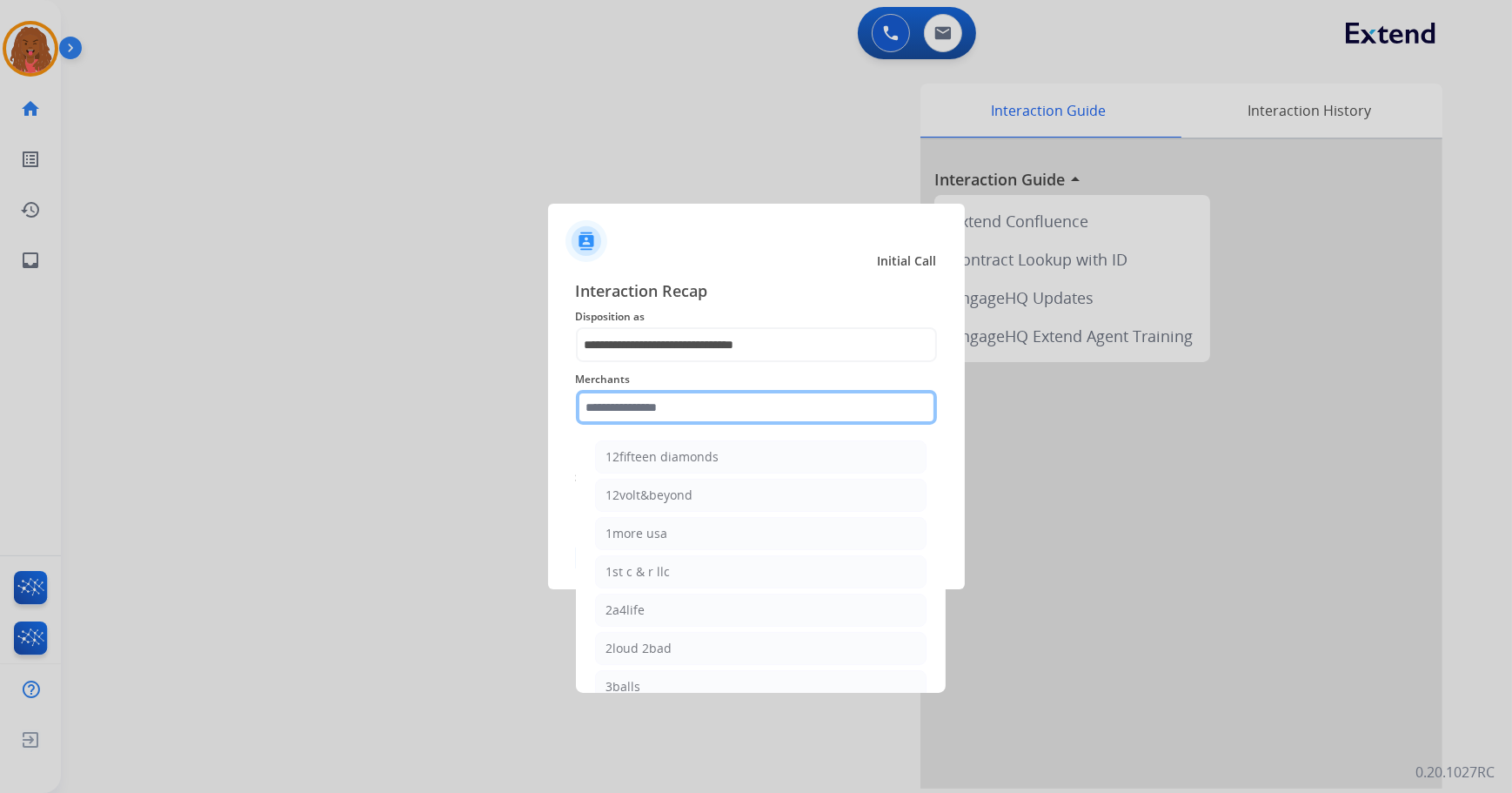 click 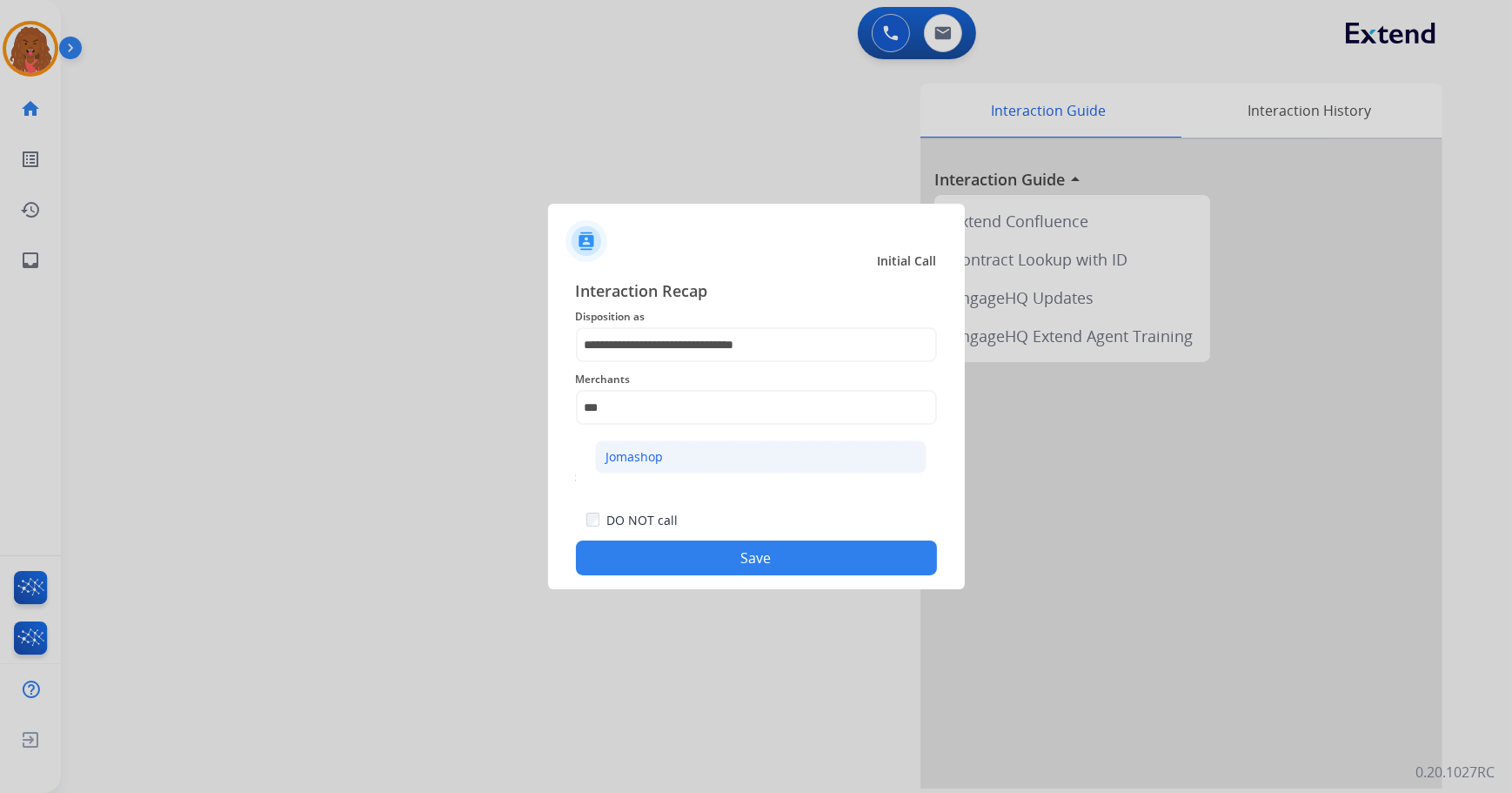 click on "Jomashop" 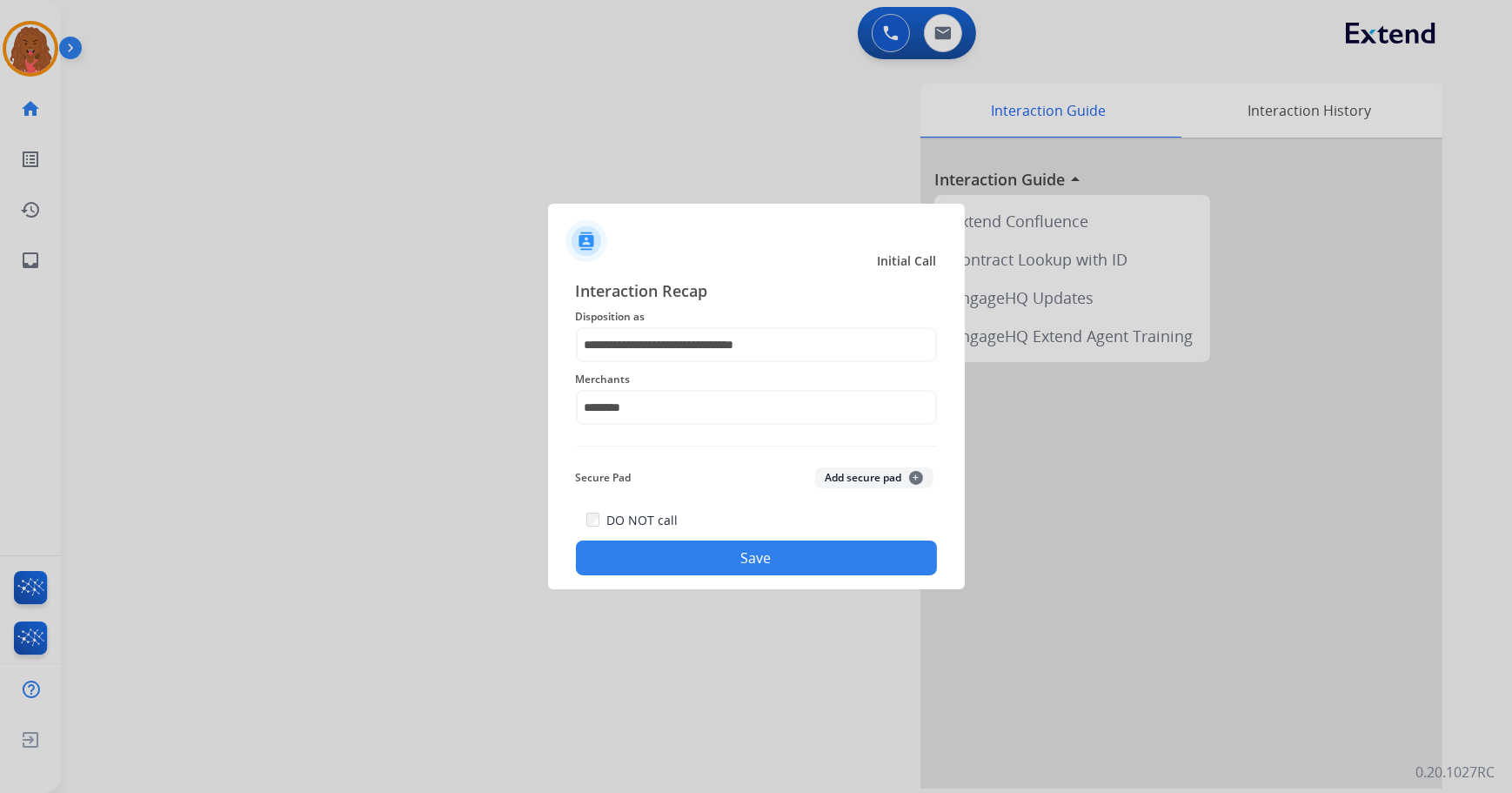click on "Save" 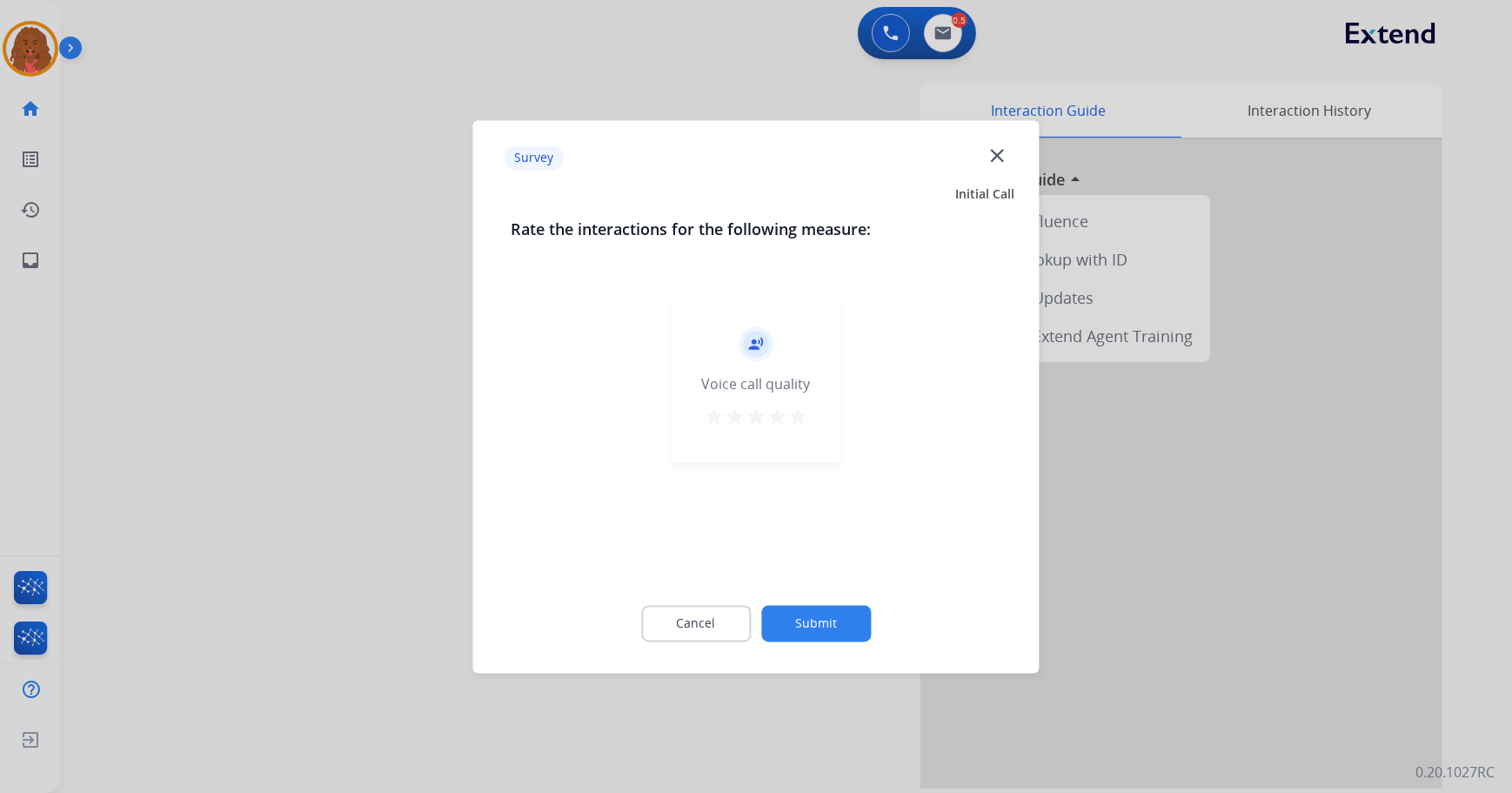 click on "Submit" 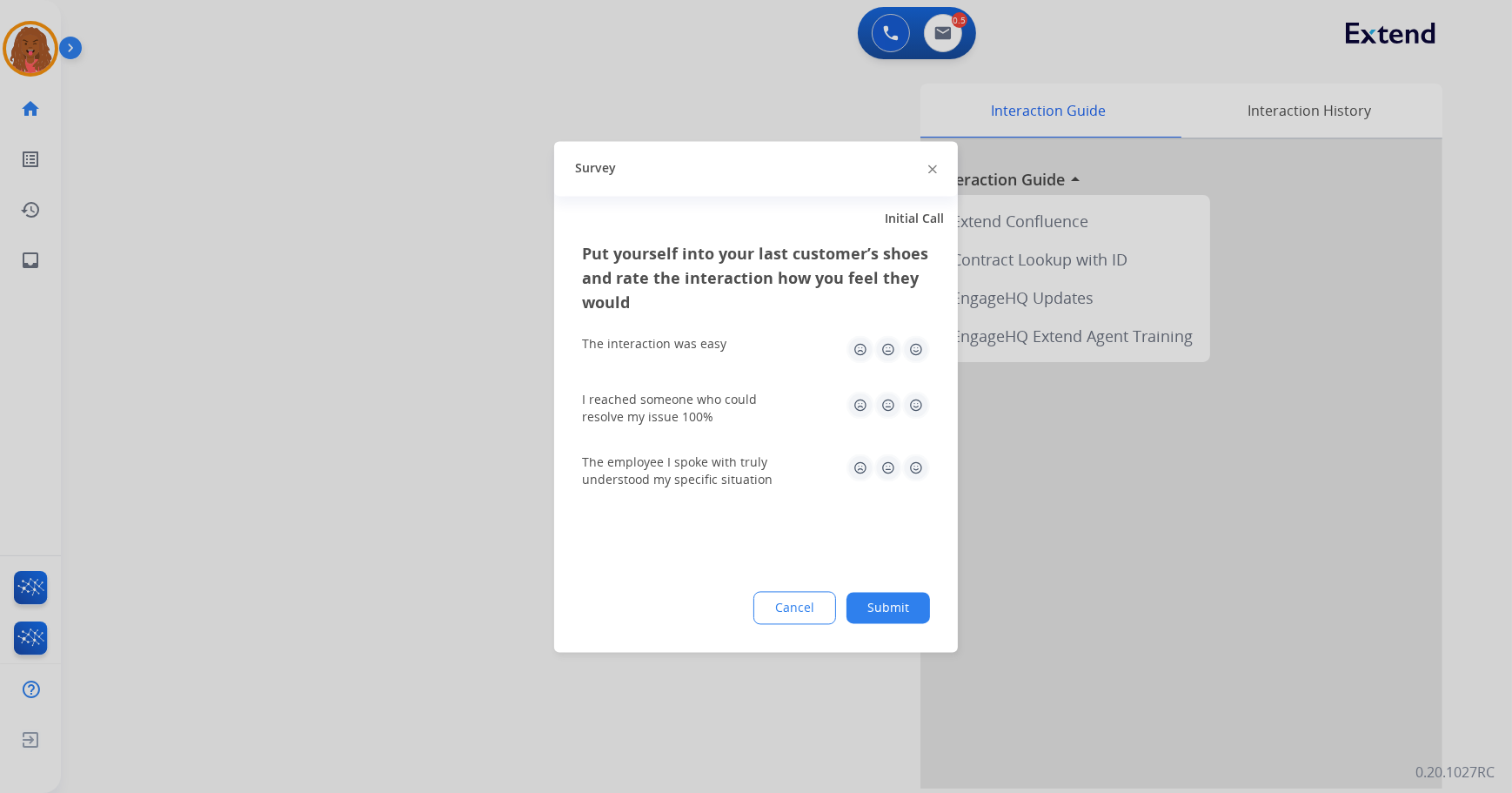 click on "Submit" 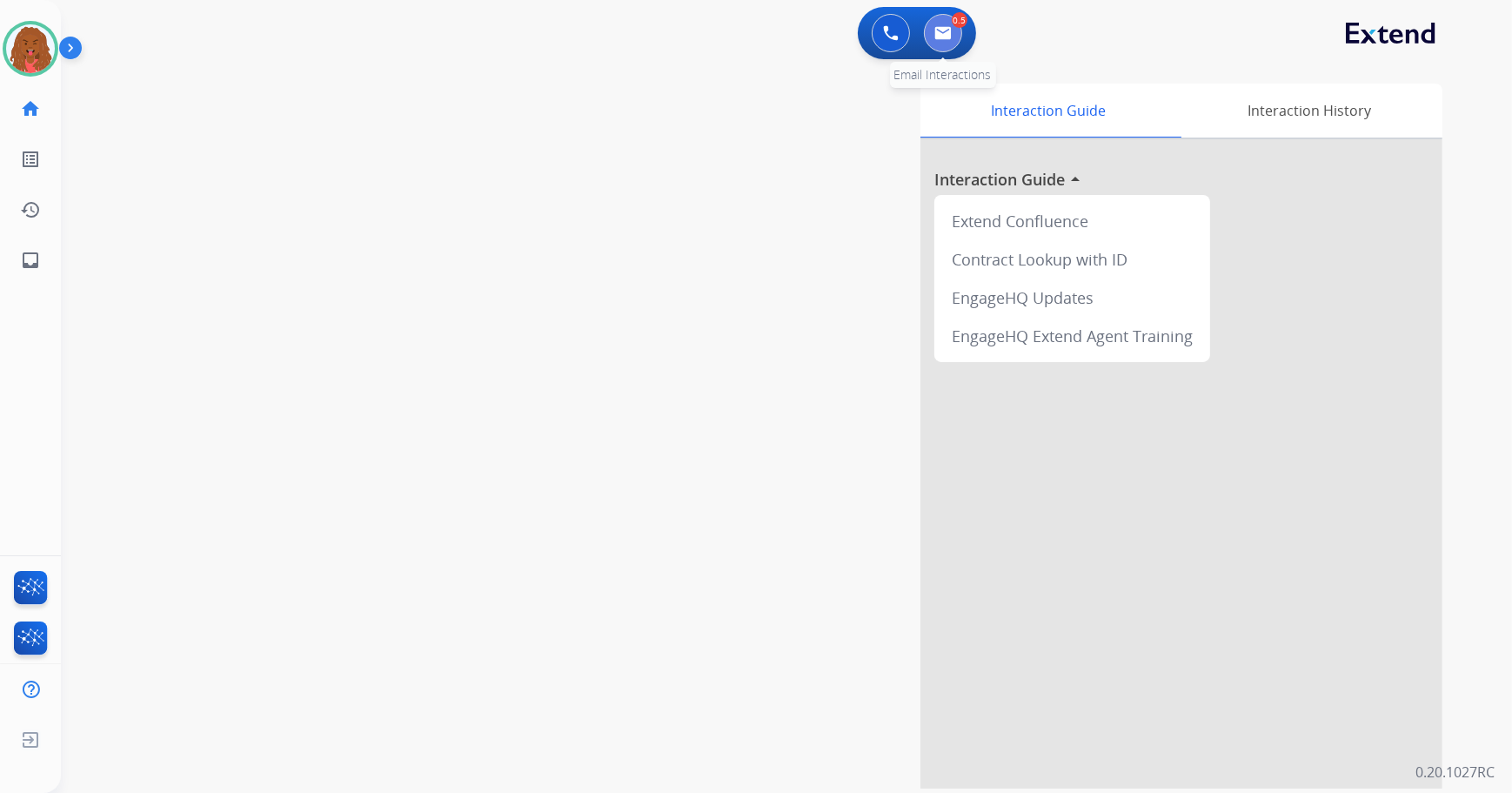 click at bounding box center (943, 33) 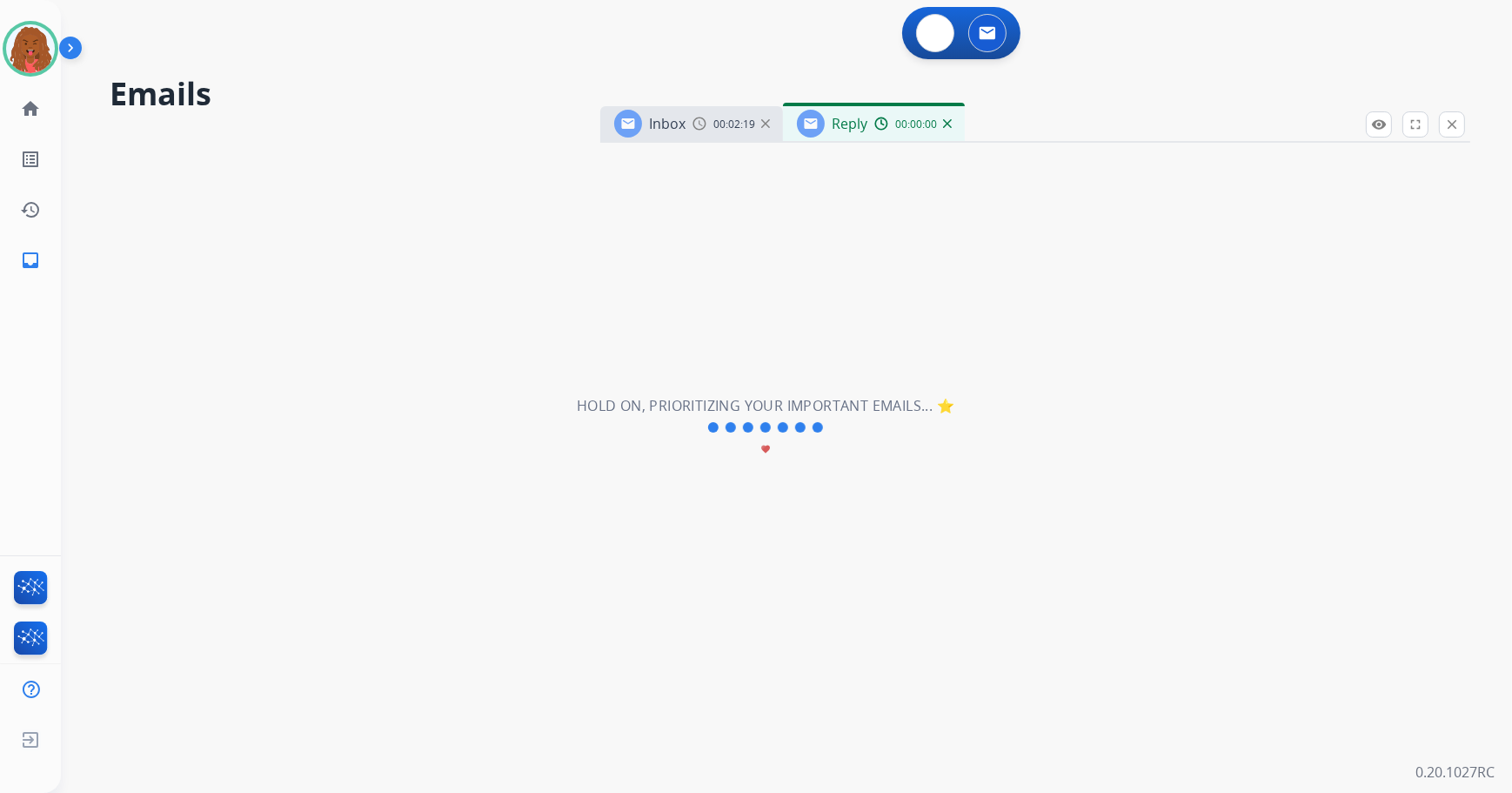 select on "**********" 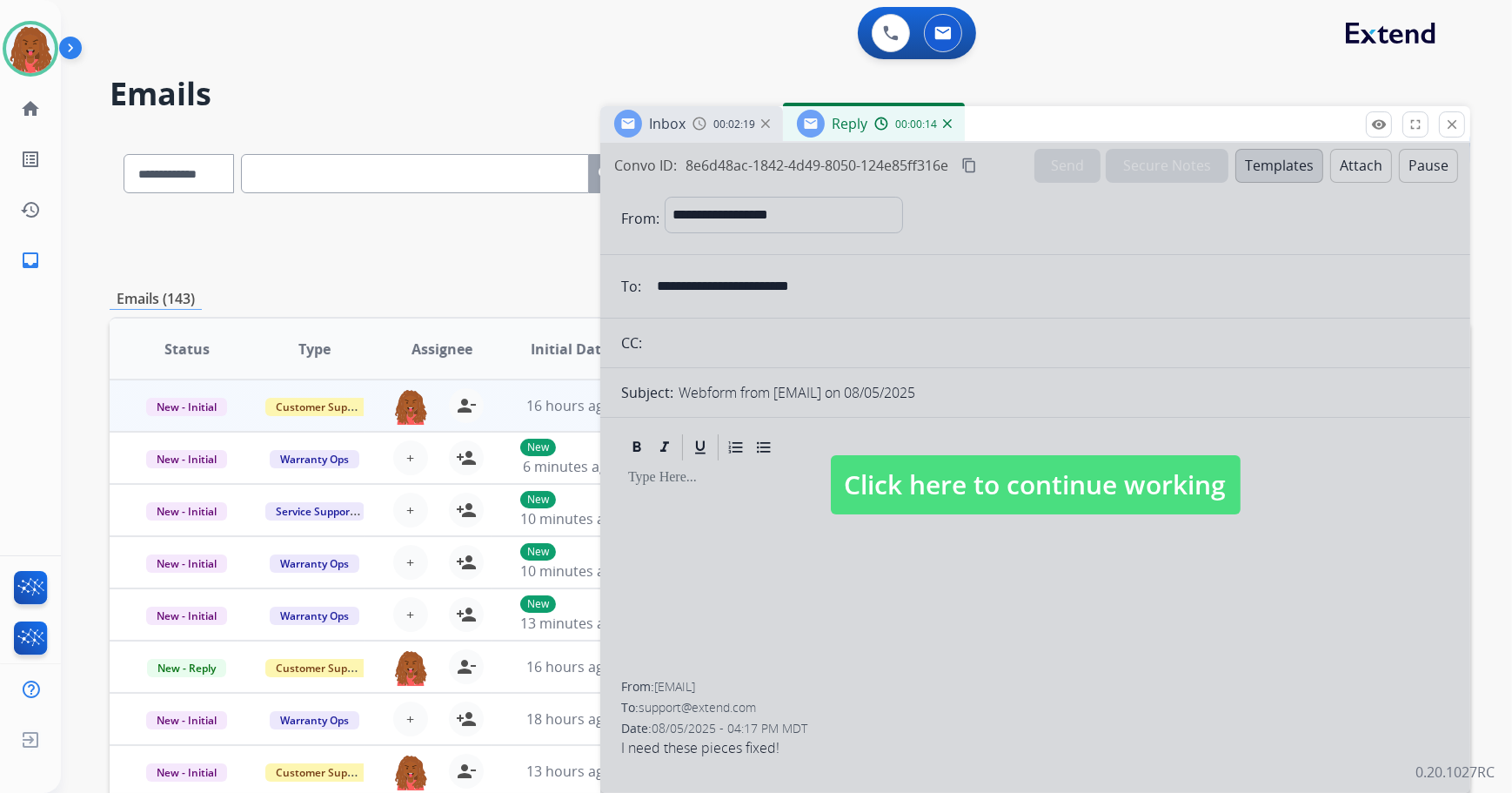 click on "Click here to continue working" at bounding box center [1035, 485] 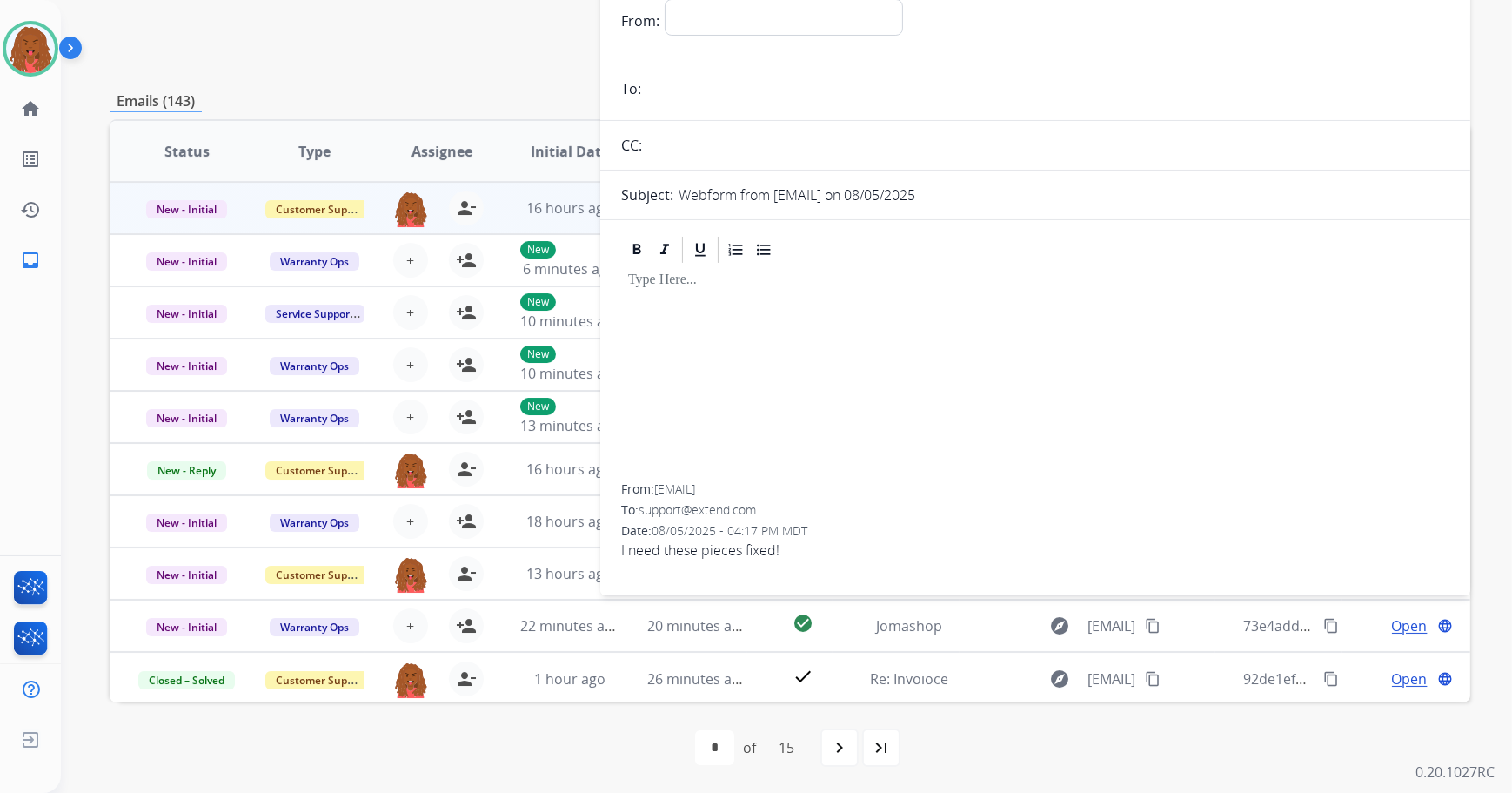 scroll, scrollTop: 0, scrollLeft: 0, axis: both 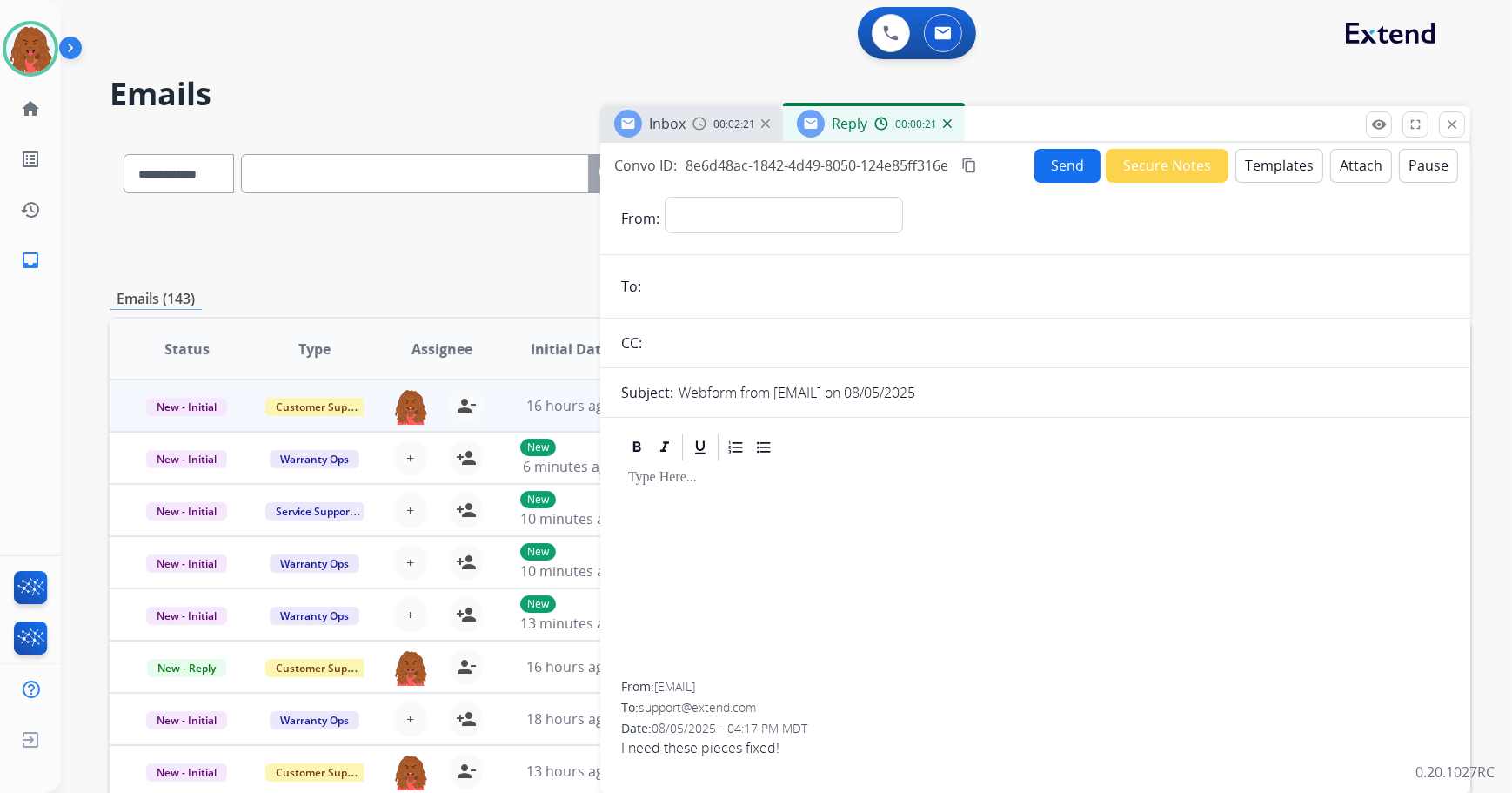 click on "Templates" at bounding box center (1279, 165) 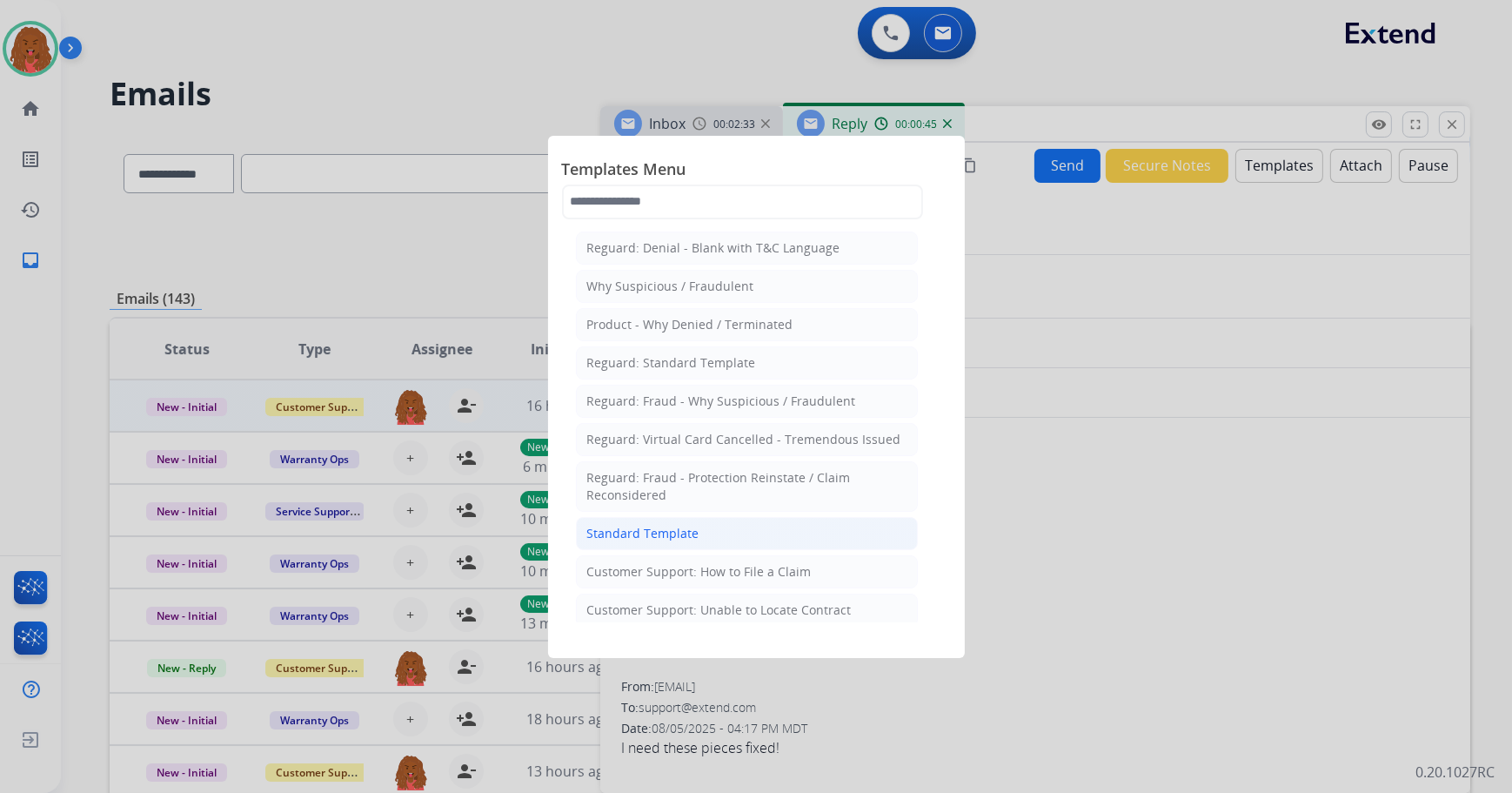 click on "Standard Template" 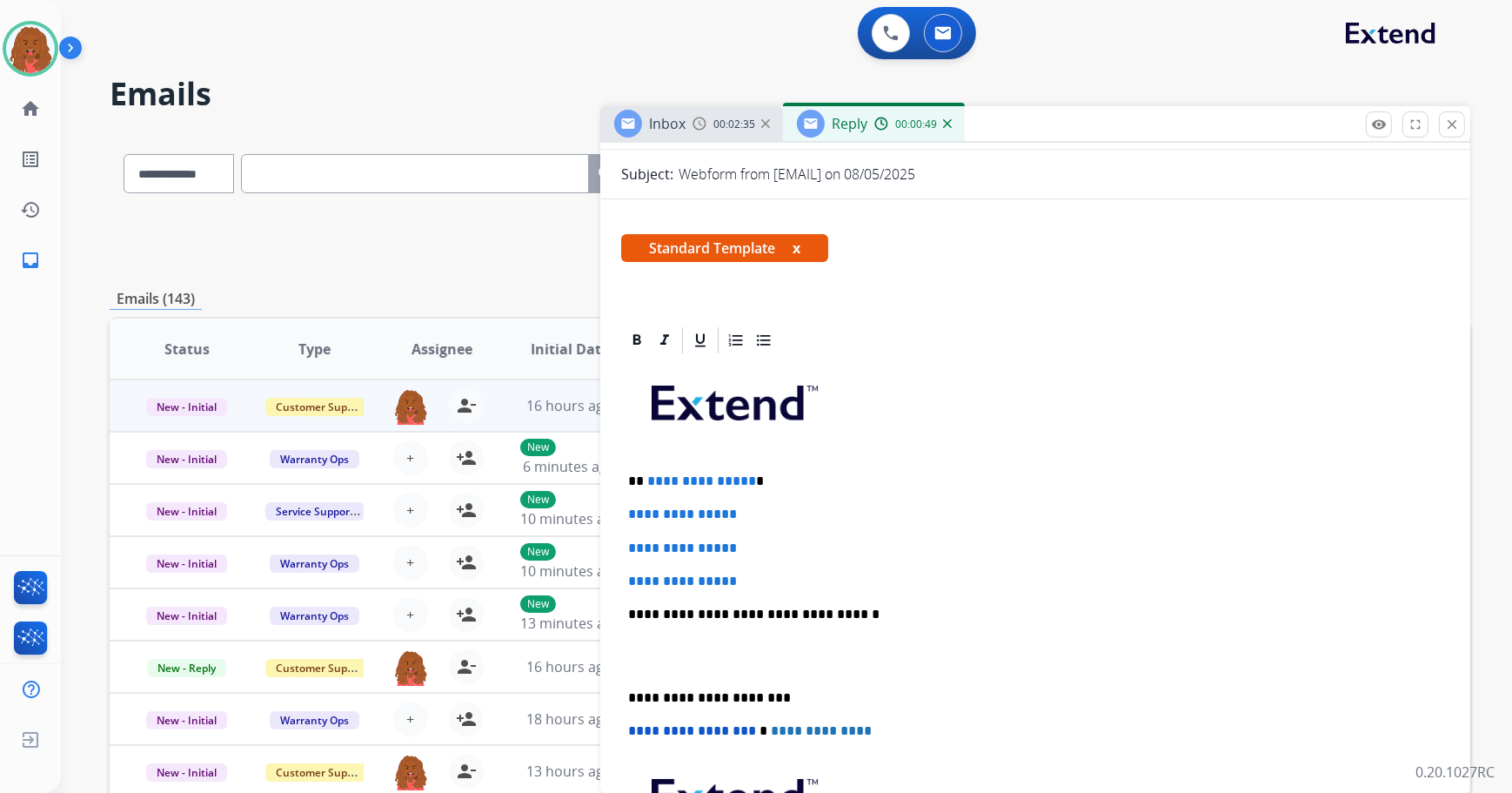 scroll, scrollTop: 237, scrollLeft: 0, axis: vertical 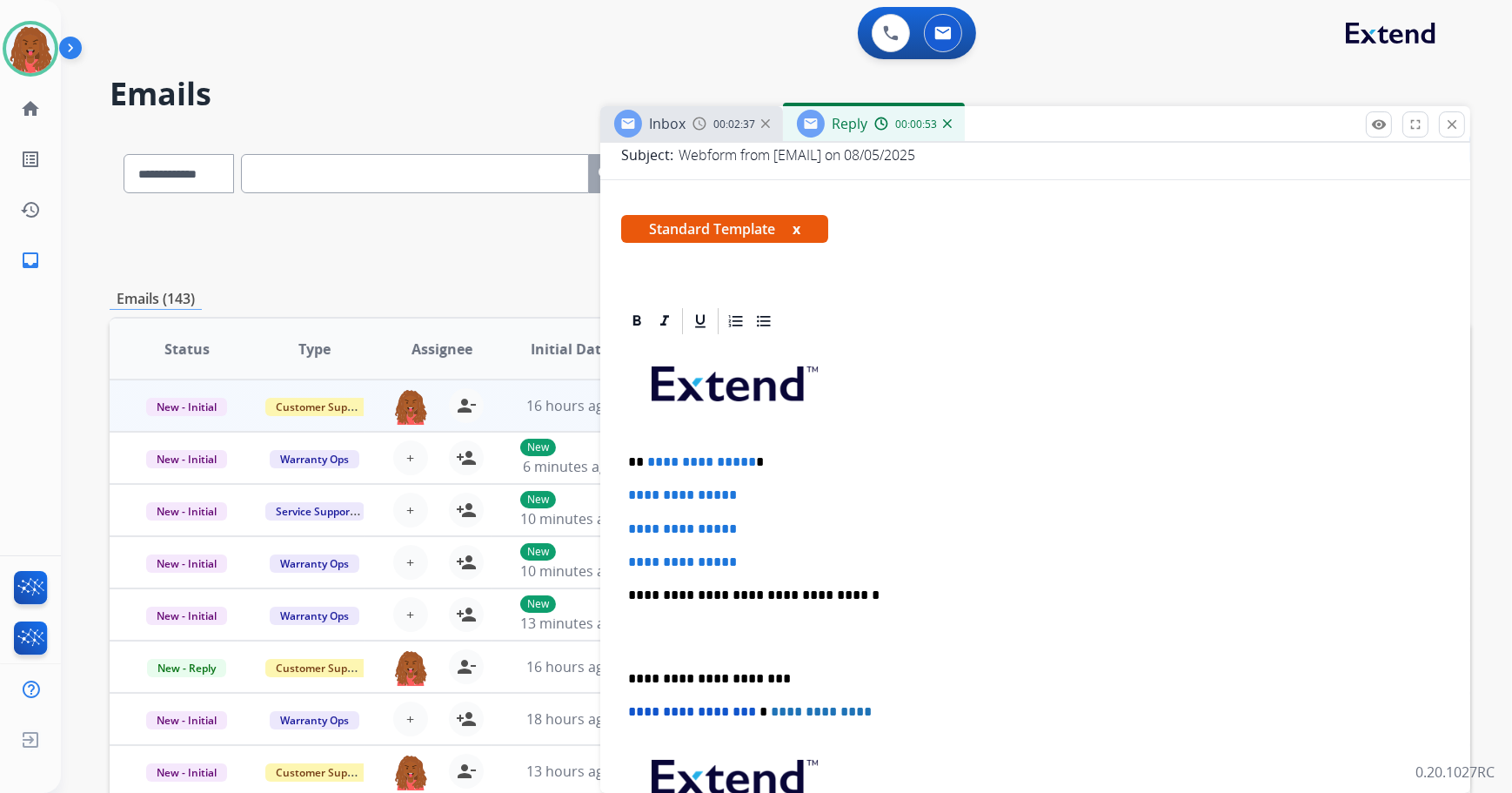 click on "**********" at bounding box center (1028, 462) 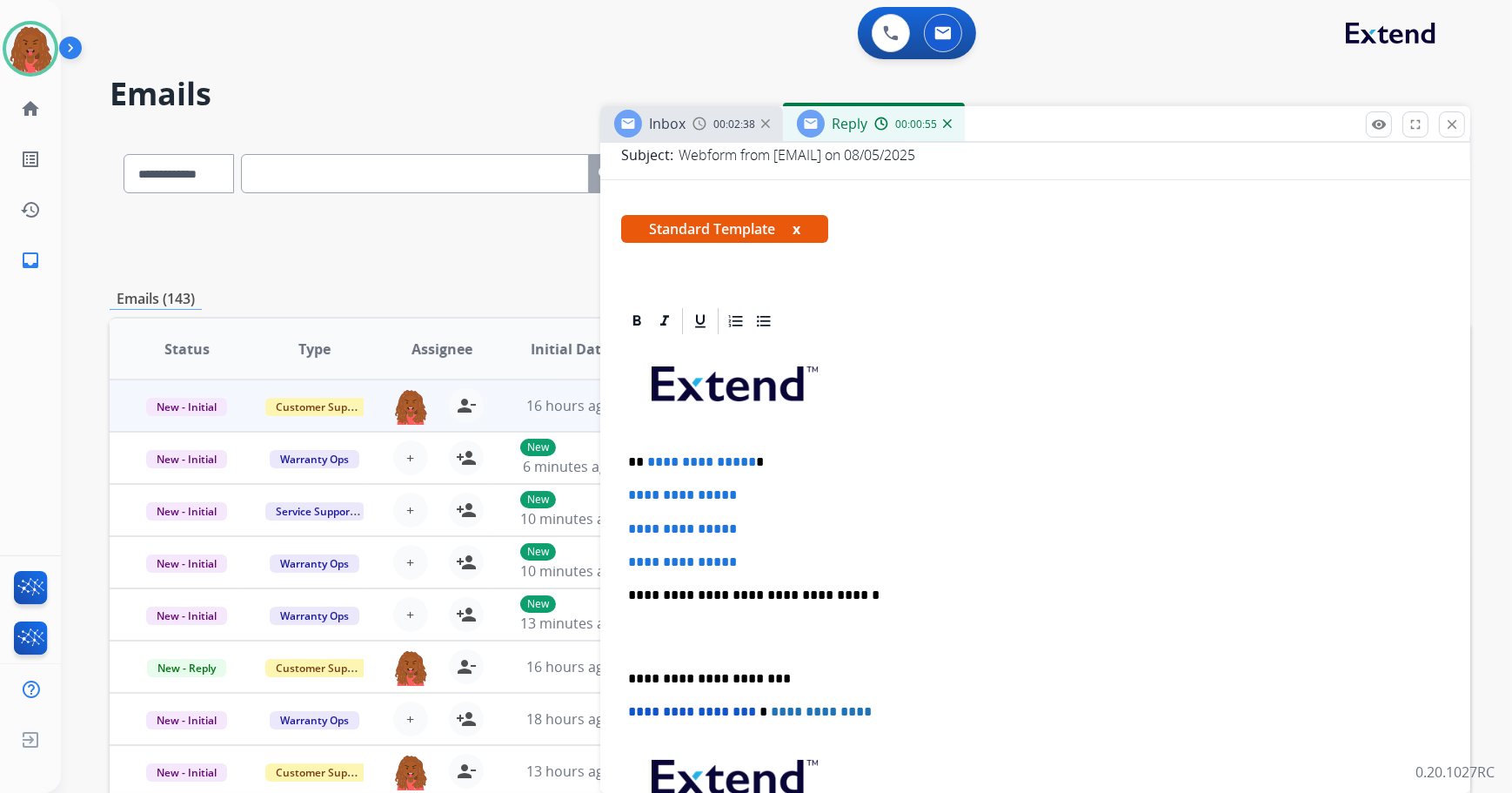 type 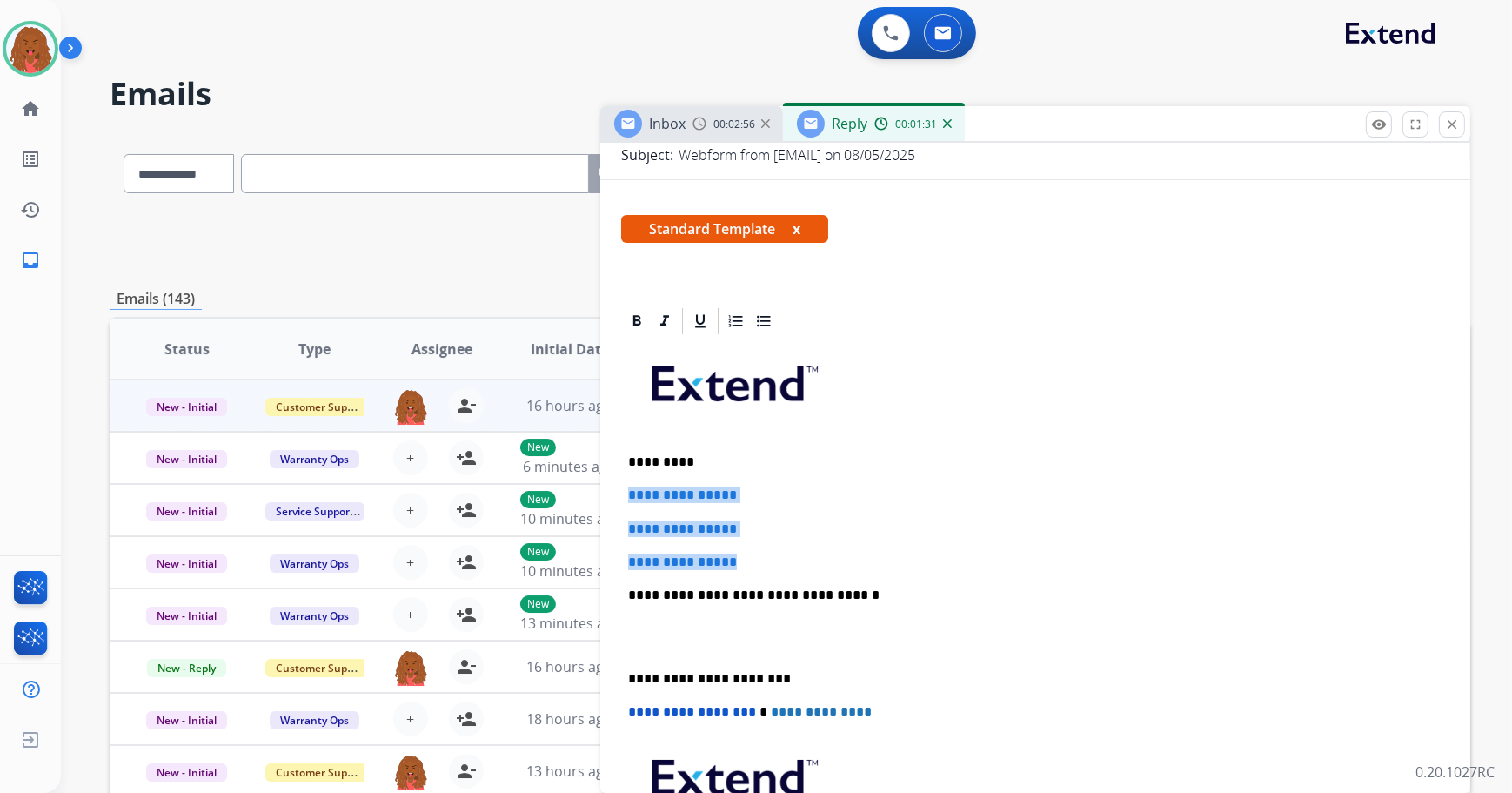 drag, startPoint x: 756, startPoint y: 558, endPoint x: 607, endPoint y: 490, distance: 163.78339 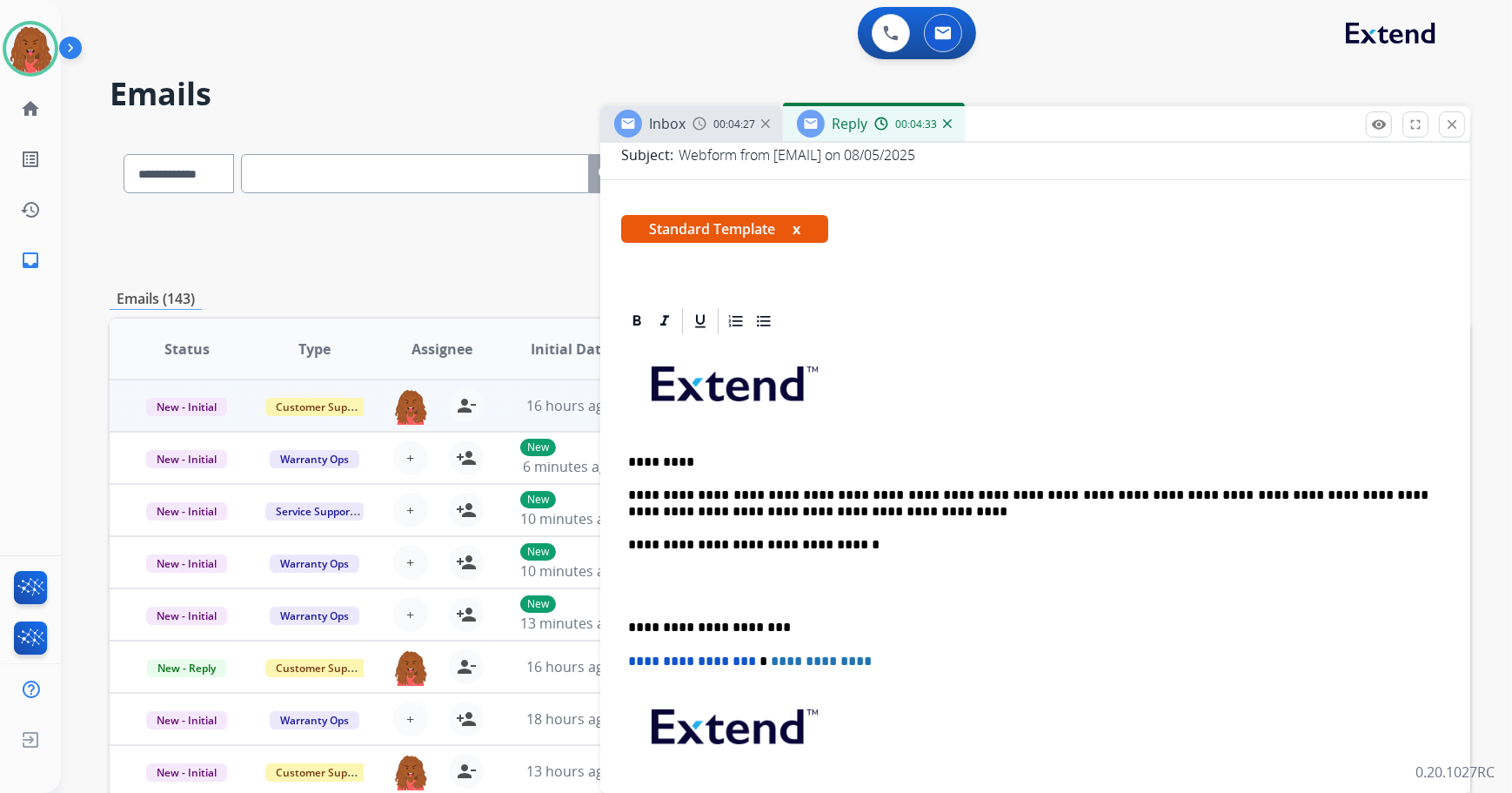click on "**********" at bounding box center [1028, 503] 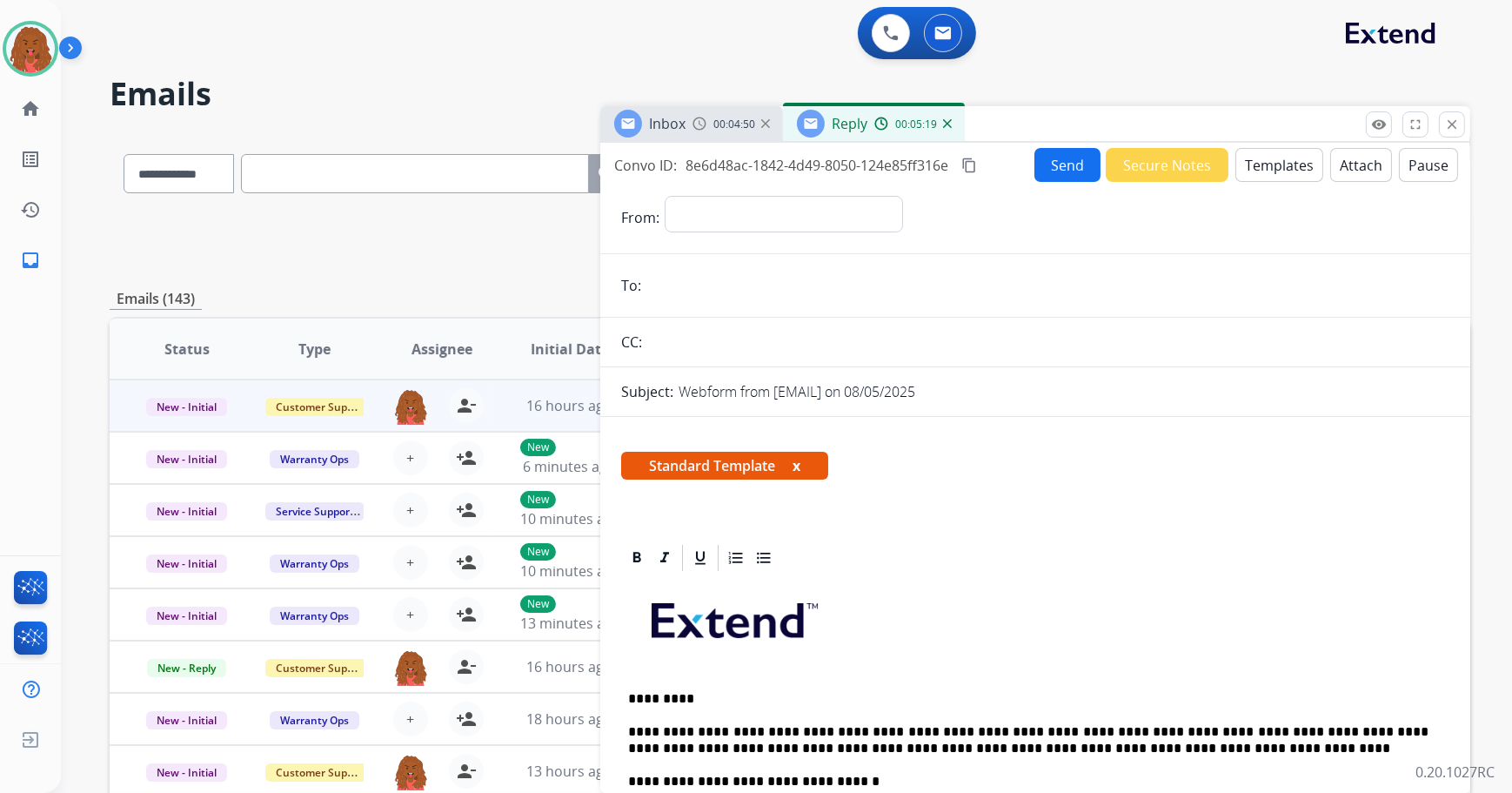 scroll, scrollTop: 0, scrollLeft: 0, axis: both 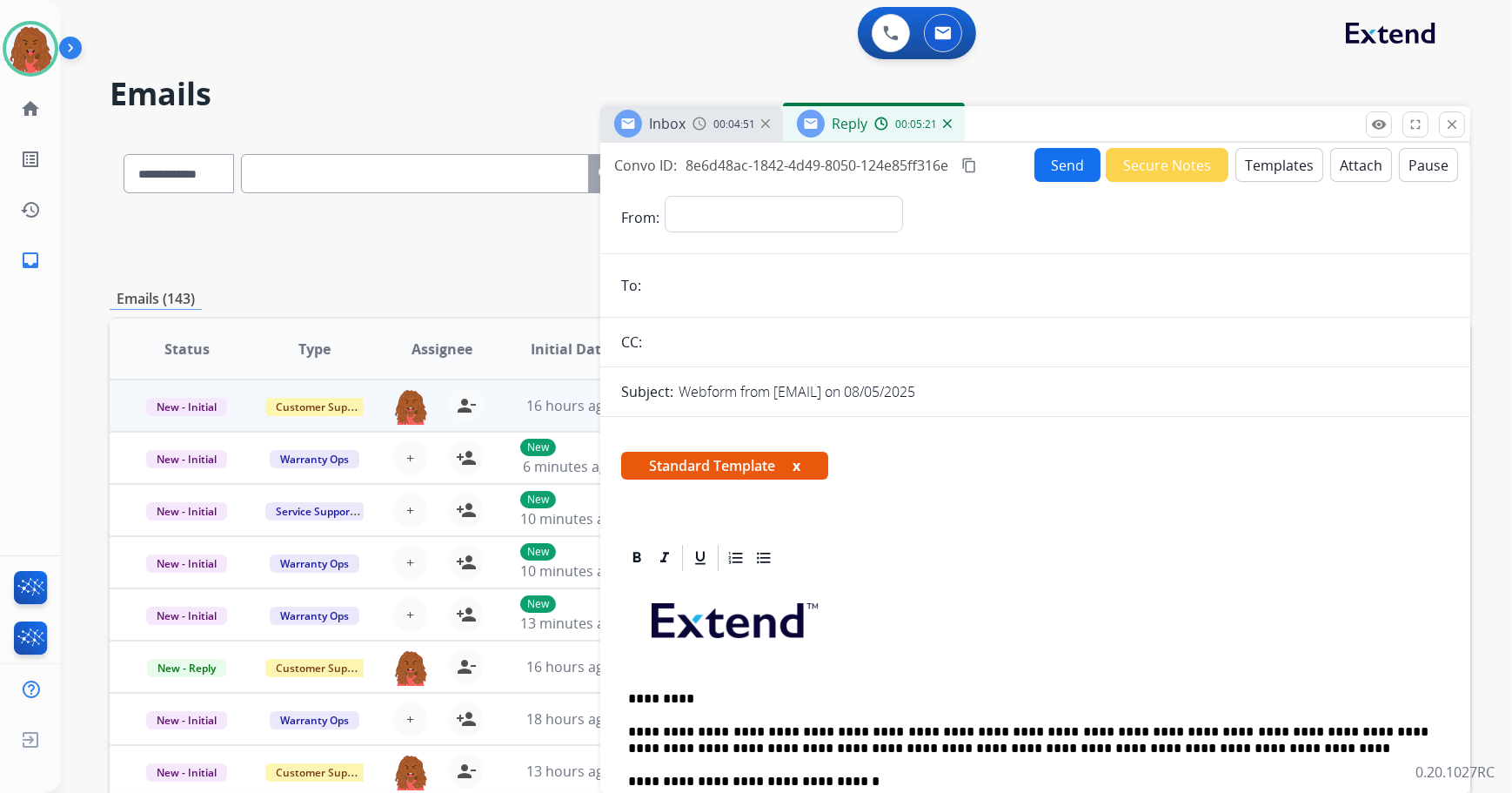 click on "Send" at bounding box center (1067, 165) 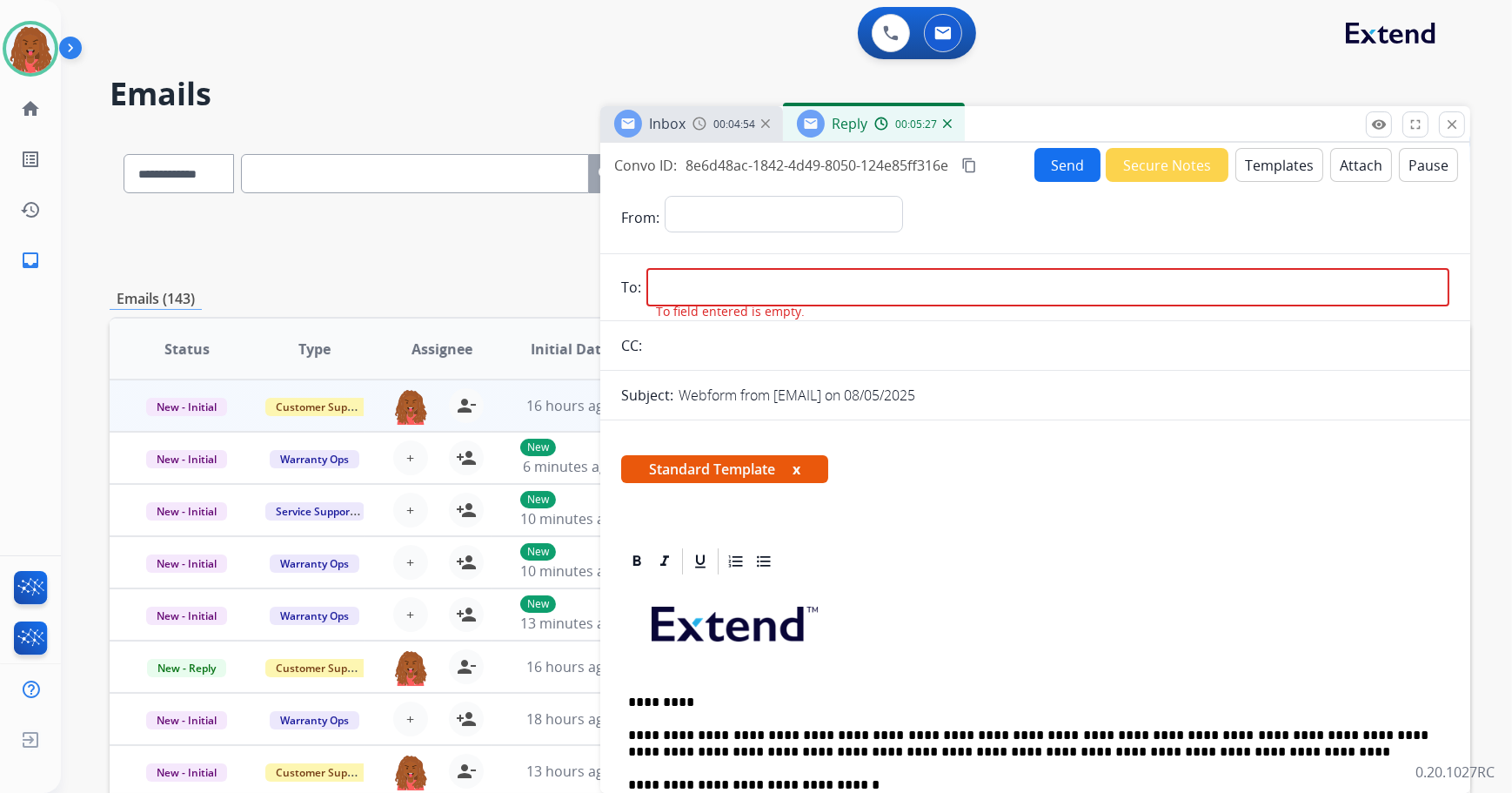 click at bounding box center [1047, 287] 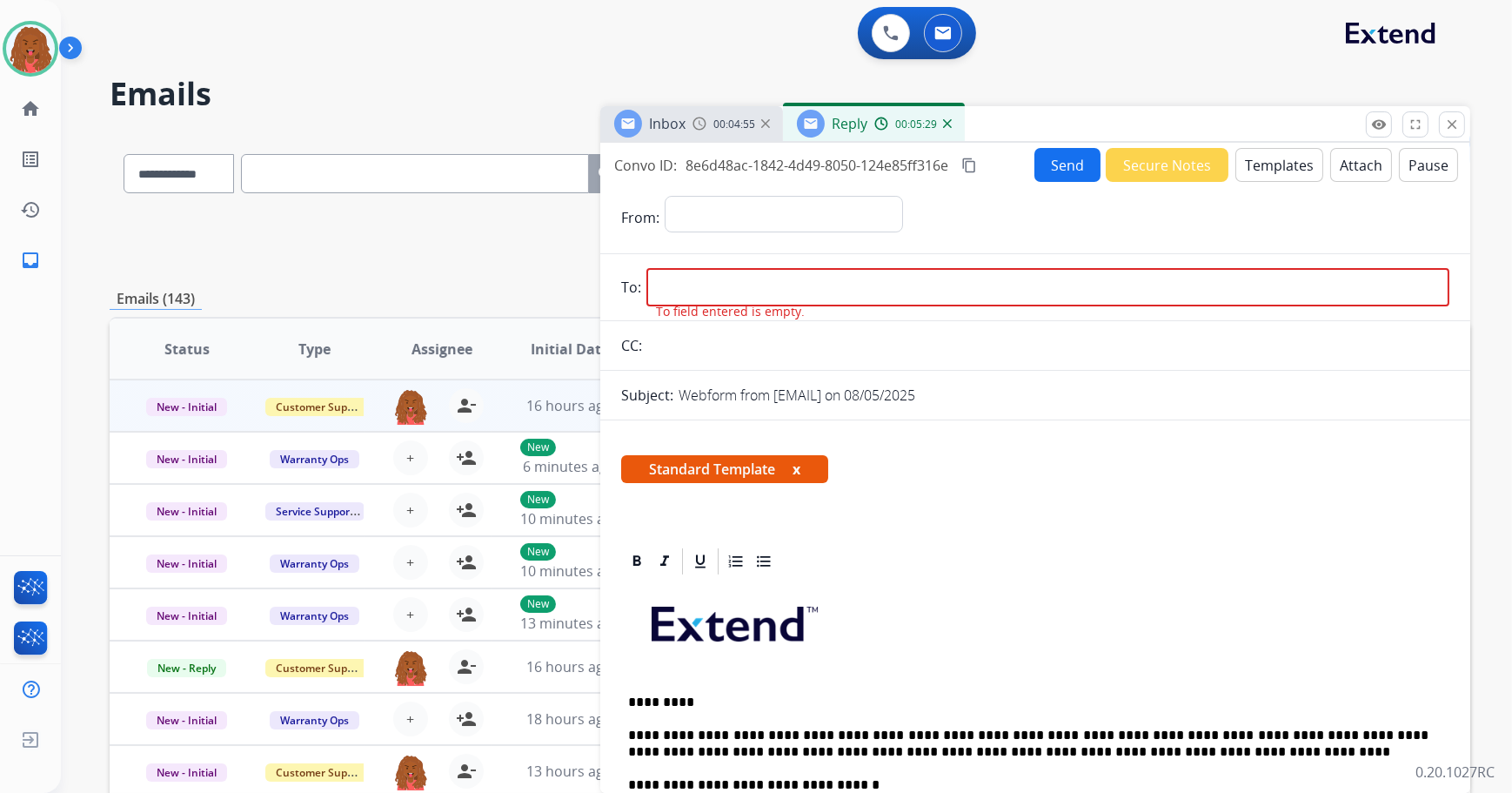 paste on "**********" 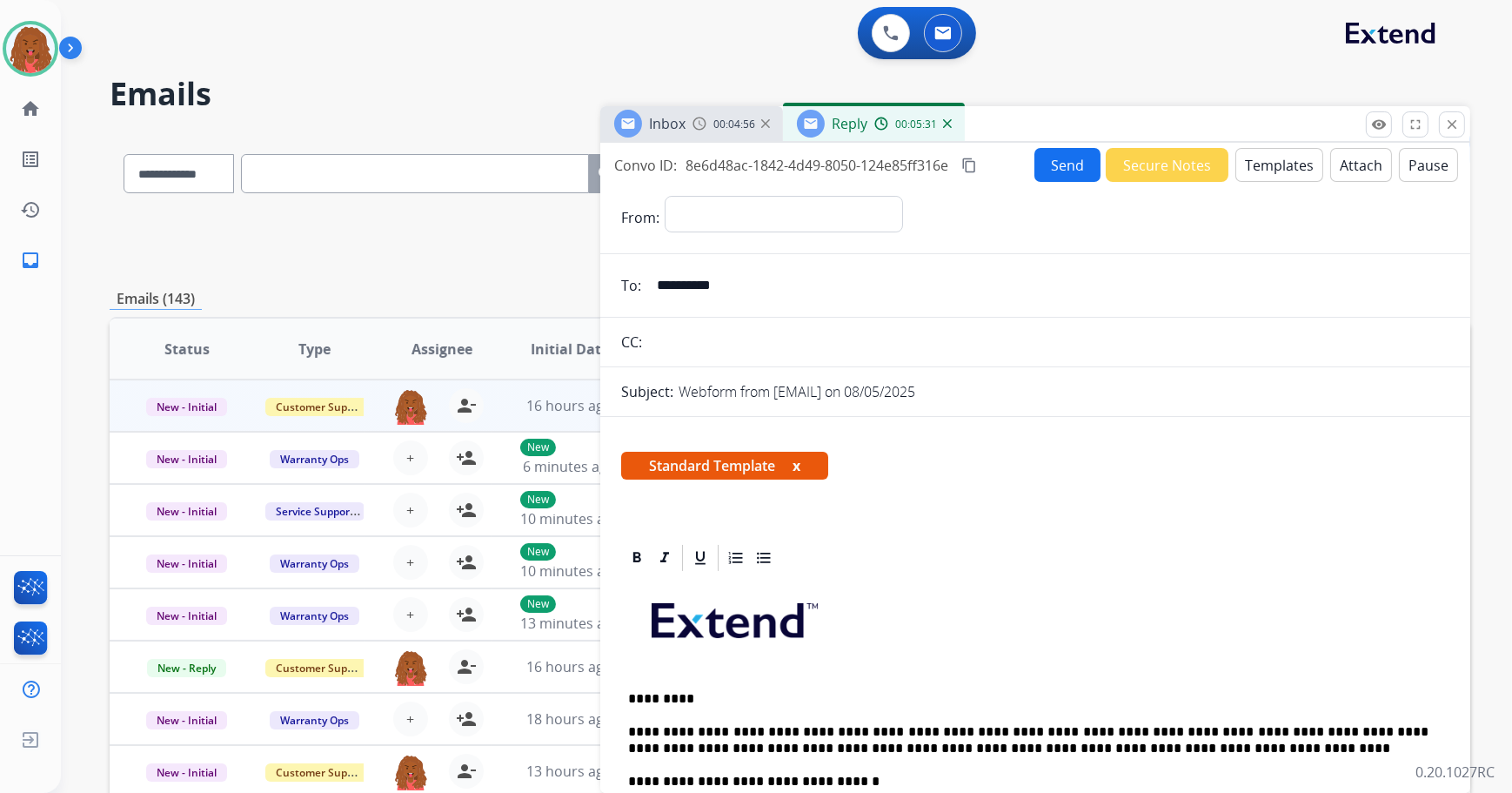 drag, startPoint x: 749, startPoint y: 287, endPoint x: 450, endPoint y: 287, distance: 299 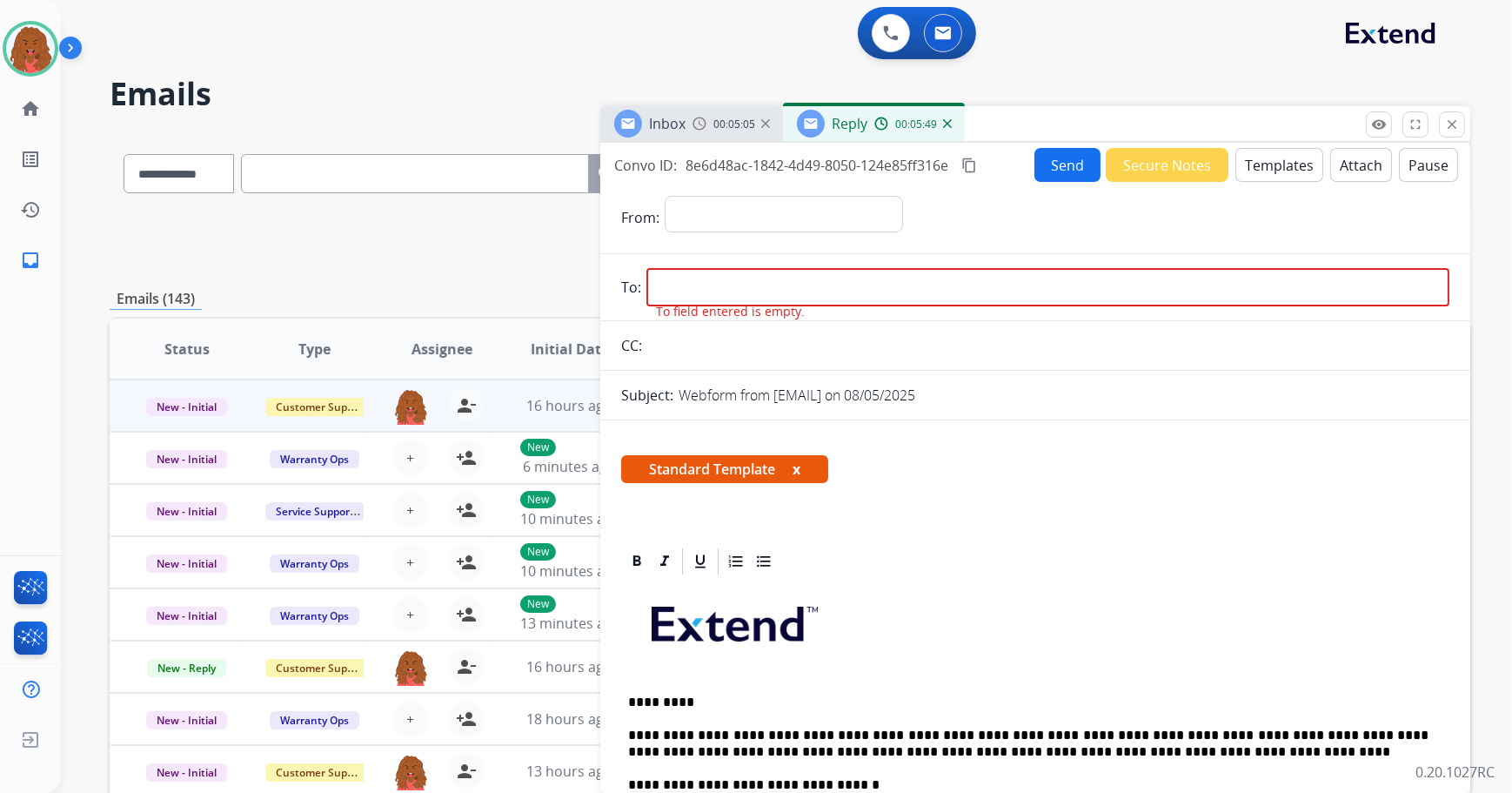 paste on "**********" 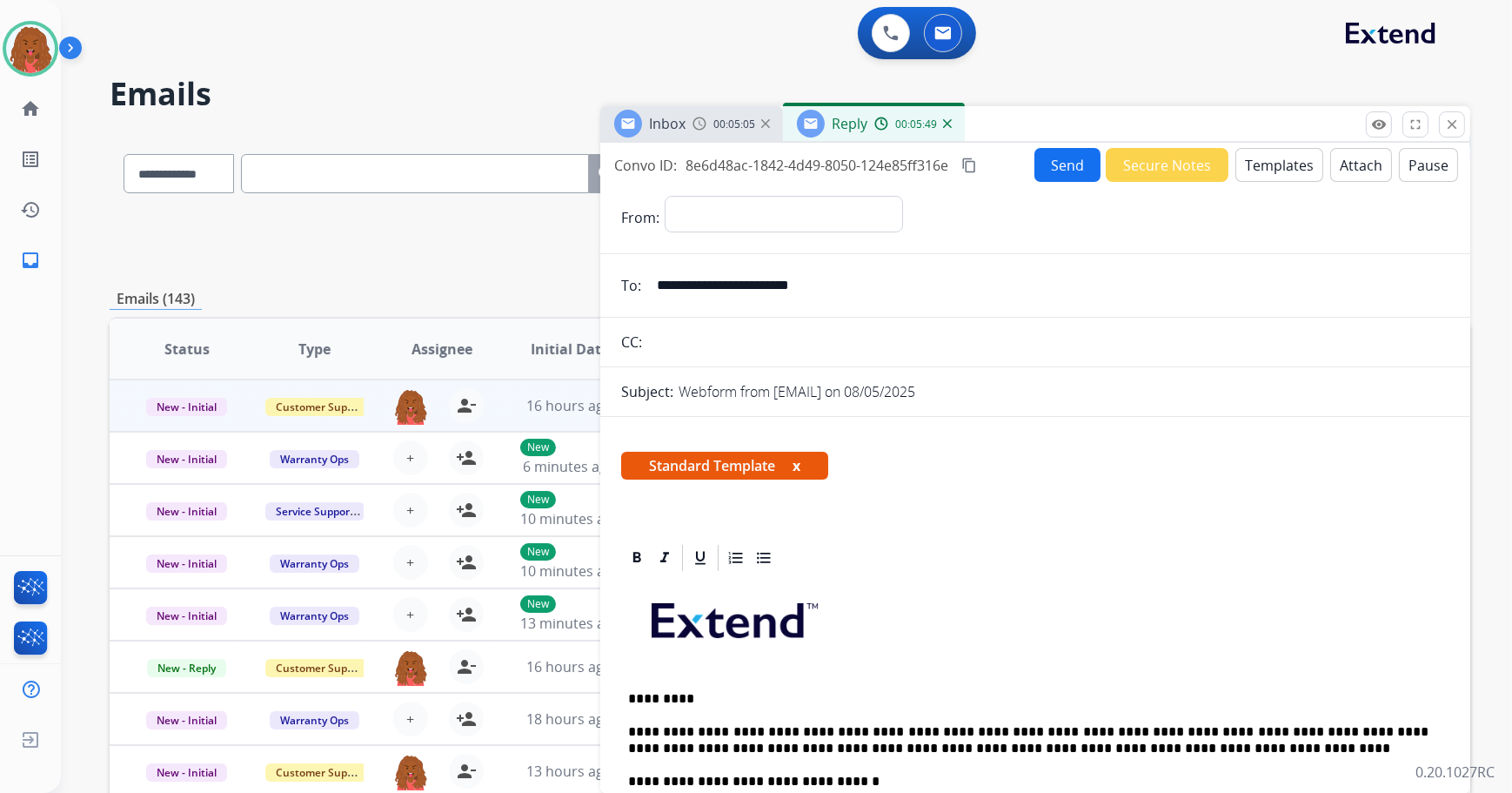 type on "**********" 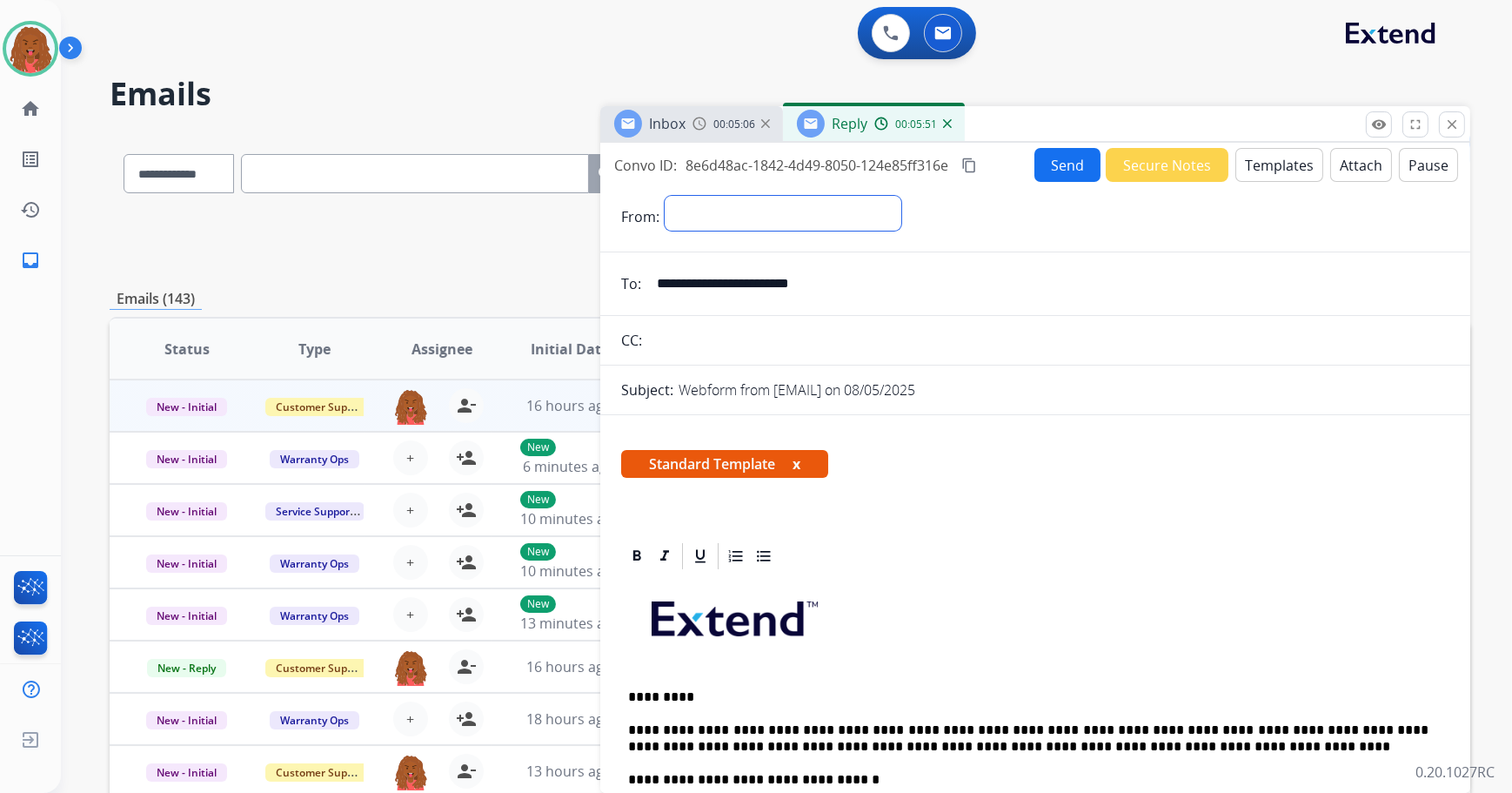 click on "**********" at bounding box center [783, 213] 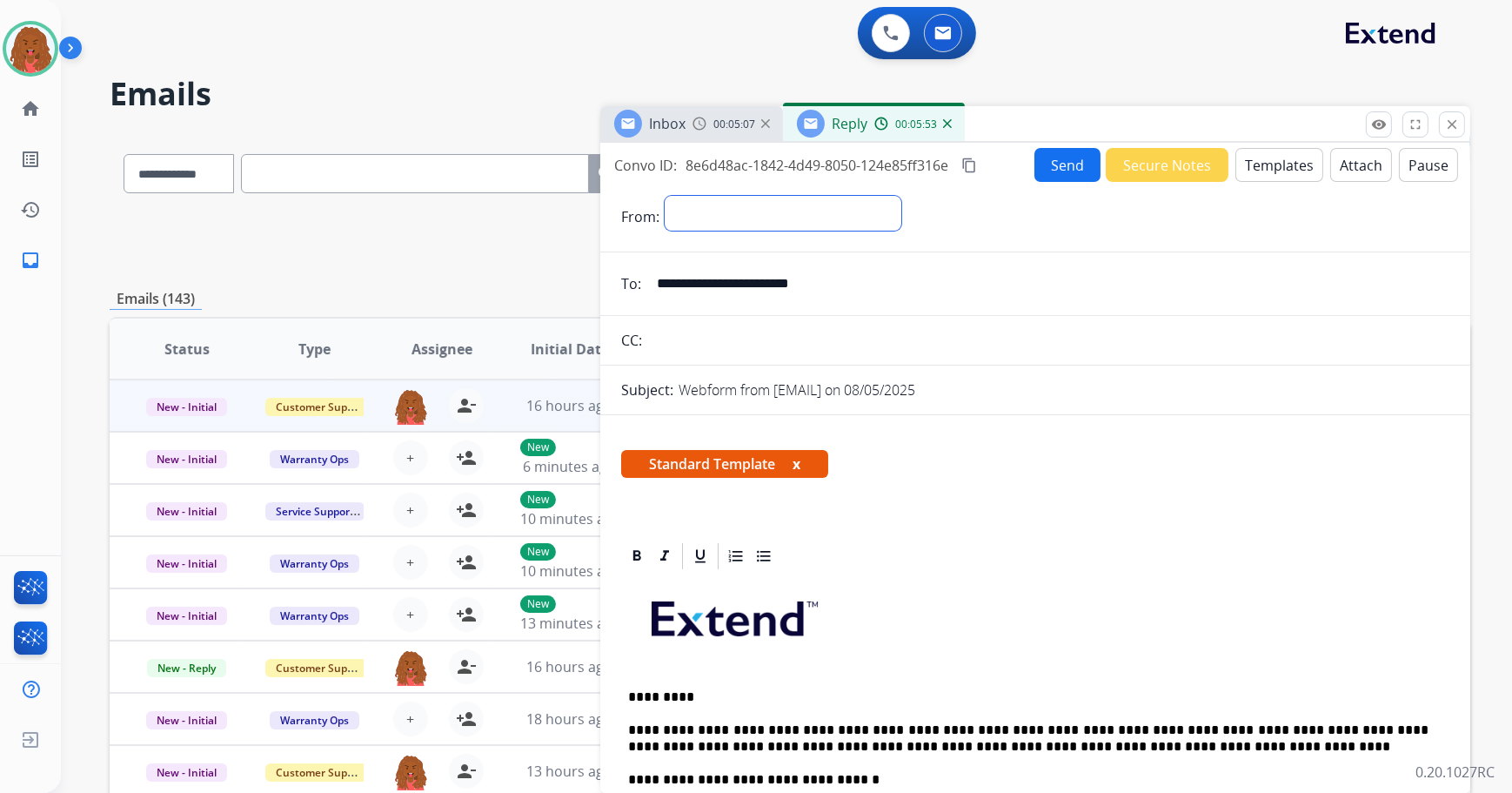select on "**********" 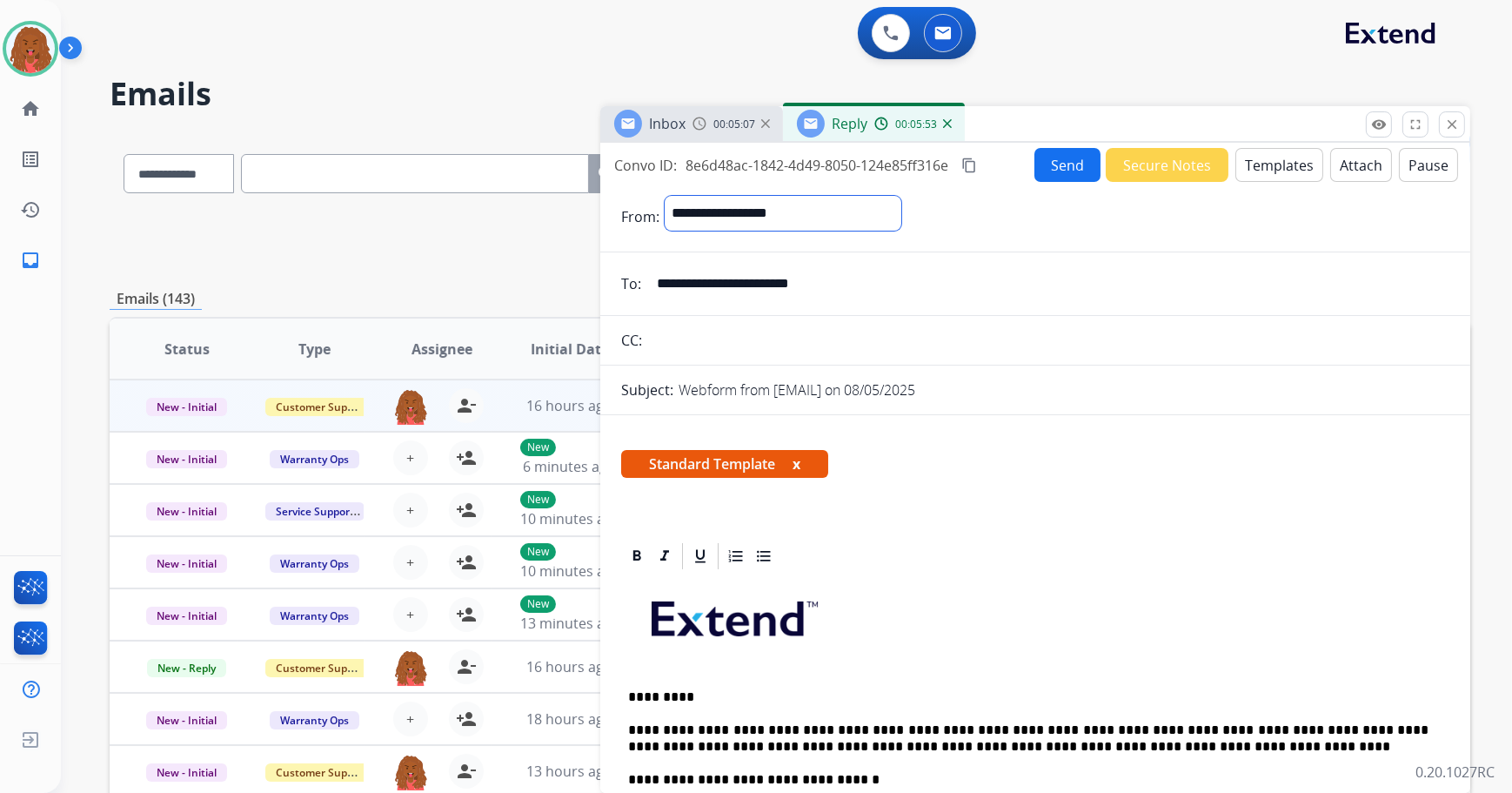 click on "**********" at bounding box center [783, 213] 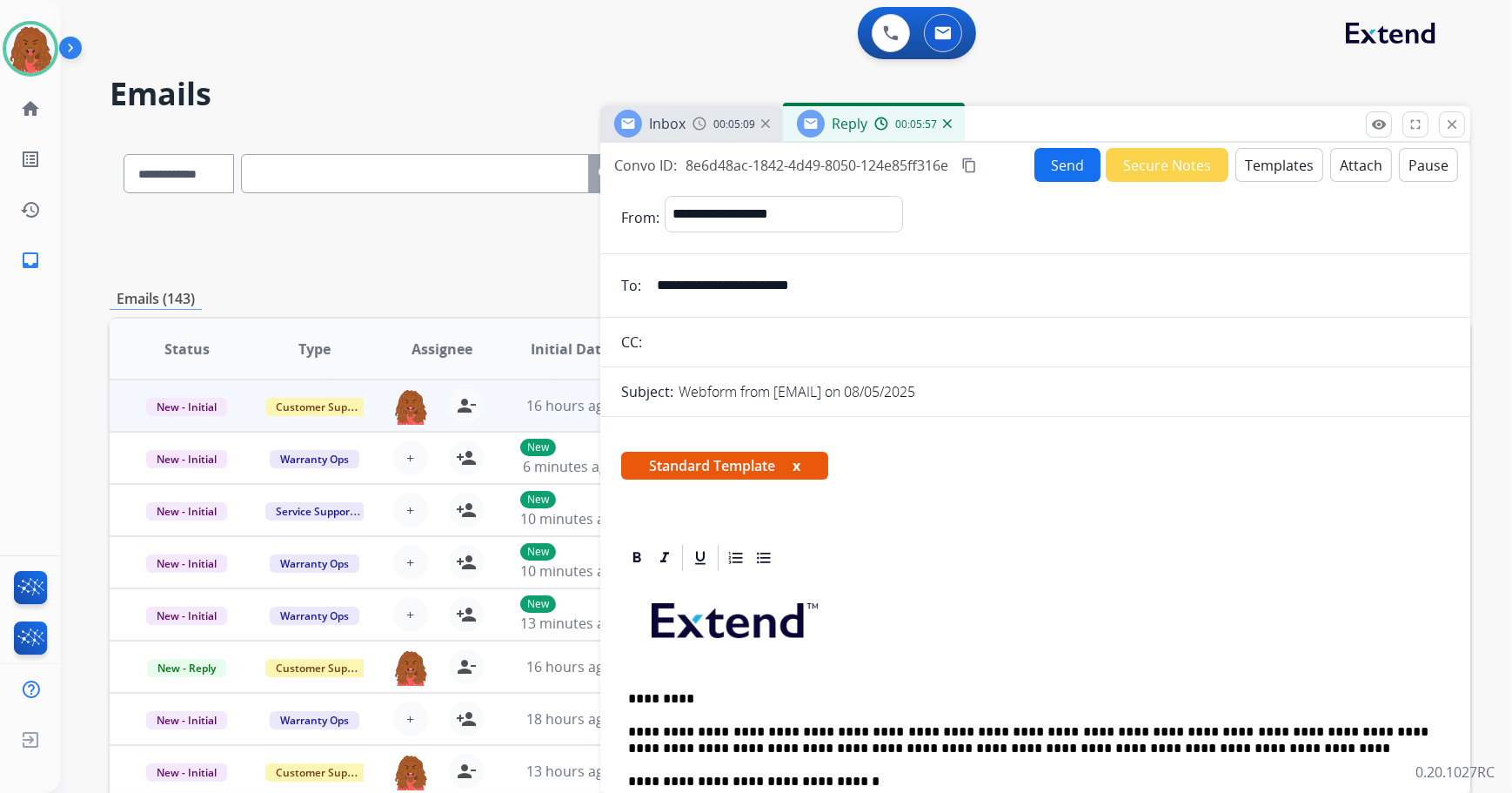 click on "Send" at bounding box center [1067, 165] 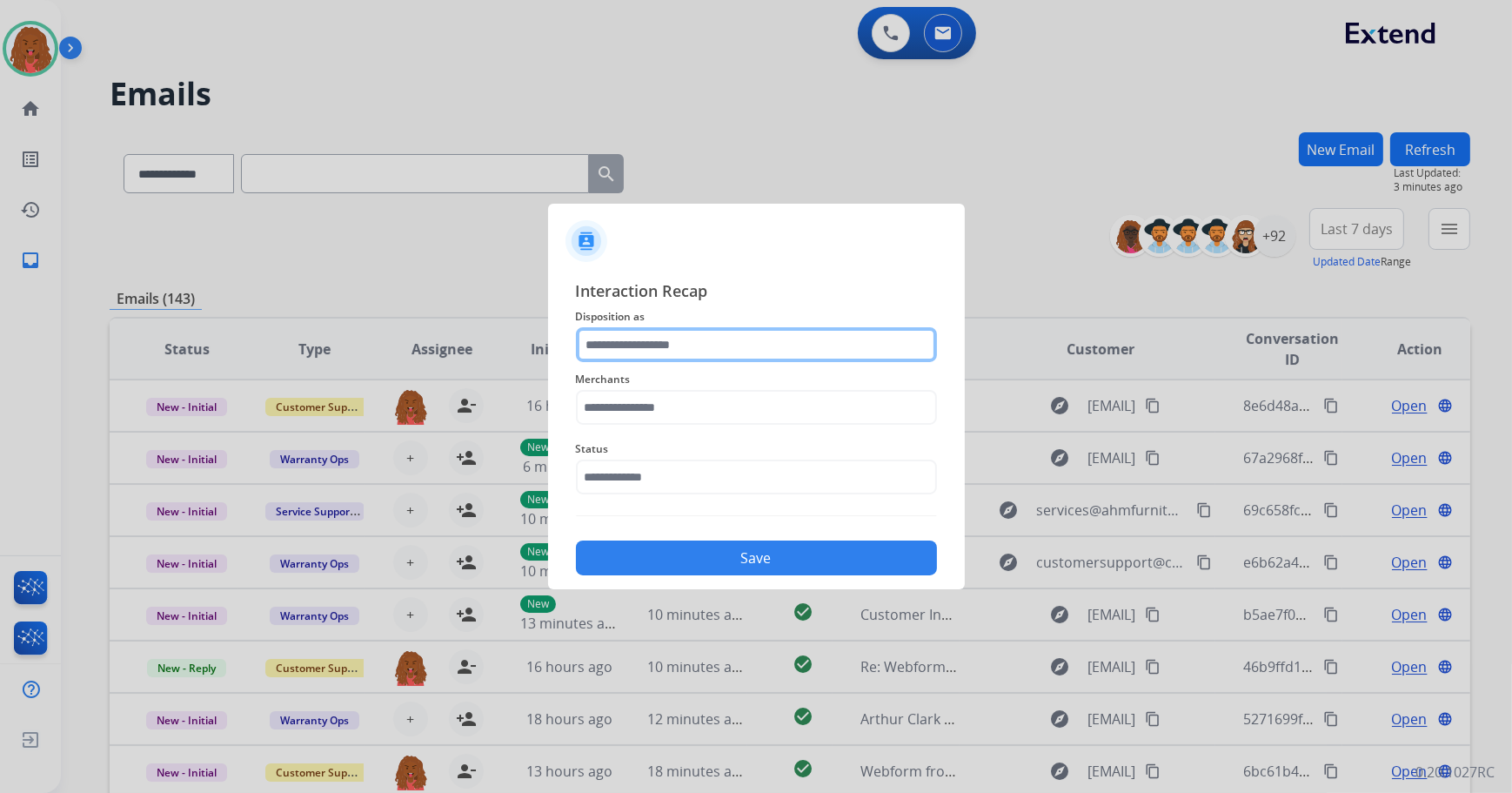 click 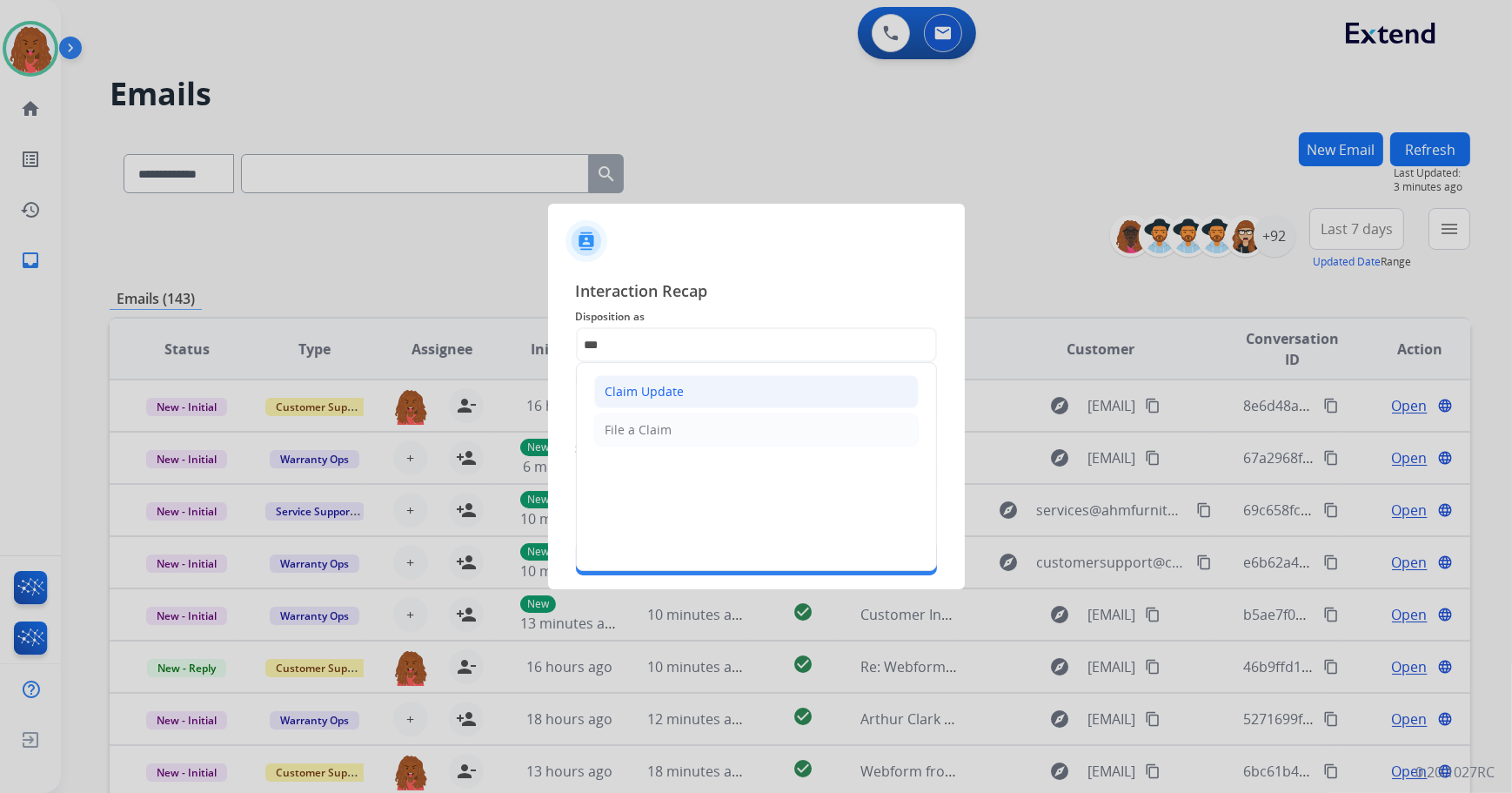 click on "Claim Update" 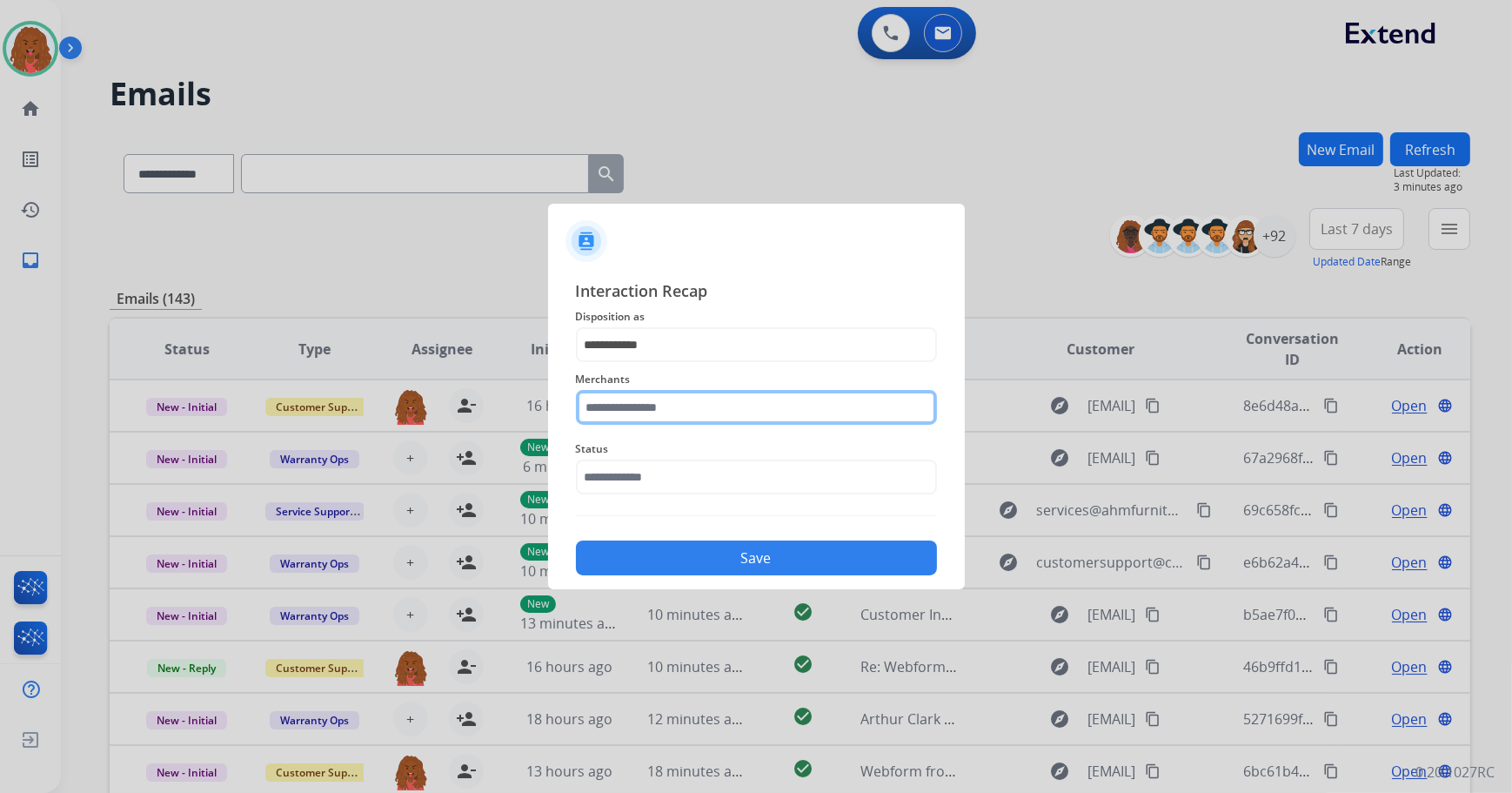 click 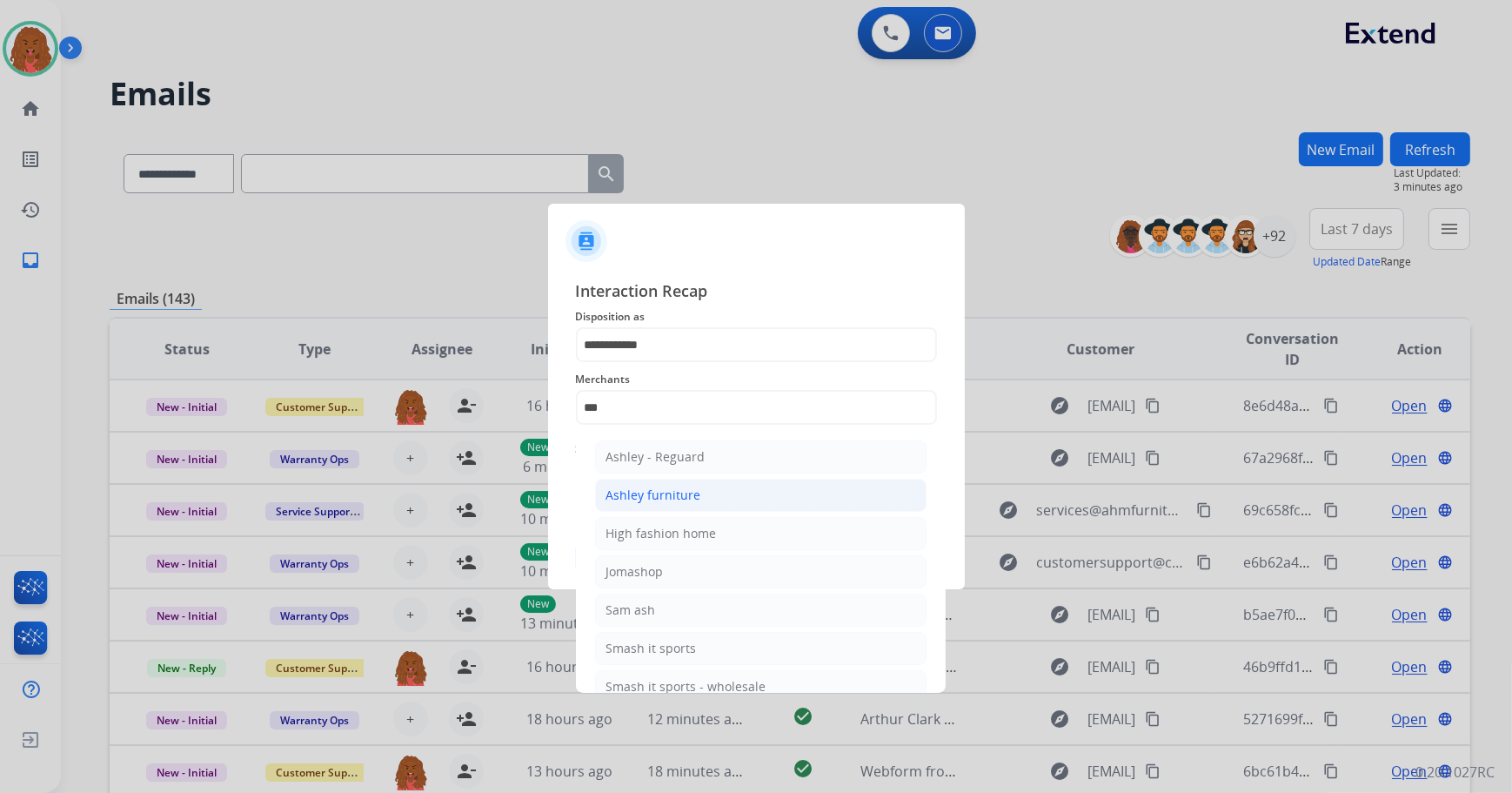 click on "Ashley furniture" 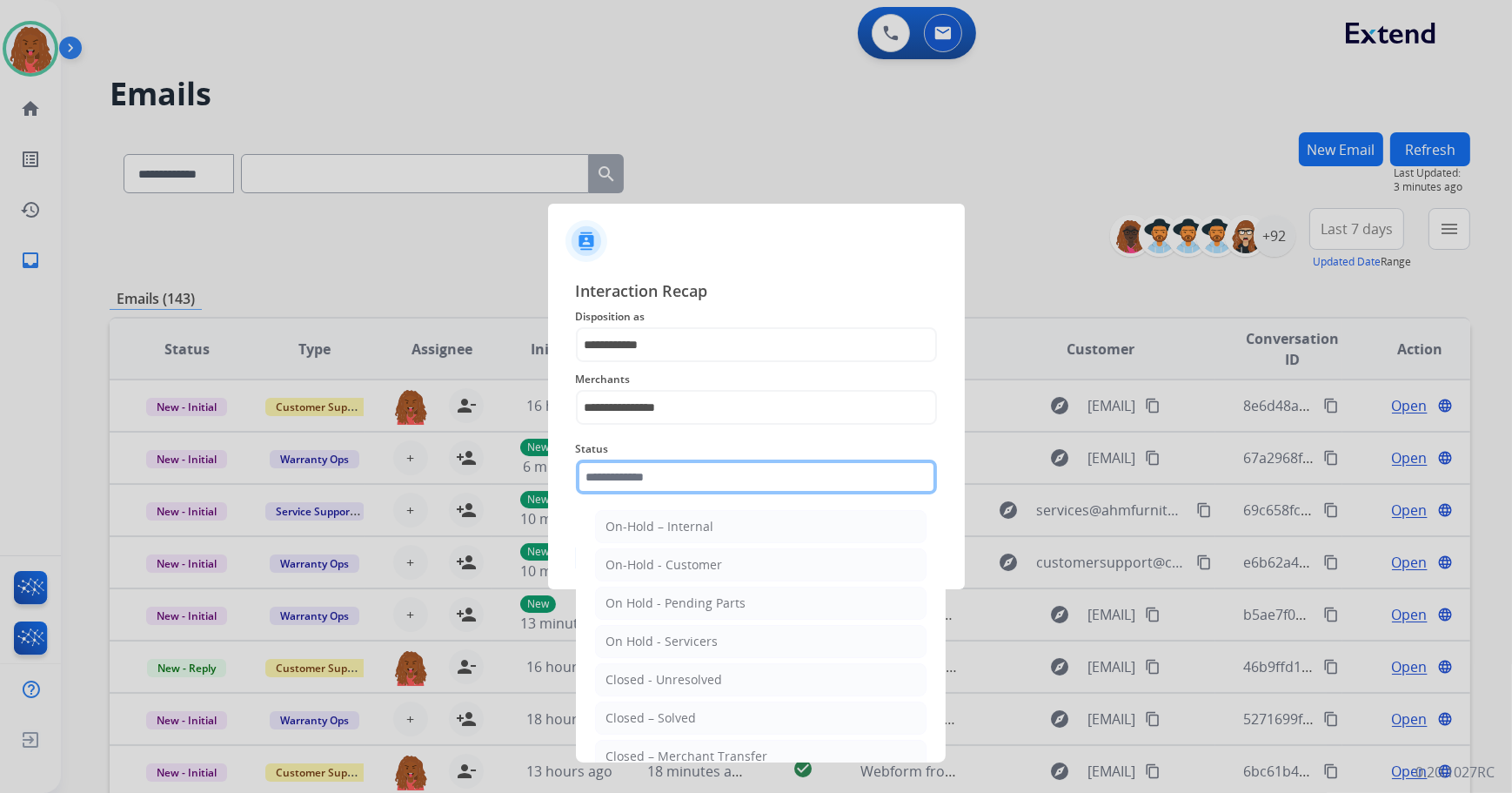 click 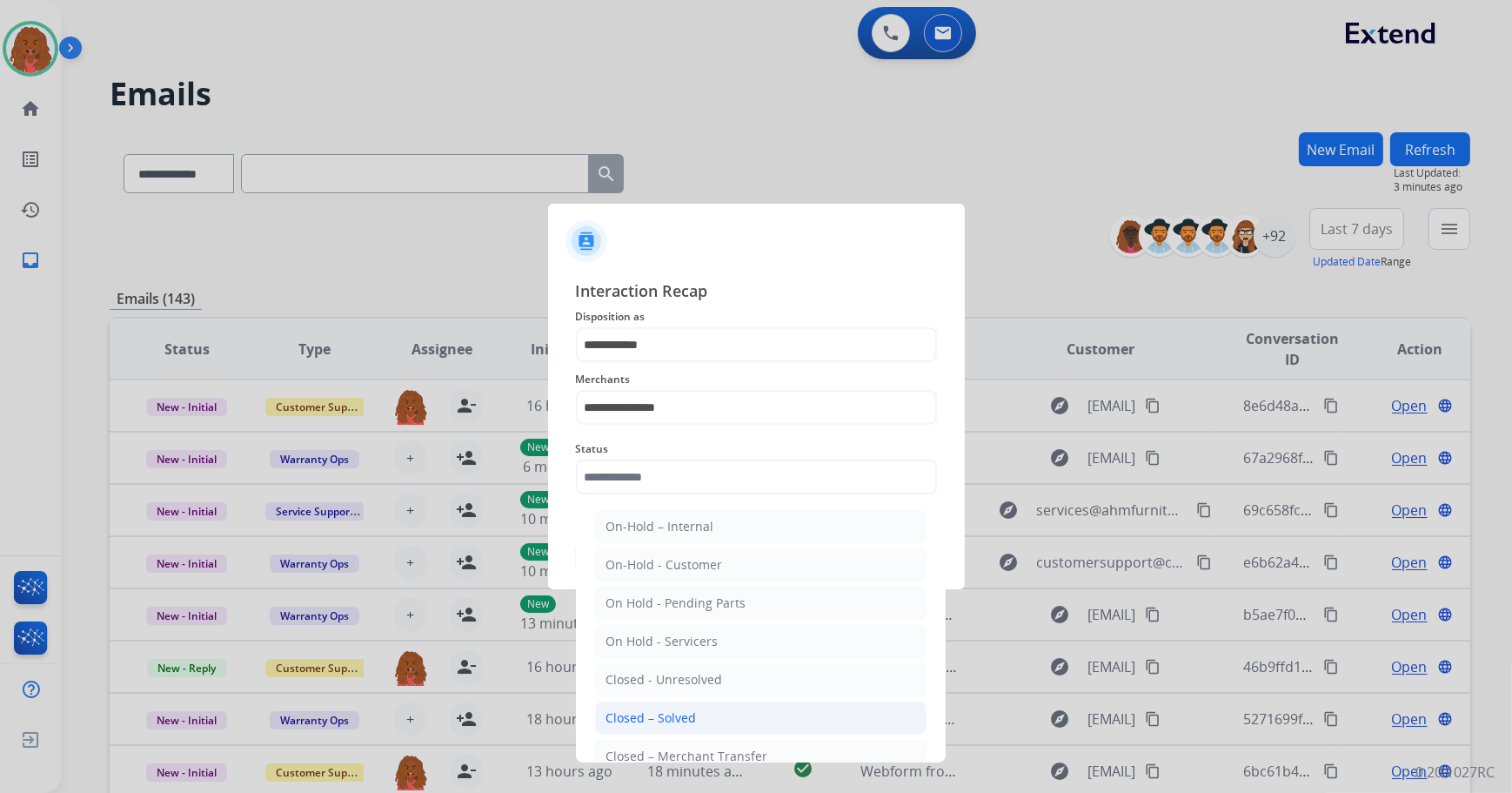 click on "Closed – Solved" 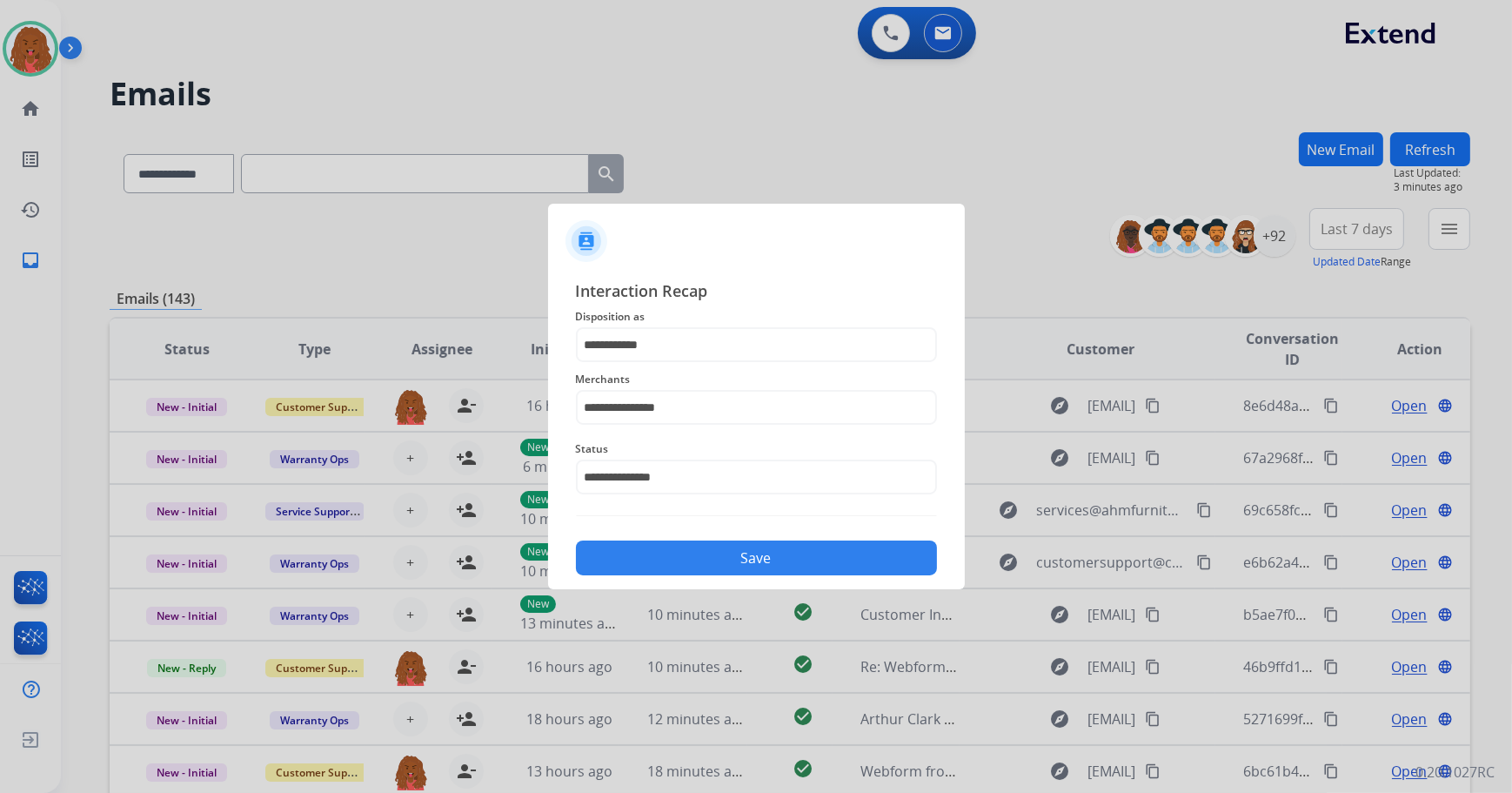 click on "Save" 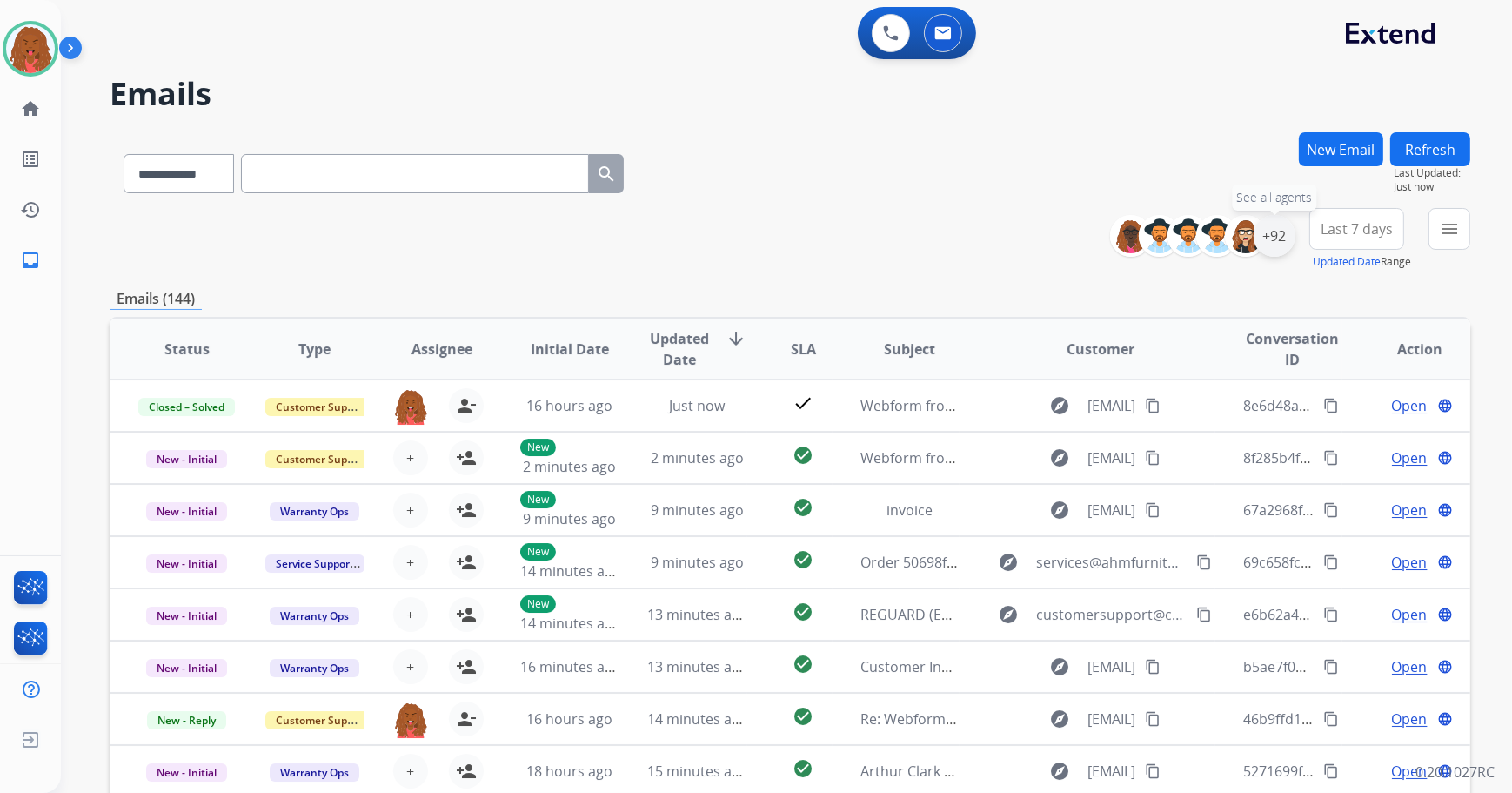 click on "+92" at bounding box center [1274, 236] 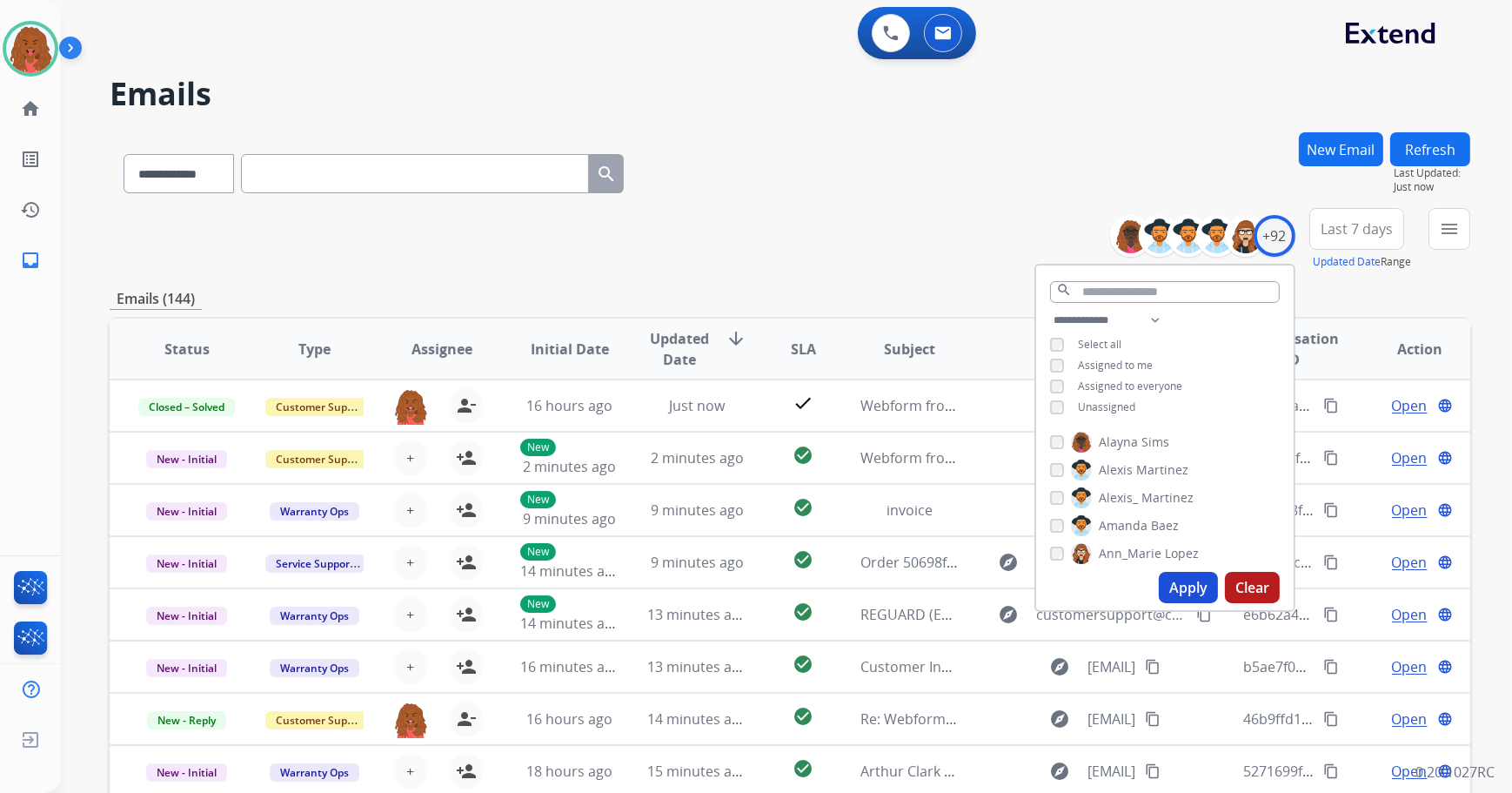 click on "Apply" at bounding box center [1188, 588] 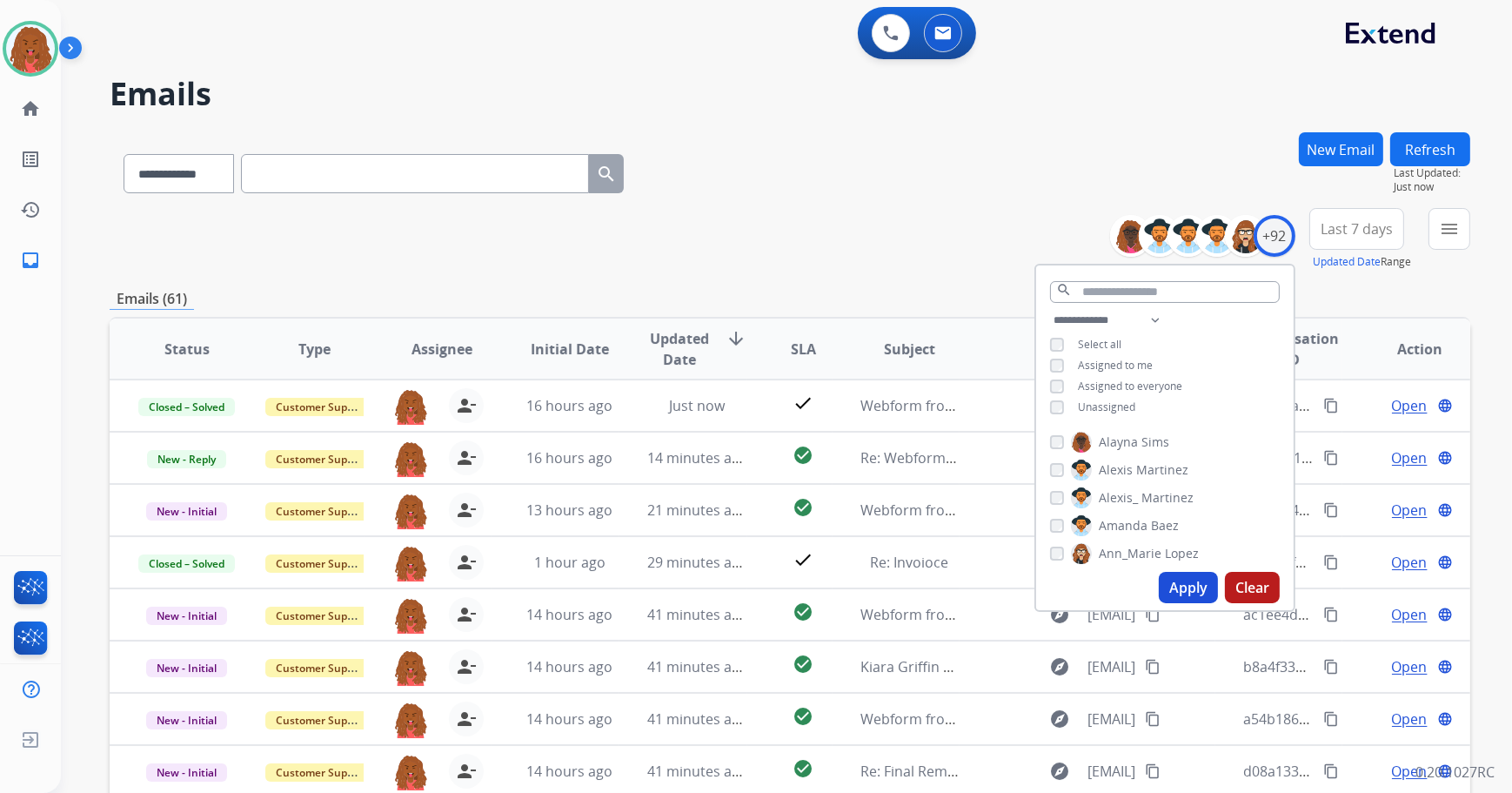 click on "Apply" at bounding box center (1188, 588) 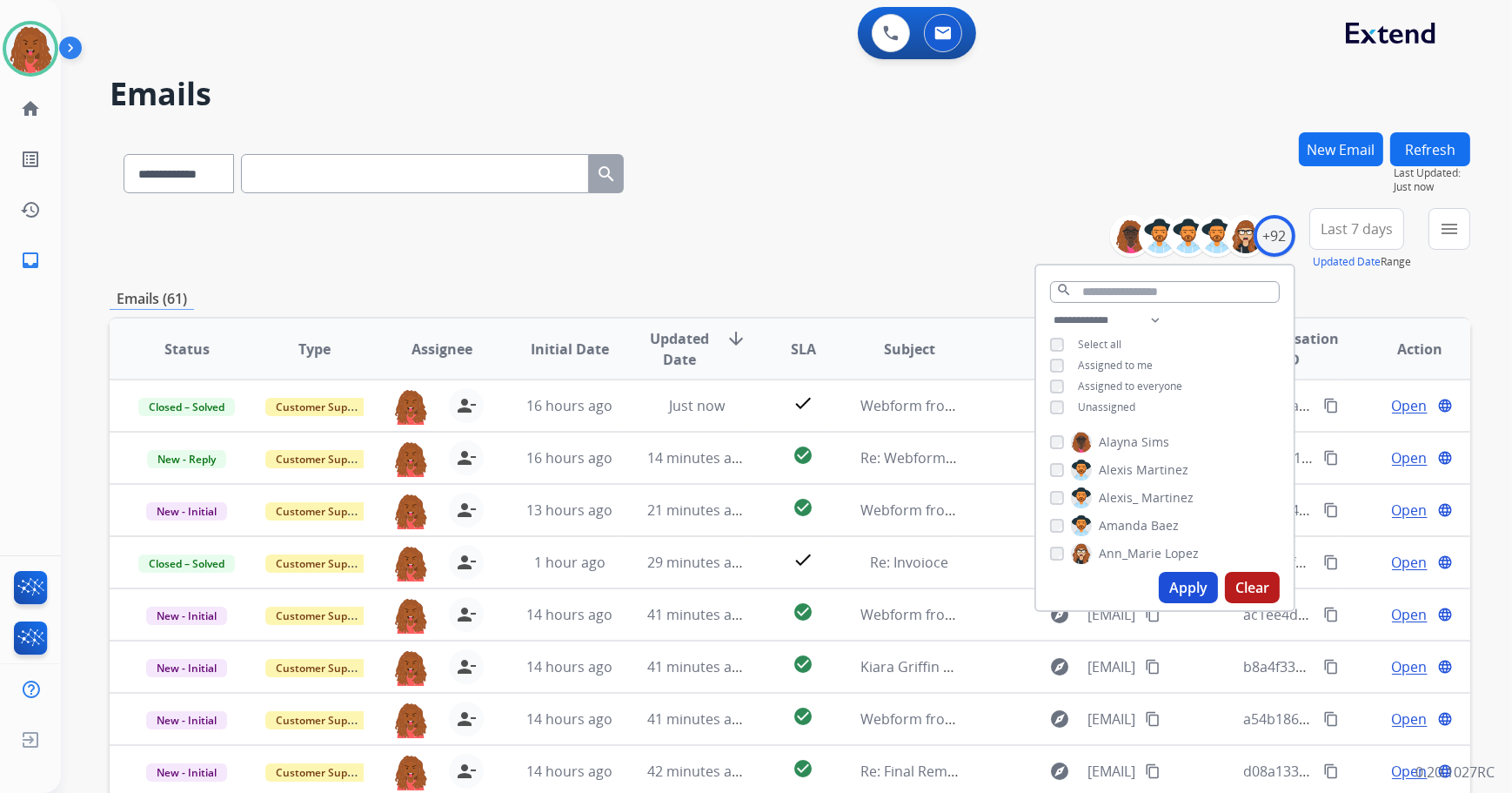 click on "Emails (61)" at bounding box center (790, 299) 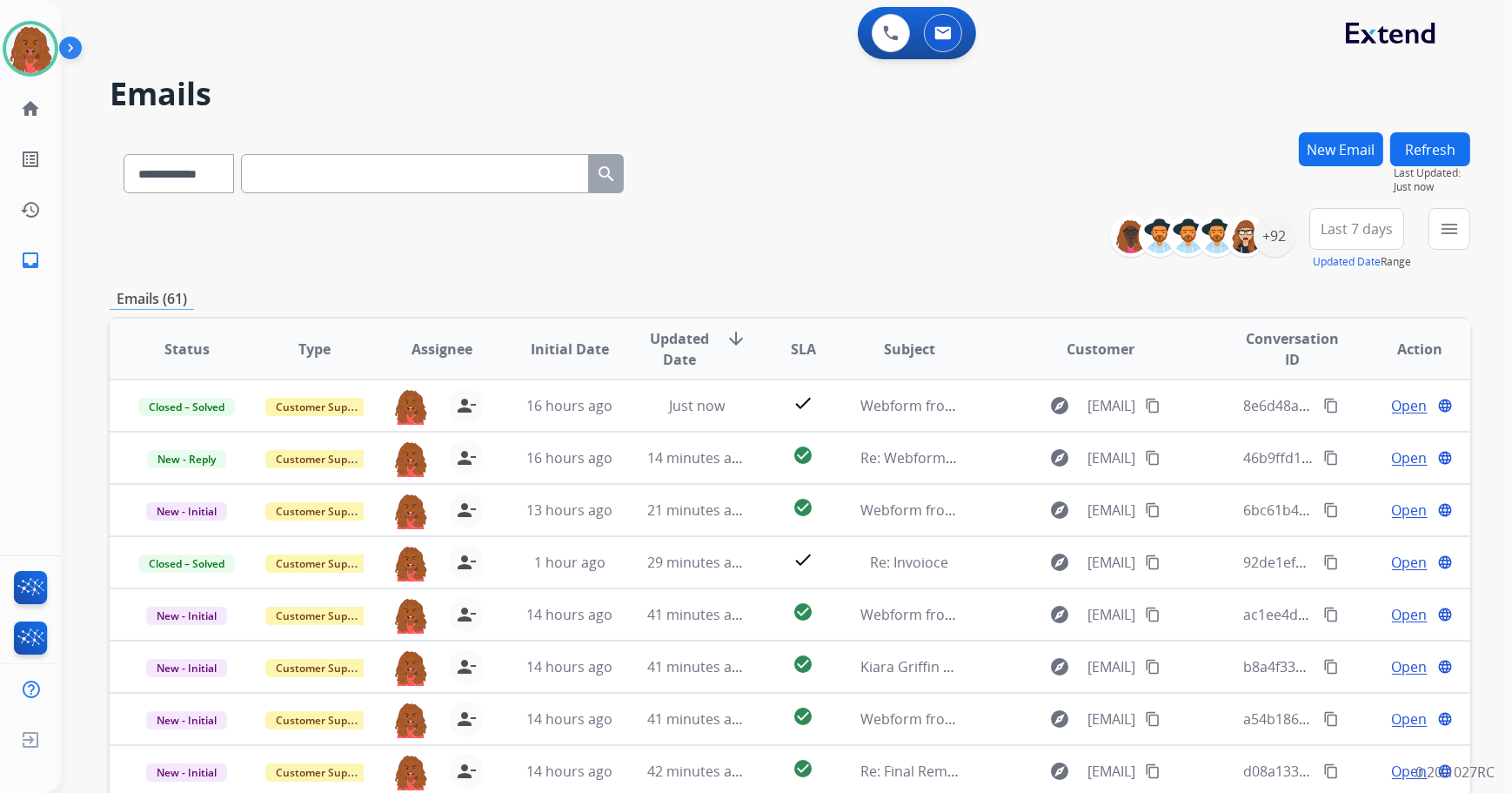 click on "Last 7 days" at bounding box center (1356, 229) 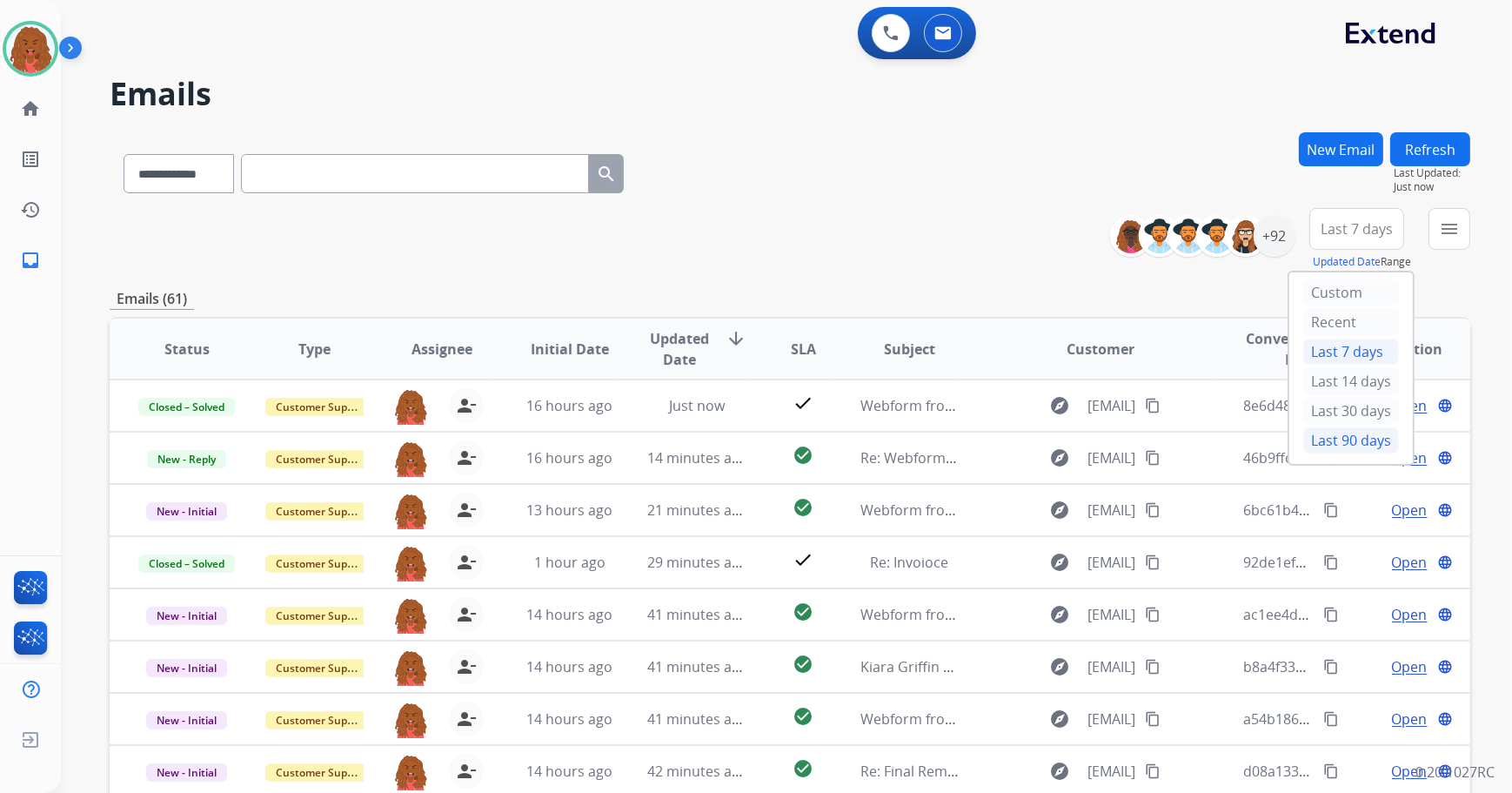 click on "Last 90 days" at bounding box center [1351, 440] 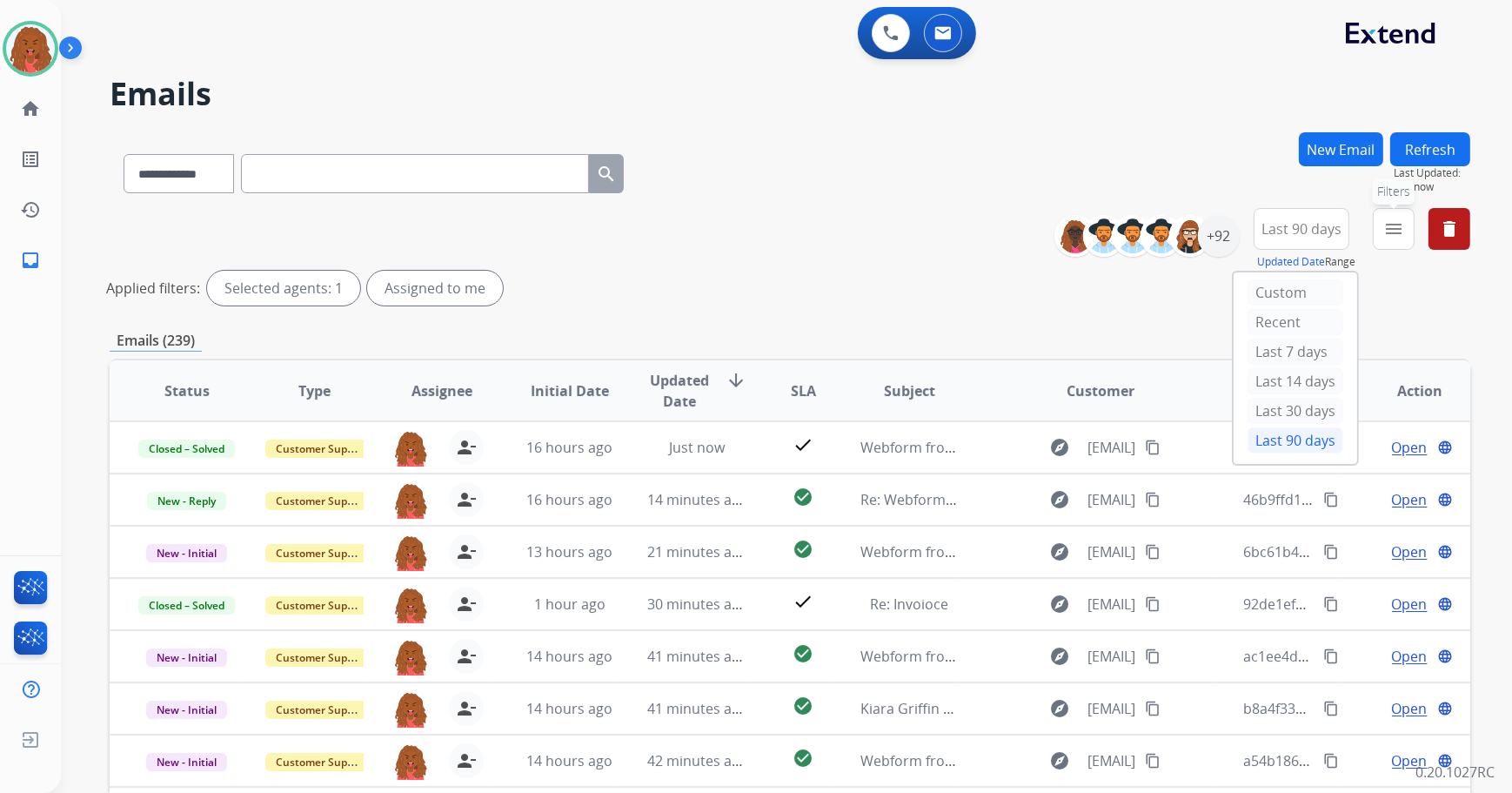 click on "menu" at bounding box center (1394, 229) 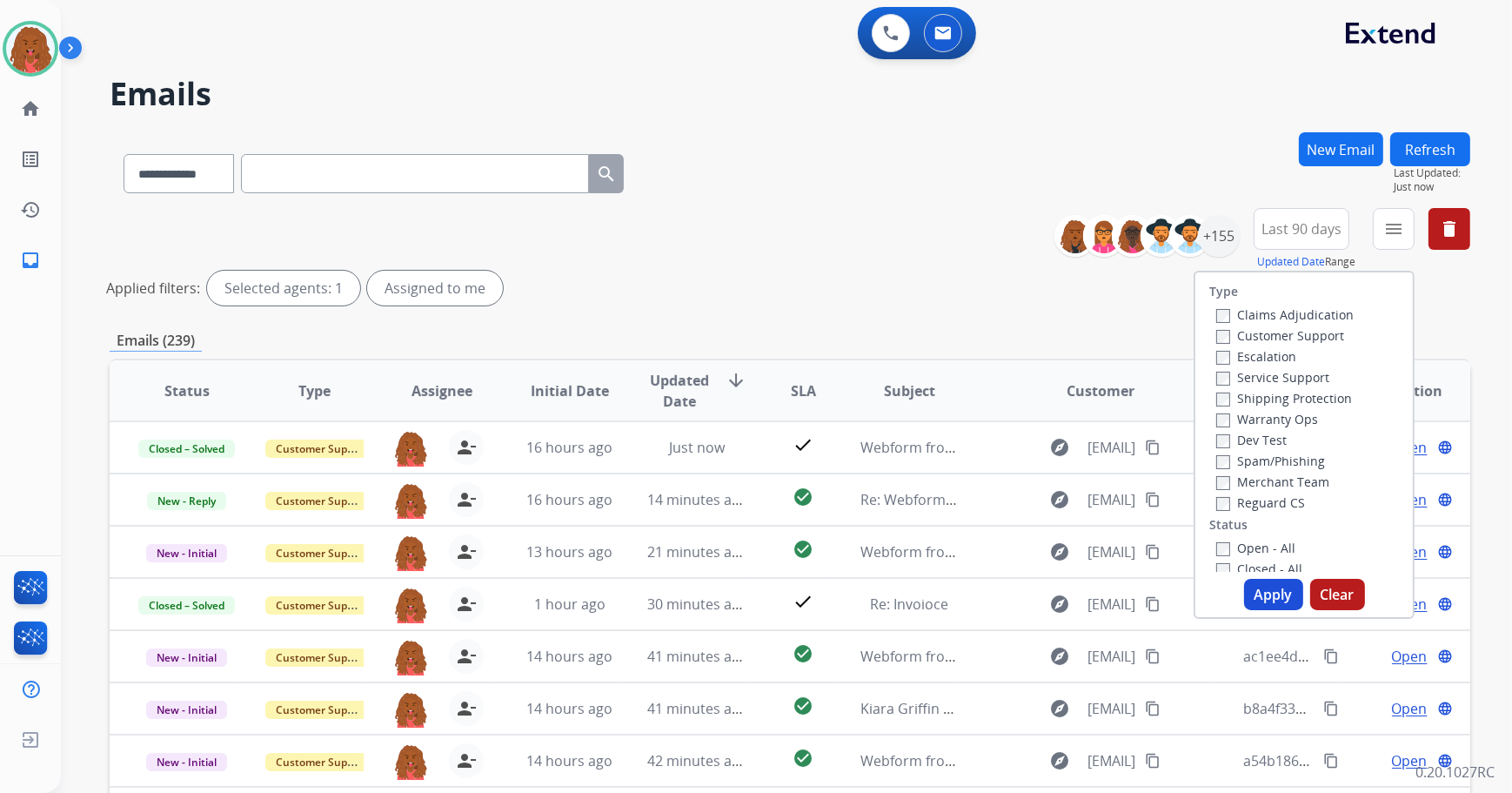 click on "Customer Support" at bounding box center (1280, 335) 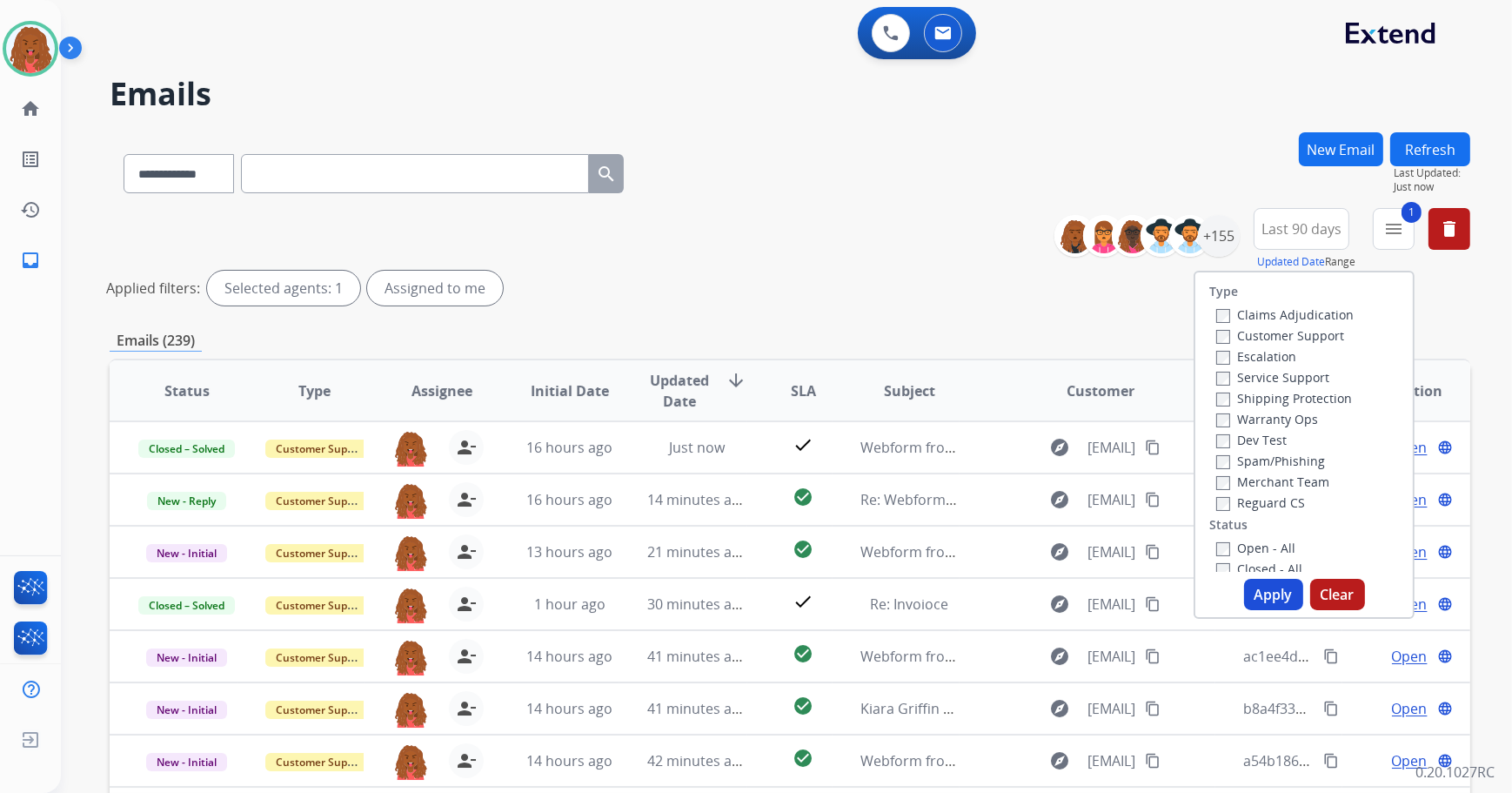 click on "Claims Adjudication   Customer Support   Escalation   Service Support   Shipping Protection   Warranty Ops   Dev Test   Spam/Phishing   Merchant Team   Reguard CS" at bounding box center [1281, 408] 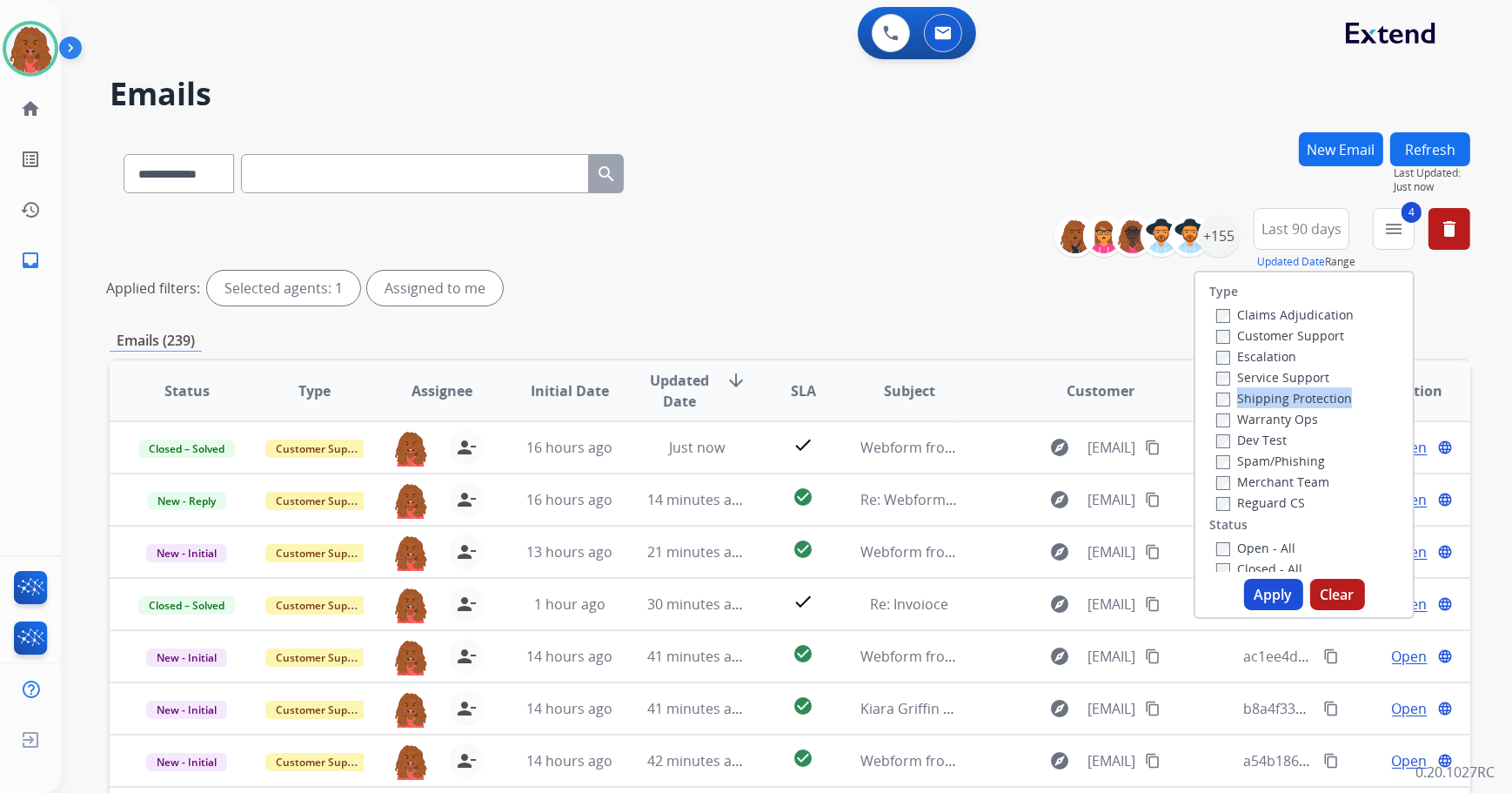 click on "Apply" at bounding box center (1274, 595) 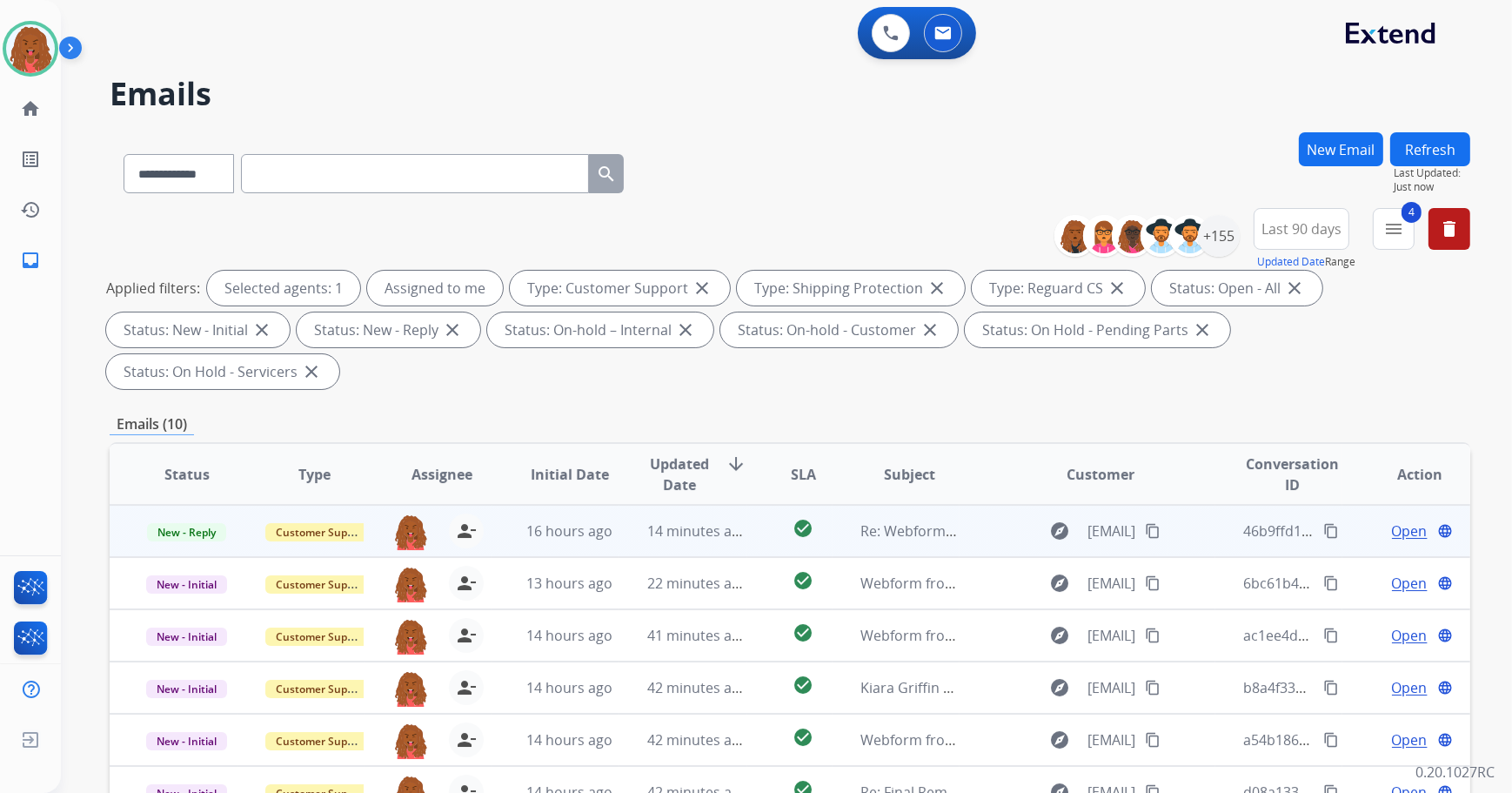scroll, scrollTop: 1, scrollLeft: 0, axis: vertical 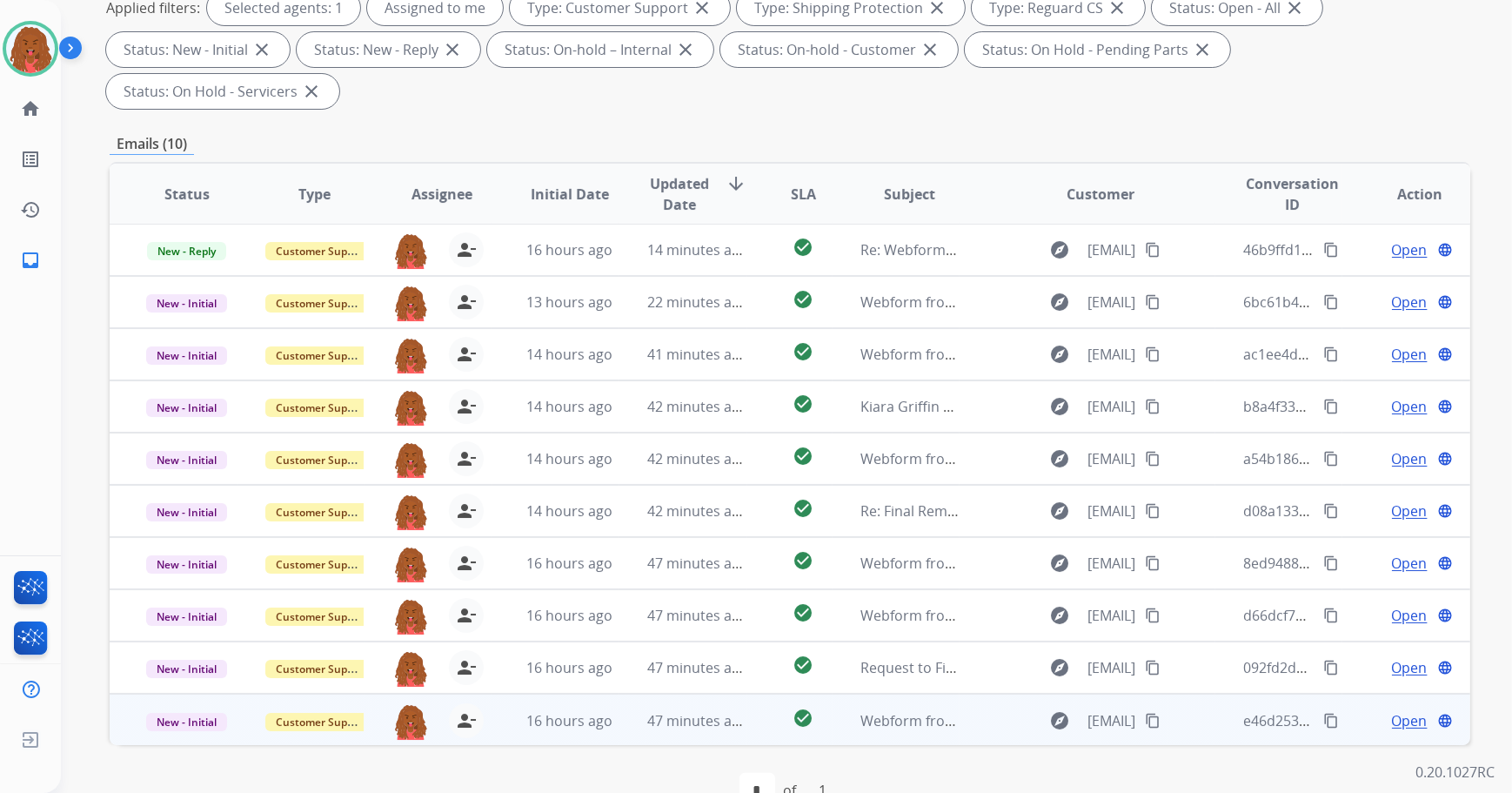 click on "Open" at bounding box center (1409, 721) 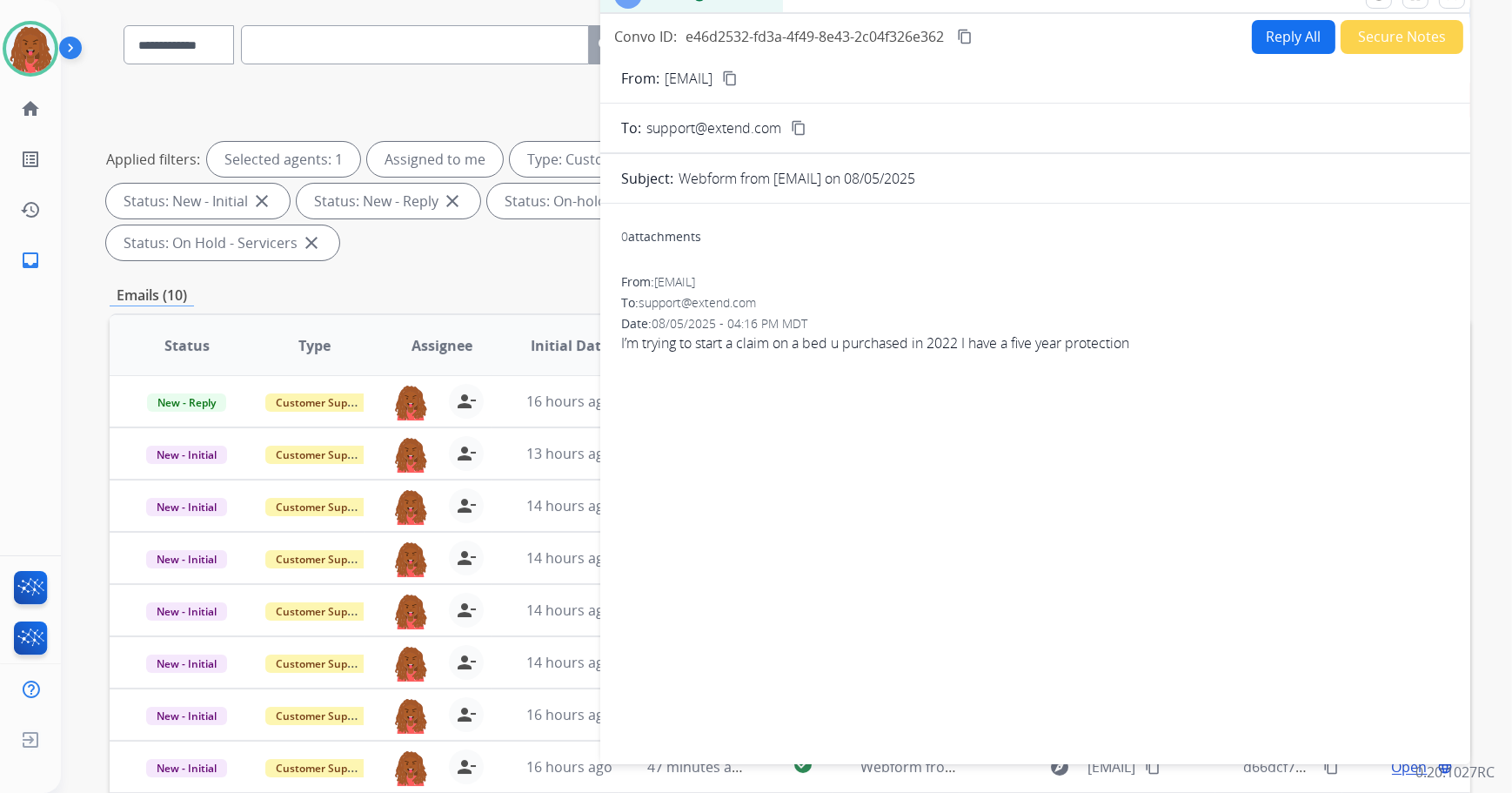 scroll, scrollTop: 44, scrollLeft: 0, axis: vertical 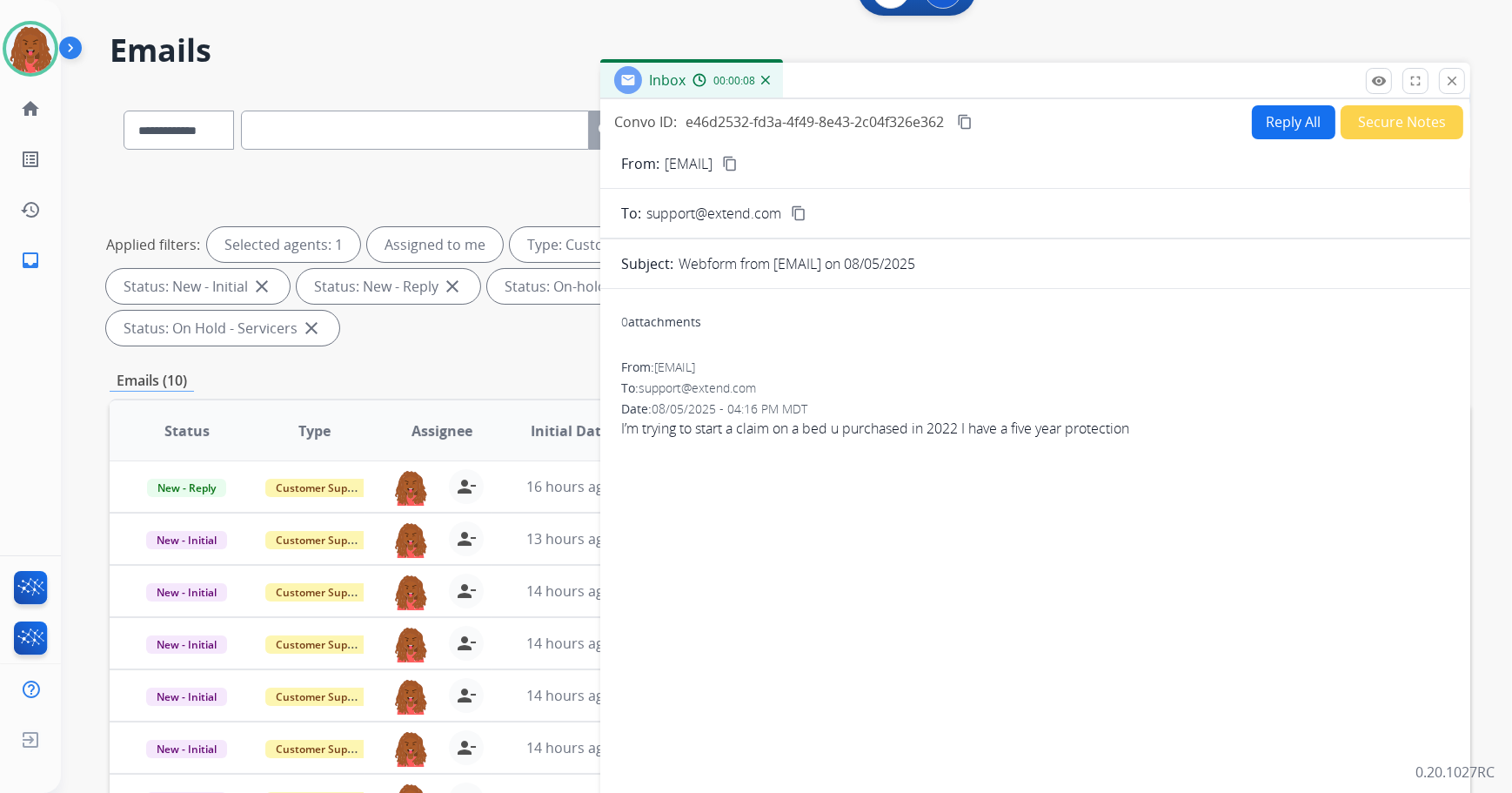 click on "content_copy" at bounding box center [730, 164] 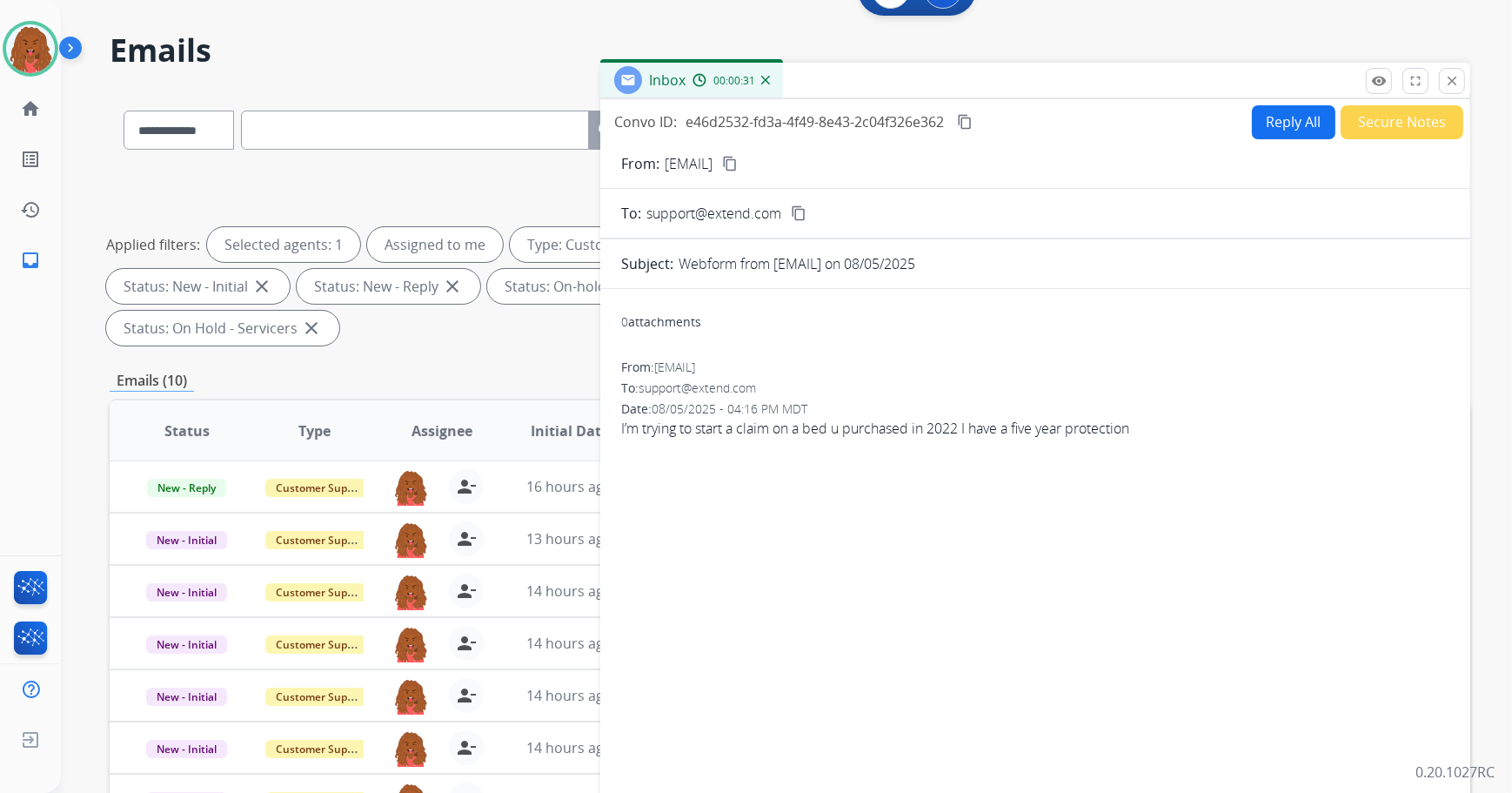 click on "Reply All" at bounding box center (1294, 122) 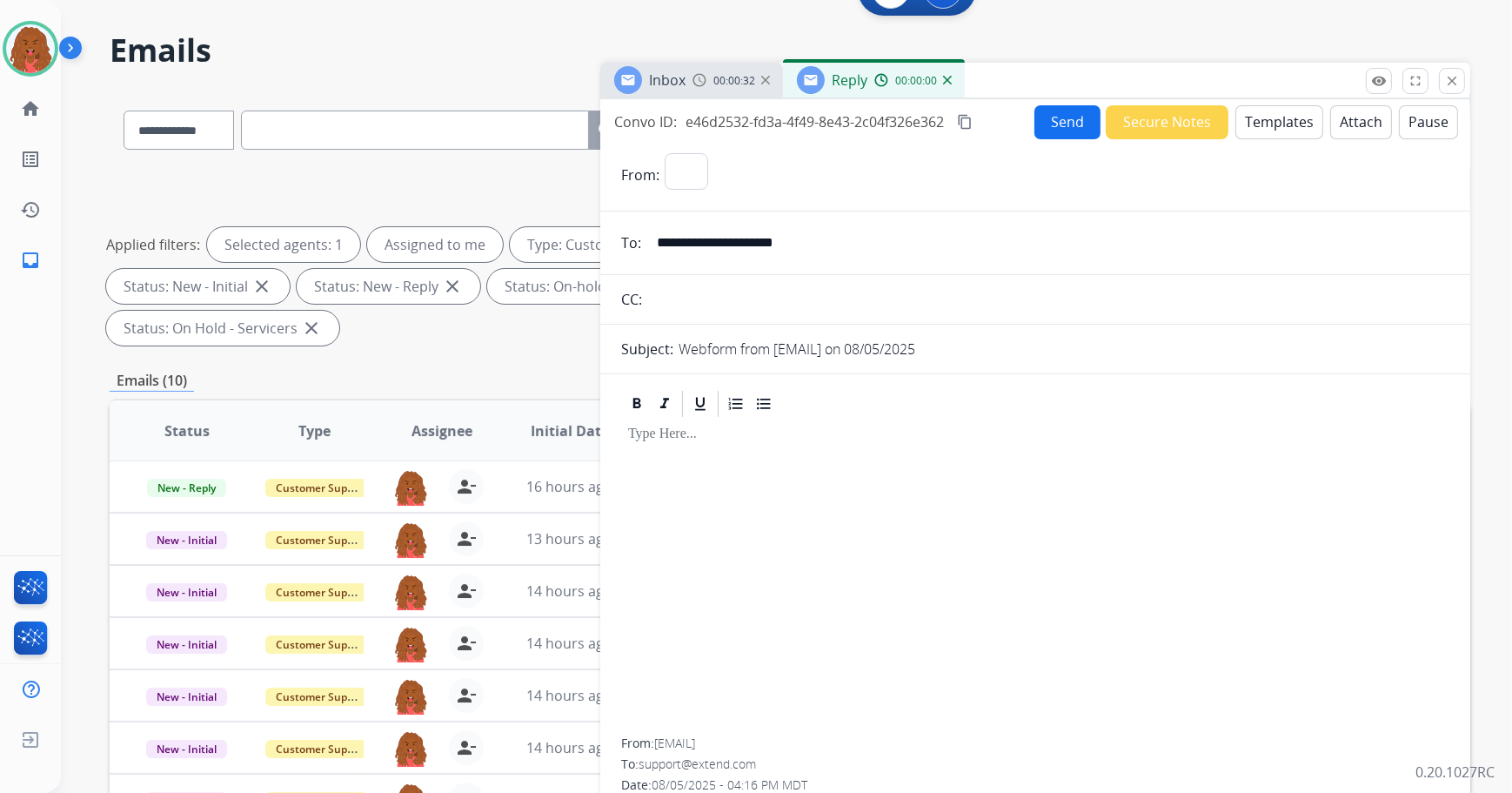 select on "**********" 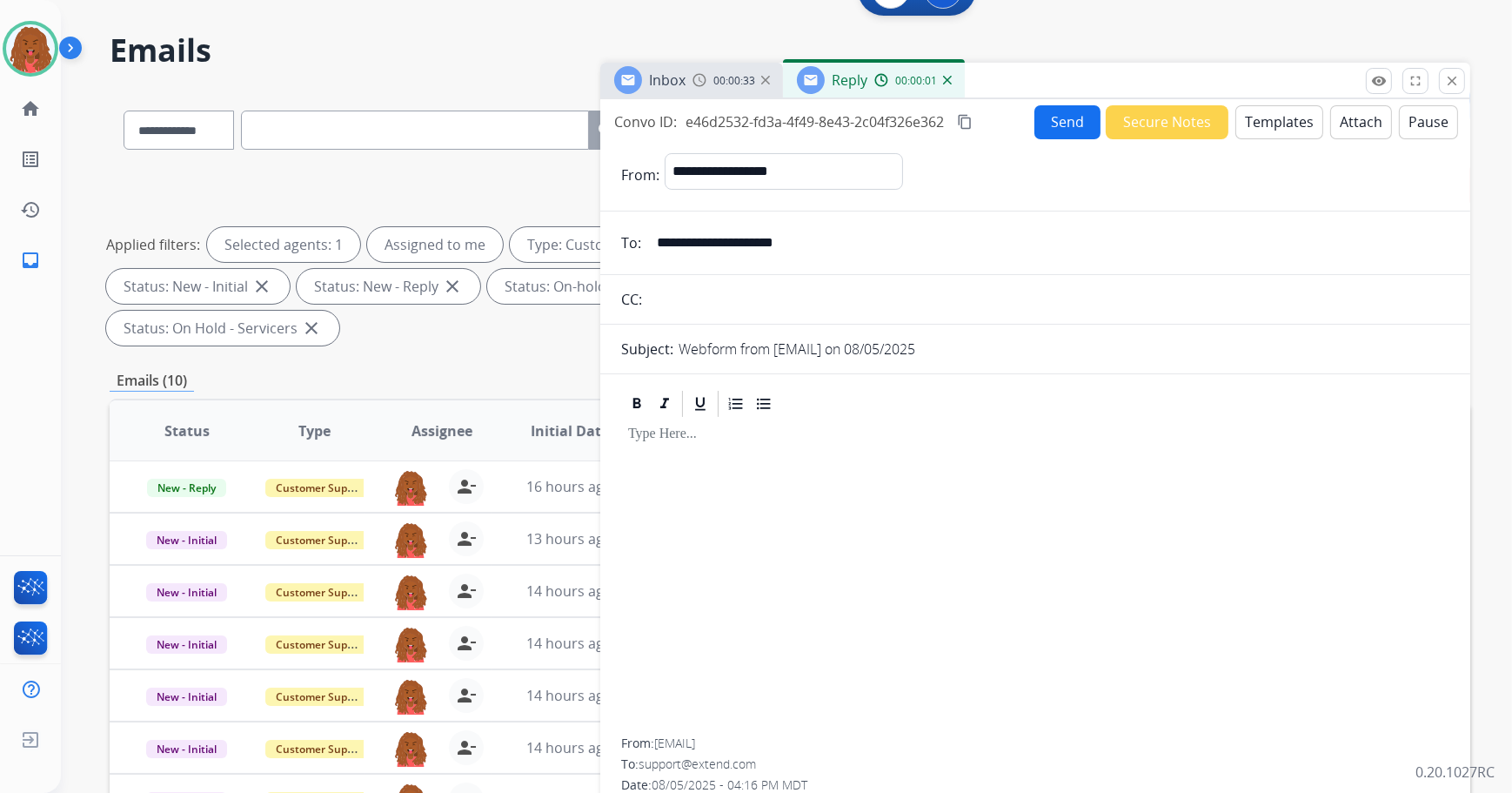 click on "Templates" at bounding box center (1279, 122) 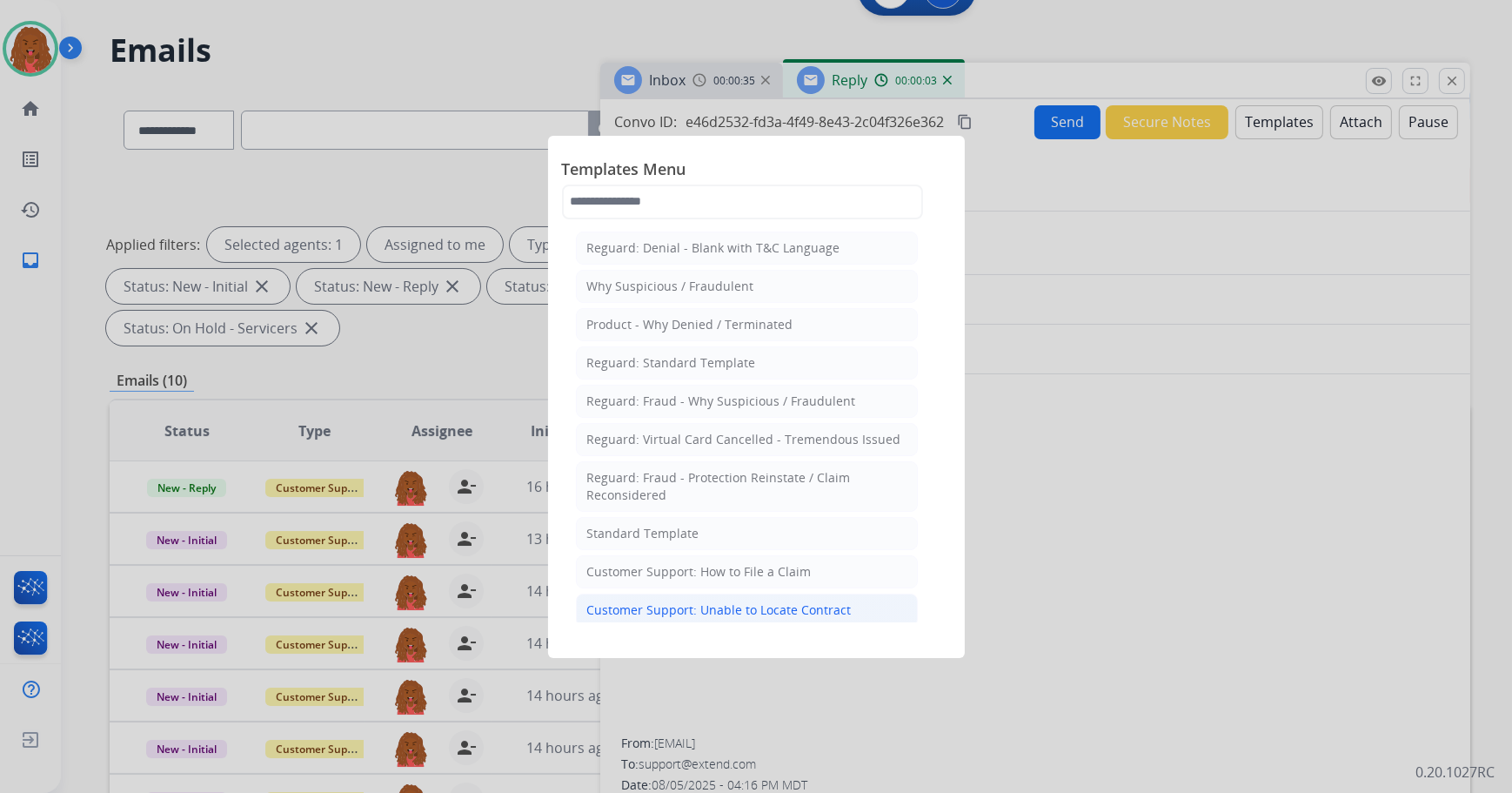 click on "Customer Support: Unable to Locate Contract" 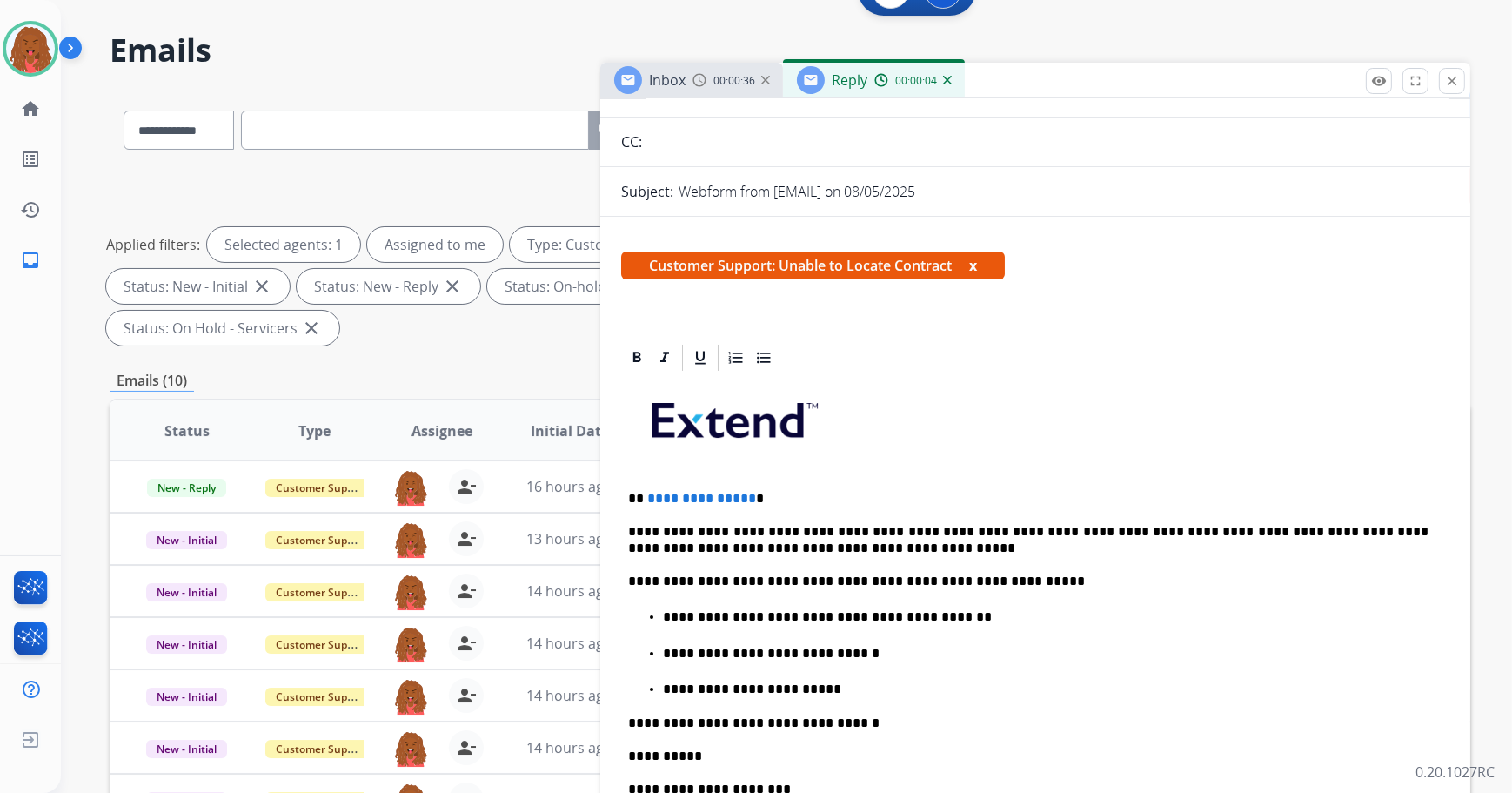 scroll, scrollTop: 158, scrollLeft: 0, axis: vertical 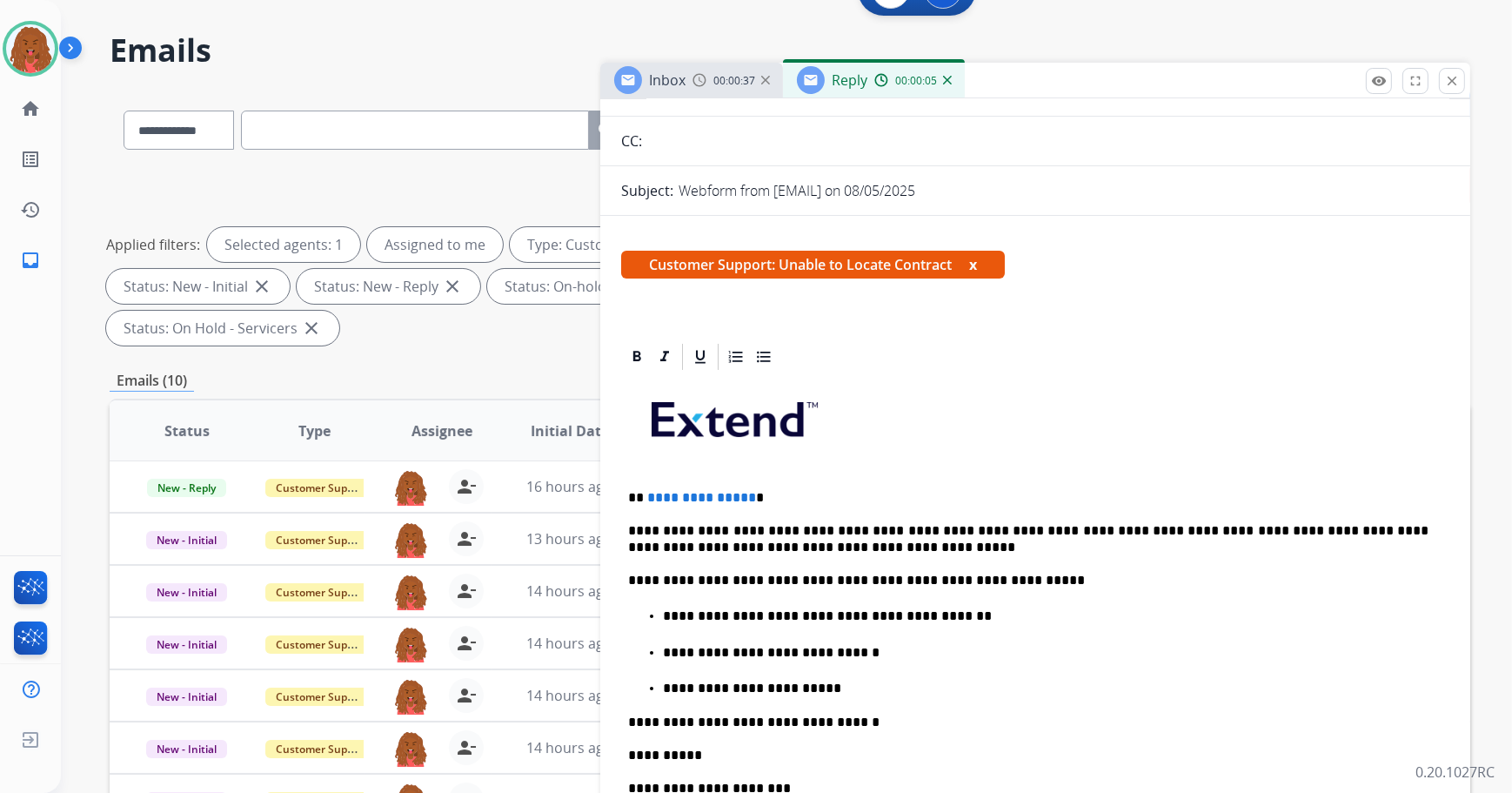 click on "**********" at bounding box center [701, 497] 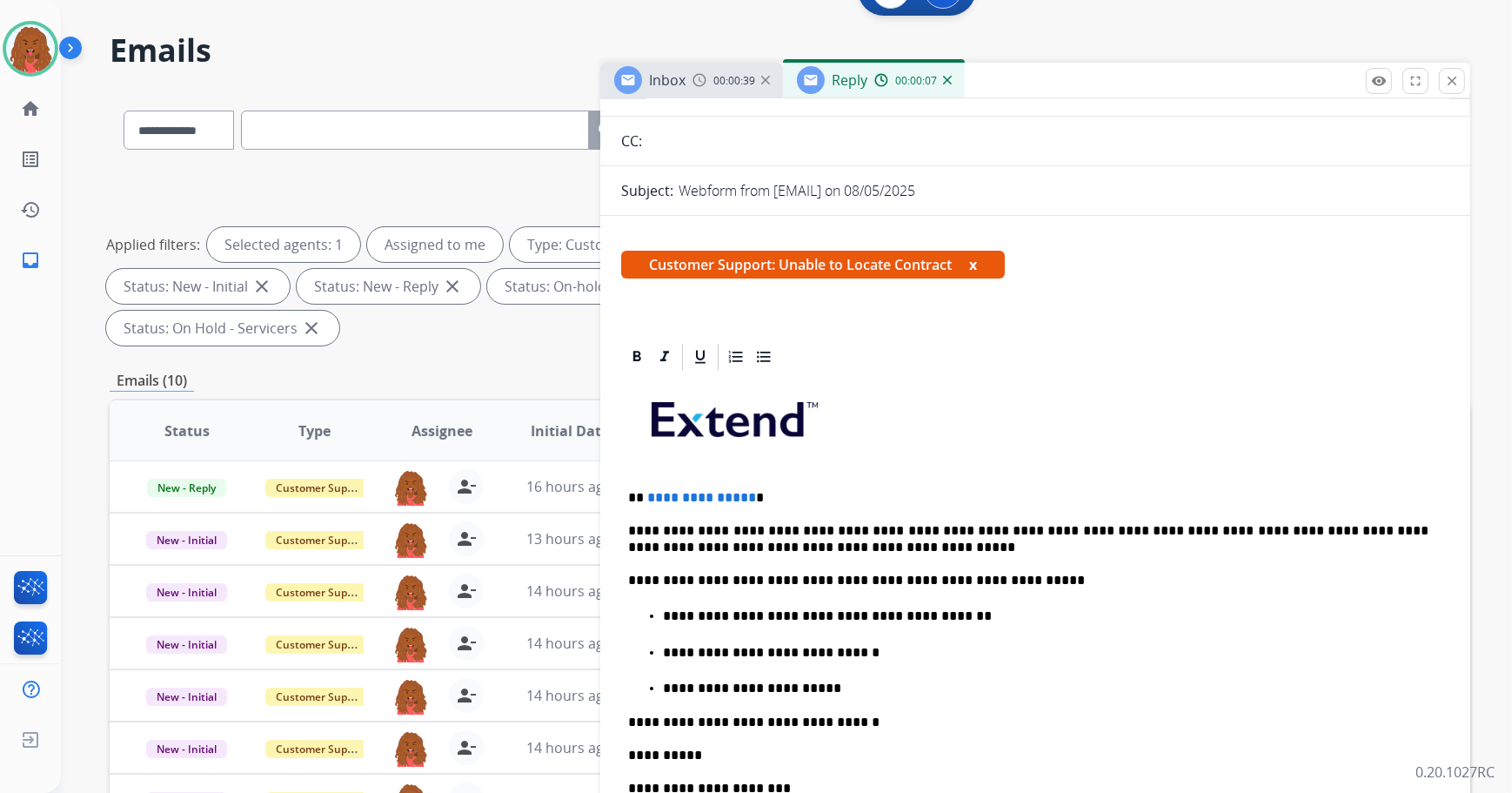 type 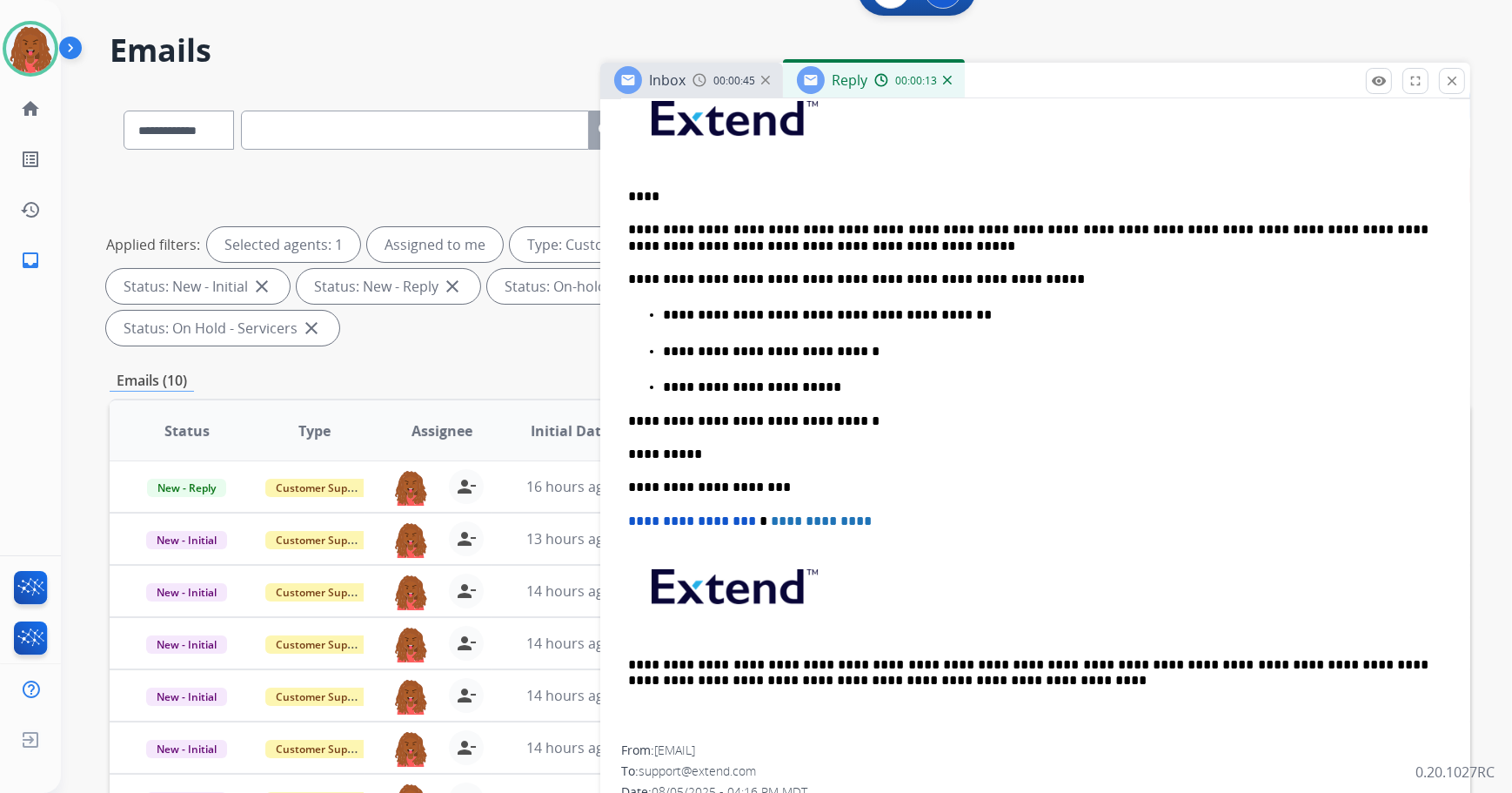 scroll, scrollTop: 487, scrollLeft: 0, axis: vertical 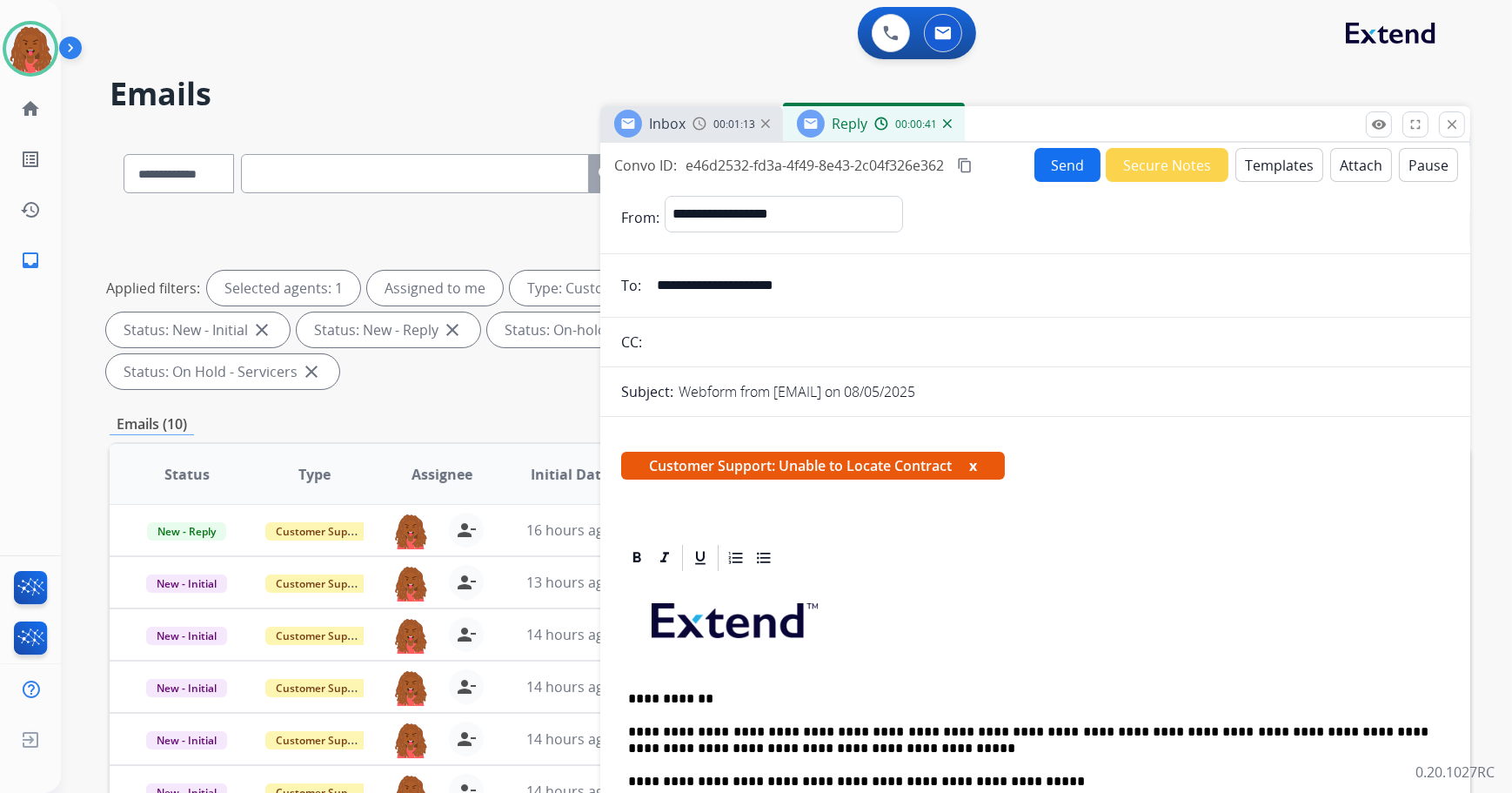 click on "Send" at bounding box center (1067, 165) 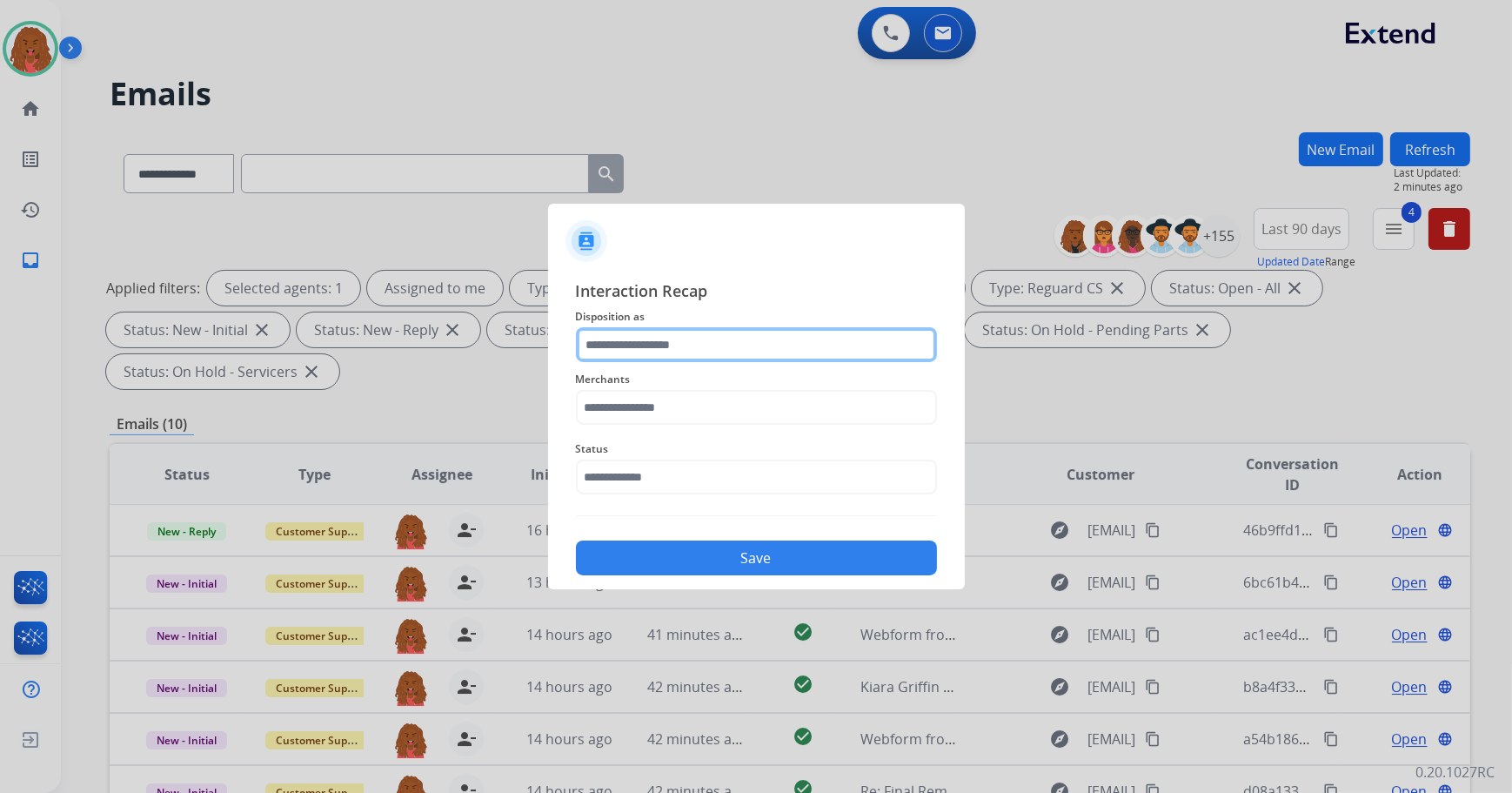 drag, startPoint x: 773, startPoint y: 339, endPoint x: 766, endPoint y: 344, distance: 8.60233 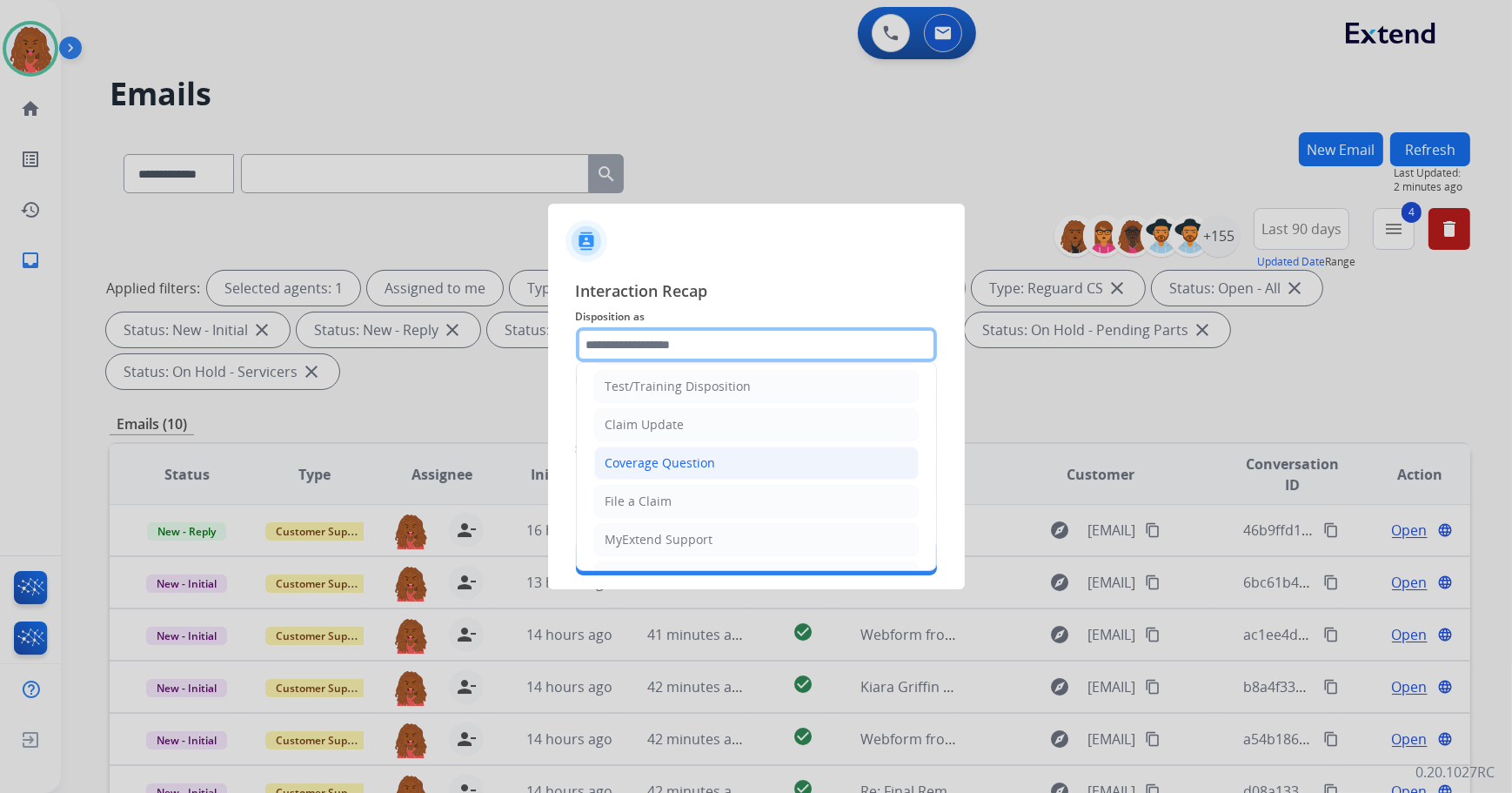 scroll, scrollTop: 158, scrollLeft: 0, axis: vertical 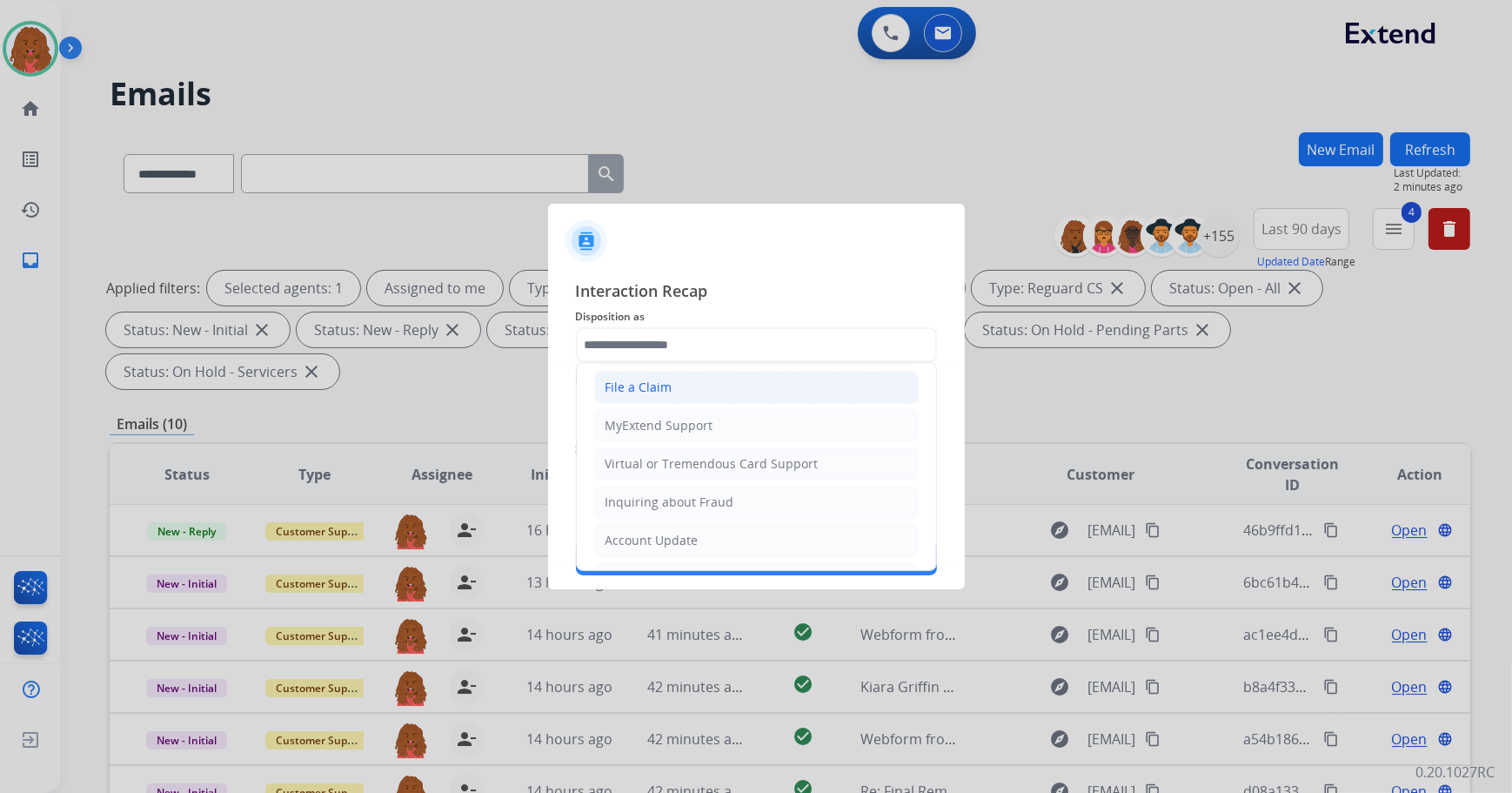 click on "File a Claim" 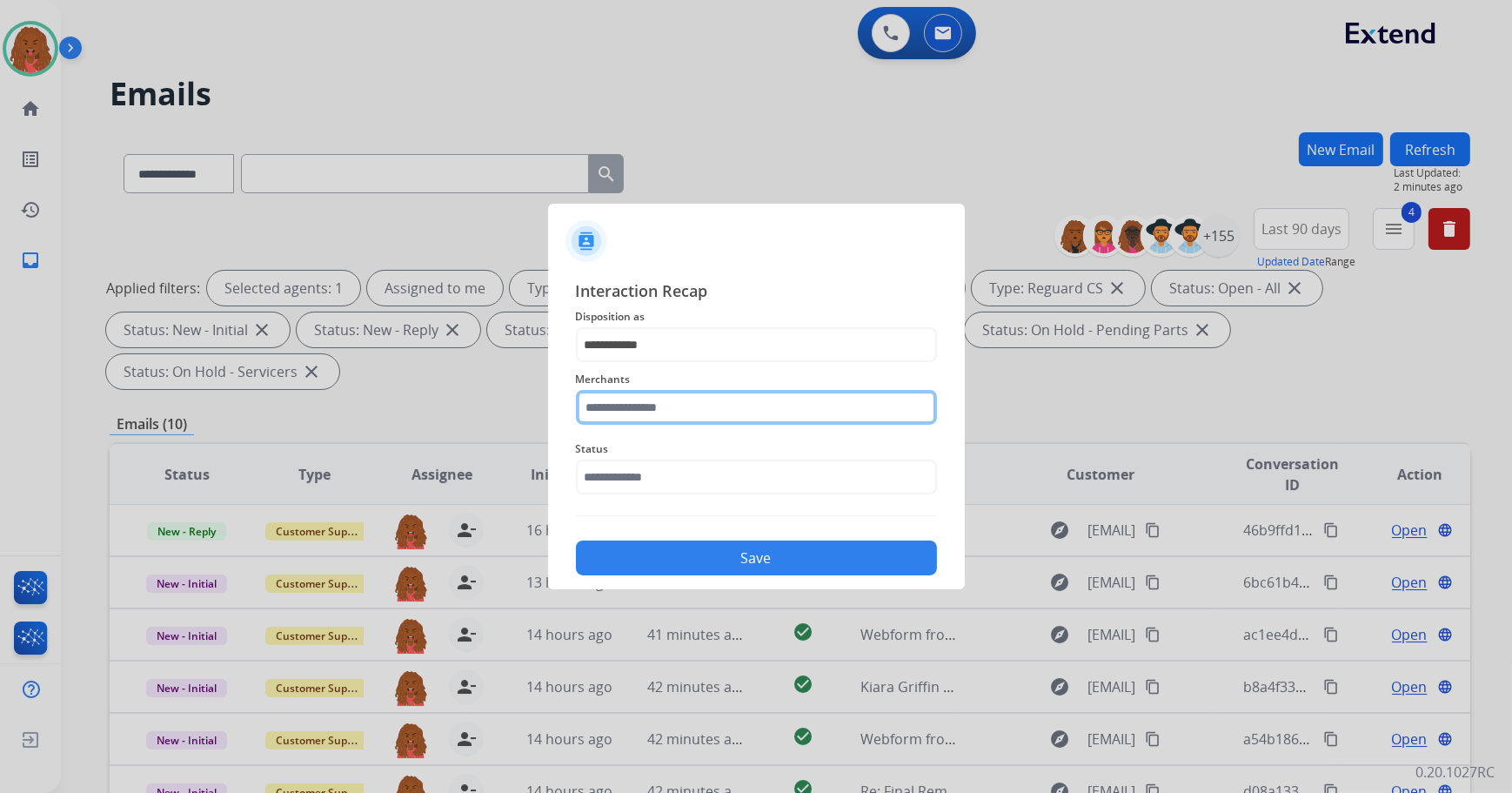 click 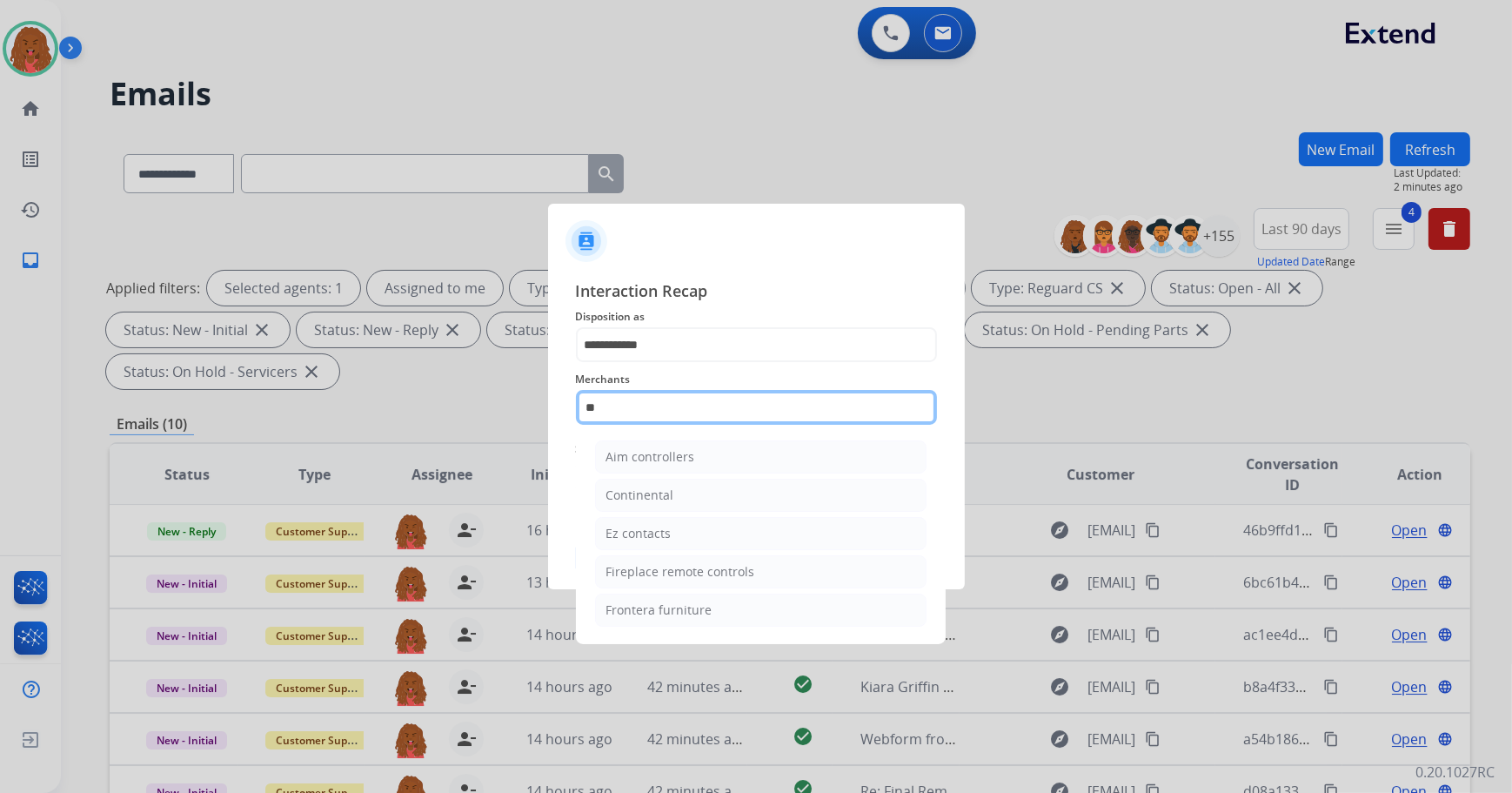 type on "*" 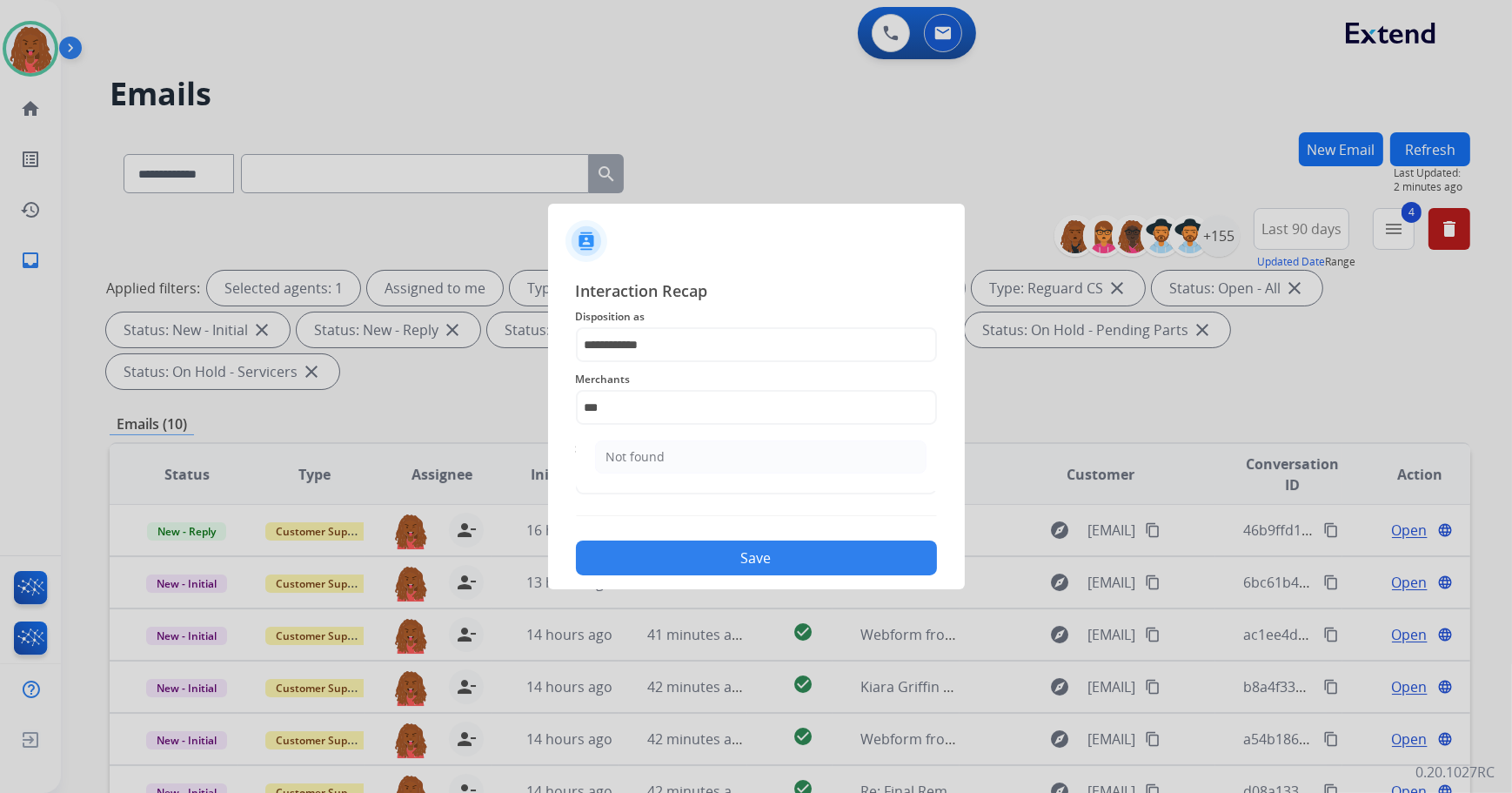 click on "Not found" 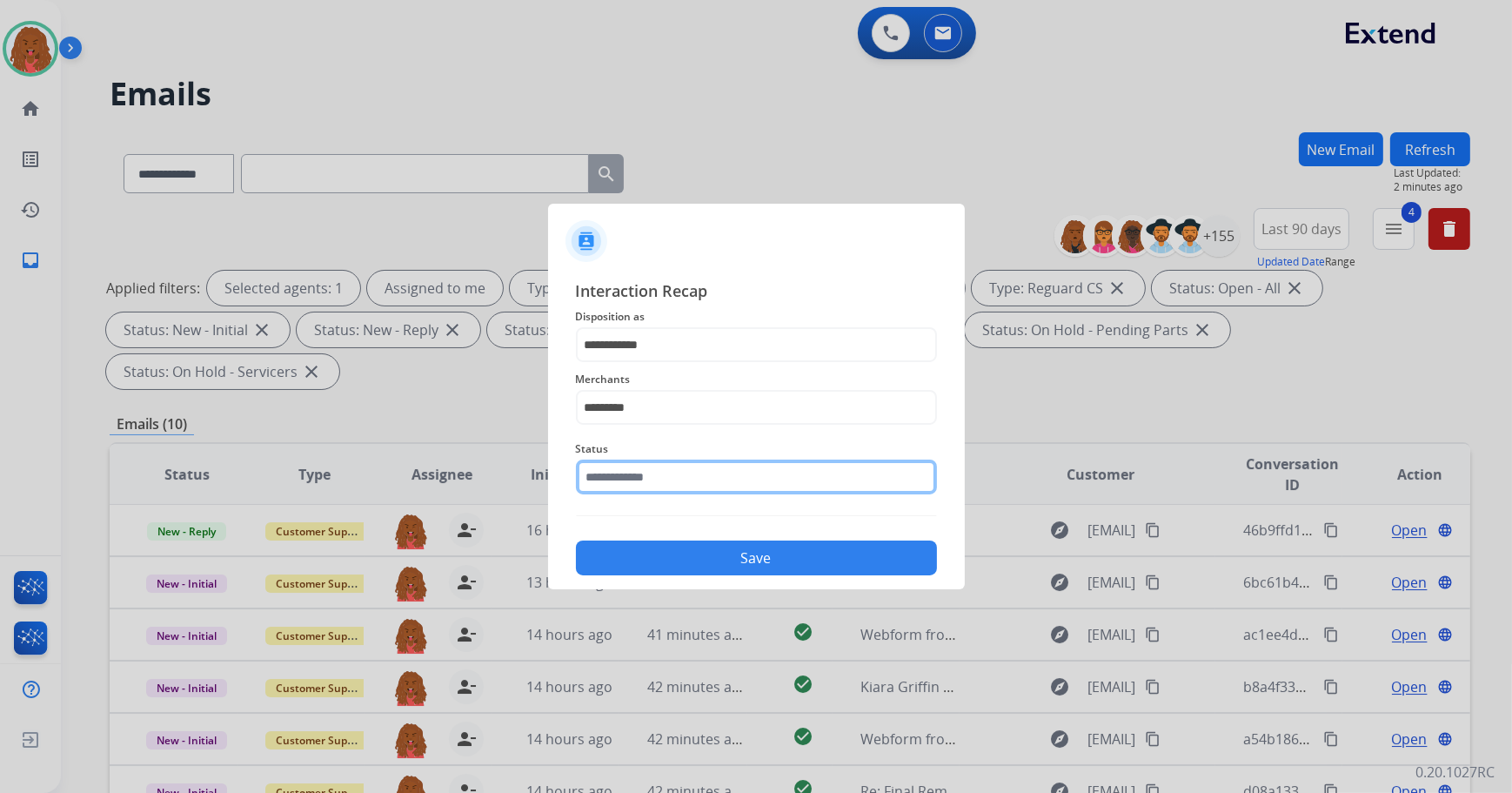 click 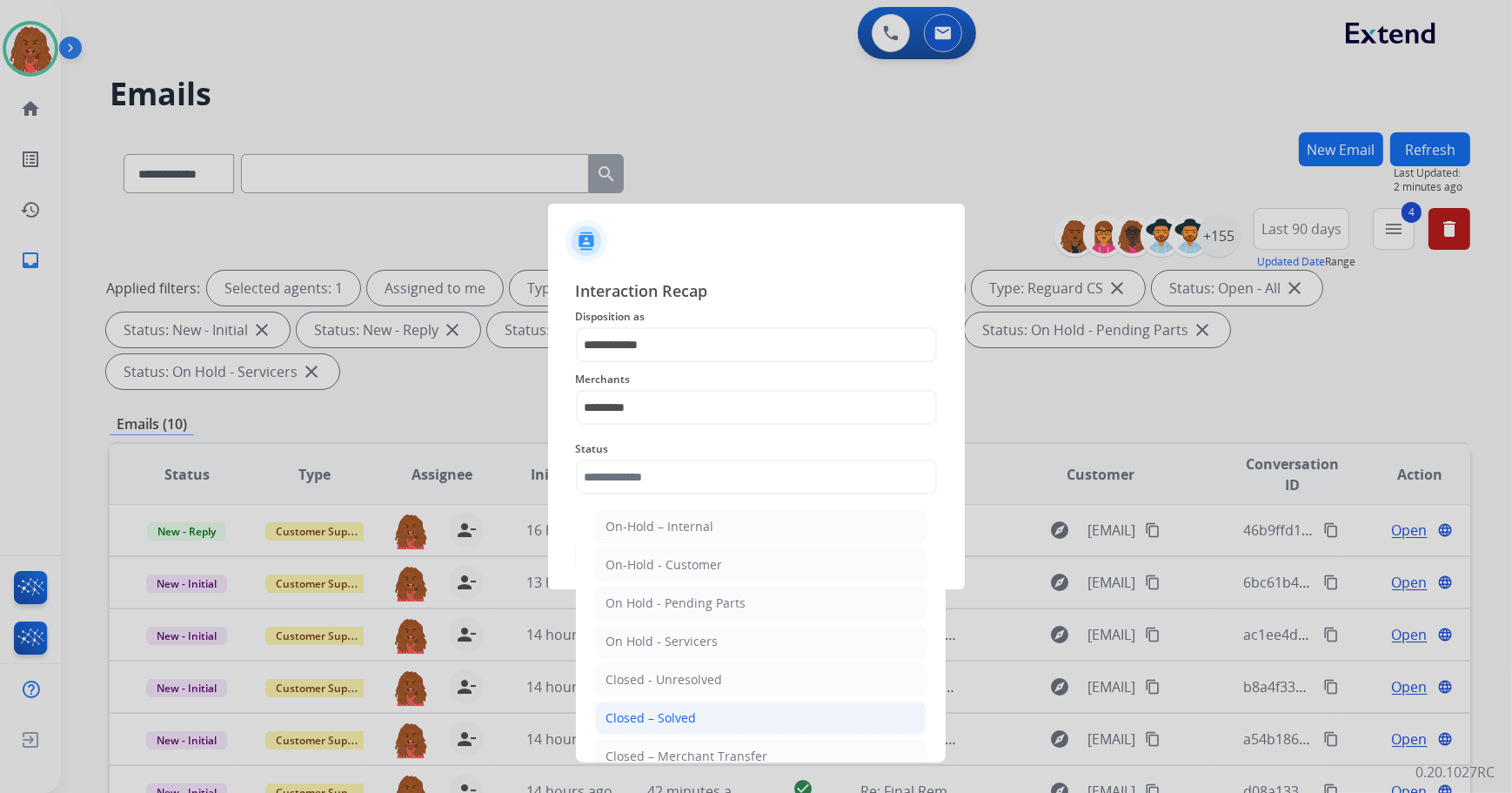 click on "Closed – Solved" 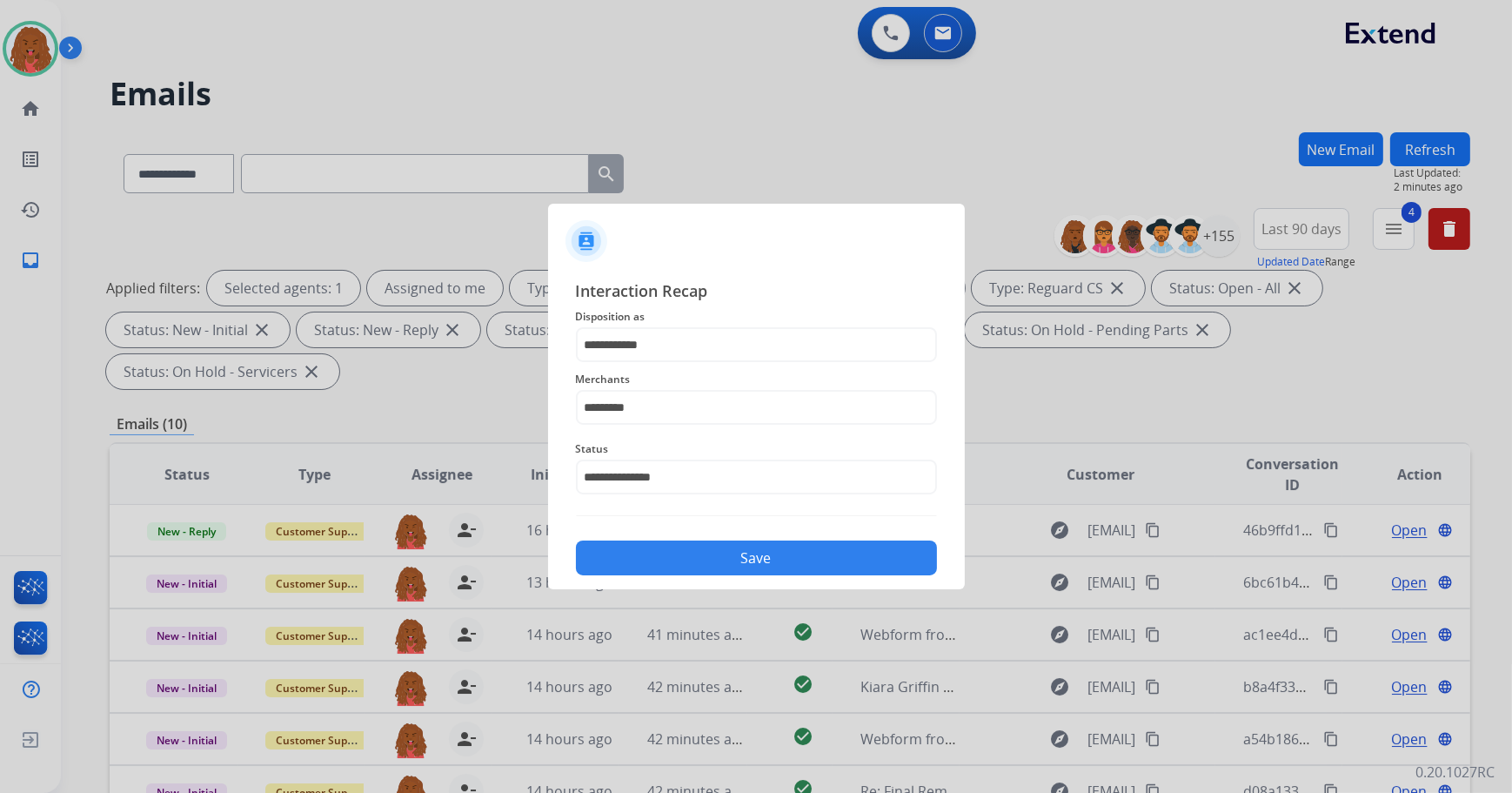 click on "Save" 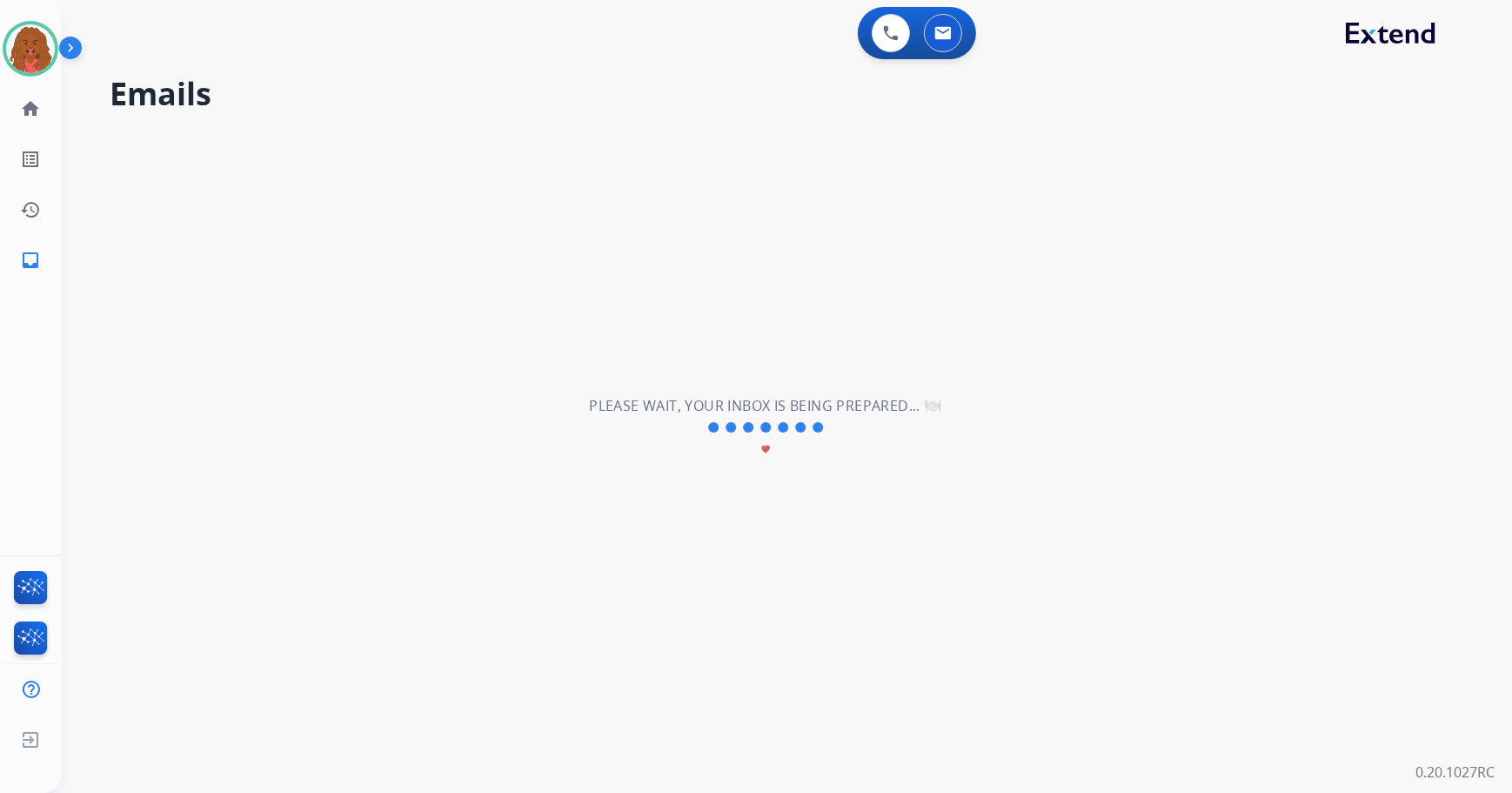 scroll, scrollTop: 0, scrollLeft: 0, axis: both 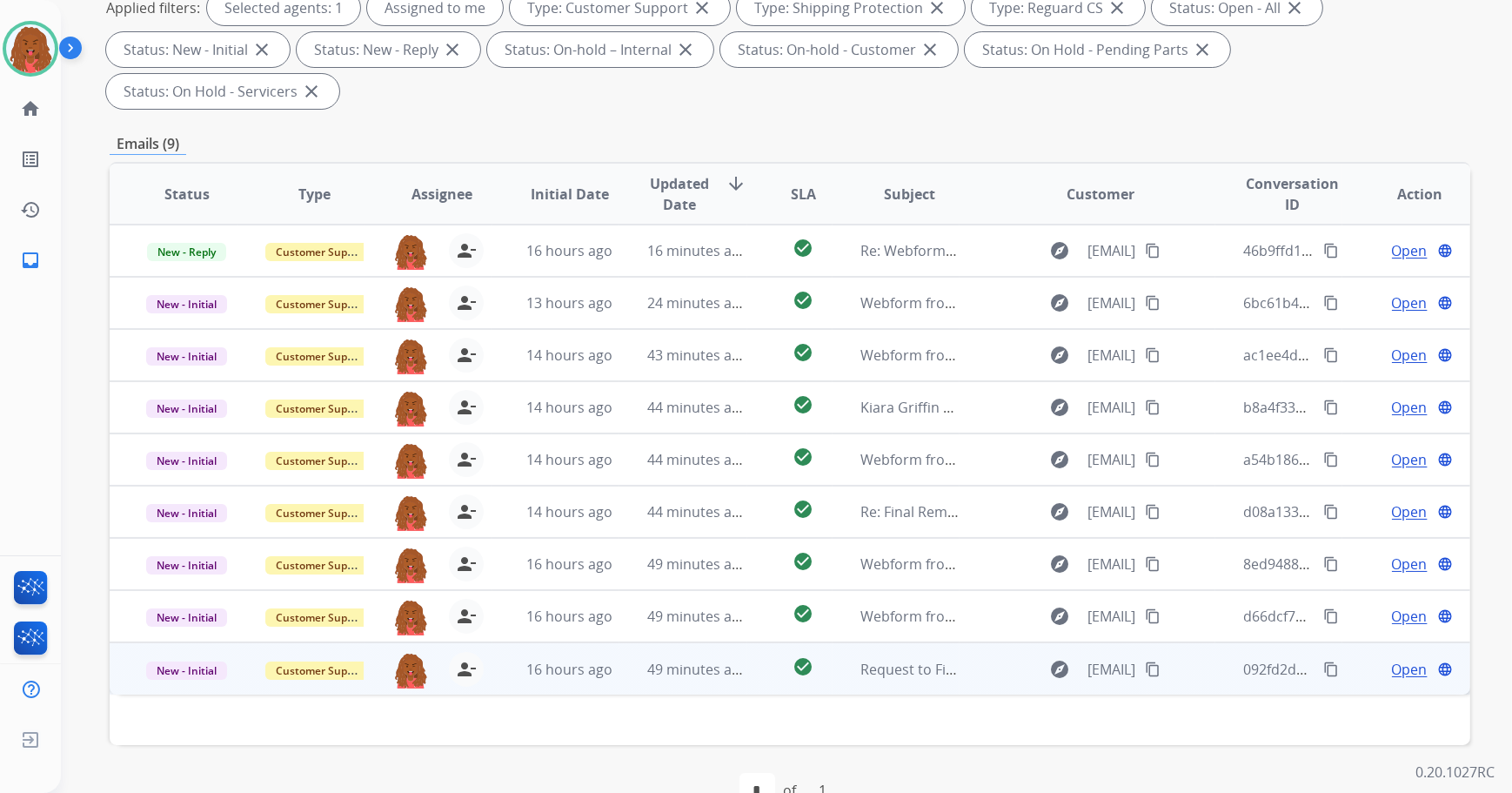 click on "Open" at bounding box center (1409, 669) 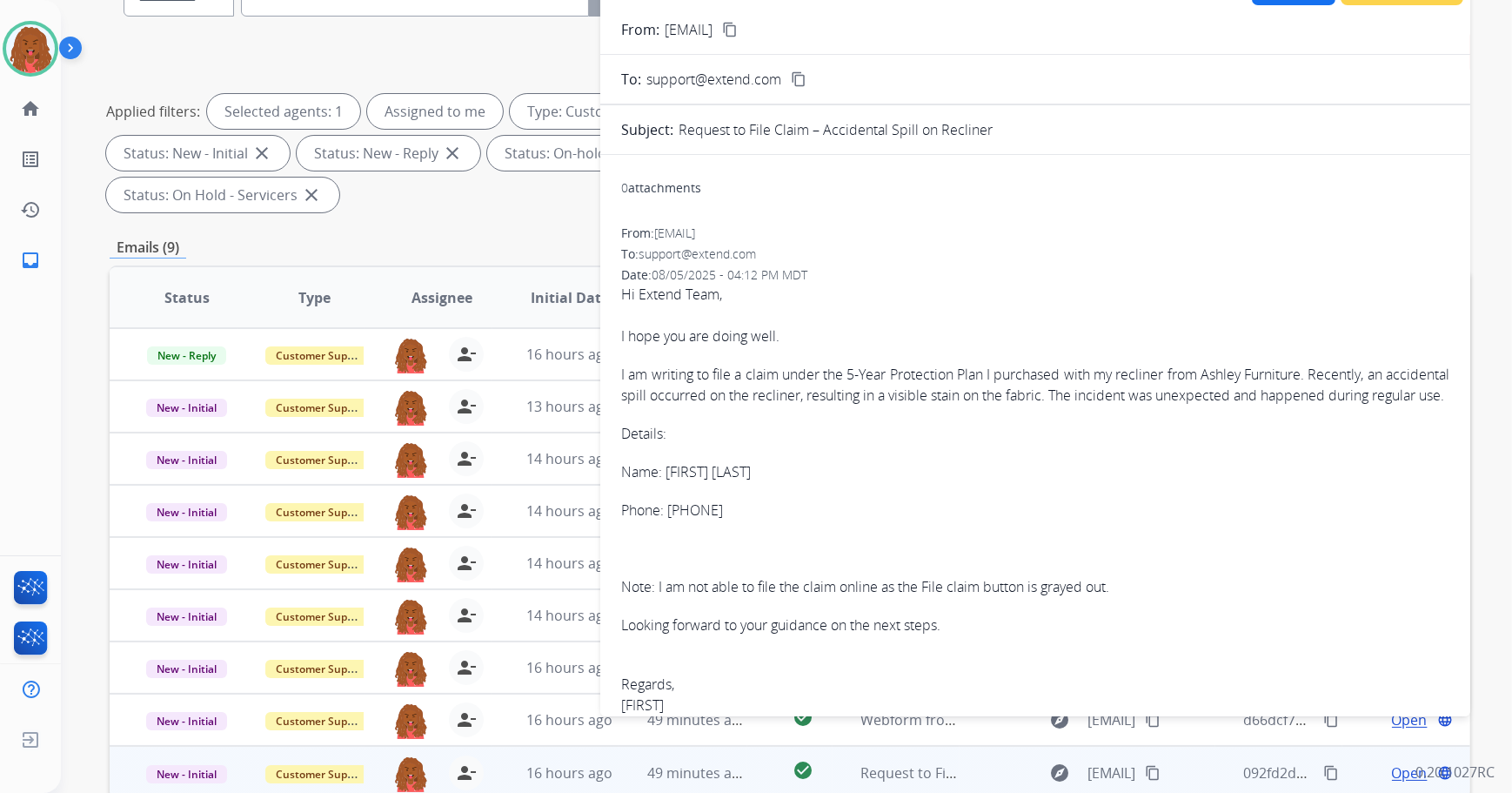 scroll, scrollTop: 122, scrollLeft: 0, axis: vertical 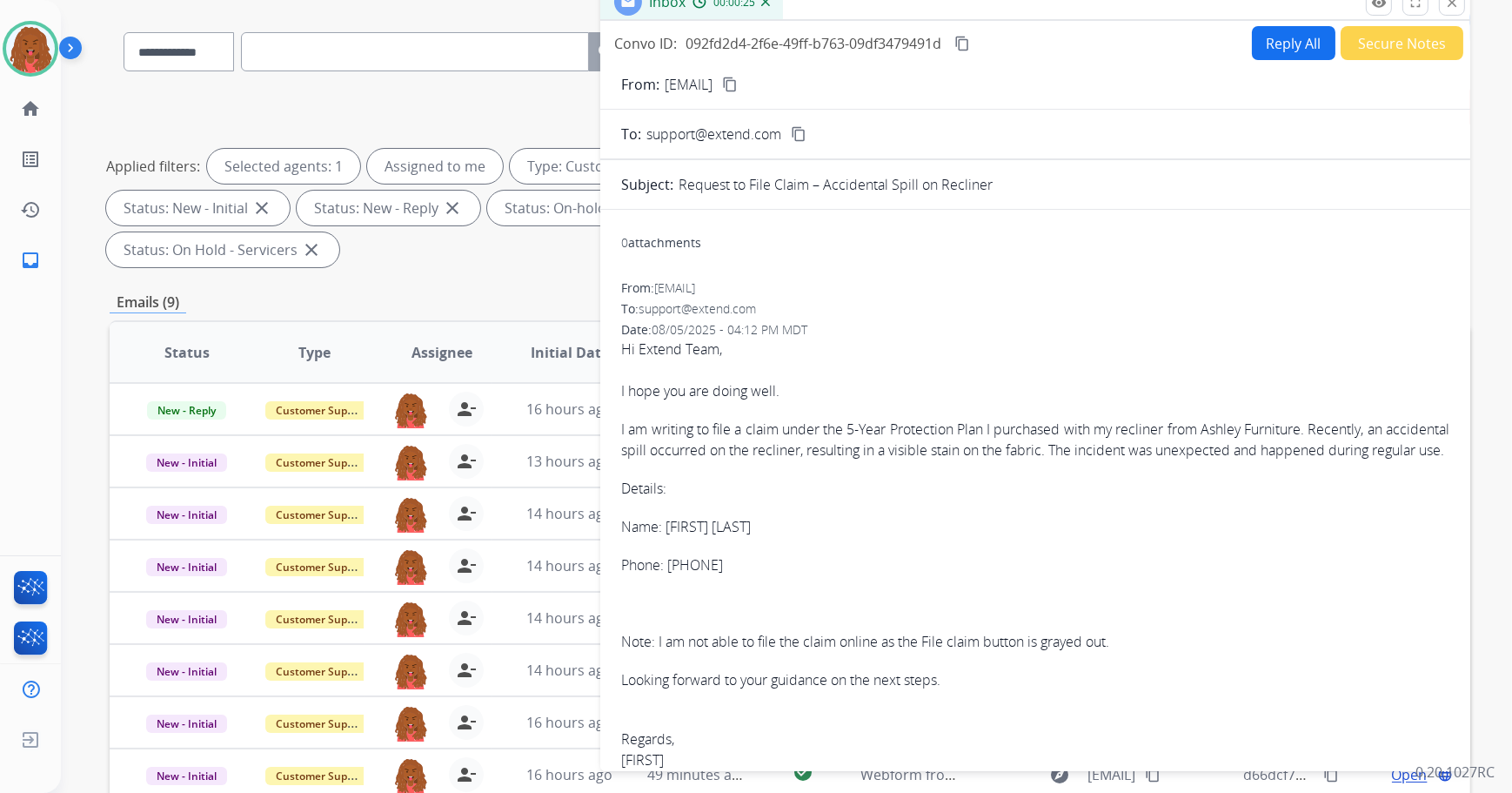 click on "content_copy" at bounding box center [730, 84] 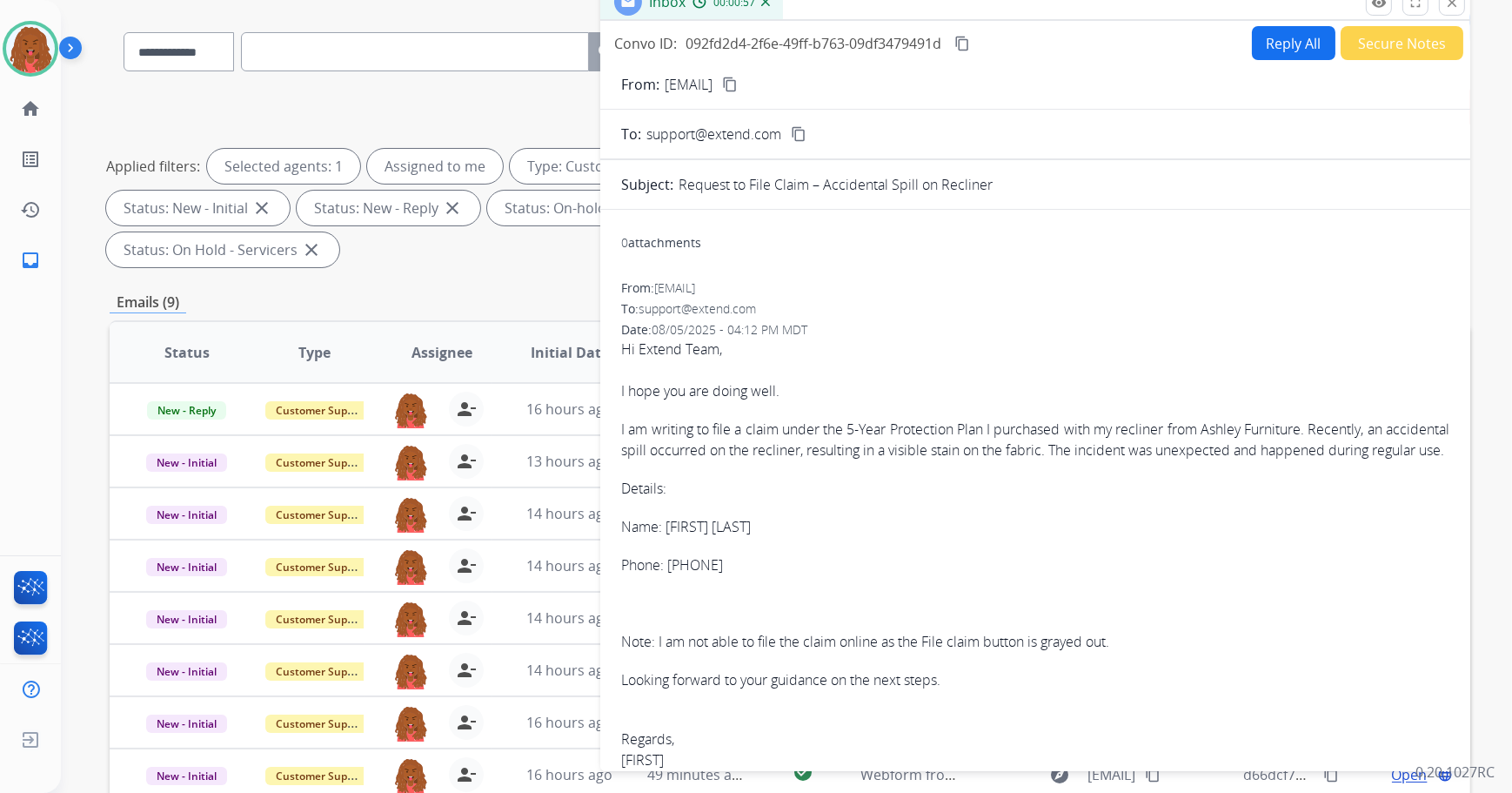click on "Reply All" at bounding box center [1294, 43] 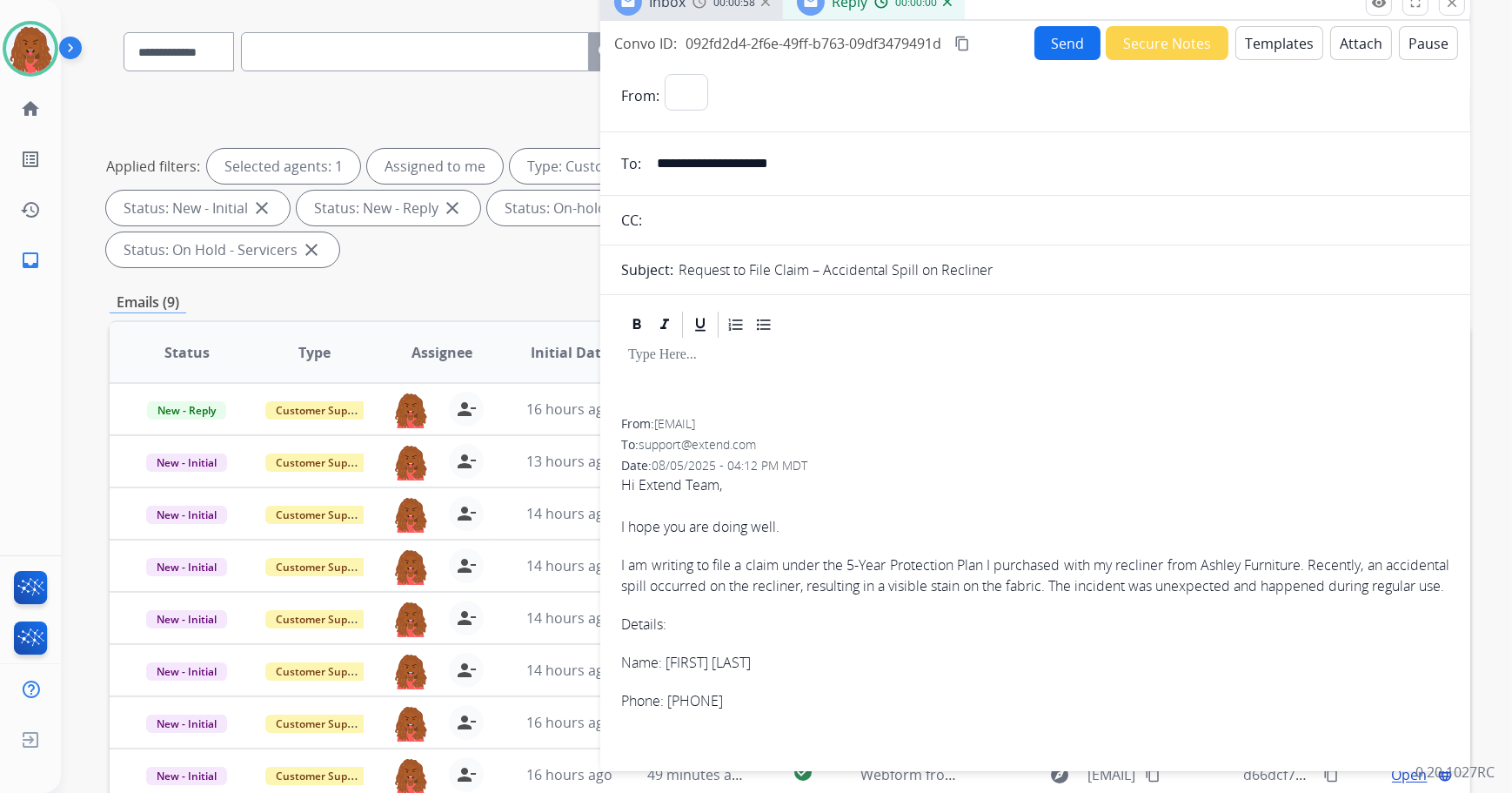select on "**********" 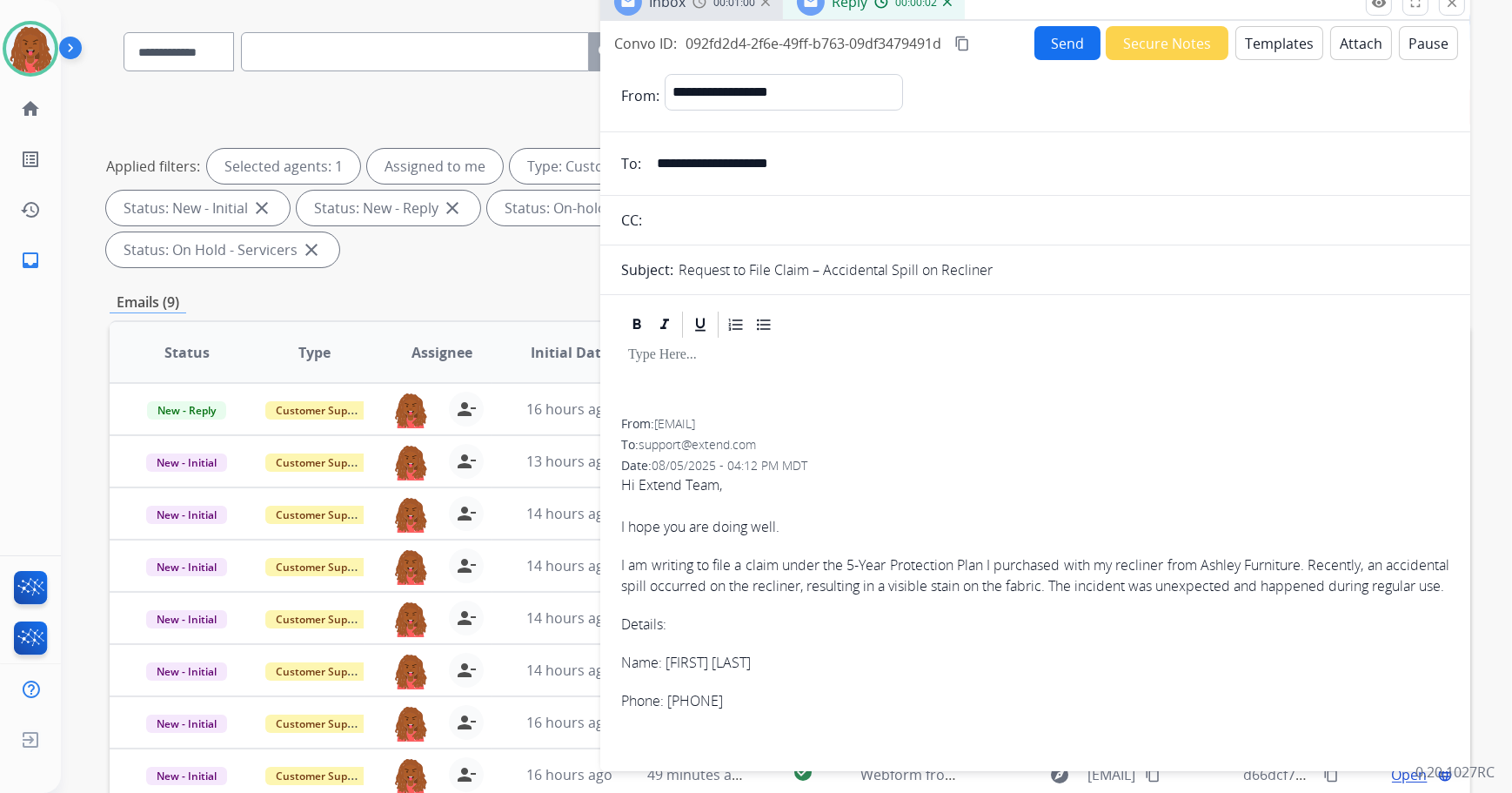 click on "Templates" at bounding box center (1279, 43) 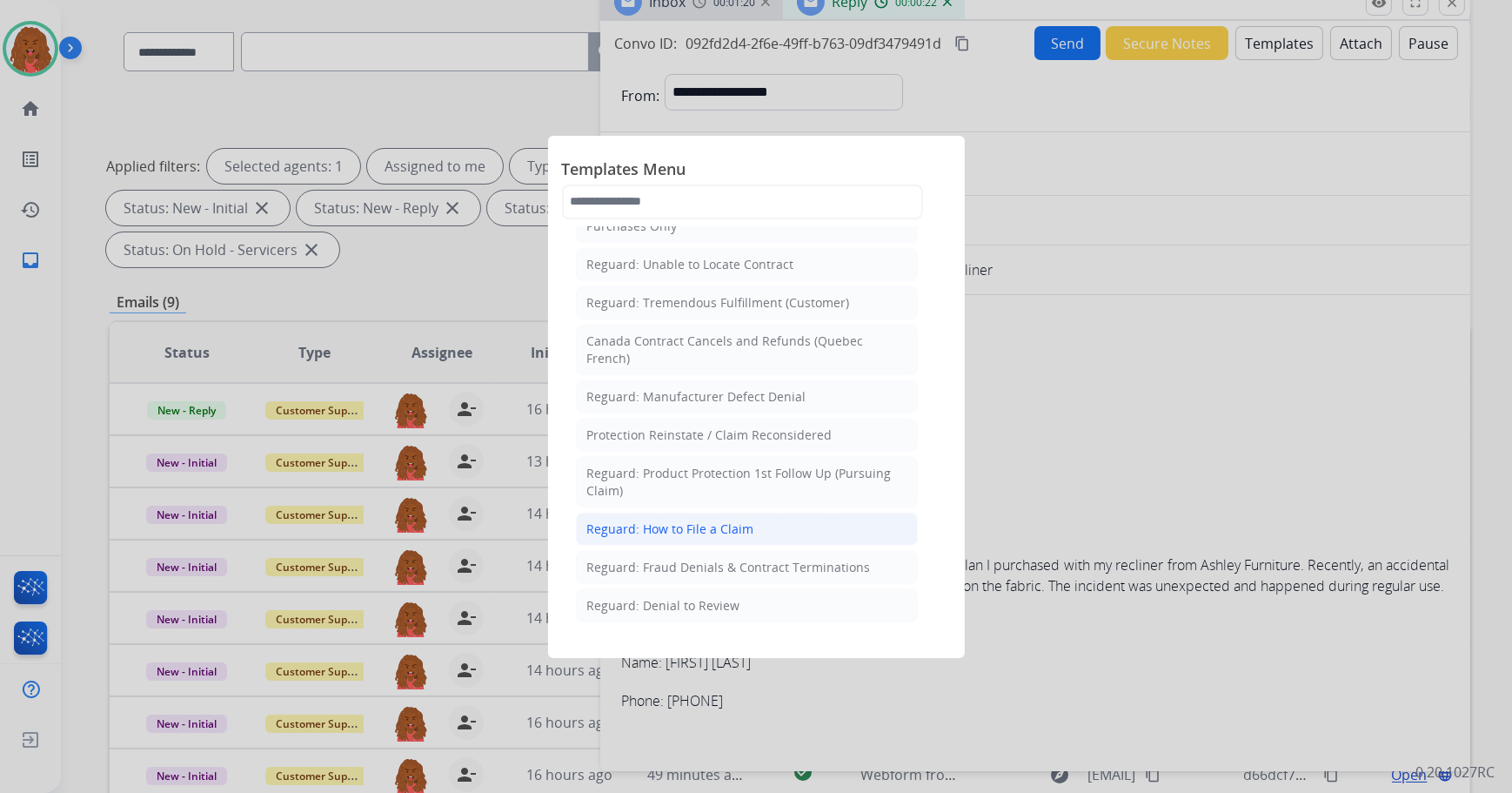 scroll, scrollTop: 1662, scrollLeft: 0, axis: vertical 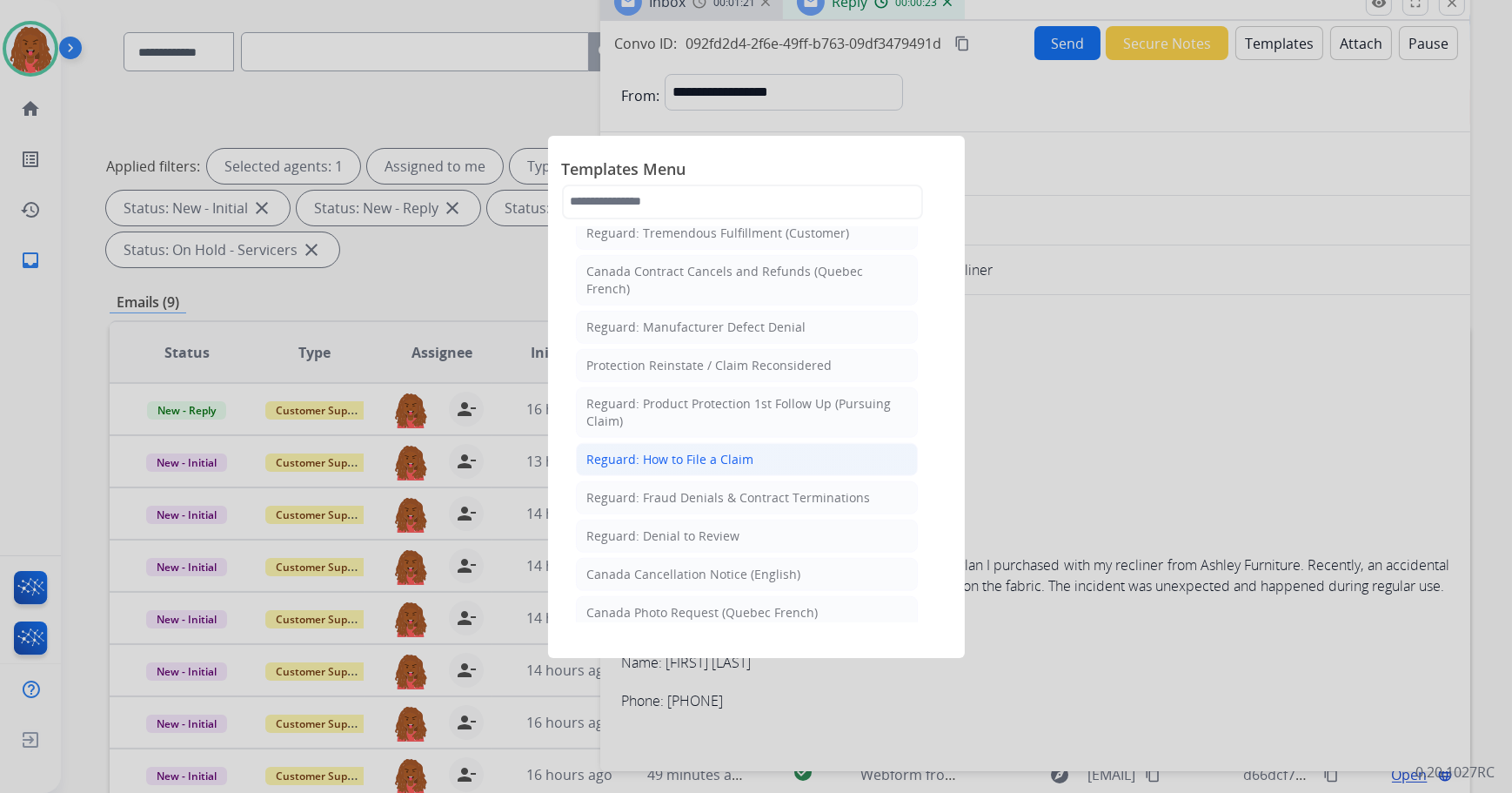 click on "Reguard: How to File a Claim" 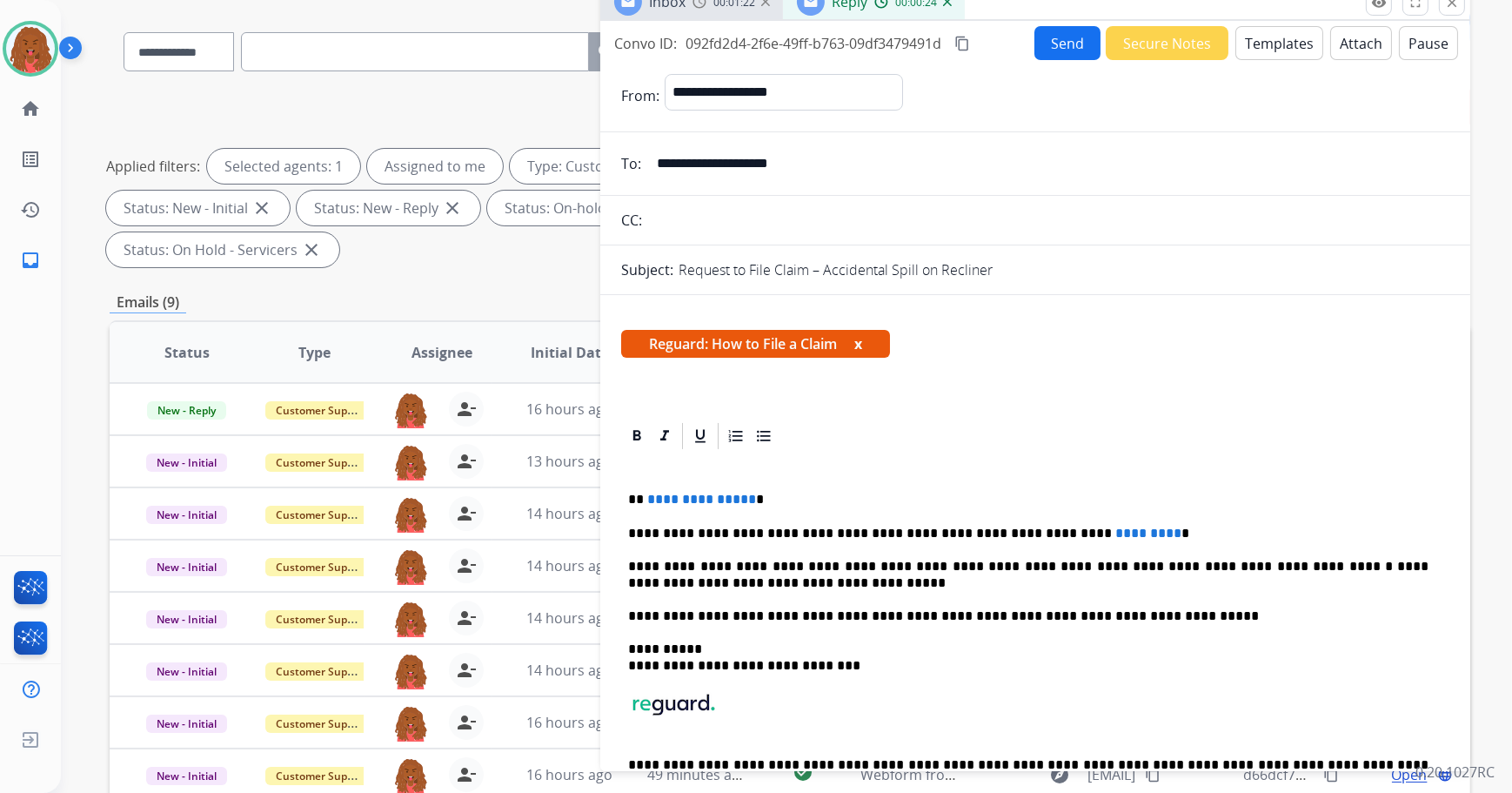 drag, startPoint x: 746, startPoint y: 494, endPoint x: 764, endPoint y: 518, distance: 30 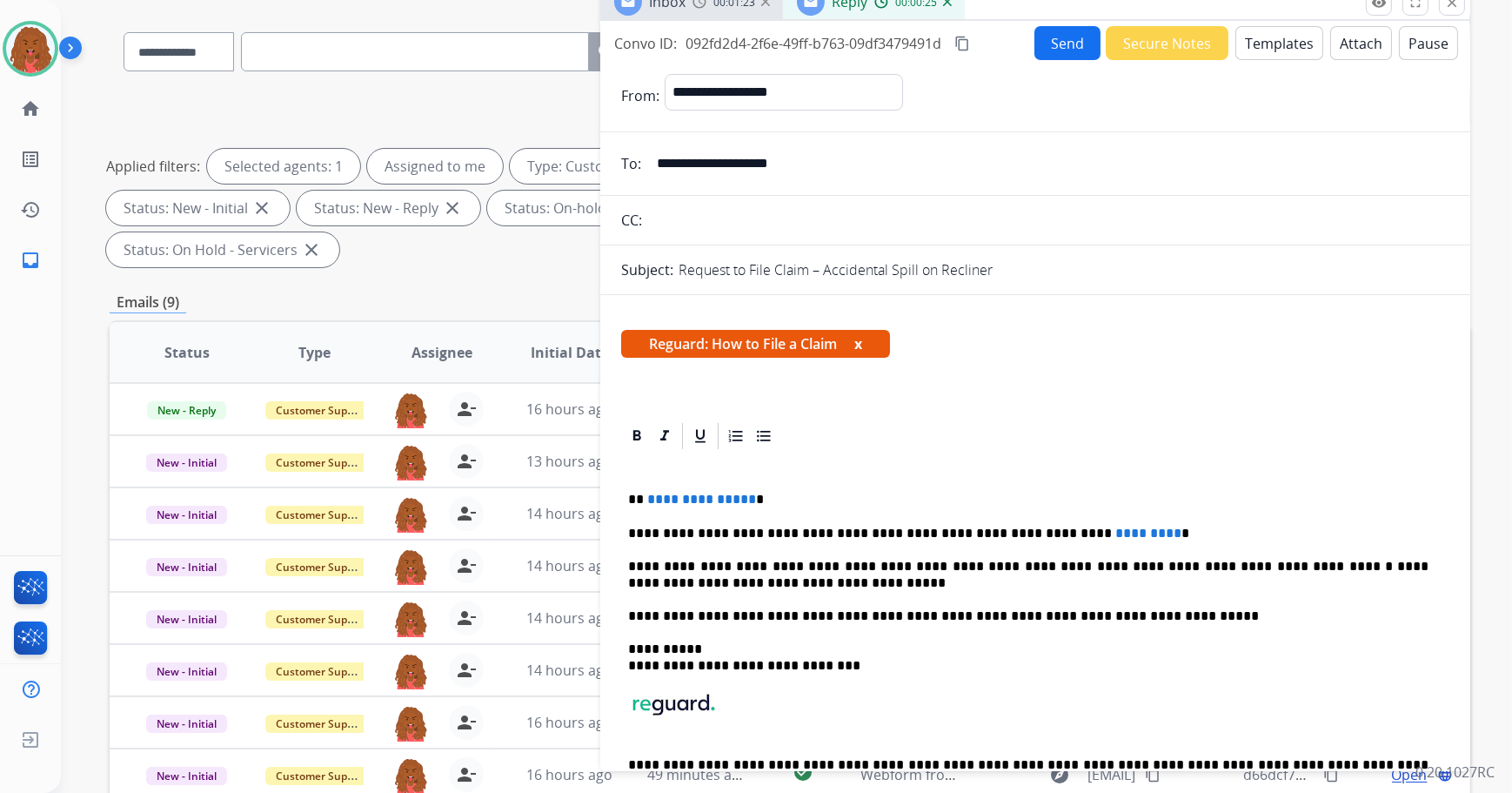 type 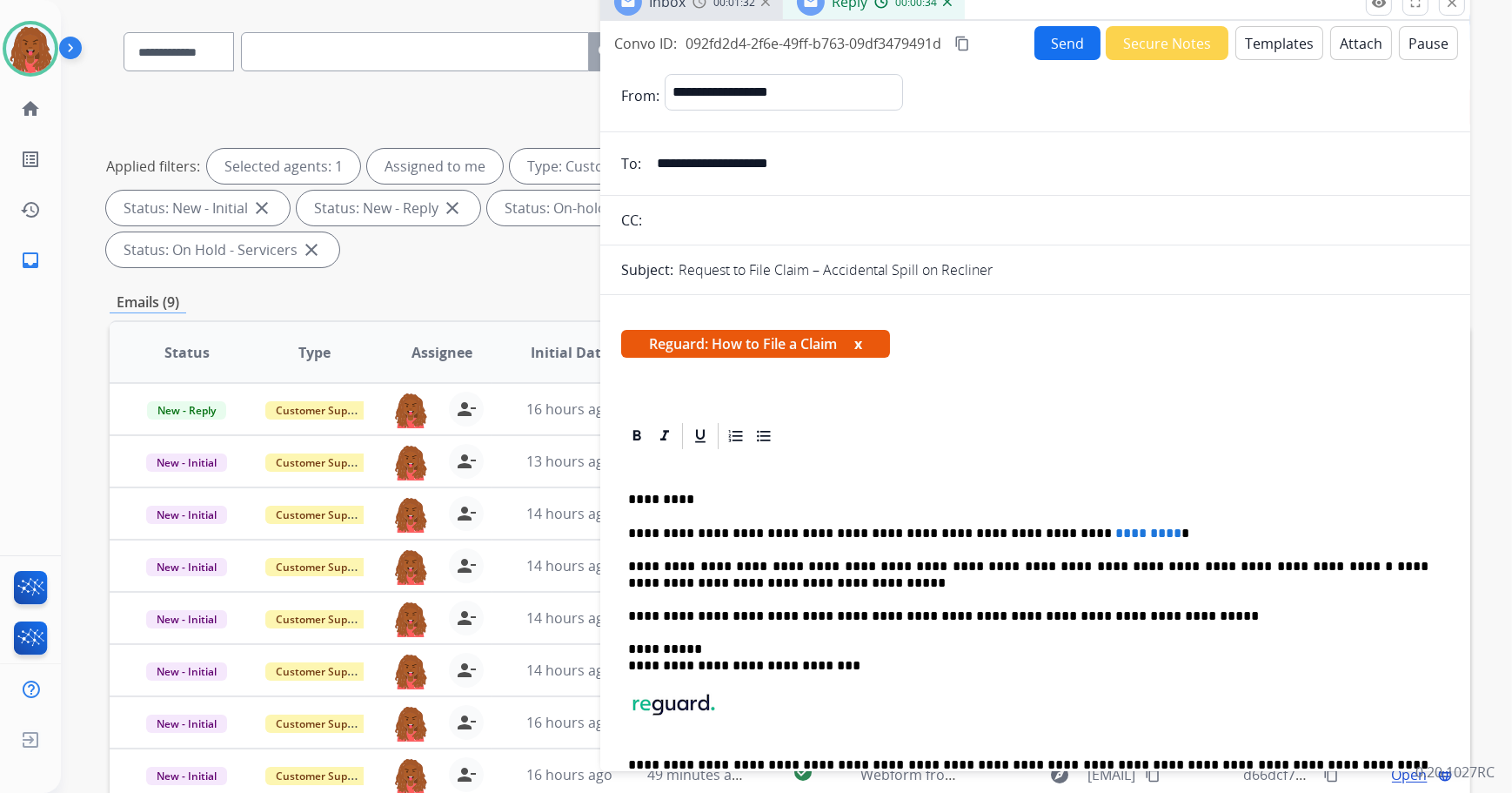 click on "**********" at bounding box center (1035, 649) 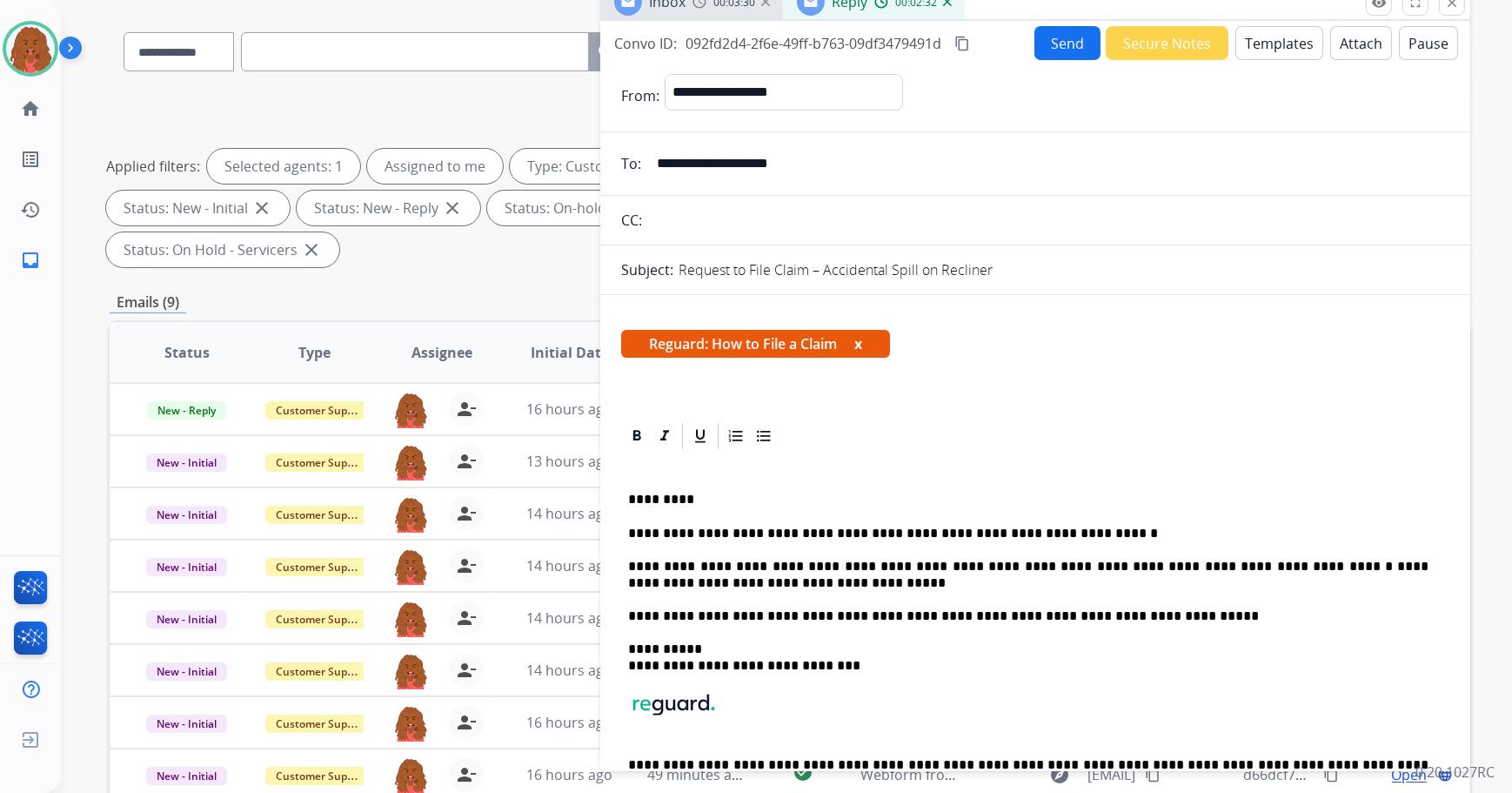 click on "**********" at bounding box center (1035, 649) 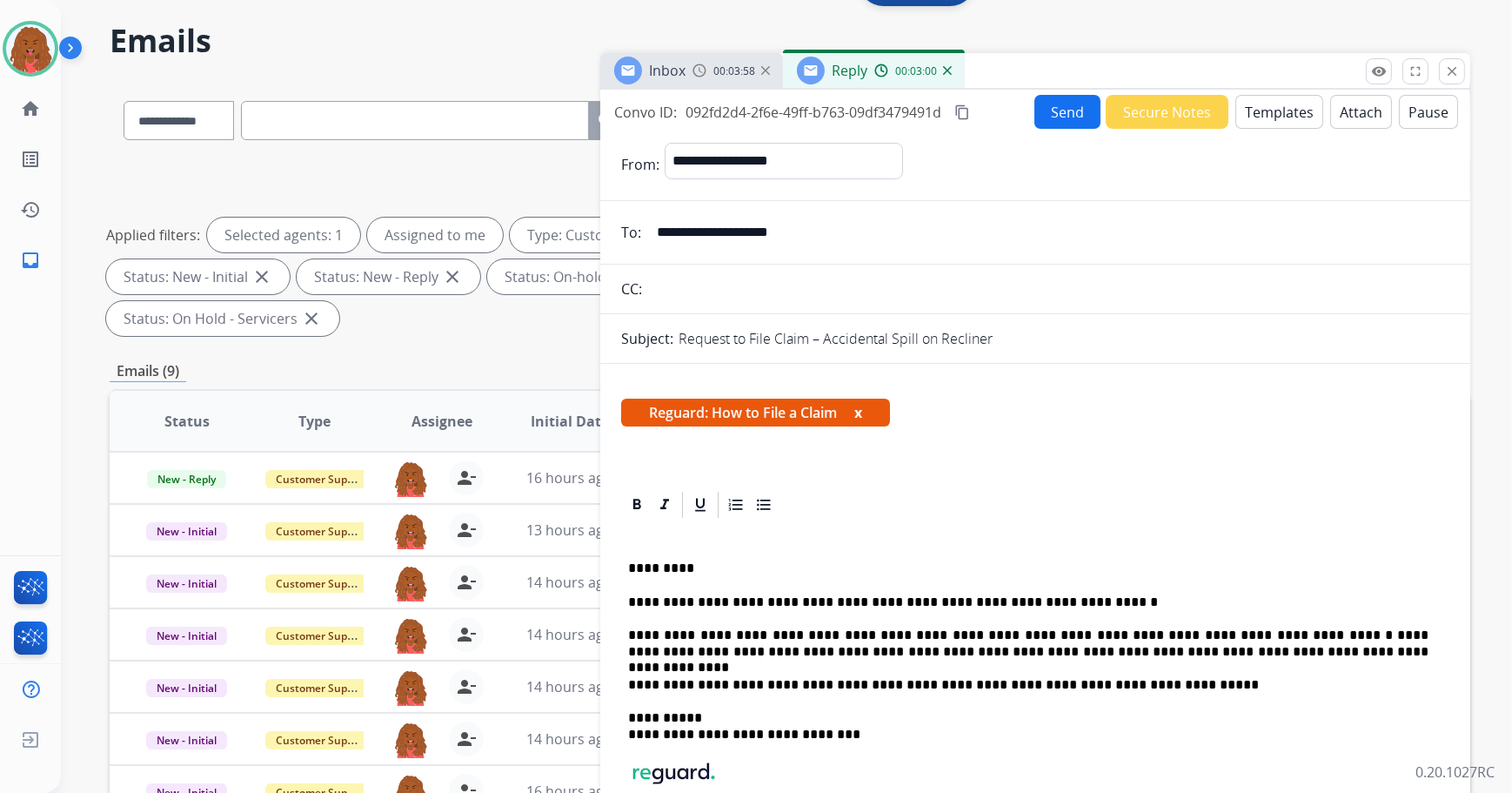 scroll, scrollTop: 44, scrollLeft: 0, axis: vertical 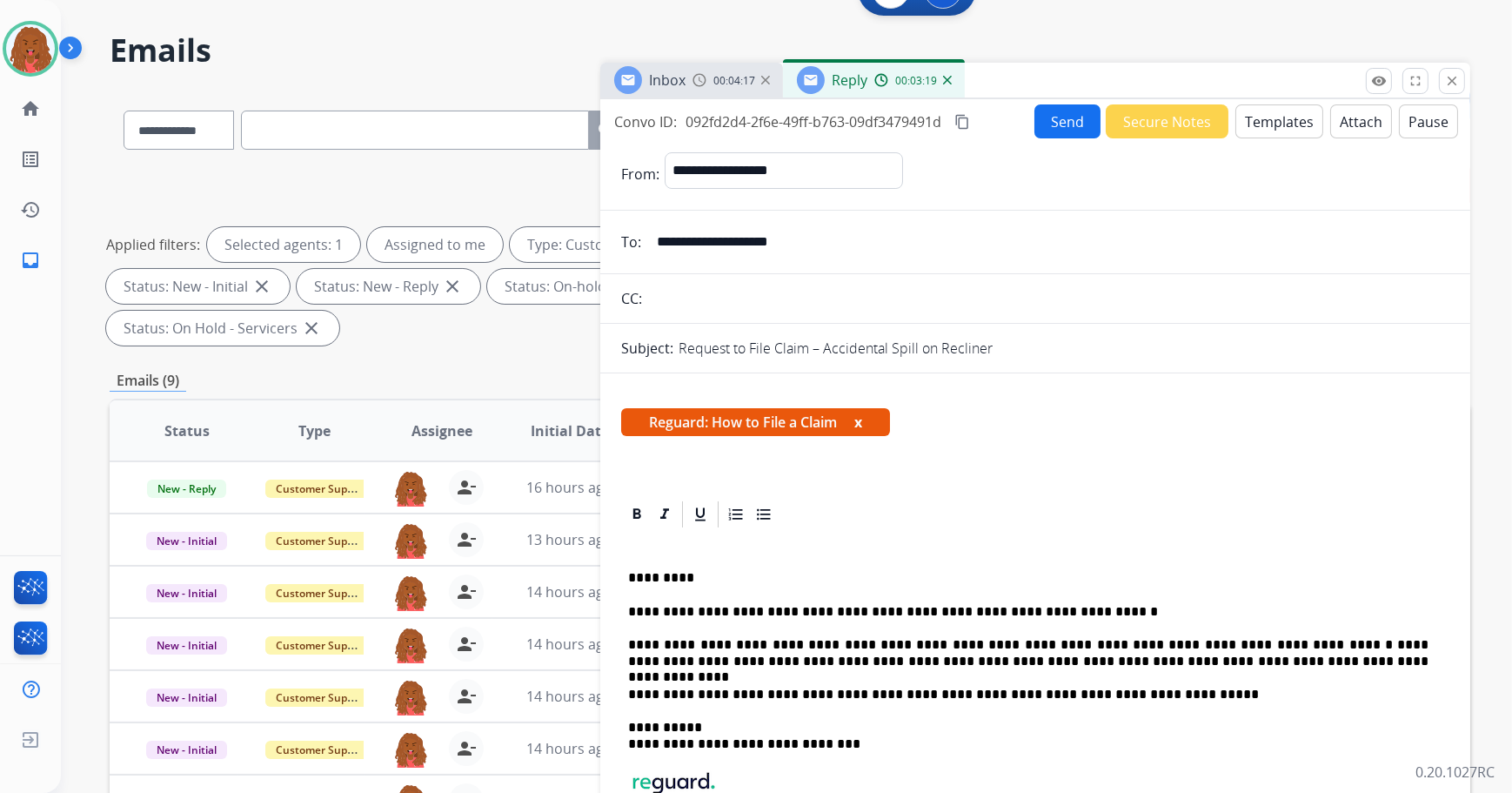 click on "Send" at bounding box center [1067, 121] 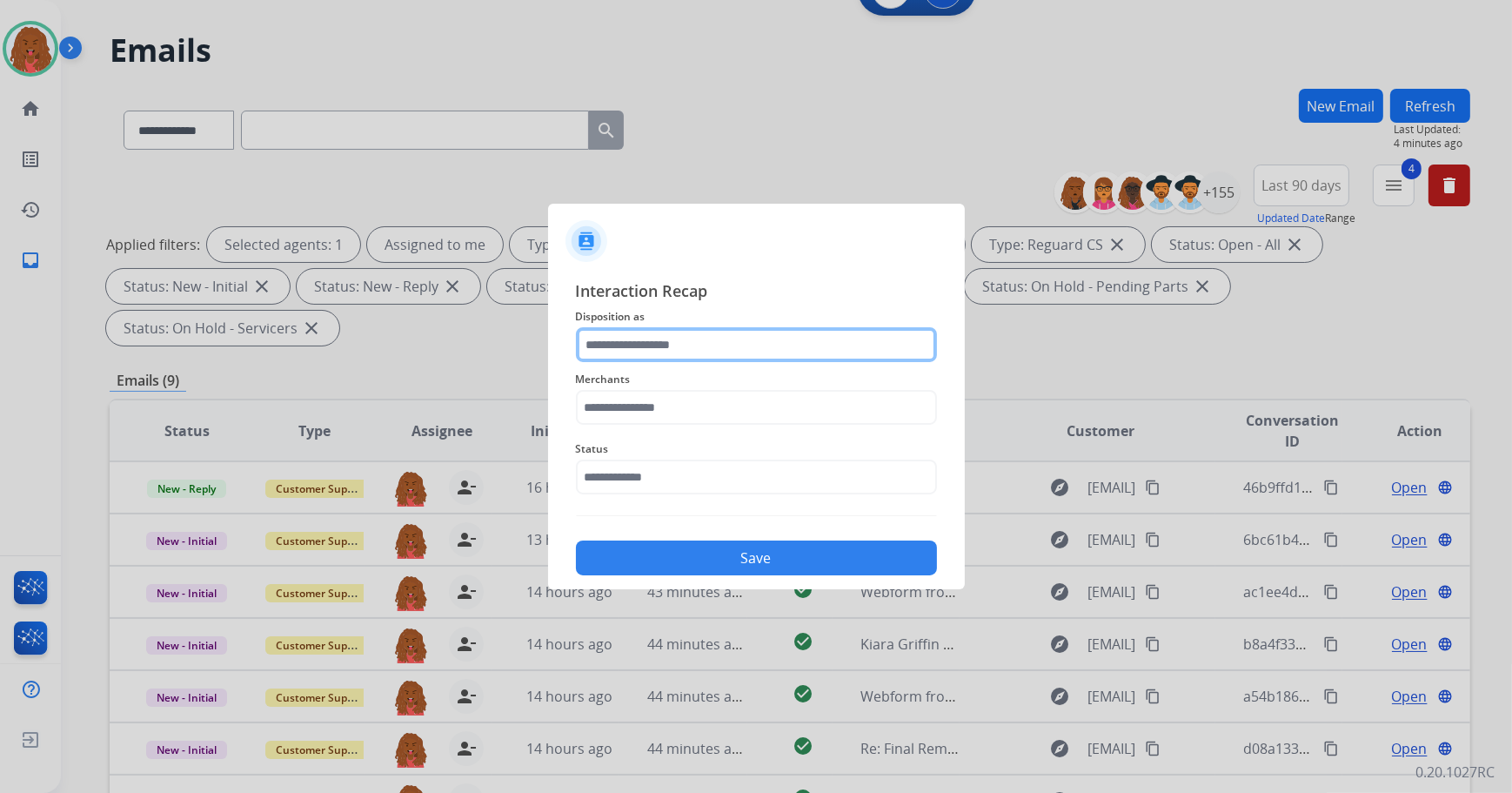 click 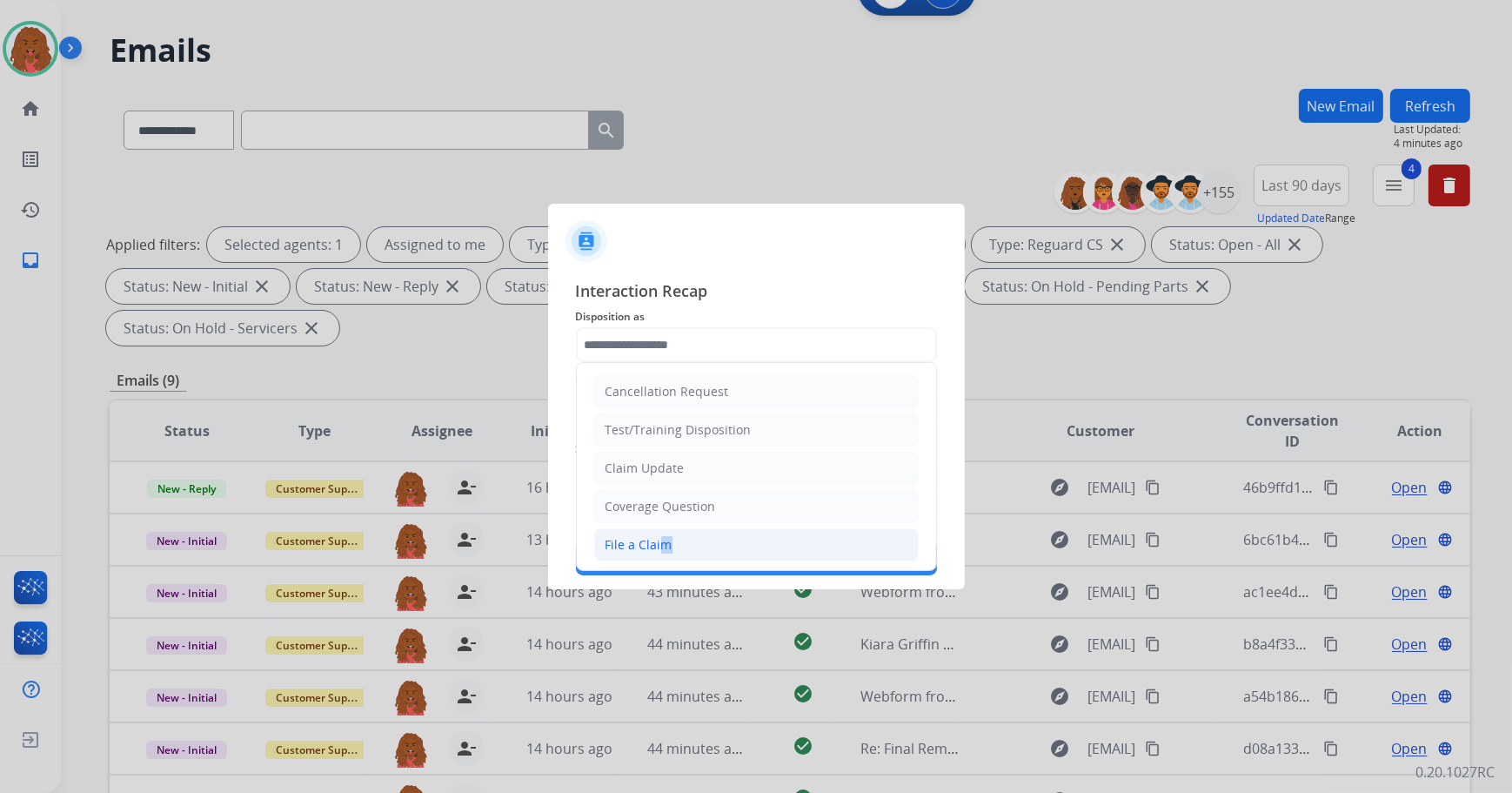 click on "File a Claim" 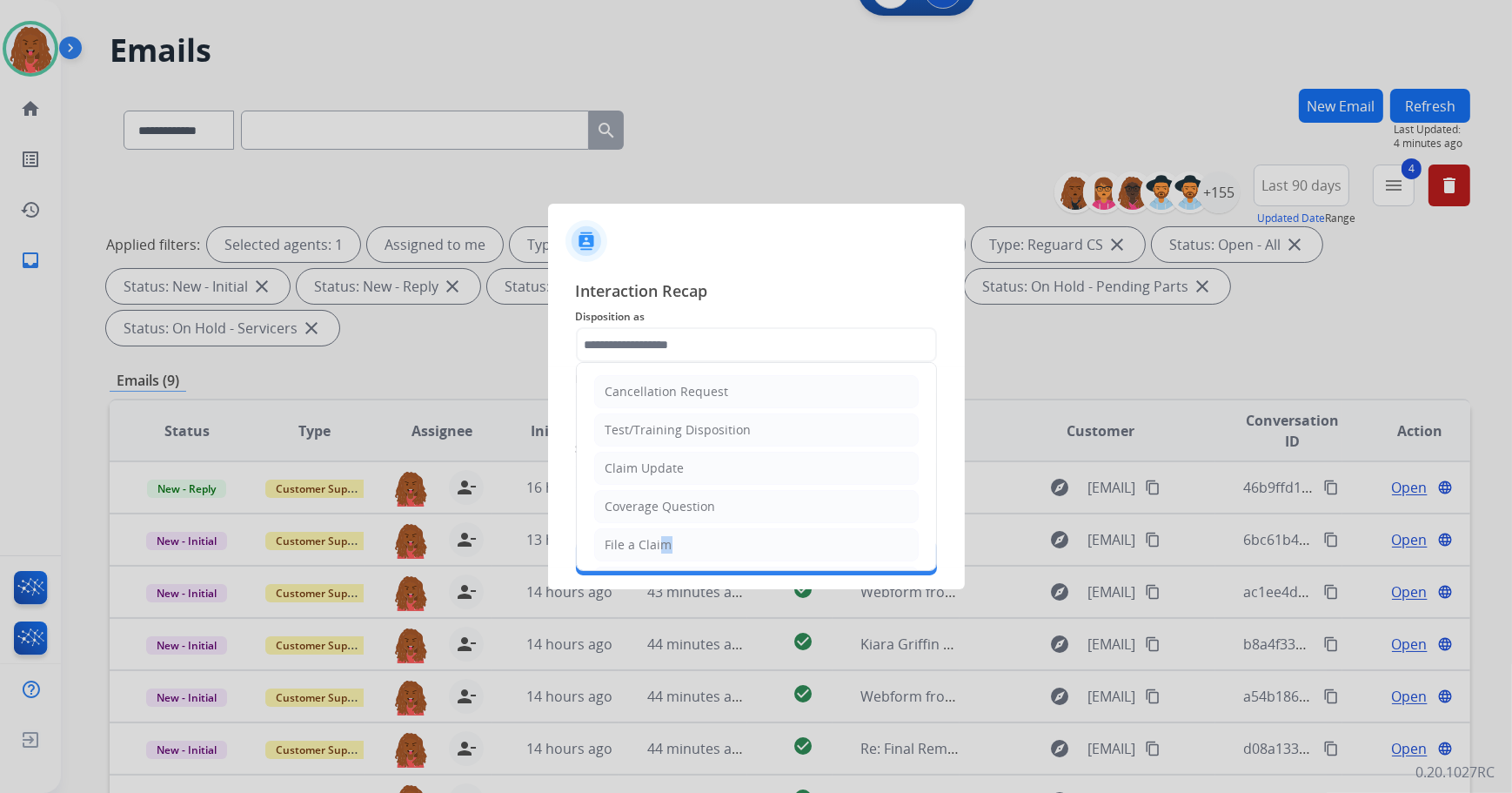 type on "**********" 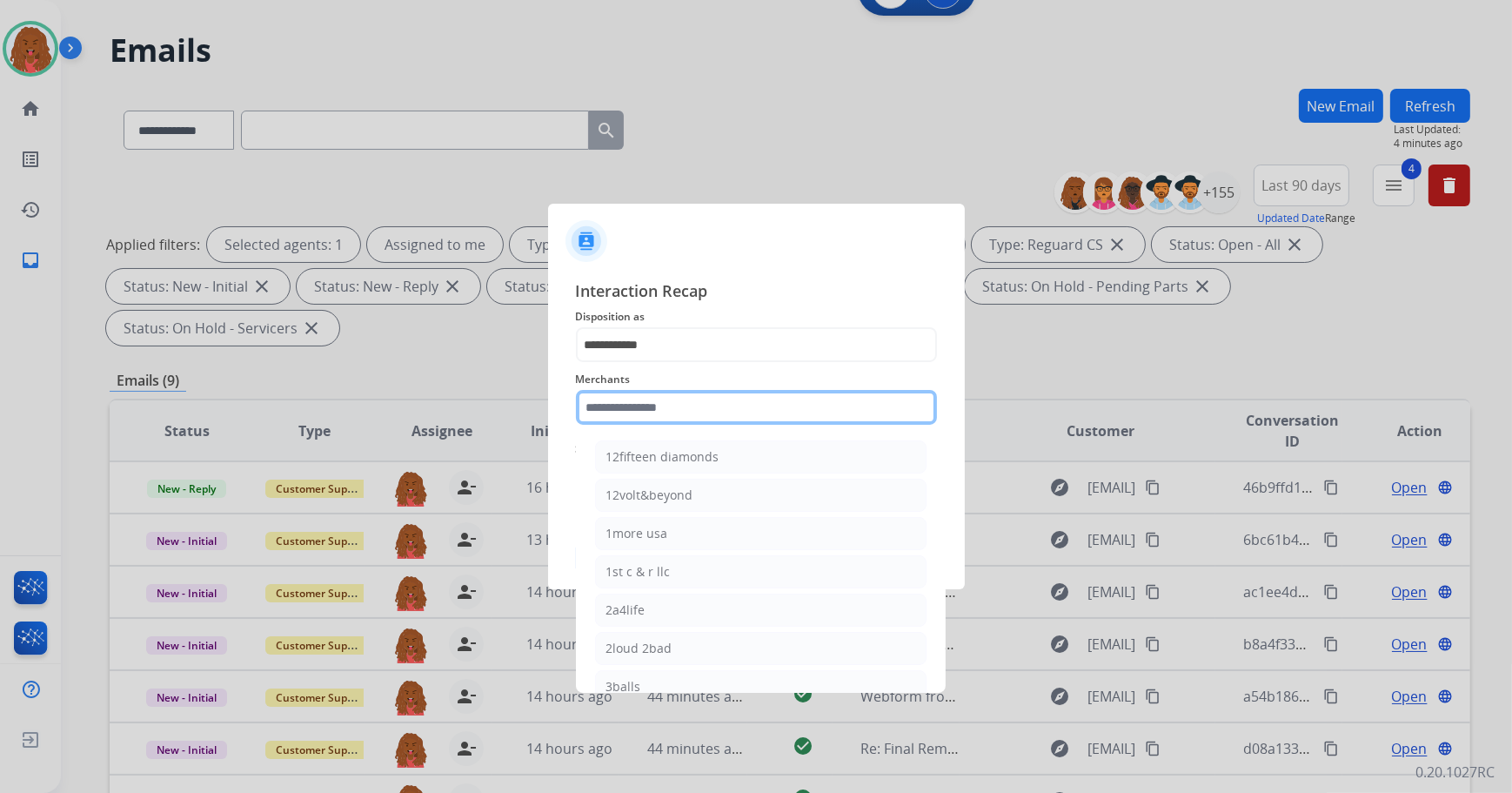 click 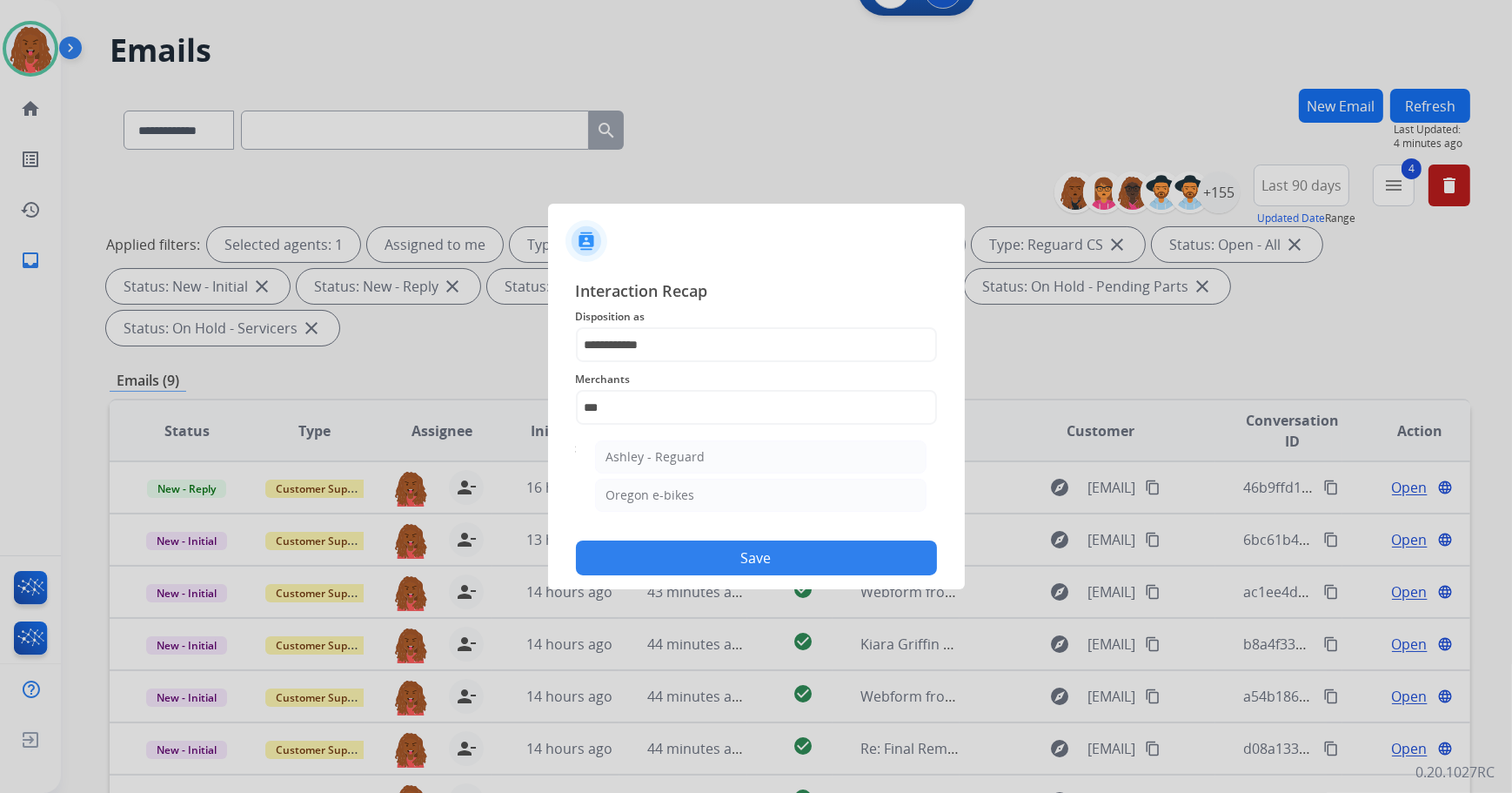 click on "Ashley - Reguard" 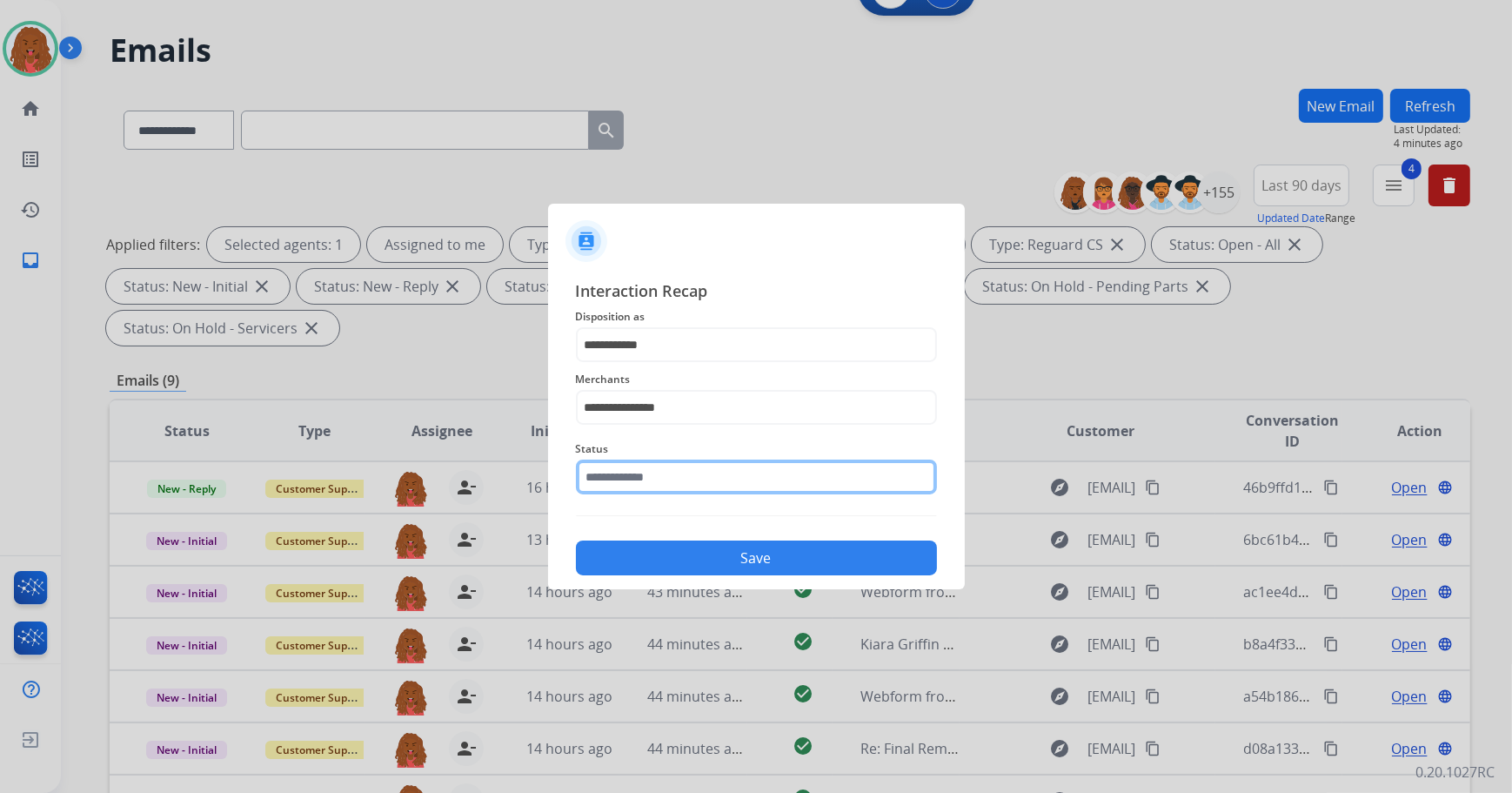 click 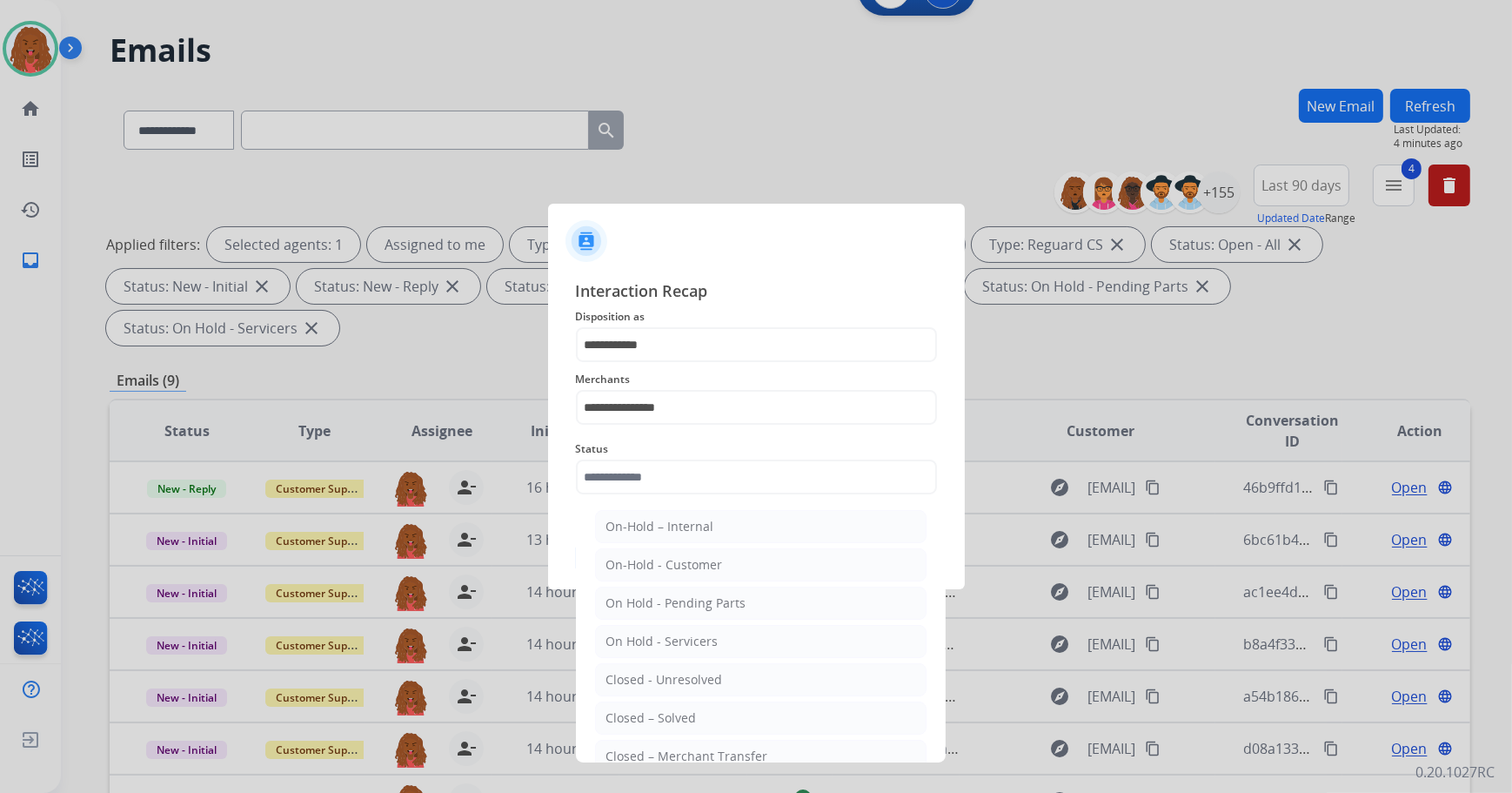 drag, startPoint x: 671, startPoint y: 722, endPoint x: 670, endPoint y: 709, distance: 13.038405 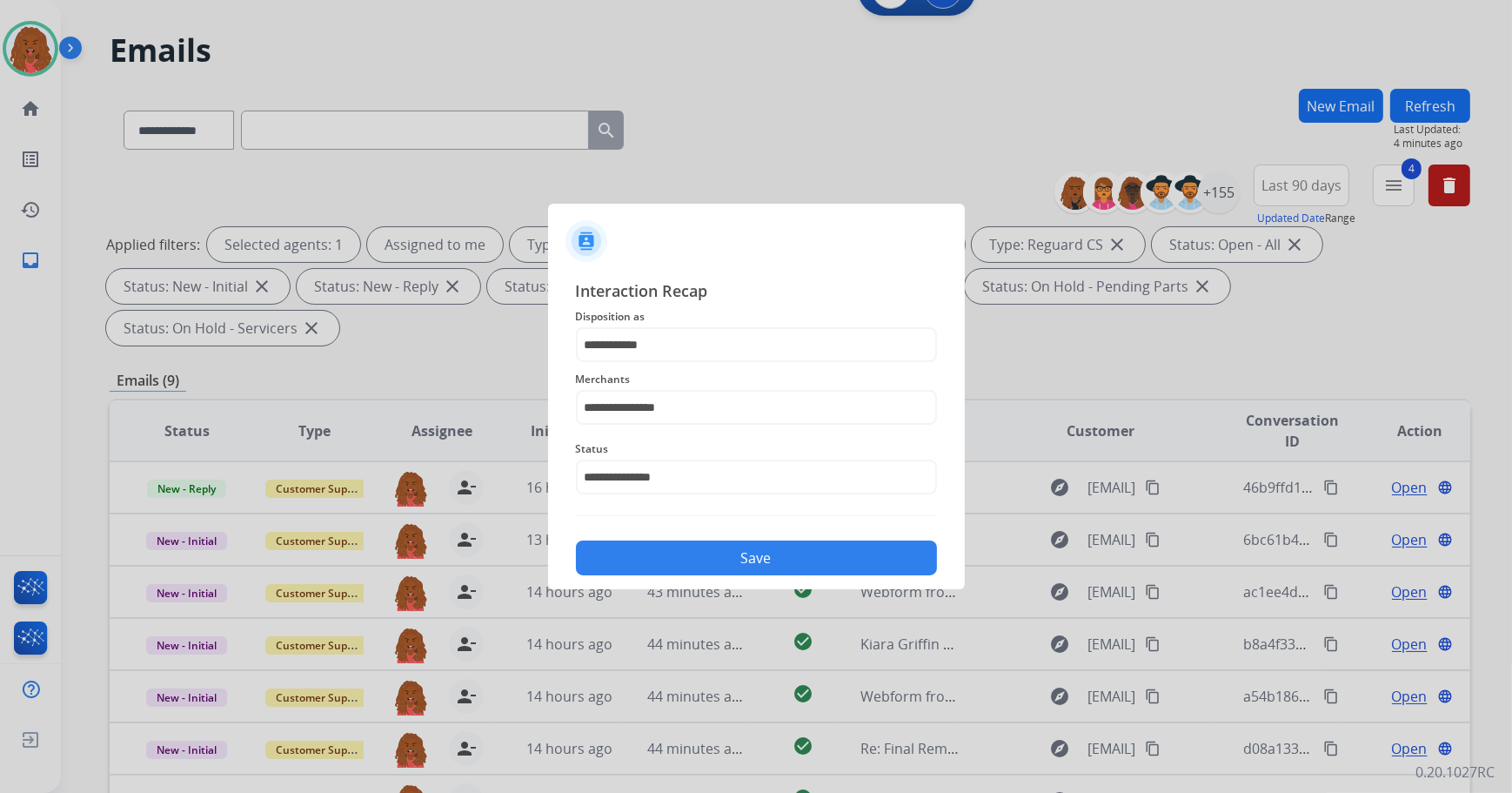 click on "Save" 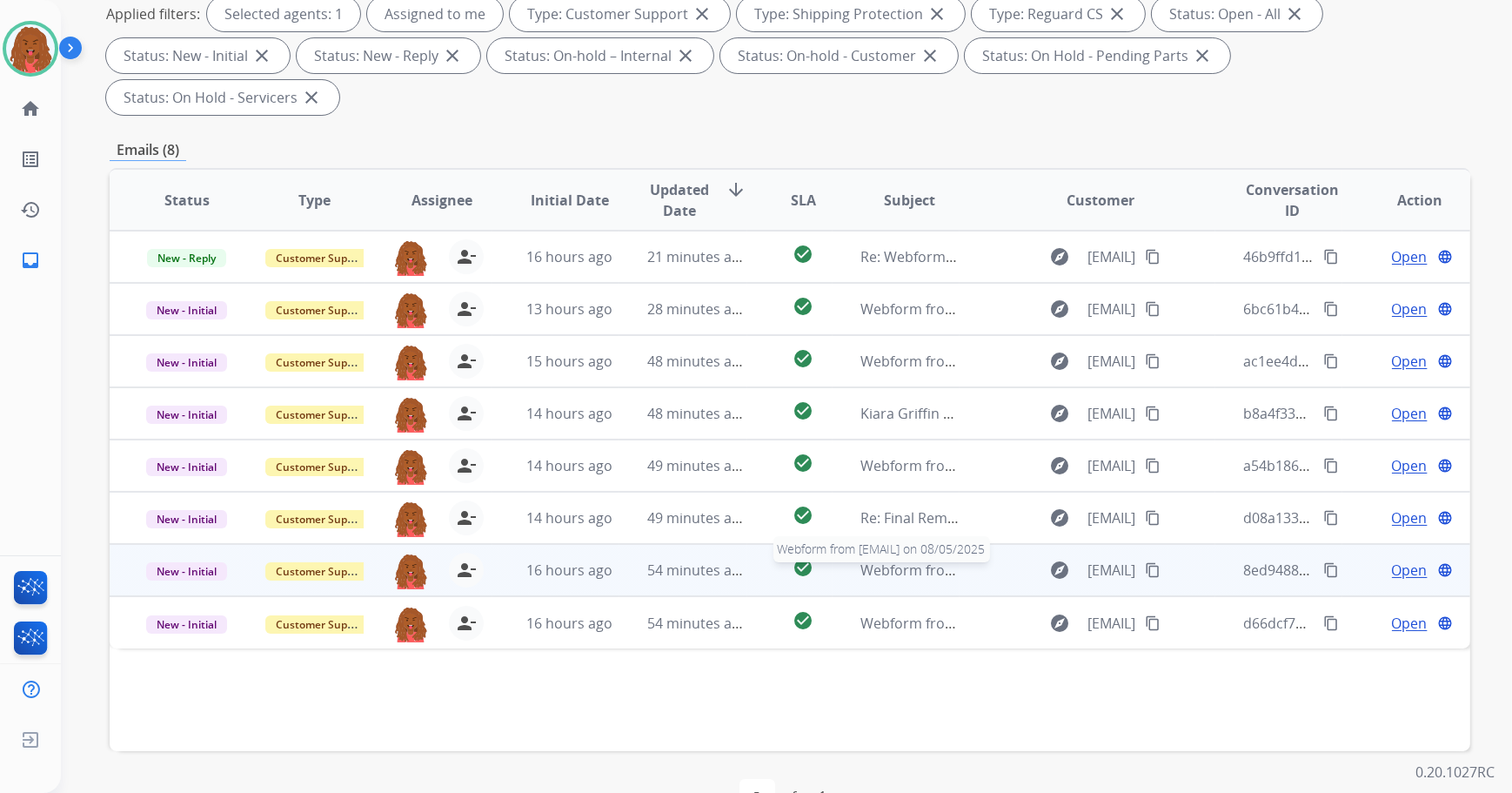 scroll, scrollTop: 280, scrollLeft: 0, axis: vertical 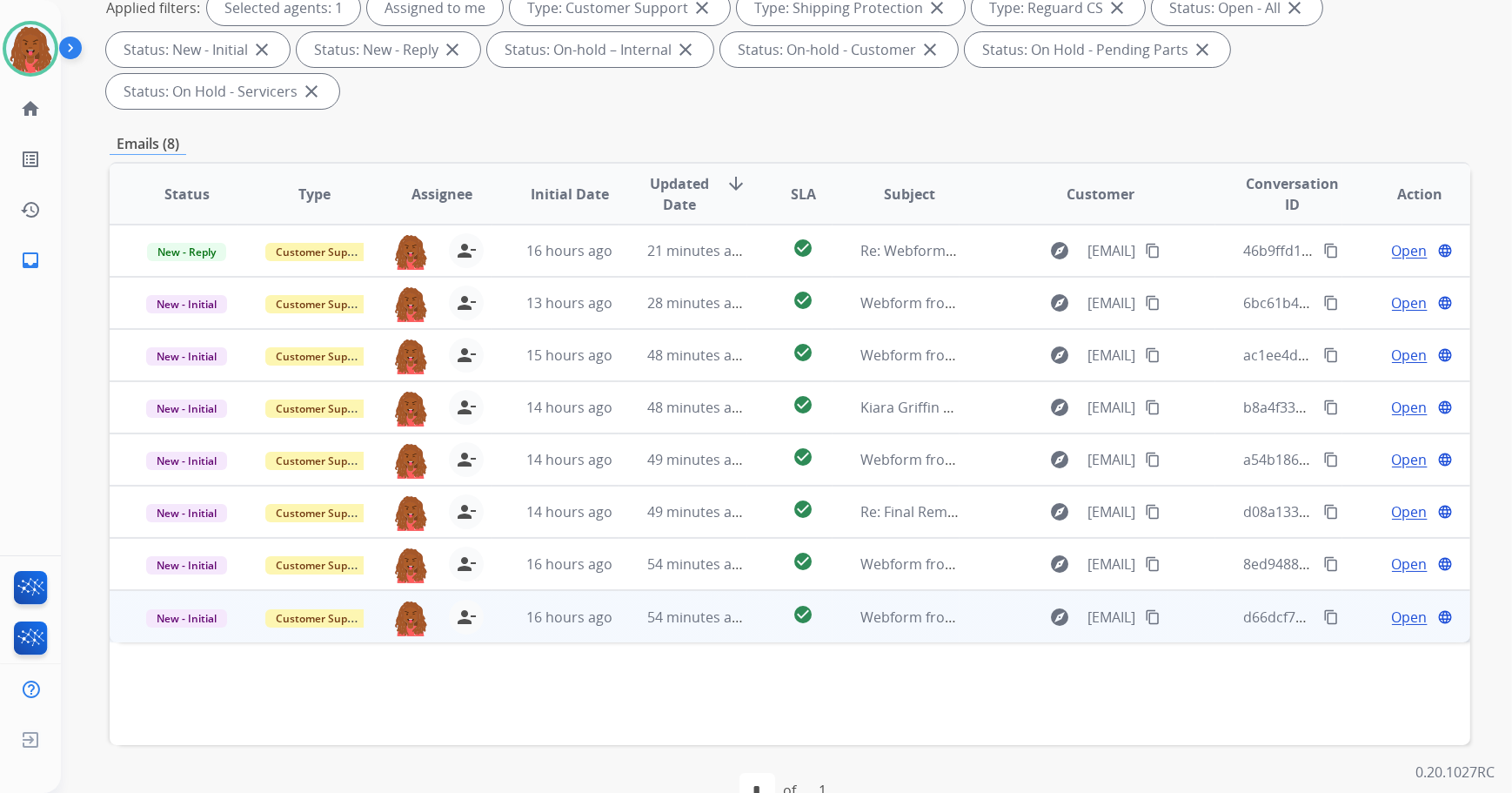 click on "Open" at bounding box center [1409, 617] 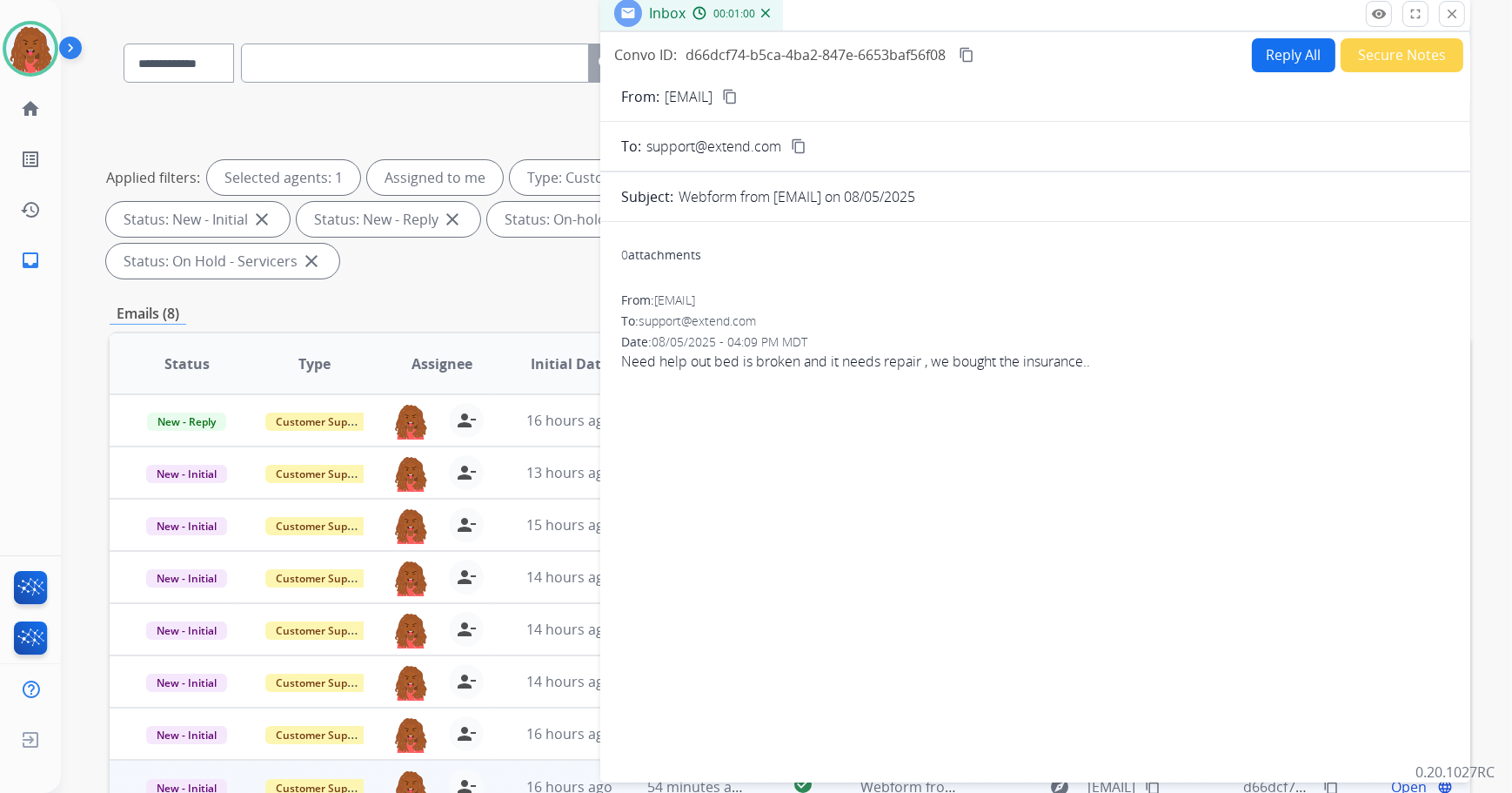 scroll, scrollTop: 0, scrollLeft: 0, axis: both 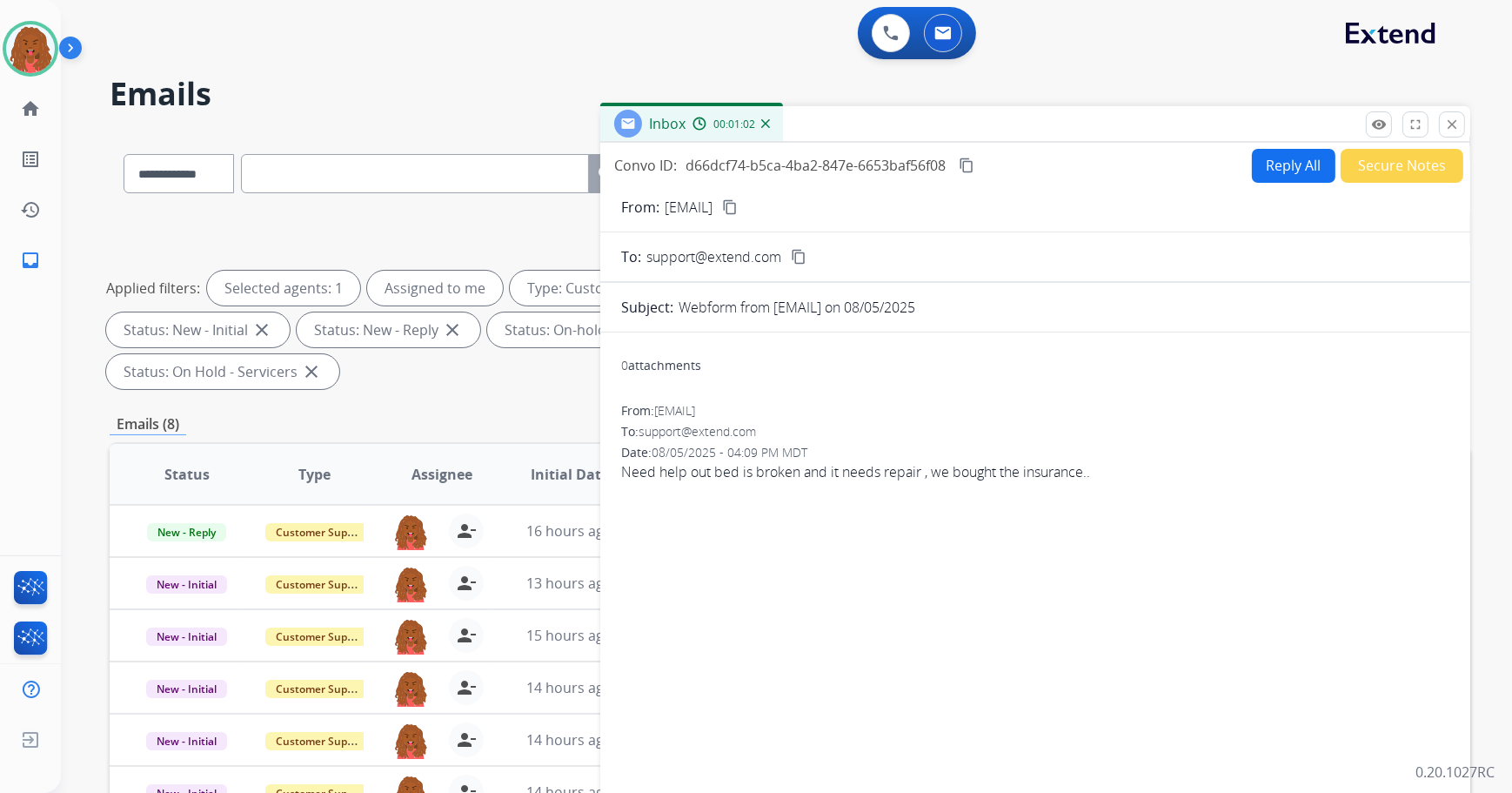 click on "content_copy" at bounding box center (730, 207) 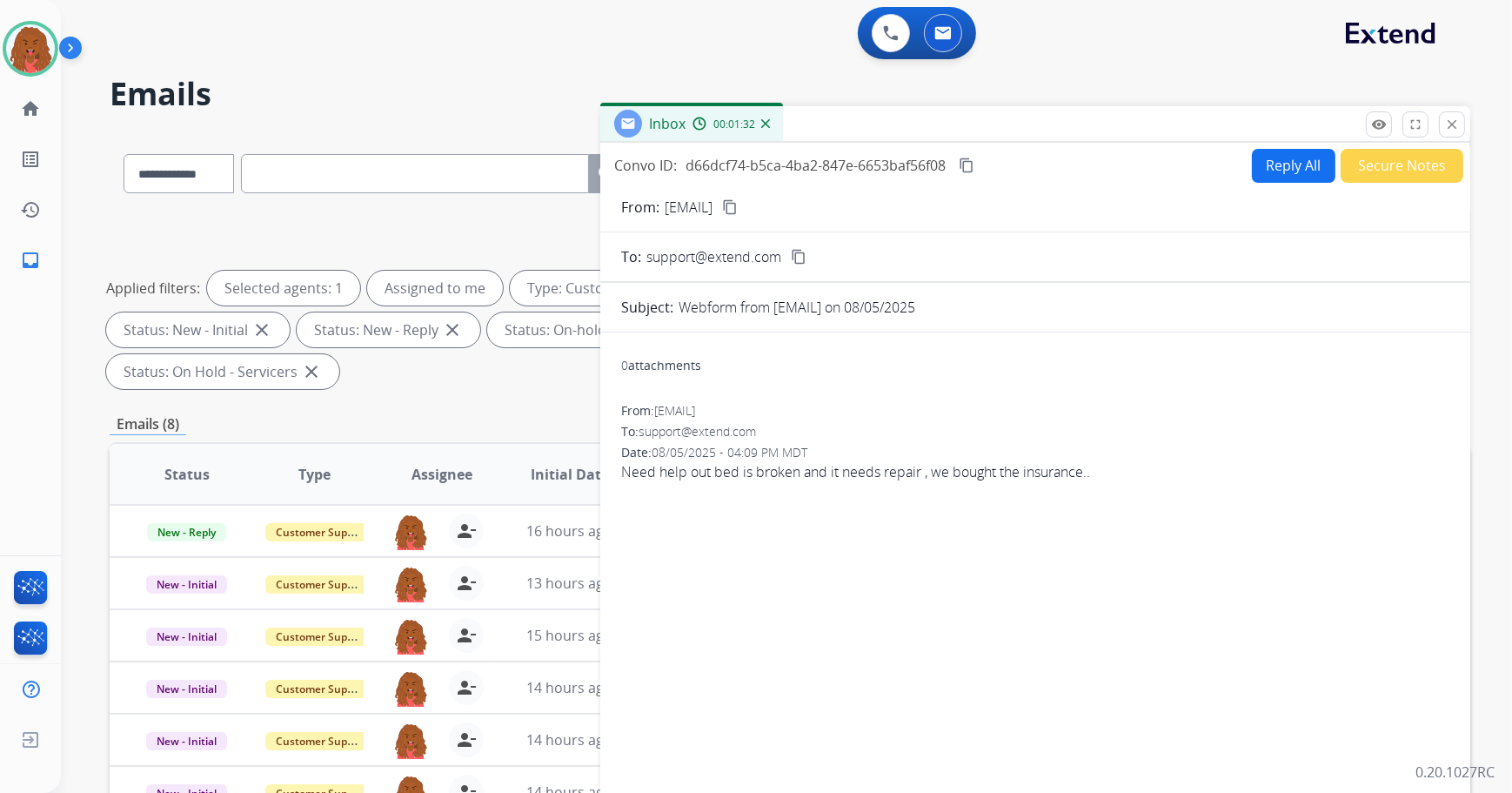 click on "Reply All" at bounding box center [1294, 165] 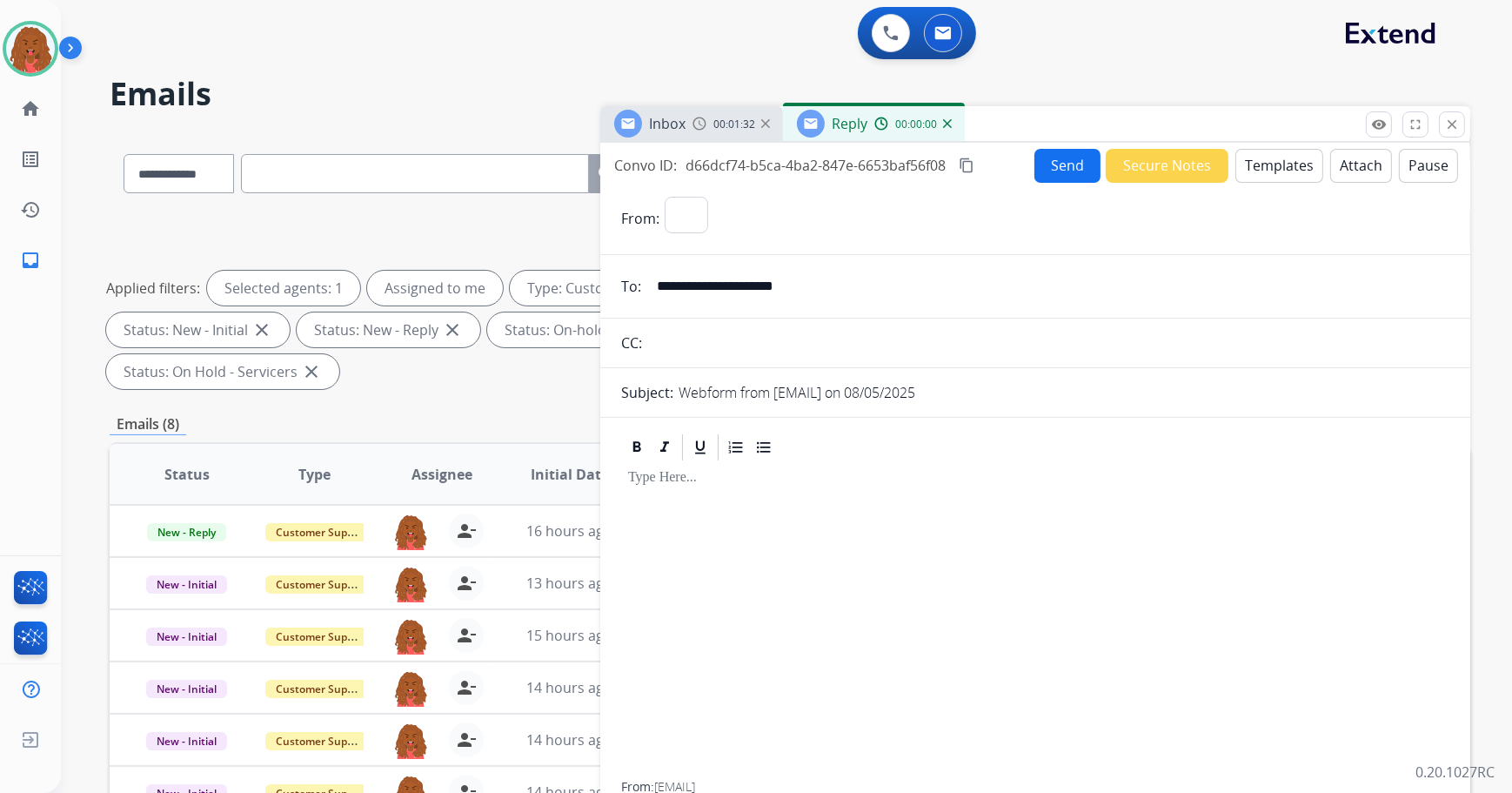 select on "**********" 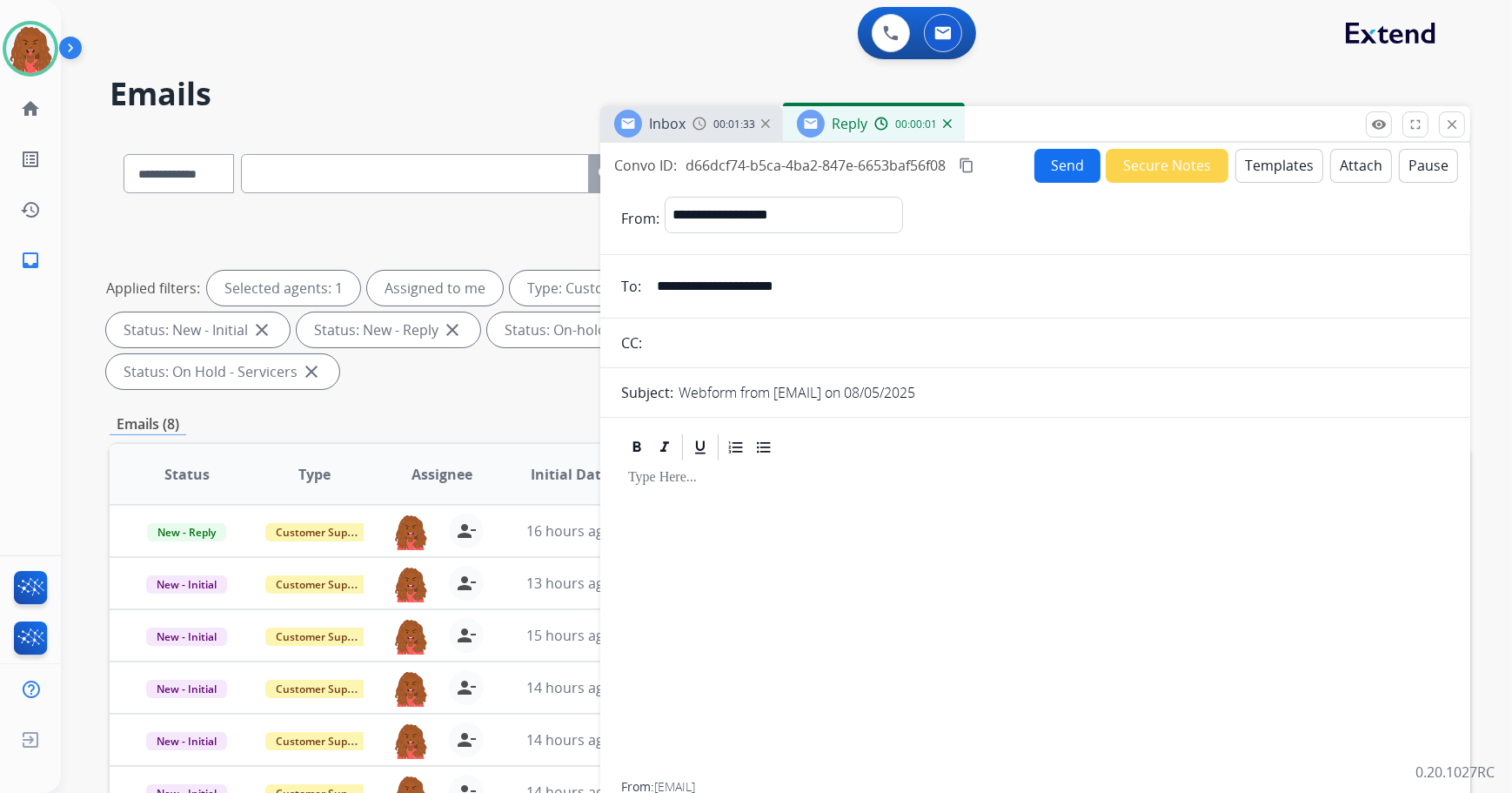 click on "Templates" at bounding box center [1279, 165] 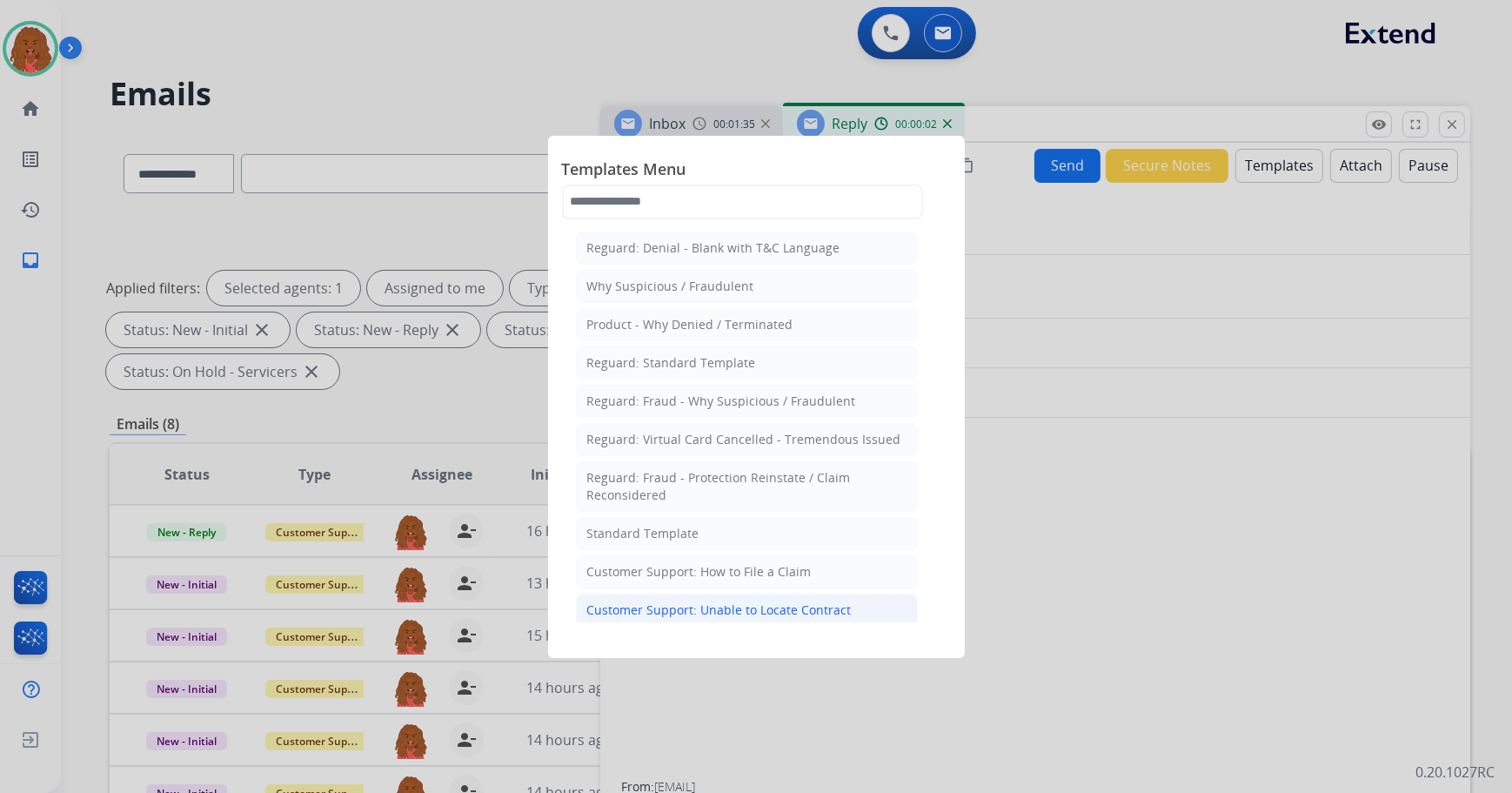 click on "Customer Support: Unable to Locate Contract" 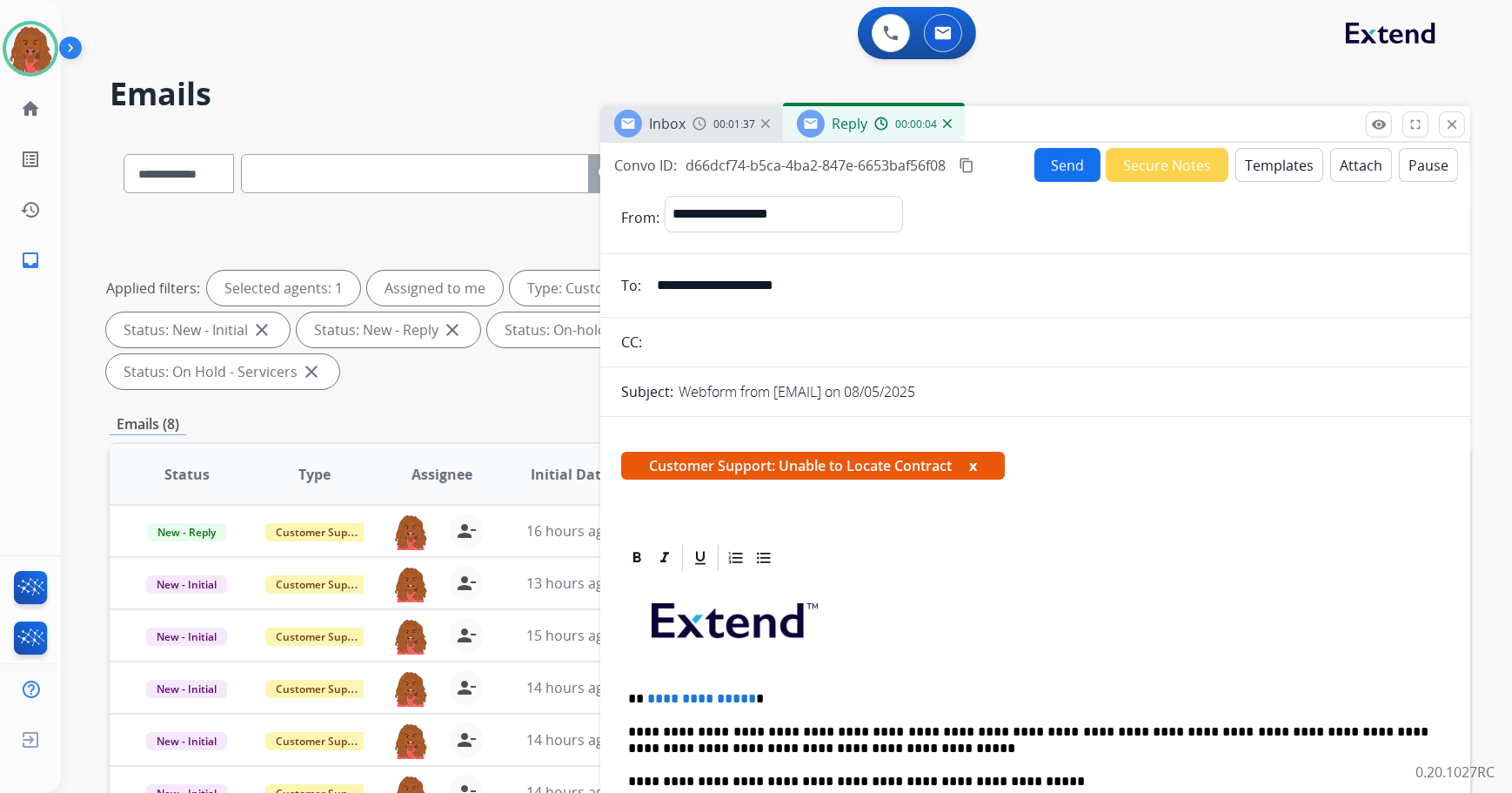 click on "**********" at bounding box center [701, 698] 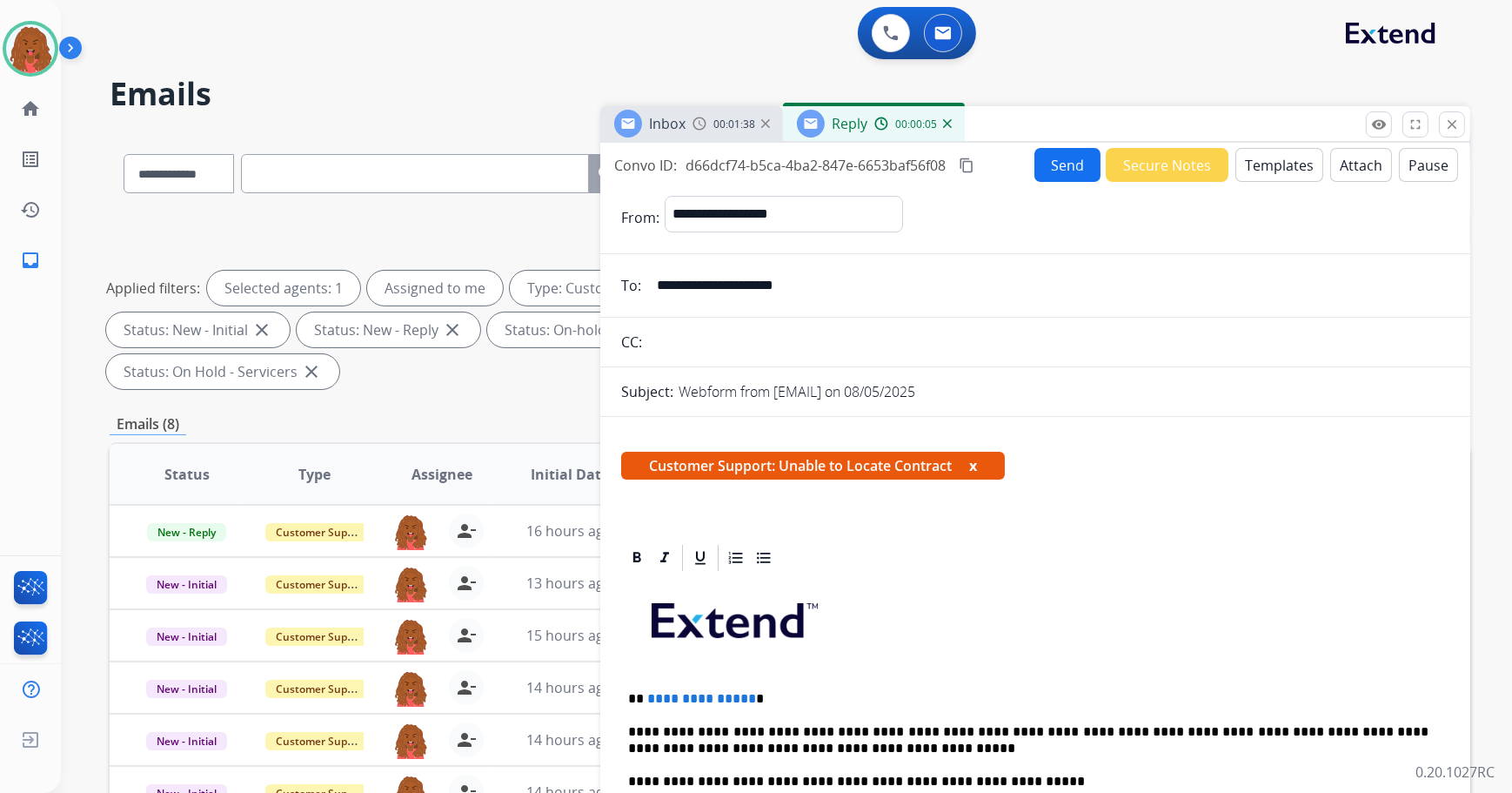 type 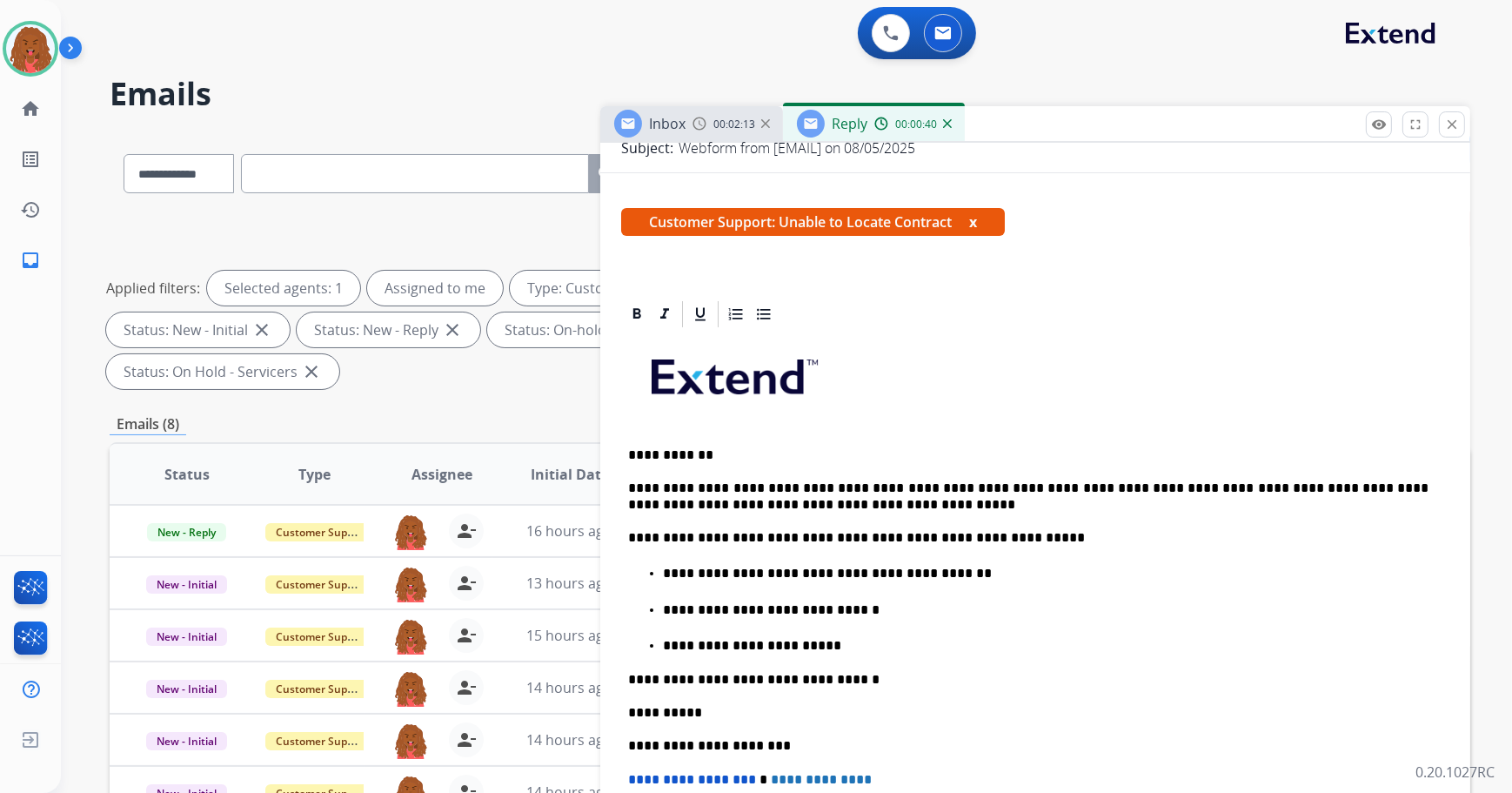 scroll, scrollTop: 0, scrollLeft: 0, axis: both 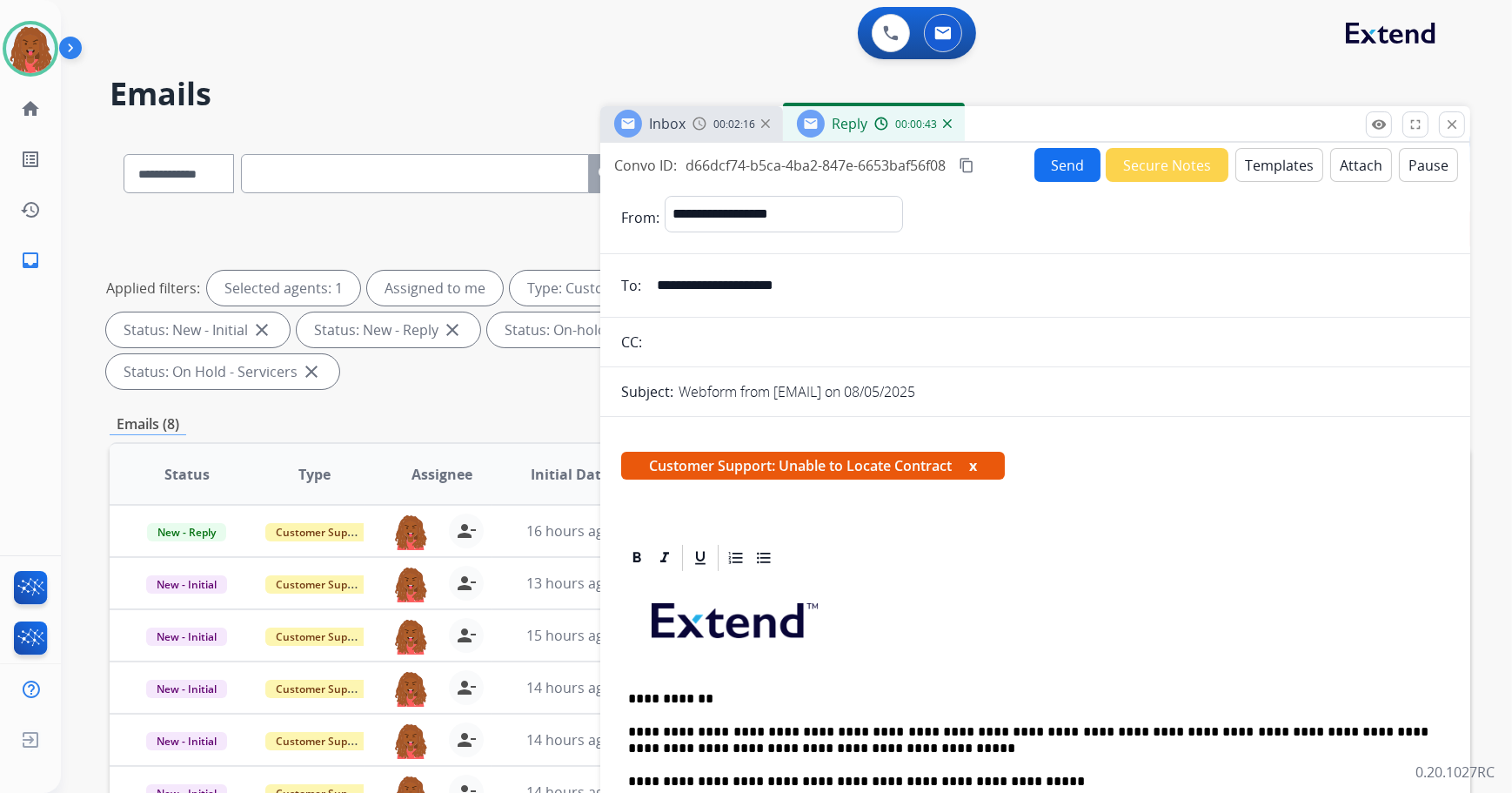 click on "Send" at bounding box center [1067, 165] 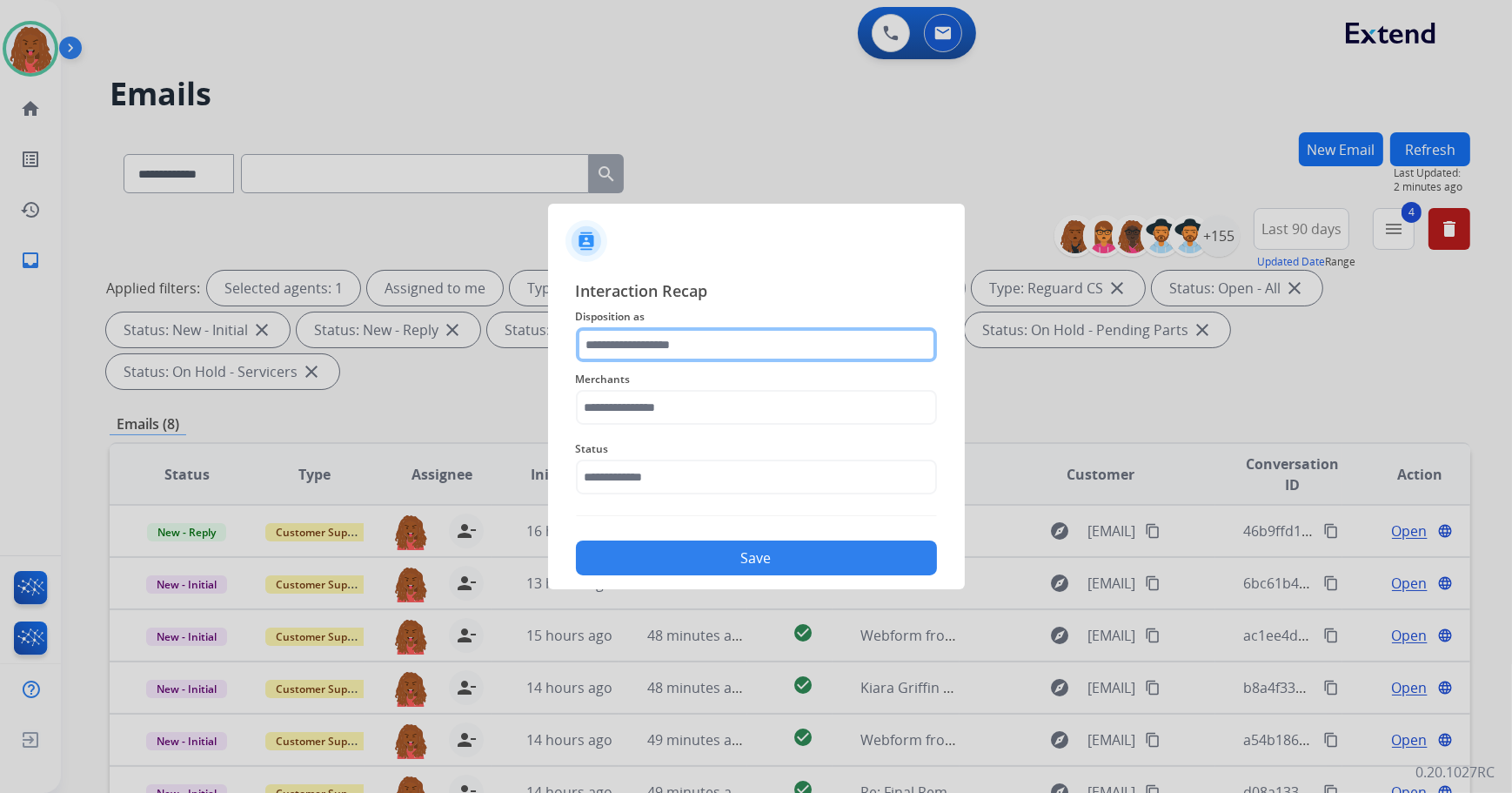 click 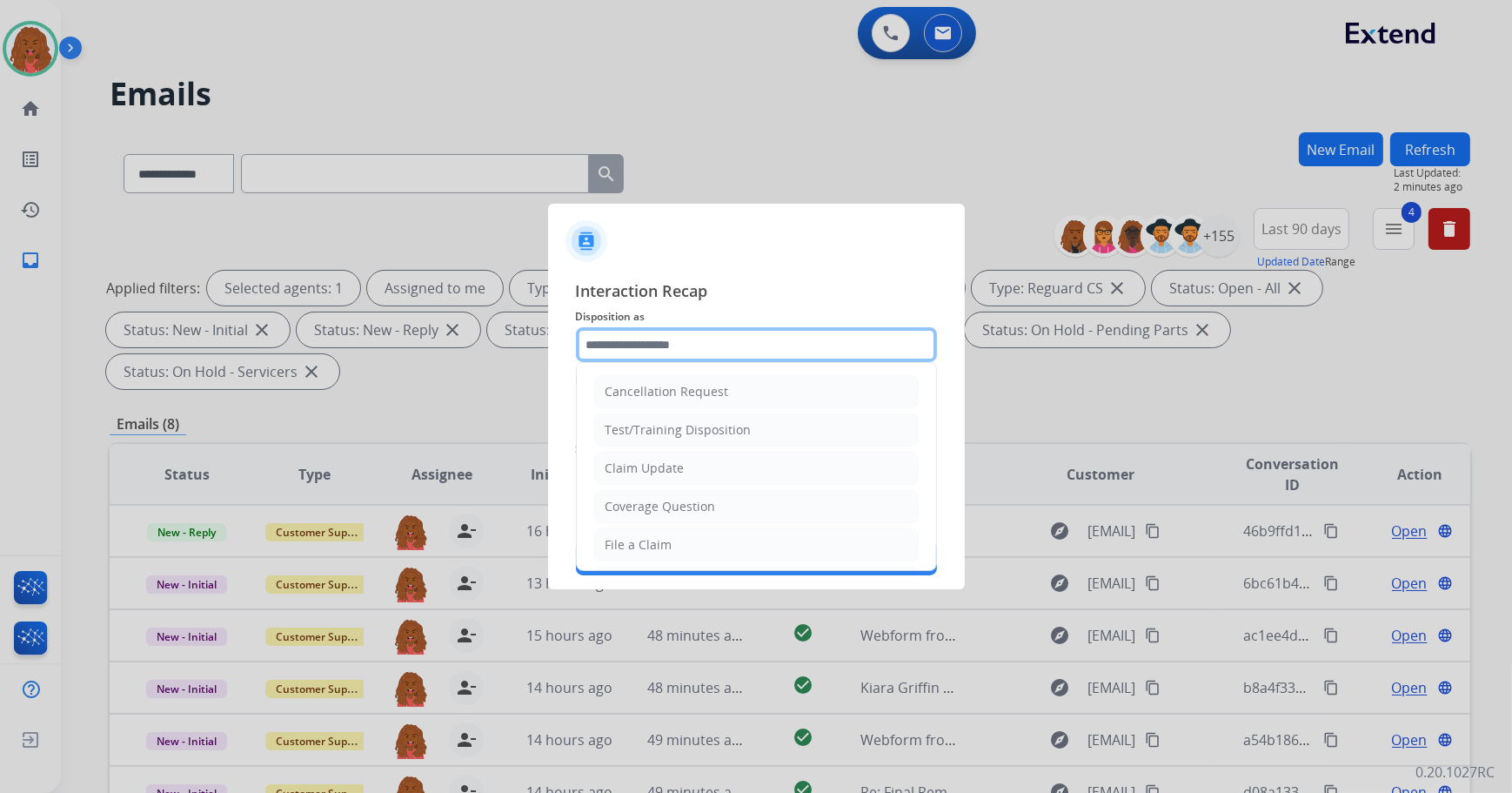 scroll, scrollTop: 0, scrollLeft: 0, axis: both 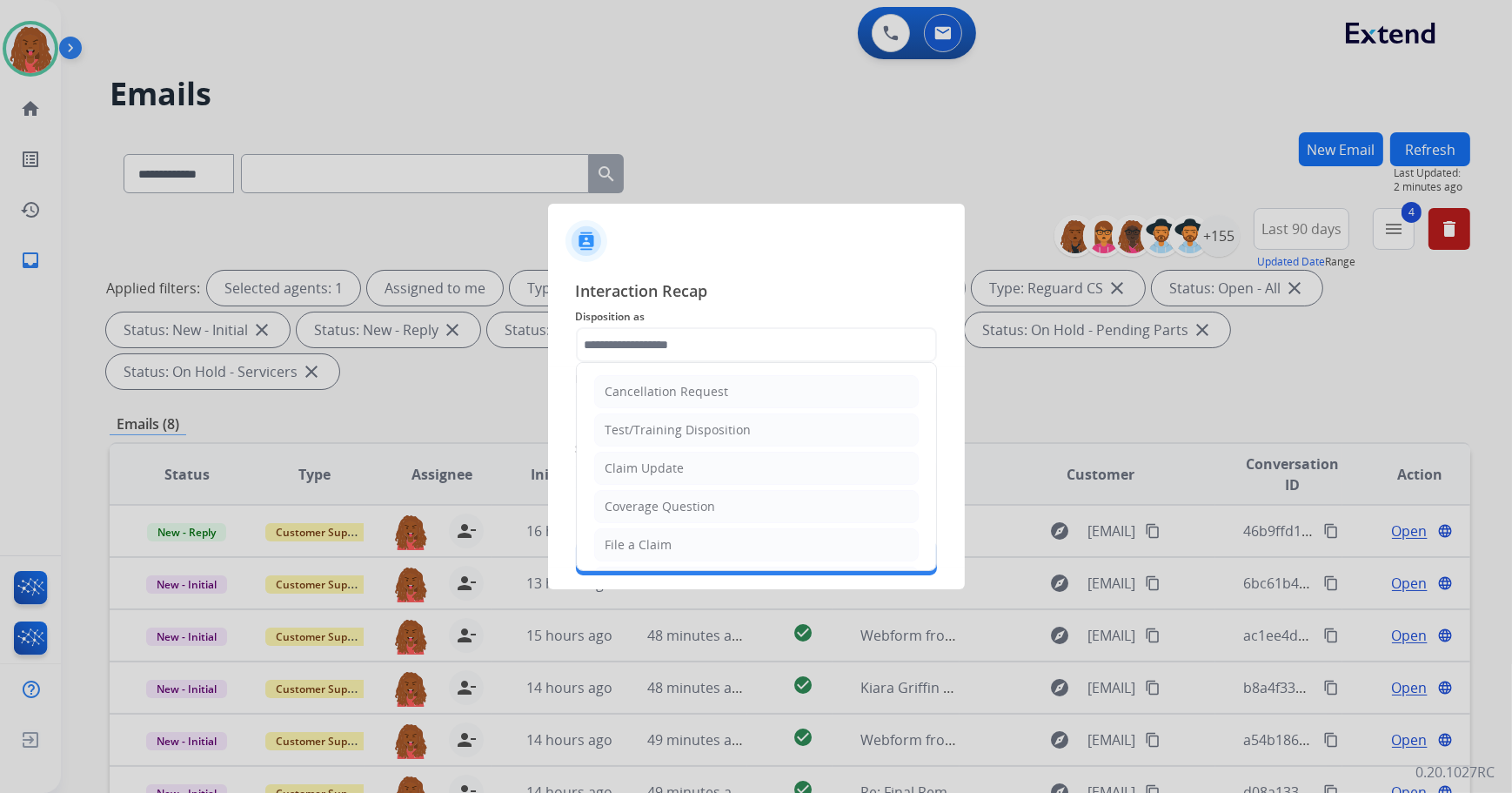 click on "File a Claim" 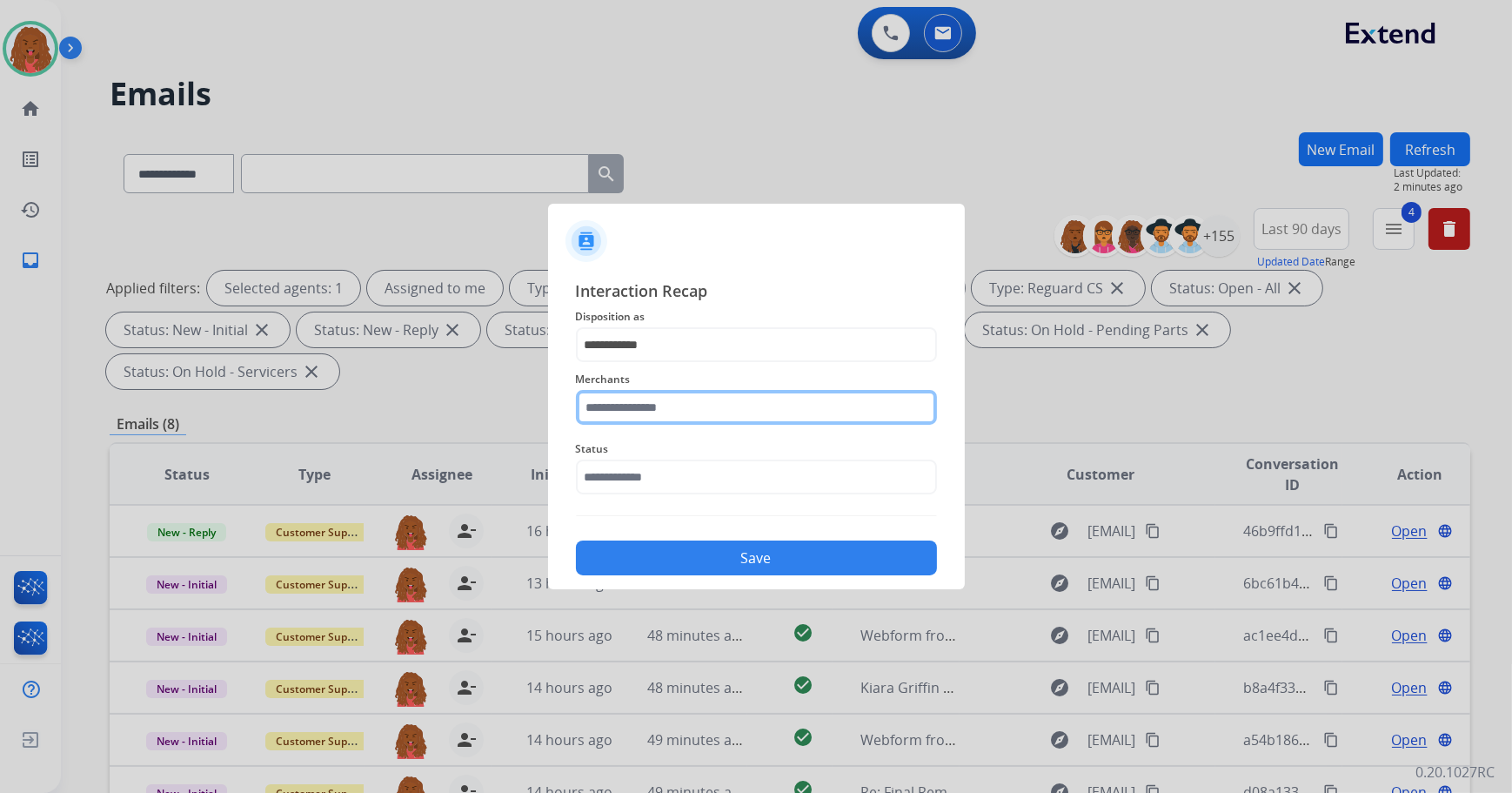 click 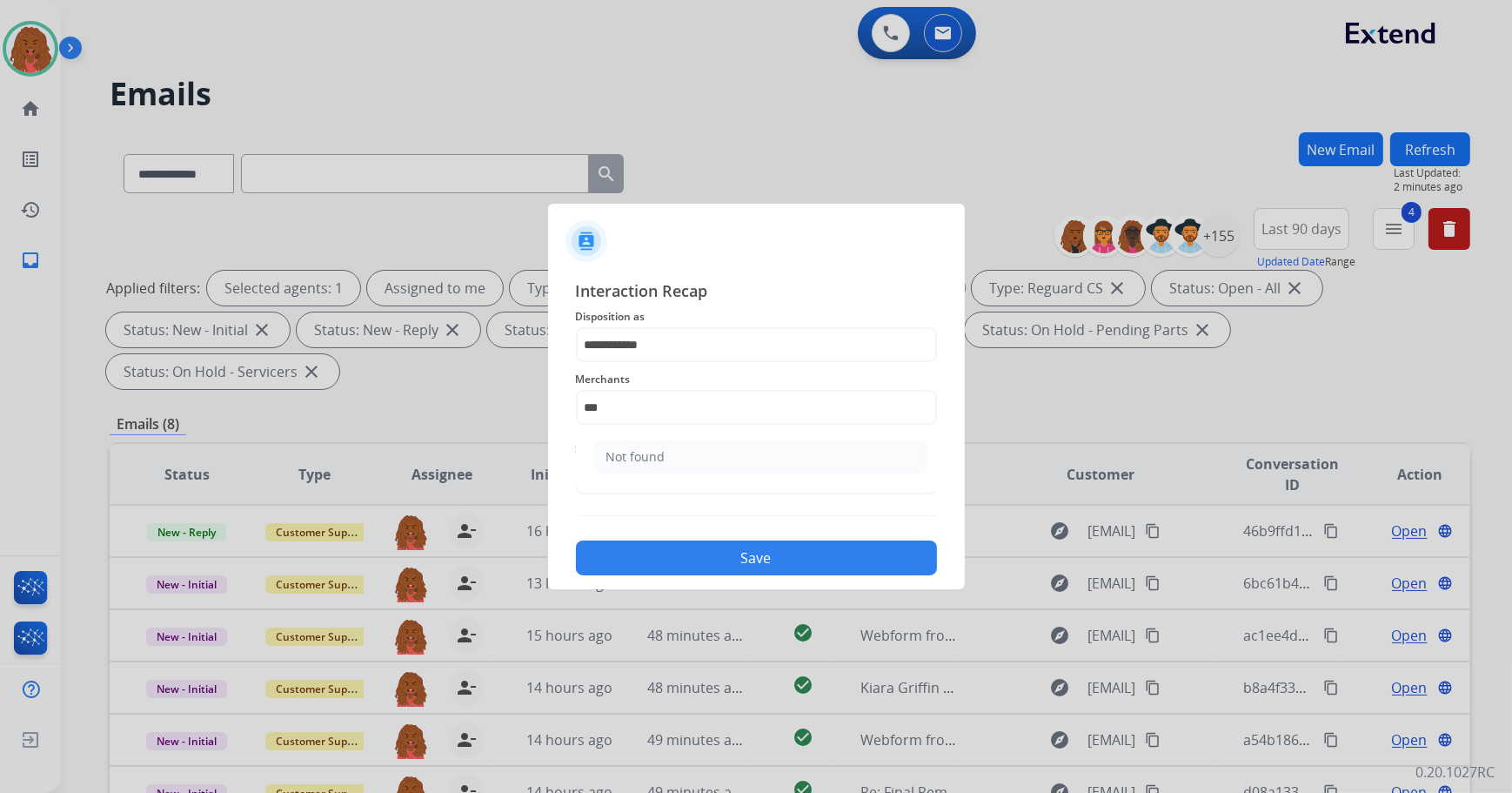 click on "Not found" 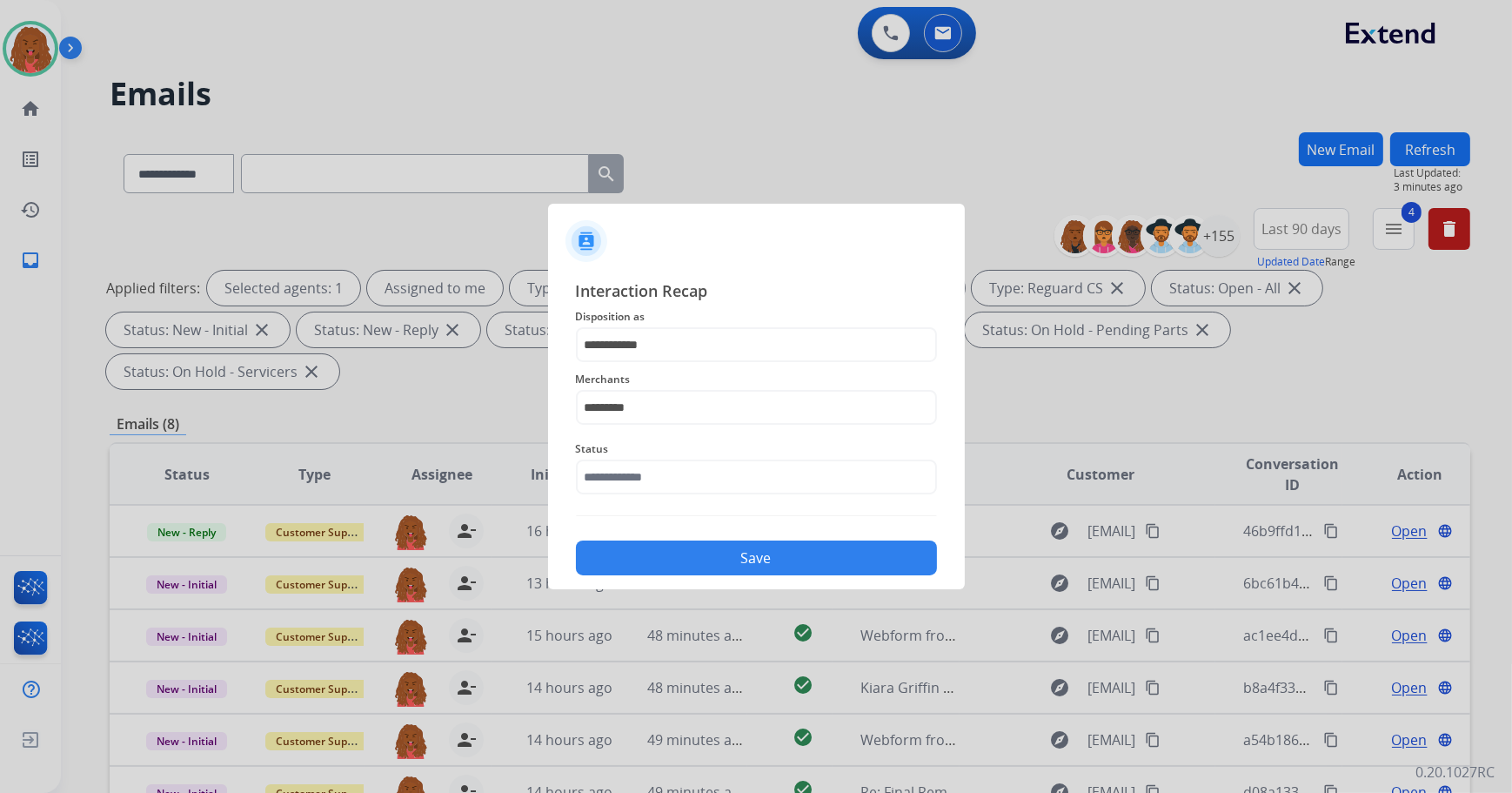 click on "Status" 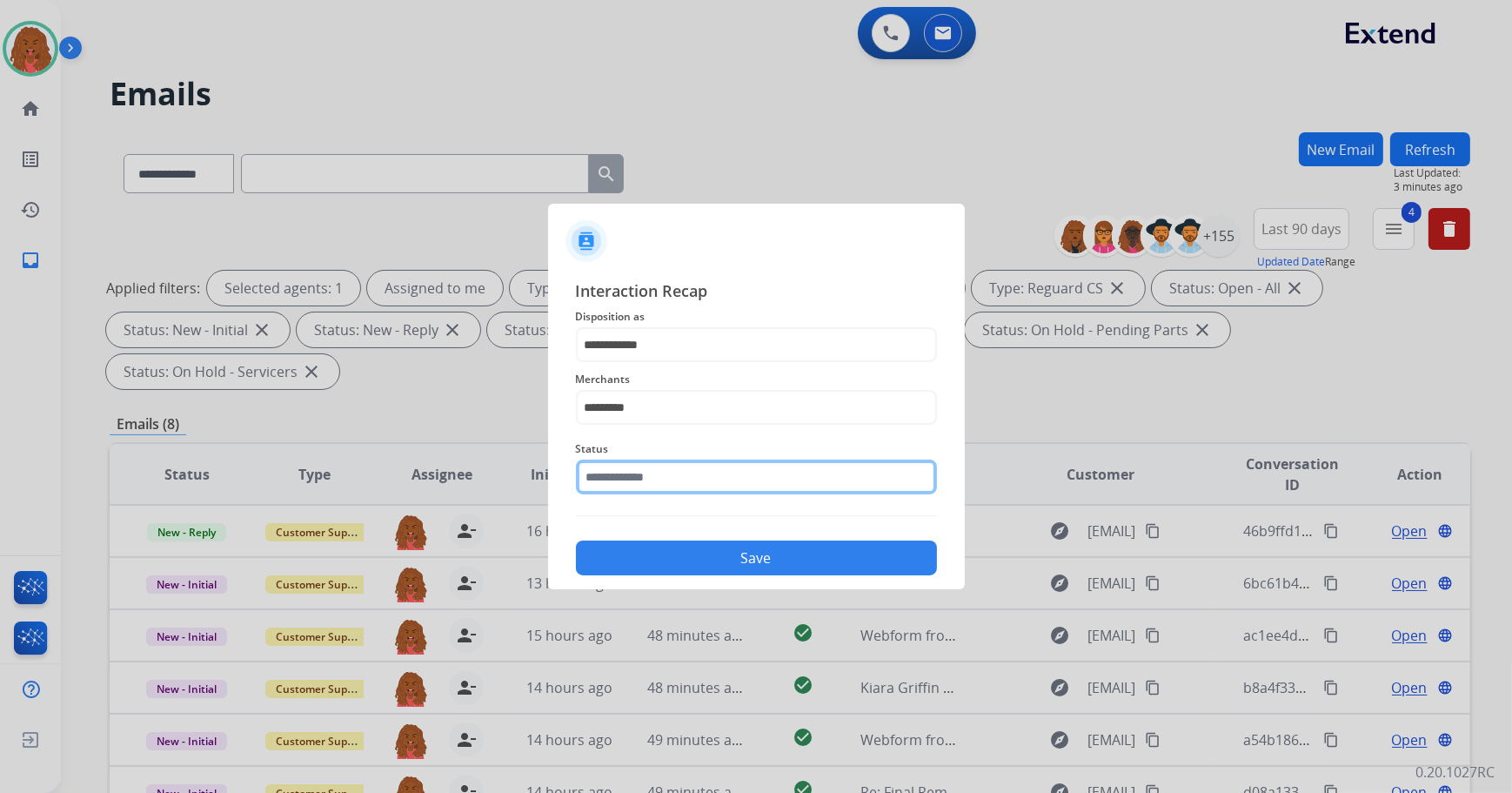 click 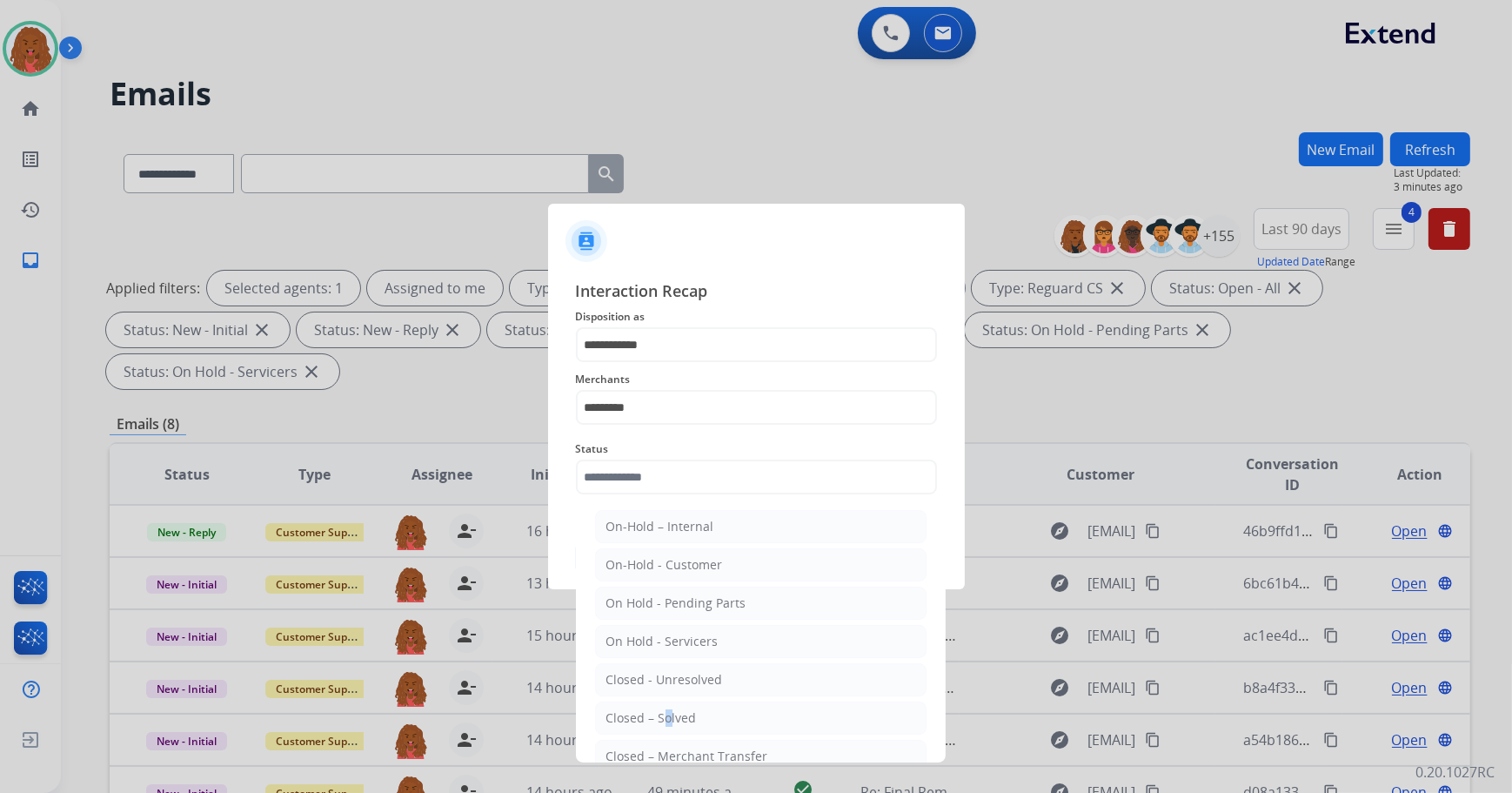 click on "Closed – Solved" 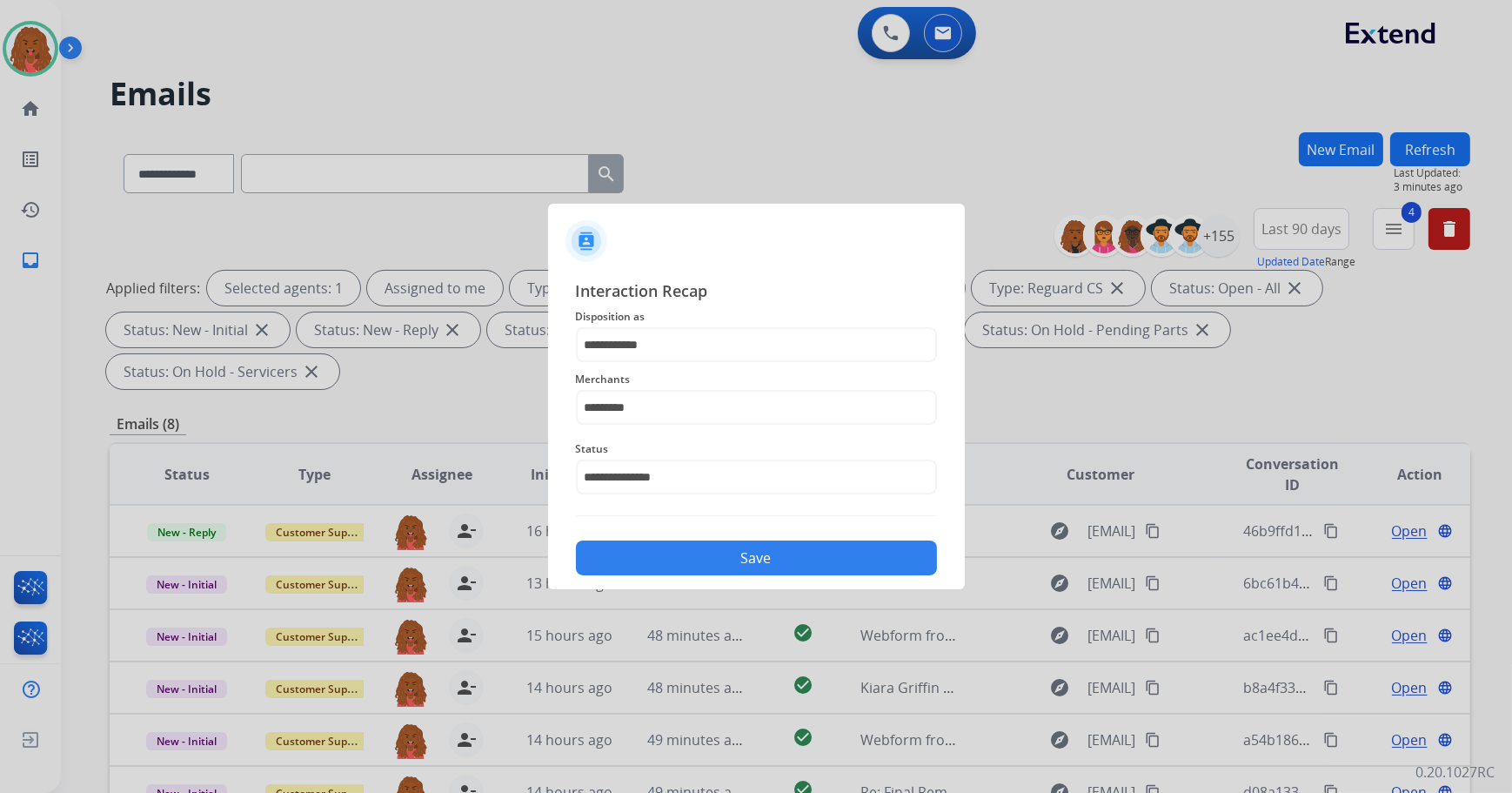 click on "Save" 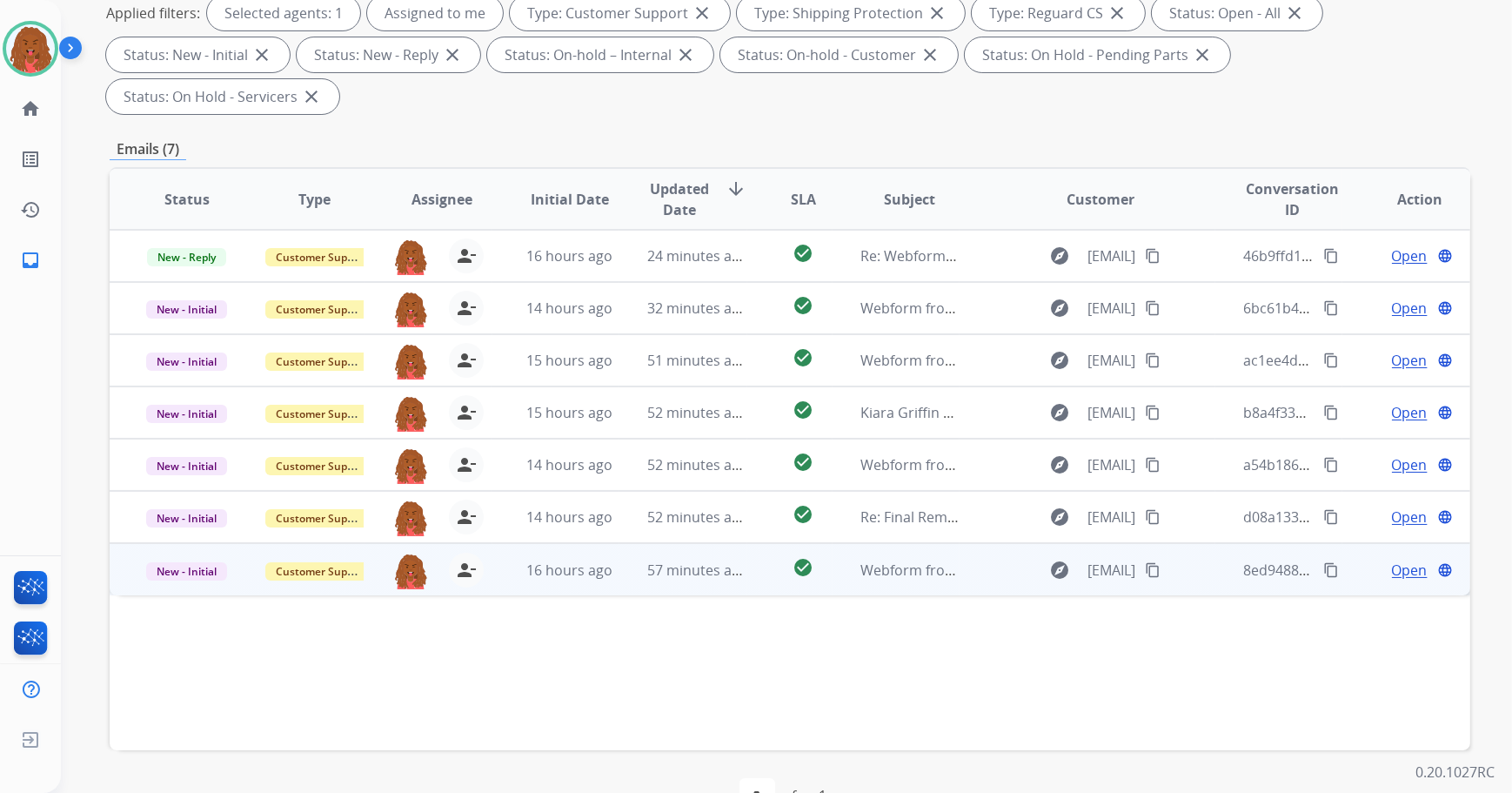 scroll, scrollTop: 280, scrollLeft: 0, axis: vertical 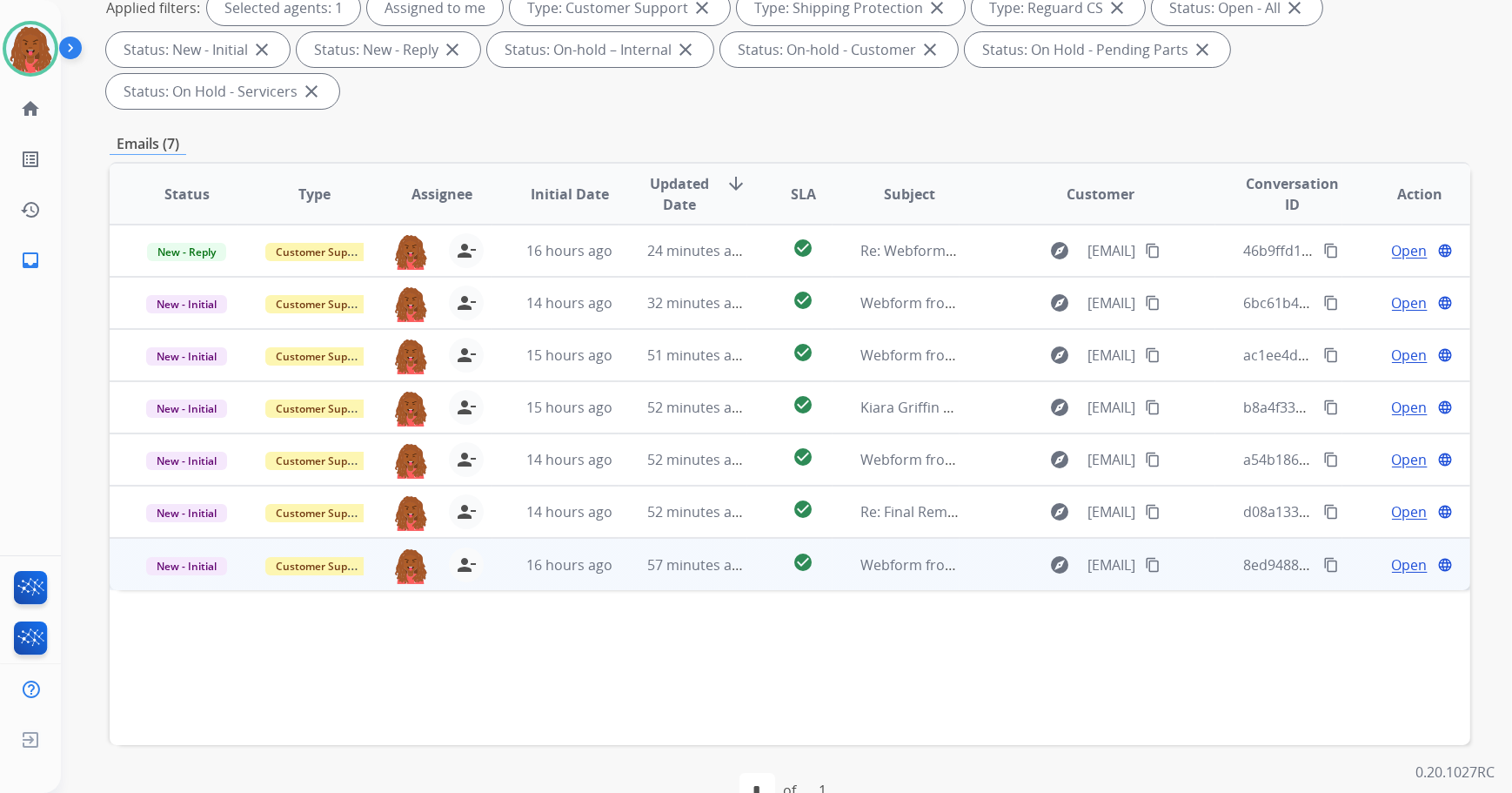 click on "Open" at bounding box center [1409, 565] 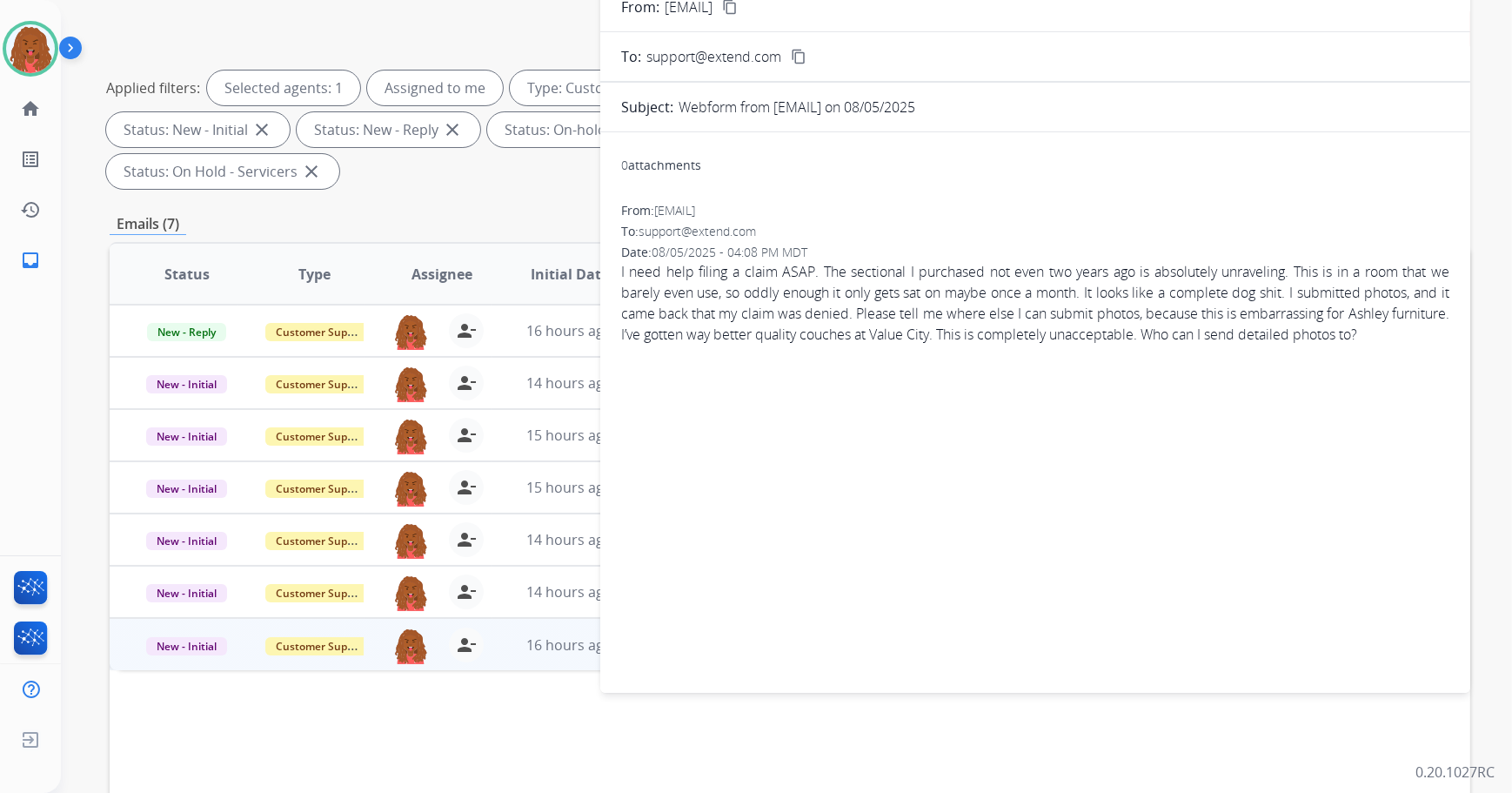 scroll, scrollTop: 122, scrollLeft: 0, axis: vertical 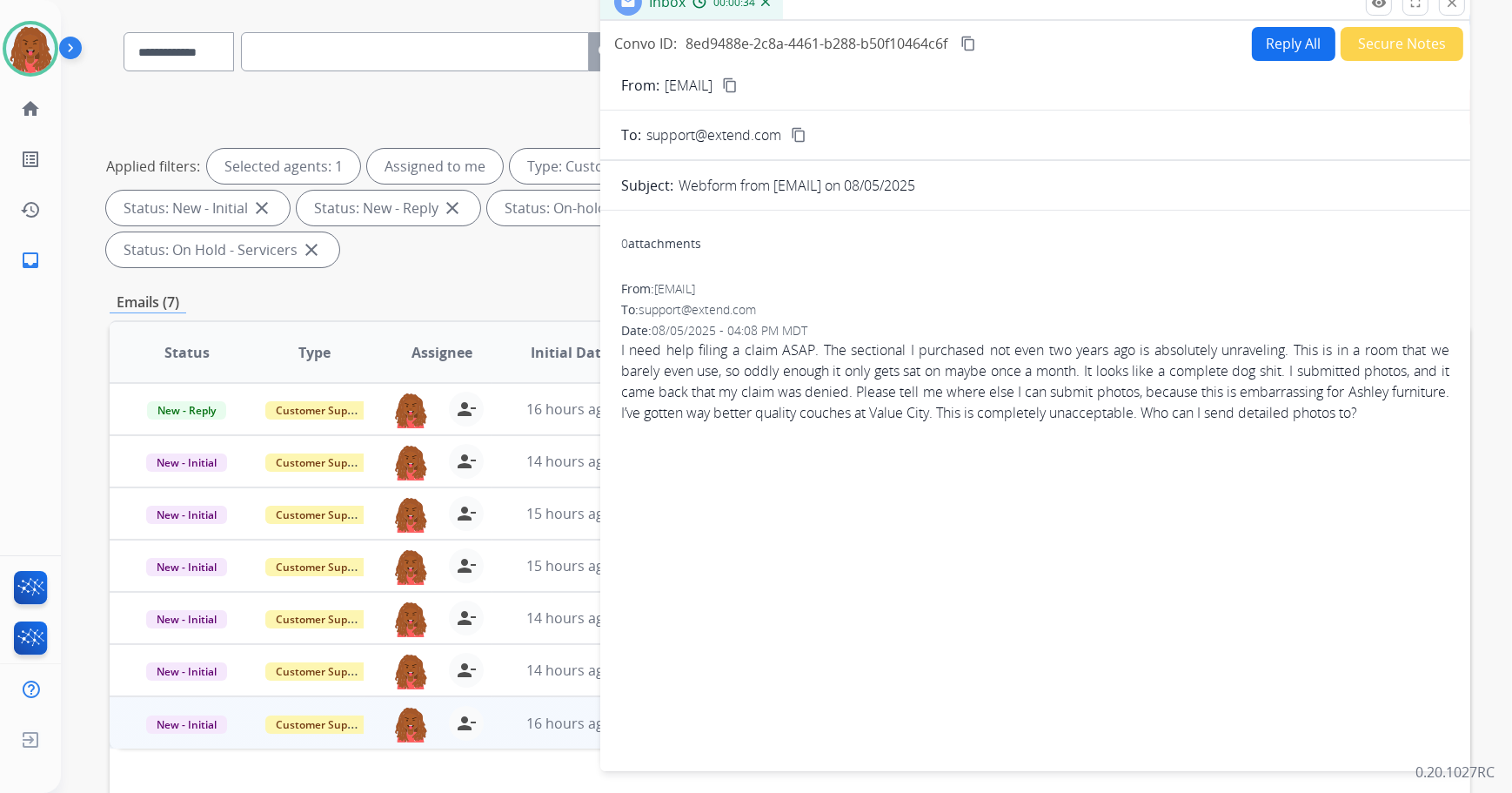 click on "Reply All" at bounding box center [1294, 44] 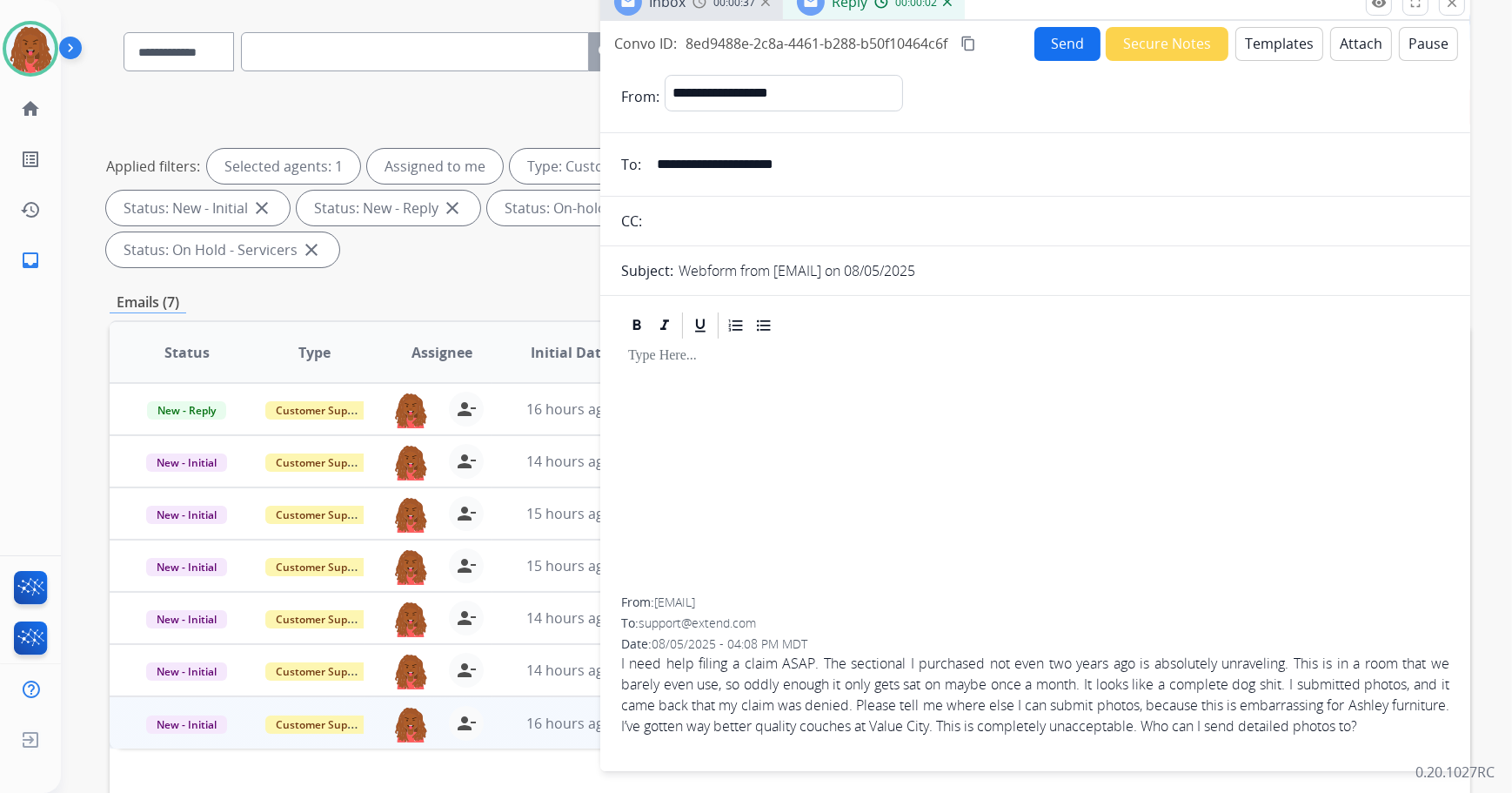 click on "**********" at bounding box center [1047, 165] 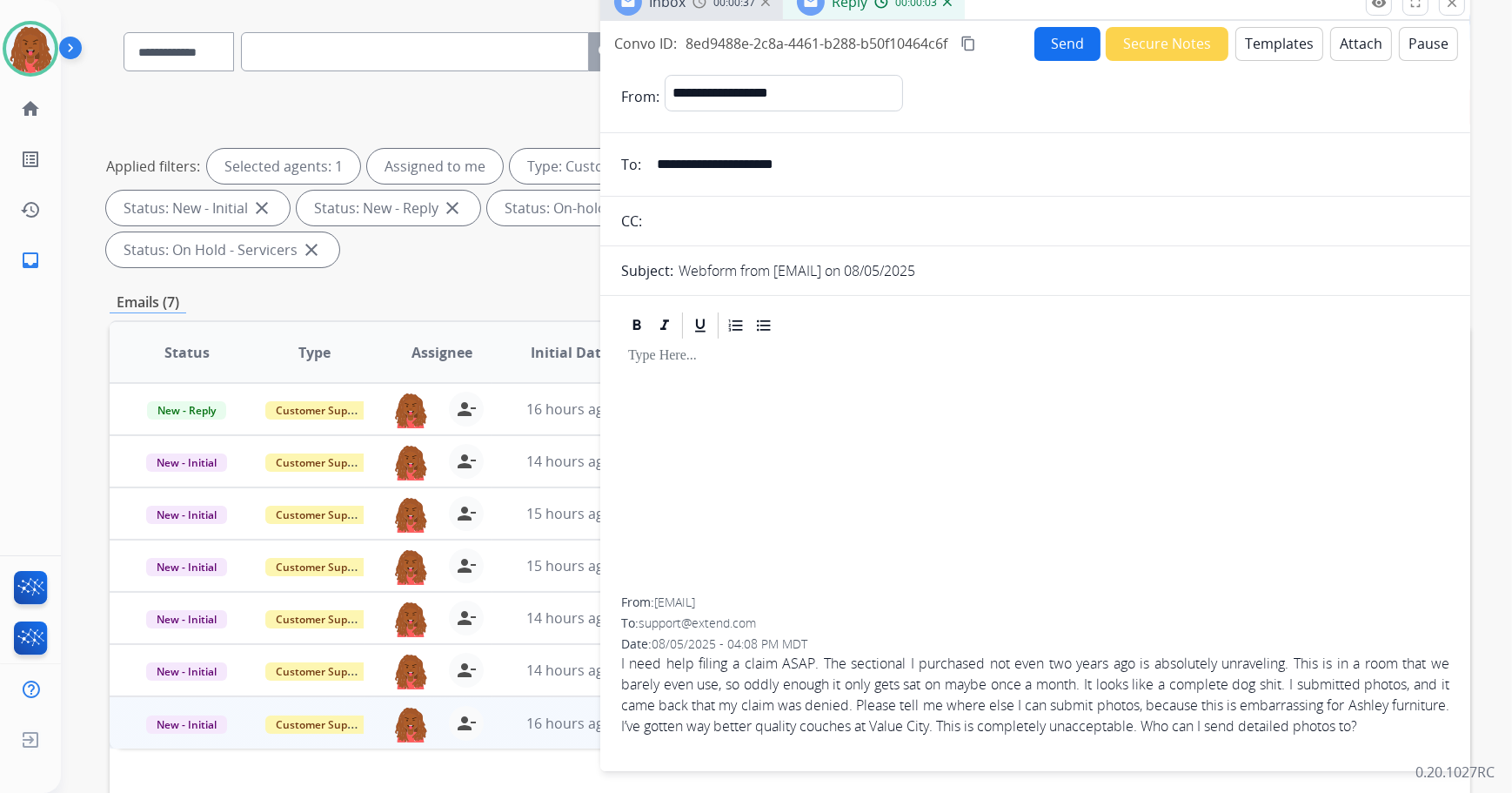 click on "**********" at bounding box center (1047, 165) 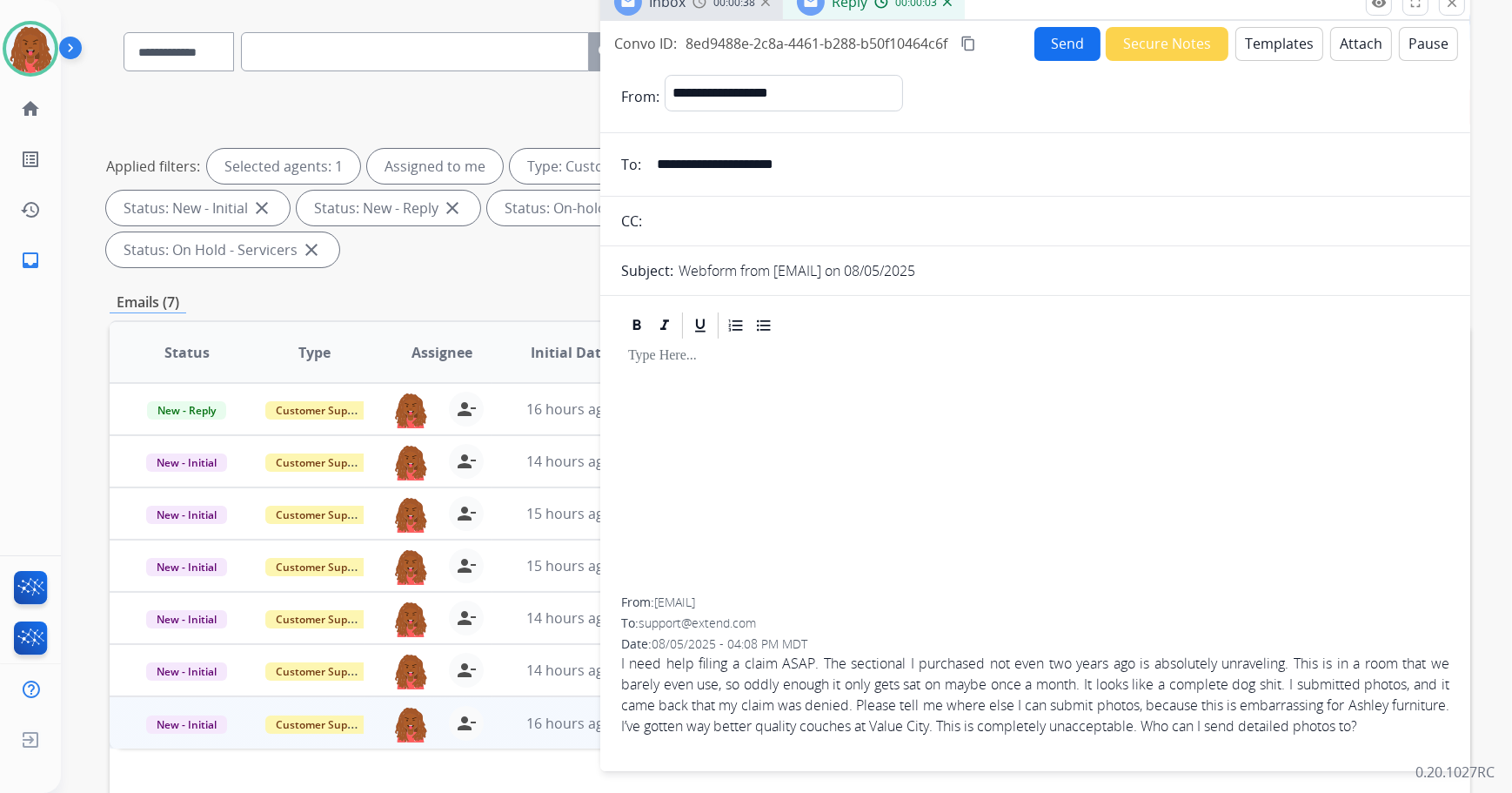 click on "**********" at bounding box center [1047, 165] 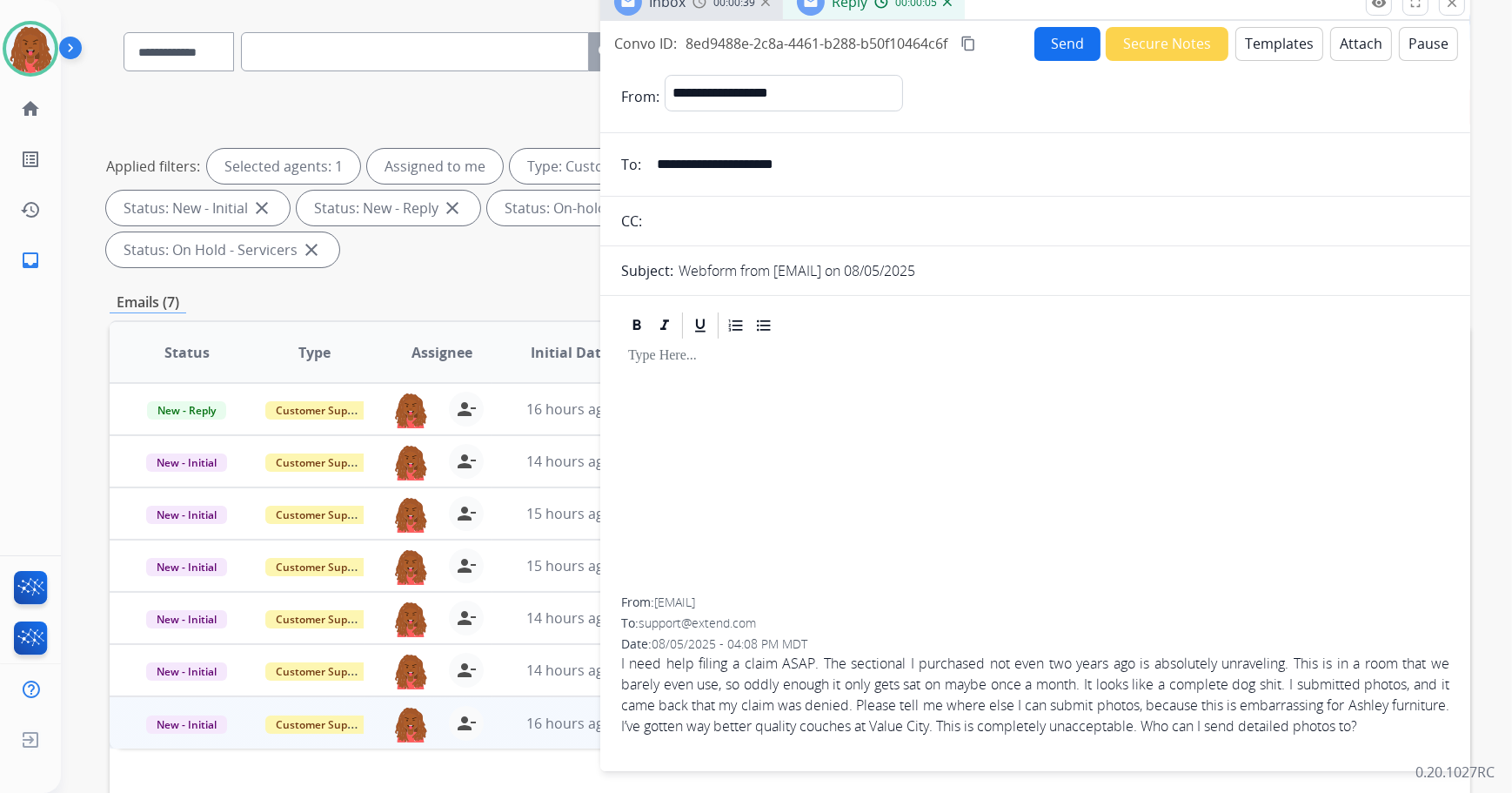 drag, startPoint x: 826, startPoint y: 163, endPoint x: 559, endPoint y: 163, distance: 267 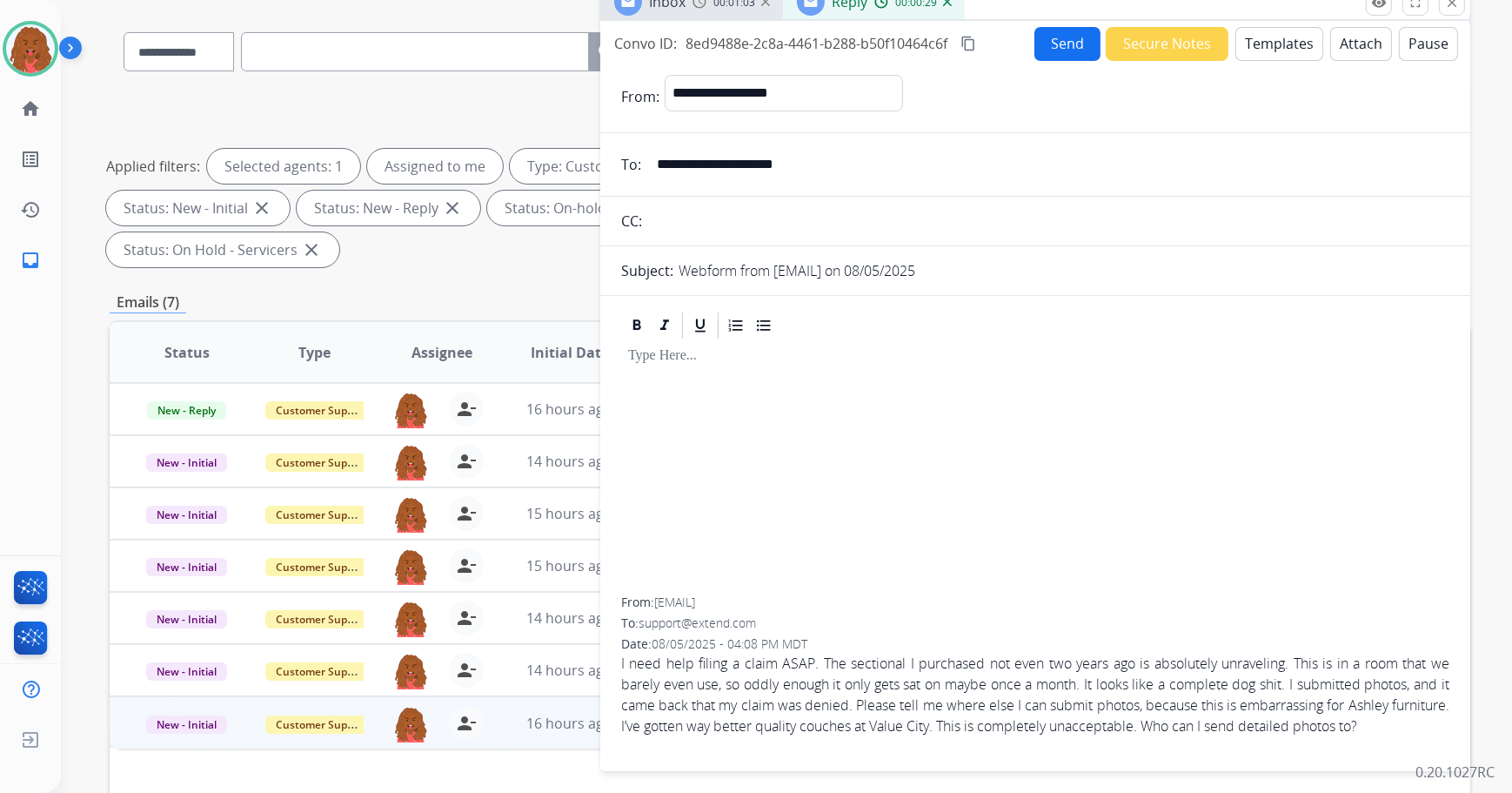 click on "Templates" at bounding box center [1279, 44] 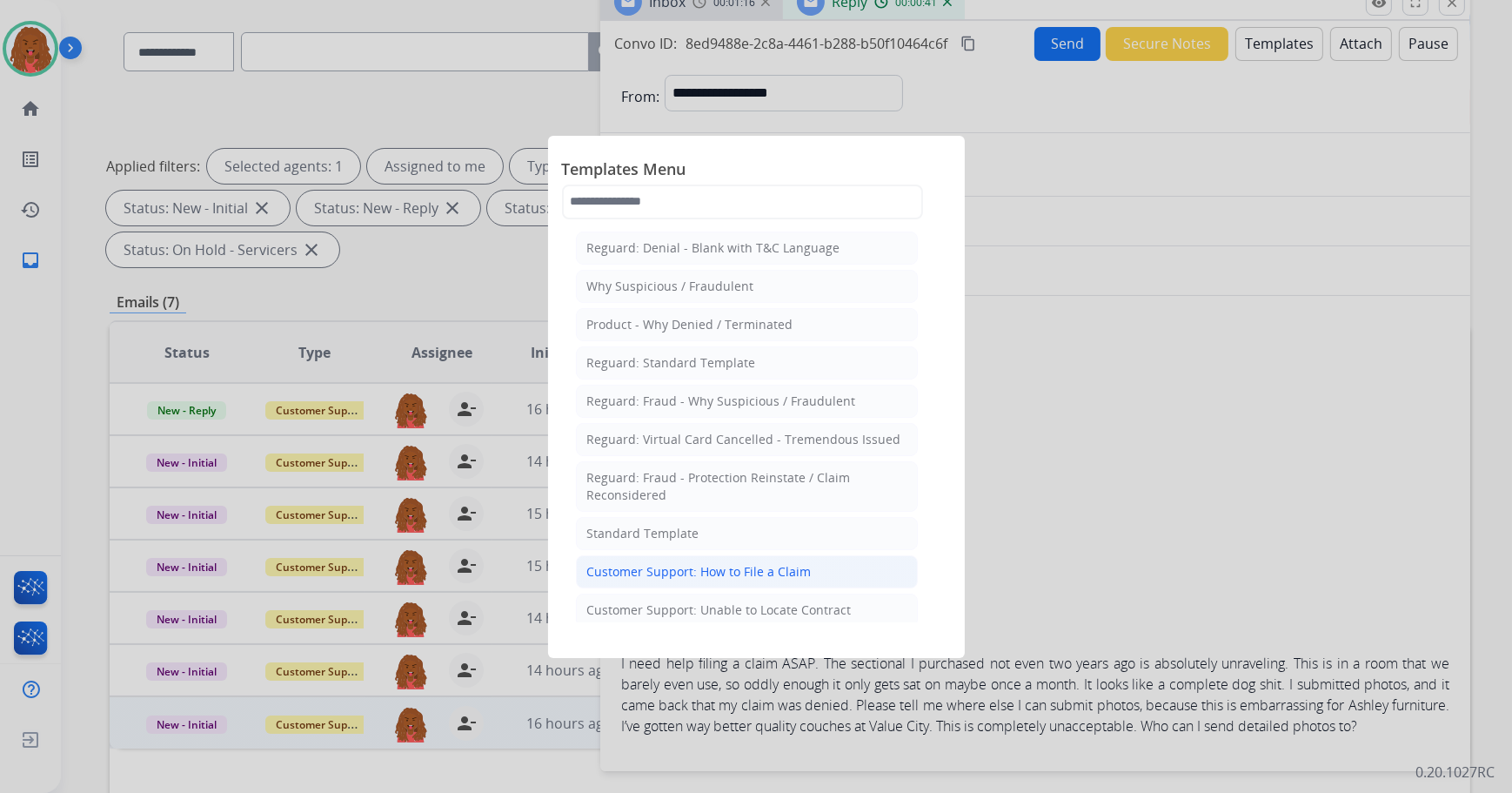 click on "Customer Support: How to File a Claim" 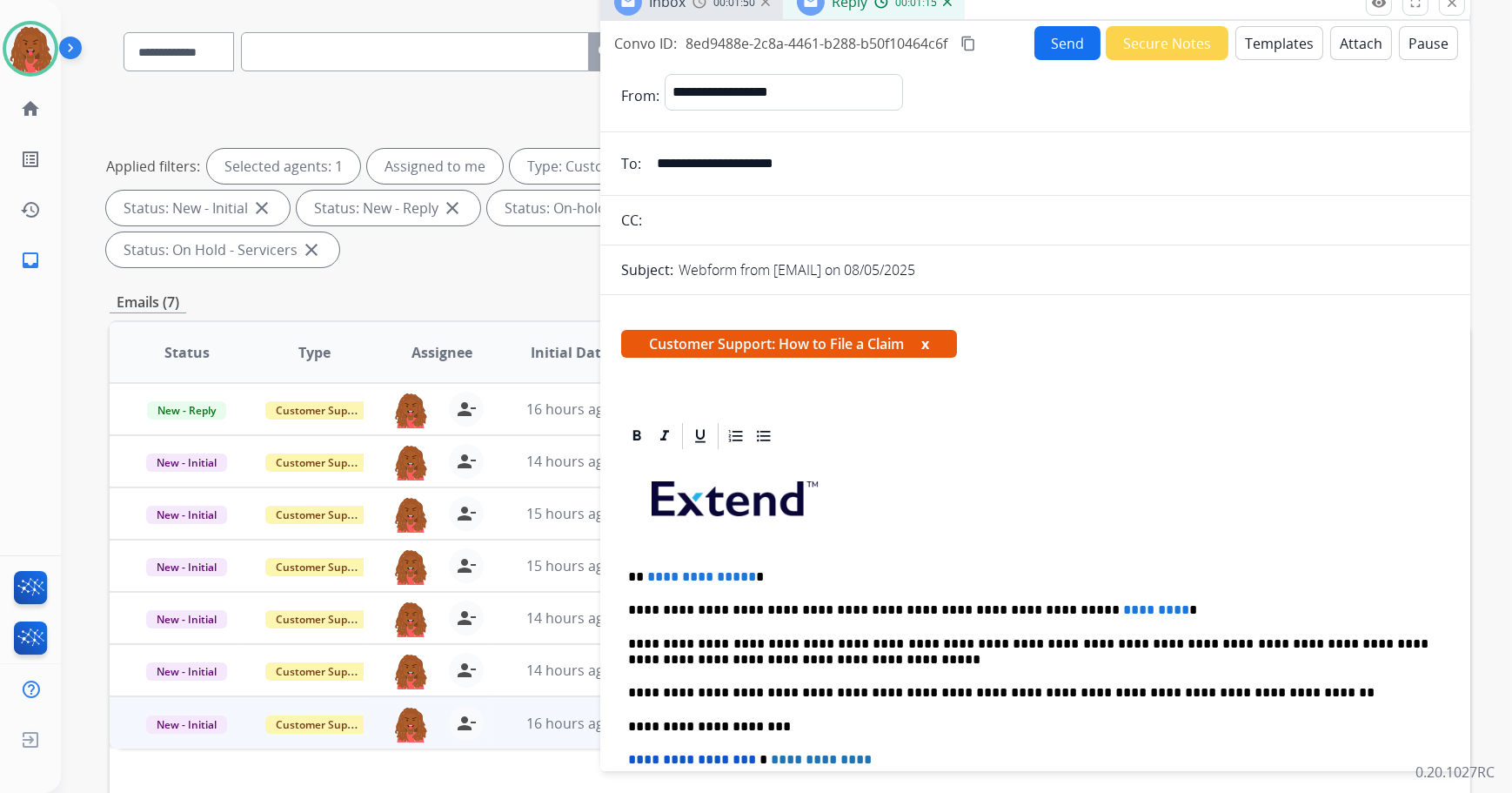 click on "**********" at bounding box center [701, 576] 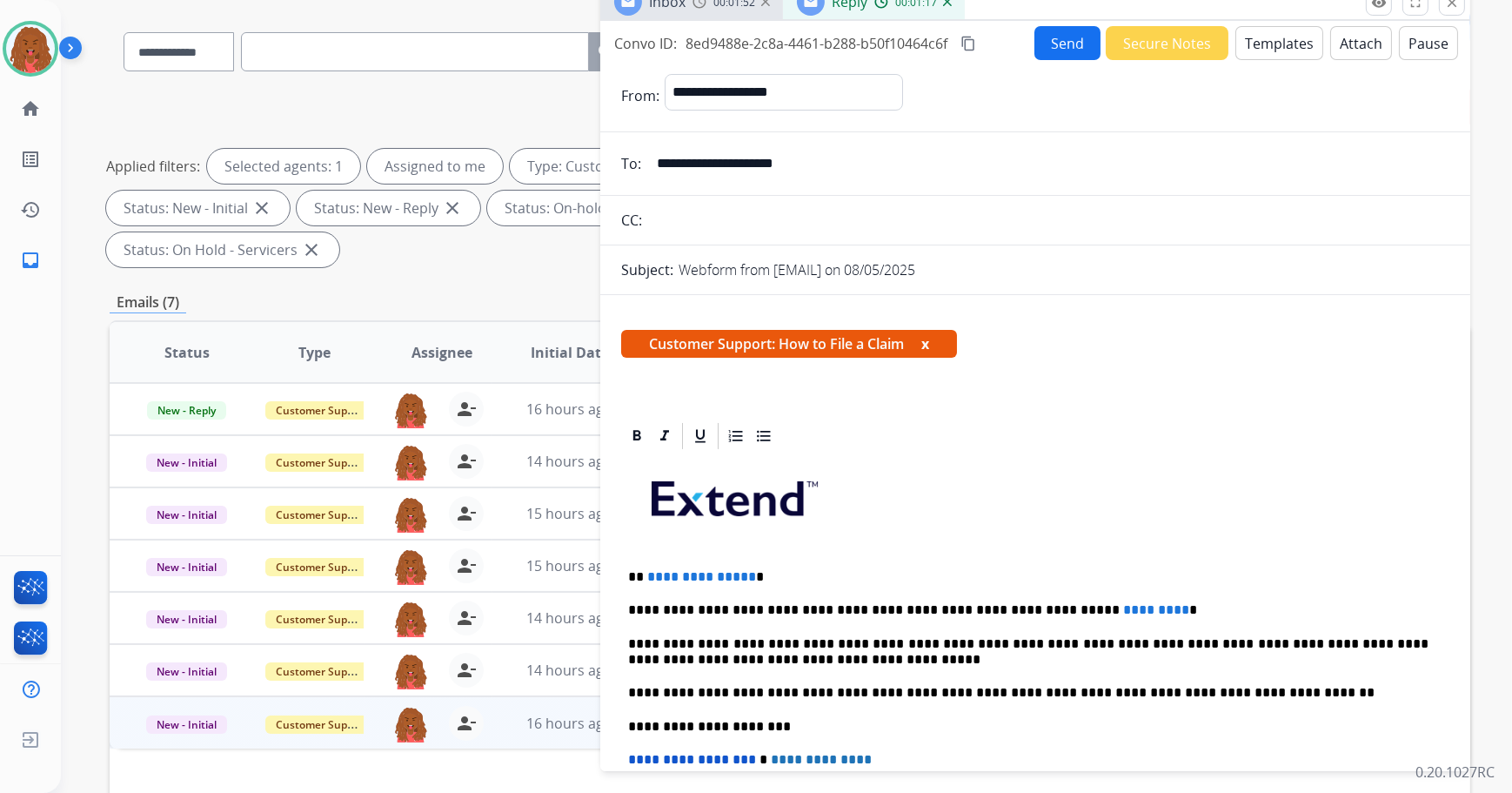 type 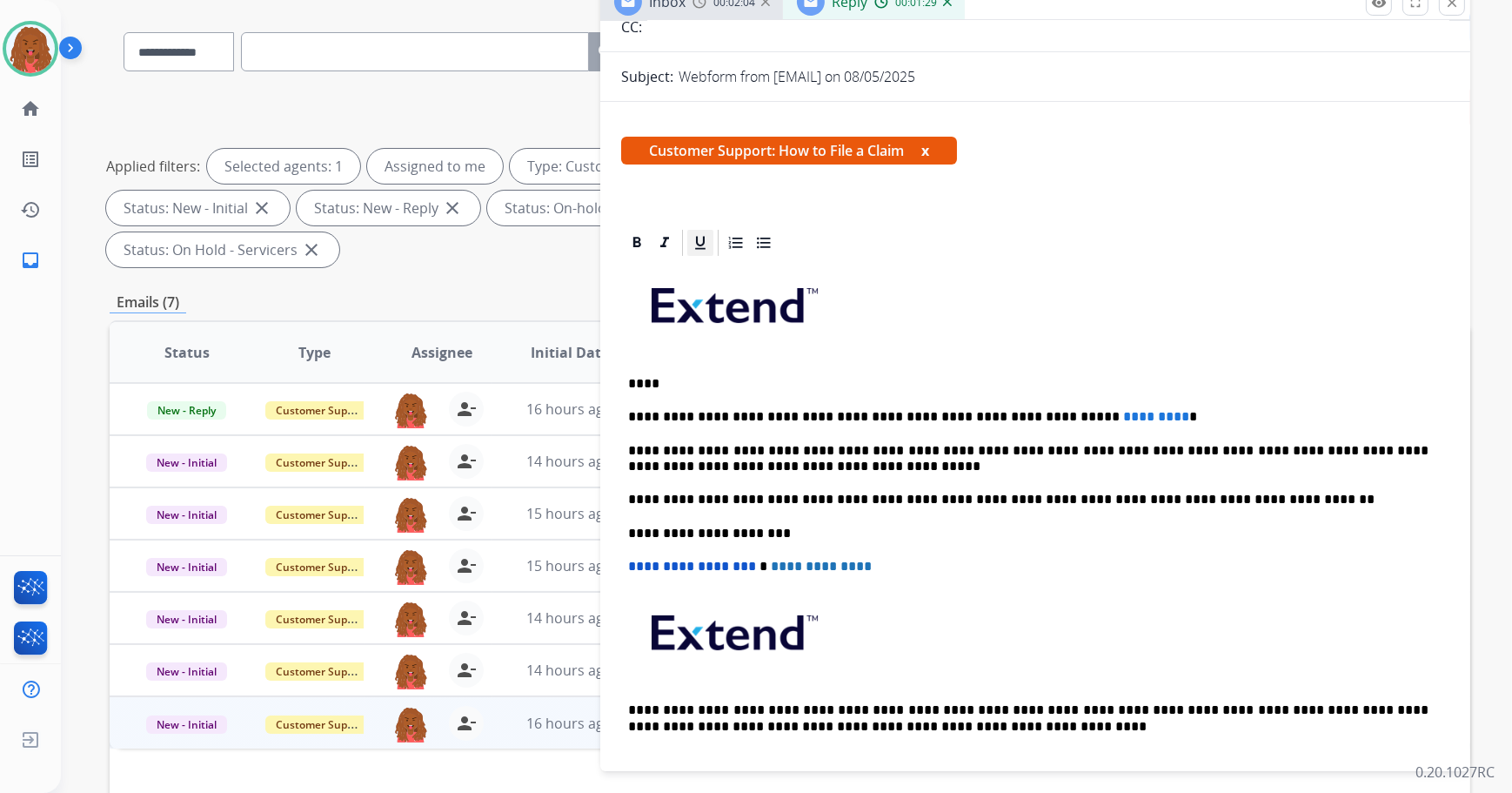 scroll, scrollTop: 172, scrollLeft: 0, axis: vertical 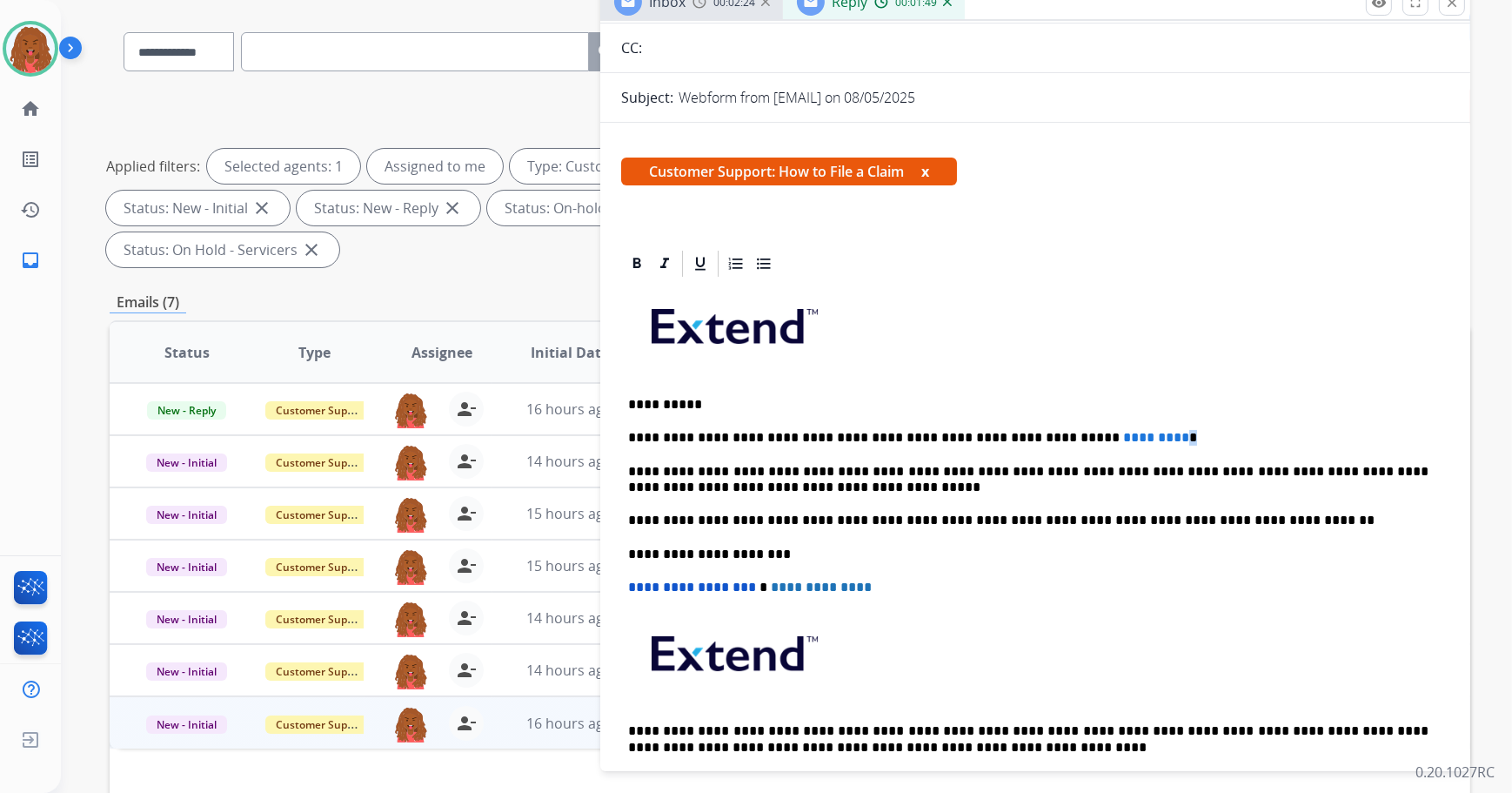 click on "**********" at bounding box center [1028, 438] 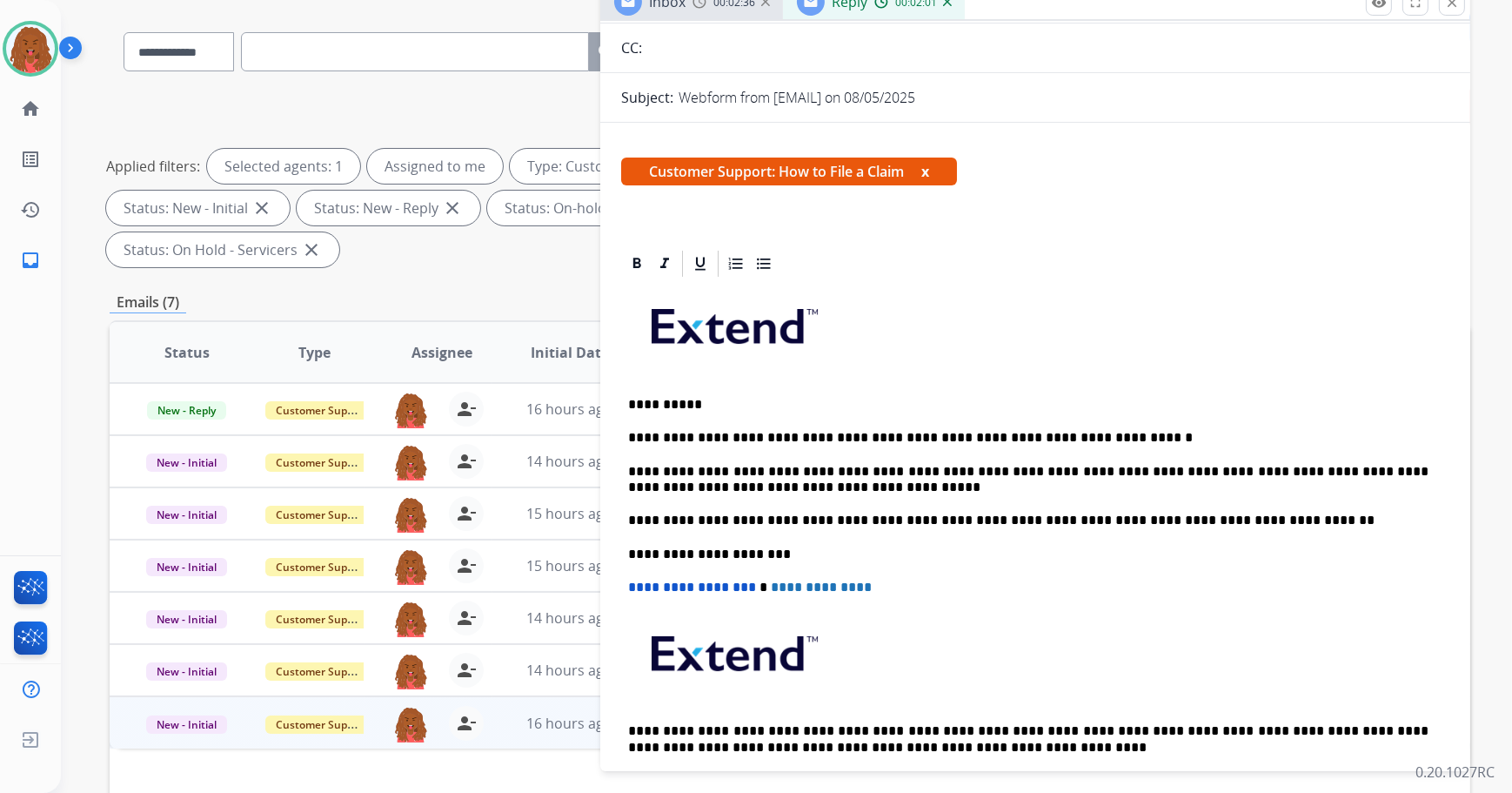 click on "**********" at bounding box center (1028, 480) 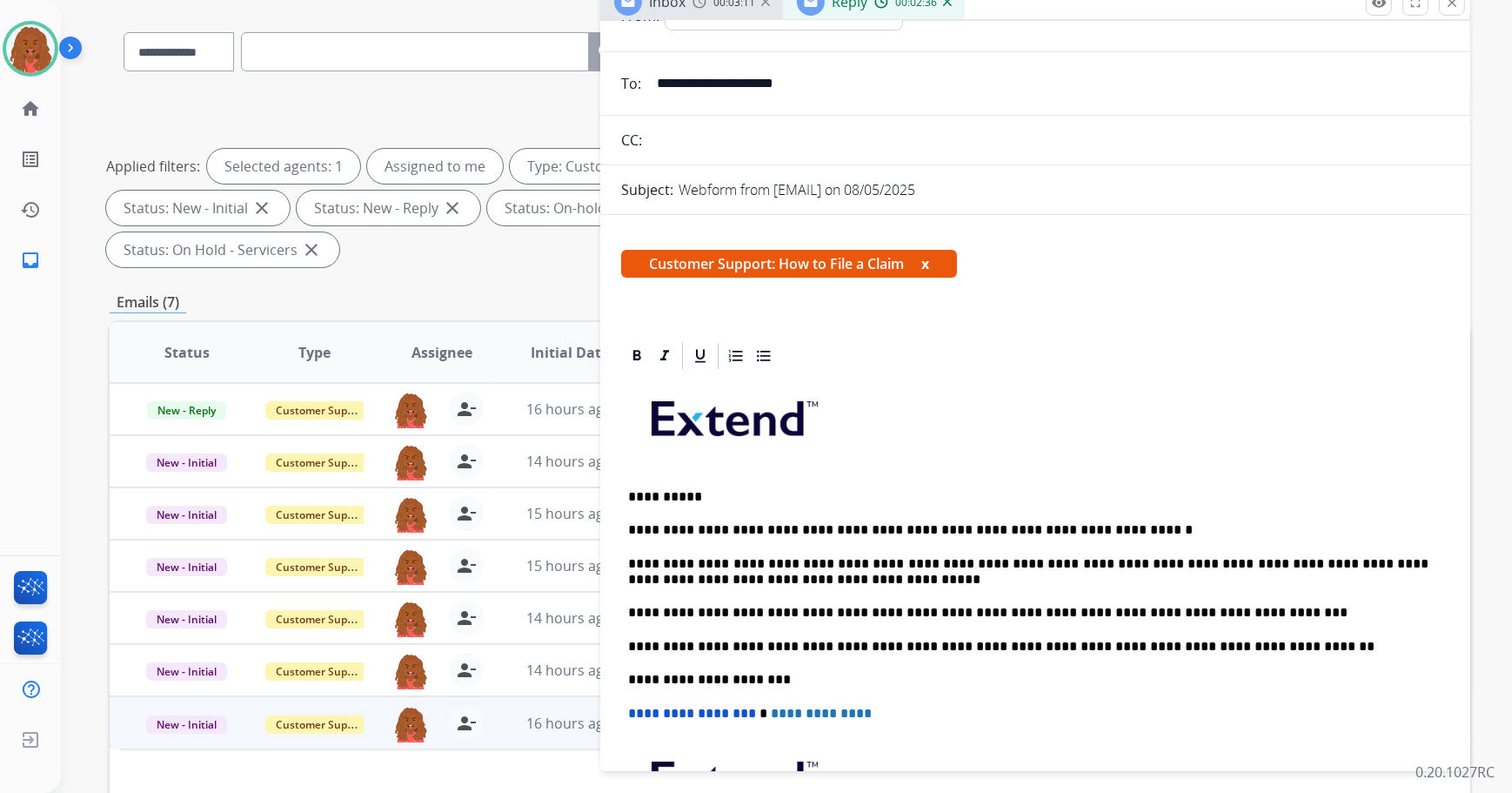 scroll, scrollTop: 0, scrollLeft: 0, axis: both 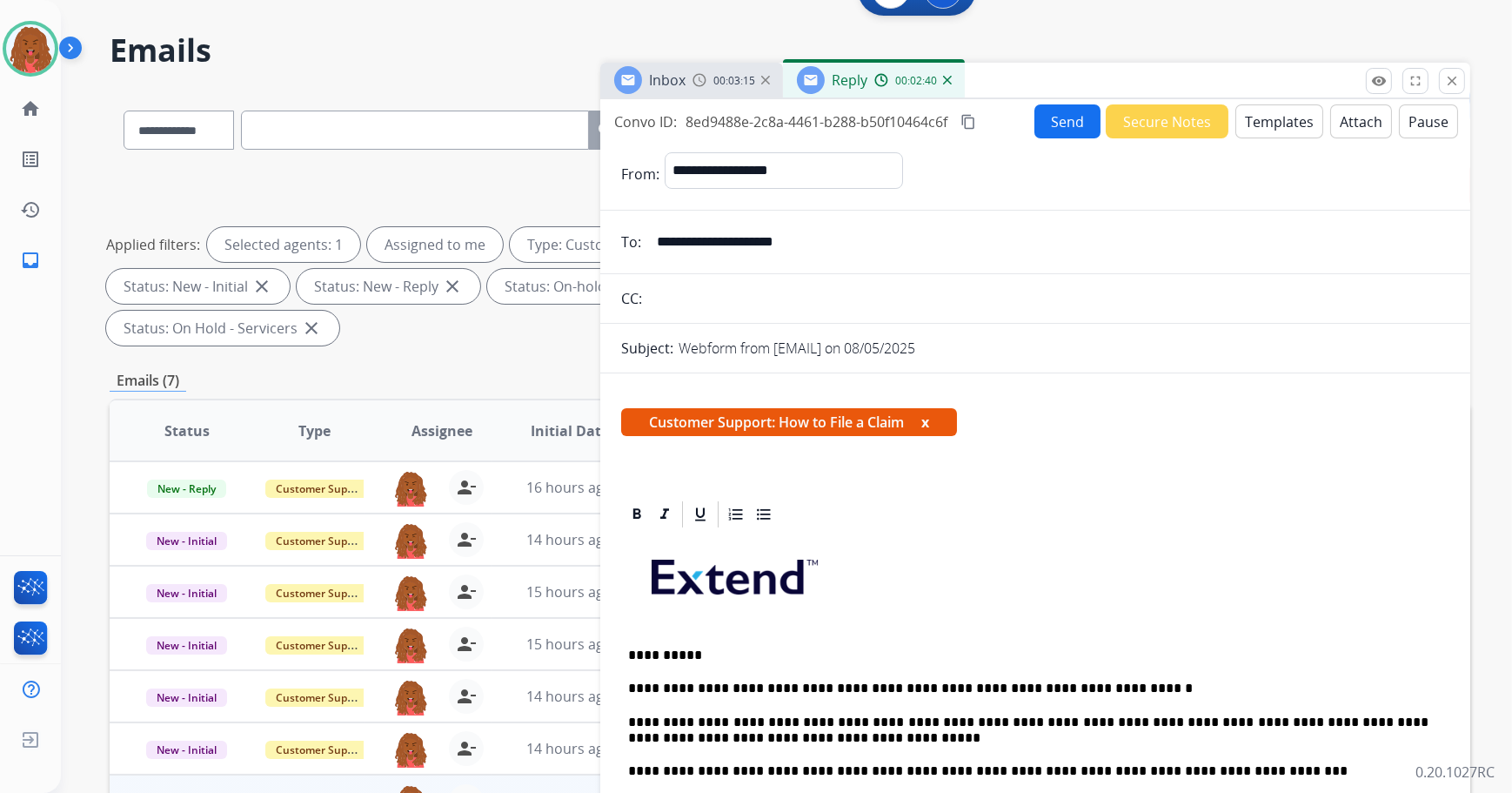 click on "Send" at bounding box center [1067, 121] 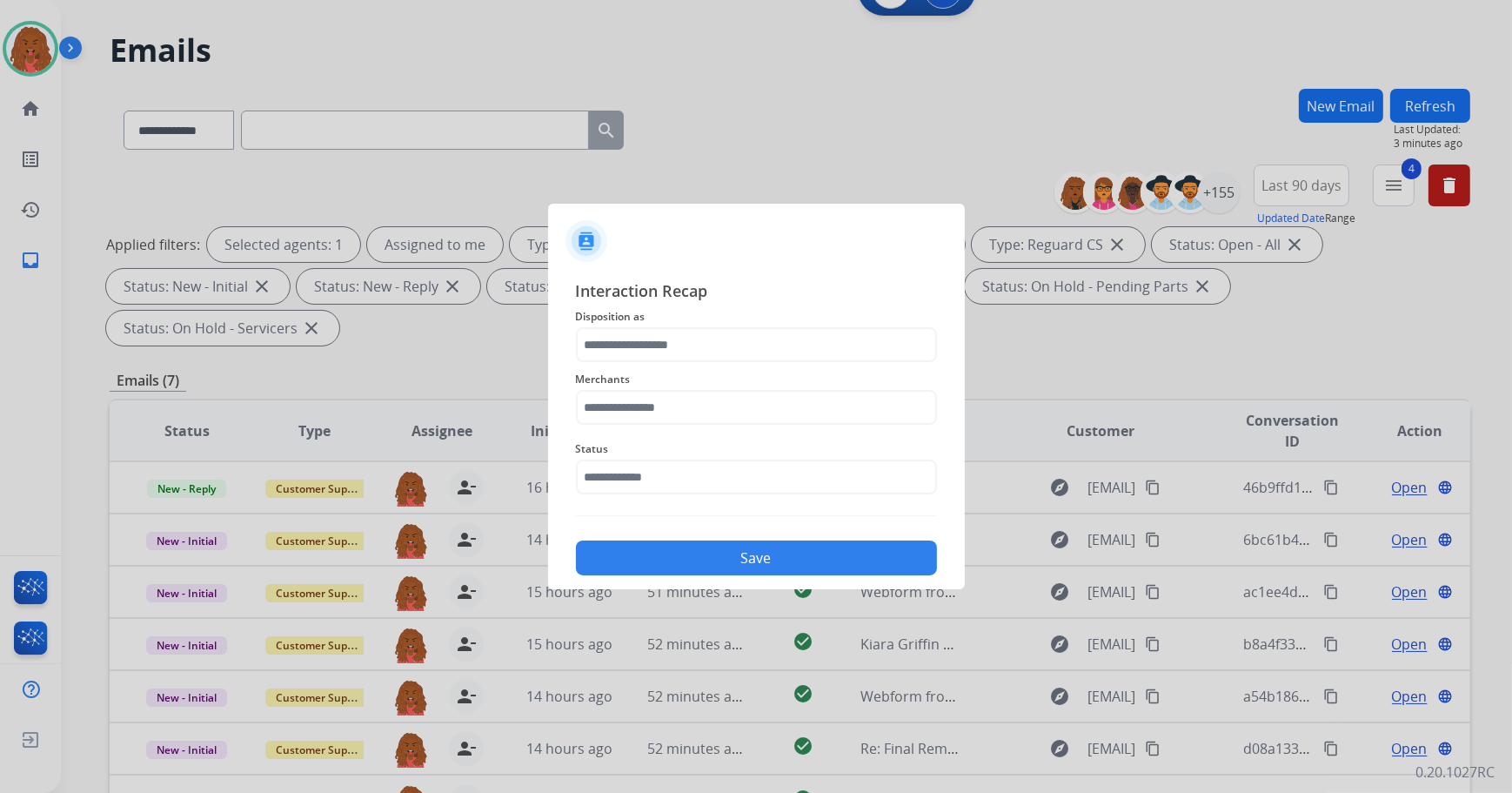 click on "Merchants" 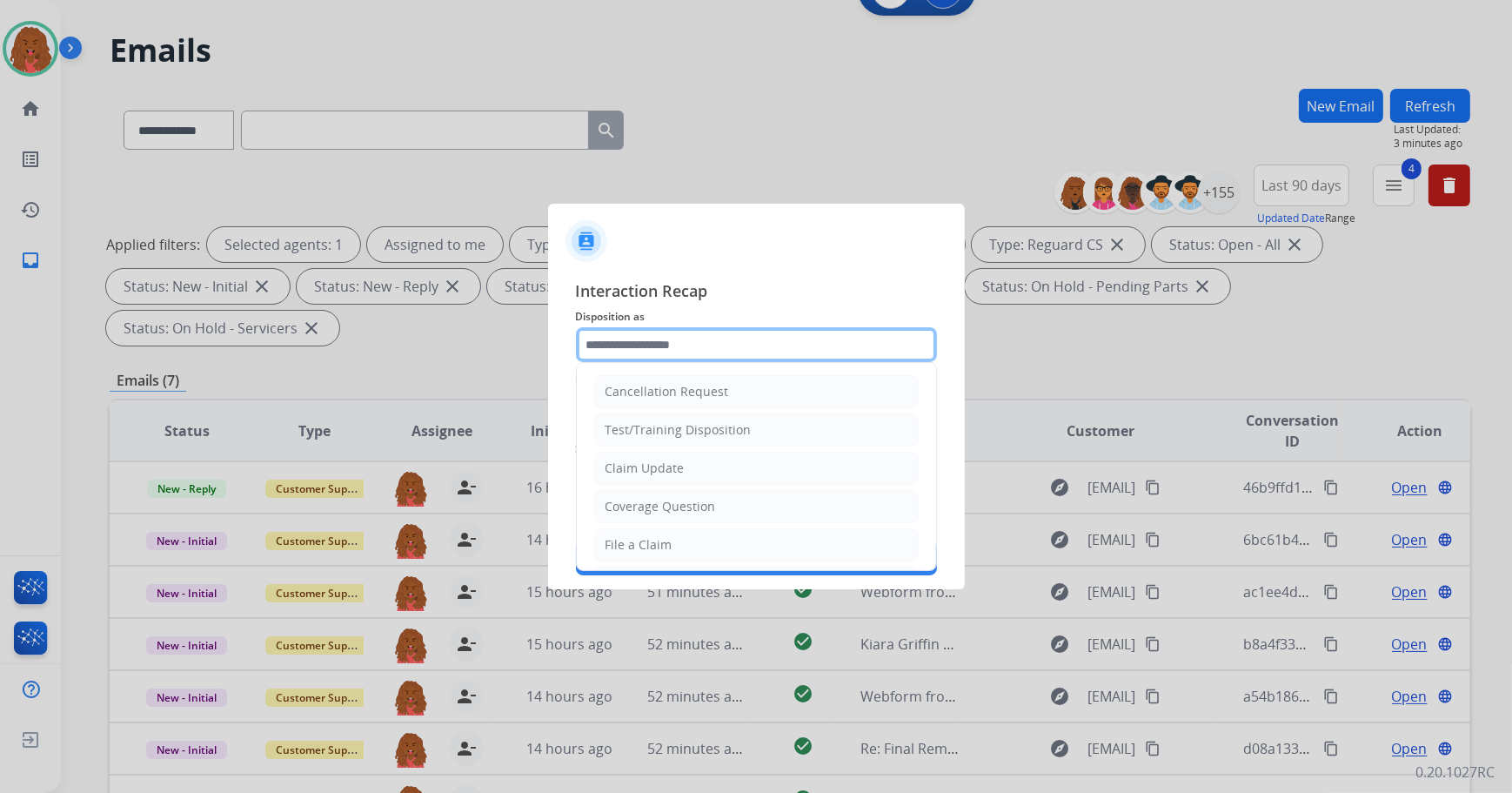 click 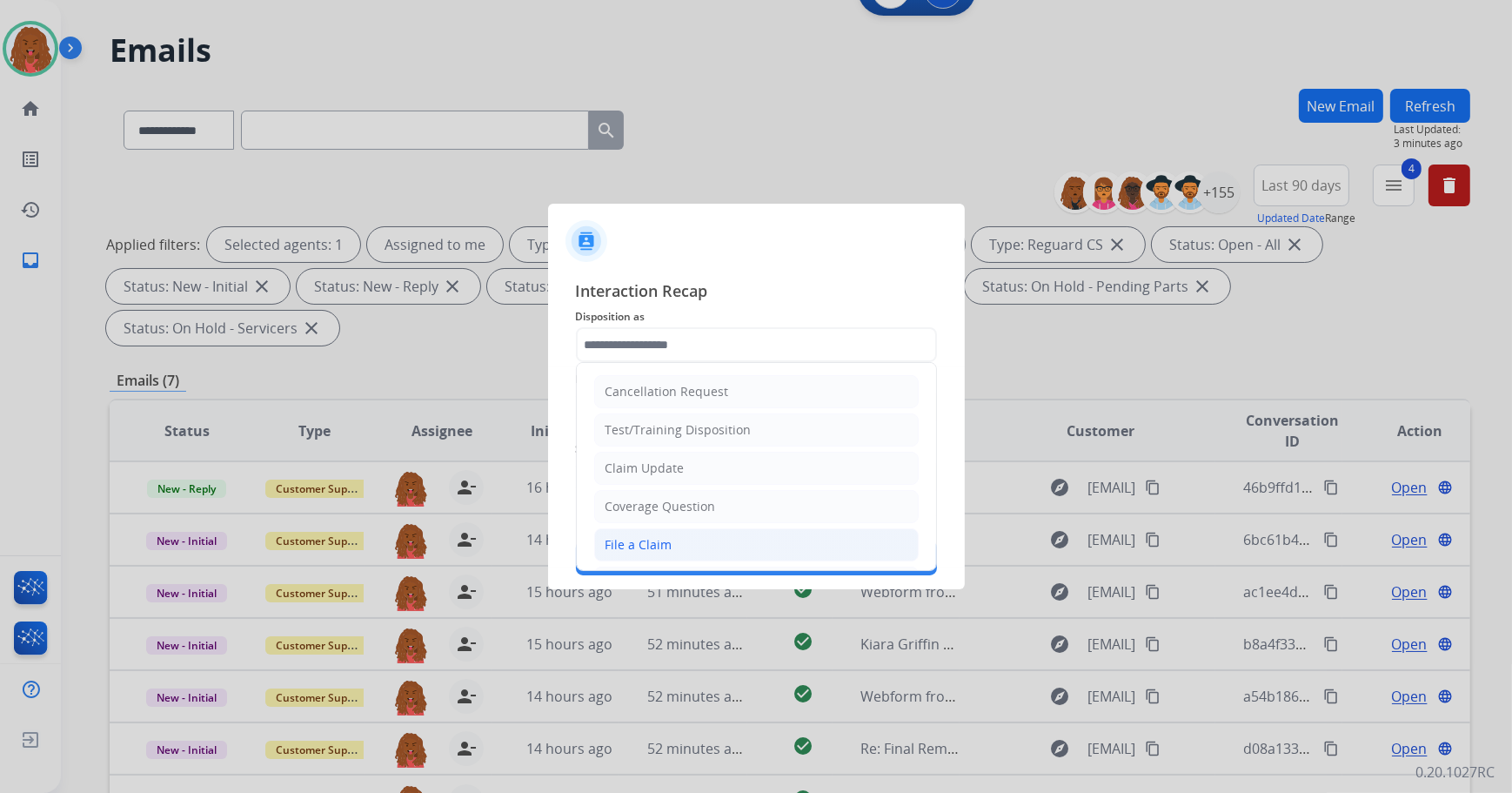 click on "File a Claim" 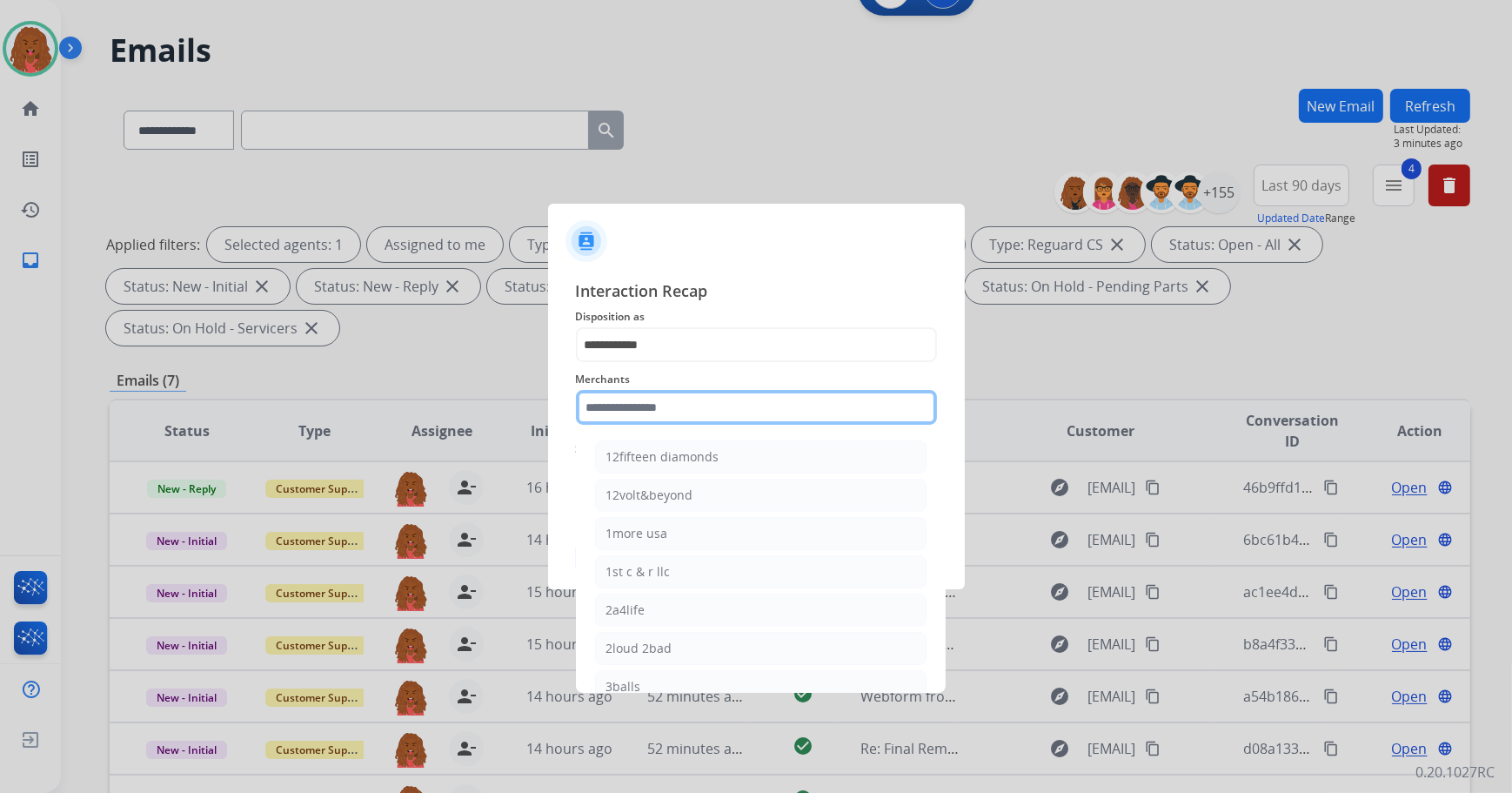 click 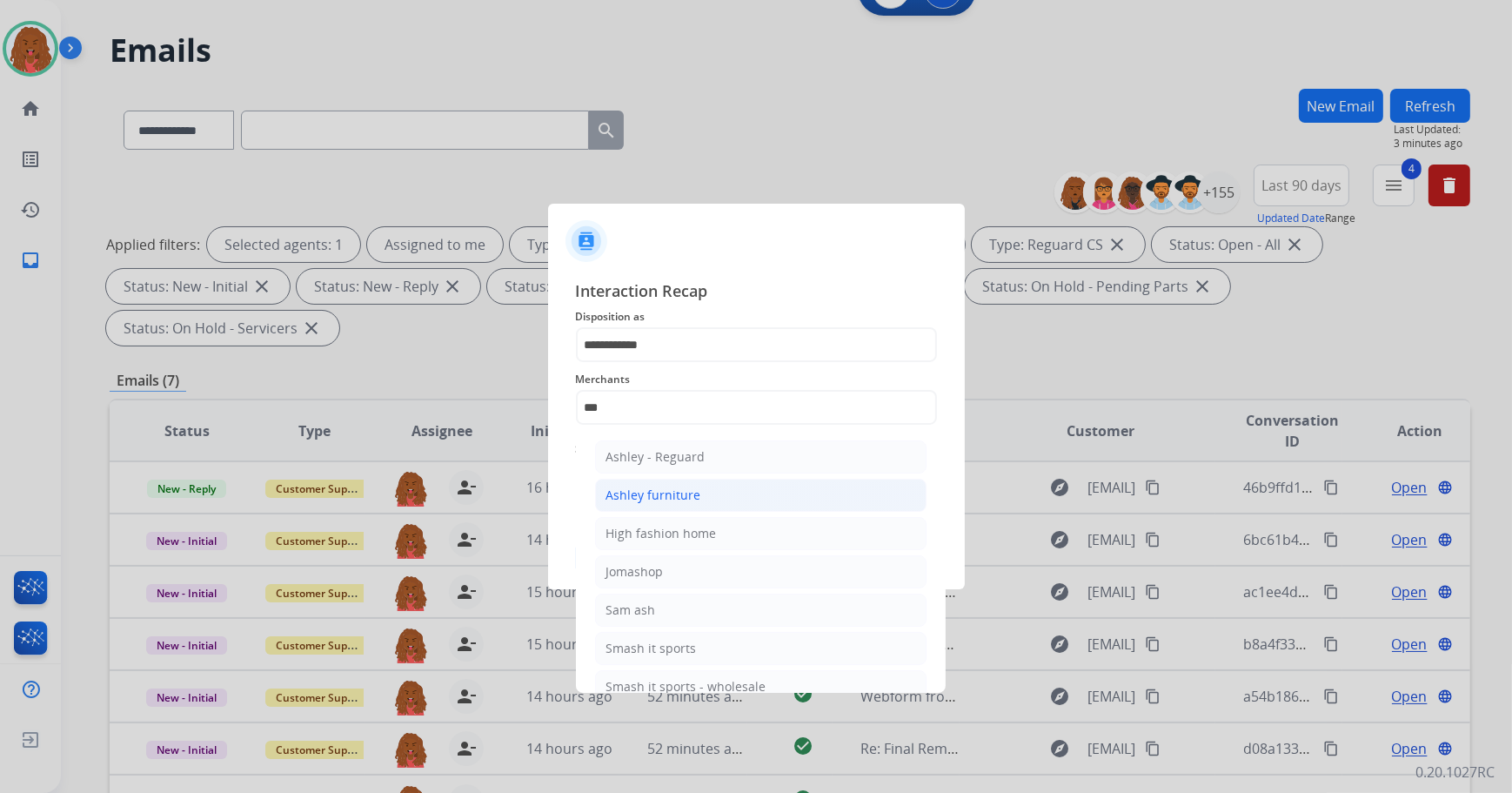 click on "Ashley furniture" 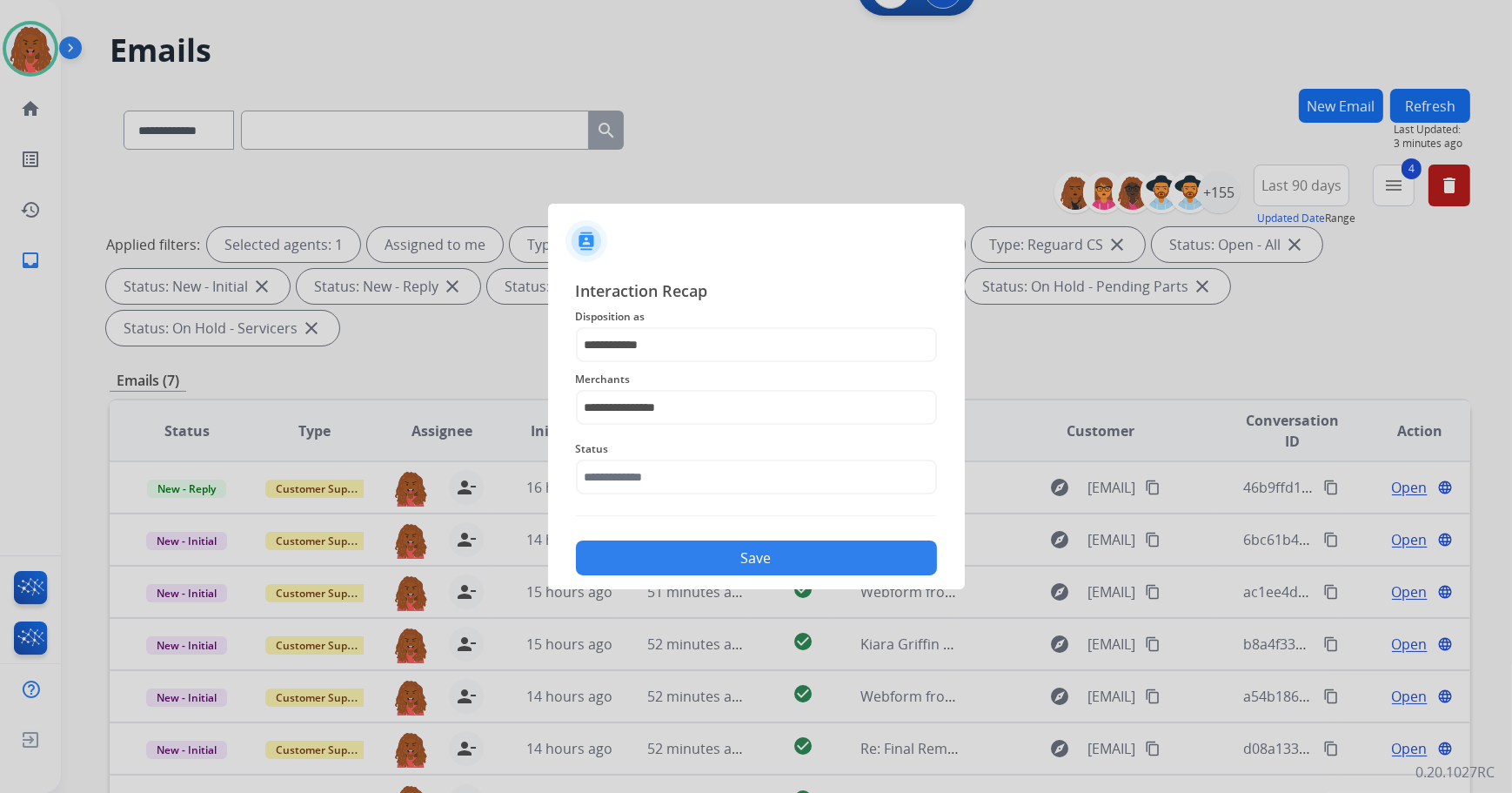 click on "Save" 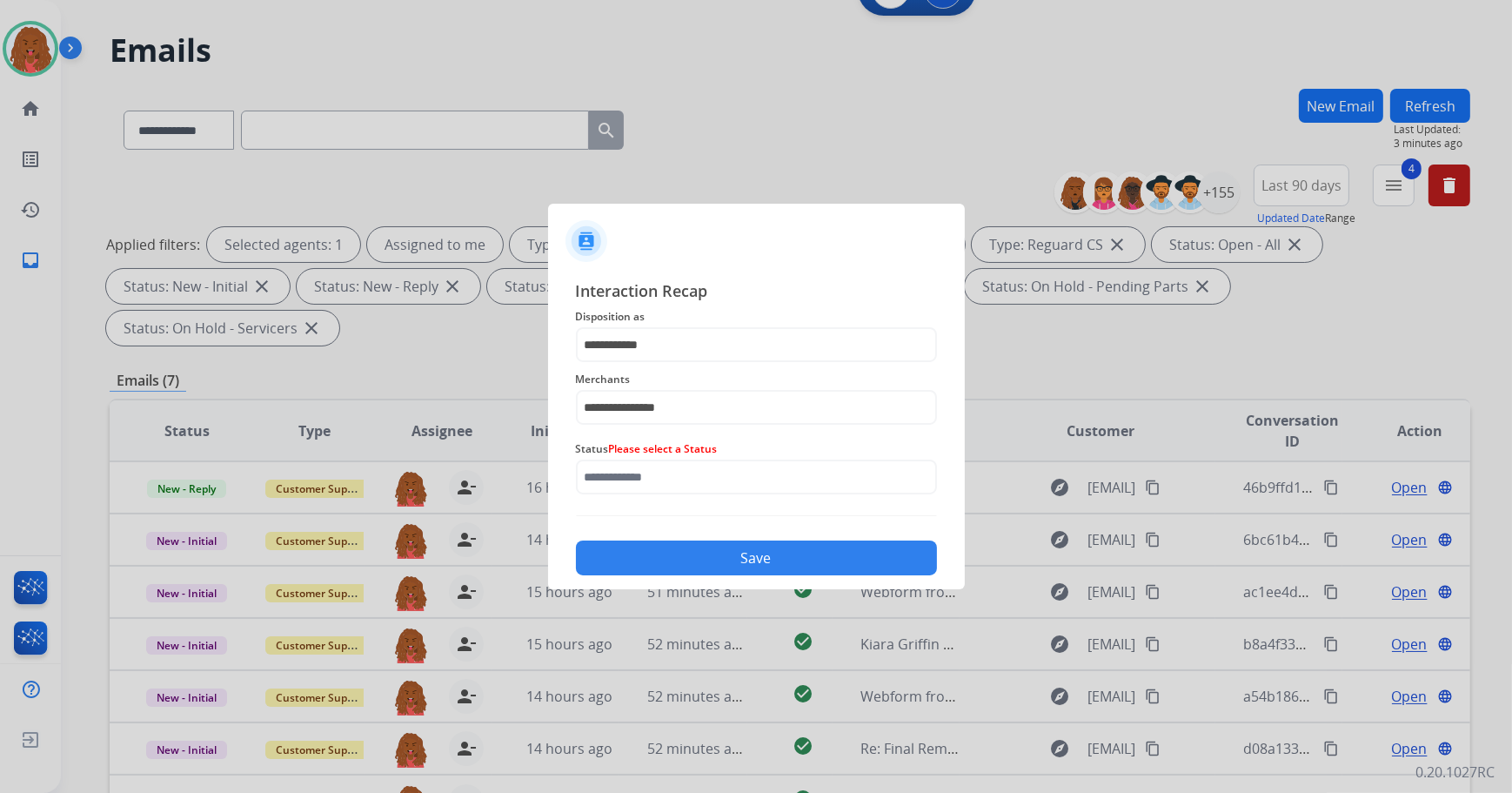 drag, startPoint x: 682, startPoint y: 492, endPoint x: 681, endPoint y: 478, distance: 14.03567 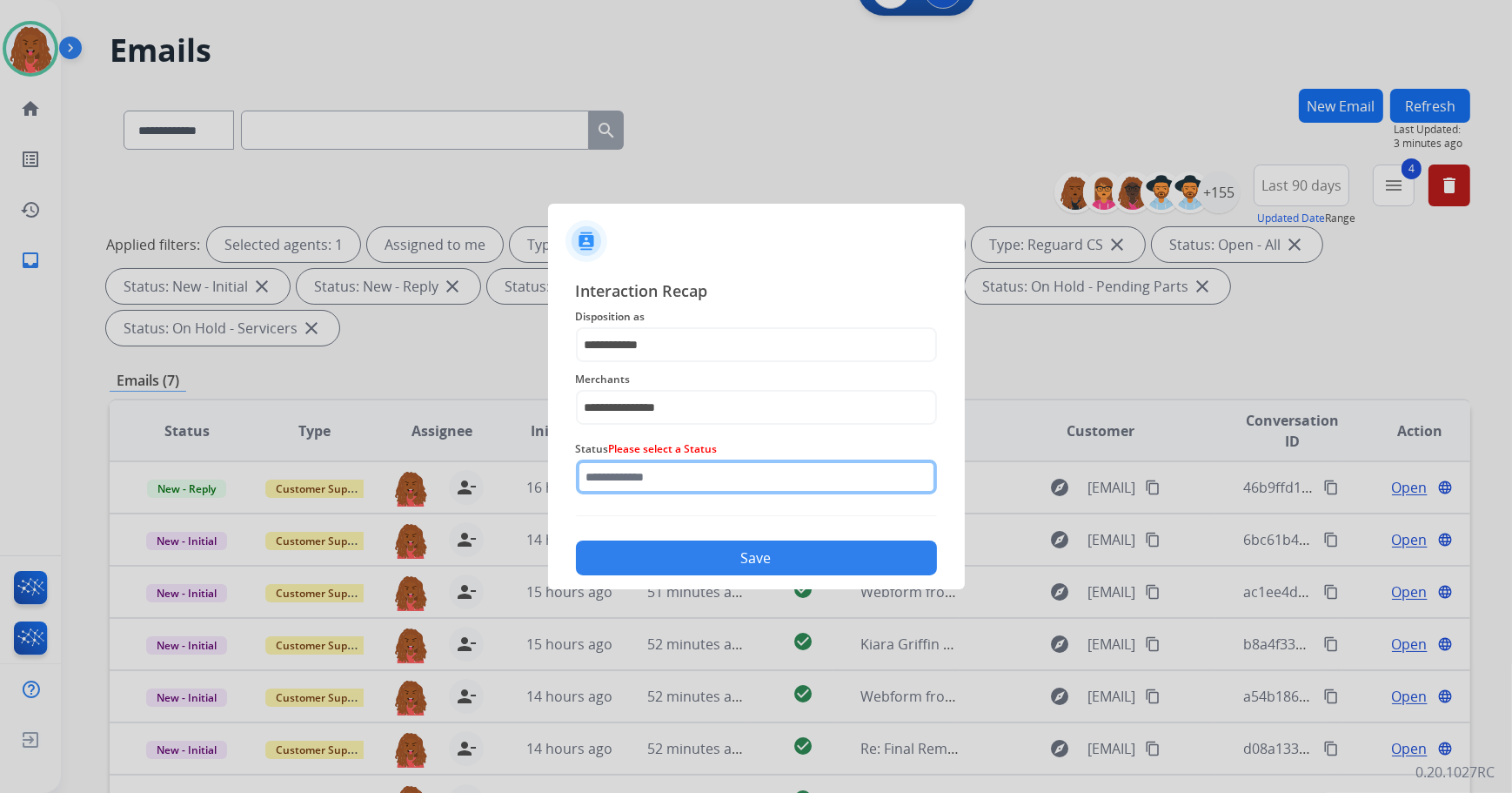 click 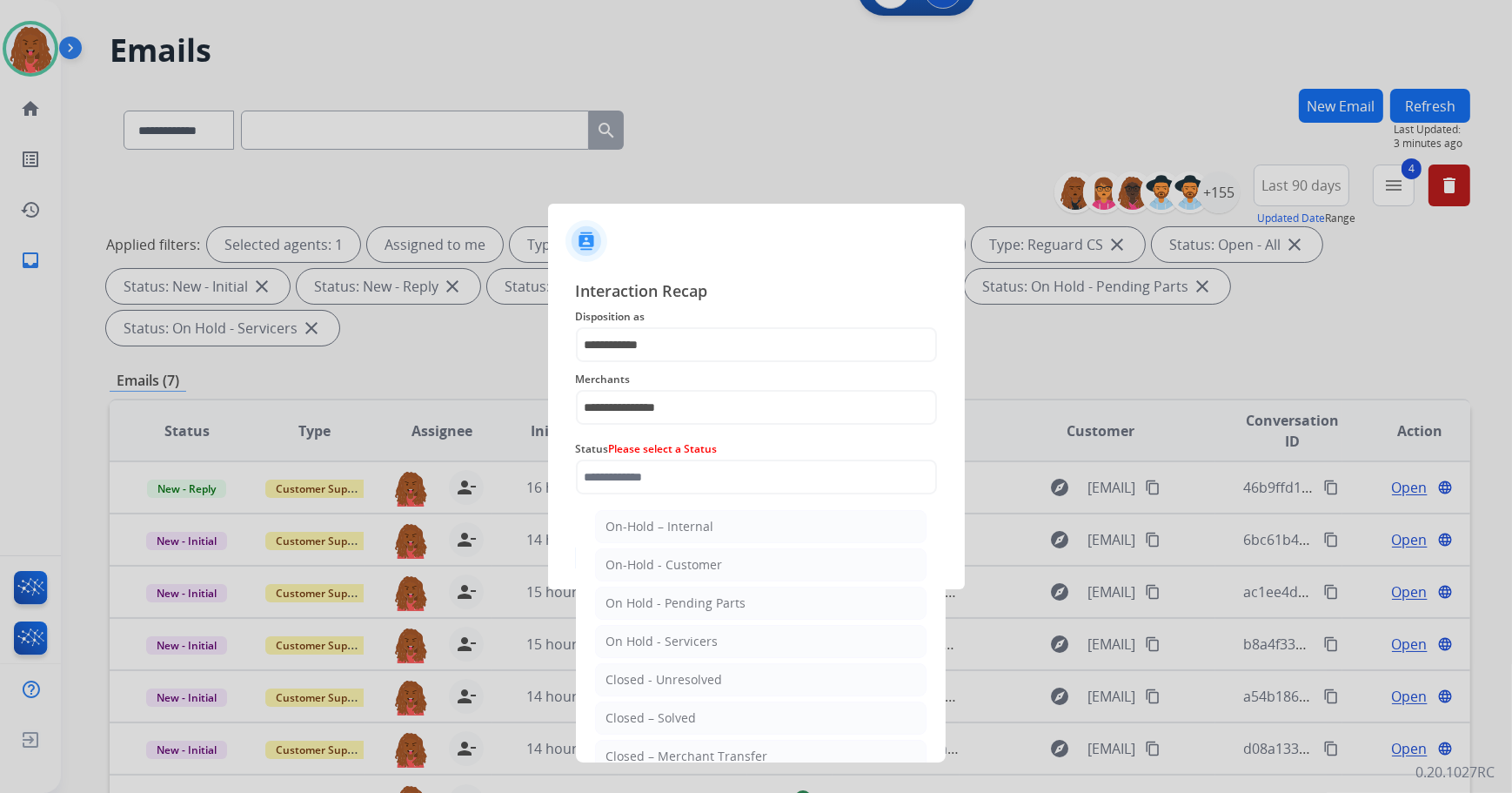 click on "Closed – Solved" 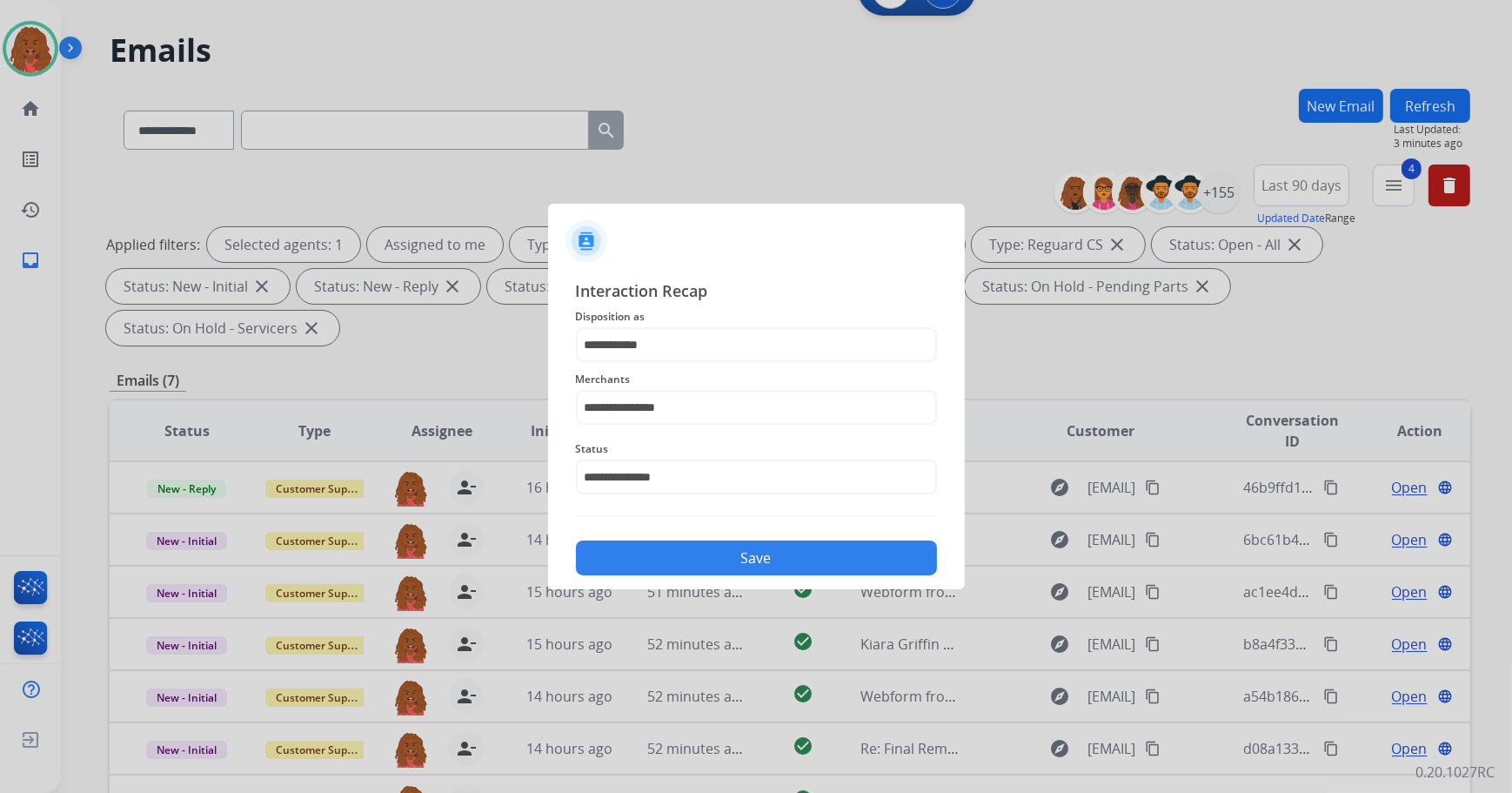 click on "Save" 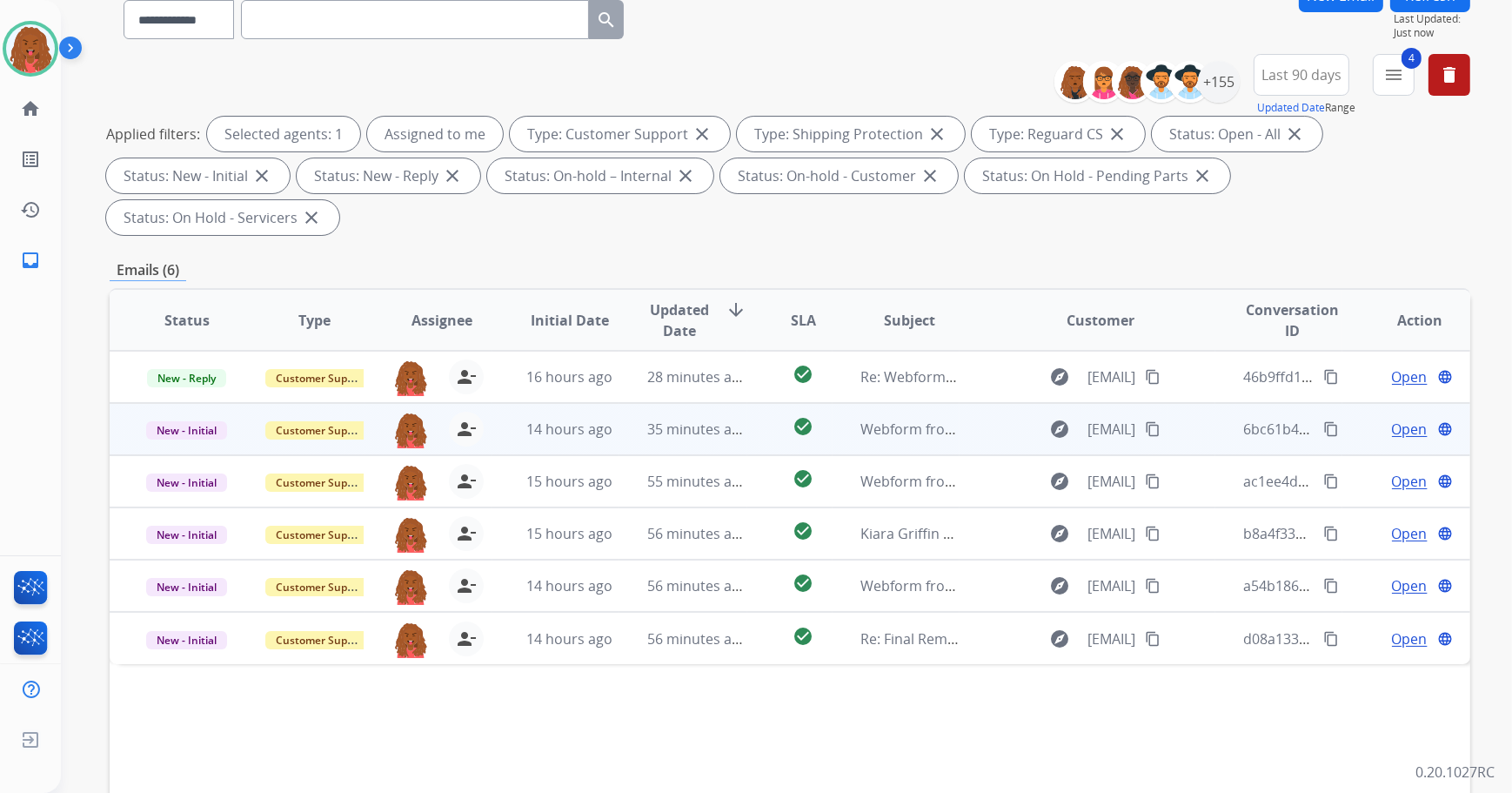 scroll, scrollTop: 280, scrollLeft: 0, axis: vertical 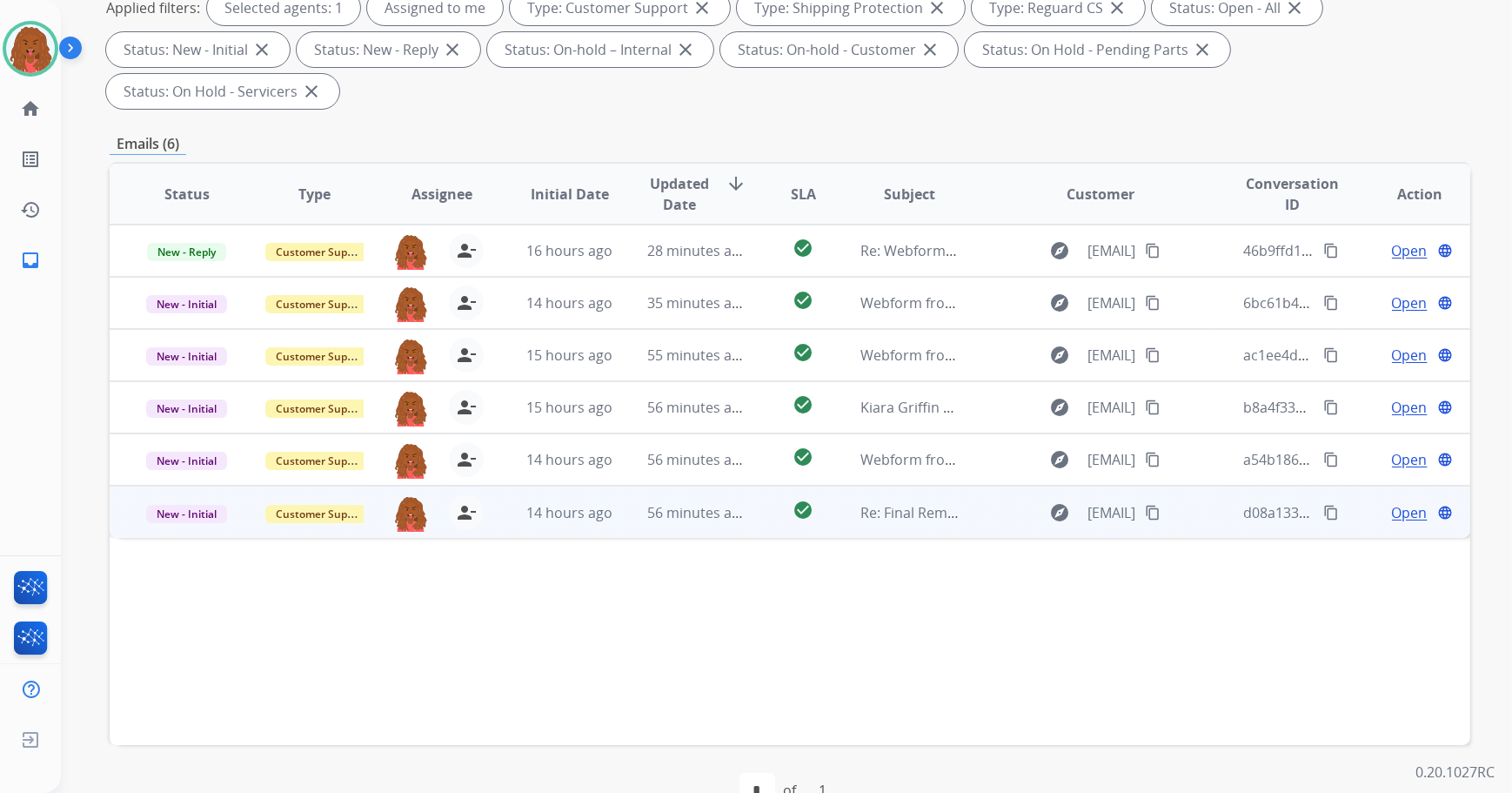 click on "Open" at bounding box center [1409, 513] 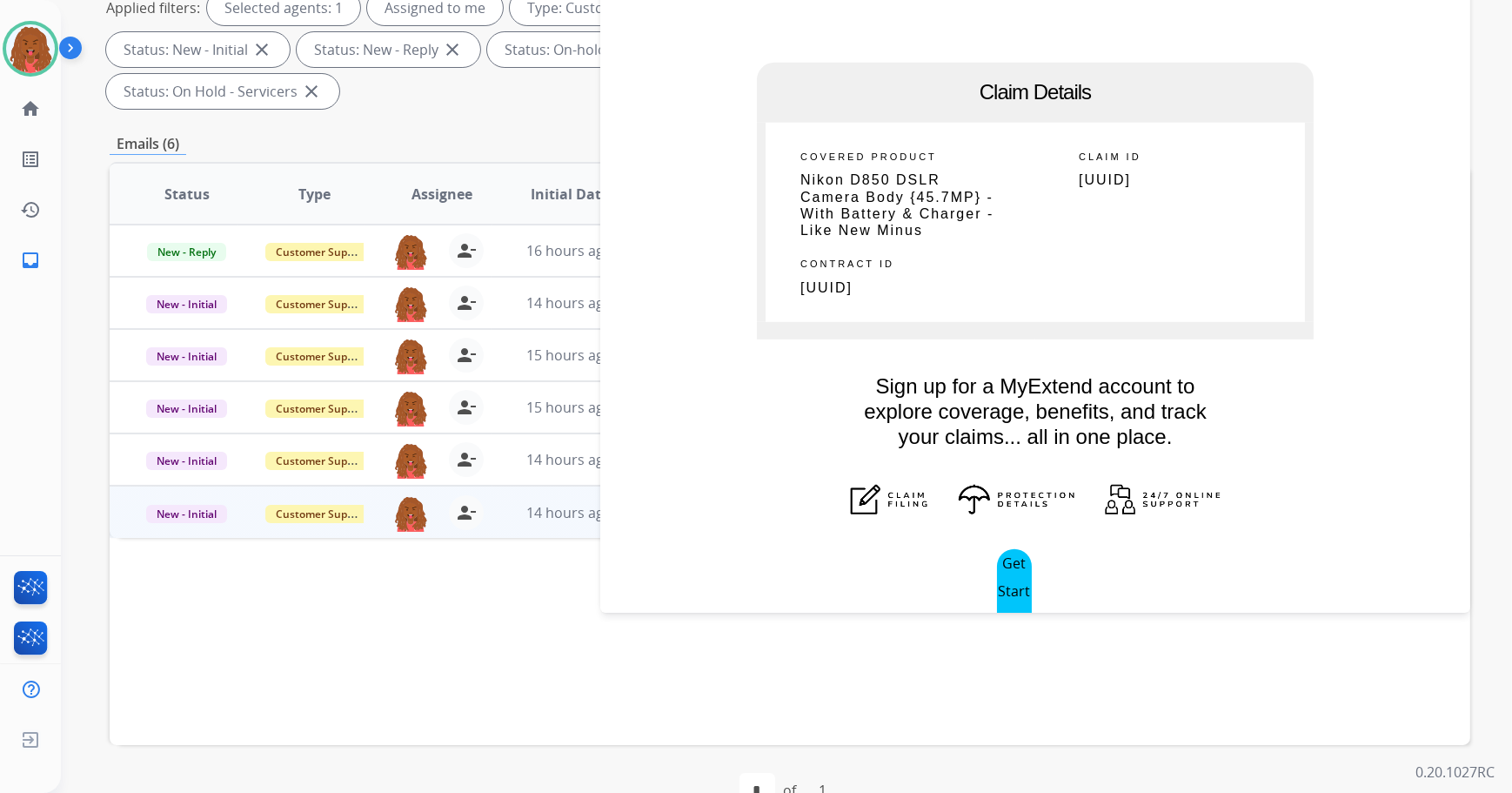 scroll, scrollTop: 1444, scrollLeft: 0, axis: vertical 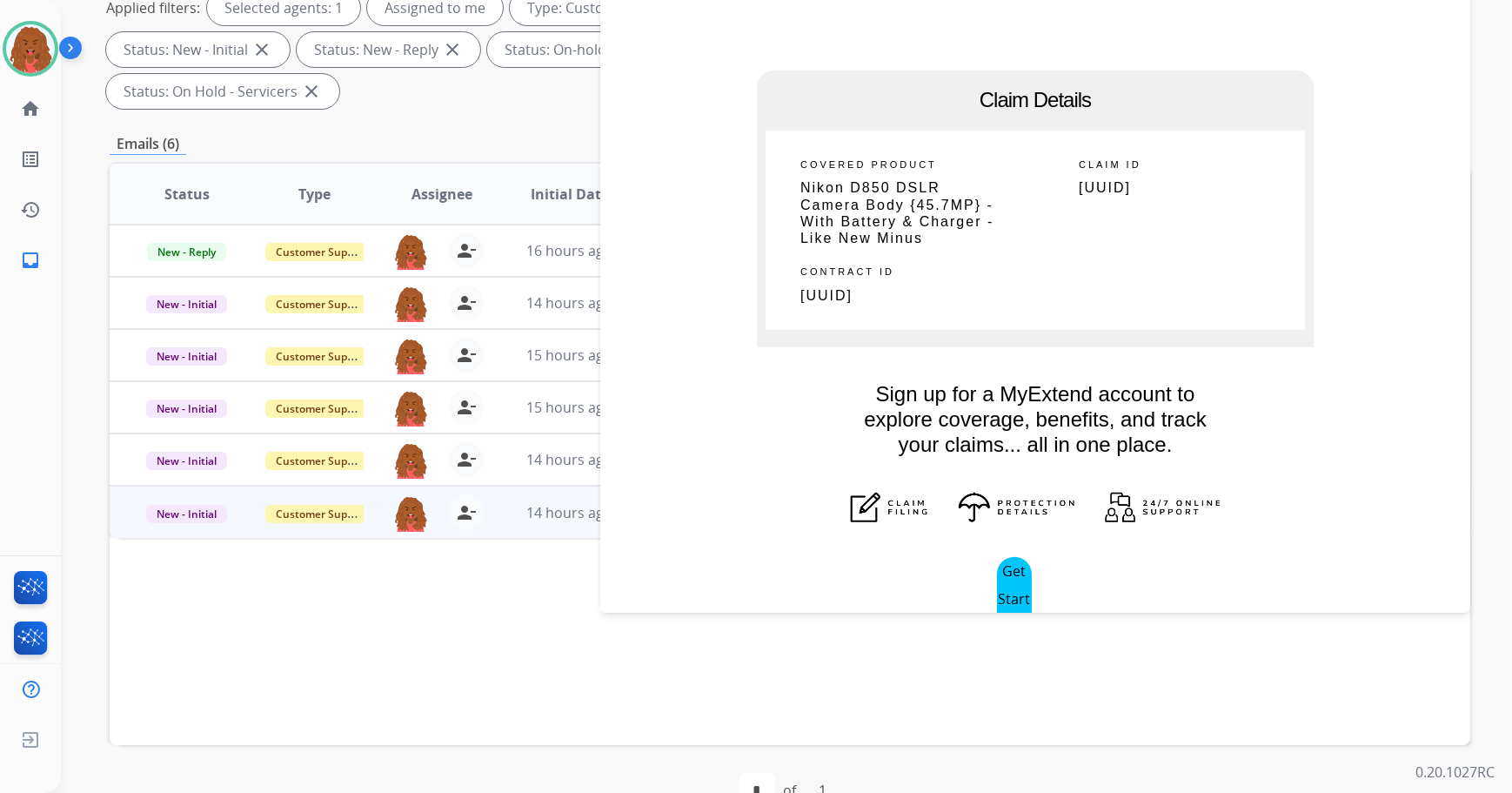 drag, startPoint x: 1190, startPoint y: 213, endPoint x: 1069, endPoint y: 176, distance: 126.53063 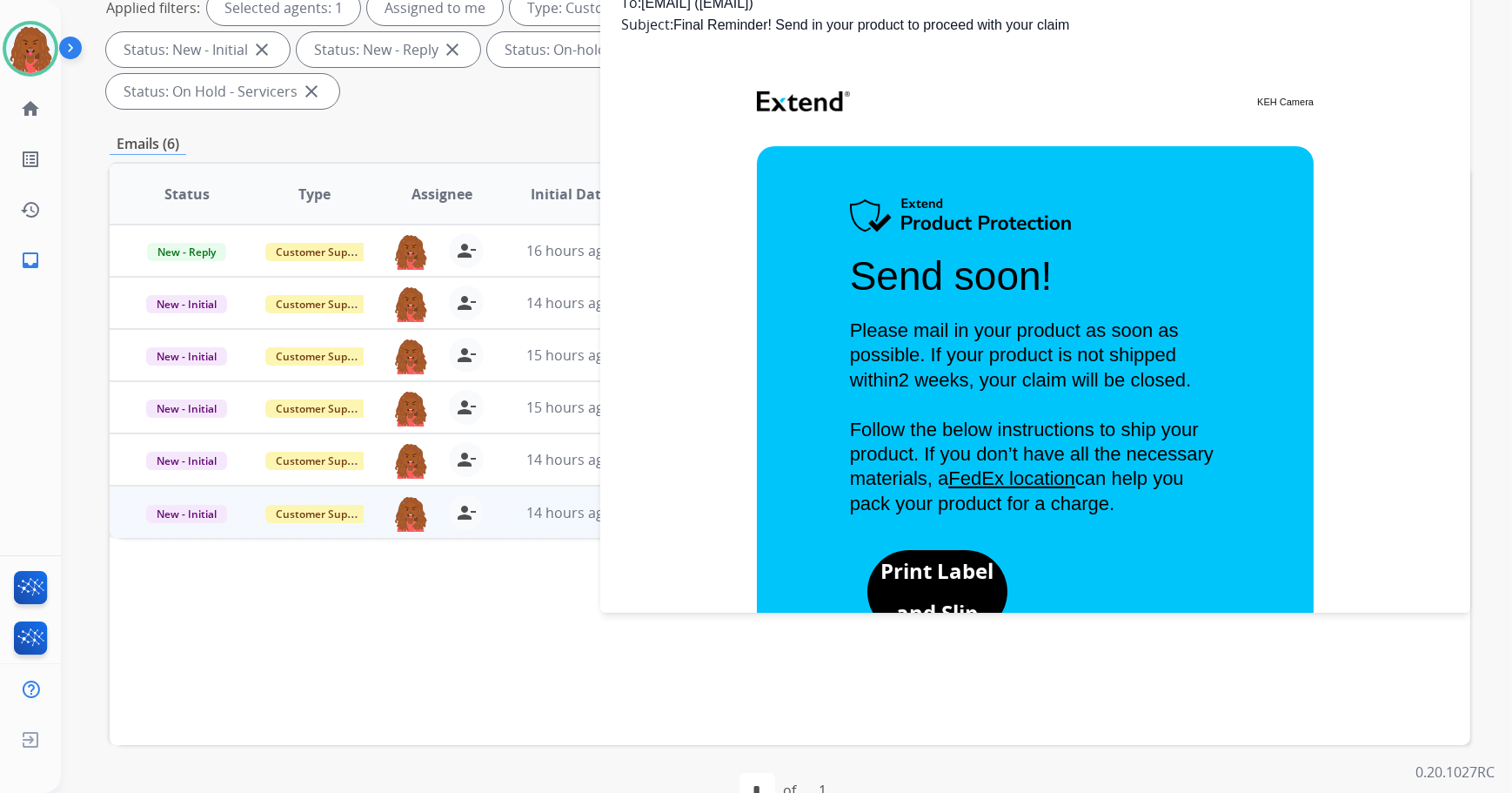scroll, scrollTop: 0, scrollLeft: 0, axis: both 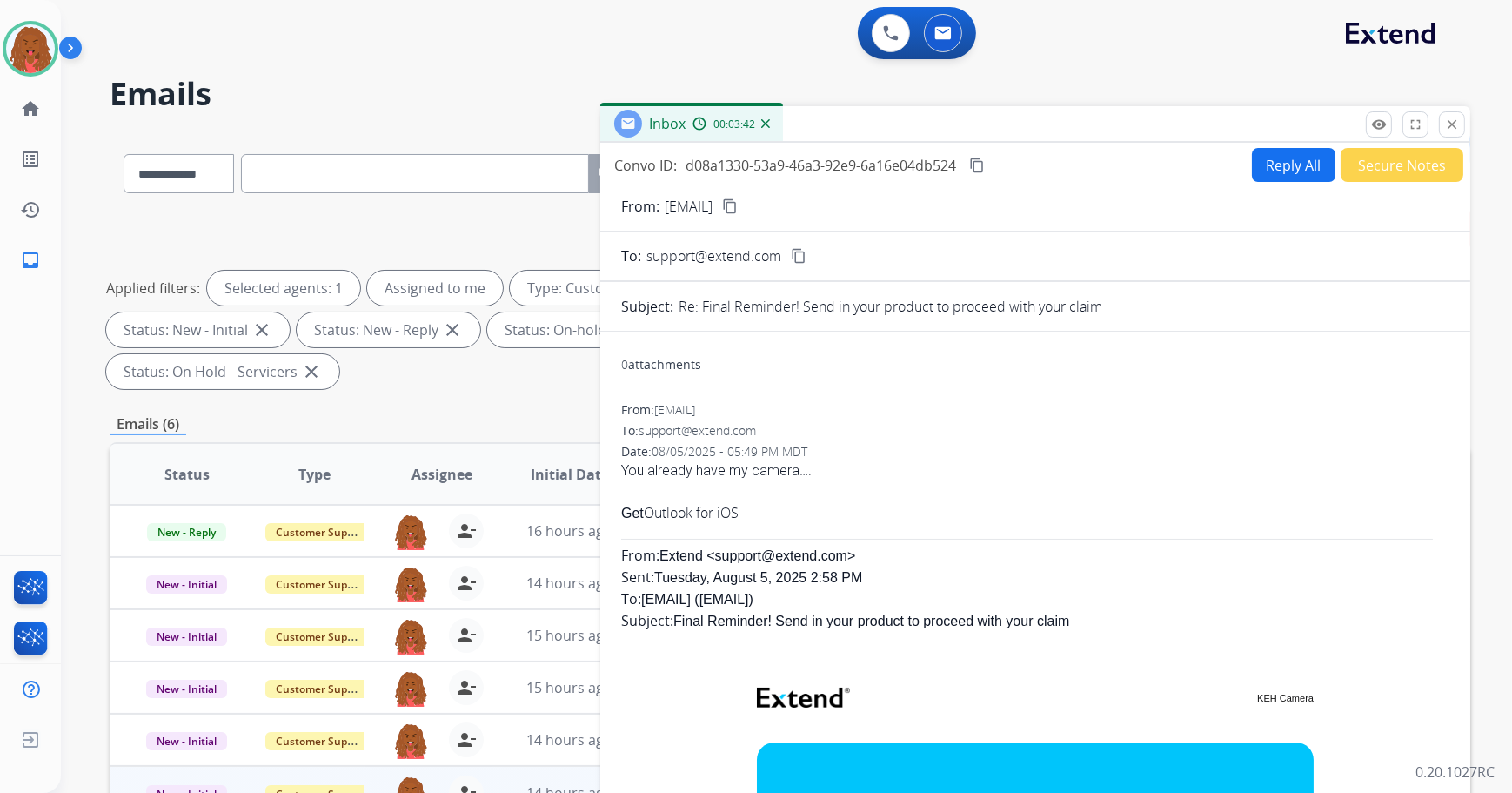 click on "Reply All" at bounding box center [1294, 165] 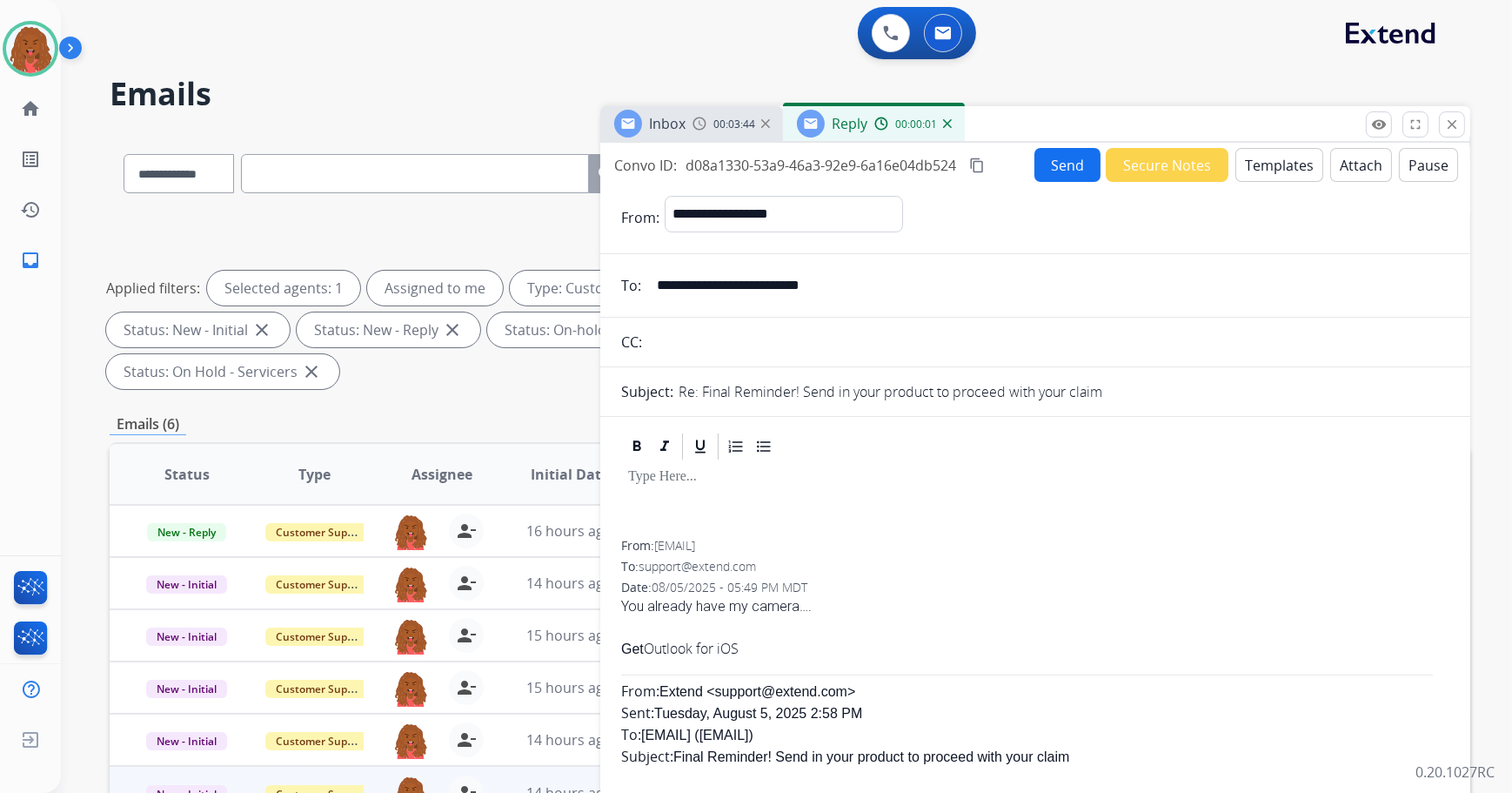 drag, startPoint x: 1256, startPoint y: 164, endPoint x: 1131, endPoint y: 232, distance: 142.29898 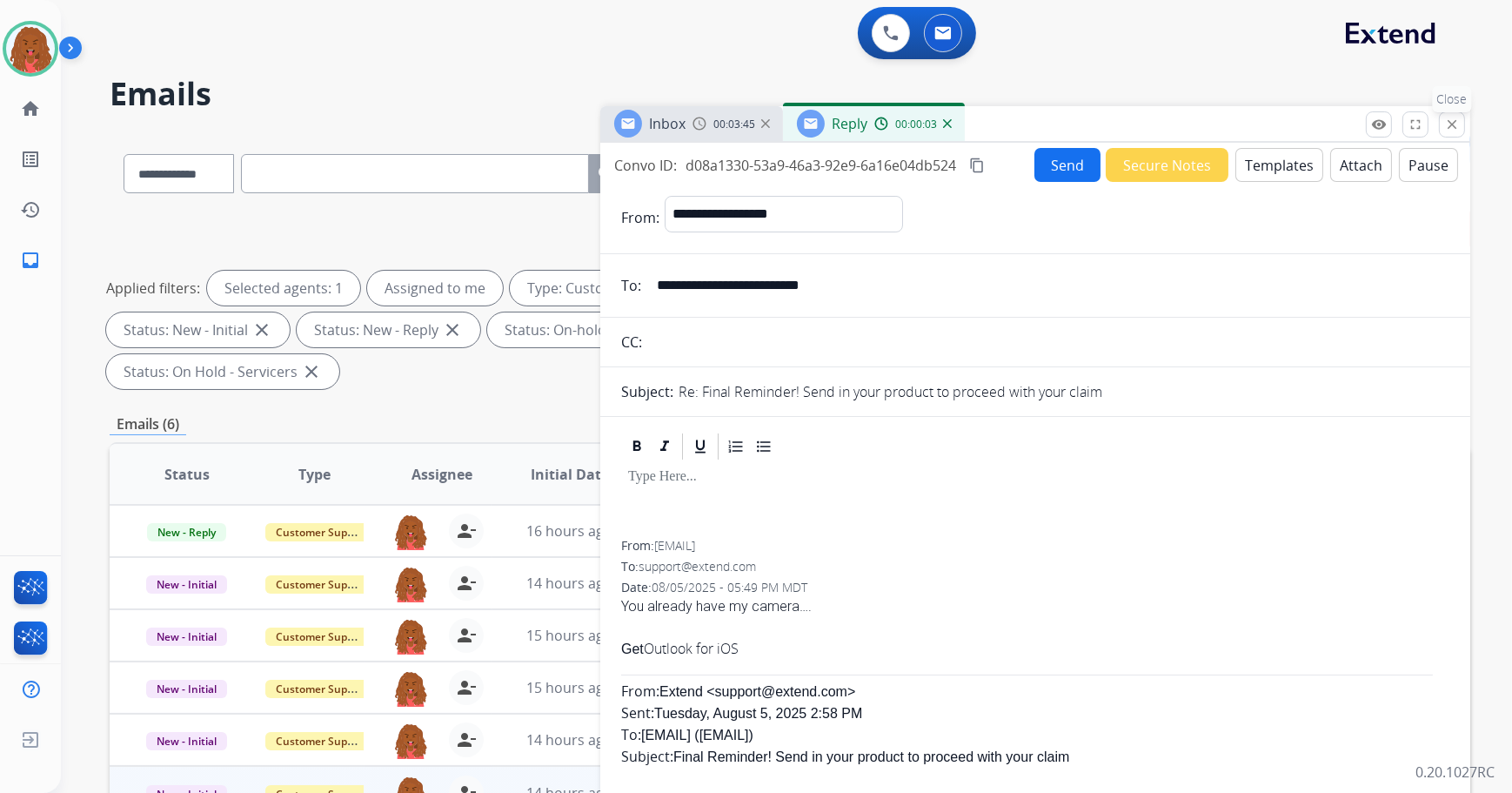 click on "close Close" at bounding box center (1452, 124) 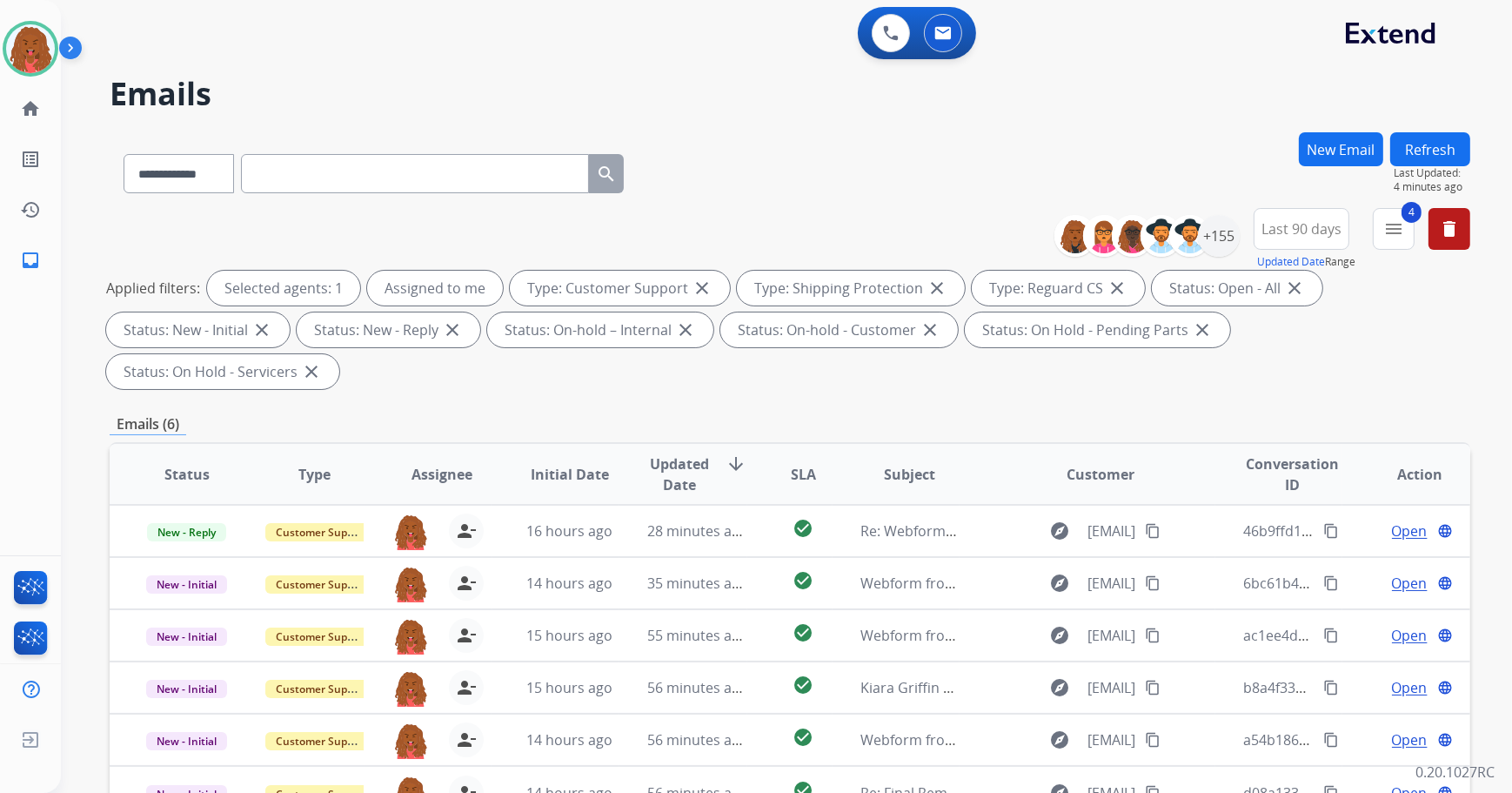 click on "New Email" at bounding box center [1341, 149] 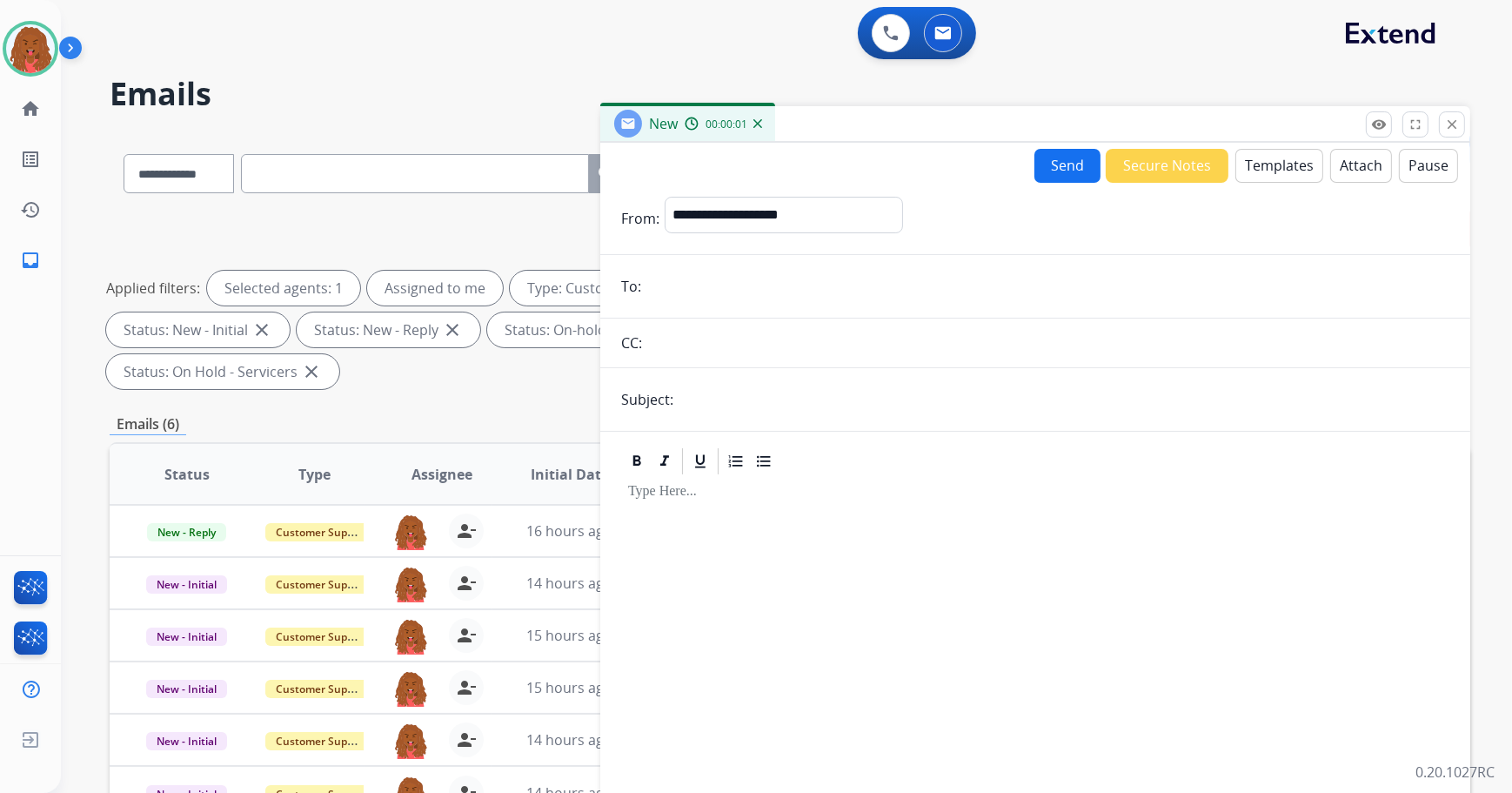 click on "Templates" at bounding box center (1279, 165) 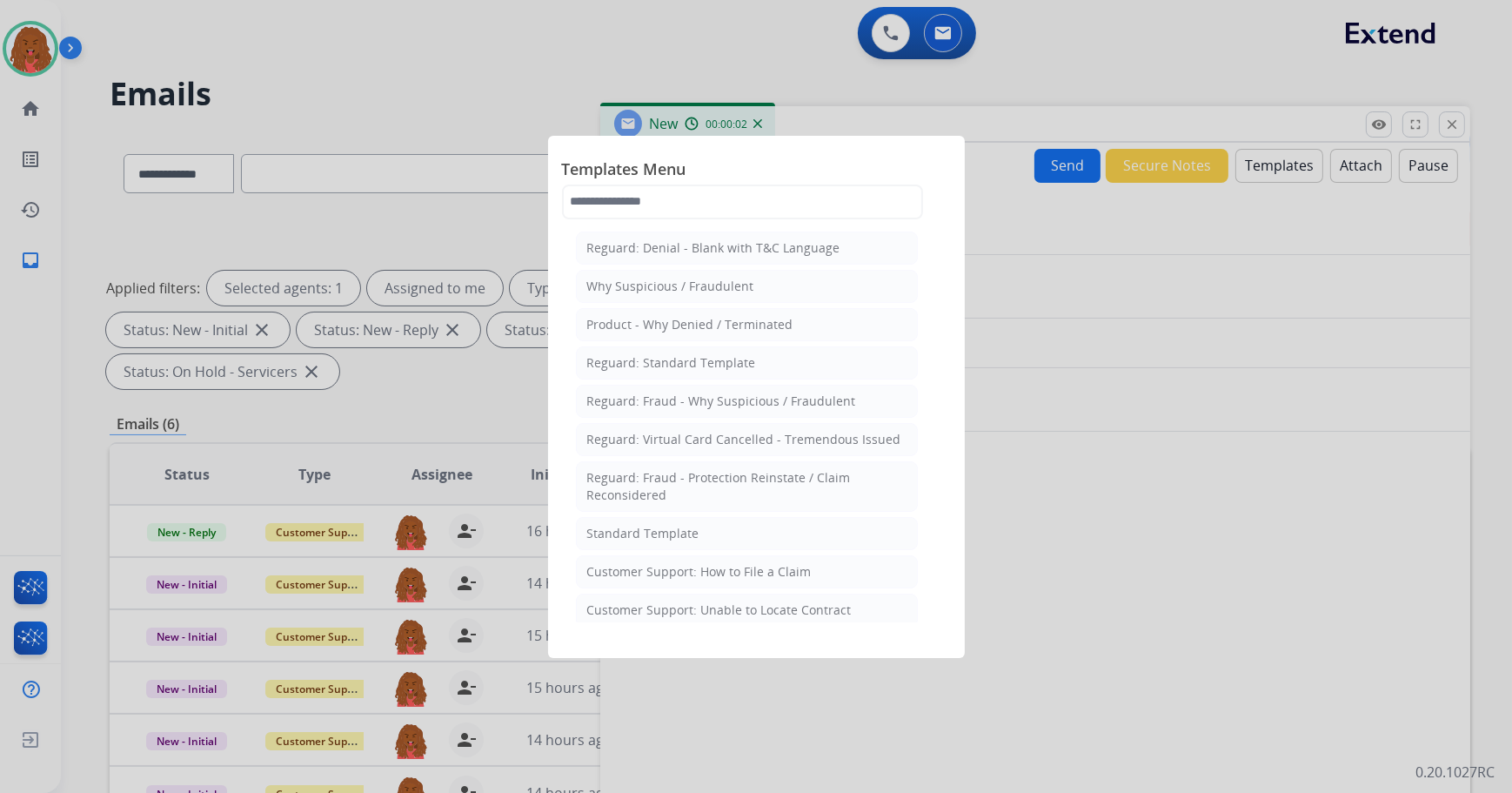 click 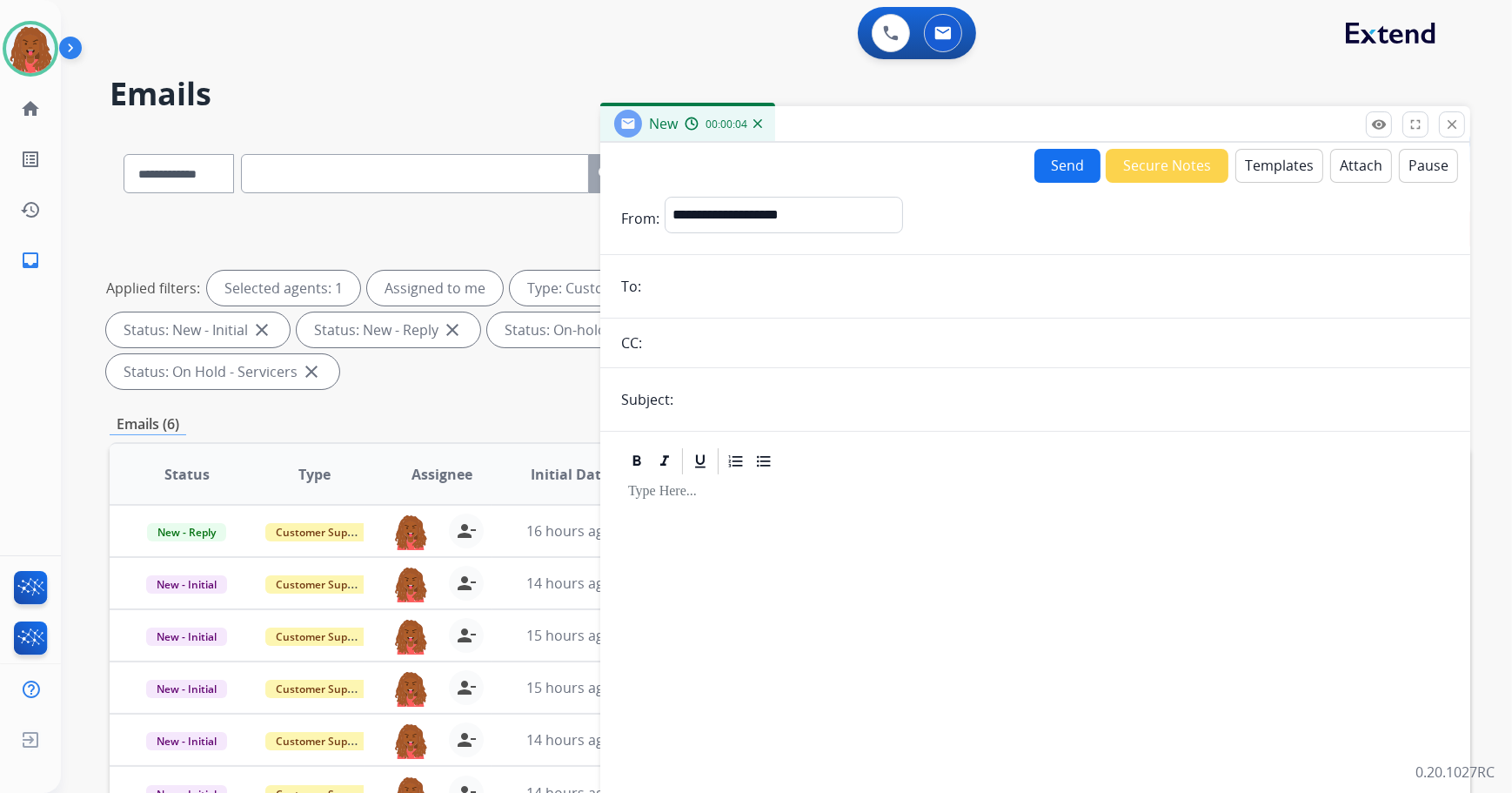 drag, startPoint x: 702, startPoint y: 351, endPoint x: 687, endPoint y: 292, distance: 60.8769 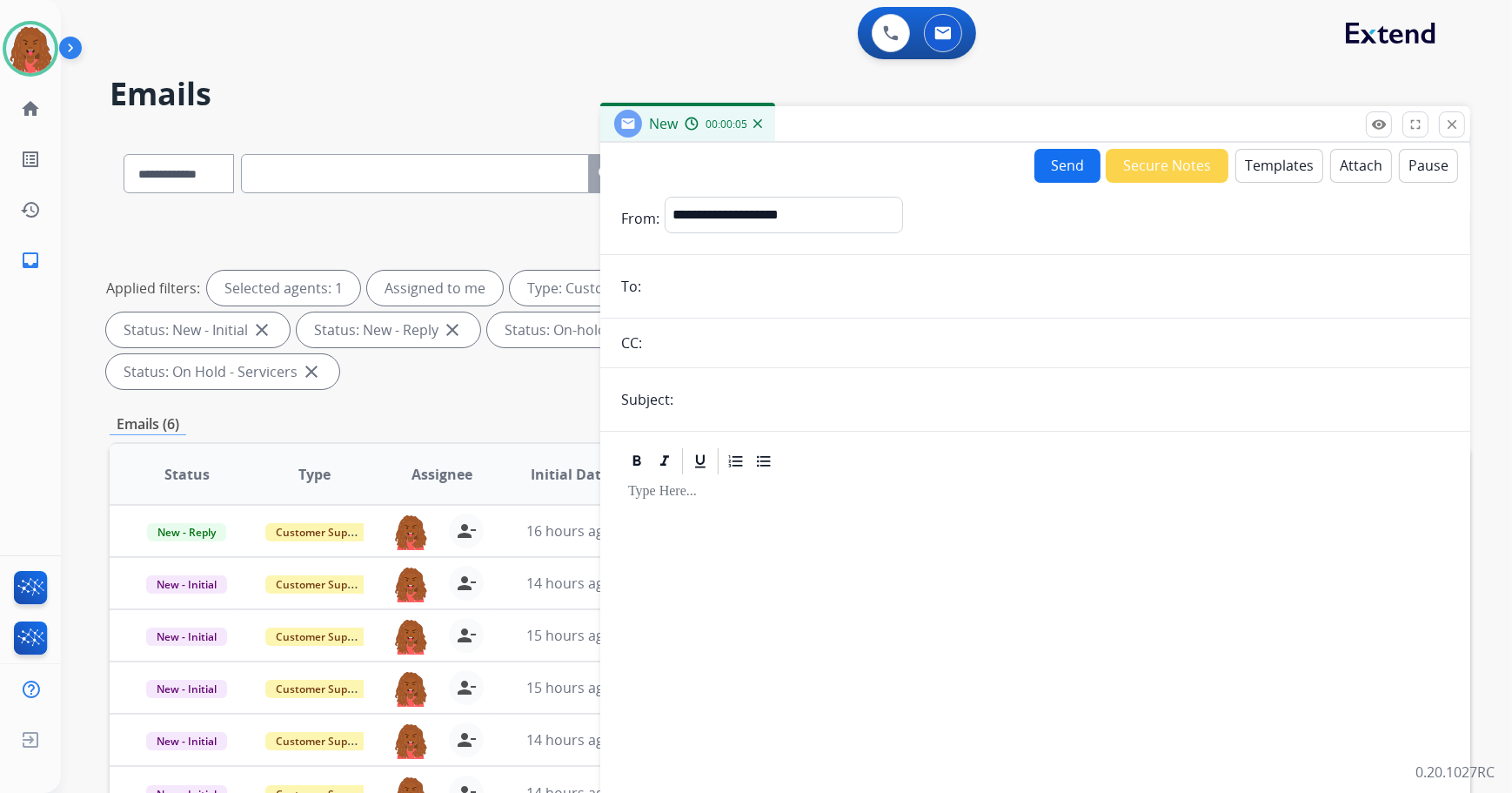 paste on "**********" 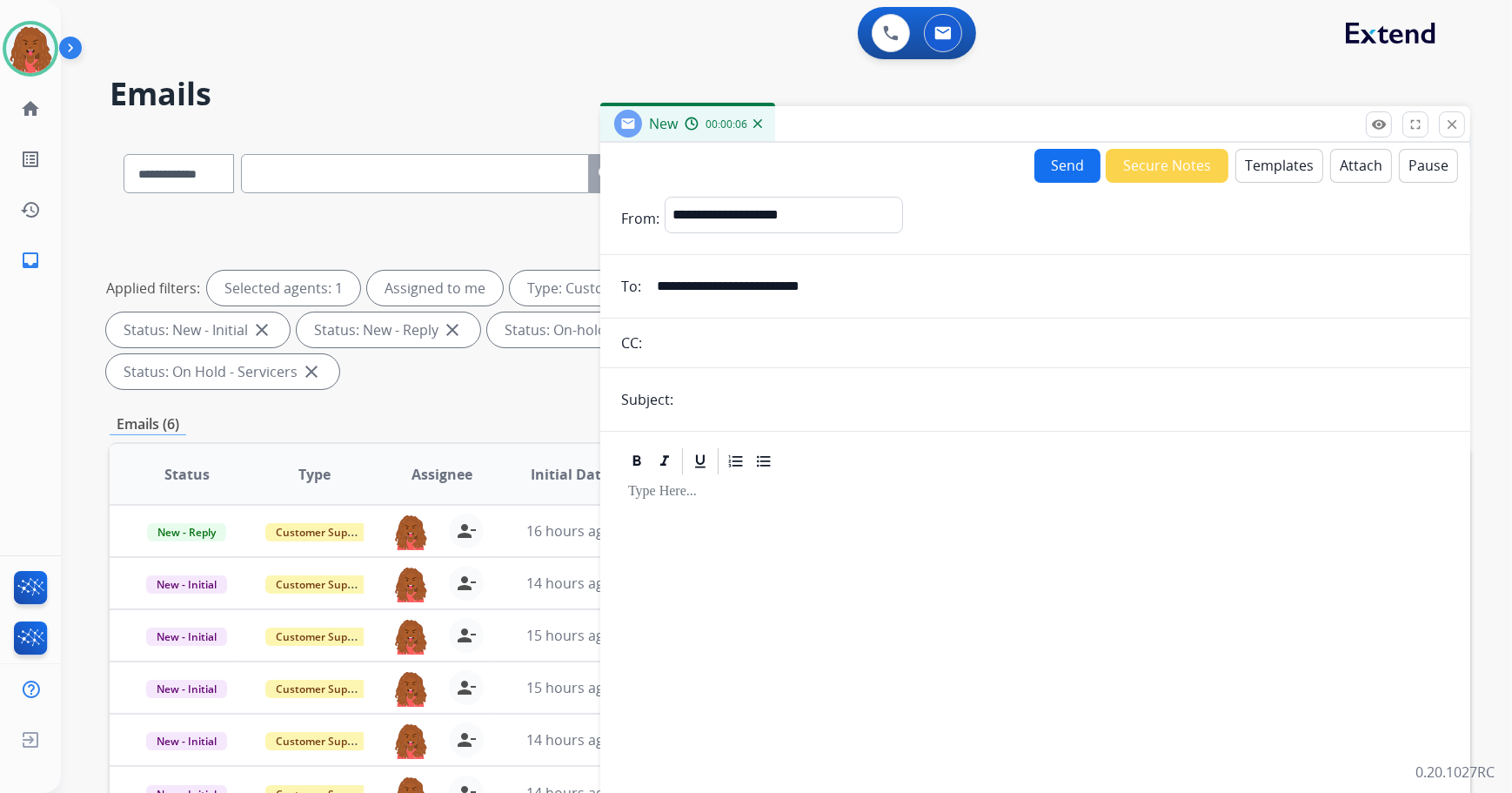 type on "**********" 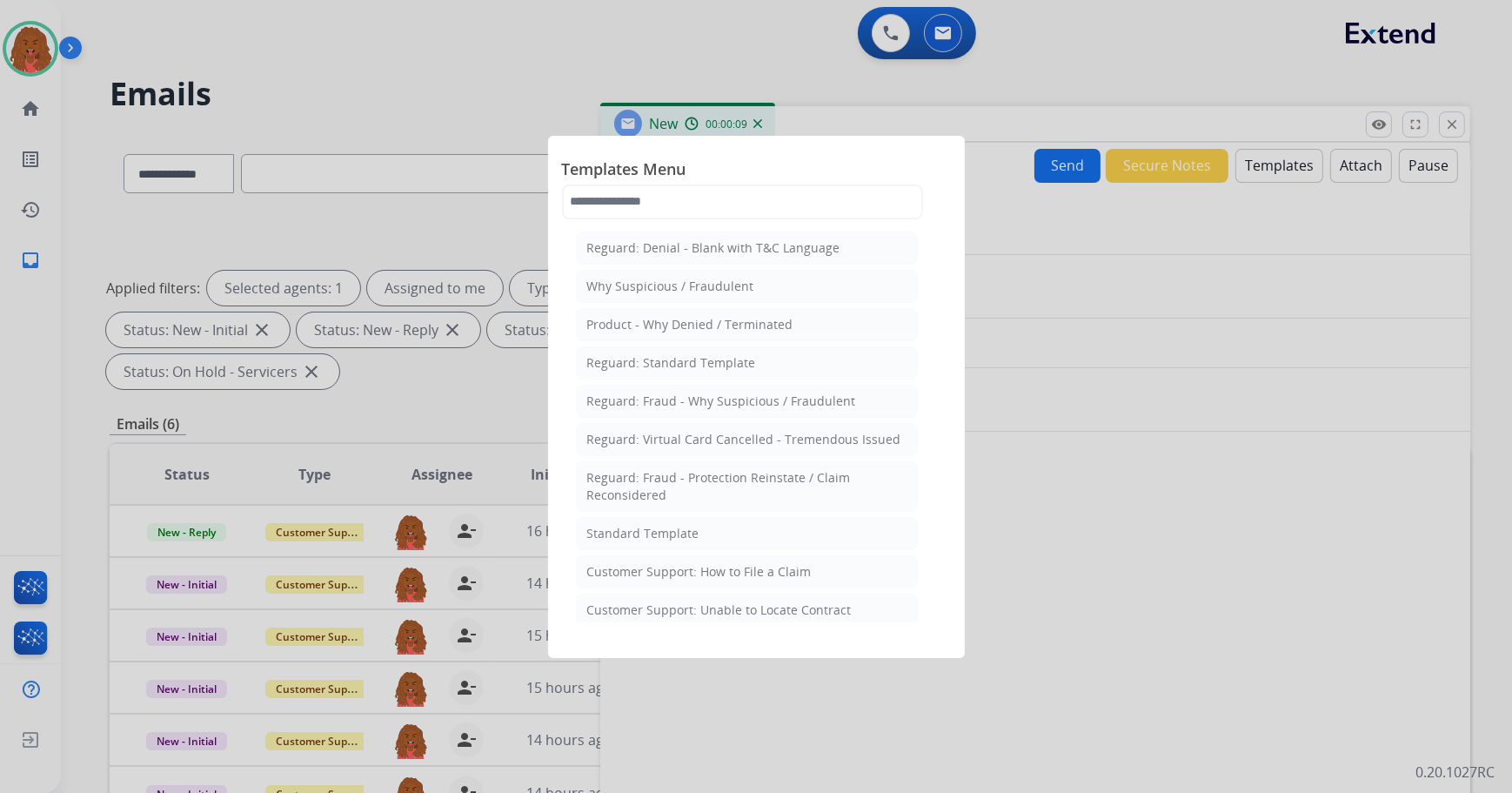 type 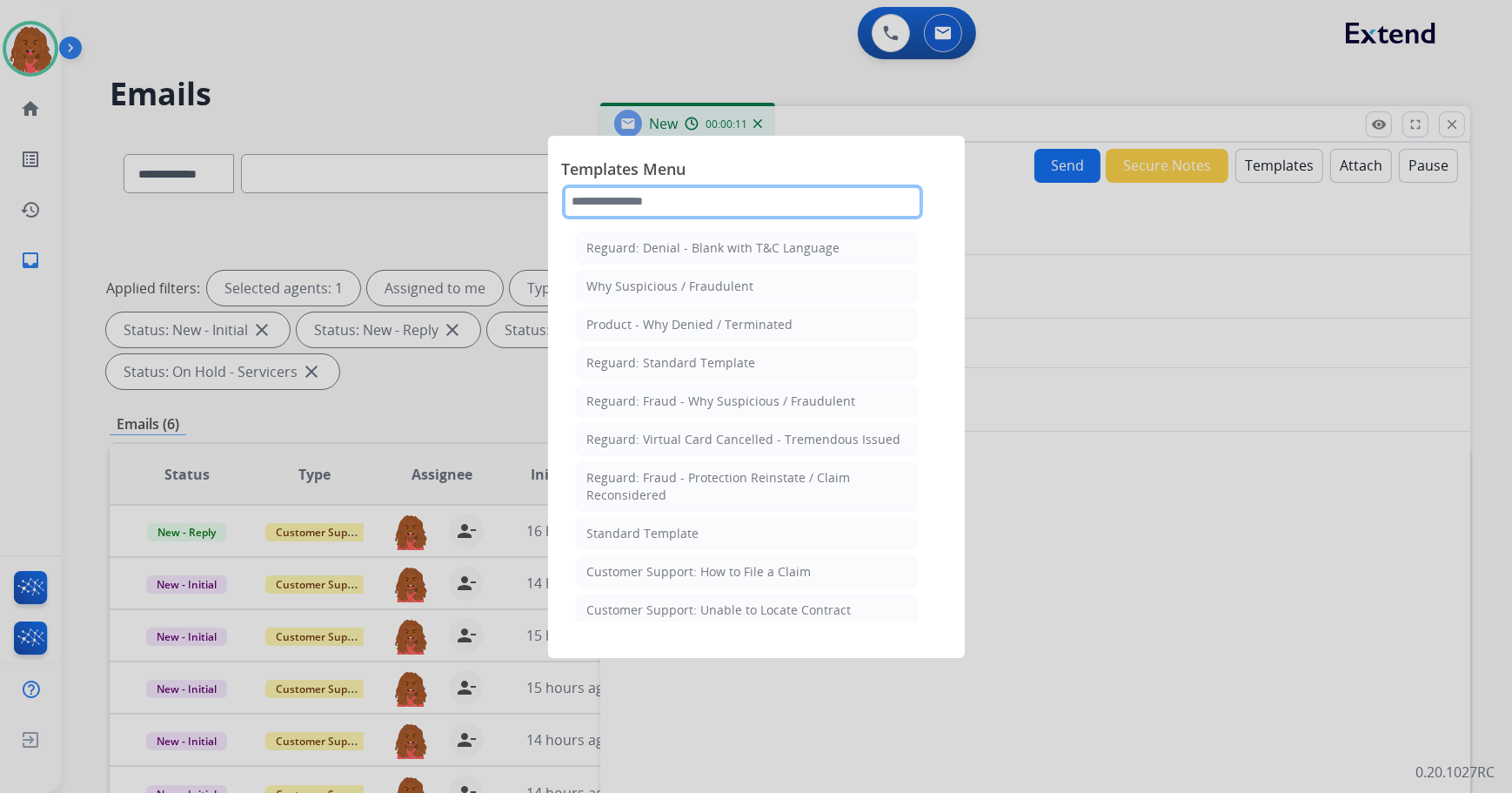 click 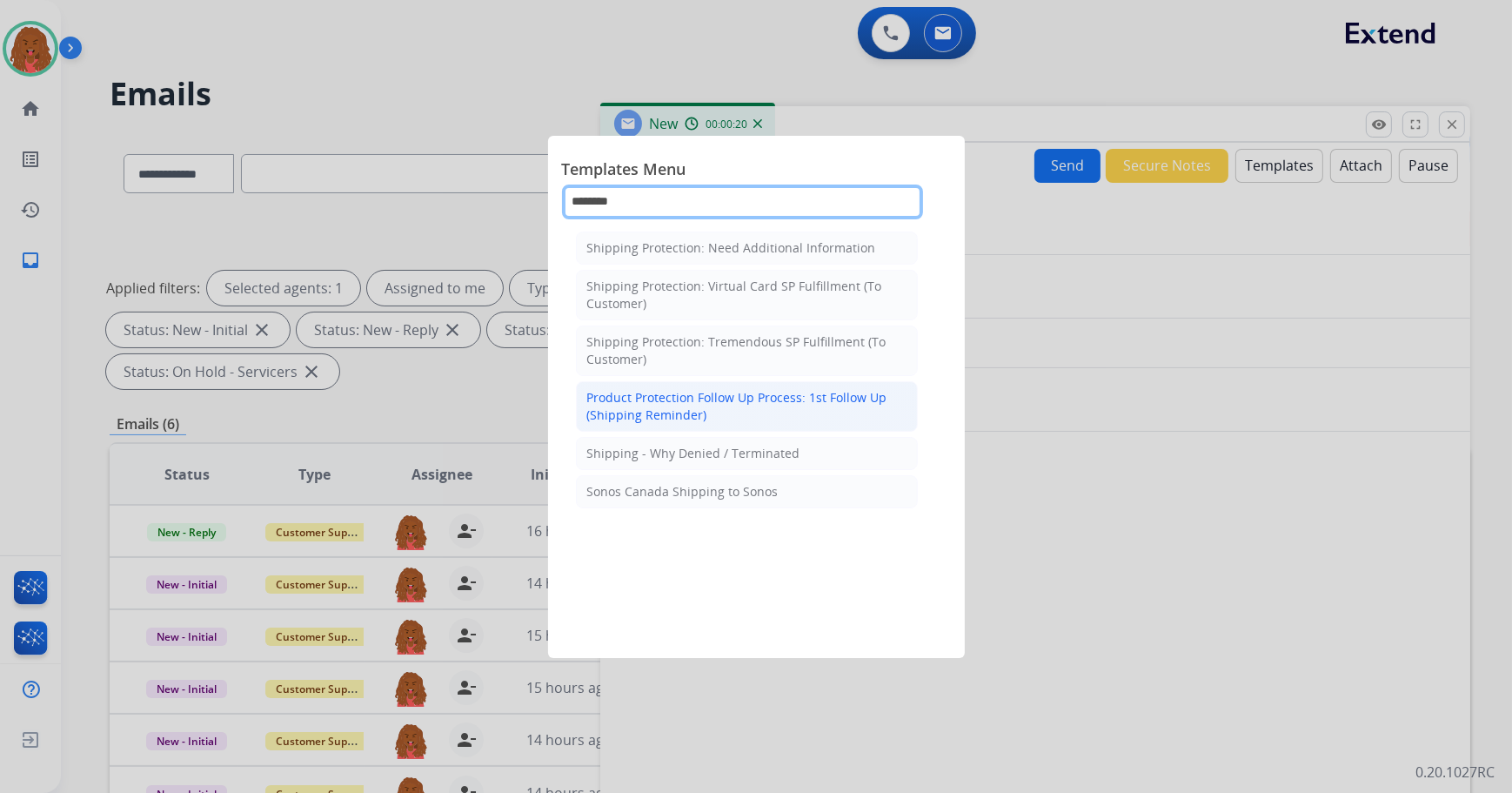 type on "********" 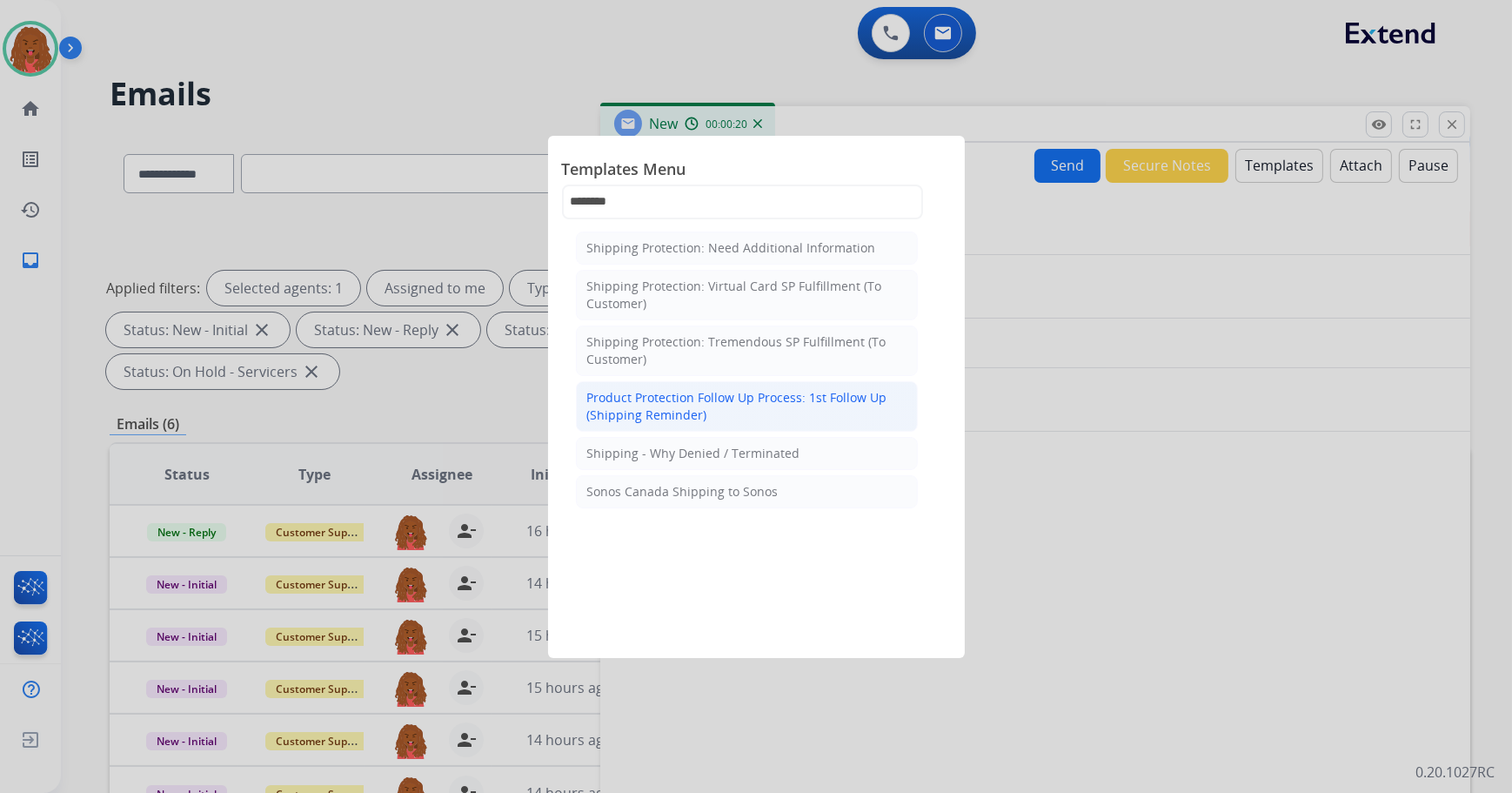 click on "Product Protection Follow Up Process: 1st Follow Up (Shipping Reminder)" 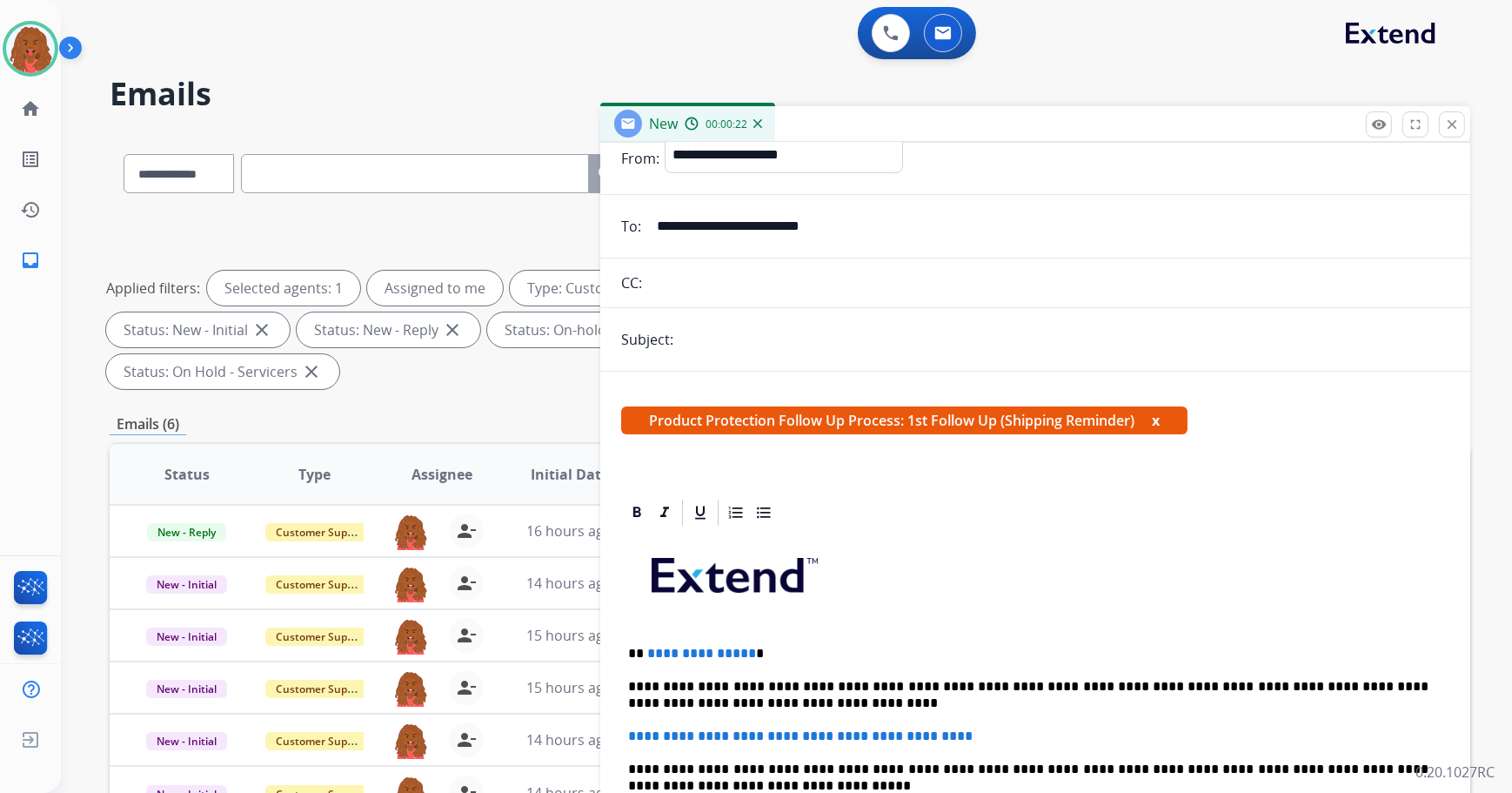 scroll, scrollTop: 237, scrollLeft: 0, axis: vertical 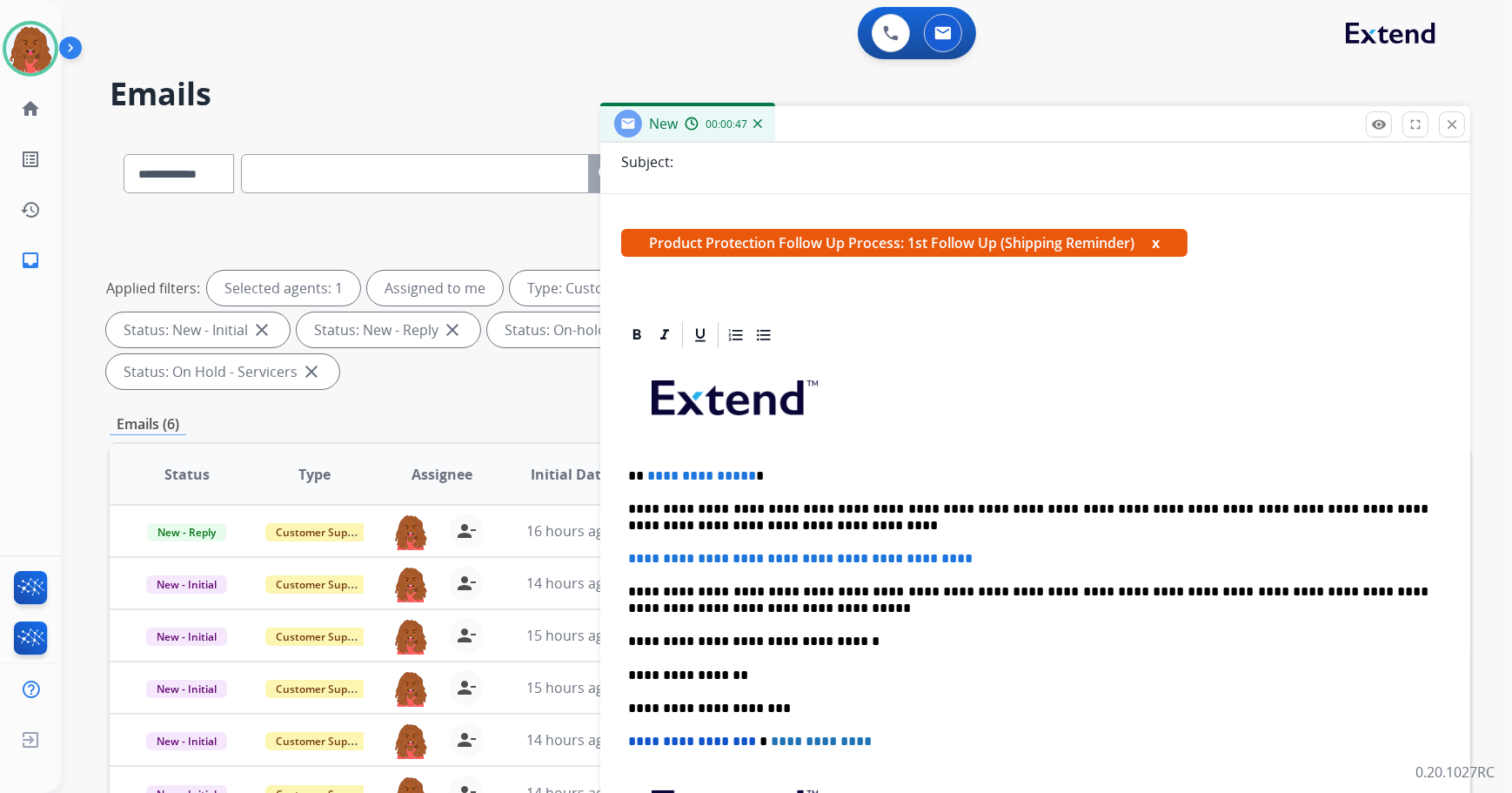 click on "close" at bounding box center [1452, 124] 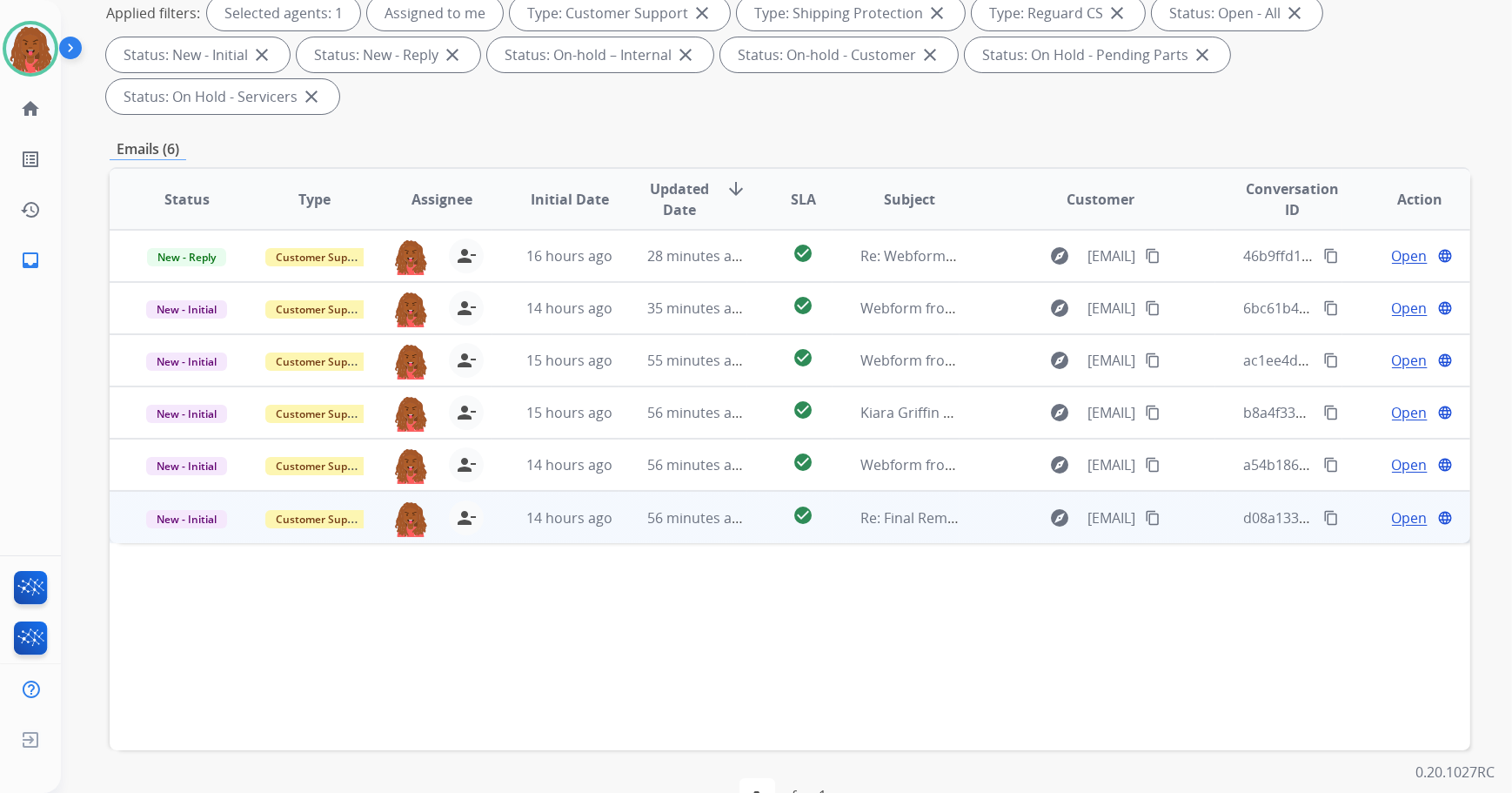 scroll, scrollTop: 280, scrollLeft: 0, axis: vertical 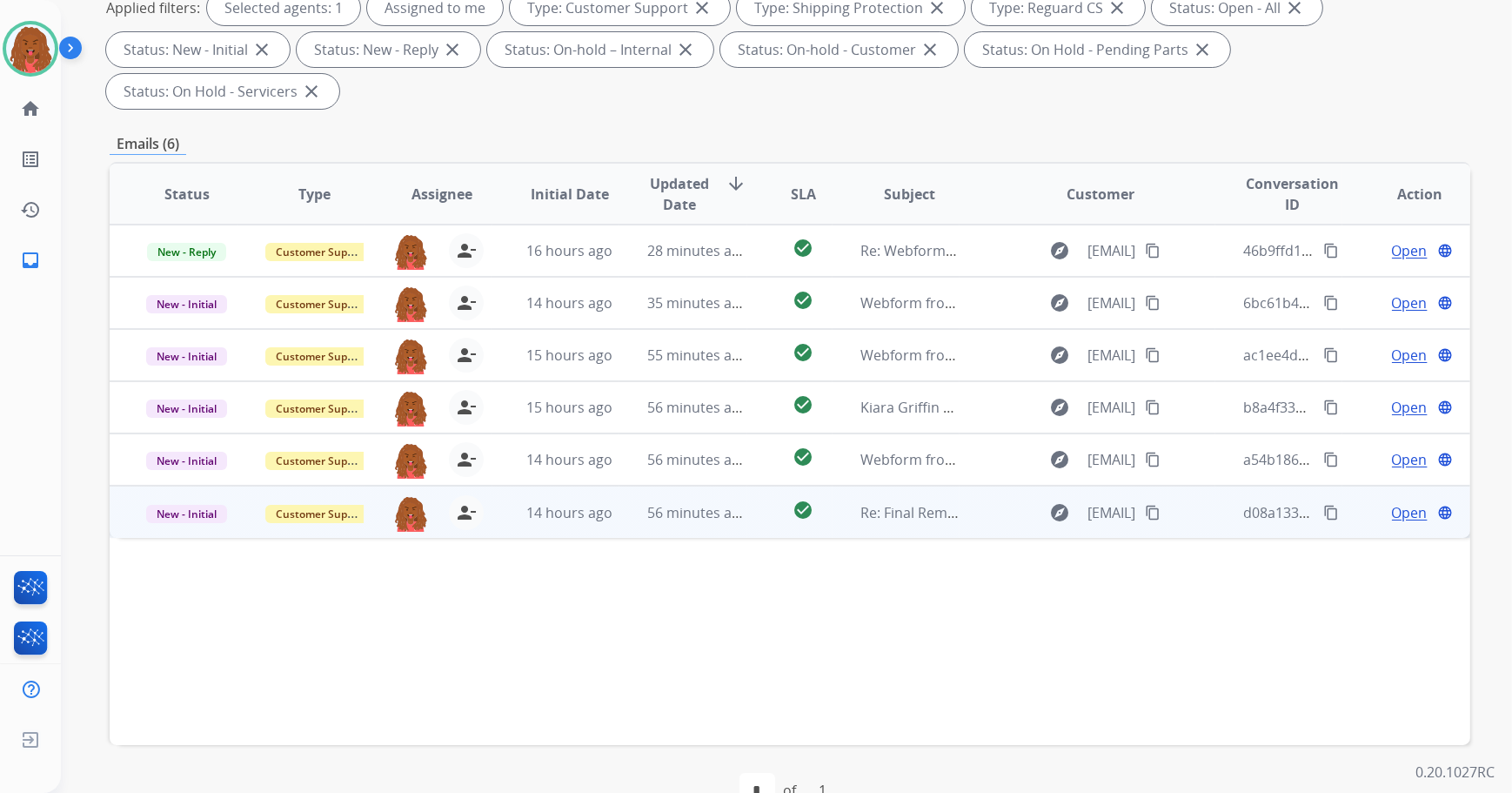 click on "Open" at bounding box center [1409, 513] 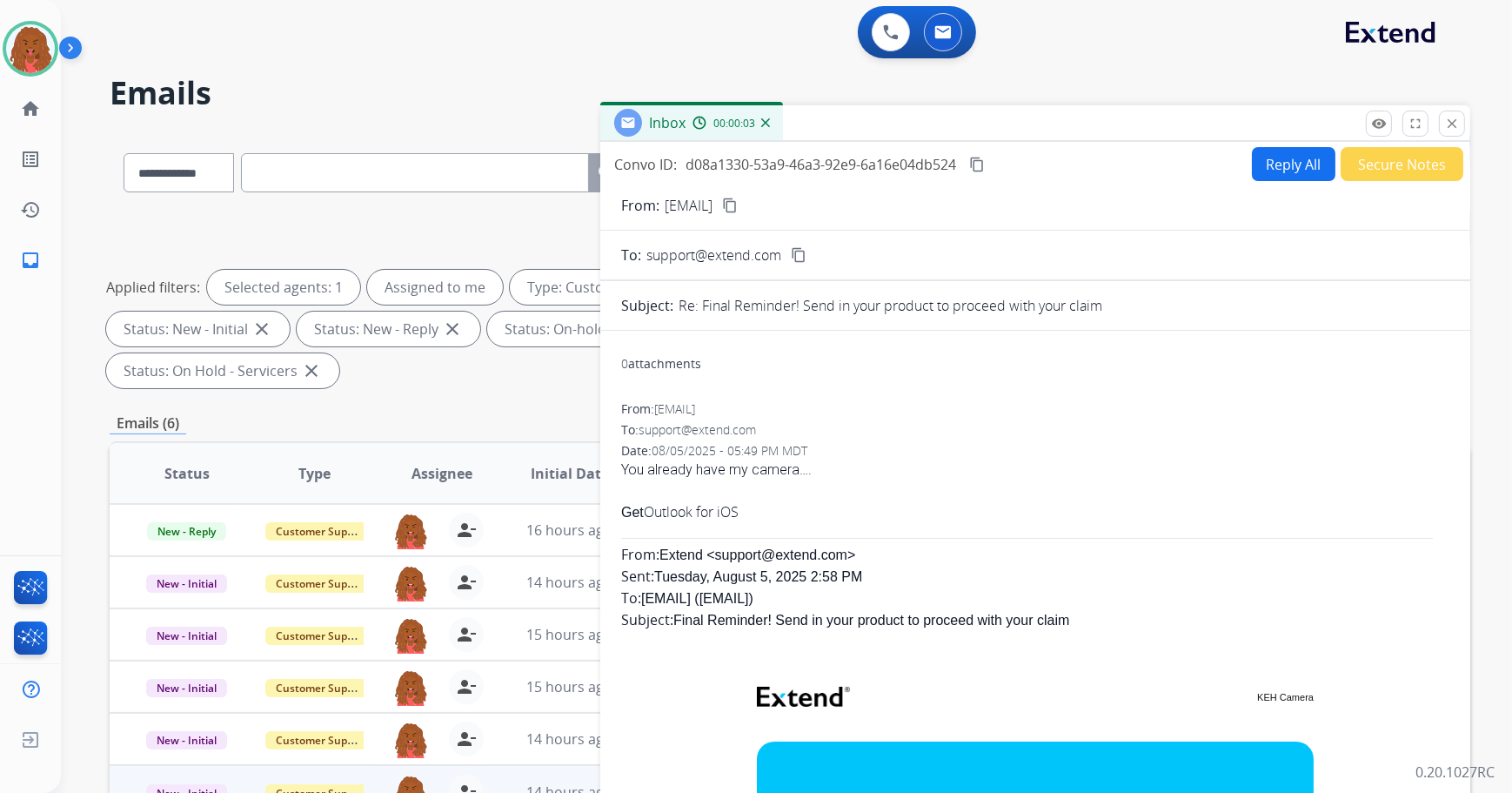 scroll, scrollTop: 0, scrollLeft: 0, axis: both 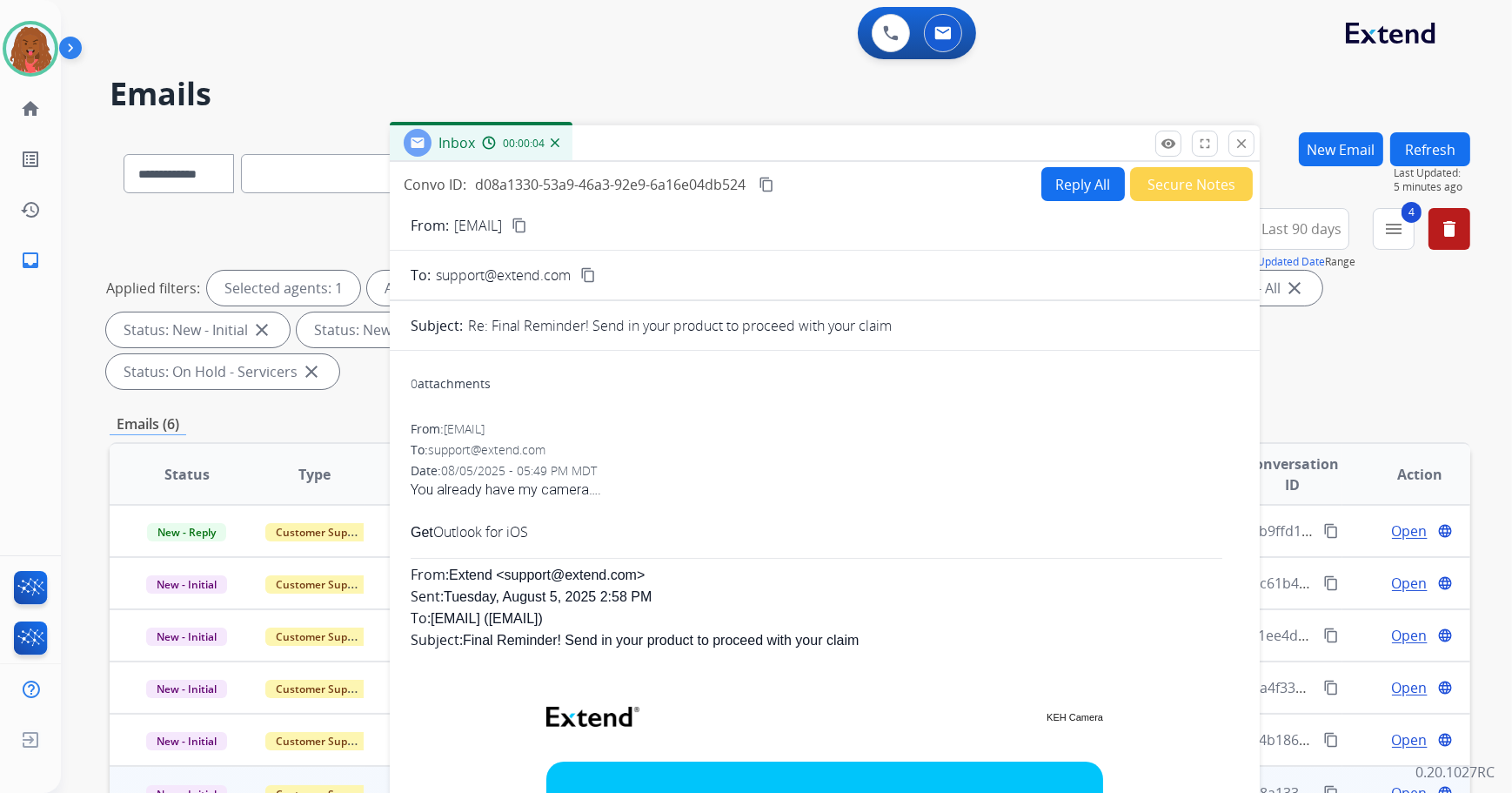 drag, startPoint x: 1175, startPoint y: 135, endPoint x: 987, endPoint y: 150, distance: 188.59745 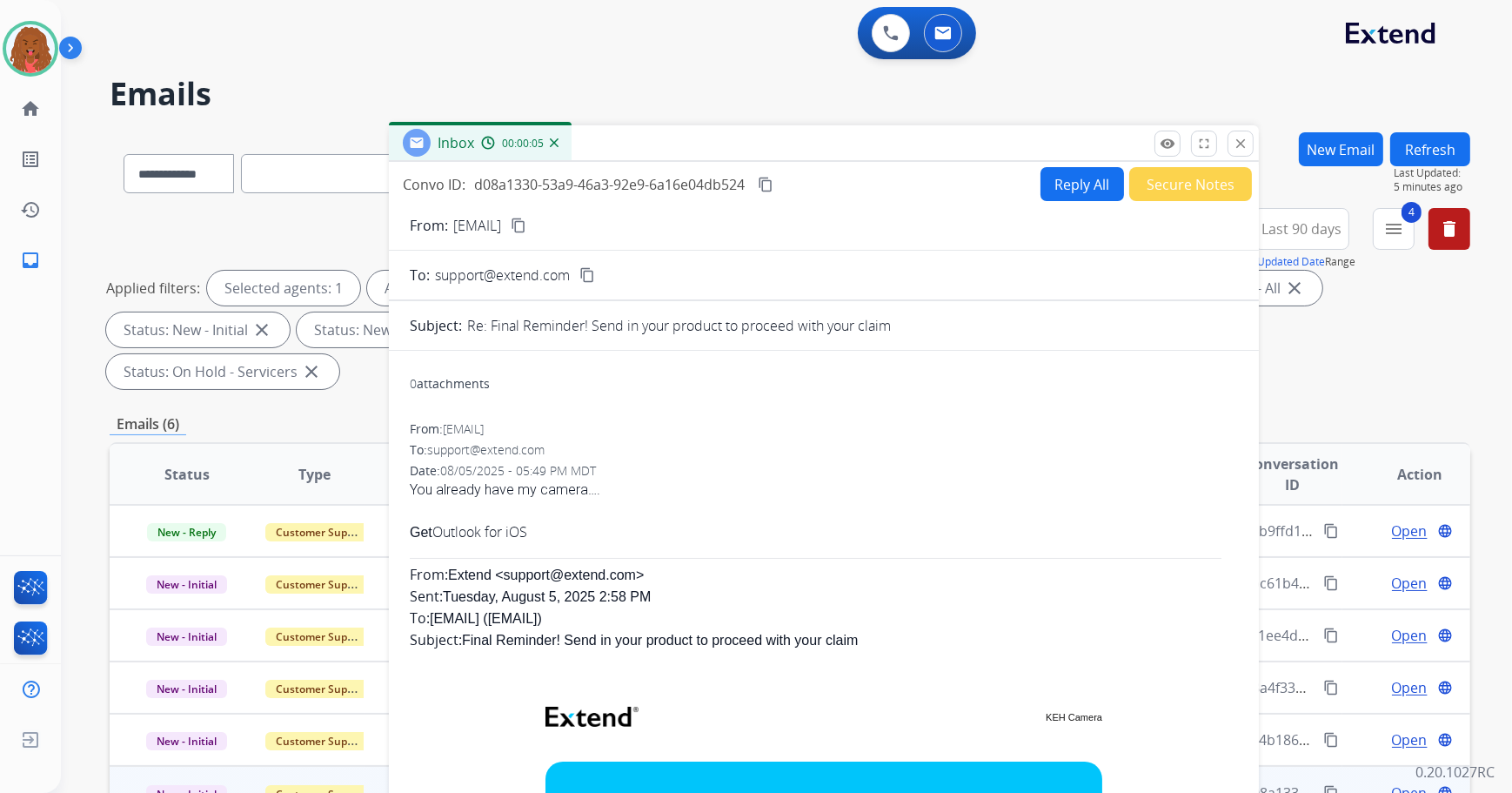click on "Secure Notes" at bounding box center (1190, 184) 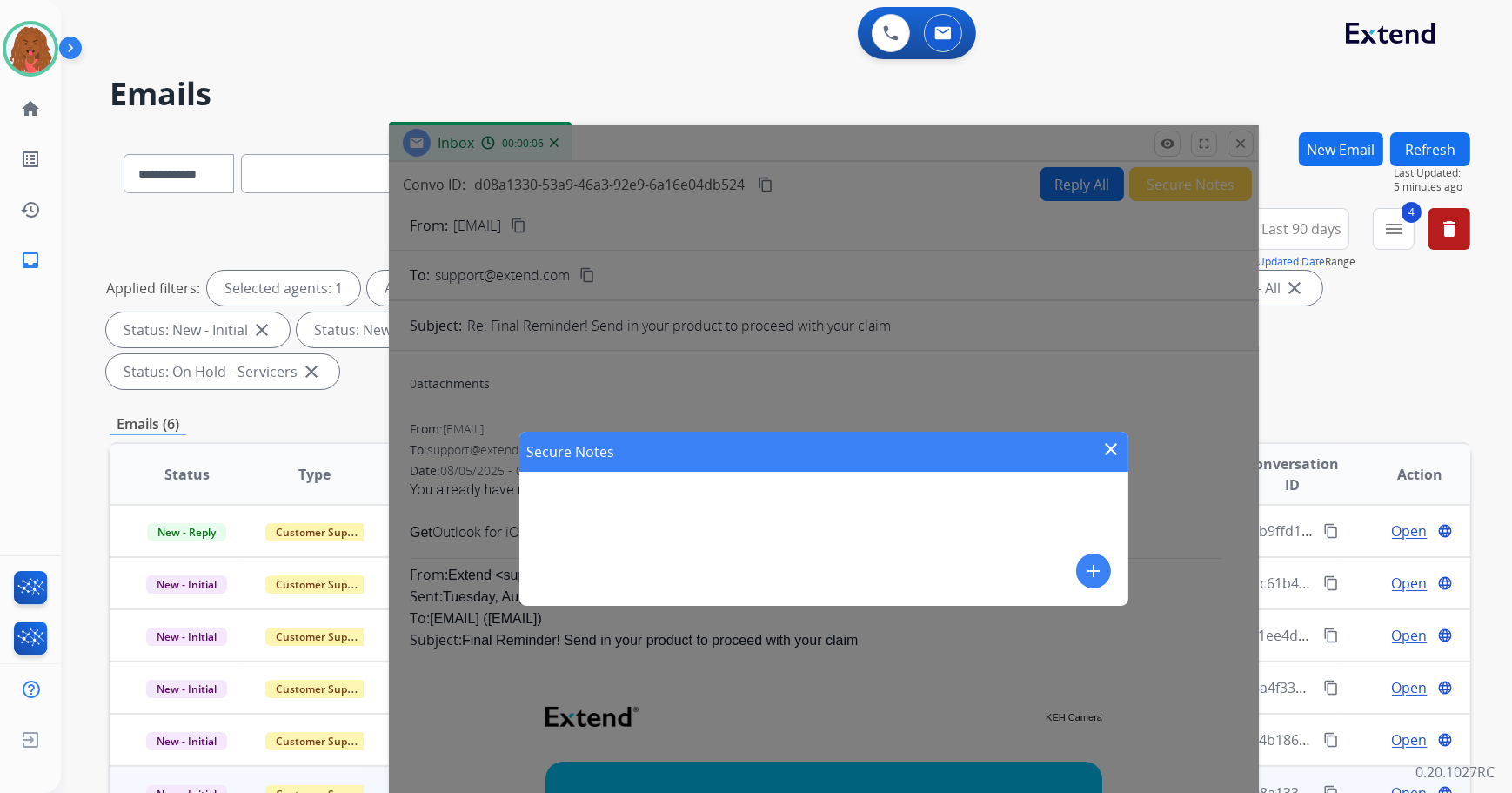 click on "add" at bounding box center [1094, 571] 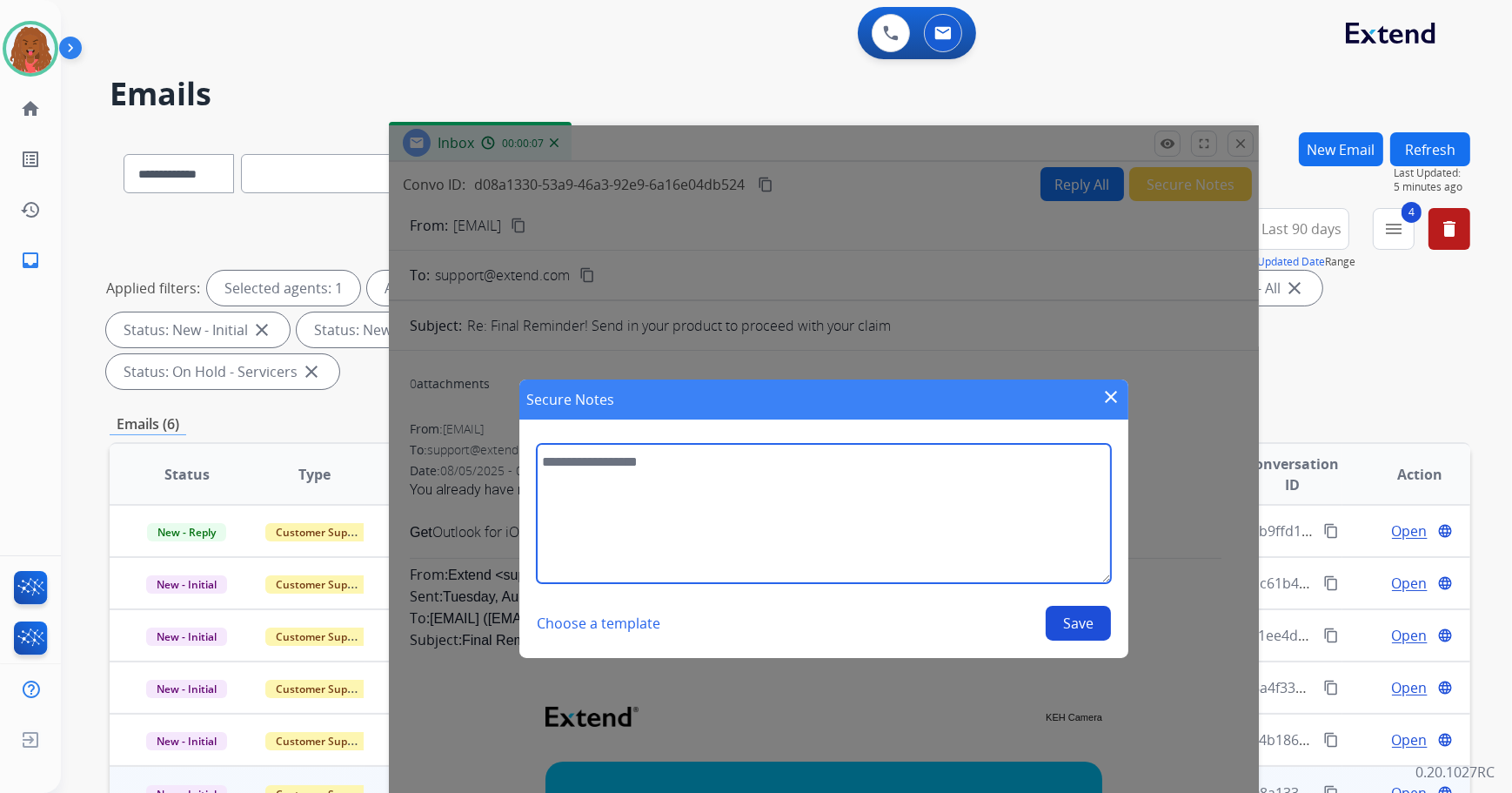click at bounding box center (824, 514) 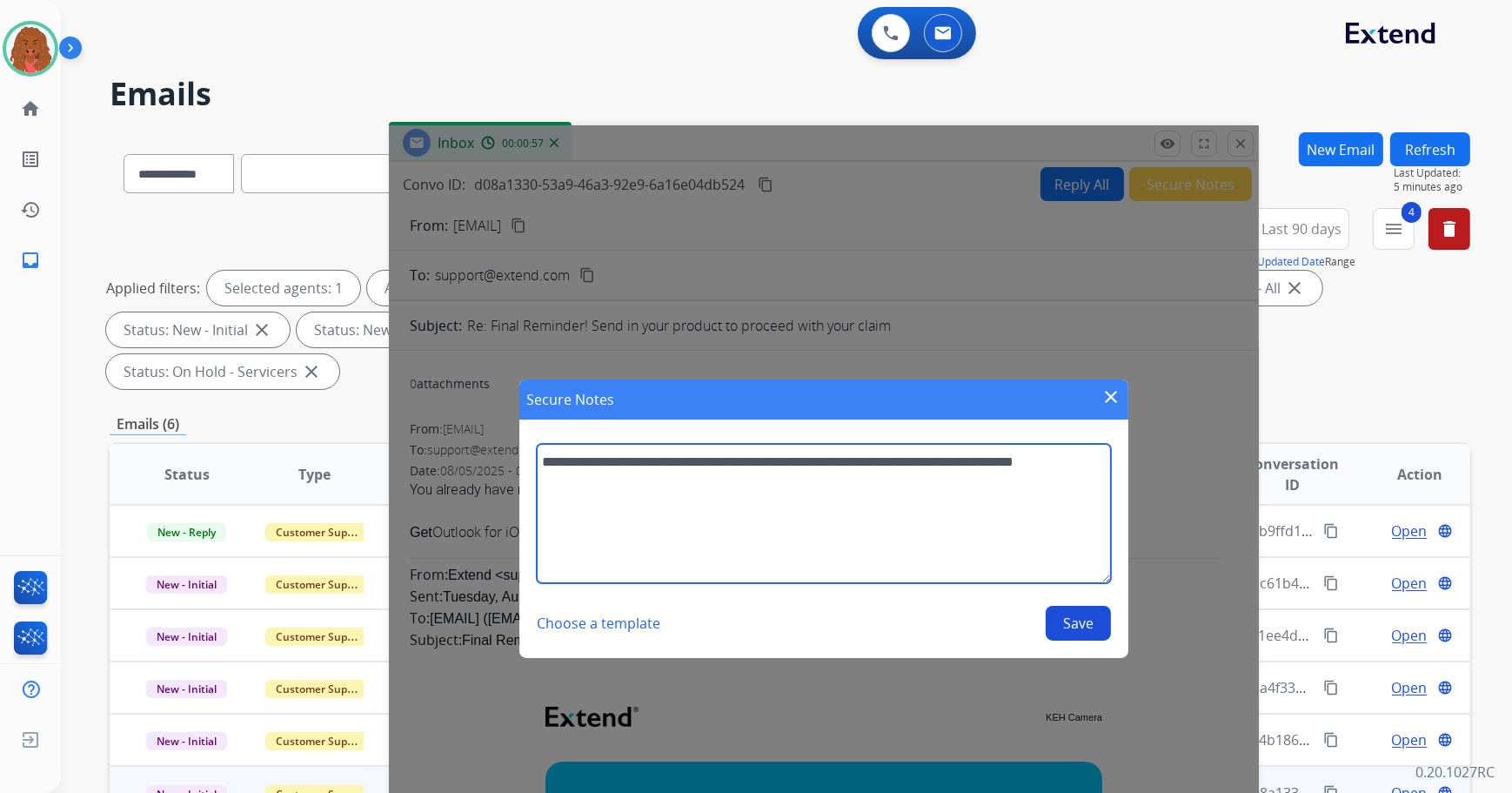 drag, startPoint x: 908, startPoint y: 442, endPoint x: 913, endPoint y: 456, distance: 14.866069 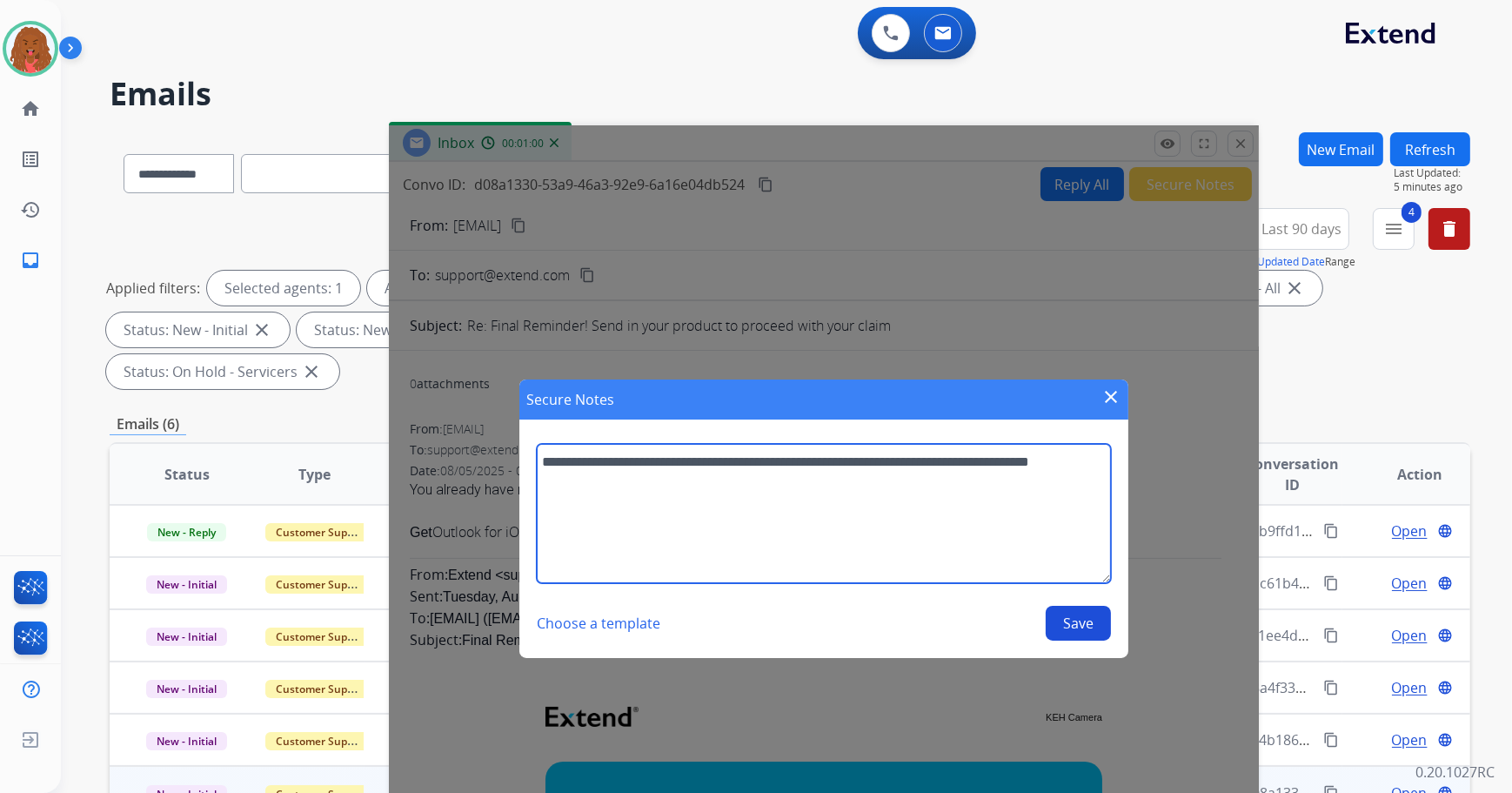 drag, startPoint x: 949, startPoint y: 507, endPoint x: 932, endPoint y: 497, distance: 19.723083 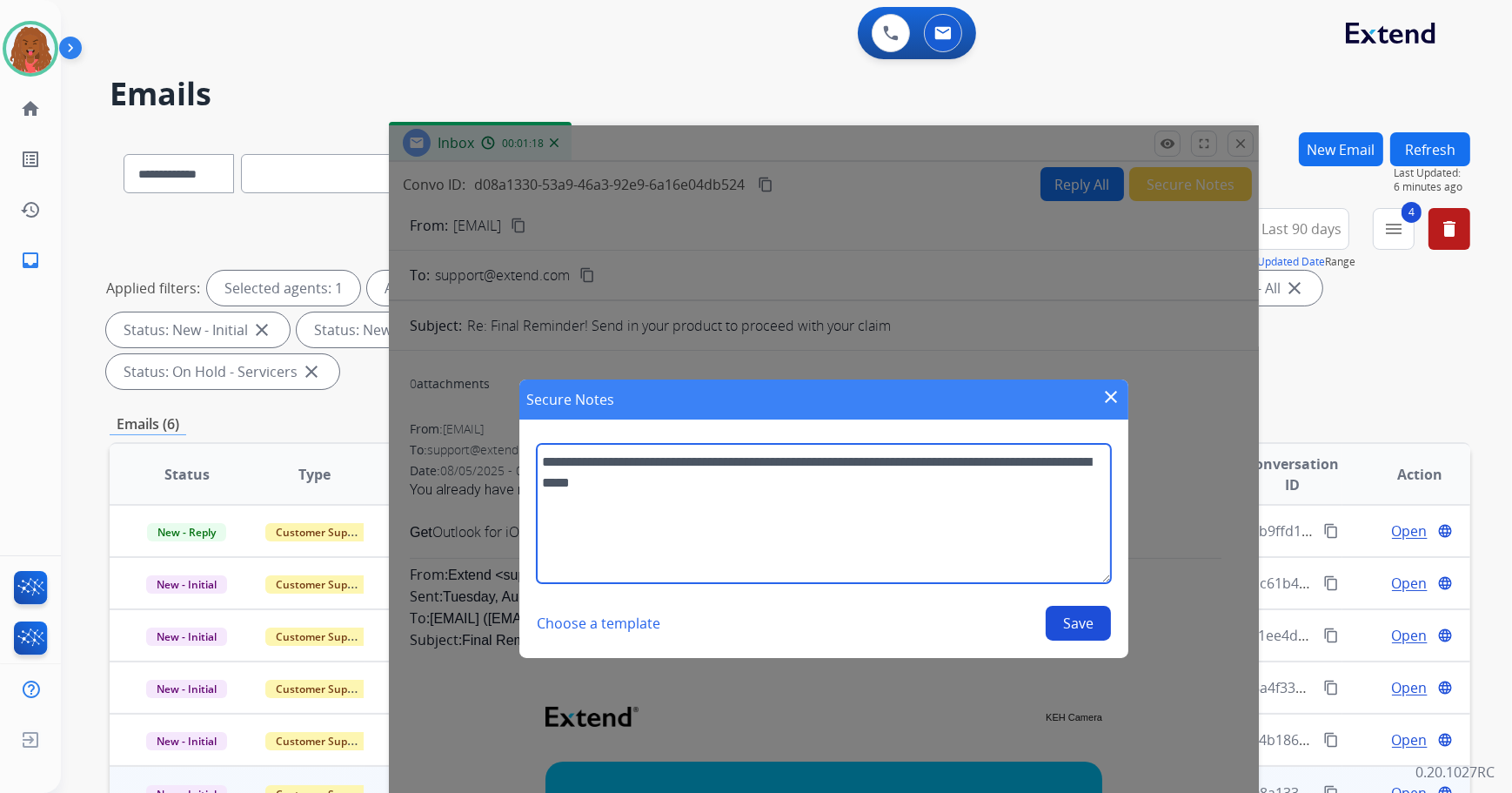 drag, startPoint x: 739, startPoint y: 467, endPoint x: 726, endPoint y: 462, distance: 13.928388 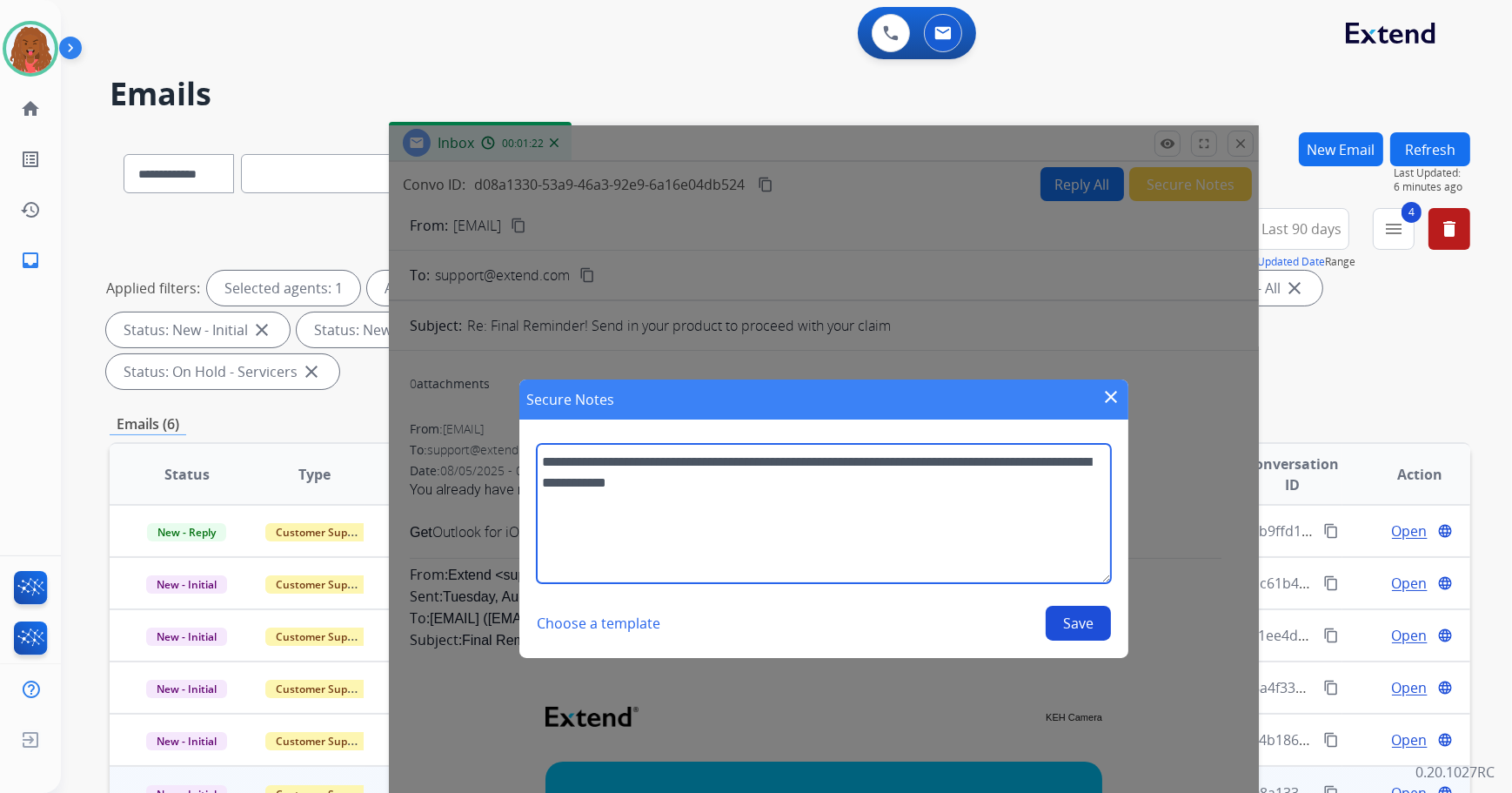paste on "**********" 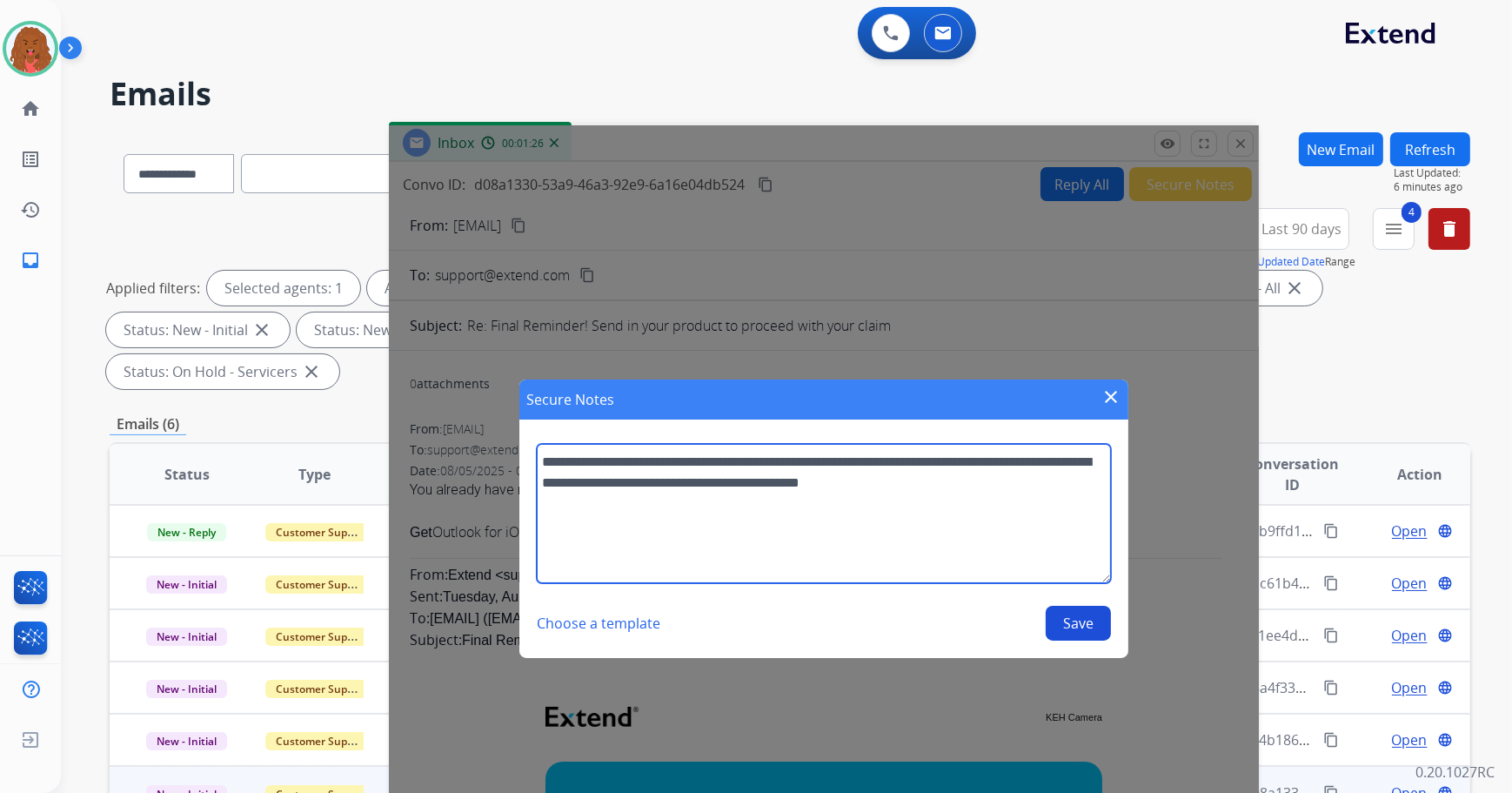 click on "**********" at bounding box center [824, 514] 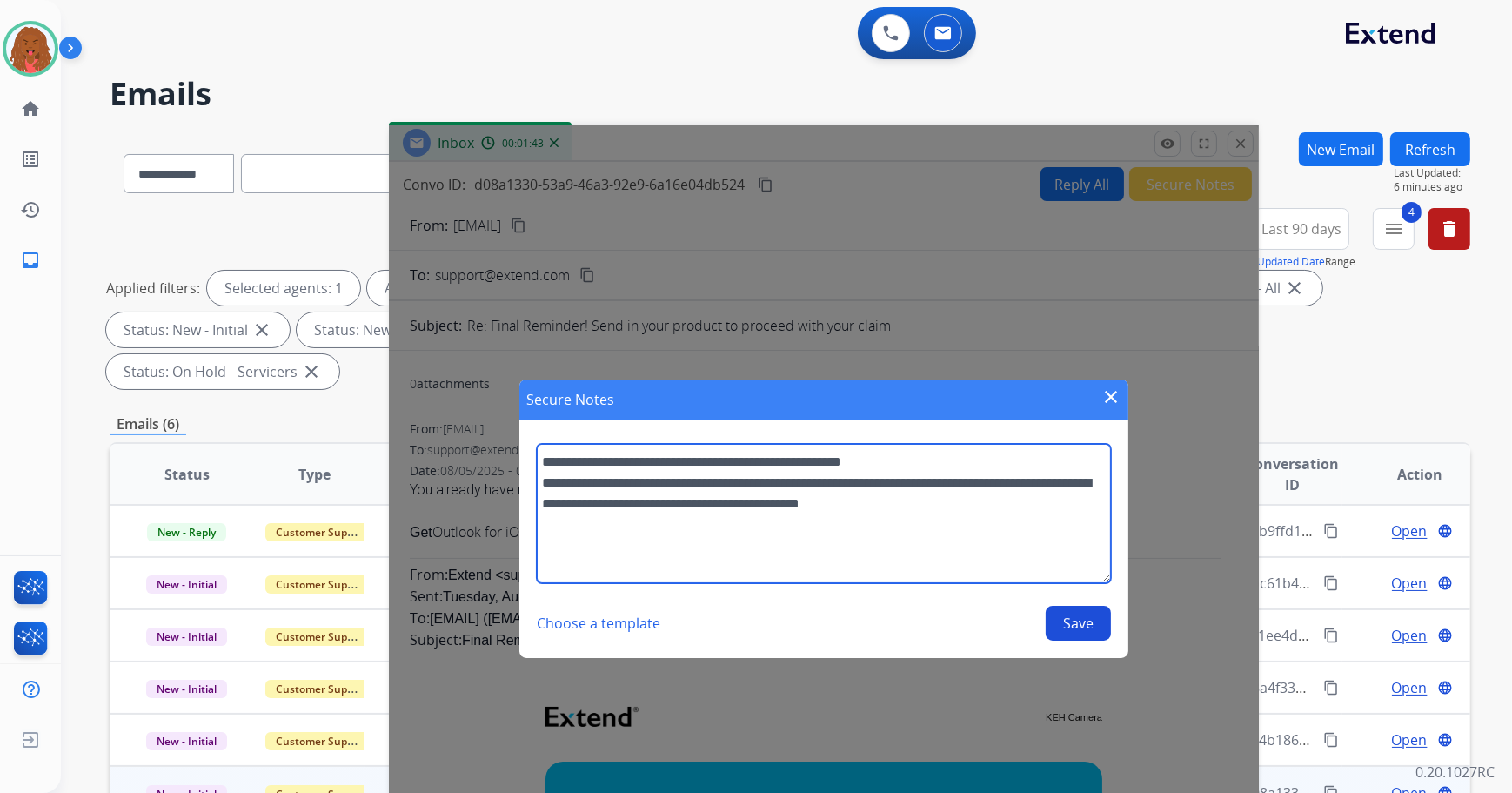 type on "**********" 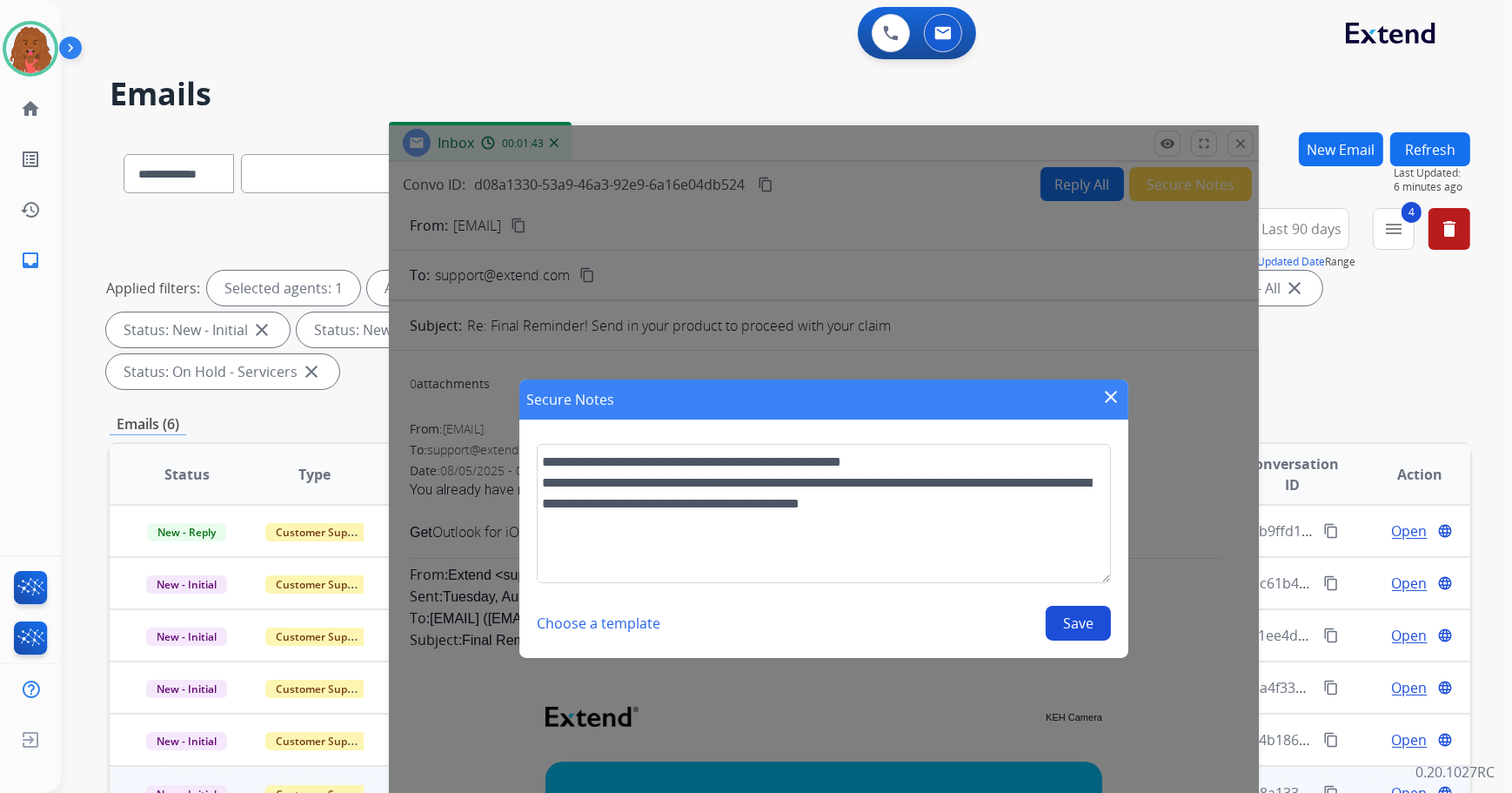click on "Save" at bounding box center (1078, 623) 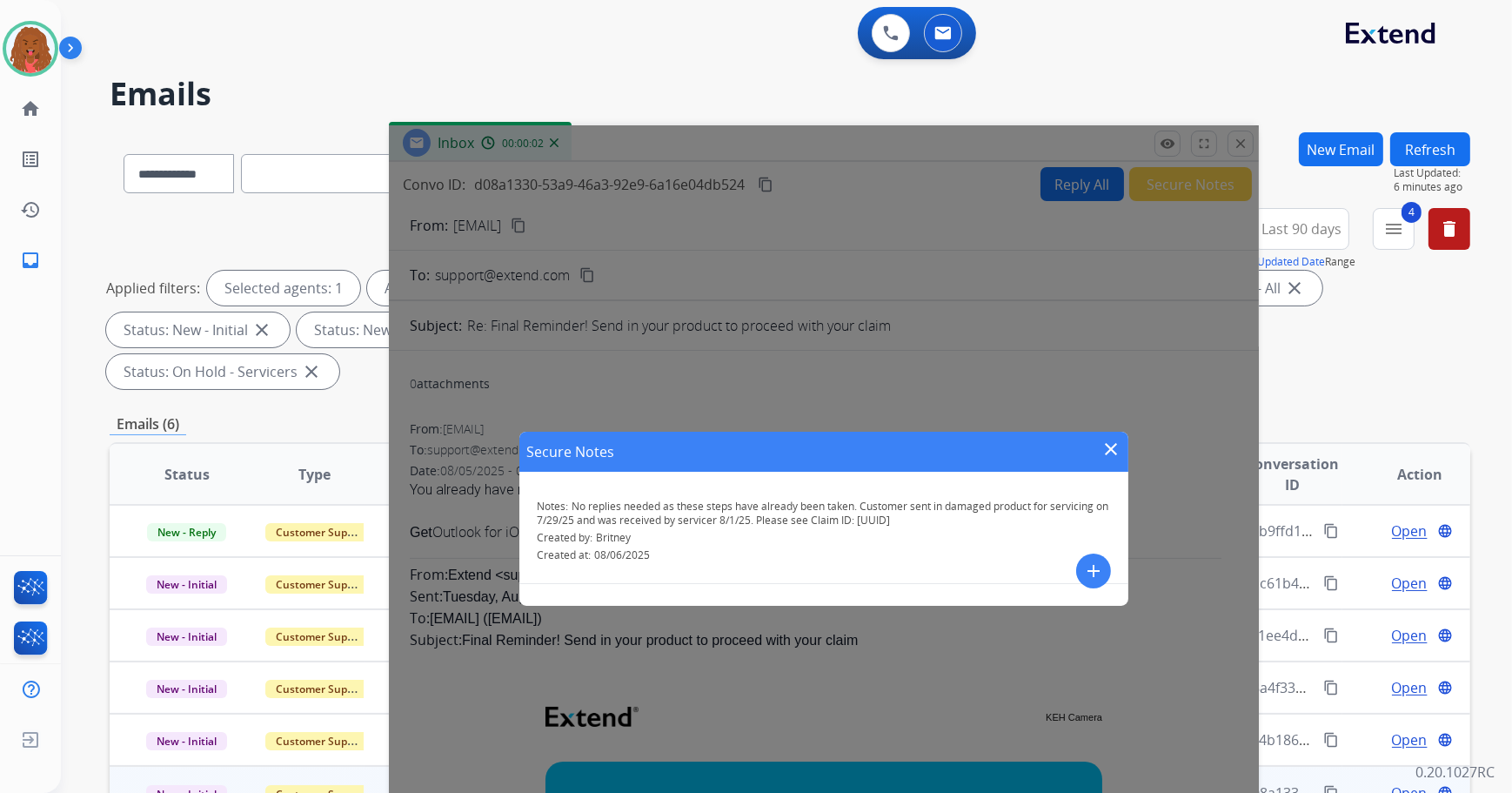 click on "close" at bounding box center [1111, 449] 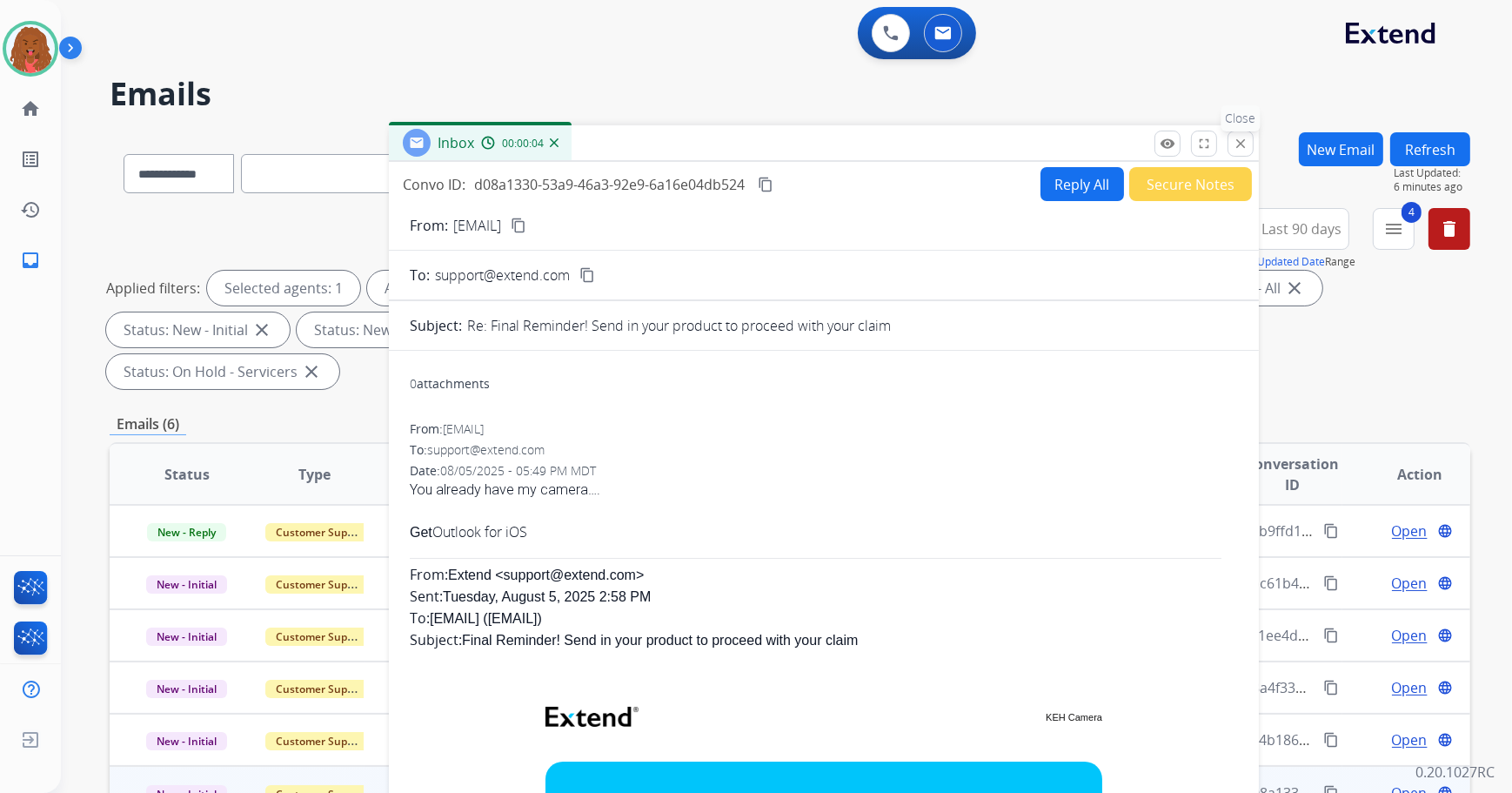 click on "close" at bounding box center [1241, 144] 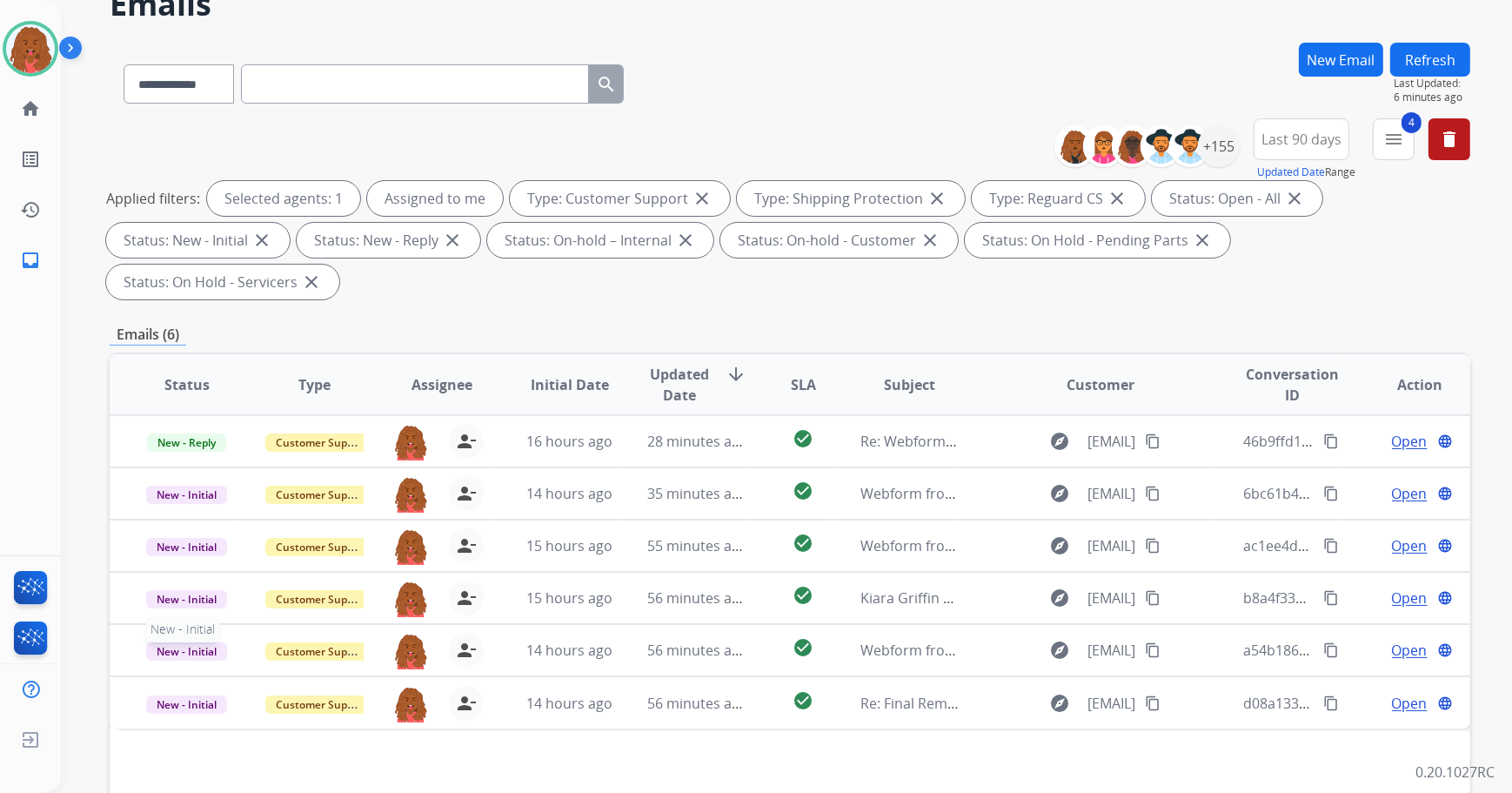 scroll, scrollTop: 280, scrollLeft: 0, axis: vertical 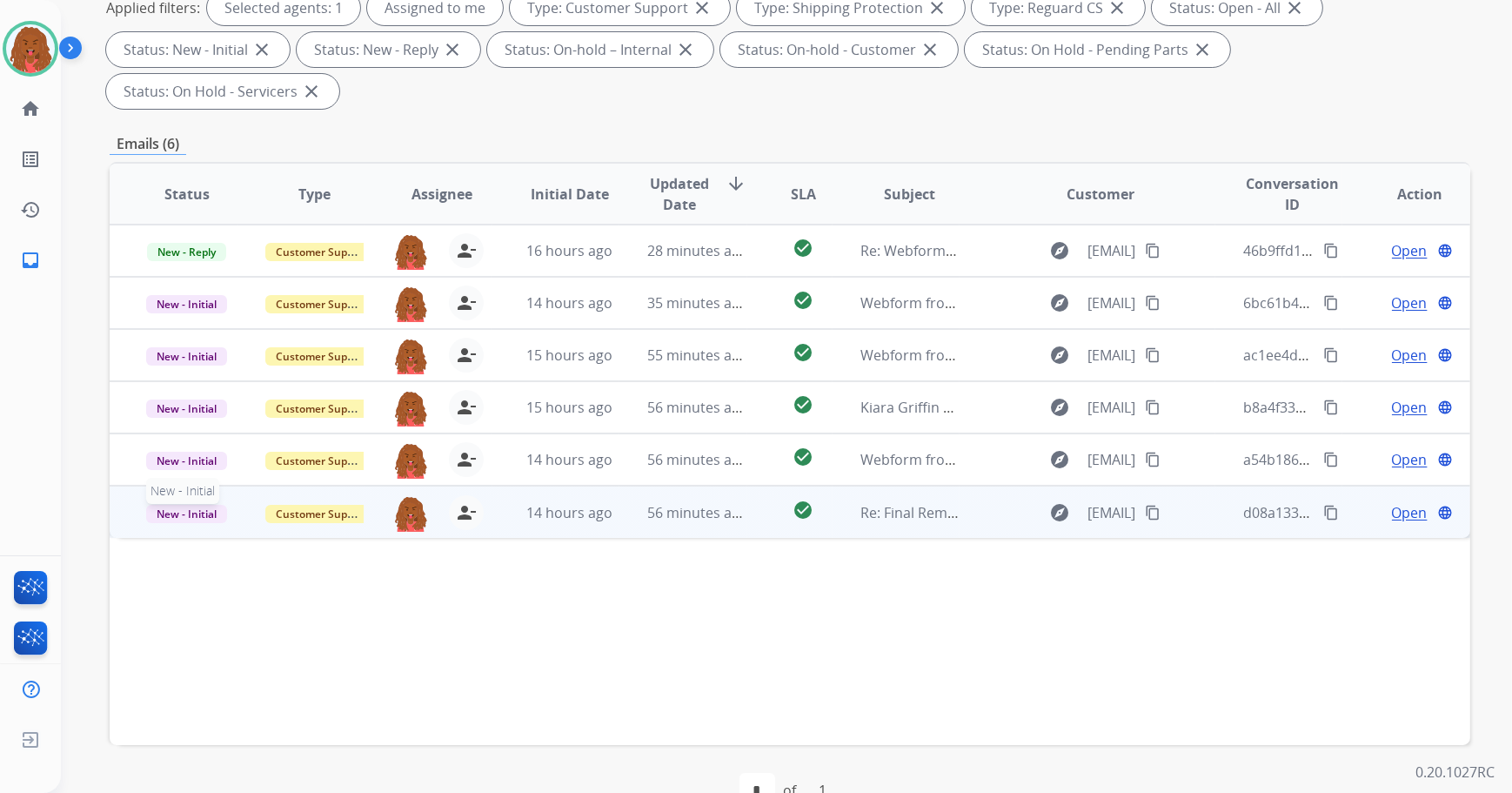 click on "New - Initial" at bounding box center (186, 514) 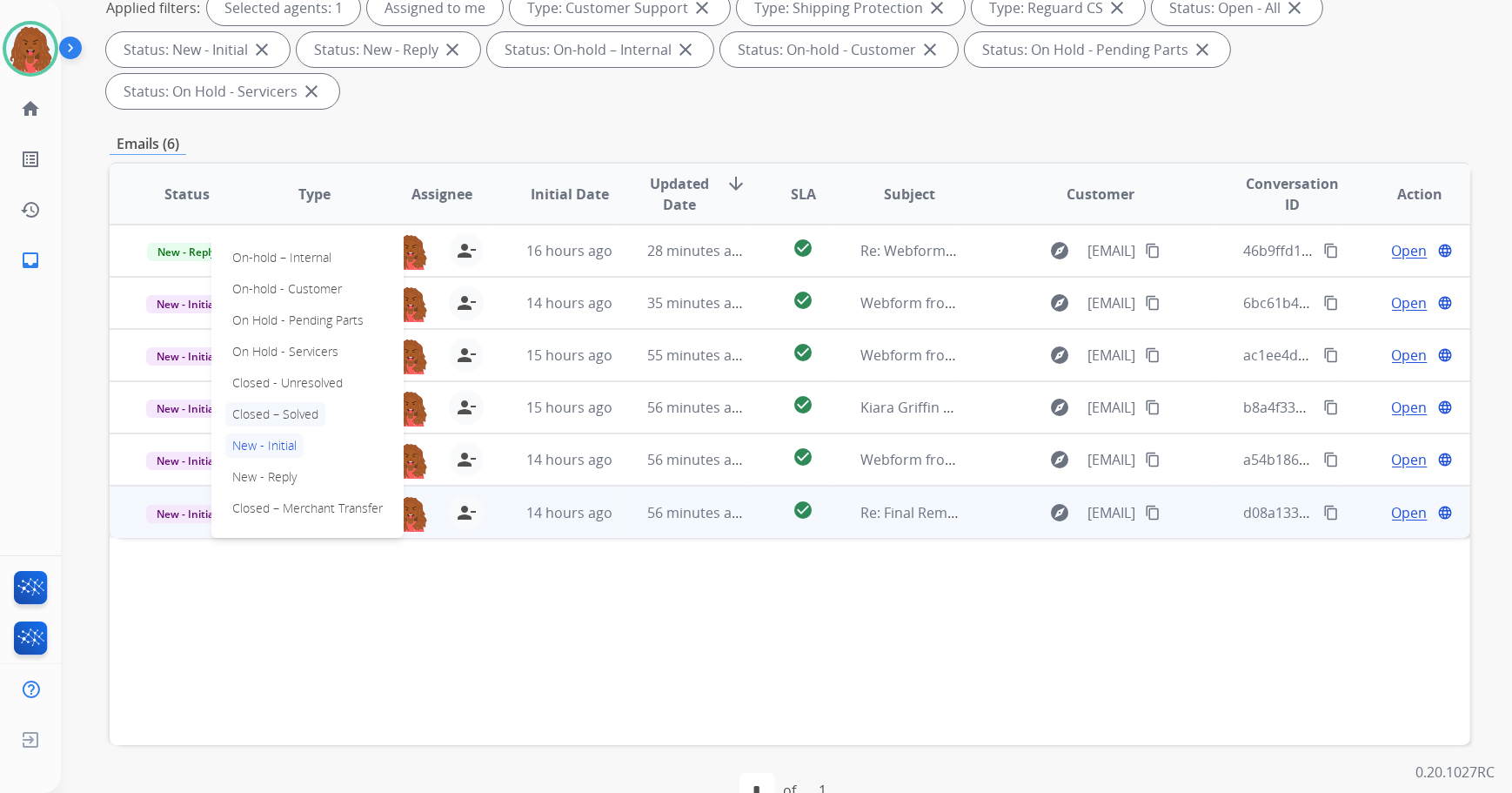 click on "Closed – Solved" at bounding box center [275, 414] 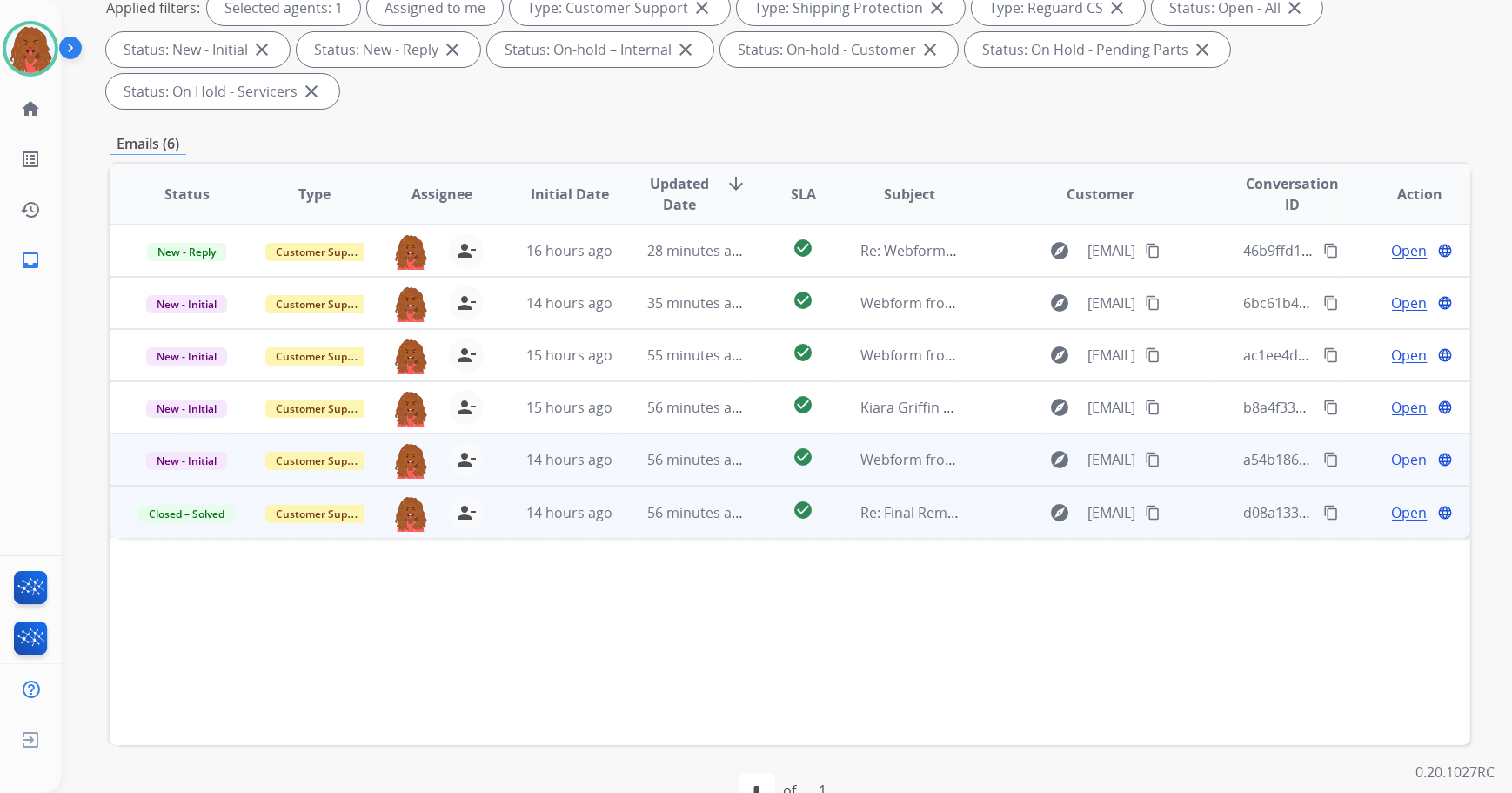 click on "Open" at bounding box center (1409, 460) 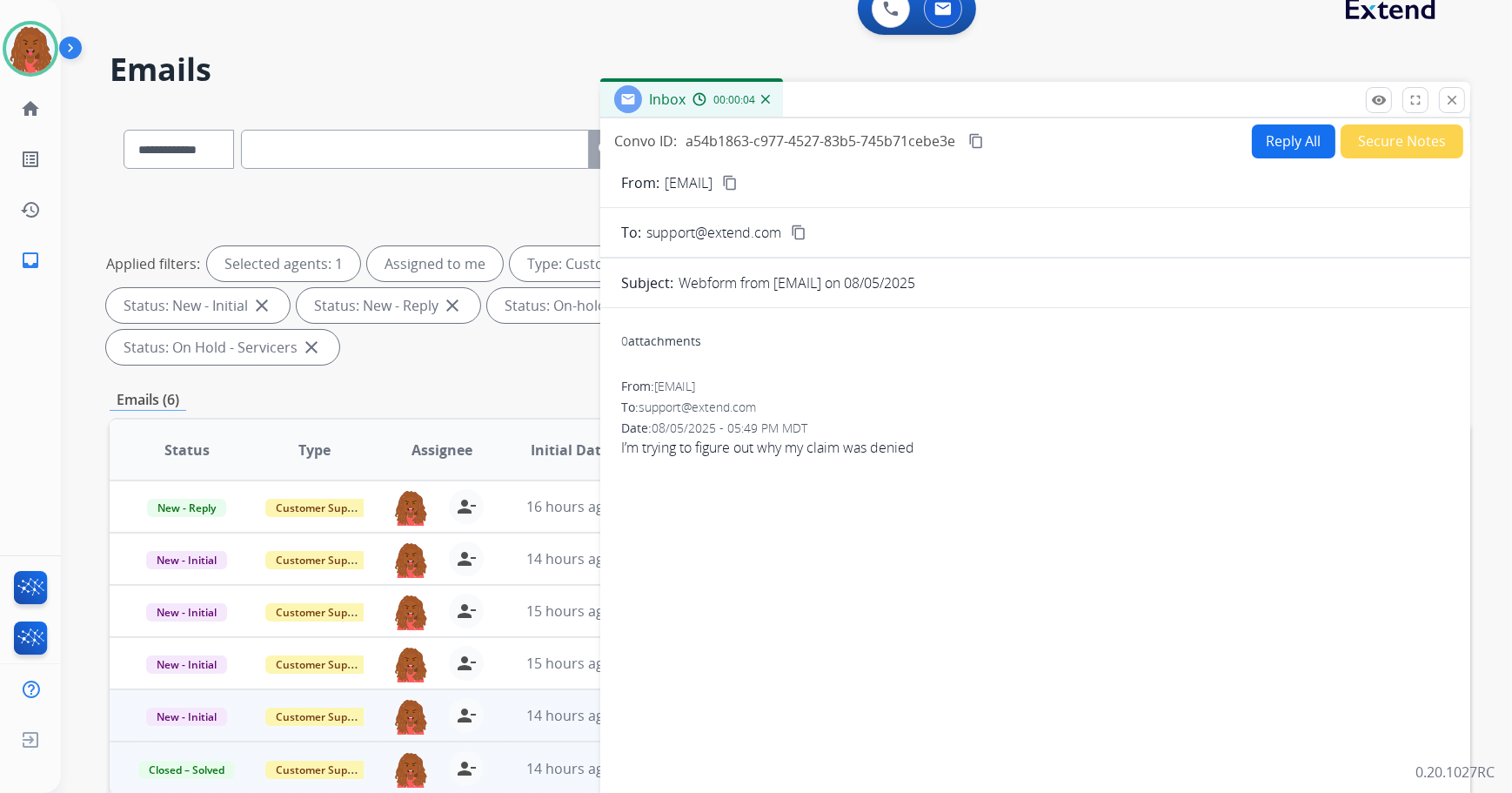 scroll, scrollTop: 0, scrollLeft: 0, axis: both 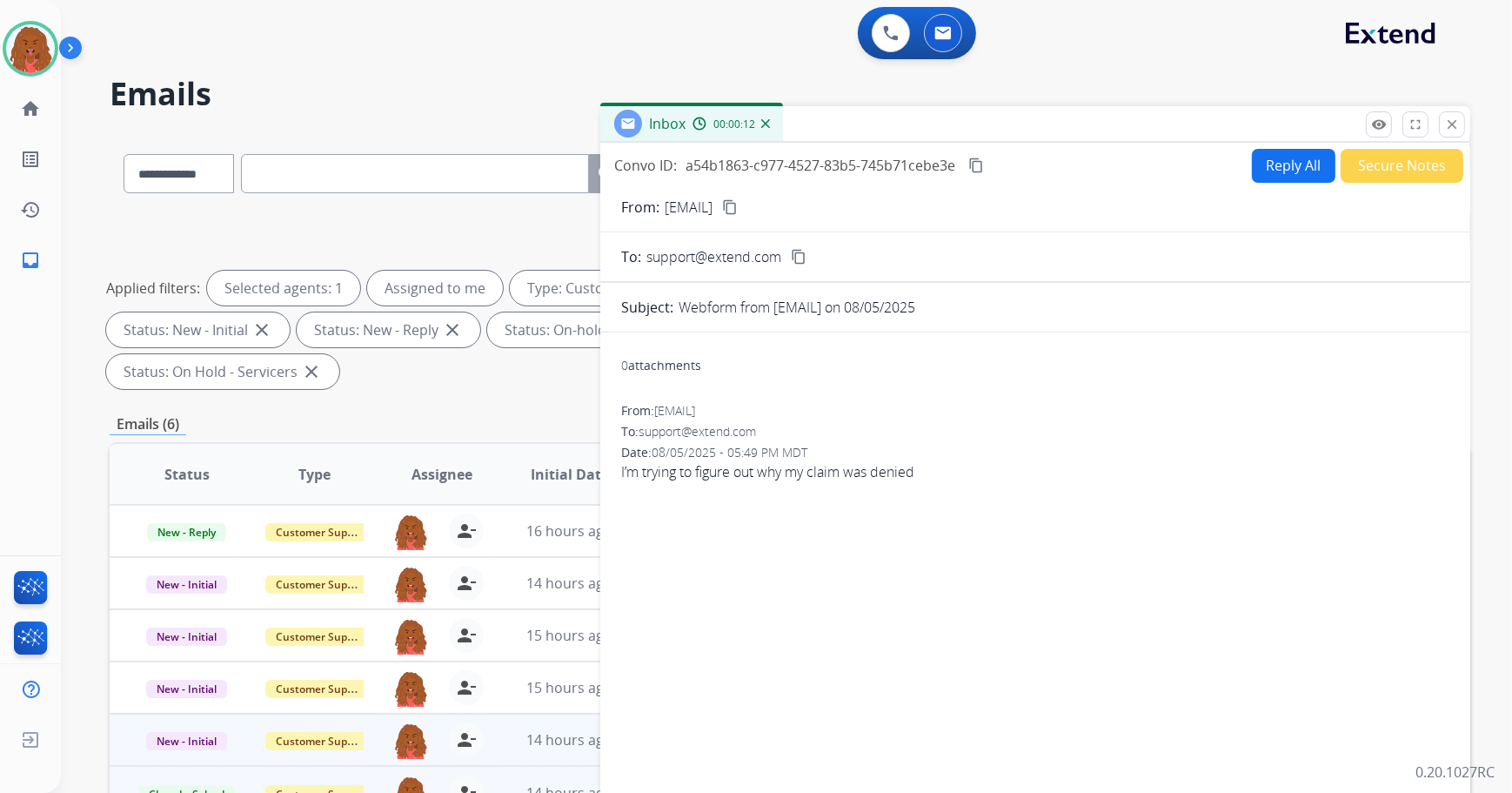 click on "content_copy" at bounding box center [730, 207] 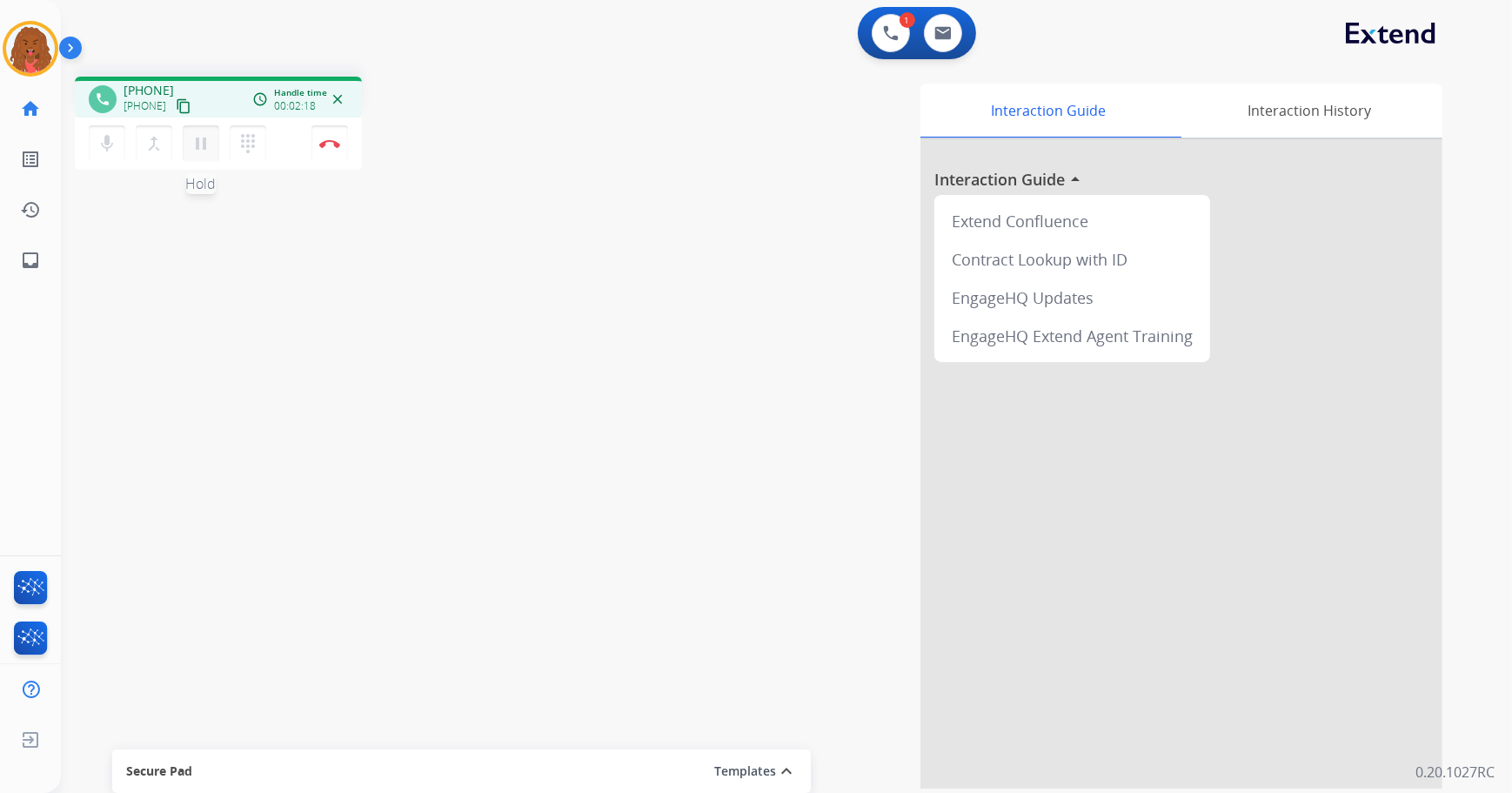 click on "pause" at bounding box center [201, 144] 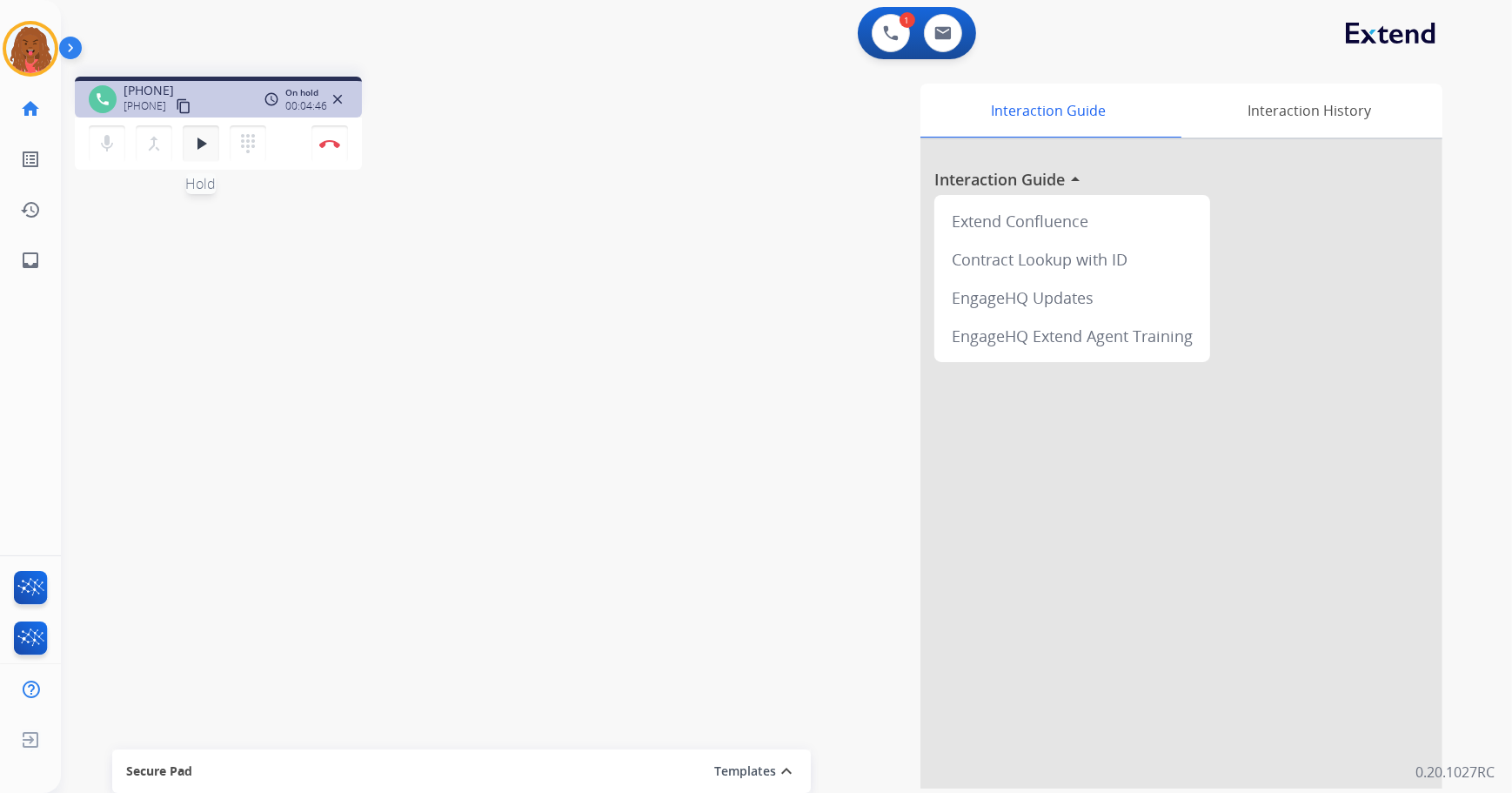 click on "play_arrow Hold" at bounding box center [201, 144] 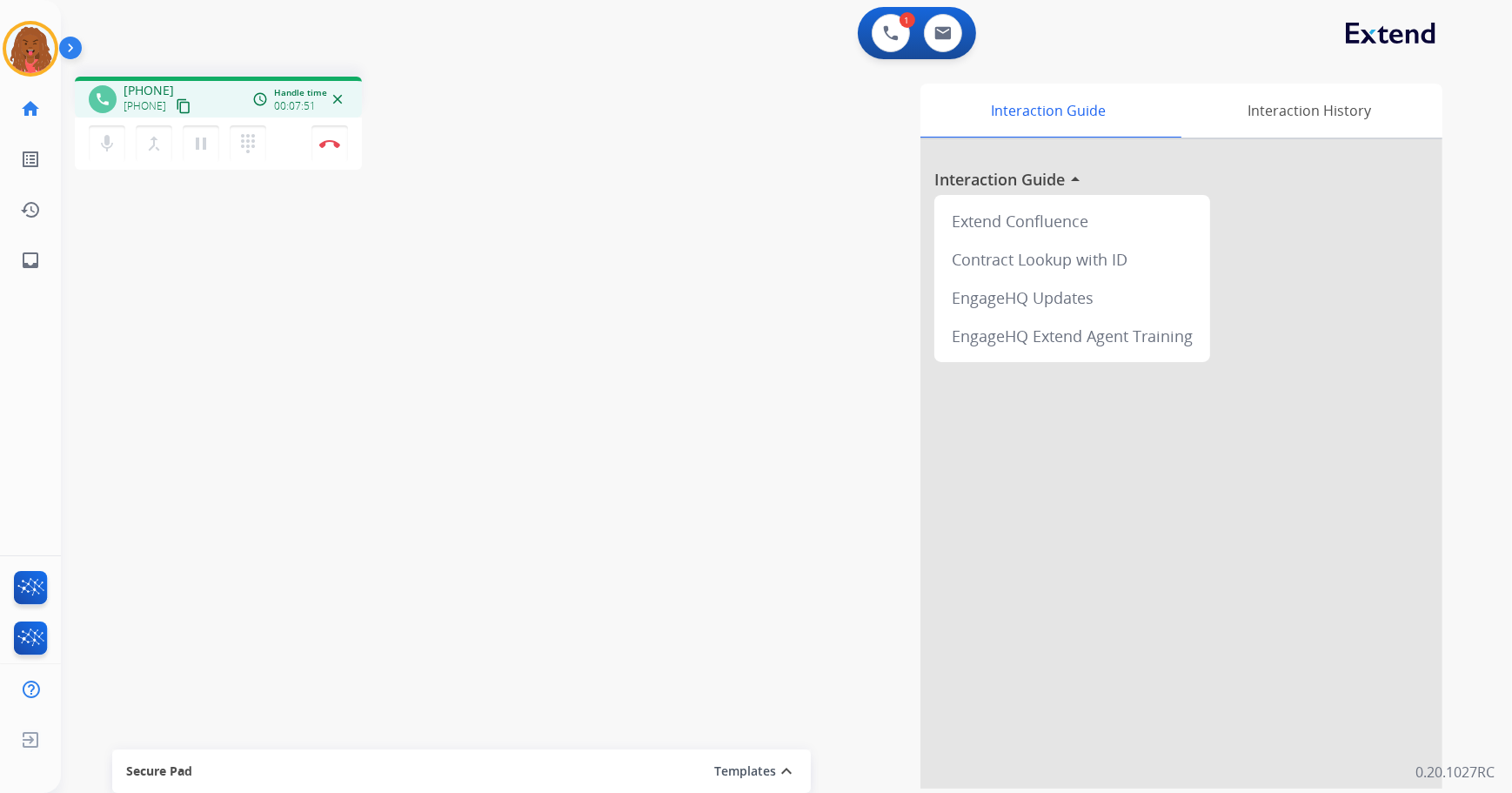 click on "content_copy" at bounding box center [184, 106] 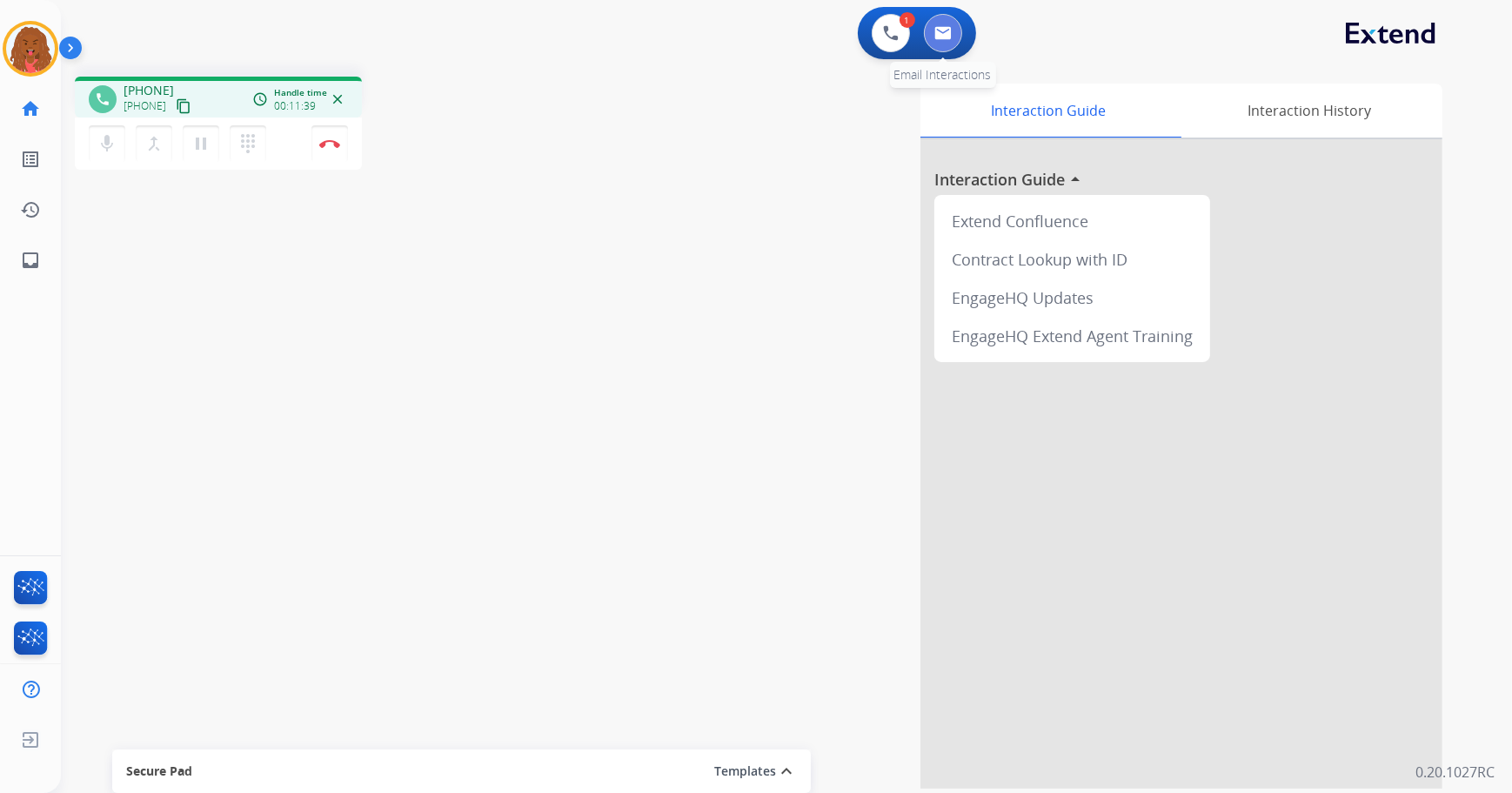 click at bounding box center (943, 33) 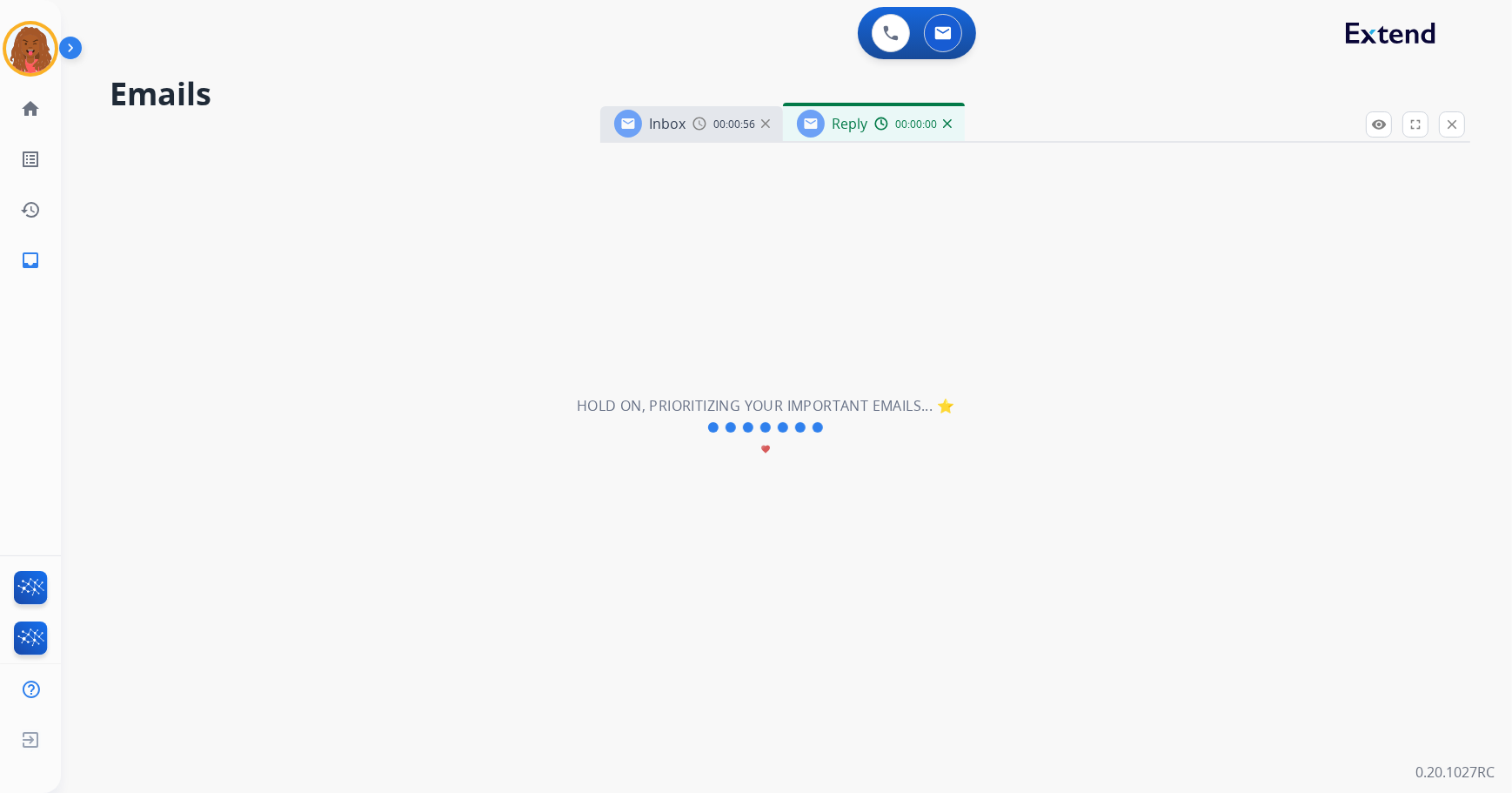 select on "**********" 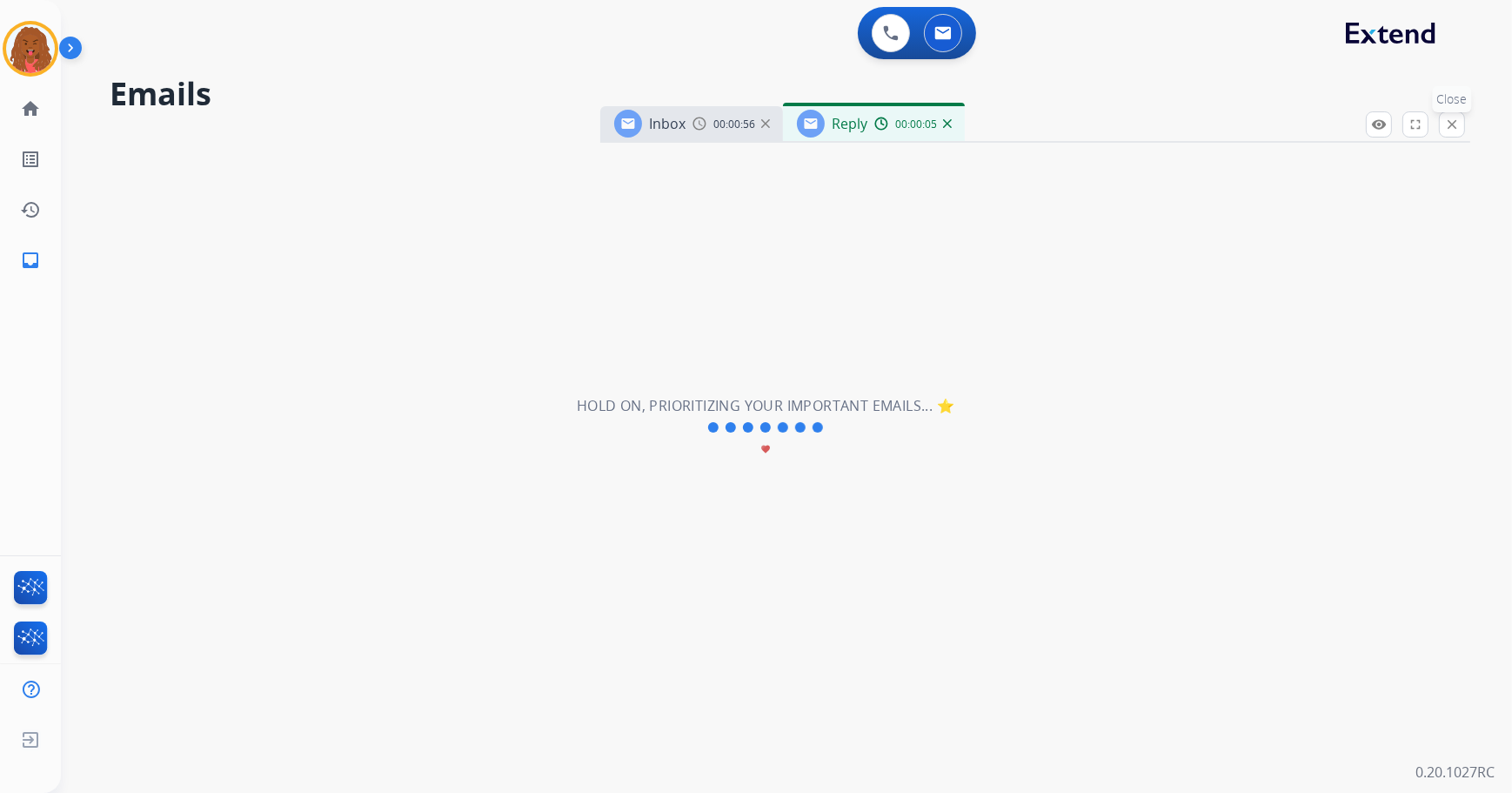 click on "close Close" at bounding box center (1452, 124) 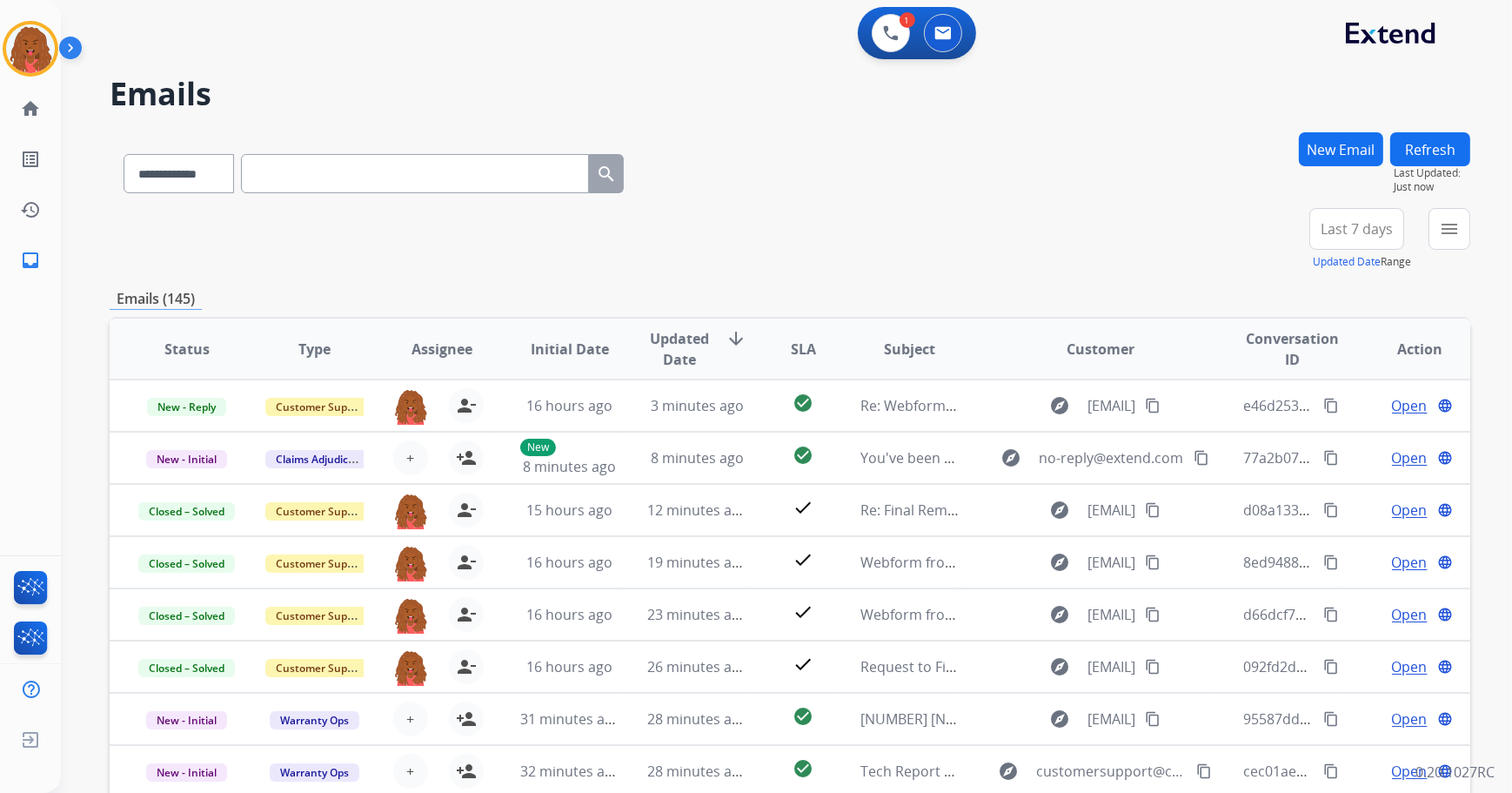 click at bounding box center [415, 173] 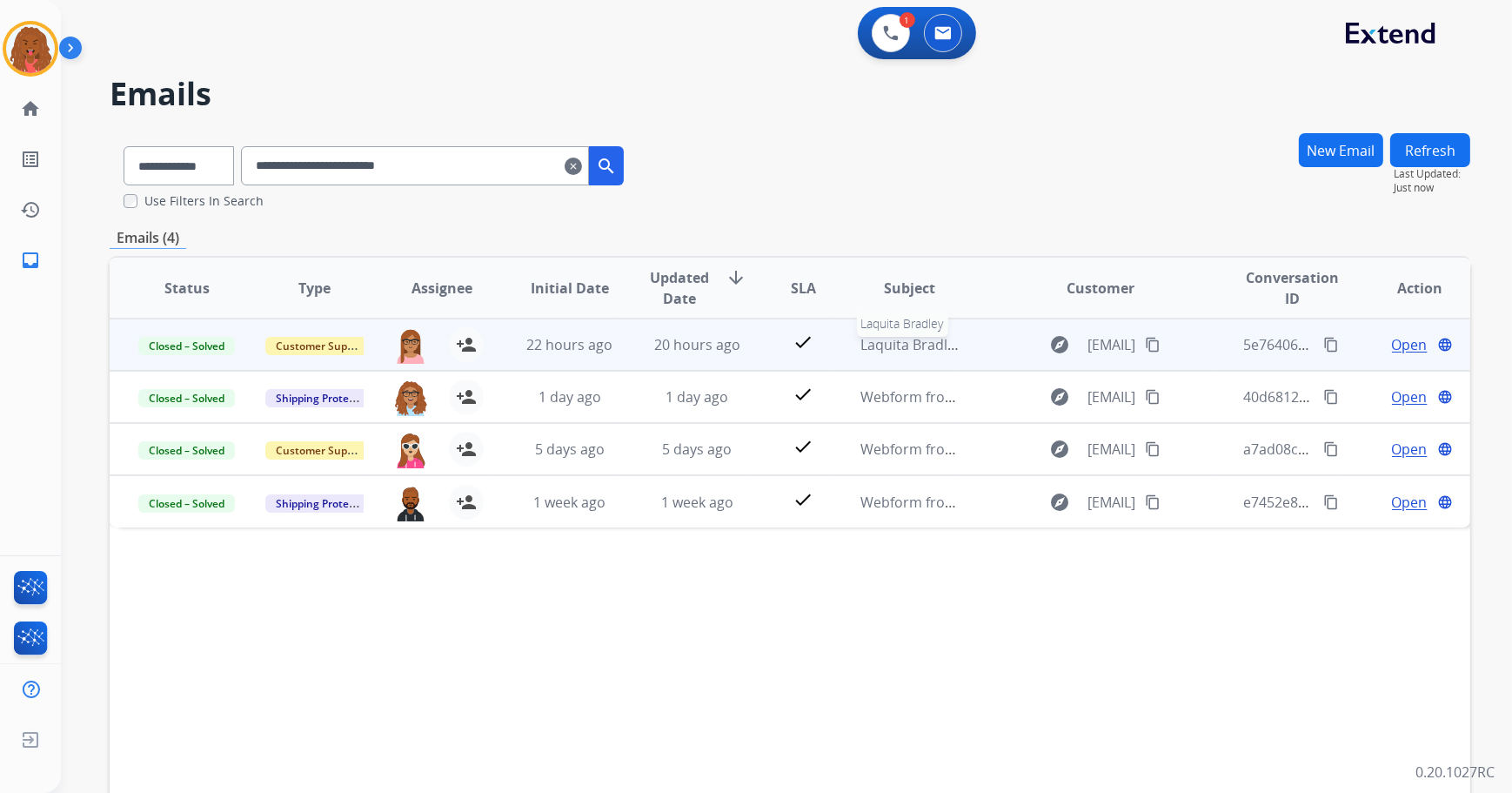 click on "Laquita Bradley" at bounding box center [911, 345] 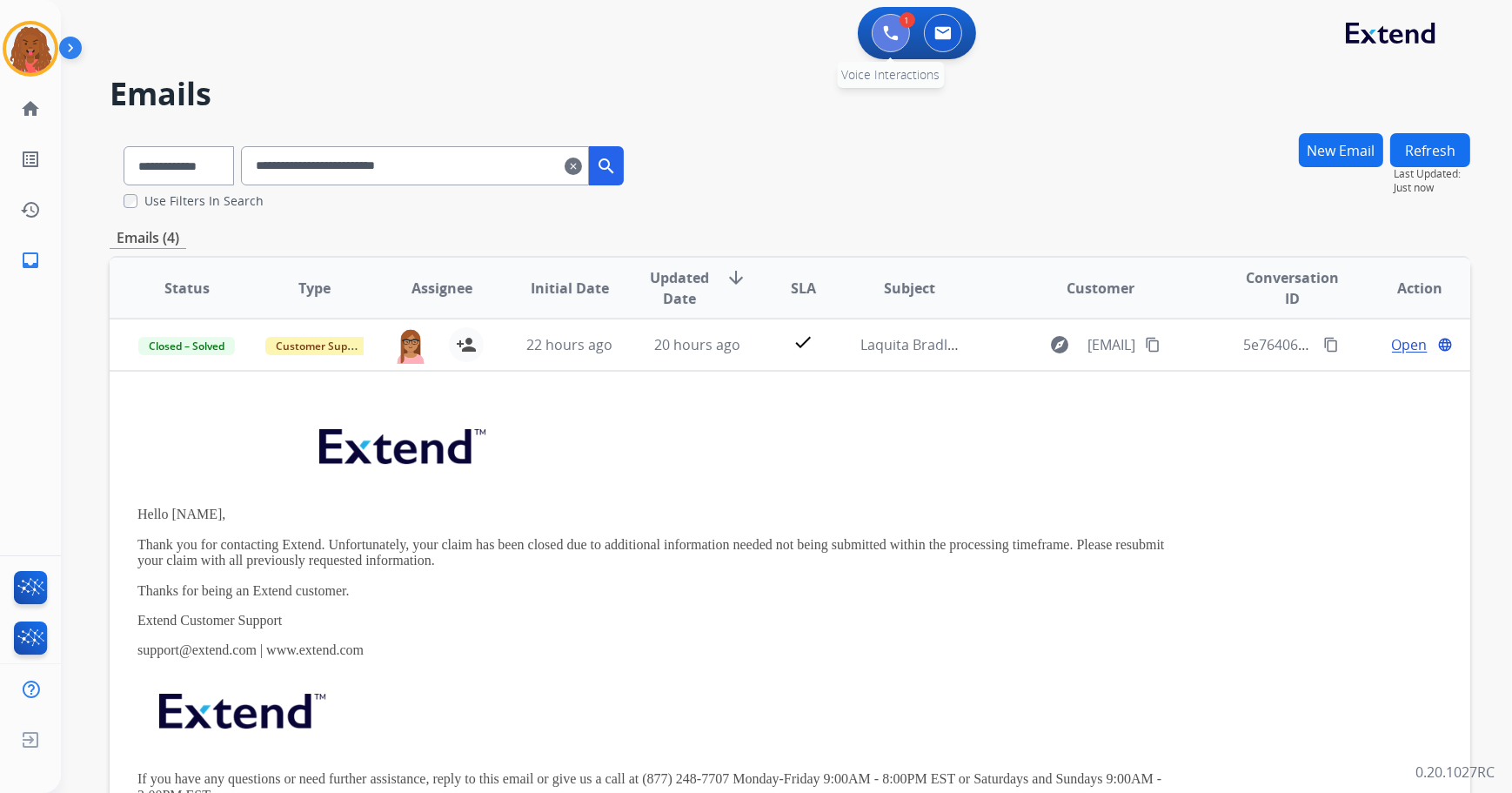 click at bounding box center (891, 33) 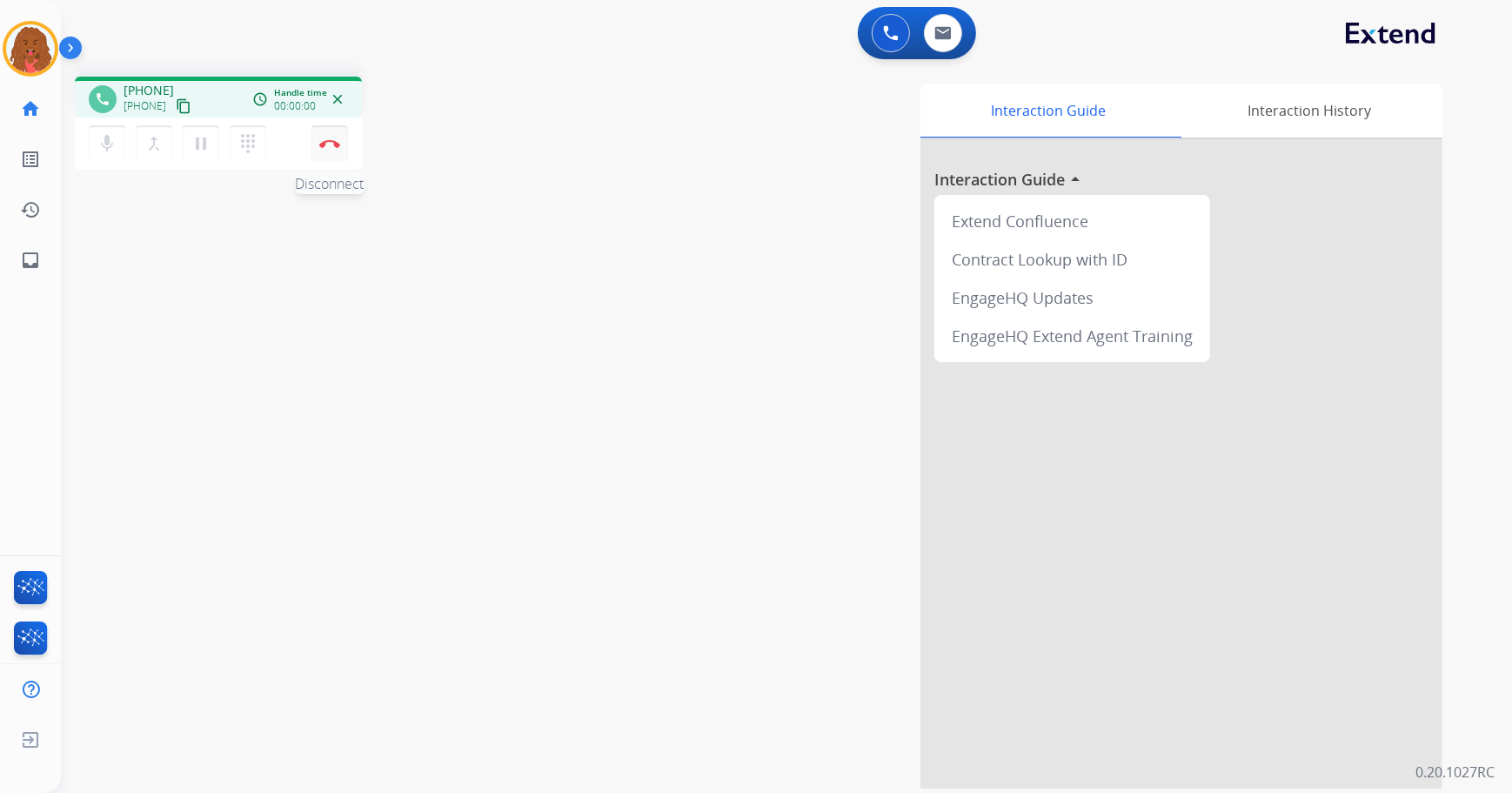click on "Disconnect" at bounding box center (330, 144) 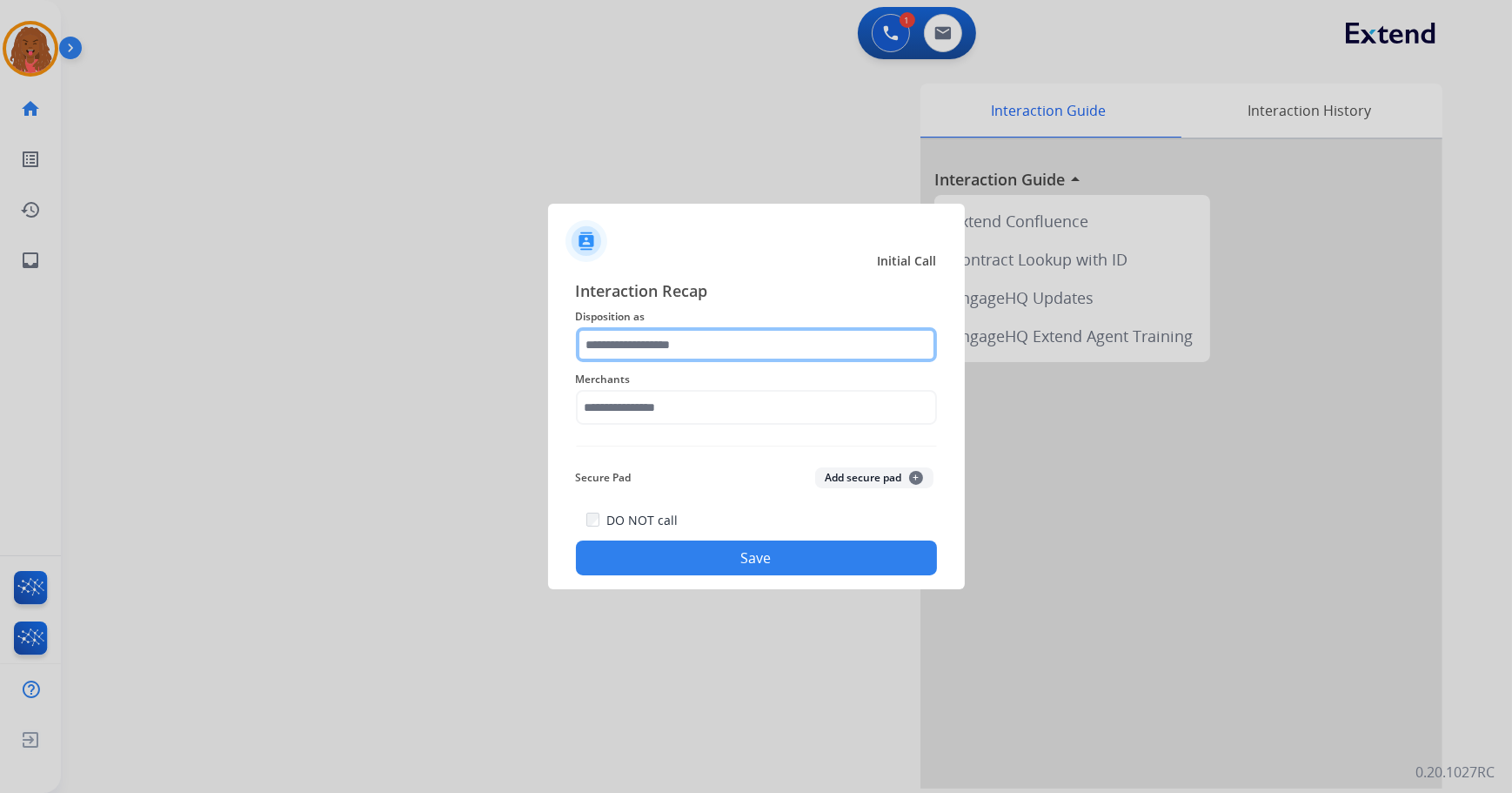 click 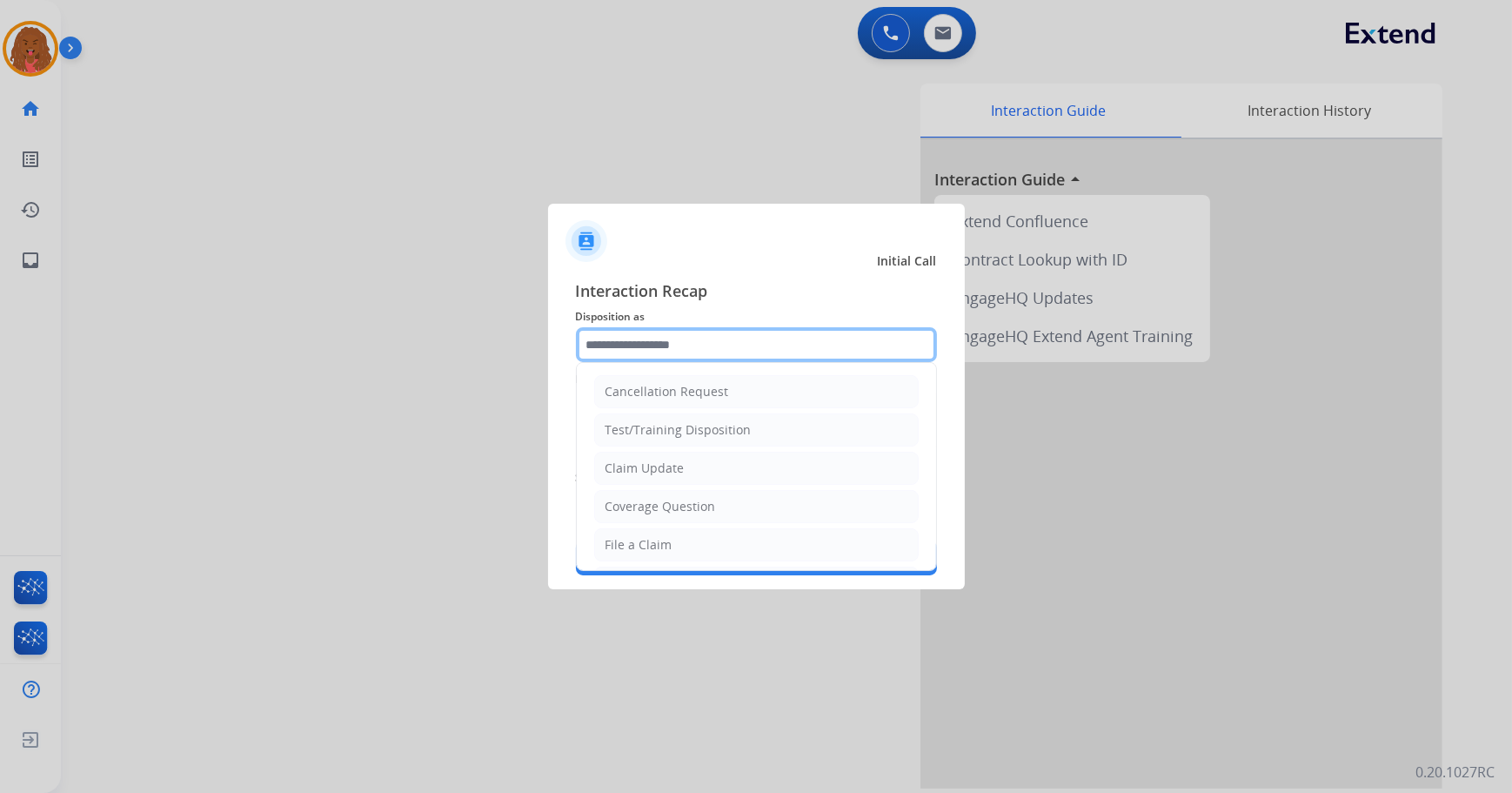 click 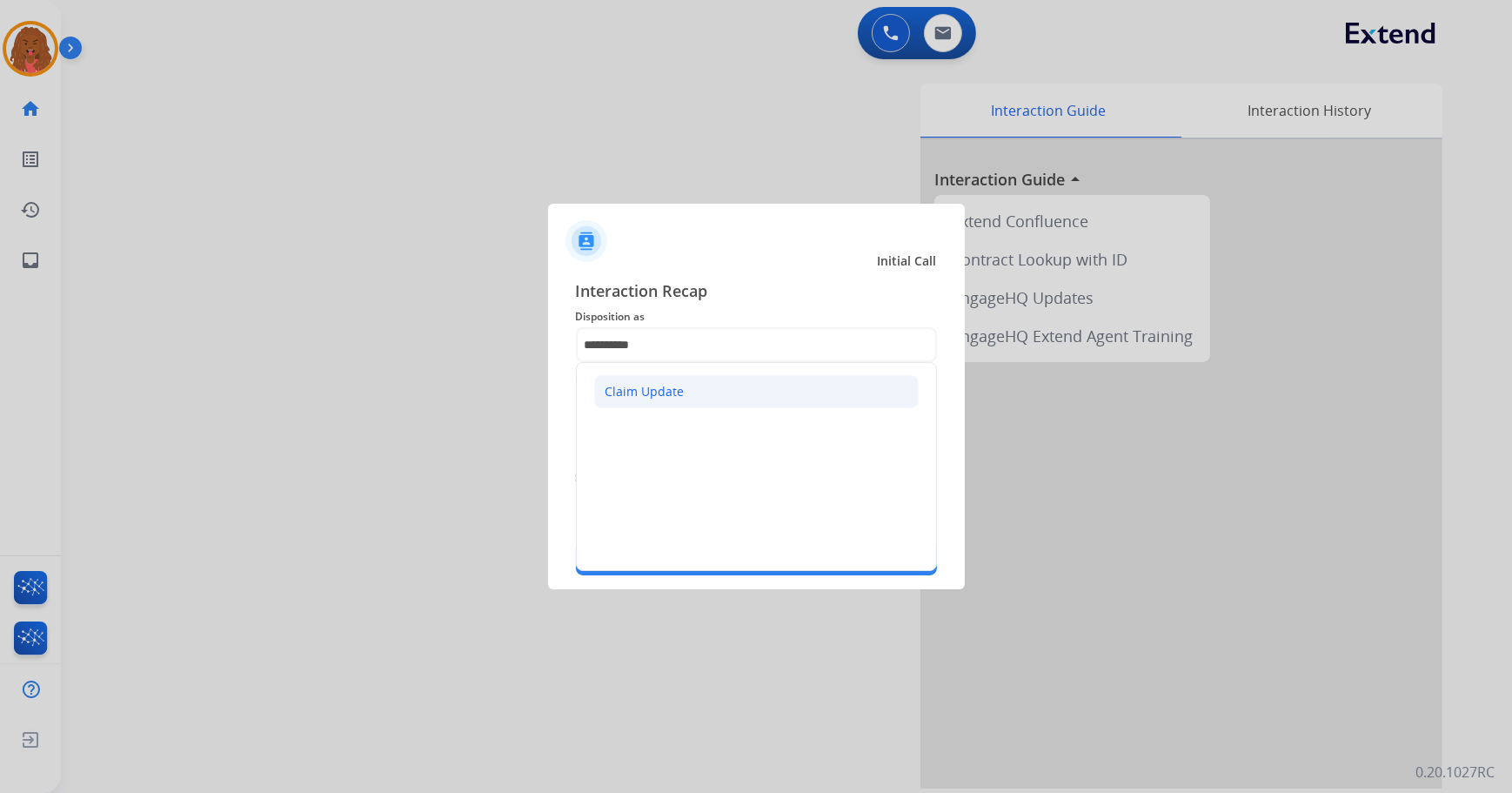 click on "Claim Update" 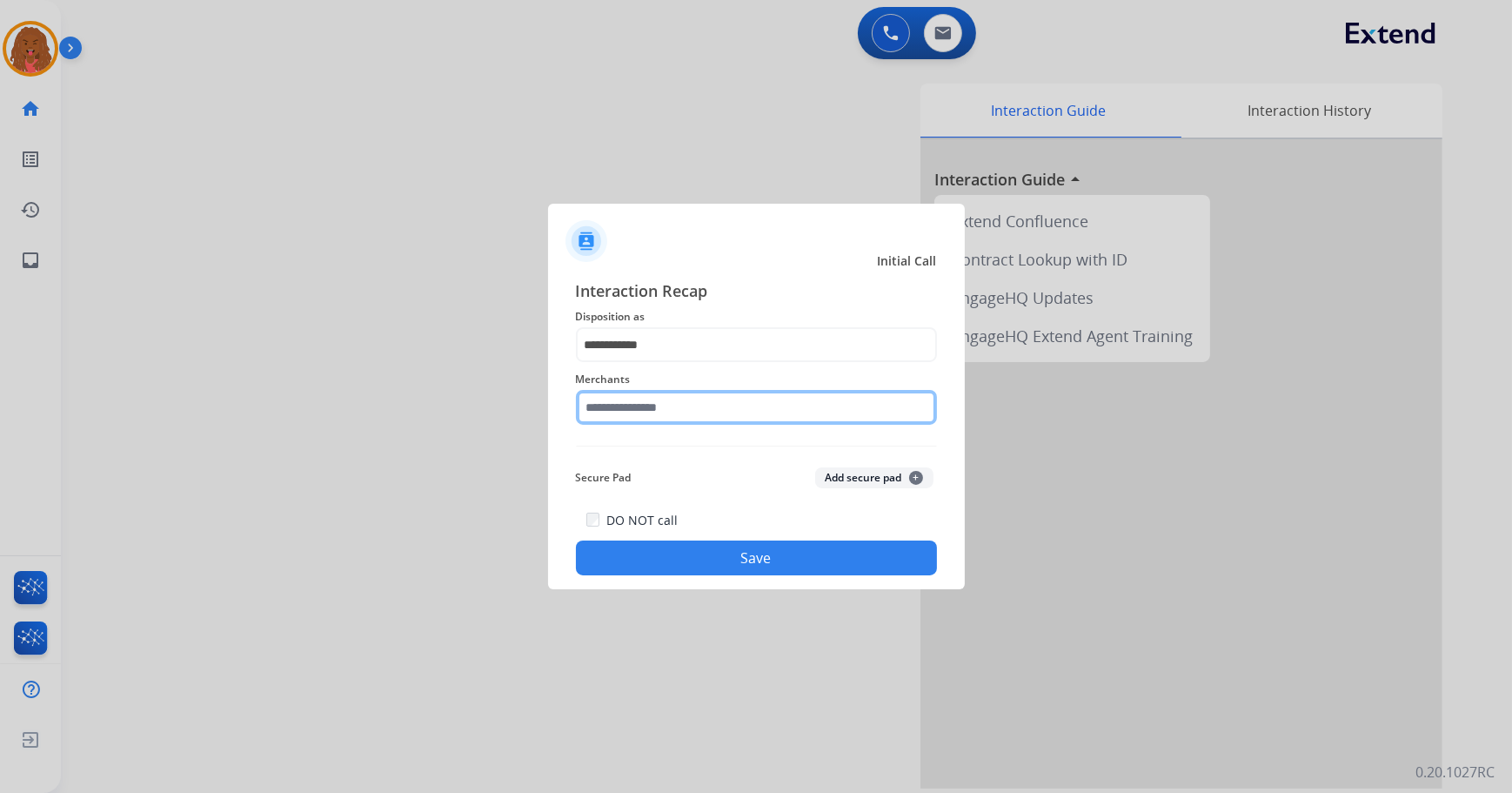 click 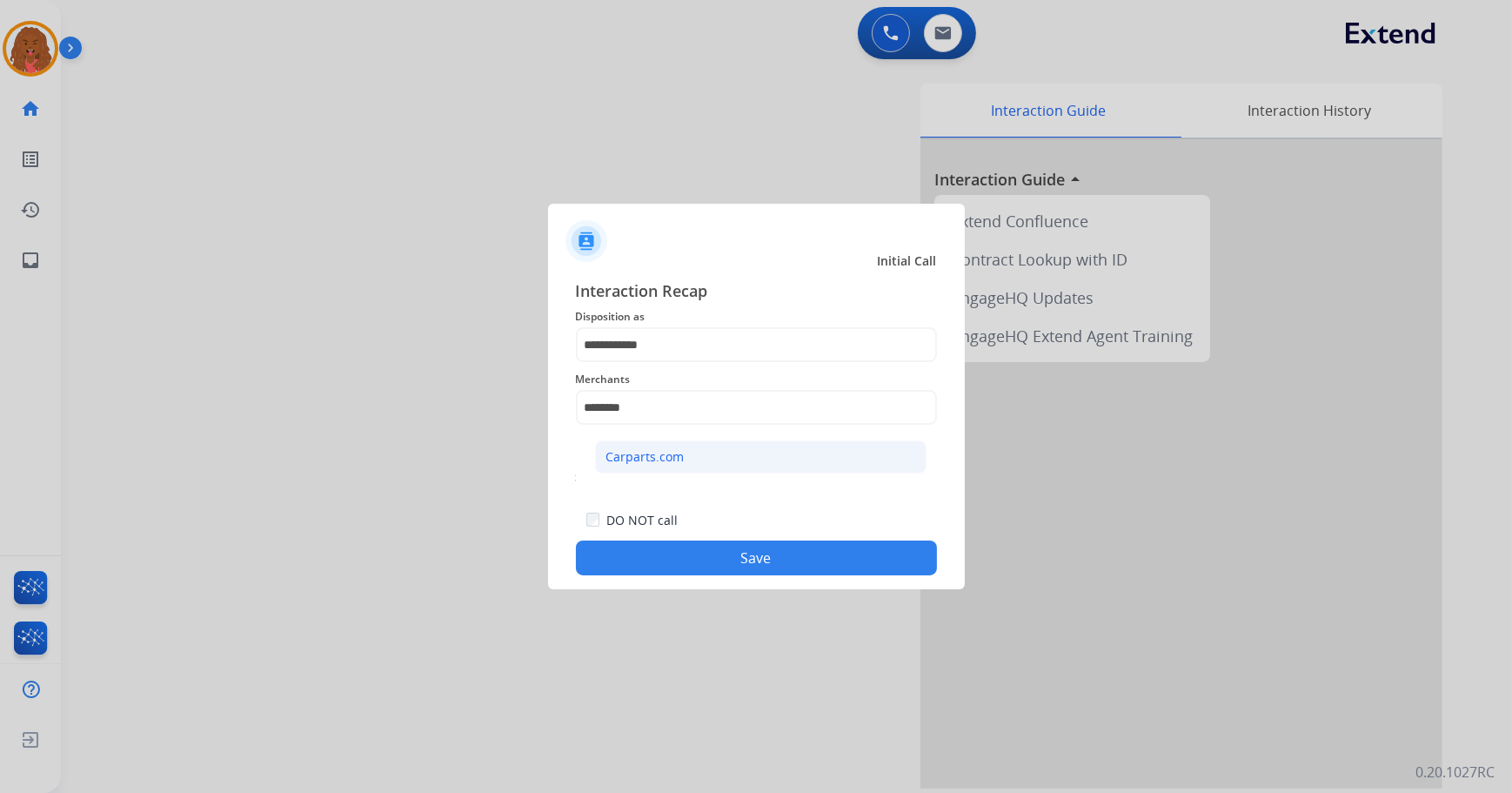 click on "Carparts.com" 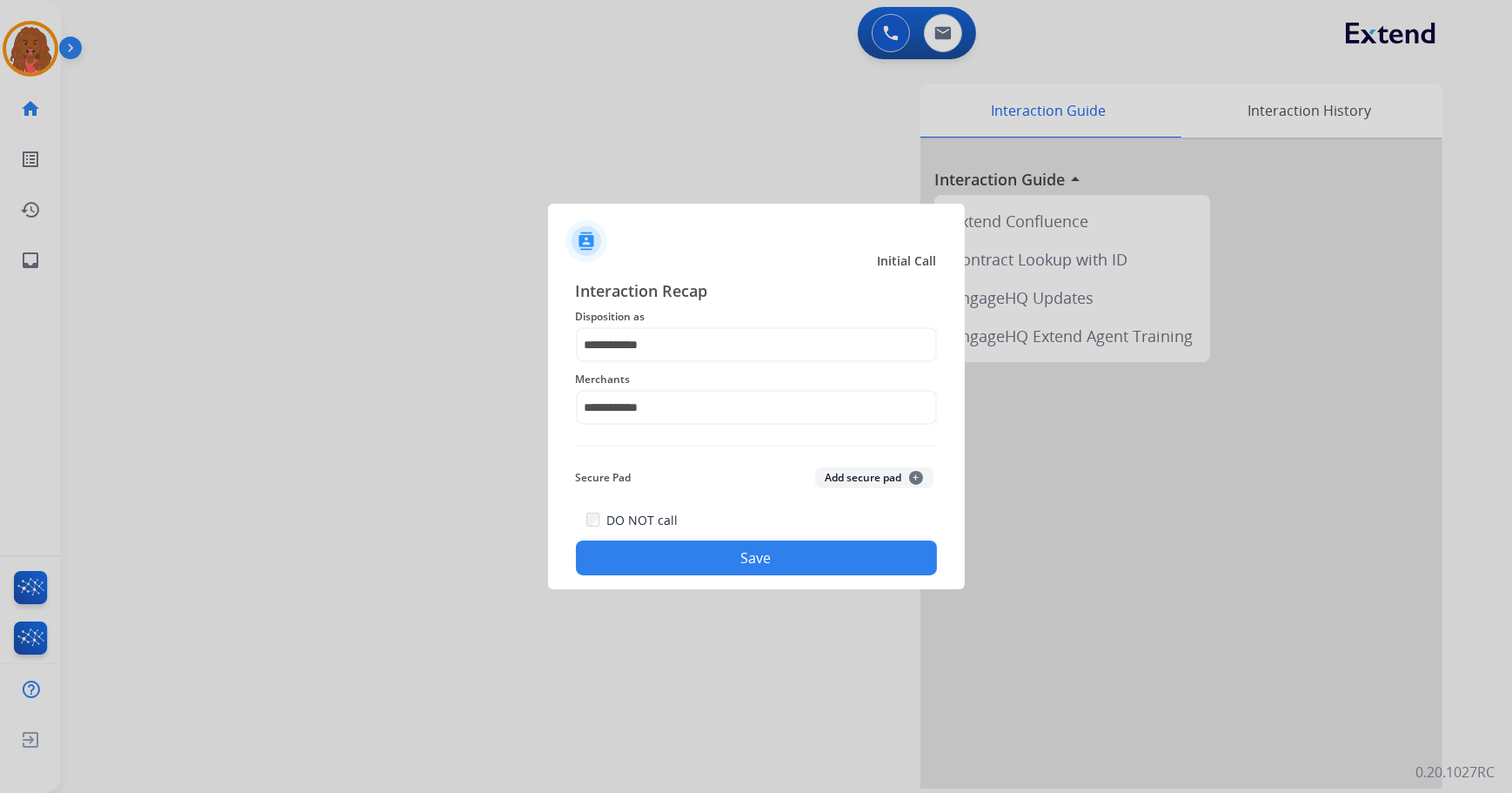 click on "Save" 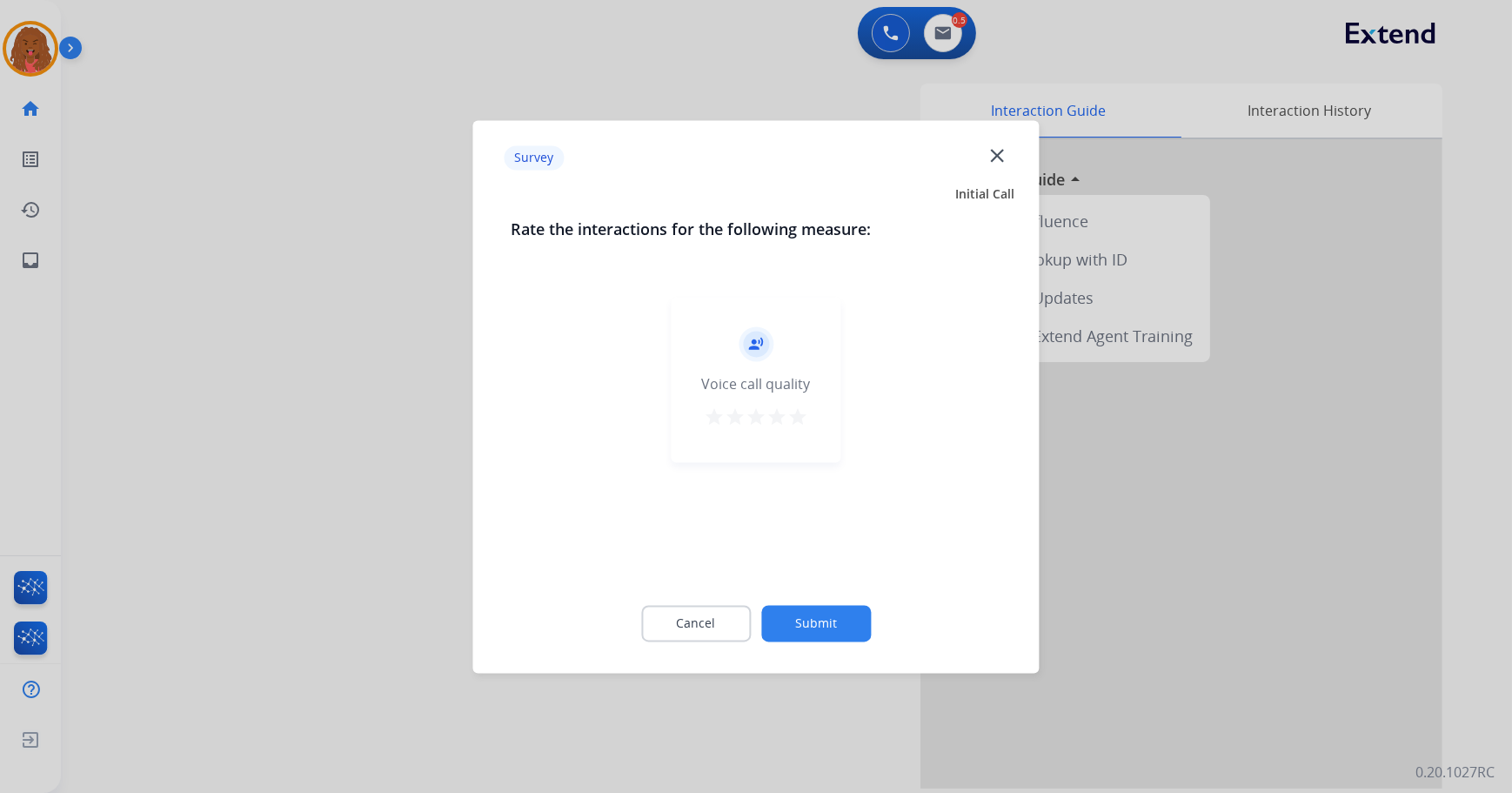click on "star" at bounding box center (798, 417) 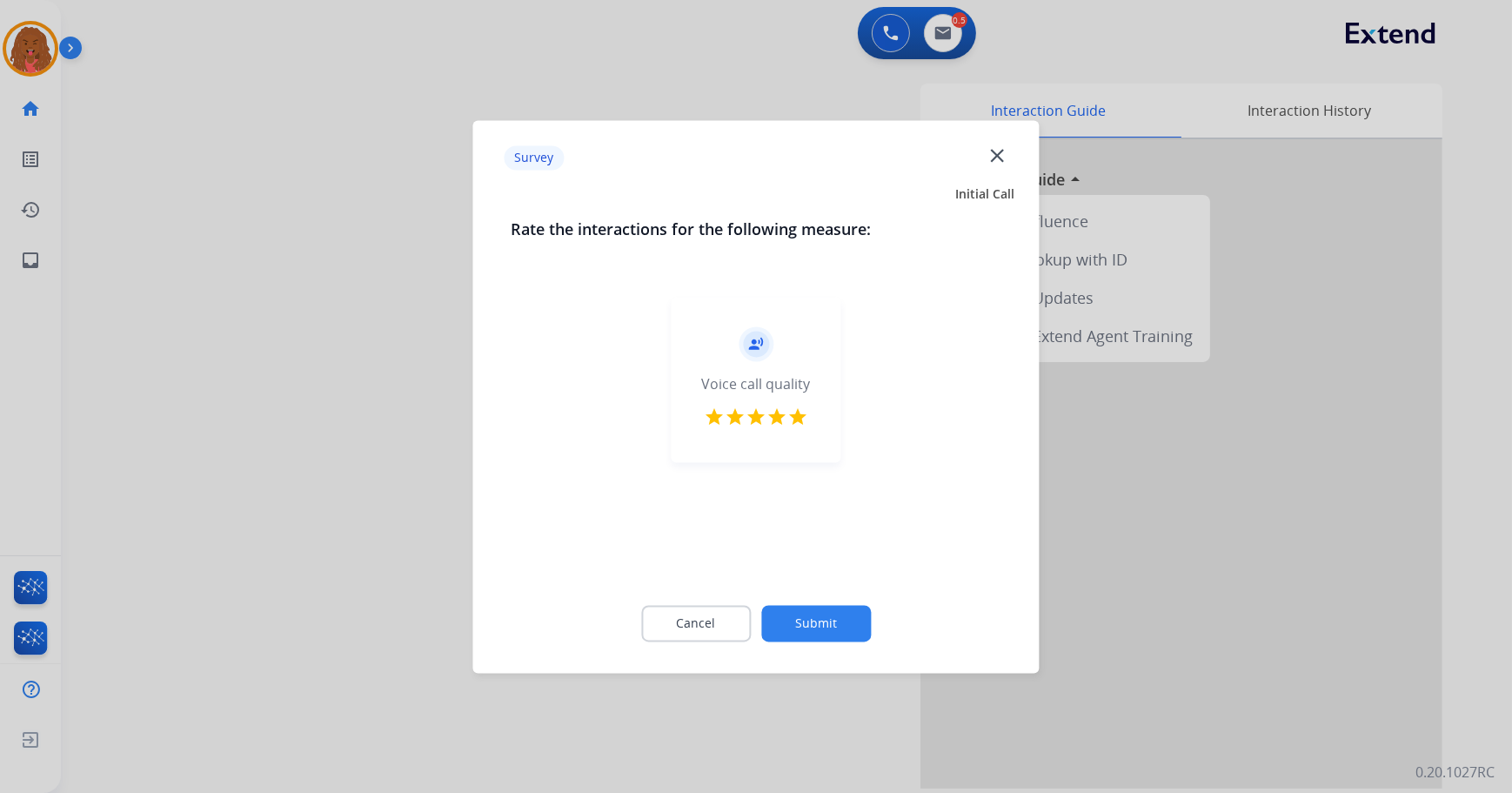 click on "Submit" 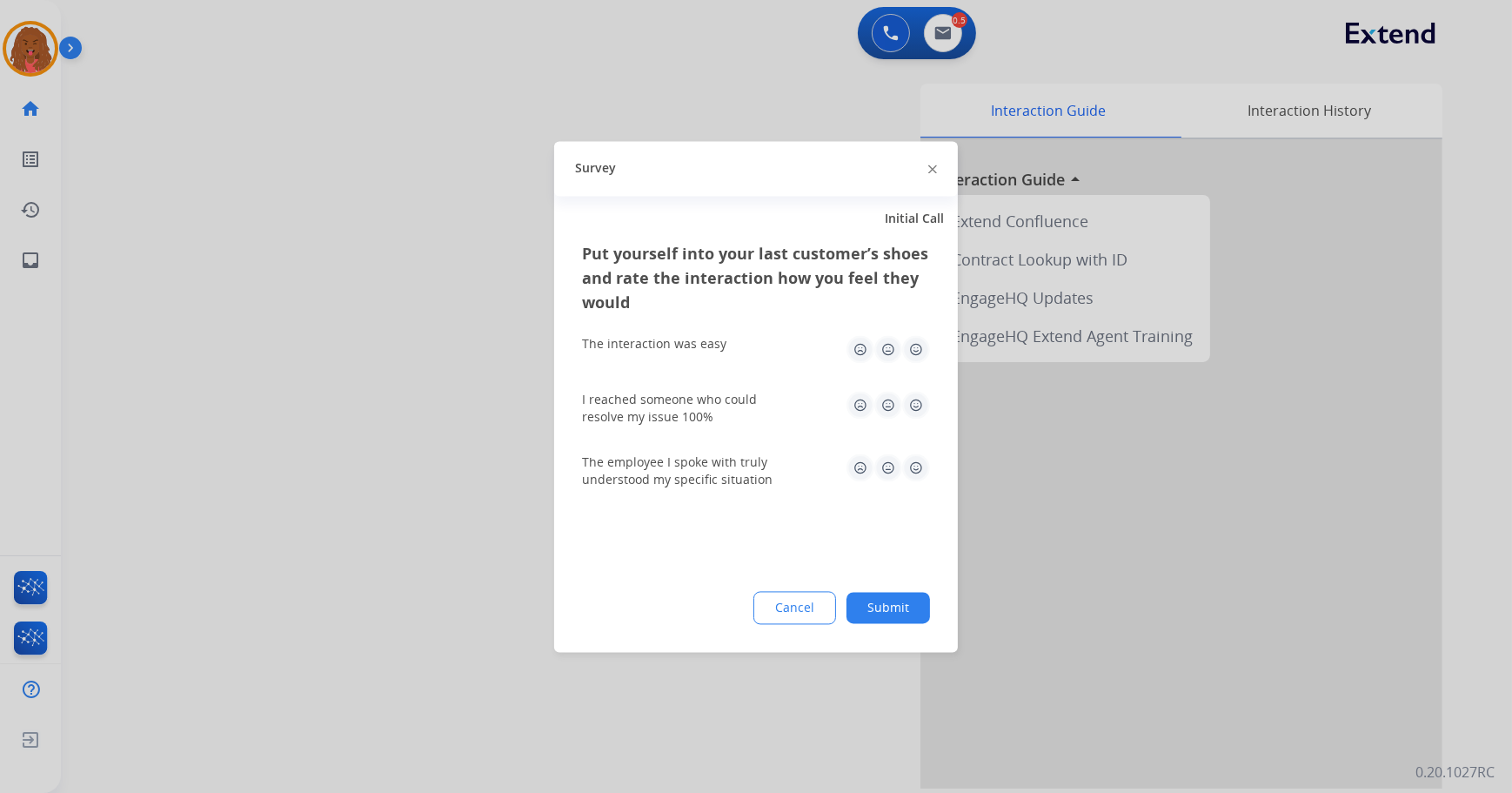 click 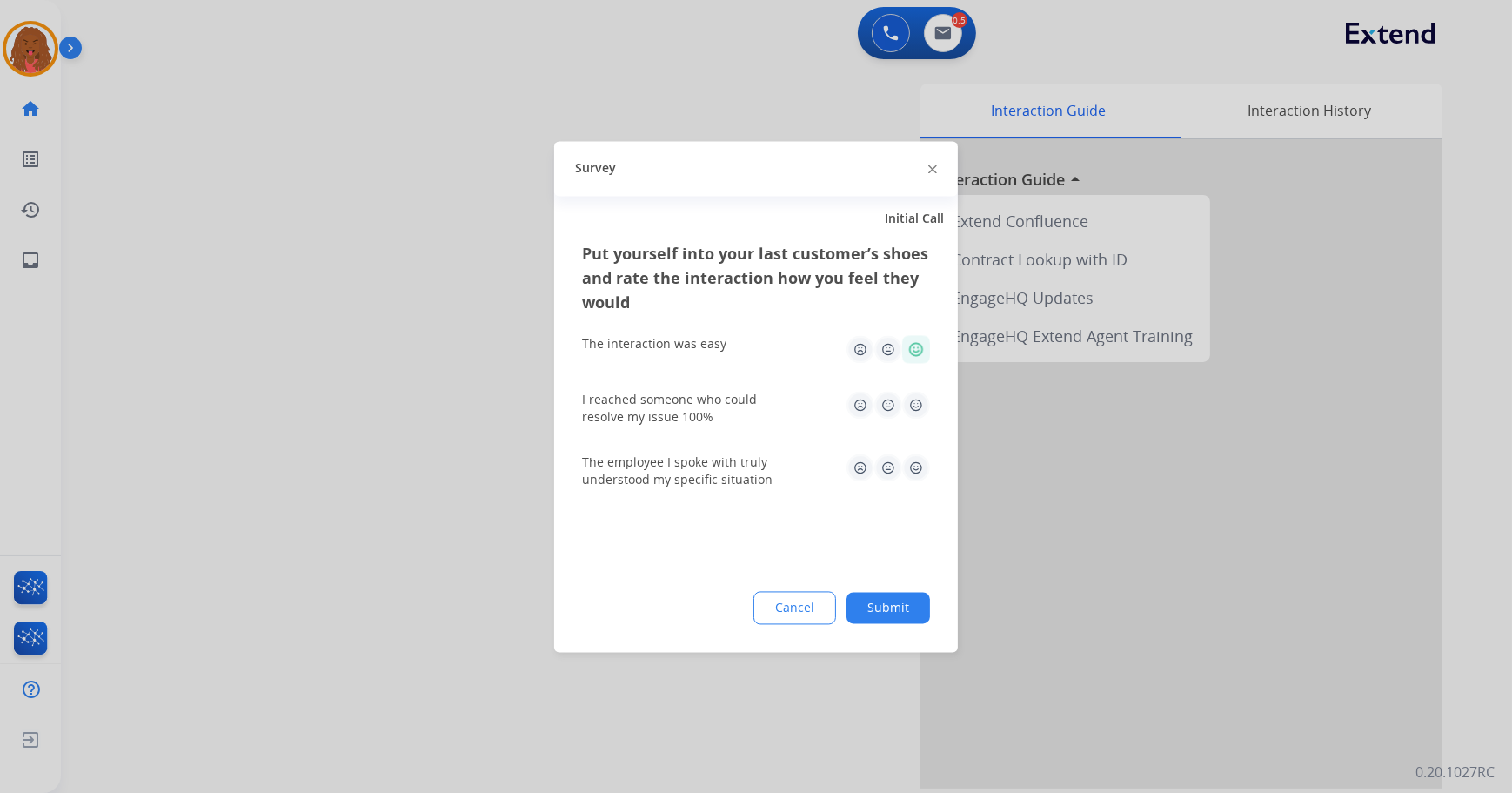 click 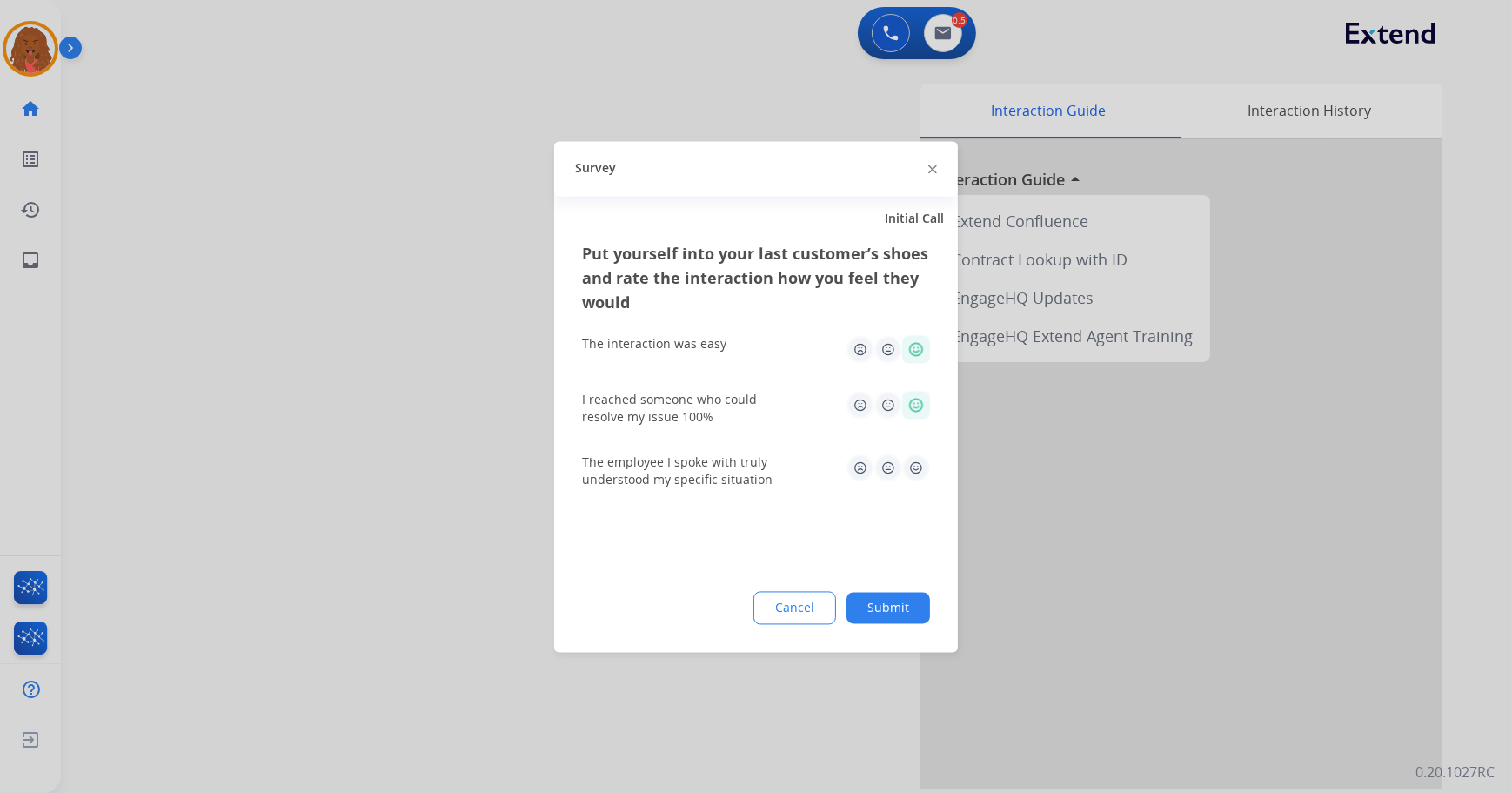 click on "Submit" 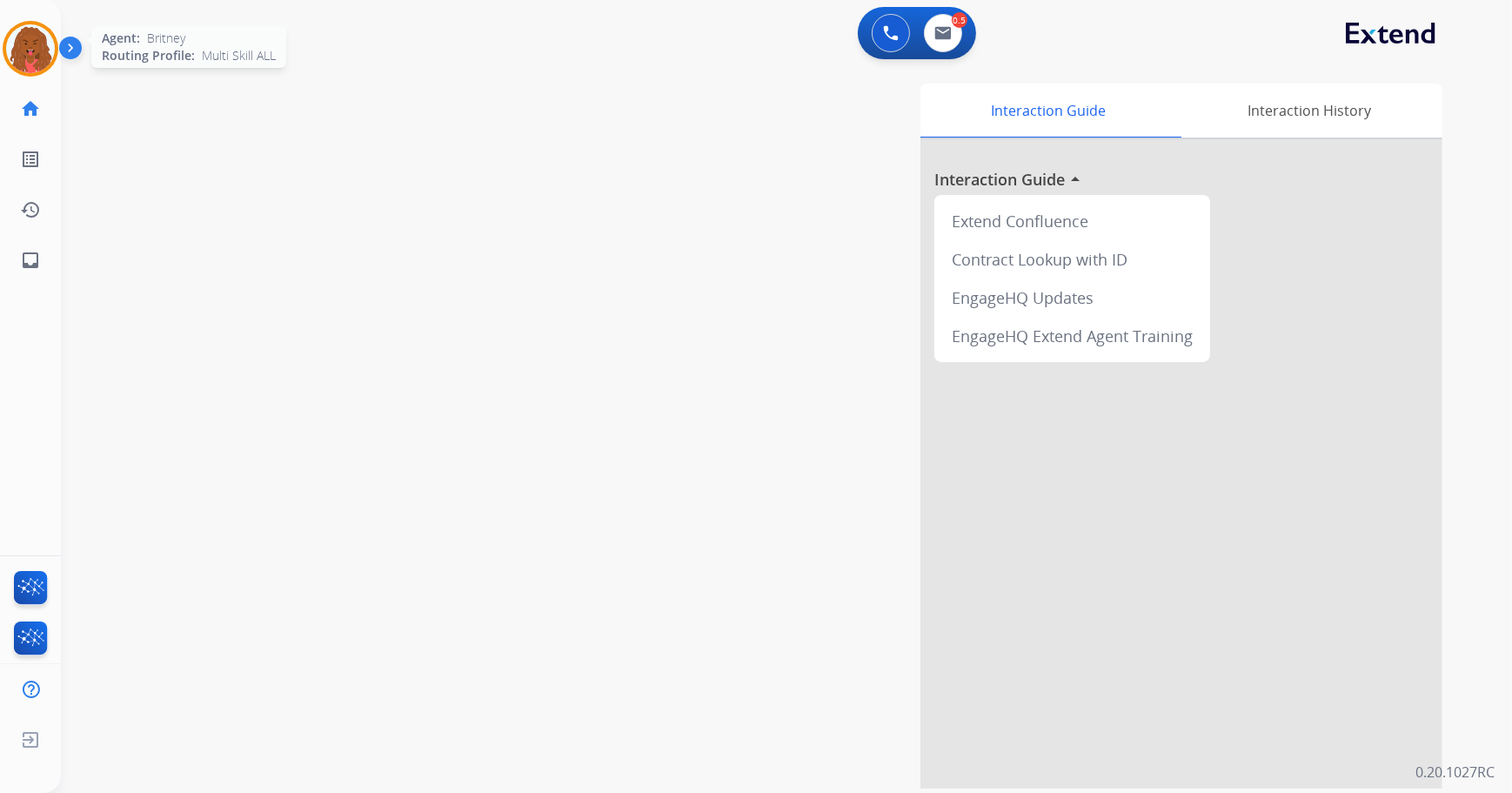 click at bounding box center [30, 49] 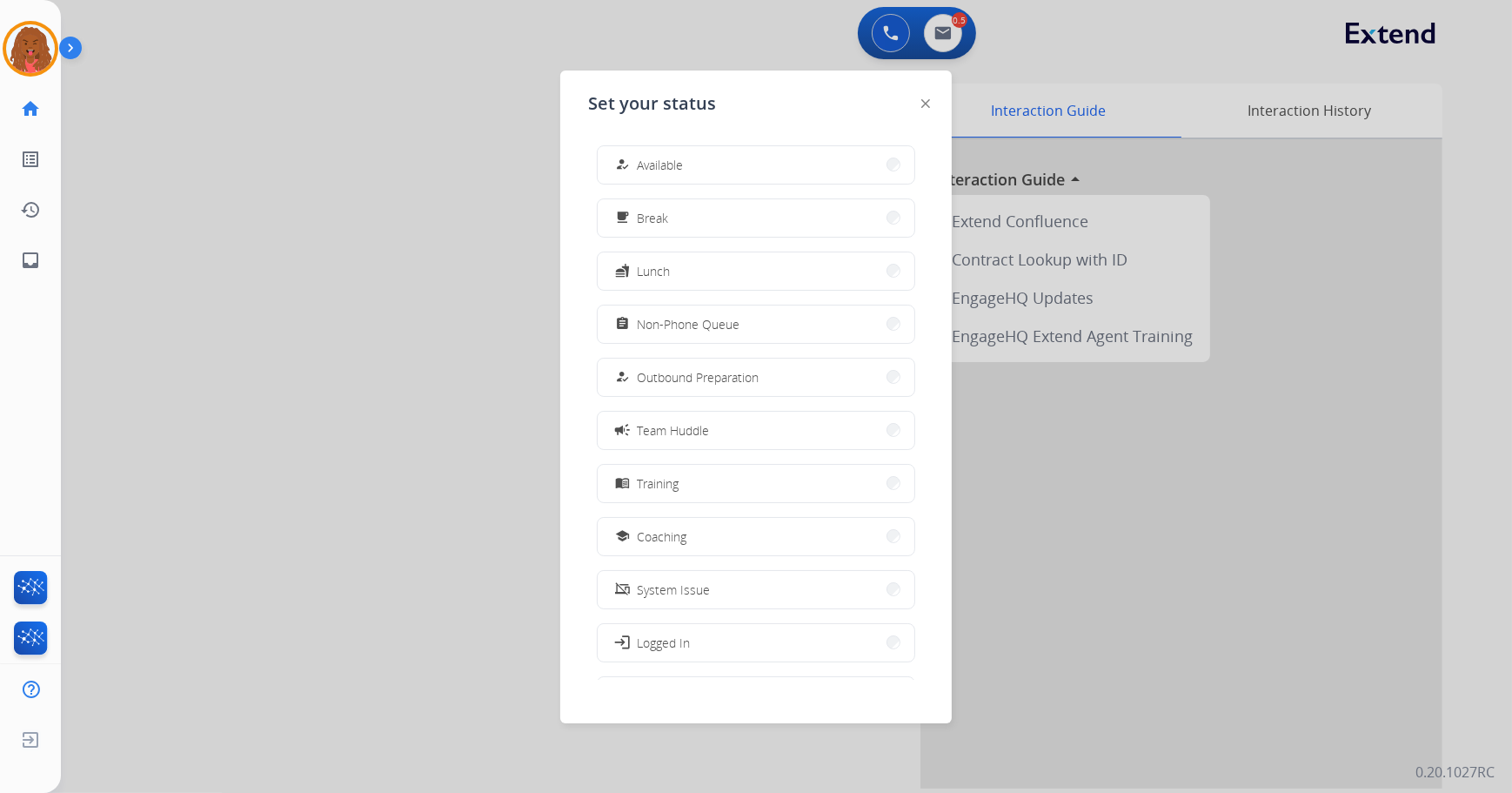 click on "assignment Non-Phone Queue" at bounding box center [756, 324] 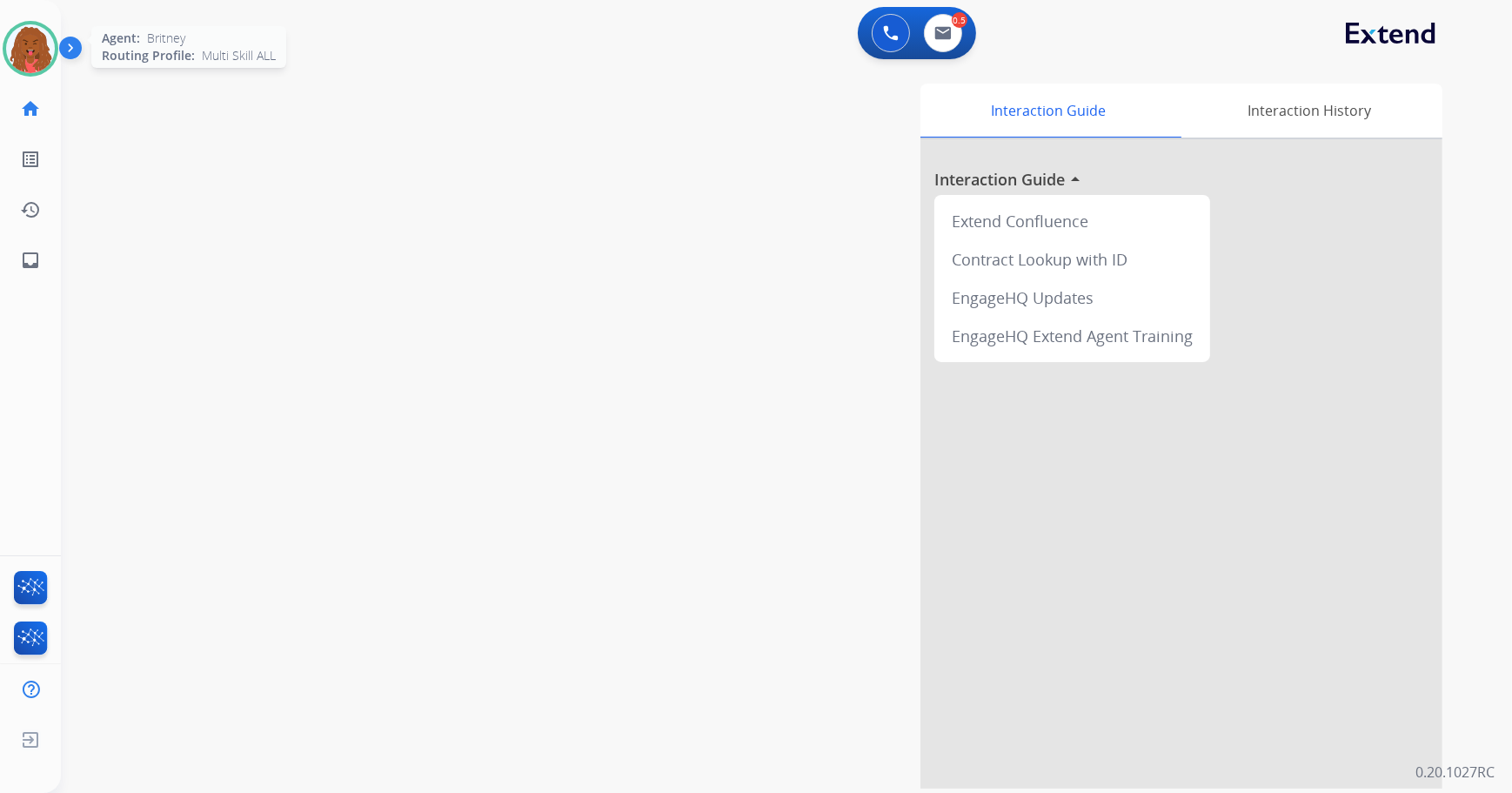 click at bounding box center [30, 49] 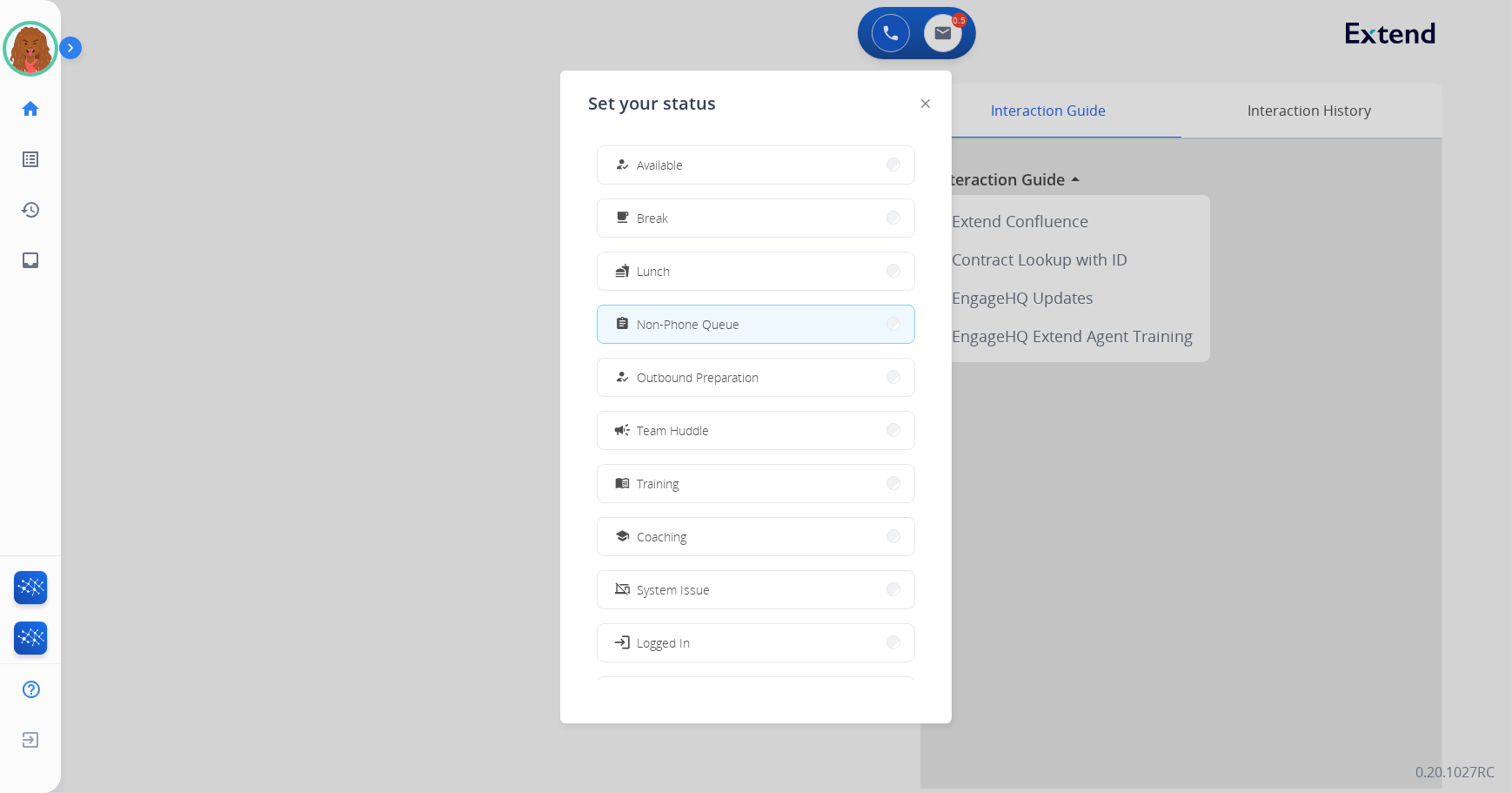 click at bounding box center [756, 396] 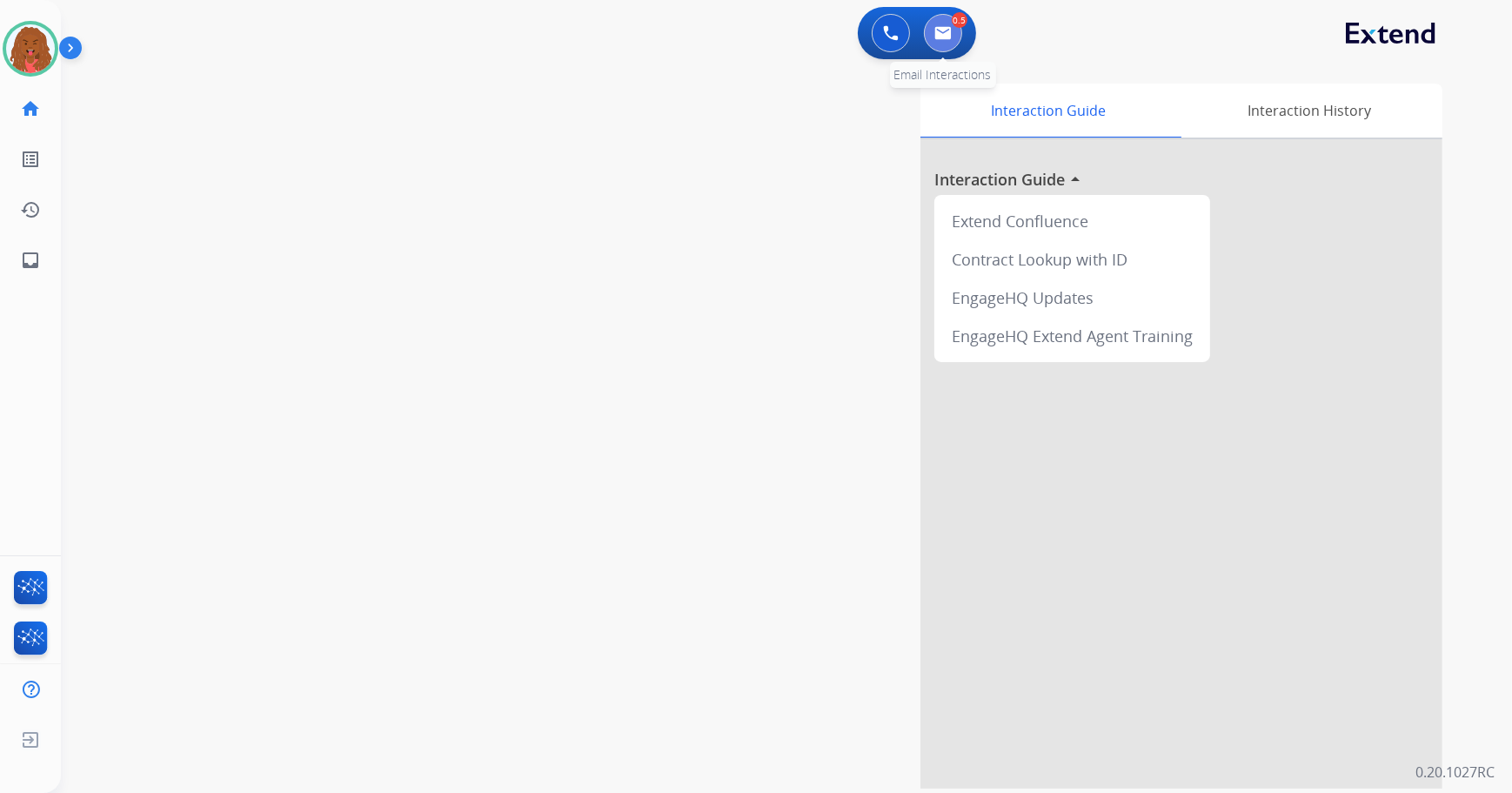 click at bounding box center [943, 33] 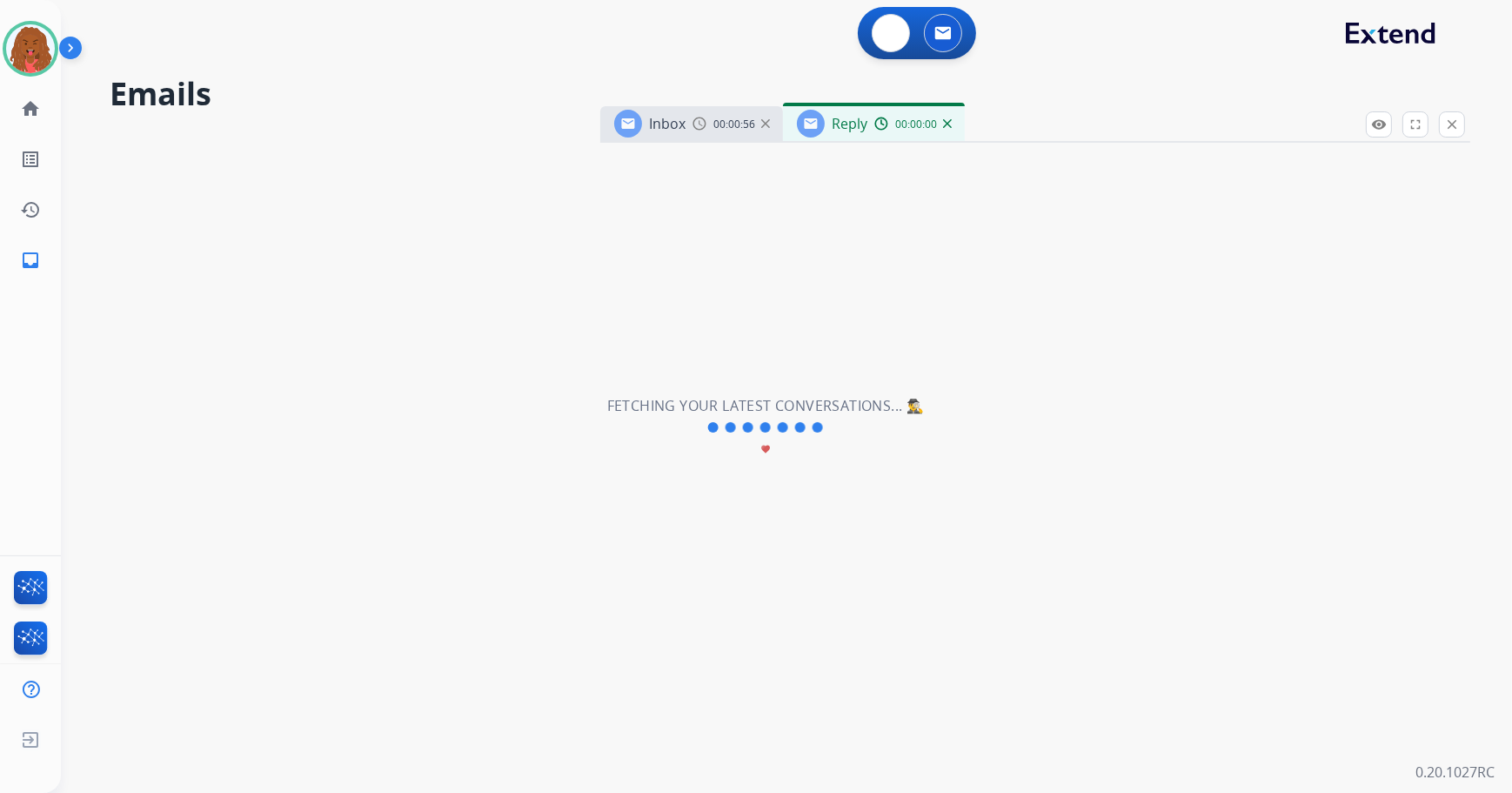 select on "**********" 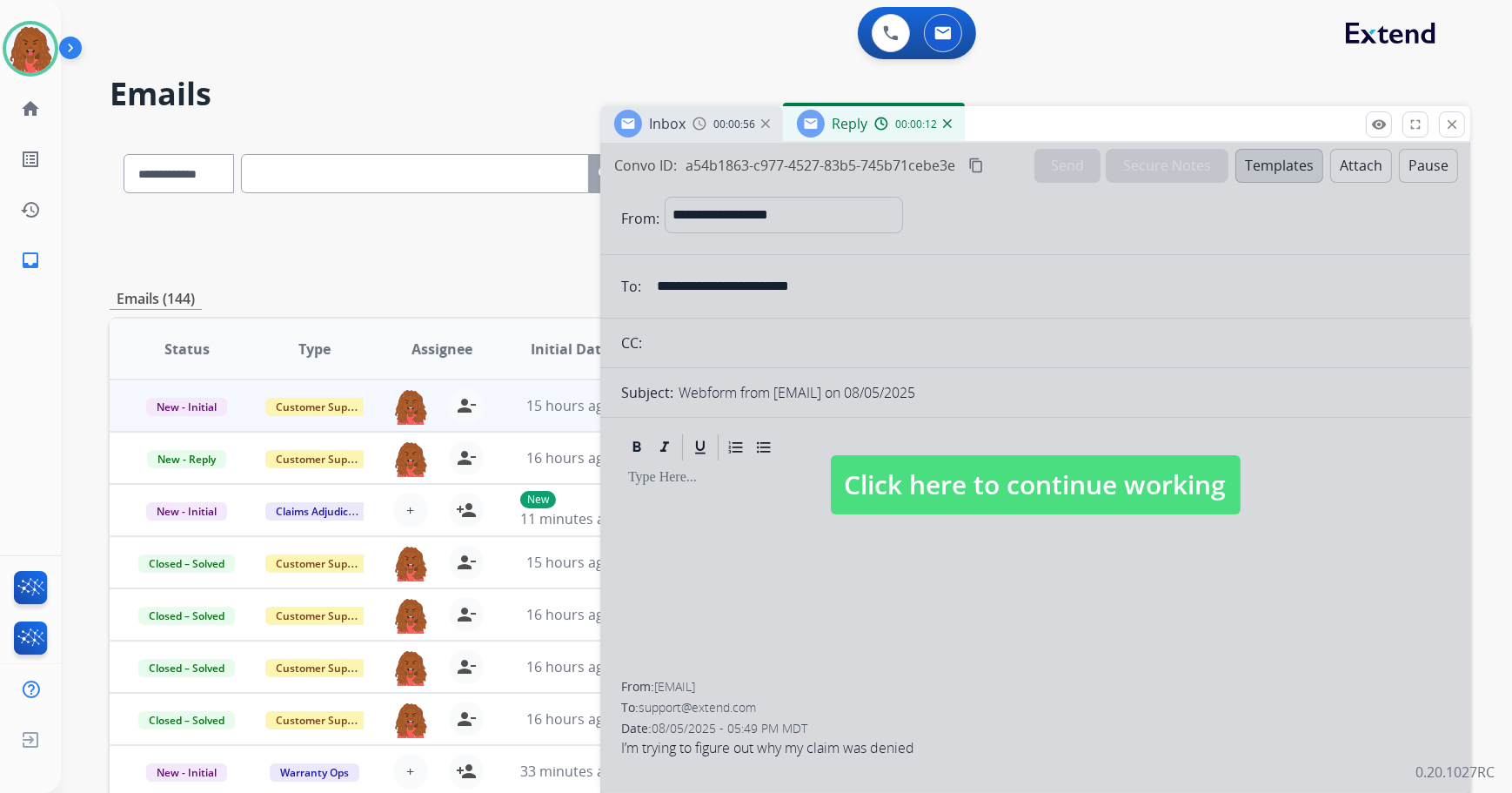 click on "Click here to continue working" at bounding box center [1035, 485] 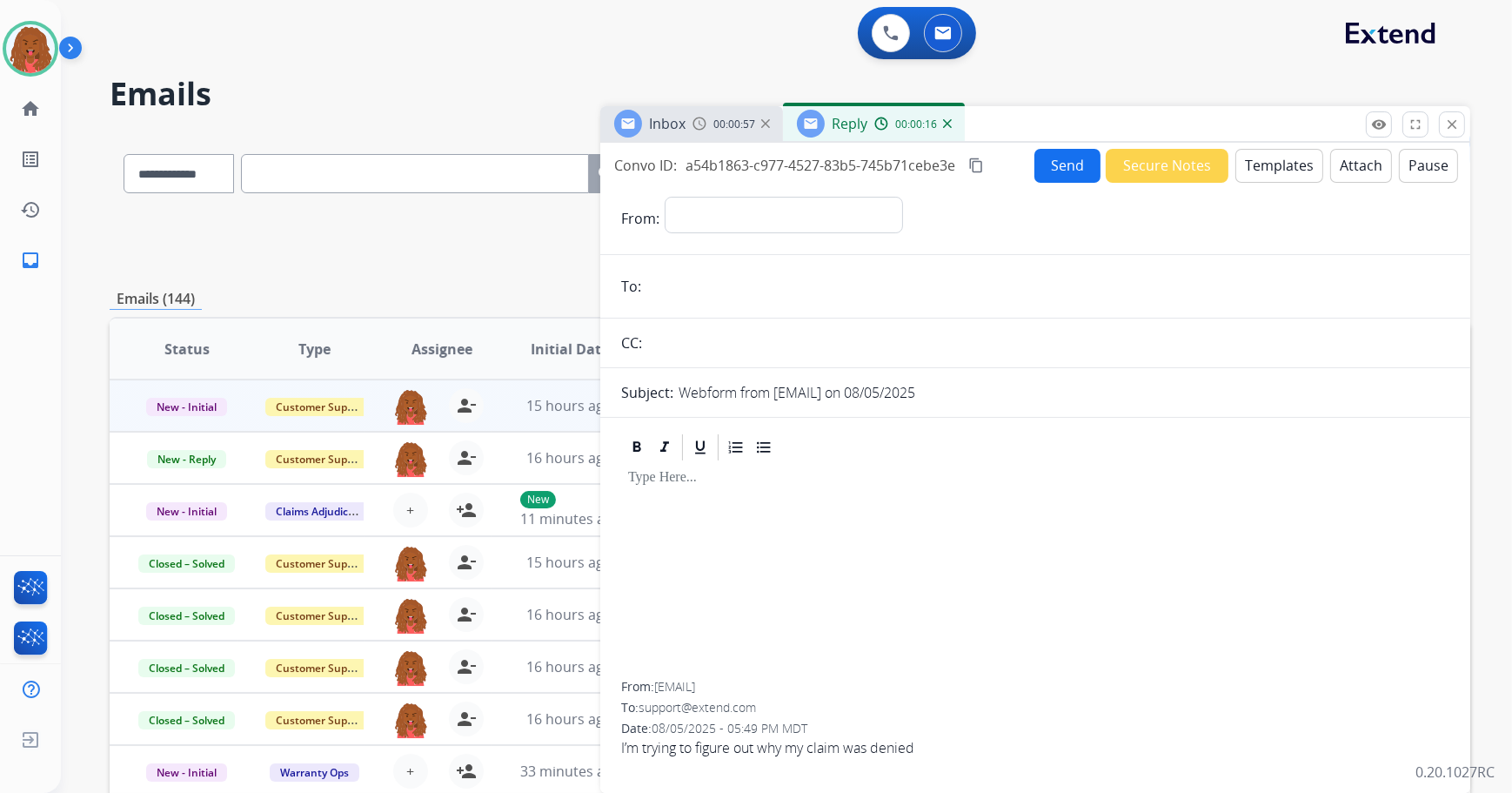 click on "00:00:57" at bounding box center [731, 124] 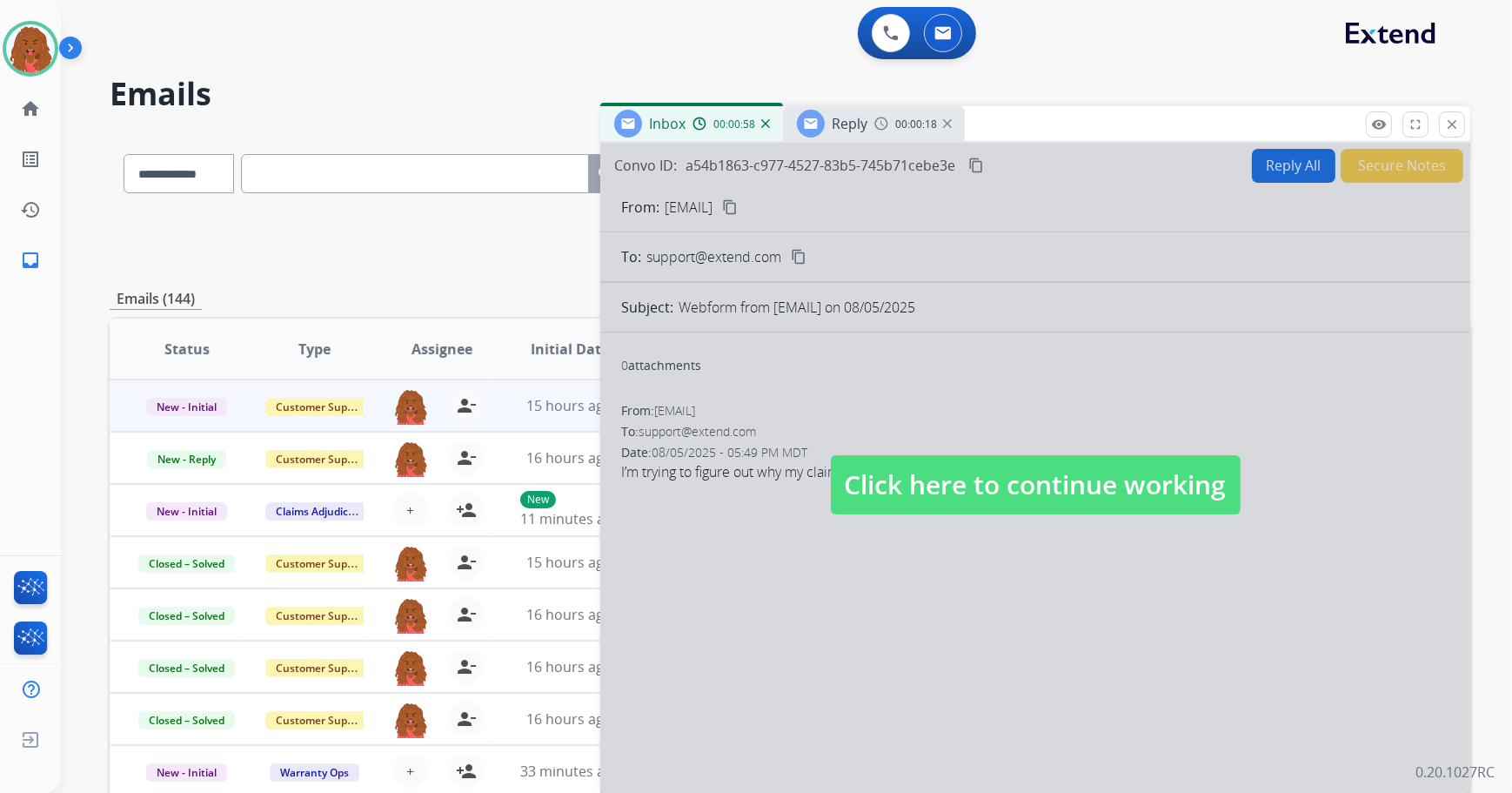 click on "0 Voice Interactions  0  Email Interactions" at bounding box center (776, 35) 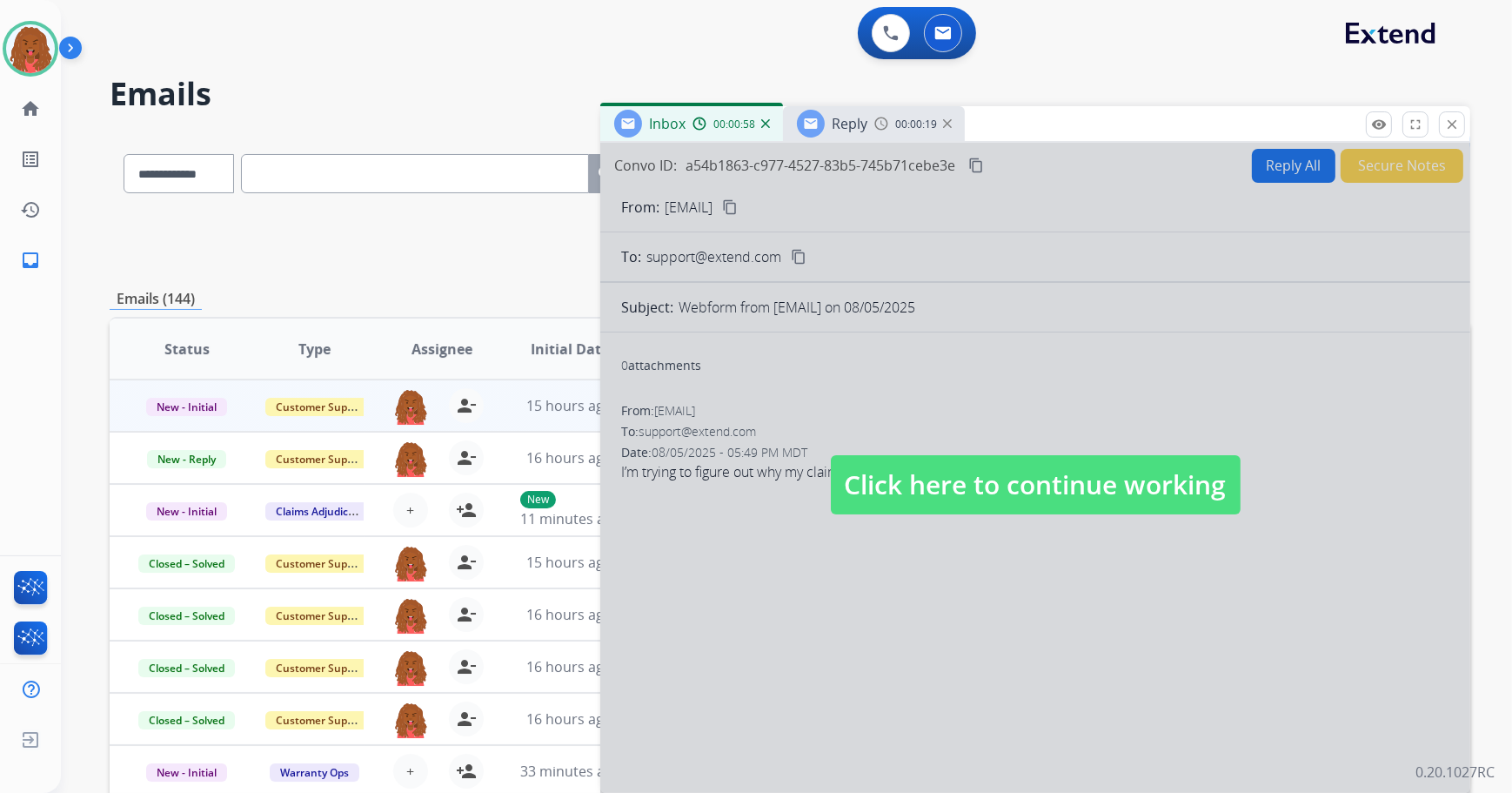click on "**********" at bounding box center (766, 459) 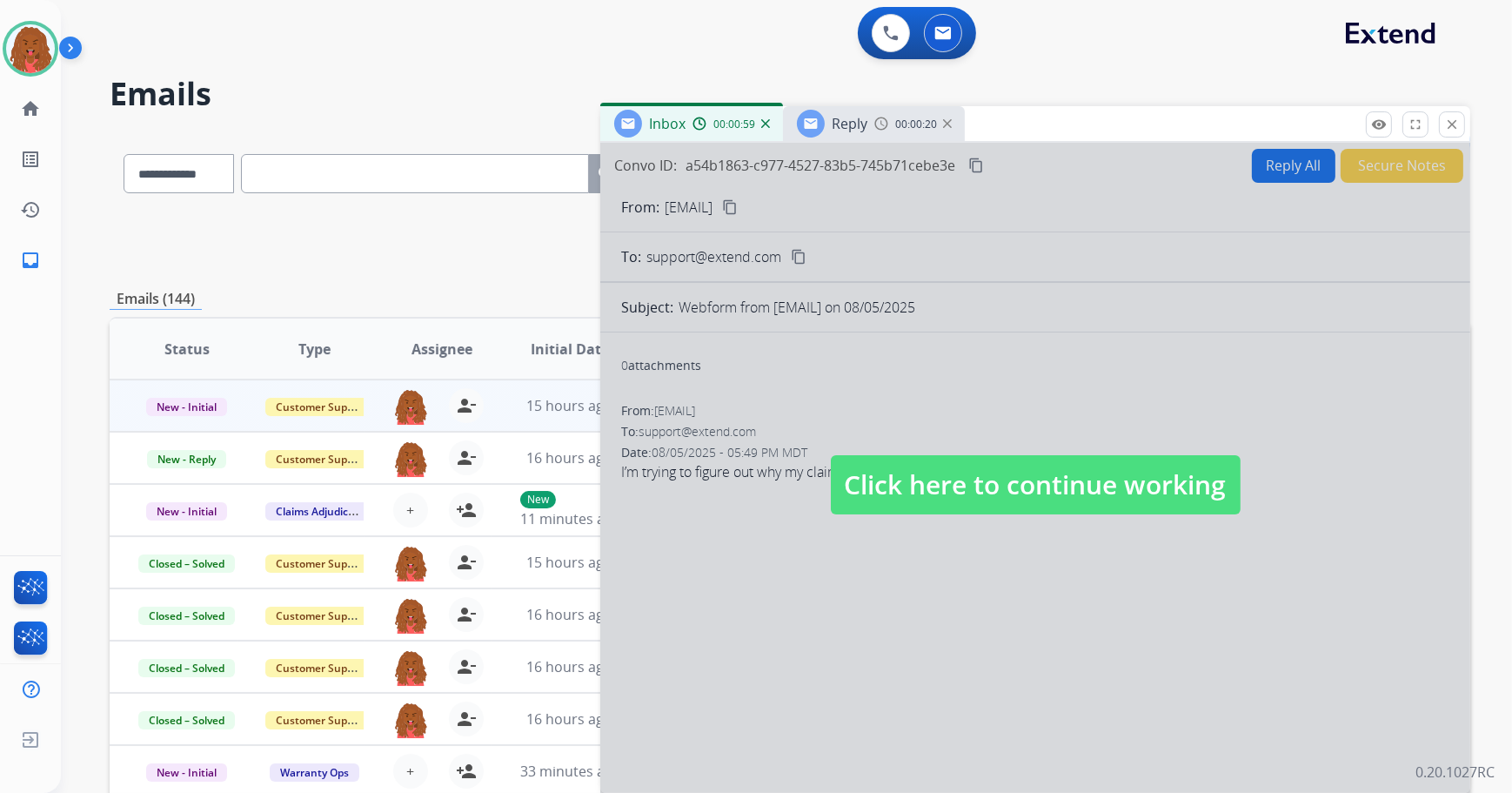 click at bounding box center (1035, 467) 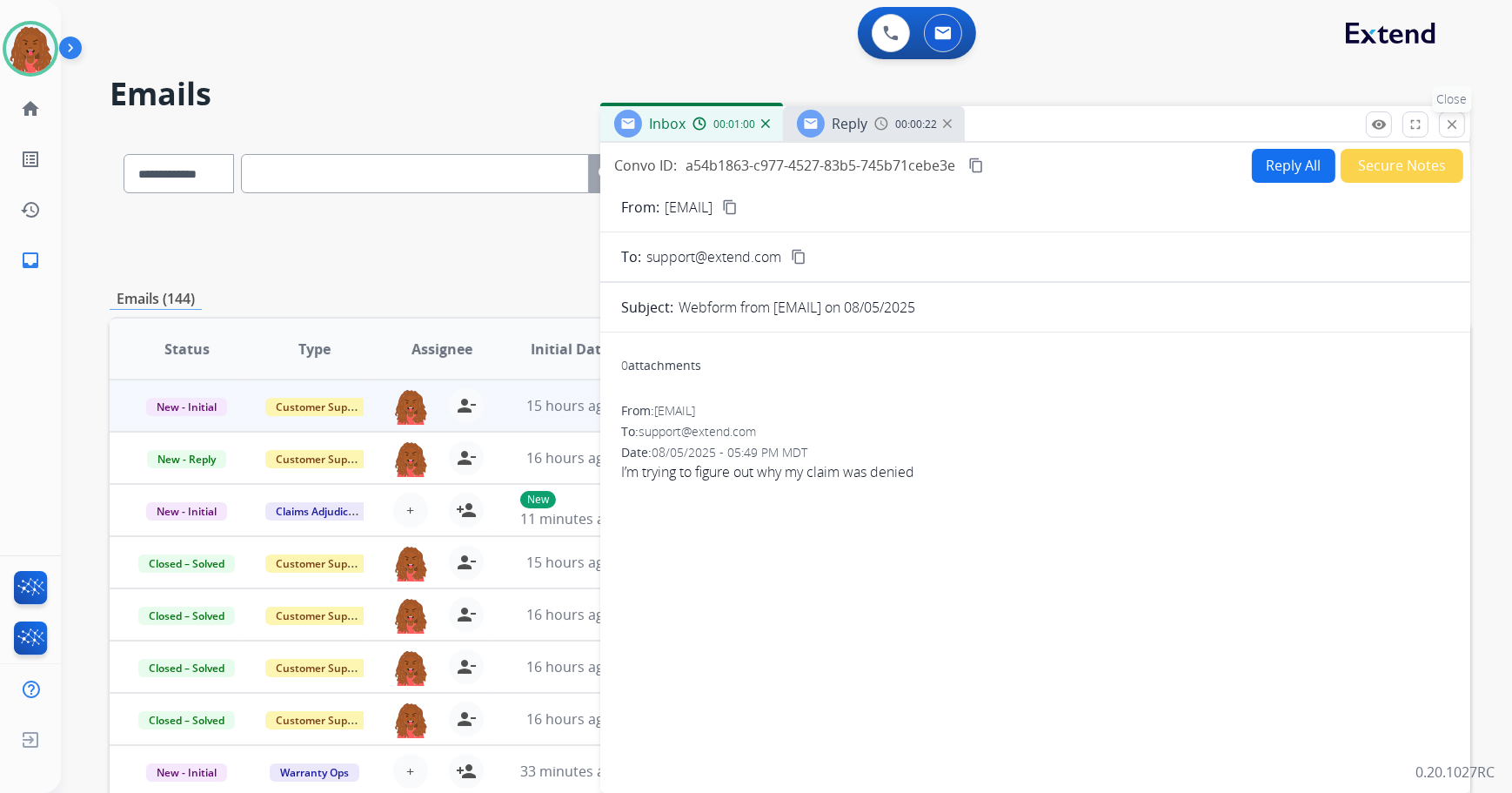 click on "close" at bounding box center [1452, 124] 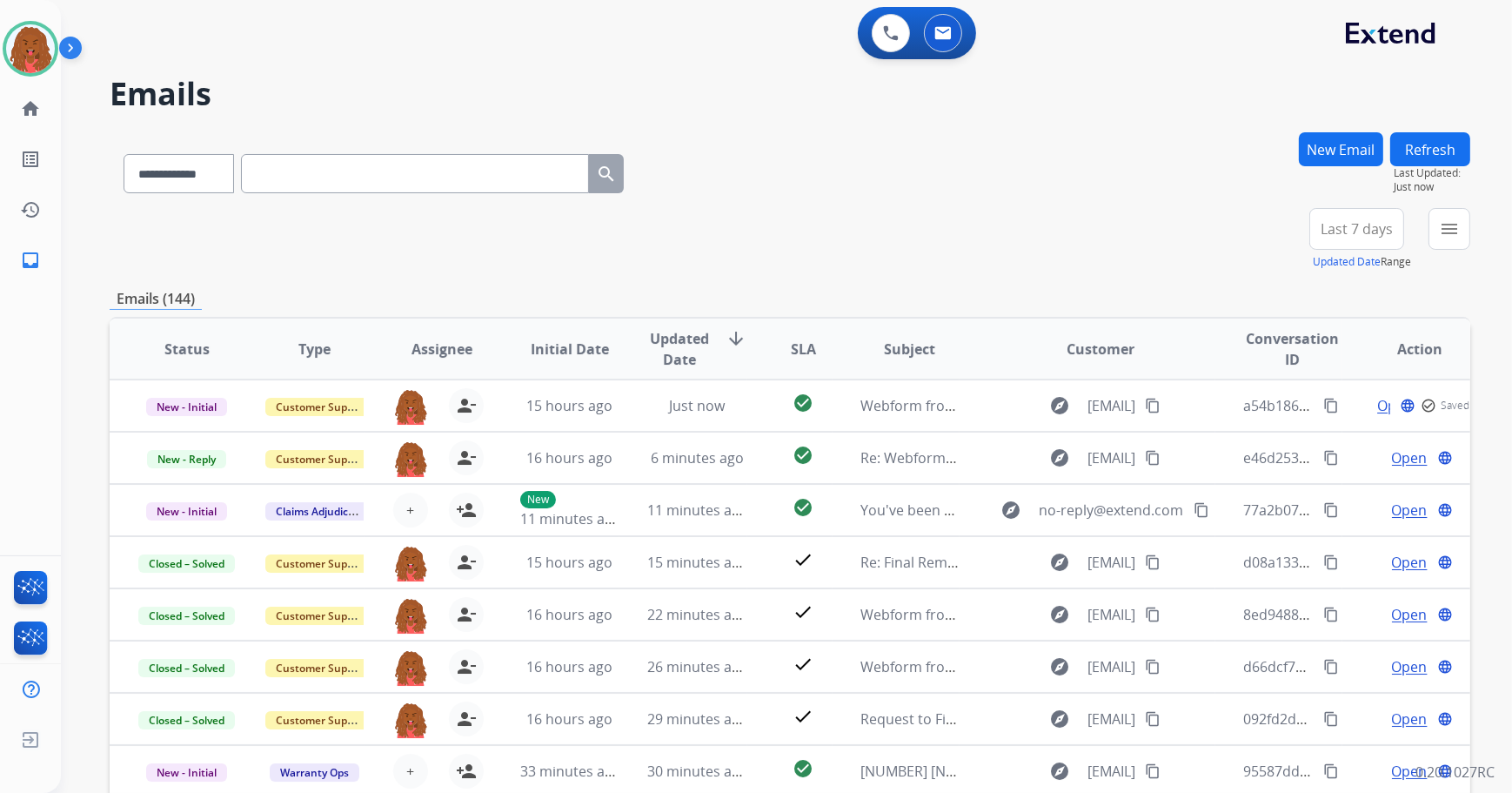 click at bounding box center (415, 173) 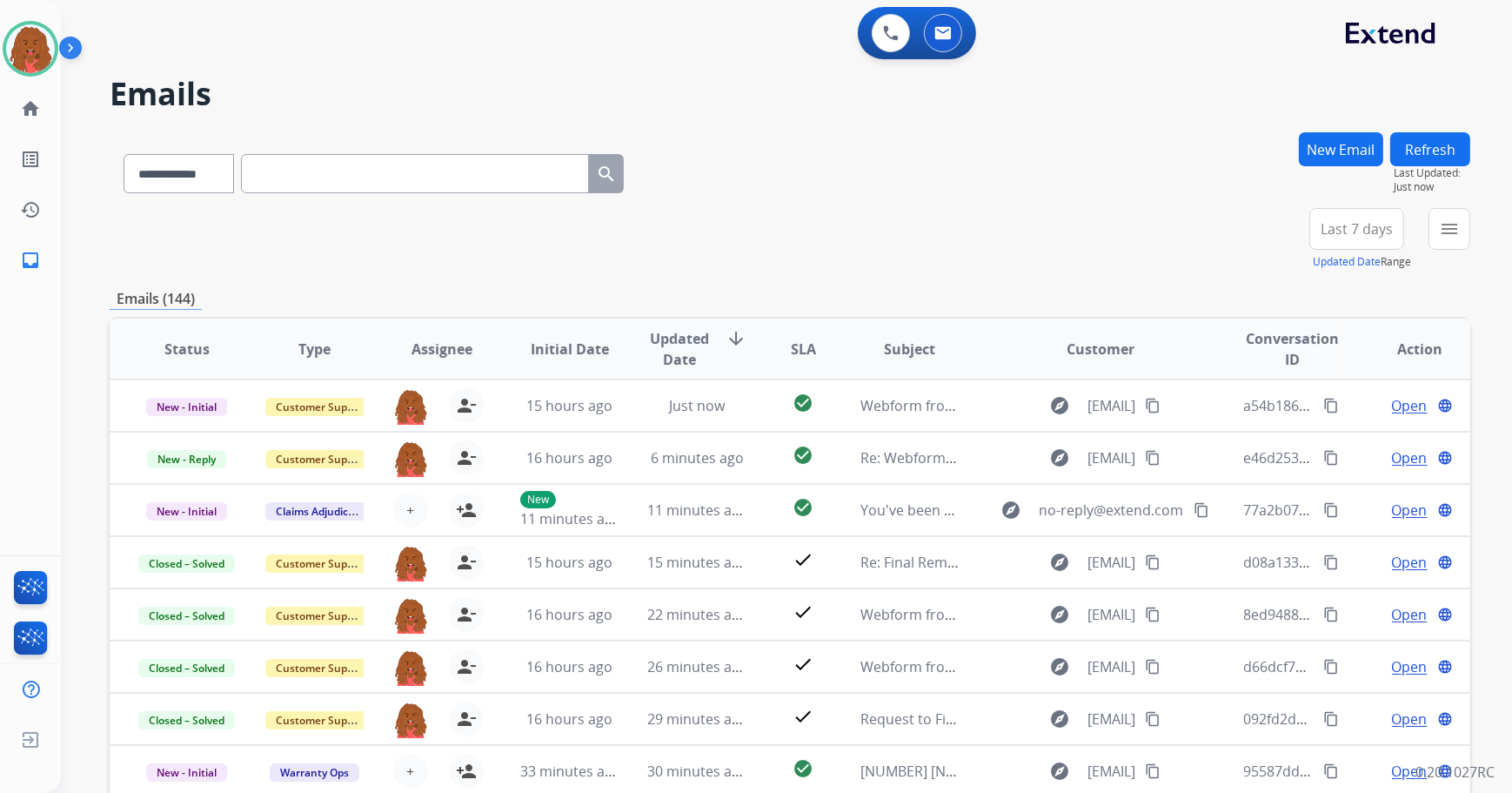 click at bounding box center [415, 173] 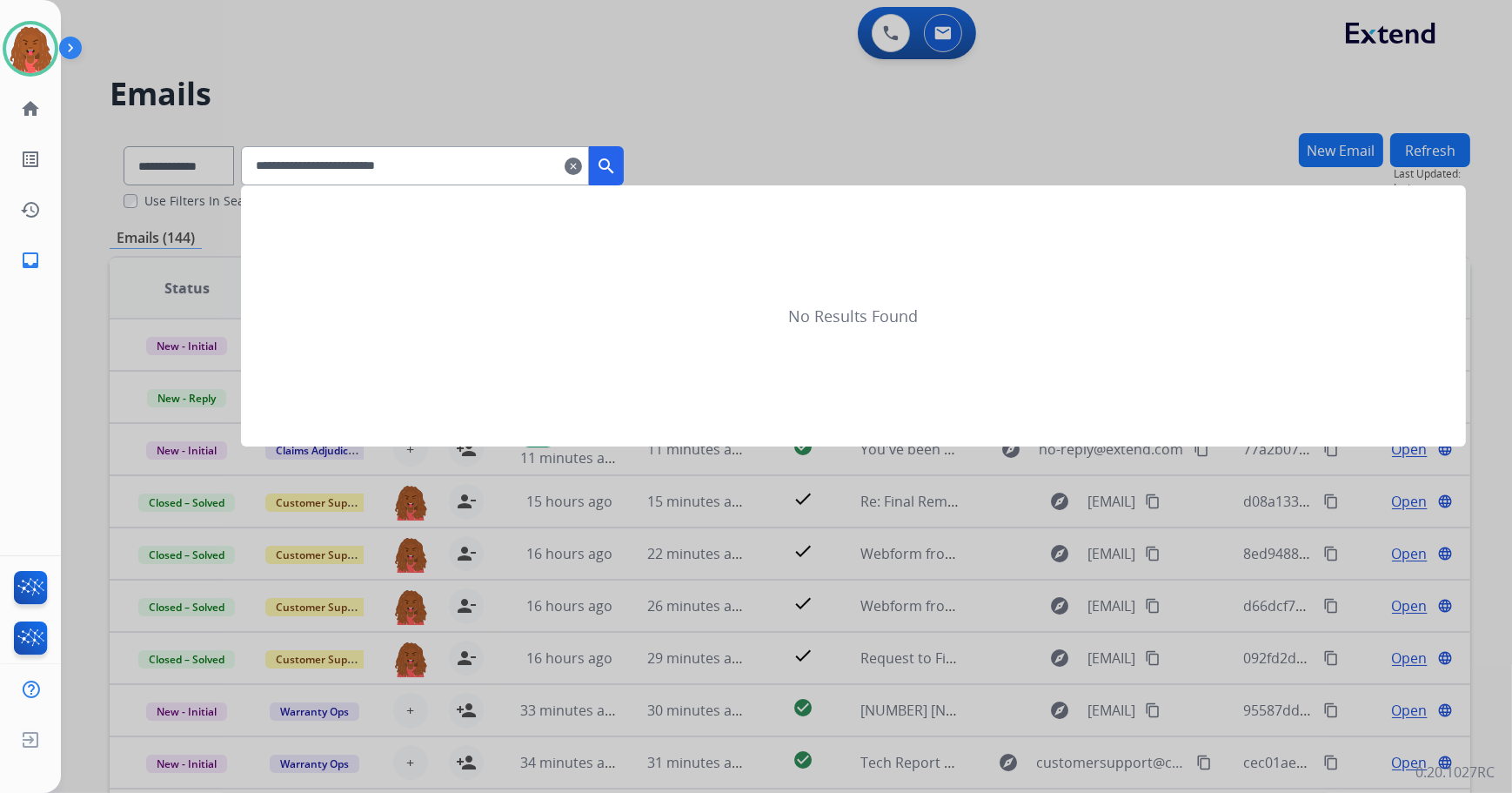 click on "search" at bounding box center (606, 166) 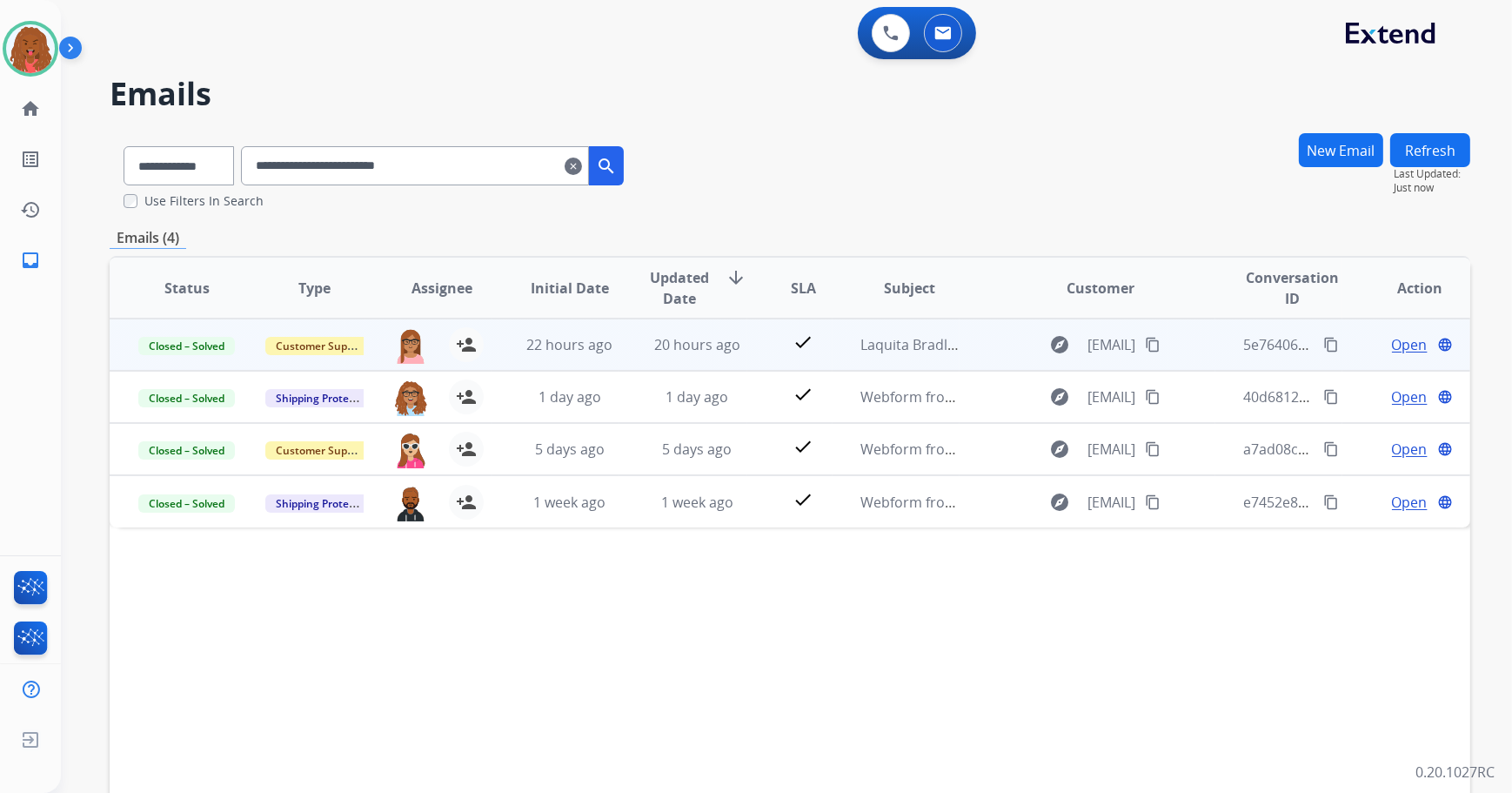 click on "Open" at bounding box center [1409, 345] 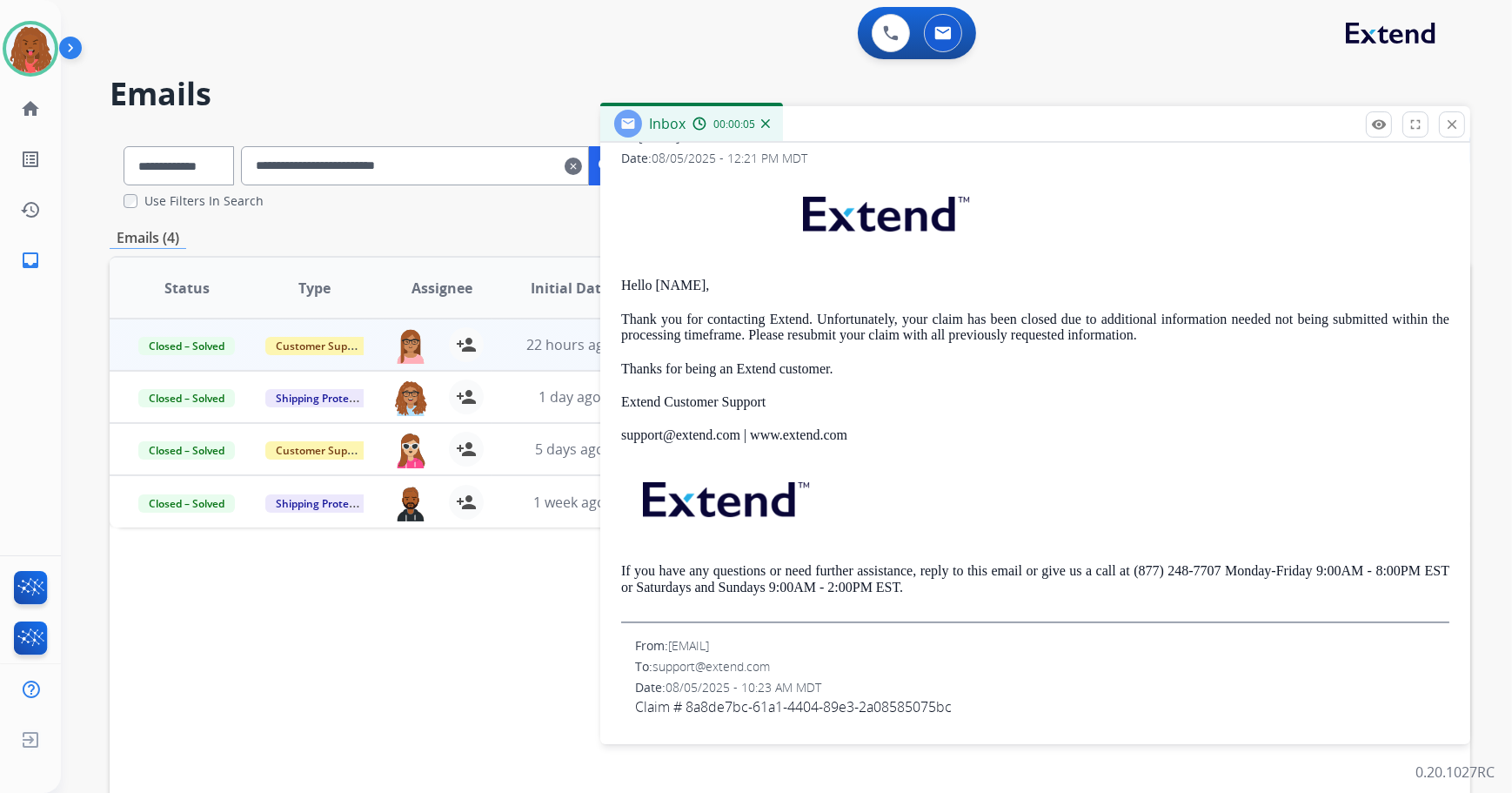 scroll, scrollTop: 0, scrollLeft: 0, axis: both 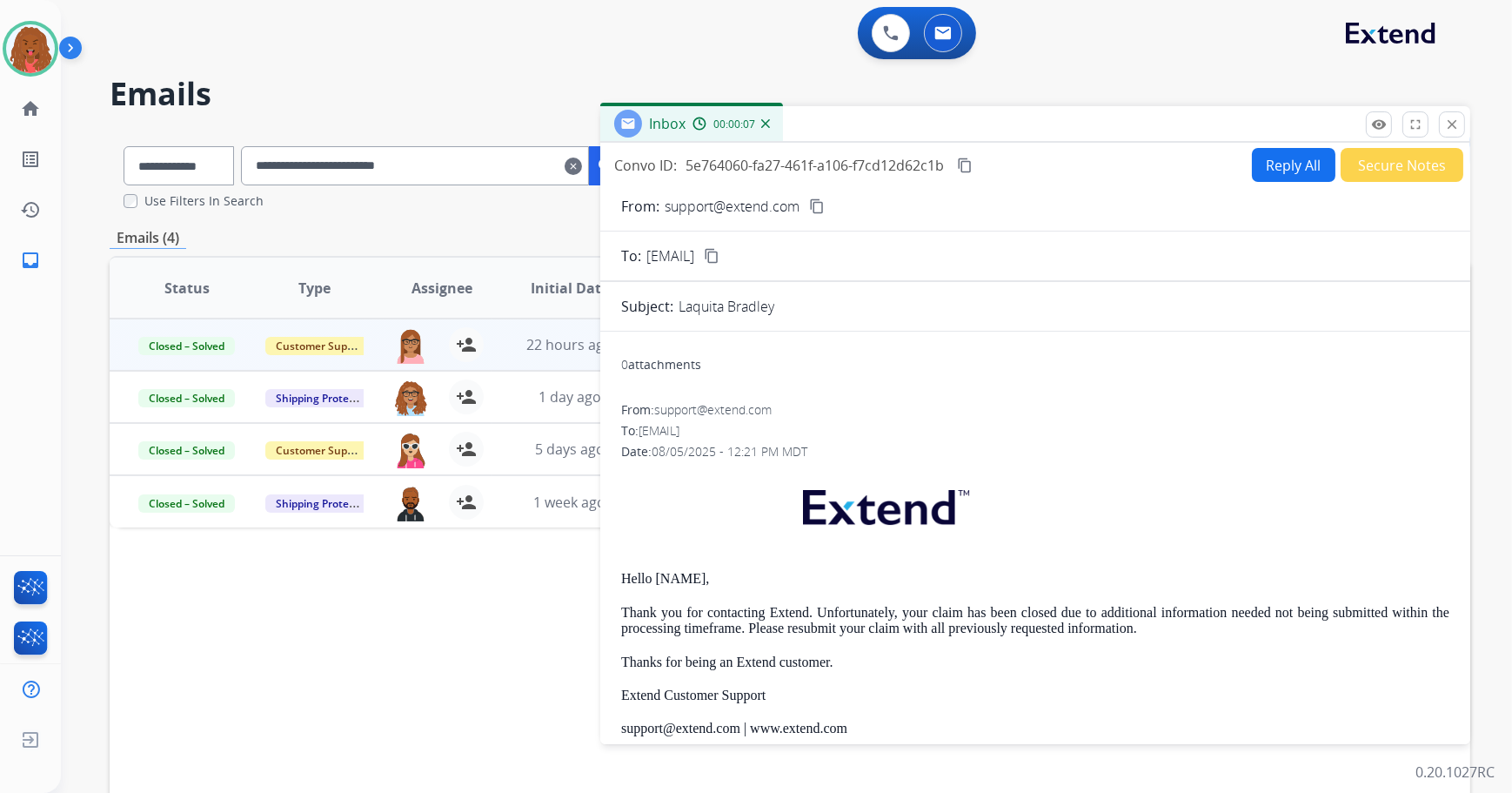 click on "Inbox  00:00:07" at bounding box center [1035, 124] 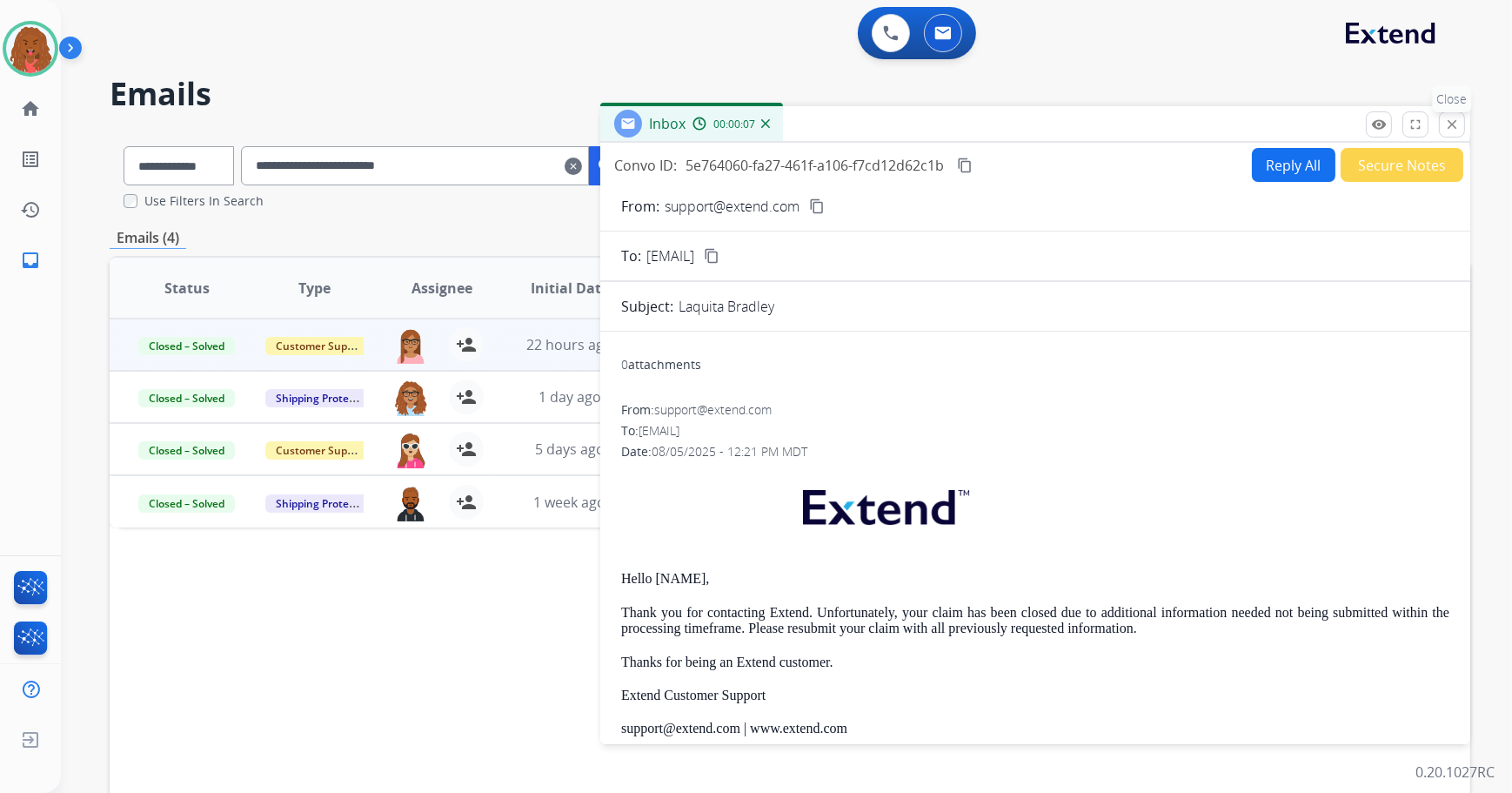 click on "close" at bounding box center (1452, 124) 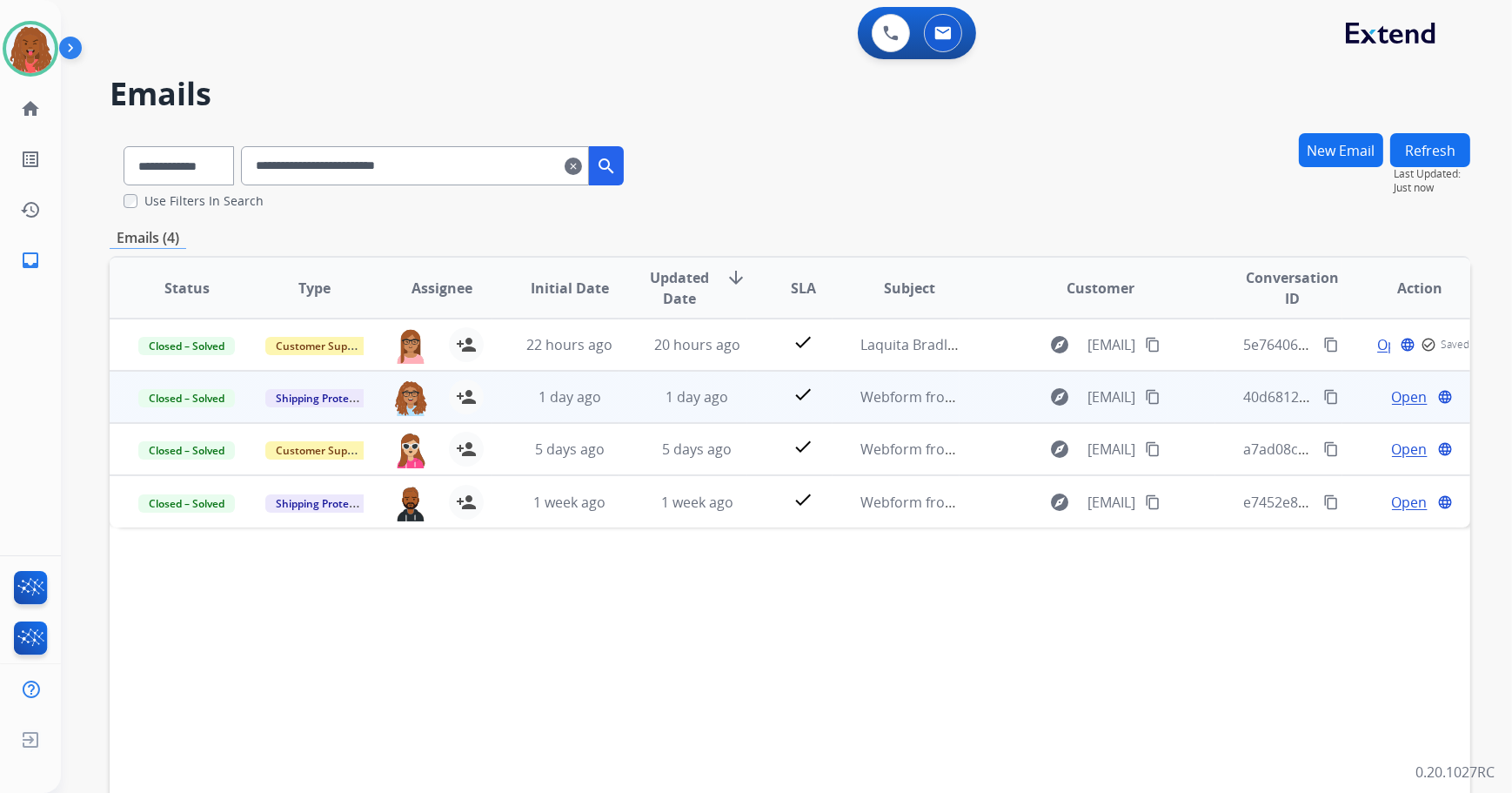click on "Open" at bounding box center [1409, 397] 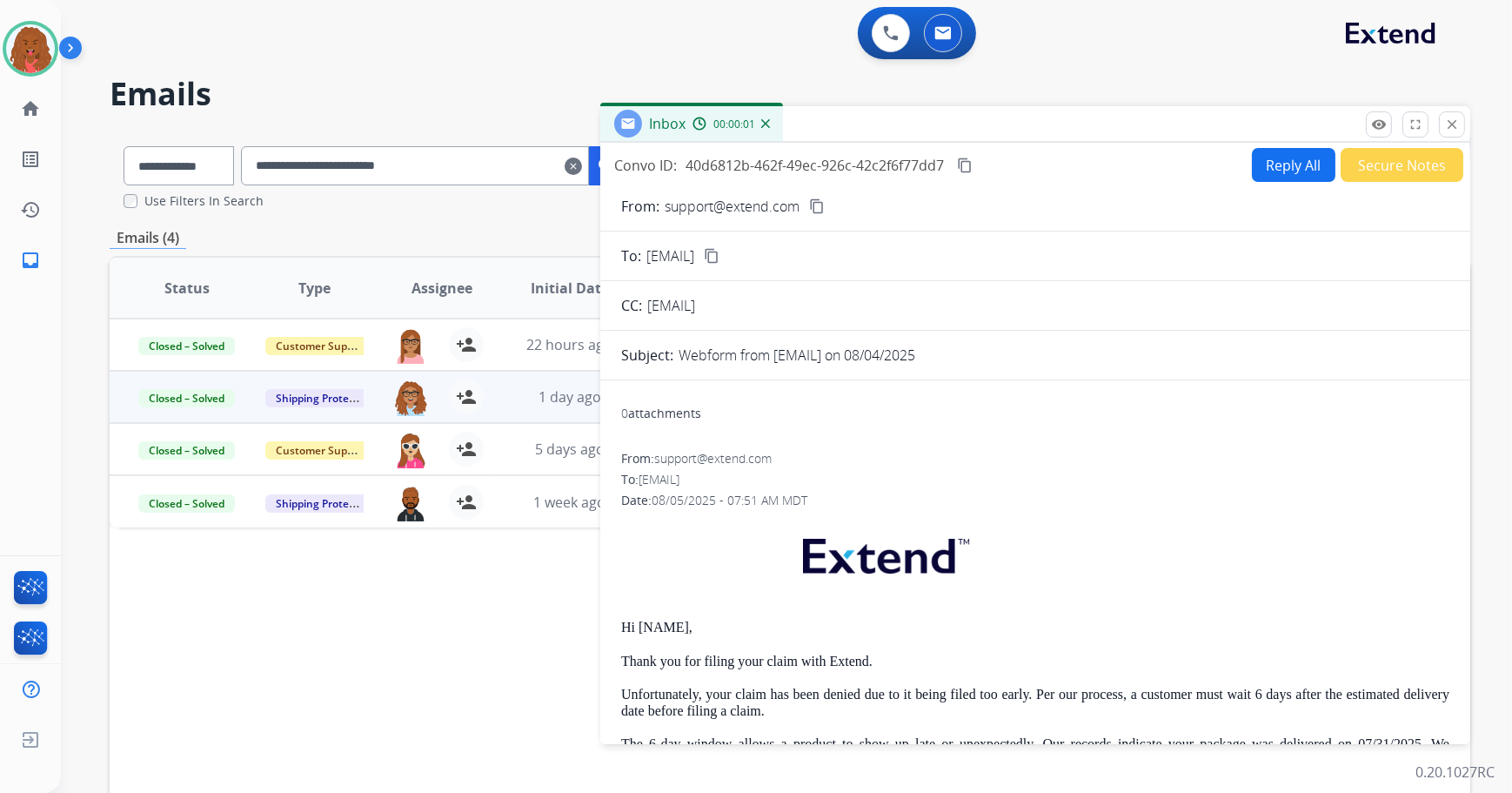 scroll, scrollTop: 457, scrollLeft: 0, axis: vertical 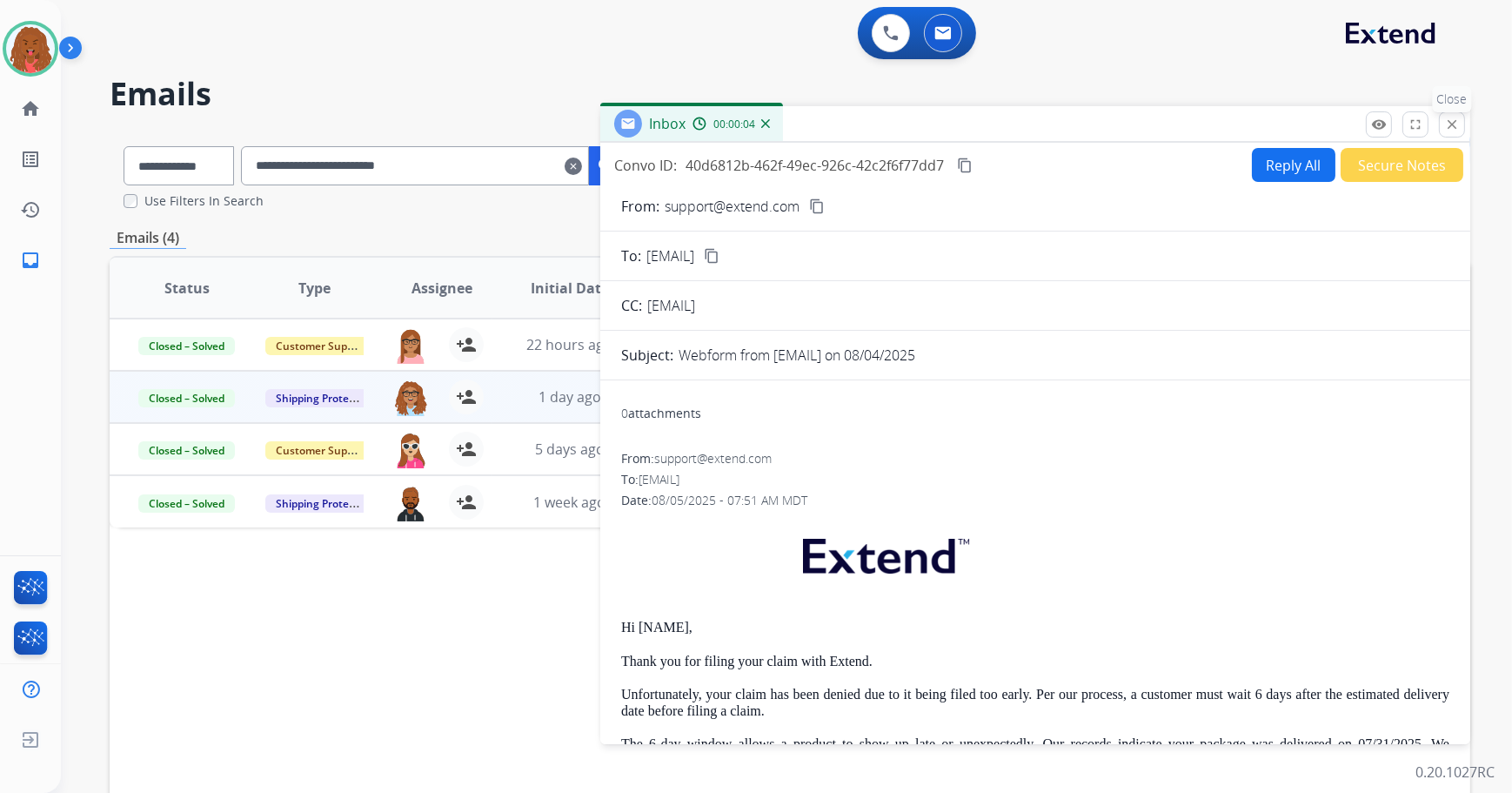 click on "close" at bounding box center [1452, 124] 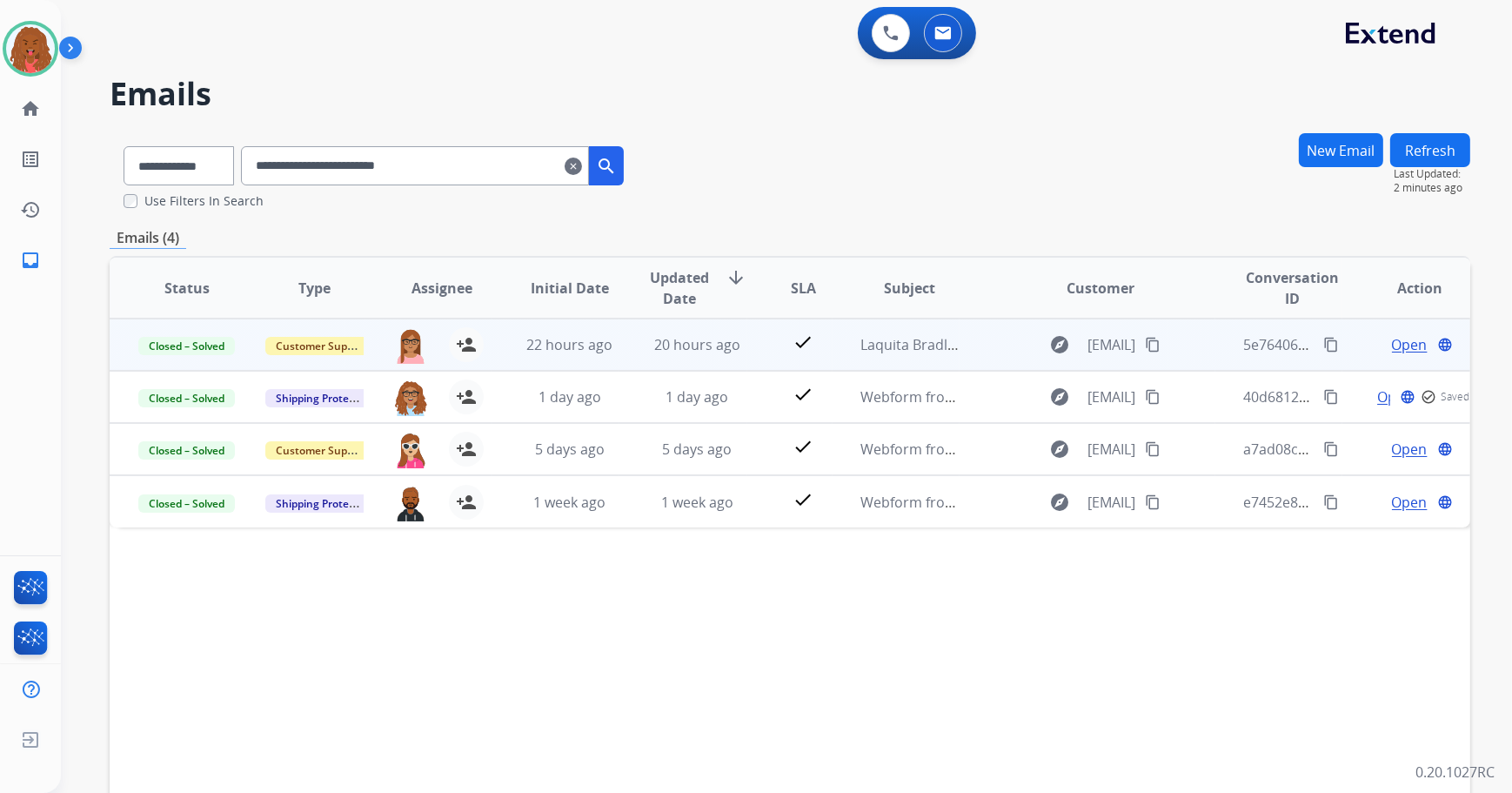 click on "Open" at bounding box center [1409, 345] 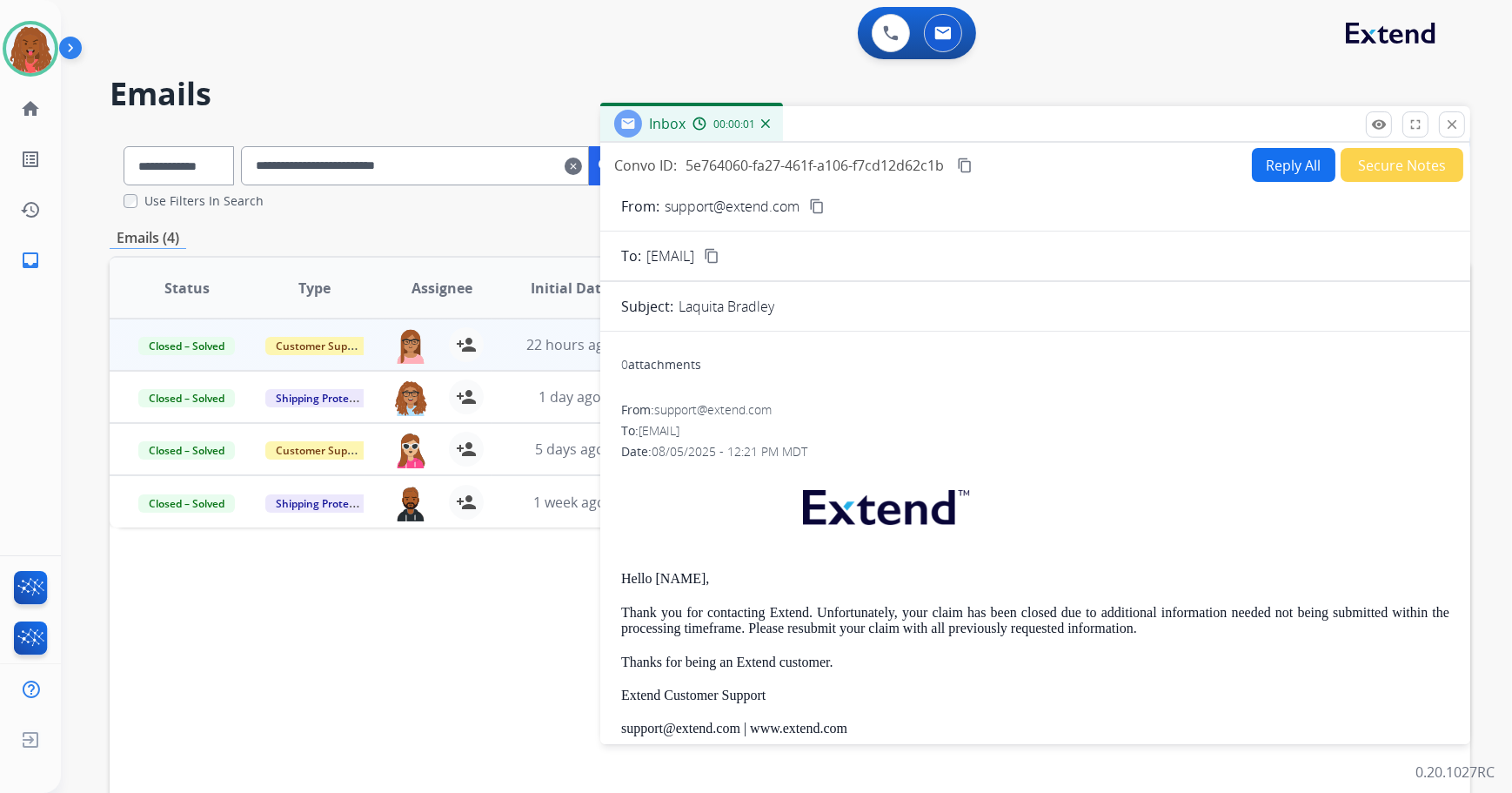 click on "Reply All" at bounding box center [1294, 165] 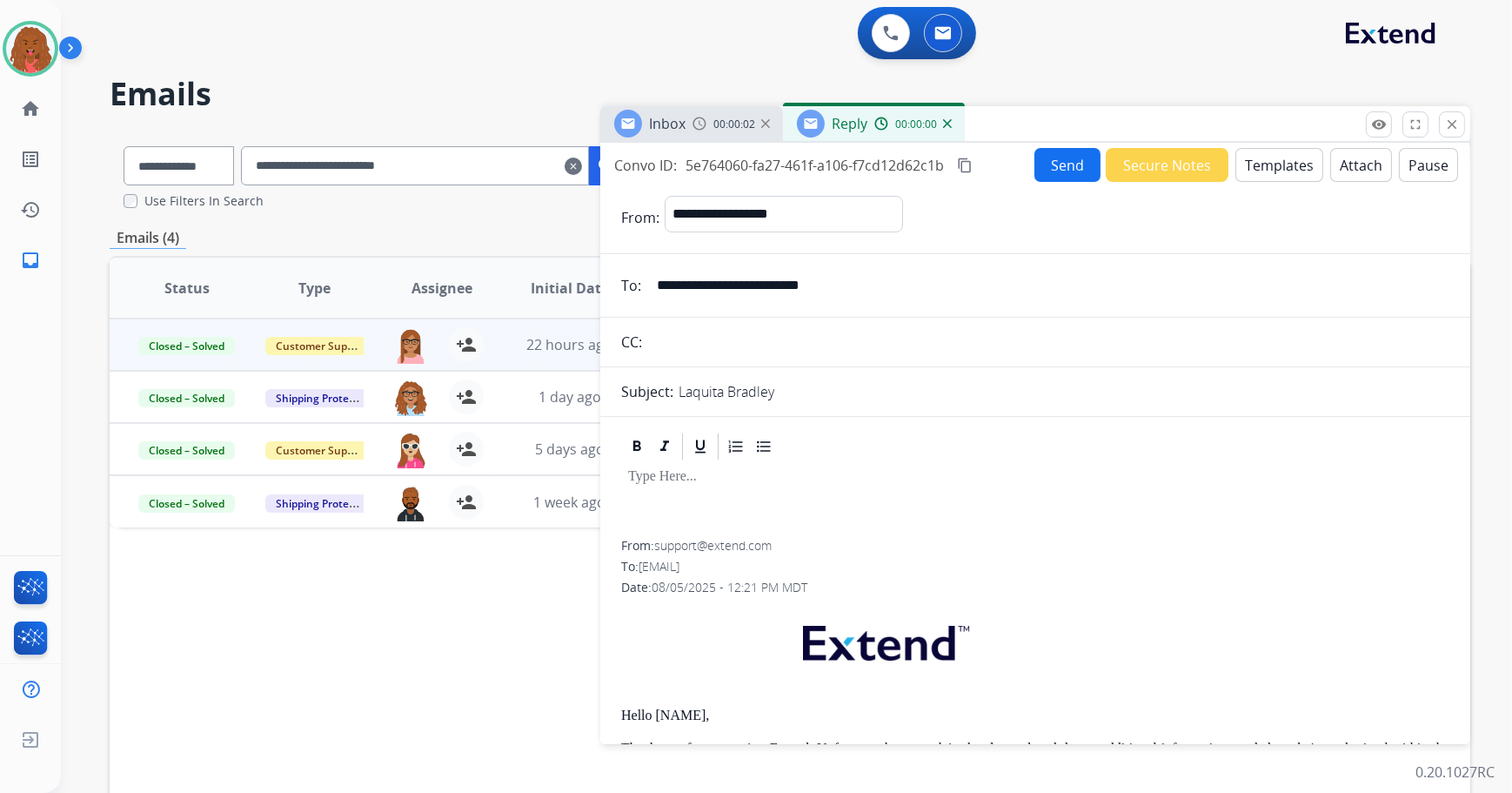 click on "Templates" at bounding box center [1279, 165] 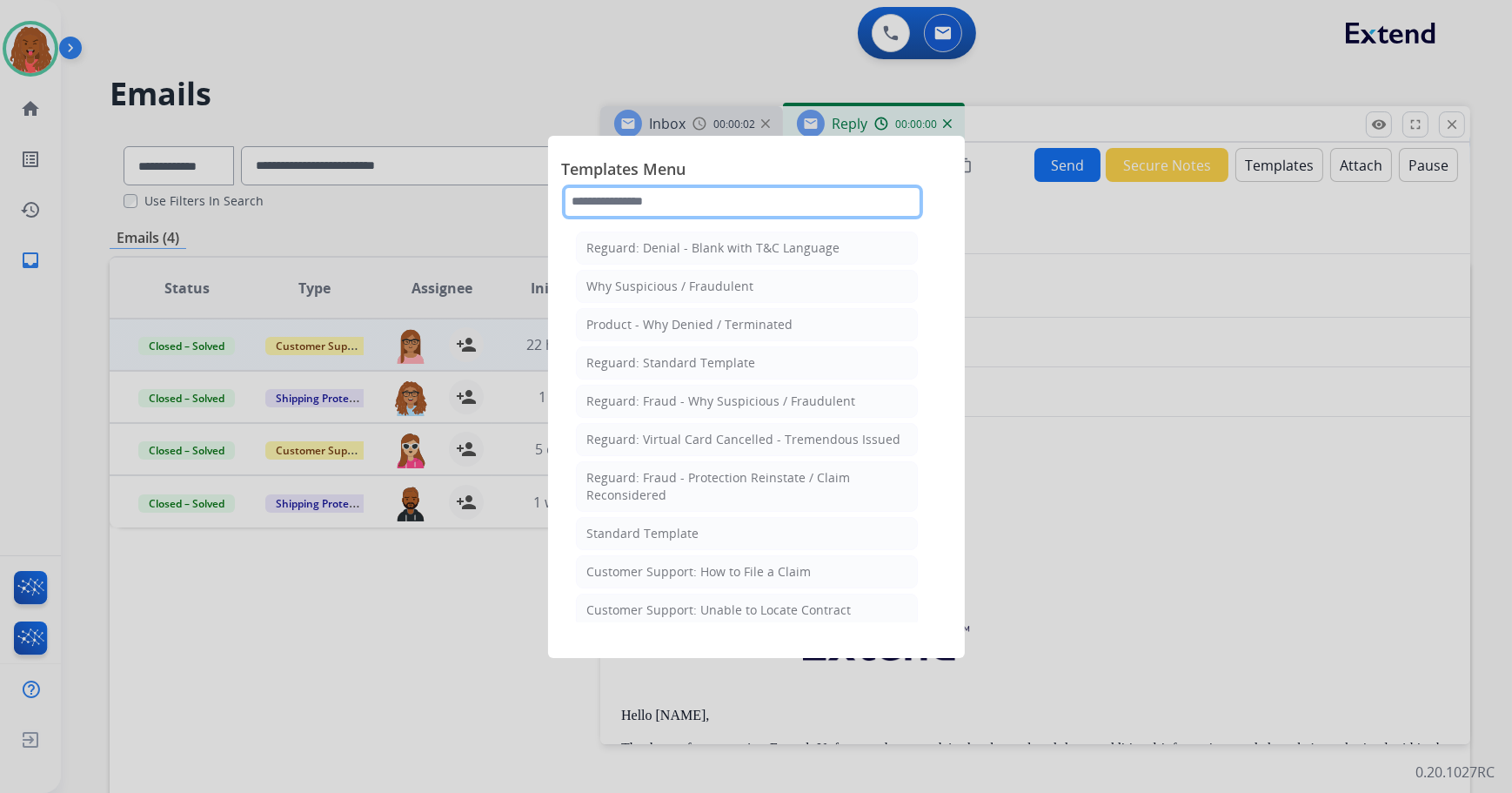 click 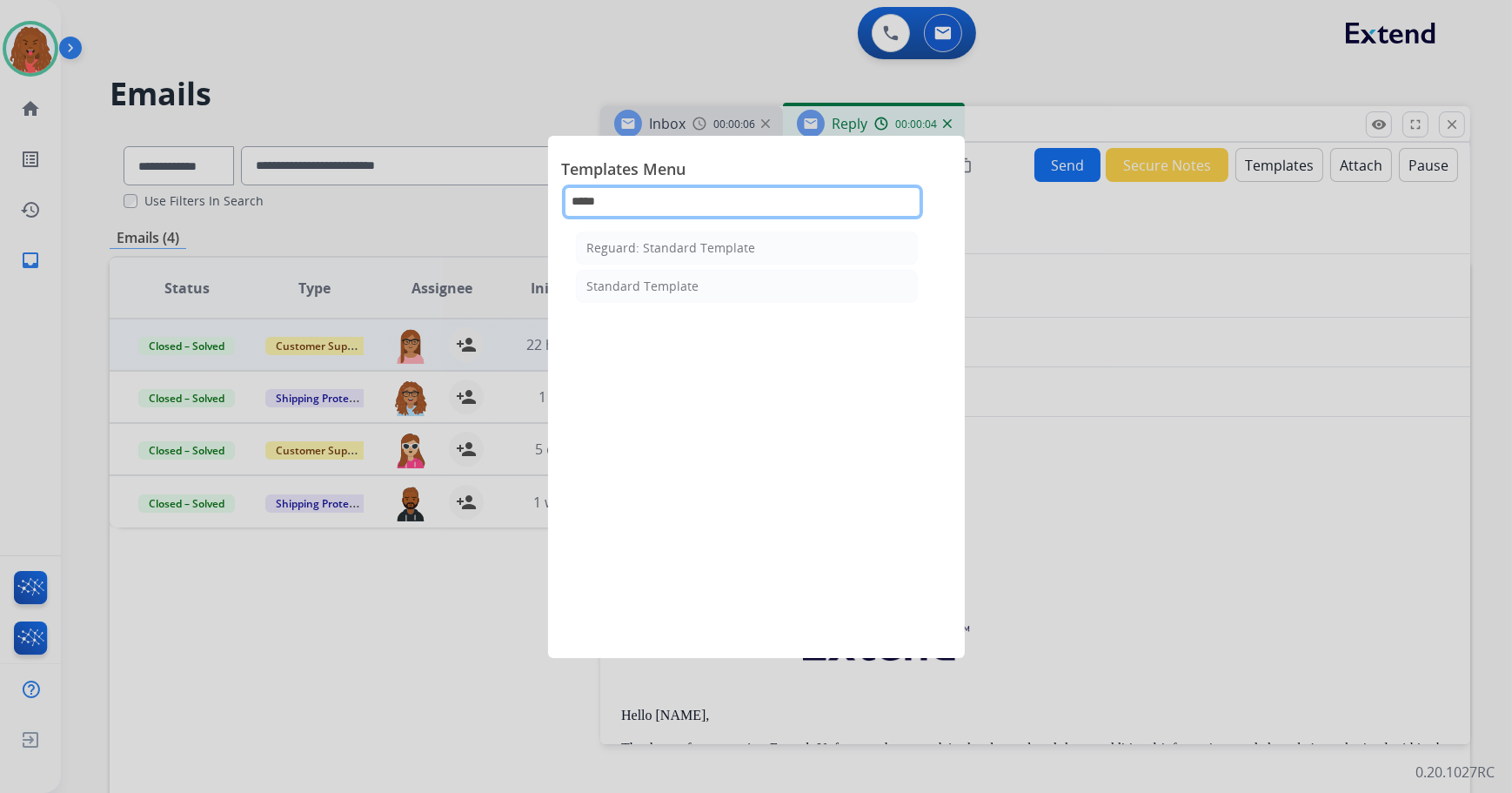 drag, startPoint x: 668, startPoint y: 197, endPoint x: 493, endPoint y: 218, distance: 176.2555 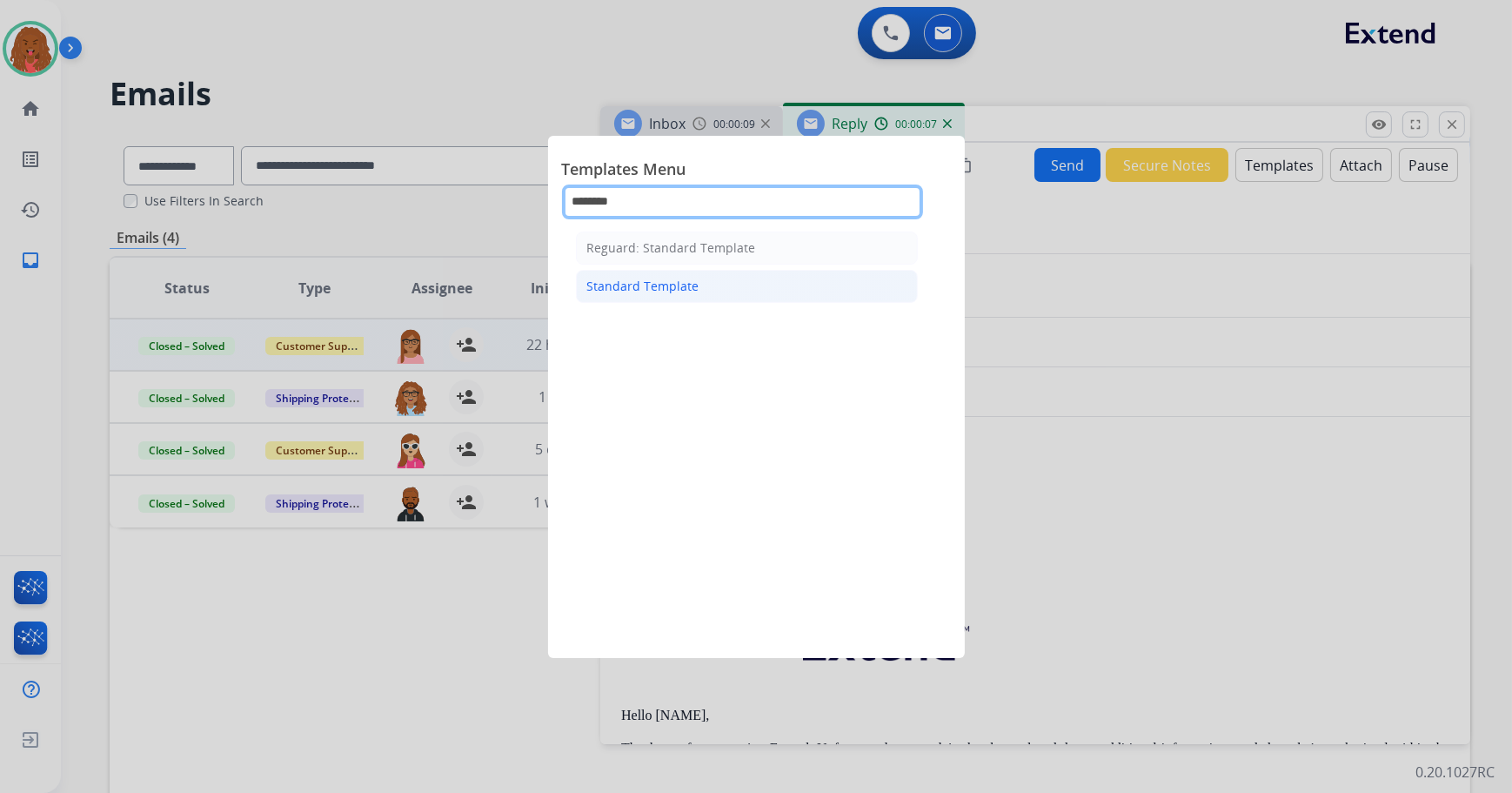type on "********" 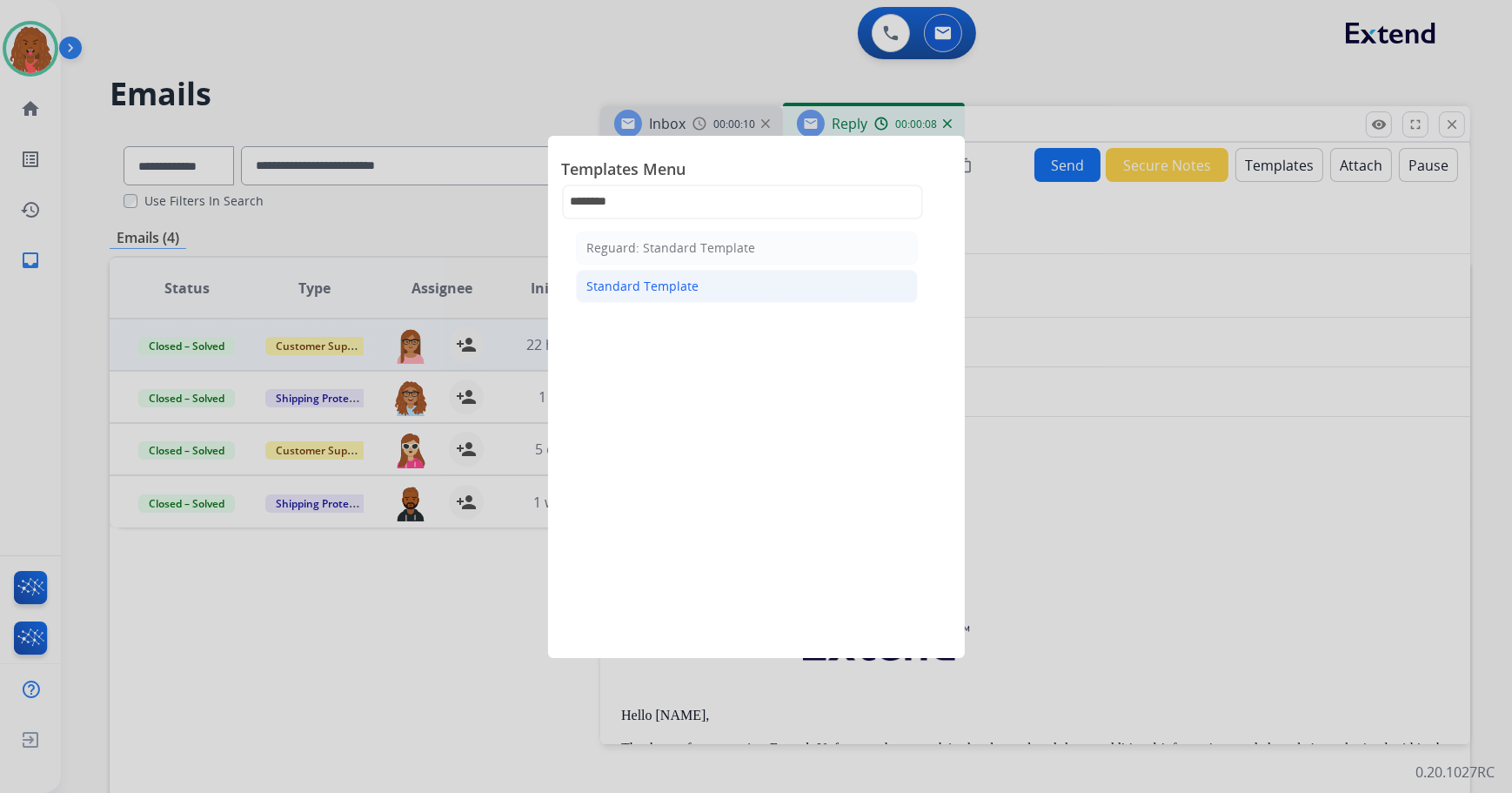 click on "Standard Template" 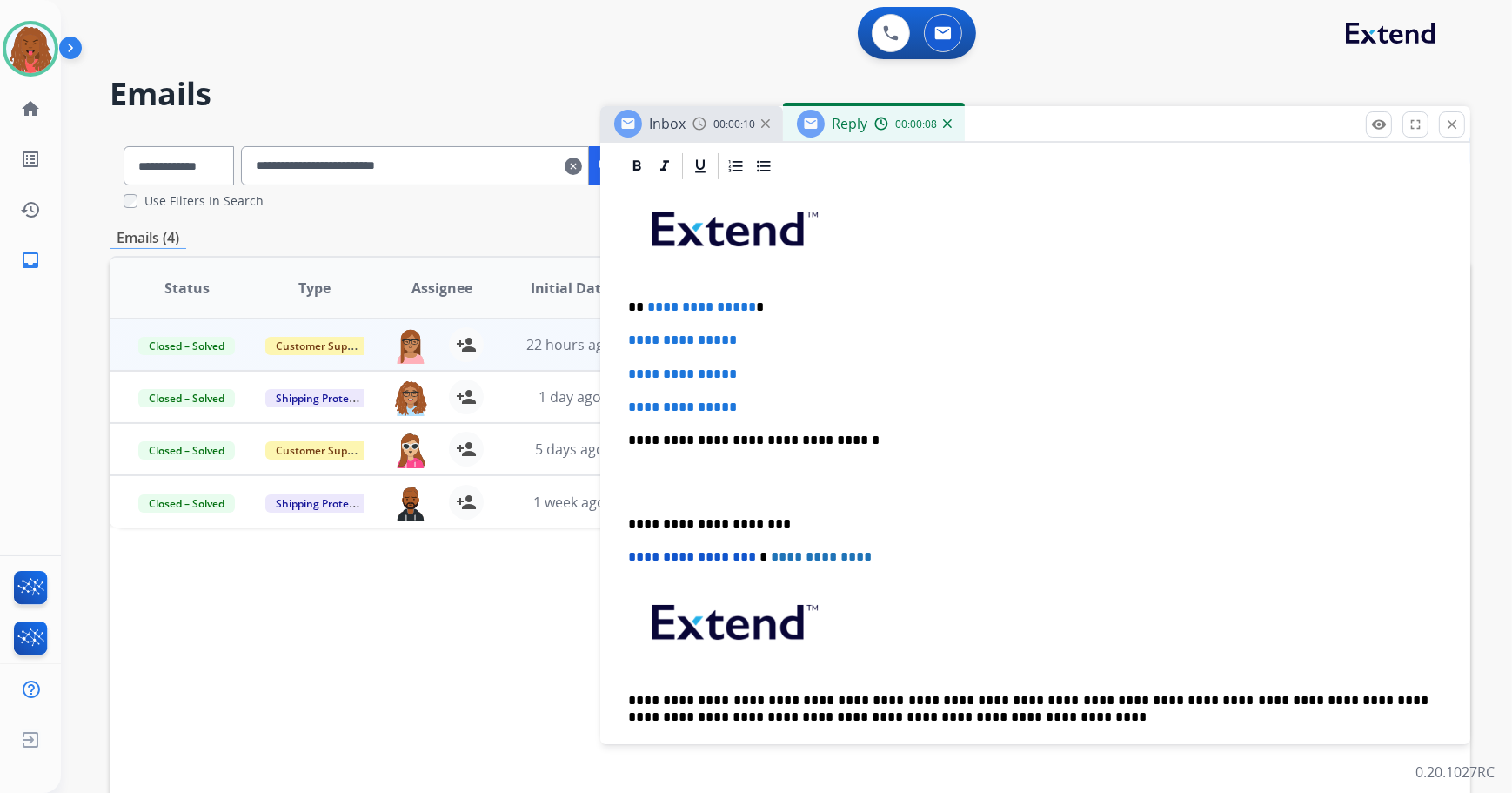 scroll, scrollTop: 395, scrollLeft: 0, axis: vertical 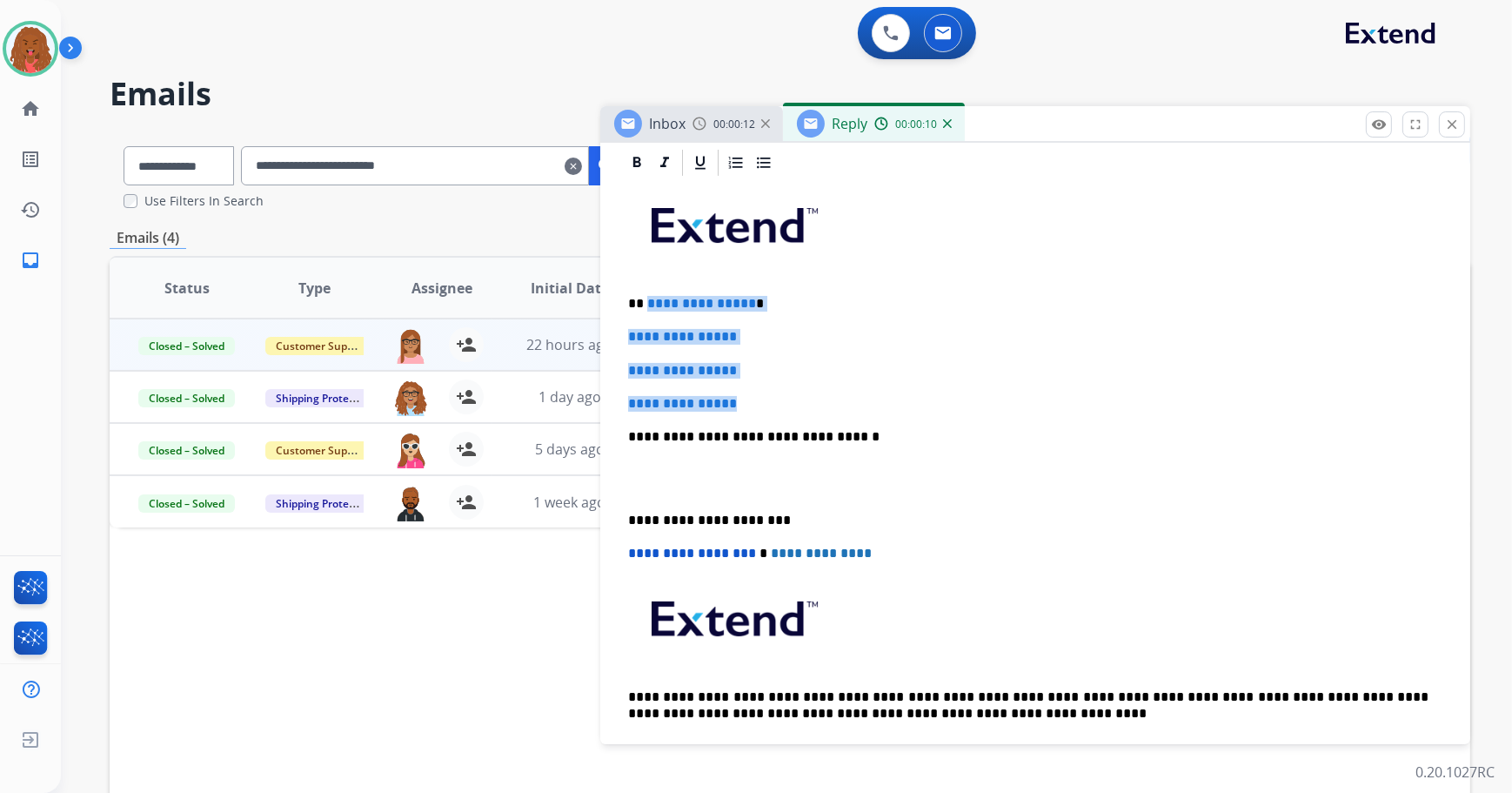 drag, startPoint x: 762, startPoint y: 407, endPoint x: 668, endPoint y: 297, distance: 144.6928 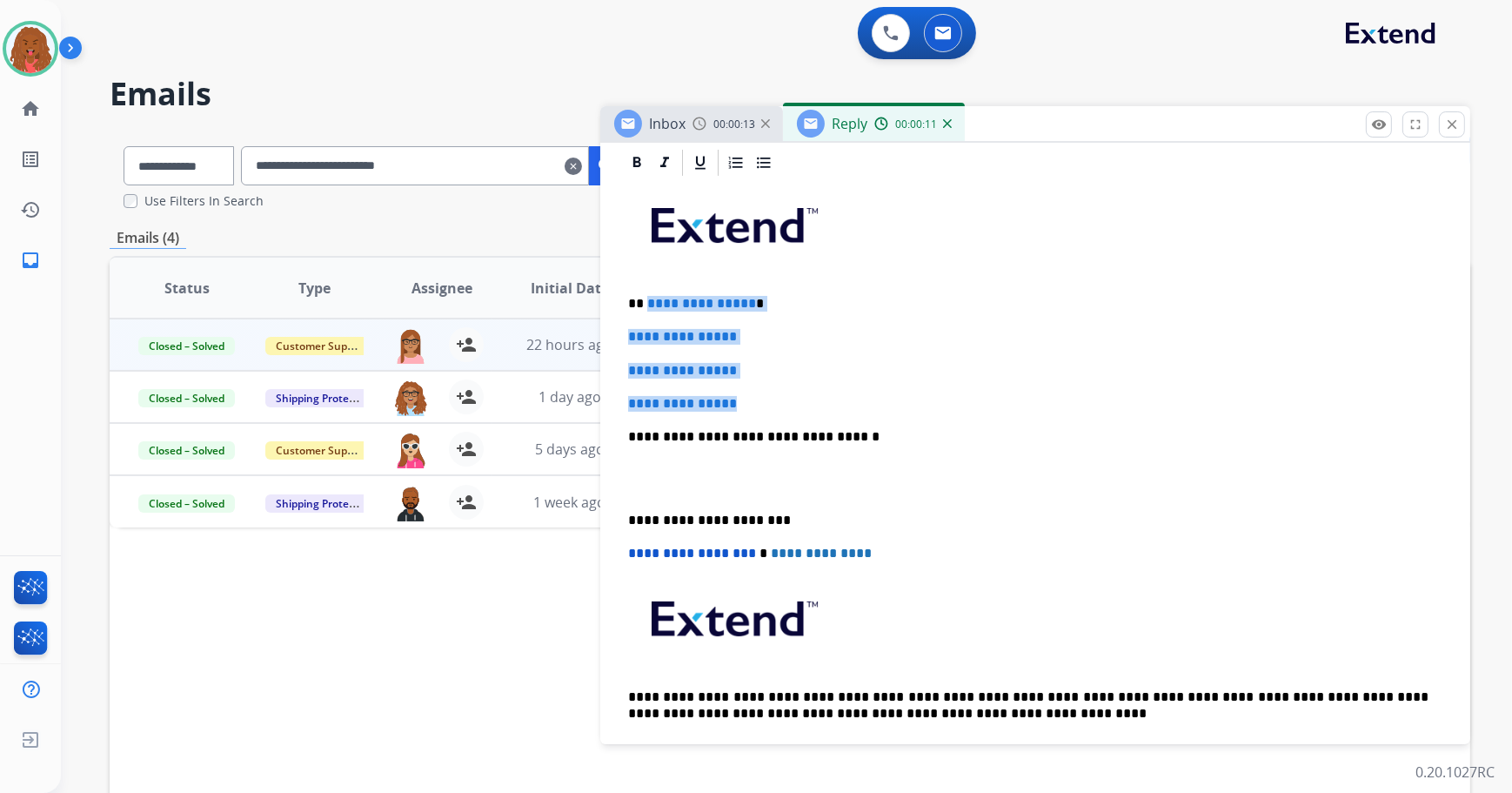 type 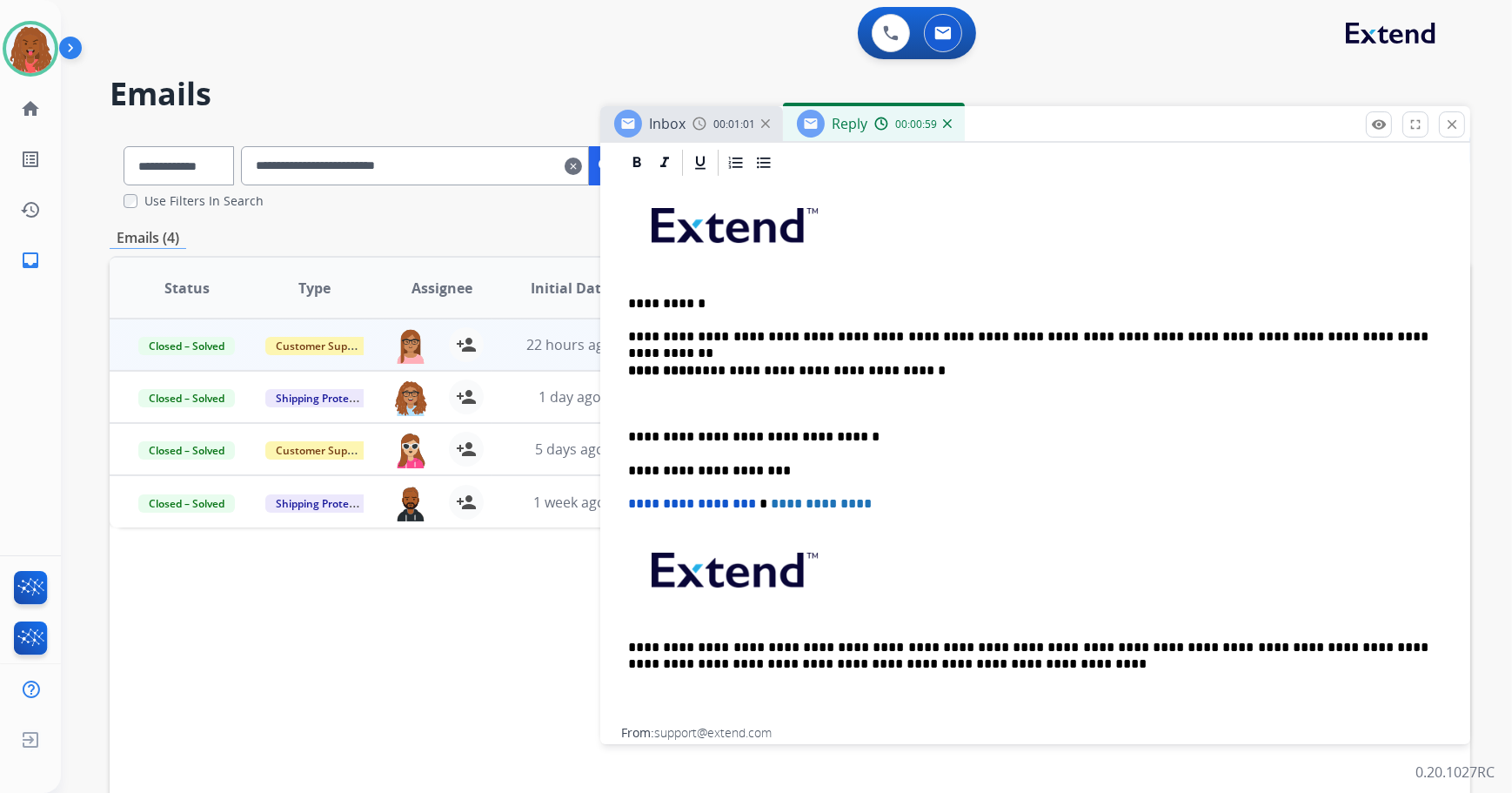 click on "**********" at bounding box center (1028, 337) 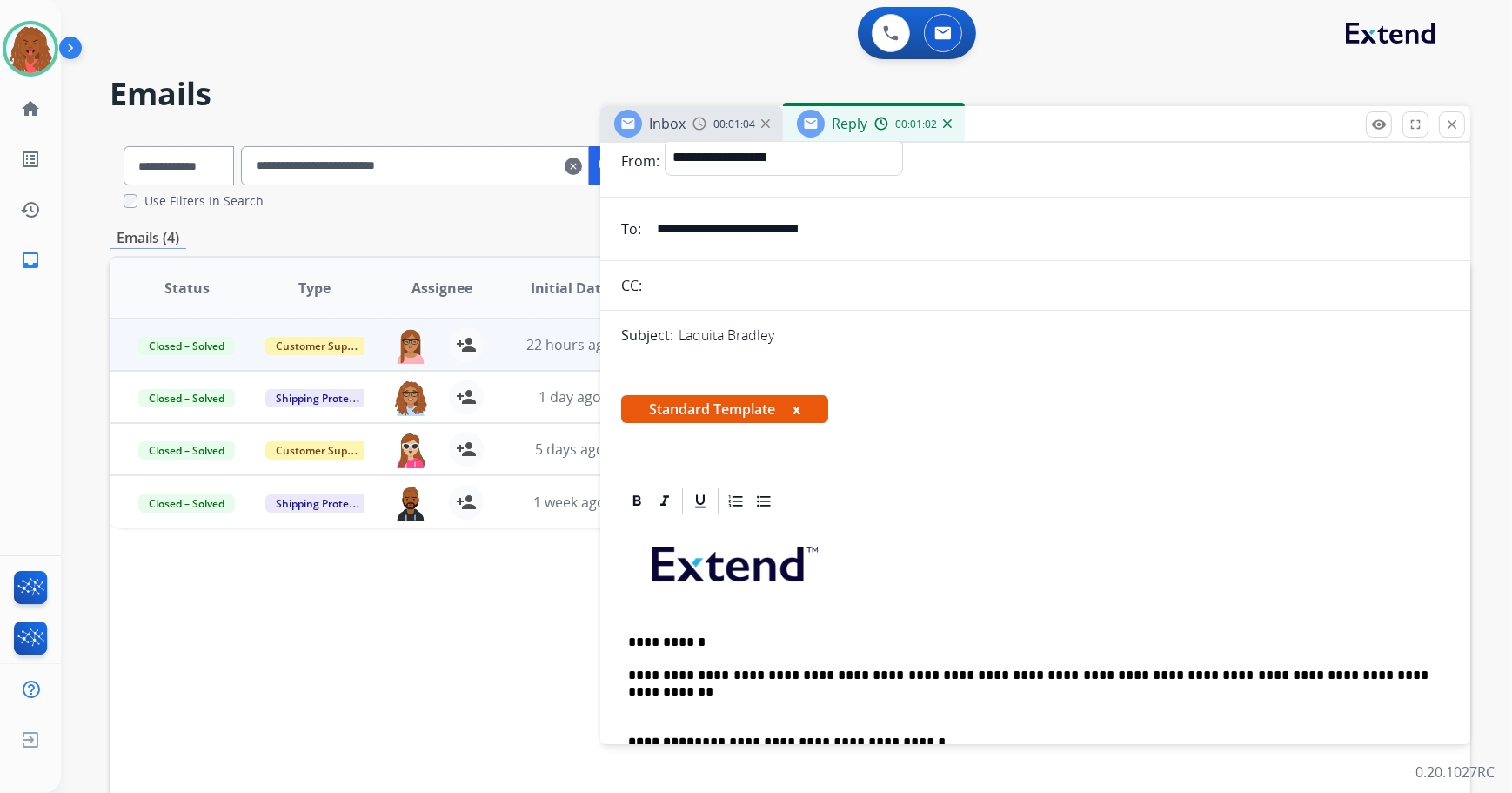 scroll, scrollTop: 0, scrollLeft: 0, axis: both 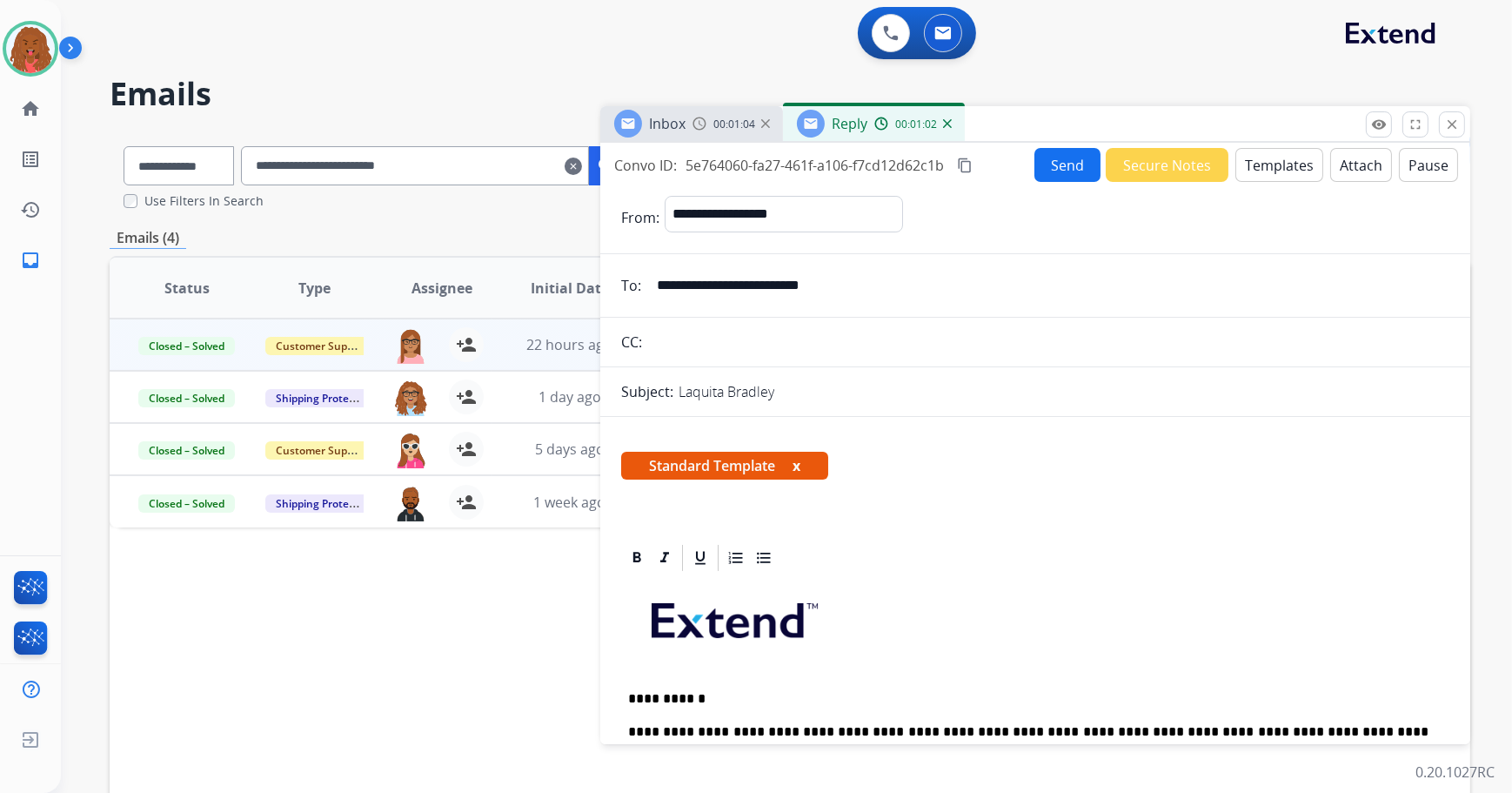 click on "content_copy" at bounding box center (965, 165) 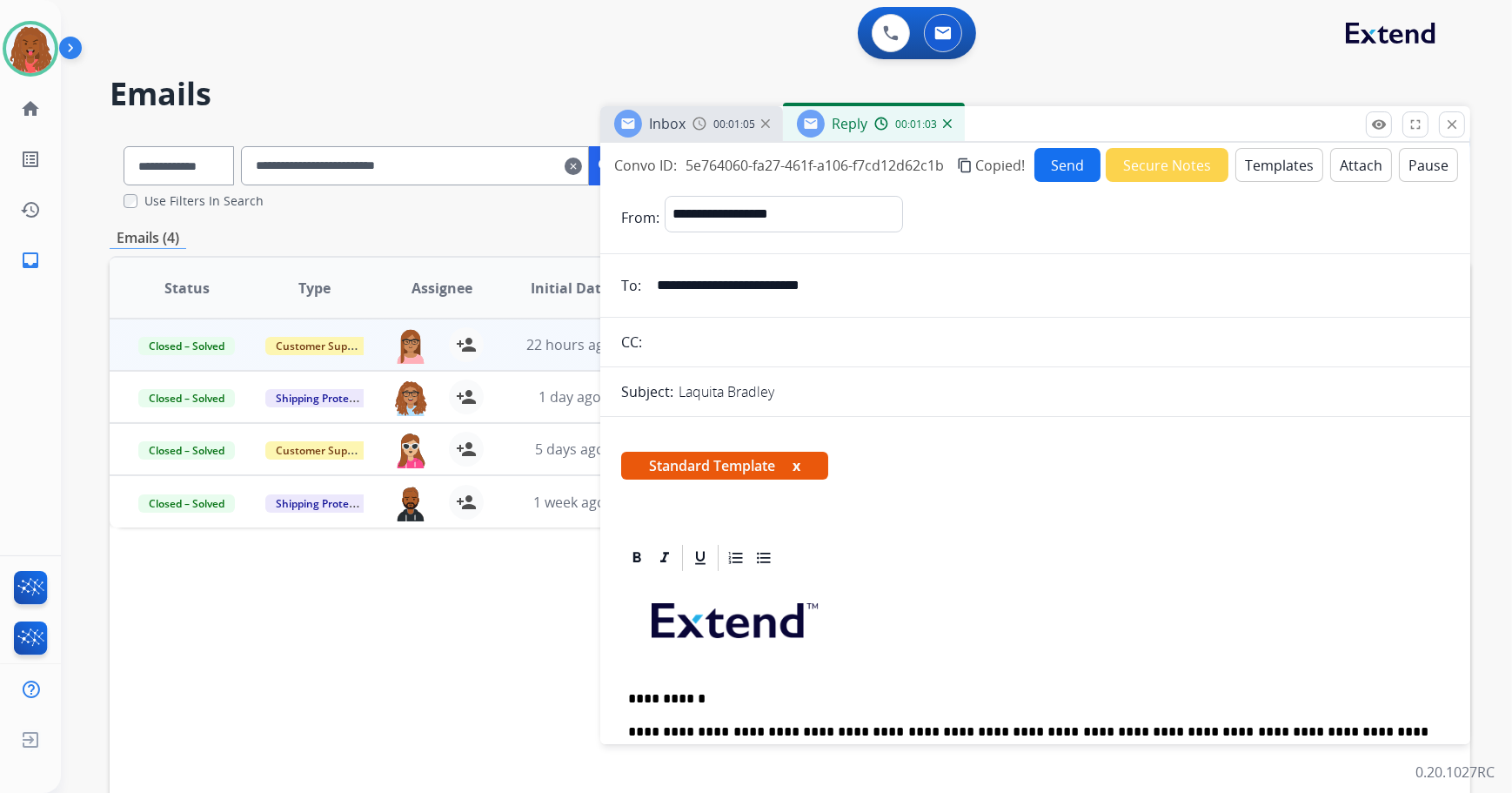 click on "Send" at bounding box center (1067, 165) 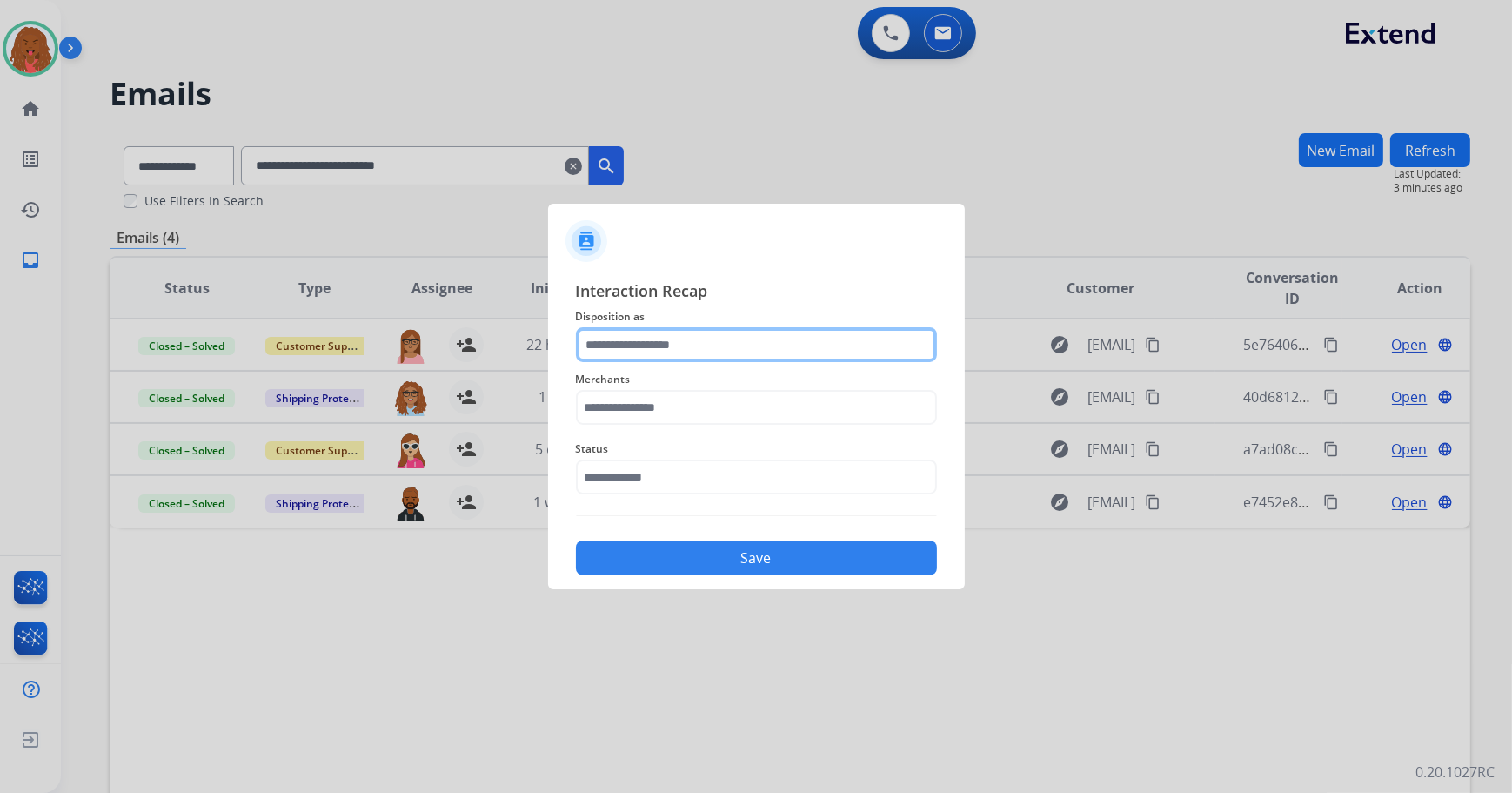 click 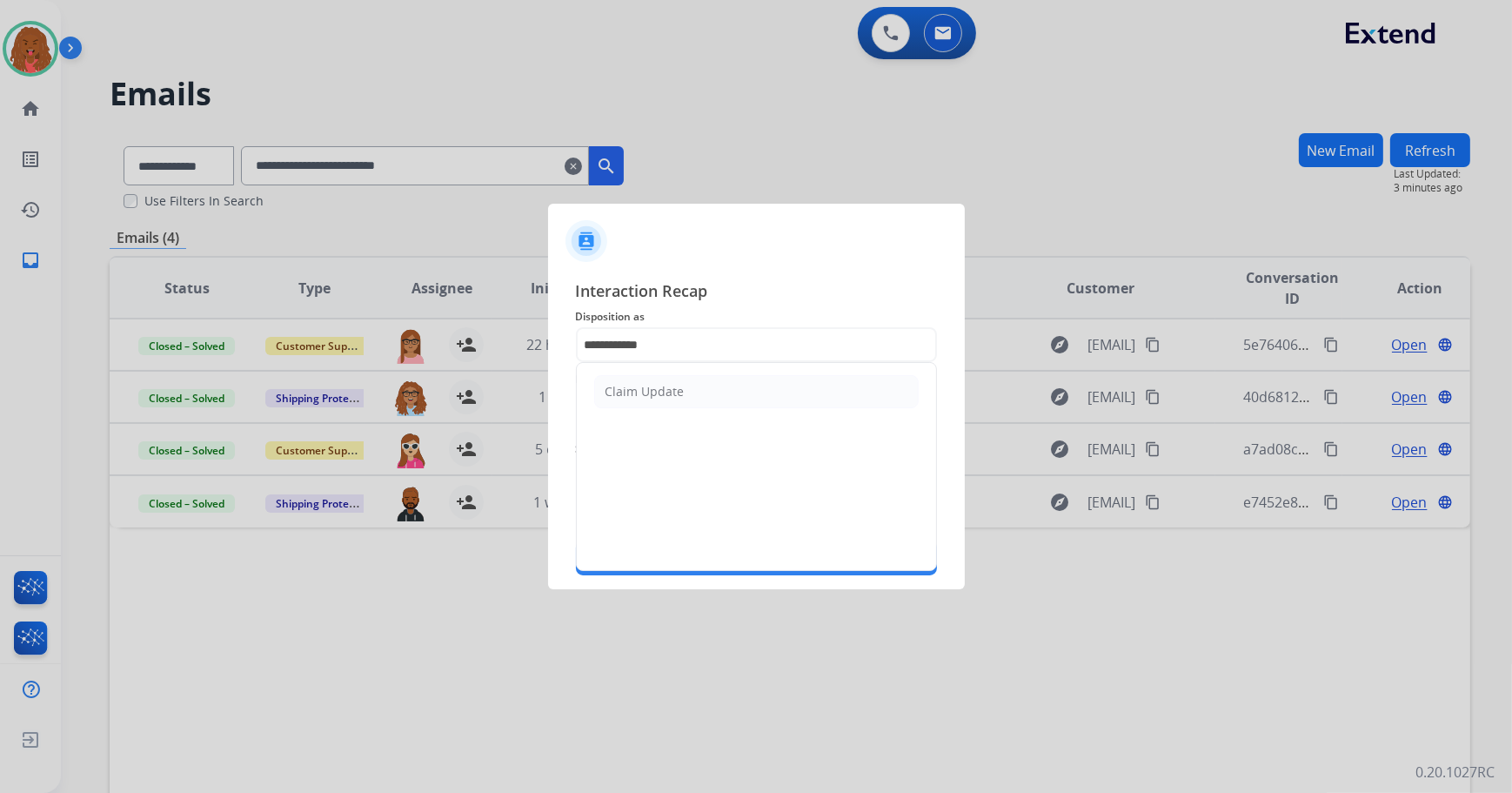 click on "Claim Update" 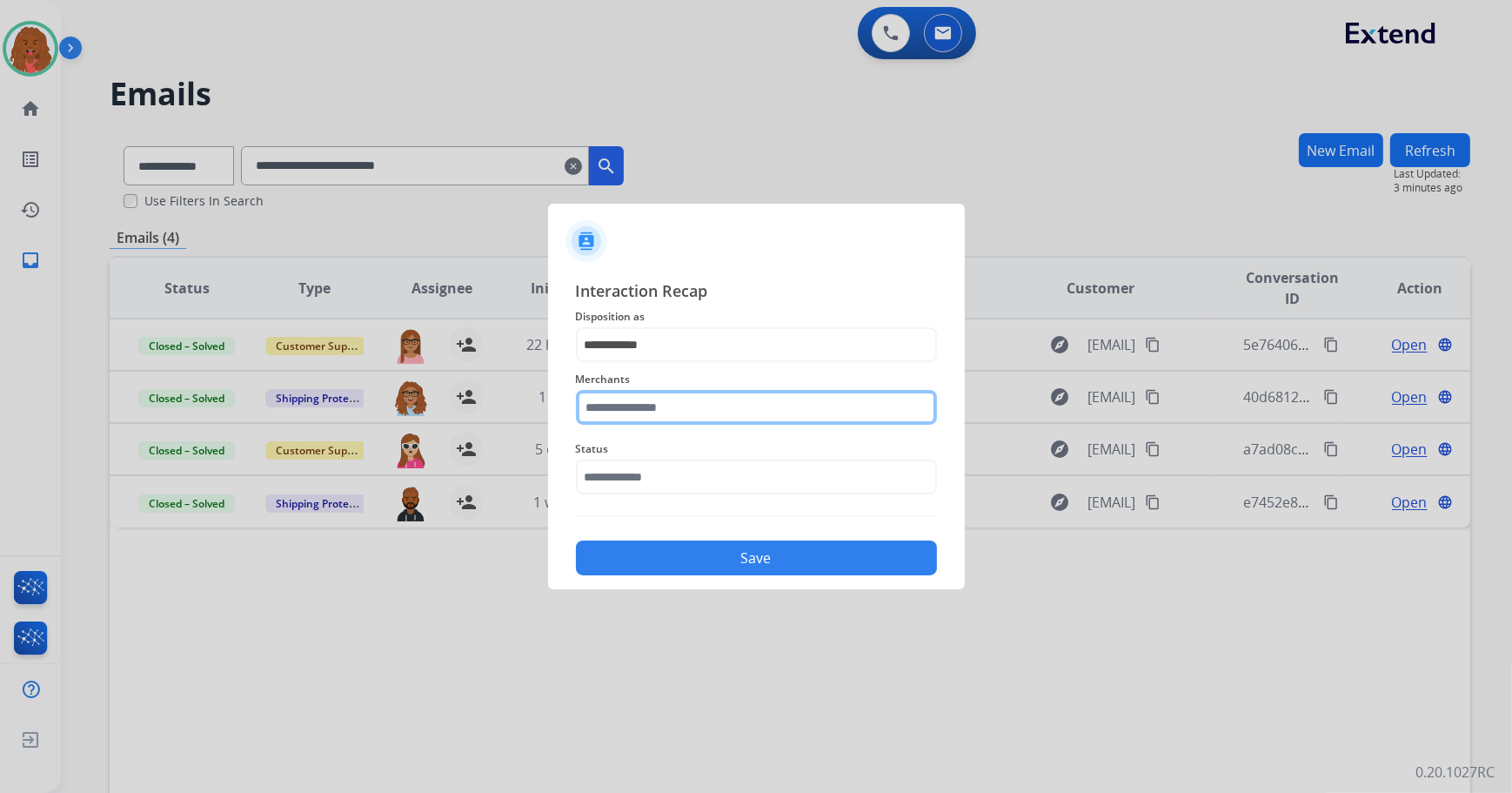 click 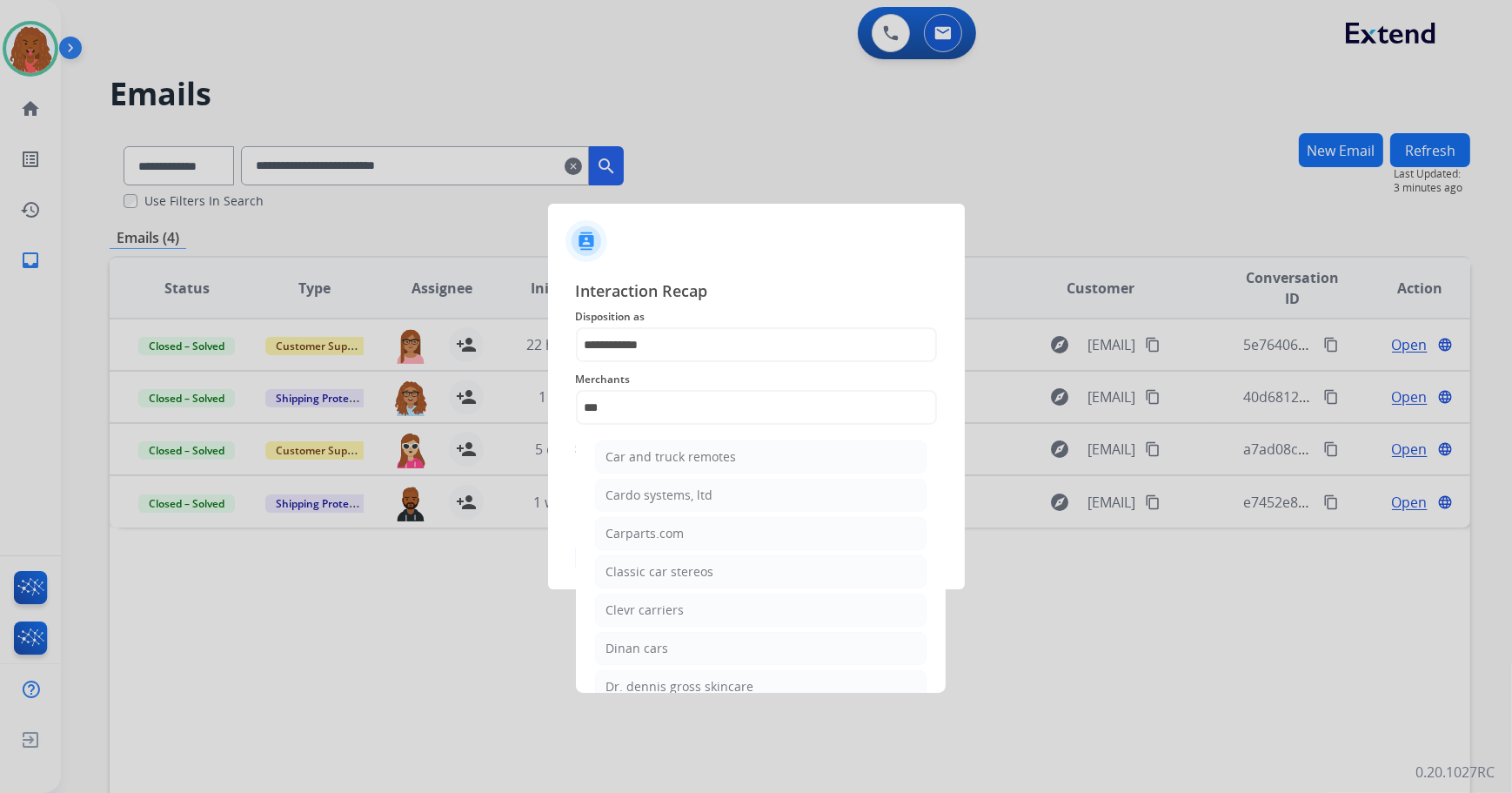 drag, startPoint x: 667, startPoint y: 533, endPoint x: 665, endPoint y: 505, distance: 28.071338 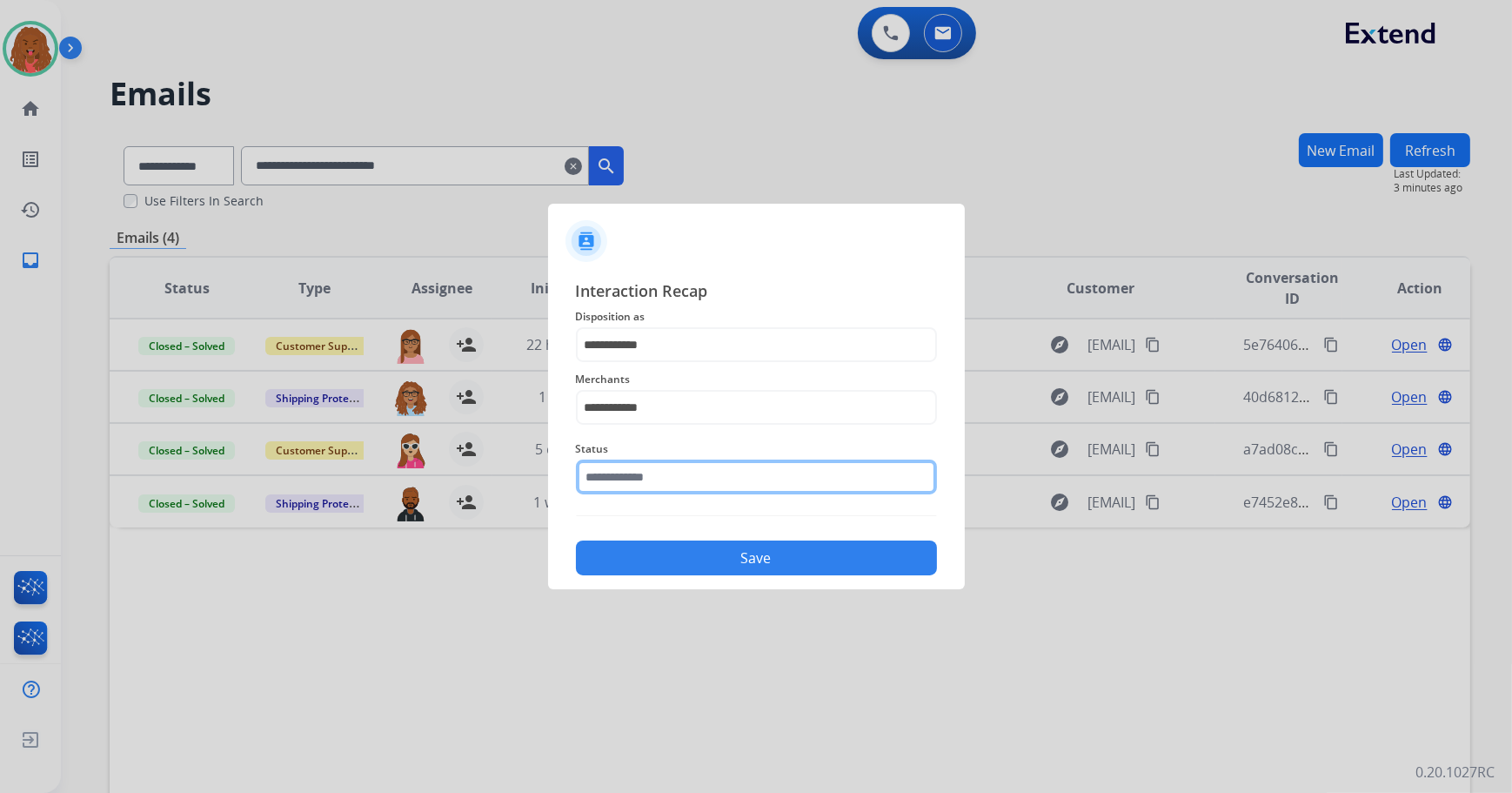 click 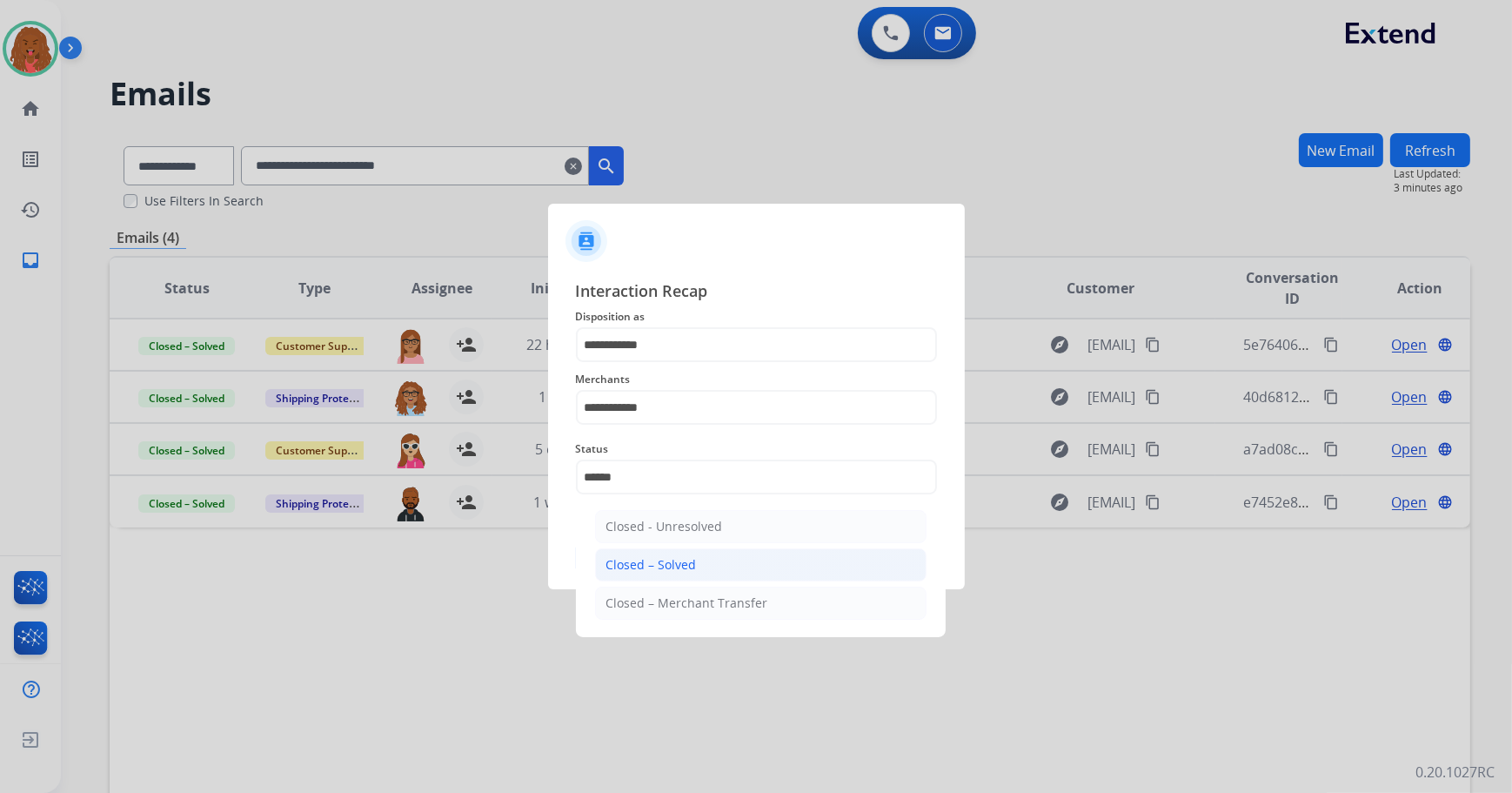 click on "Closed – Solved" 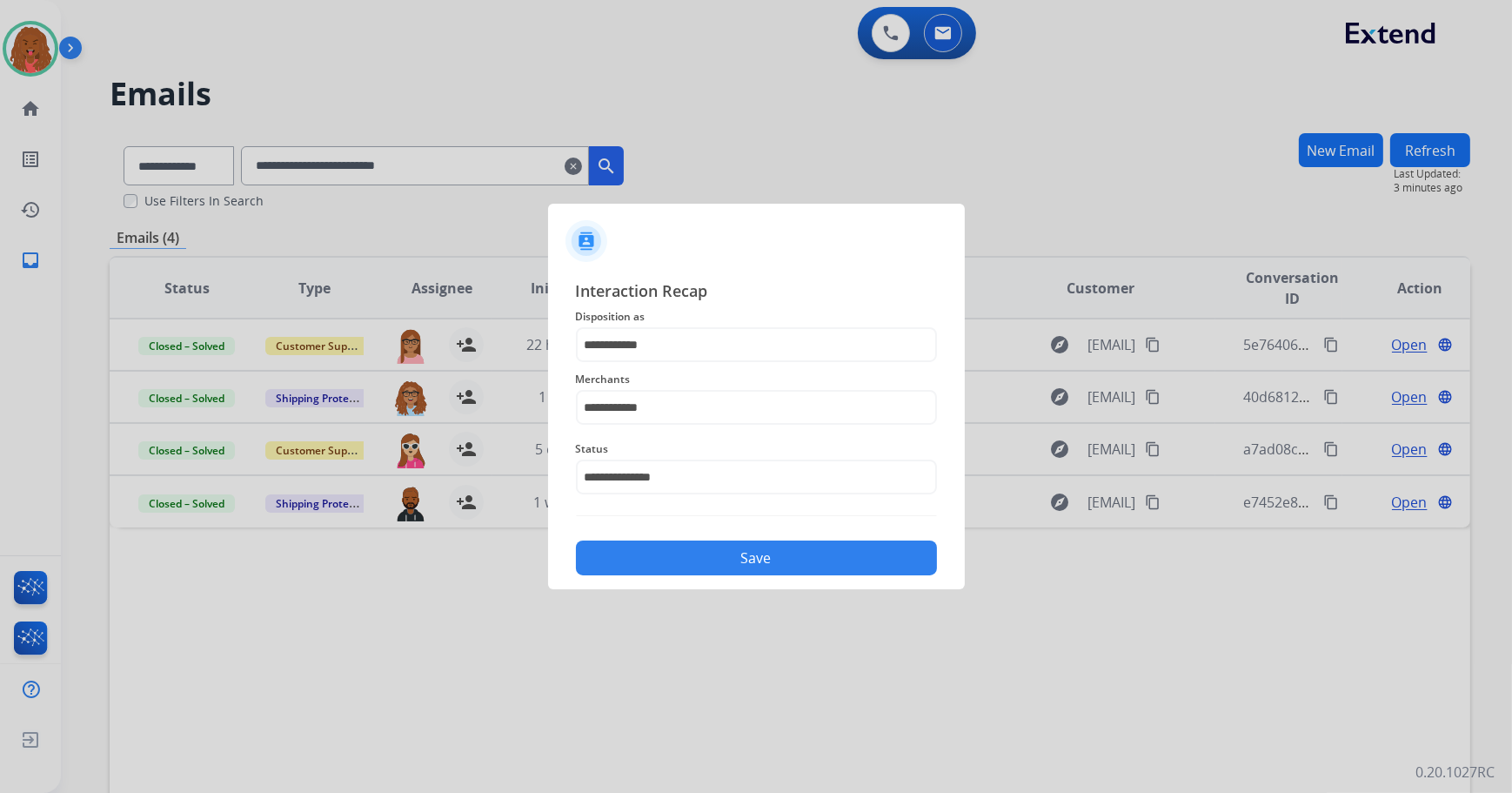 click on "Save" 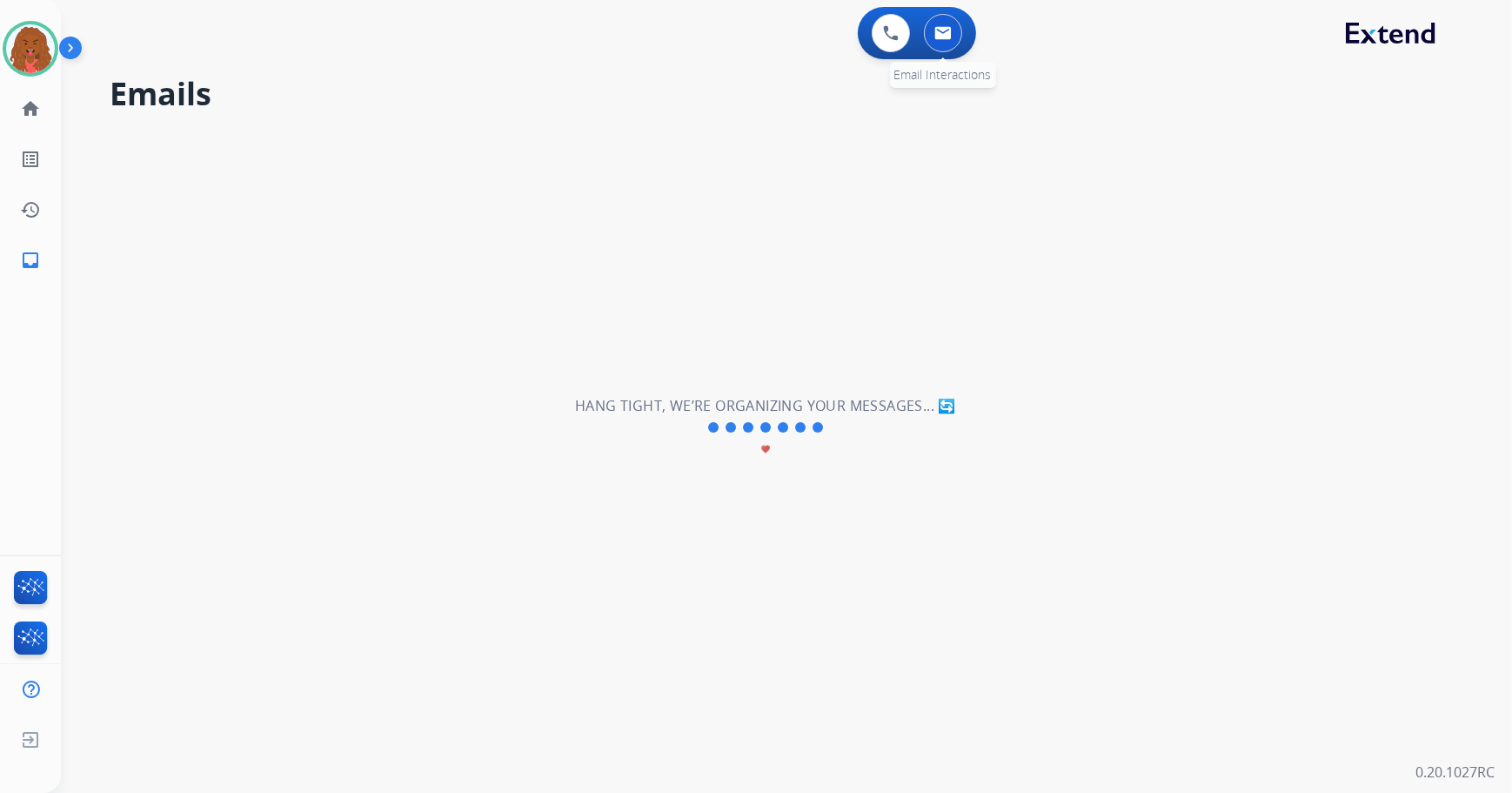 click at bounding box center (943, 33) 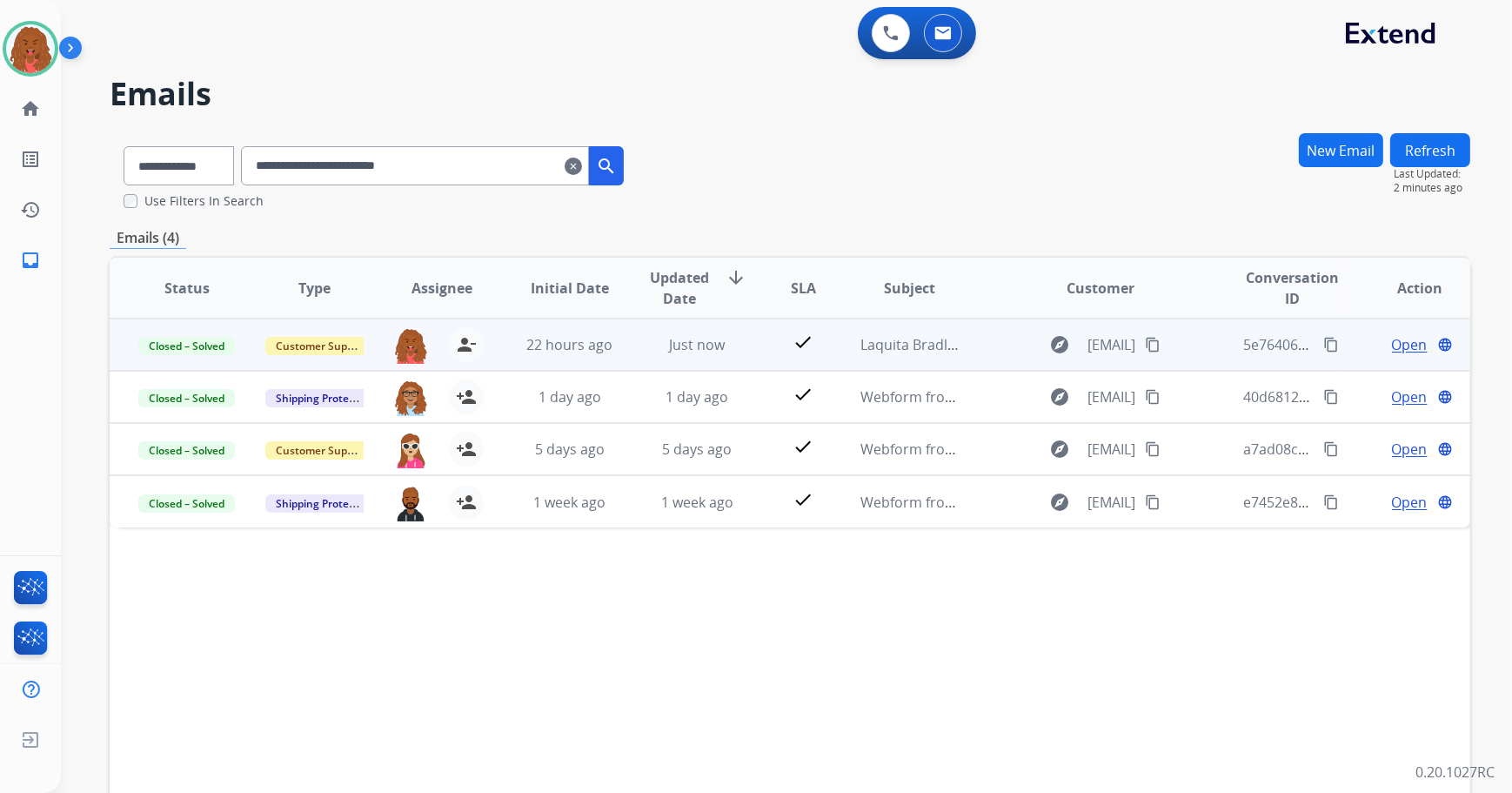 click on "Open" at bounding box center [1409, 345] 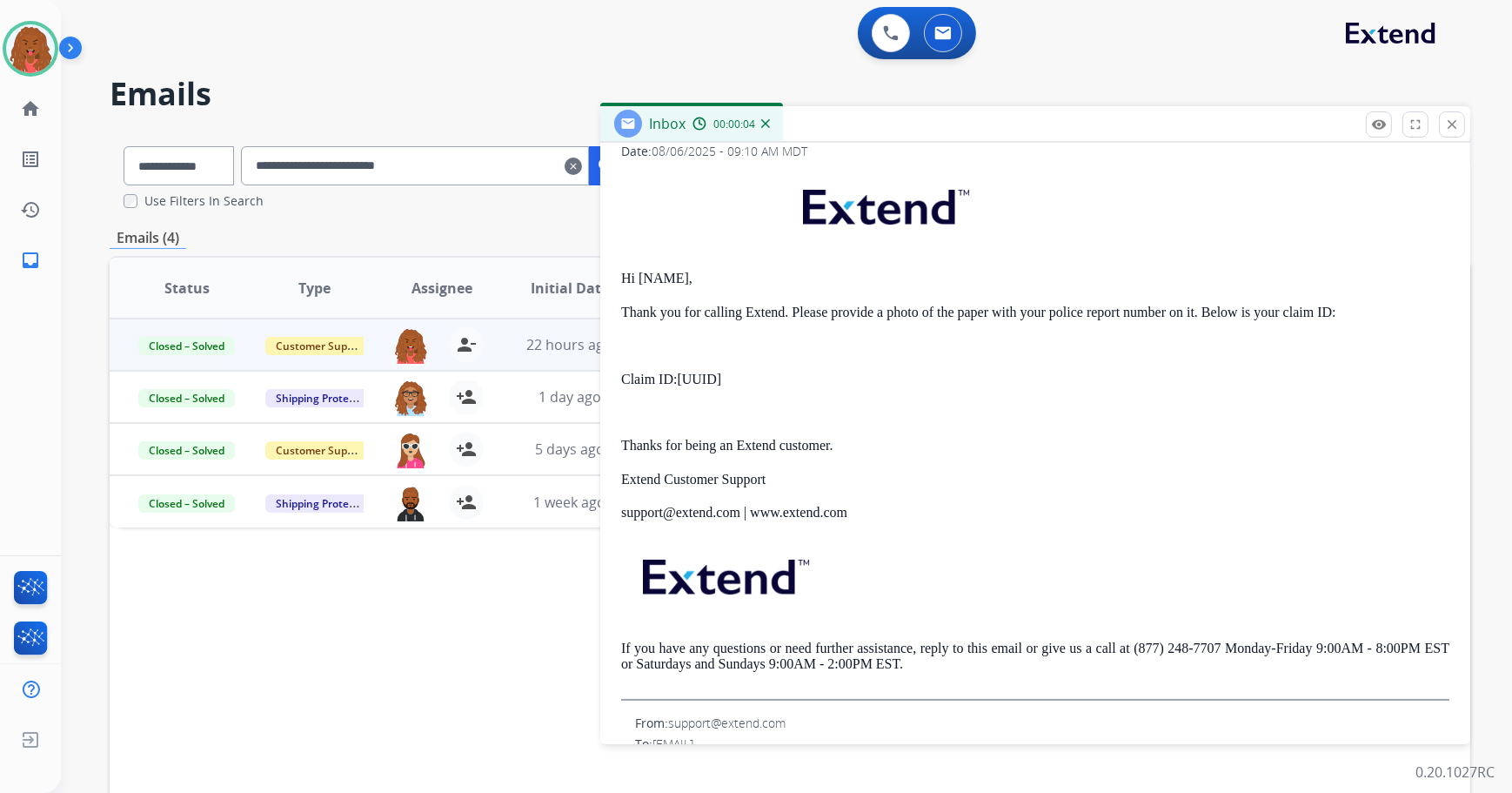 scroll, scrollTop: 237, scrollLeft: 0, axis: vertical 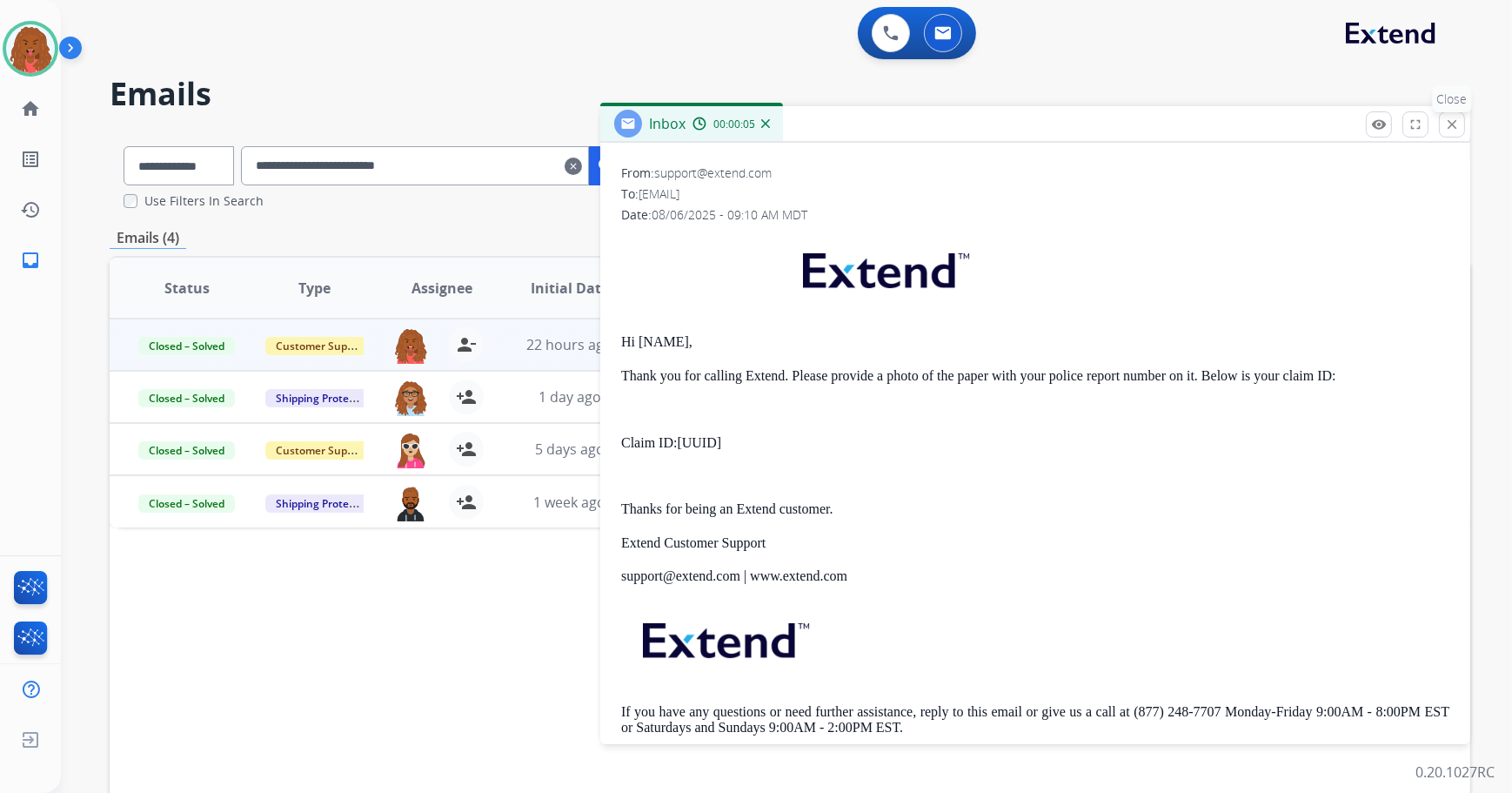 click on "close" at bounding box center (1452, 124) 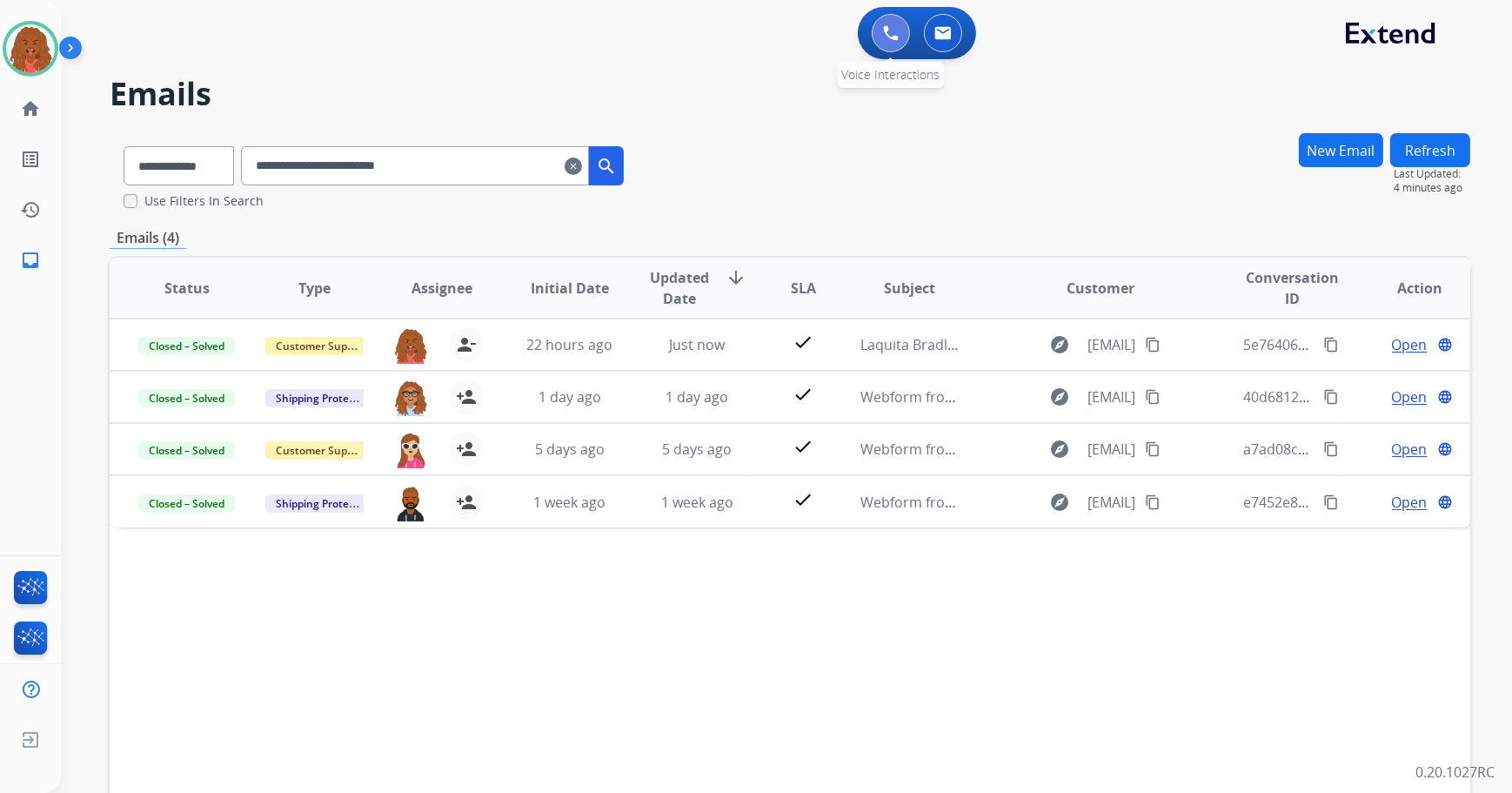 click at bounding box center (891, 33) 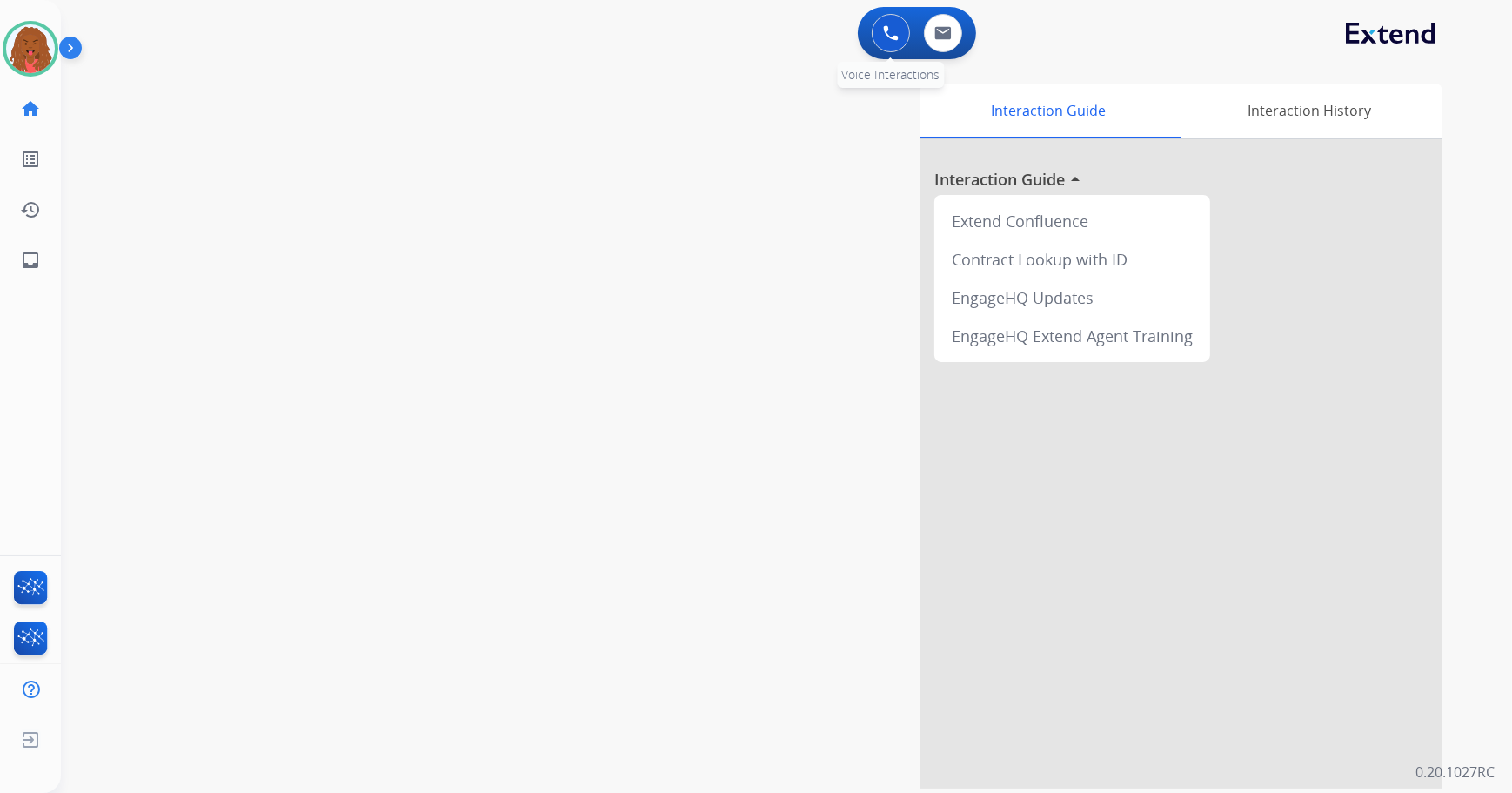 click at bounding box center (891, 33) 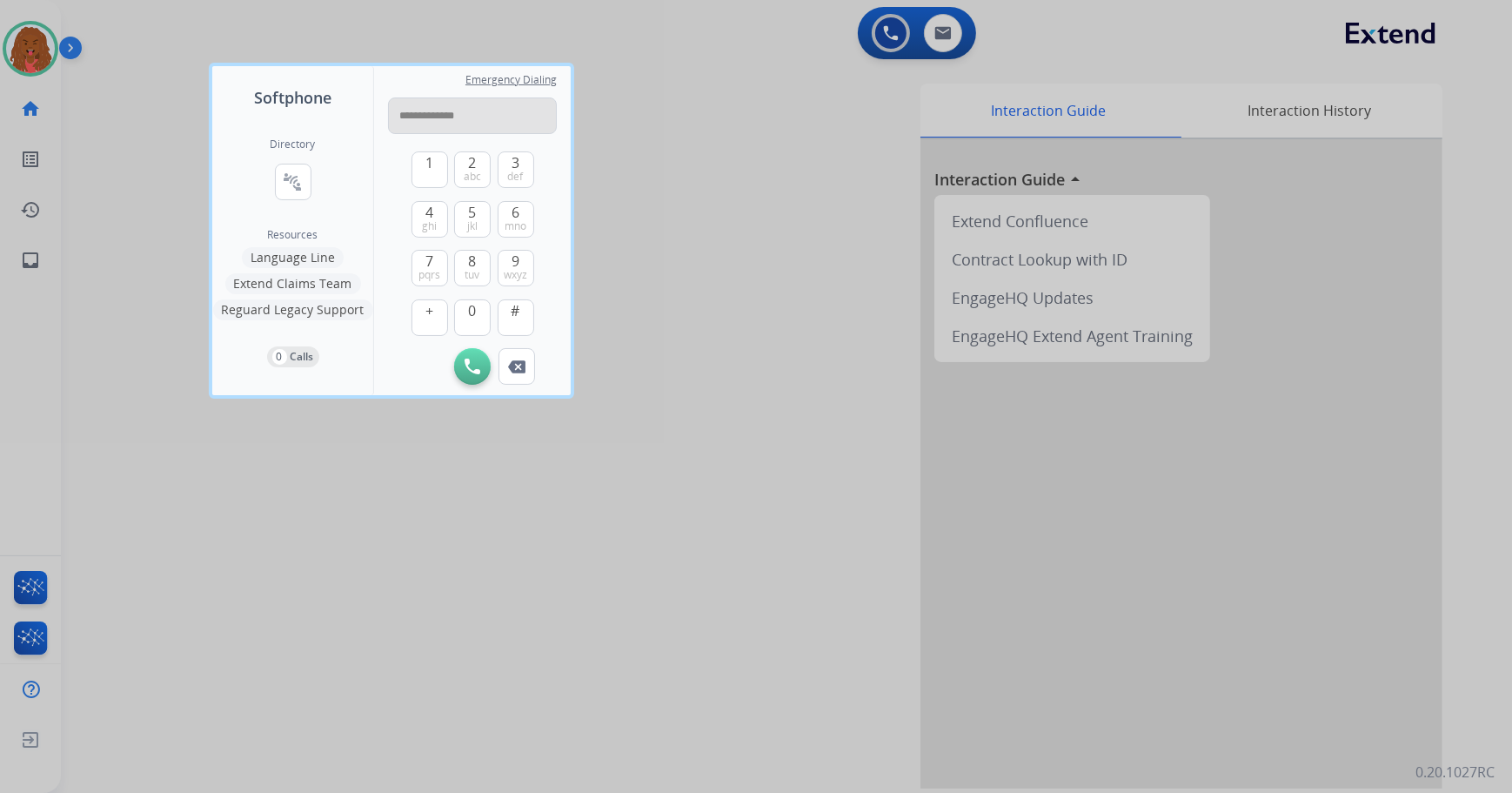 click on "**********" at bounding box center [472, 116] 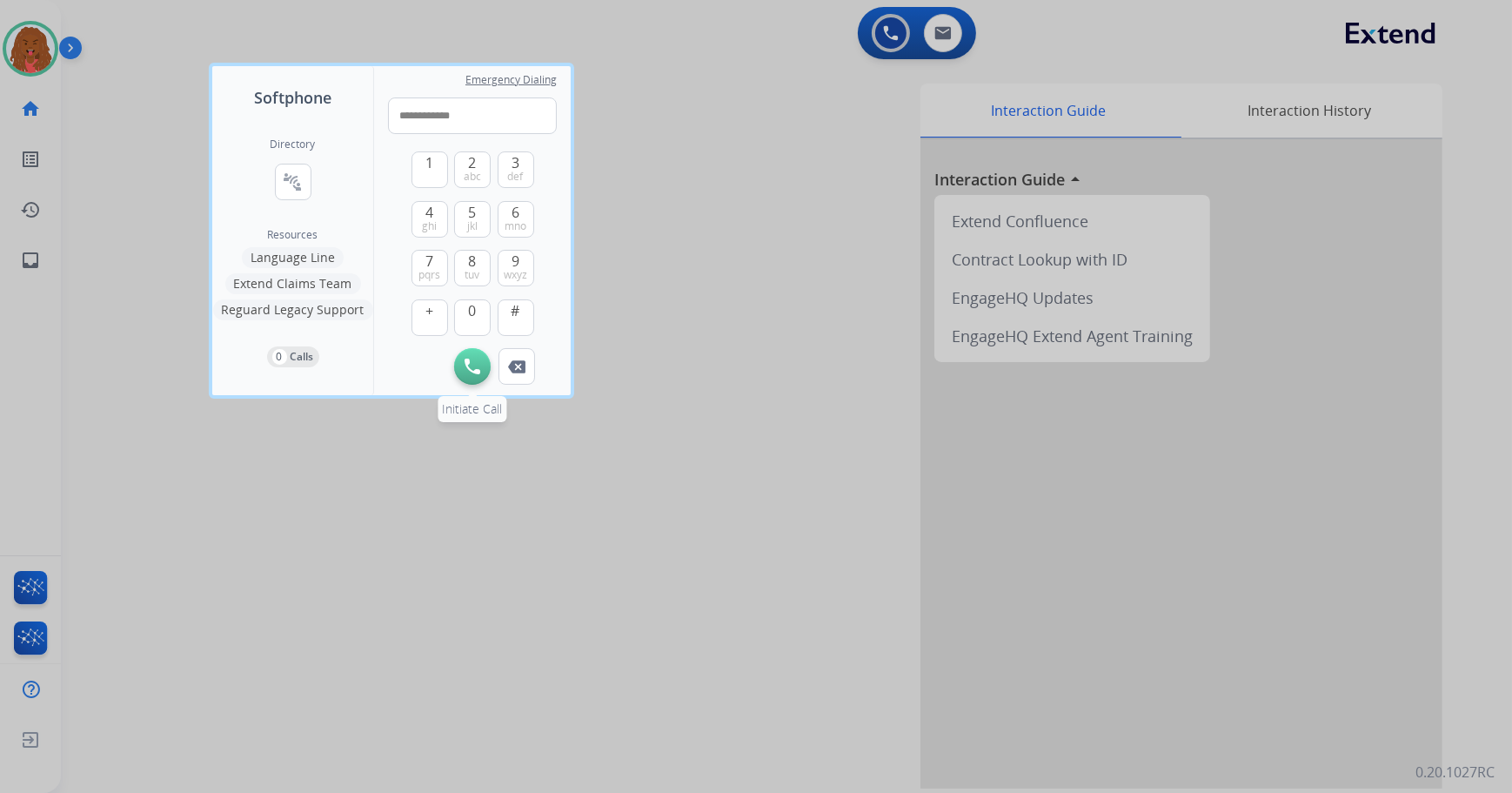 type on "**********" 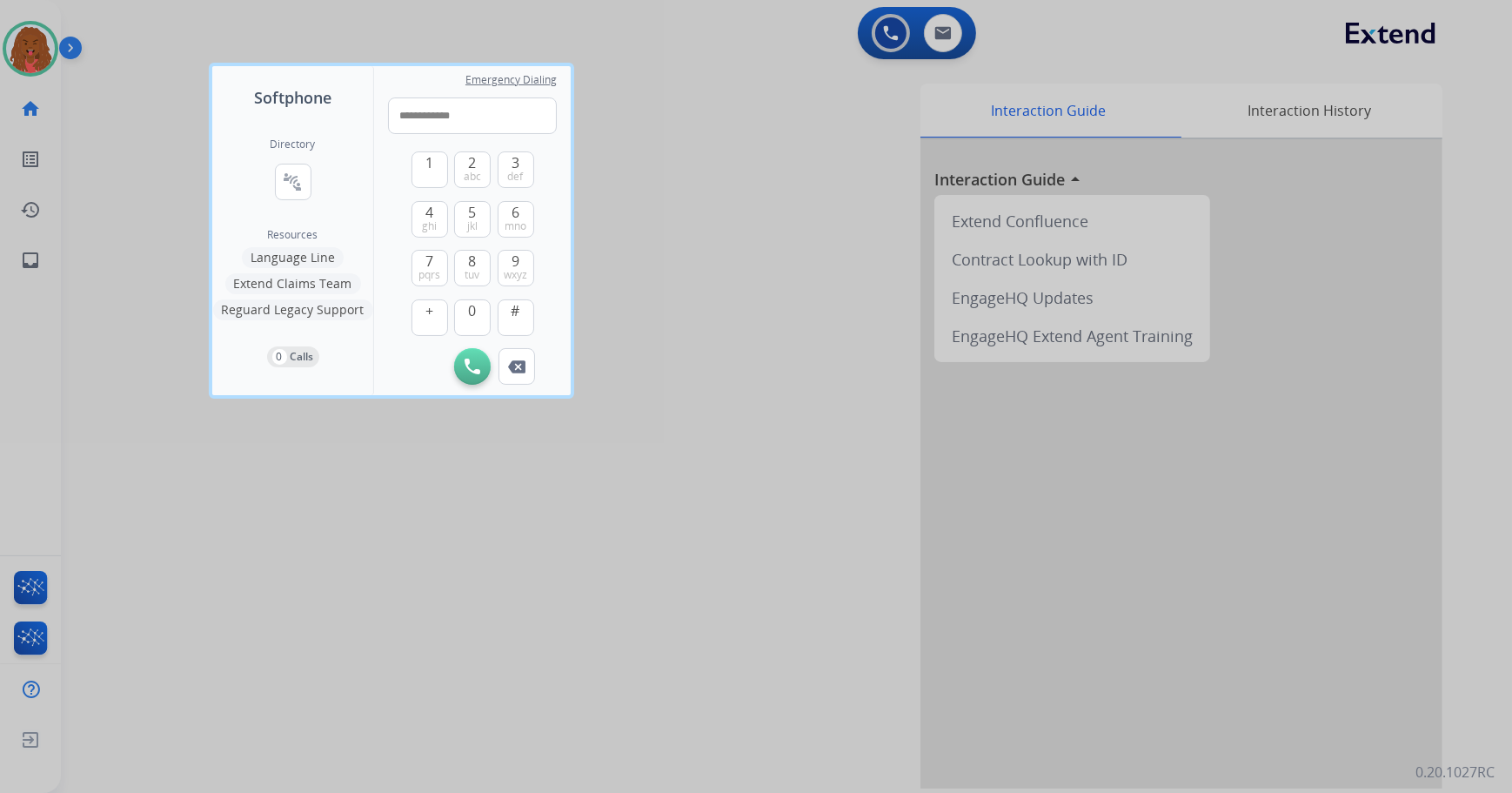 click on "Initiate Call" at bounding box center (472, 366) 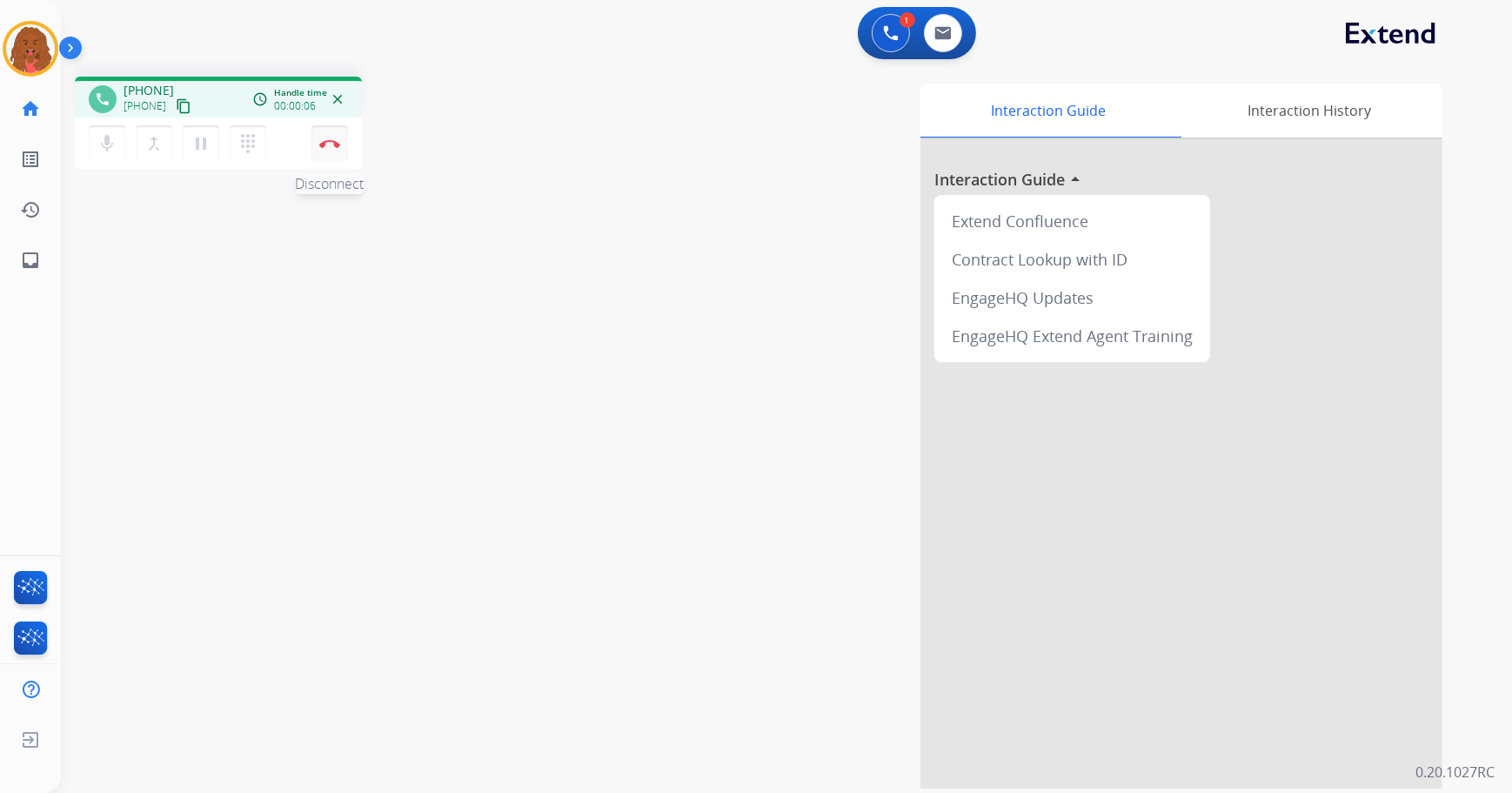 click at bounding box center (330, 144) 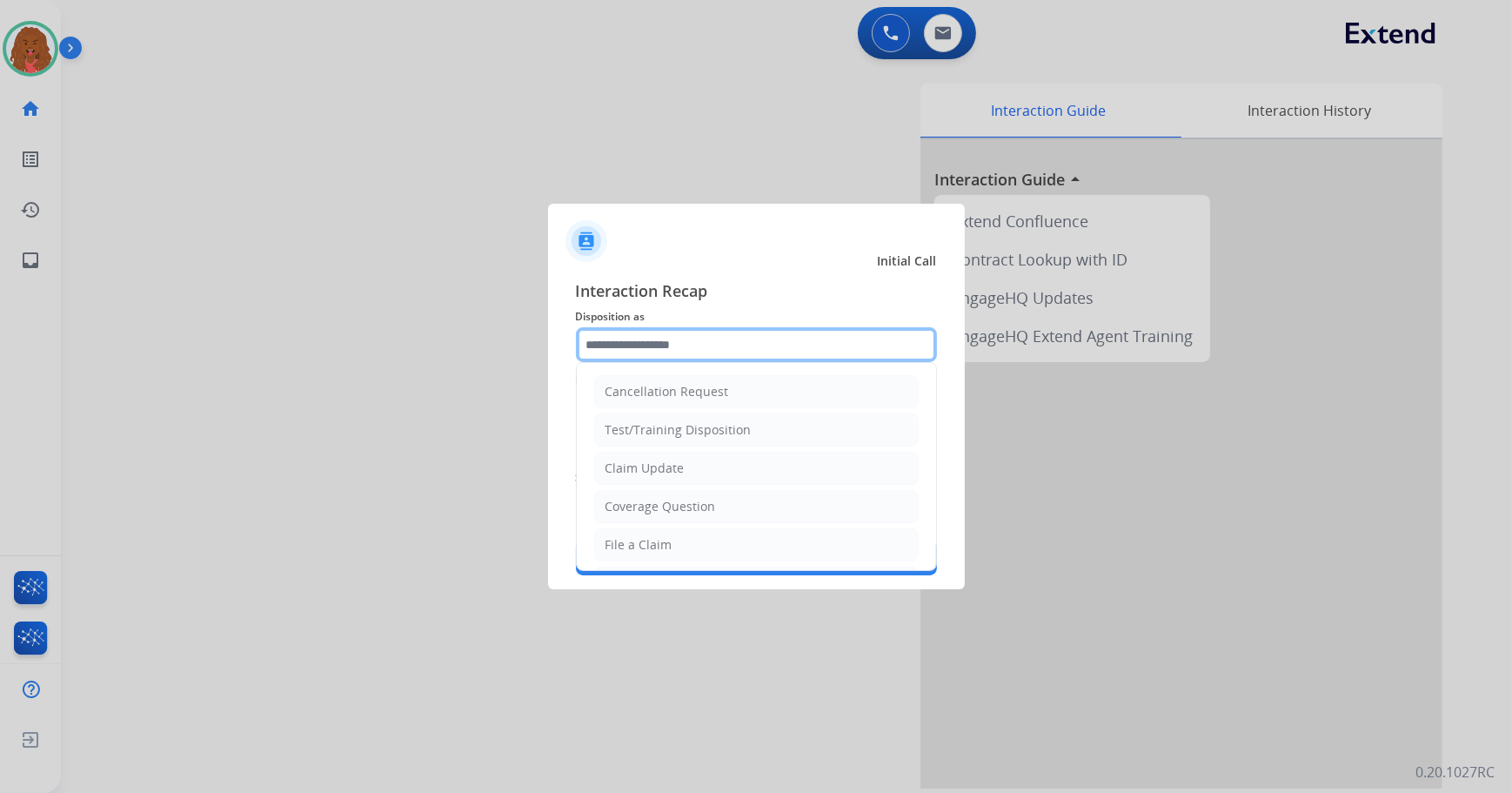click 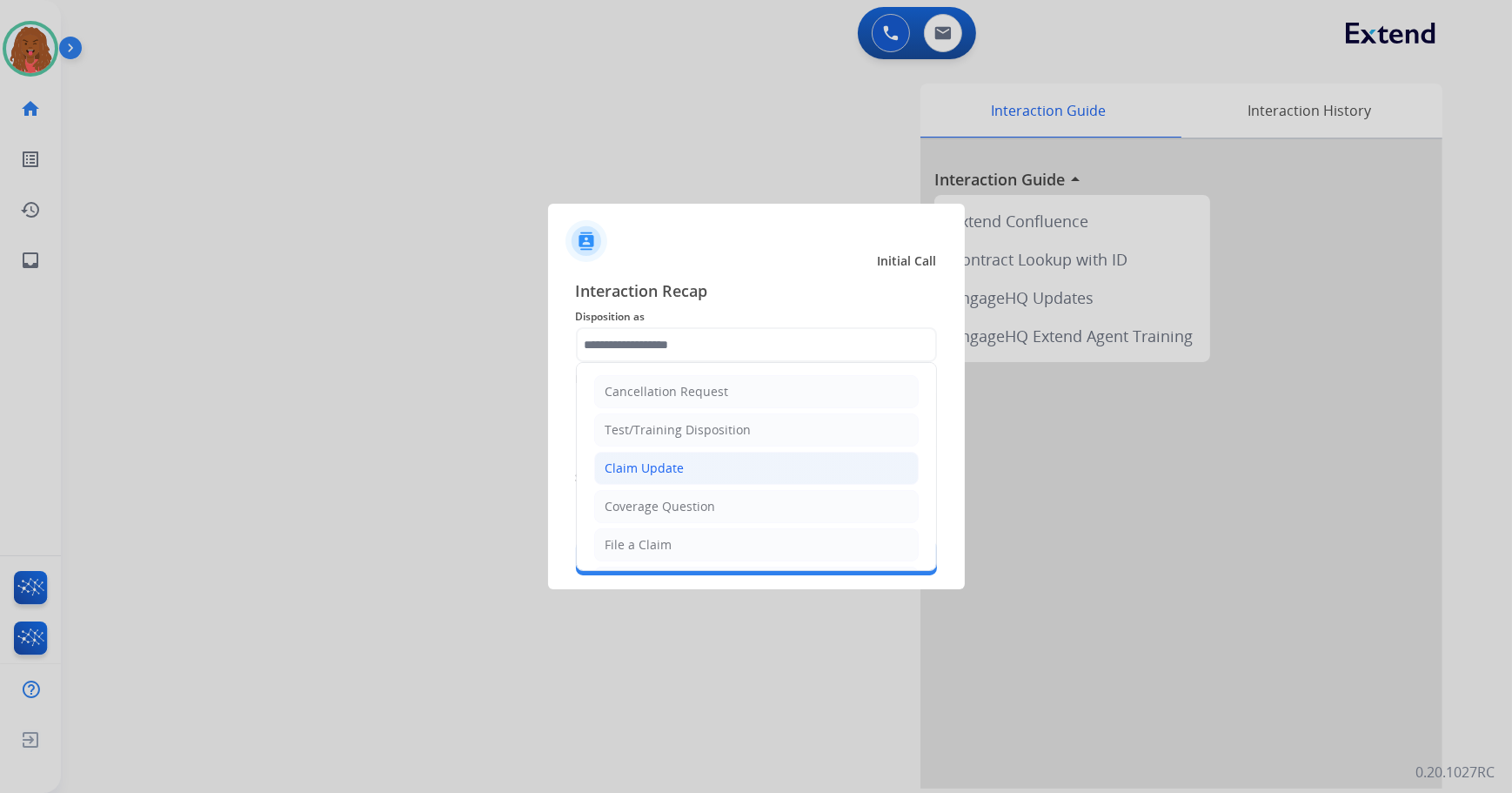 click on "Claim Update" 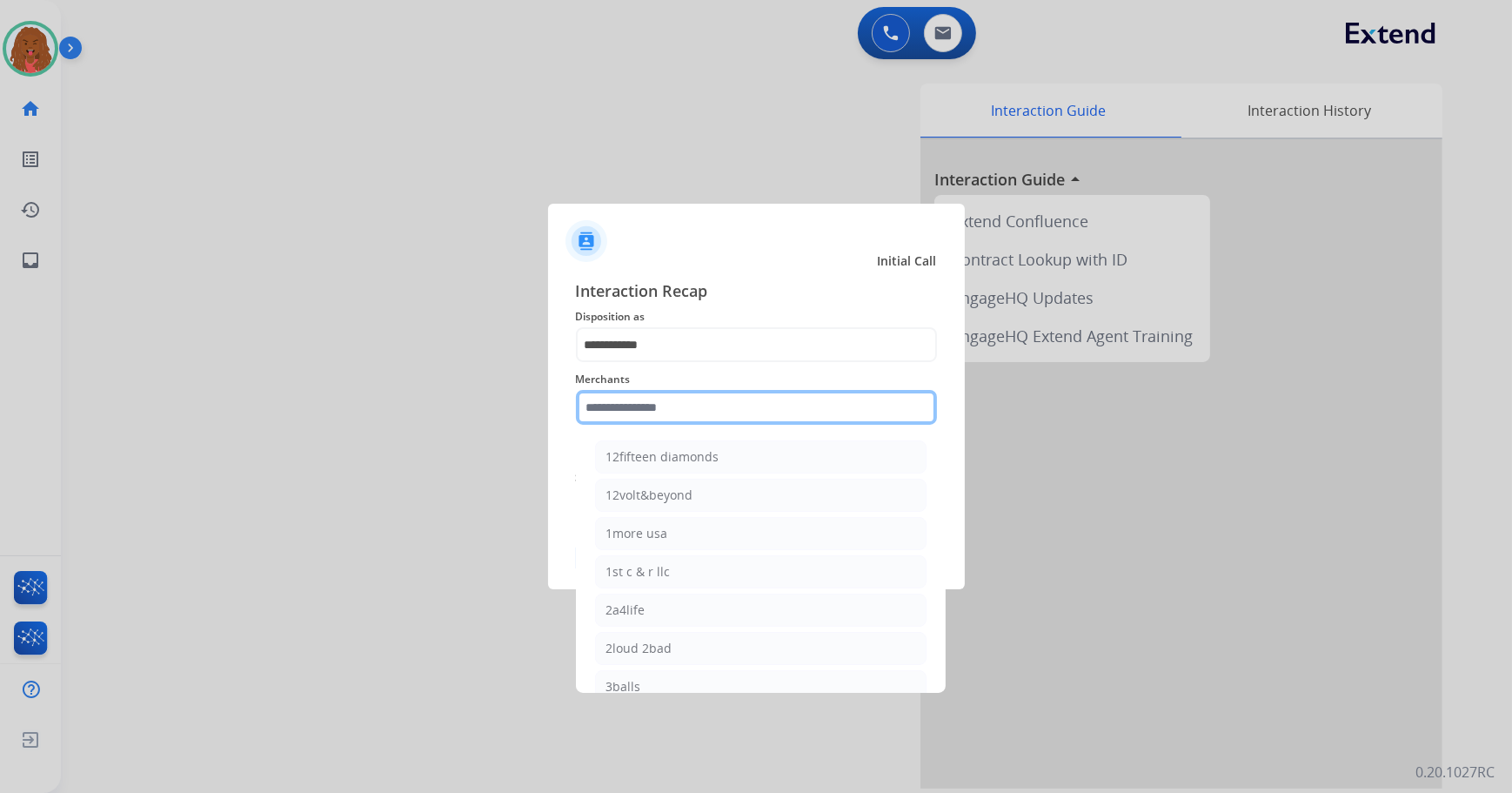 click 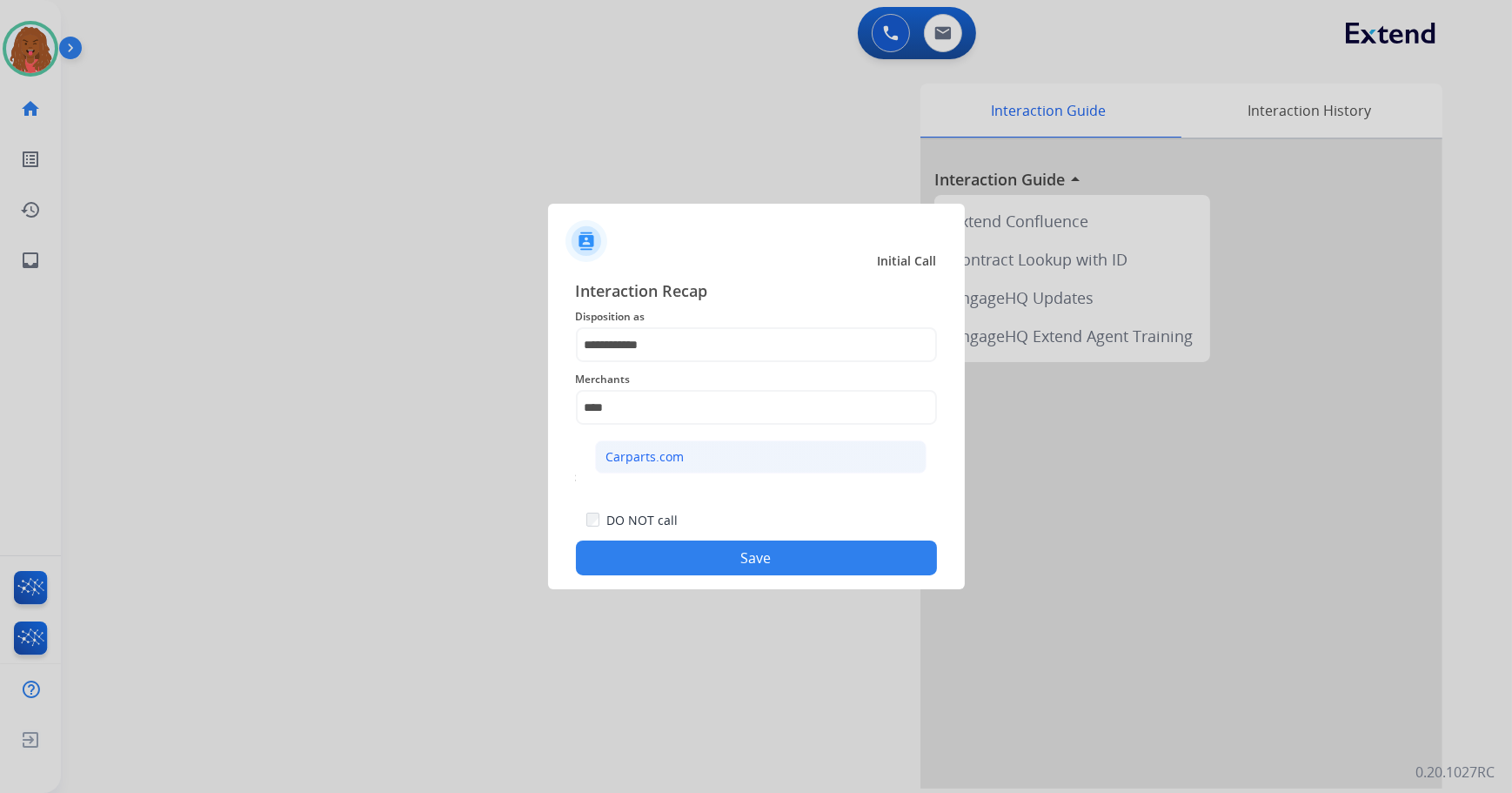 click on "Carparts.com" 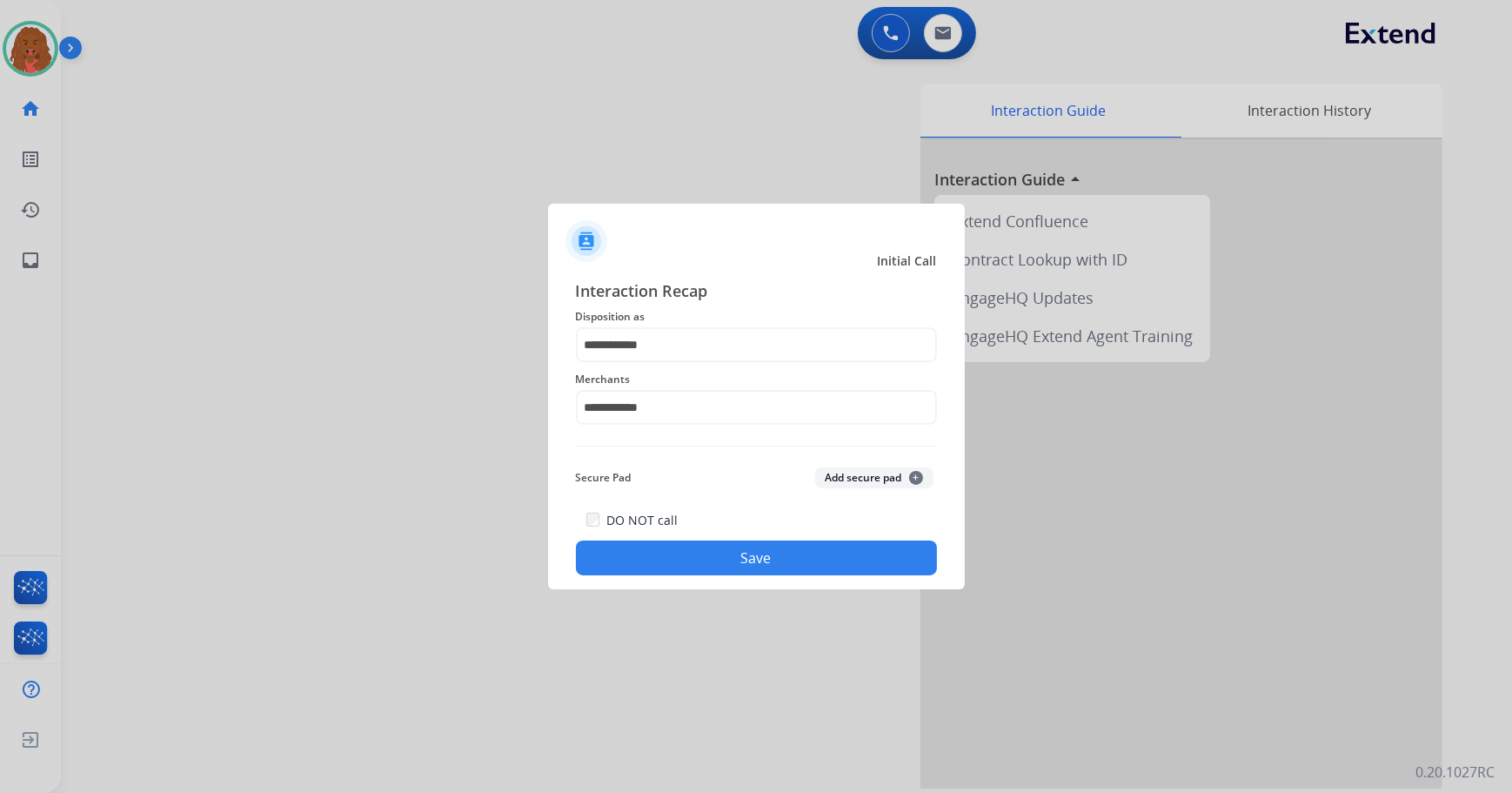 click on "Save" 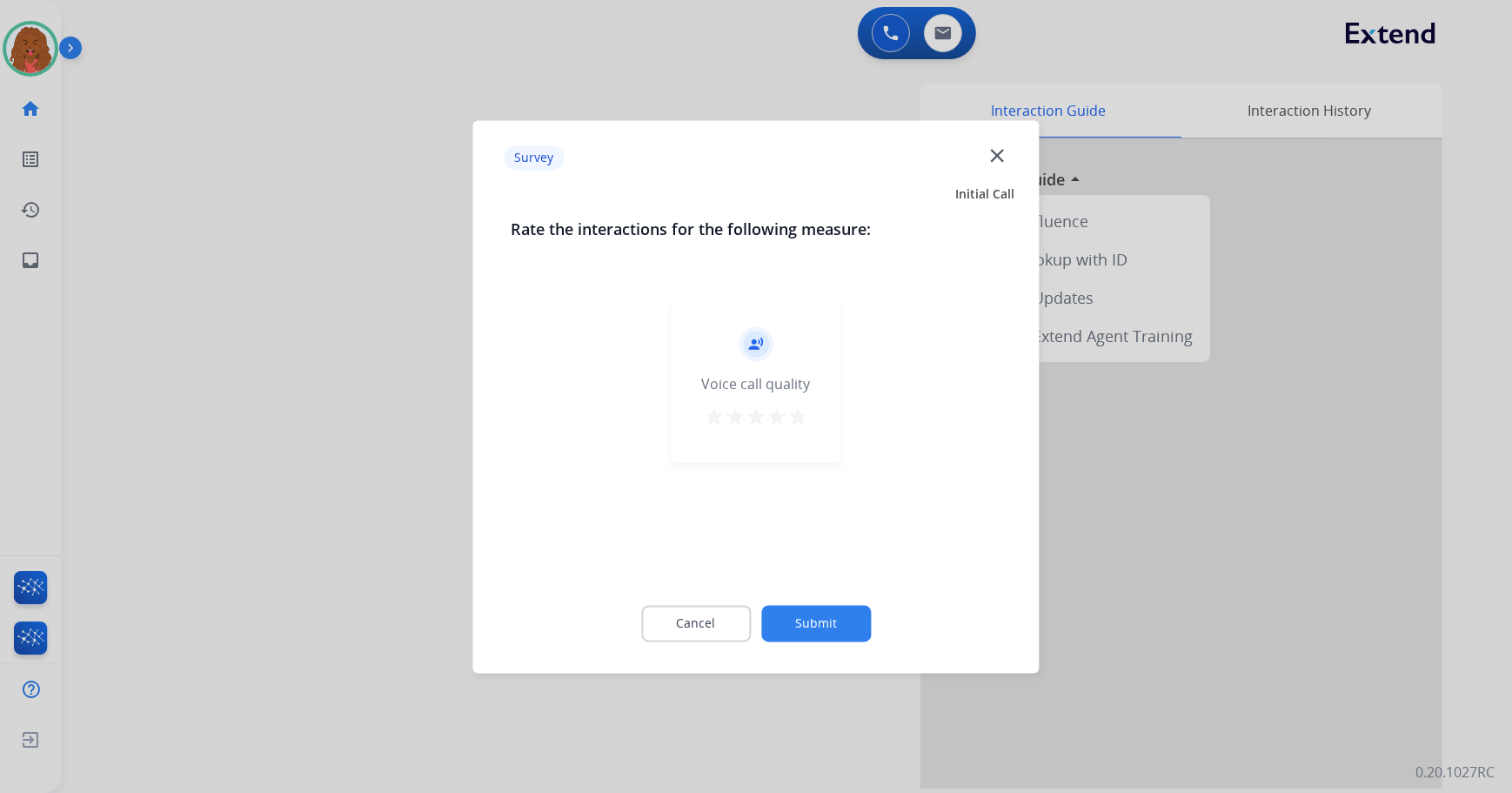click on "Submit" 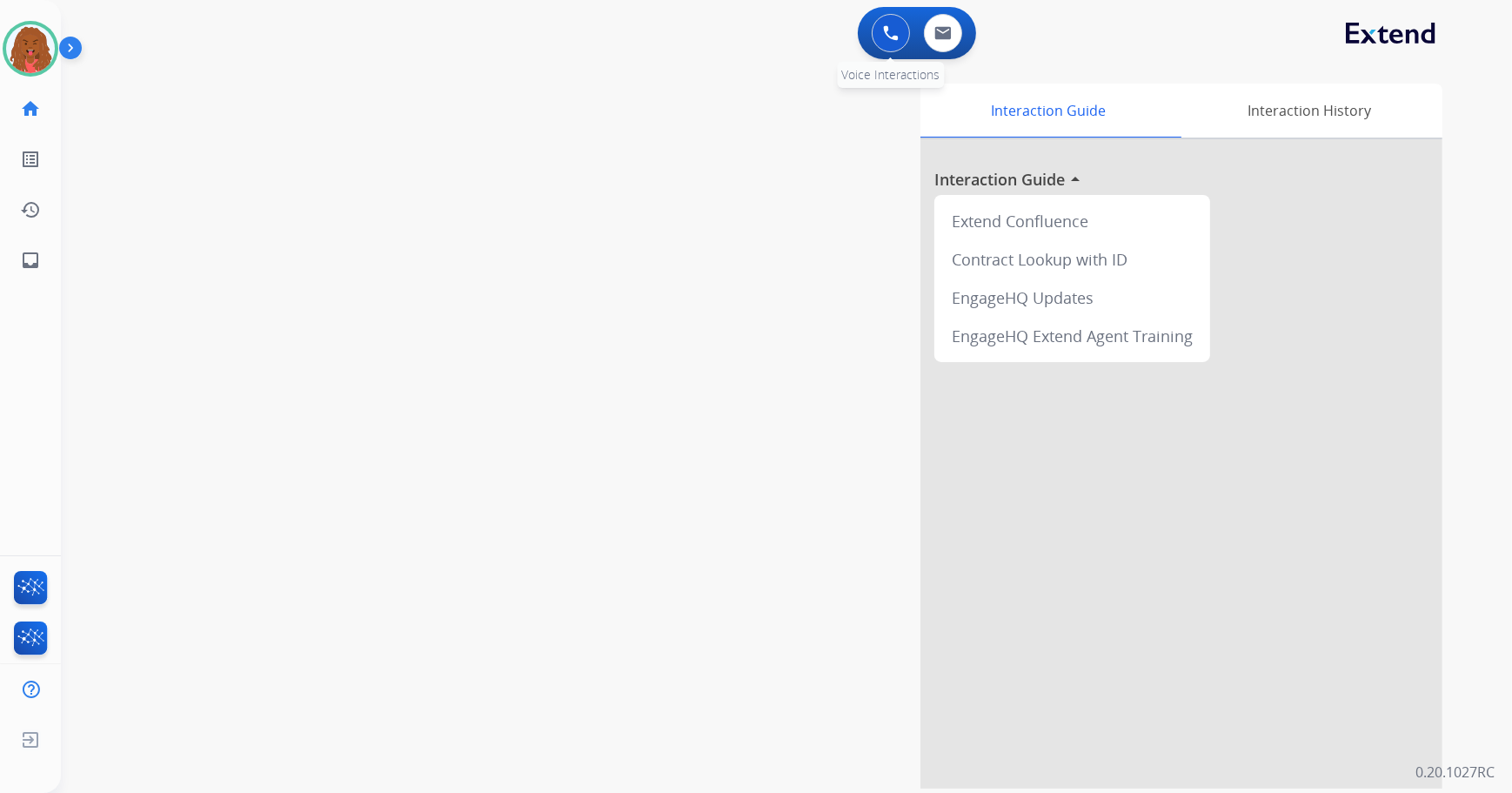click at bounding box center (891, 33) 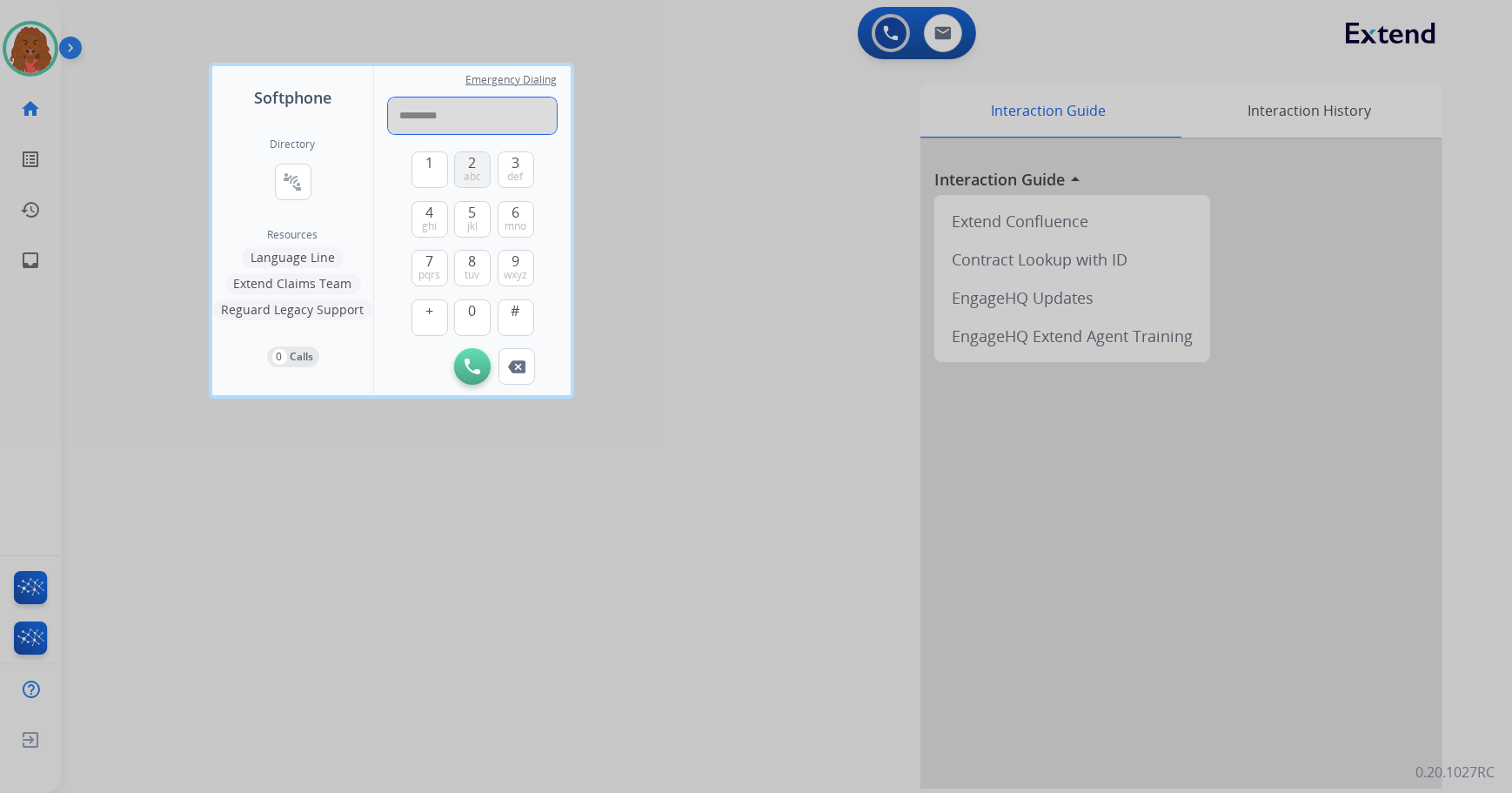 type on "**********" 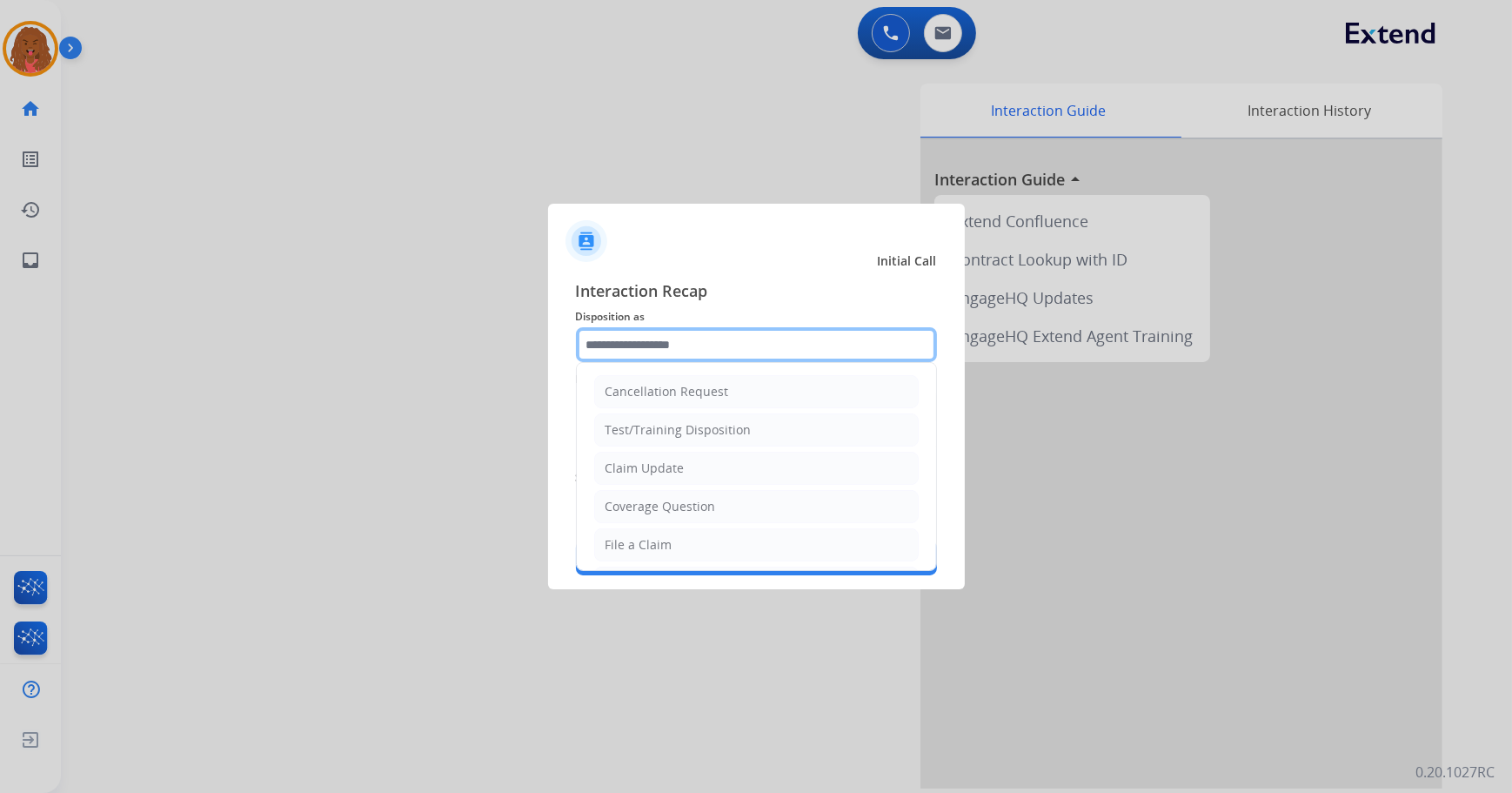 drag, startPoint x: 679, startPoint y: 348, endPoint x: 687, endPoint y: 339, distance: 12.04159 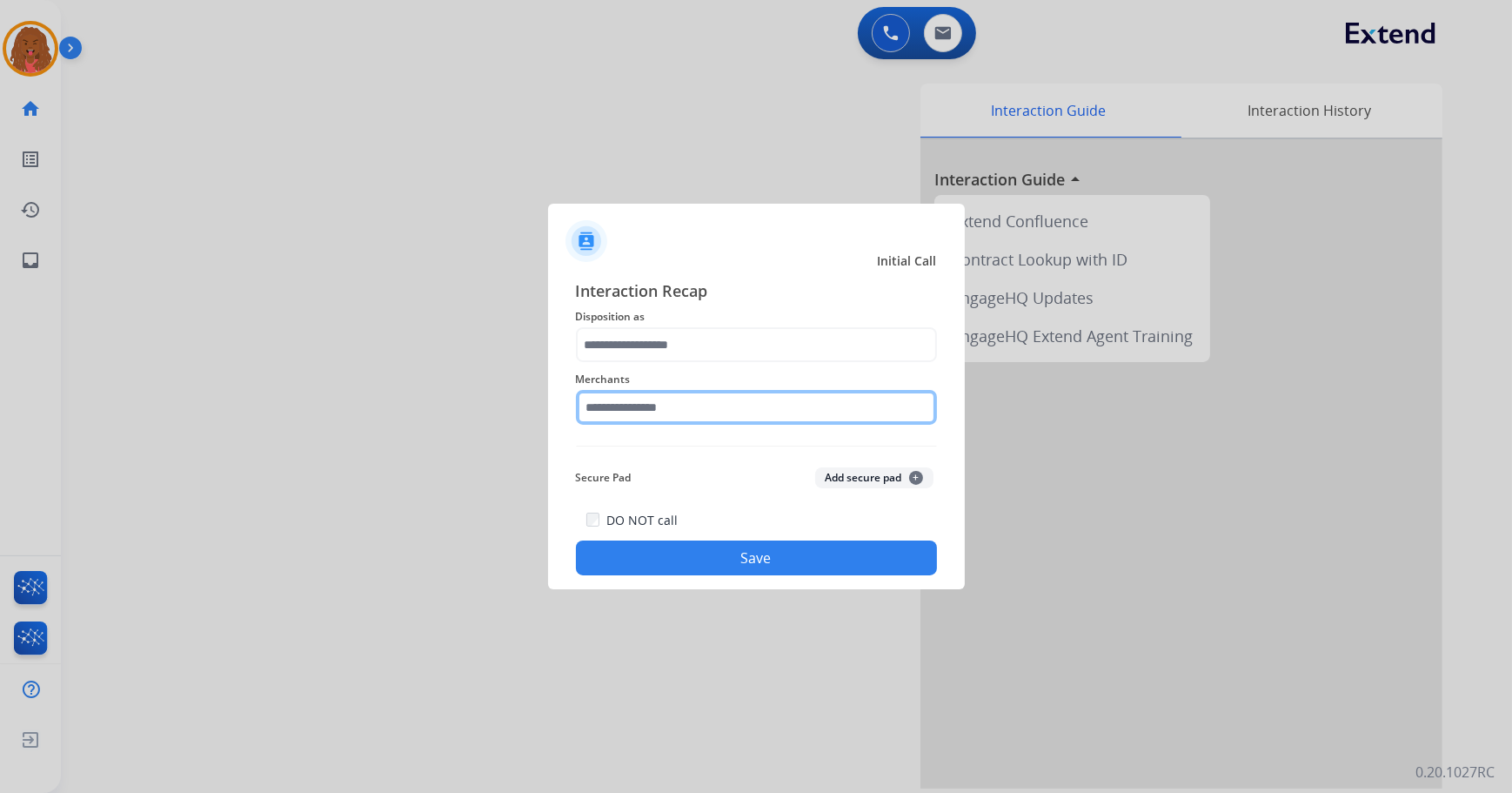 click 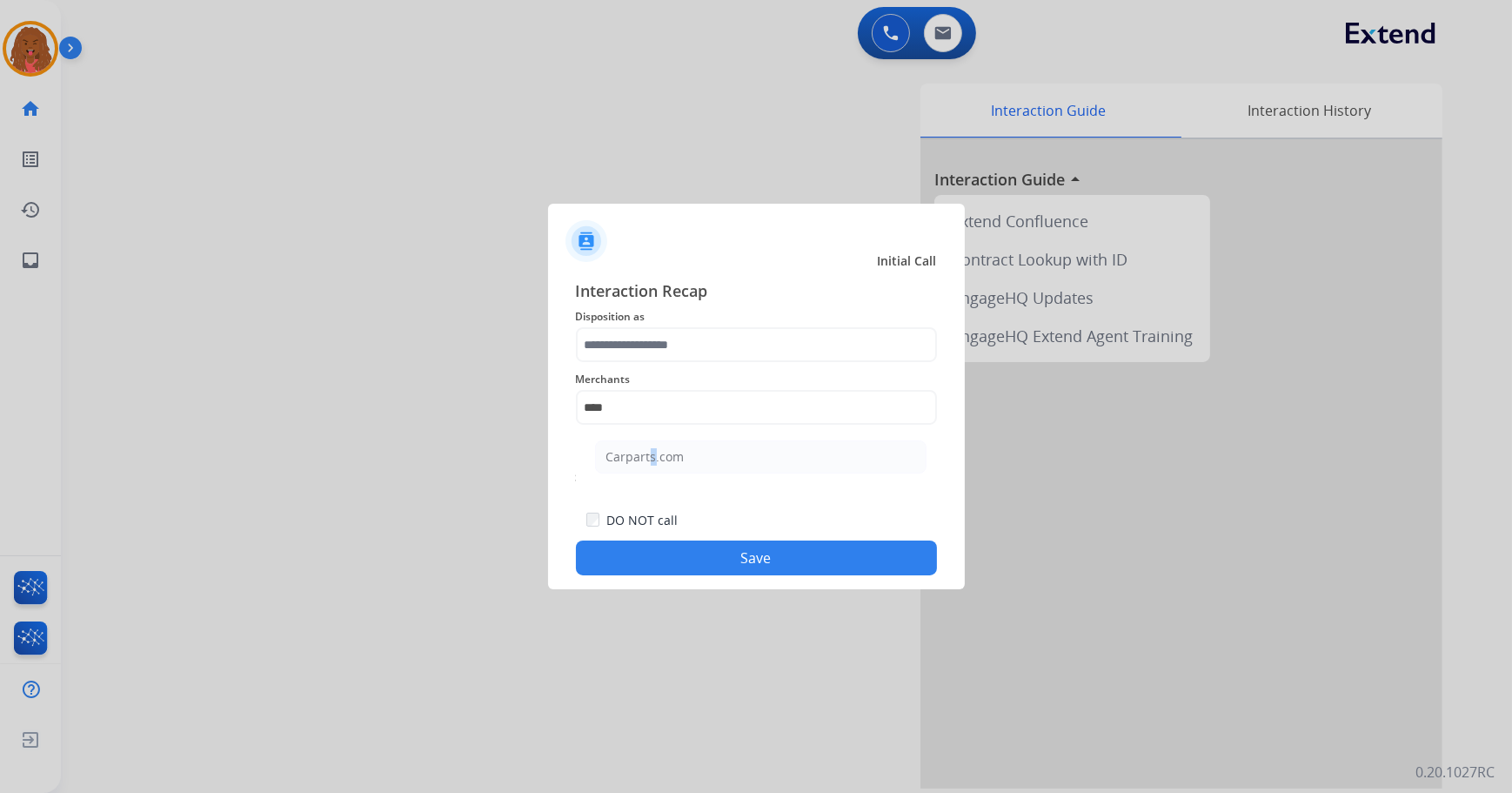 click on "Carparts.com" 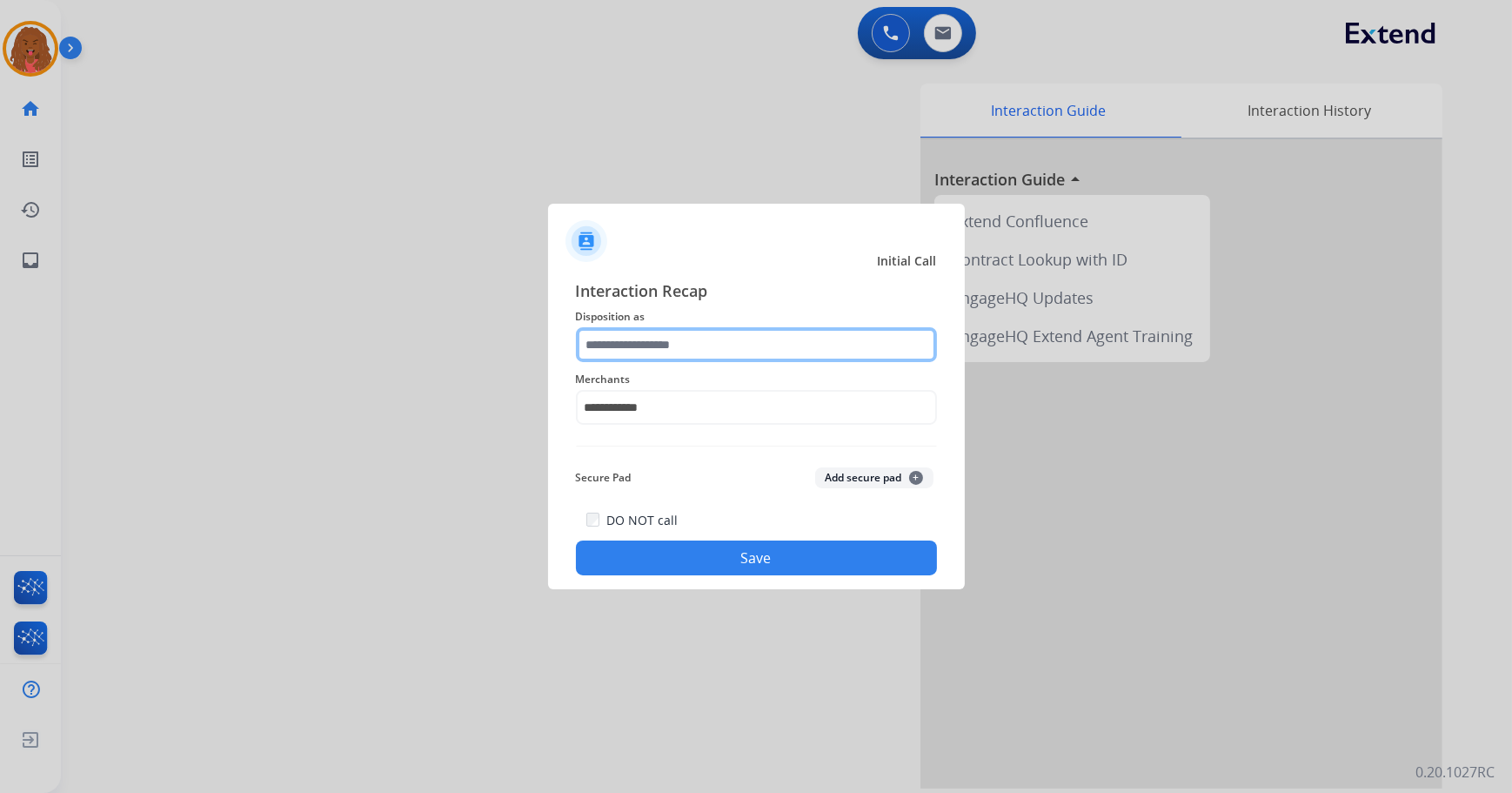 click 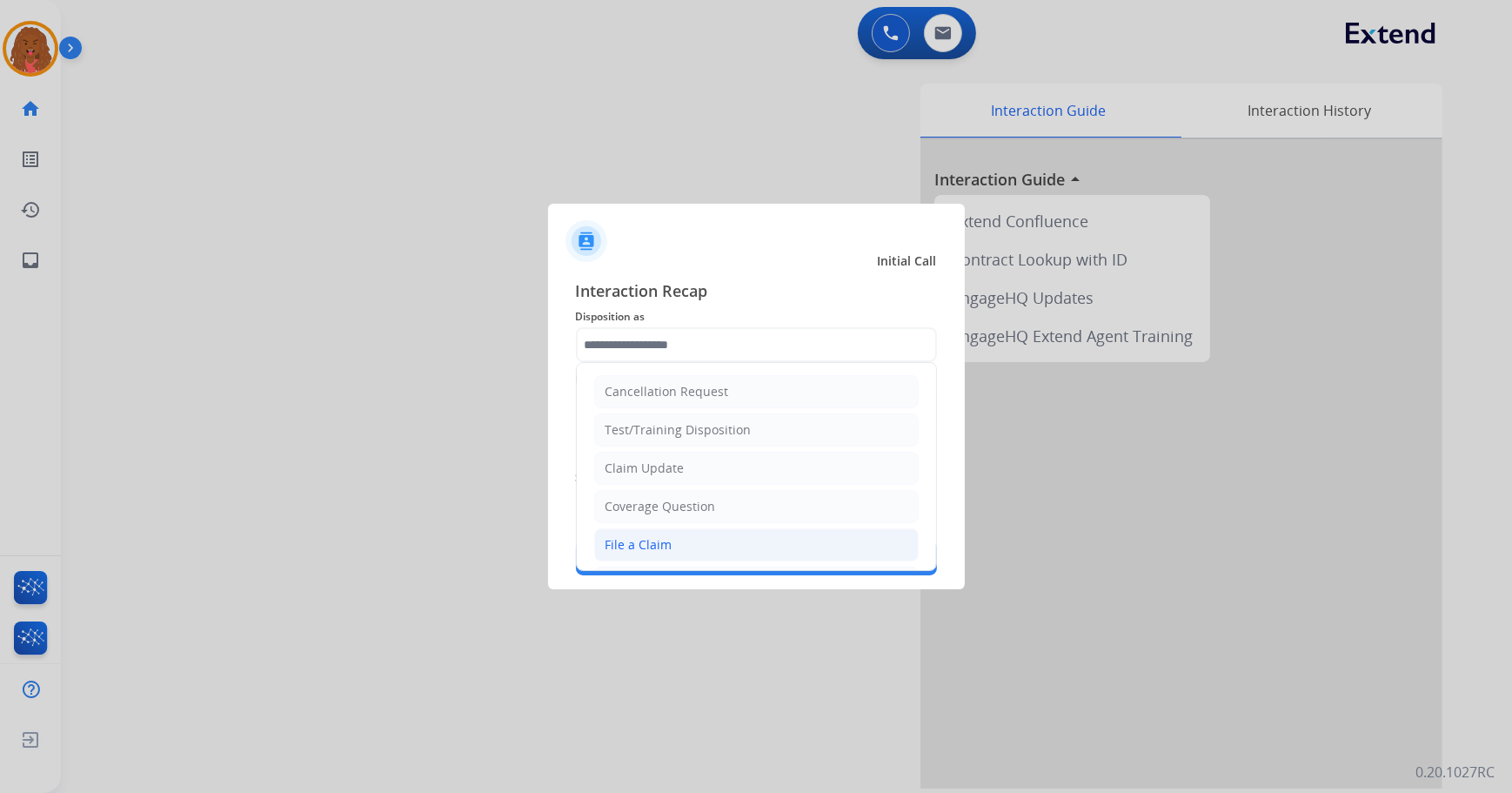 click on "File a Claim" 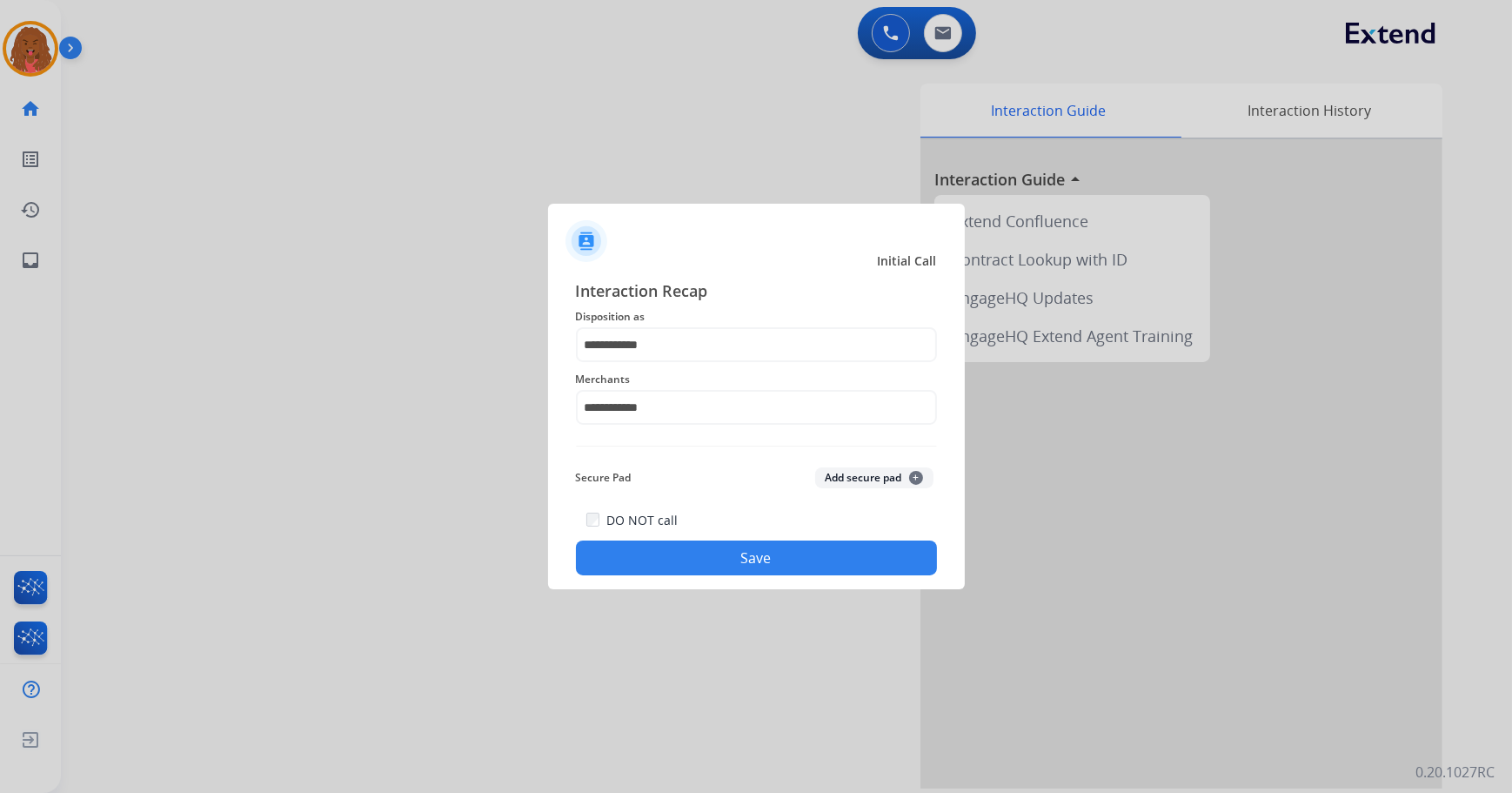 click on "Save" 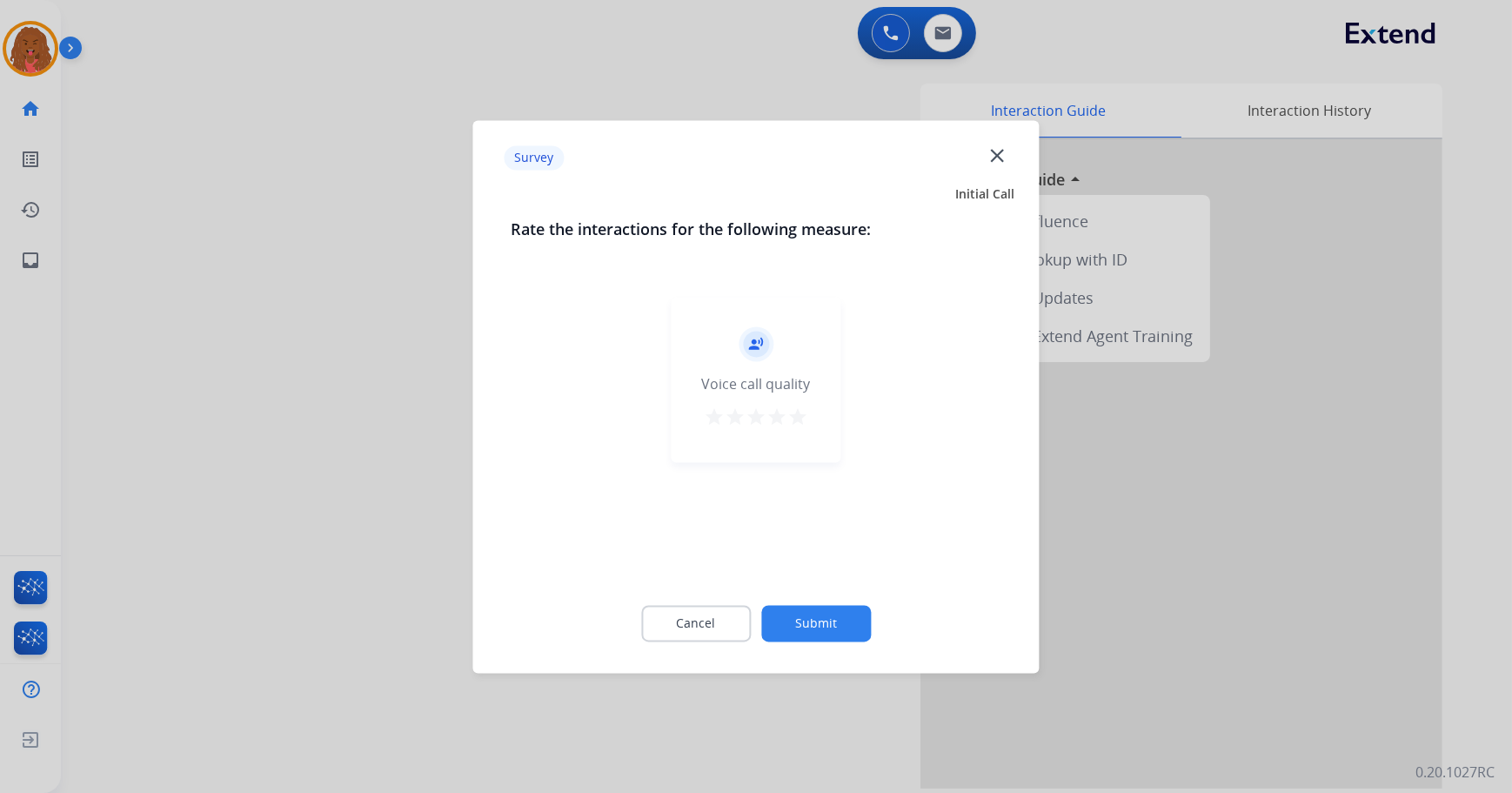 click on "Submit" 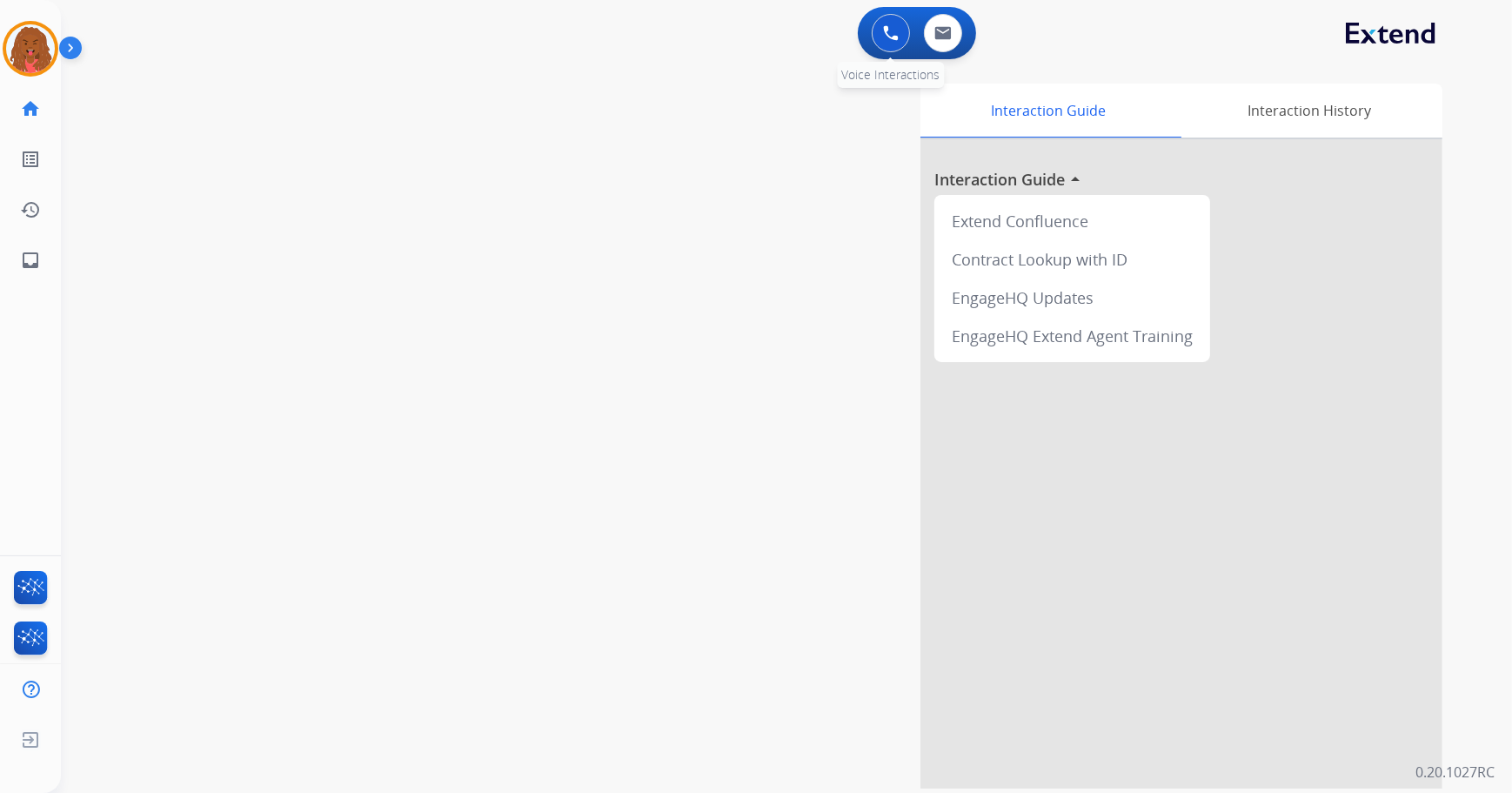 click at bounding box center (891, 33) 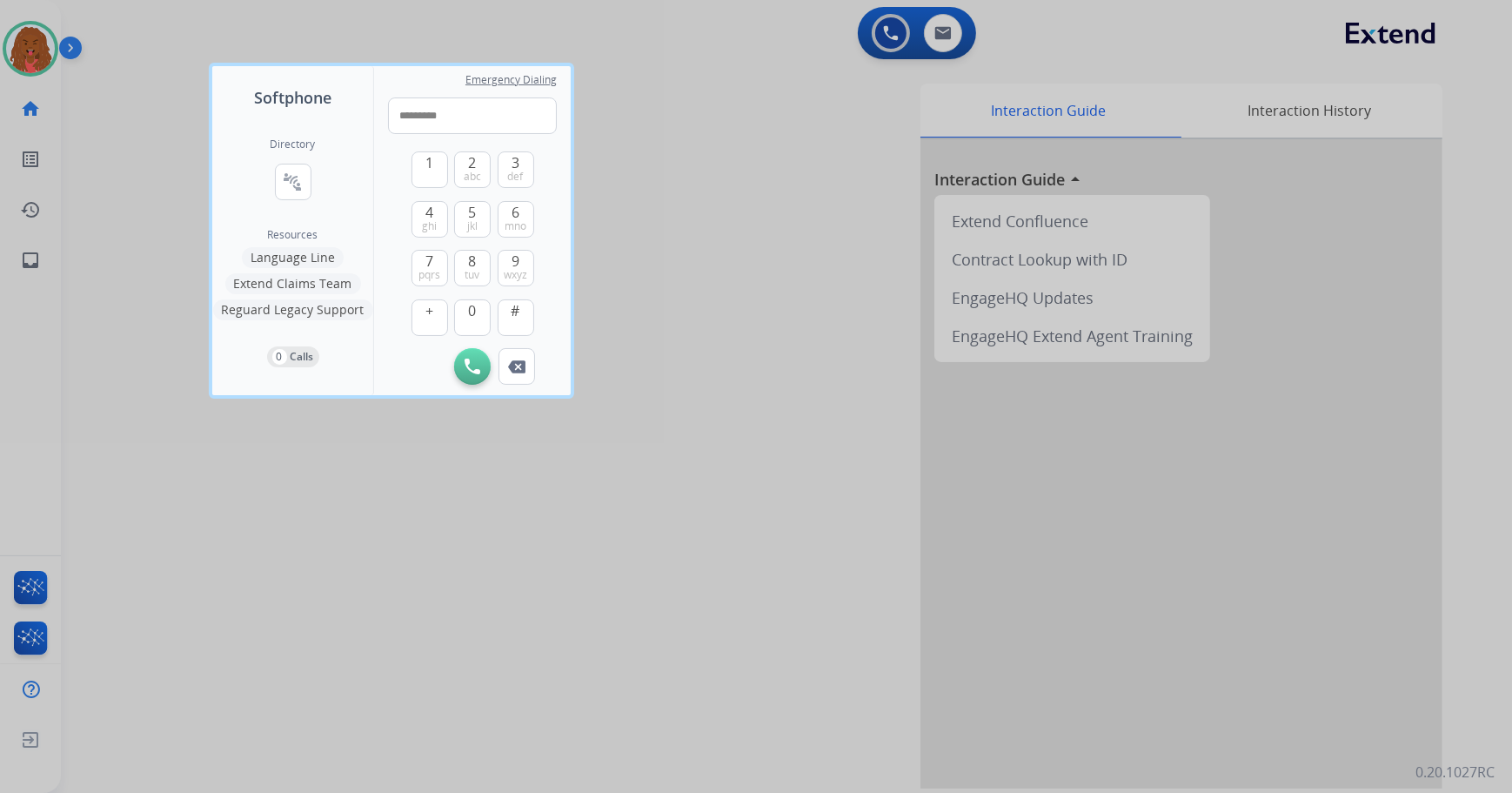 type on "**********" 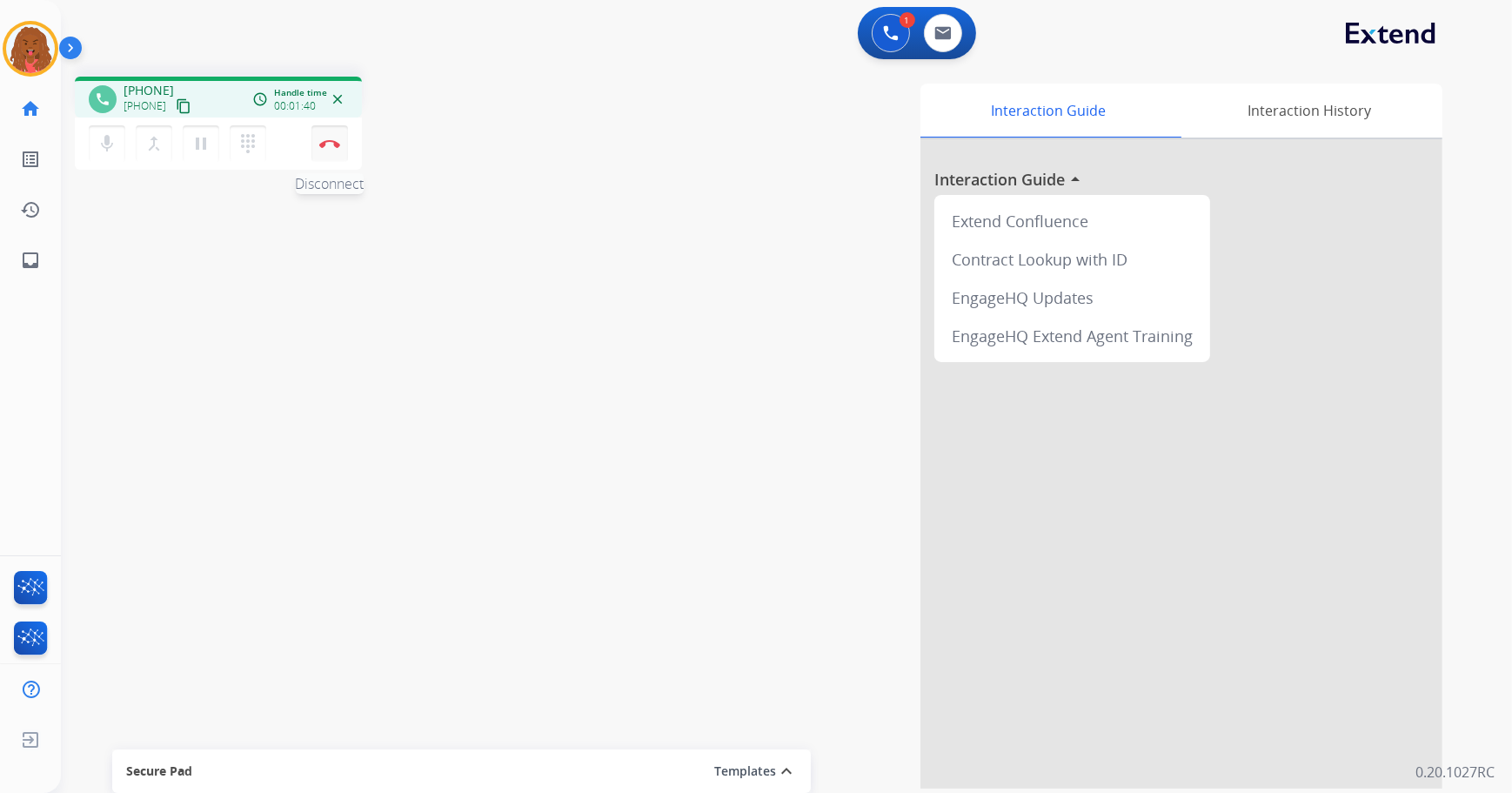 click on "Disconnect" at bounding box center [330, 144] 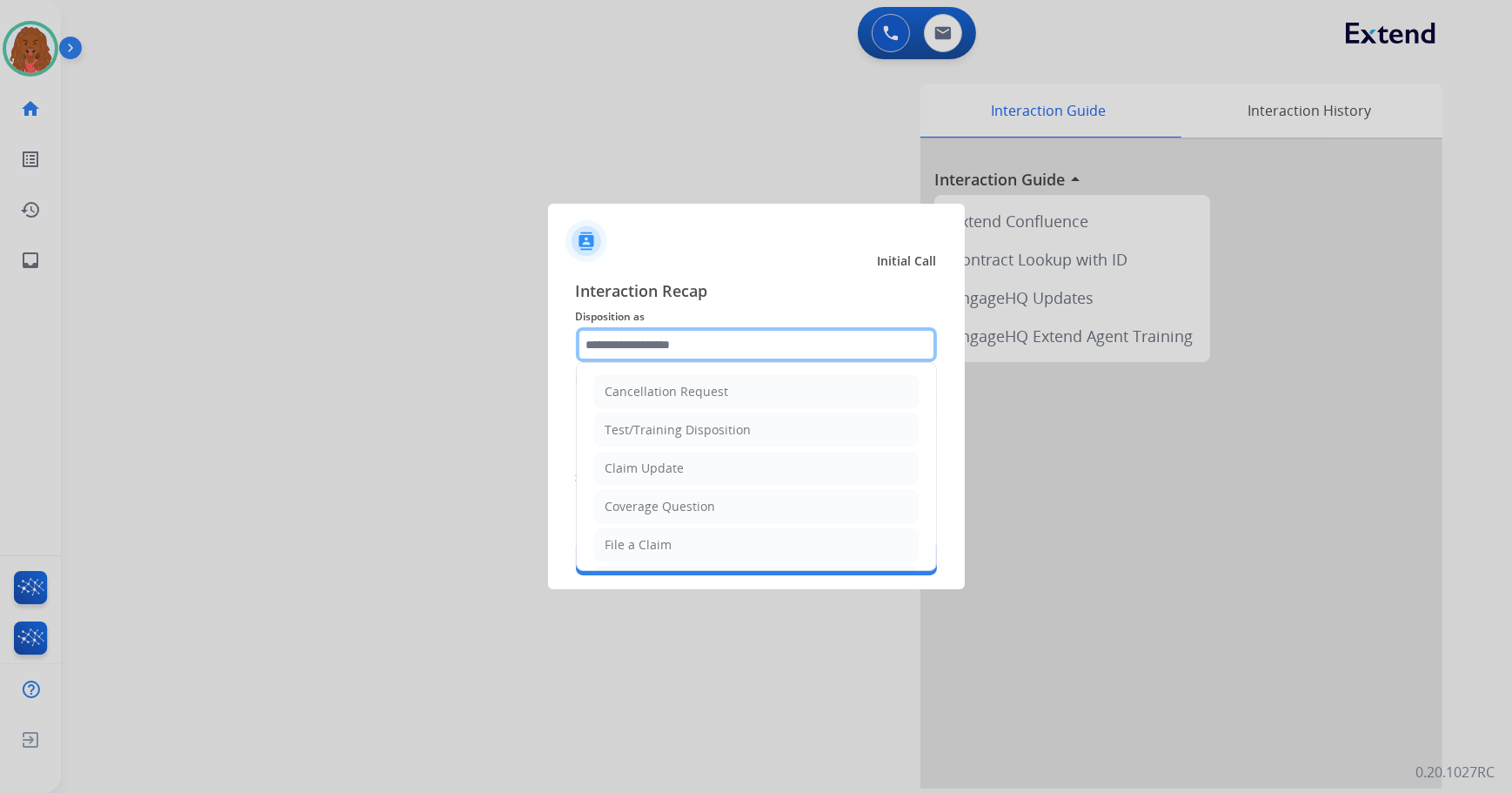 drag, startPoint x: 686, startPoint y: 327, endPoint x: 683, endPoint y: 339, distance: 12.36932 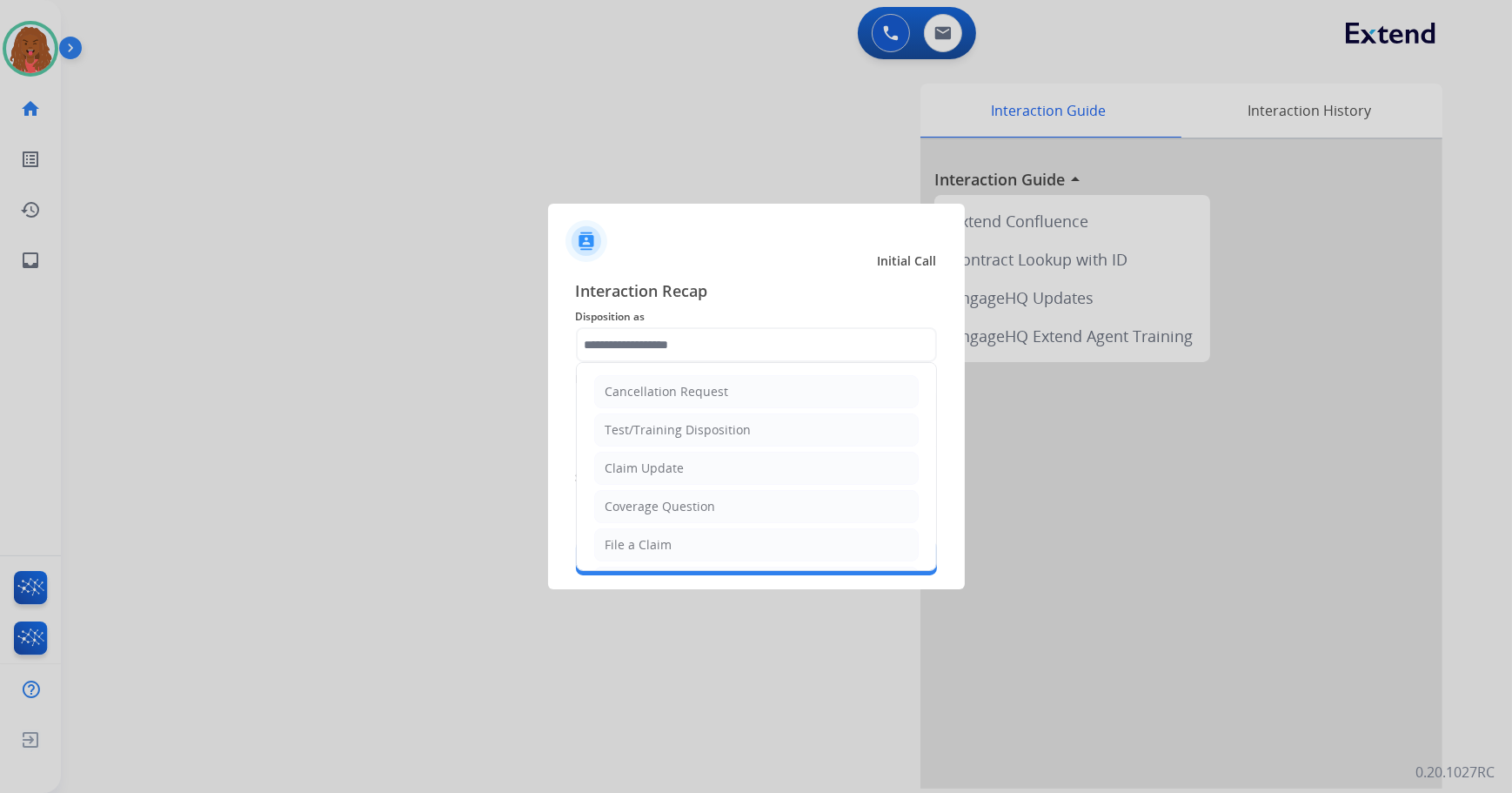 click on "Claim Update" 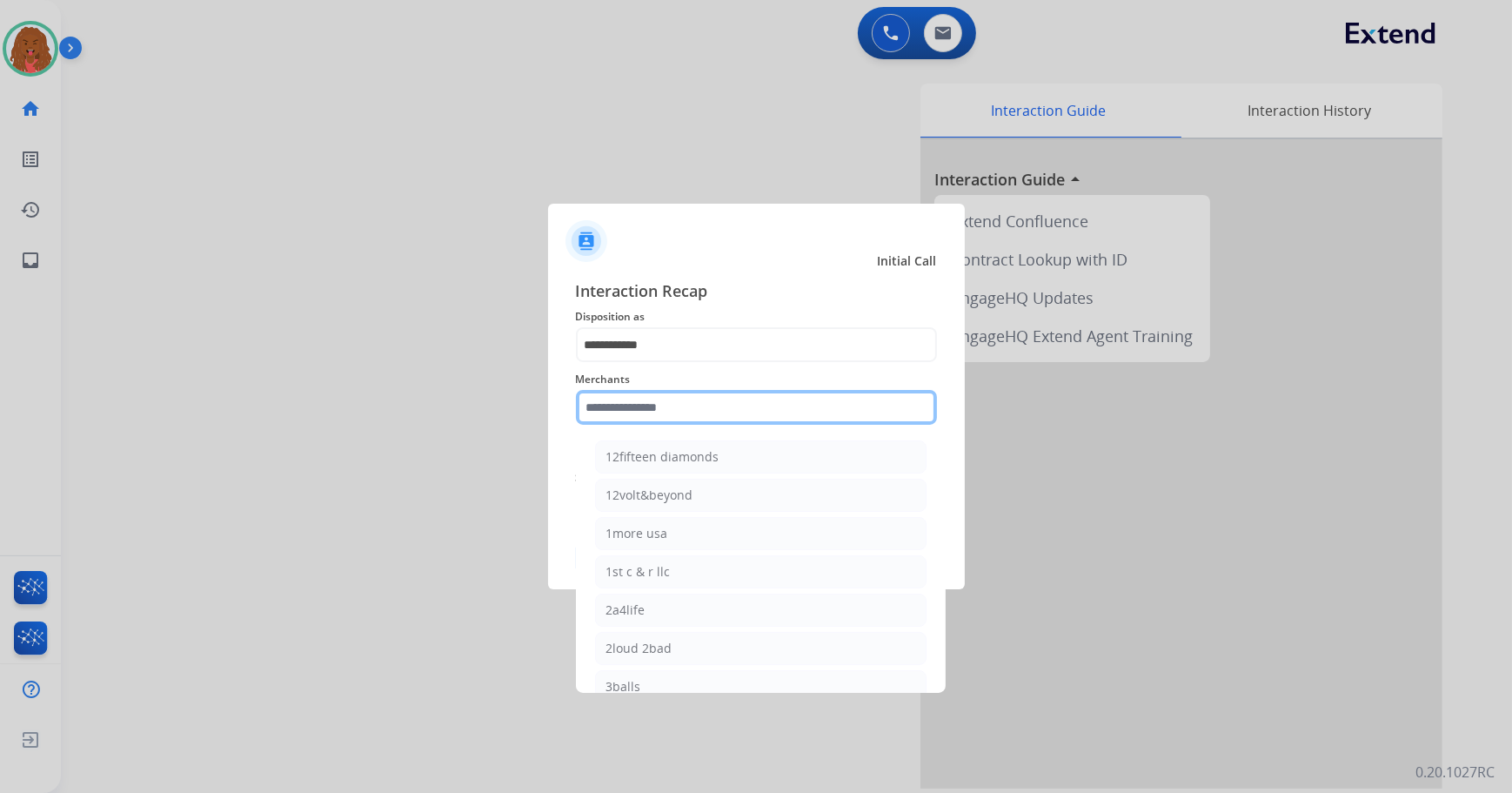 click 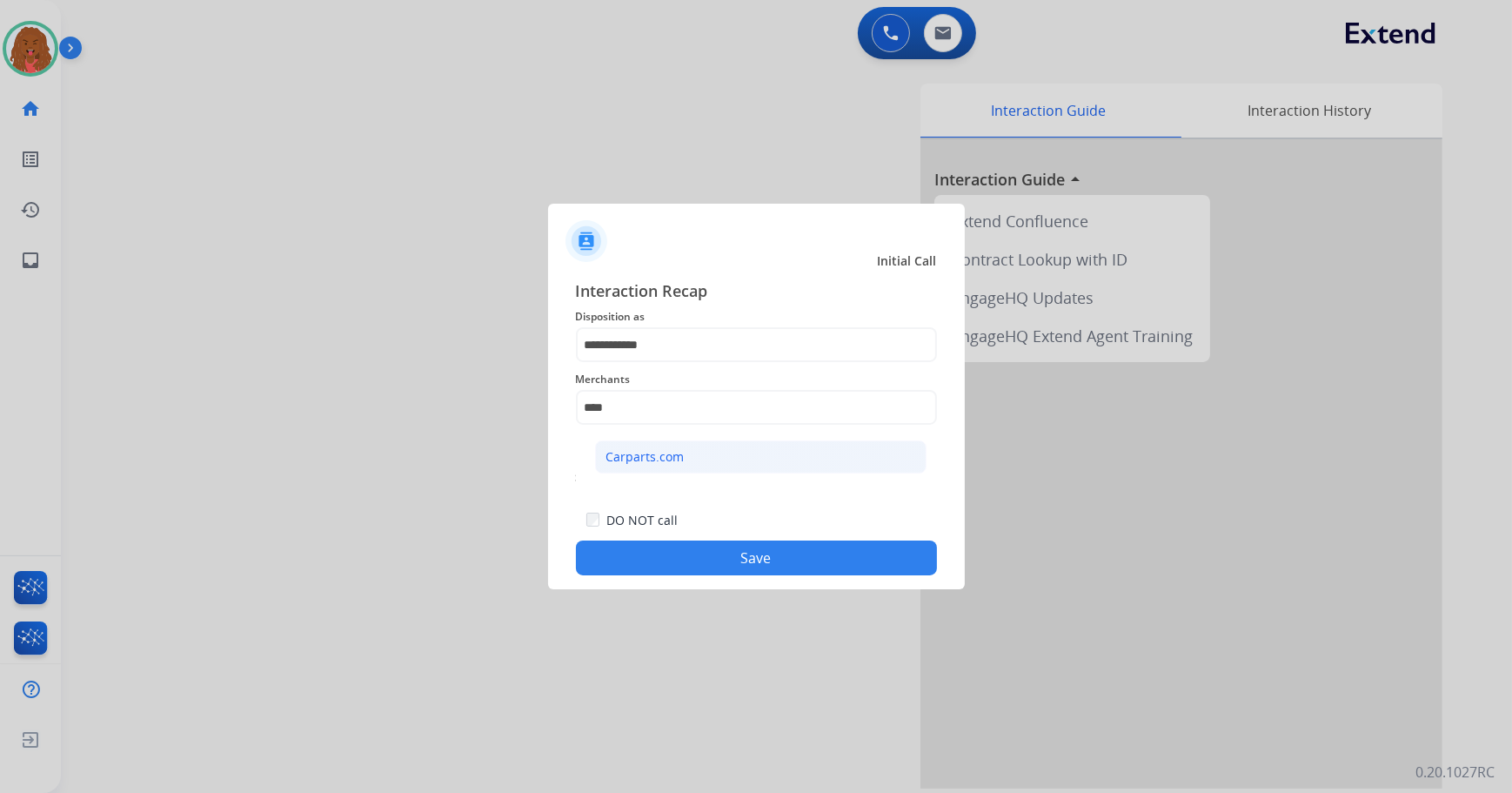 click on "Carparts.com" 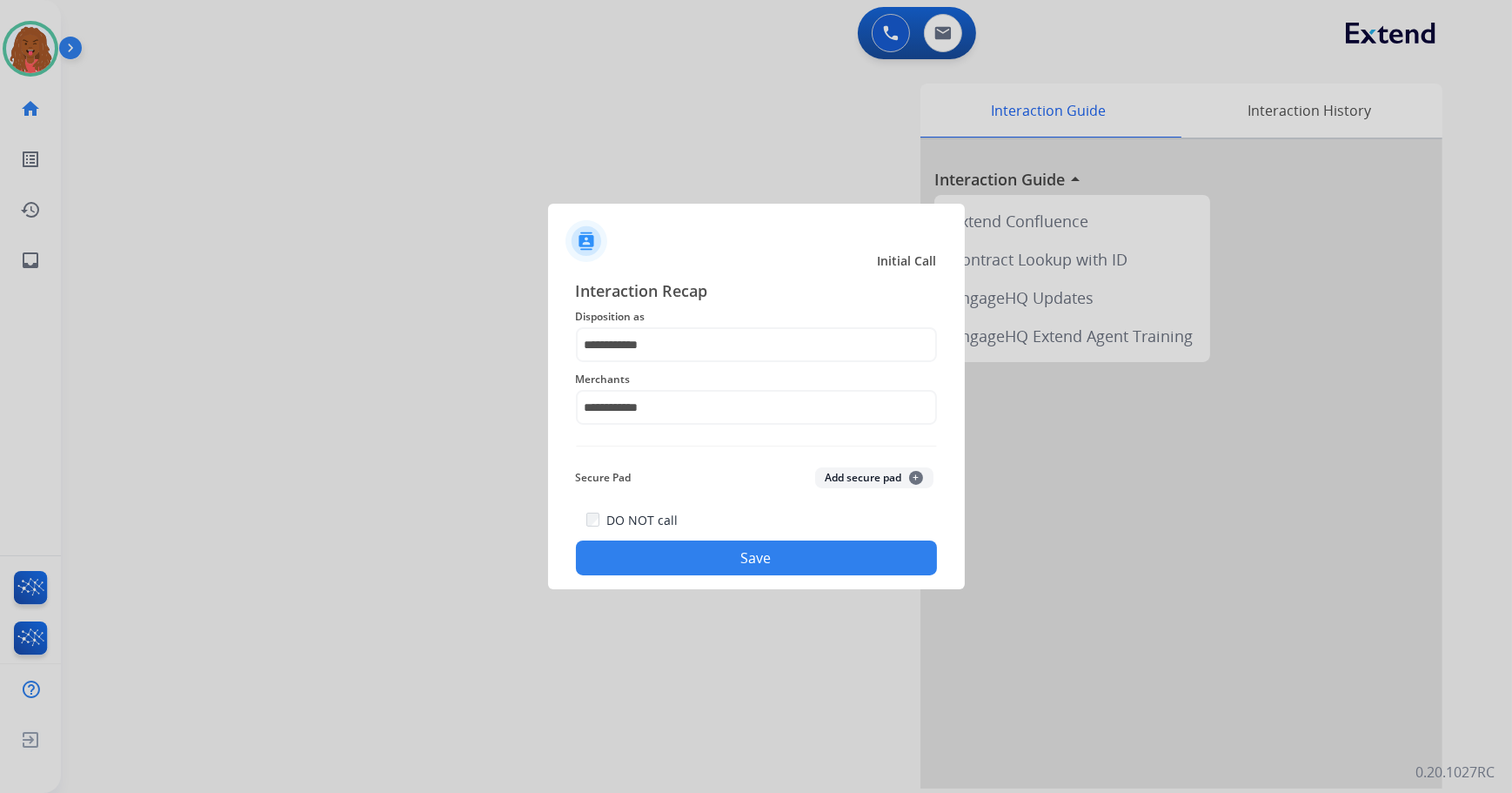 click on "Save" 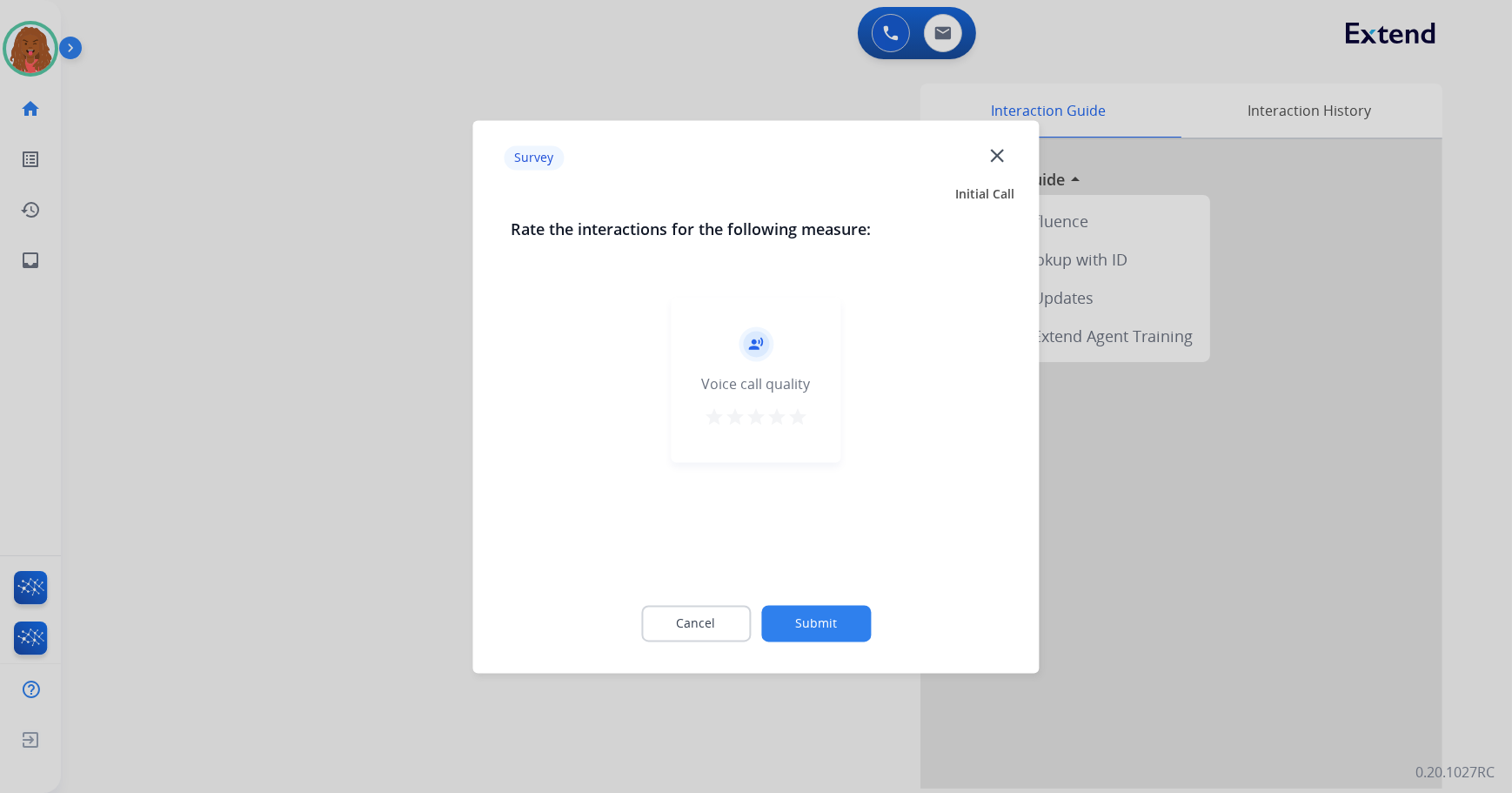 click on "Submit" 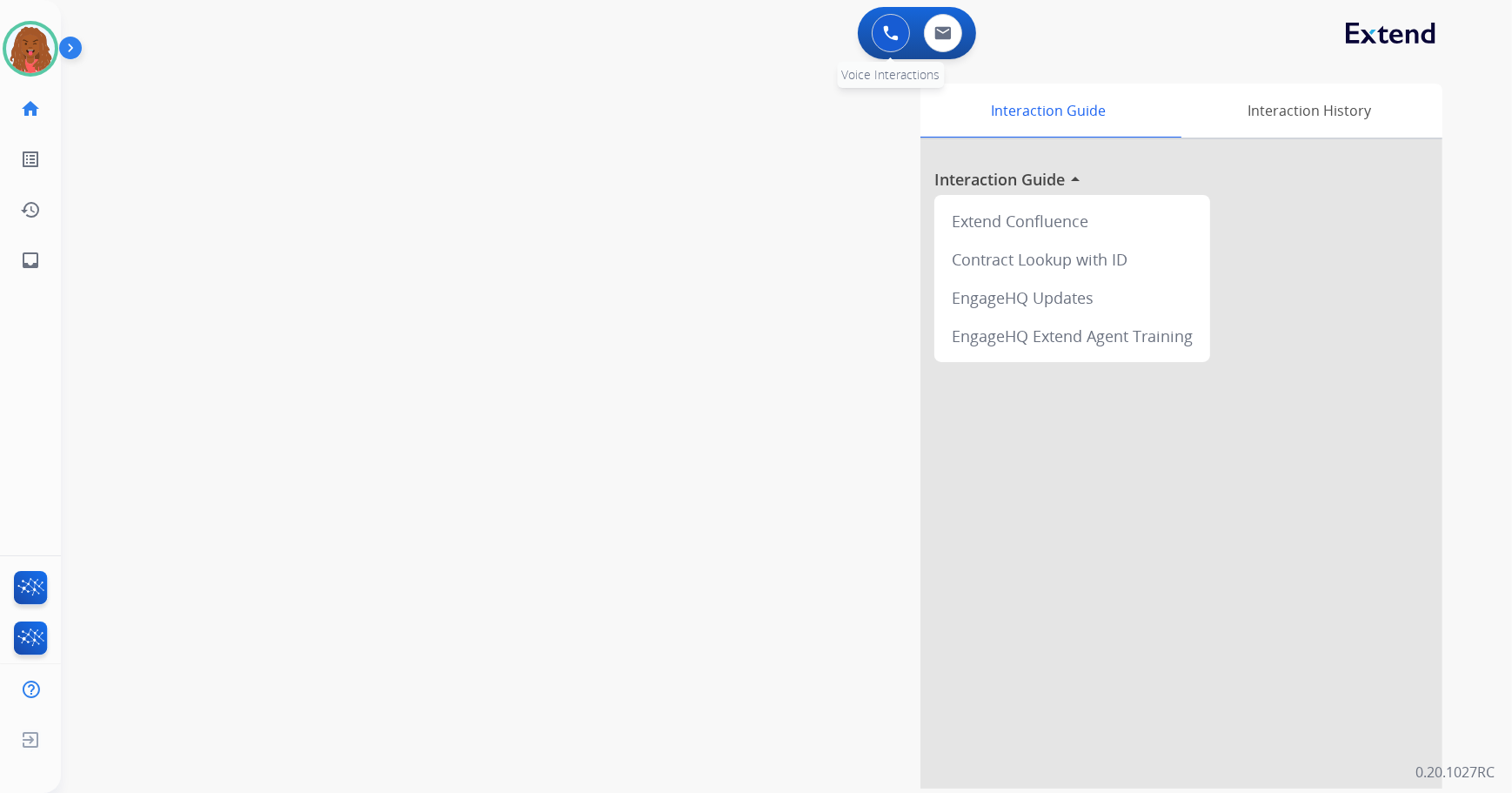 click at bounding box center (891, 33) 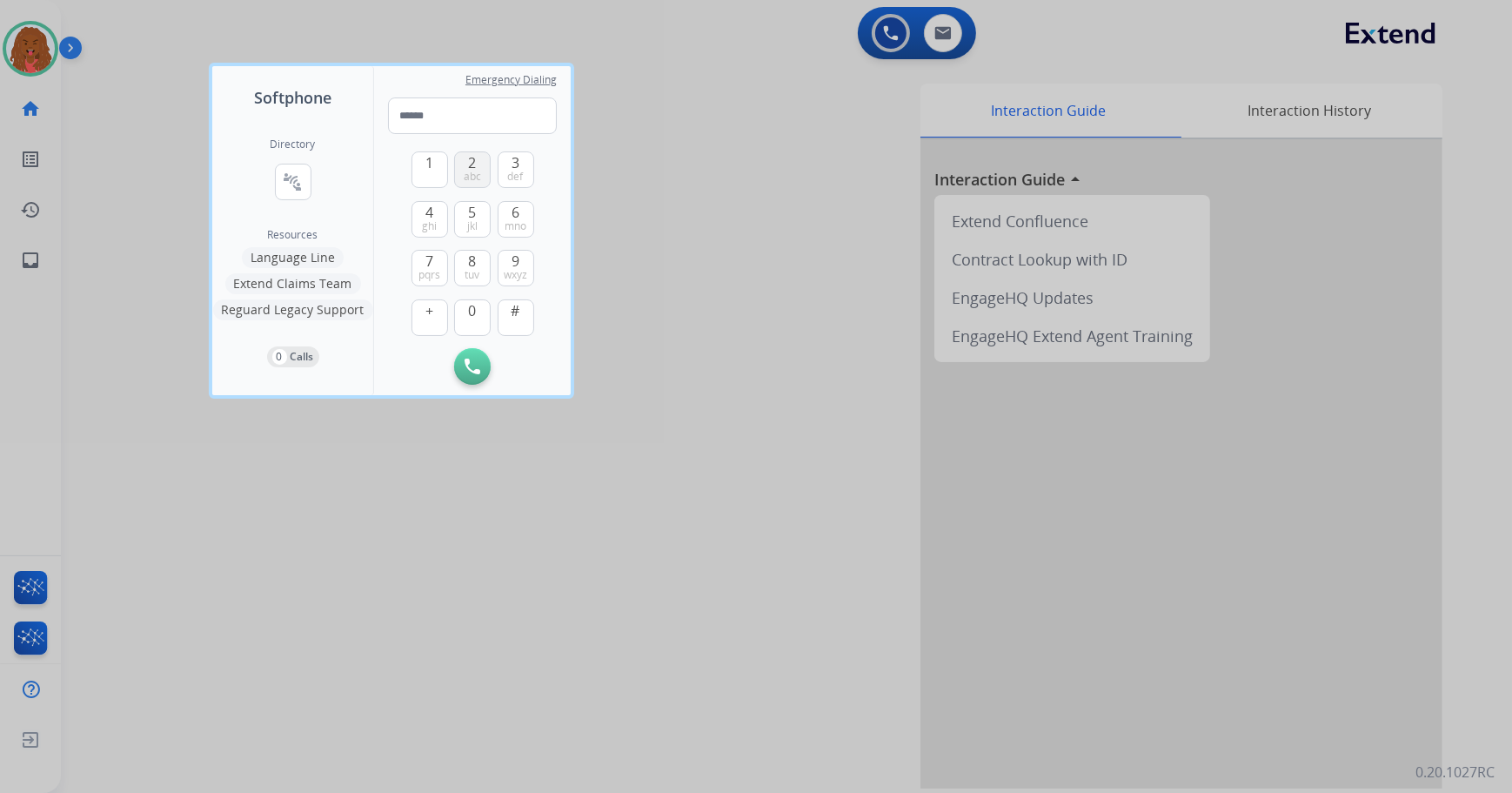 drag, startPoint x: 494, startPoint y: 121, endPoint x: 460, endPoint y: 157, distance: 49.517674 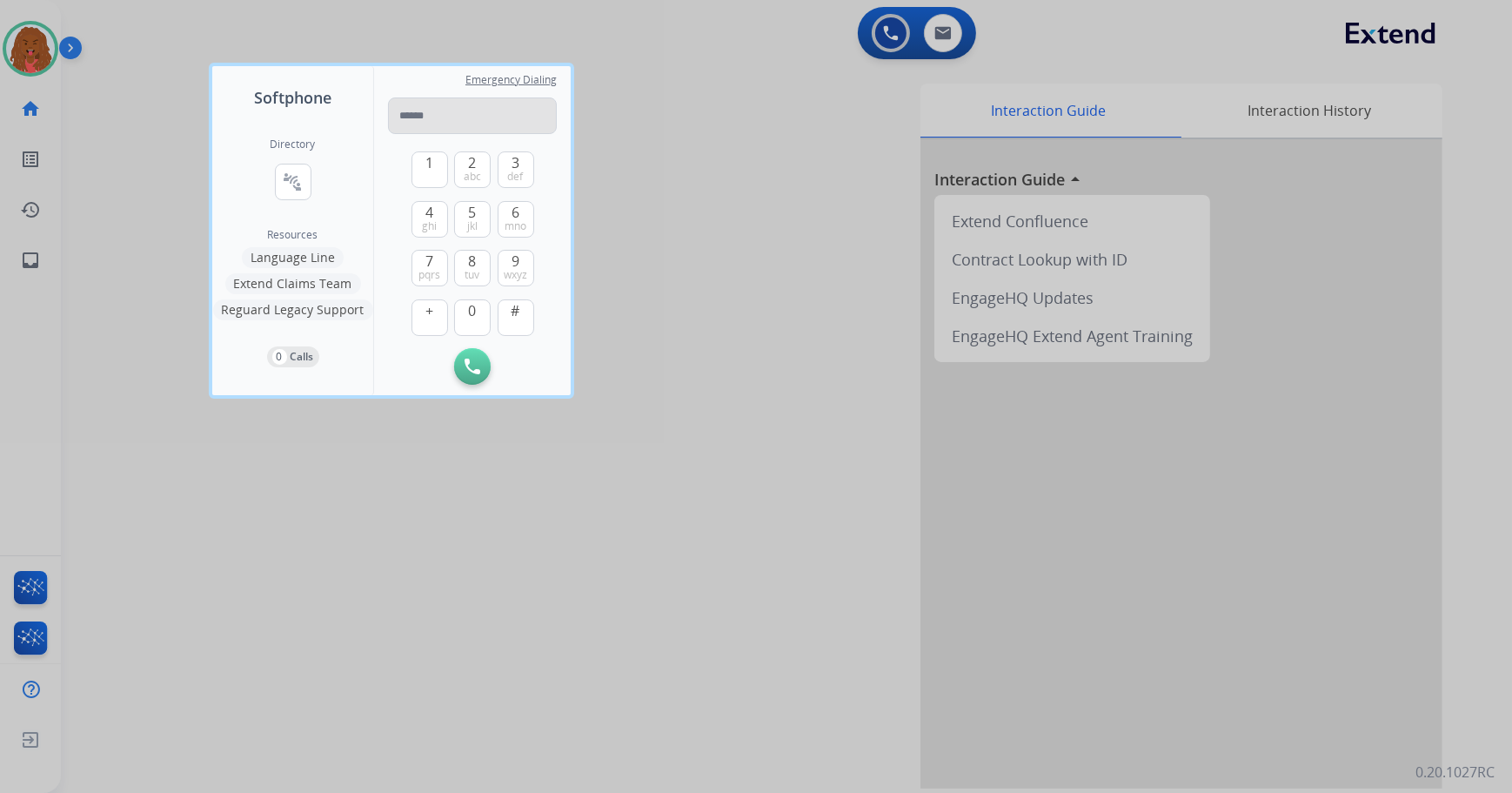 drag, startPoint x: 460, startPoint y: 157, endPoint x: 461, endPoint y: 124, distance: 33.015148 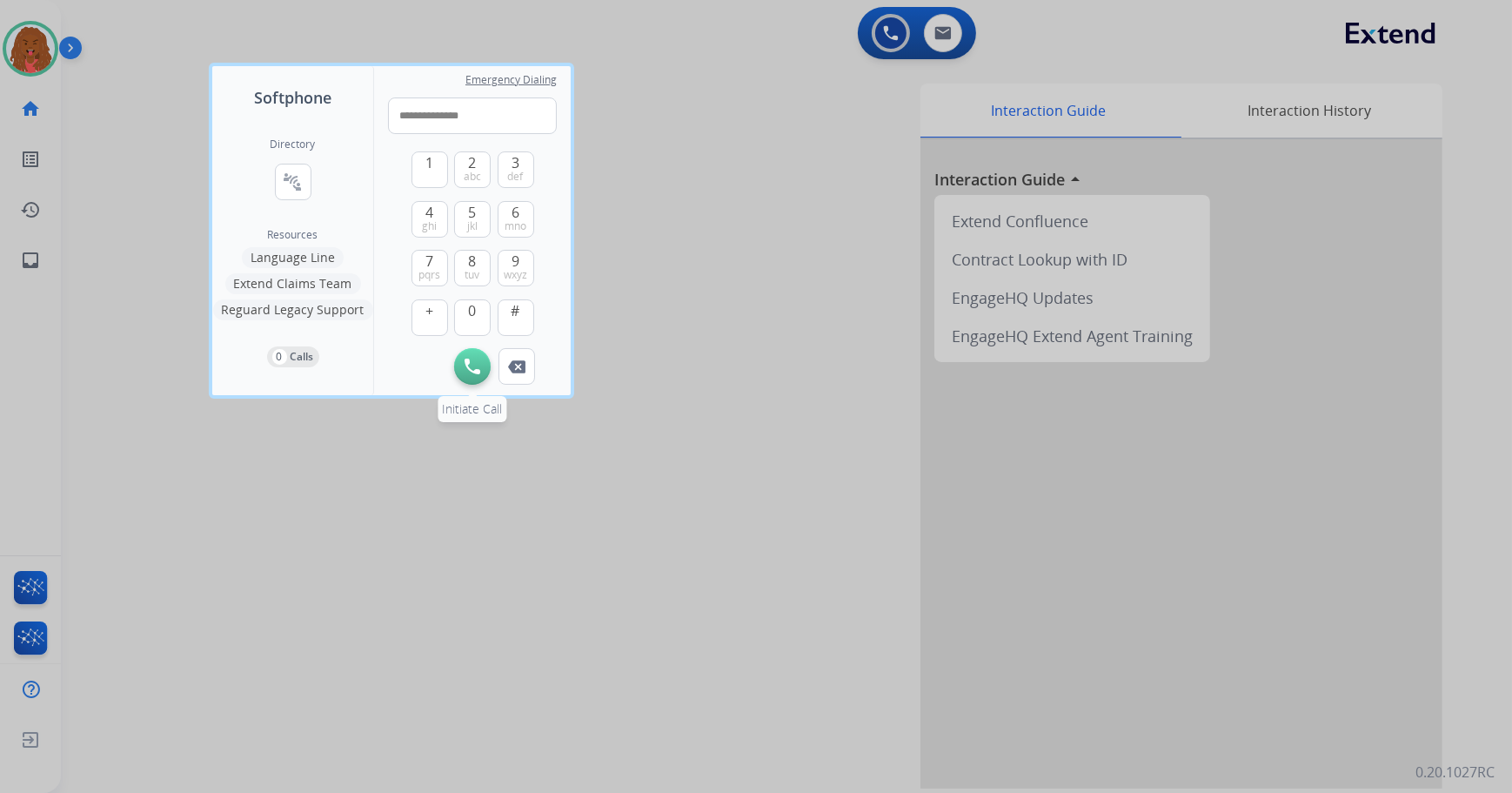 type on "**********" 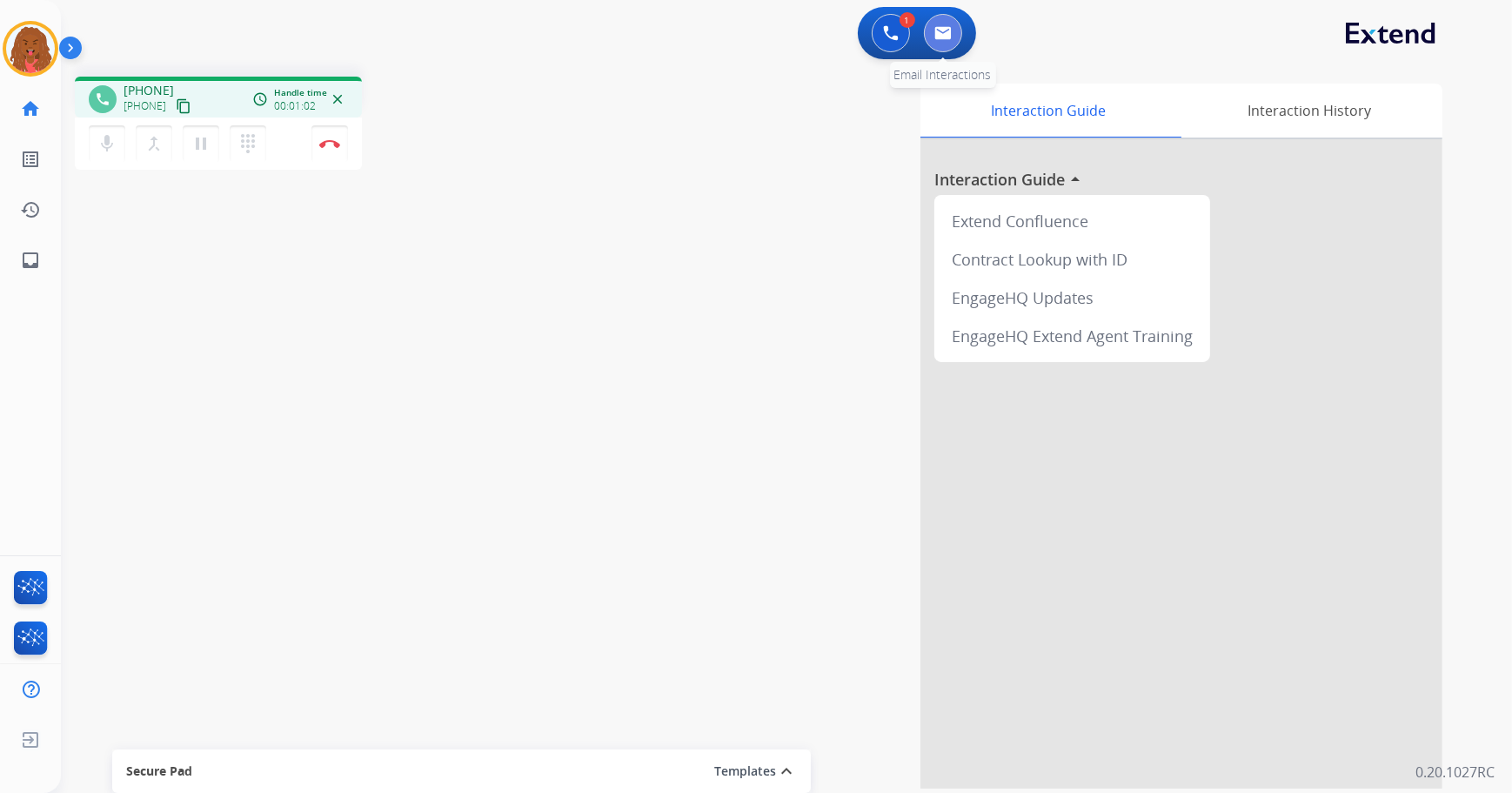 click at bounding box center [943, 33] 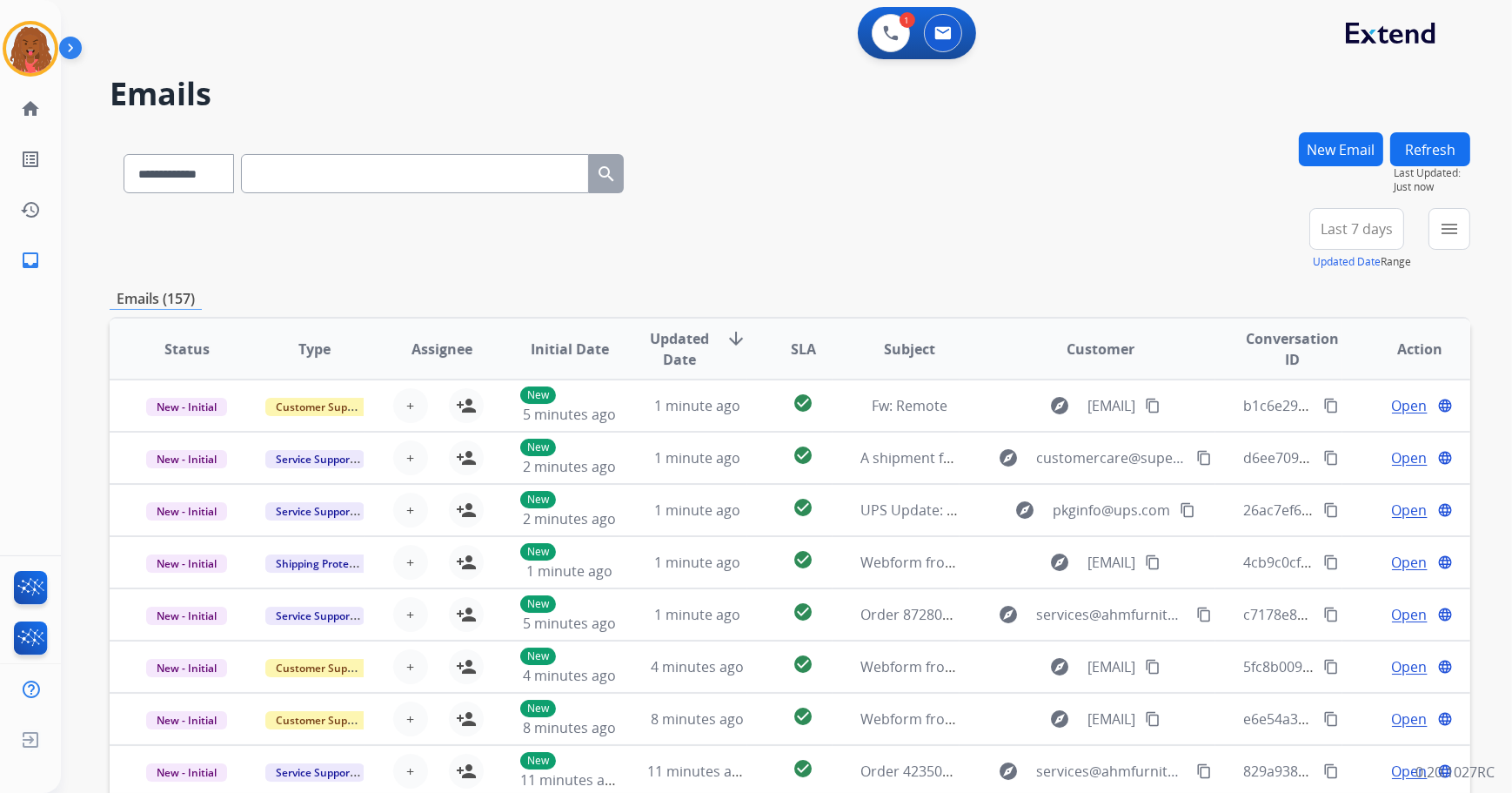 click on "New Email" at bounding box center (1341, 149) 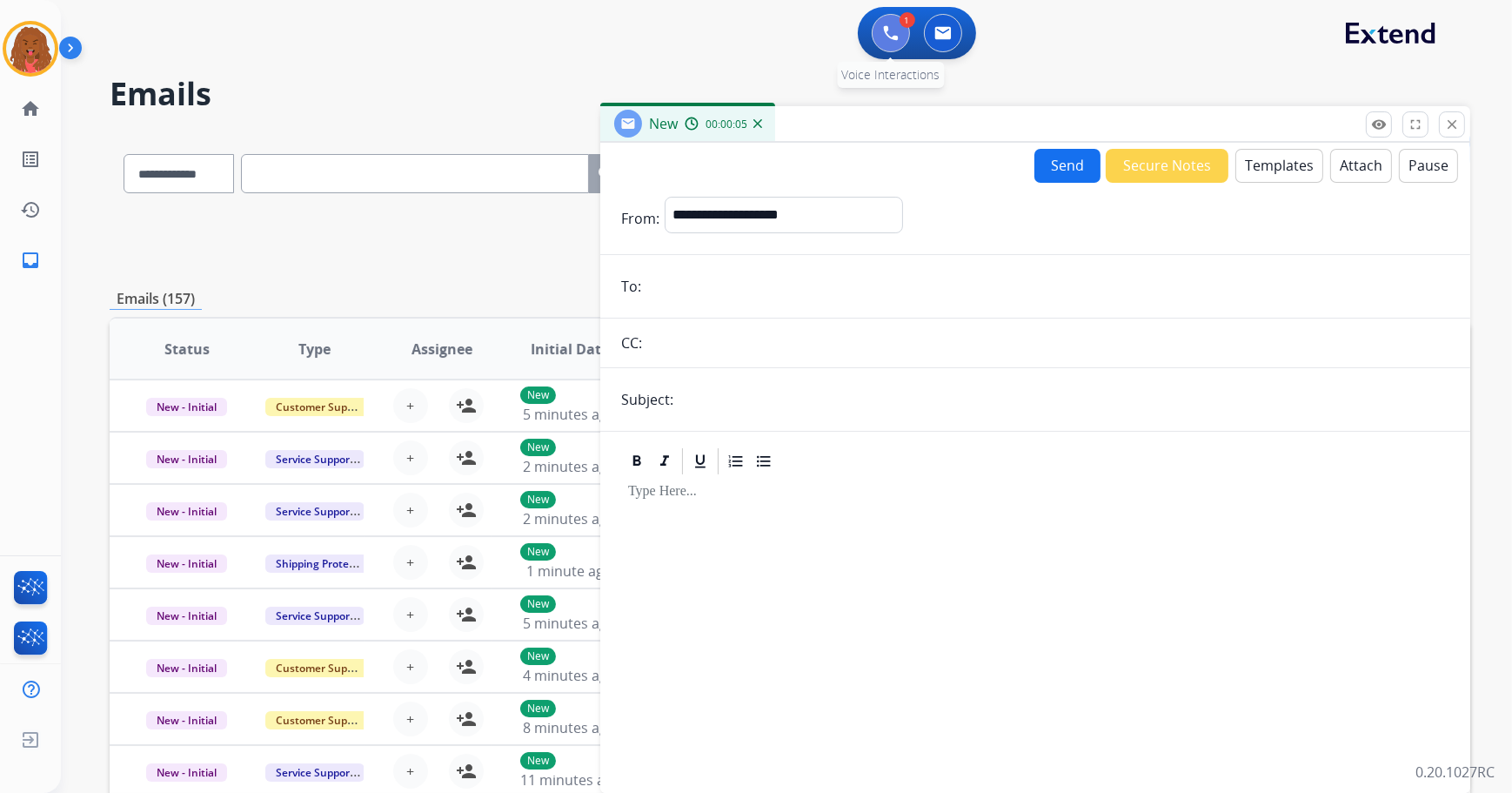 click at bounding box center (891, 33) 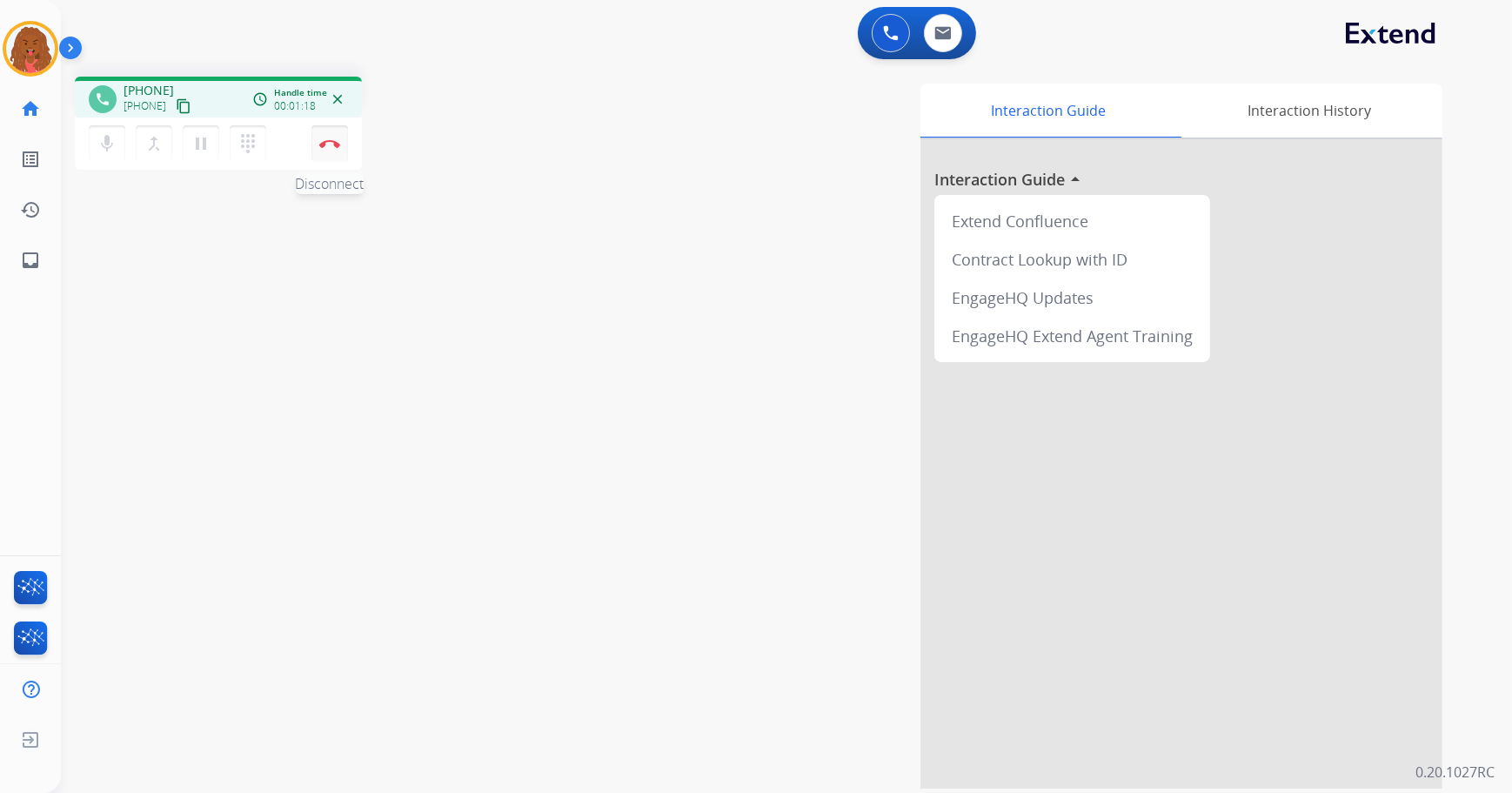 click at bounding box center [330, 144] 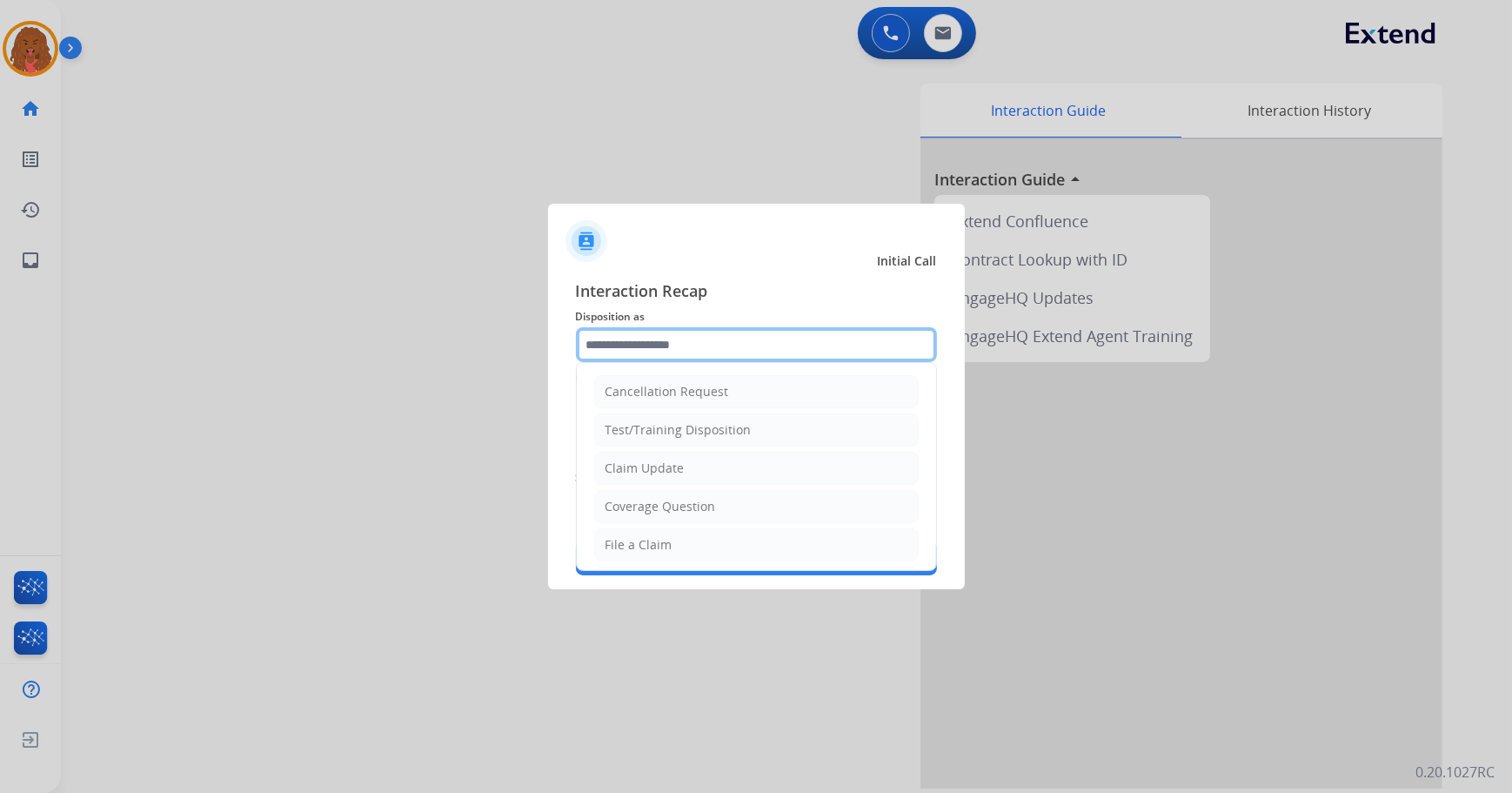 click 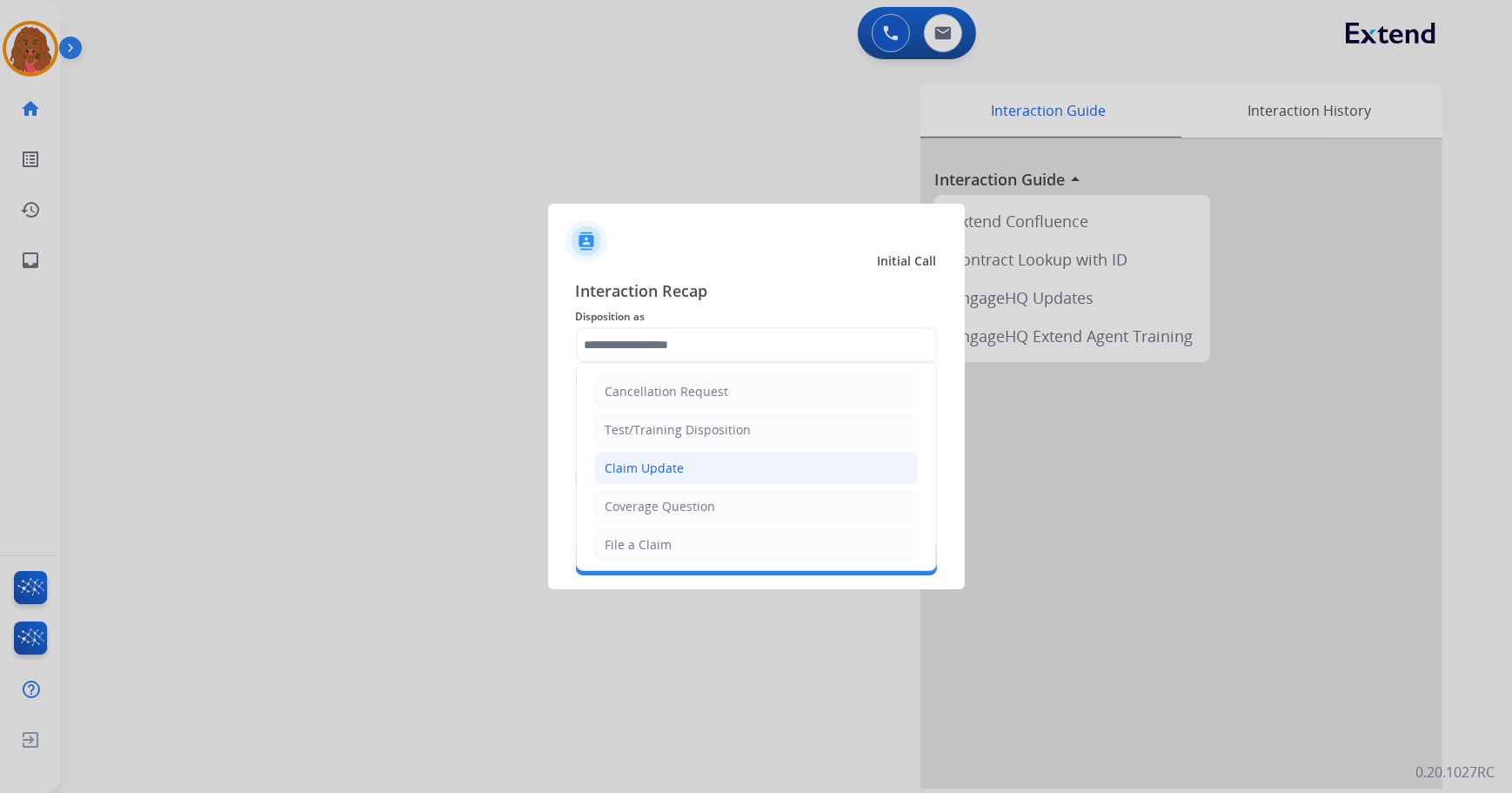 click on "Claim Update" 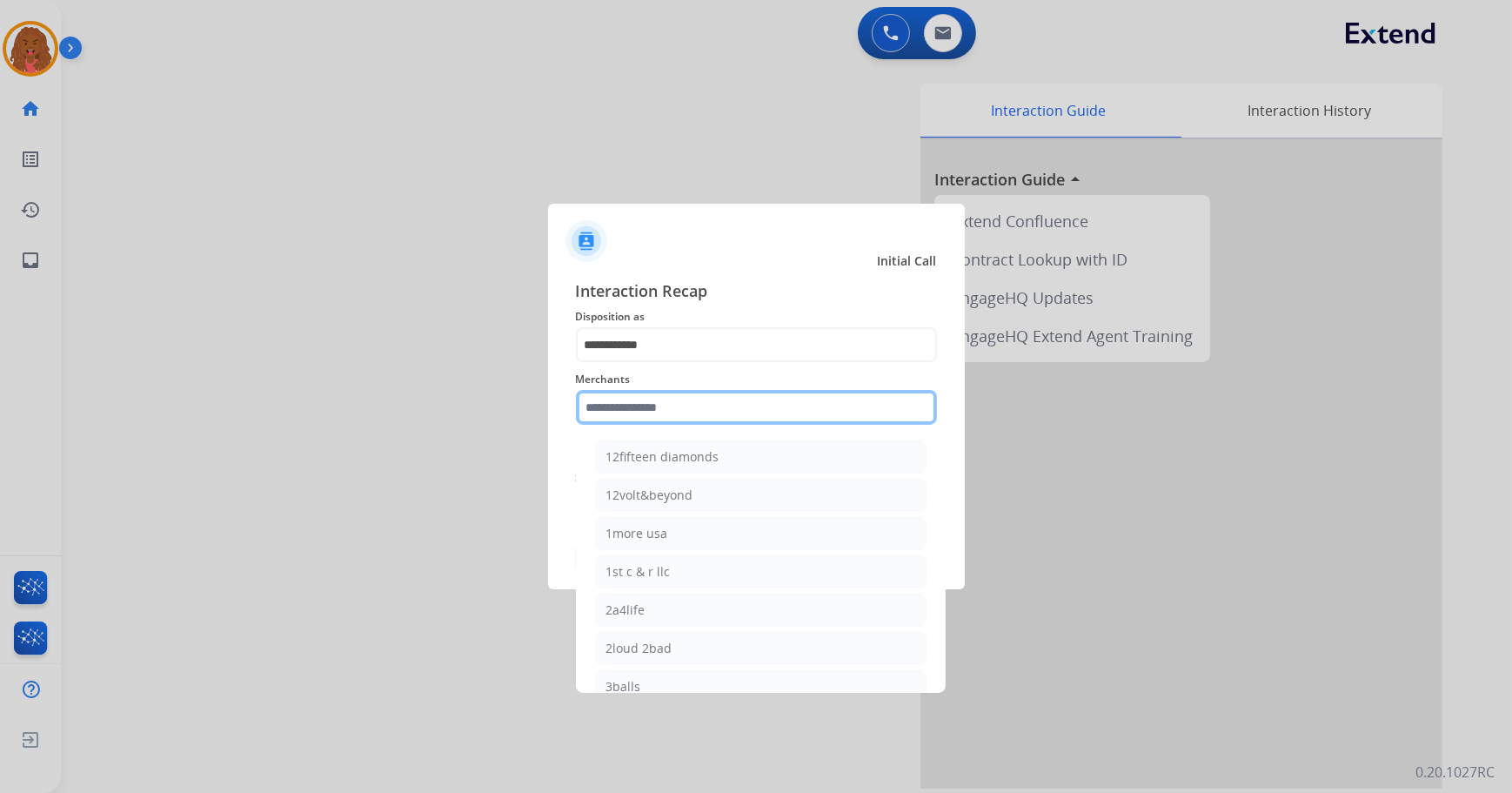 click 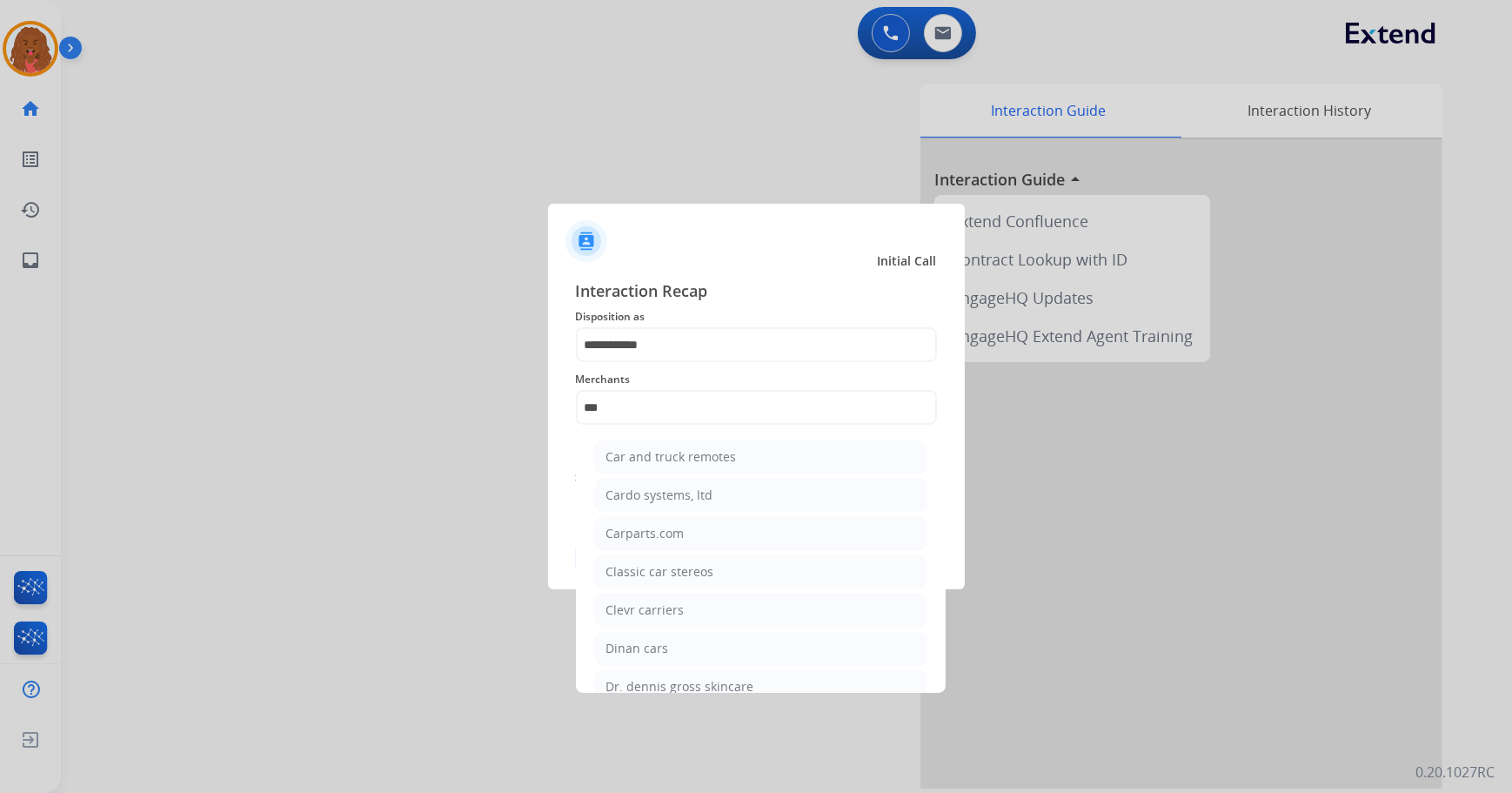 click on "Carparts.com" 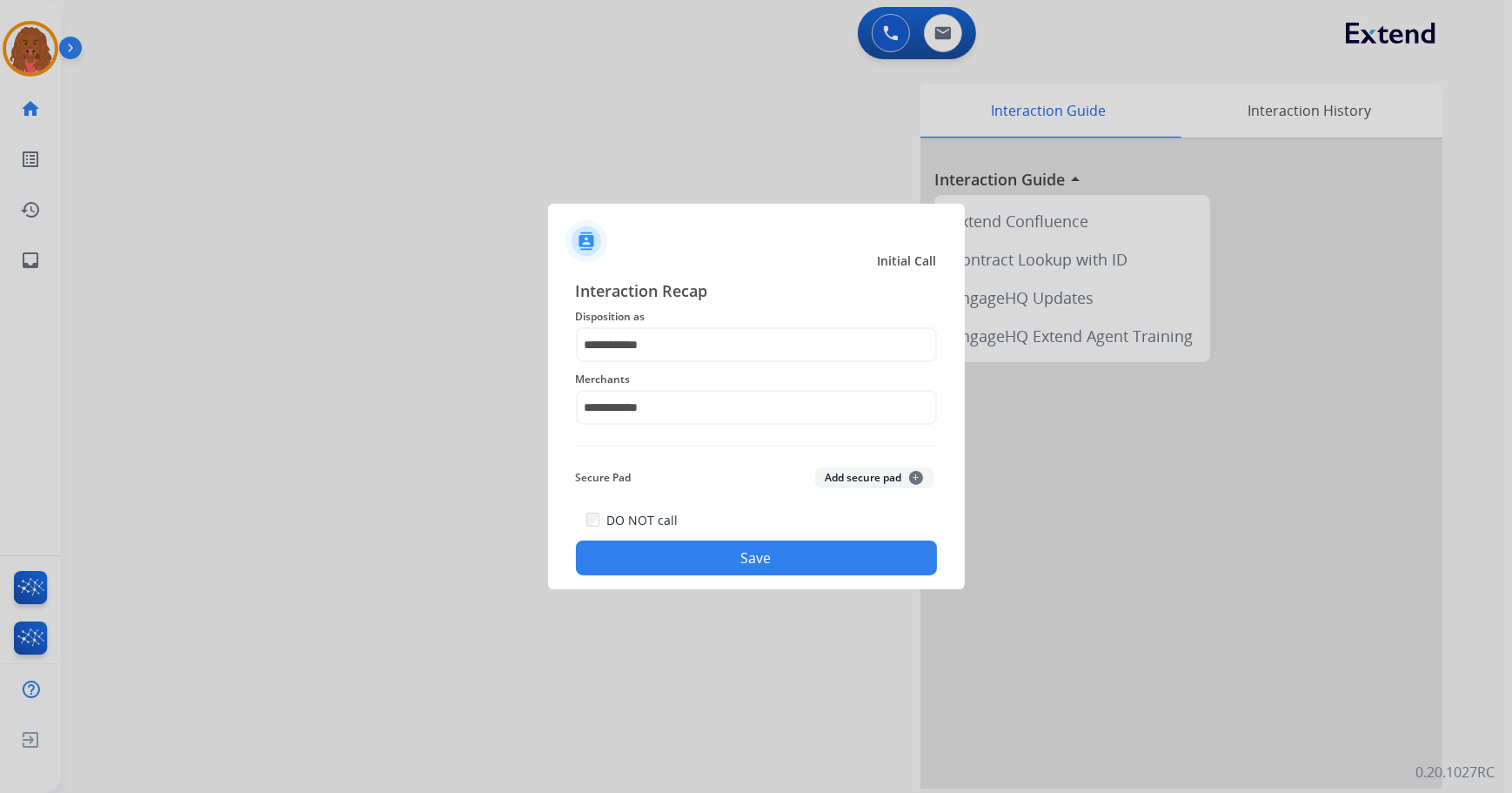 click on "Save" 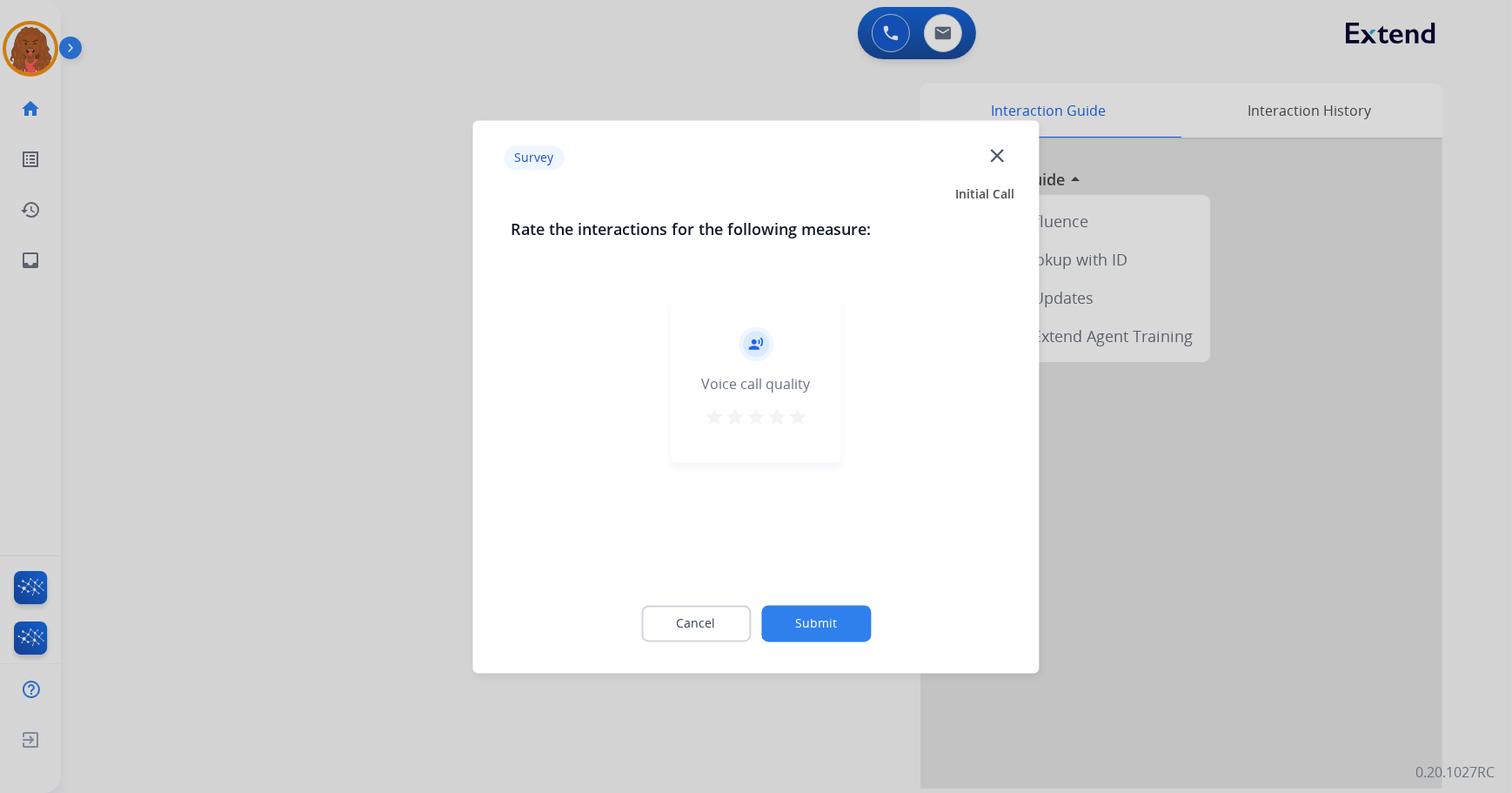 click on "close" 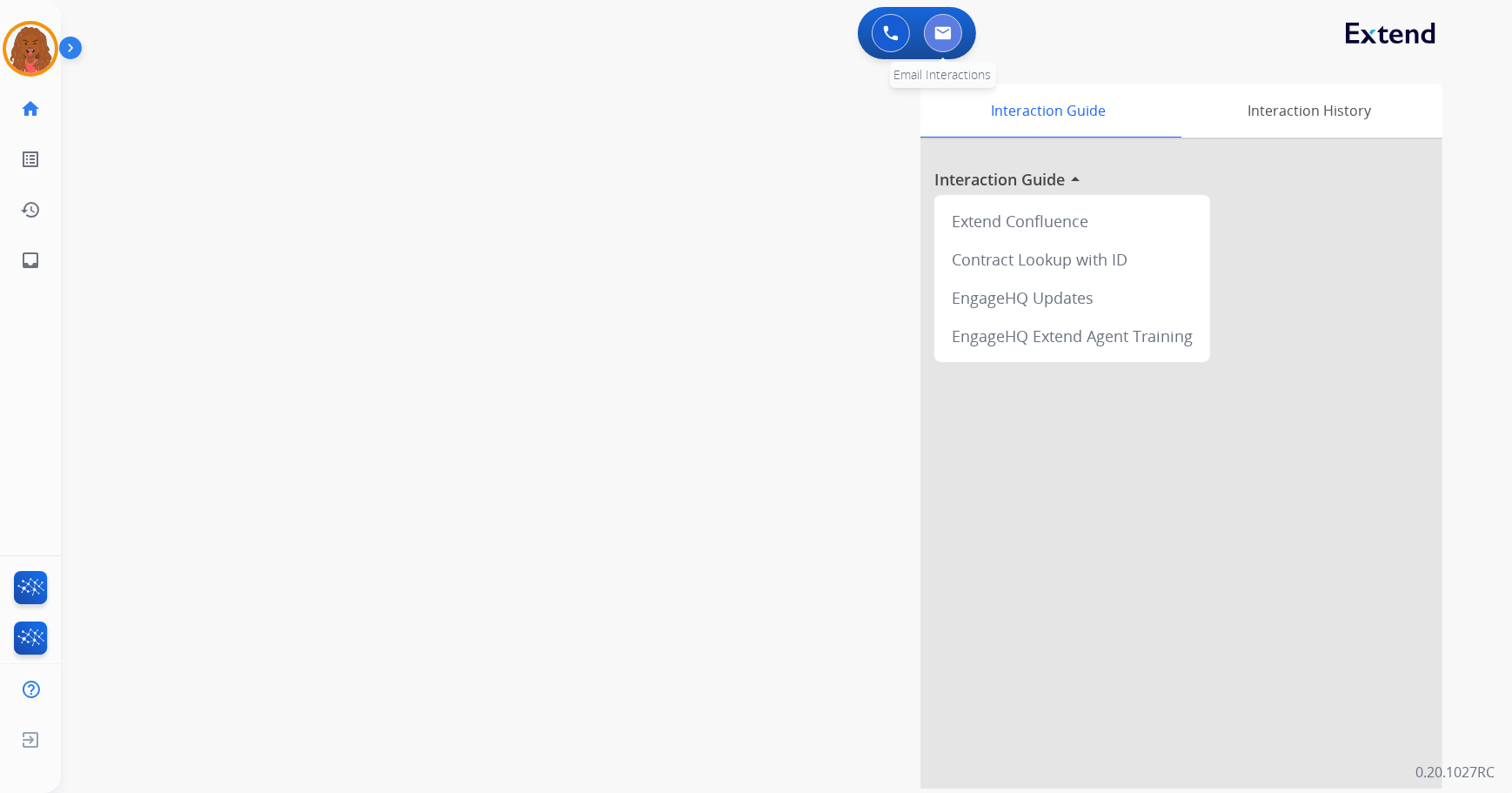 click at bounding box center [943, 33] 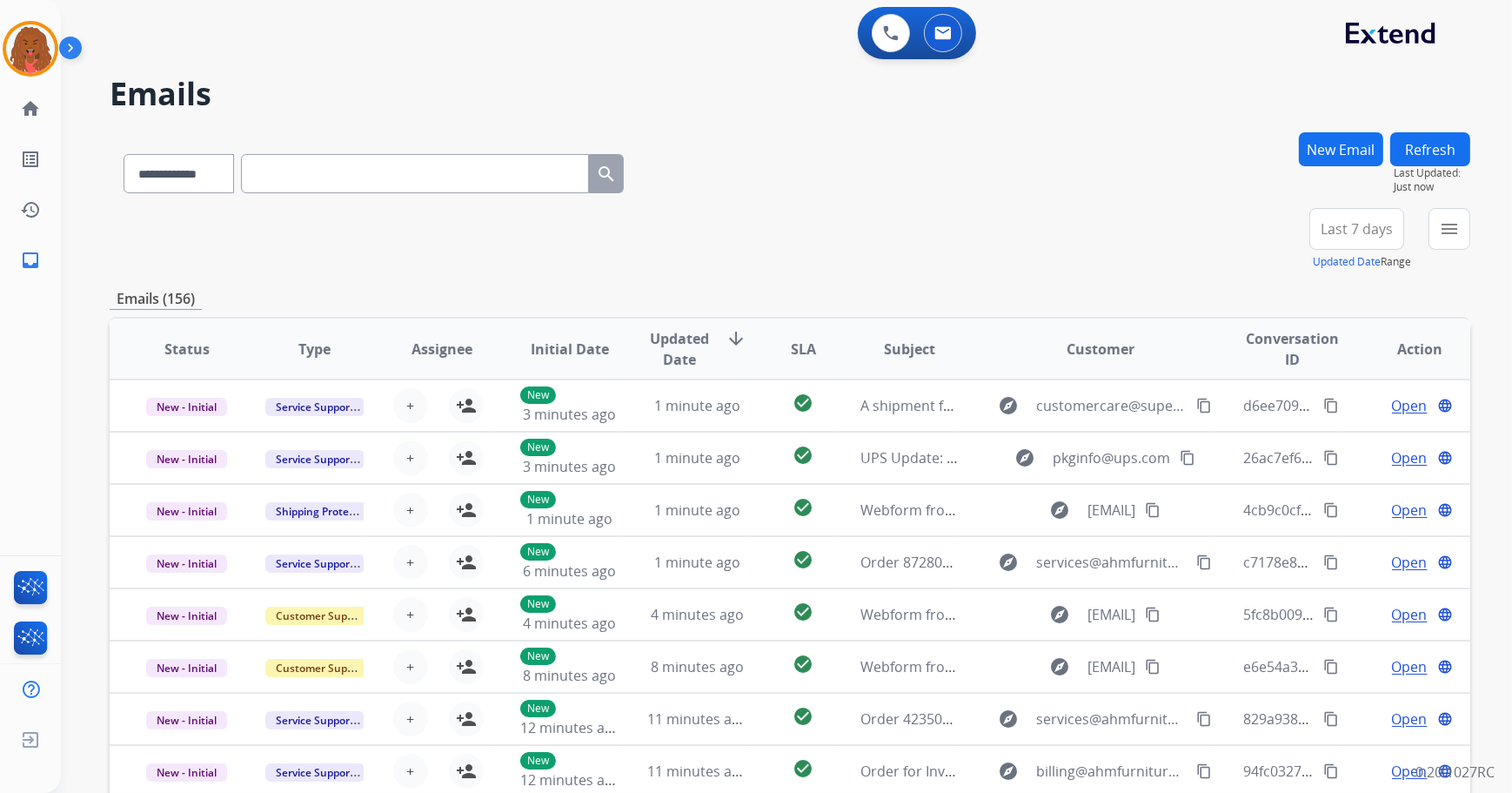 click on "**********" at bounding box center [790, 170] 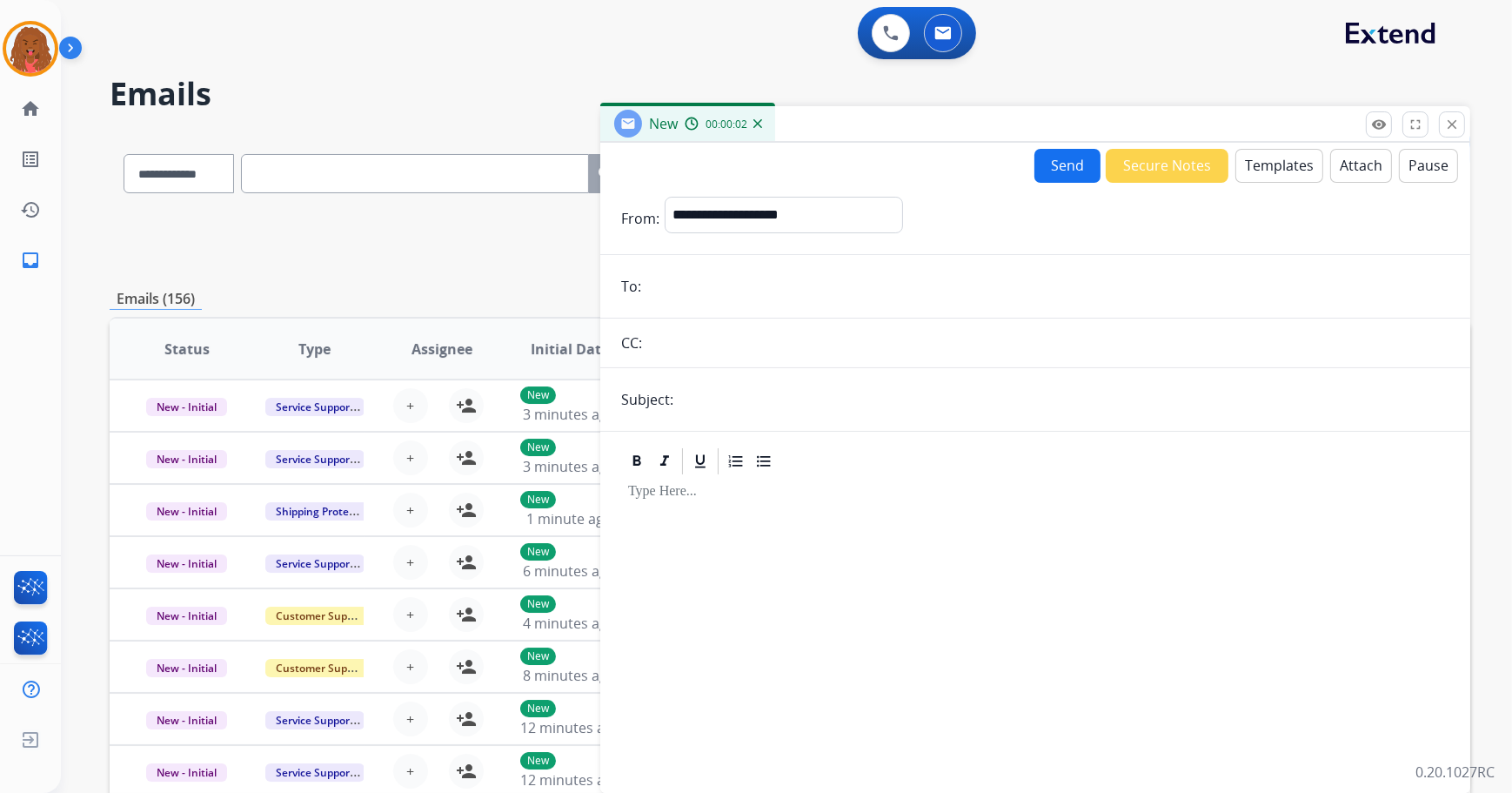 paste on "**********" 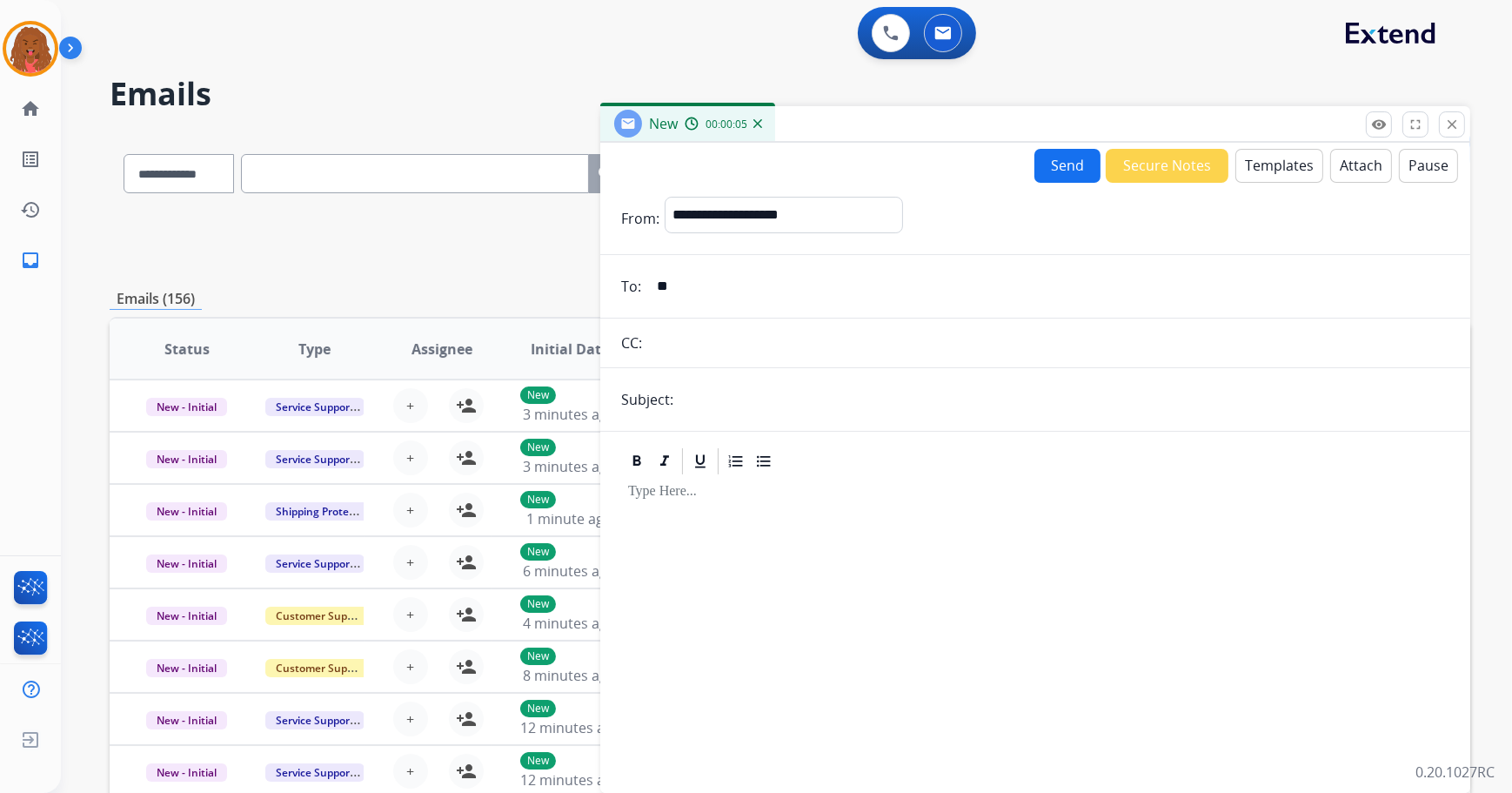 type on "*" 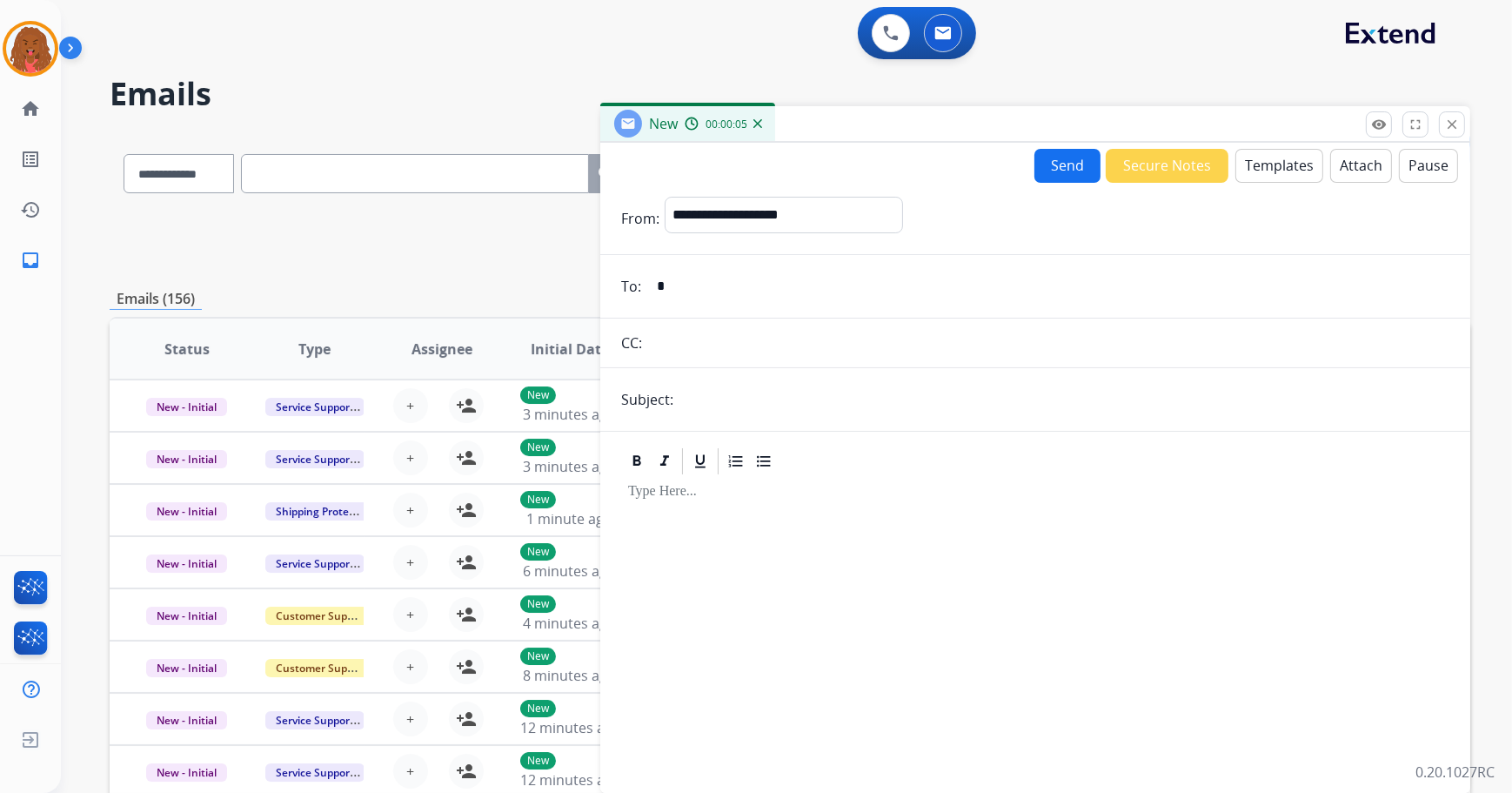 type 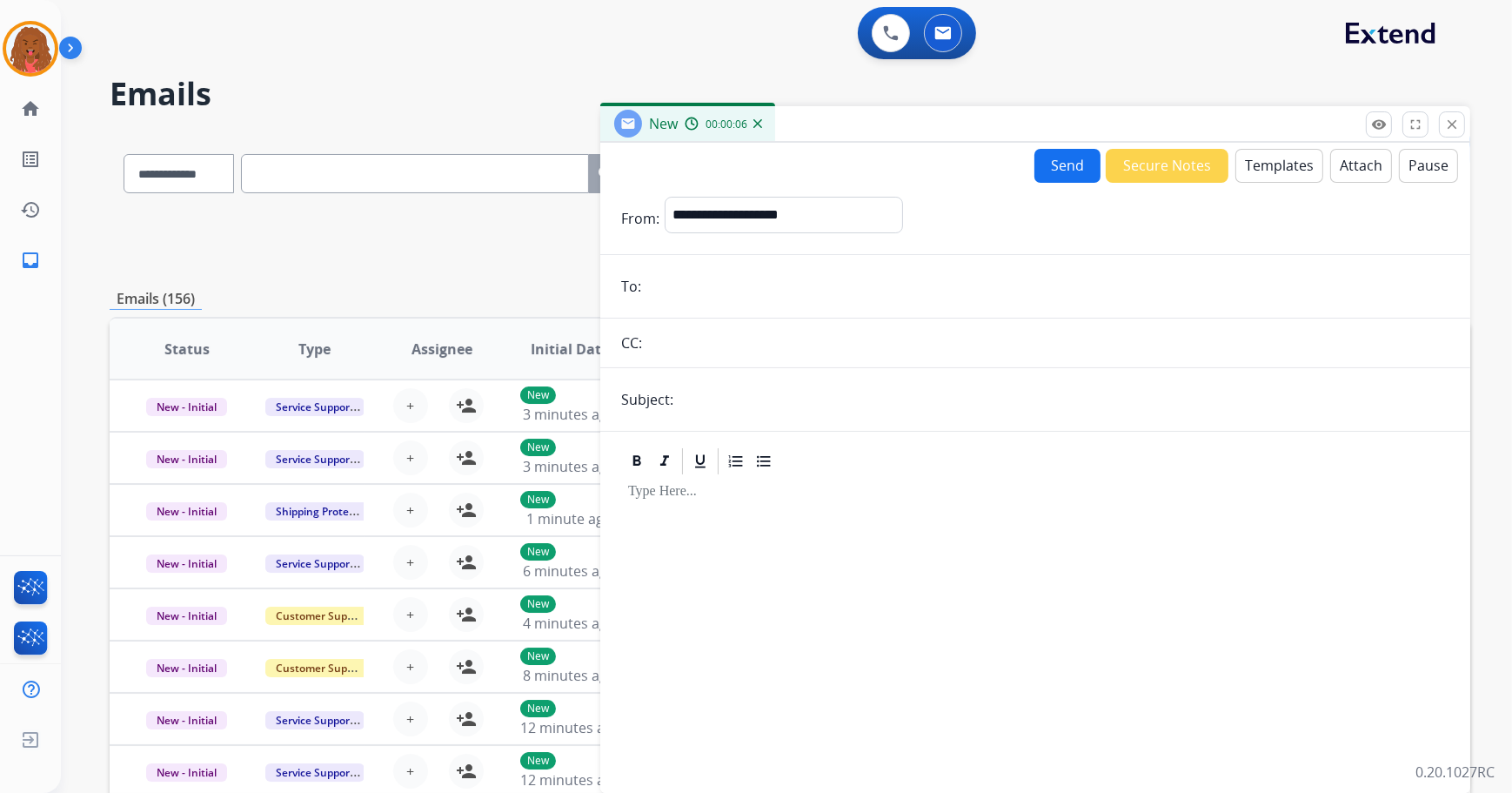 click on "Templates" at bounding box center [1279, 165] 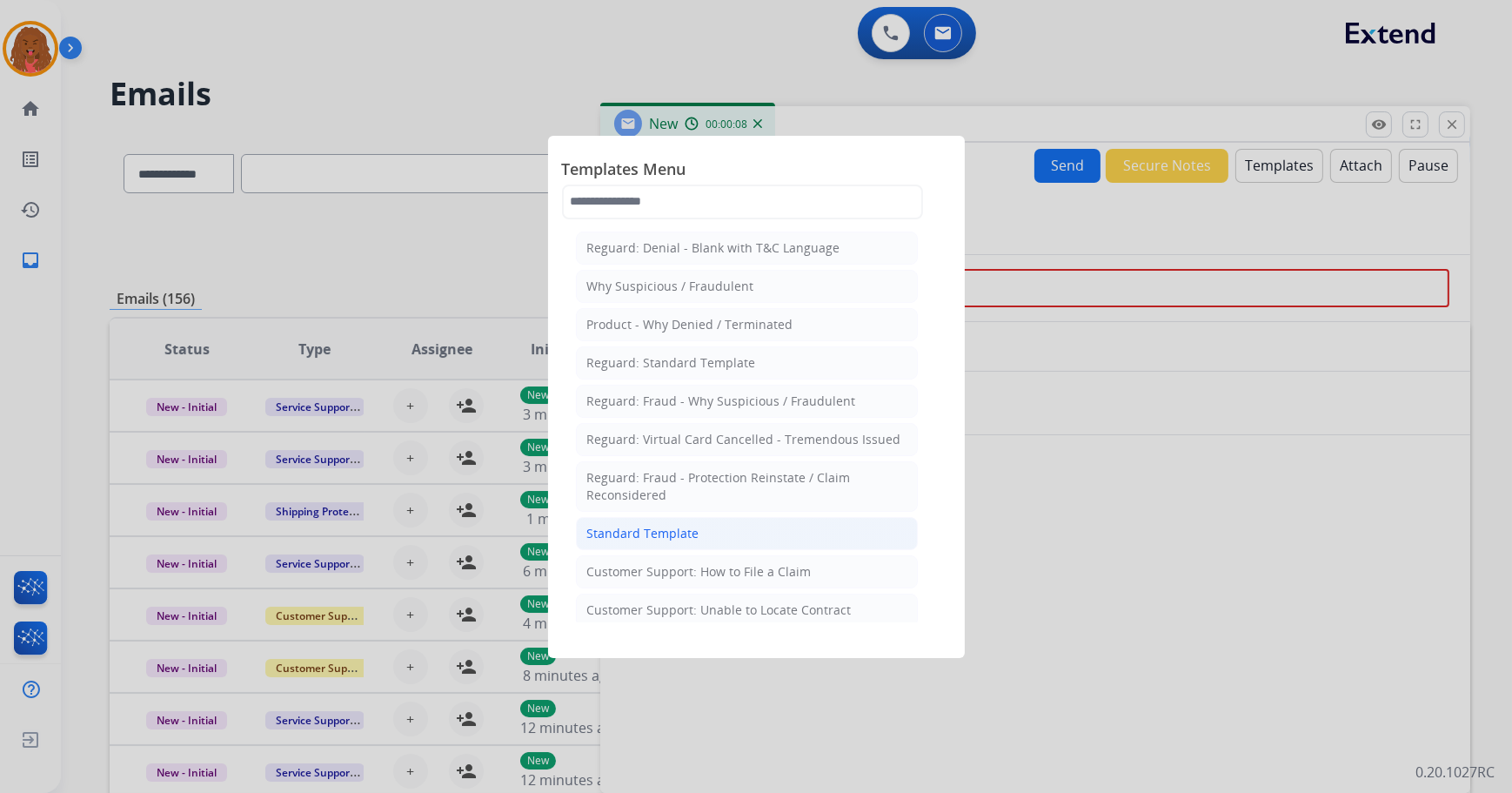 click on "Standard Template" 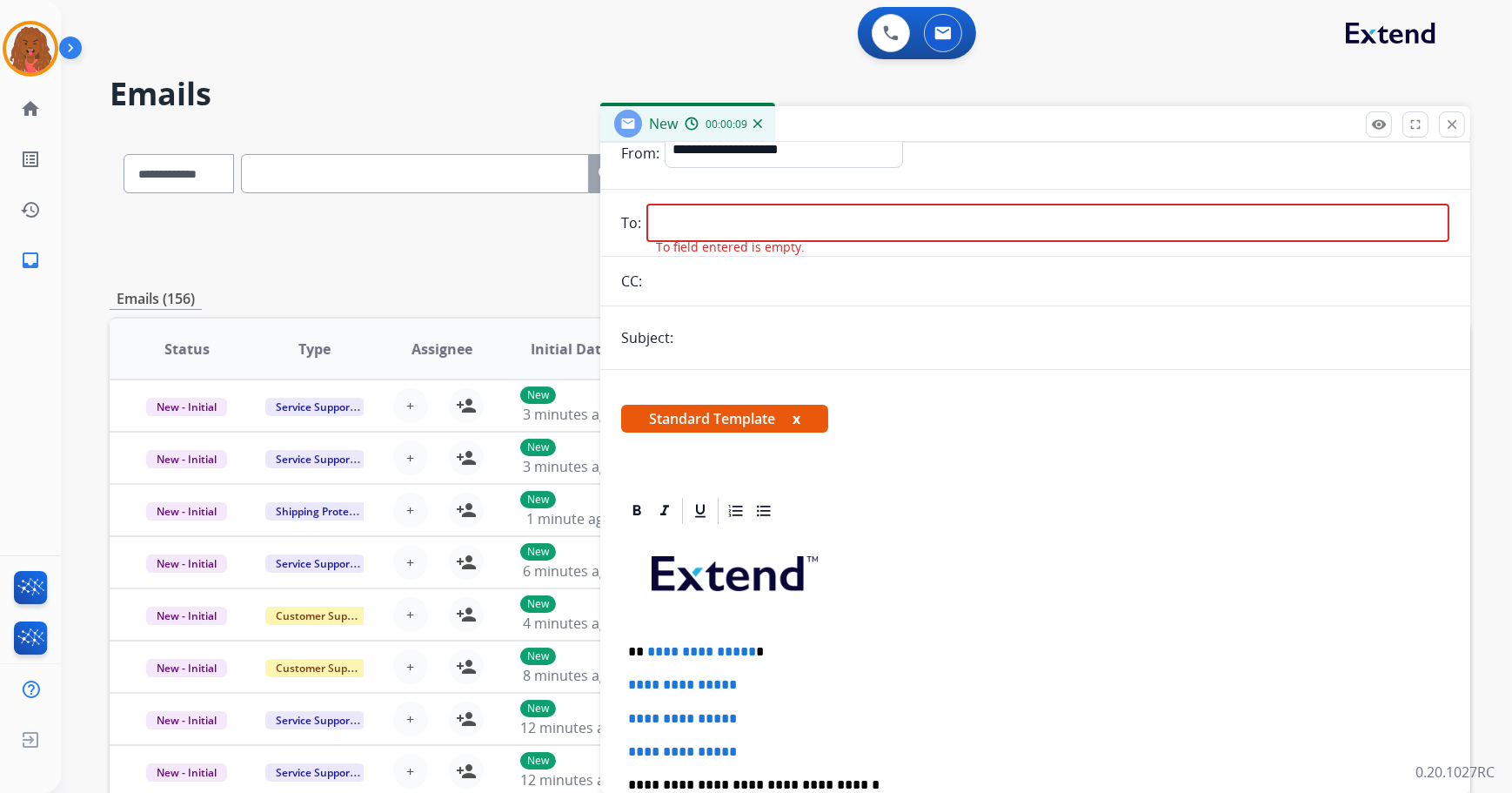 scroll, scrollTop: 158, scrollLeft: 0, axis: vertical 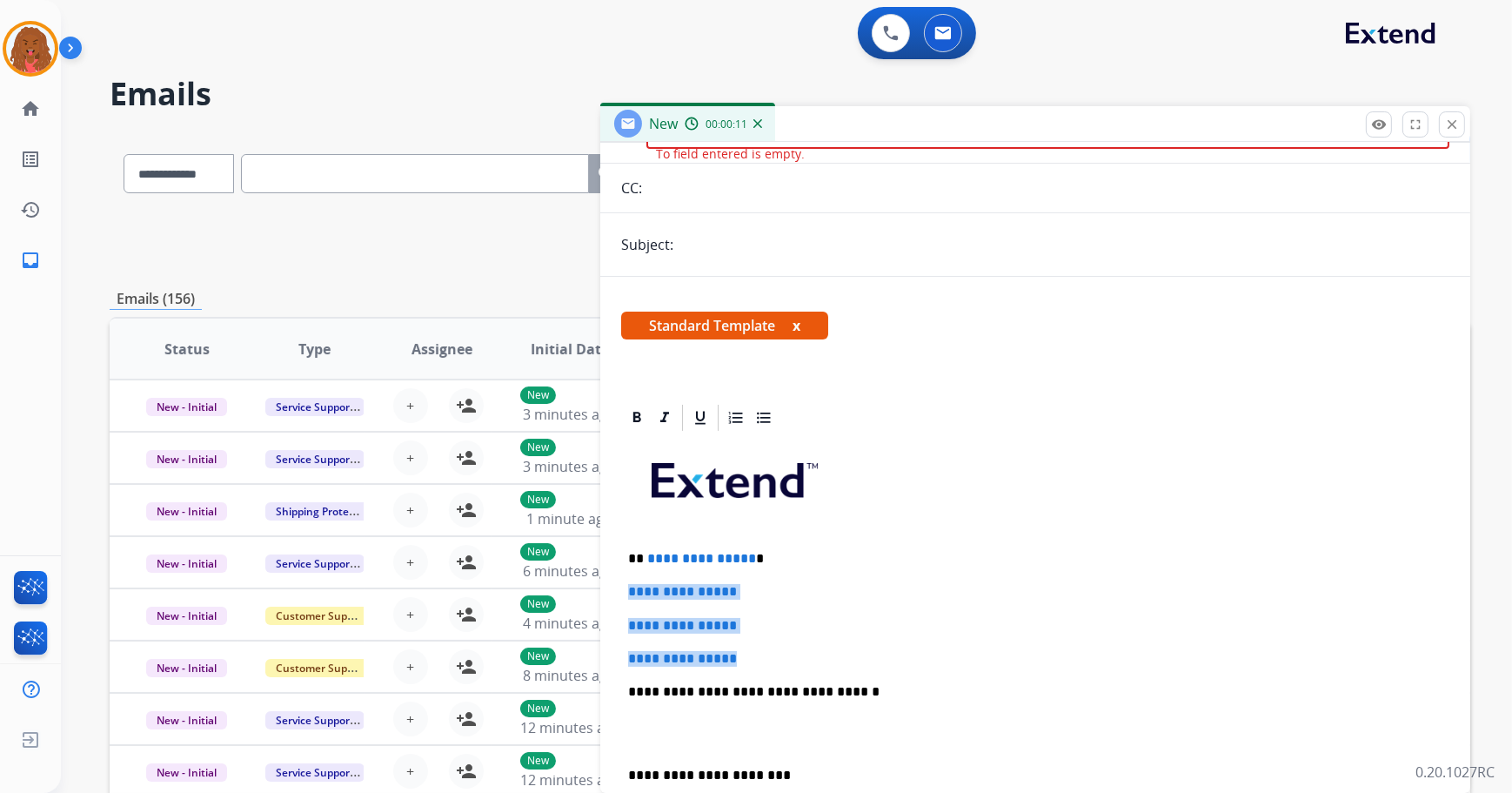 drag, startPoint x: 734, startPoint y: 654, endPoint x: 619, endPoint y: 582, distance: 135.67977 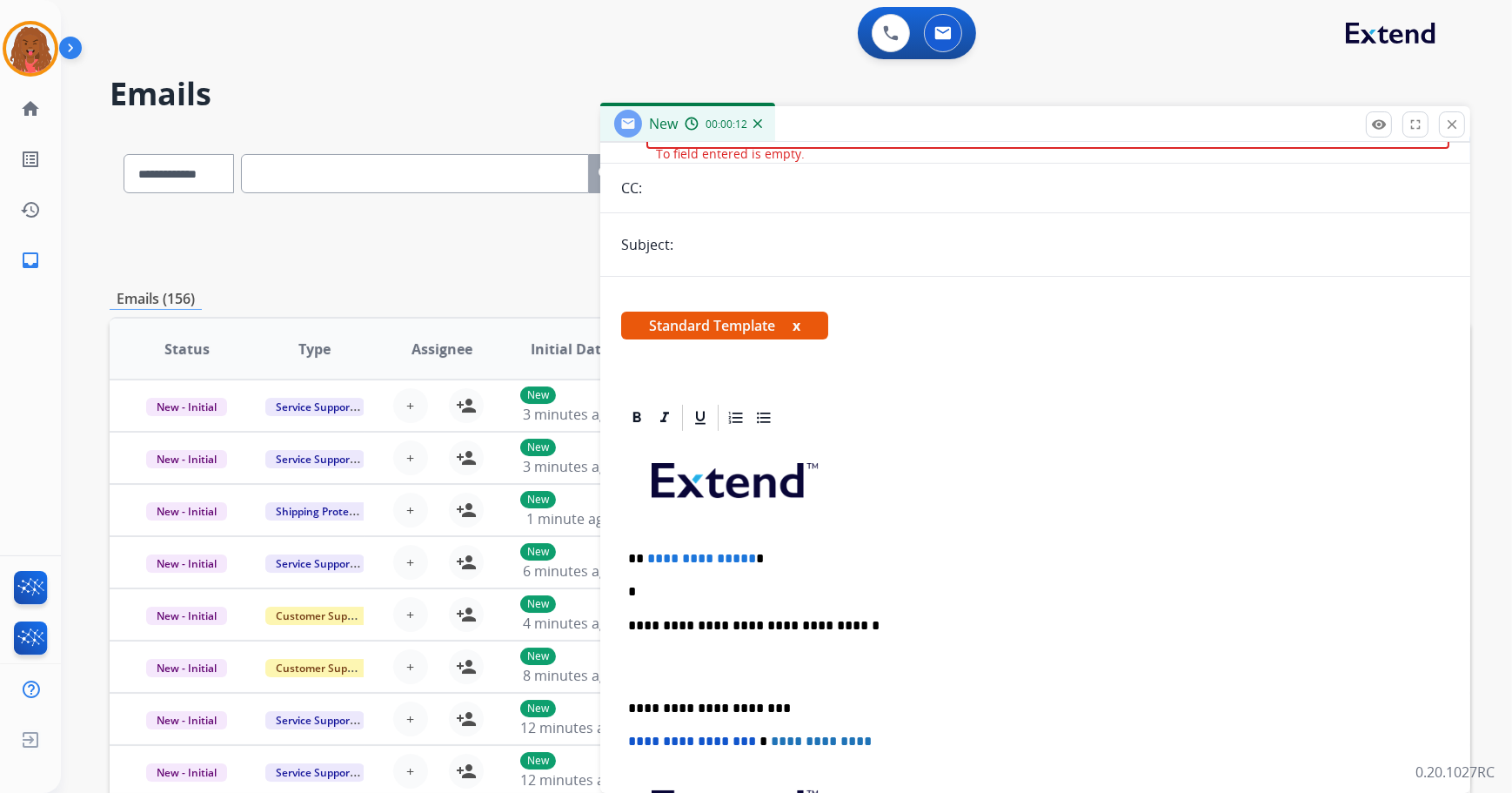 type 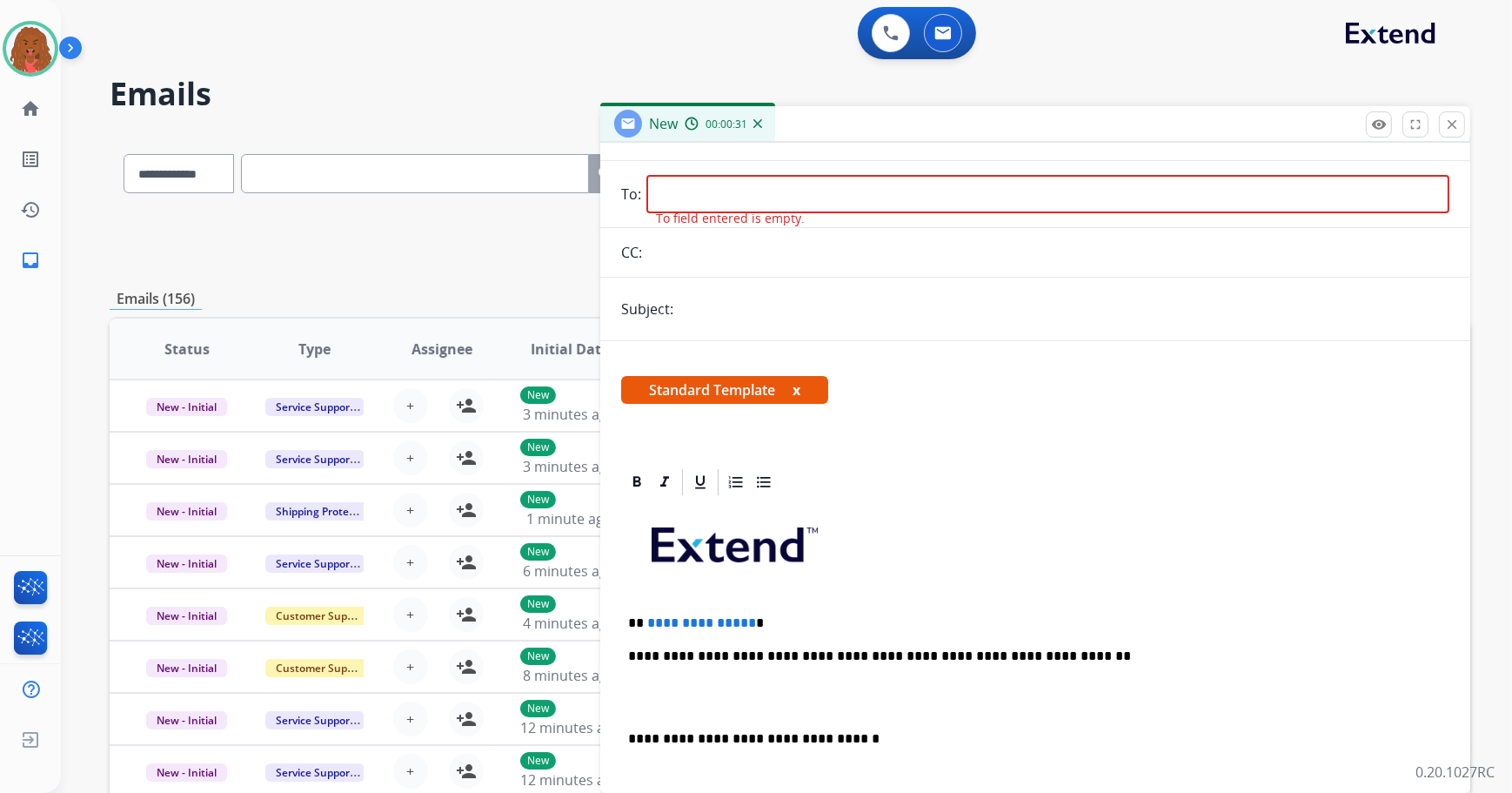 scroll, scrollTop: 0, scrollLeft: 0, axis: both 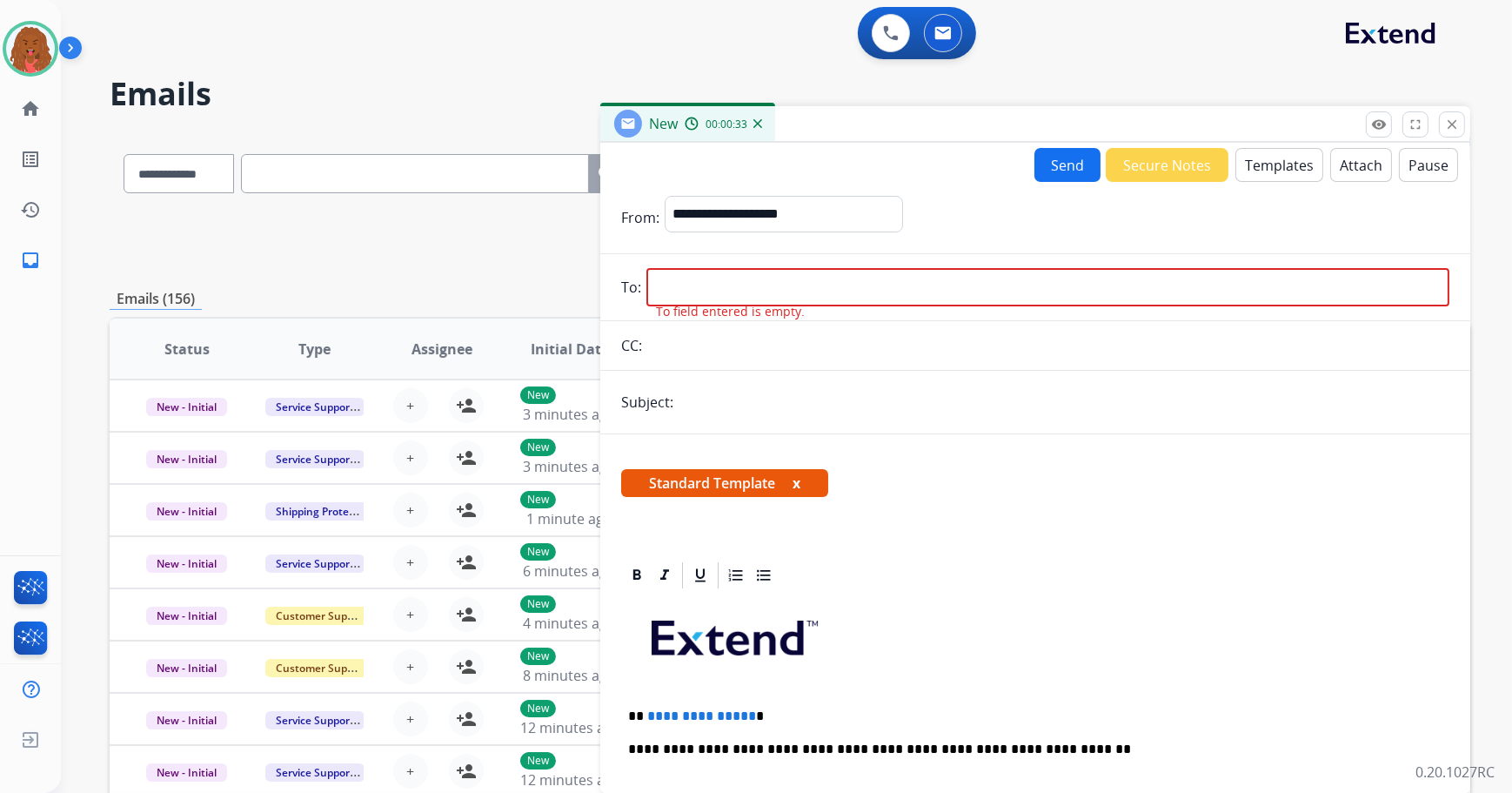 paste on "**********" 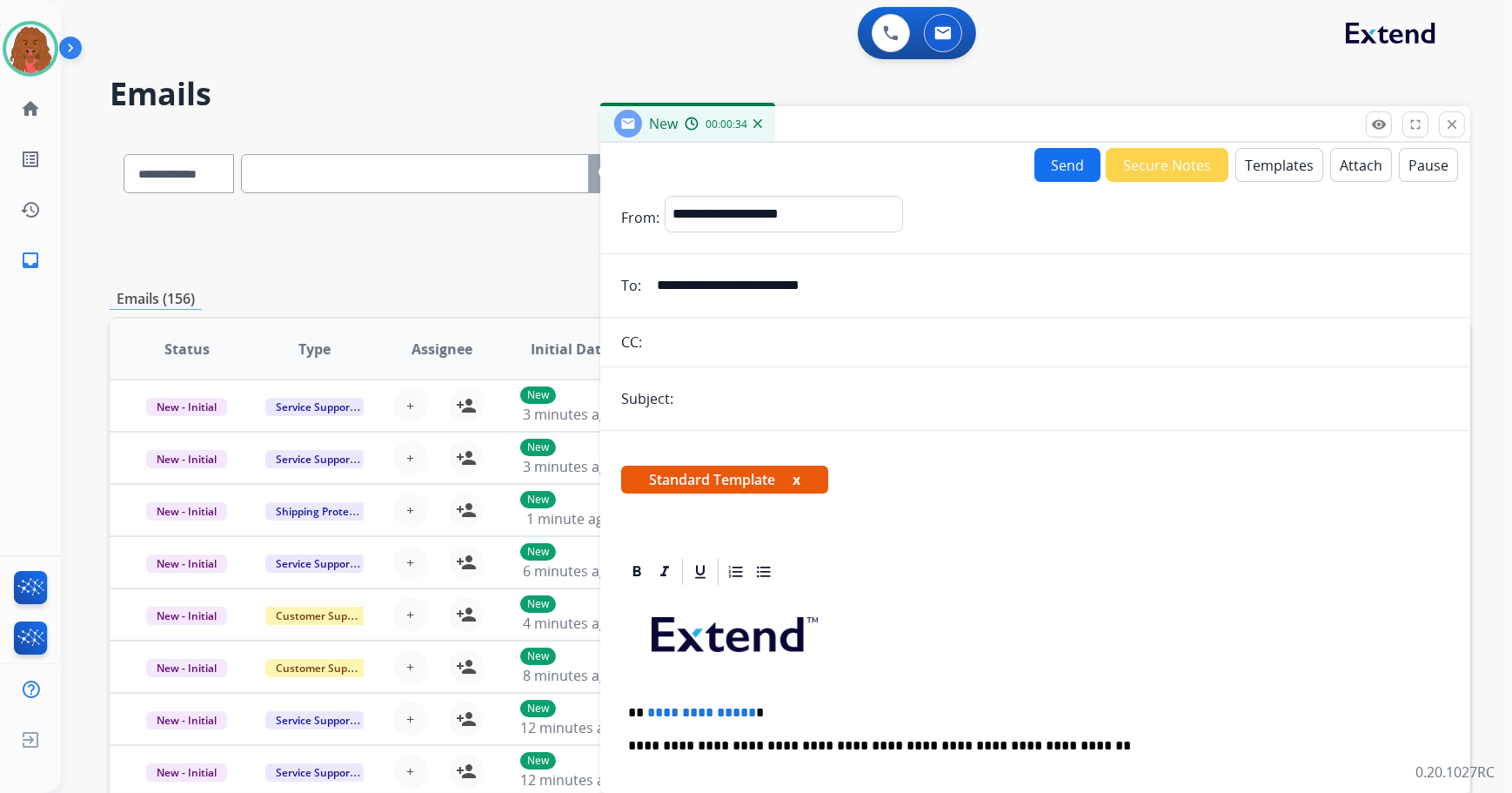 type on "**********" 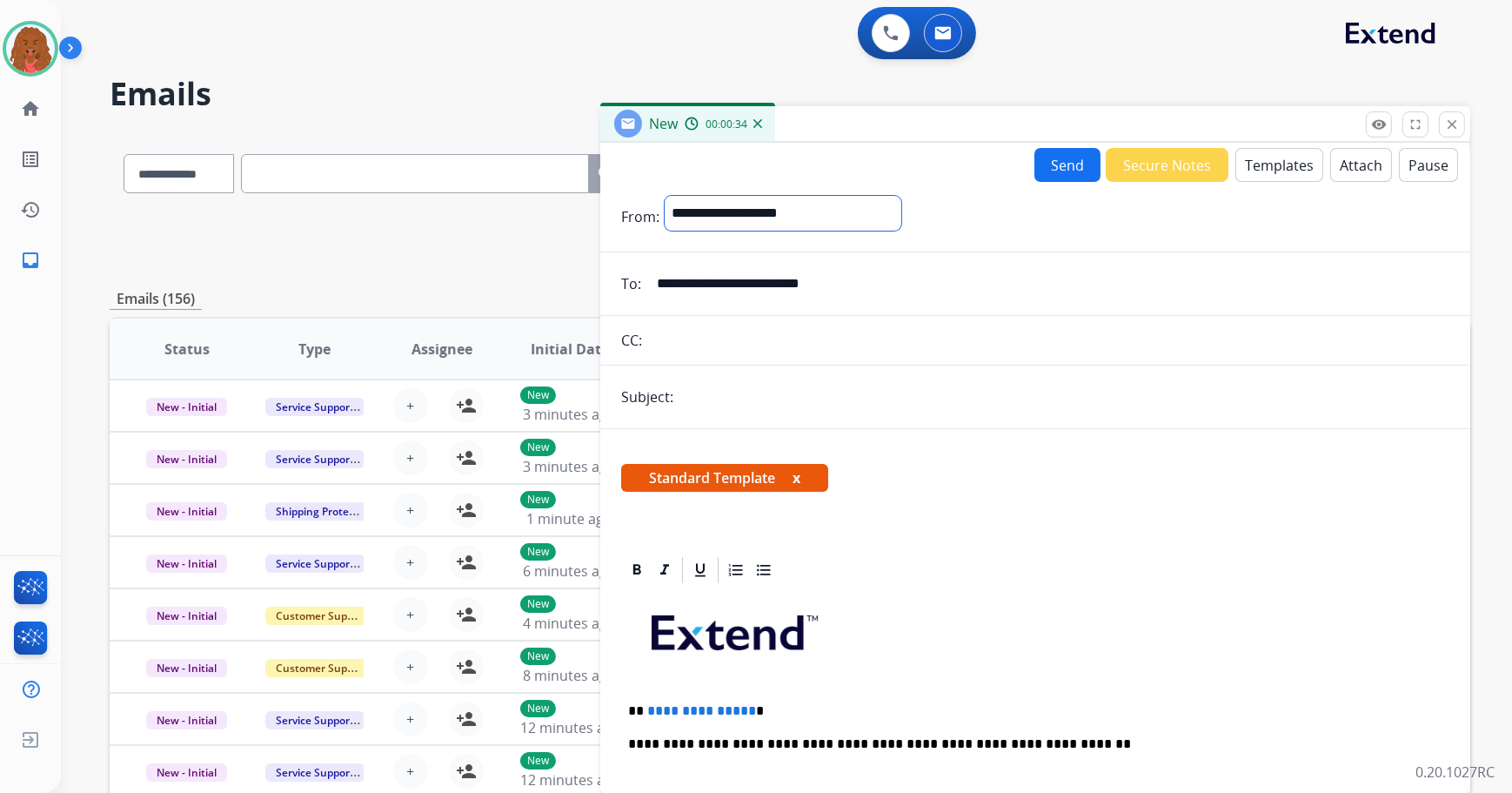 drag, startPoint x: 760, startPoint y: 206, endPoint x: 765, endPoint y: 231, distance: 25.495098 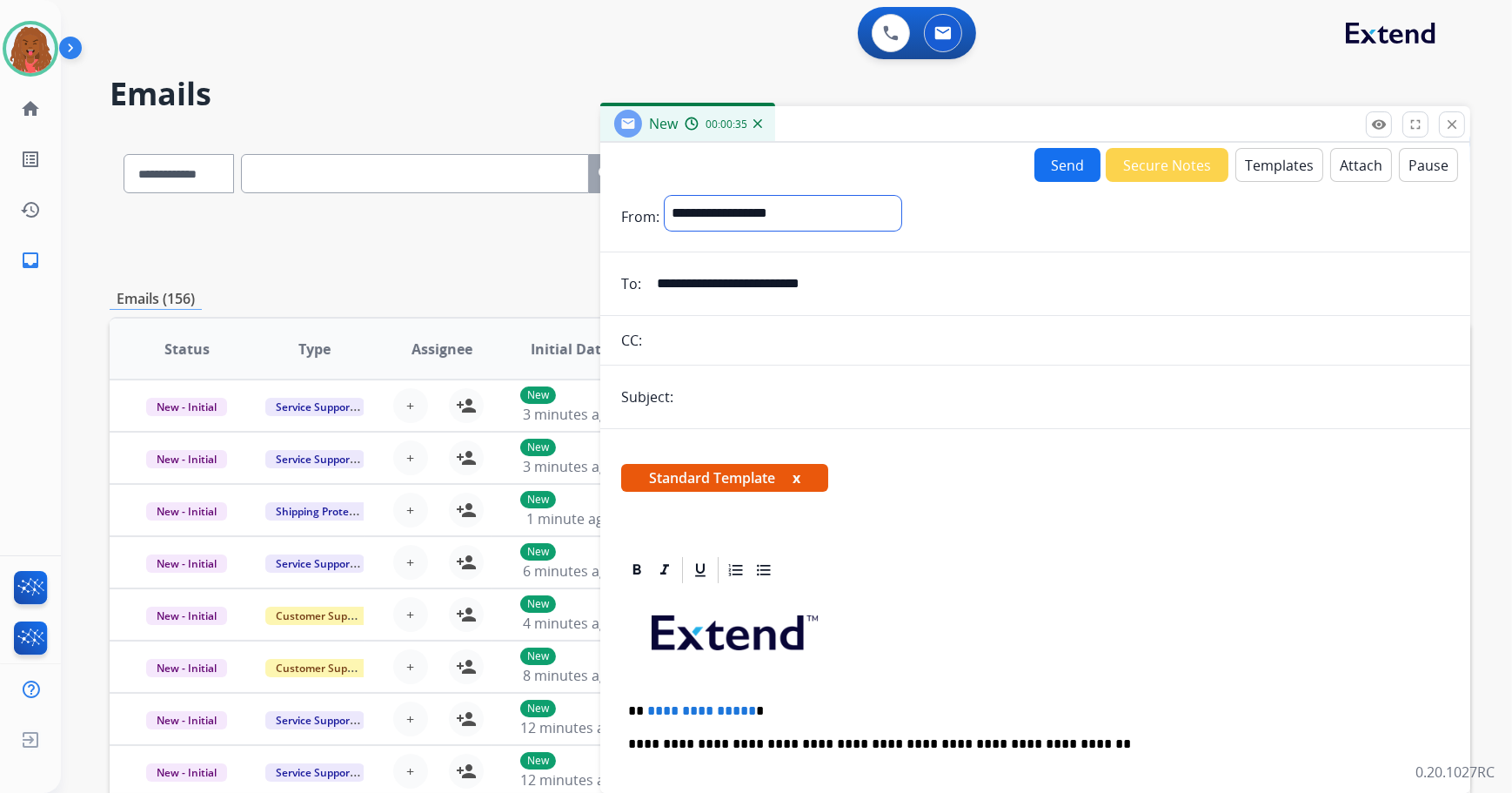 click on "**********" at bounding box center (783, 213) 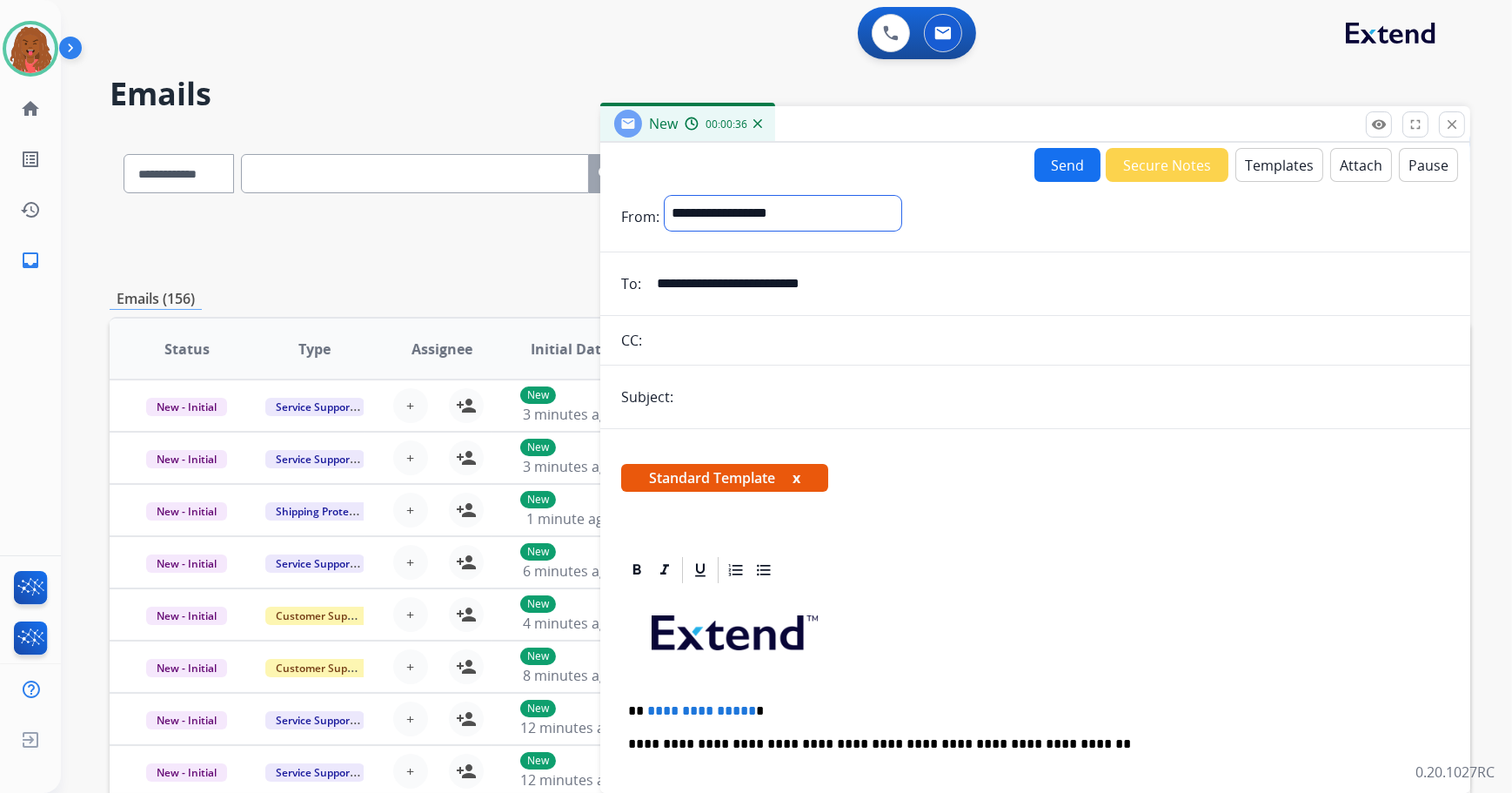 click on "**********" at bounding box center [783, 213] 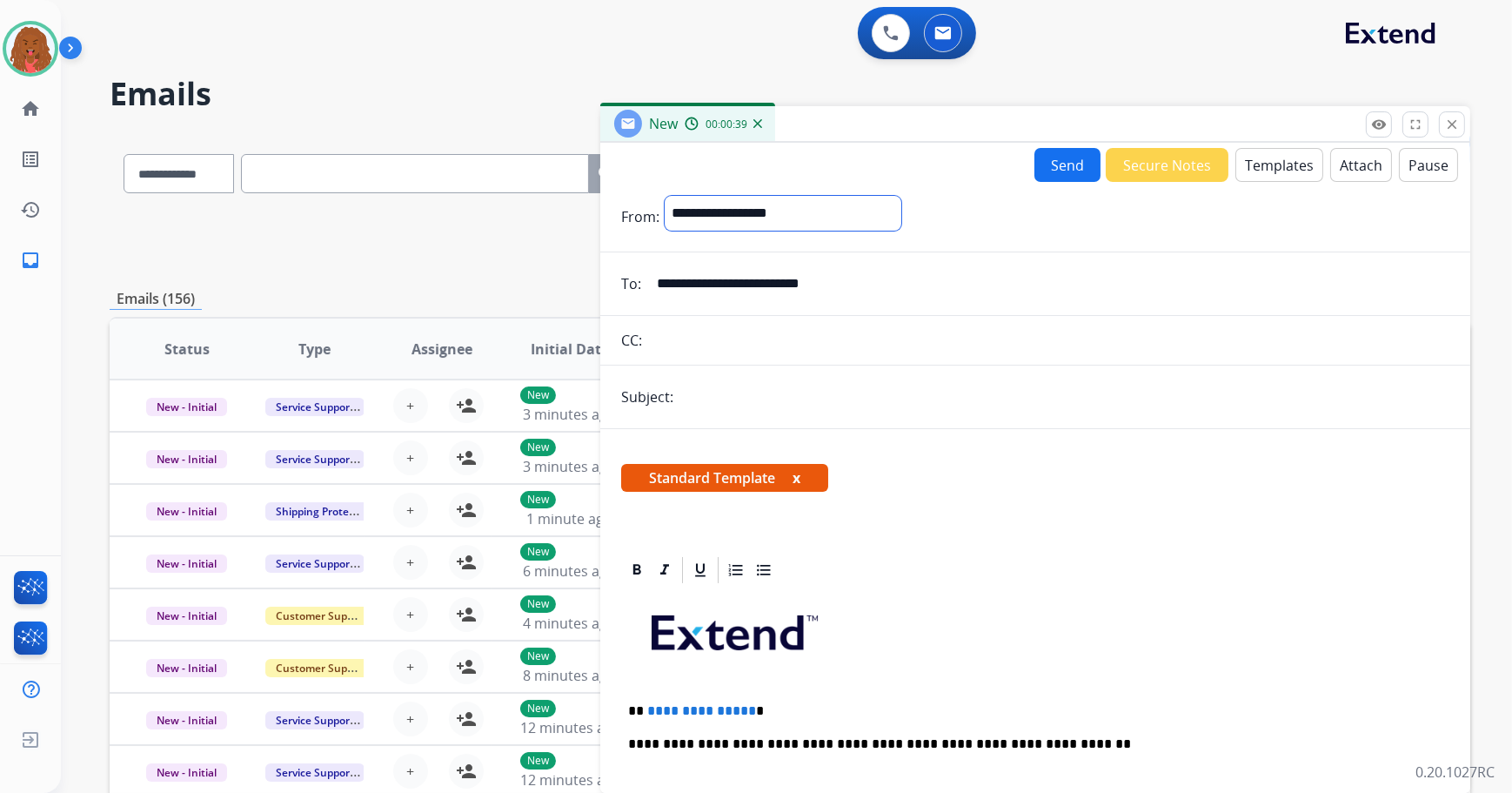 select on "**********" 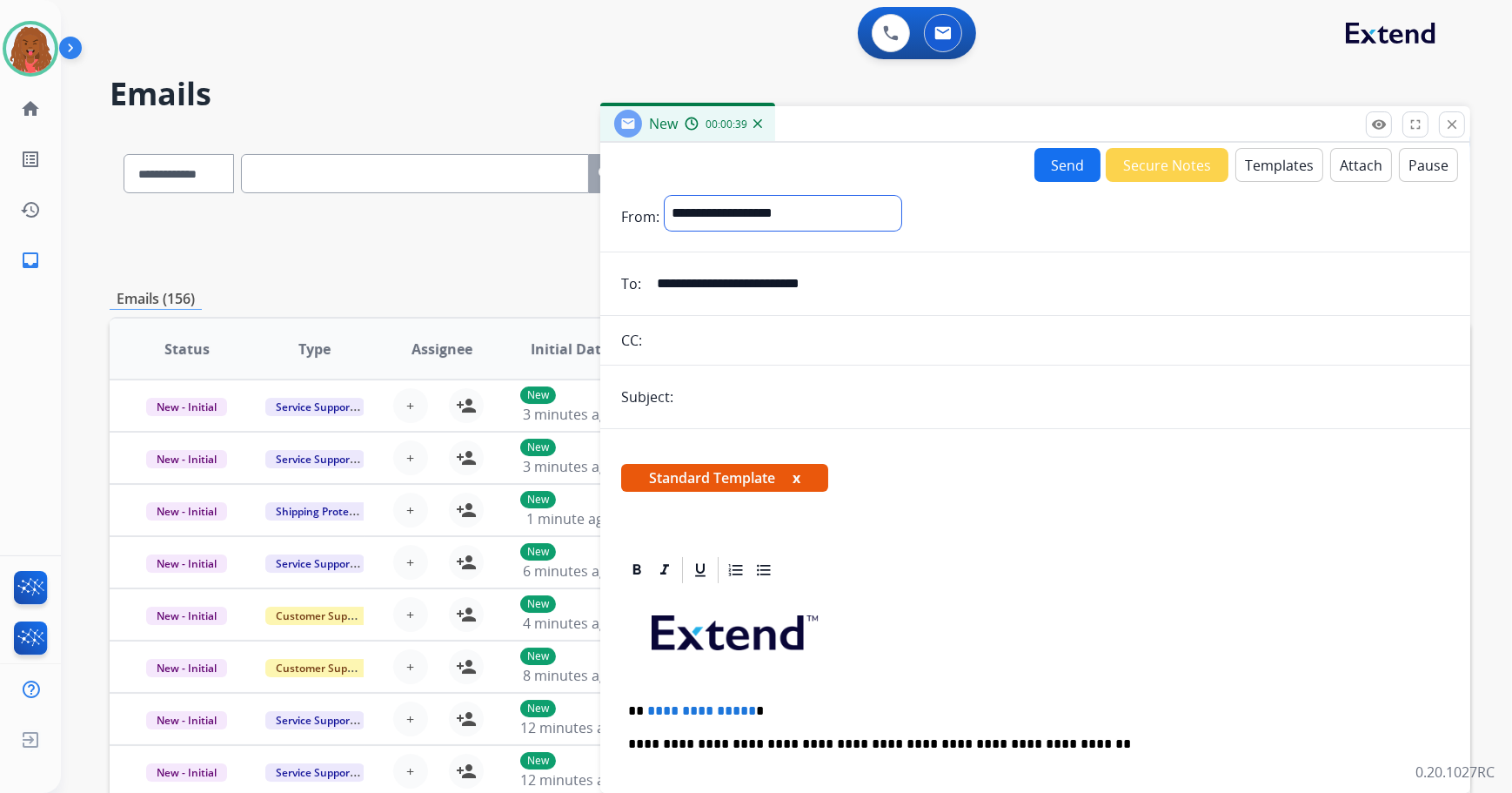 click on "**********" at bounding box center (783, 213) 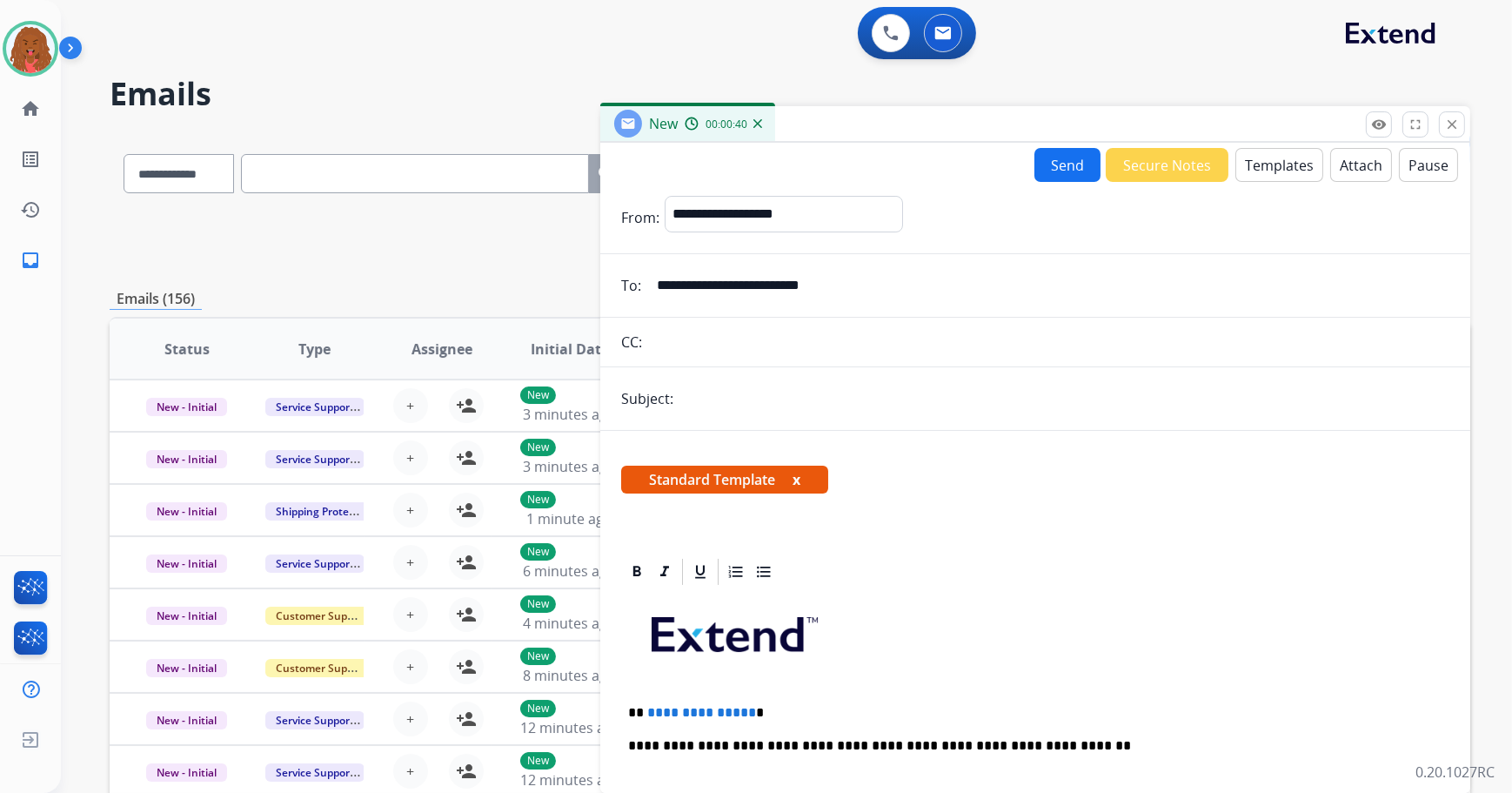 click at bounding box center (1064, 399) 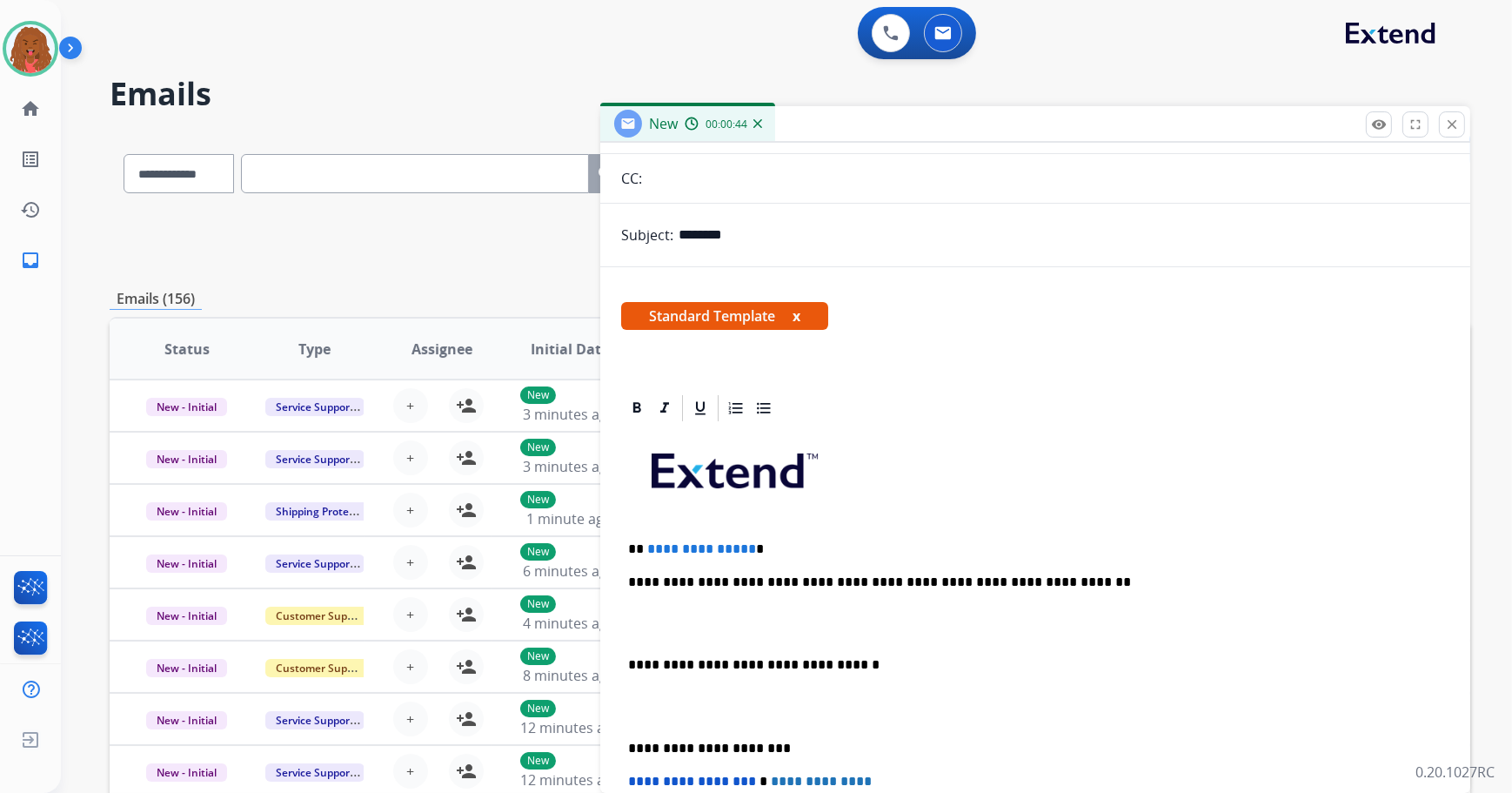 scroll, scrollTop: 237, scrollLeft: 0, axis: vertical 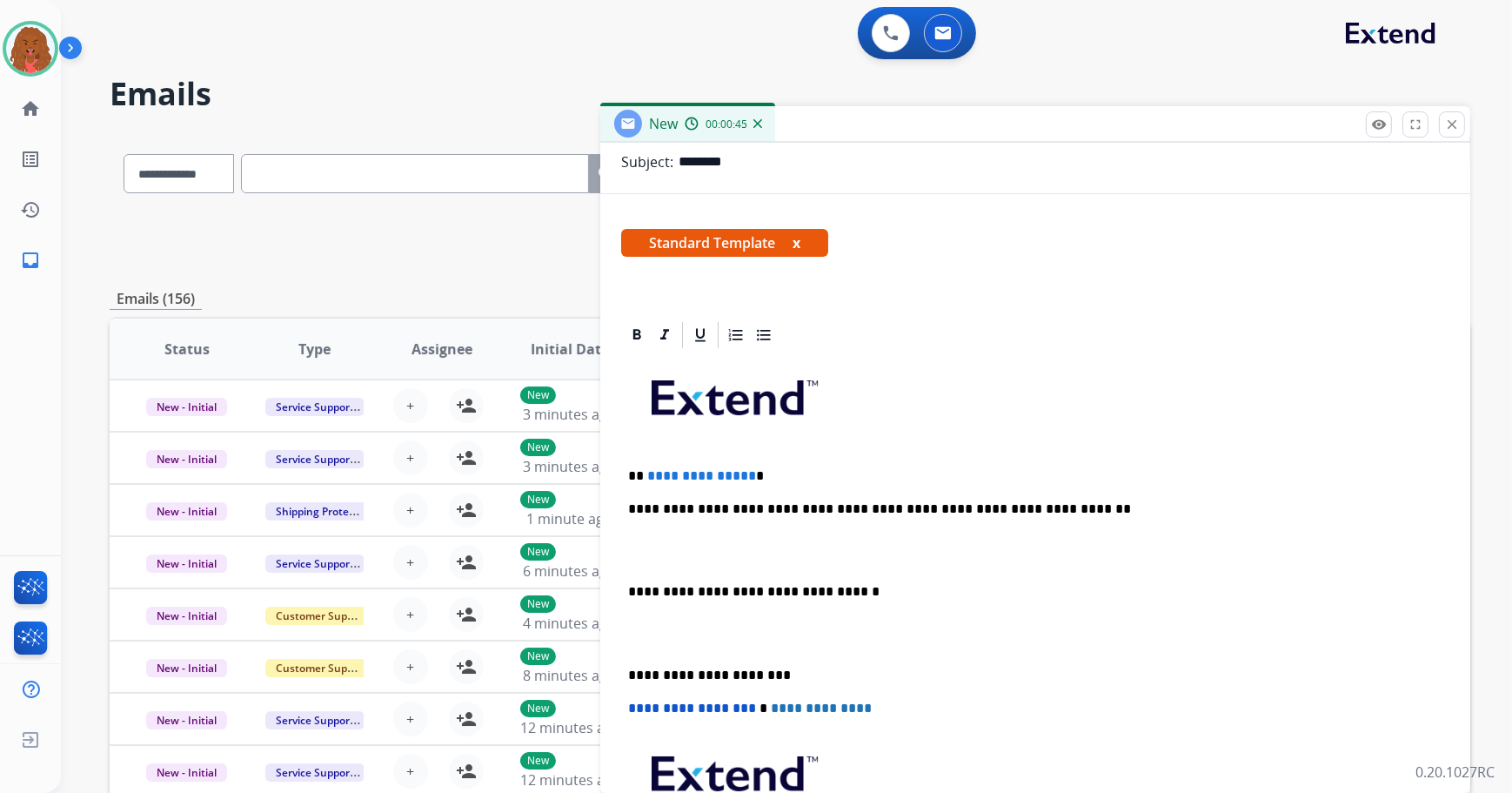 type on "********" 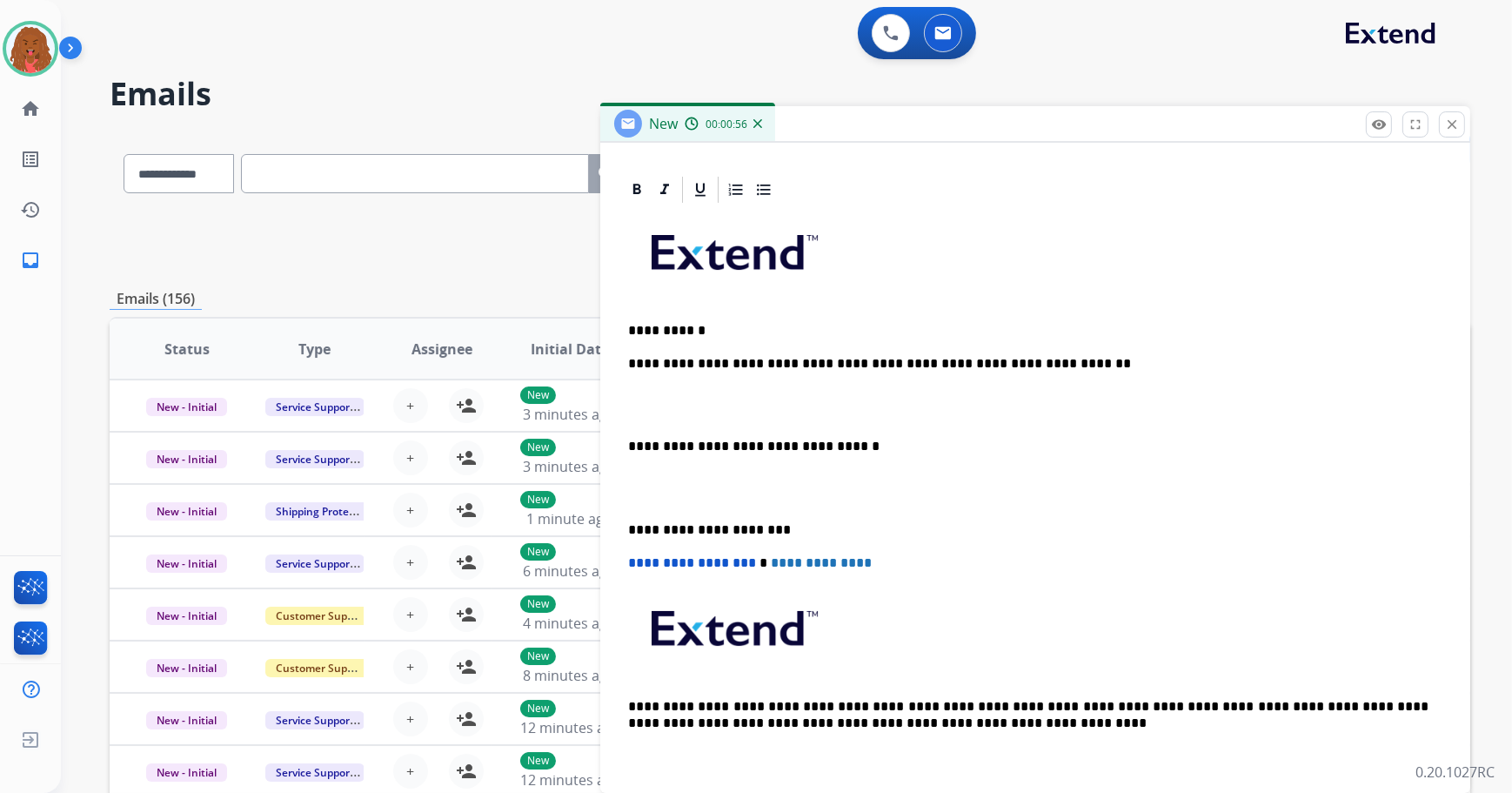 scroll, scrollTop: 383, scrollLeft: 0, axis: vertical 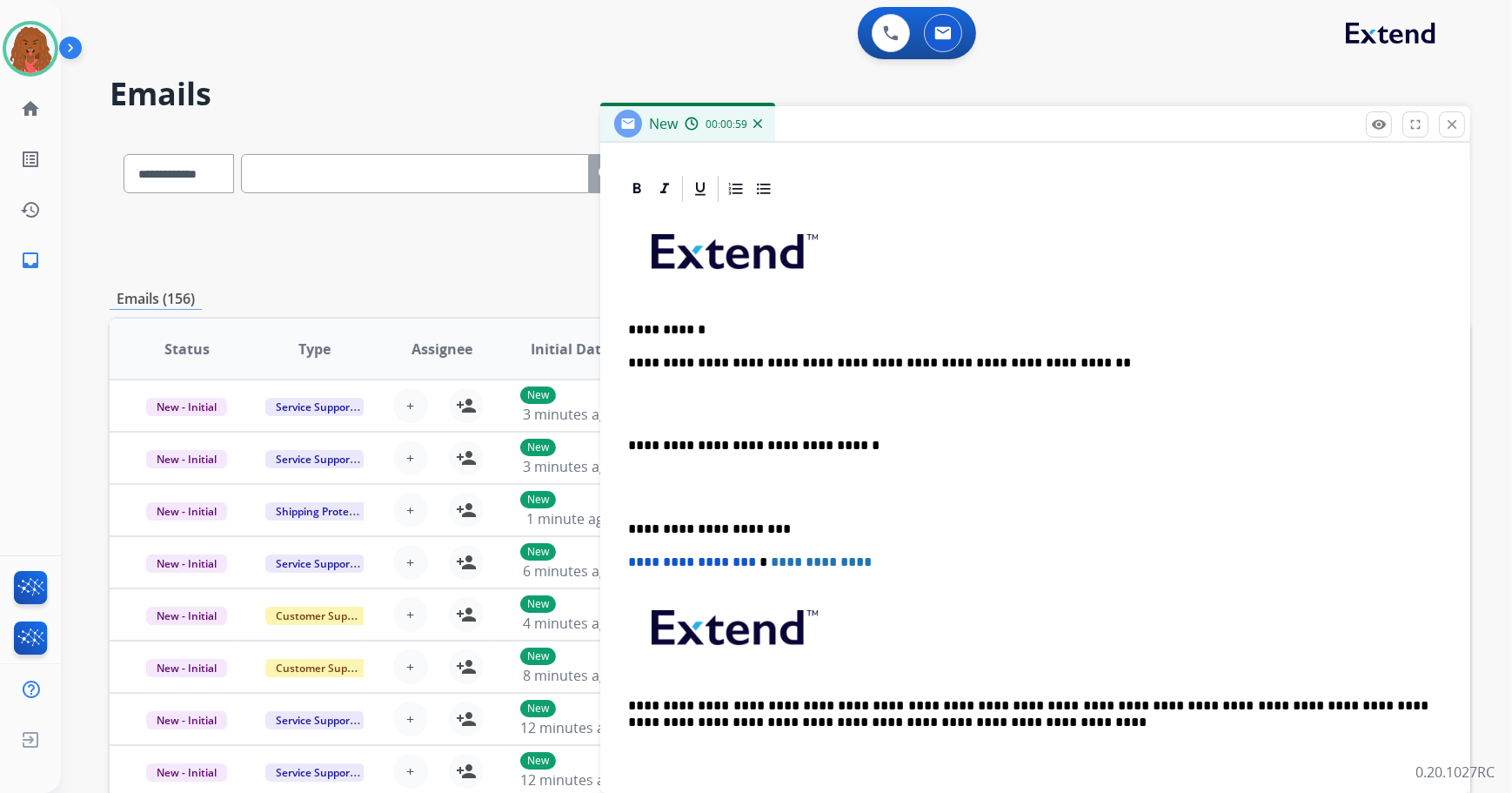 click on "**********" at bounding box center [1028, 363] 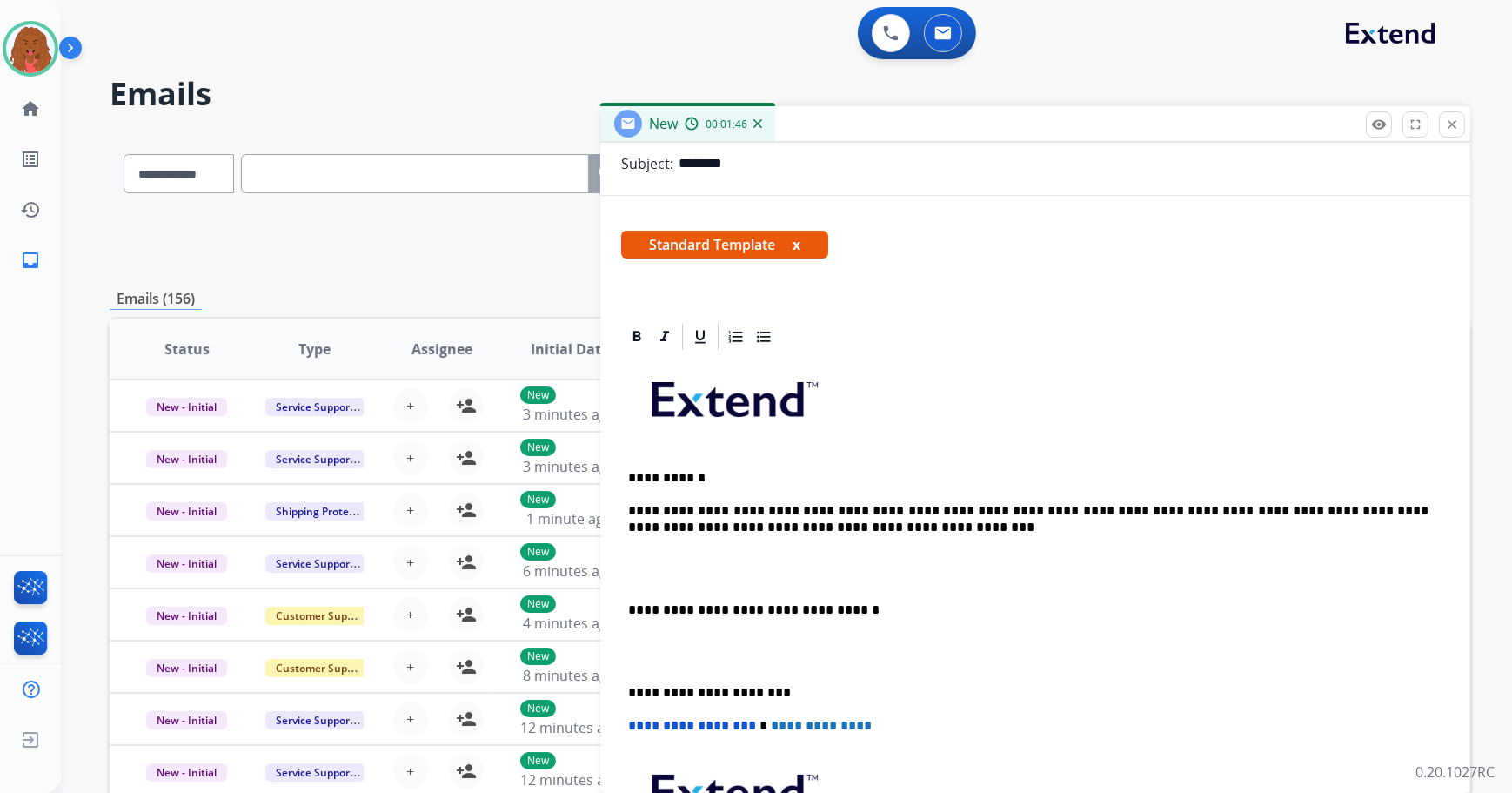 scroll, scrollTop: 0, scrollLeft: 0, axis: both 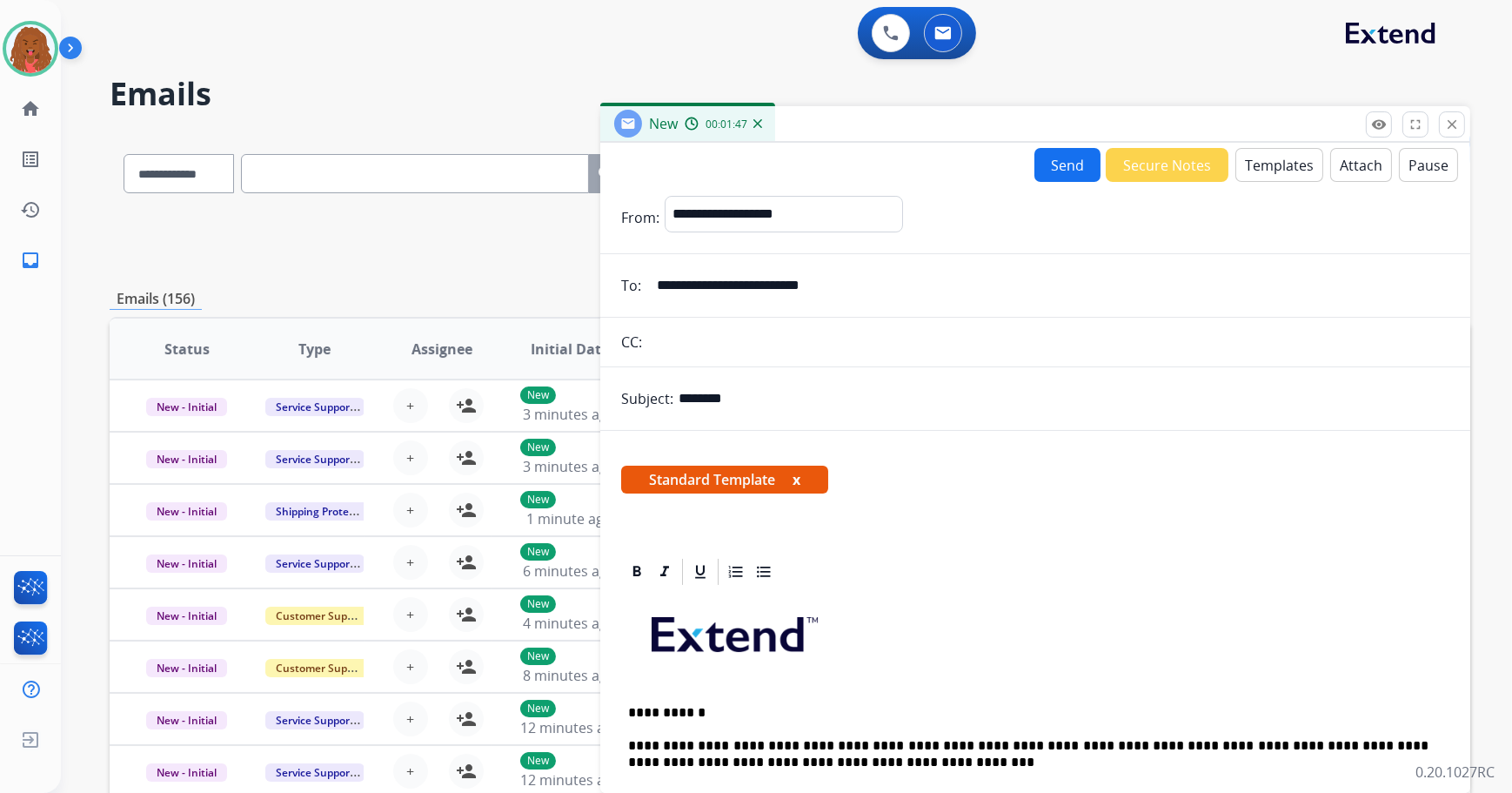 click on "Send" at bounding box center [1067, 165] 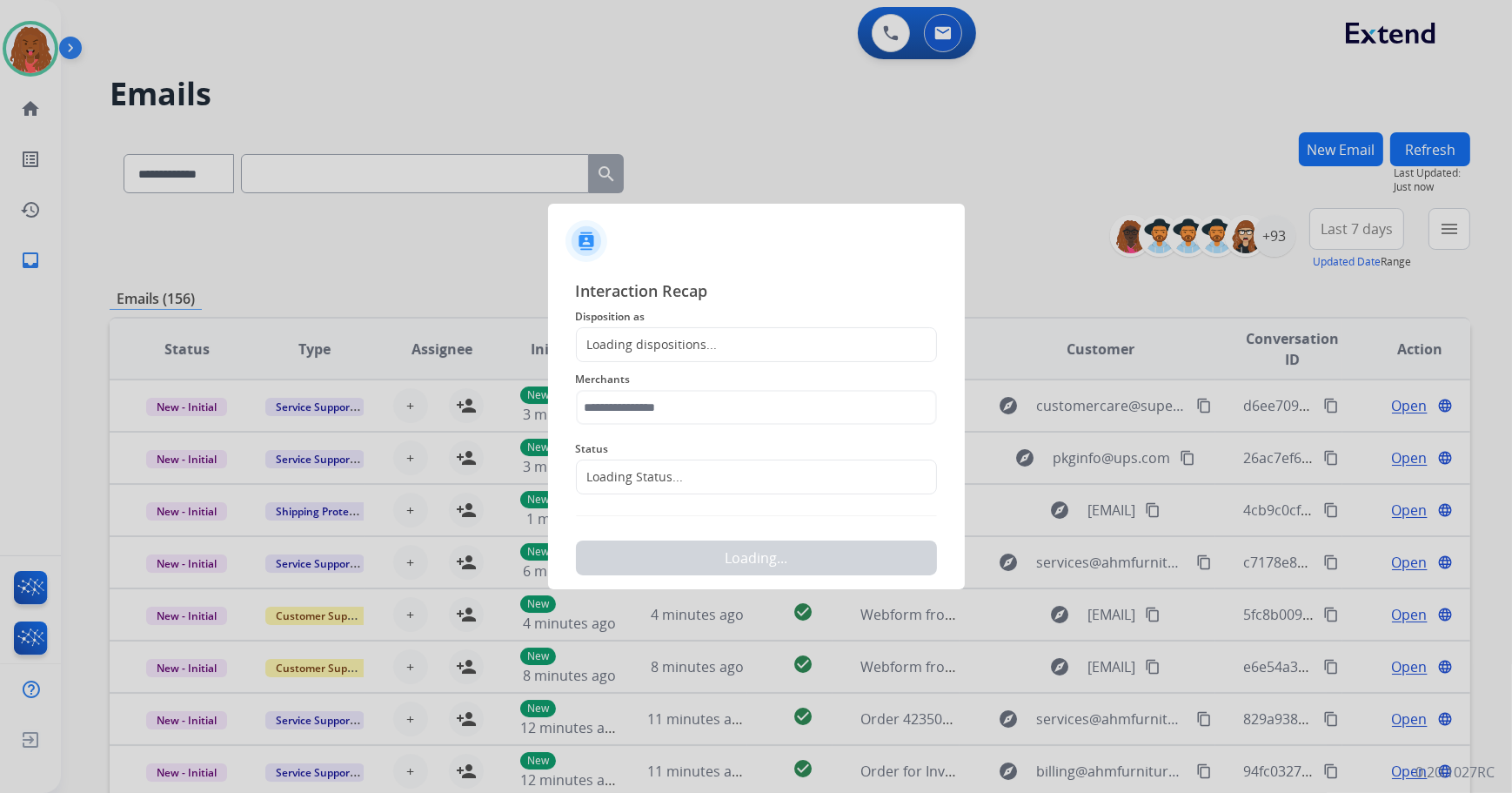 click on "Loading dispositions..." 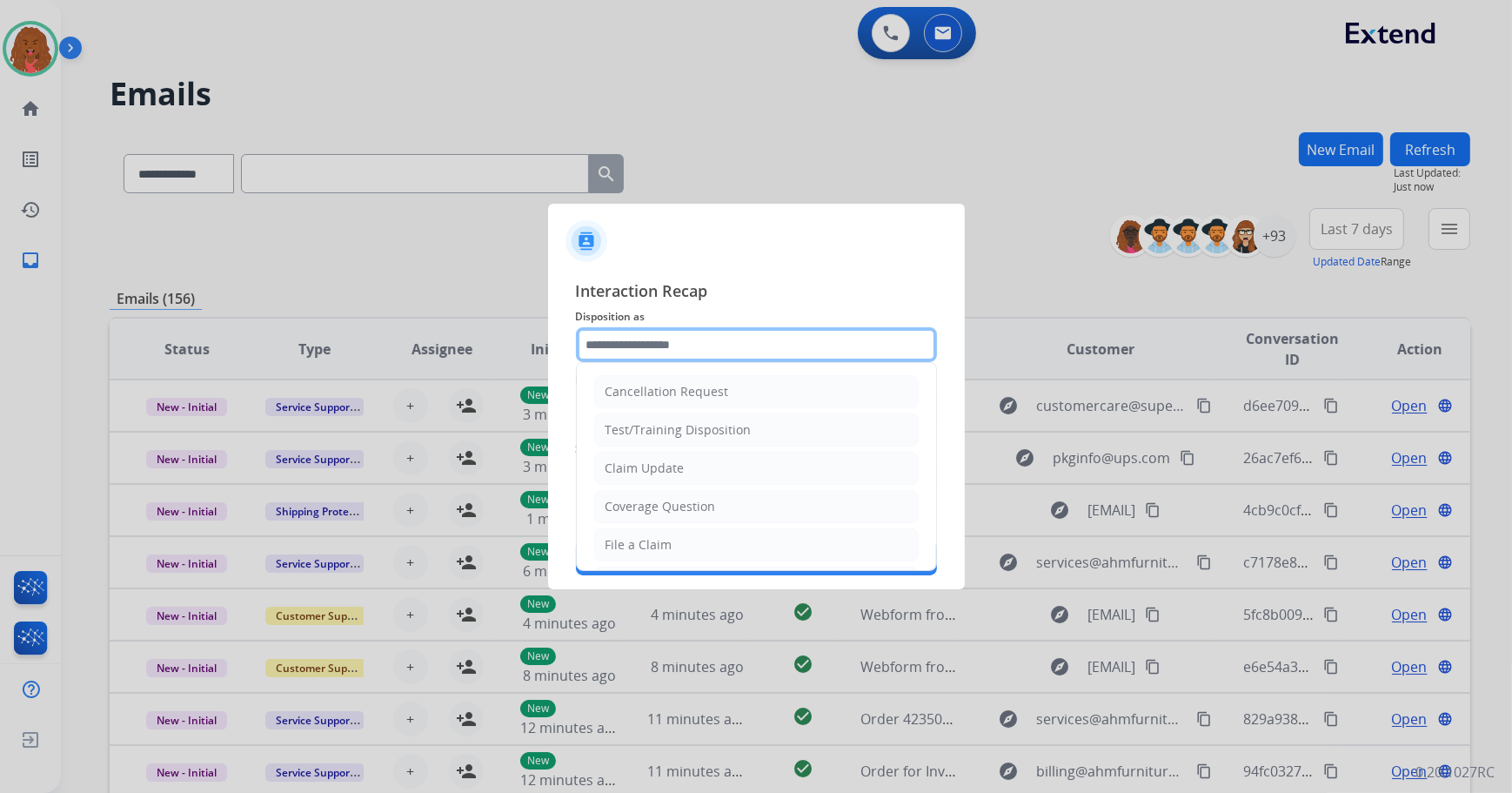click 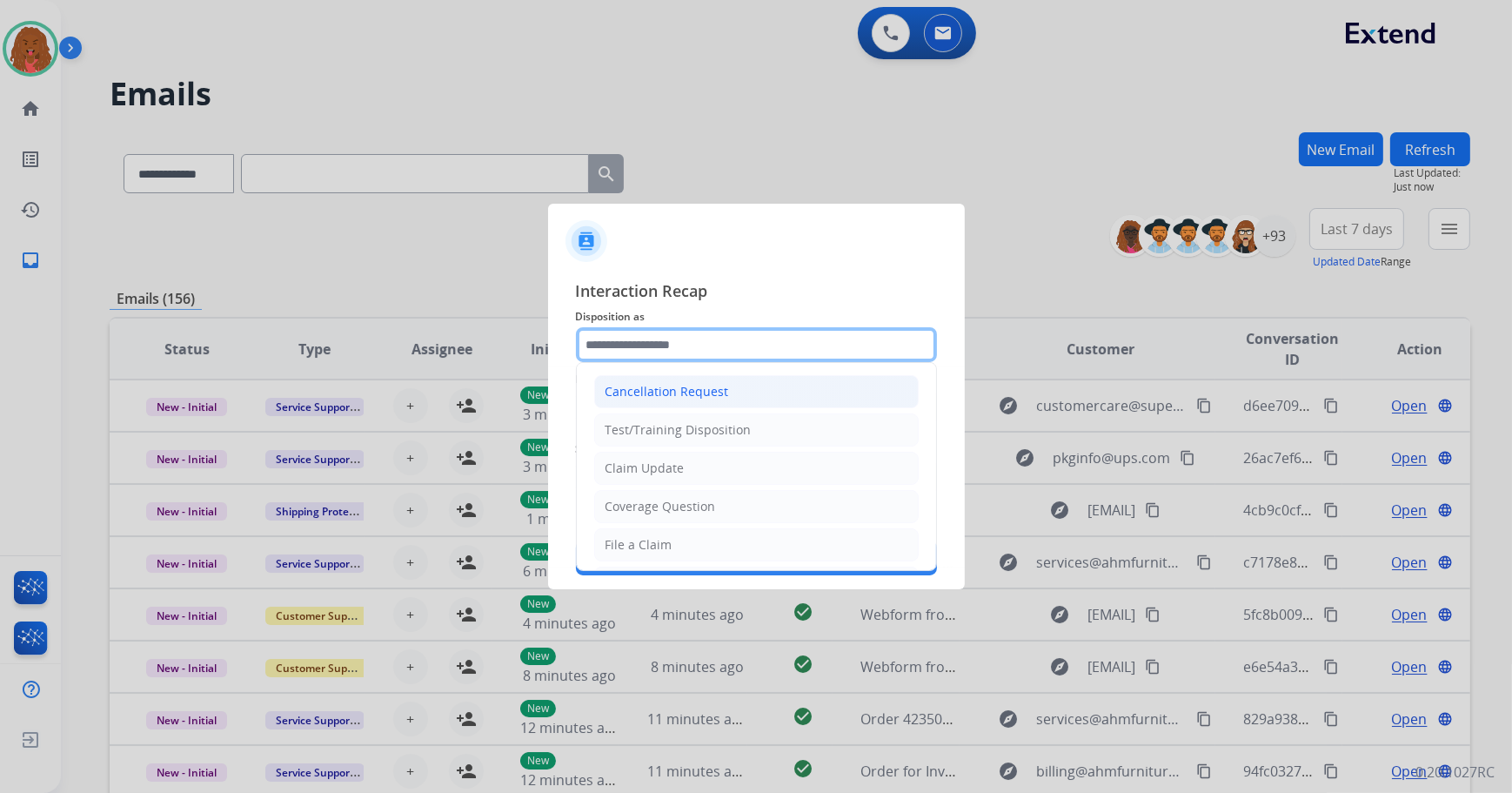 type on "**********" 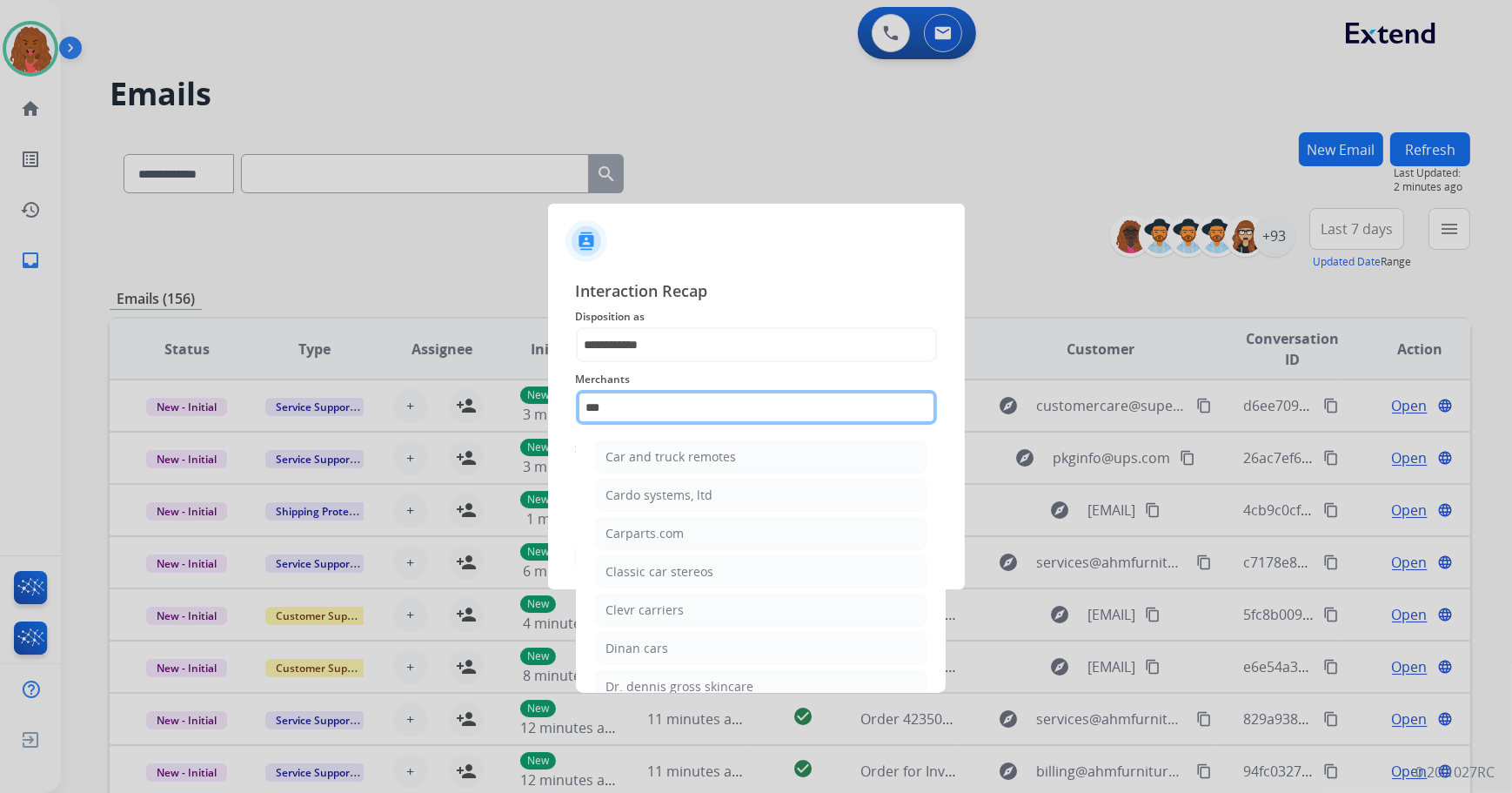 click on "***" 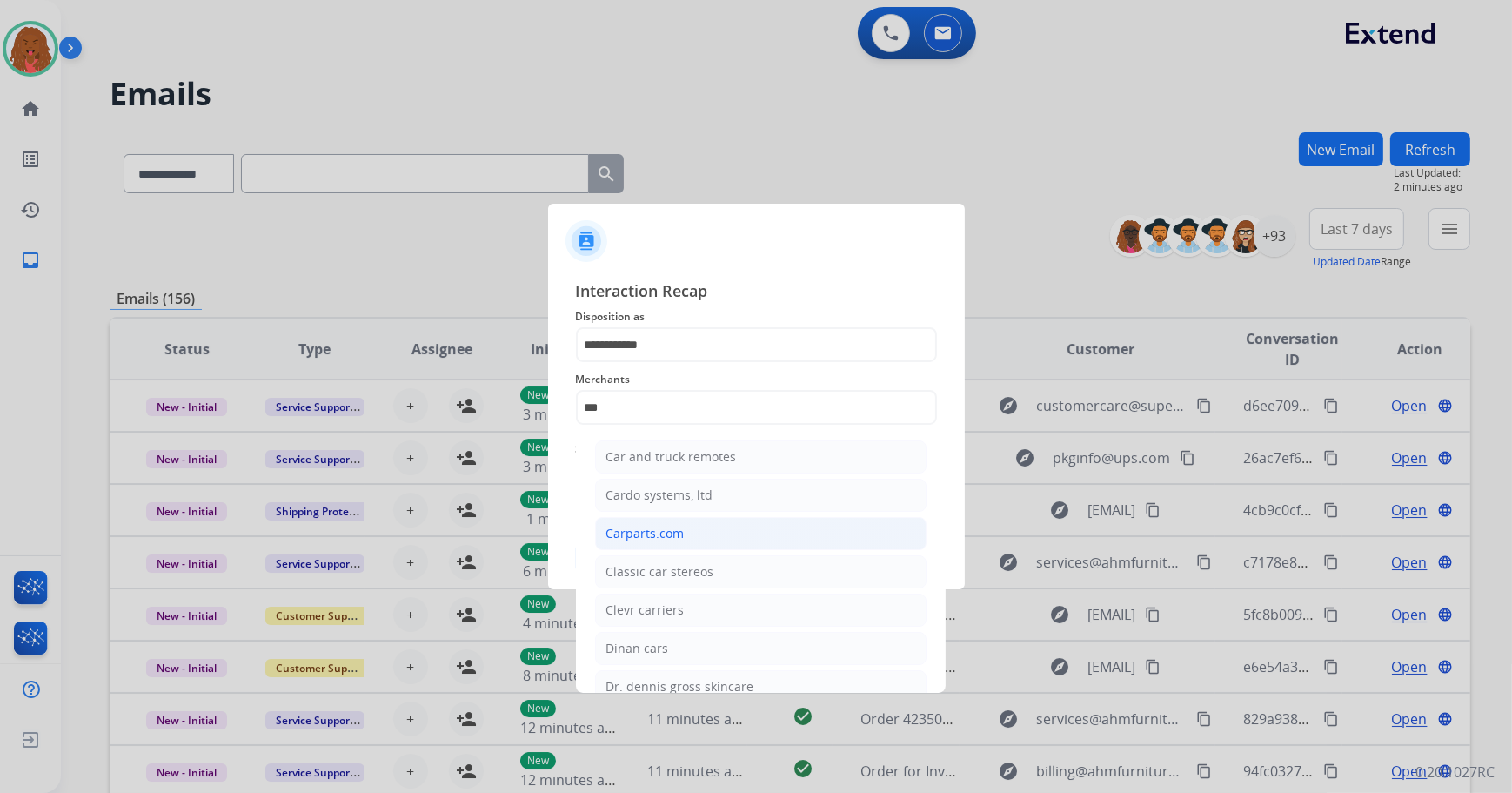 click on "Carparts.com" 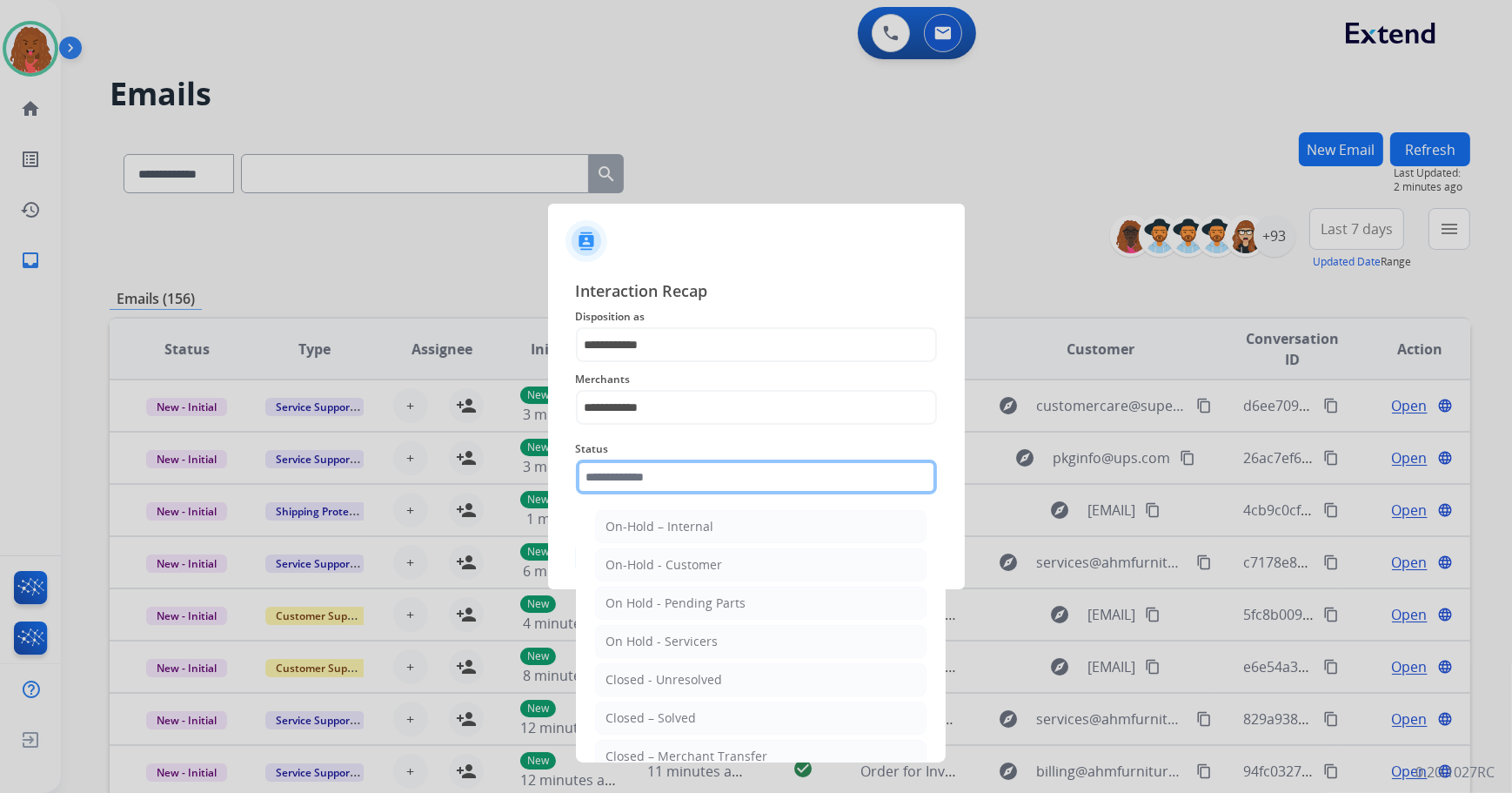 drag, startPoint x: 652, startPoint y: 473, endPoint x: 655, endPoint y: 487, distance: 14.317821 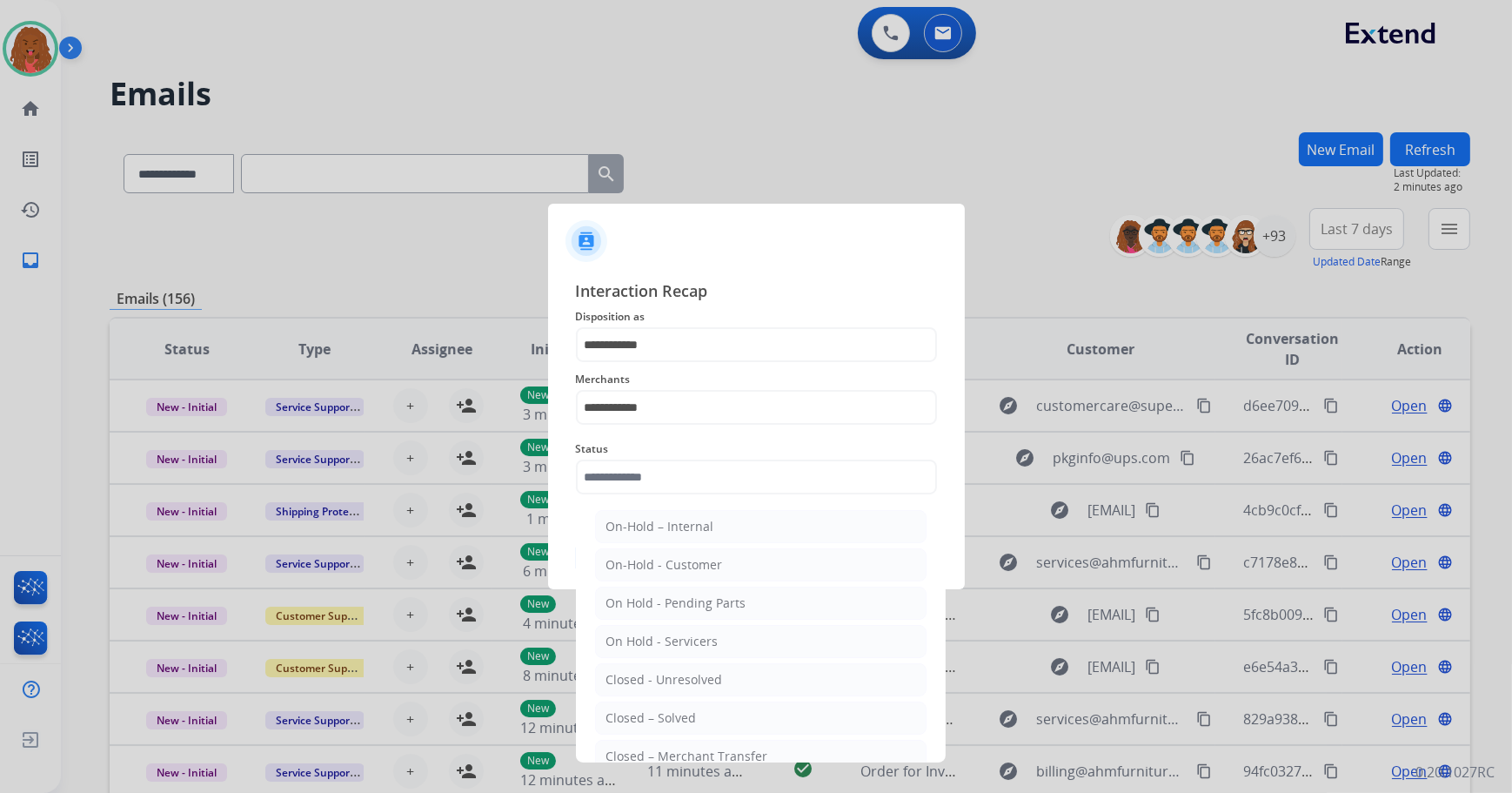 click on "On Hold - Servicers" 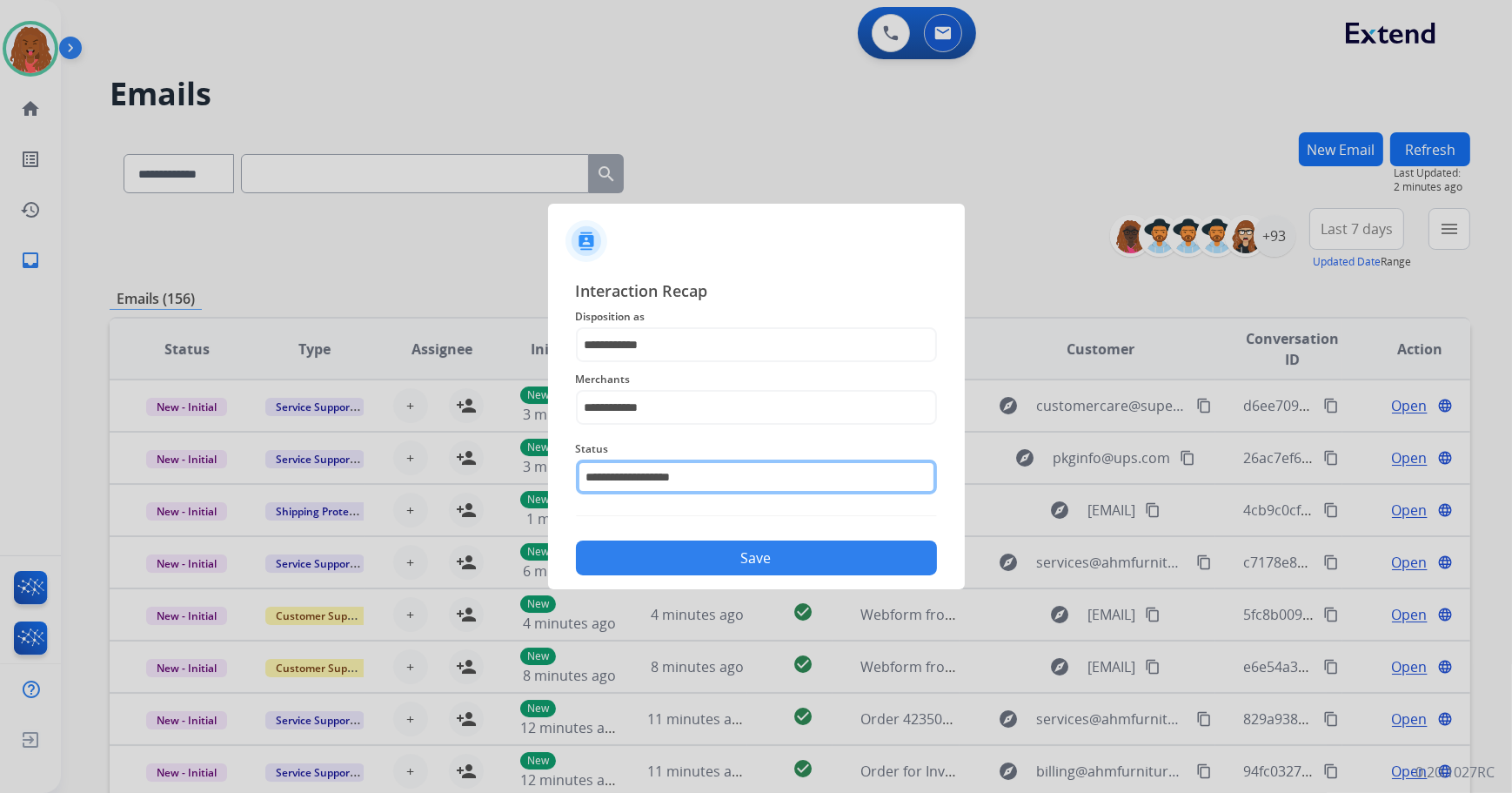 click on "**********" 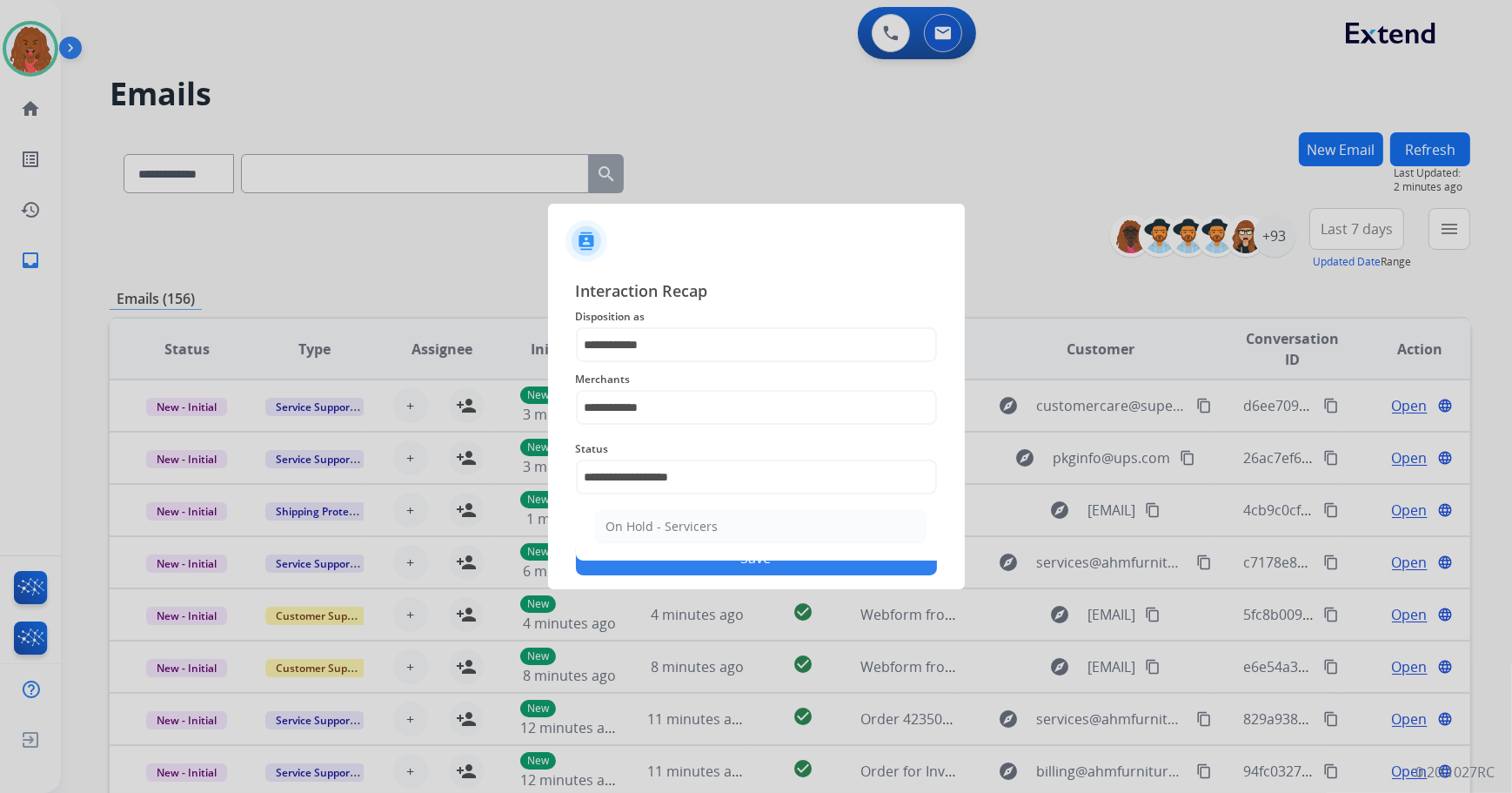 drag, startPoint x: 718, startPoint y: 495, endPoint x: 712, endPoint y: 488, distance: 9.219544 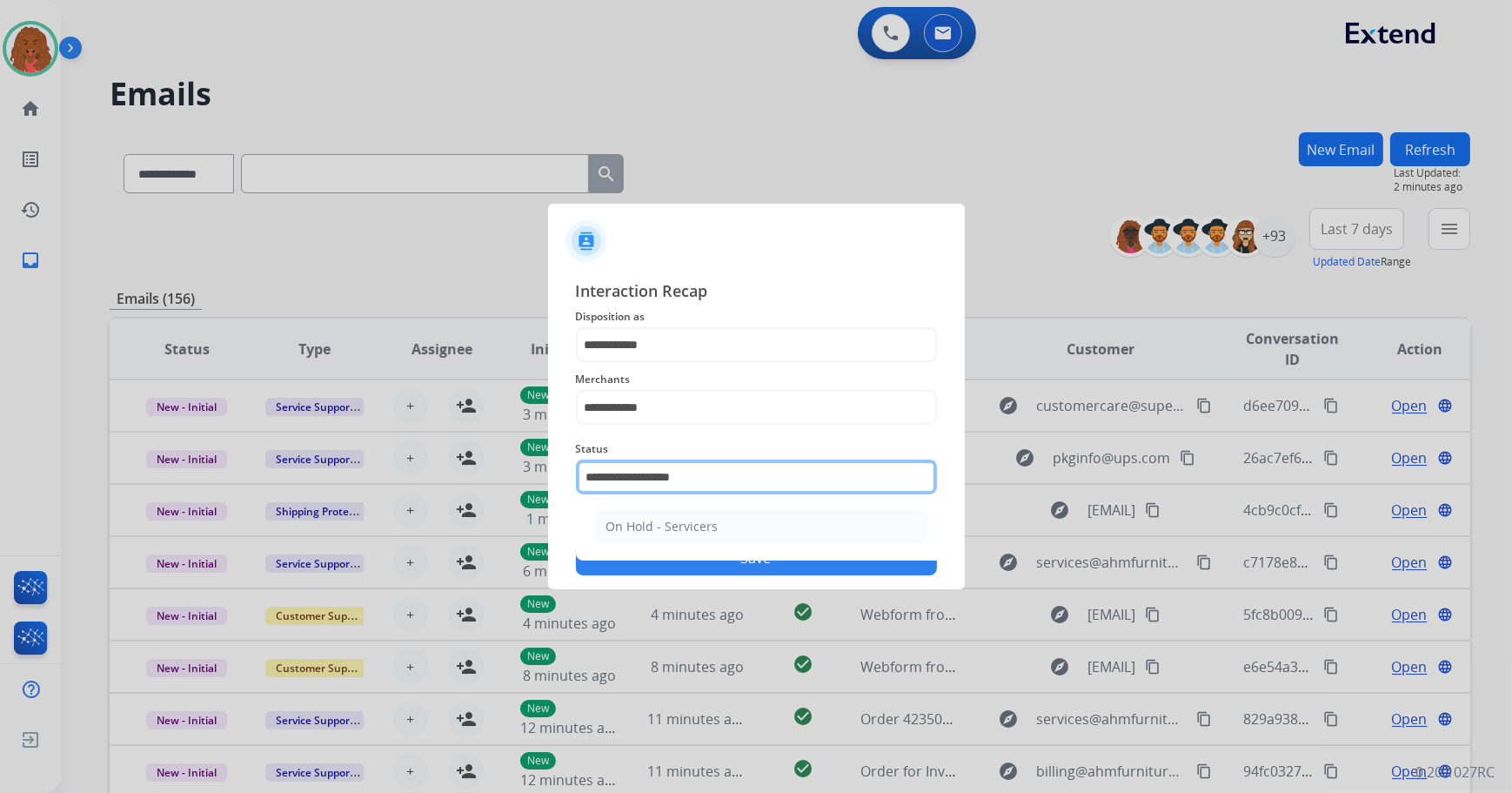 drag, startPoint x: 704, startPoint y: 479, endPoint x: 14, endPoint y: 366, distance: 699.19168 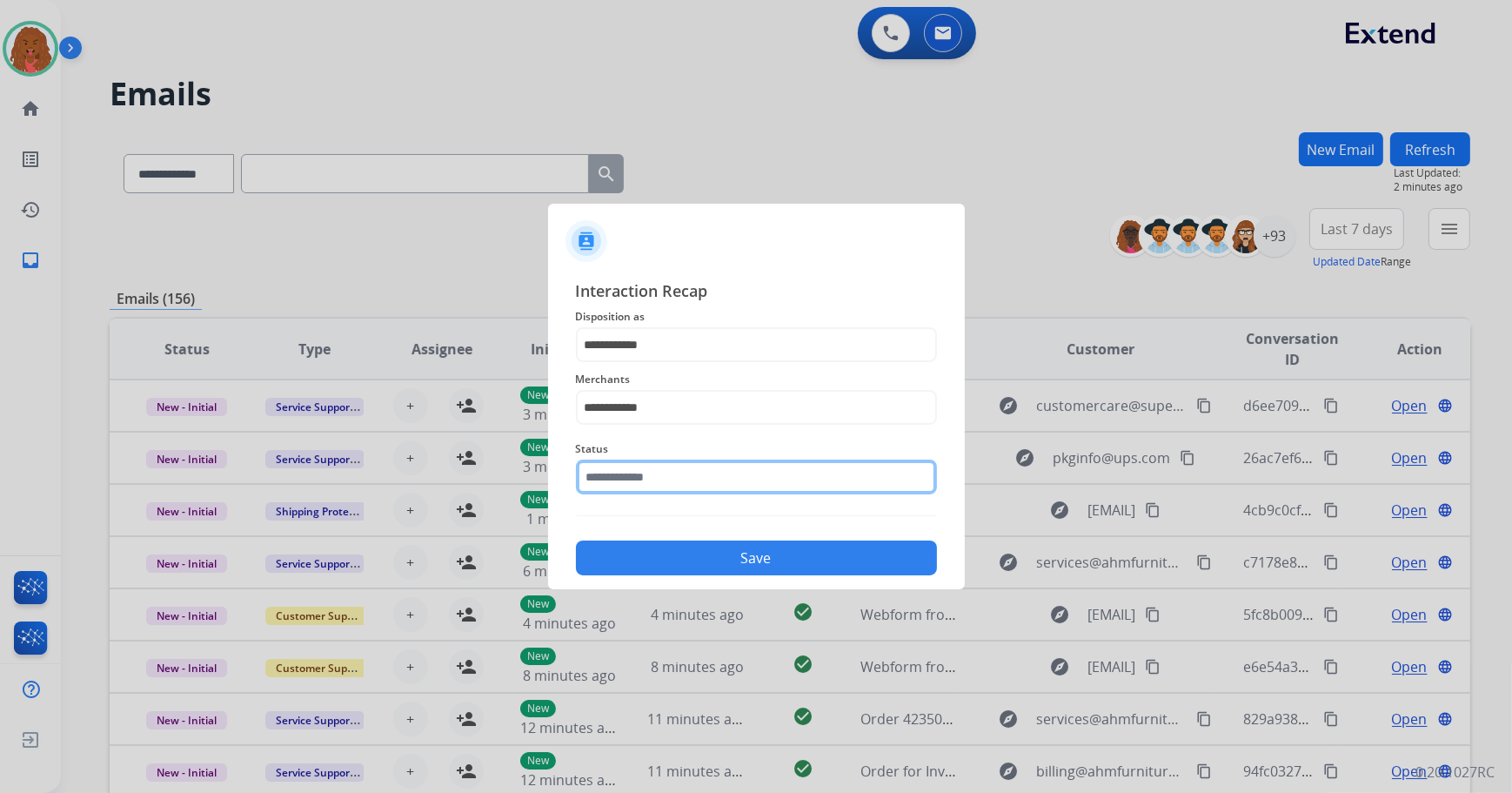 click 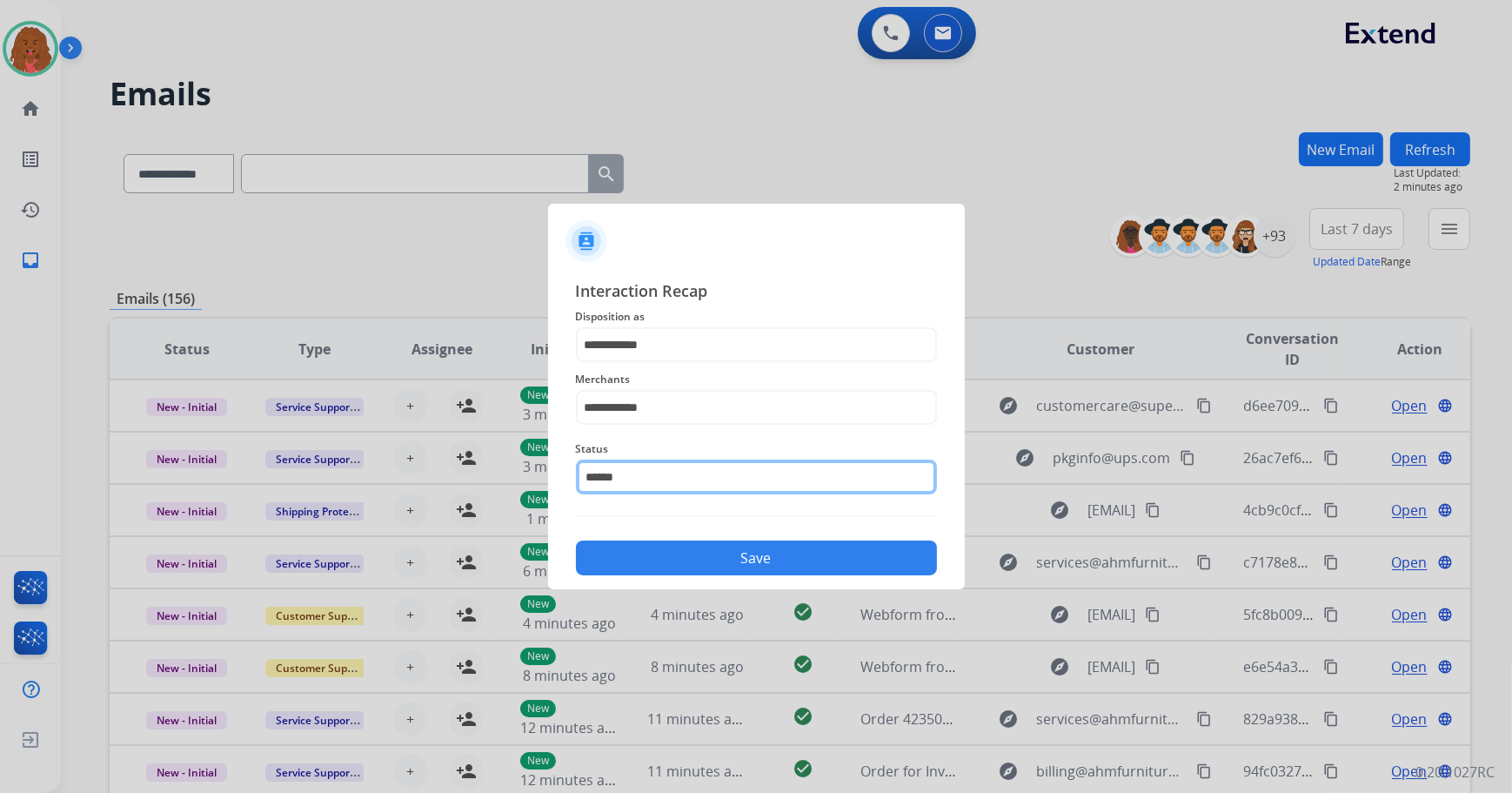 click on "******" 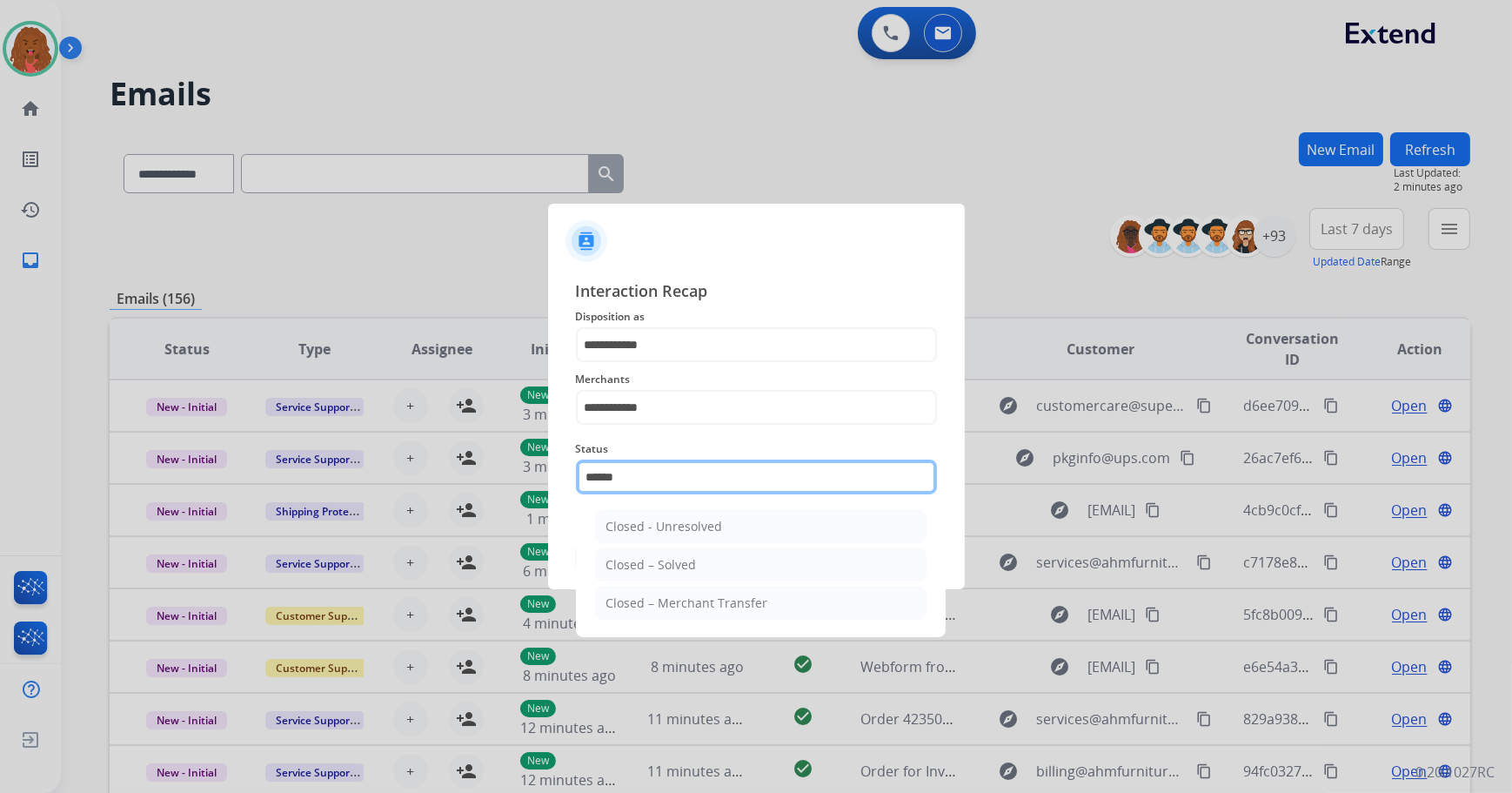click on "******" 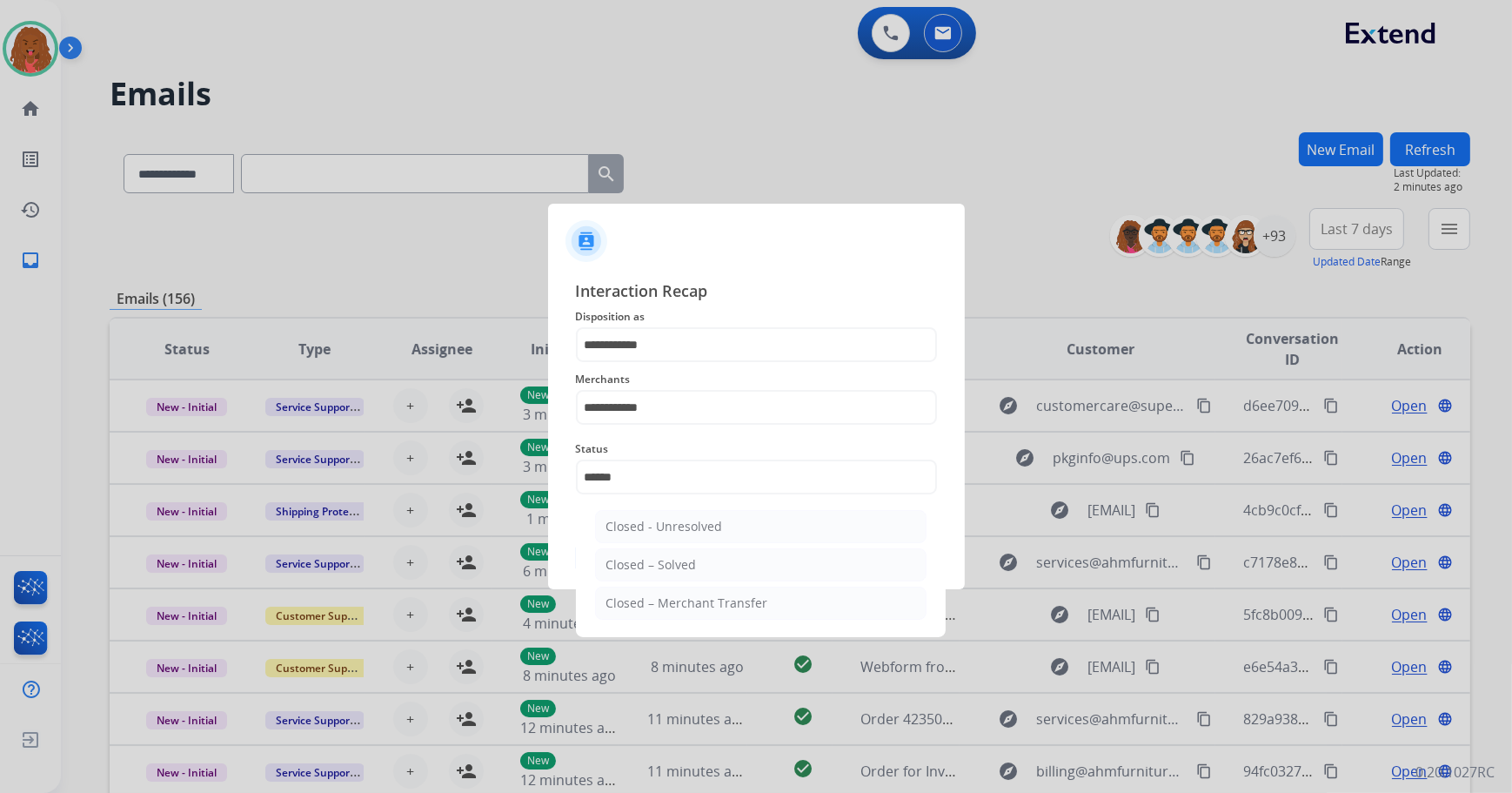 click on "Closed – Solved" 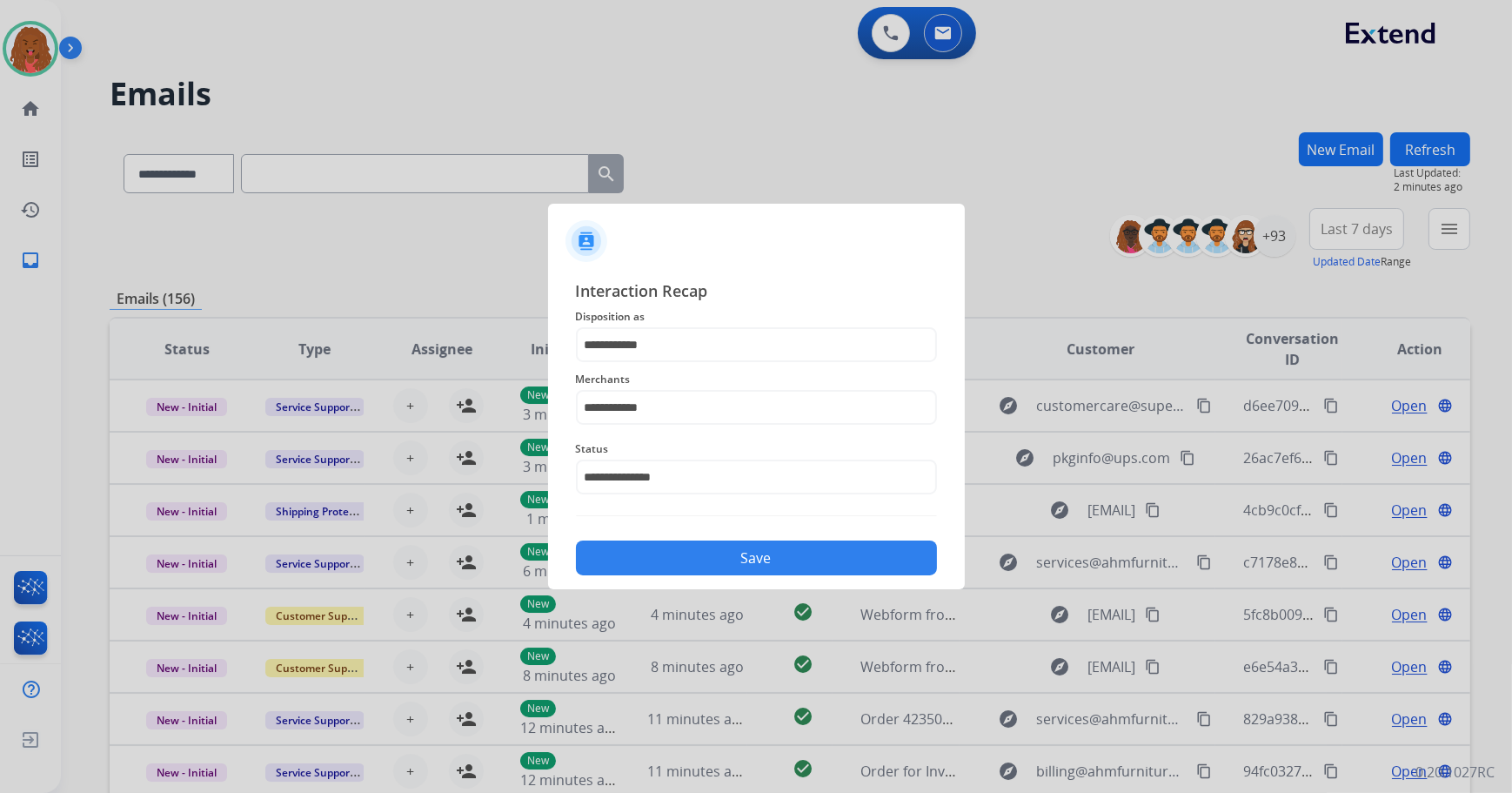 click on "Save" 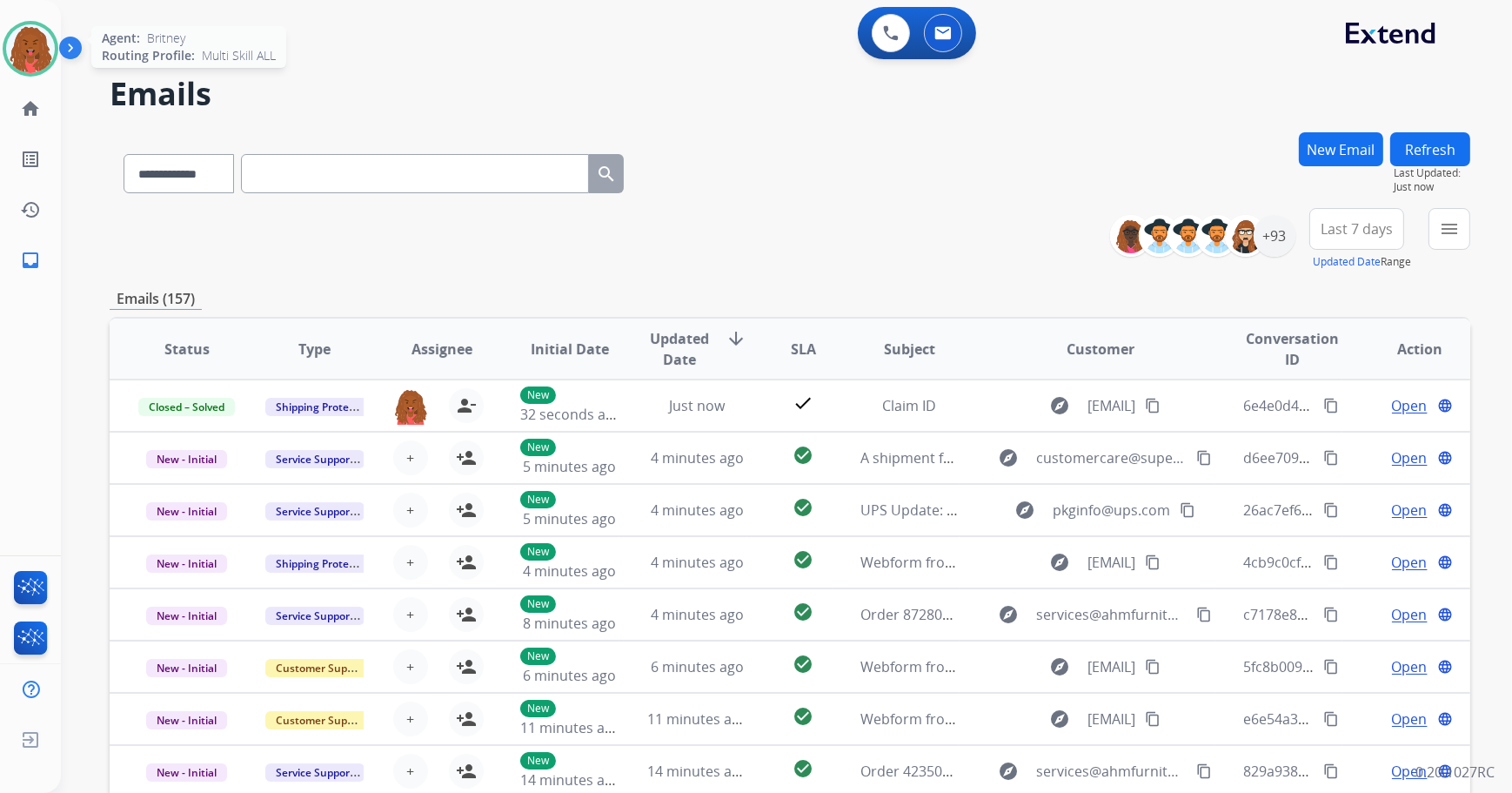 click at bounding box center [30, 49] 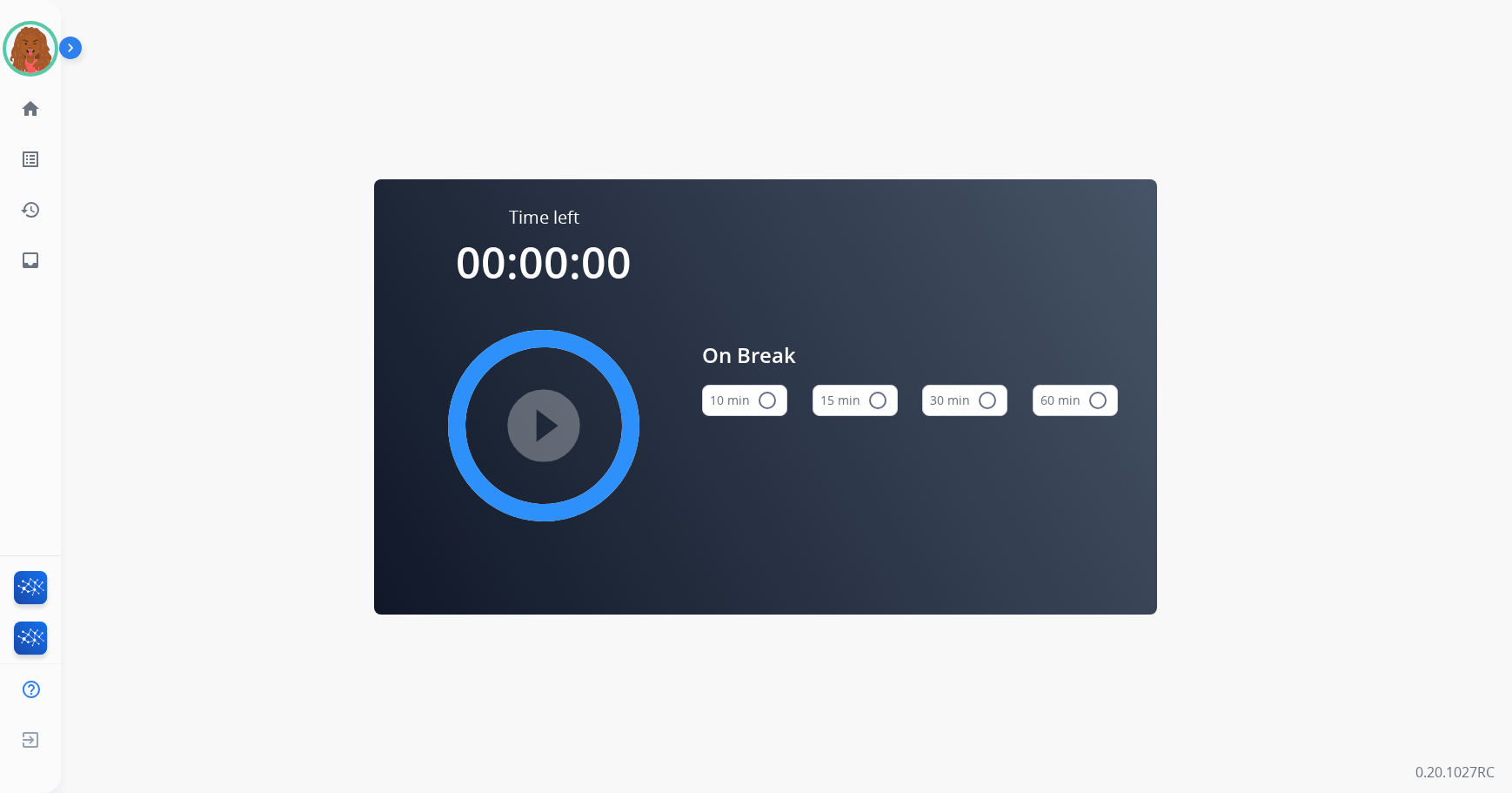 scroll, scrollTop: 0, scrollLeft: 0, axis: both 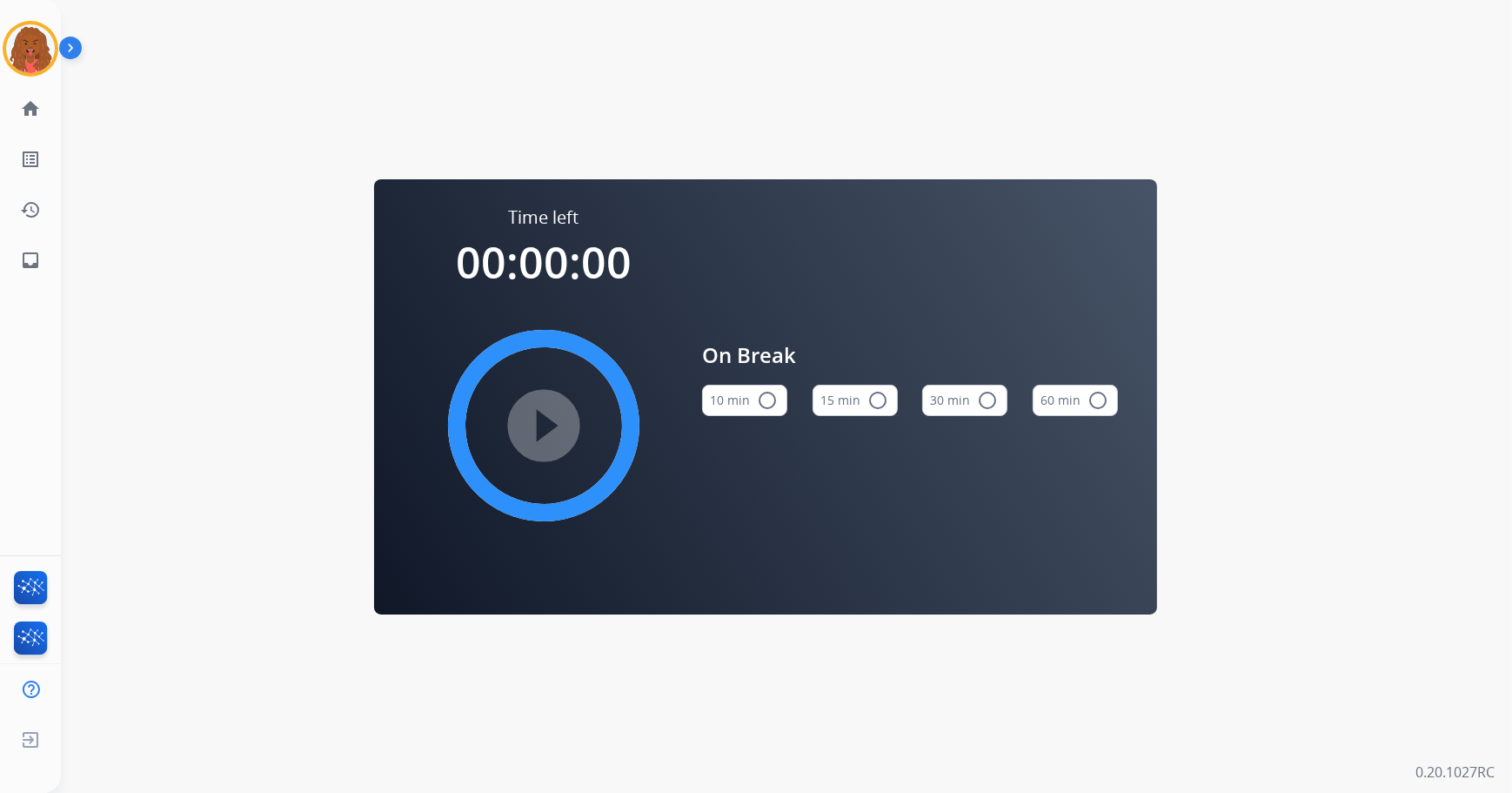 click on "15 min  radio_button_unchecked" at bounding box center (855, 400) 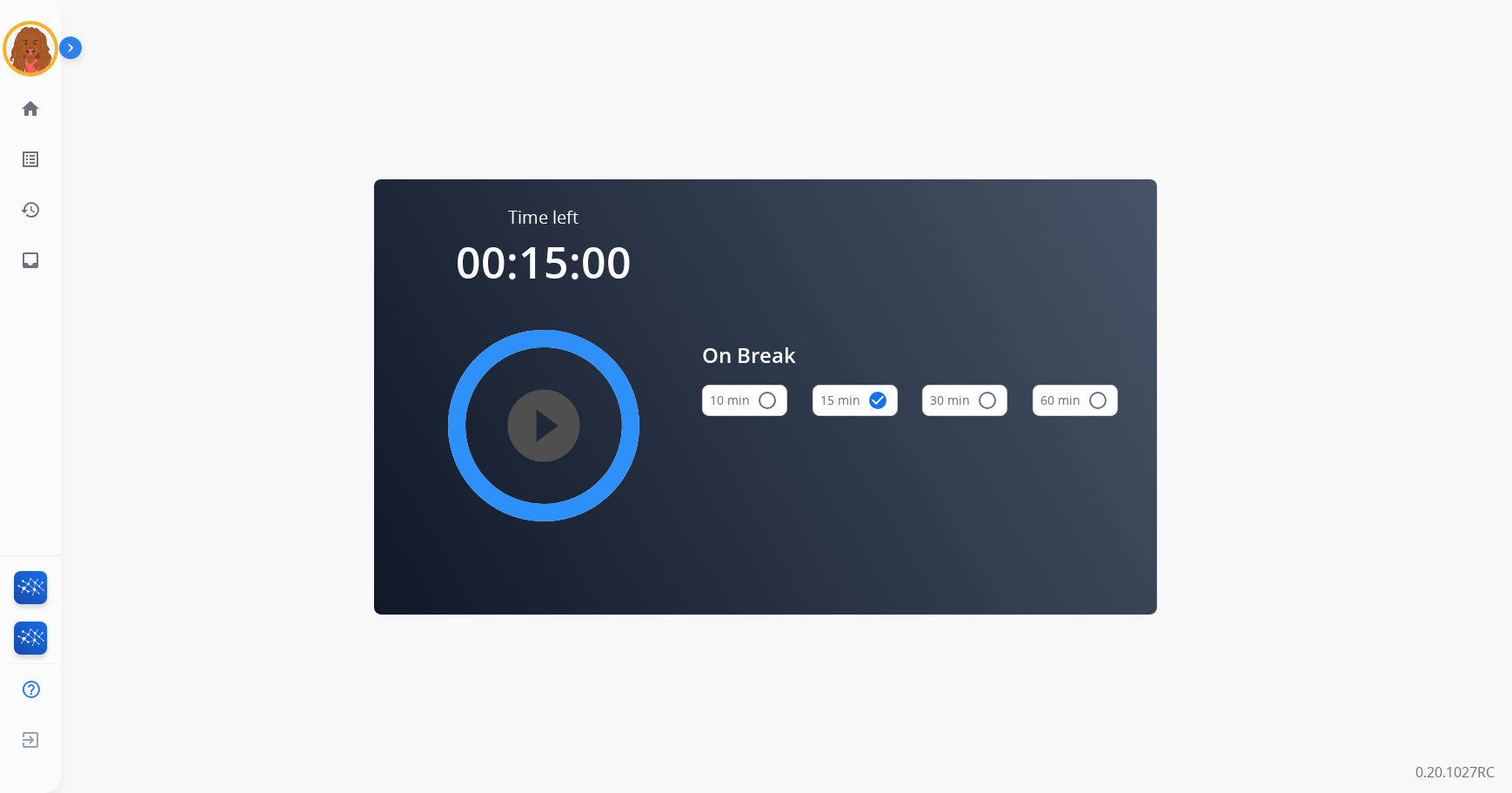 type 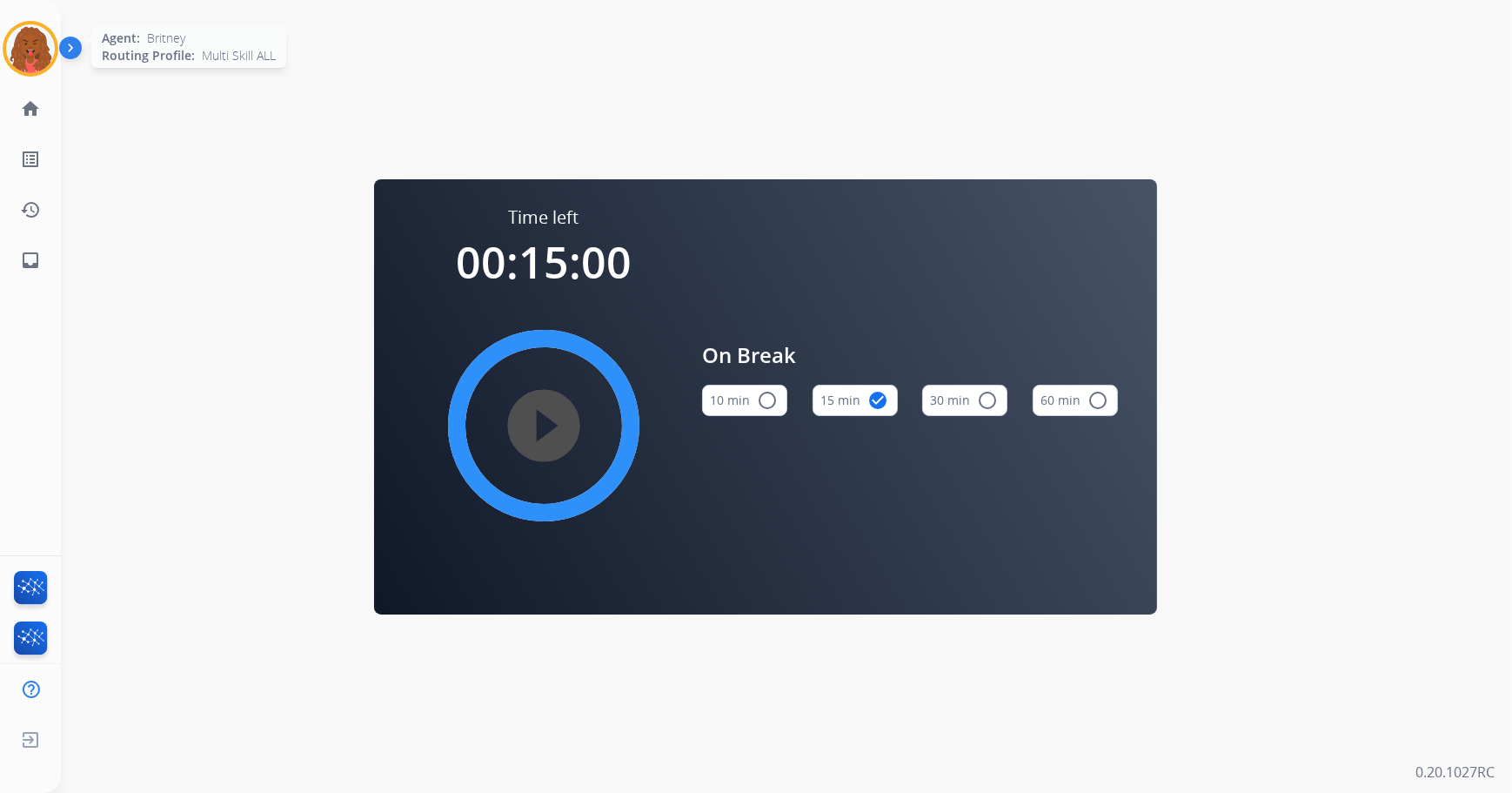 click at bounding box center (30, 49) 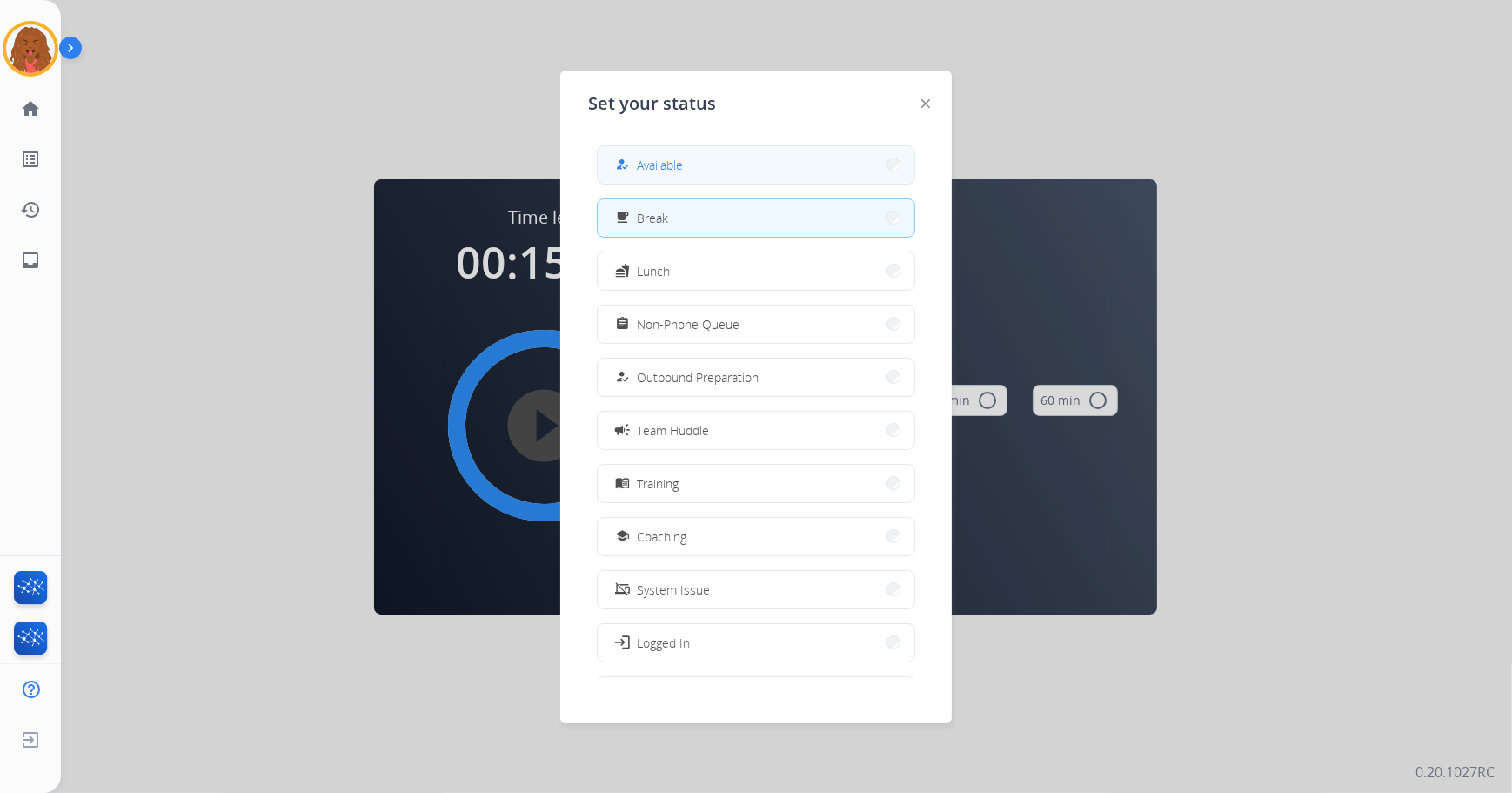 click on "how_to_reg Available" at bounding box center [756, 165] 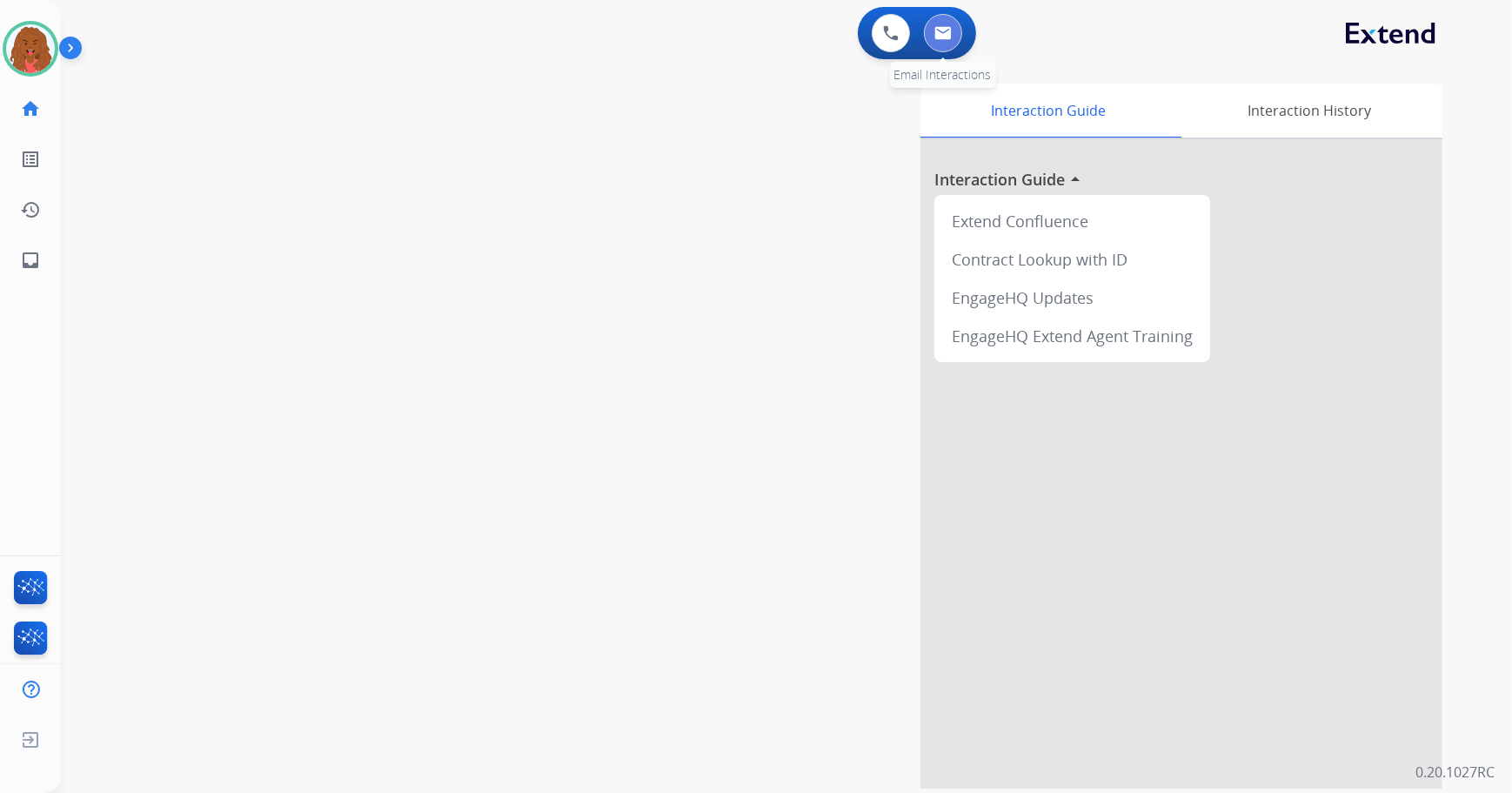 click at bounding box center [943, 33] 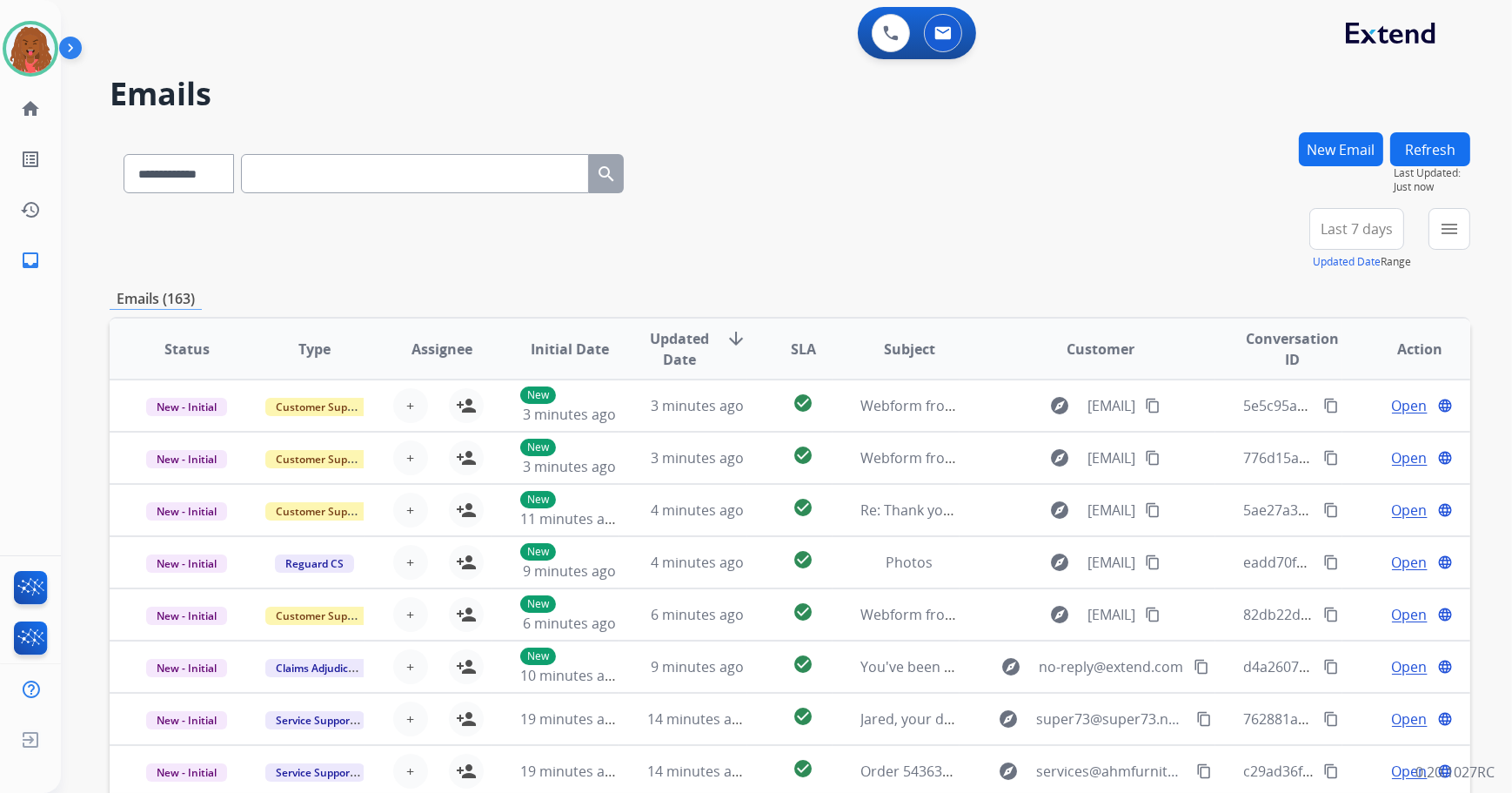 click on "Last 7 days" at bounding box center (1356, 229) 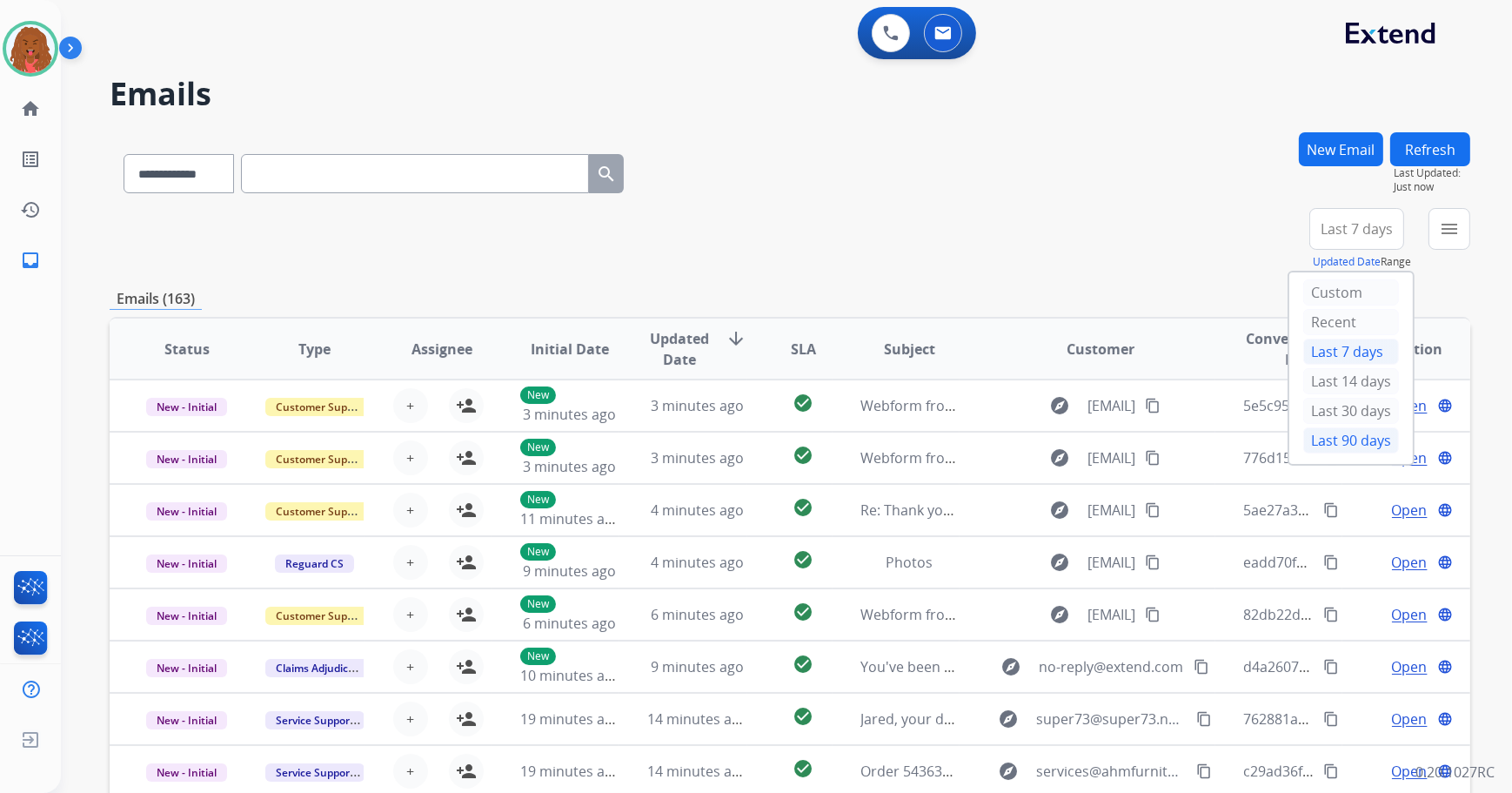 drag, startPoint x: 1331, startPoint y: 442, endPoint x: 1343, endPoint y: 413, distance: 31.38471 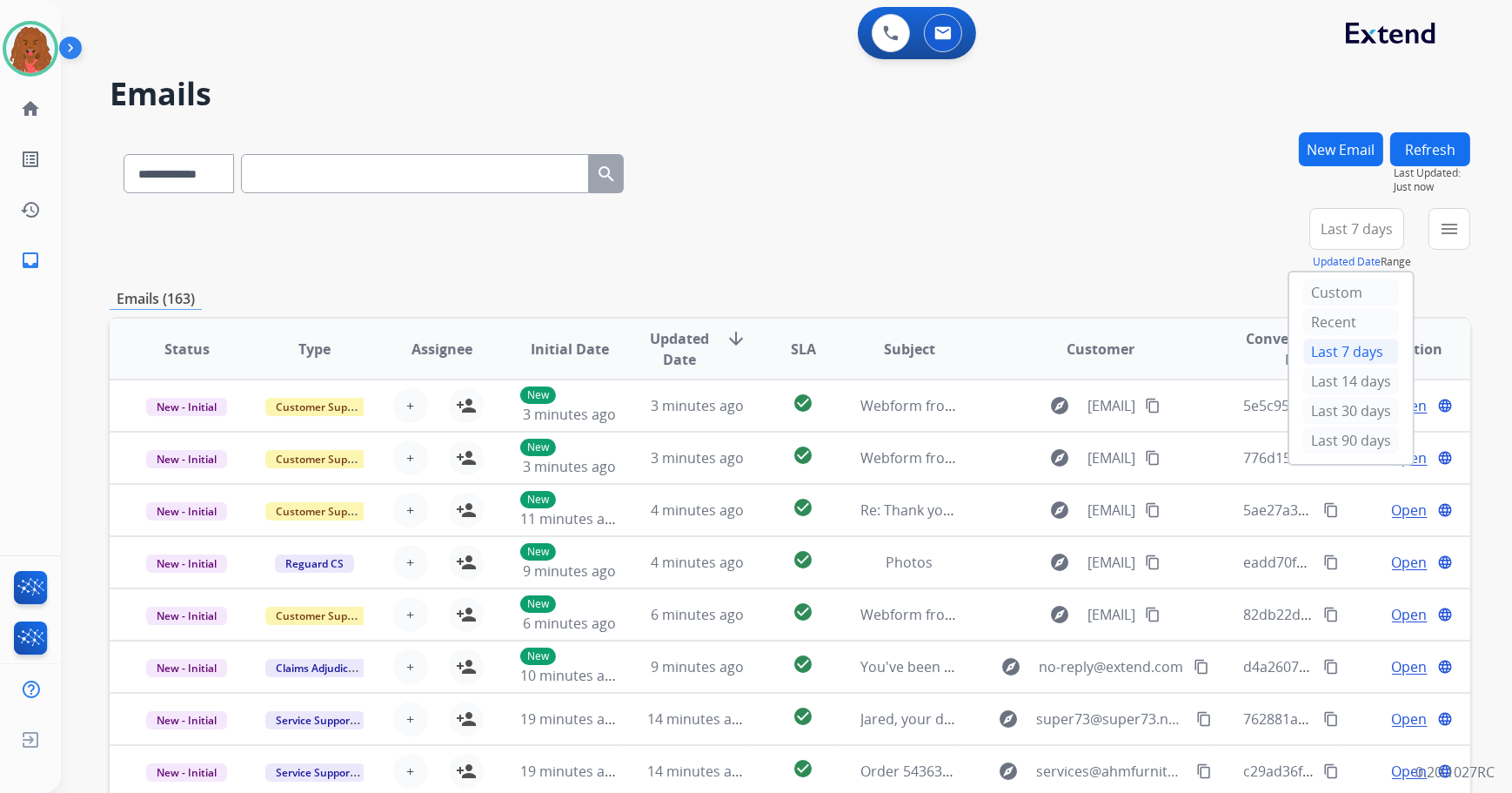 click on "Last 90 days" at bounding box center [1351, 440] 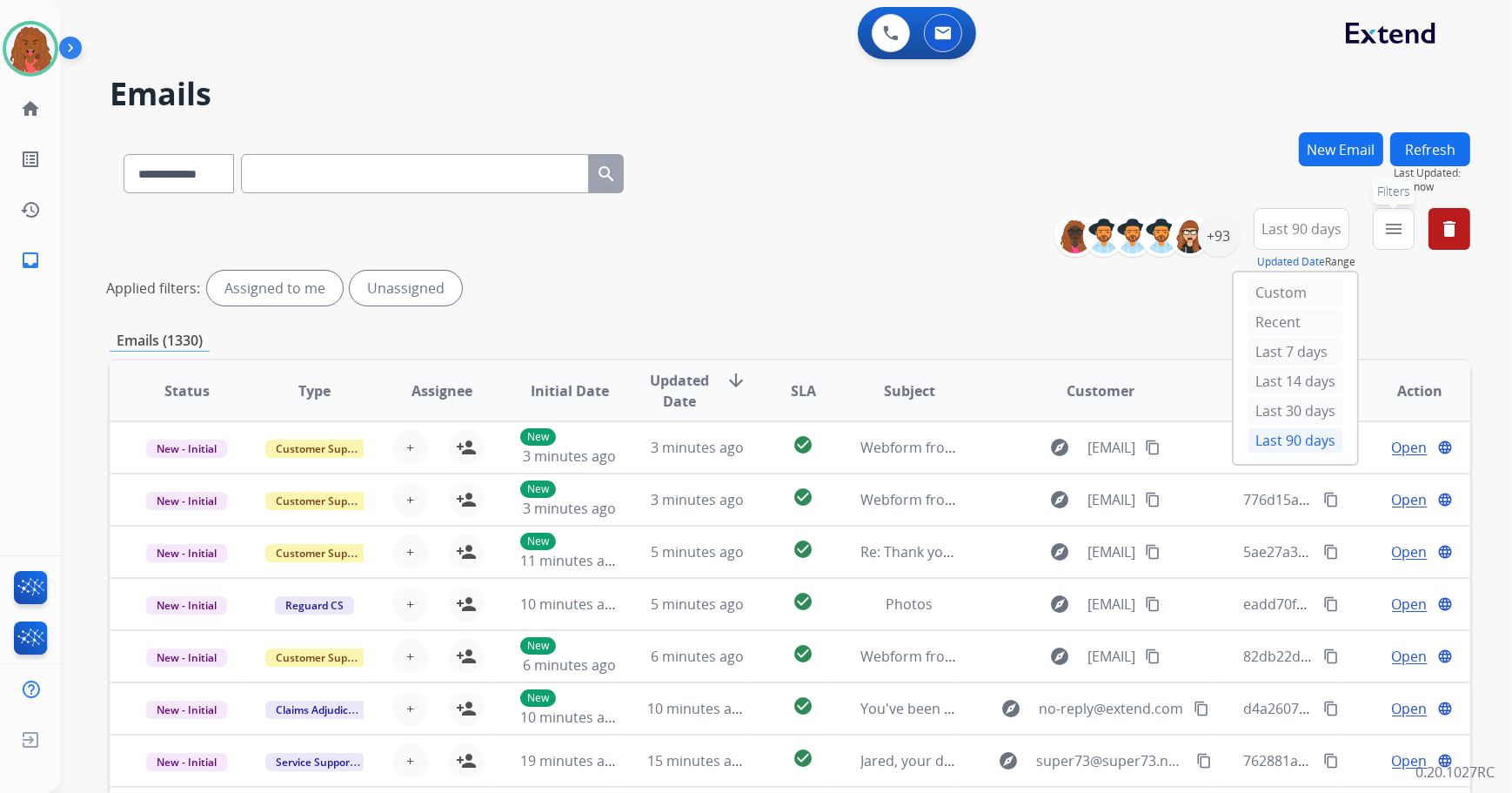 click on "menu" at bounding box center [1394, 229] 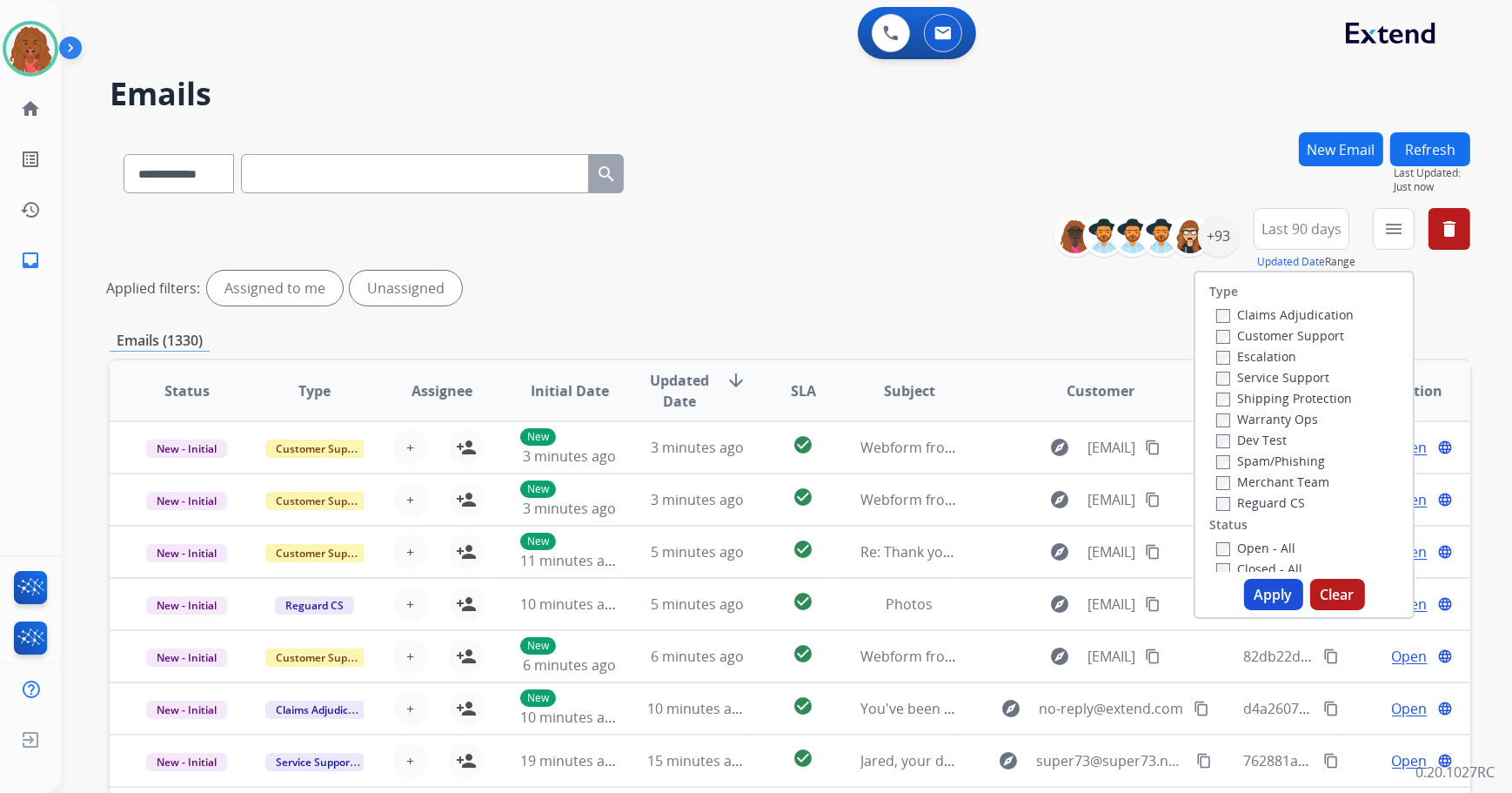 click on "Customer Support" at bounding box center [1285, 335] 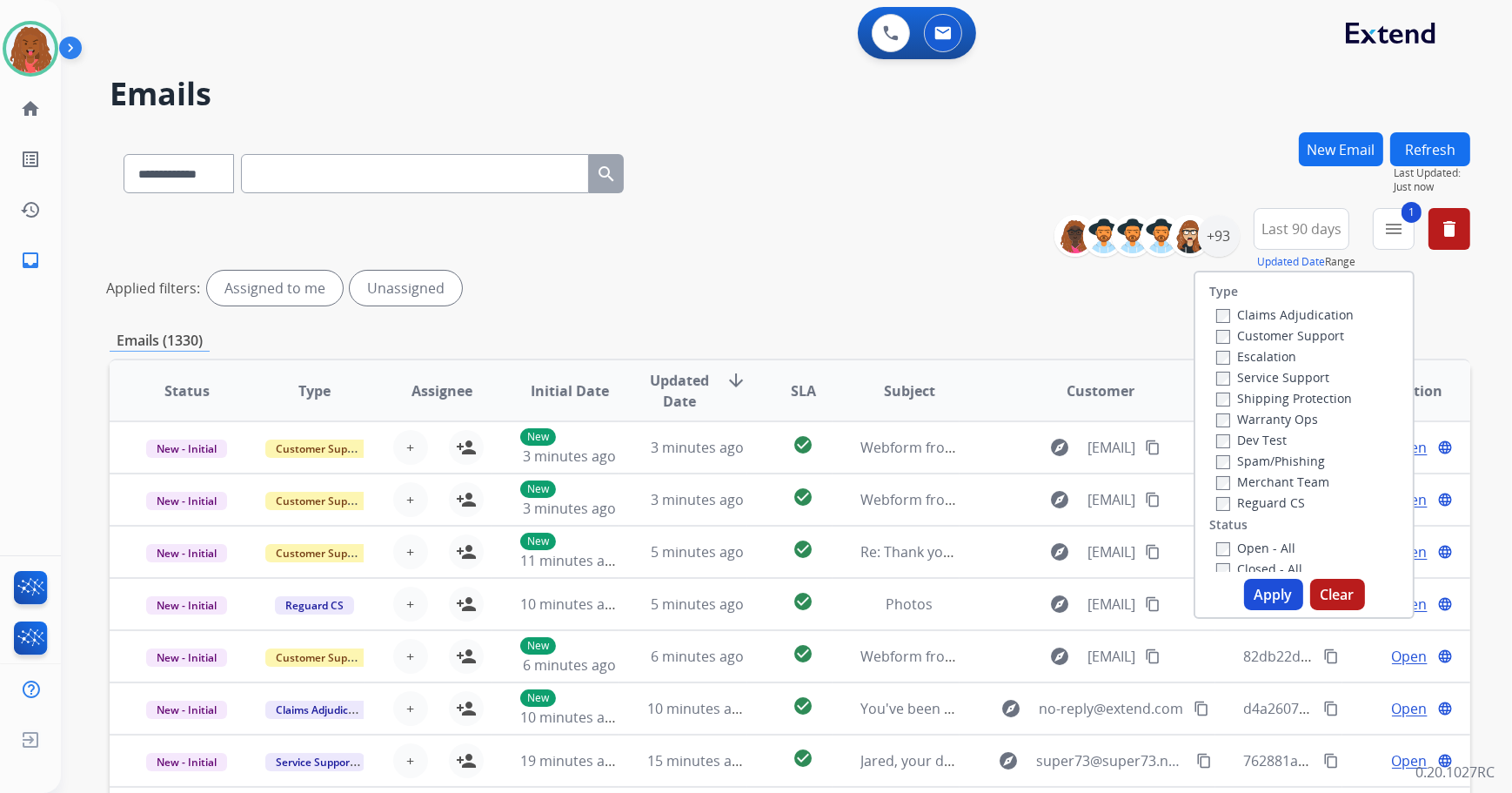 click on "Shipping Protection" at bounding box center (1285, 398) 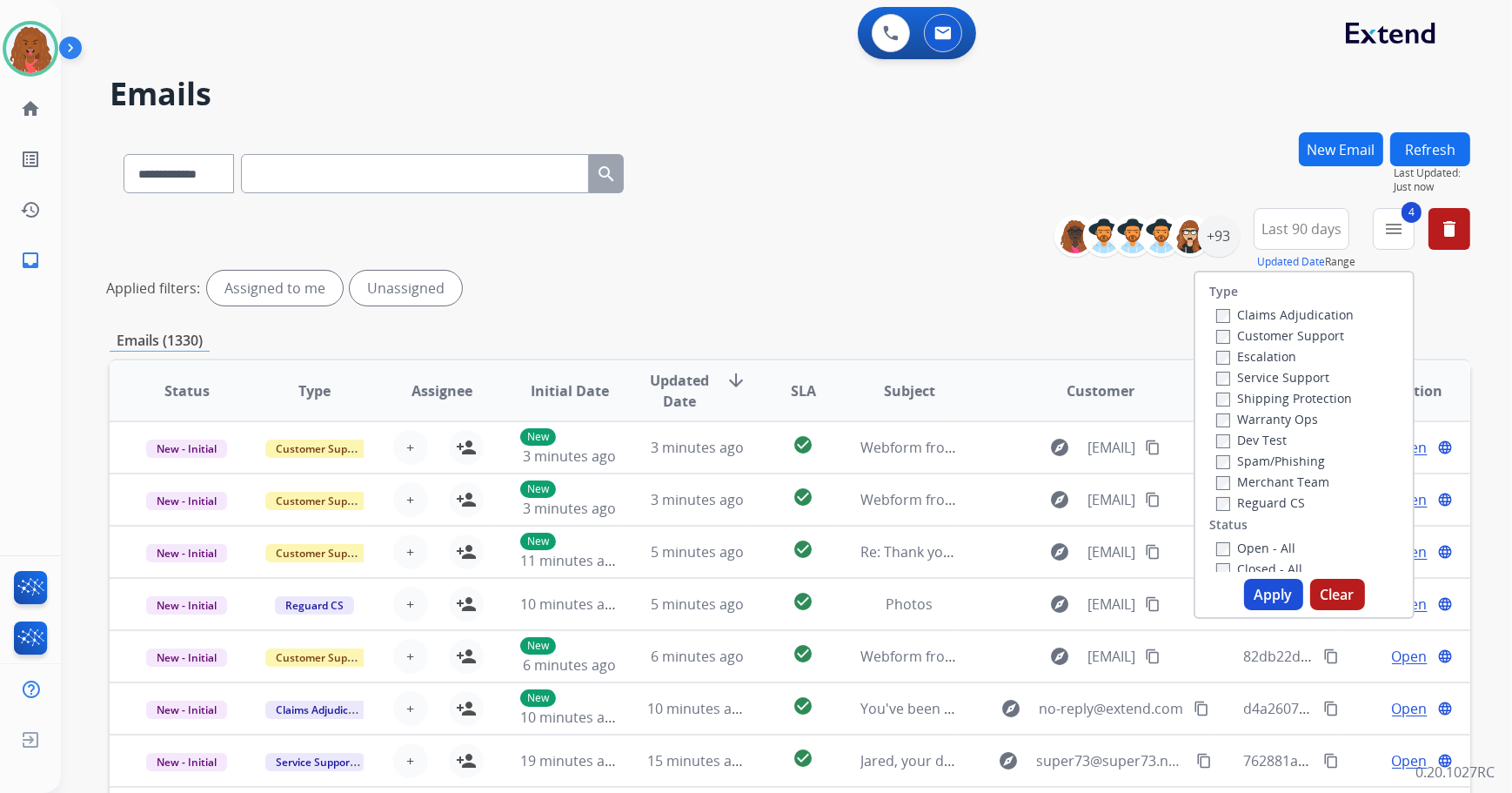 click on "Apply" at bounding box center [1274, 595] 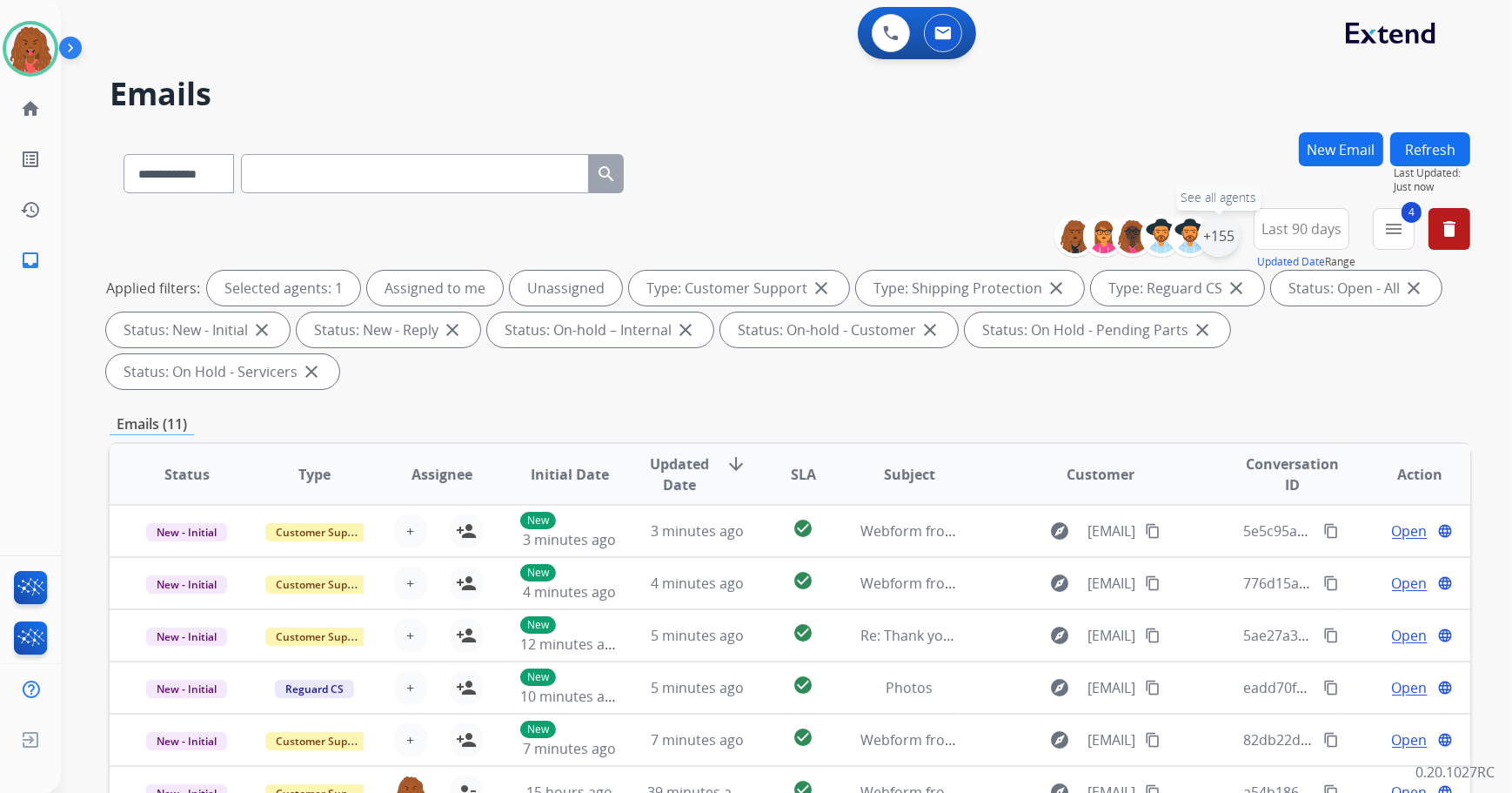 click on "+155" at bounding box center (1219, 236) 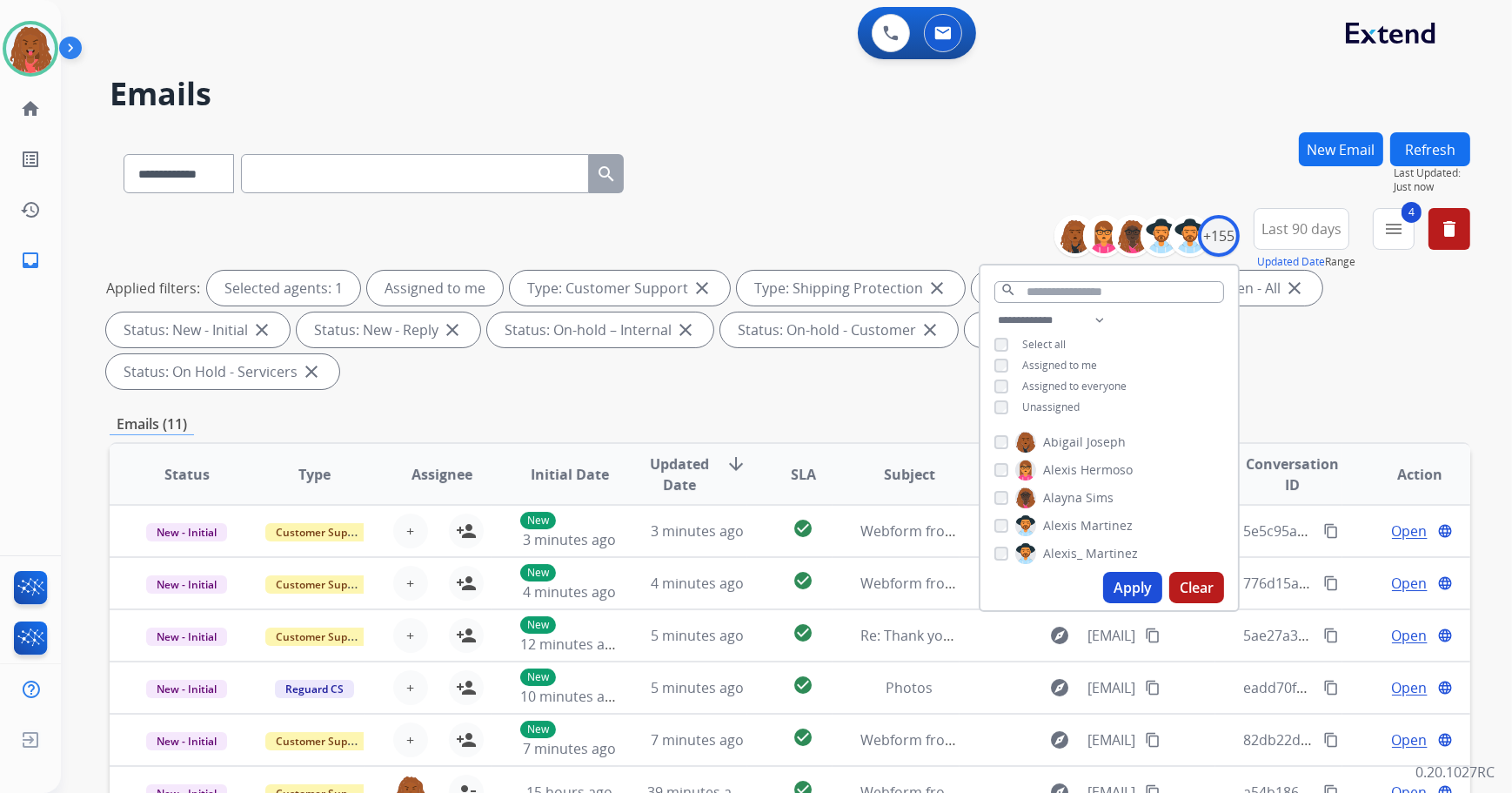 click on "Apply" at bounding box center (1133, 588) 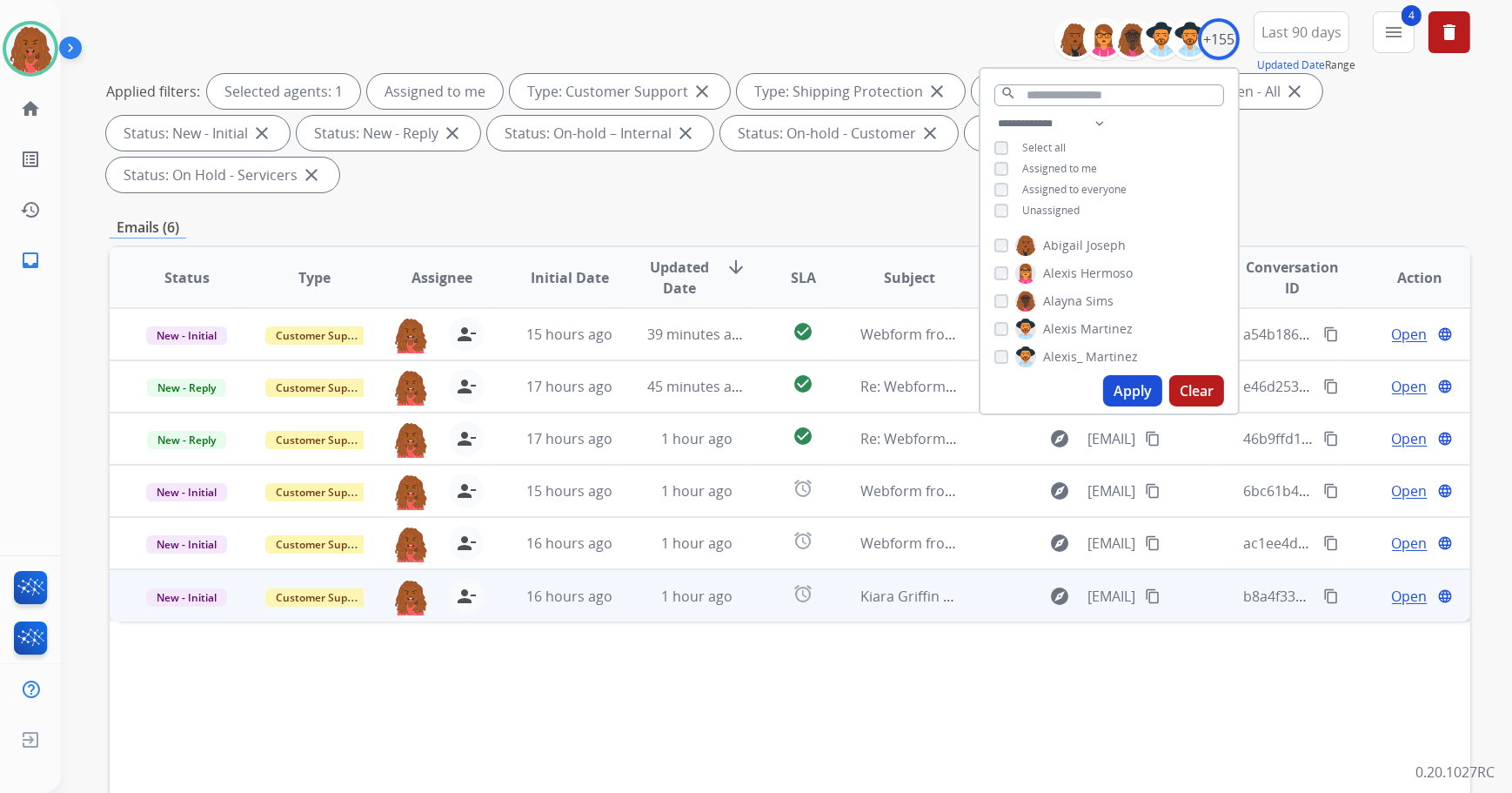 scroll, scrollTop: 280, scrollLeft: 0, axis: vertical 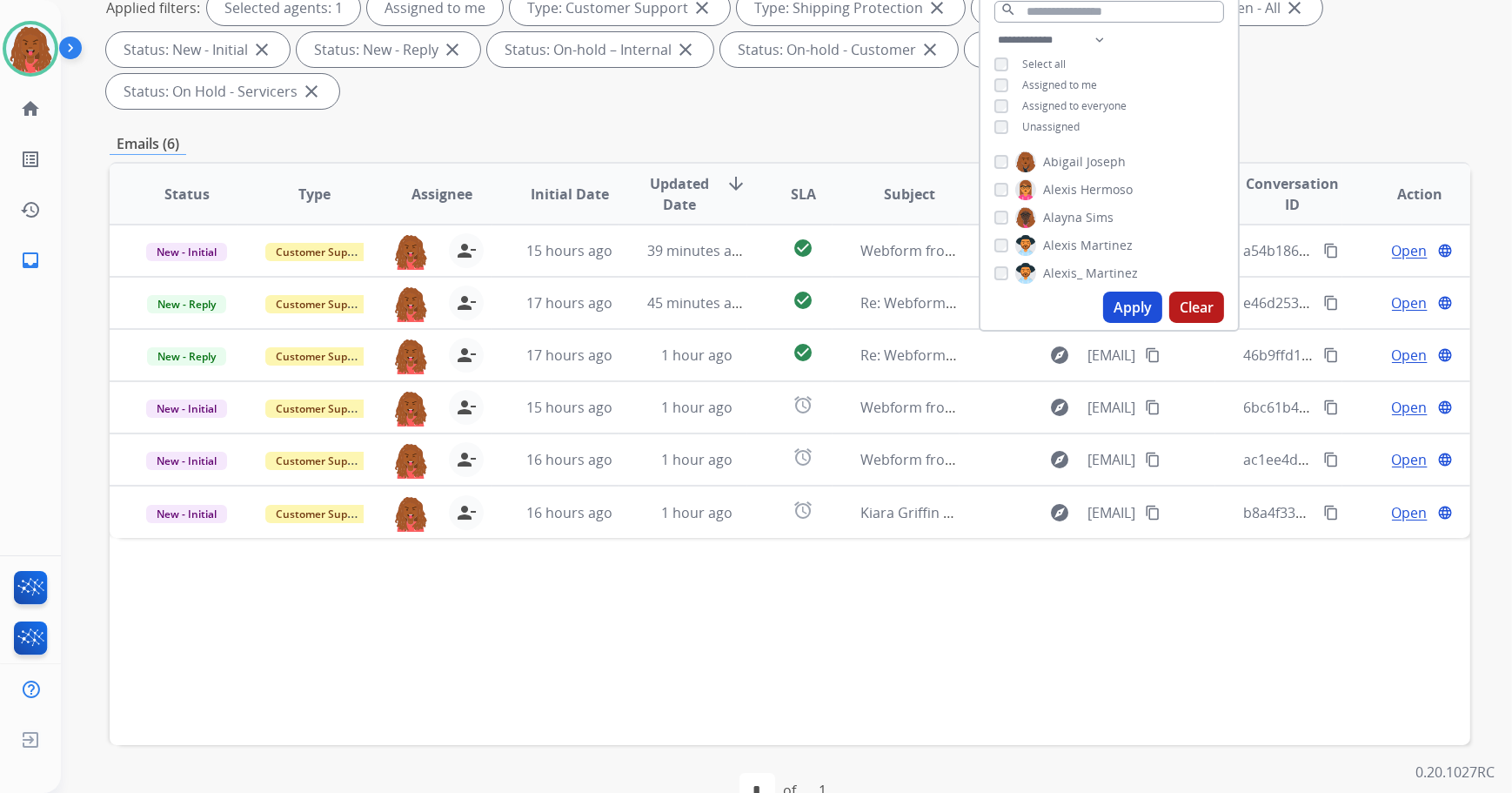 click on "Emails (6)" at bounding box center [790, 144] 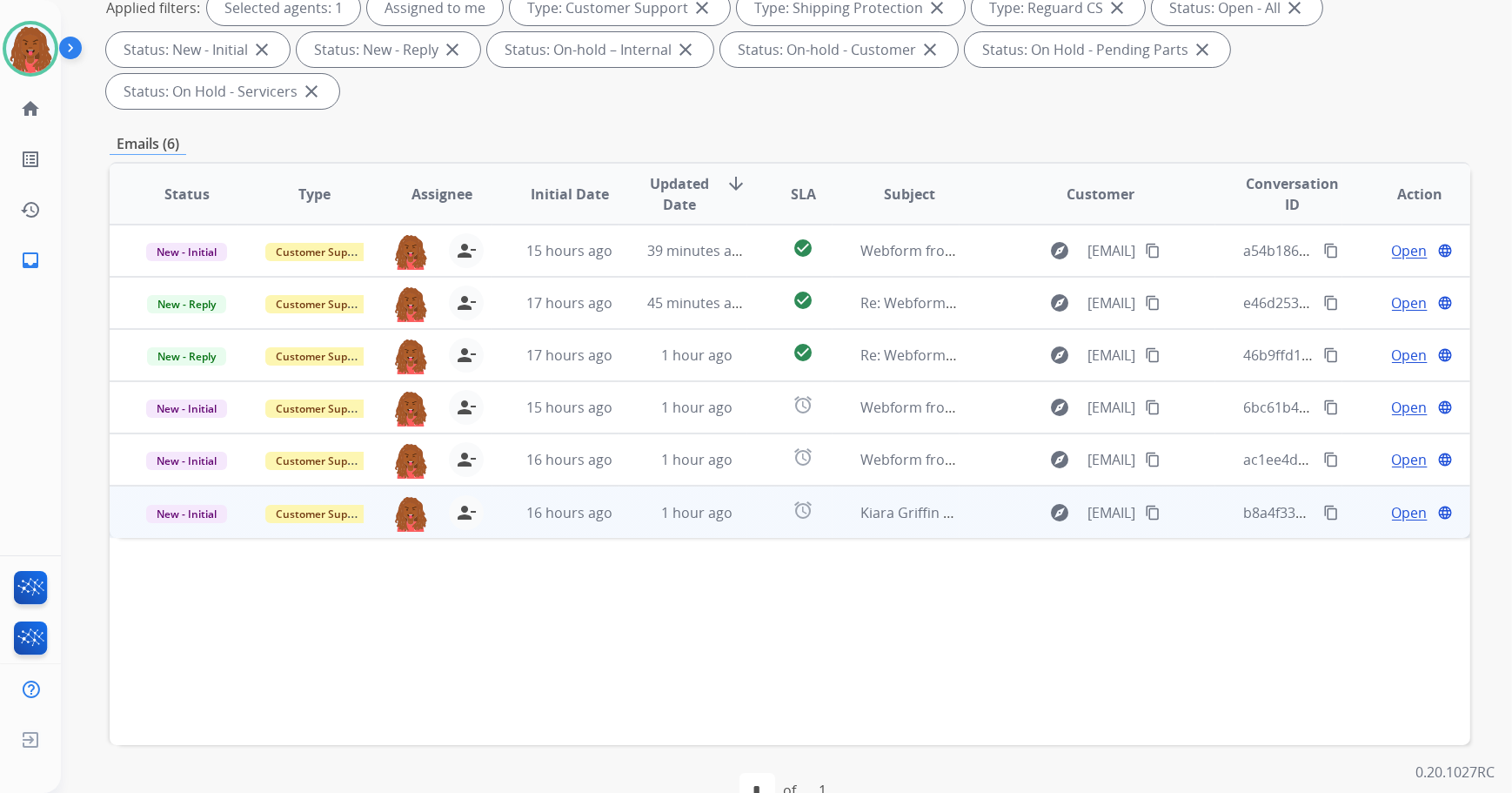 click on "Open" at bounding box center (1409, 513) 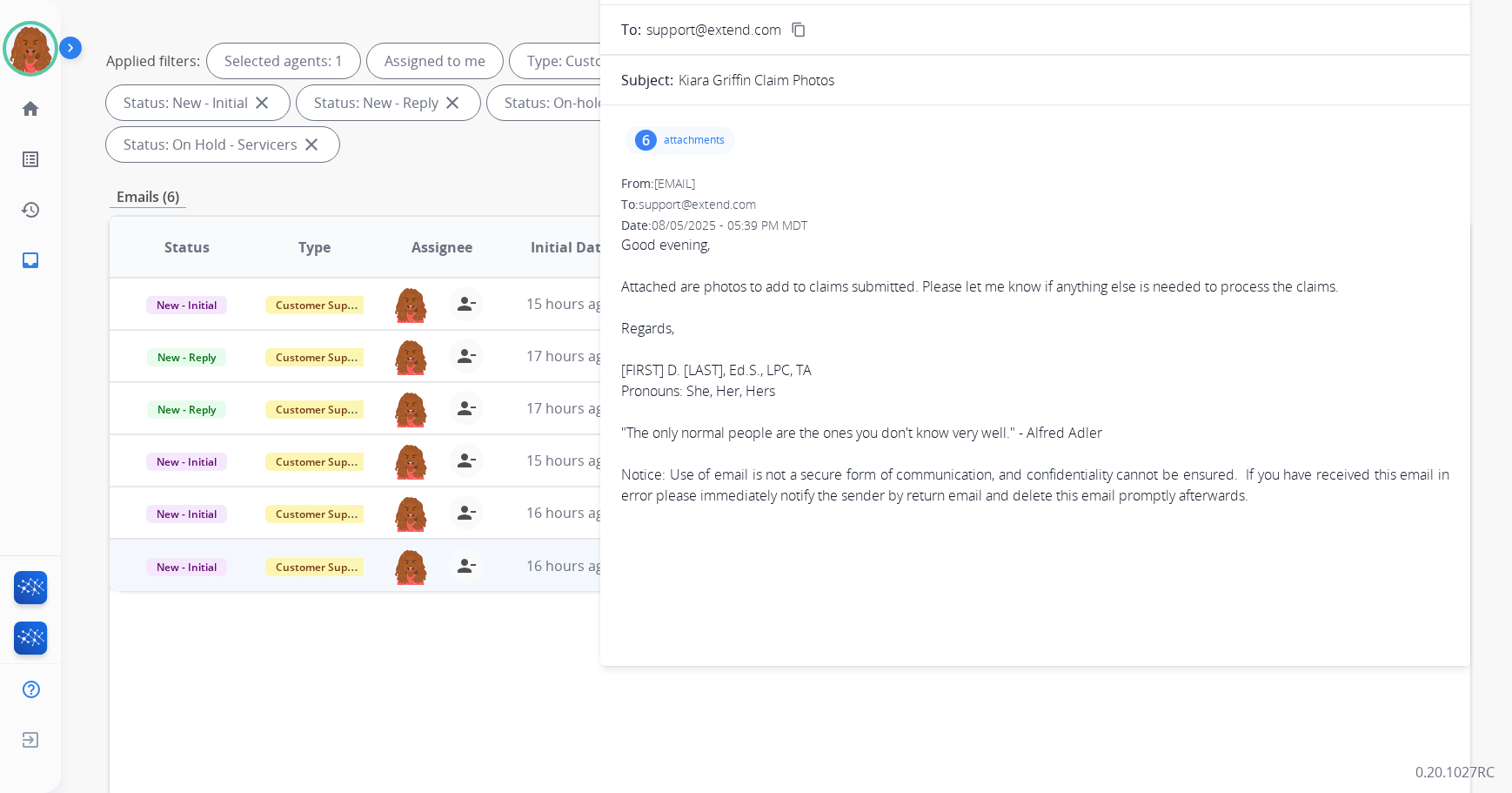 scroll, scrollTop: 122, scrollLeft: 0, axis: vertical 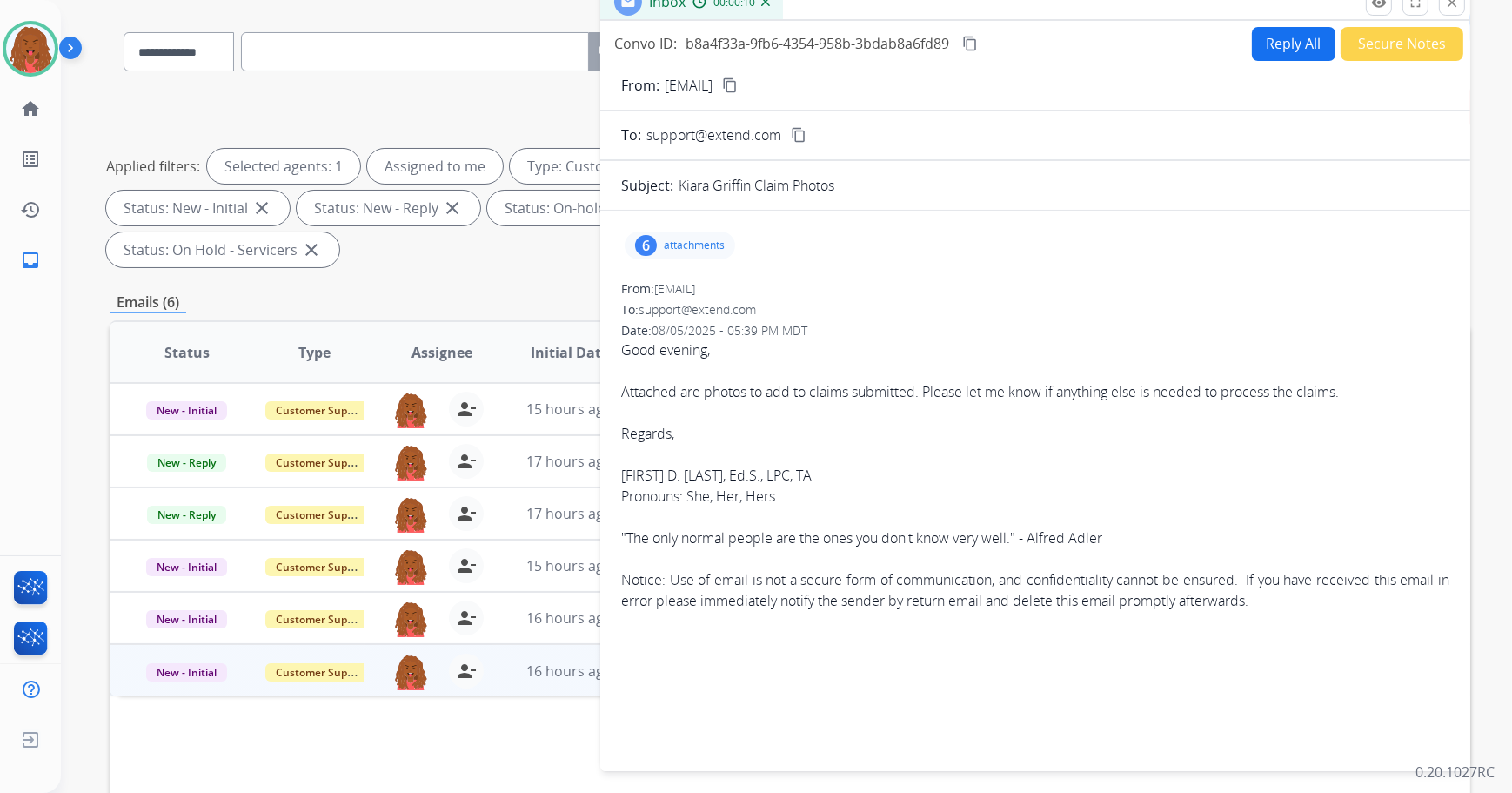 click on "From: danyelsmith16@gmail.com content_copy" at bounding box center [1035, 85] 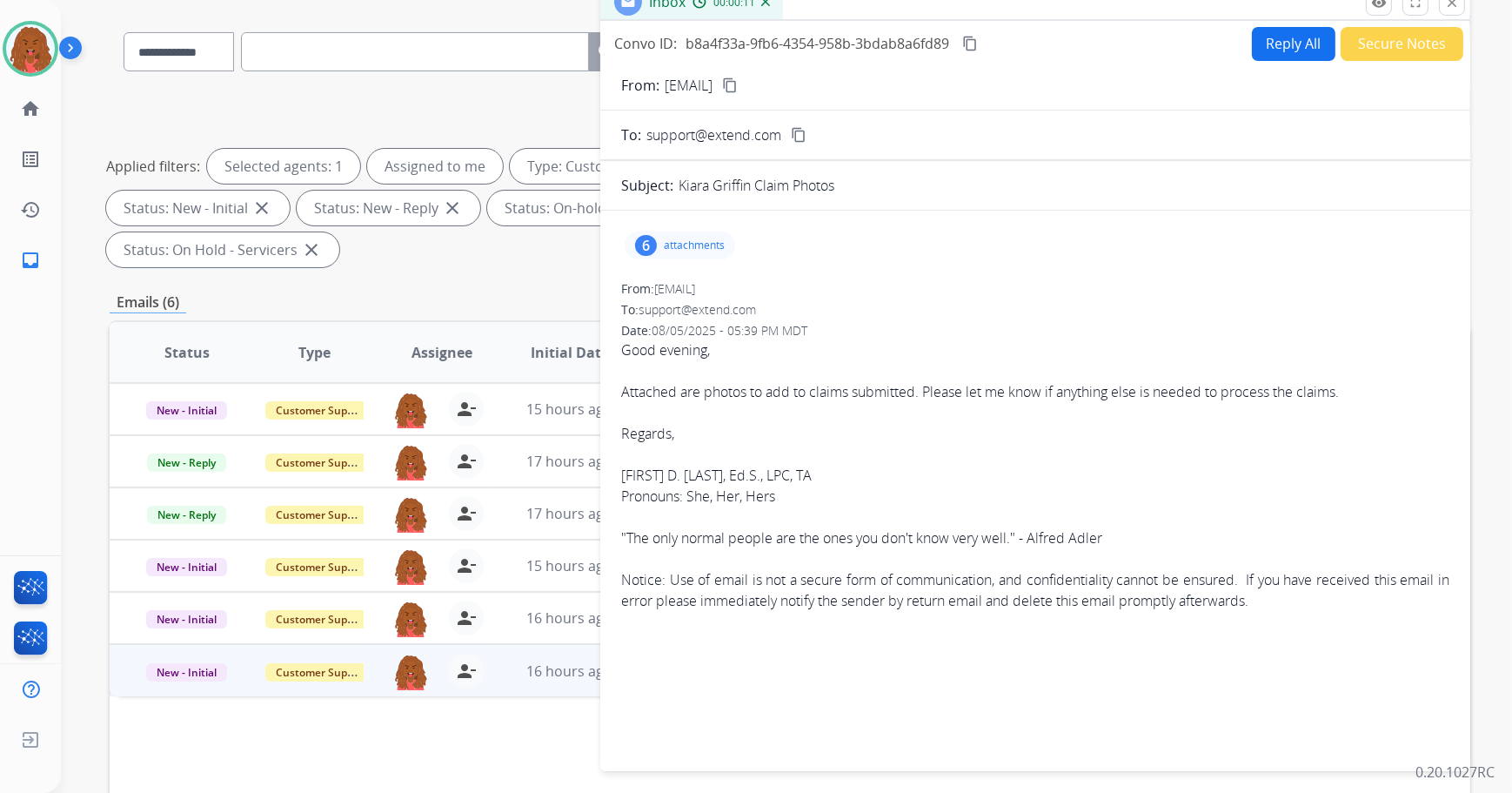click on "content_copy" at bounding box center [730, 85] 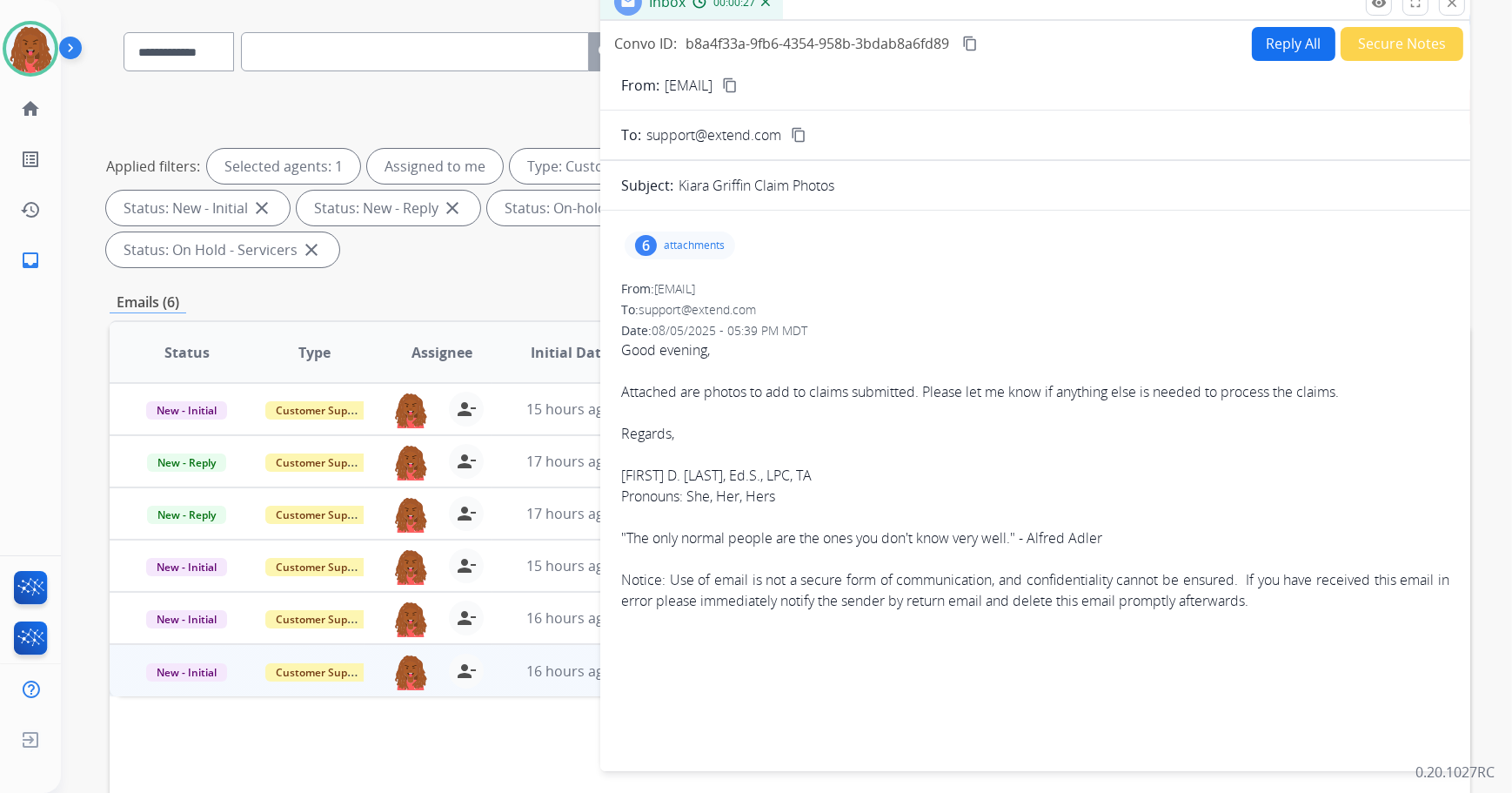 click on "attachments" at bounding box center [694, 245] 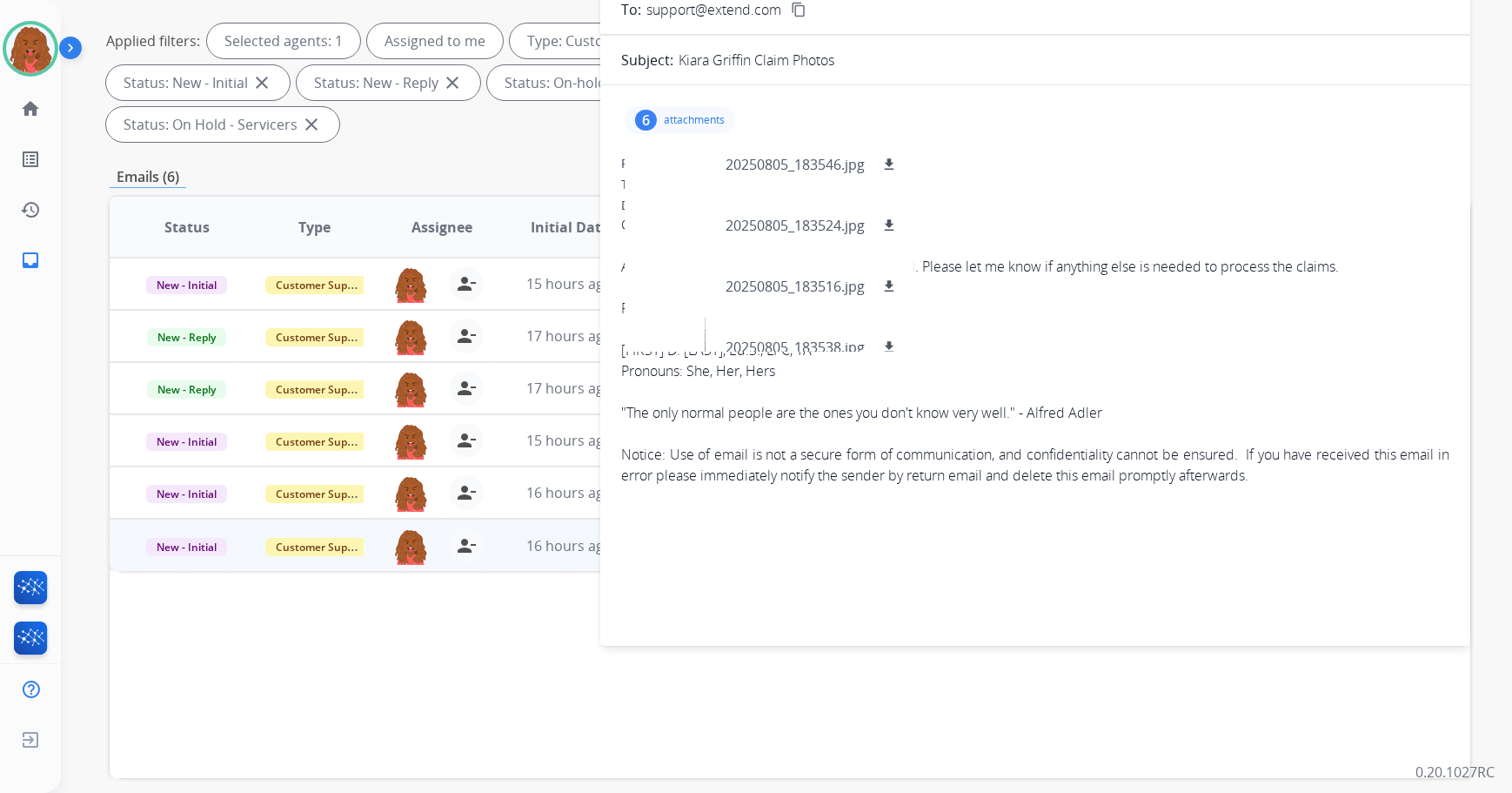 scroll, scrollTop: 280, scrollLeft: 0, axis: vertical 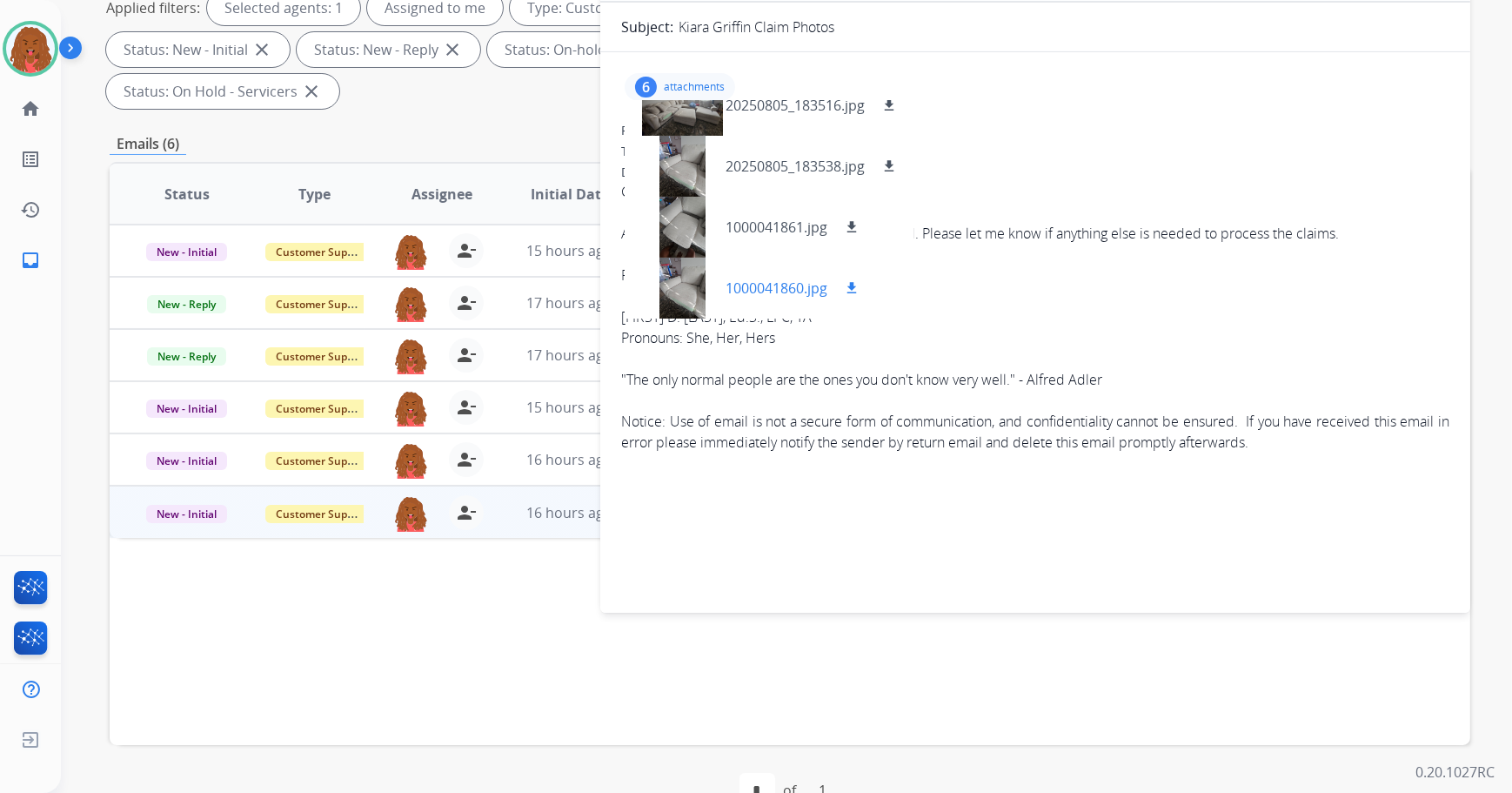 click on "download" at bounding box center [852, 288] 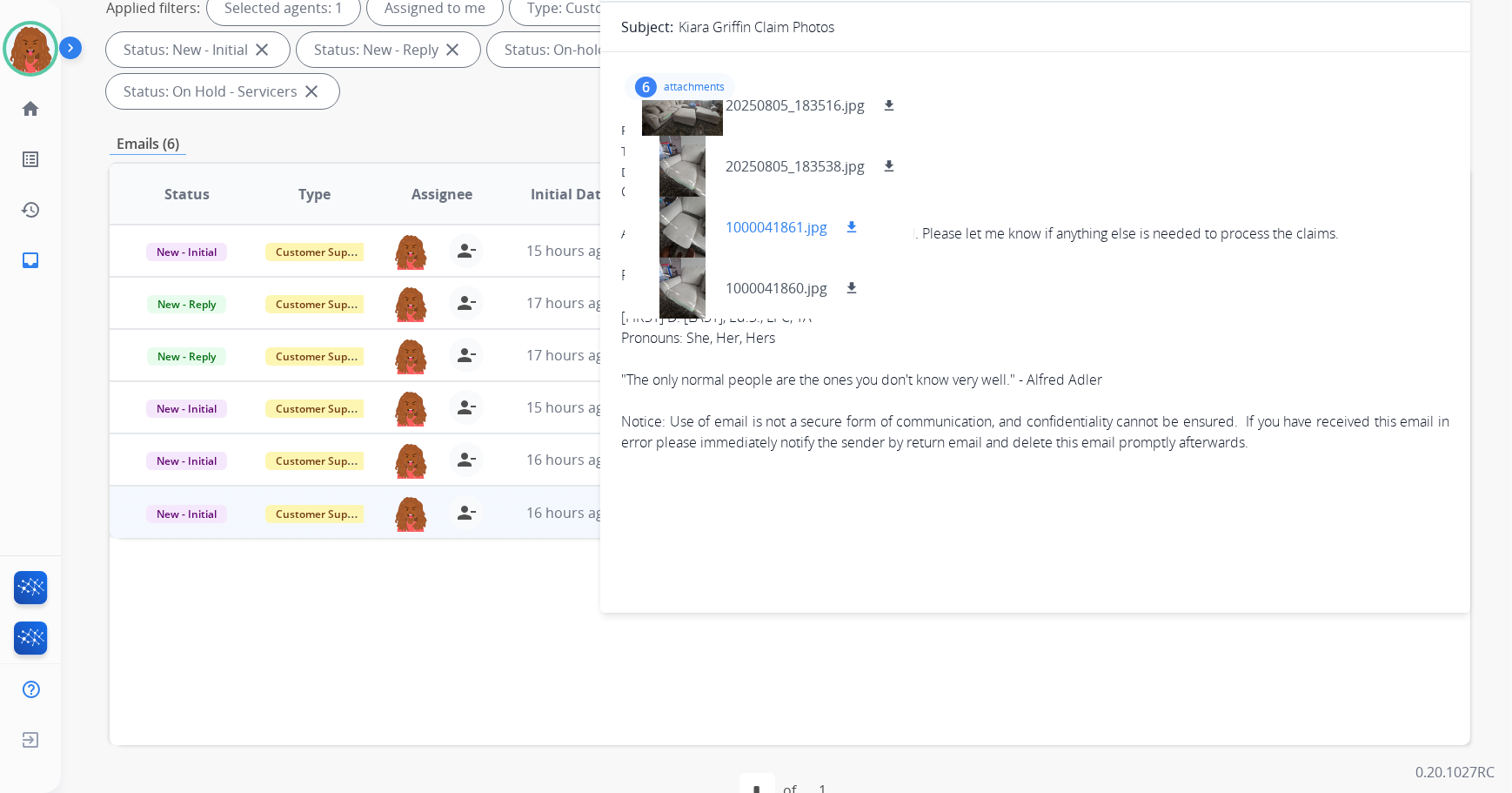 click on "download" at bounding box center [852, 227] 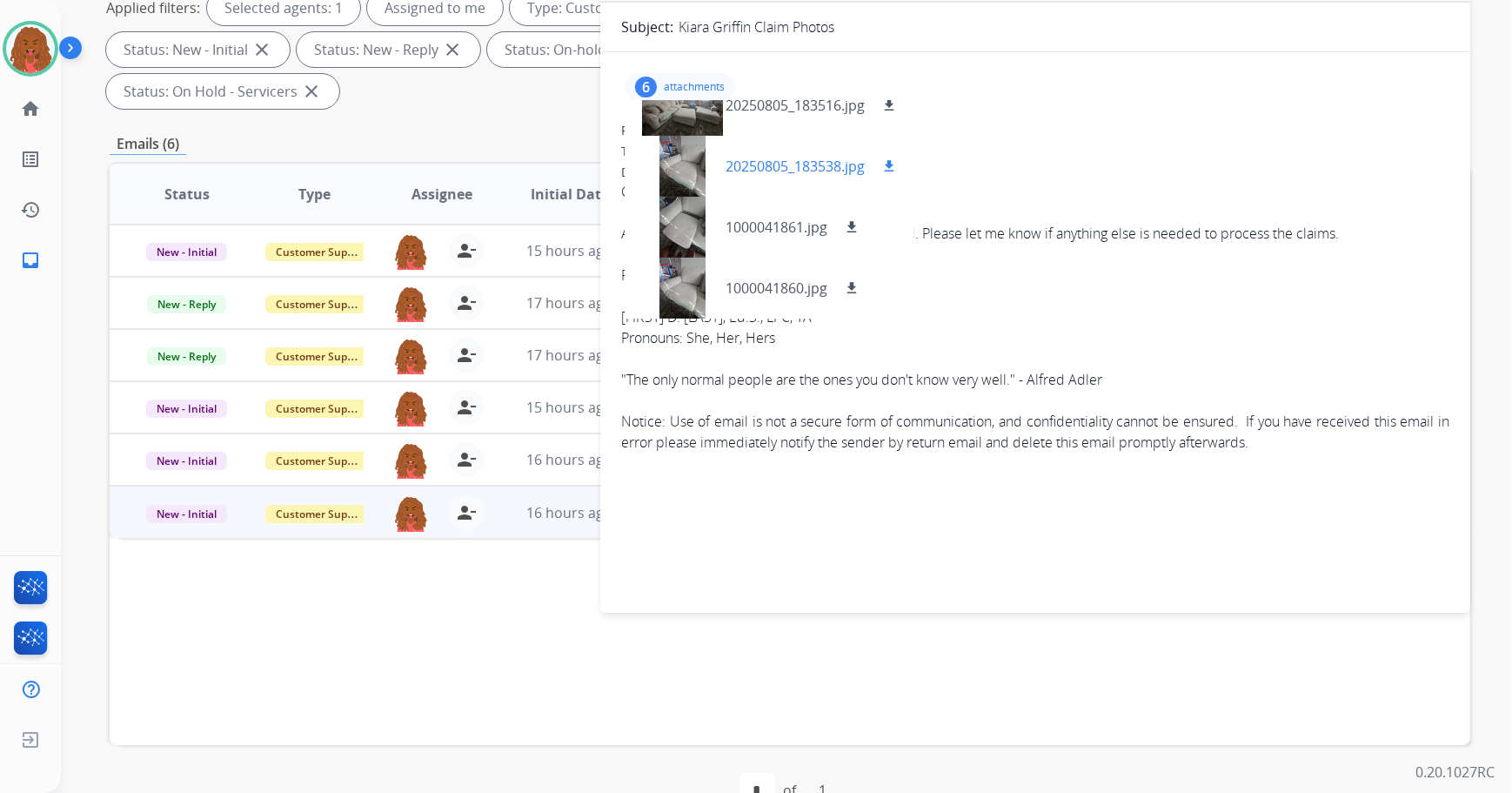 click on "download" at bounding box center [889, 166] 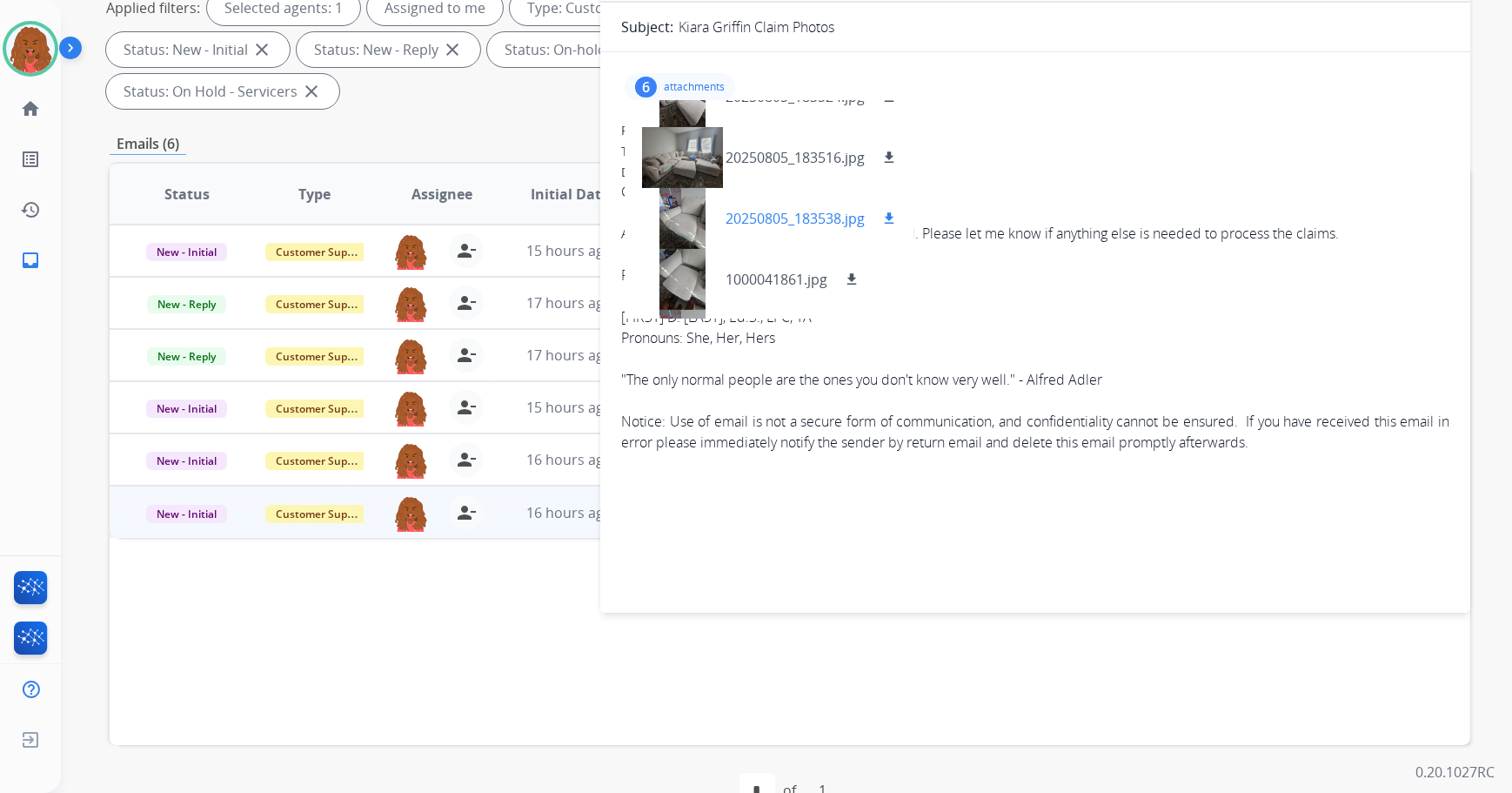 scroll, scrollTop: 69, scrollLeft: 0, axis: vertical 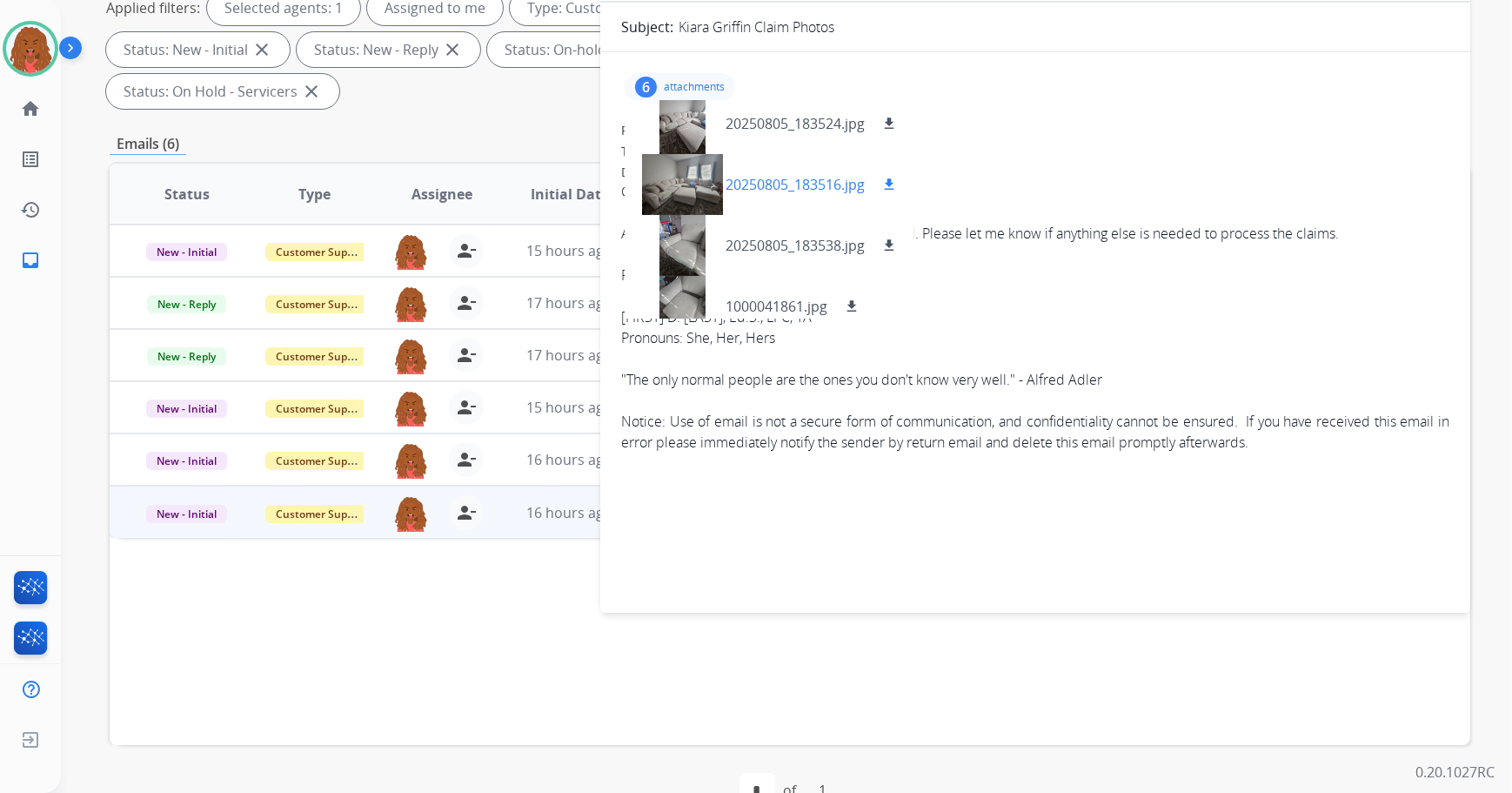click on "download" at bounding box center (889, 185) 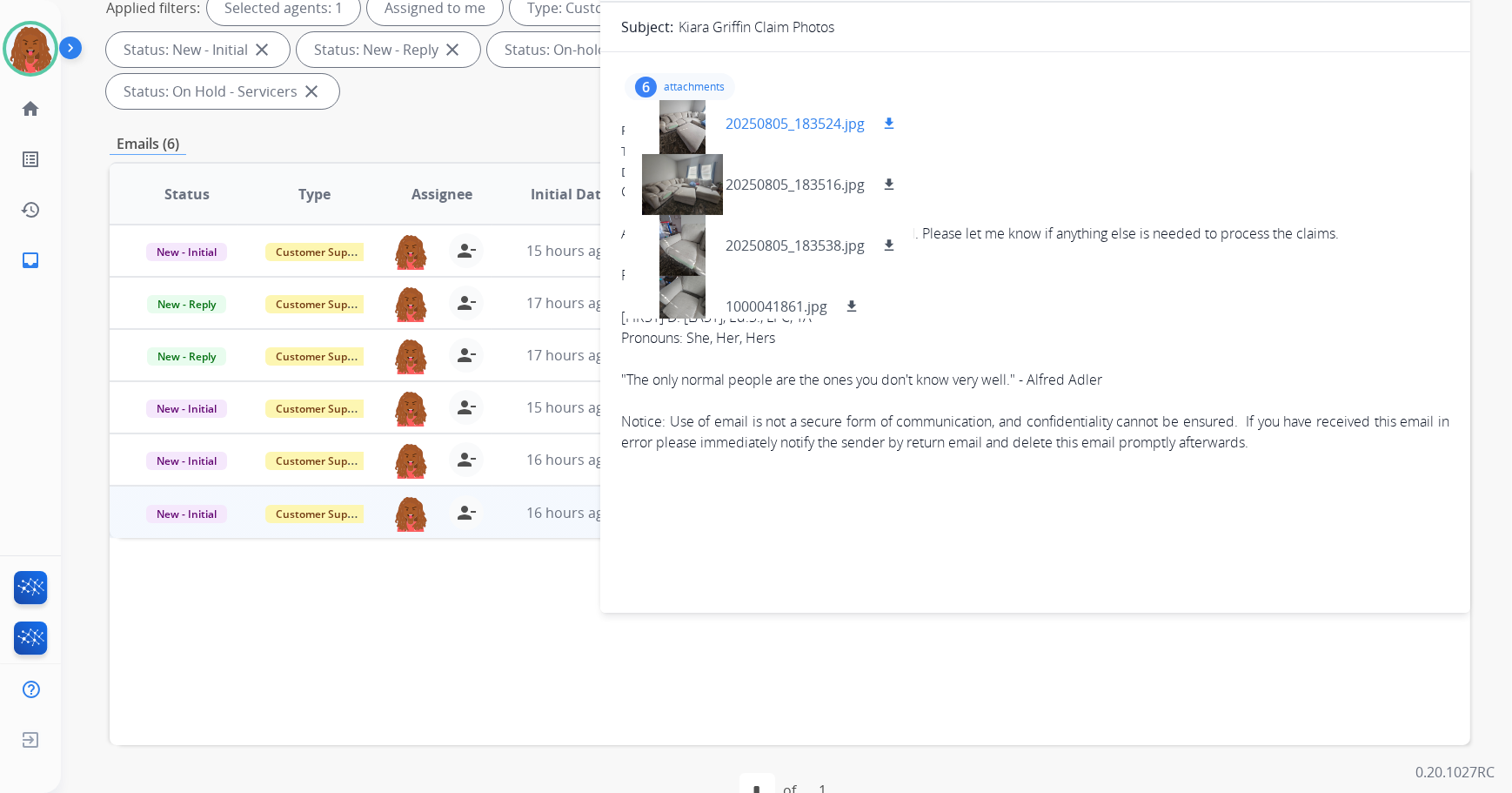 click on "download" at bounding box center (889, 124) 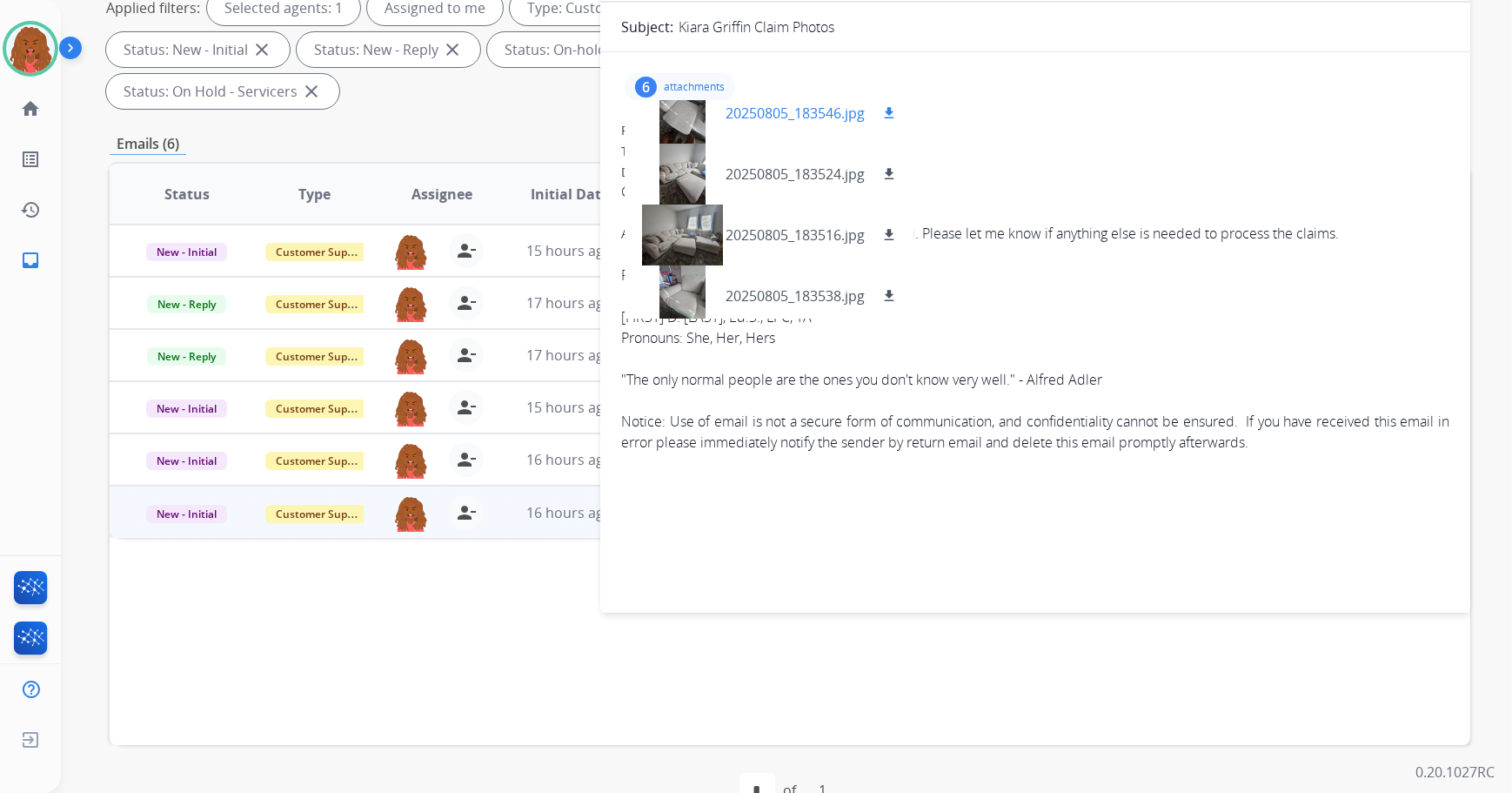 scroll, scrollTop: 0, scrollLeft: 0, axis: both 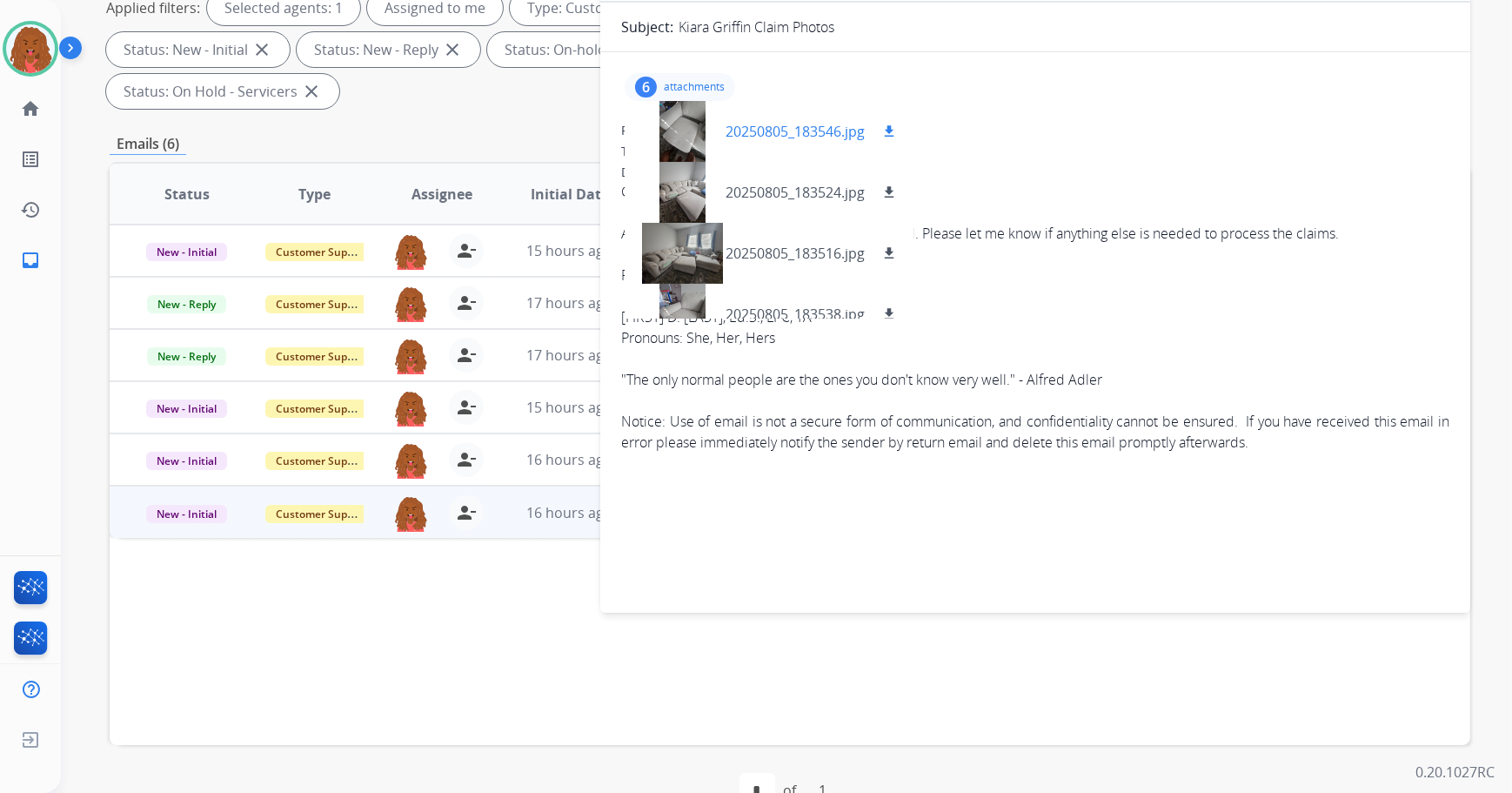 click on "download" at bounding box center (889, 131) 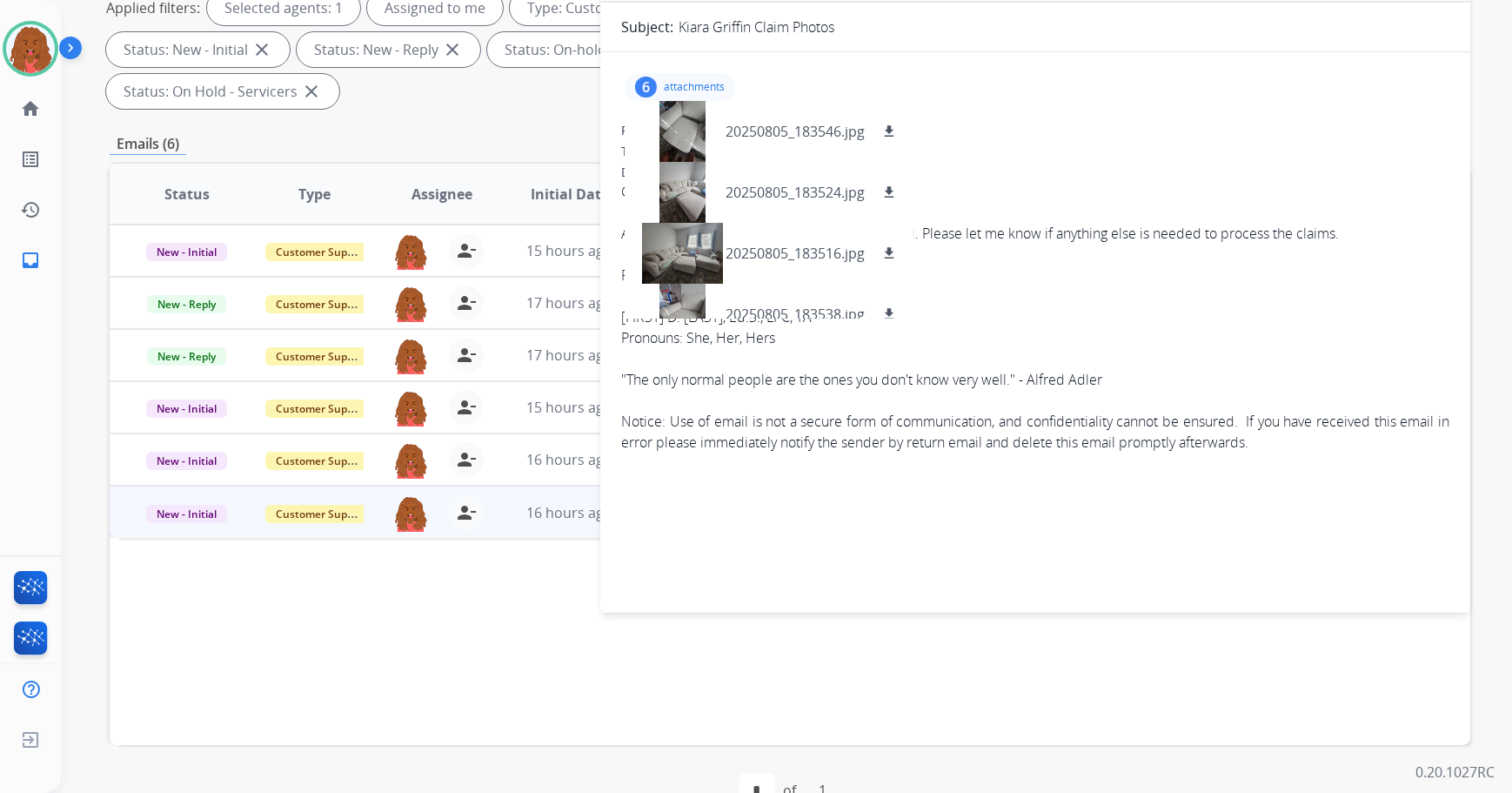 click at bounding box center [1035, 296] 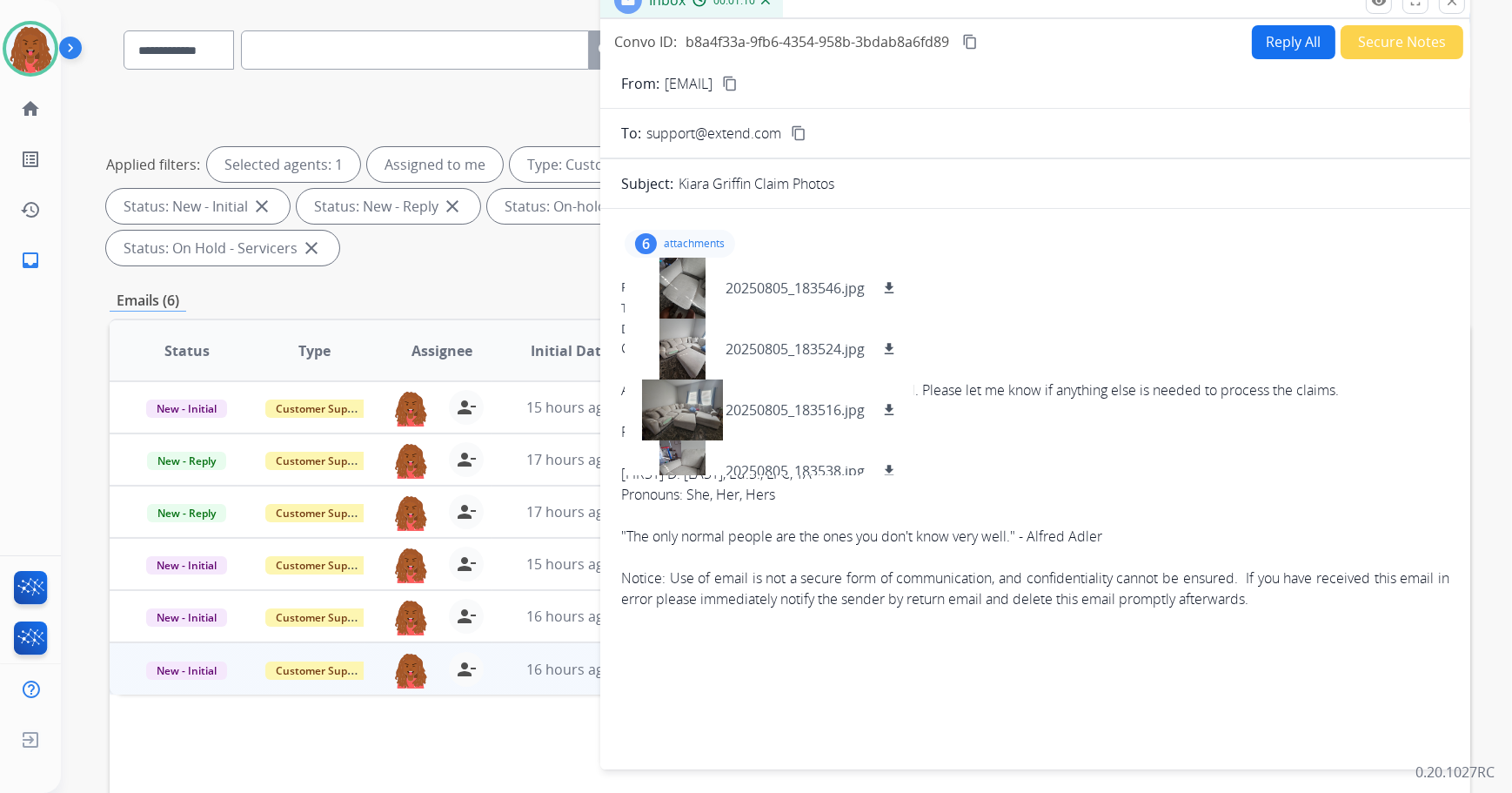 scroll, scrollTop: 122, scrollLeft: 0, axis: vertical 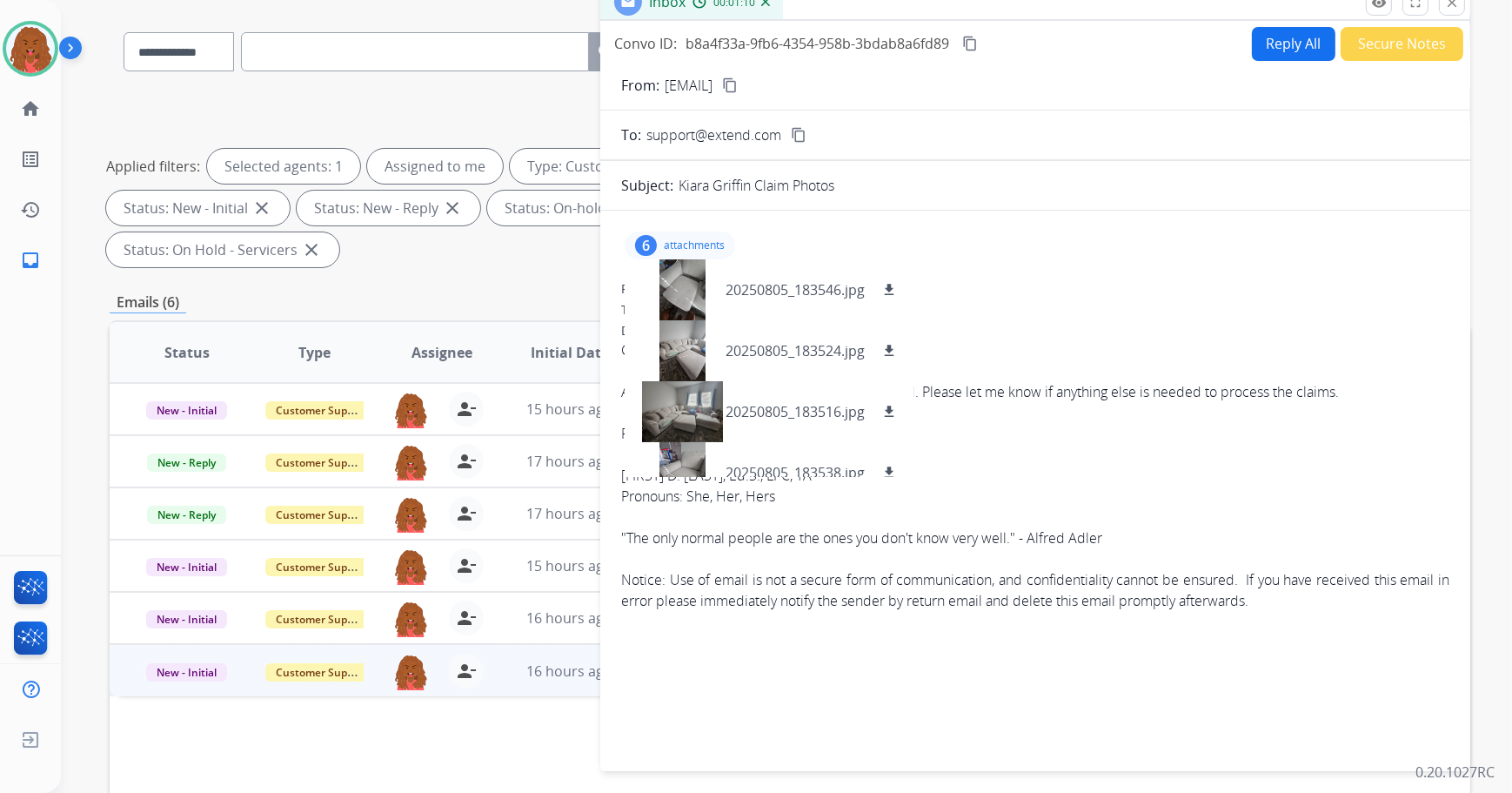 click on "attachments" at bounding box center [694, 245] 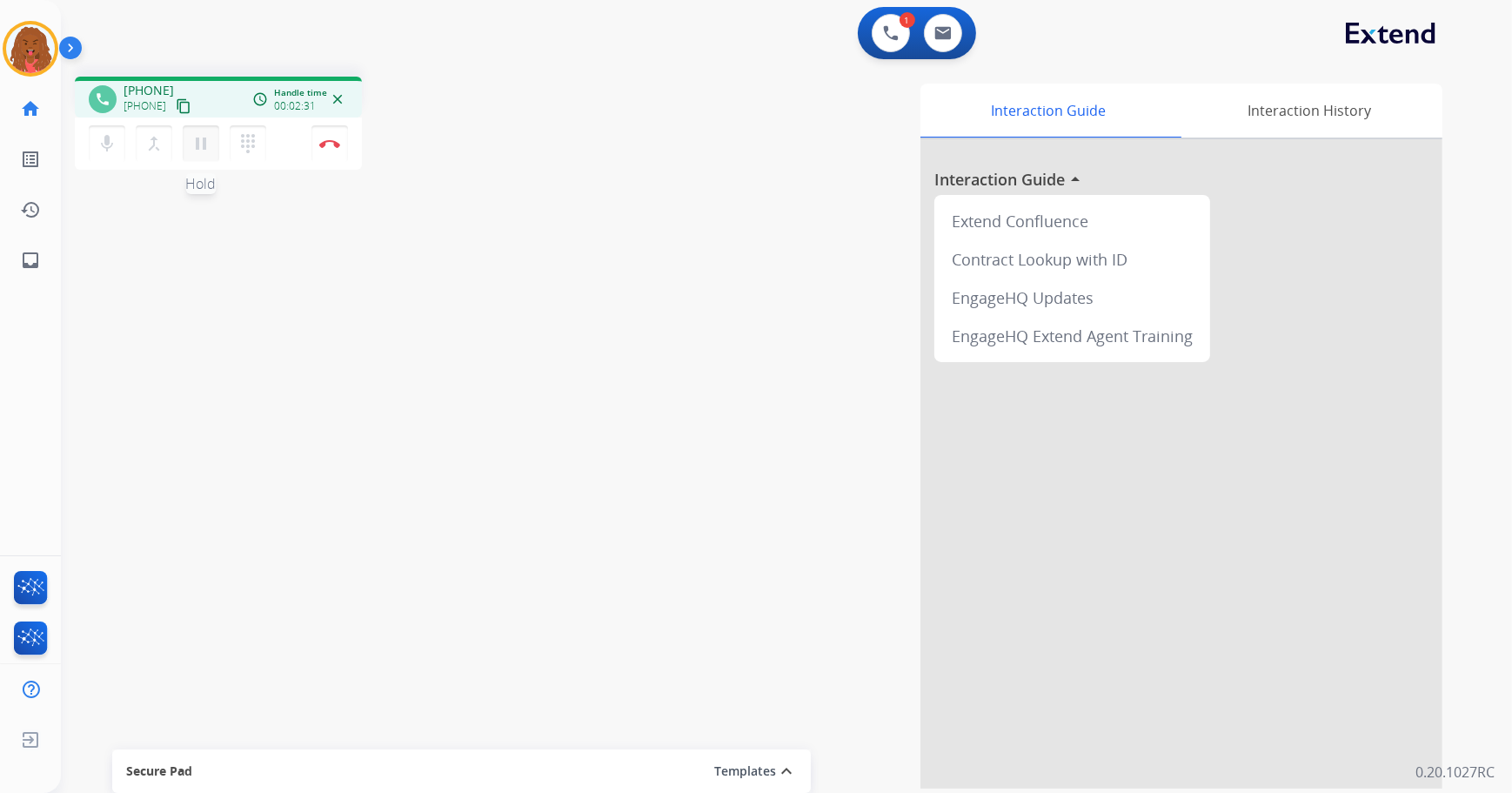 click on "pause" at bounding box center (201, 144) 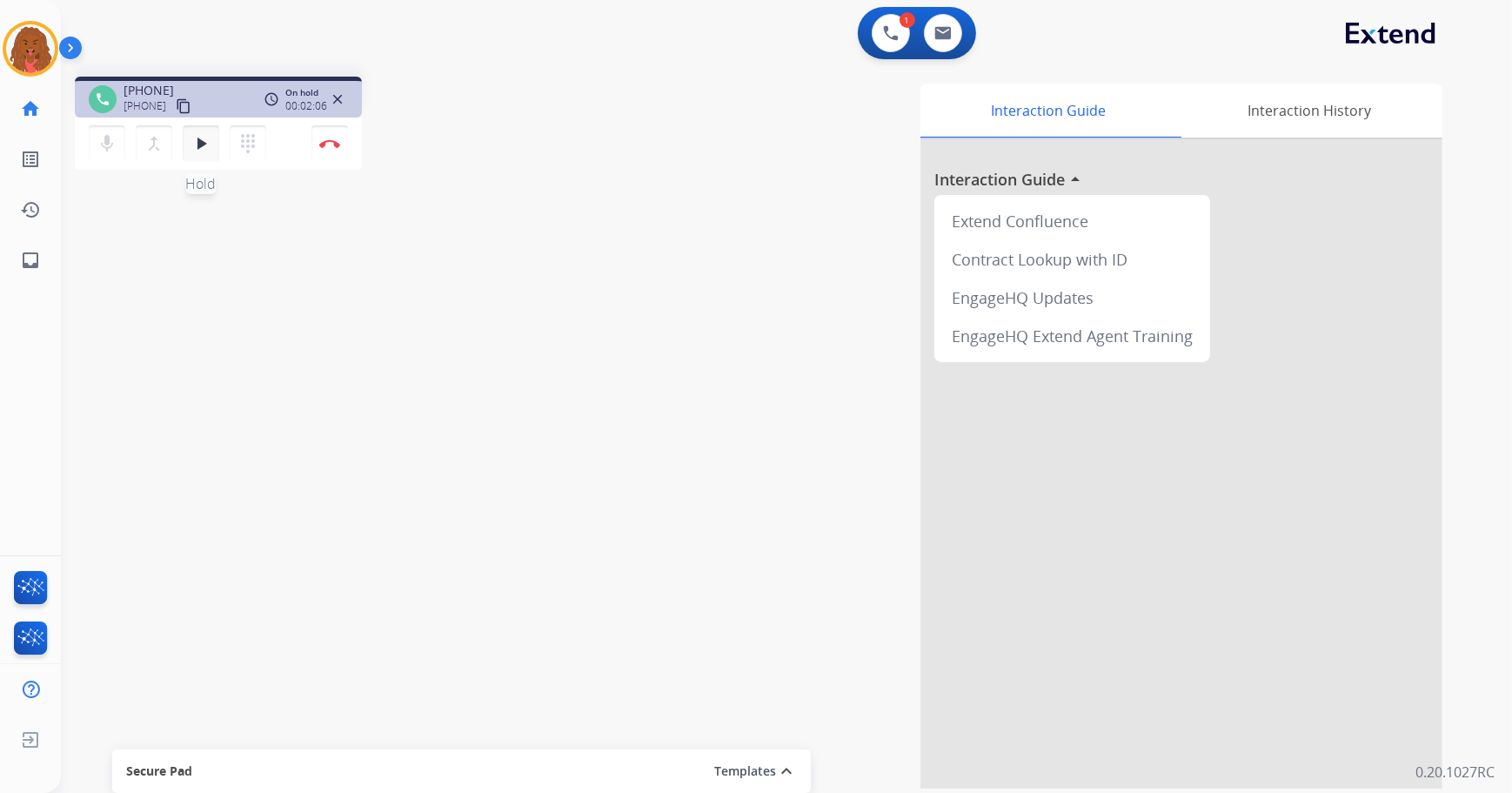 click on "play_arrow Hold" at bounding box center (201, 144) 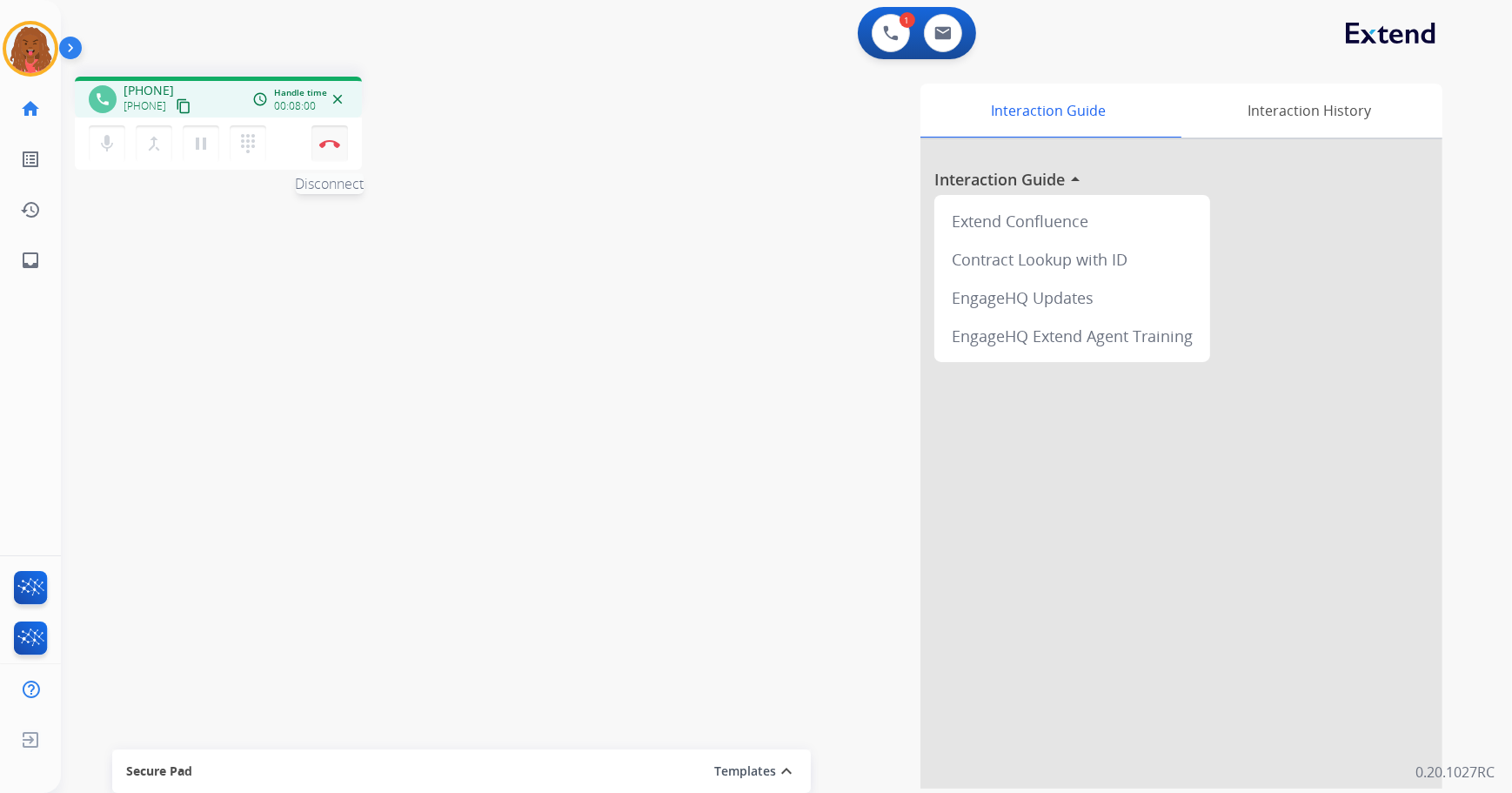 click on "Disconnect" at bounding box center [330, 144] 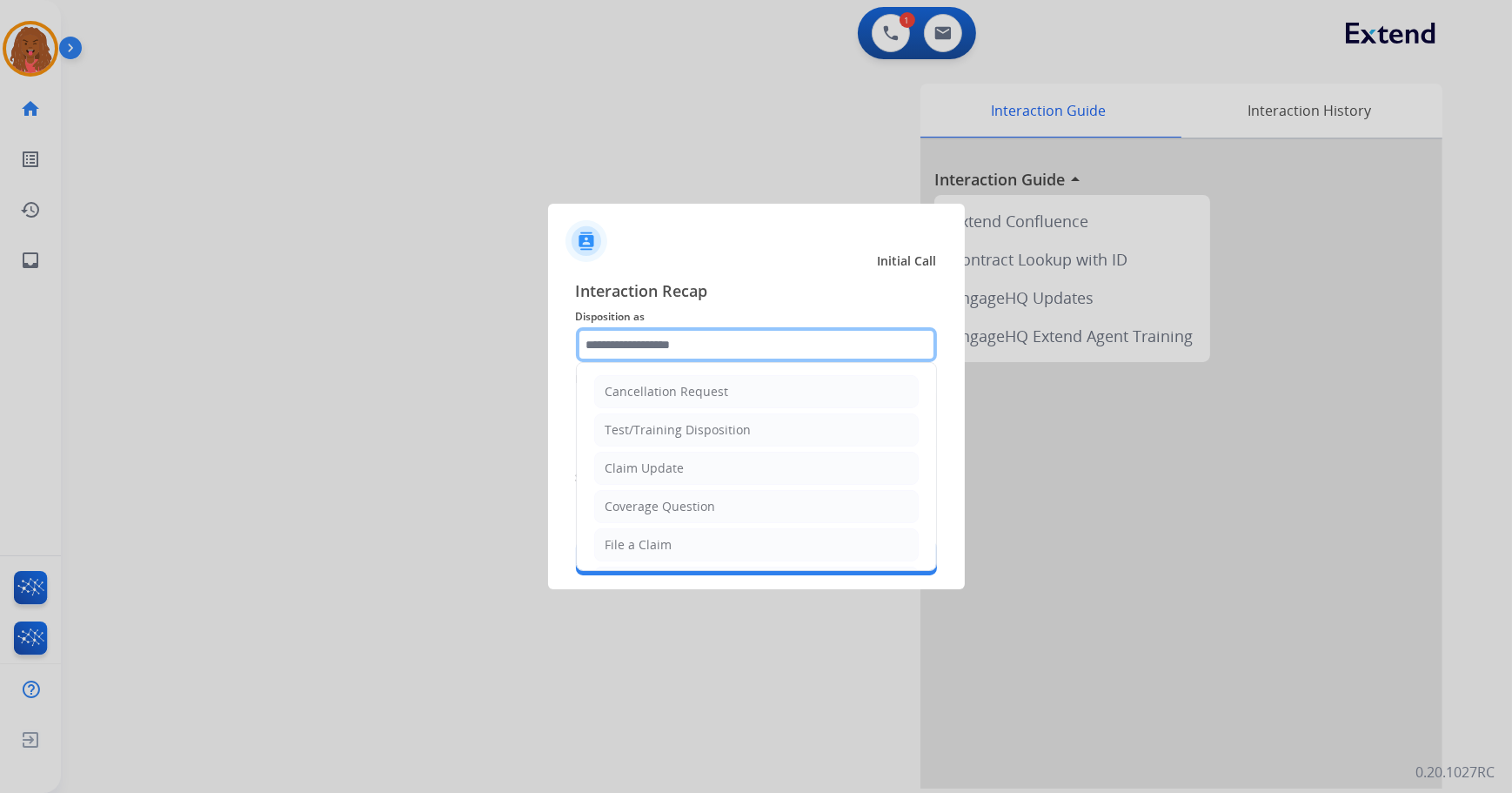 click 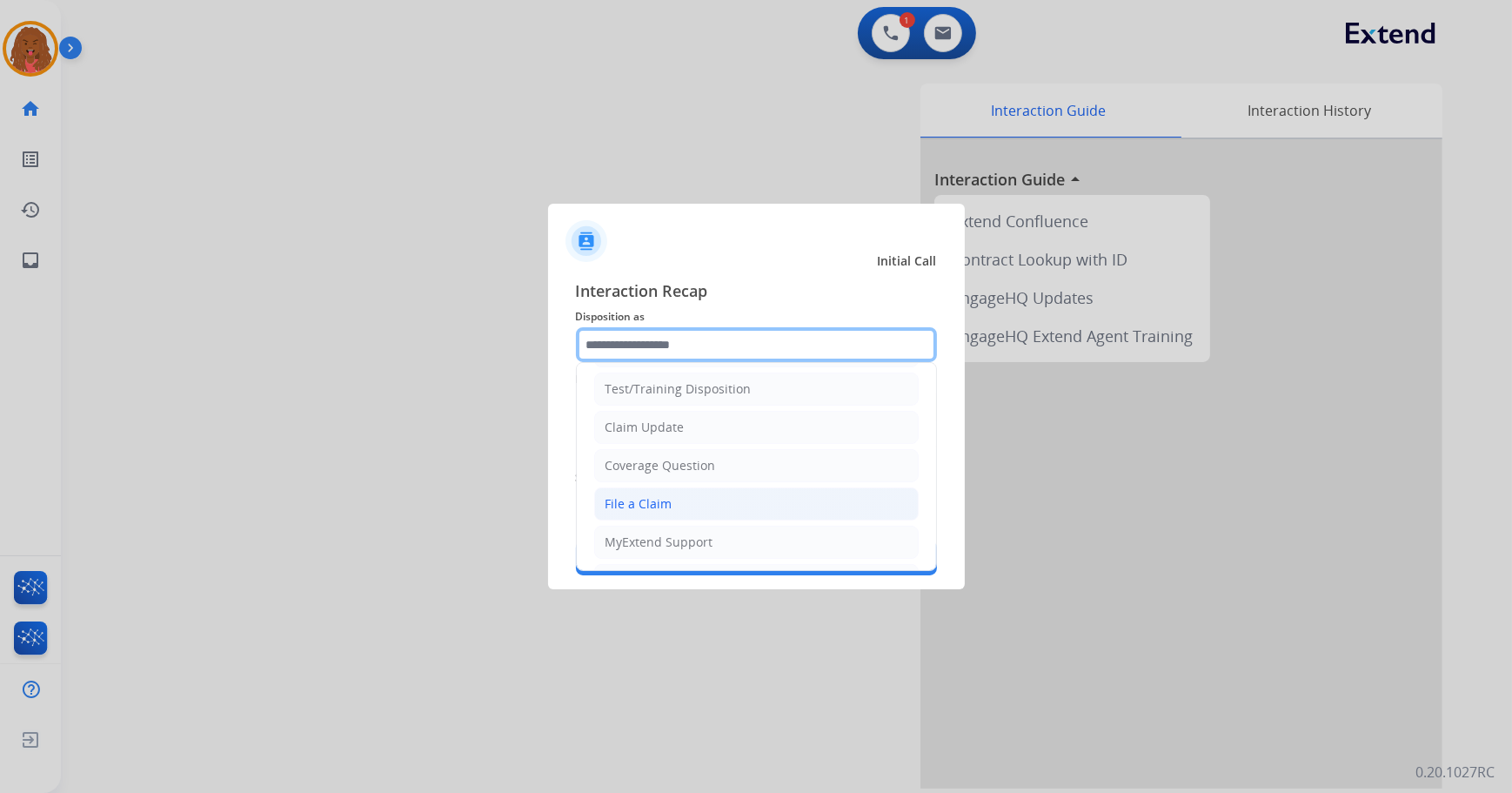scroll, scrollTop: 78, scrollLeft: 0, axis: vertical 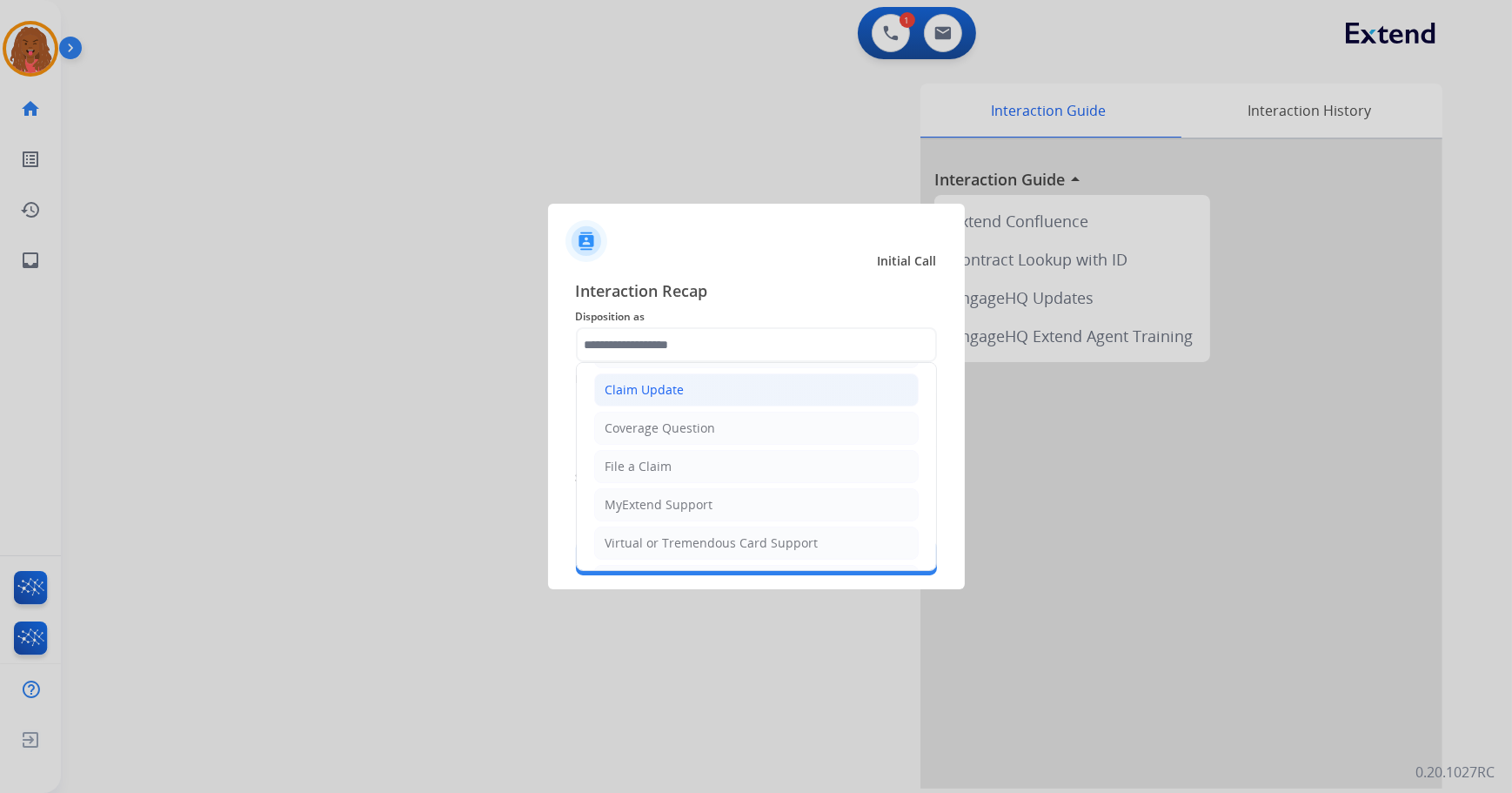 click on "Claim Update" 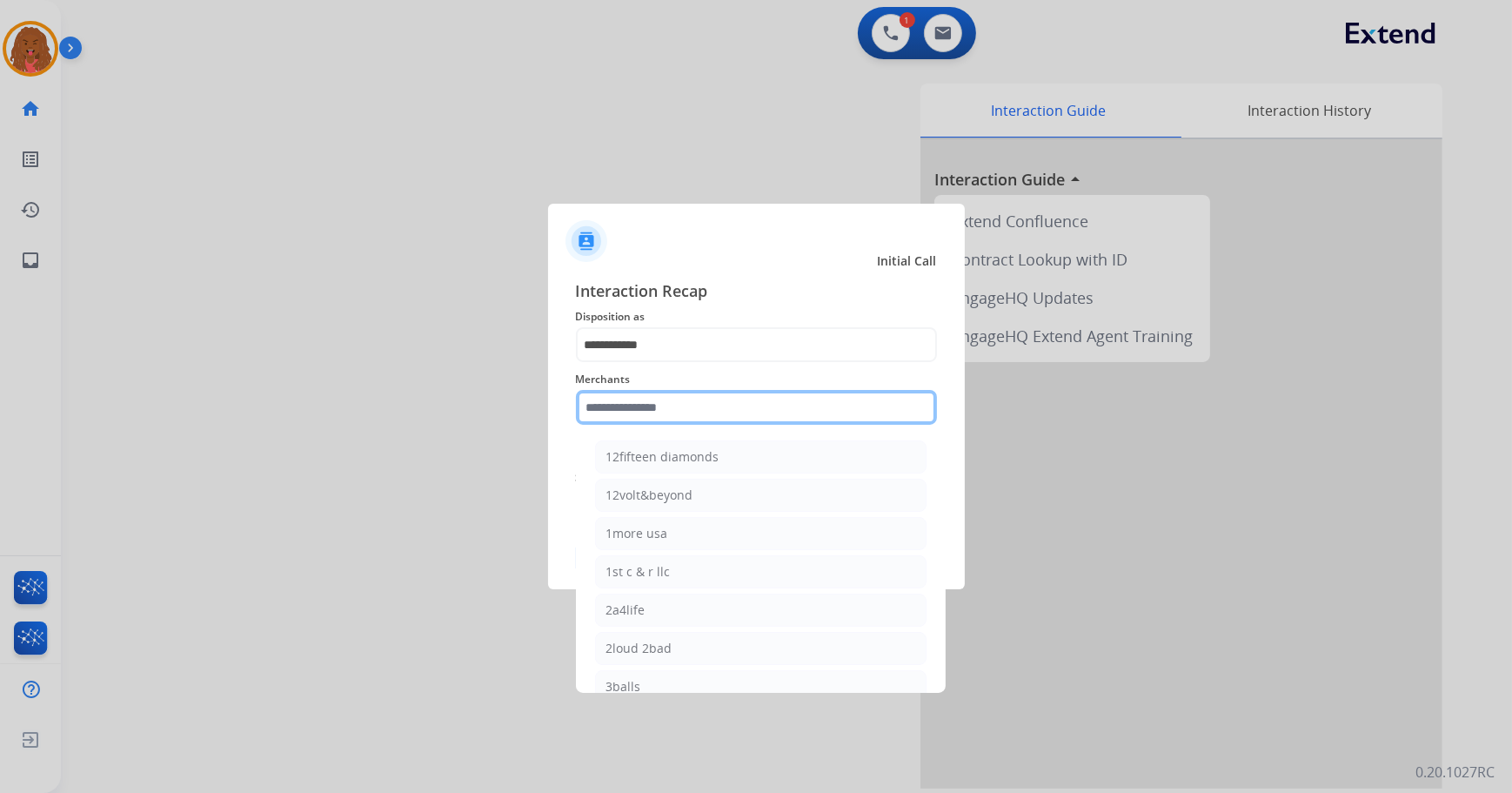 click 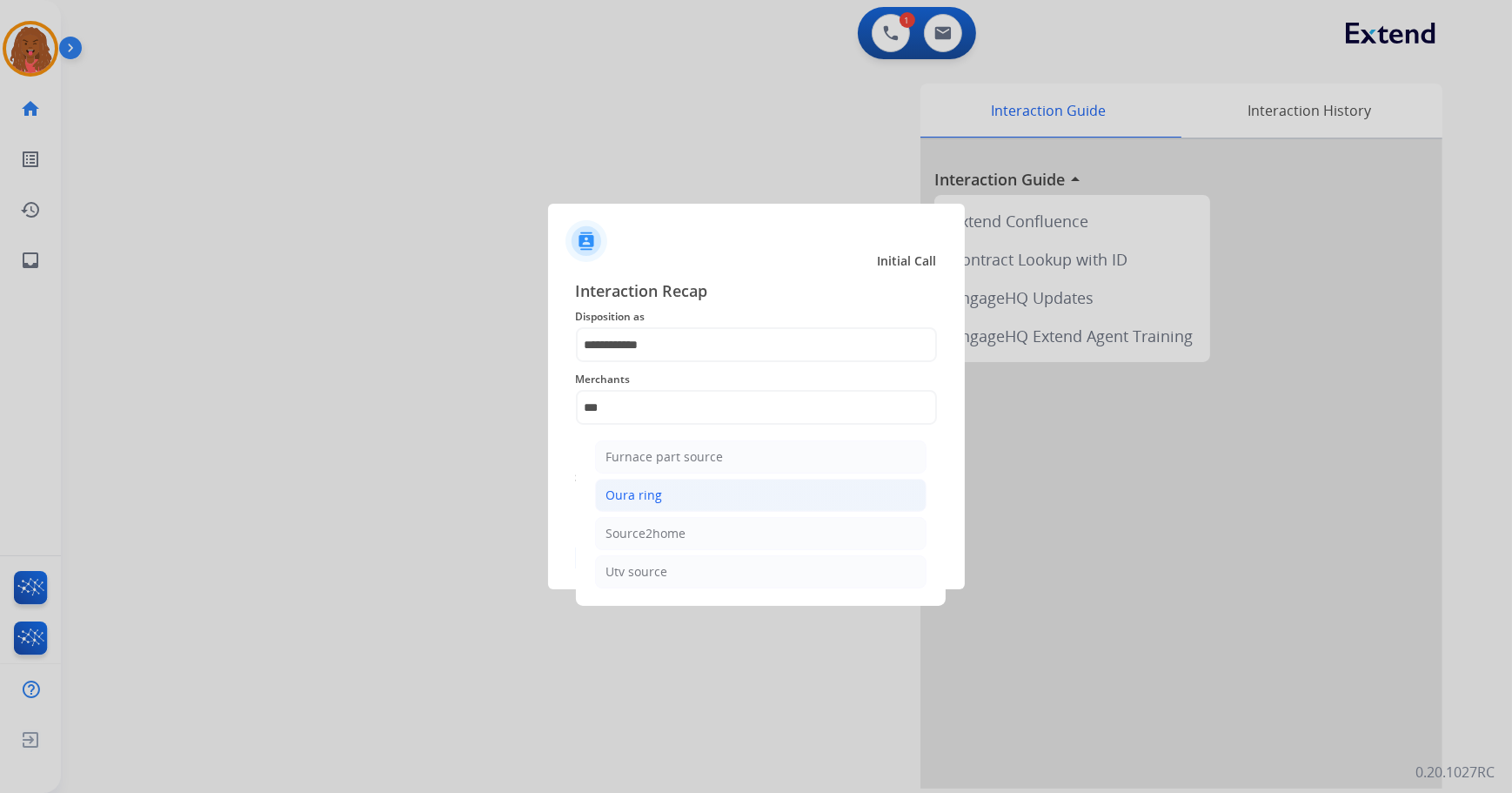 click on "Oura ring" 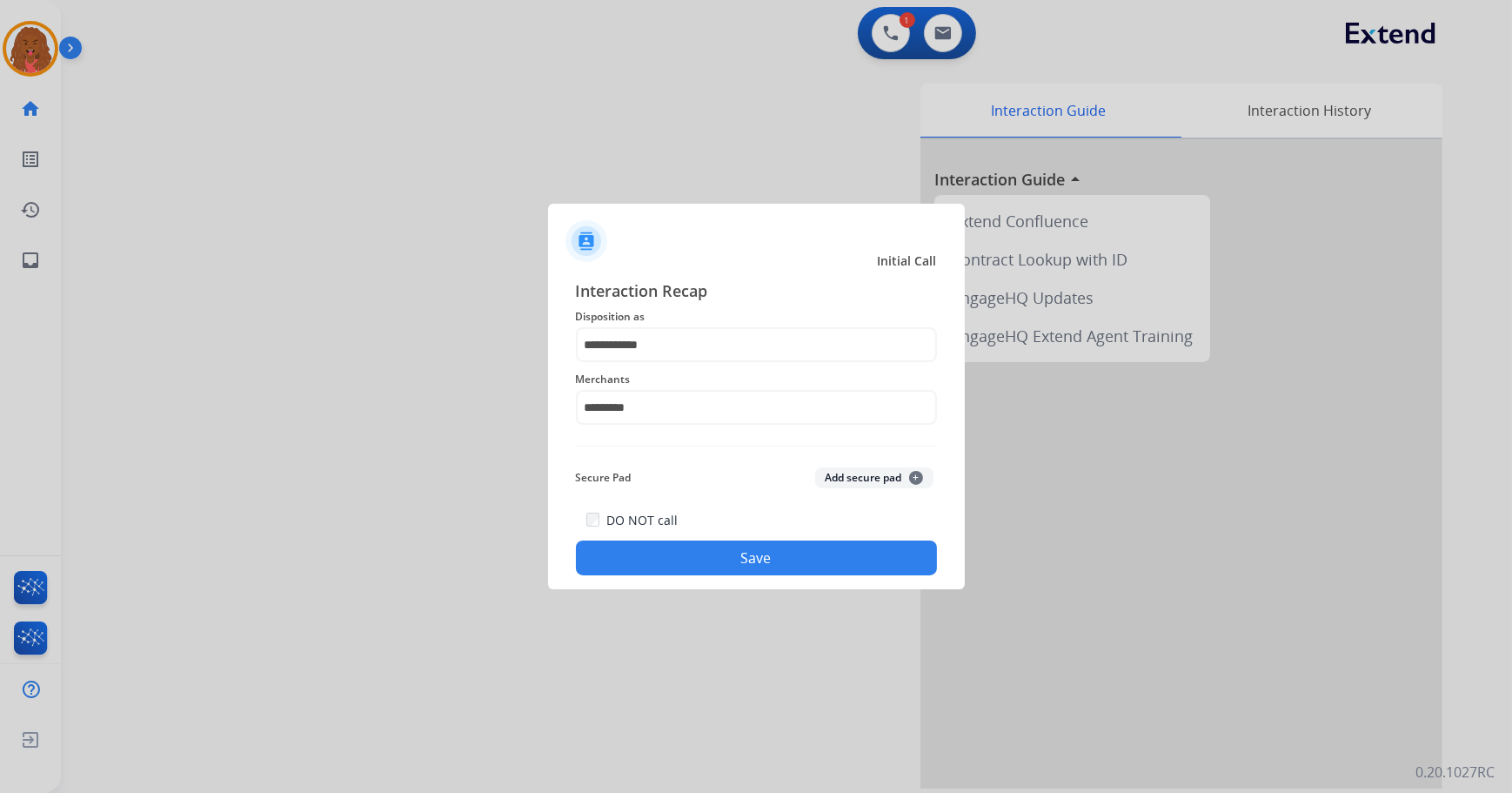 click on "Save" 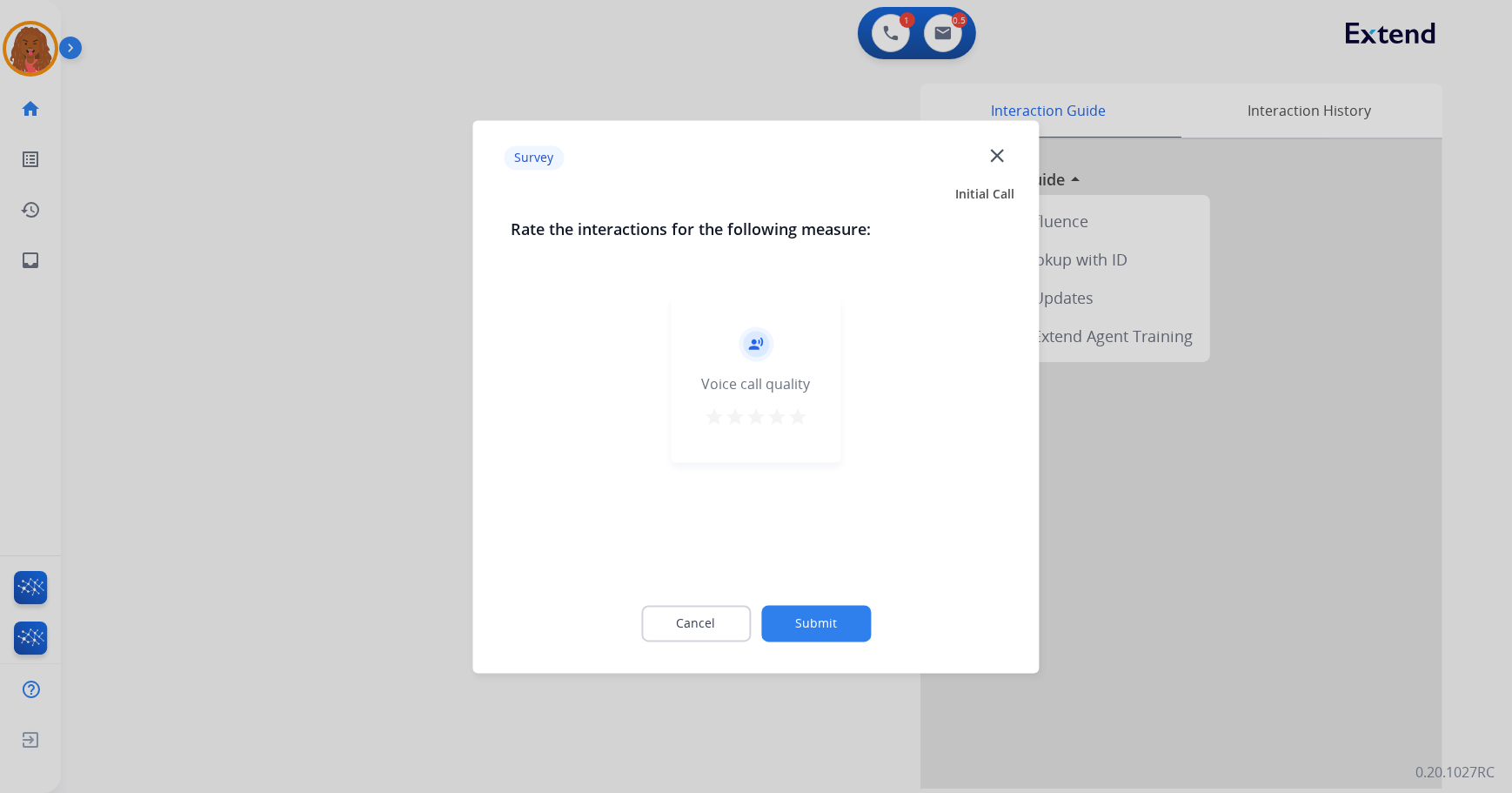 click on "Submit" 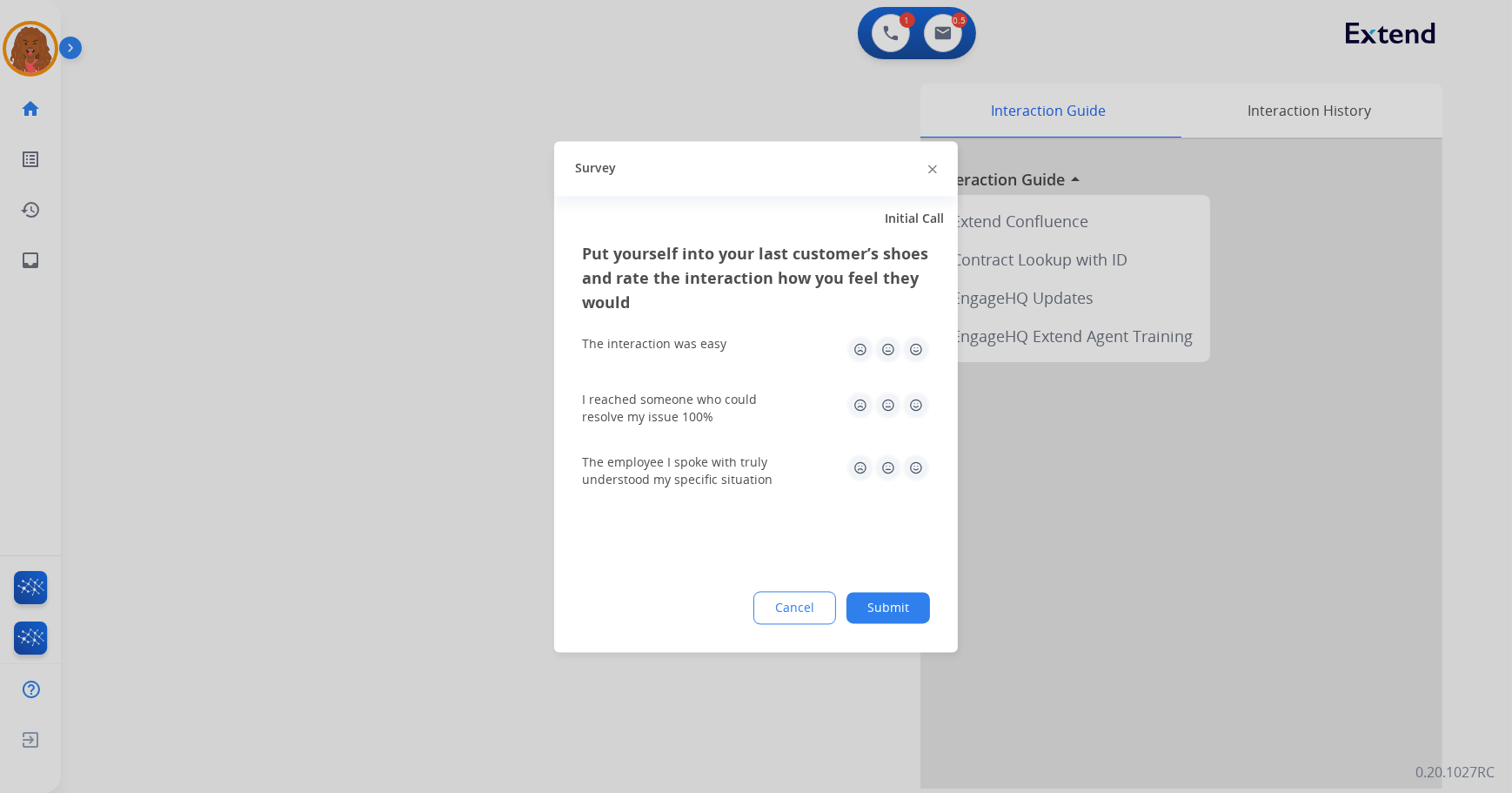click on "Submit" 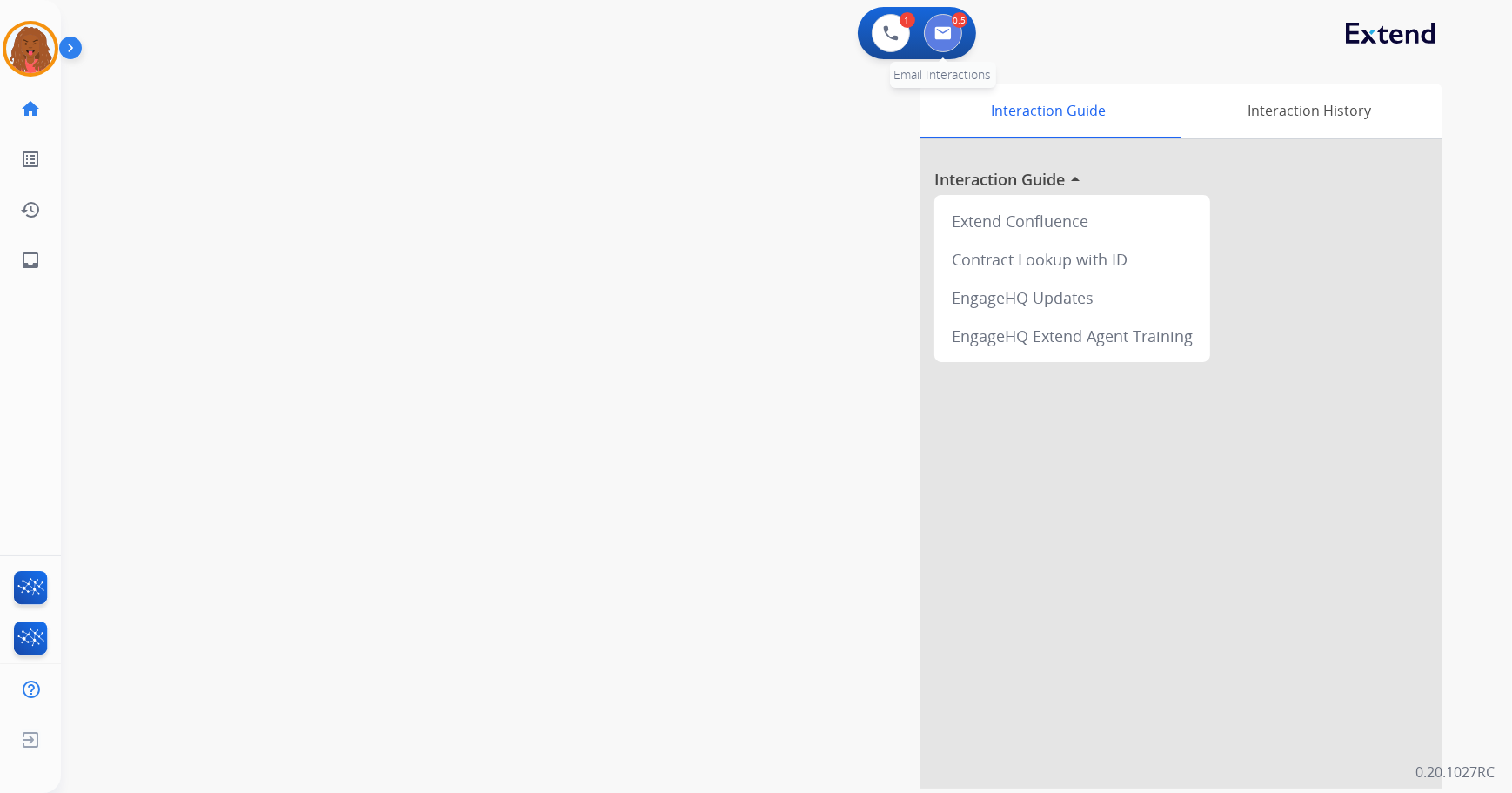 click at bounding box center (943, 33) 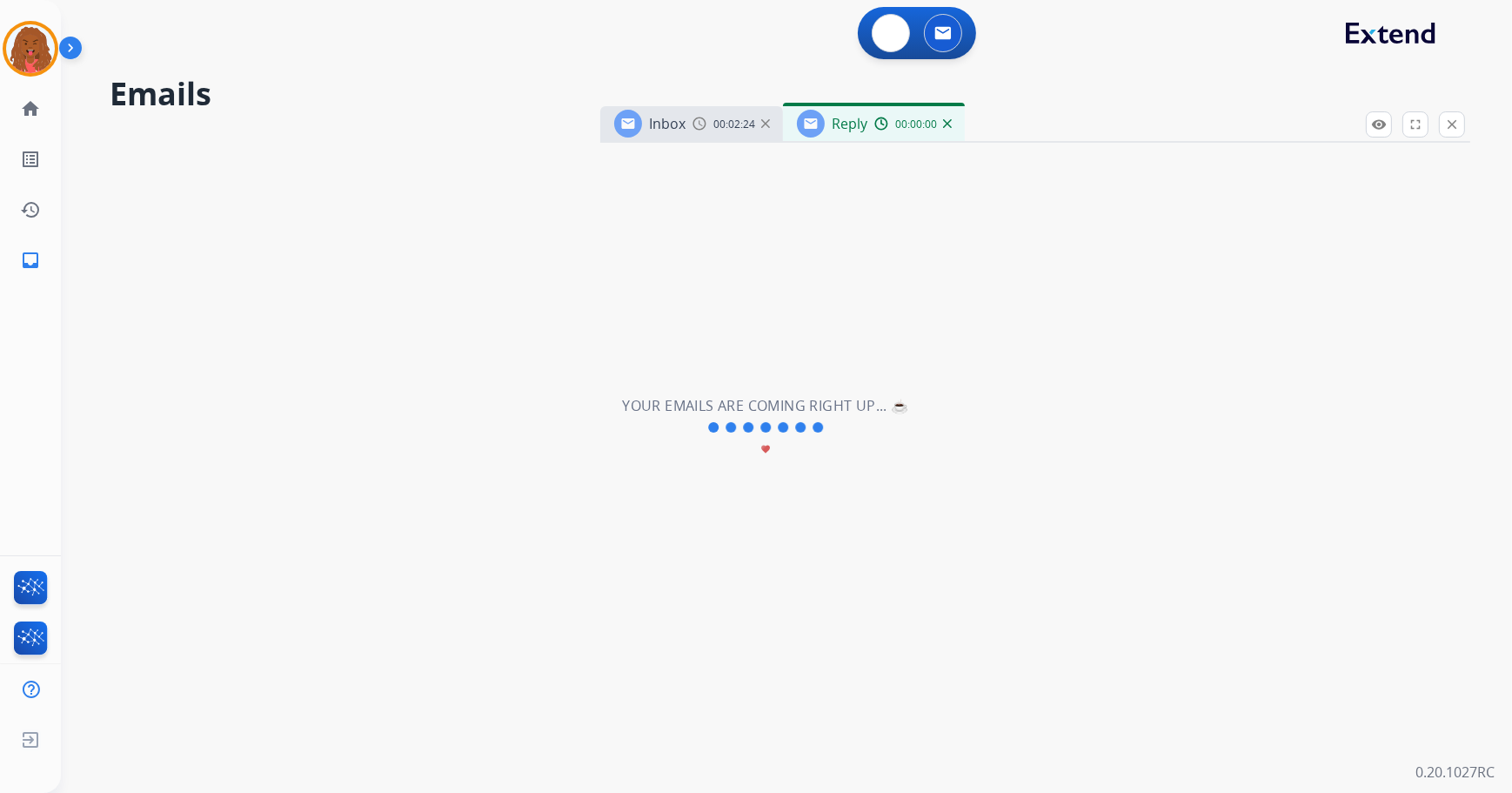 select on "**********" 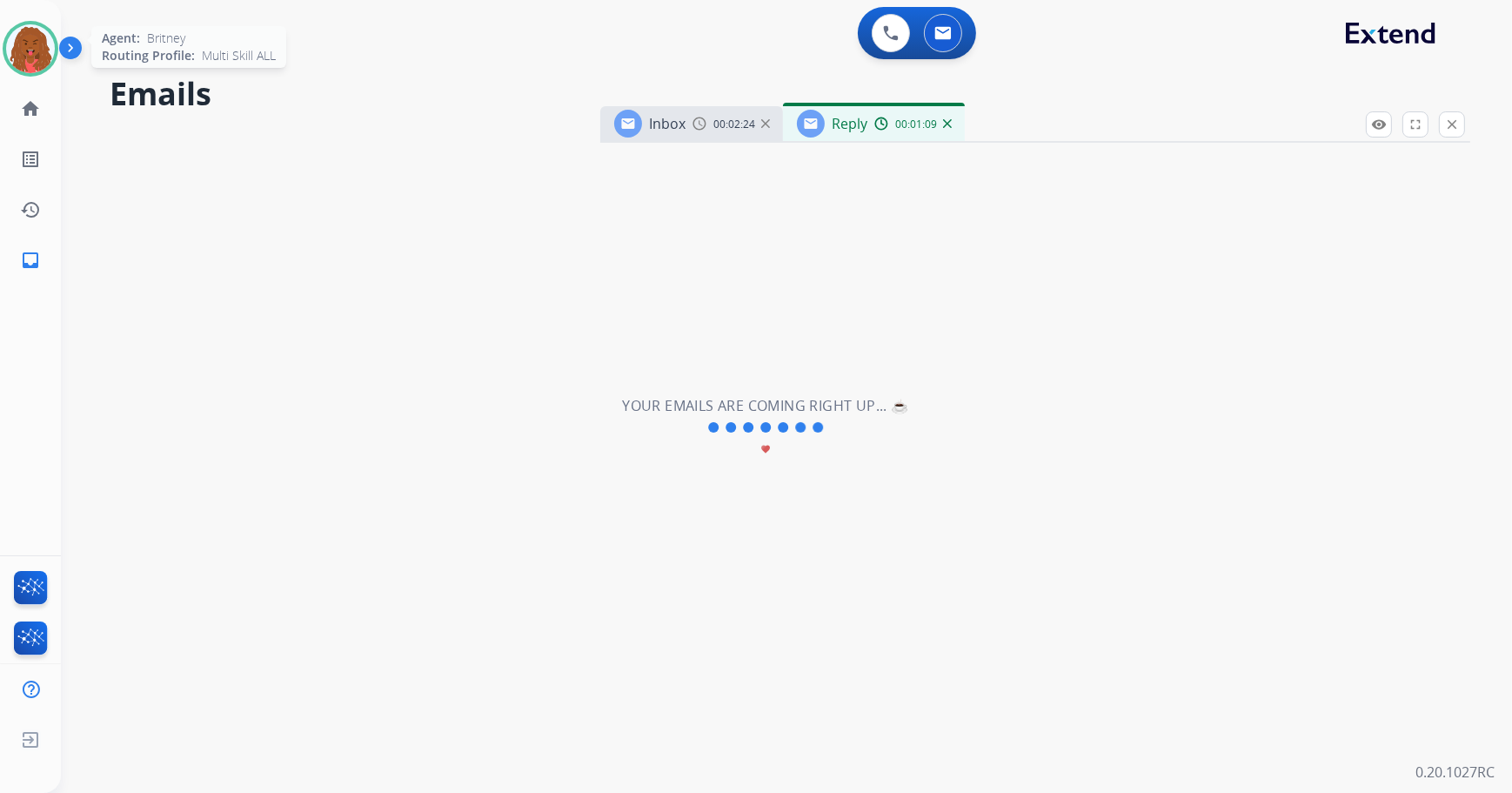 click at bounding box center [30, 49] 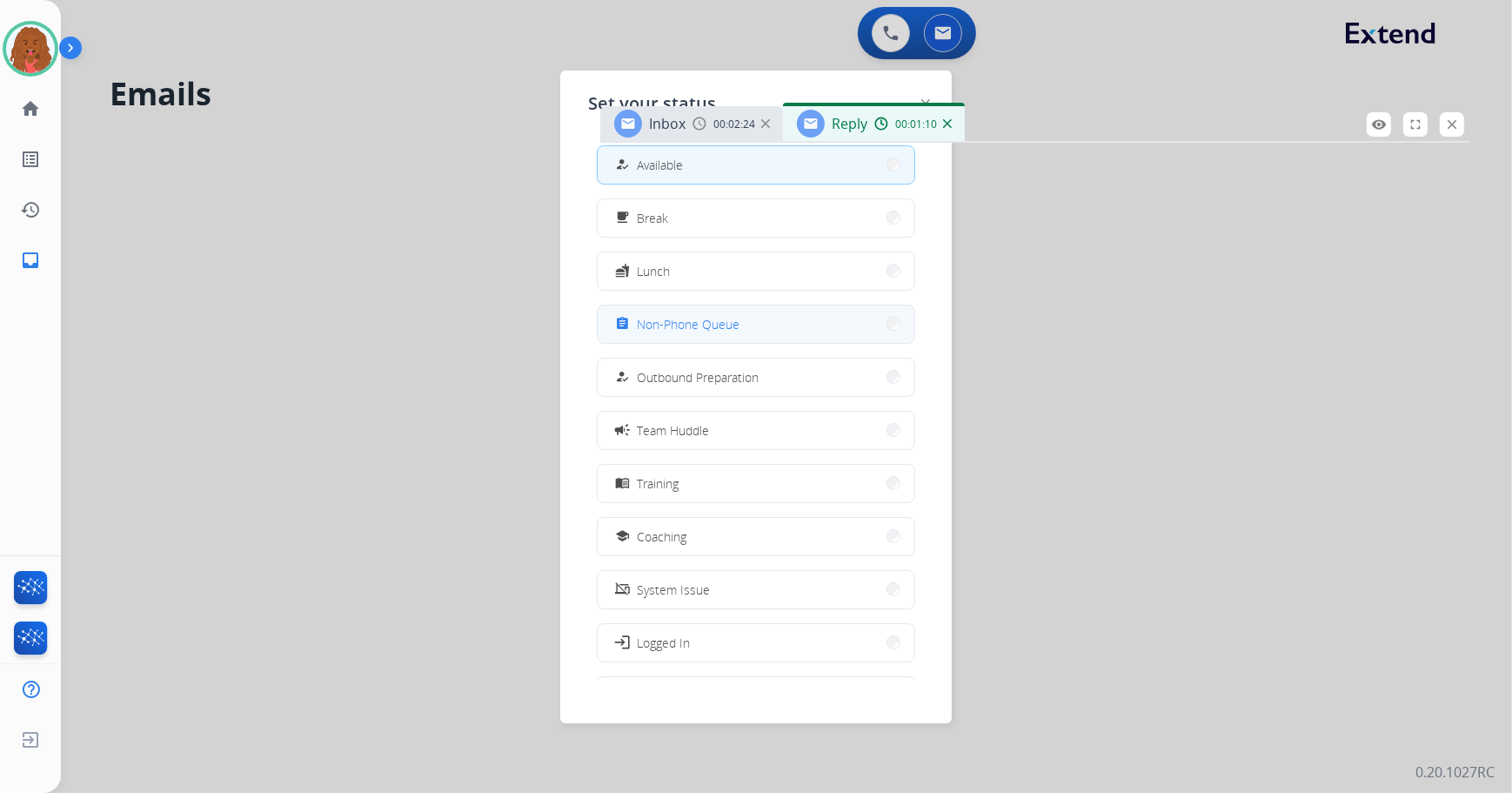 click on "Non-Phone Queue" at bounding box center [688, 324] 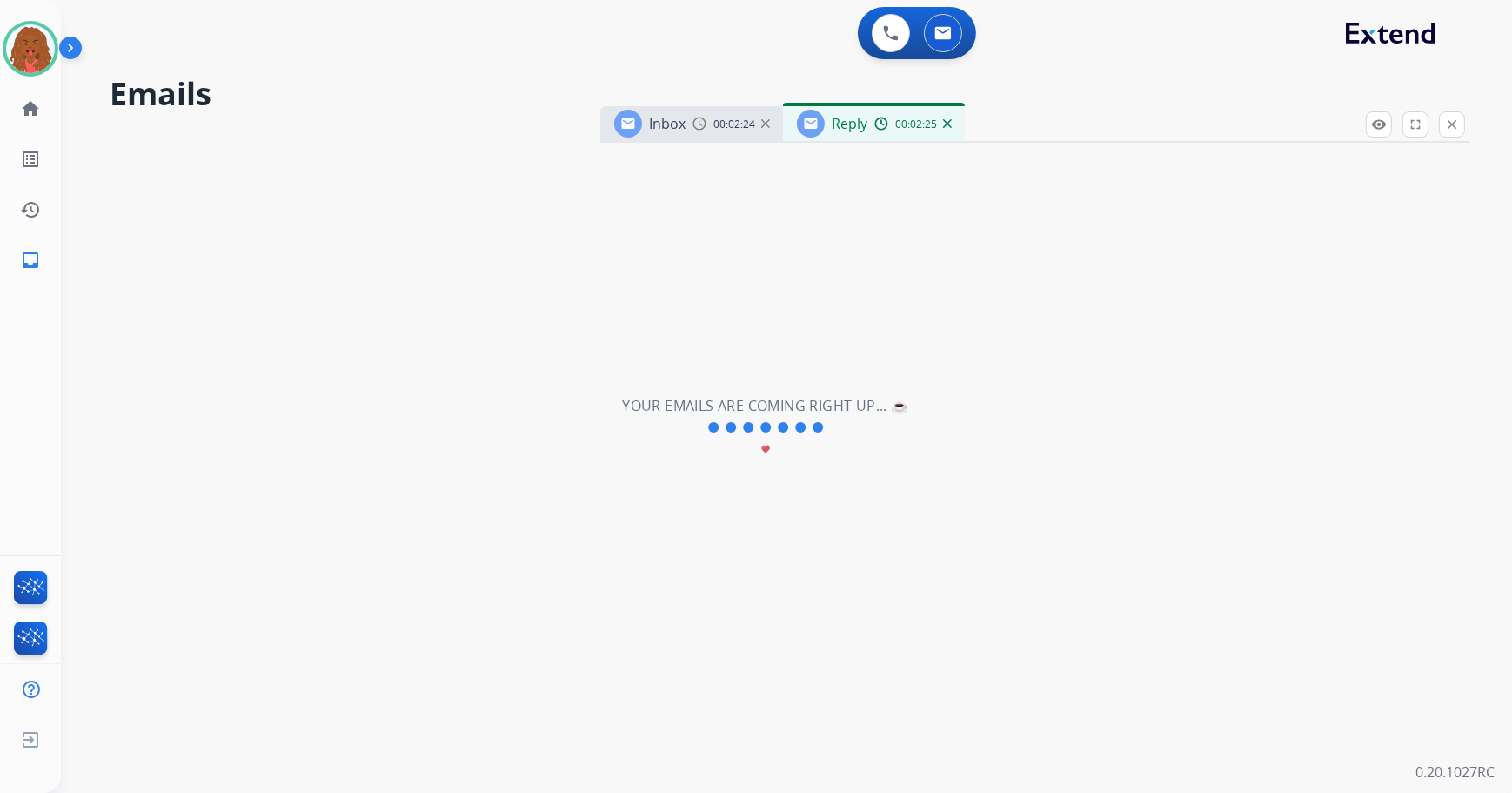 click on "**********" at bounding box center (766, 427) 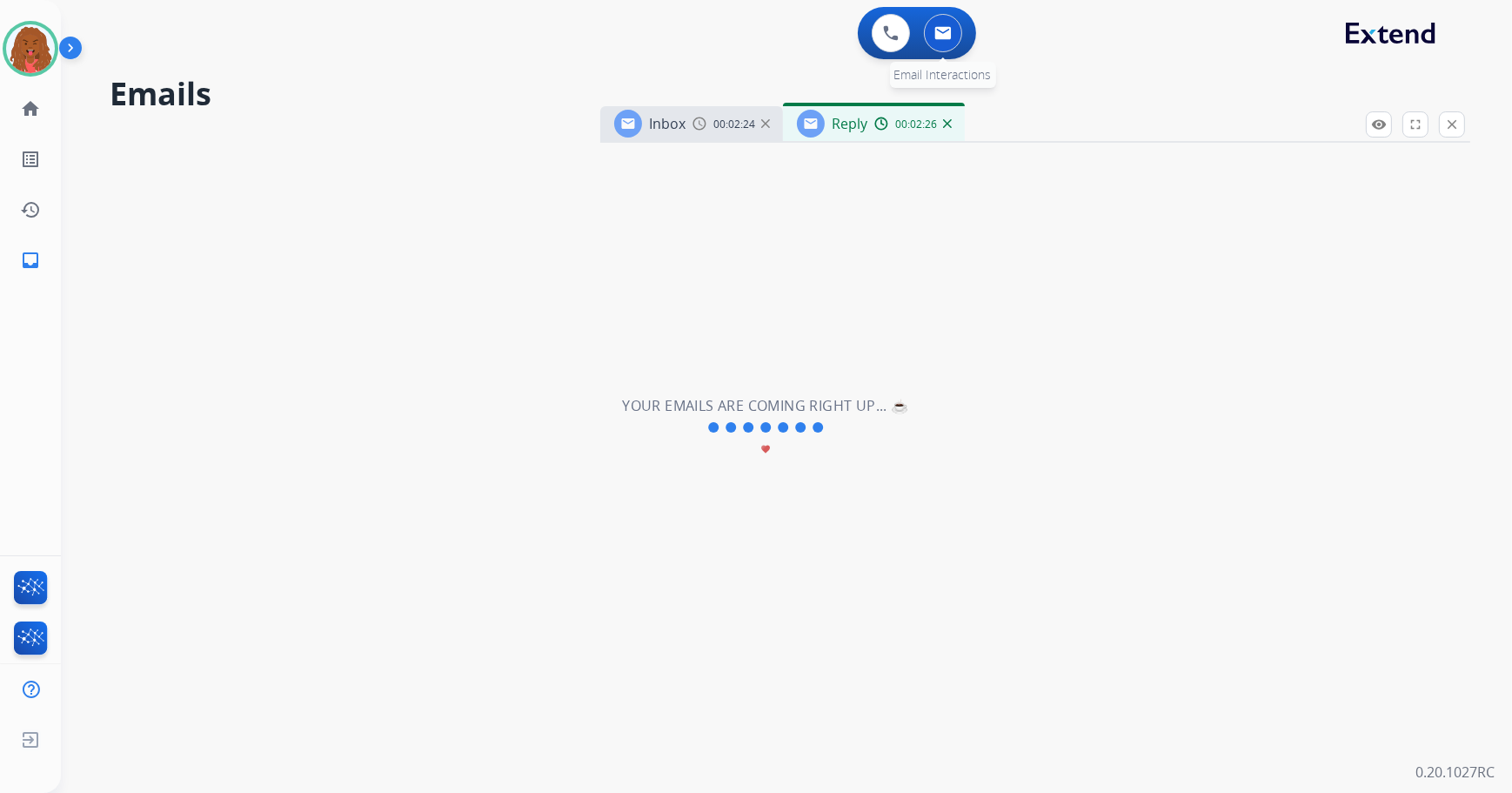 click at bounding box center [943, 33] 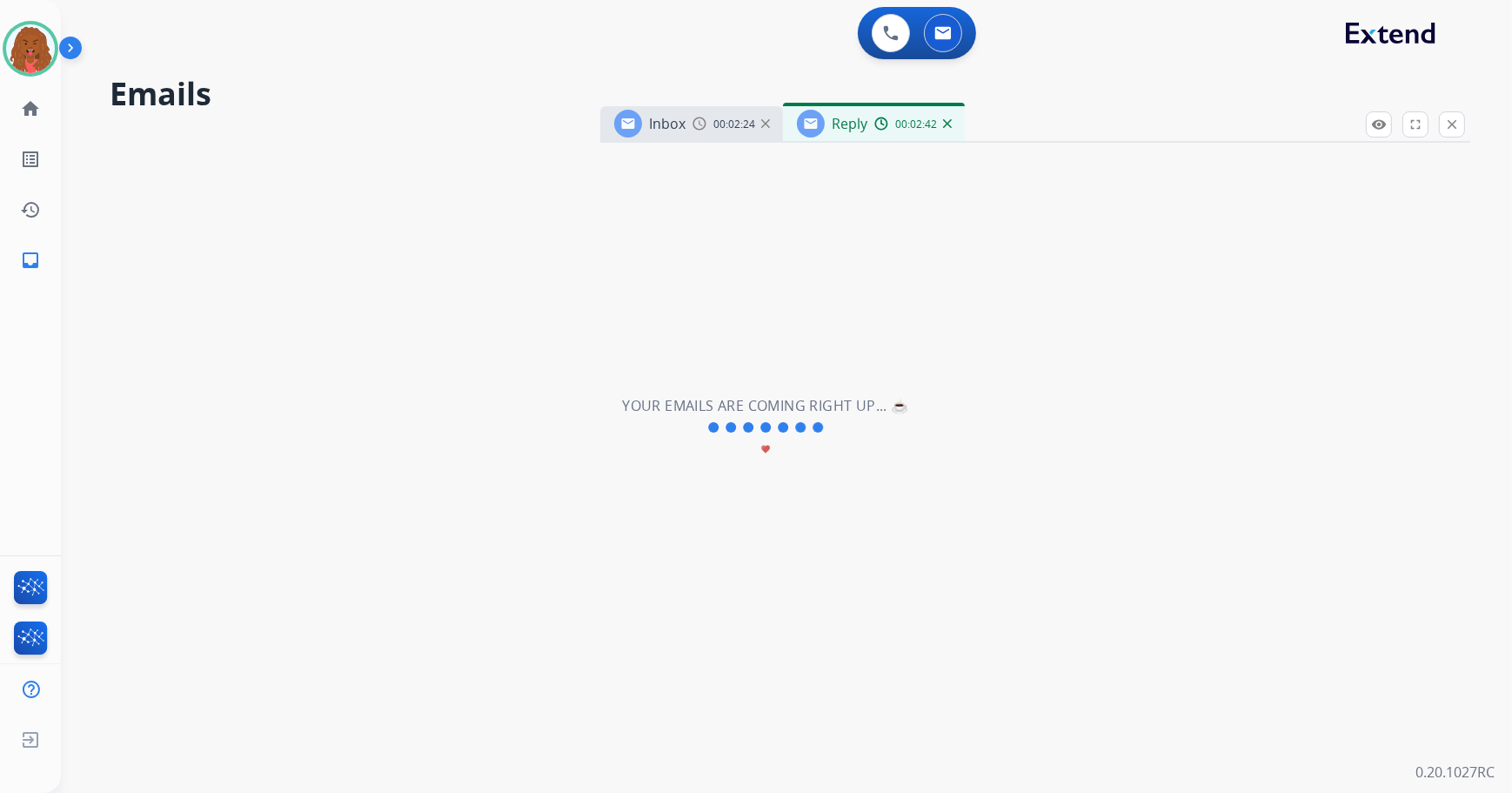 click at bounding box center [881, 124] 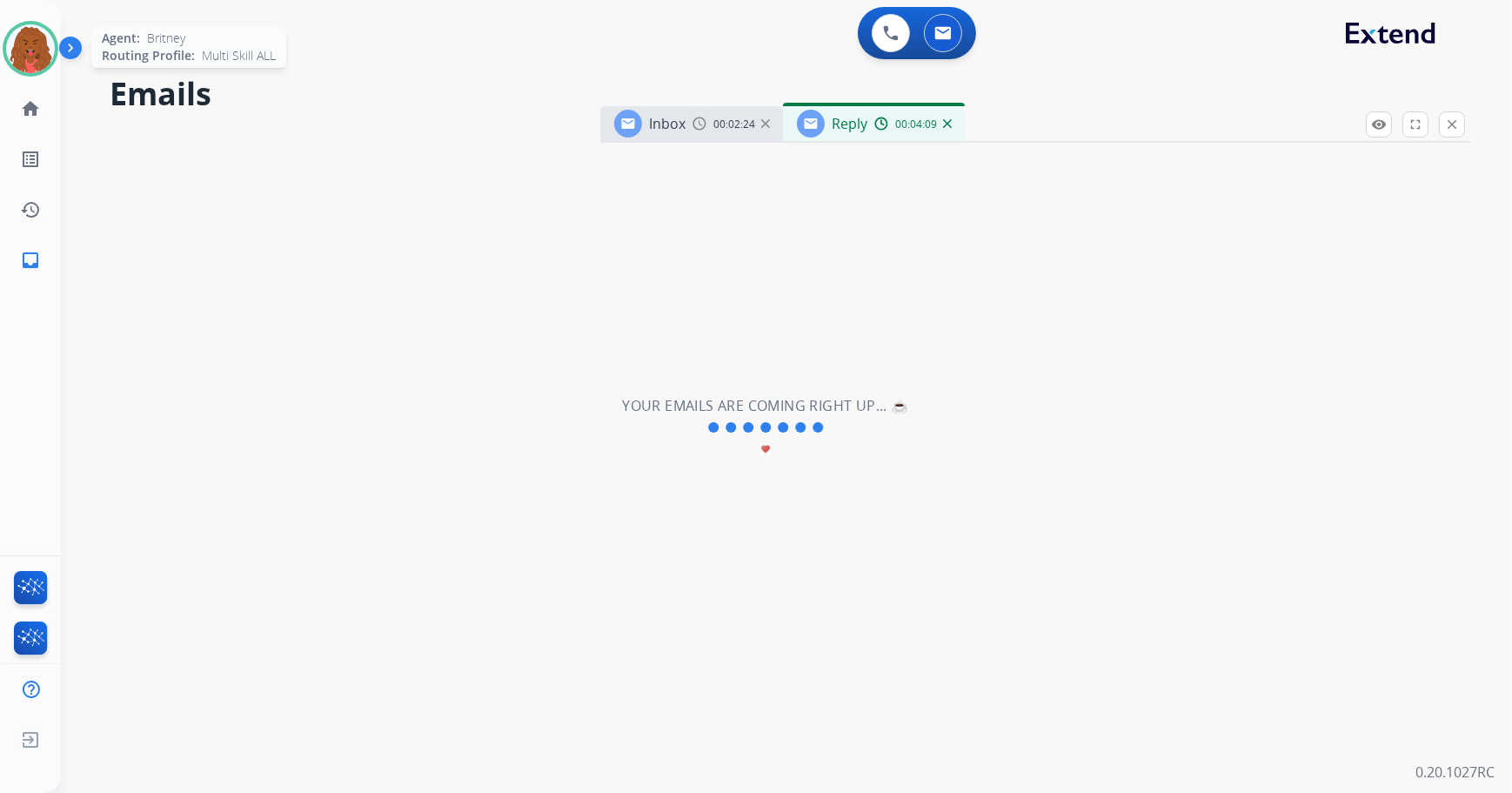 click at bounding box center [30, 49] 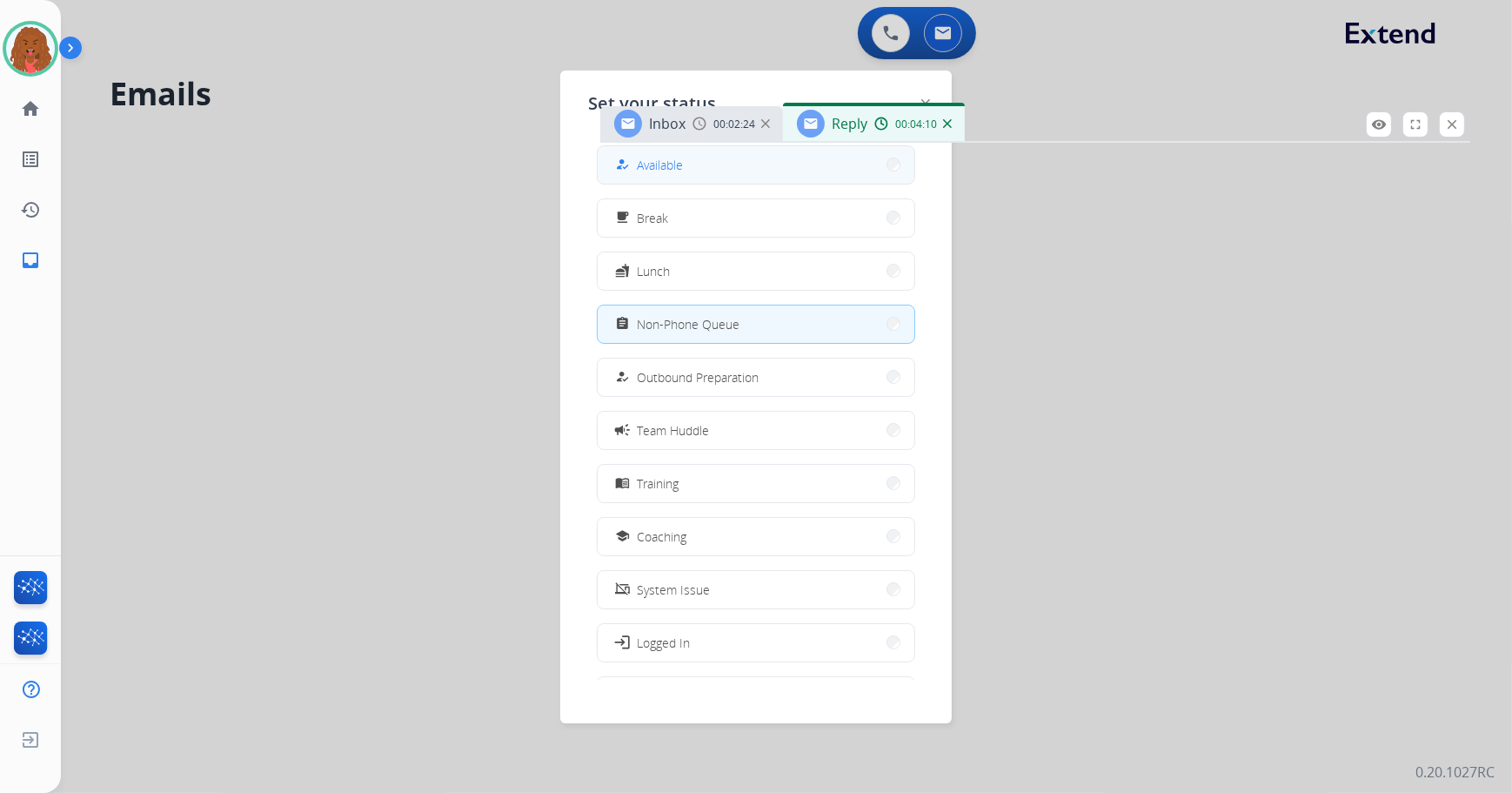 click on "how_to_reg Available" at bounding box center [756, 165] 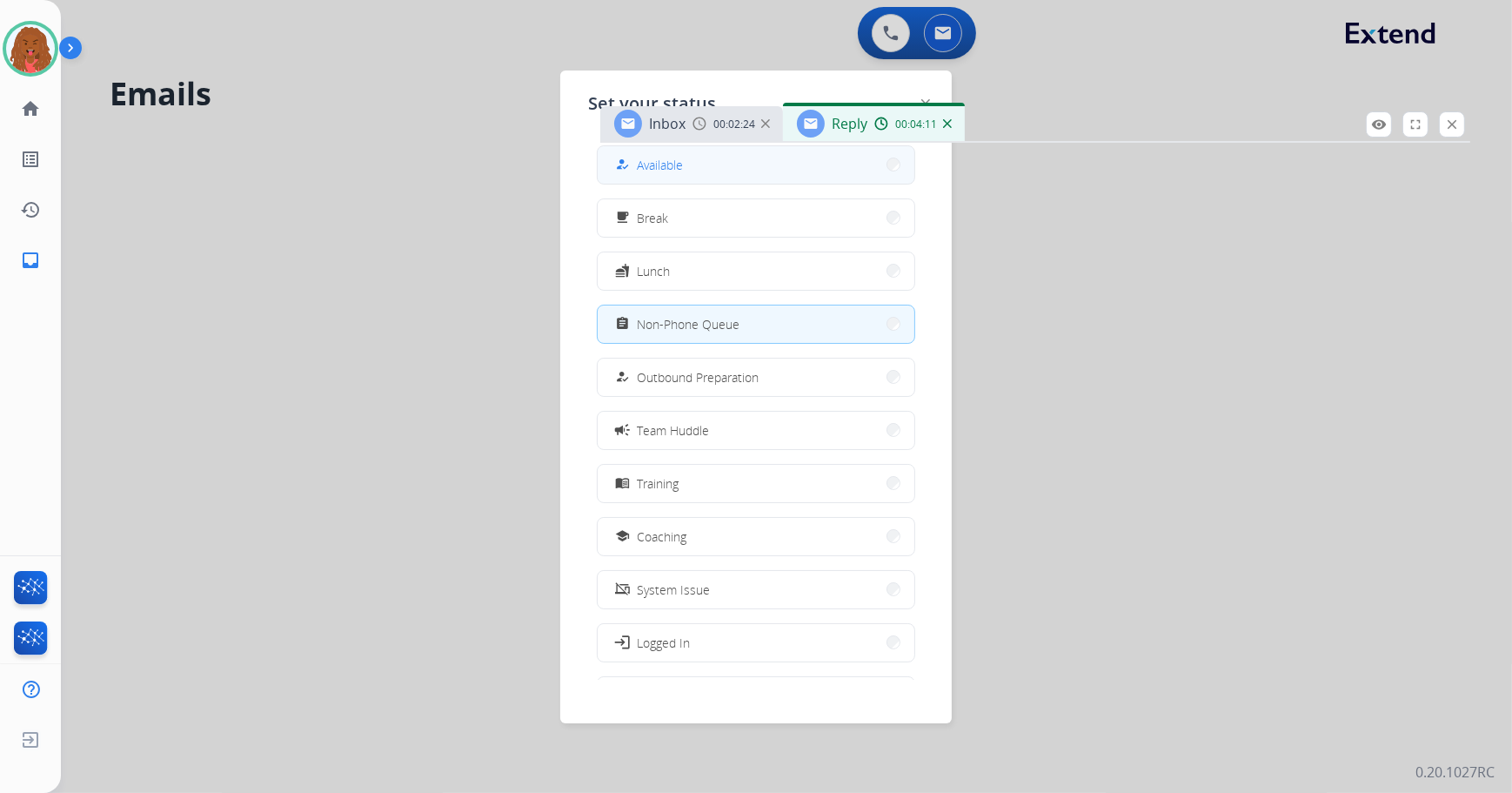 click on "how_to_reg Available" at bounding box center (756, 165) 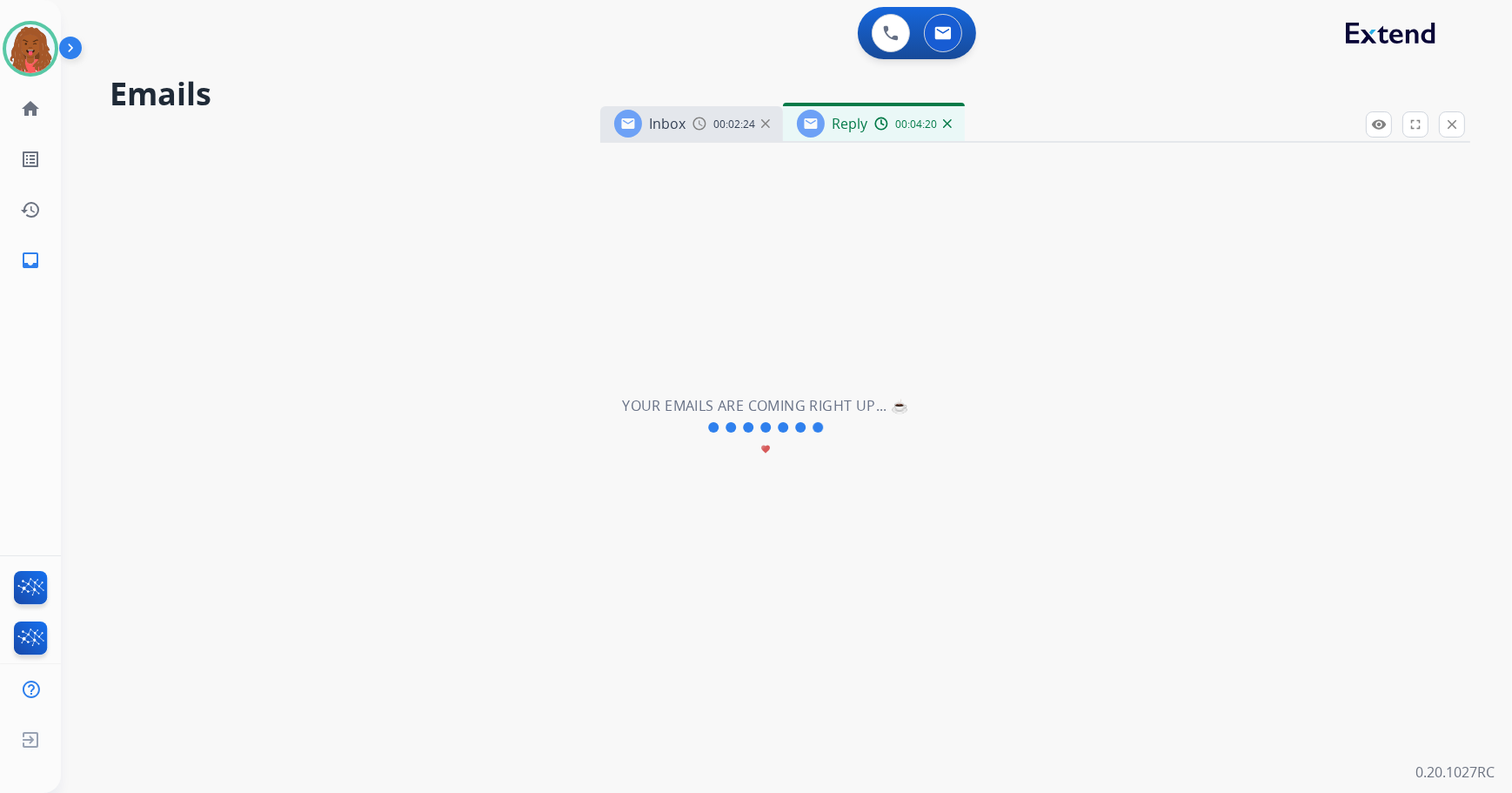 drag, startPoint x: 339, startPoint y: 151, endPoint x: 943, endPoint y: 213, distance: 607.17378 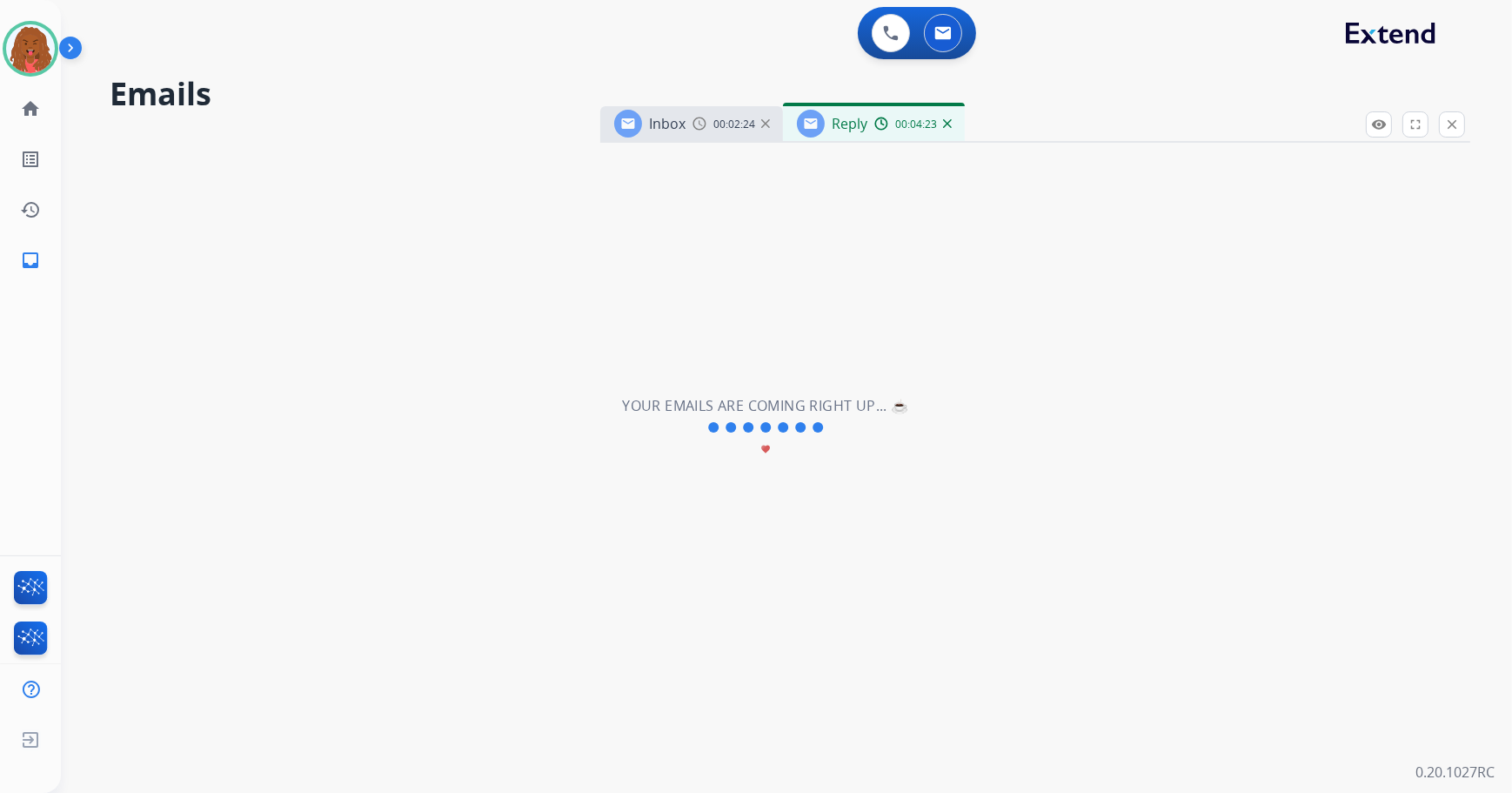 click on "Reply  00:04:23" at bounding box center [873, 124] 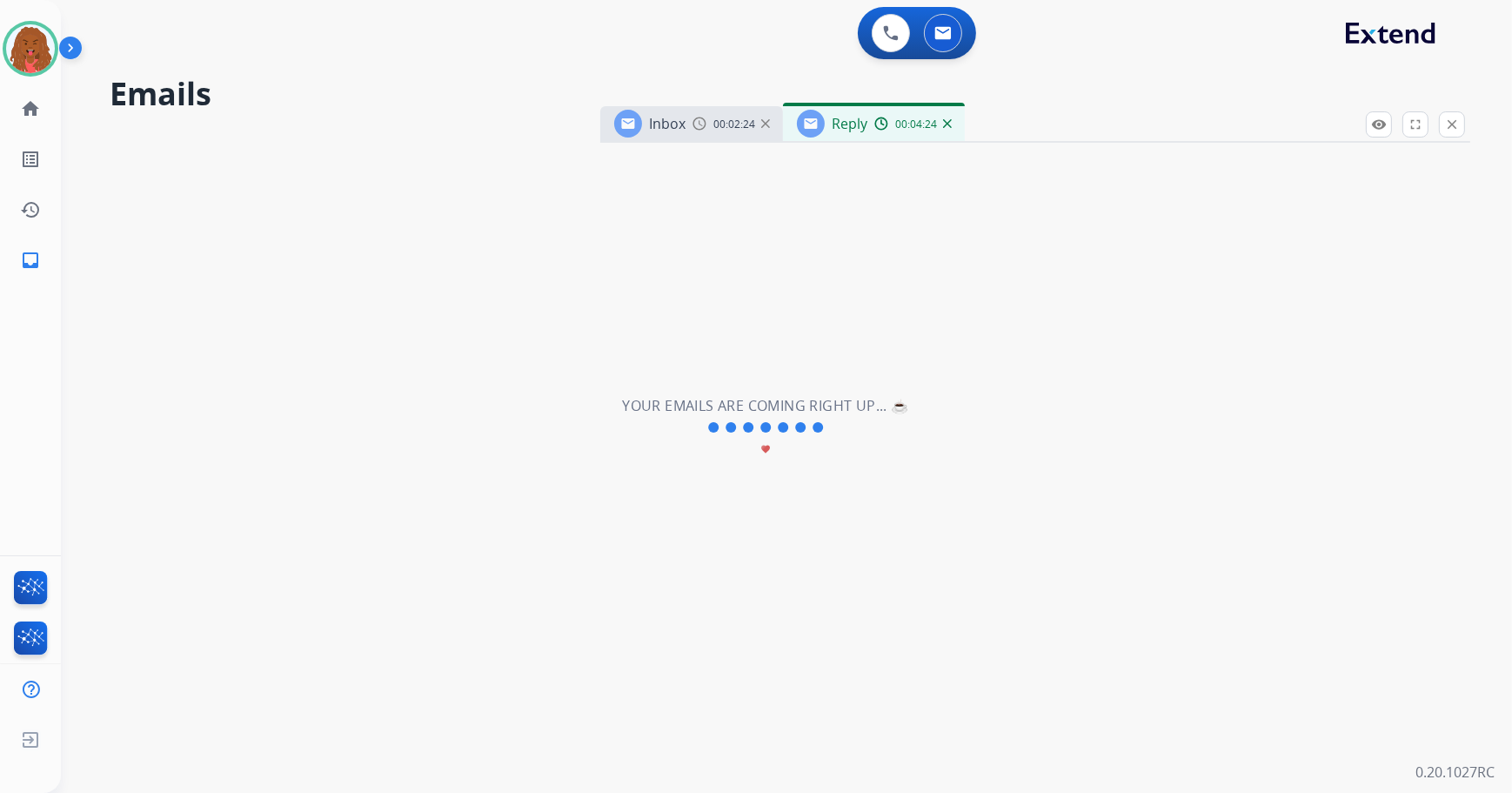 click at bounding box center (947, 124) 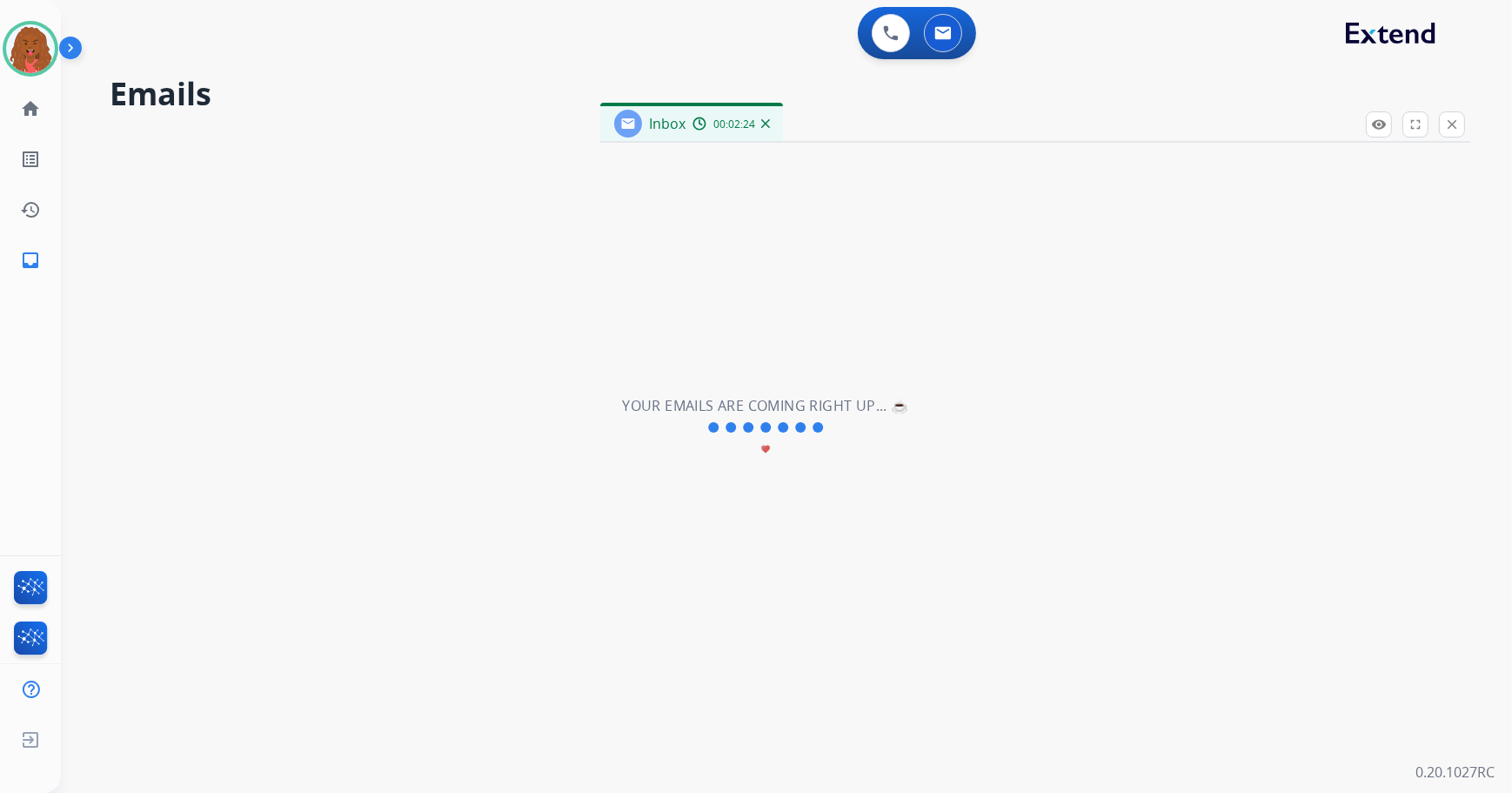 click at bounding box center [766, 124] 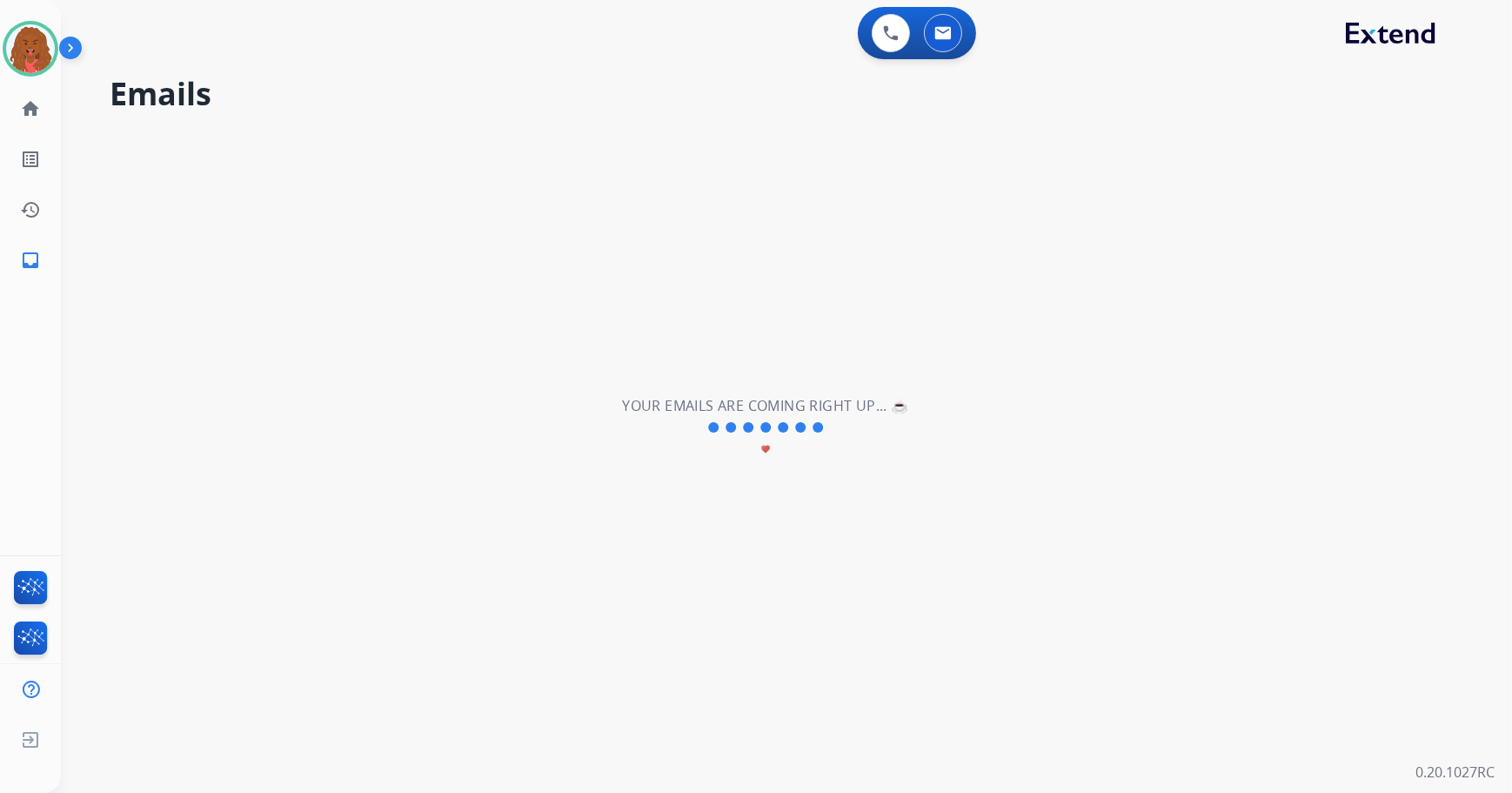 drag, startPoint x: 514, startPoint y: 292, endPoint x: 373, endPoint y: 442, distance: 205.8665 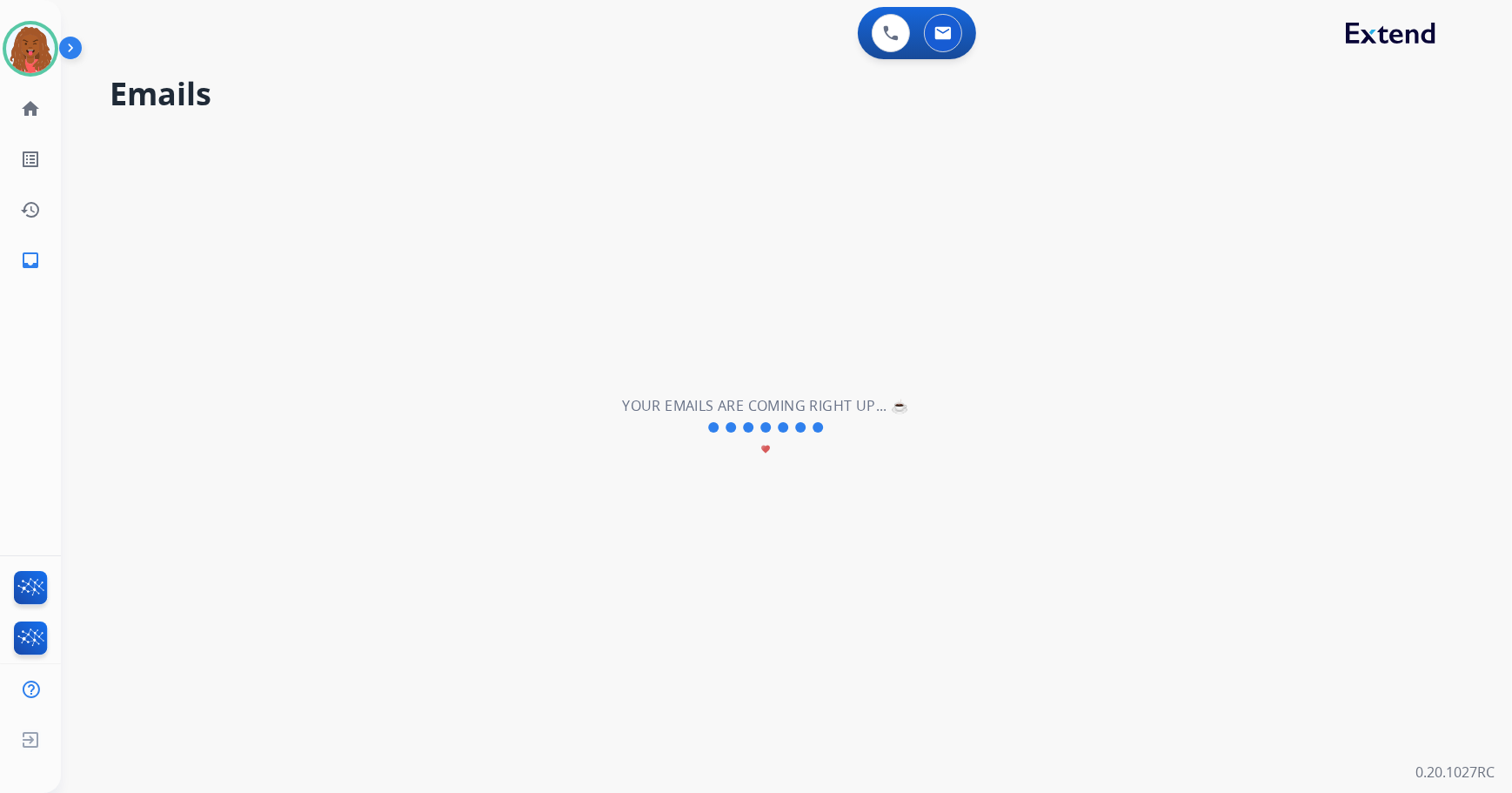 click on "**********" at bounding box center (766, 427) 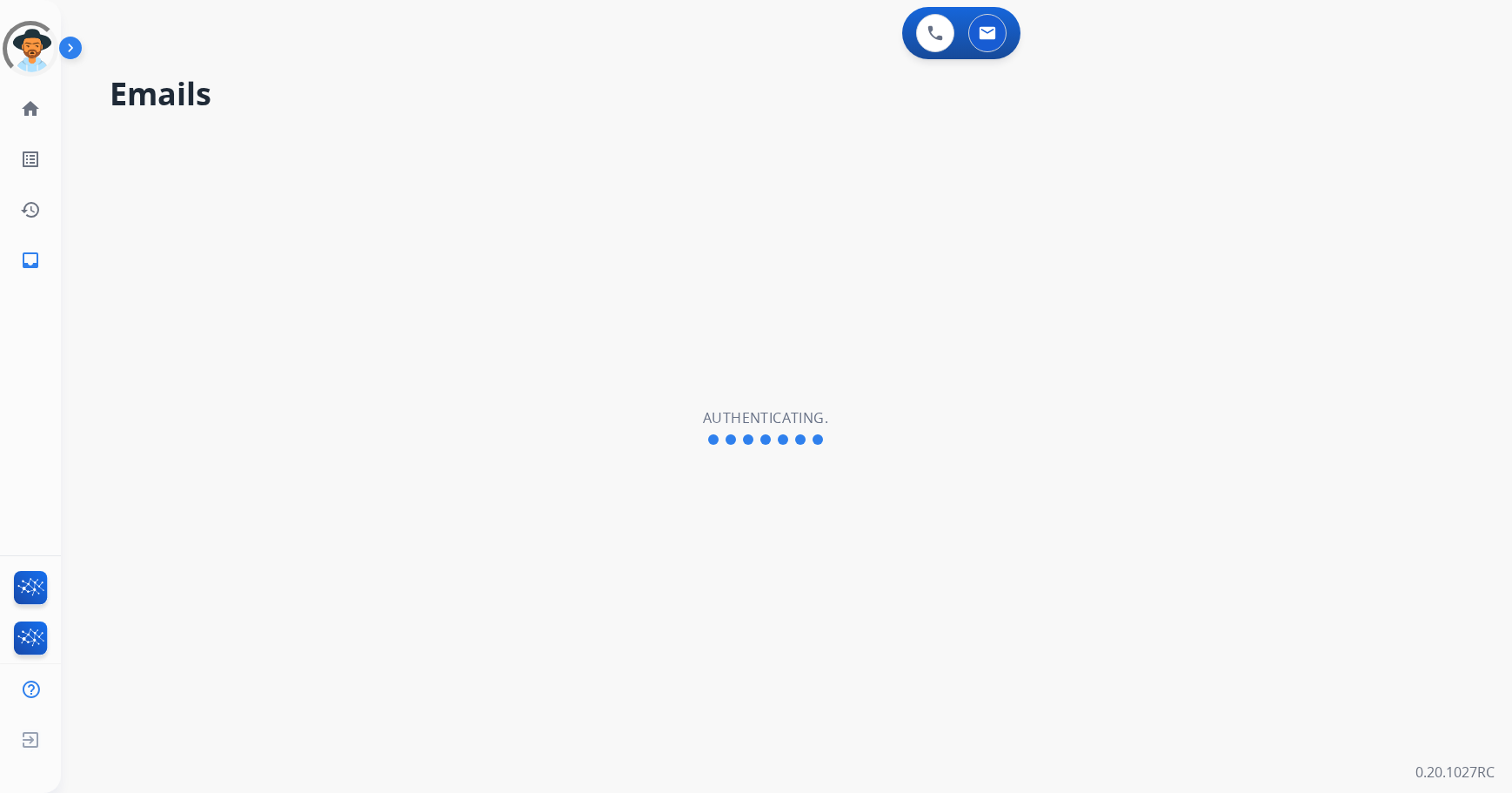 scroll, scrollTop: 0, scrollLeft: 0, axis: both 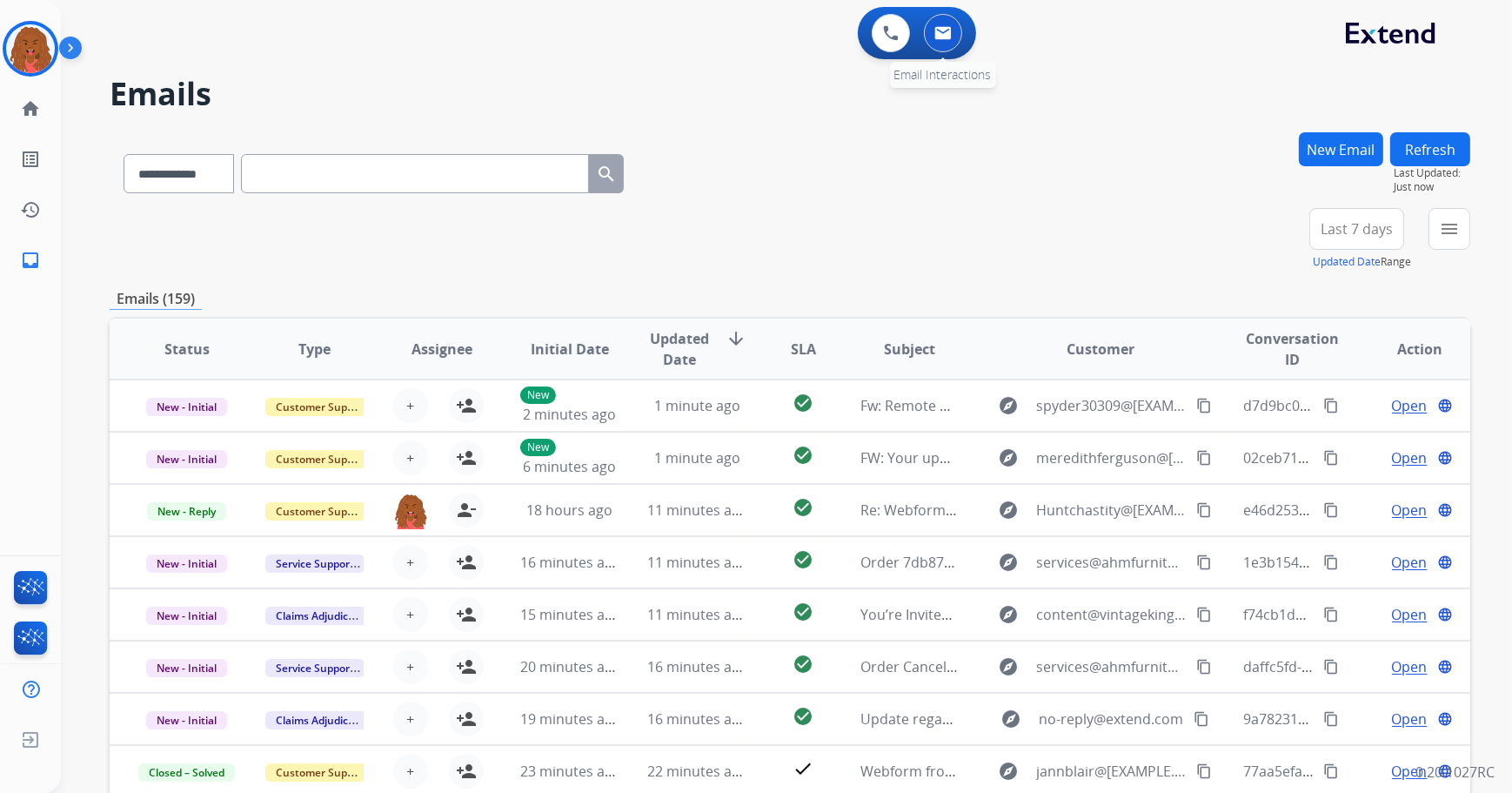 click at bounding box center (943, 33) 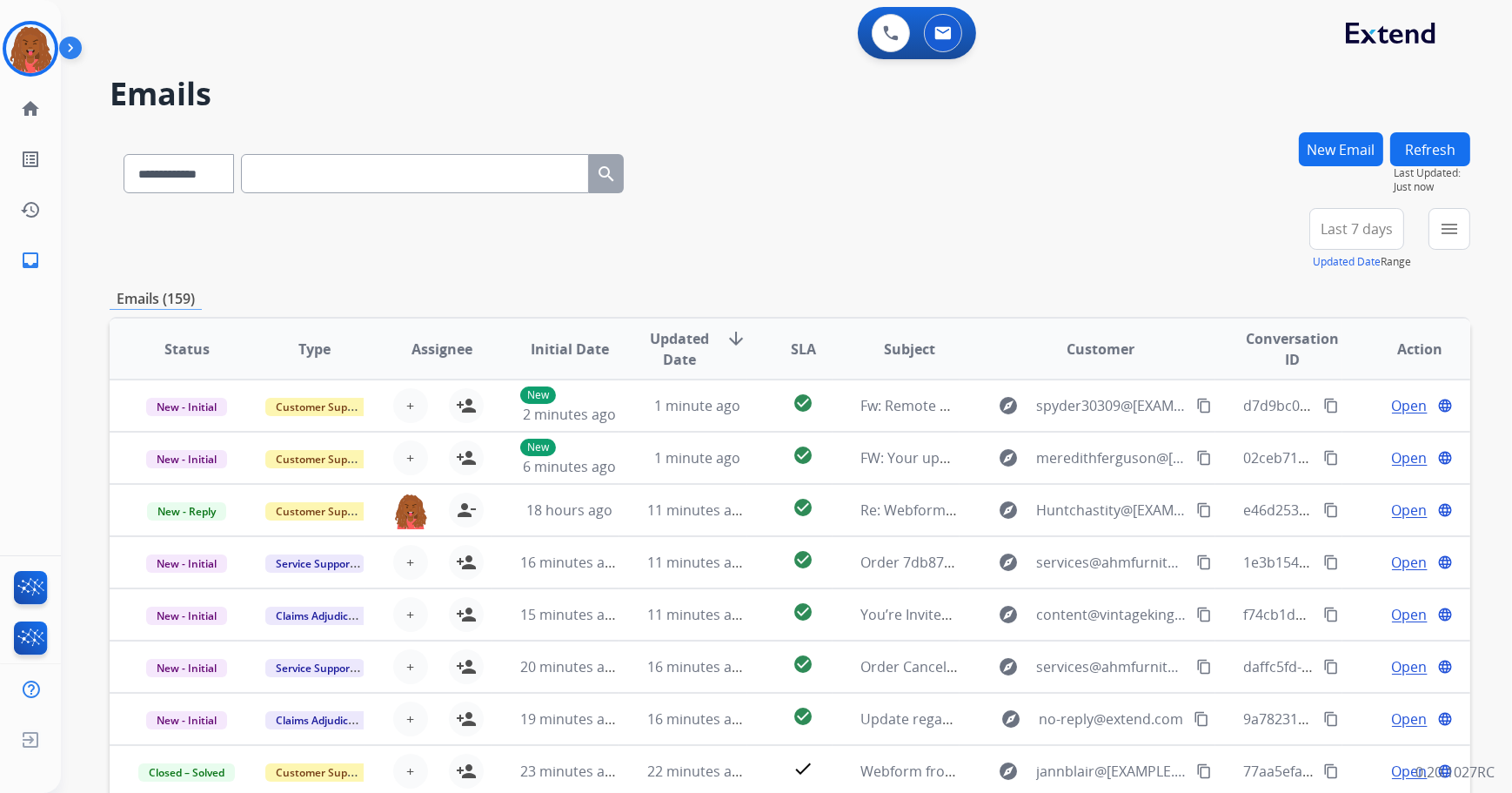 click on "Last 7 days" at bounding box center [1356, 229] 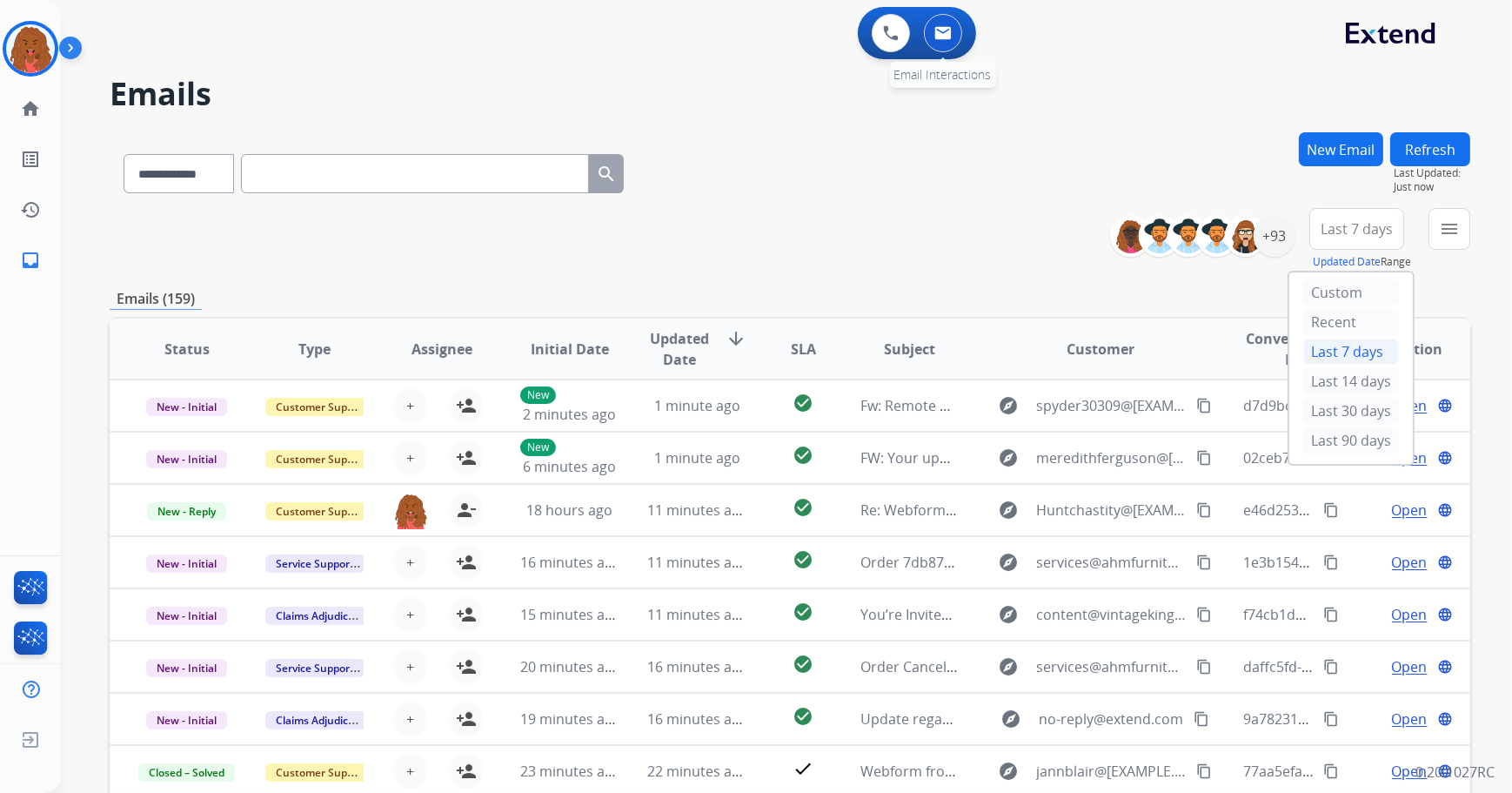 click at bounding box center (943, 33) 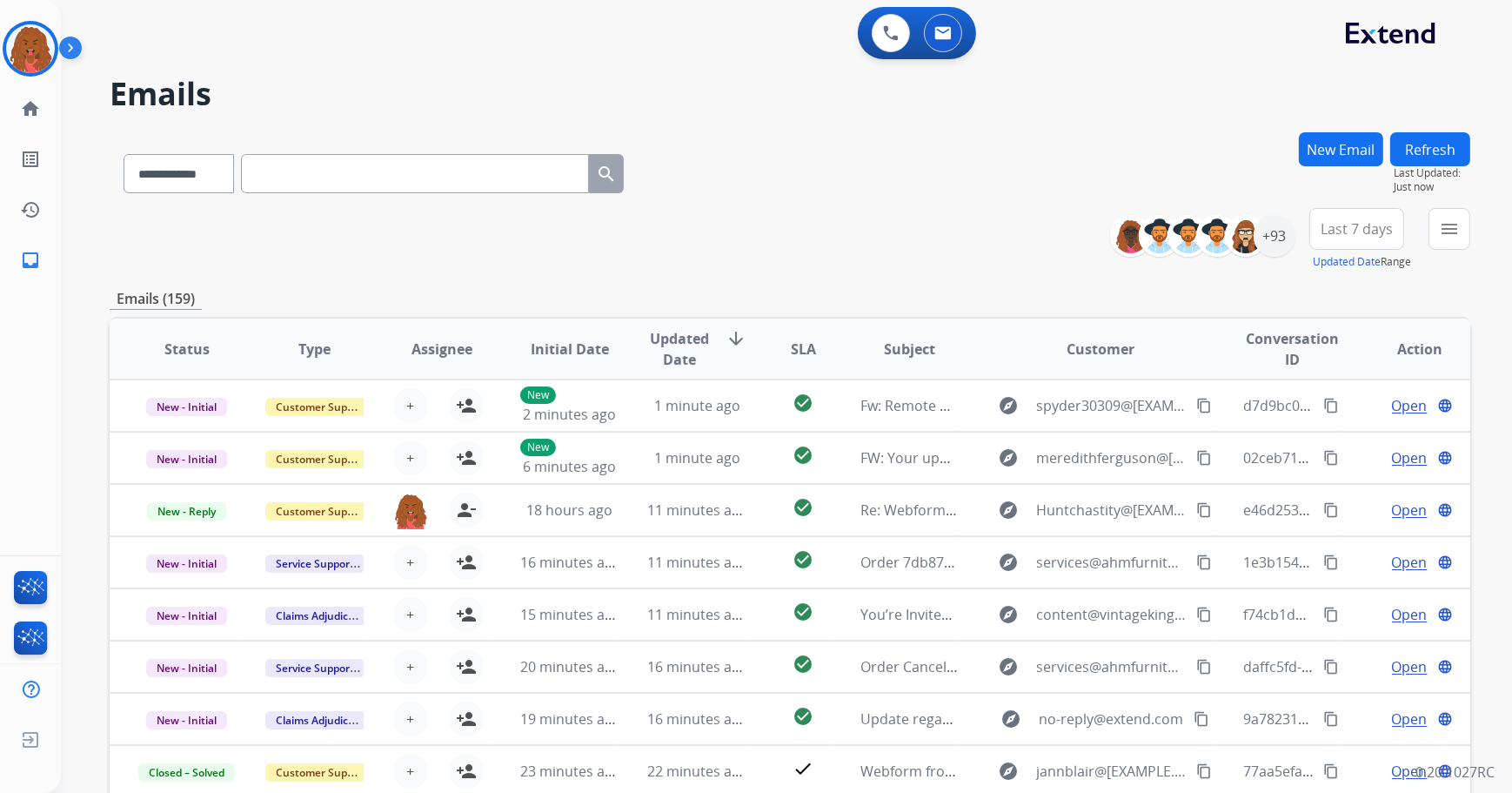 click on "Last 7 days" at bounding box center [1356, 229] 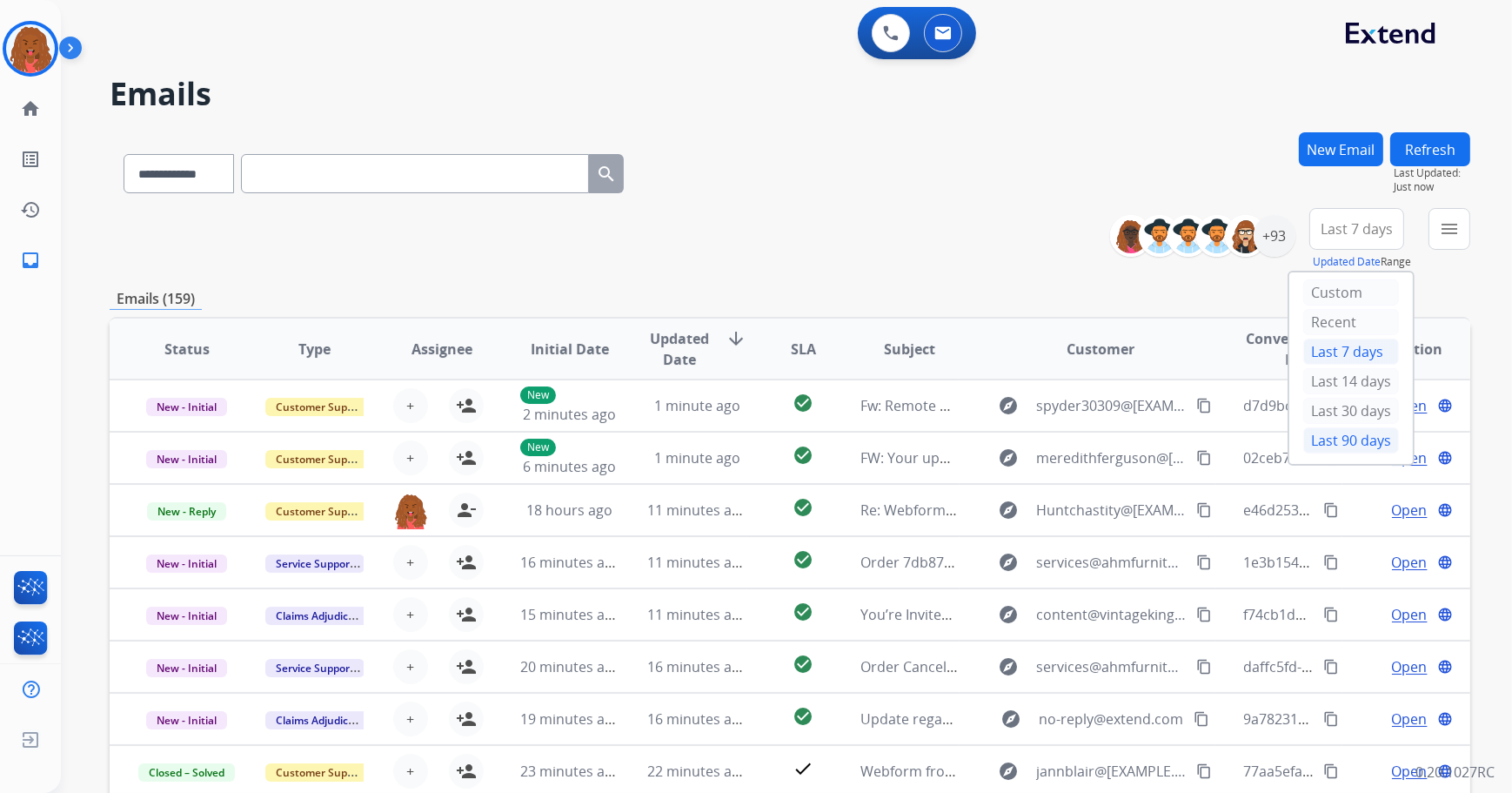 click on "Last 90 days" at bounding box center (1351, 440) 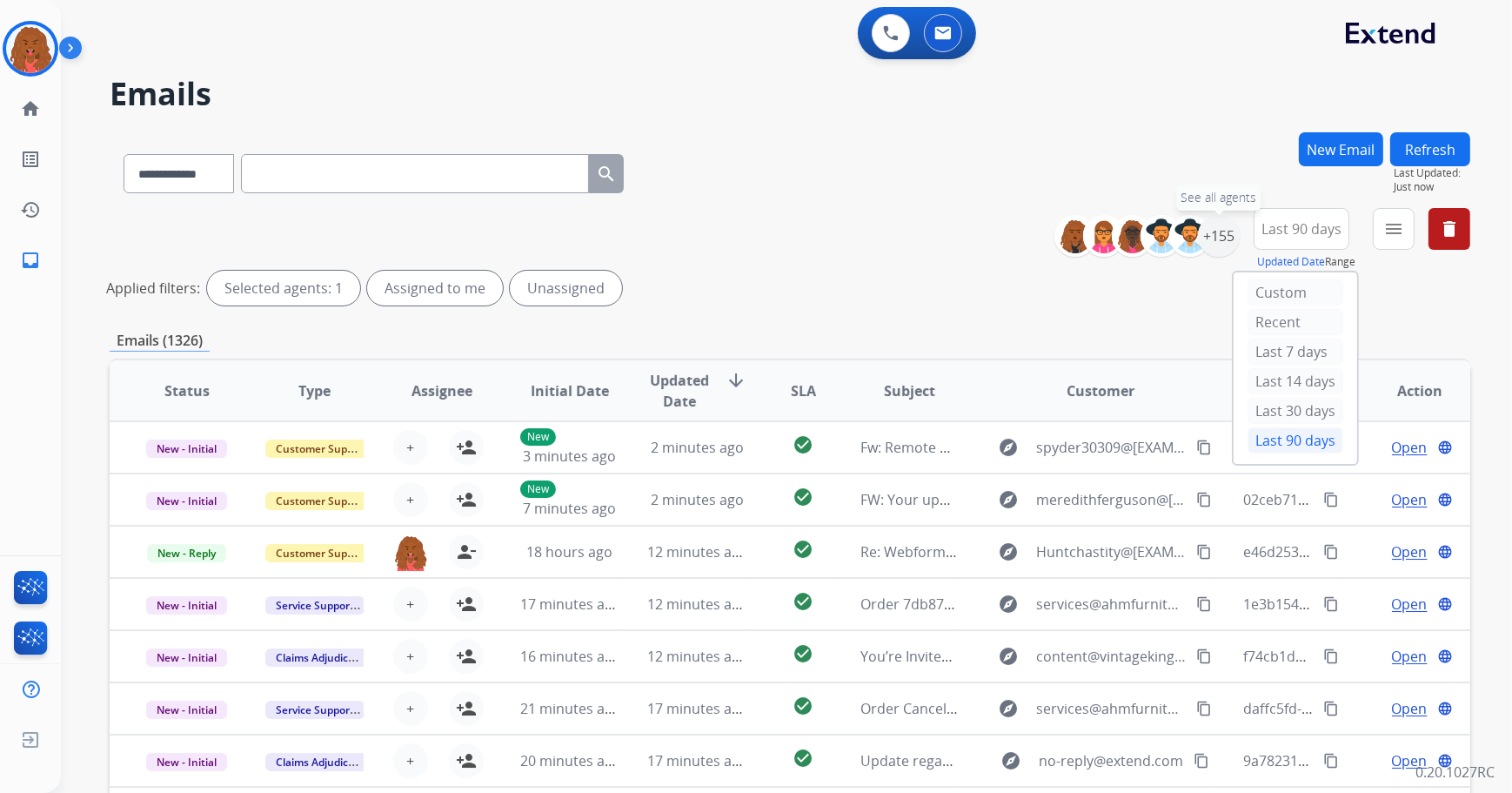 drag, startPoint x: 1222, startPoint y: 241, endPoint x: 1388, endPoint y: 218, distance: 167.5858 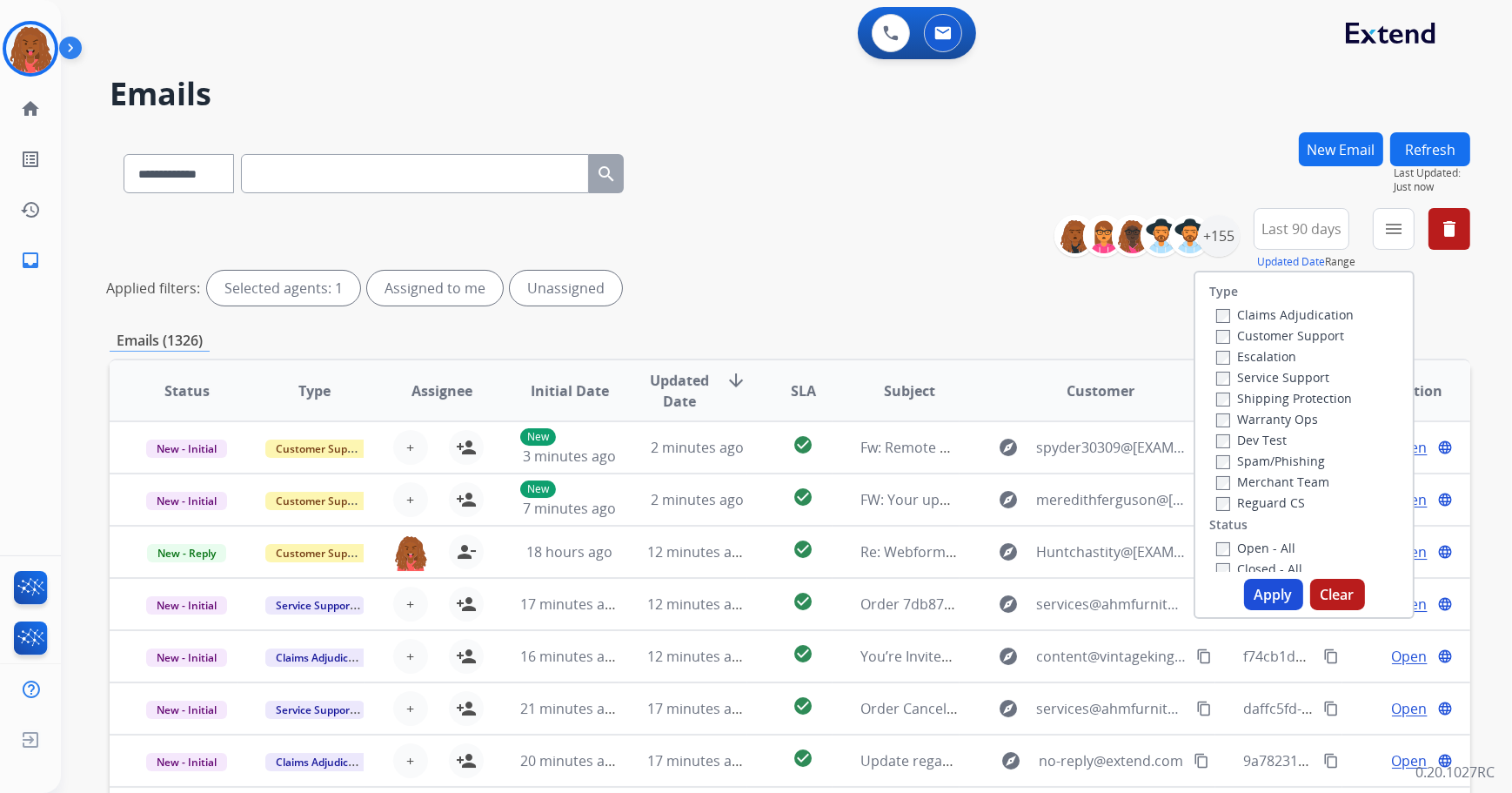 click on "Customer Support" at bounding box center [1280, 335] 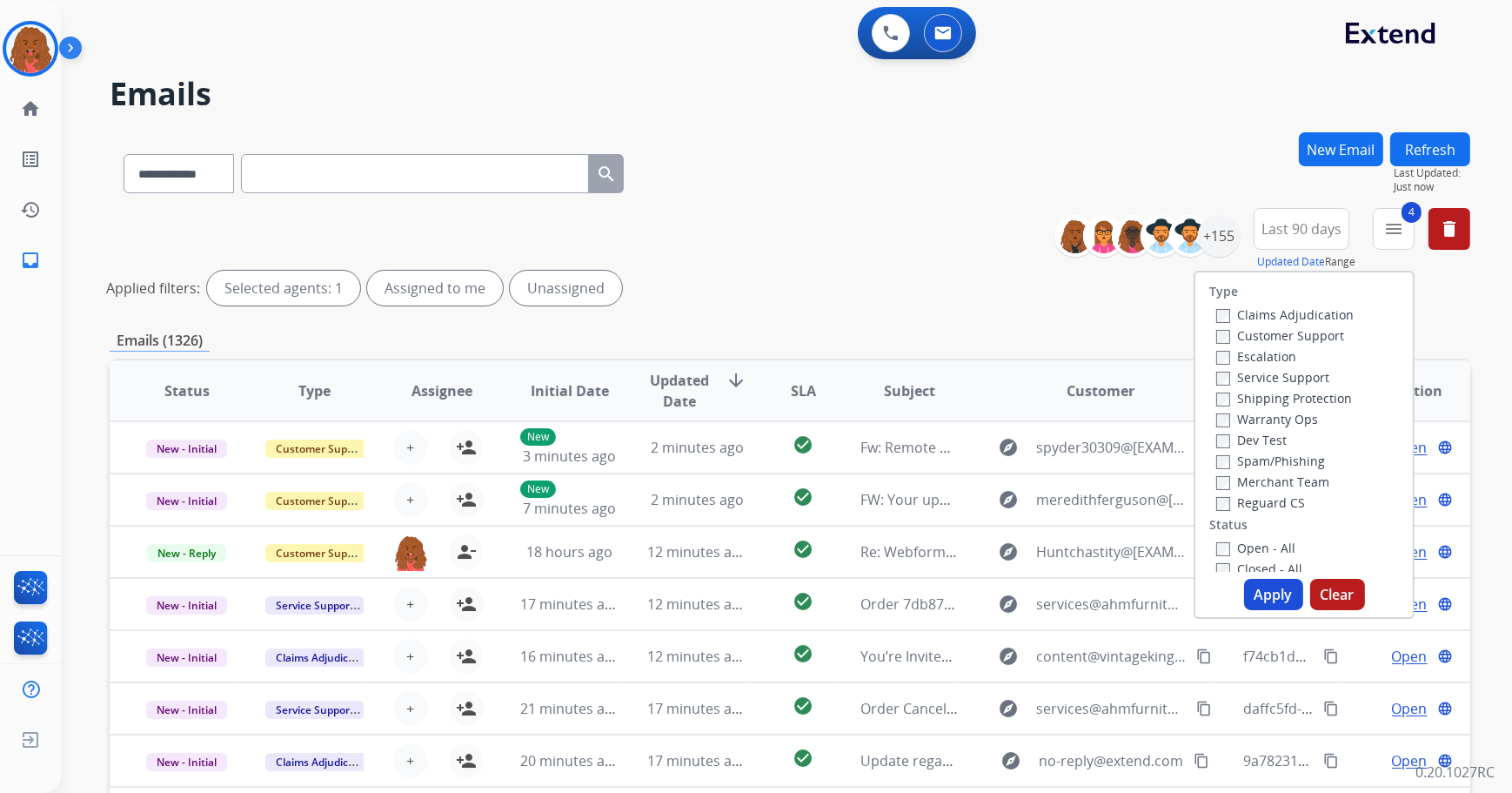 click on "Apply" at bounding box center (1274, 595) 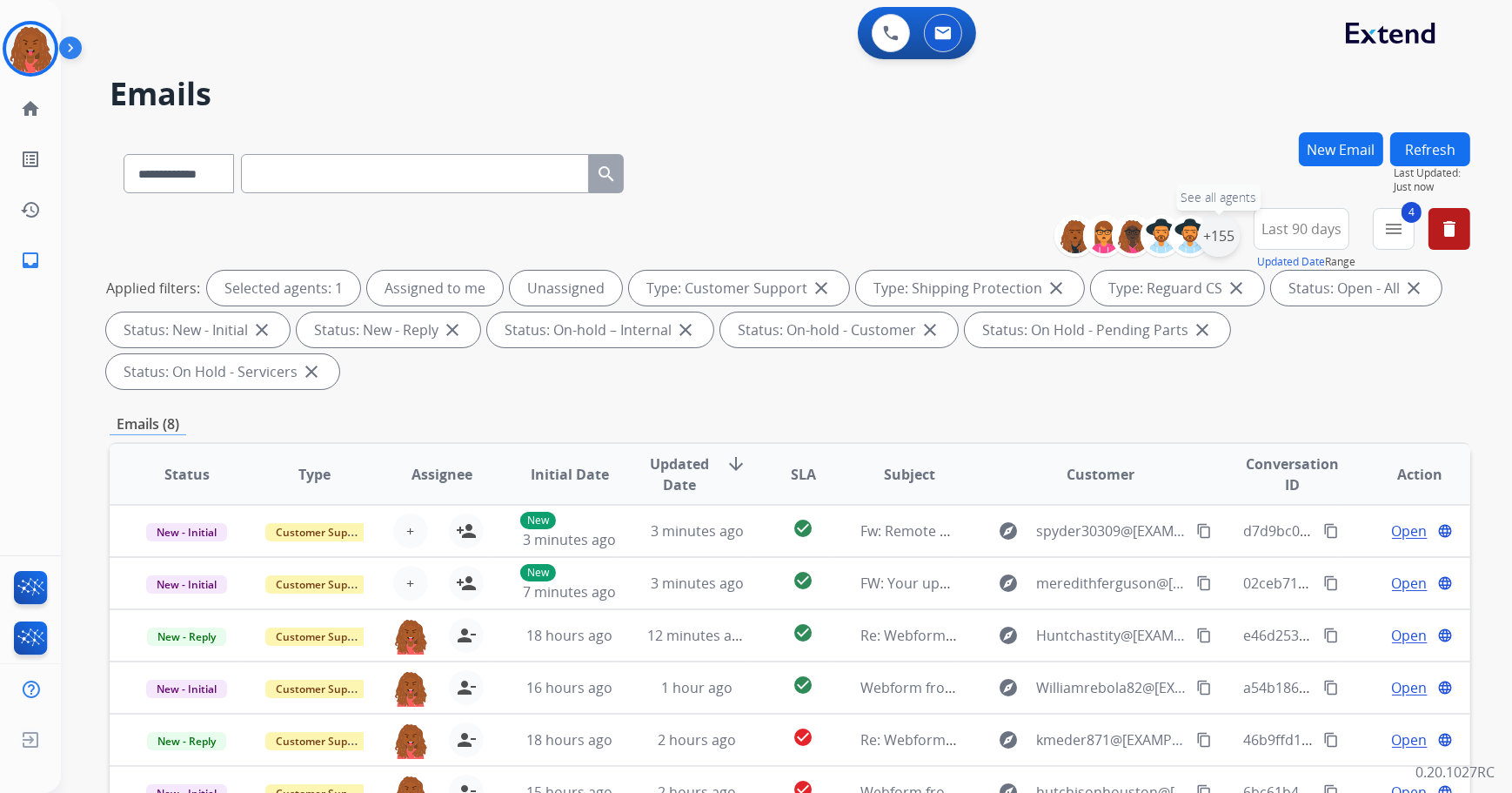 drag, startPoint x: 1220, startPoint y: 221, endPoint x: 1205, endPoint y: 291, distance: 71.58911 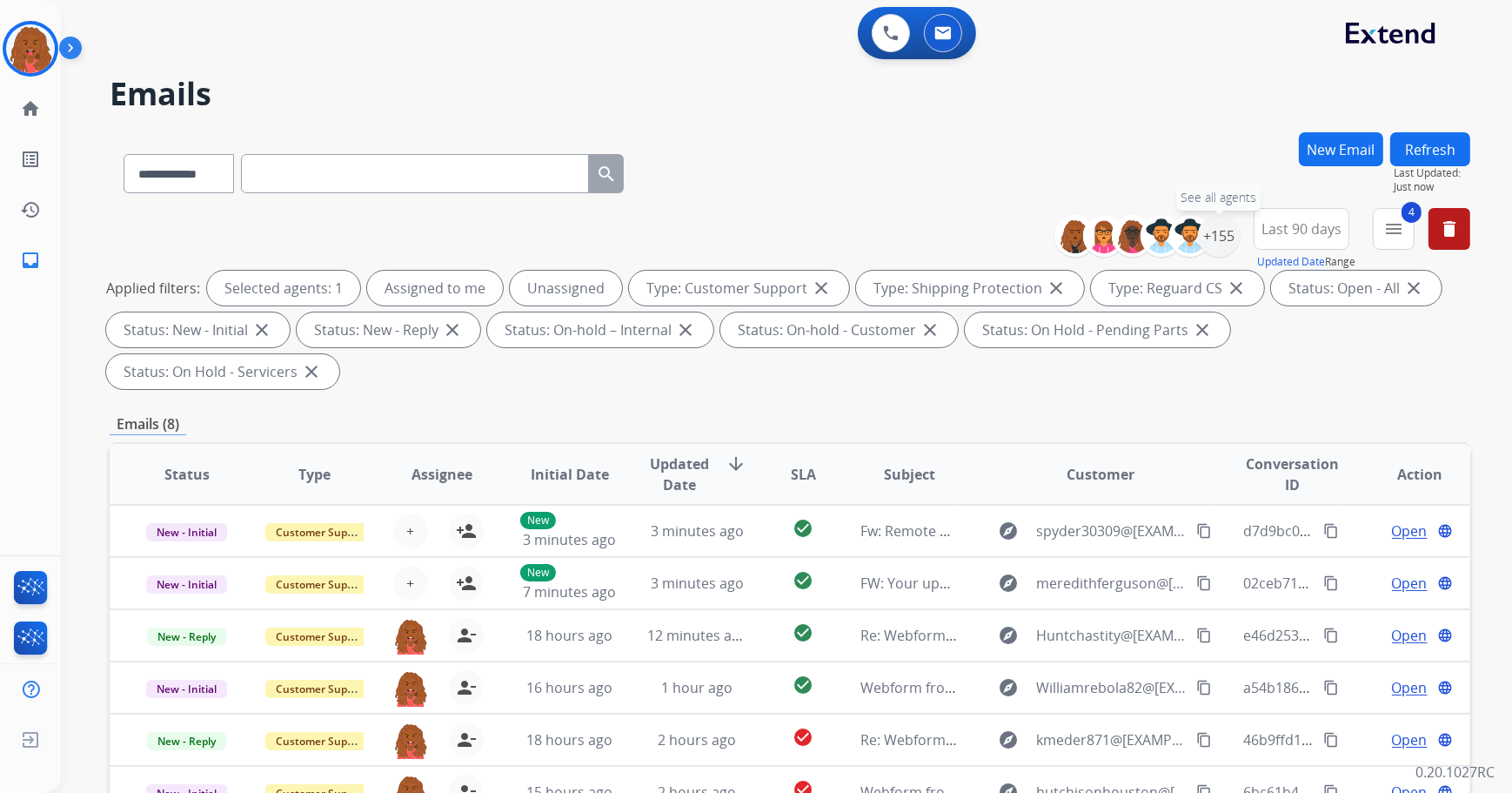 click on "+155" at bounding box center (1219, 236) 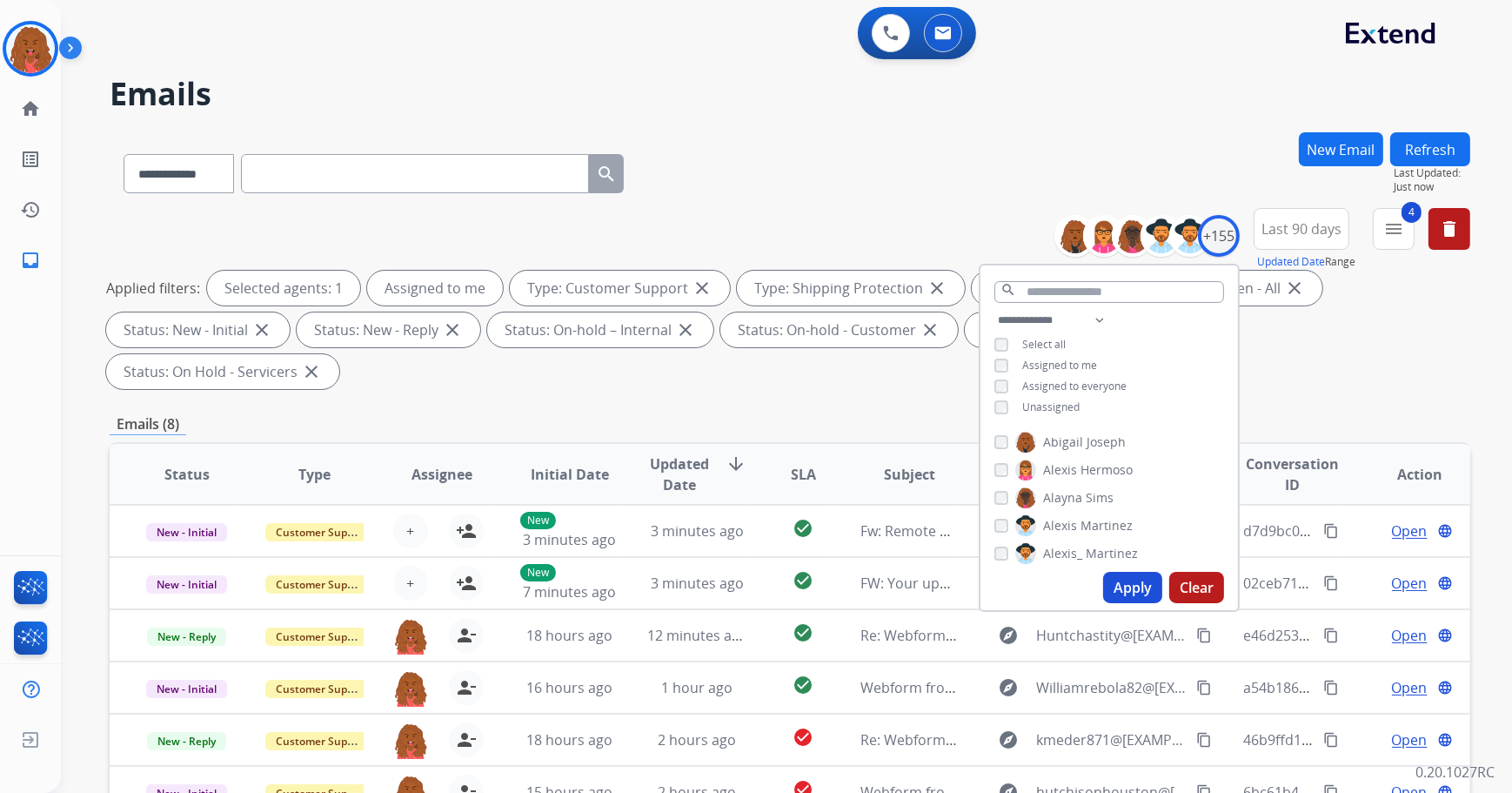click on "Apply" at bounding box center (1133, 588) 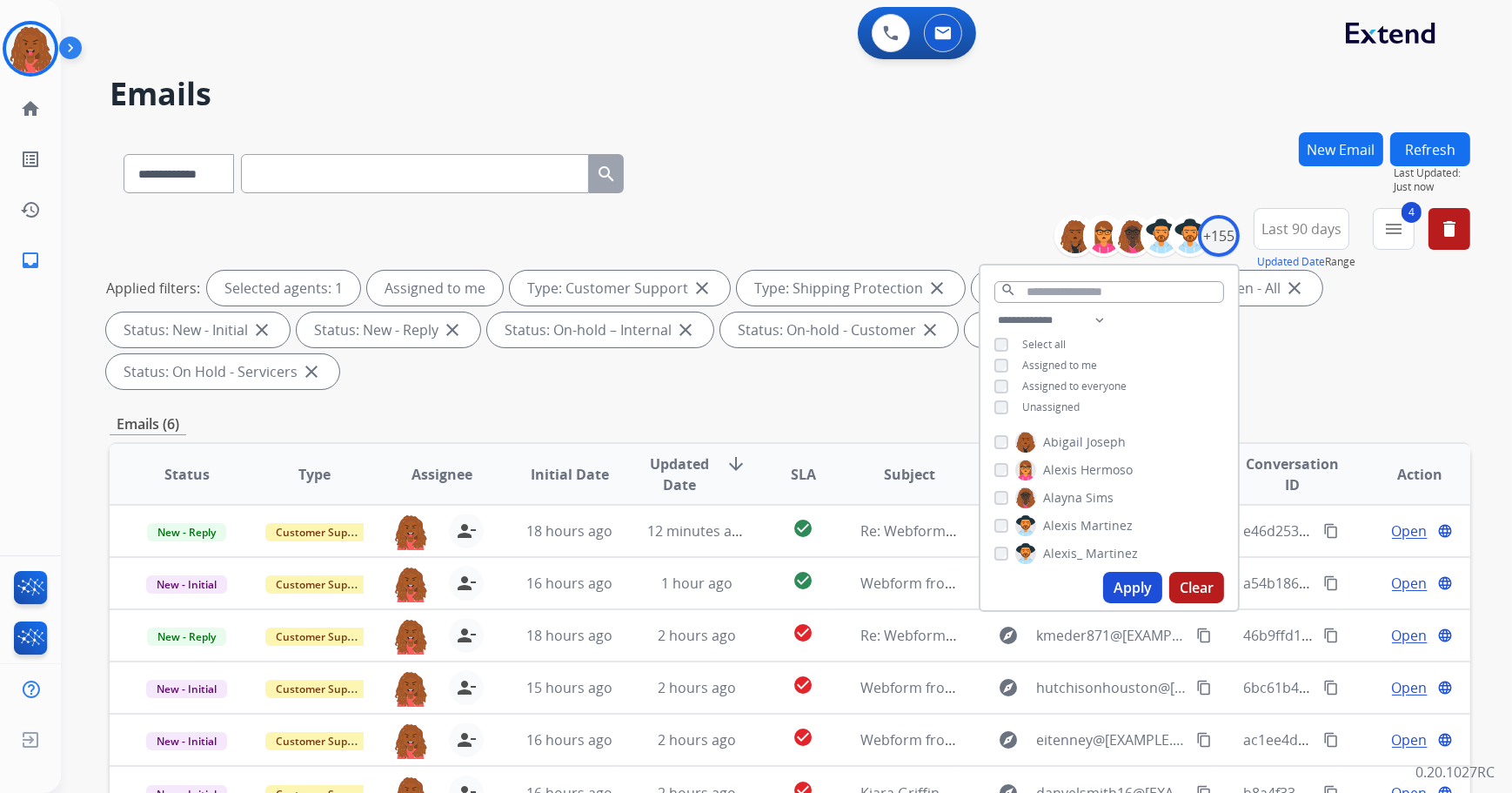 click on "**********" at bounding box center (790, 170) 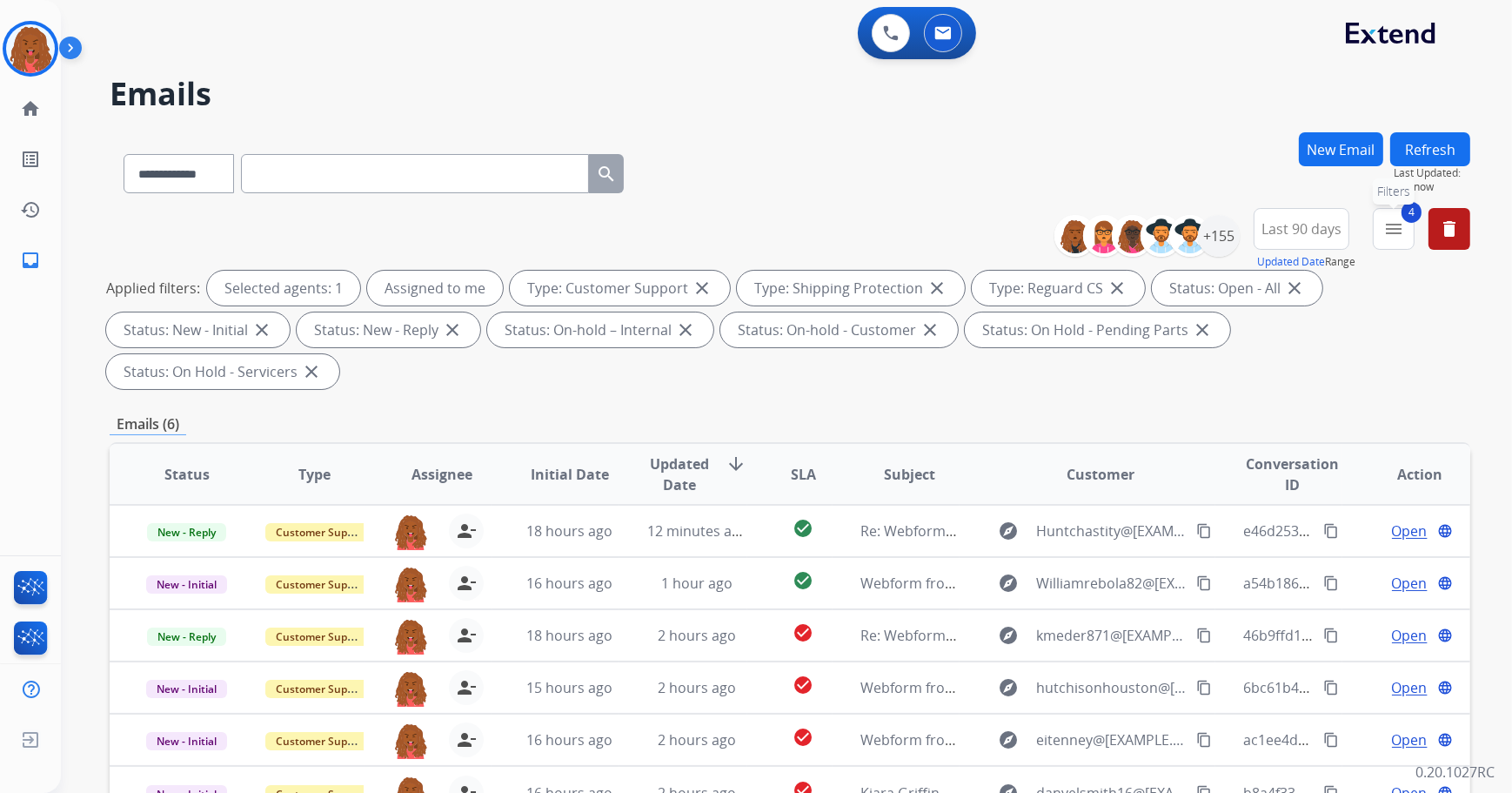 click on "menu" at bounding box center [1394, 229] 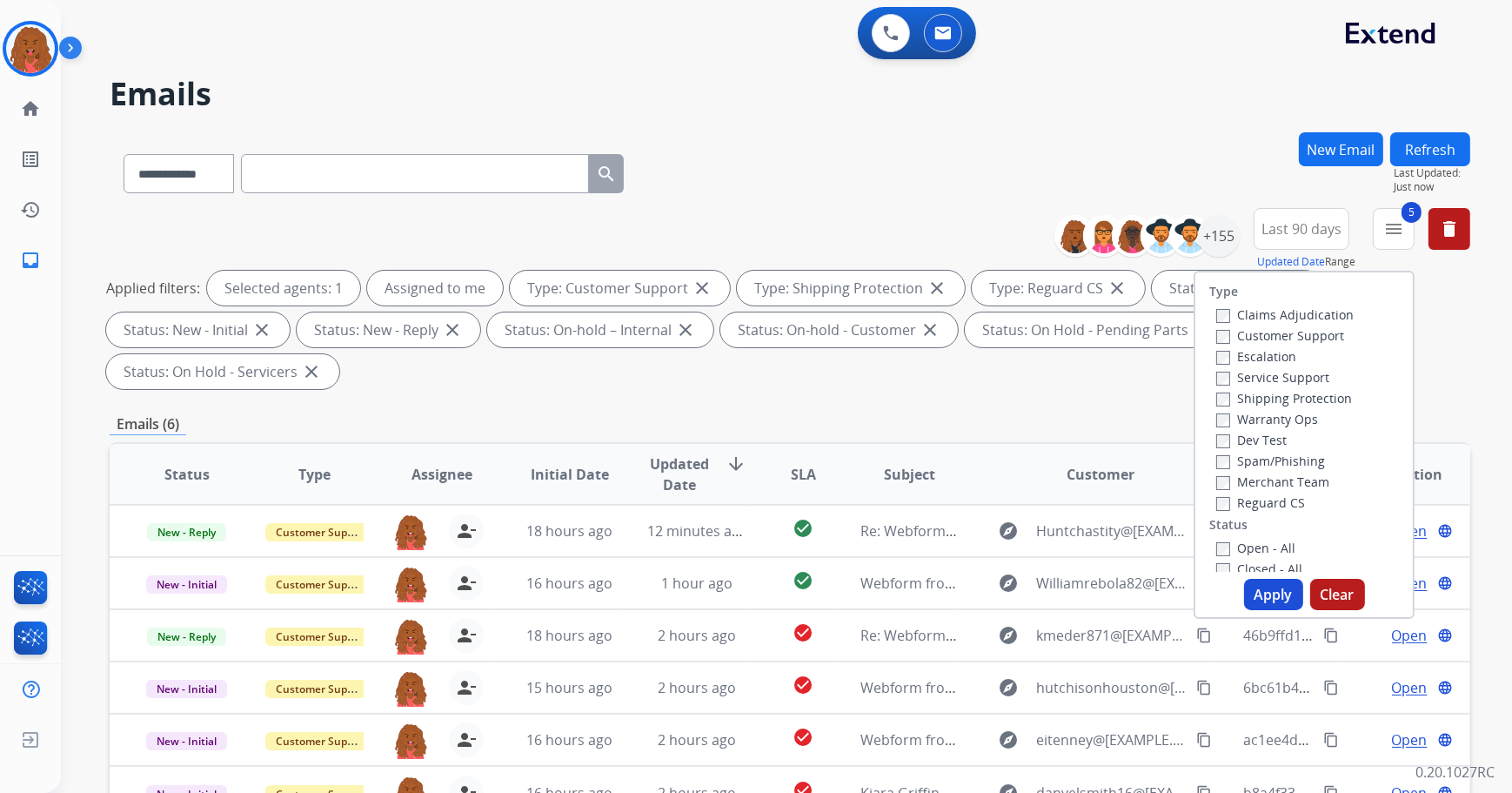 click on "Apply" at bounding box center [1274, 595] 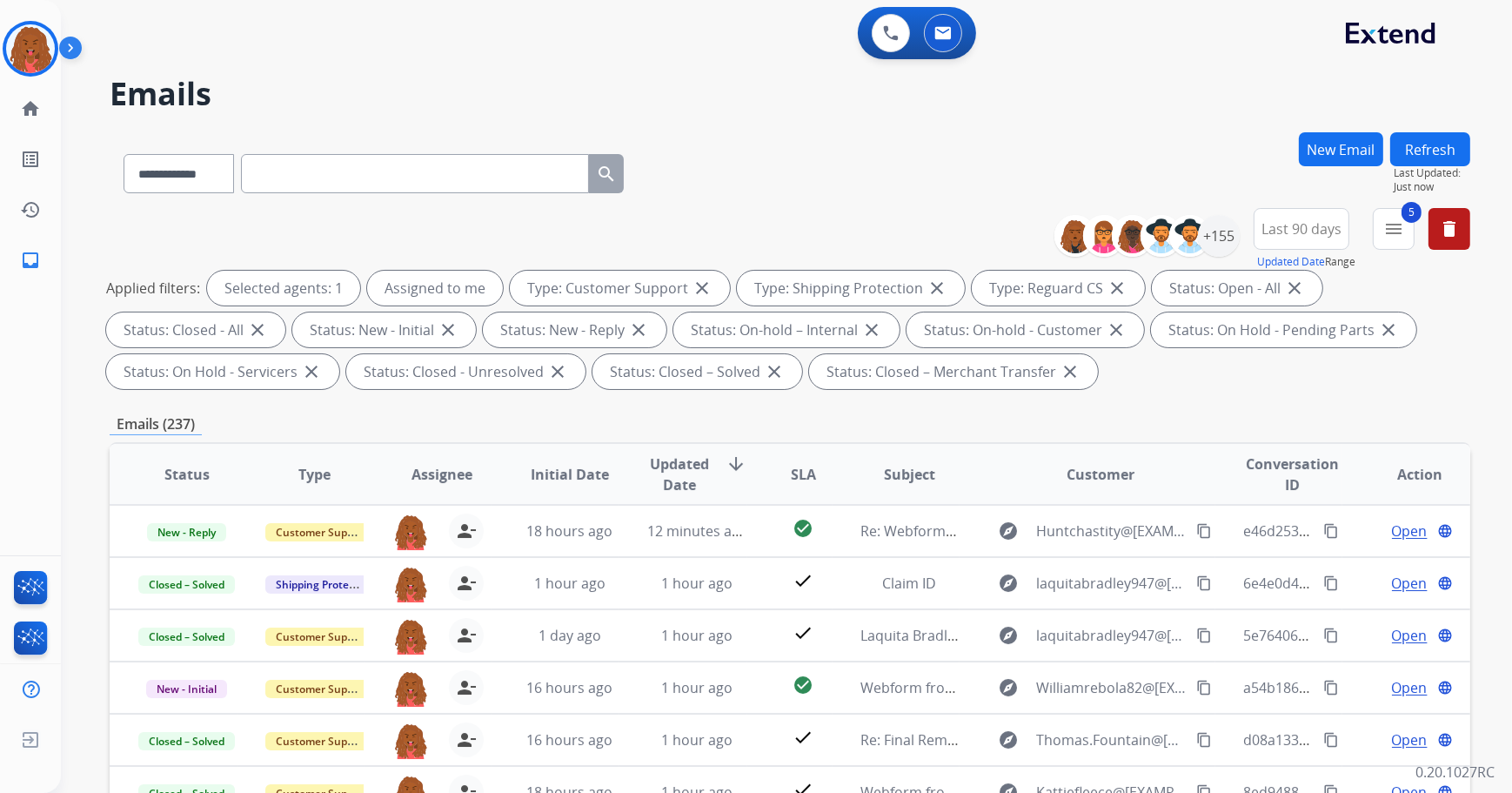 click on "New Email" at bounding box center (1341, 149) 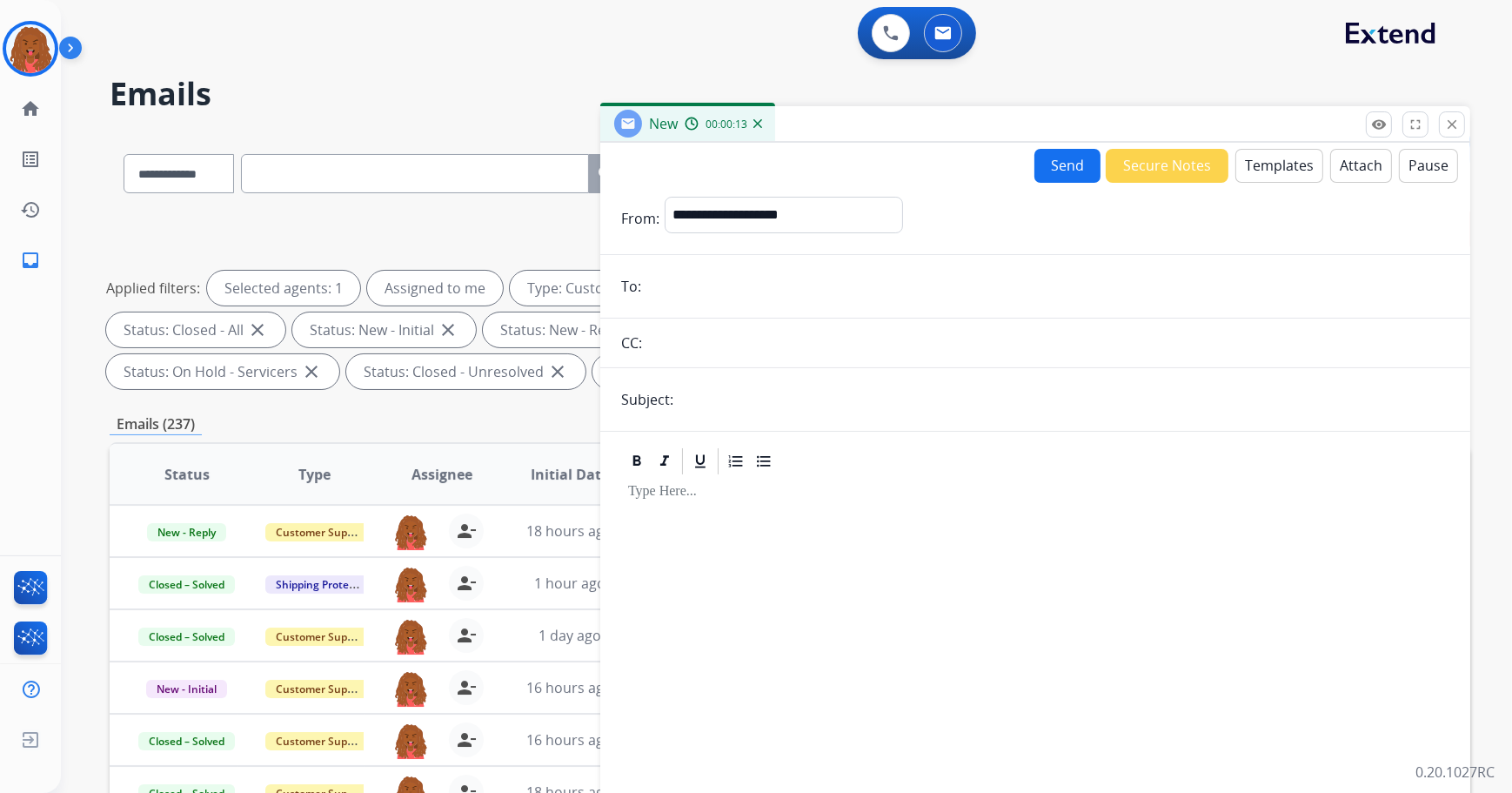 paste on "**********" 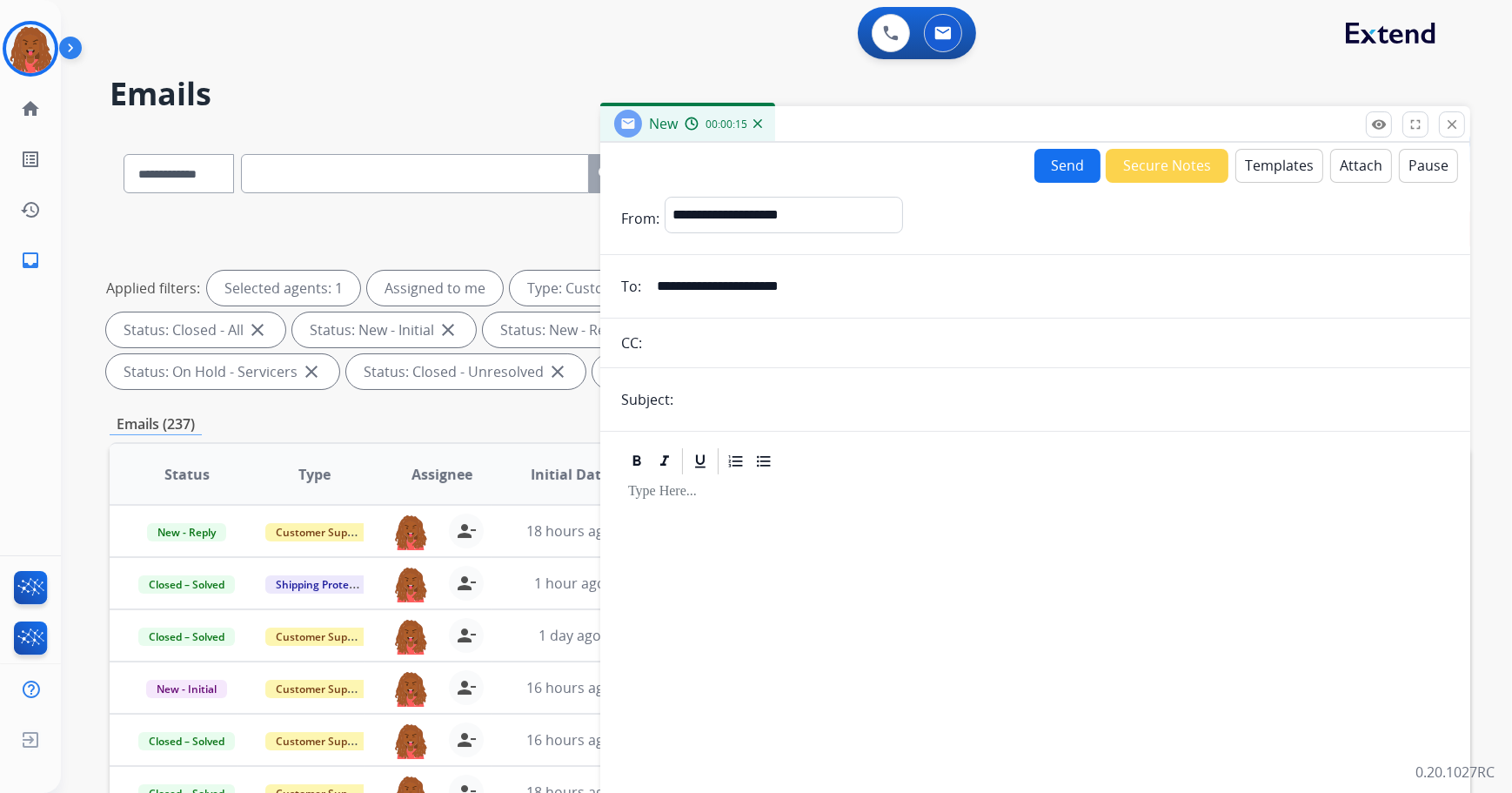 type on "**********" 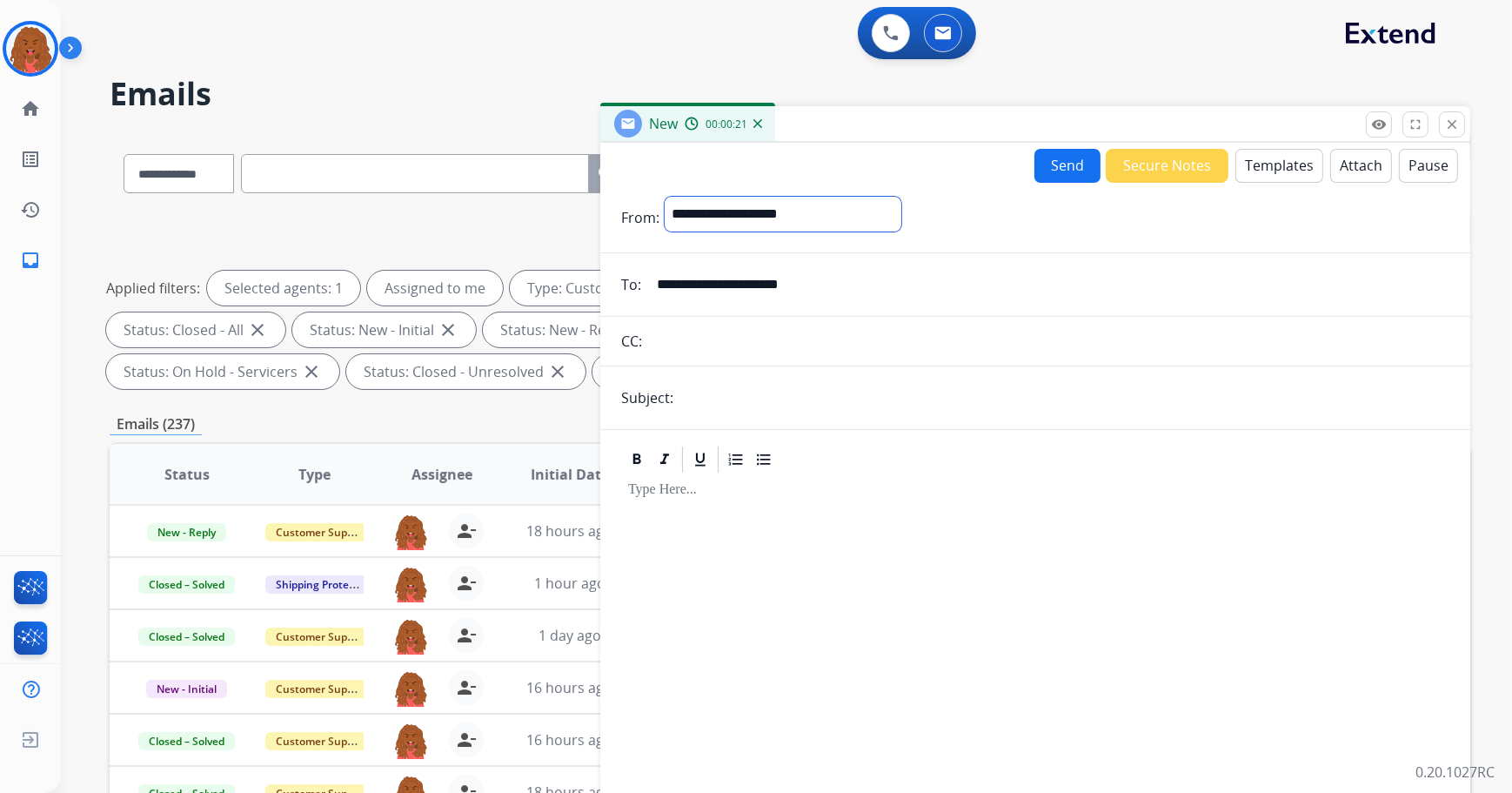 click on "**********" at bounding box center (783, 214) 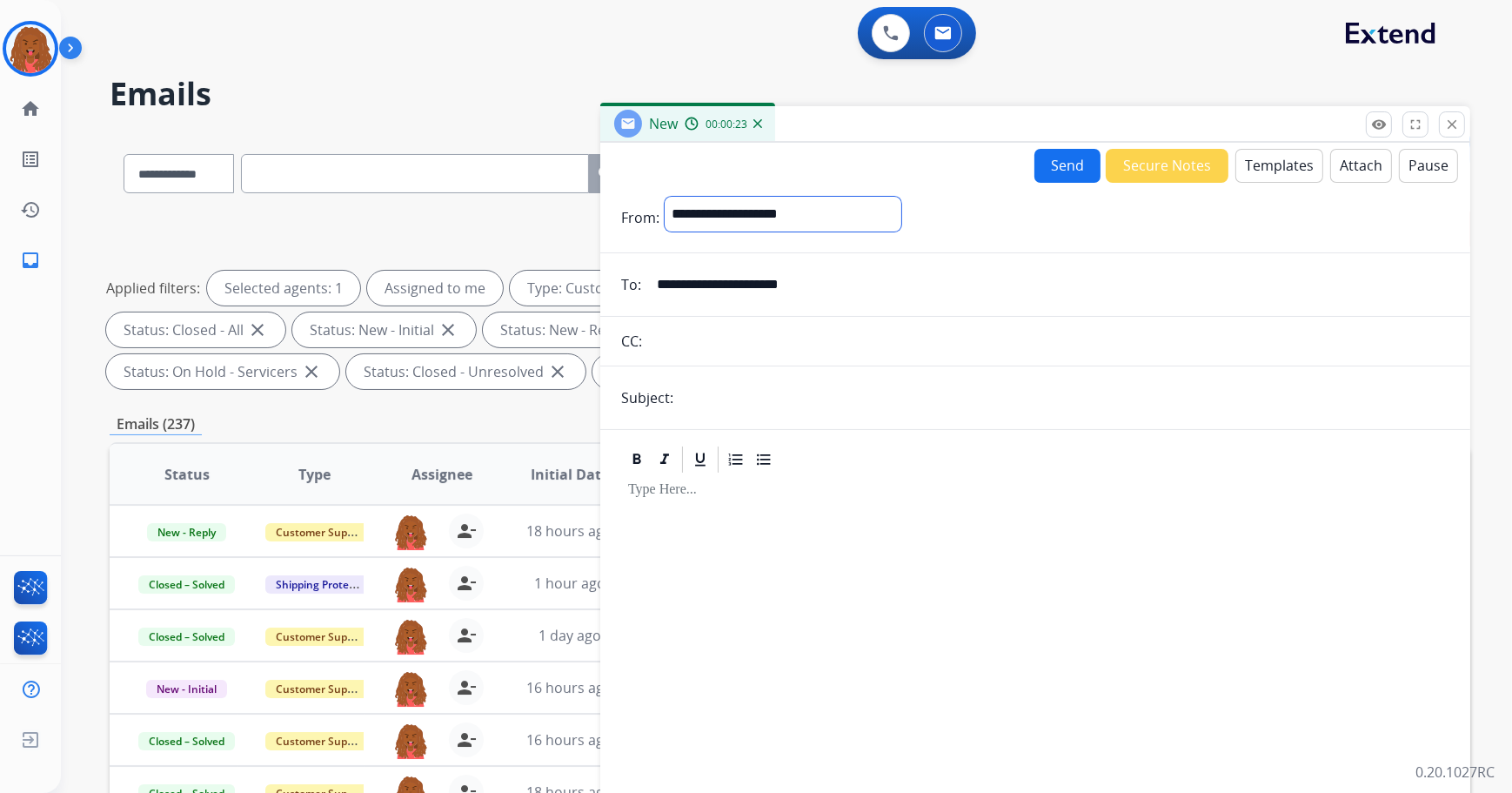 select on "**********" 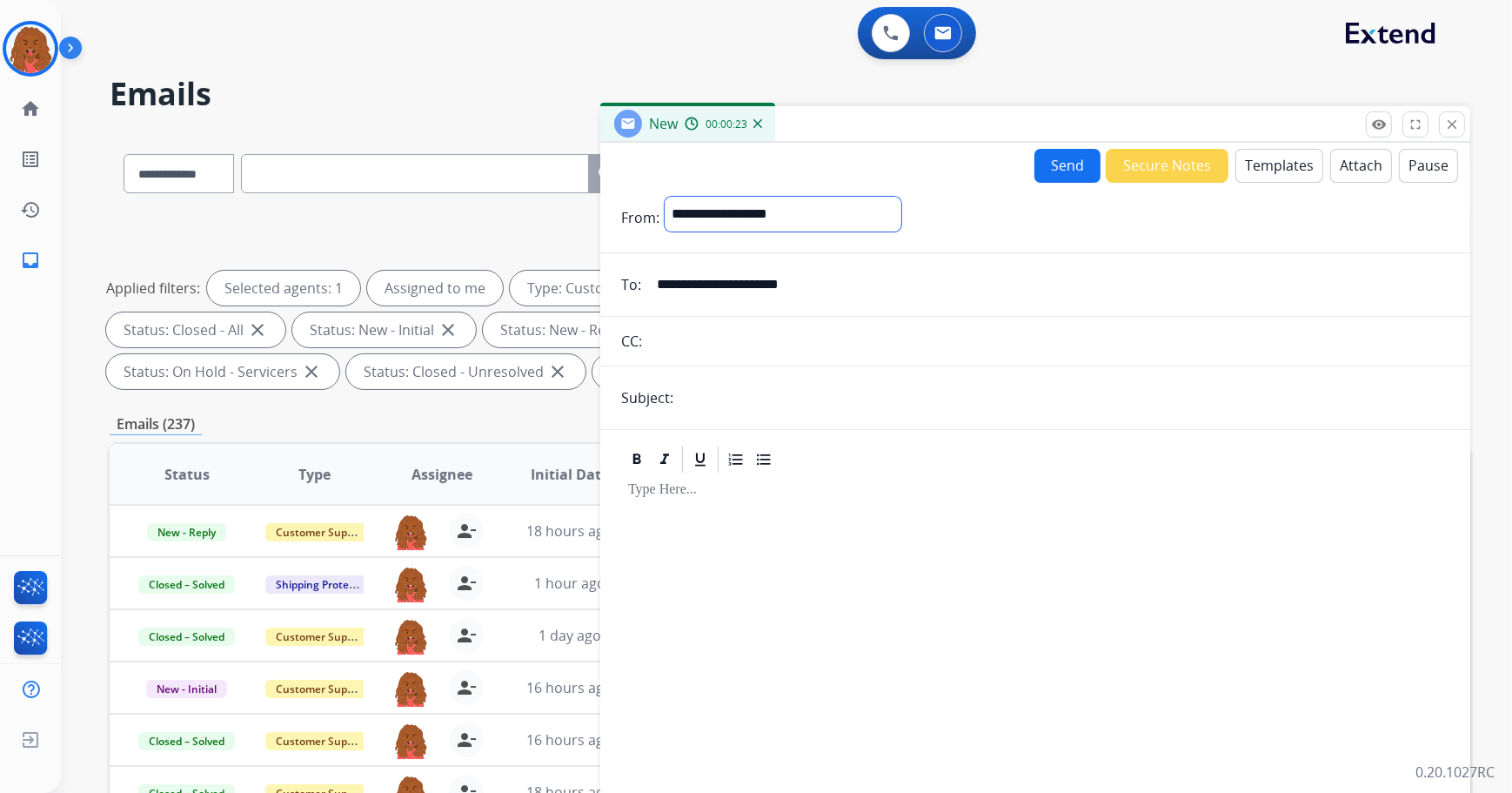 click on "**********" at bounding box center (783, 214) 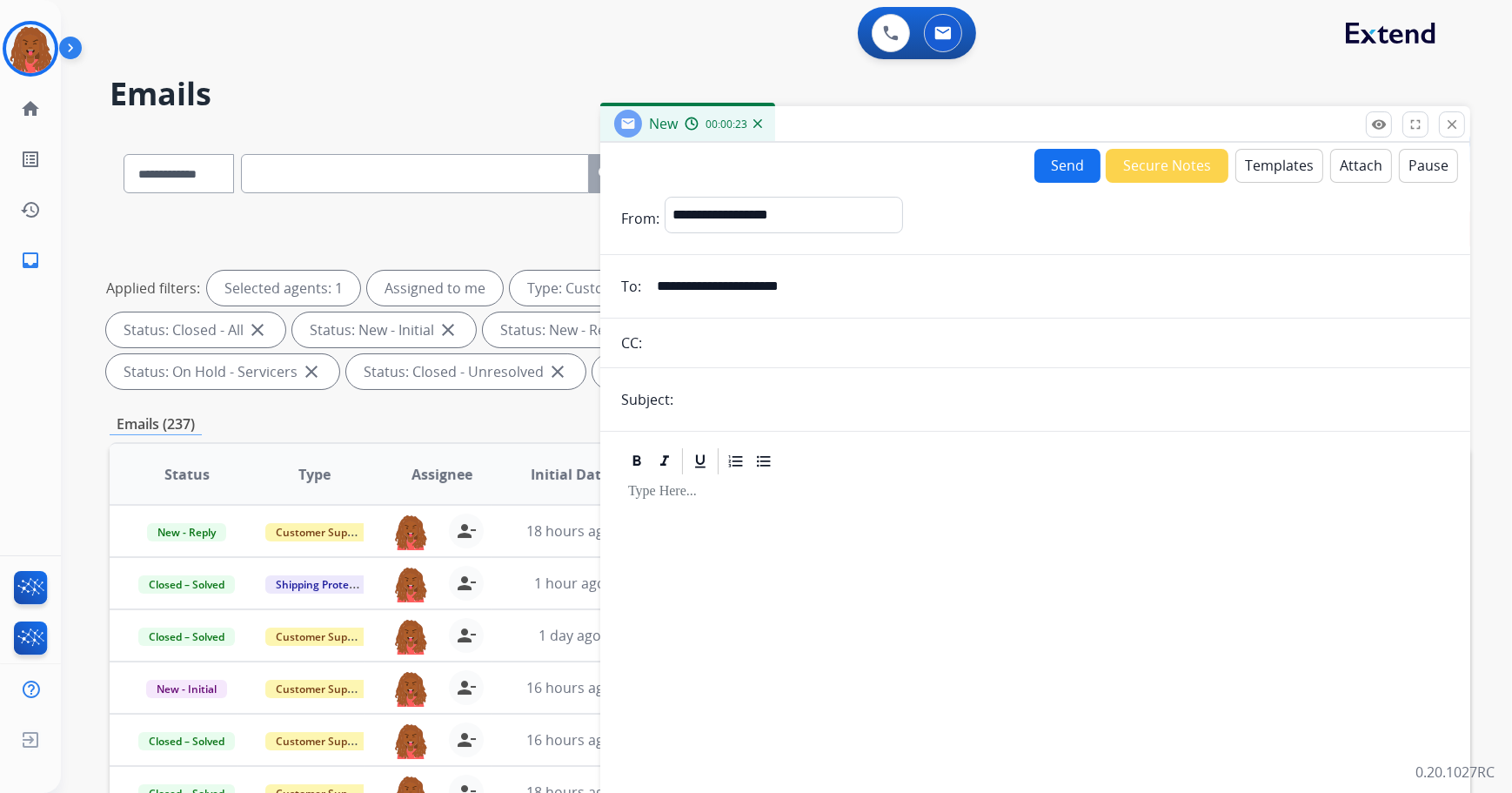 click on "**********" at bounding box center [1035, 534] 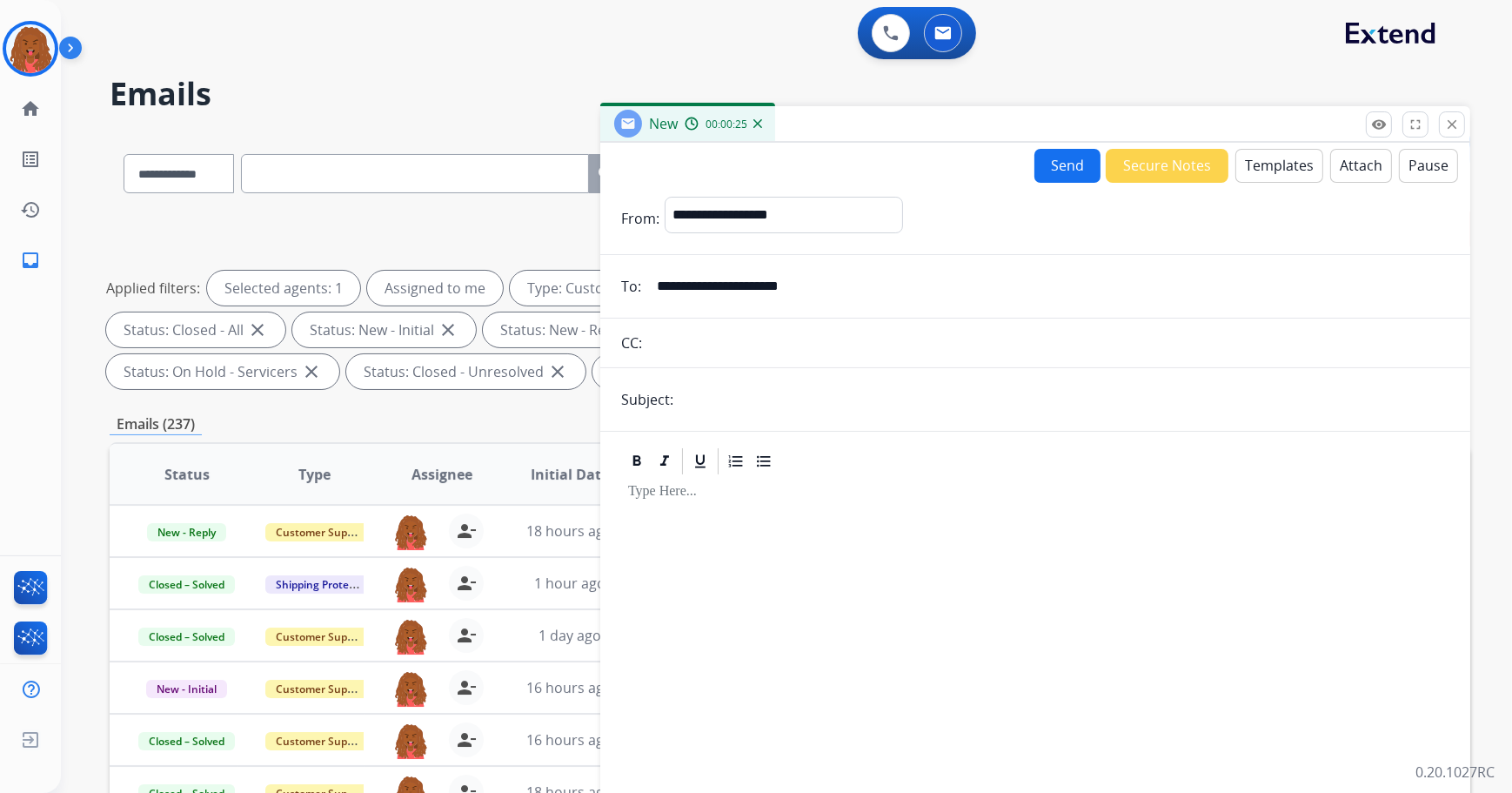 type on "**********" 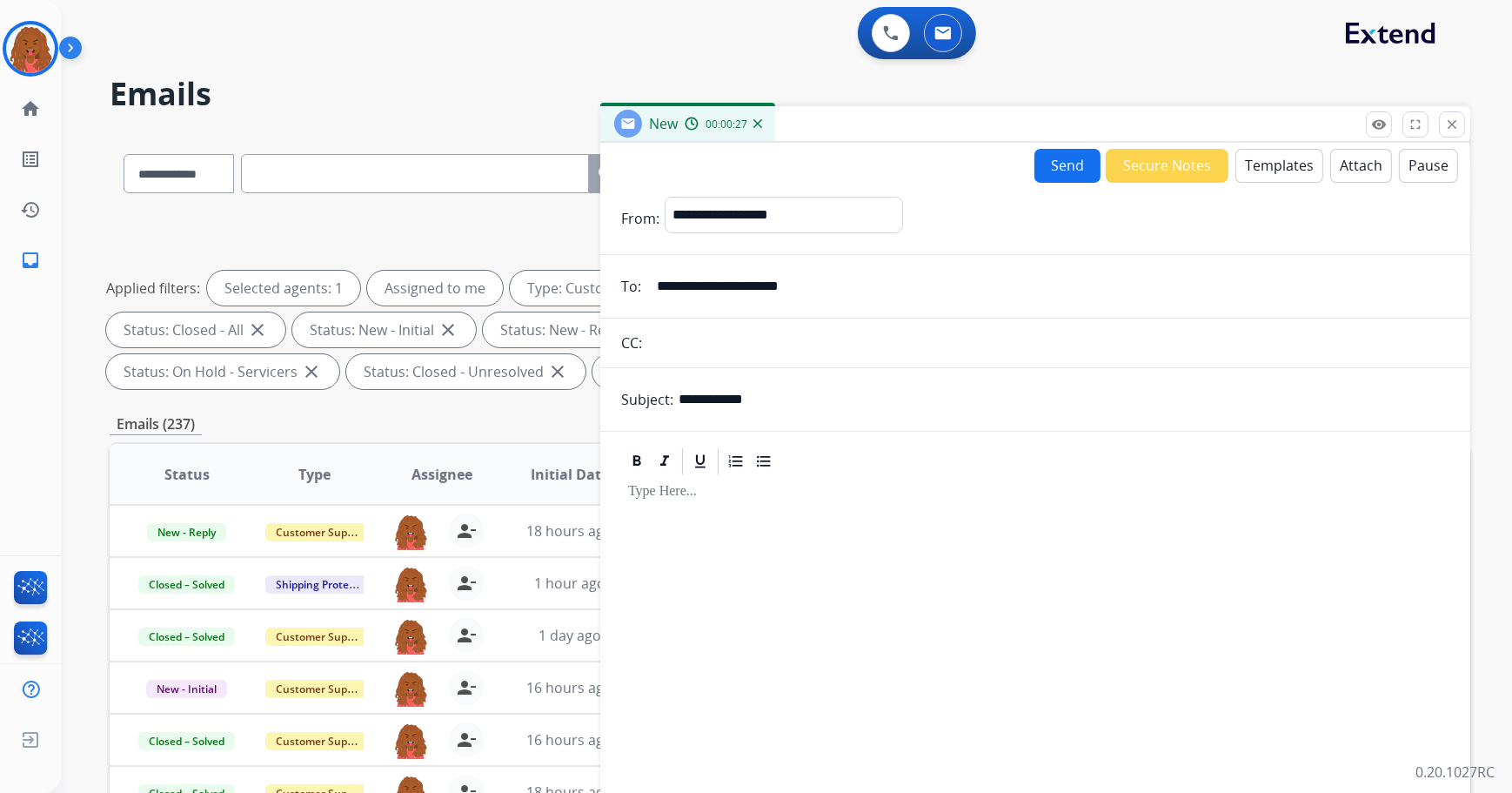 click on "Templates" at bounding box center [1279, 165] 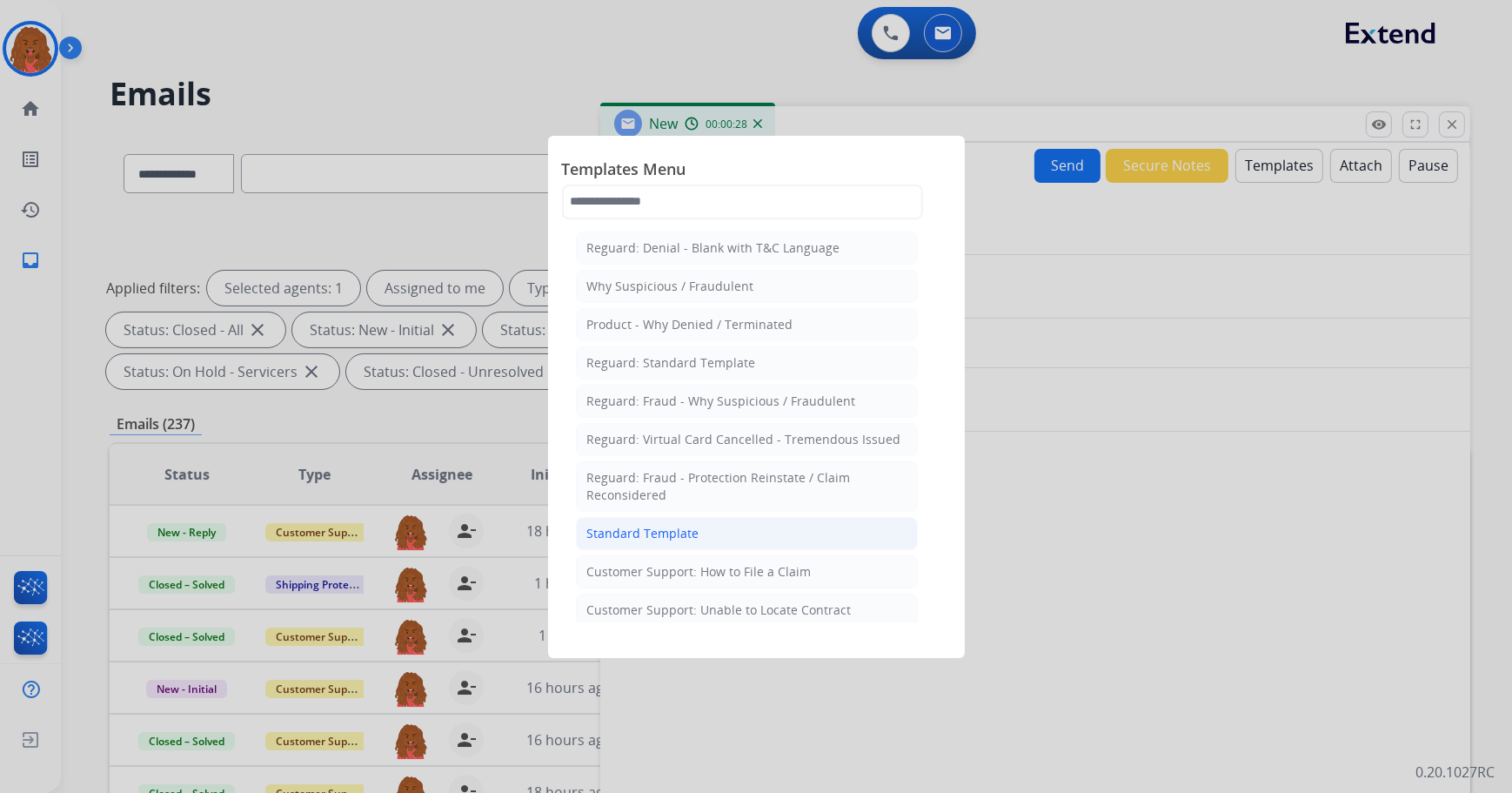click on "Standard Template" 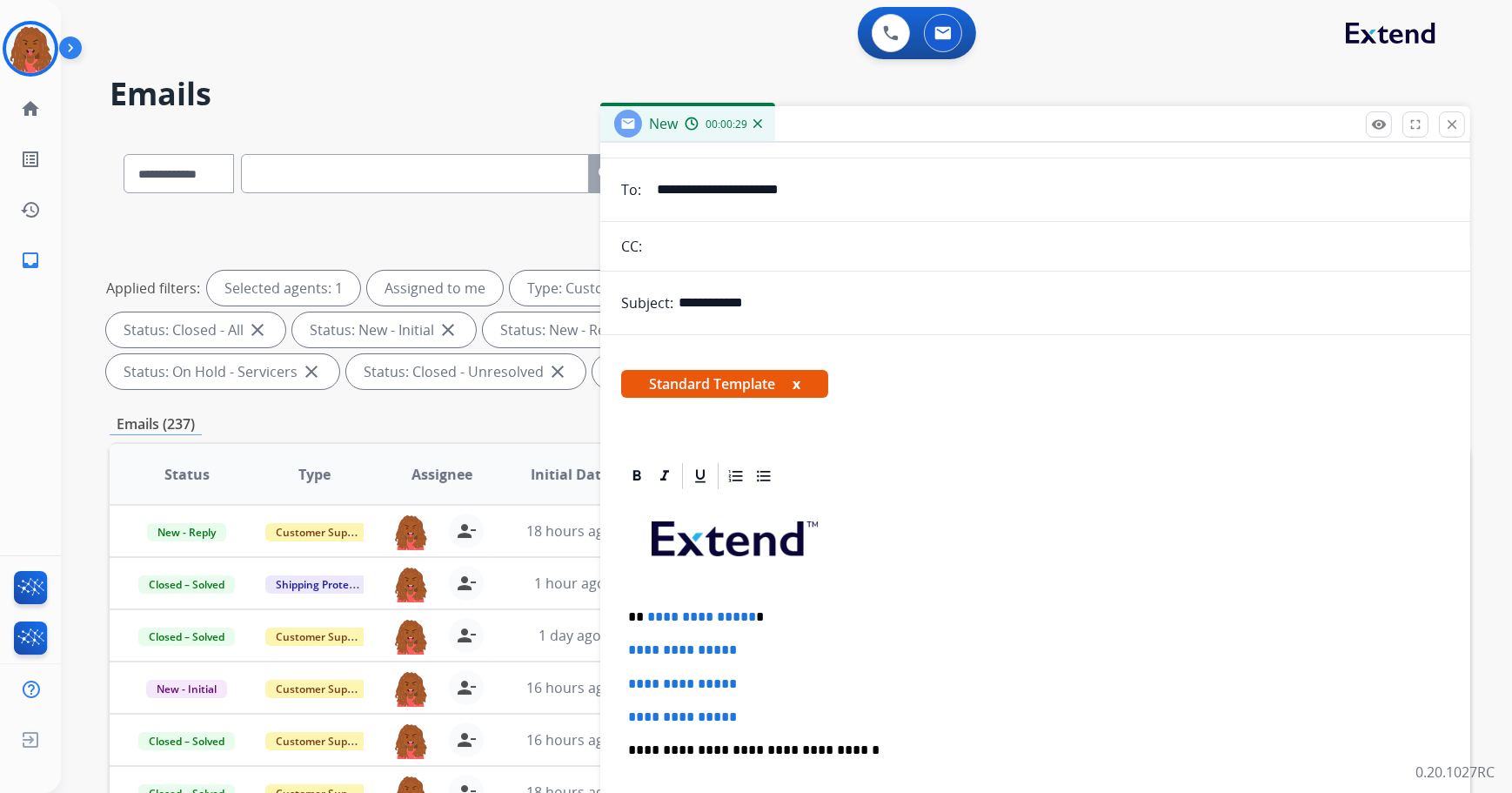 scroll, scrollTop: 237, scrollLeft: 0, axis: vertical 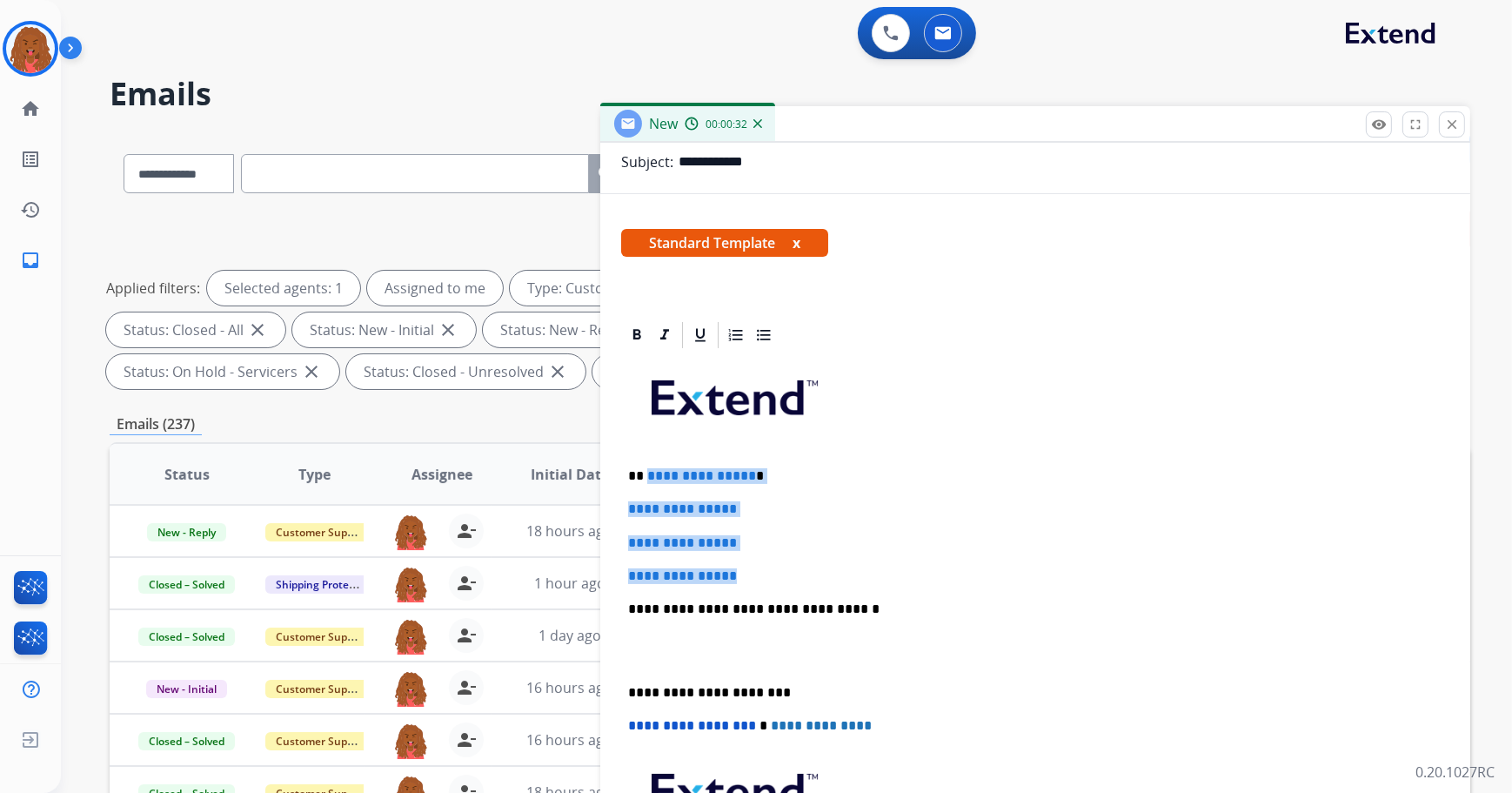 drag, startPoint x: 744, startPoint y: 580, endPoint x: 646, endPoint y: 471, distance: 146.57762 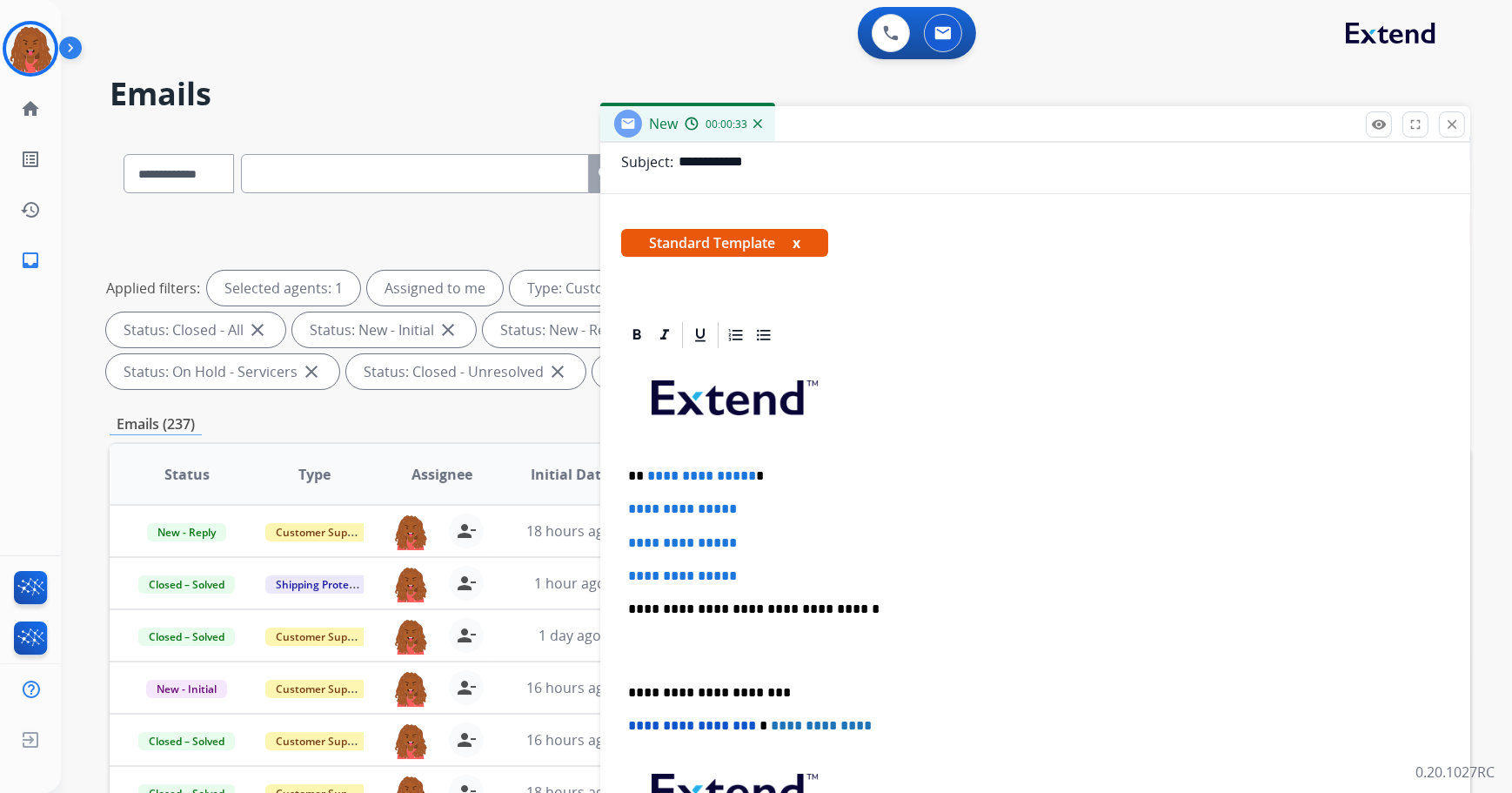 type 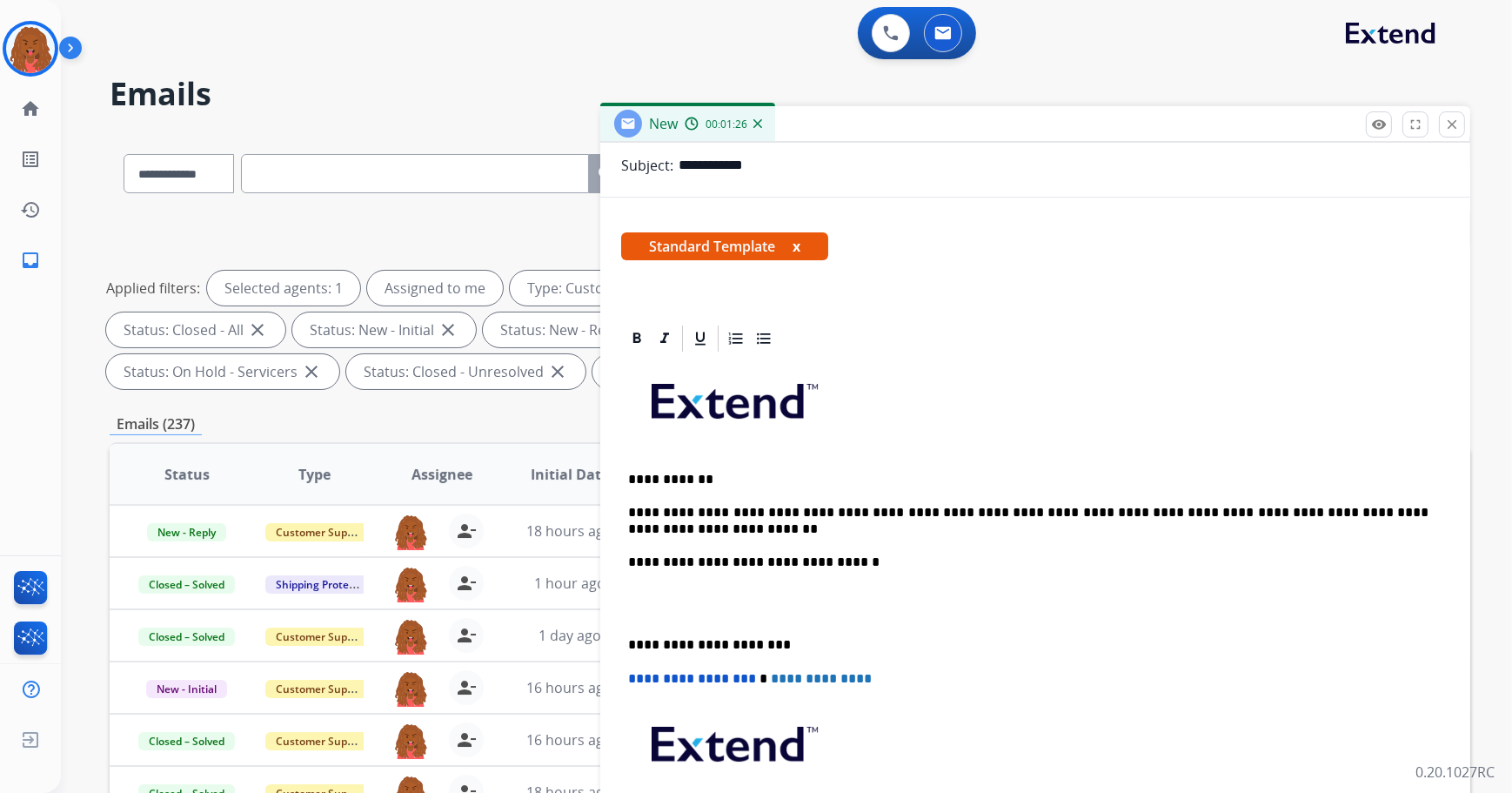 scroll, scrollTop: 237, scrollLeft: 0, axis: vertical 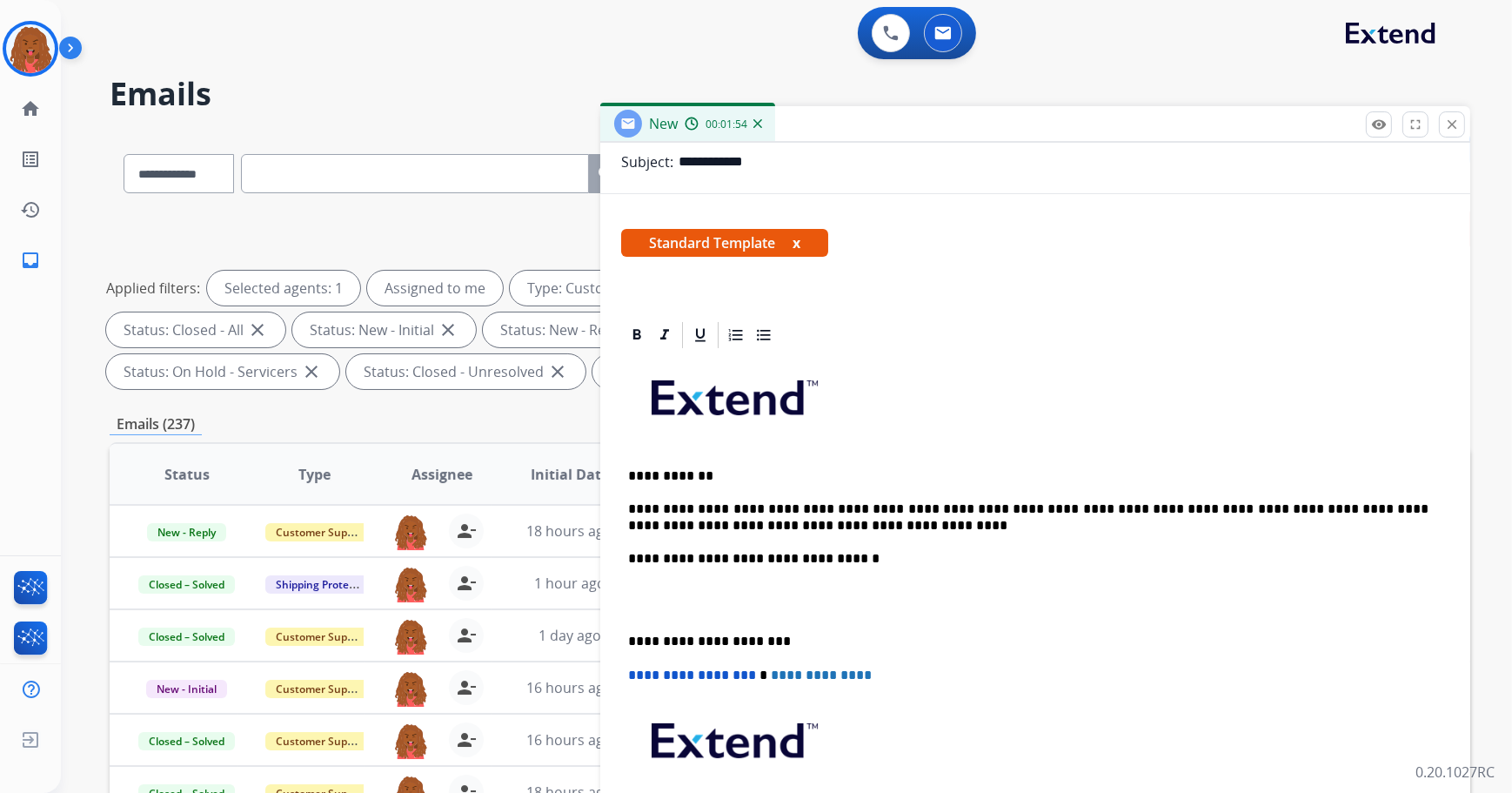 click on "**********" at bounding box center [1028, 517] 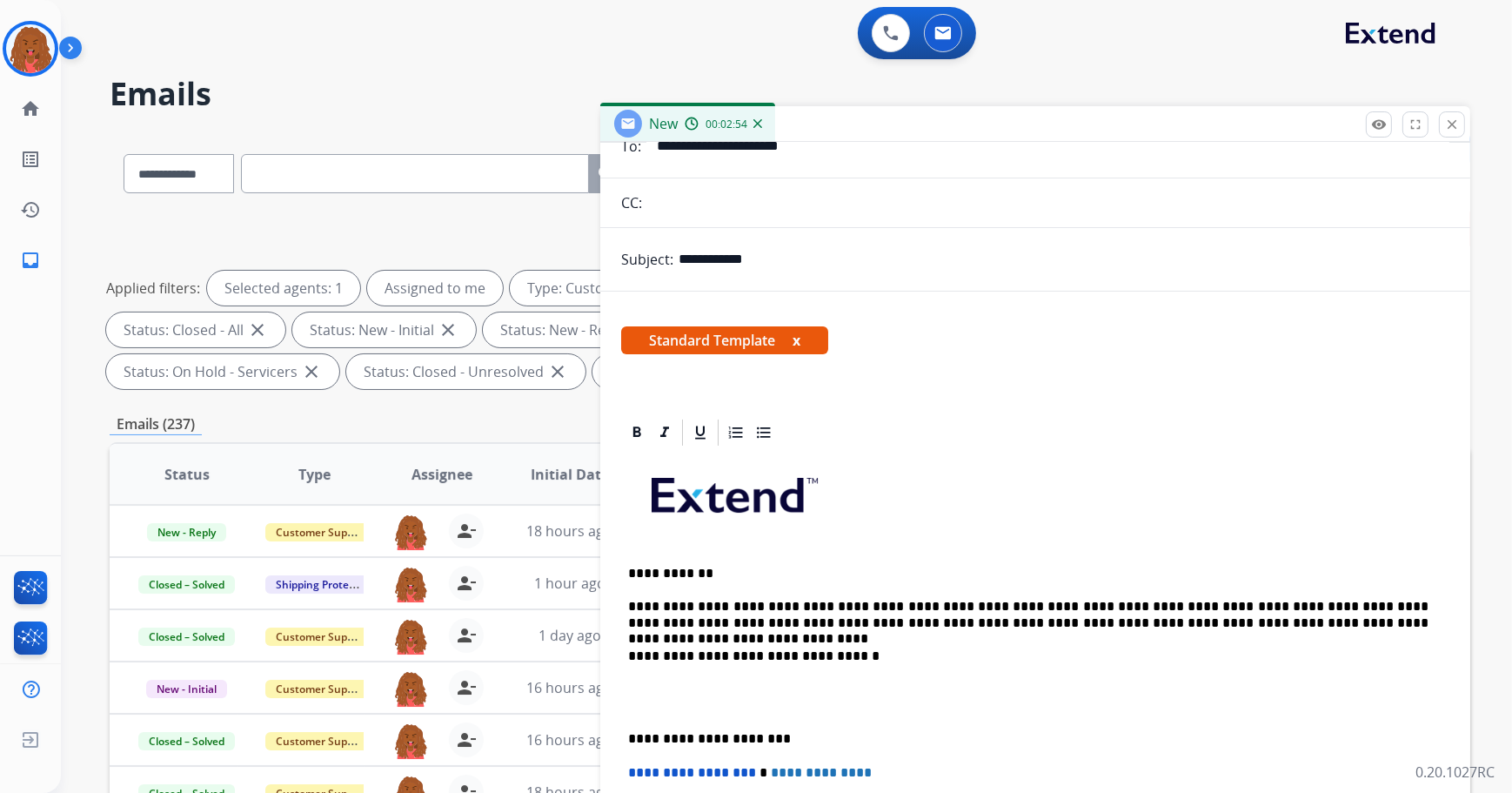 scroll, scrollTop: 0, scrollLeft: 0, axis: both 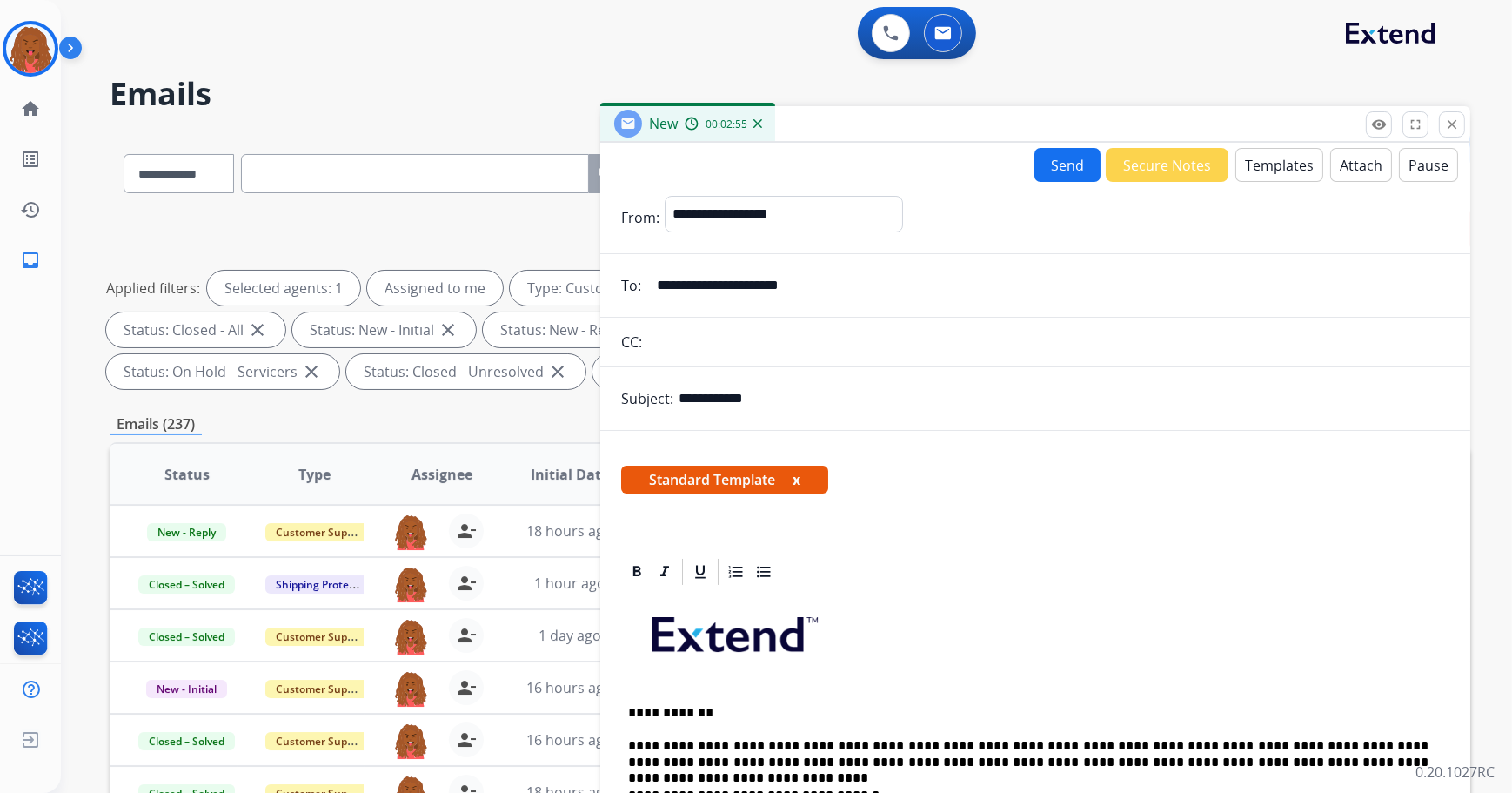 click on "Send" at bounding box center [1067, 165] 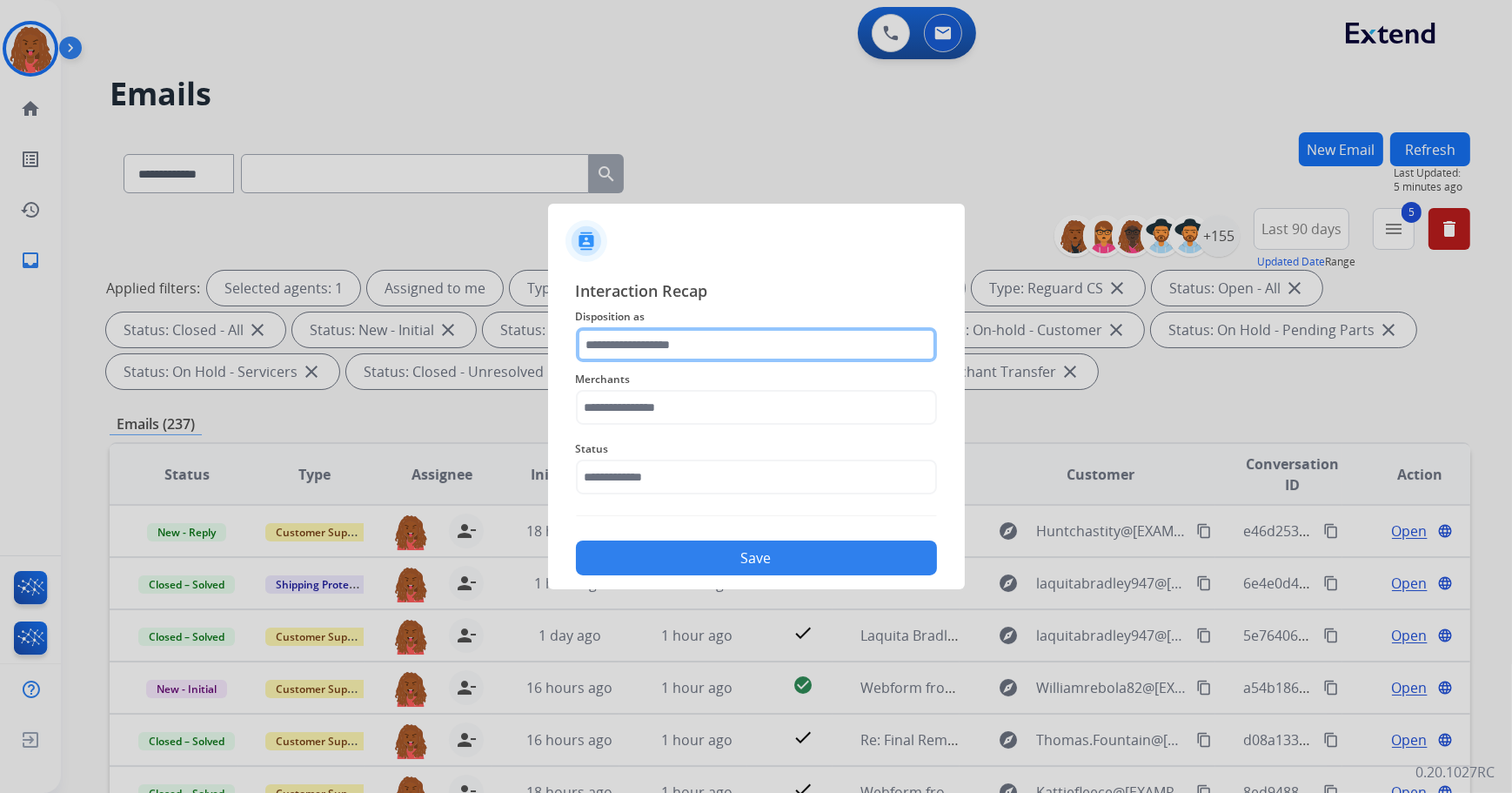 click 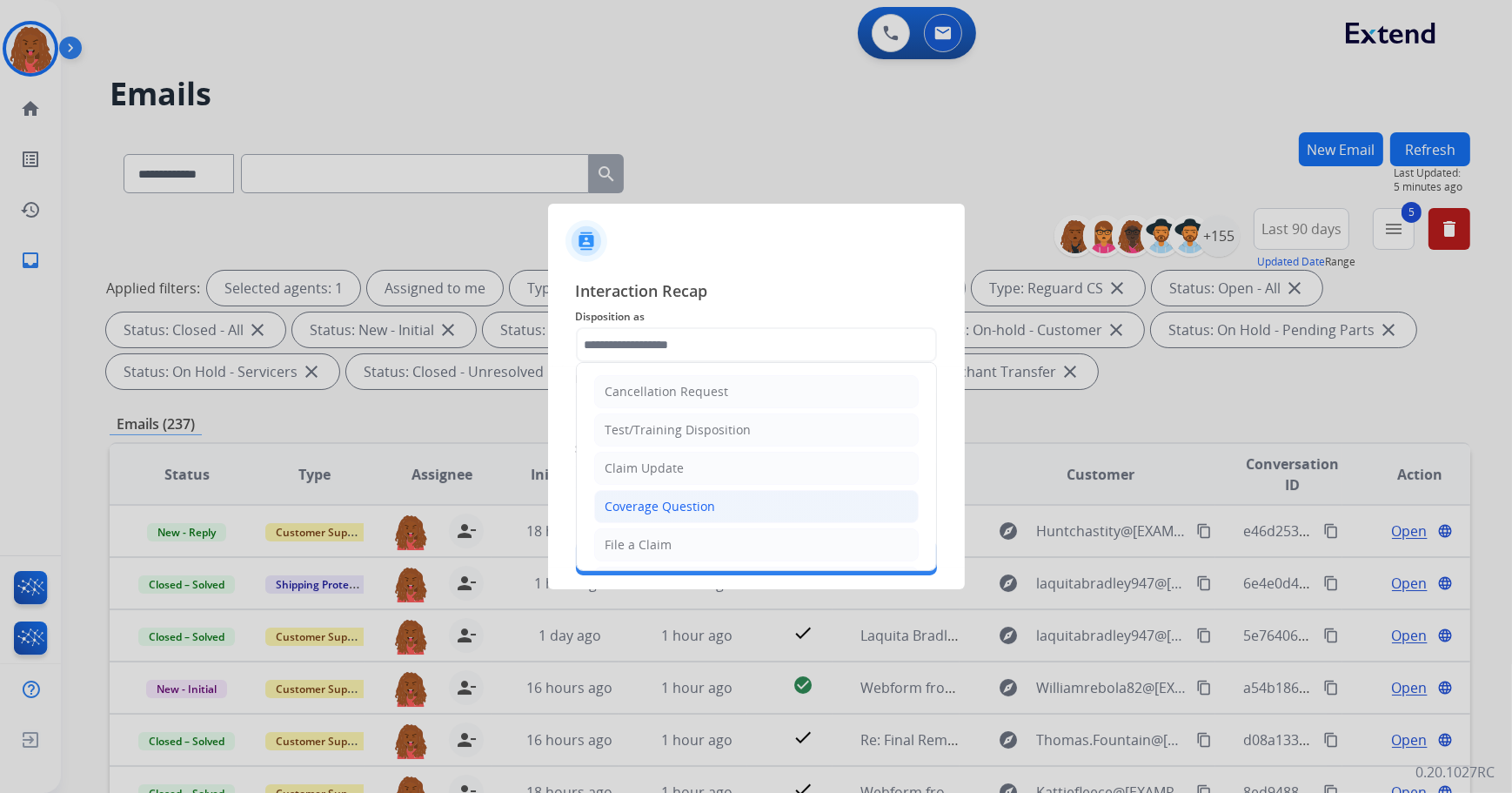 click on "Coverage Question" 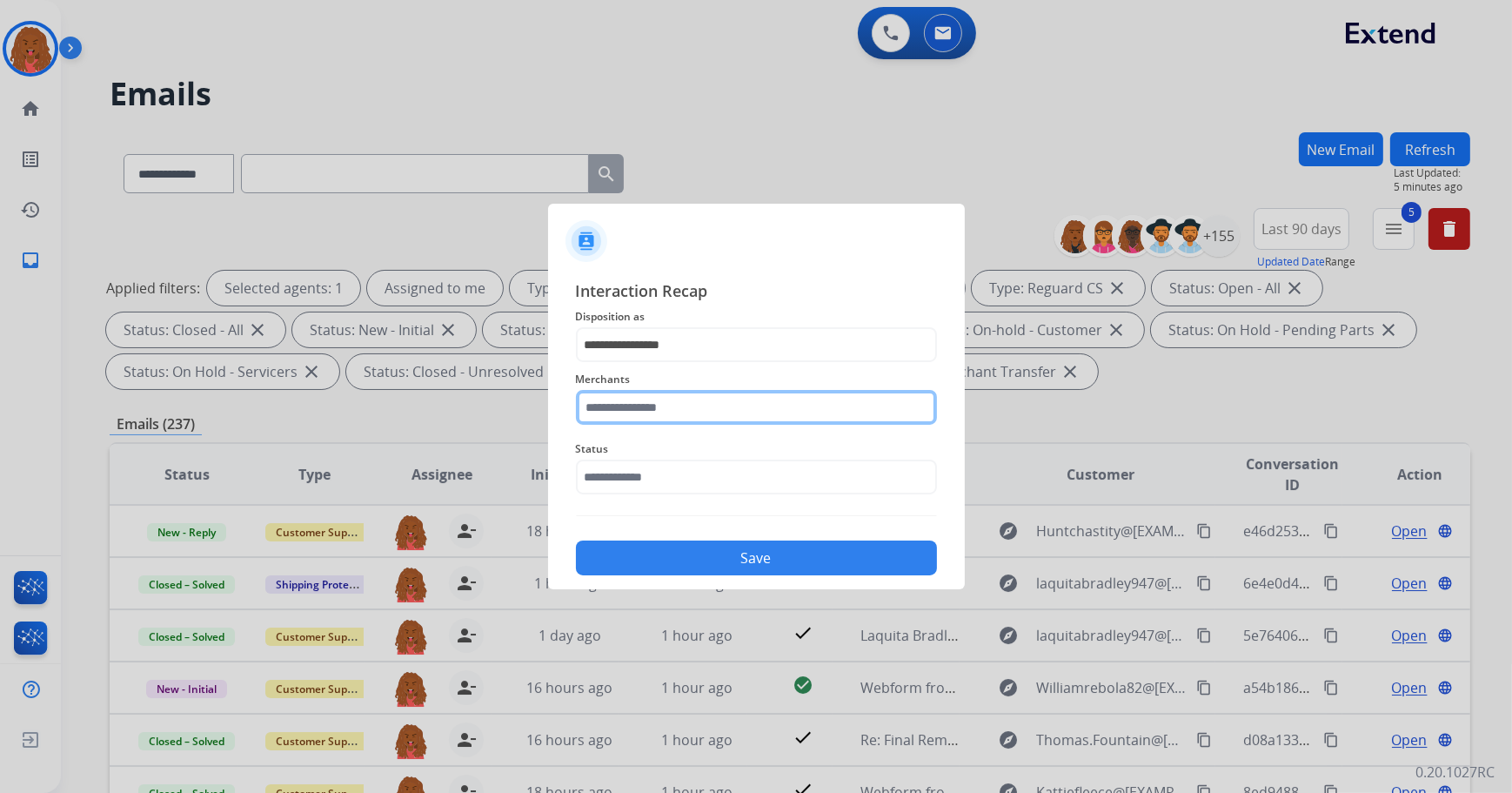 click 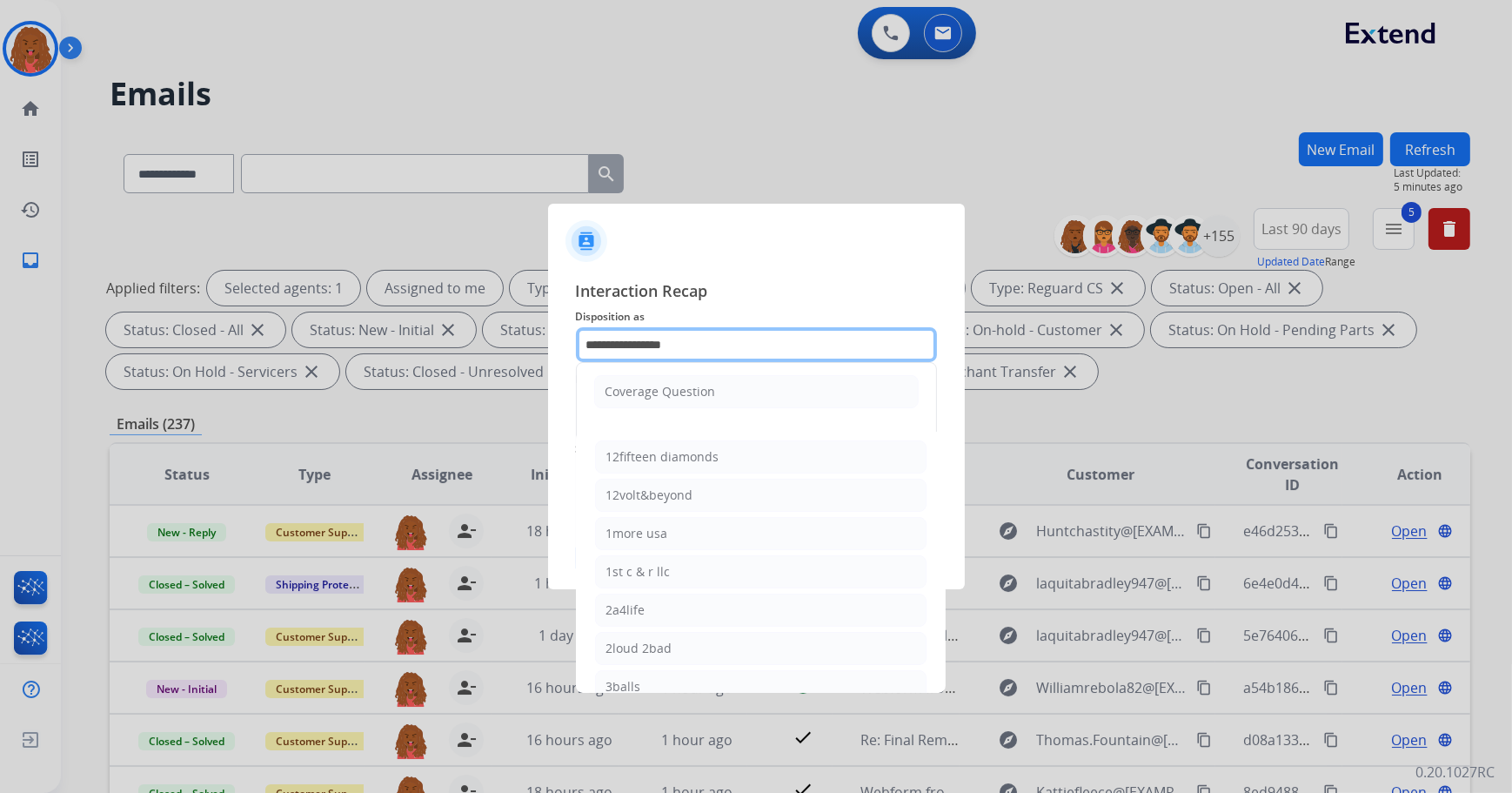 click on "**********" 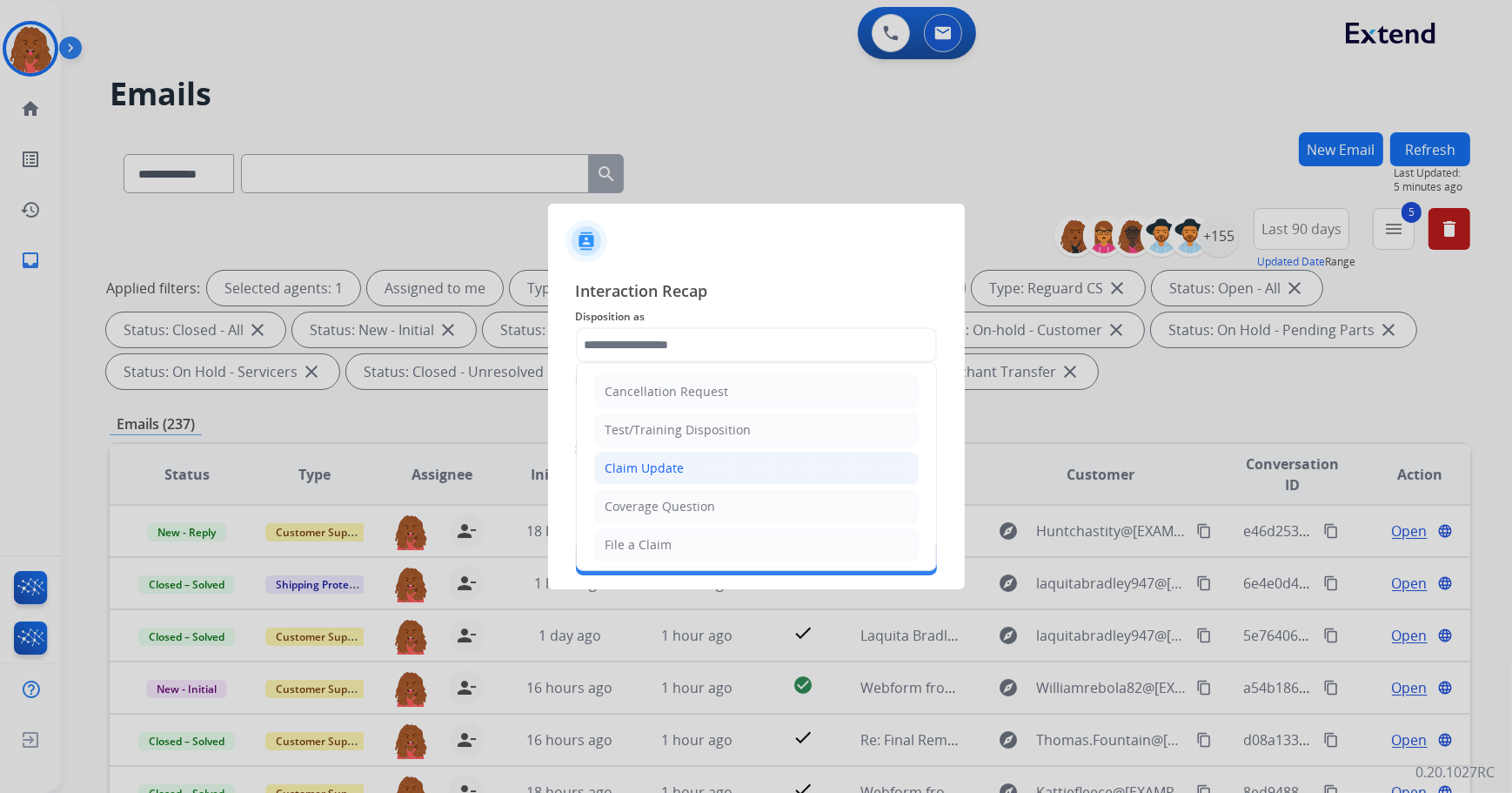 click on "Claim Update" 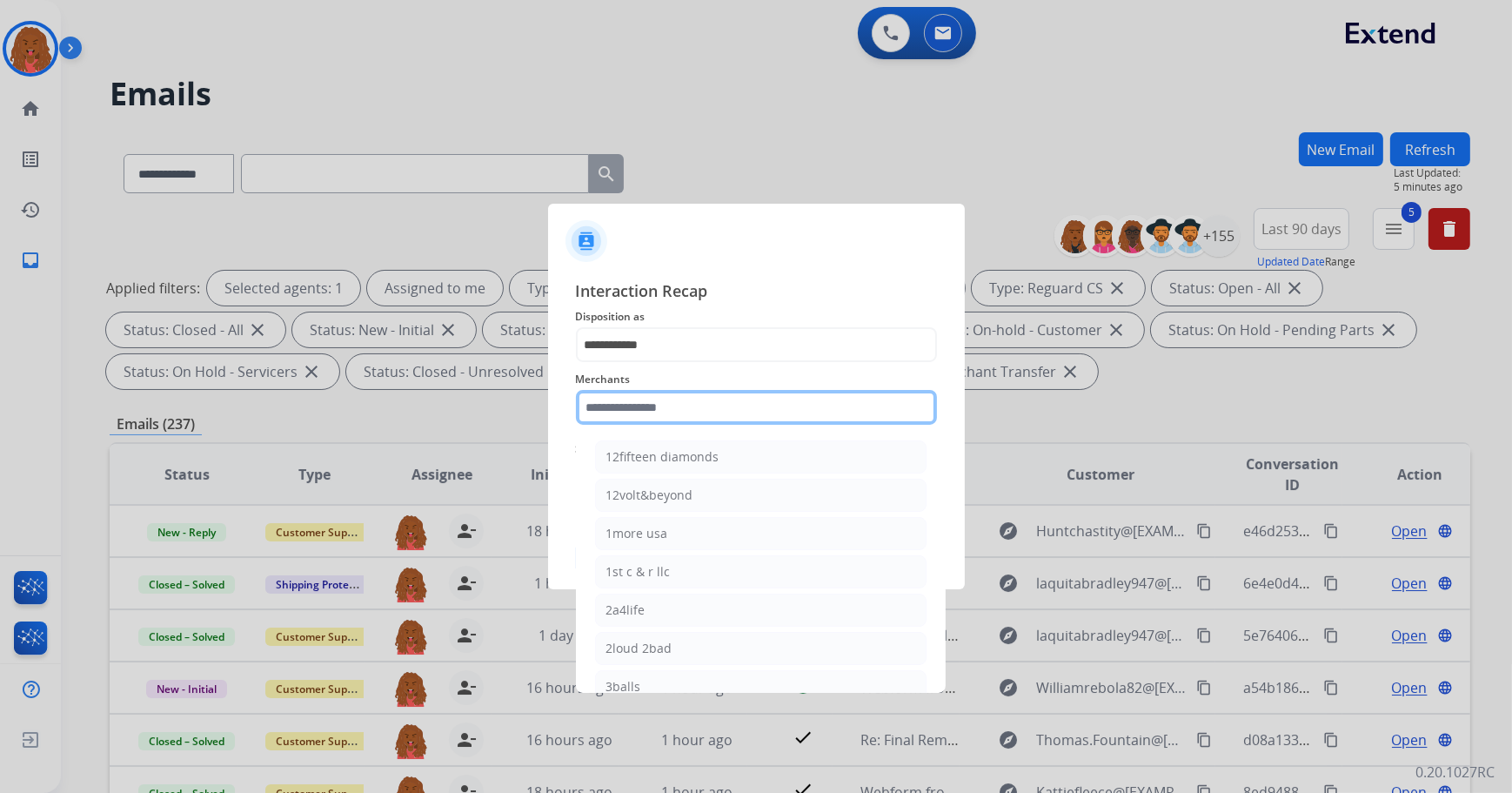 click 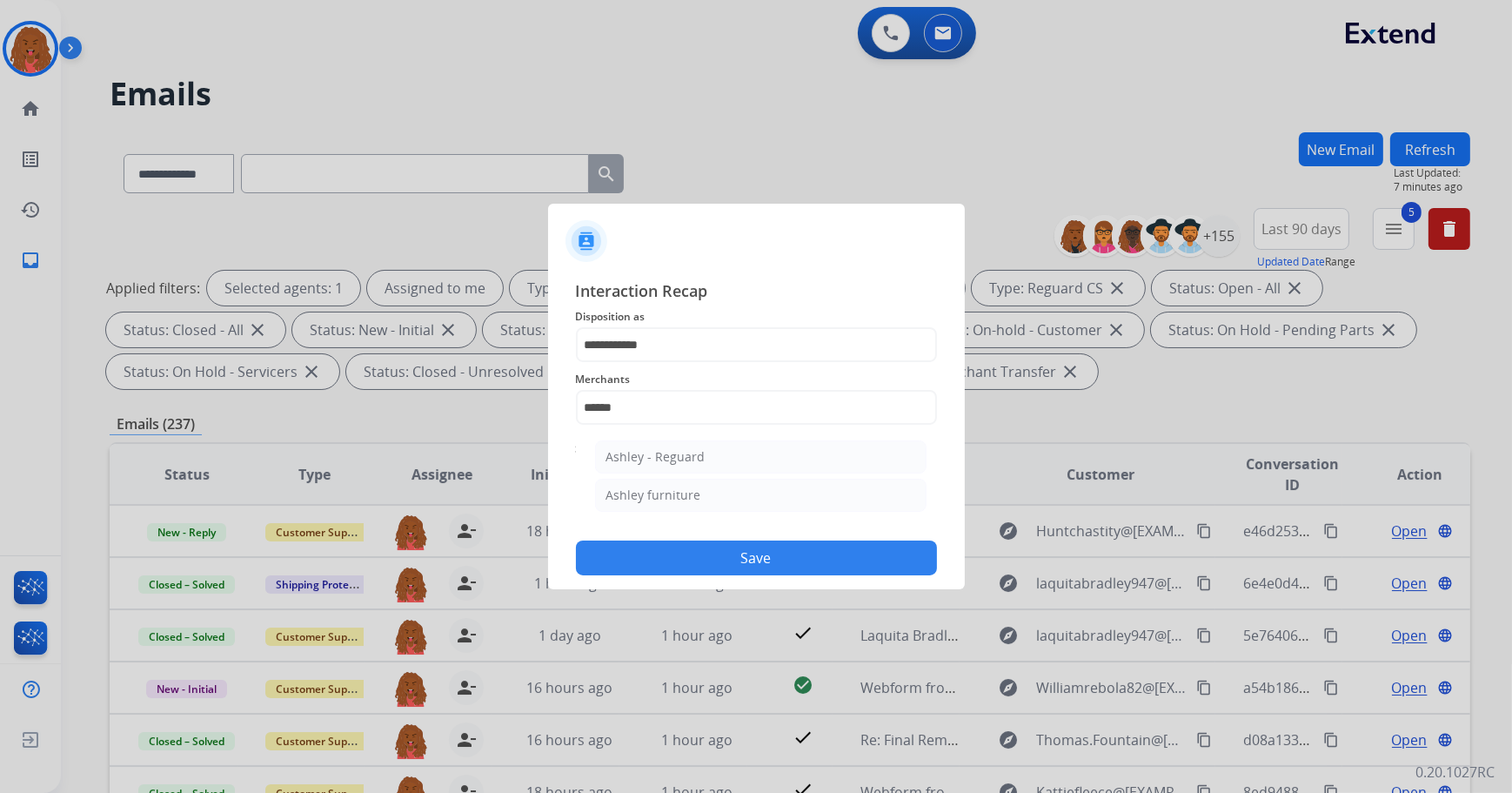 click on "Ashley furniture" 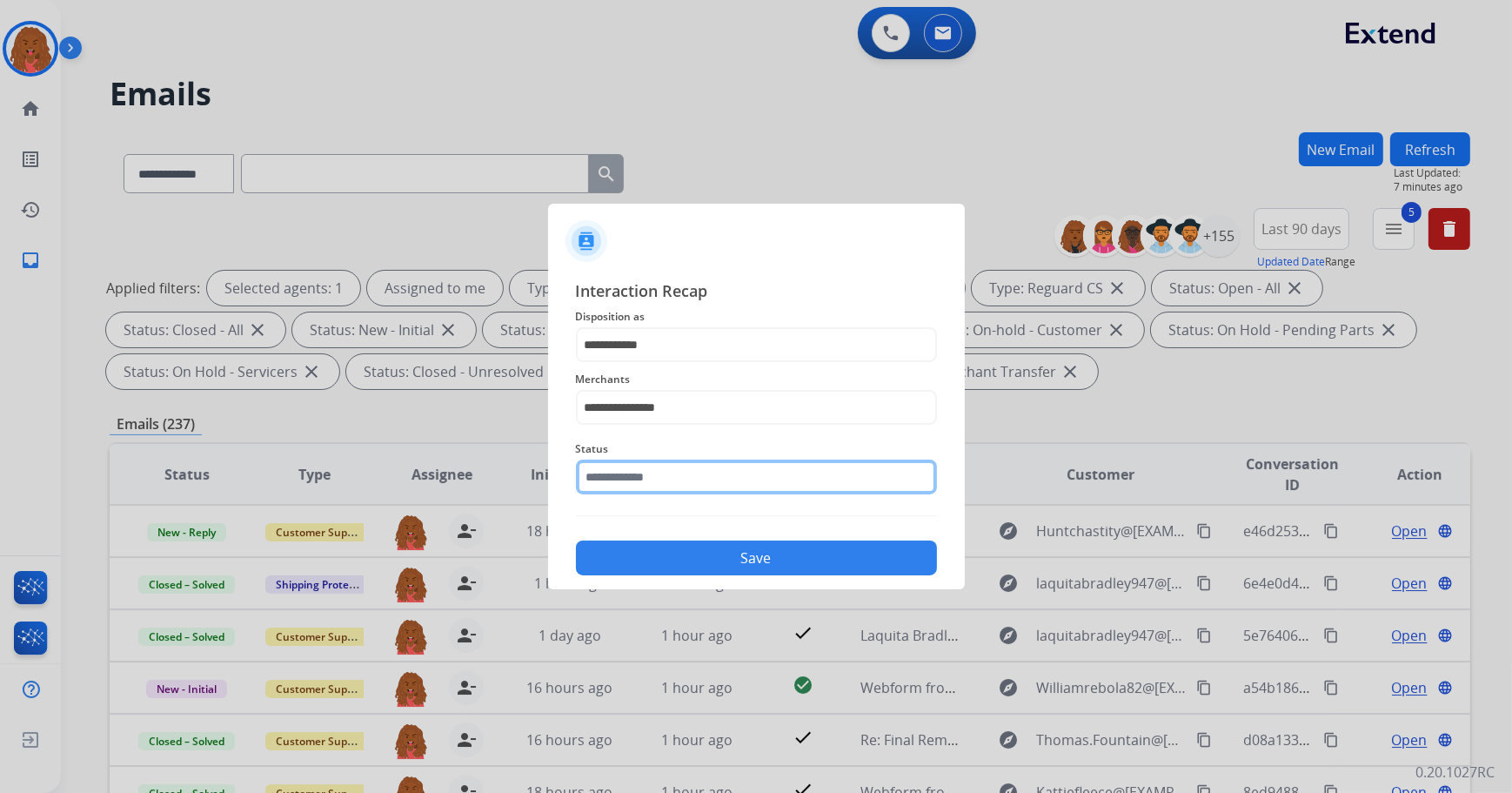 click 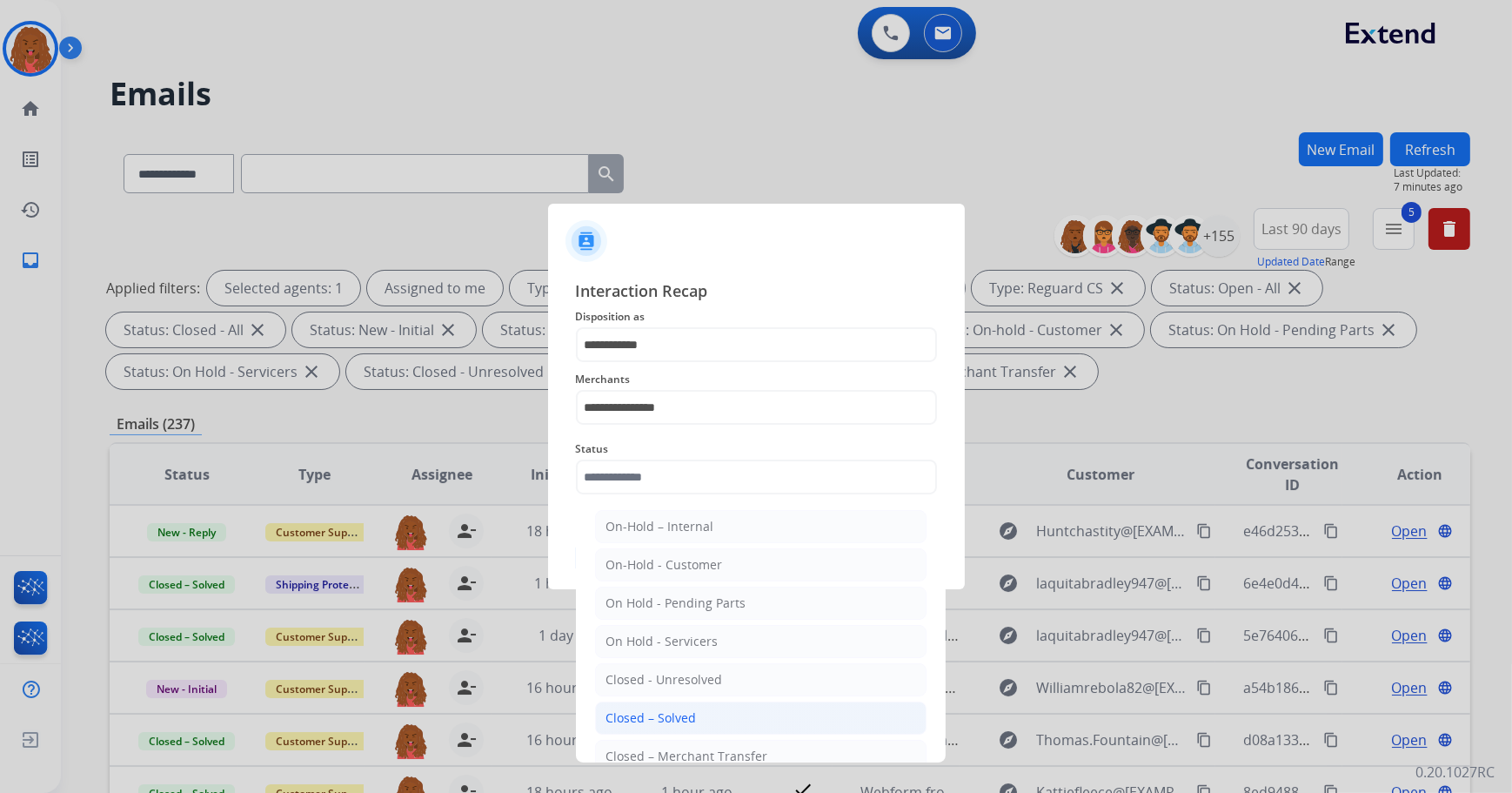 click on "Closed – Solved" 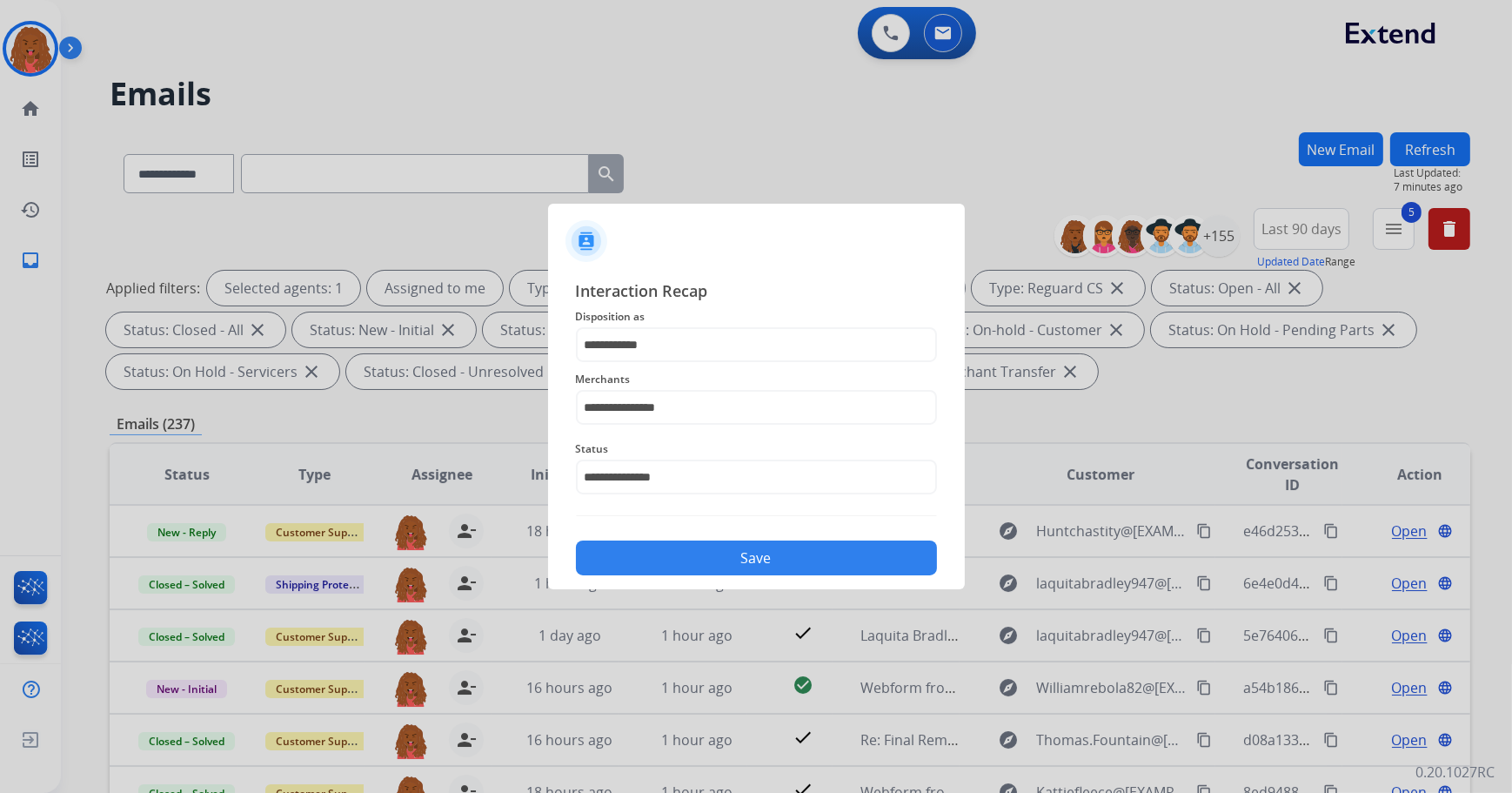 click on "Save" 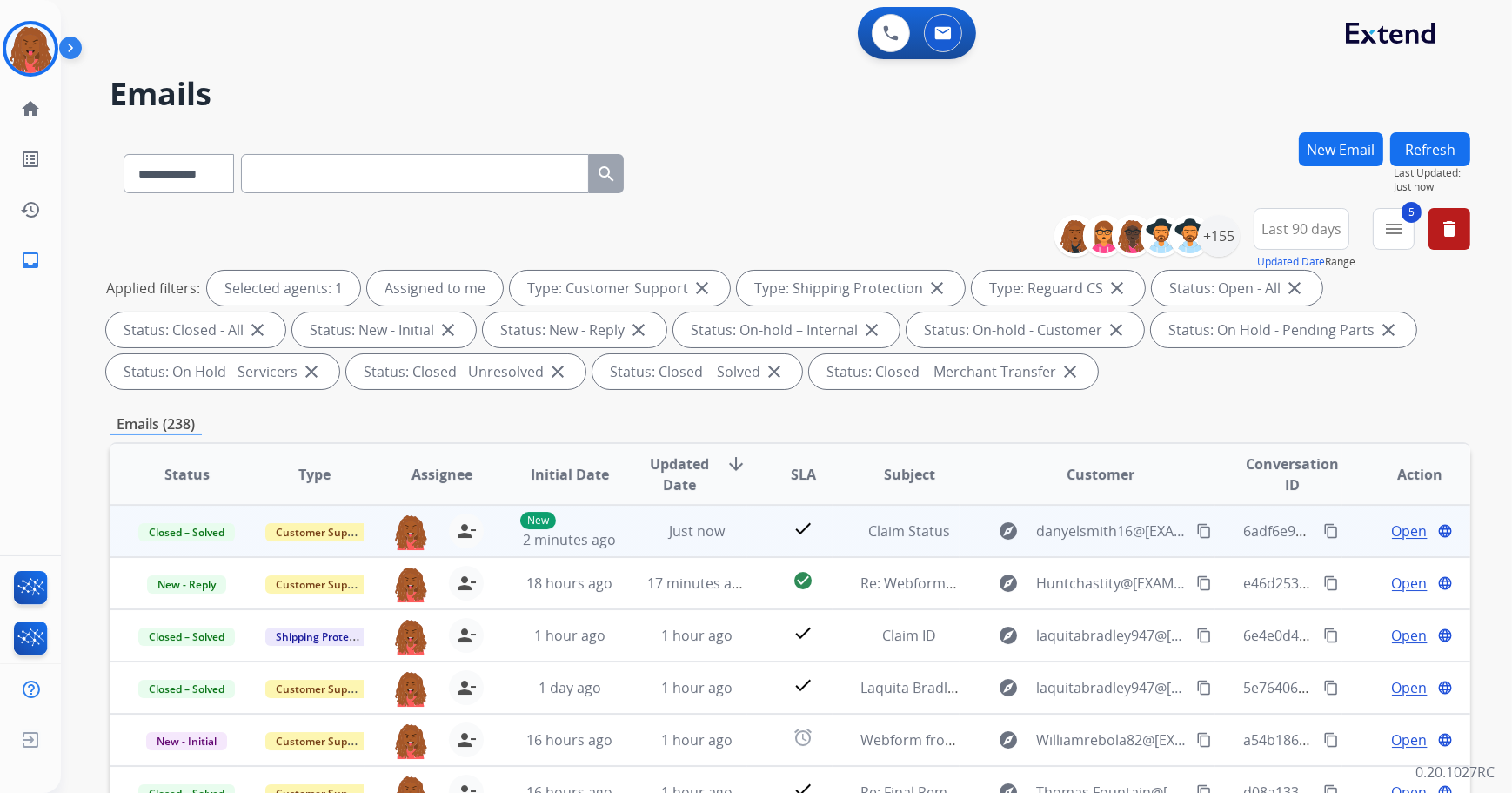 click on "content_copy" at bounding box center (1331, 531) 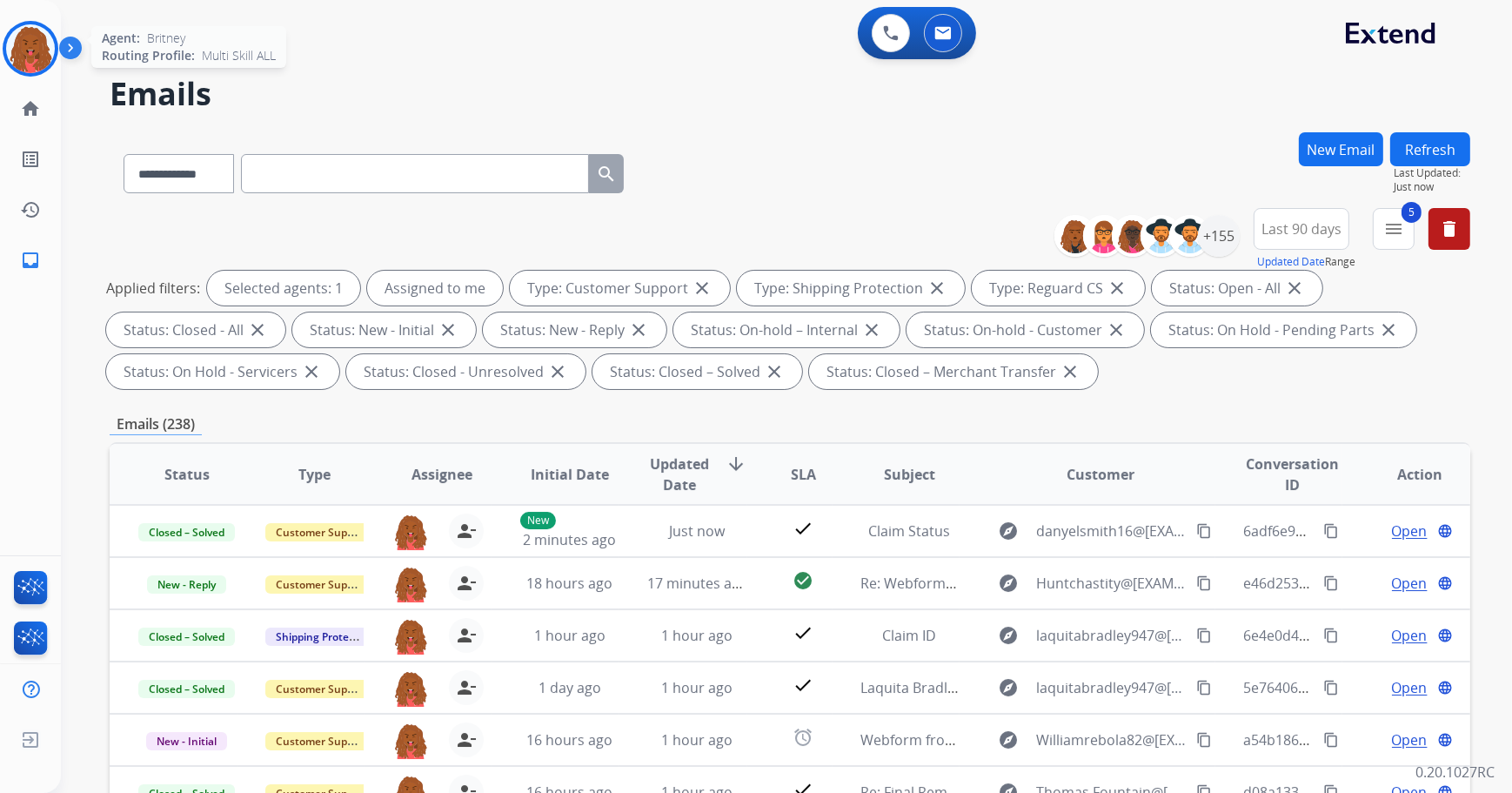 click at bounding box center [30, 49] 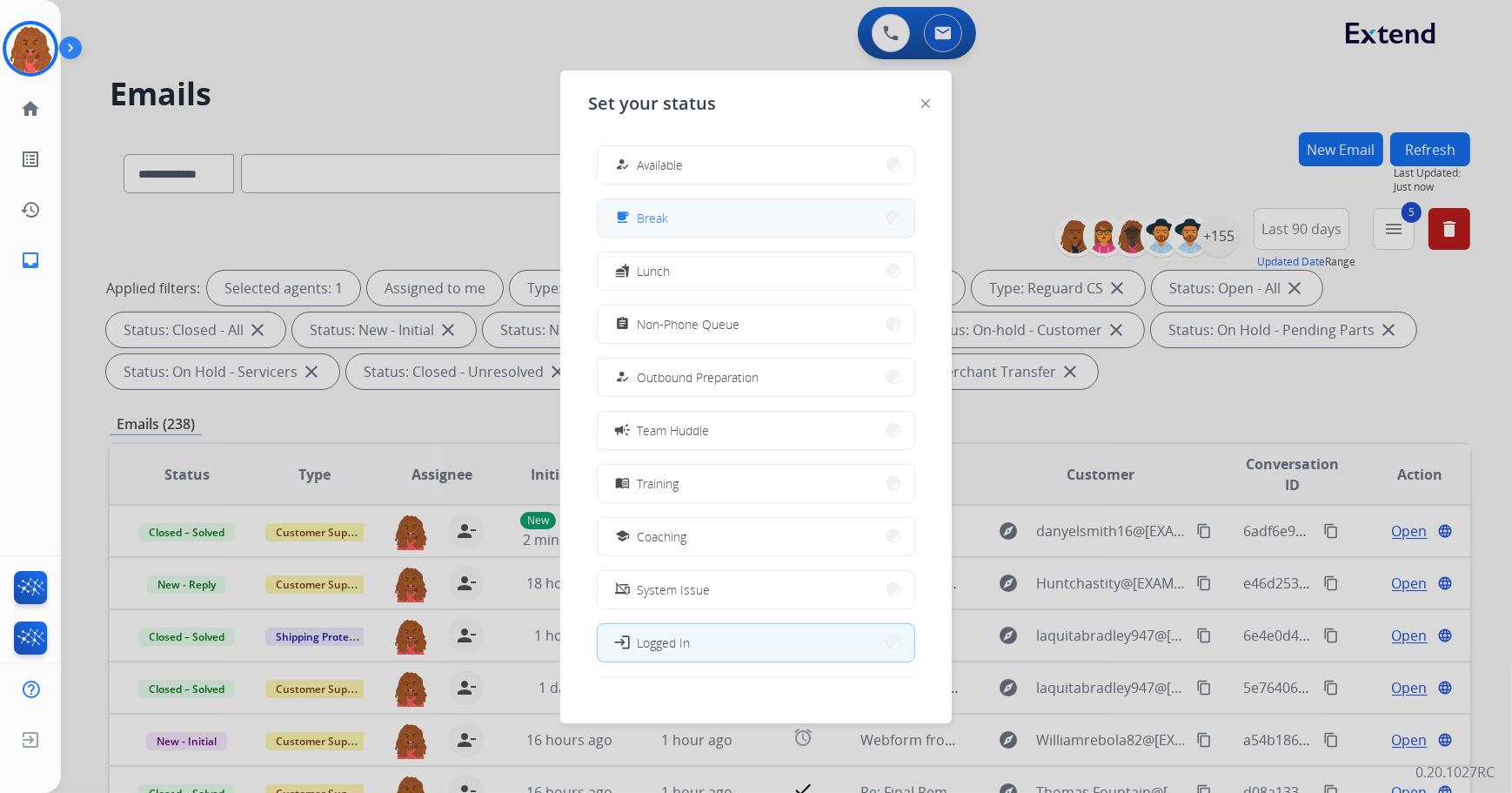 click on "free_breakfast Break" at bounding box center [756, 218] 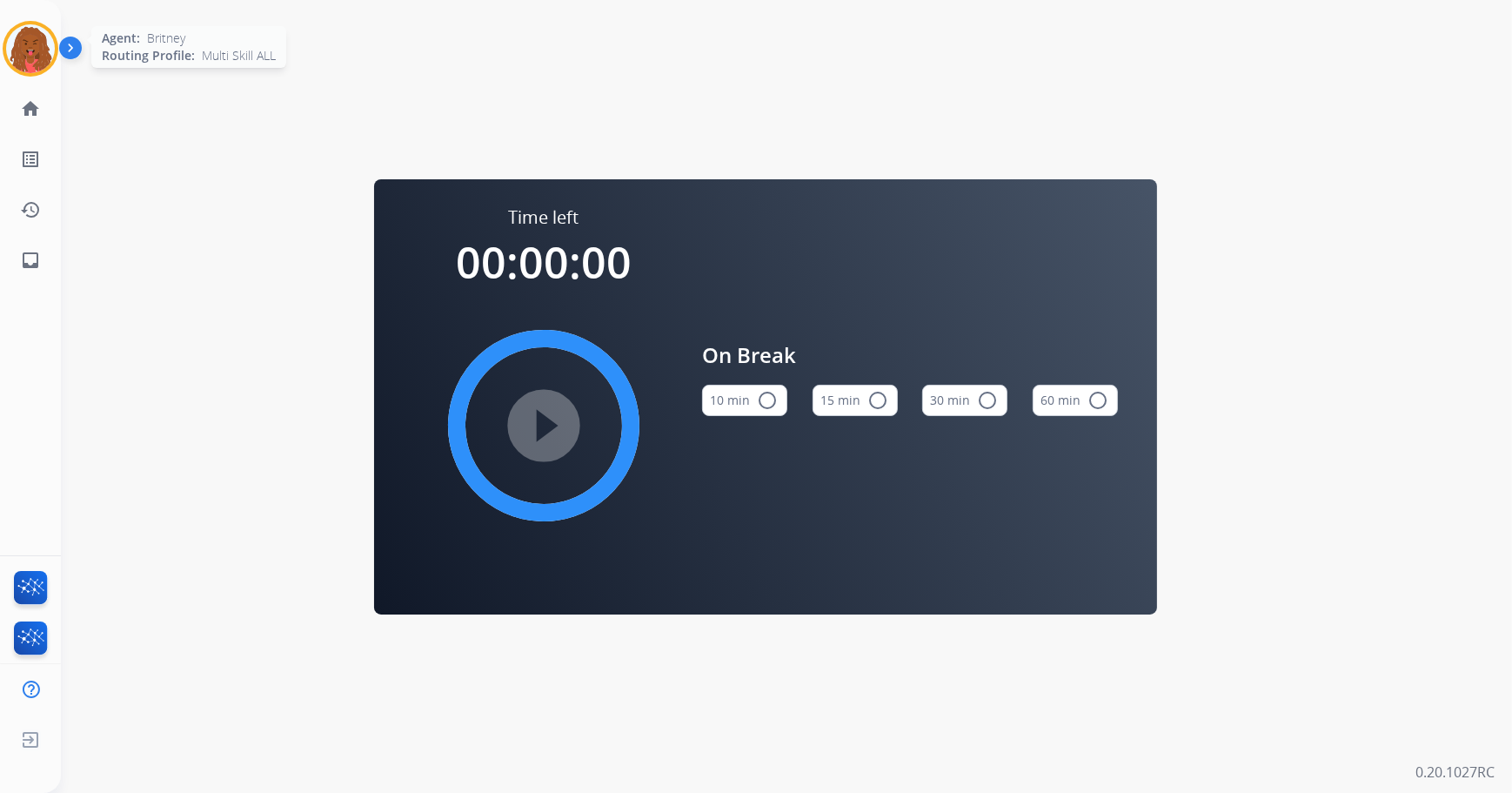 click at bounding box center (30, 49) 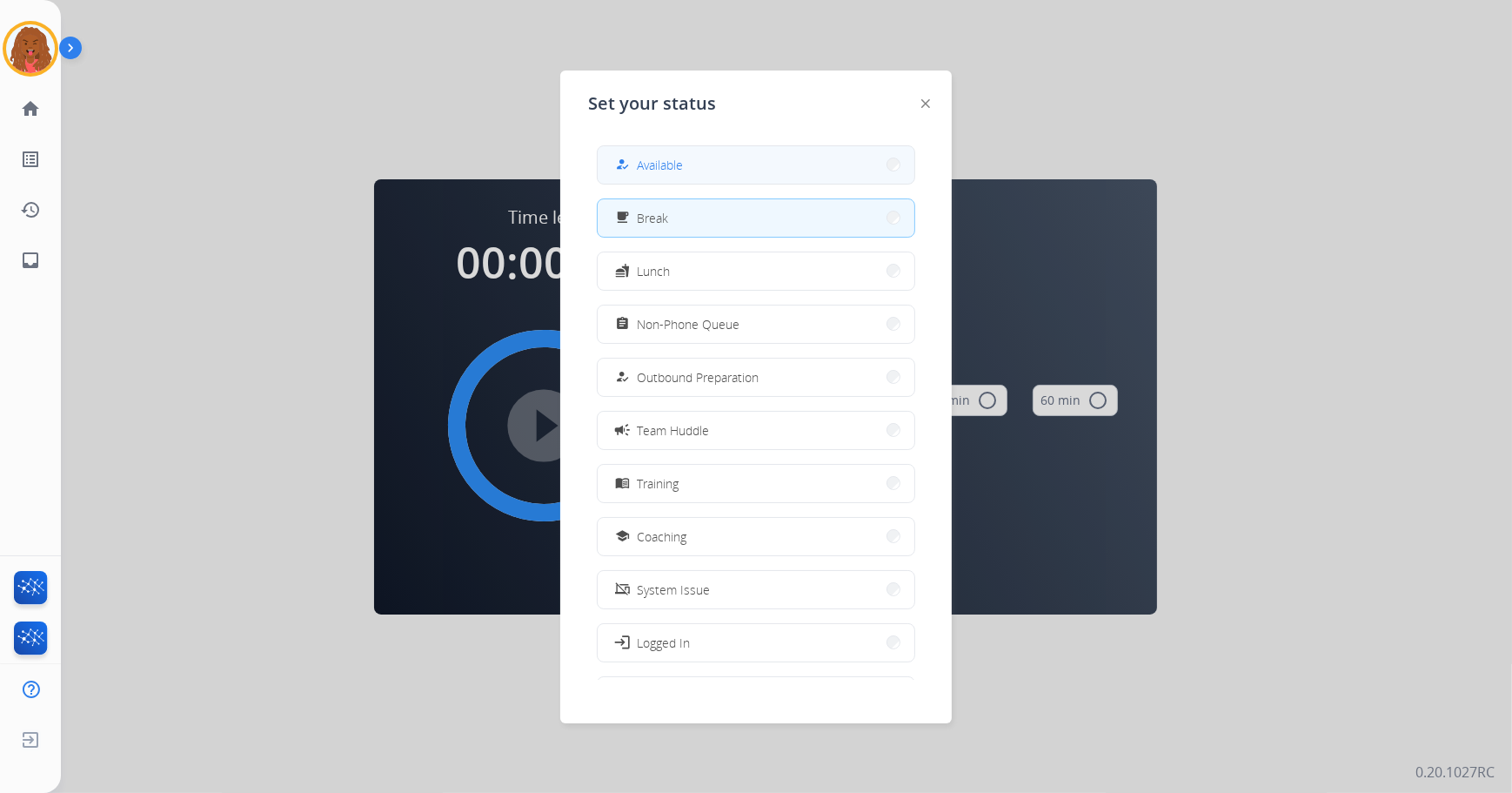 click on "how_to_reg Available" at bounding box center [756, 165] 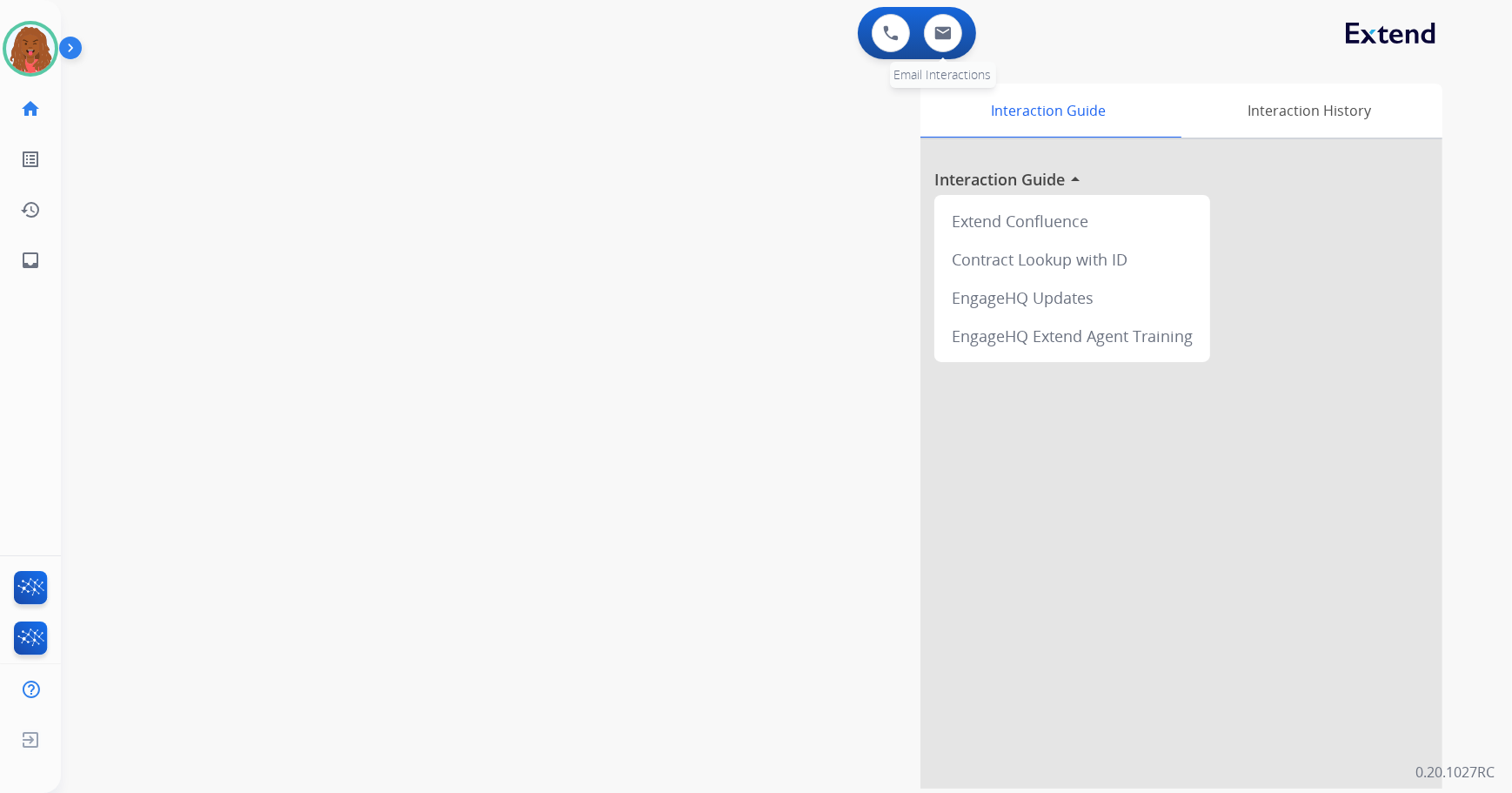click on "0  Email Interactions" at bounding box center (943, 33) 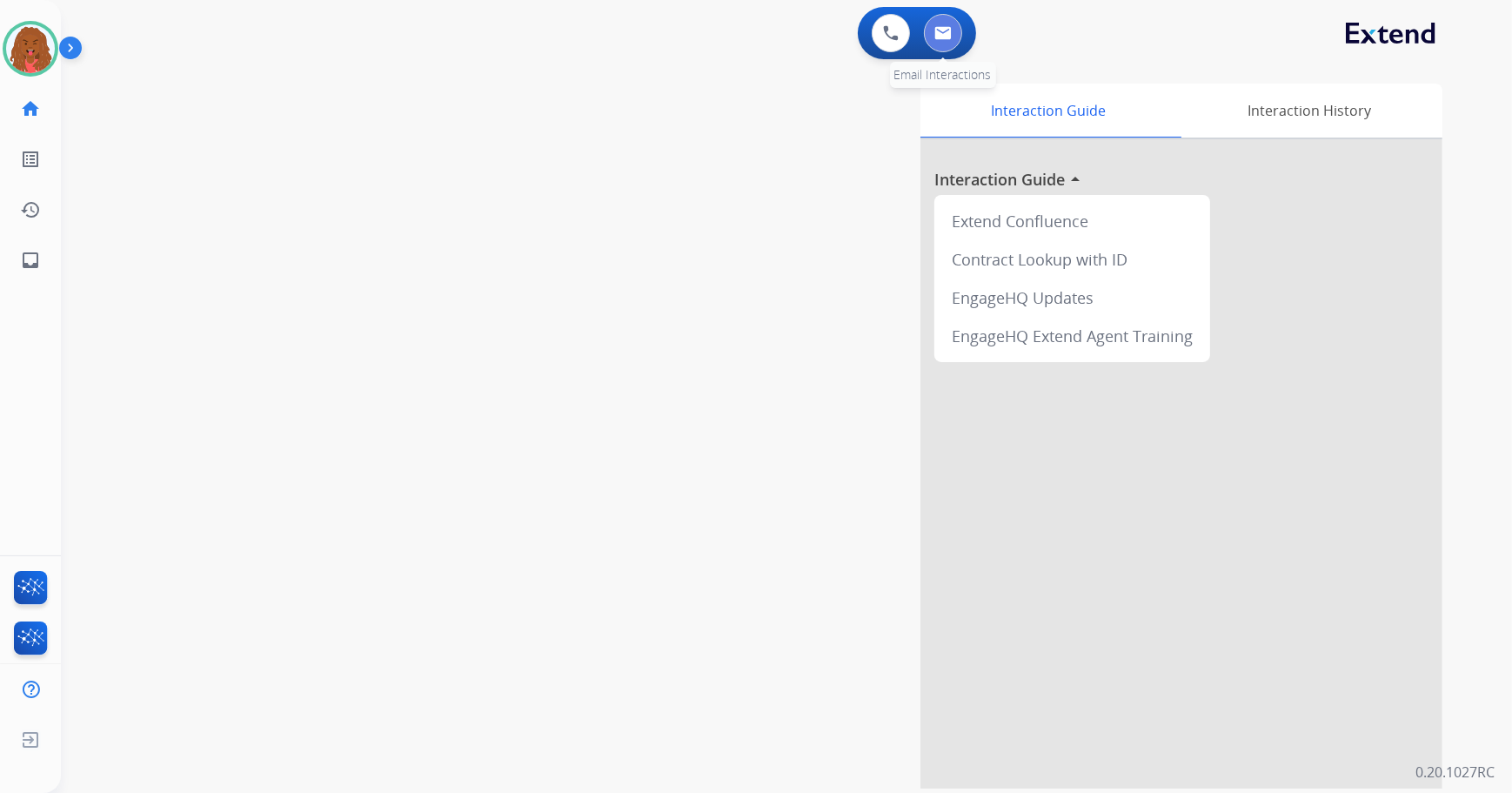 click at bounding box center (943, 33) 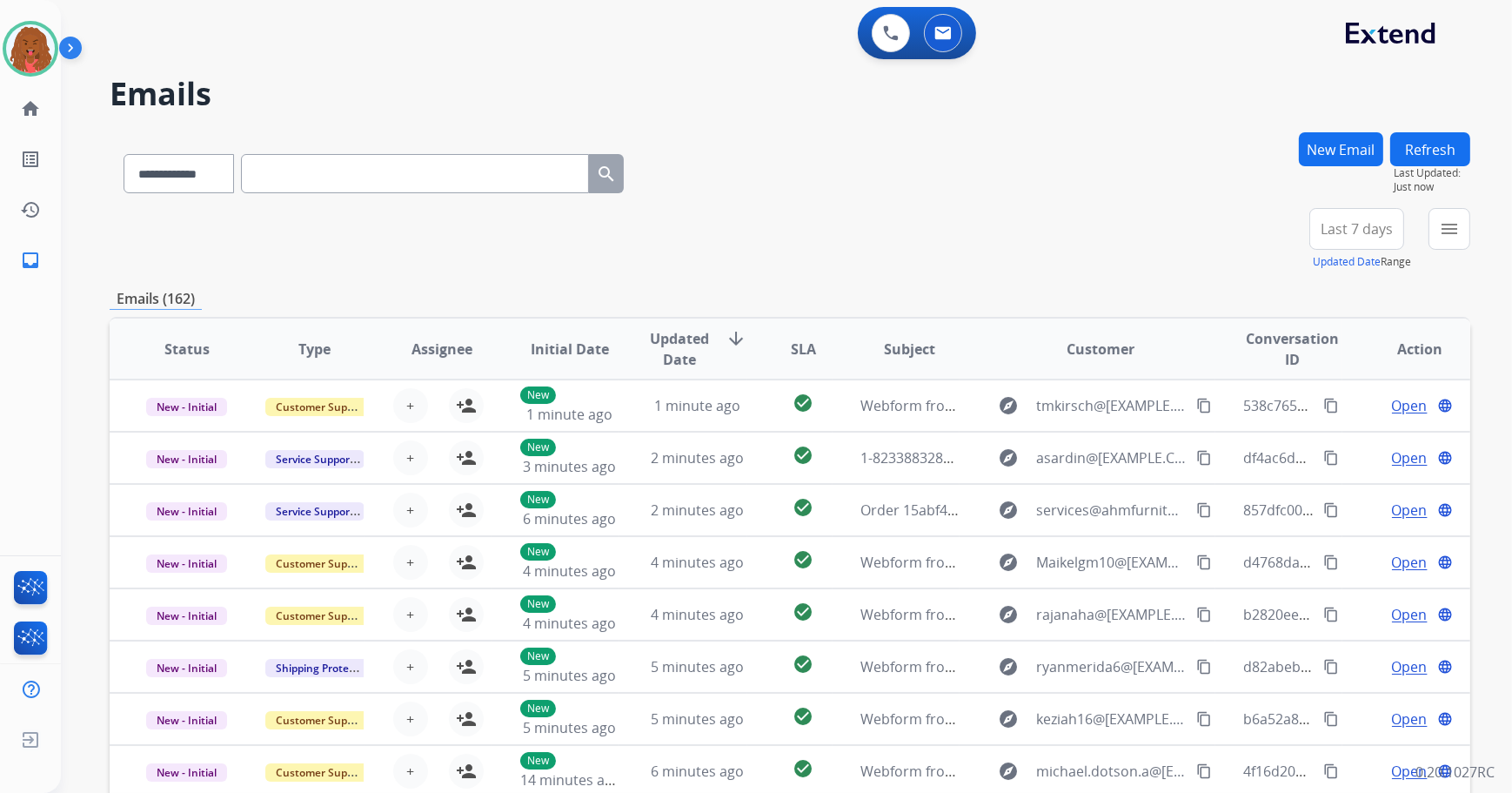 click on "**********" at bounding box center (790, 239) 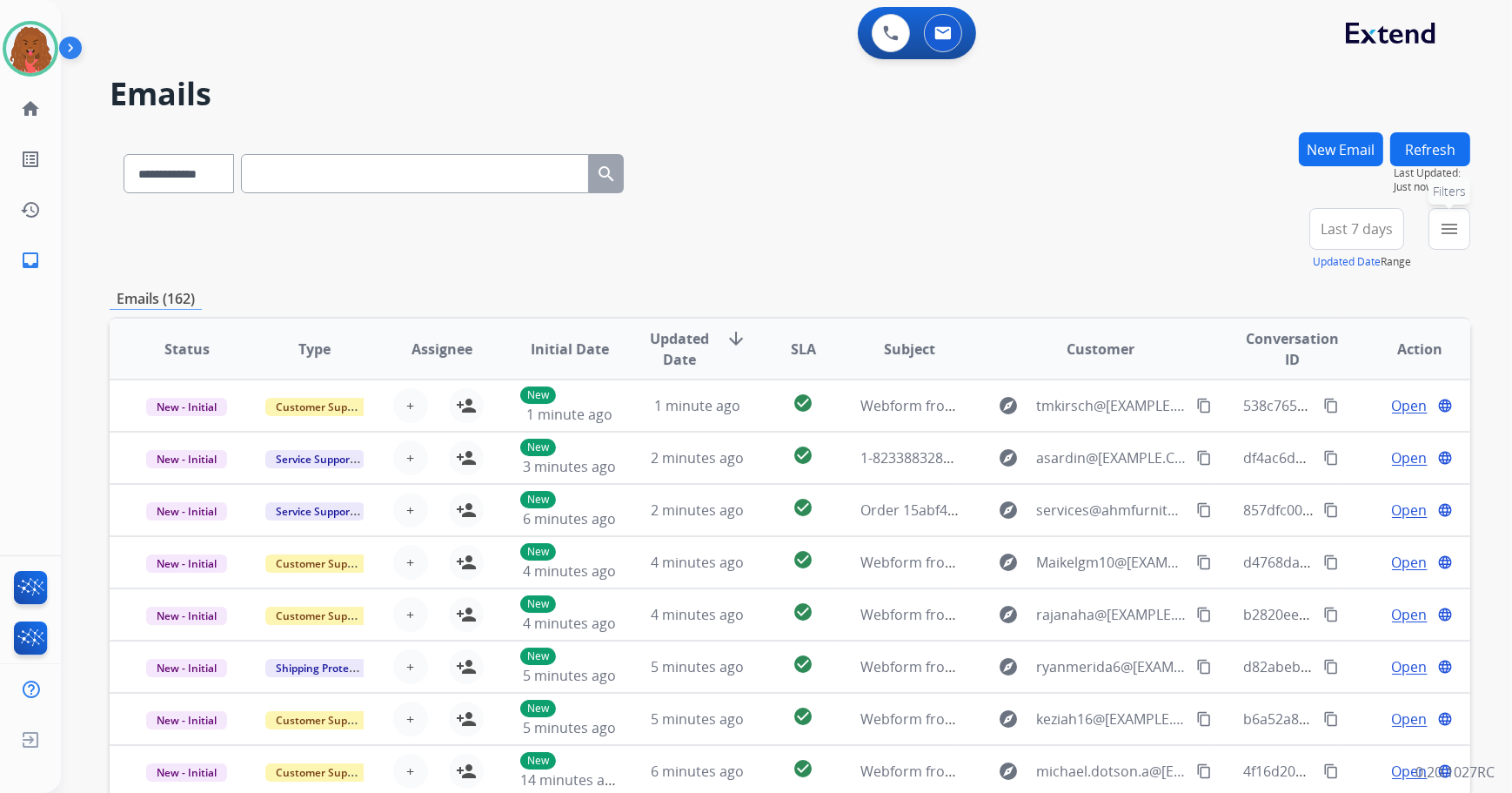click on "menu  Filters" at bounding box center [1449, 229] 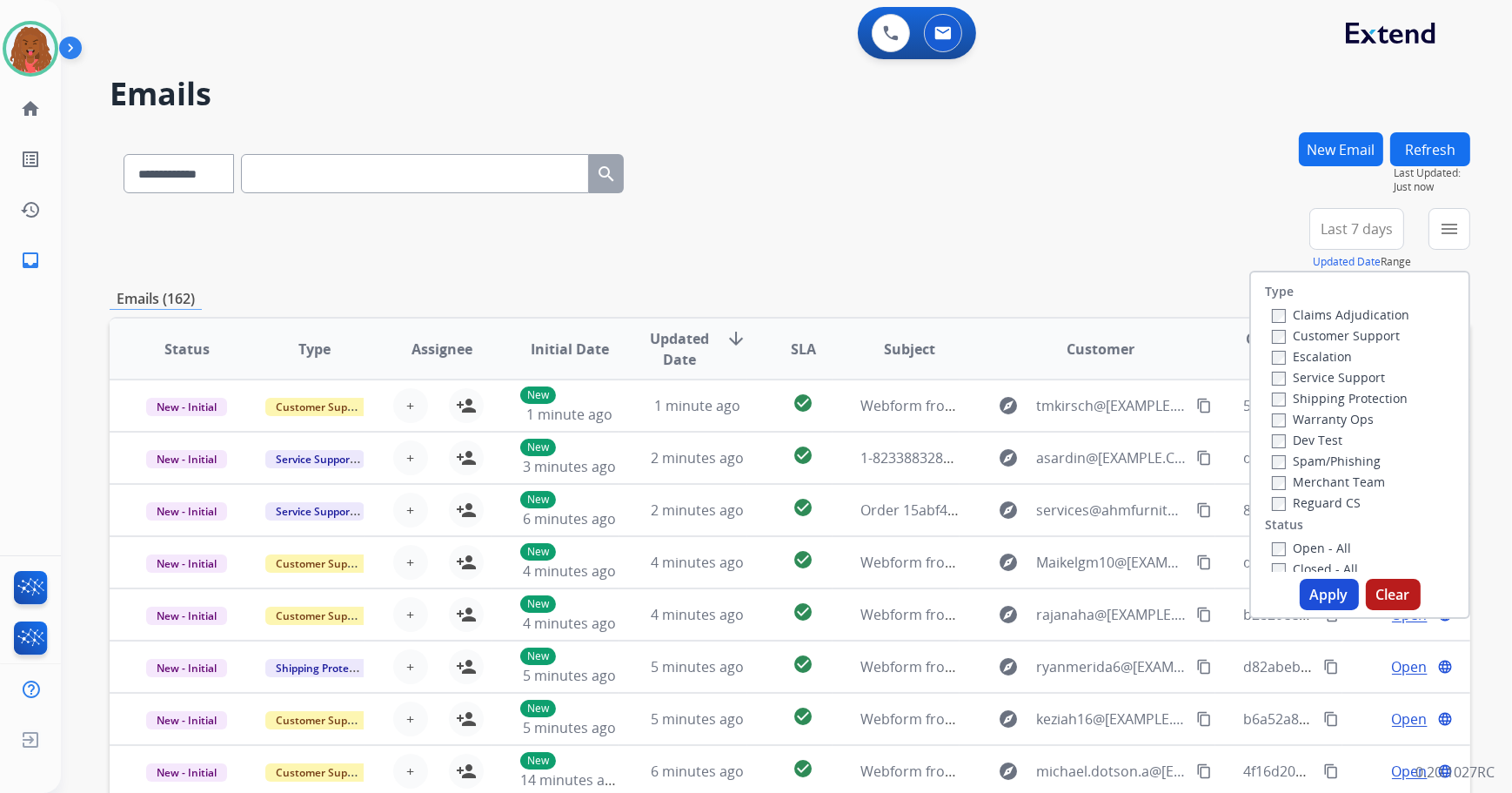click on "Type  Claims Adjudication   Customer Support   Escalation   Service Support   Shipping Protection   Warranty Ops   Dev Test   Spam/Phishing   Merchant Team   Reguard CS  Status  Open - All   Closed - All   New - Initial   New - Reply   On-hold – Internal   On-hold - Customer   On Hold - Pending Parts   On Hold - Servicers   Closed - Unresolved   Closed – Solved   Closed – Merchant Transfer  SLA  Within SLA   Nearing SLA   Past SLA   Critical   On Hold   Closed  Processed  Migration   Webhook   Polling   Extend.com (API)" at bounding box center (1360, 422) 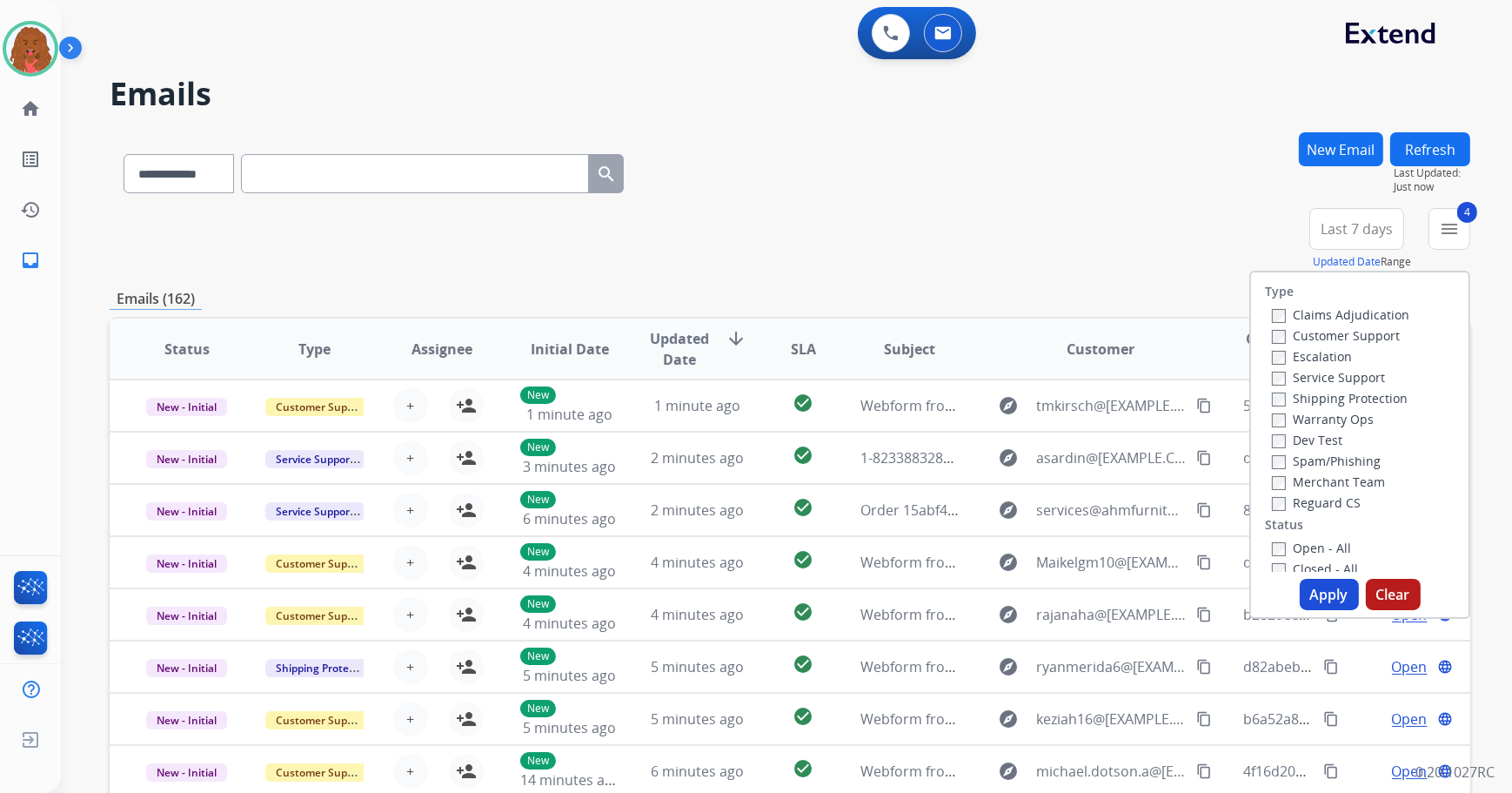 click on "Apply" at bounding box center [1329, 595] 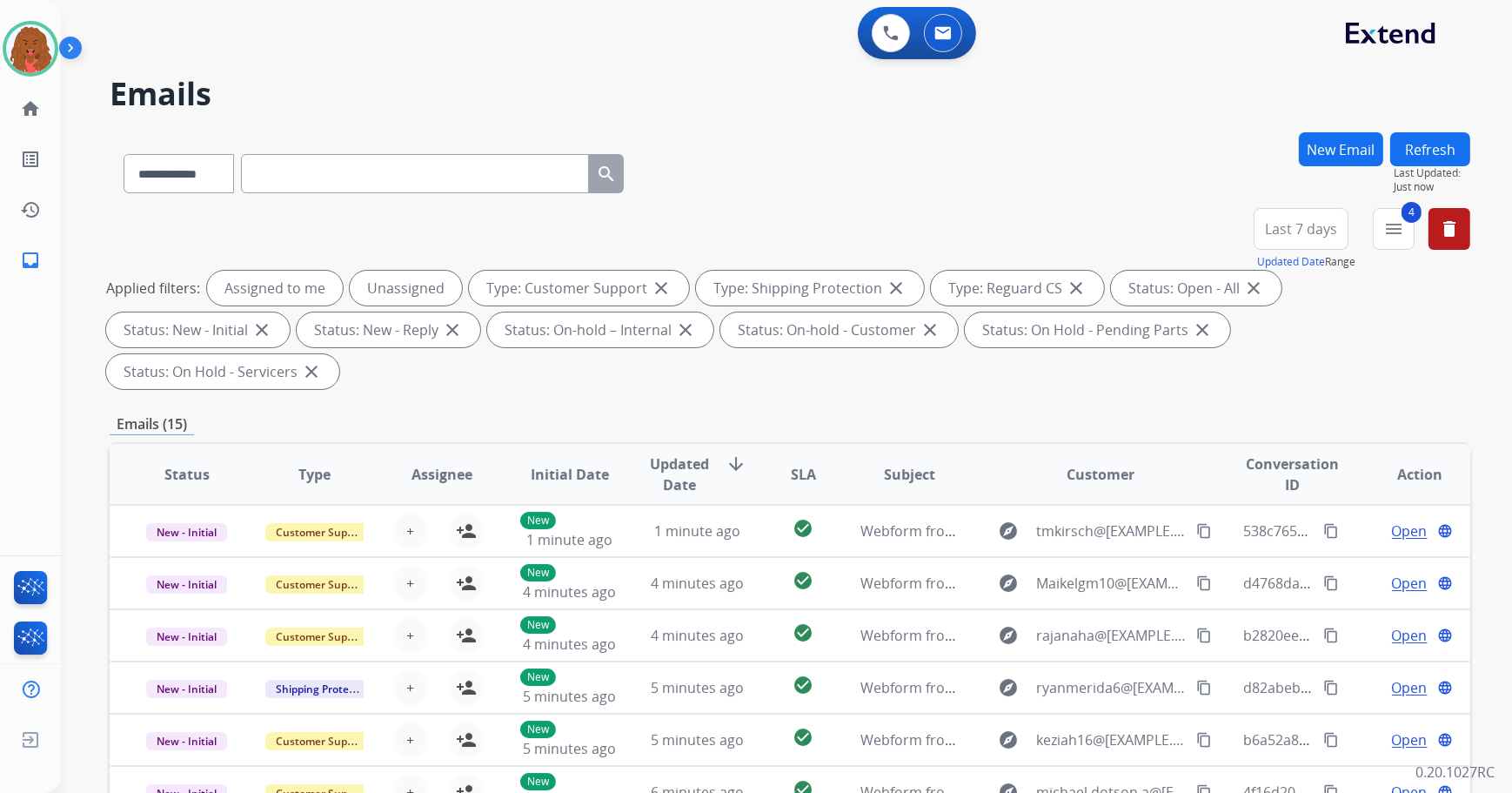 click on "Last 7 days" at bounding box center [1301, 229] 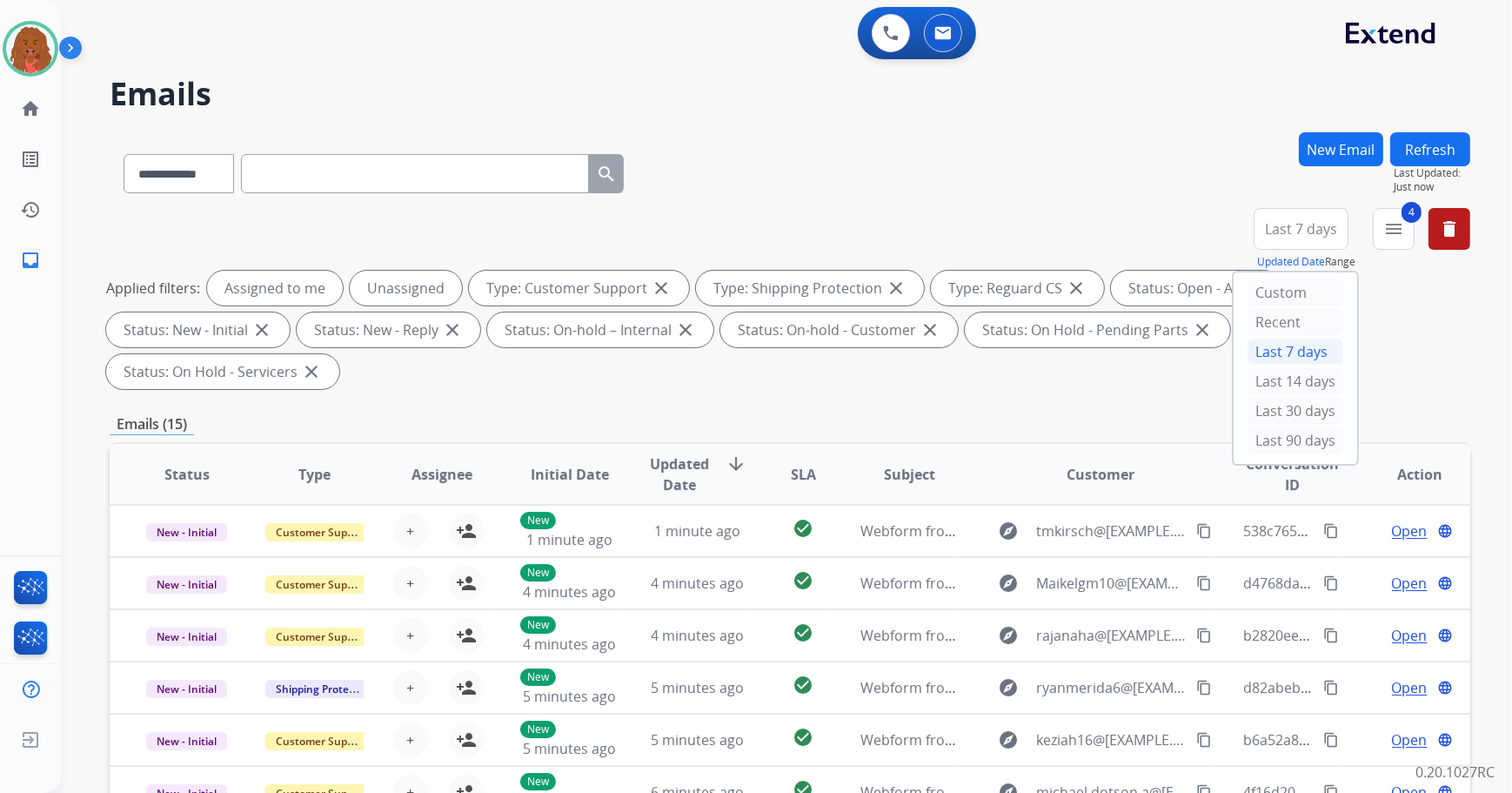click on "Last 90 days" at bounding box center [1295, 440] 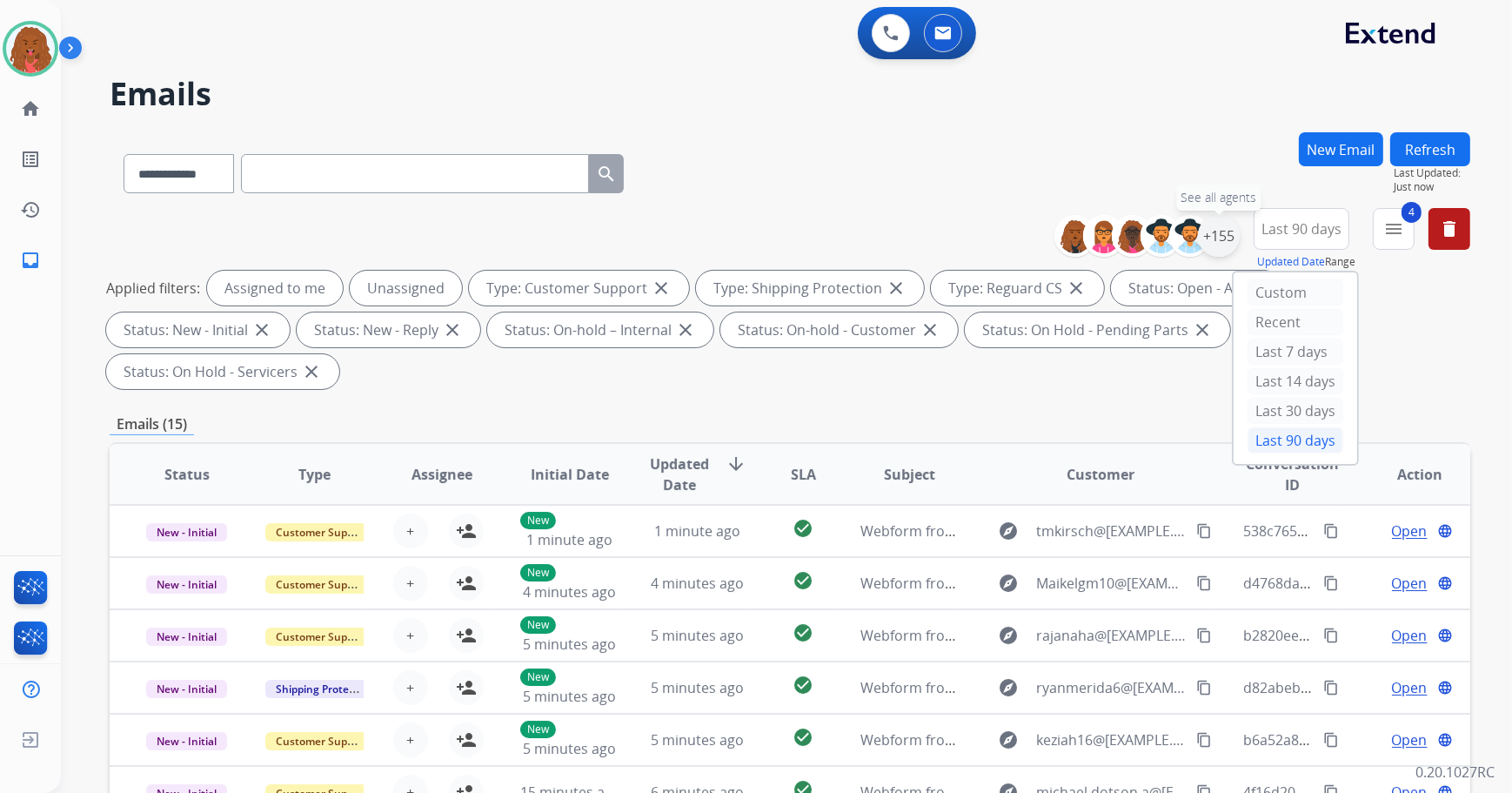 click on "+155" at bounding box center (1219, 236) 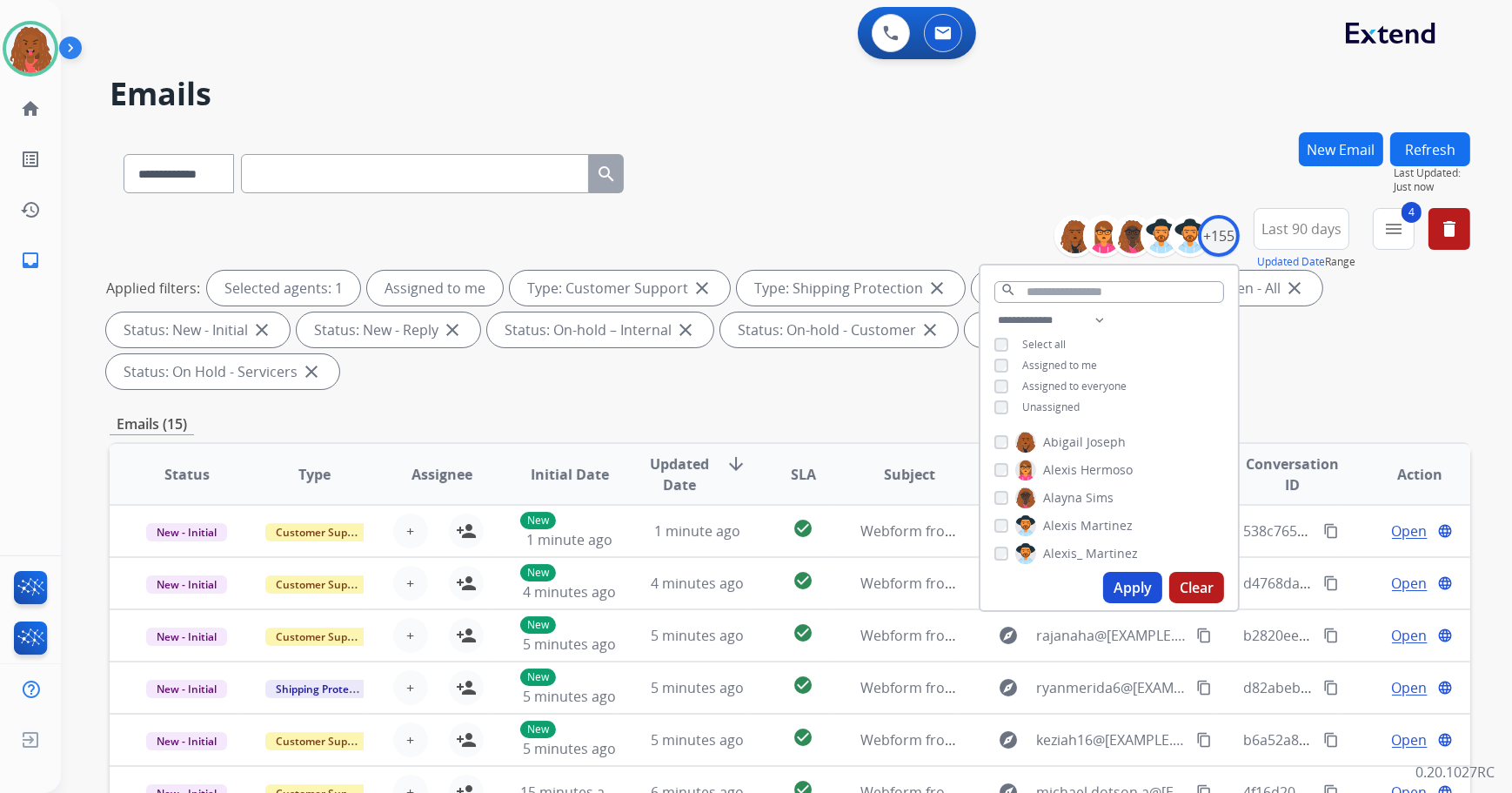 click on "Apply" at bounding box center (1133, 588) 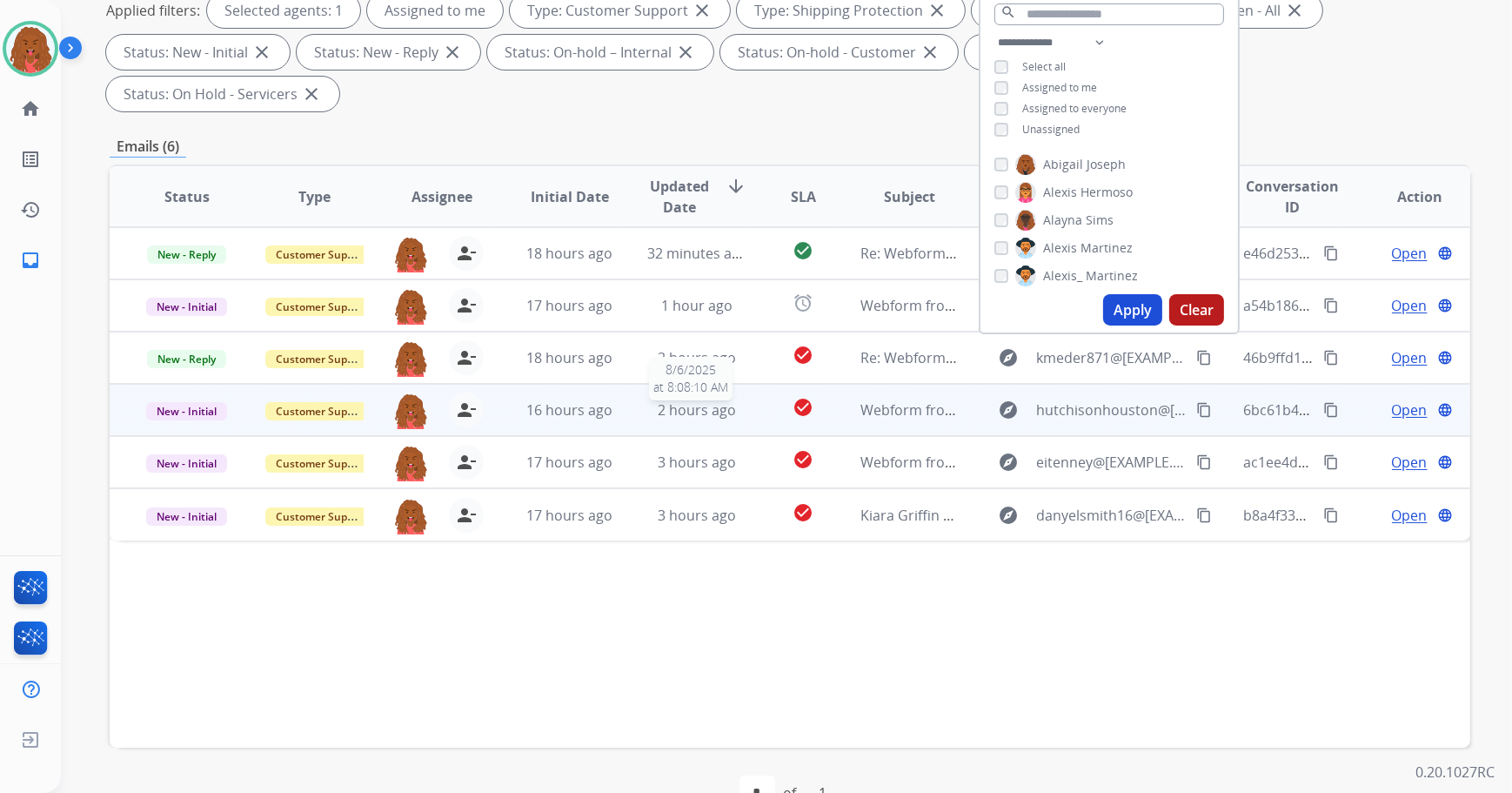 scroll, scrollTop: 280, scrollLeft: 0, axis: vertical 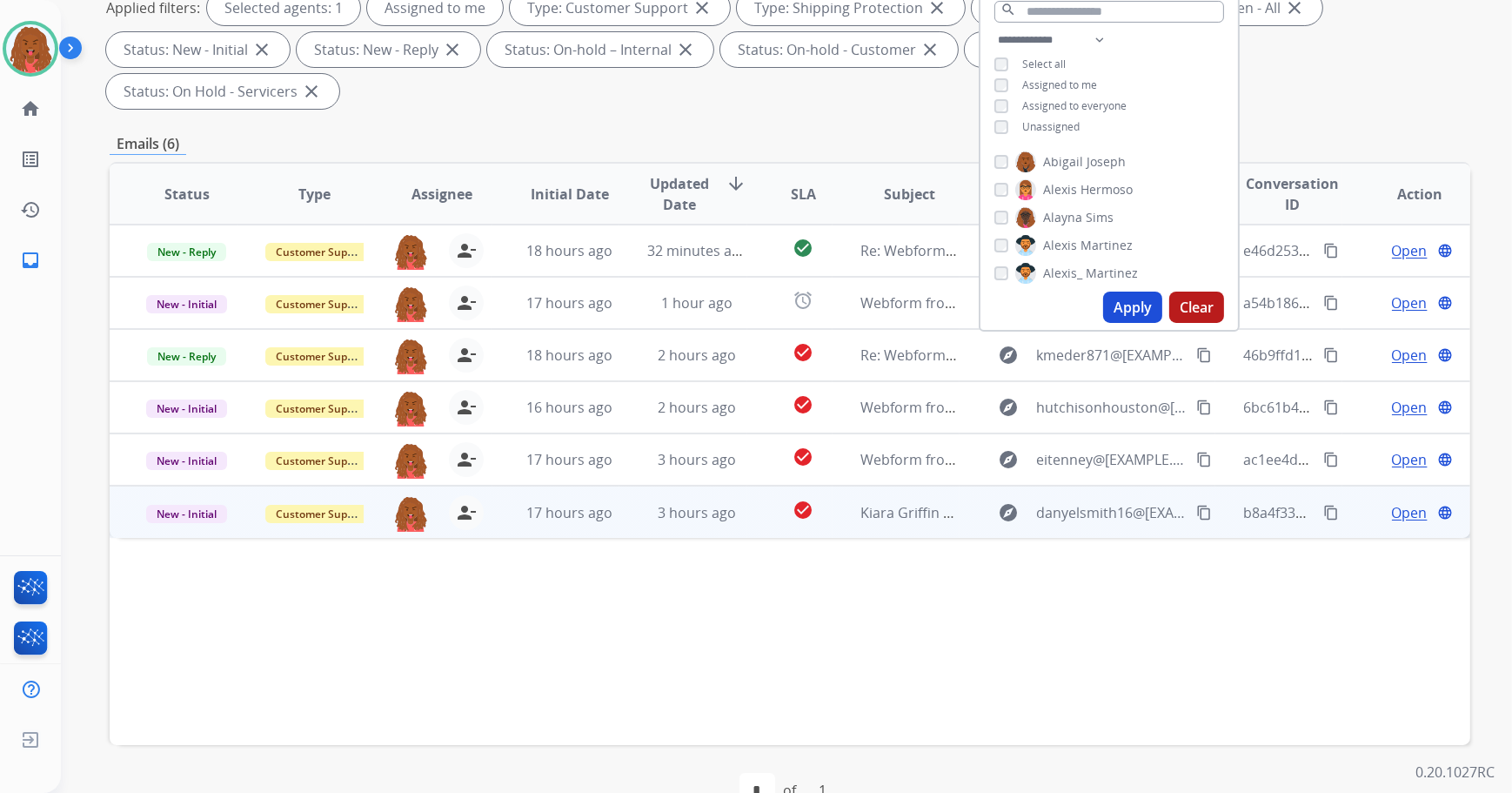 click on "Open" at bounding box center (1409, 513) 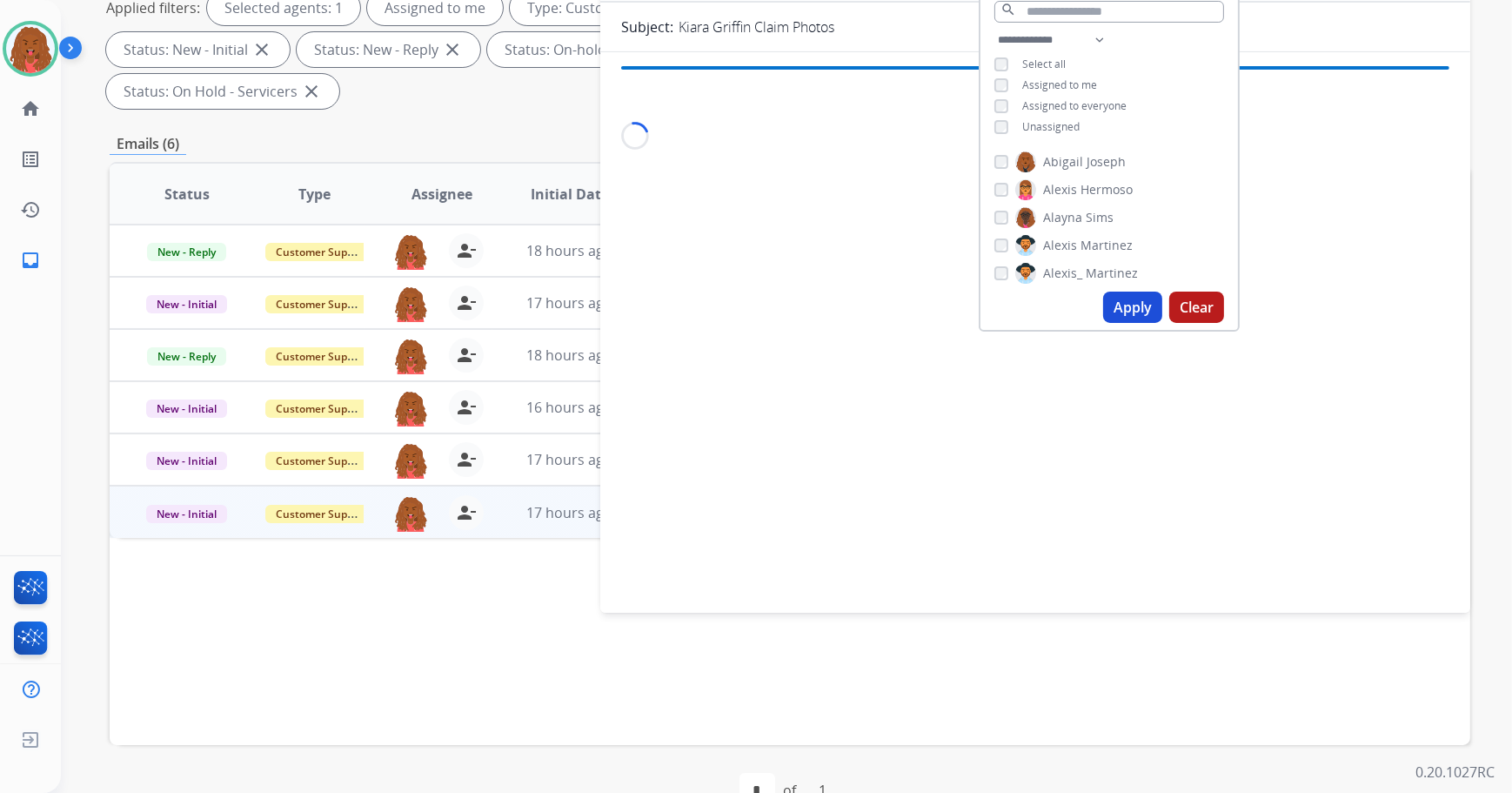 click on "From: danyelsmith16@gmail.com content_copy To:  support@extend.com  content_copy Subject:  Kiara Griffin Claim Photos  Loading..." at bounding box center (1035, 254) 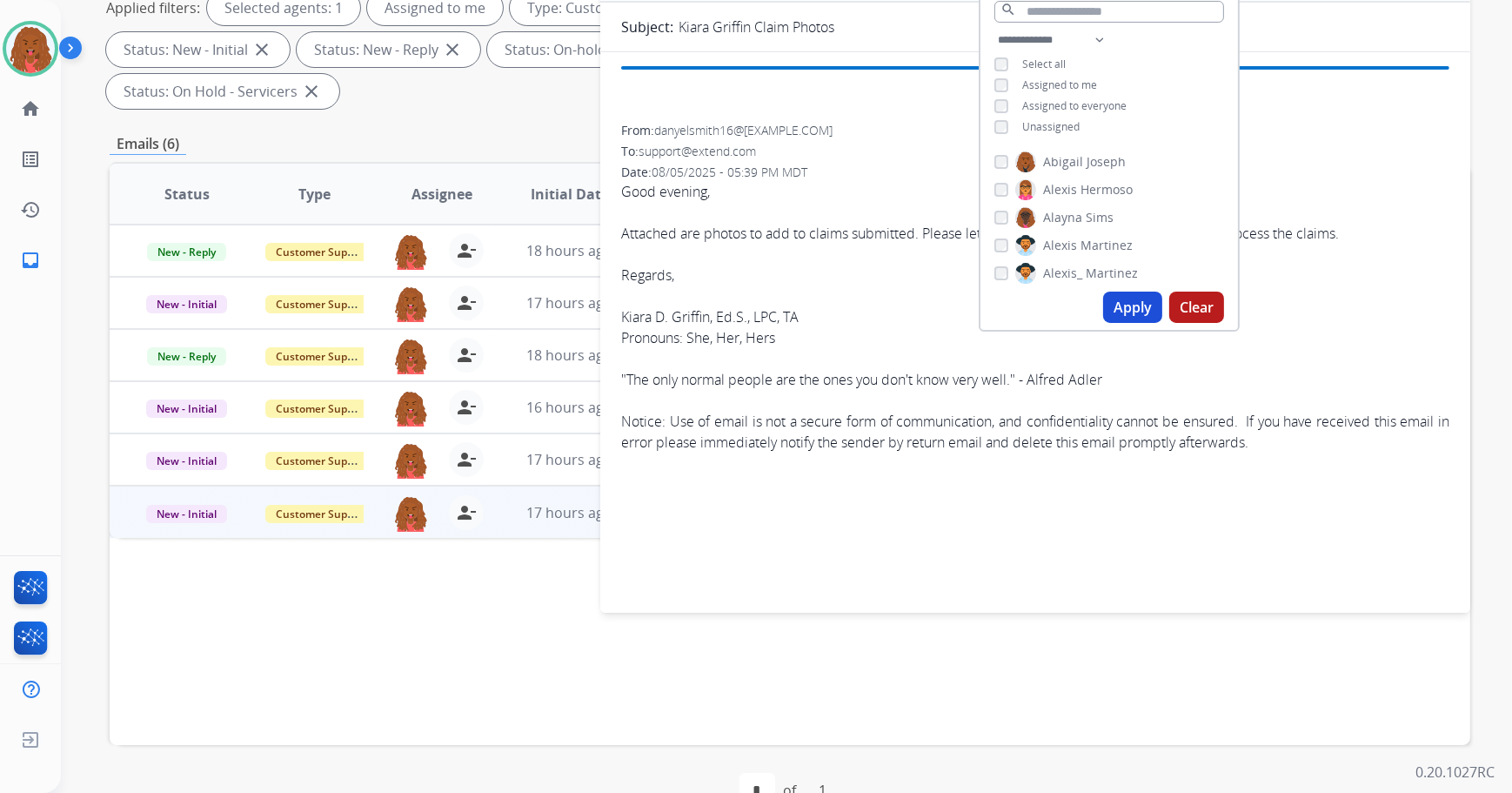 click on "**********" at bounding box center [1109, 85] 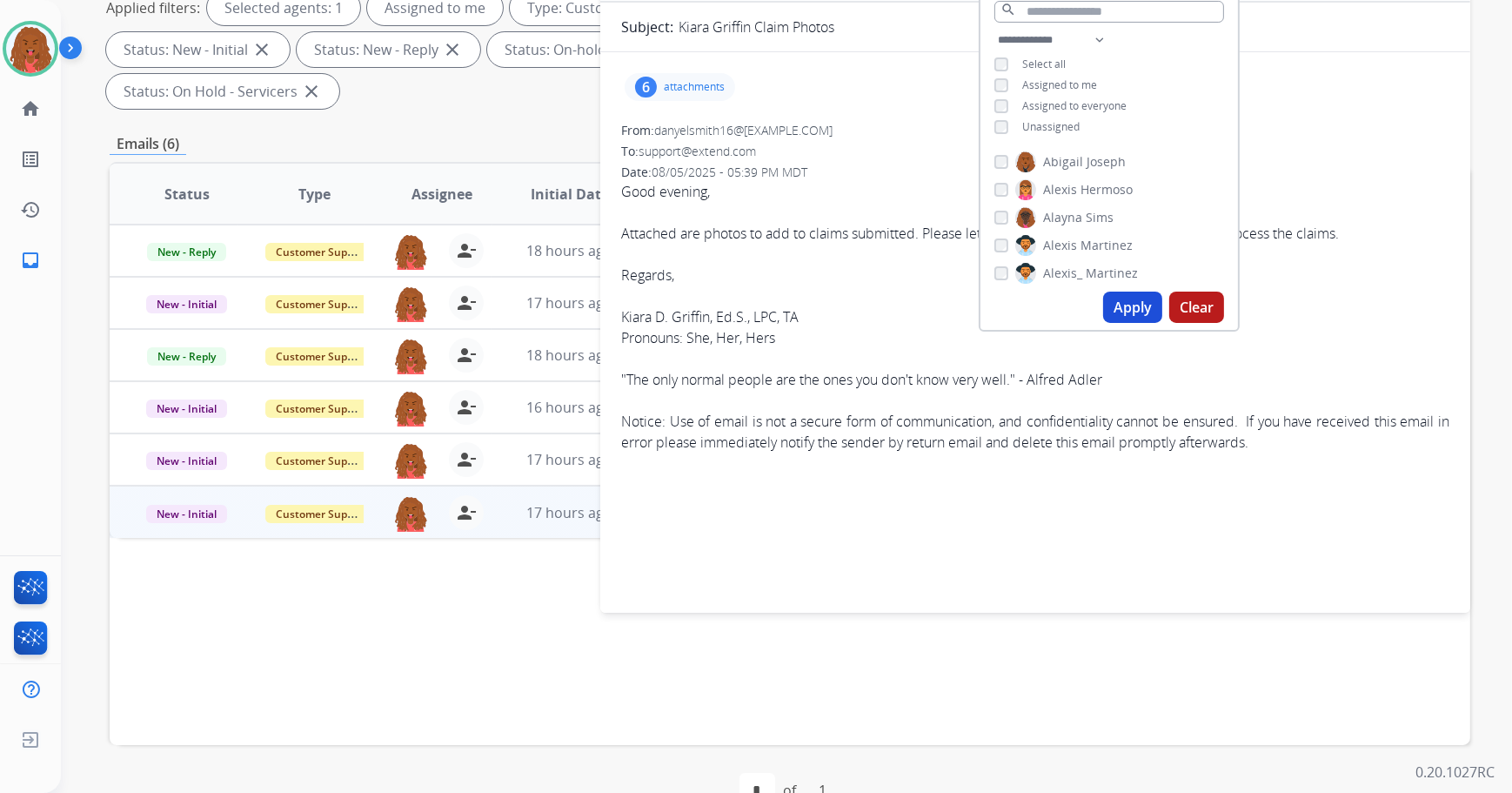 drag, startPoint x: 1221, startPoint y: 25, endPoint x: 1254, endPoint y: 13, distance: 35.1141 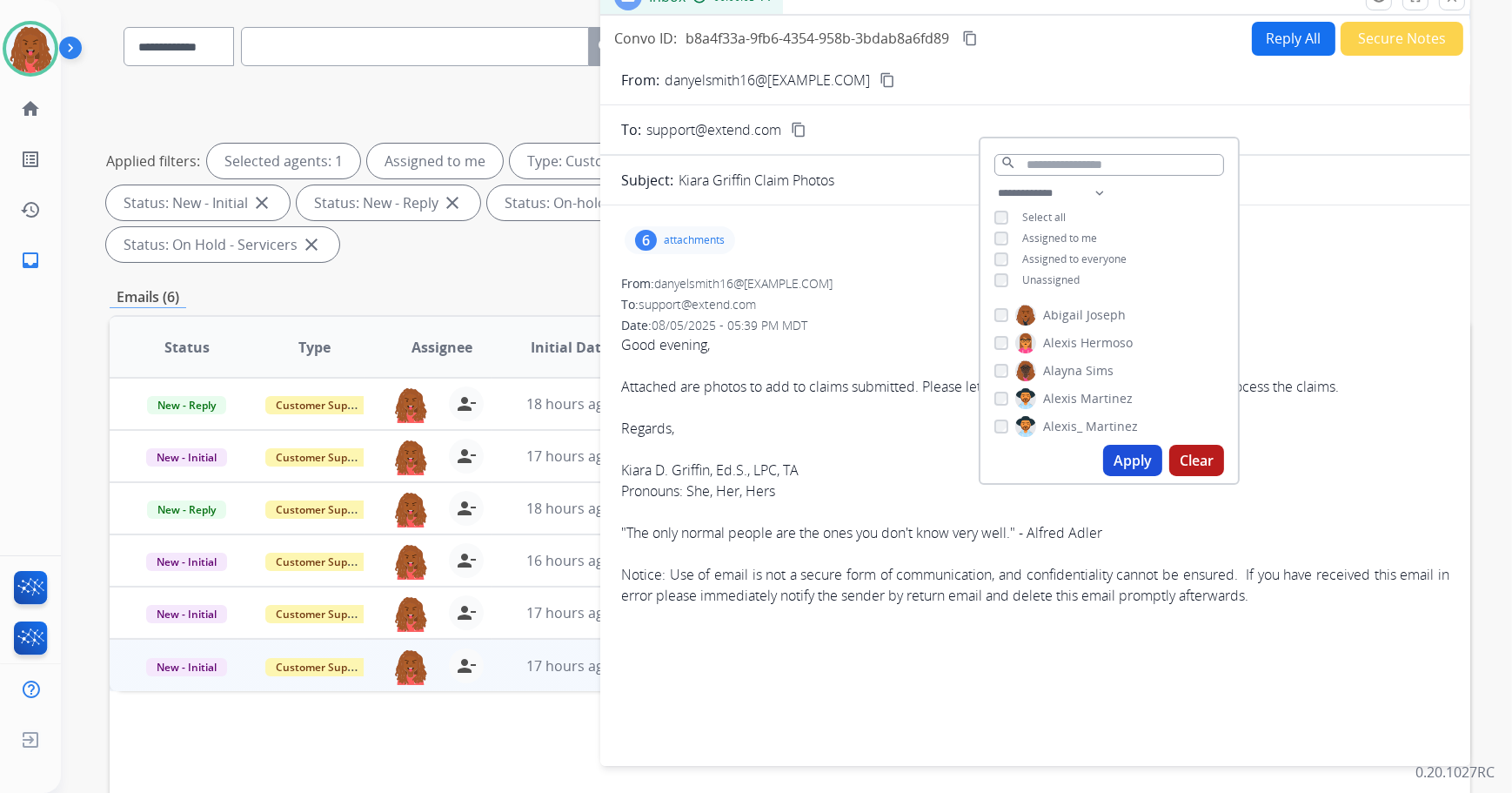 scroll, scrollTop: 0, scrollLeft: 0, axis: both 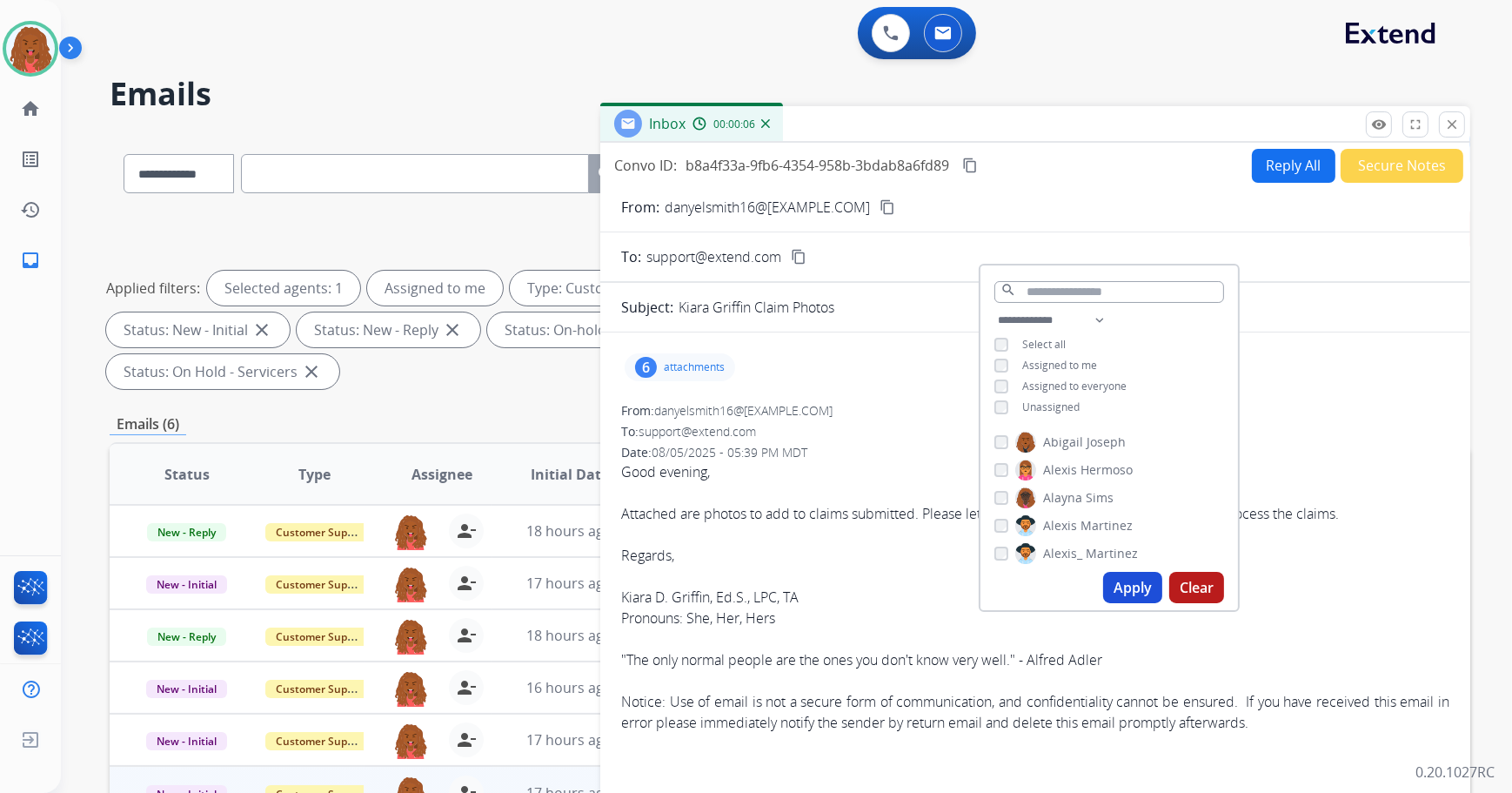 click on "From: danyelsmith16@gmail.com content_copy" at bounding box center (1035, 207) 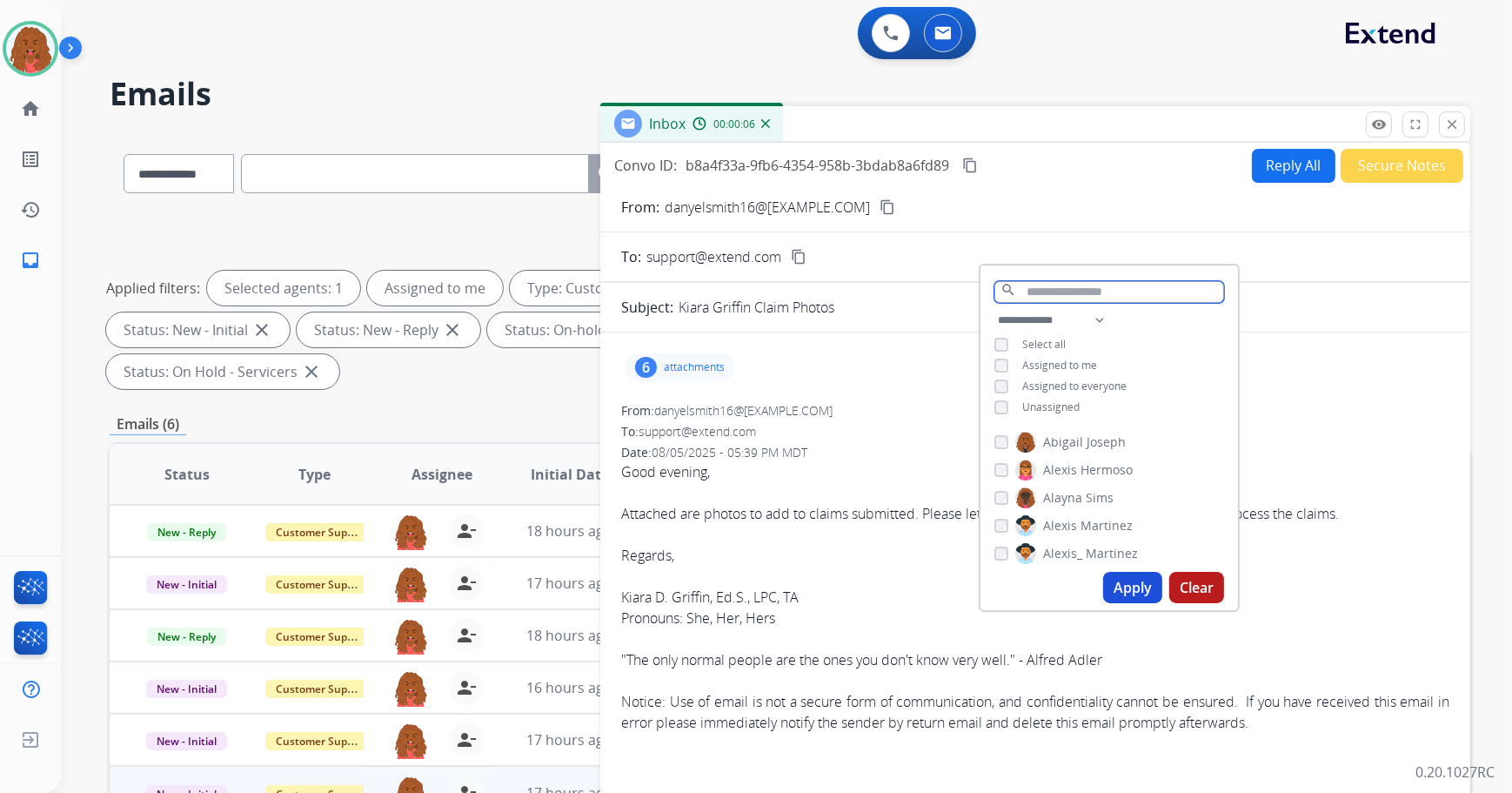 click at bounding box center (1109, 292) 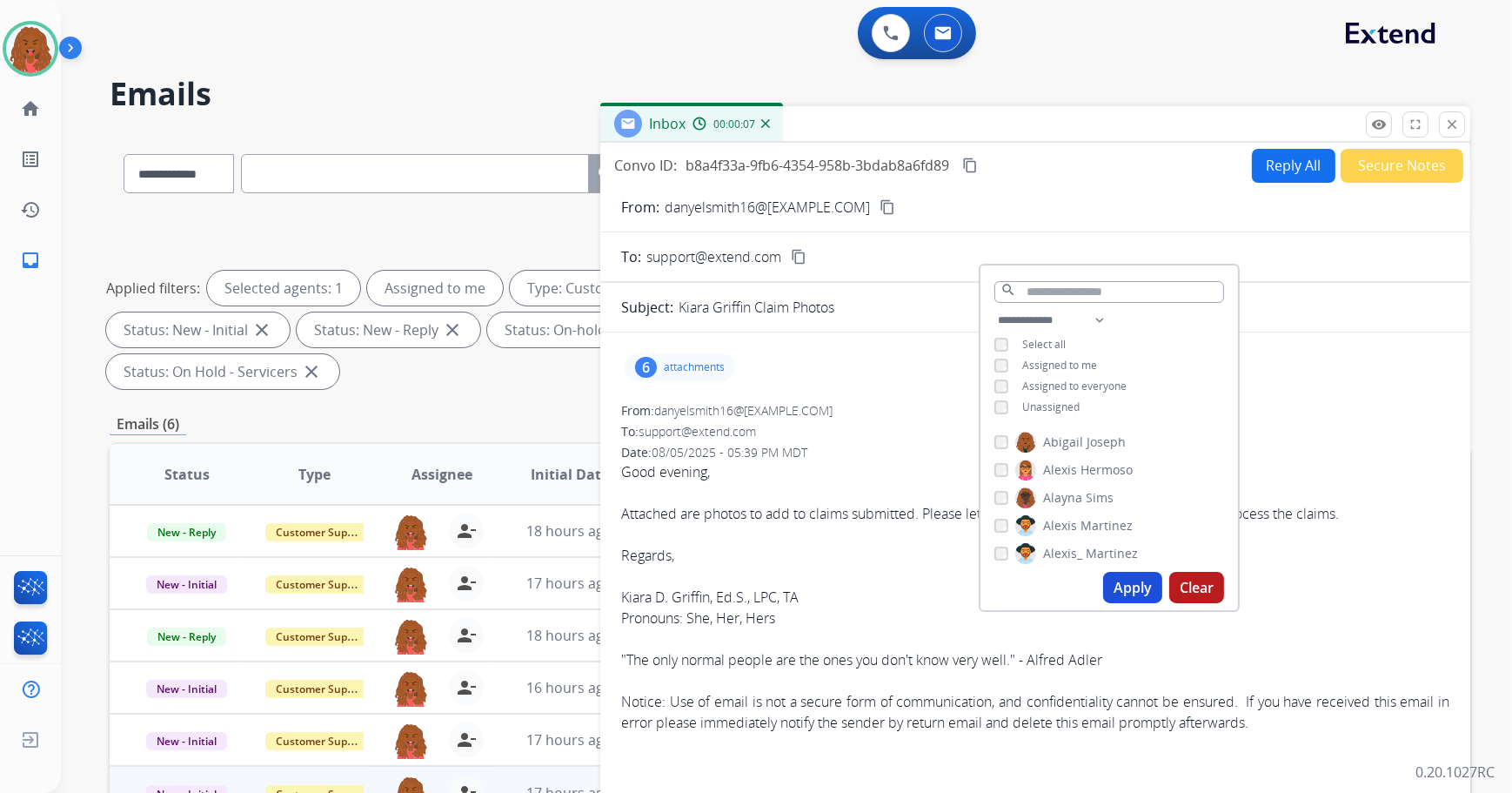 click on "From: danyelsmith16@gmail.com content_copy To:  support@extend.com  content_copy Subject:  Kiara Griffin Claim Photos  6 attachments  From:  danyelsmith16@gmail.com   To:  support@extend.com  Date:  08/05/2025 - 05:39 PM MDT Good evening,  Attached are photos to add to claims submitted. Please let me know if anything else is needed to process the claims. Regards, Kiara D. Griffin, Ed.S., LPC, TA Pronouns: She, Her, Hers "The only normal people are the ones you don't know very well." - Alfred Adler Notice: Use of email is not a secure form of communication, and confidentiality cannot be ensured.  If you have received this email in error please immediately notify the sender by return email and delete this email promptly afterwards." at bounding box center (1035, 534) 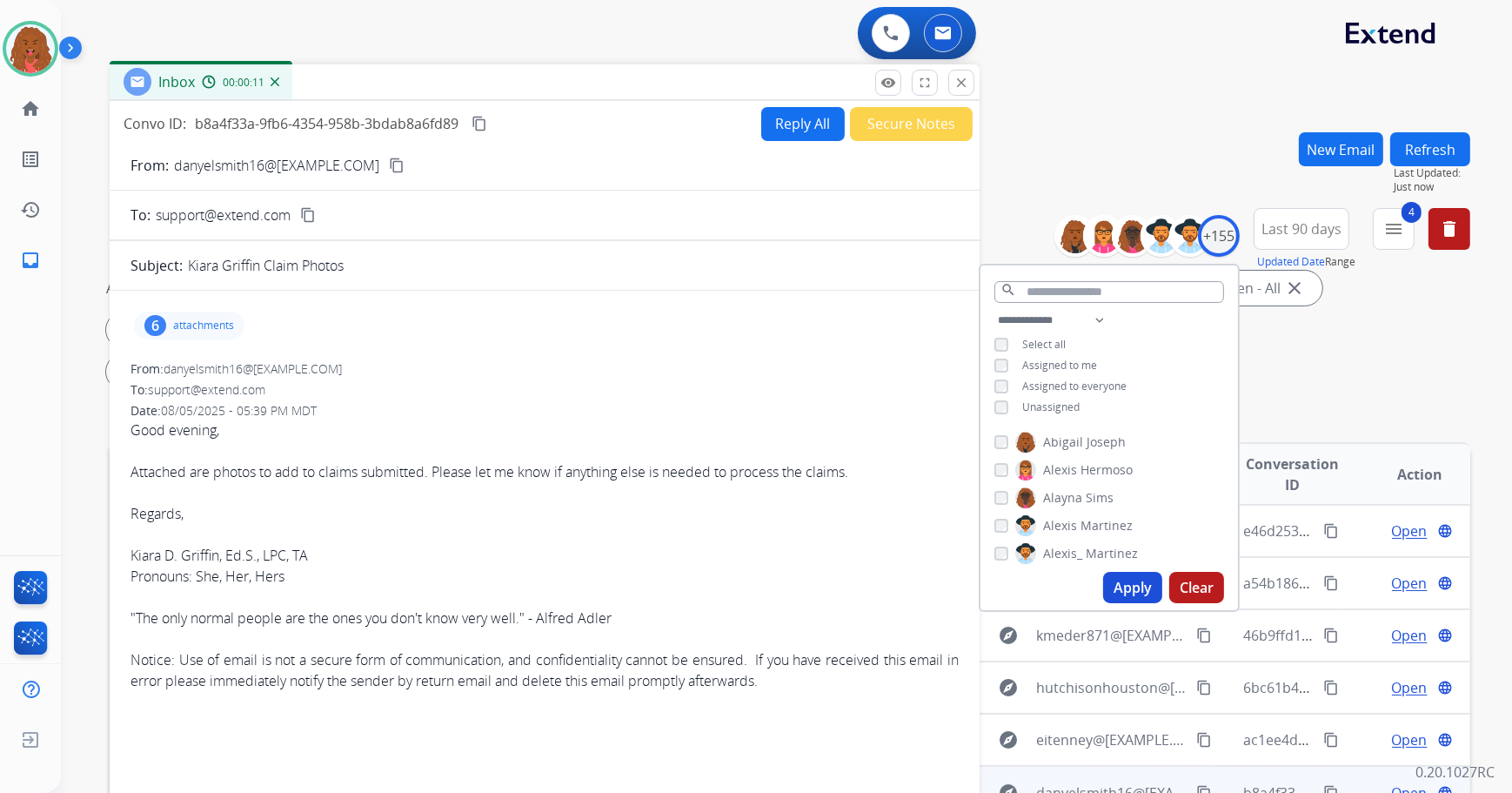 drag, startPoint x: 953, startPoint y: 118, endPoint x: 463, endPoint y: 76, distance: 491.7967 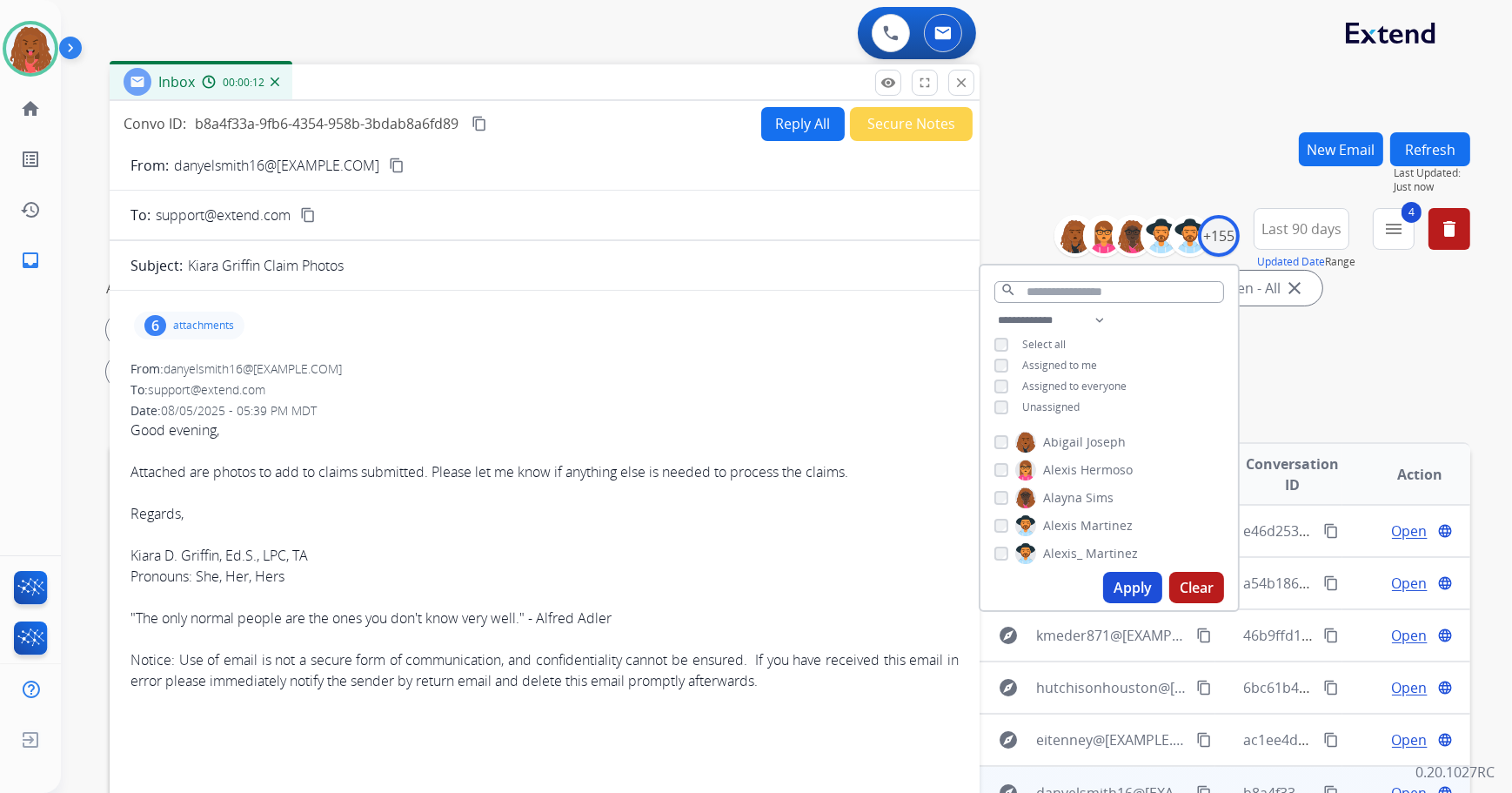click on "Abigail  Joseph Alexis  Hermoso Alayna  Sims Alexis  Martinez Alexis_  Martinez Aliciya  Taylor Amanda  Baez Amerie  Bonet Ann_Marie  Lopez Andrea  Bilbrey Annalyah  Ingram Artheria  Robinson Ashley  Fleming Ashley  Jackman Ashley  Leatherman Aurora  Cook Belinda  Morris Bonnie  Lettimore Brandon  Lettimore Breunna  Curtis-McGuire Bree  Montez Brigitte  Ritter Britney  White Cadajianee  Turner Catalina  Barnes Christy  Eastridge Chantelle  Mapp Chelsea  Dunevant Cheyanne  Kent Chiffani  Nicholson Christina  Burwell Christopher  Roper Clif  Anderson Dakari  Thompson Dan  Solaazo David  Bowles Deasia  Hamilton Deambrana  Smith Deidra  Radford DeShawn  Surabian Delvonte  Grant Dominique  Collins Edith  Evans Eleanor  Hainey Emily  Thurman Eric  Henley Erica  Seely Ezra  Barnes Farah  Bois Ginger  Quick Glennyah  Madison Guy  Hall Haley  Thompson Halie  King Harmony  Busick Heather  Hocker Ileia  Tryon Jacmine  Jones Jada  Key Janiyah  Wells Jaquayla  Thompson Jared  Holt Jasmin  Harris Jasmyn  Torres Jauvier Ken" at bounding box center (1109, 494) 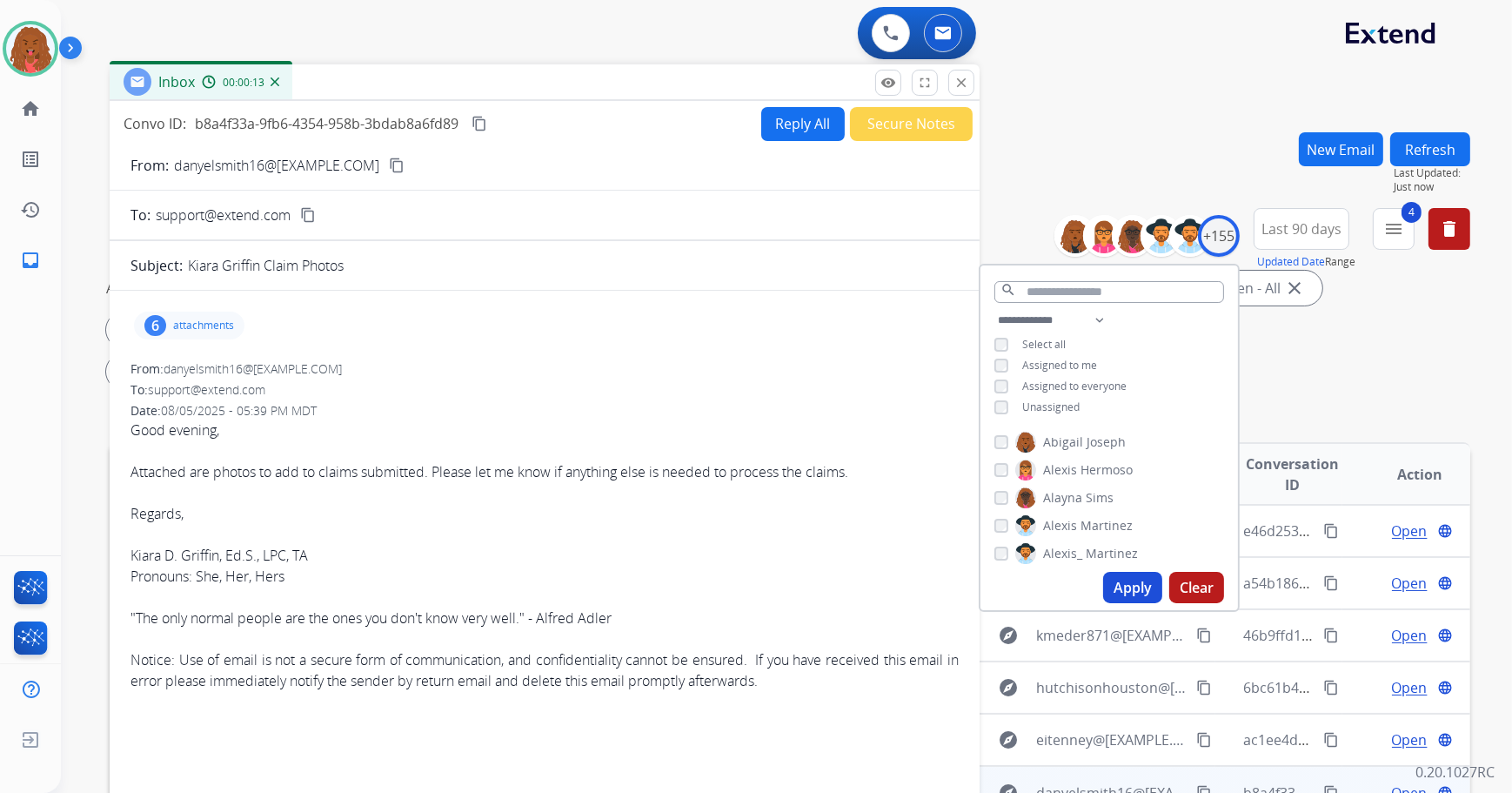 click on "Unassigned" at bounding box center (1051, 407) 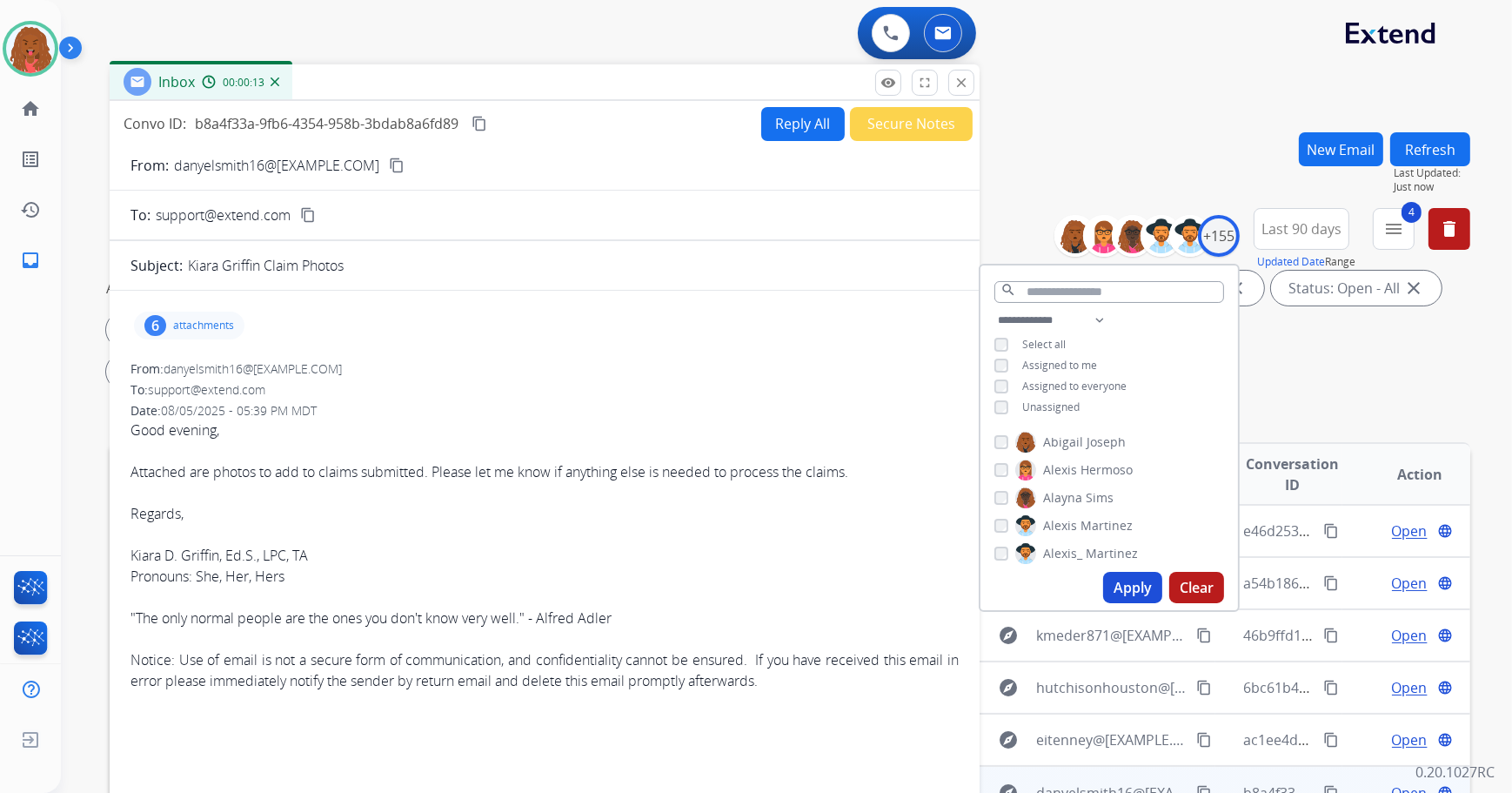 click on "Unassigned" at bounding box center [1037, 407] 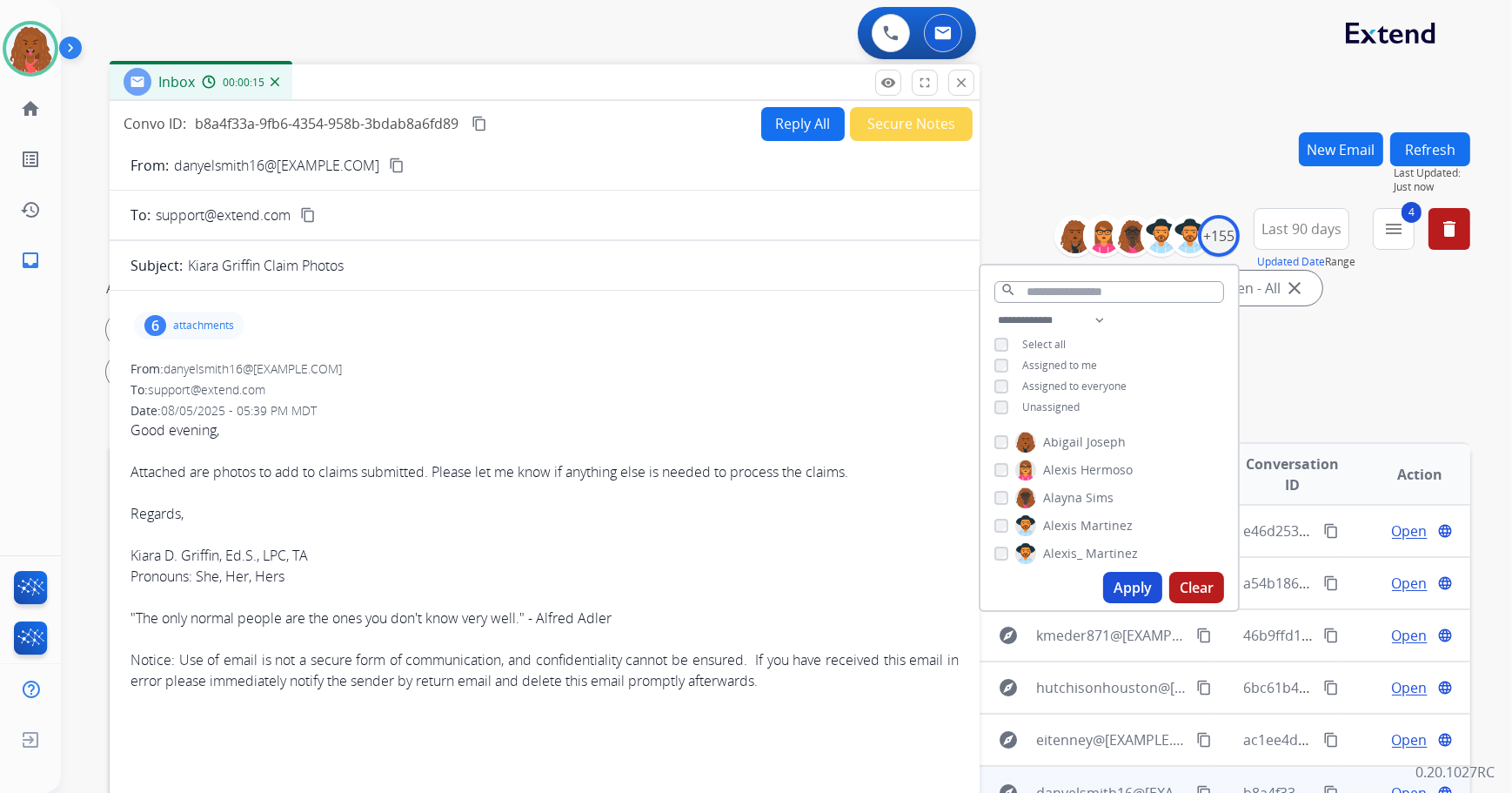 click on "Apply" at bounding box center [1133, 588] 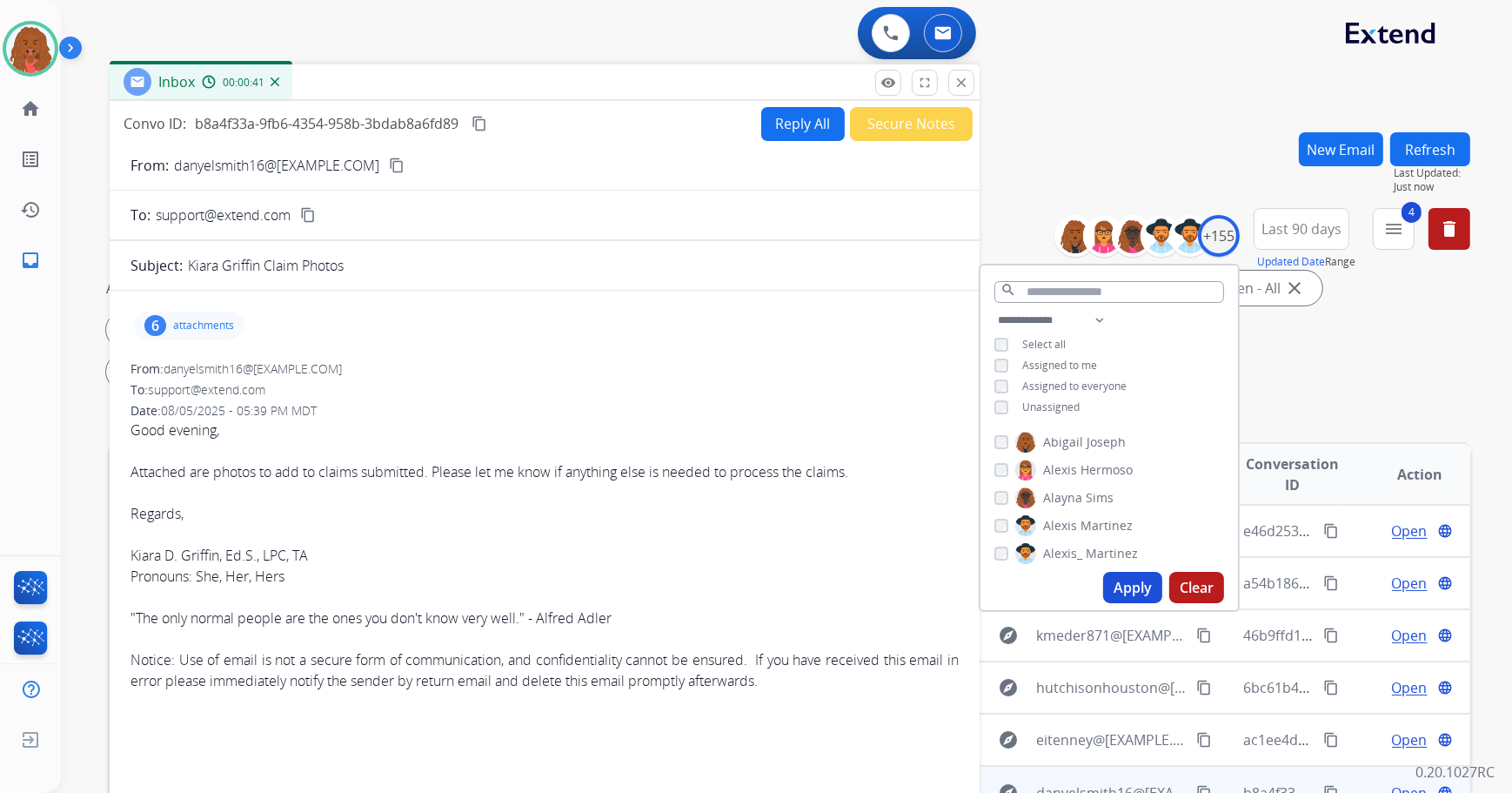 click on "close" at bounding box center [961, 83] 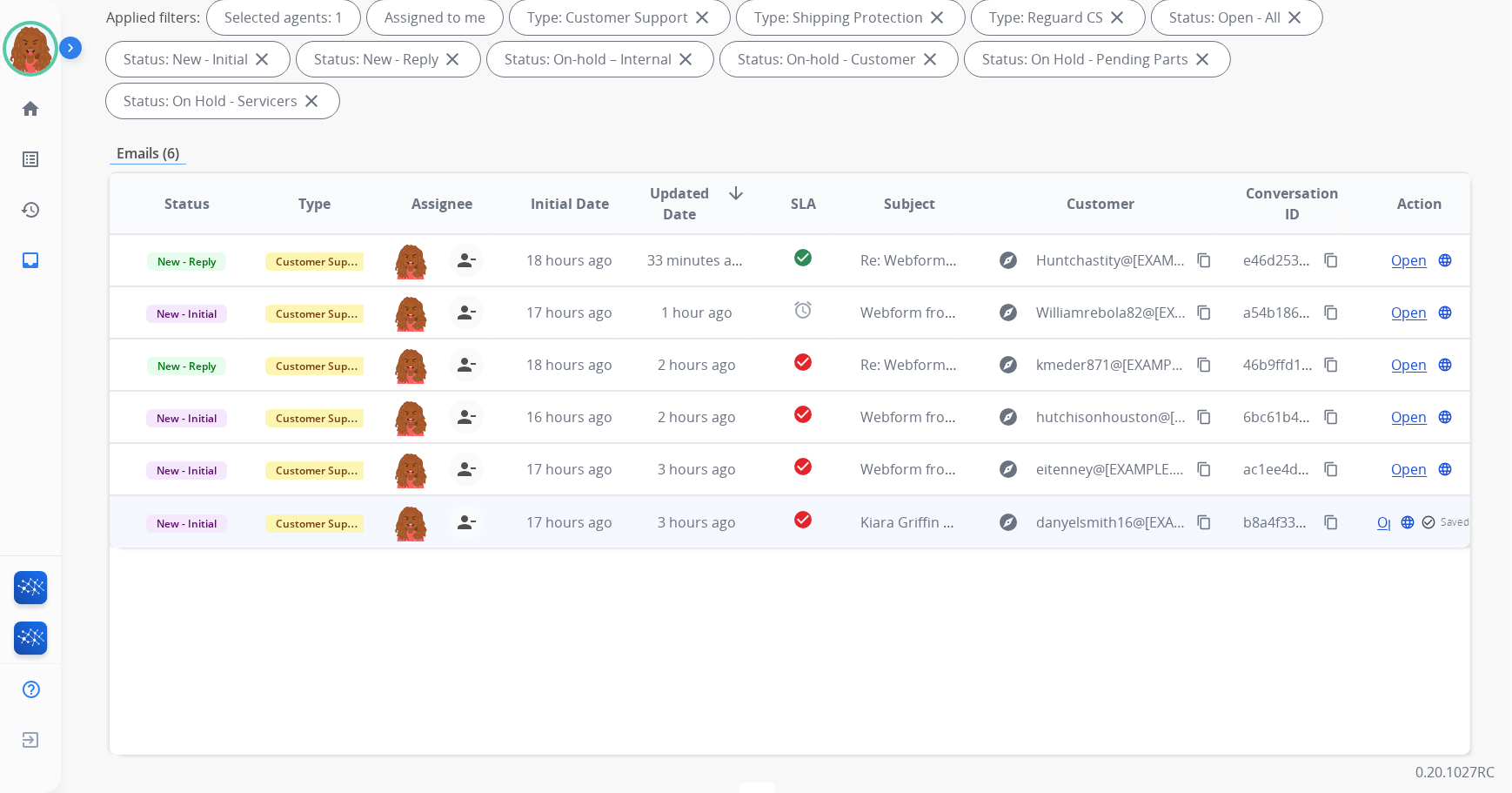 scroll, scrollTop: 280, scrollLeft: 0, axis: vertical 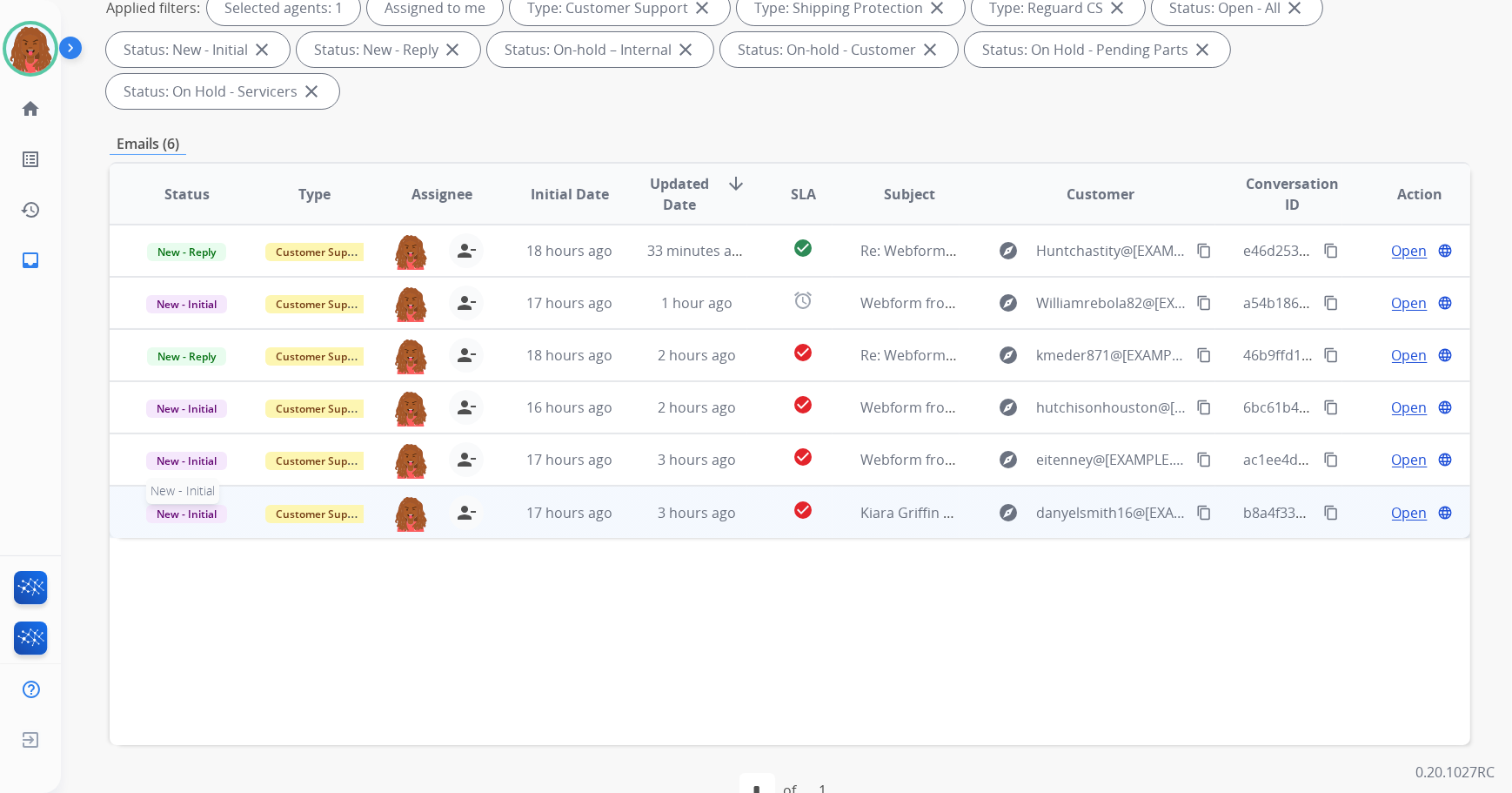 click on "New - Initial" at bounding box center (187, 513) 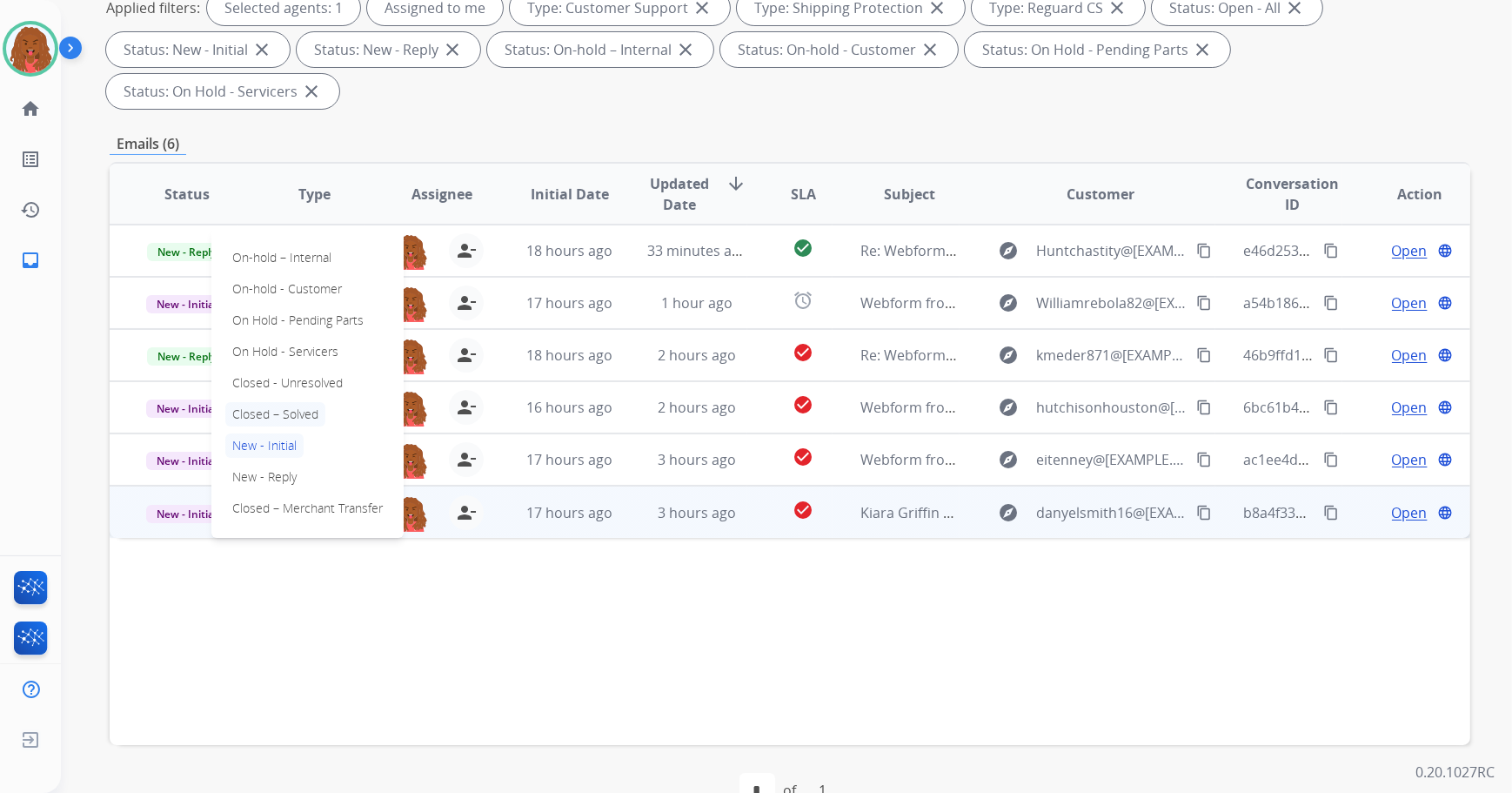 click on "Closed – Solved" at bounding box center [275, 414] 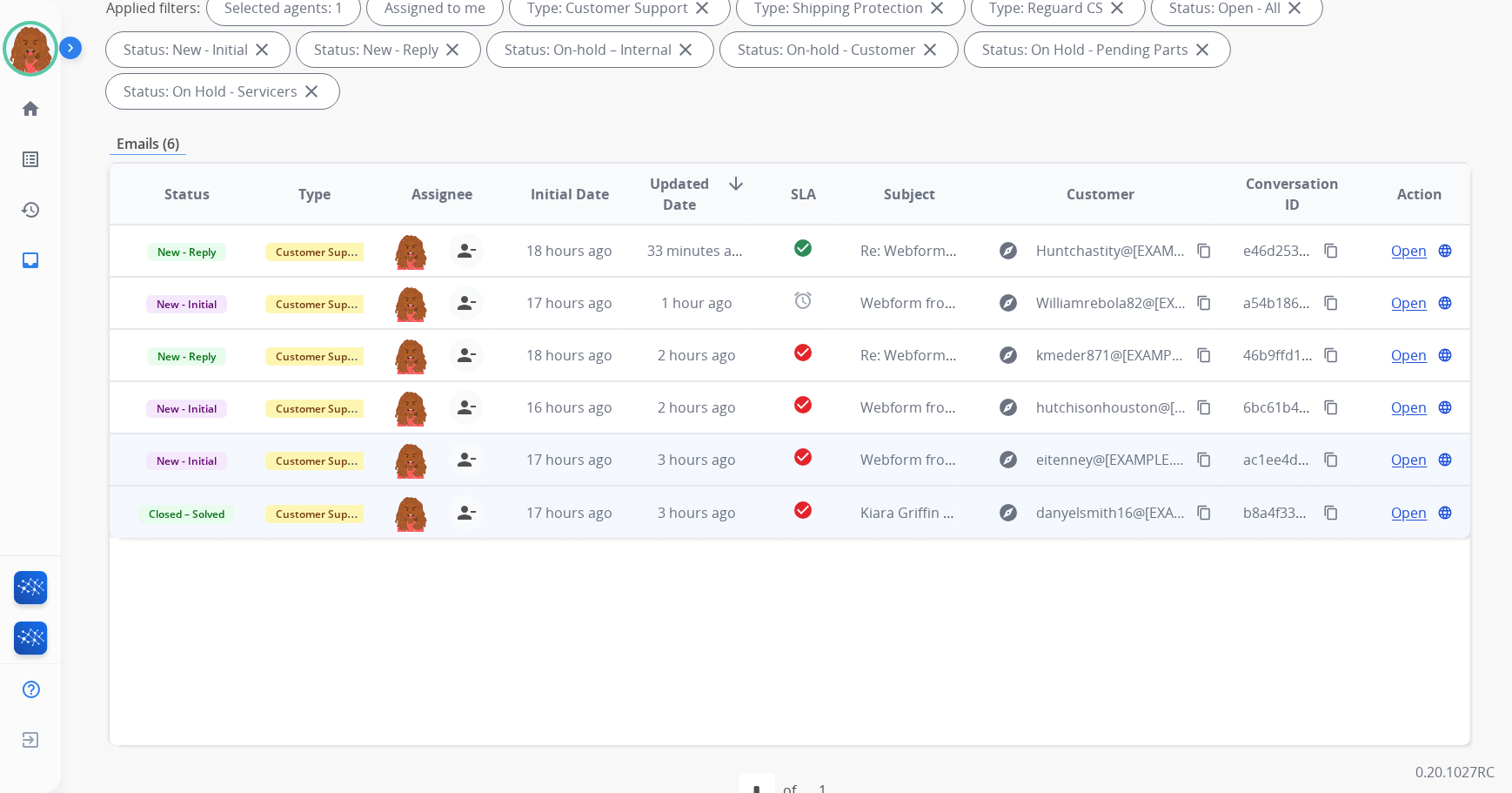 click on "Open" at bounding box center (1409, 460) 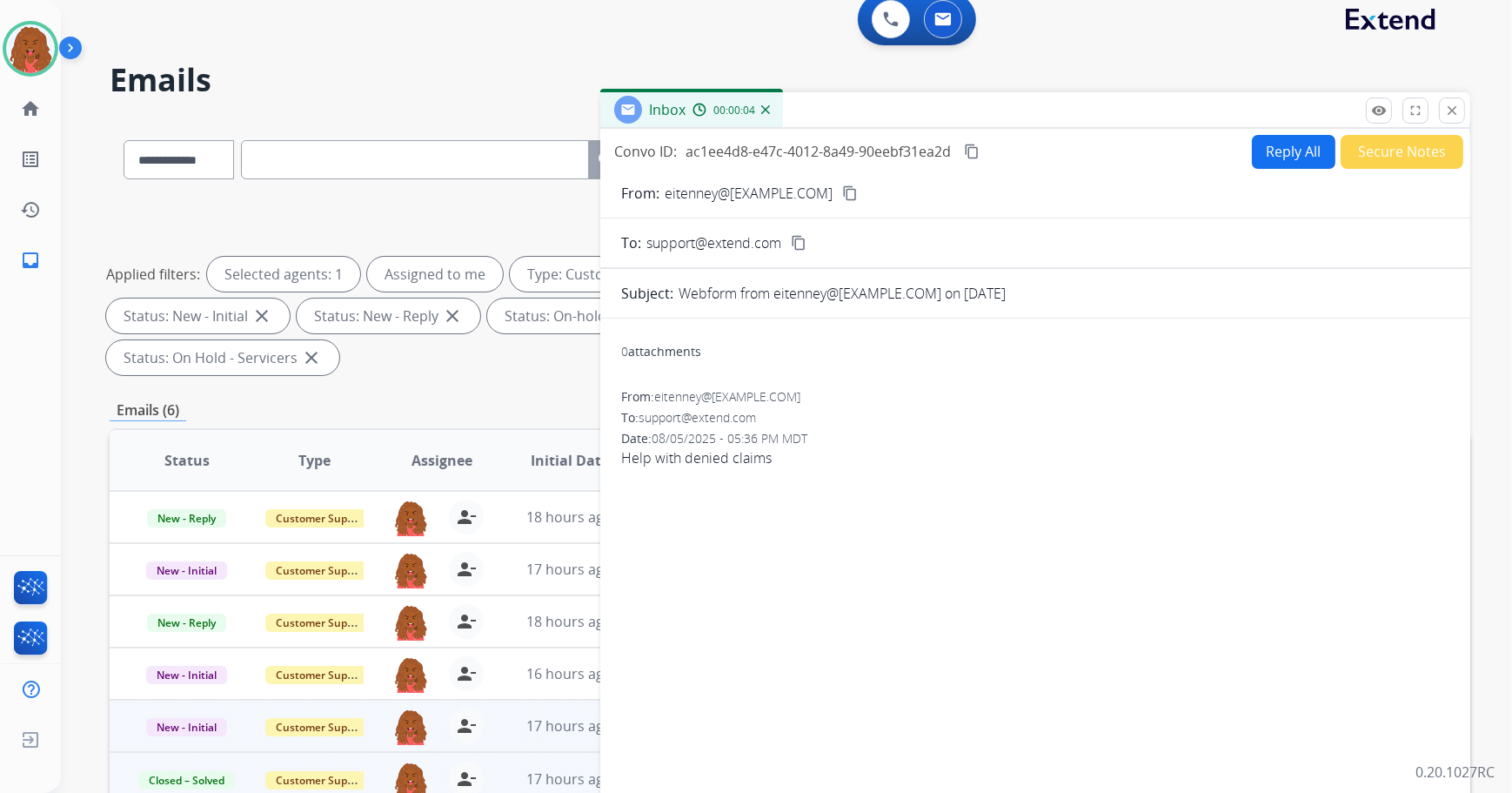 scroll, scrollTop: 0, scrollLeft: 0, axis: both 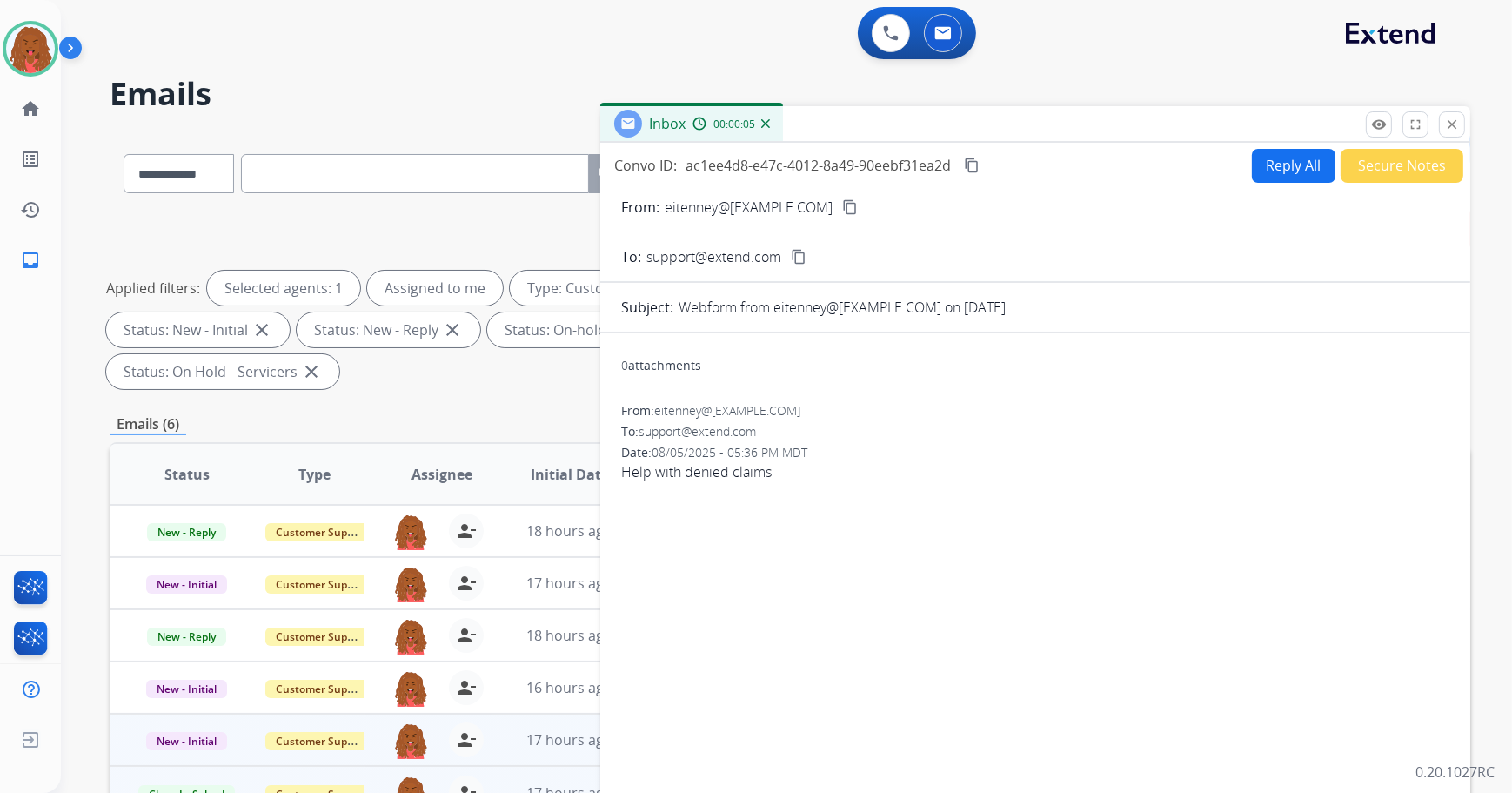 click on "From: eitenney@icloud.com content_copy To:  support@extend.com  content_copy Subject:  Webform from eitenney@icloud.com on 08/05/2025  0  attachments  From:  eitenney@icloud.com   To:  support@extend.com  Date:  08/05/2025 - 05:36 PM MDT Help with denied claims" at bounding box center (1035, 534) 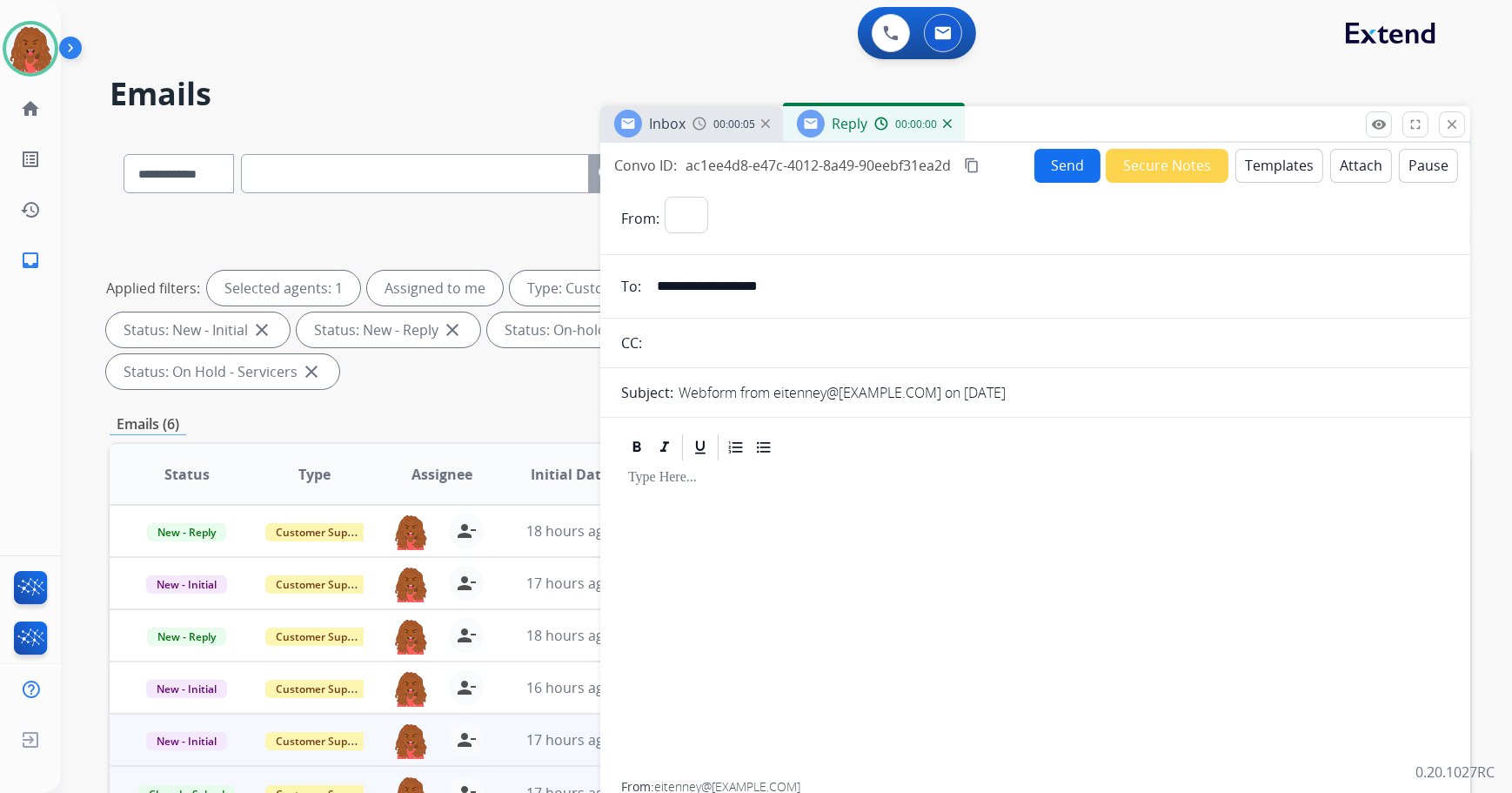 select on "**********" 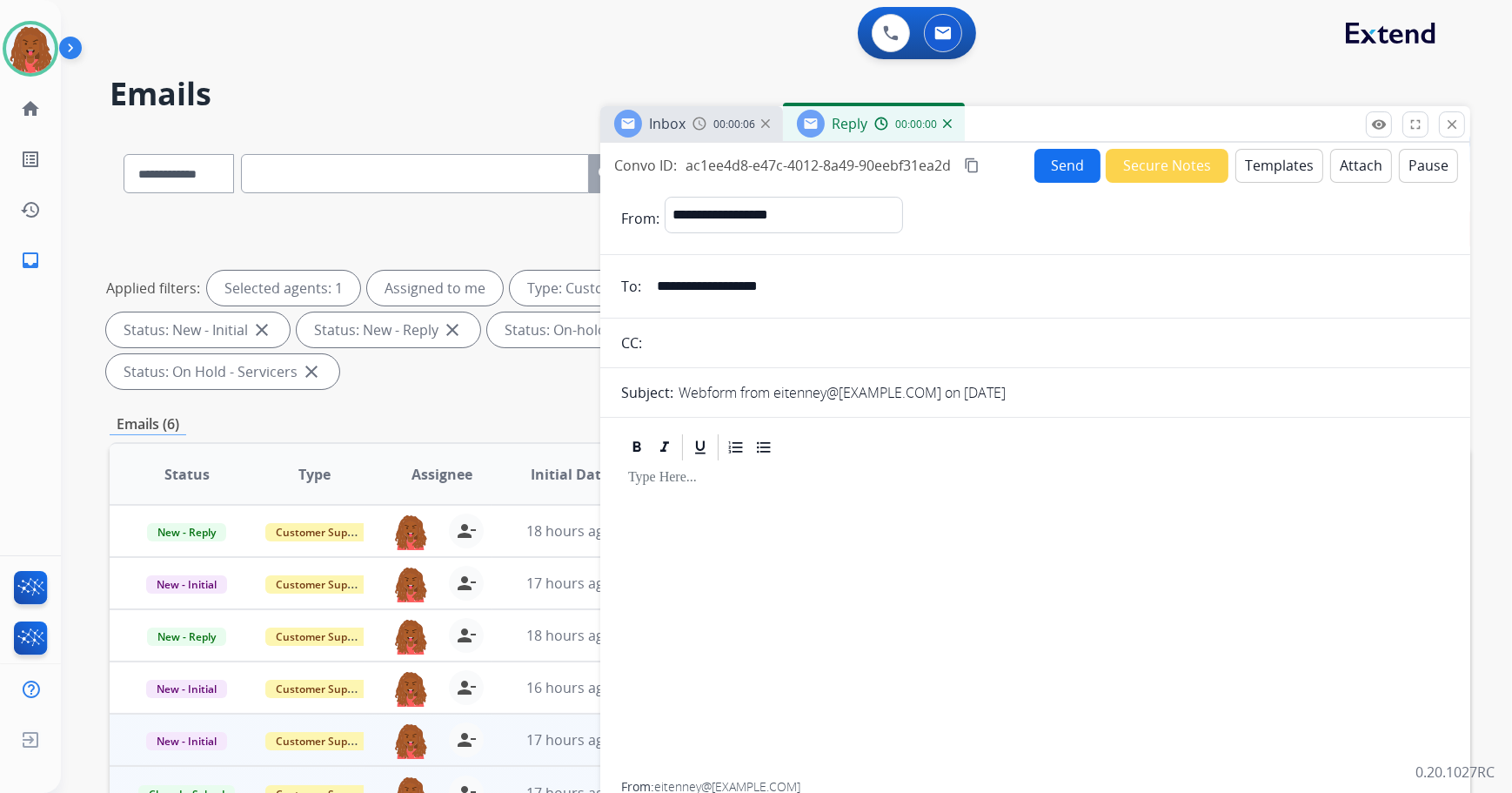 click on "Templates" at bounding box center (1279, 165) 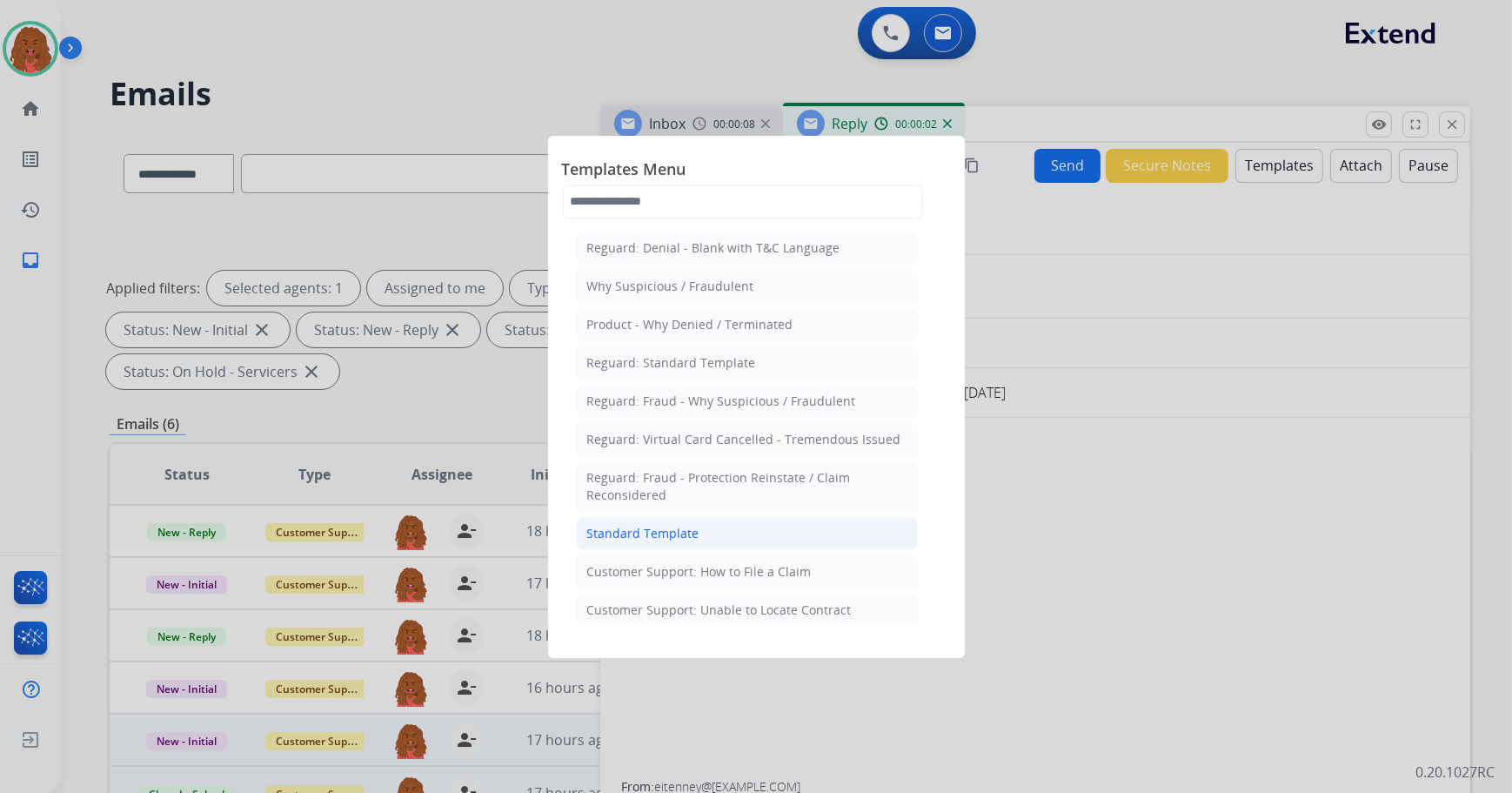 click on "Standard Template" 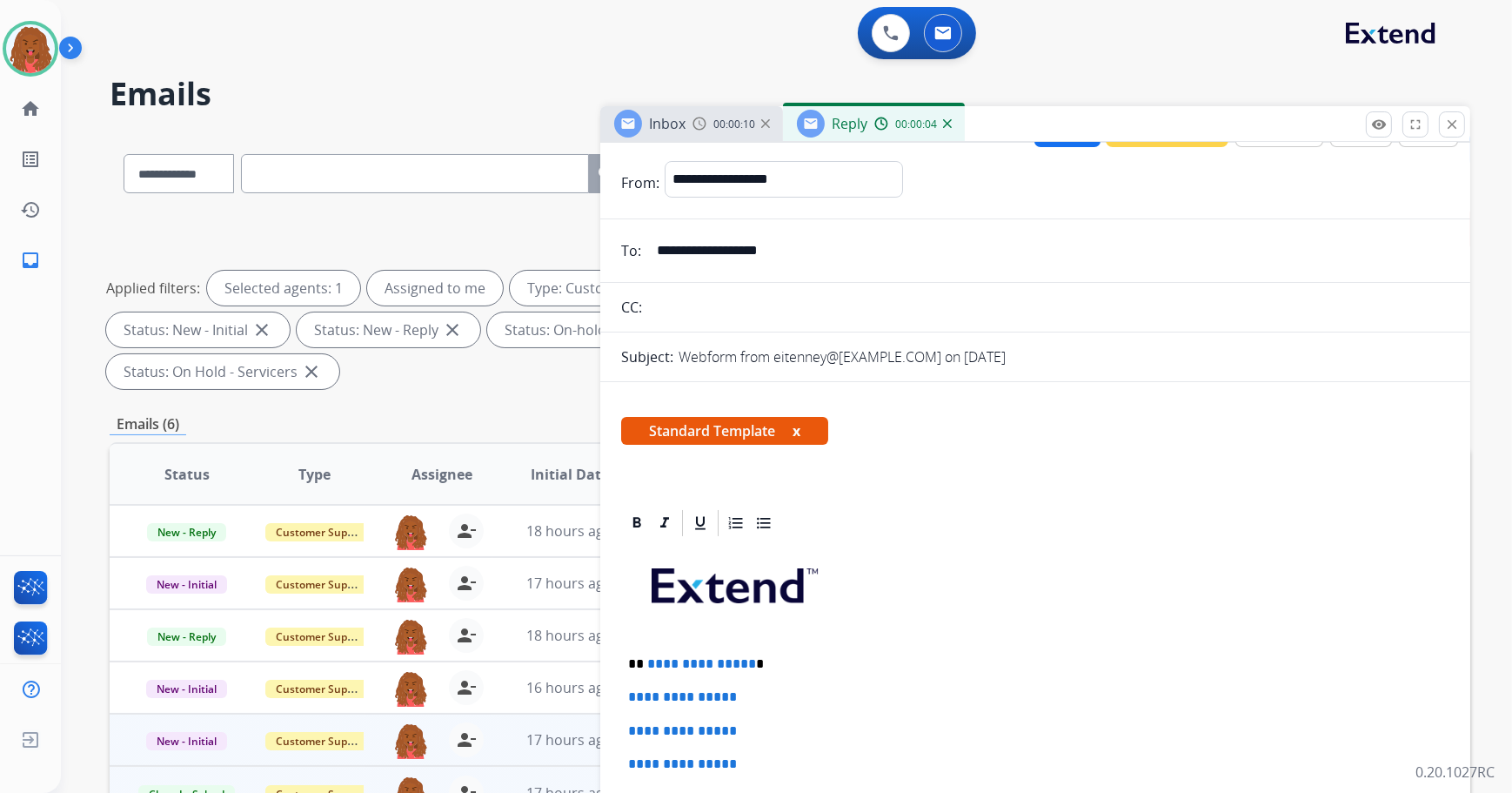scroll, scrollTop: 0, scrollLeft: 0, axis: both 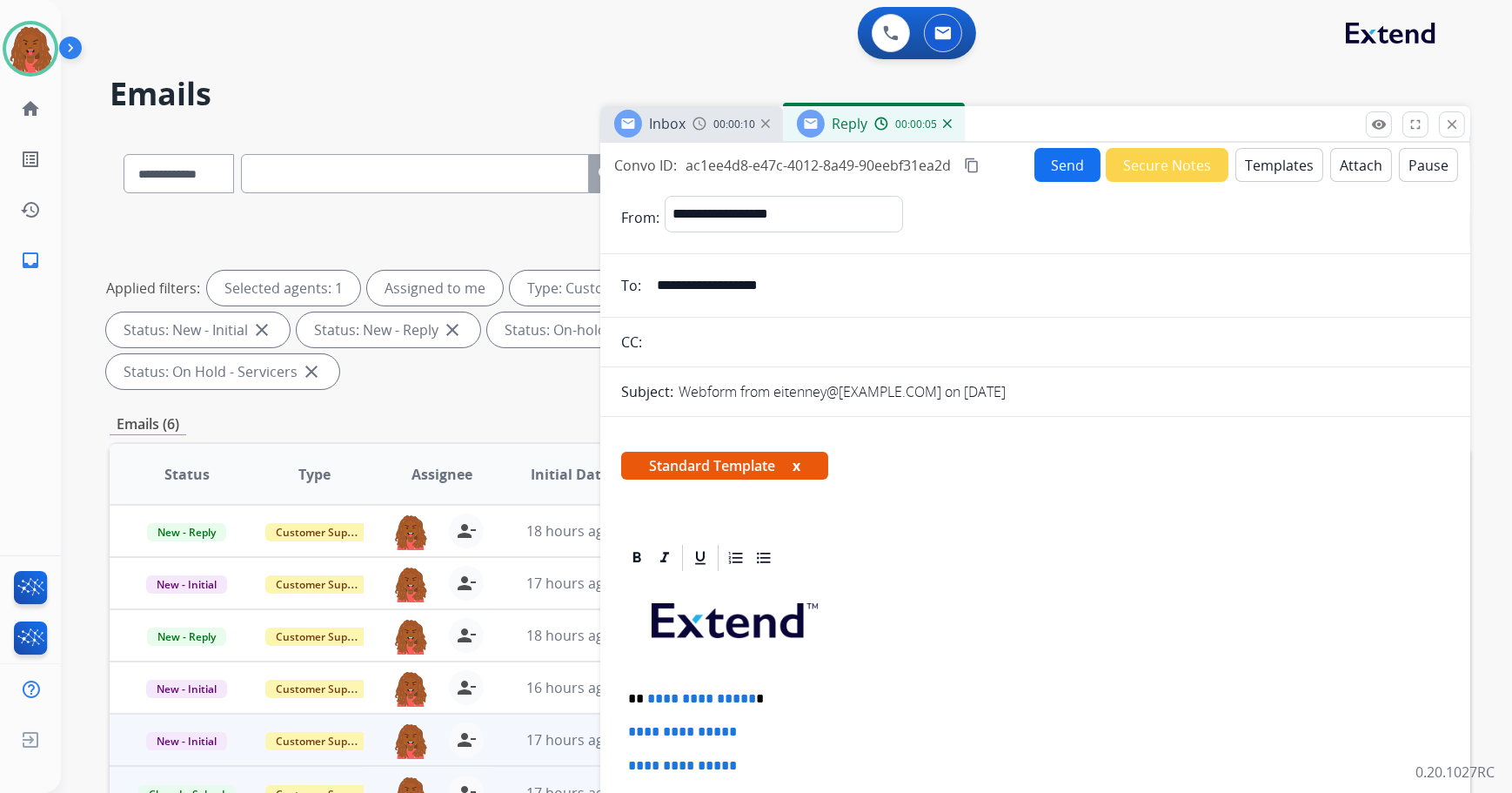 drag, startPoint x: 787, startPoint y: 287, endPoint x: 638, endPoint y: 290, distance: 149.0302 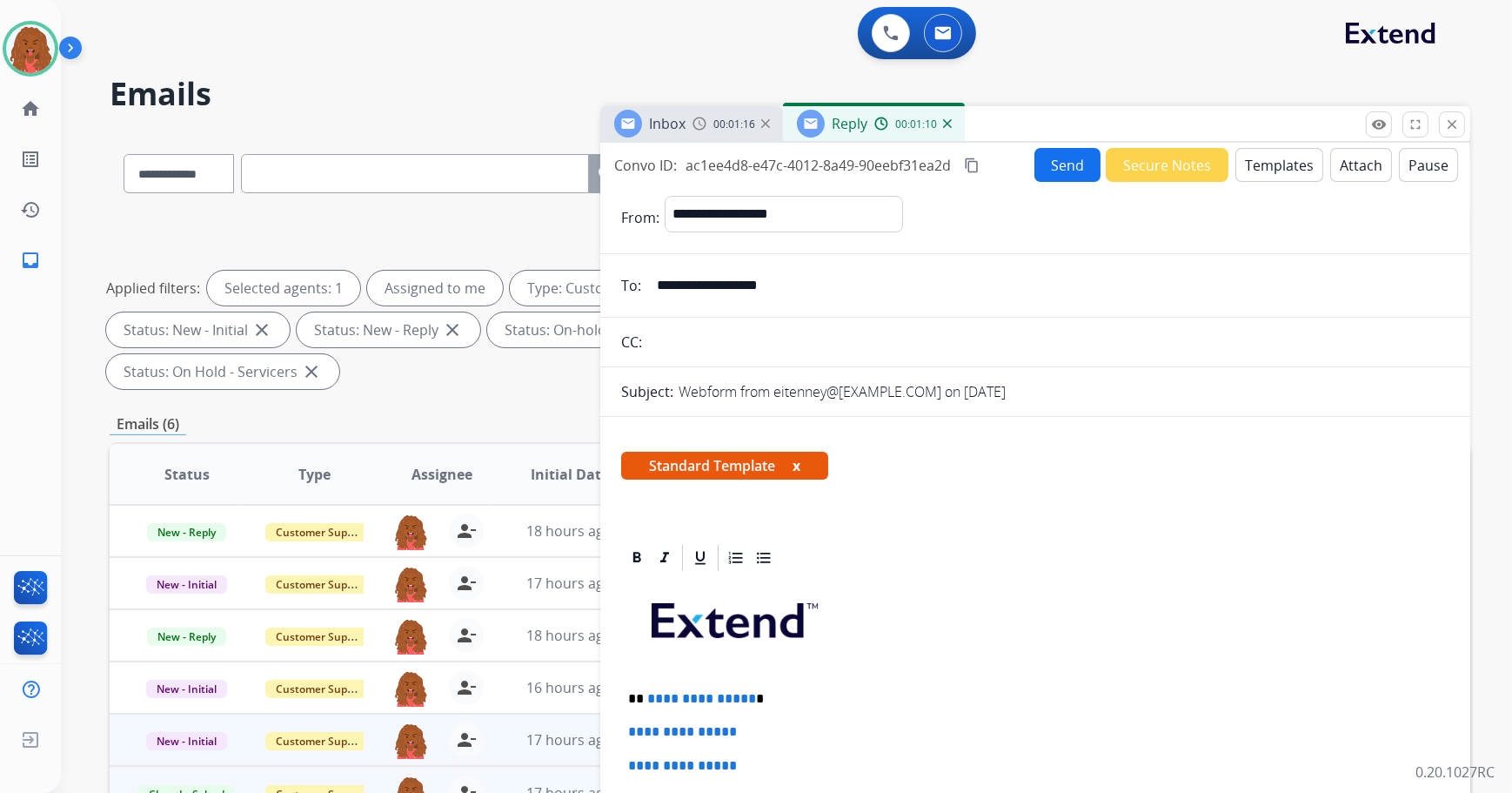 click on "x" at bounding box center (796, 466) 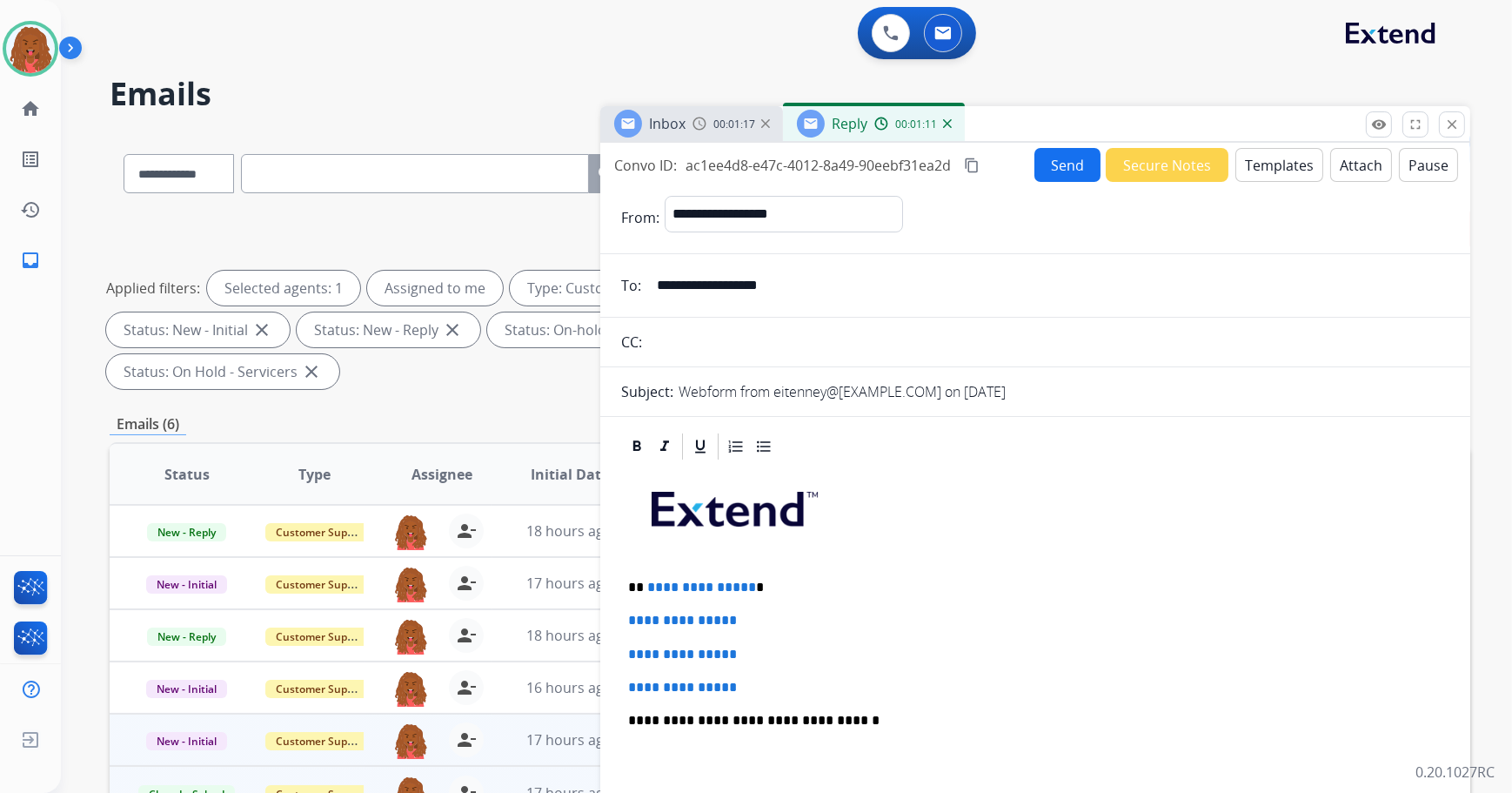 click on "**********" at bounding box center (1035, 762) 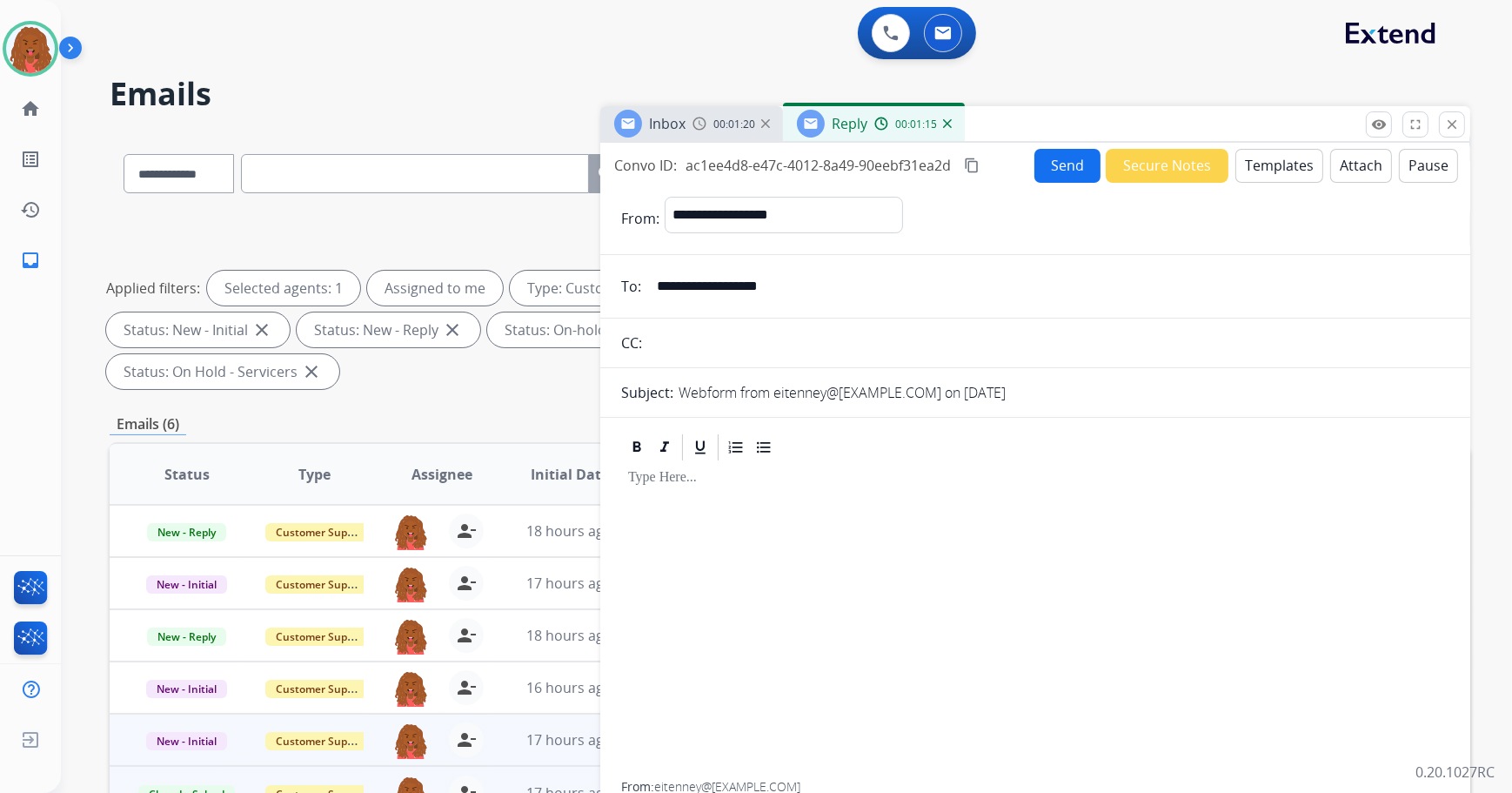 click on "Templates" at bounding box center (1279, 165) 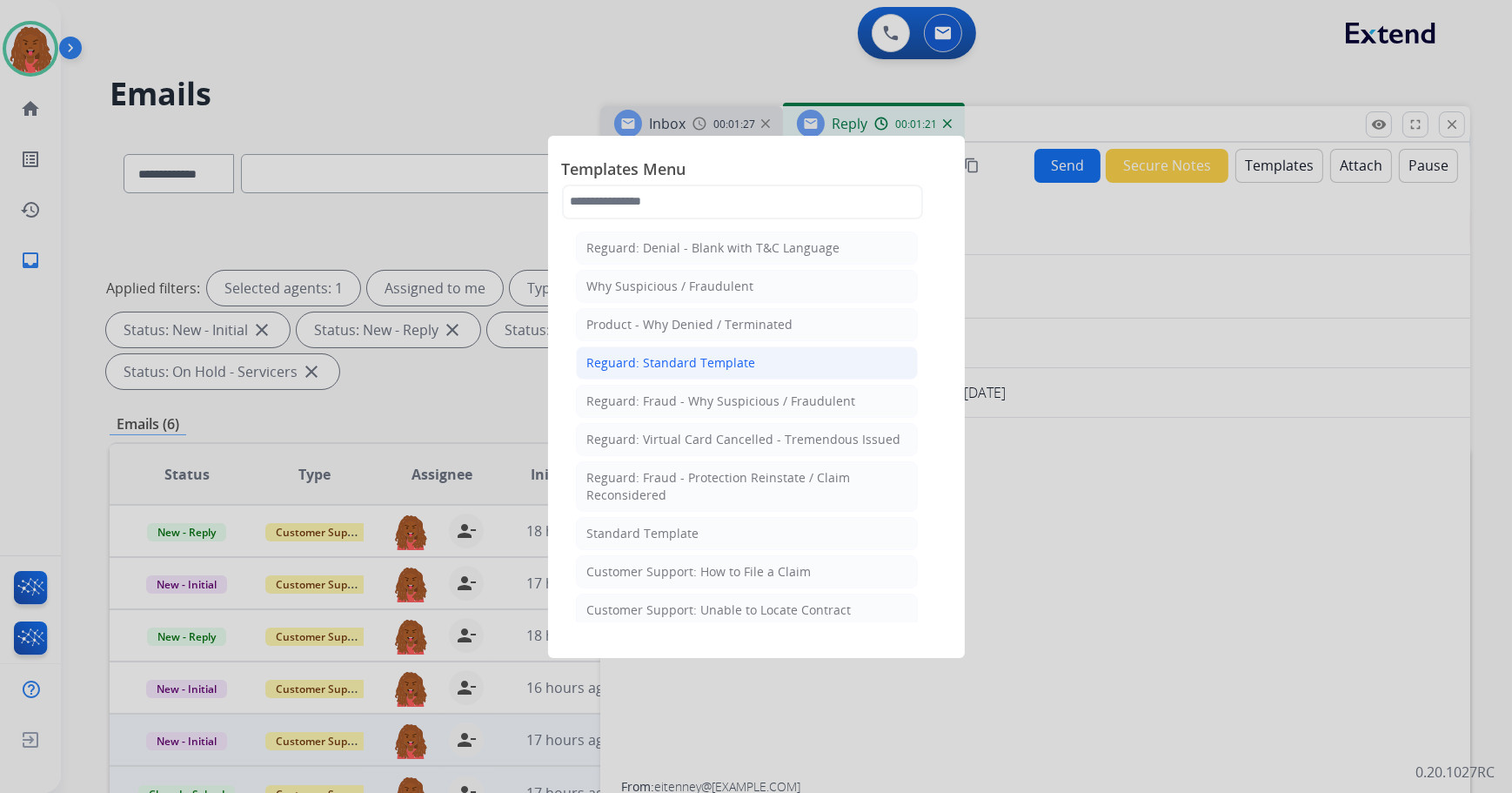 click on "Reguard: Standard Template" 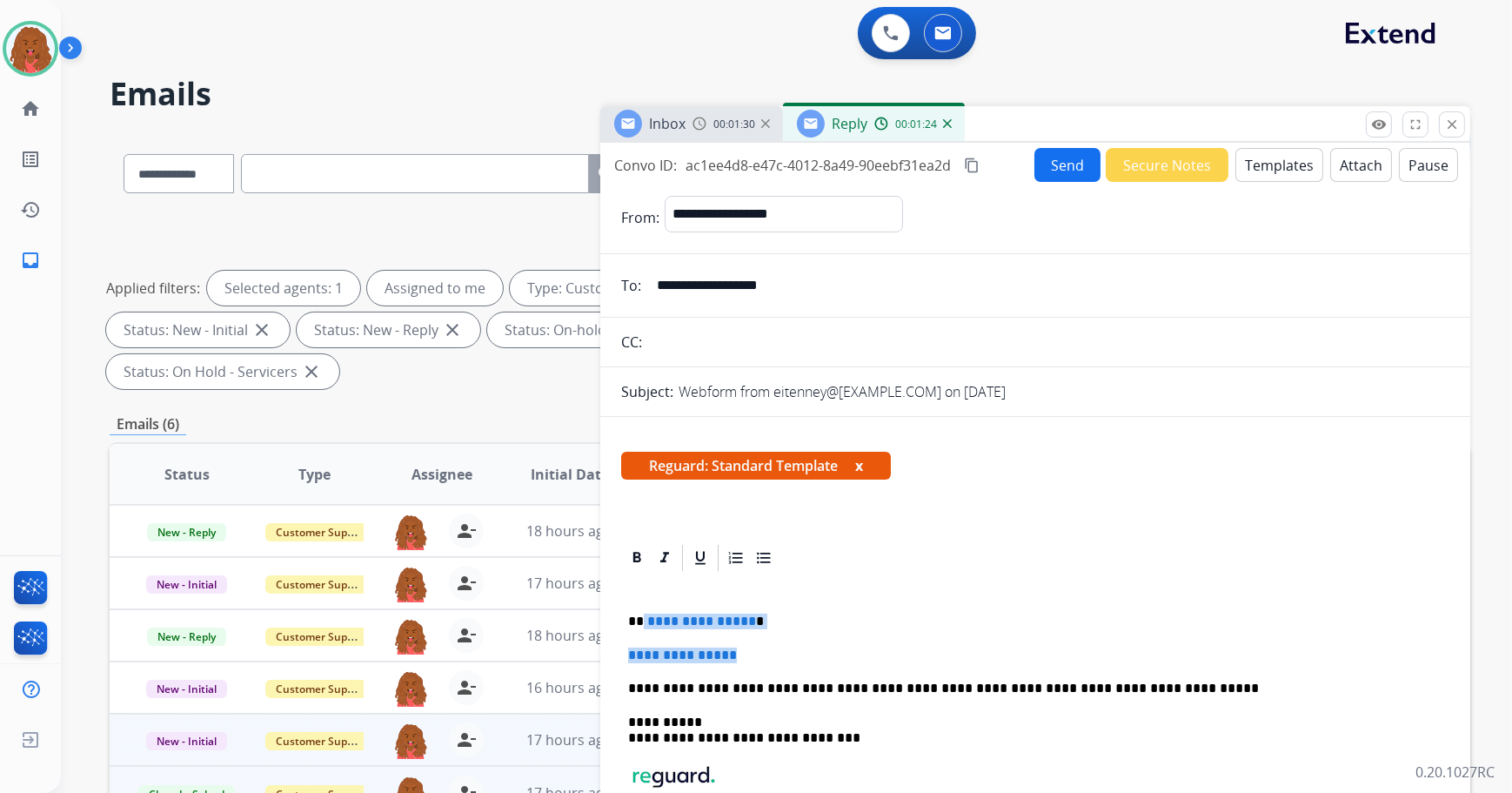 drag, startPoint x: 755, startPoint y: 649, endPoint x: 642, endPoint y: 621, distance: 116.41735 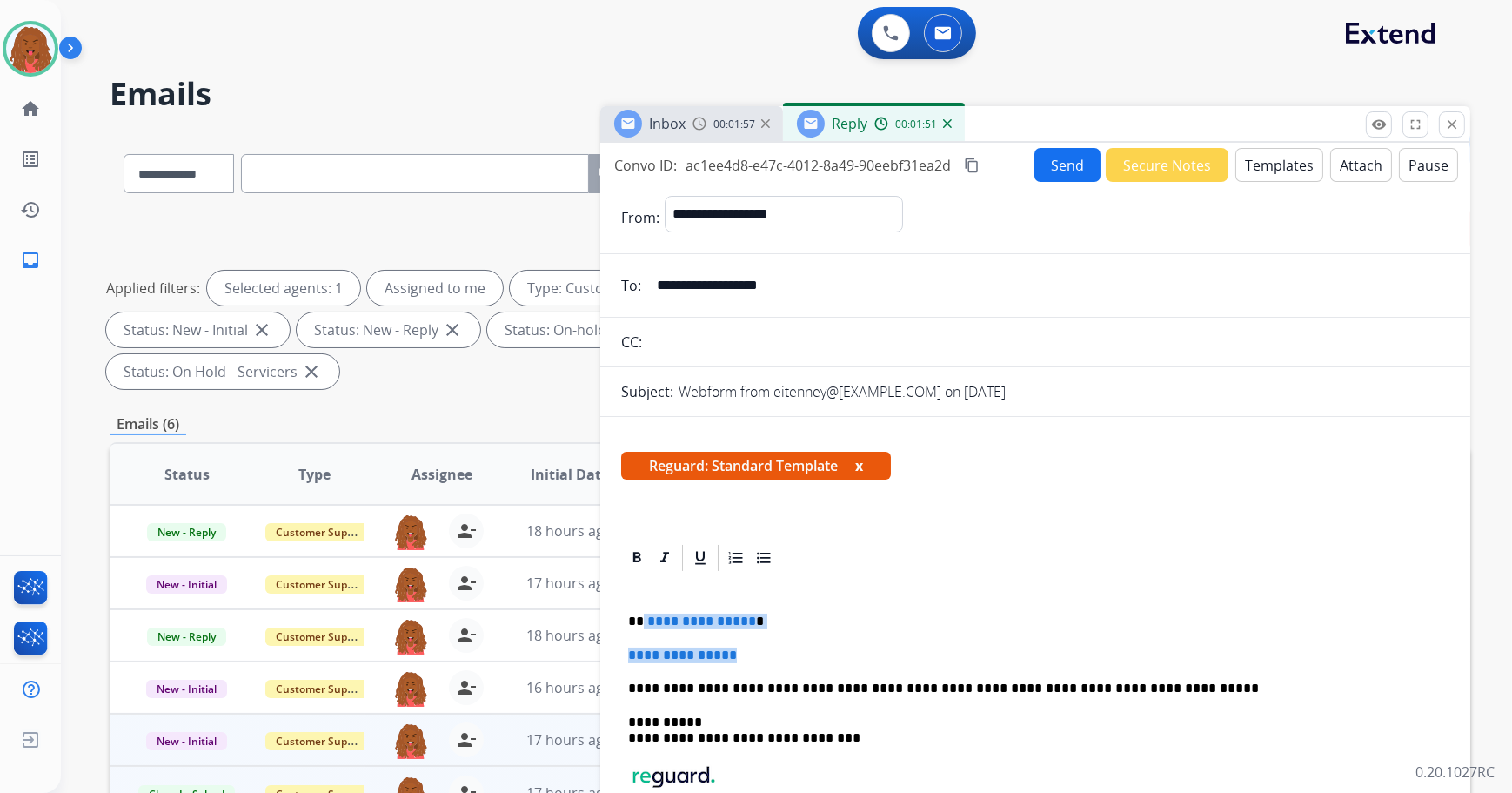 click on "**********" at bounding box center [701, 621] 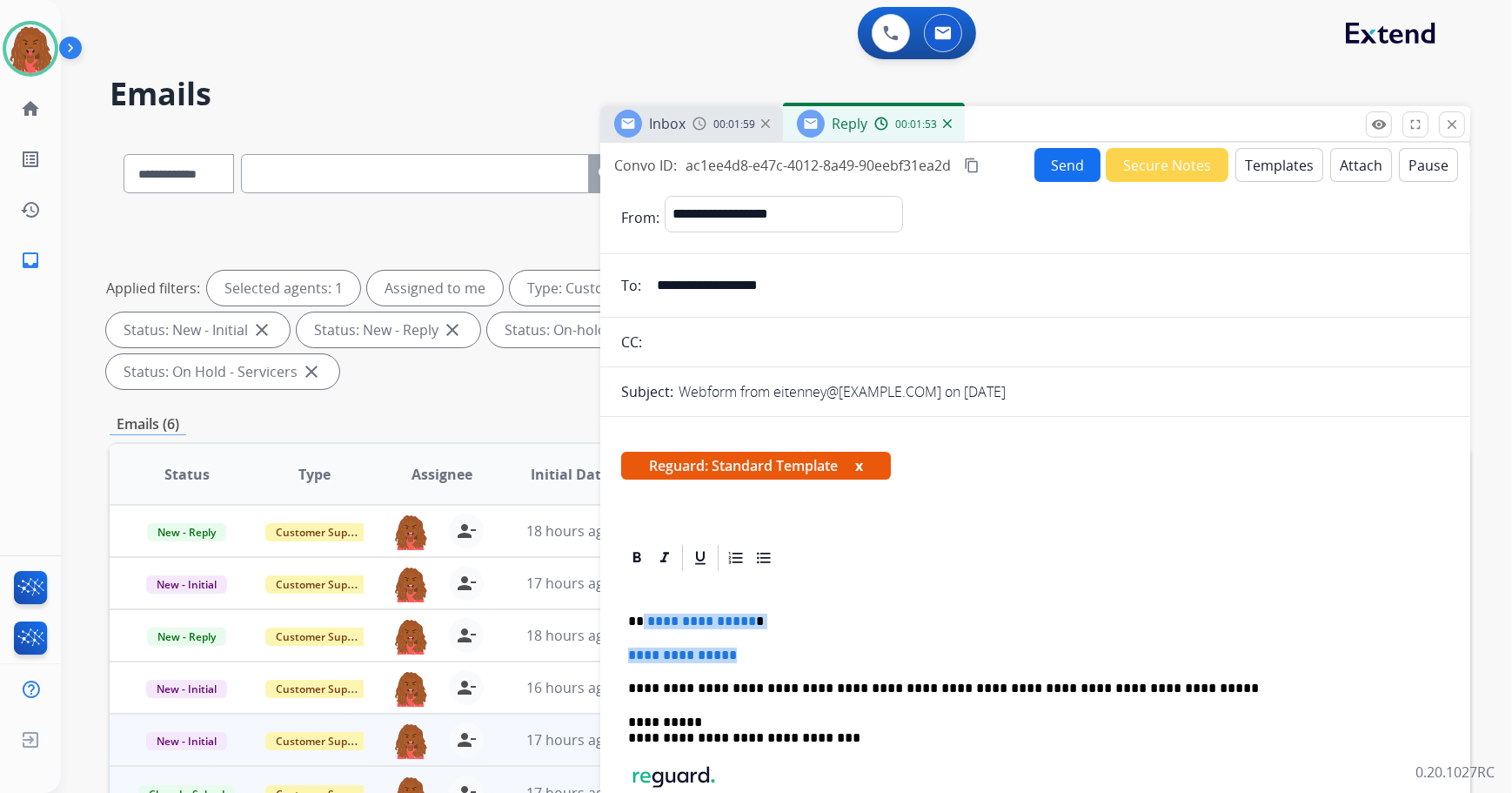 drag, startPoint x: 643, startPoint y: 620, endPoint x: 770, endPoint y: 650, distance: 130.49521 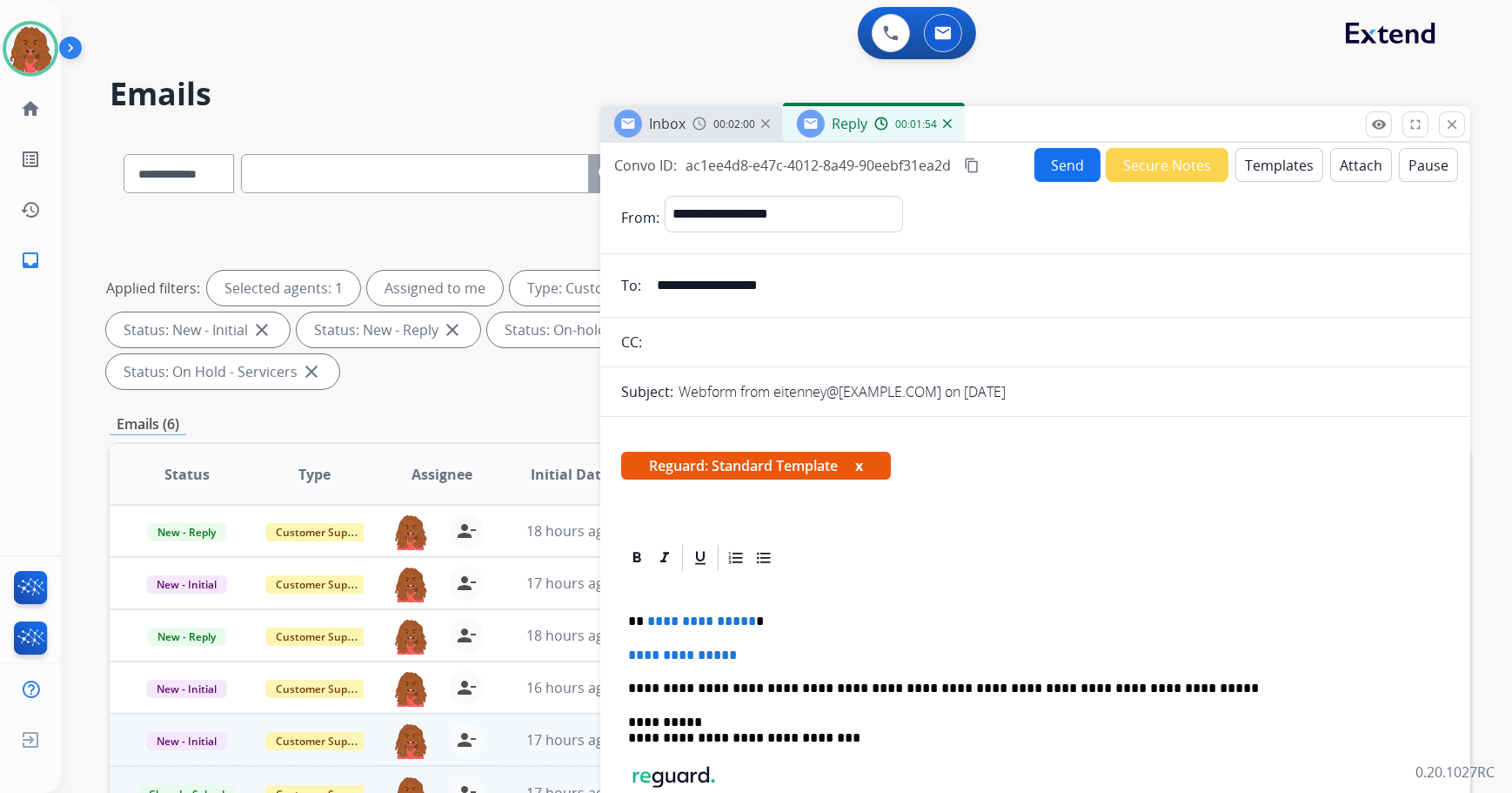 type 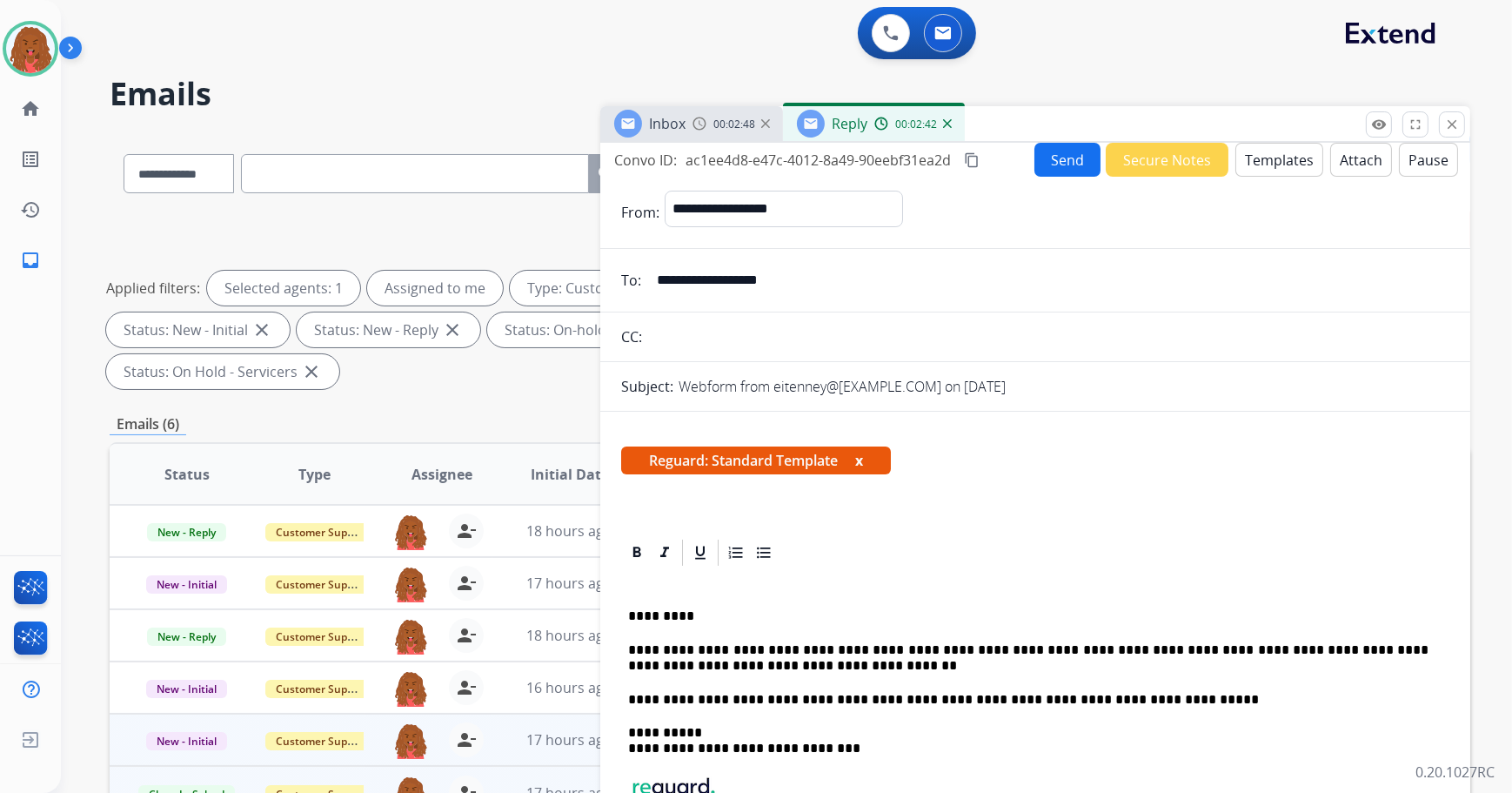 scroll, scrollTop: 0, scrollLeft: 0, axis: both 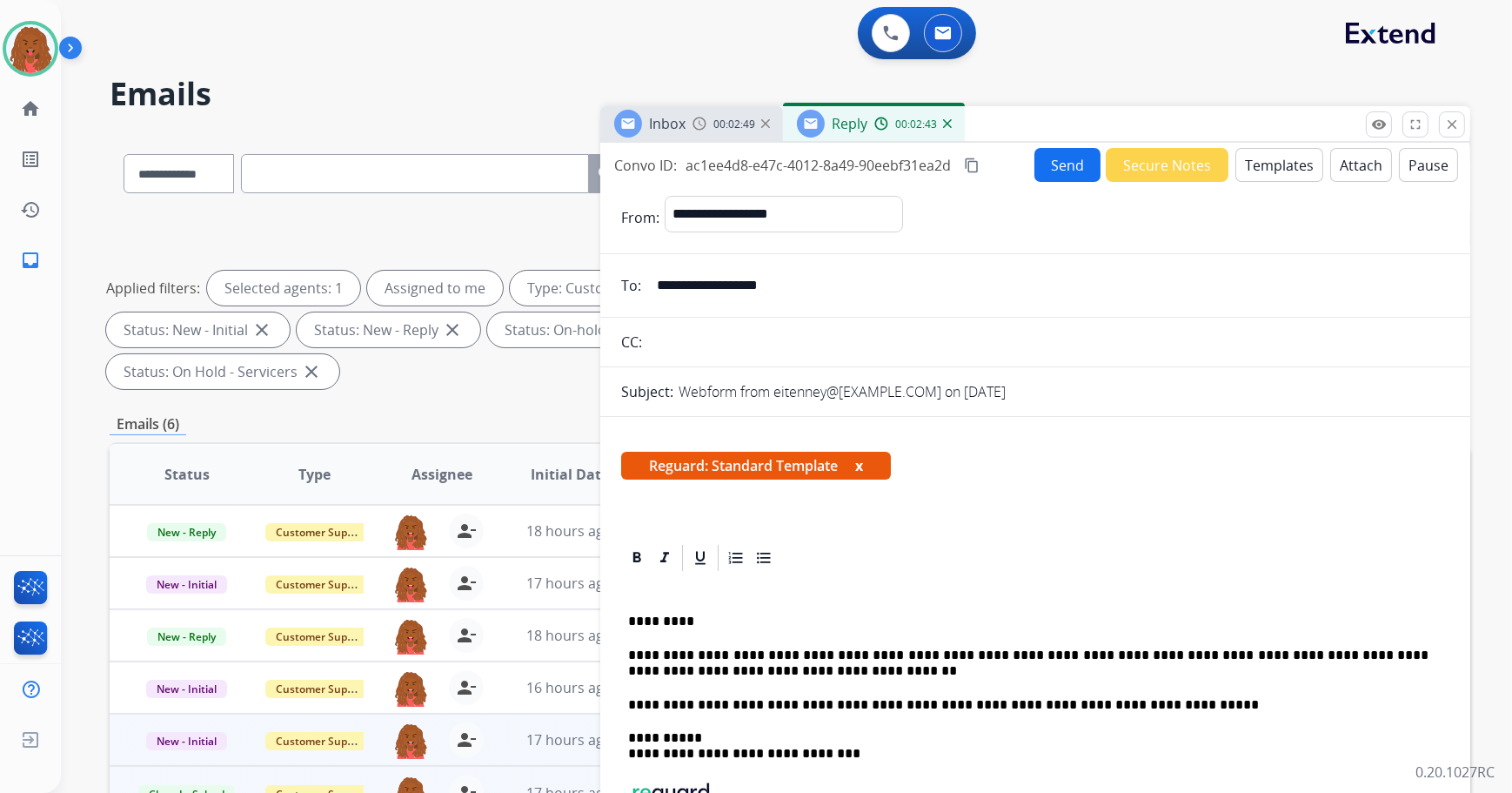 click on "Send" at bounding box center (1067, 165) 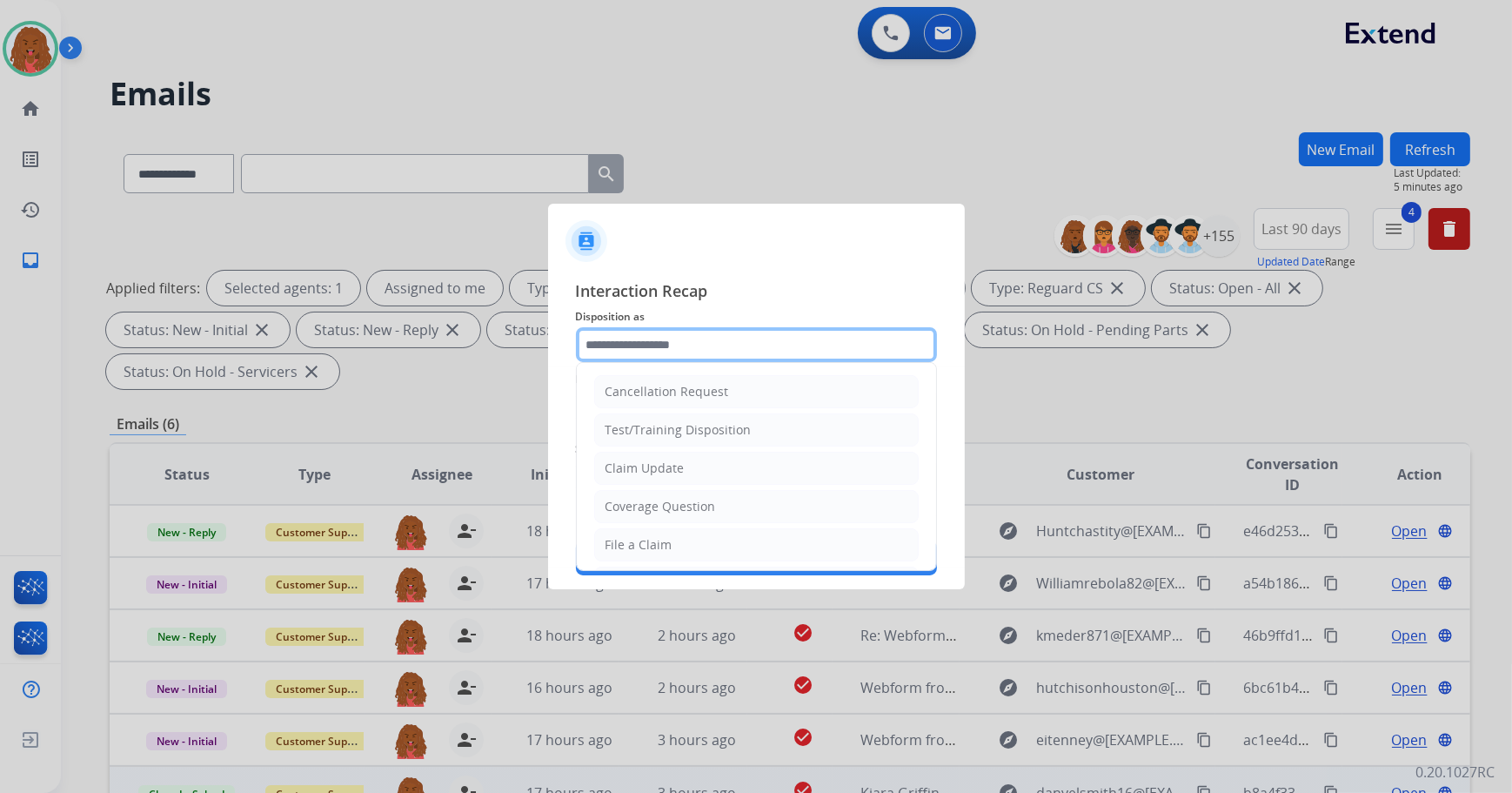 click 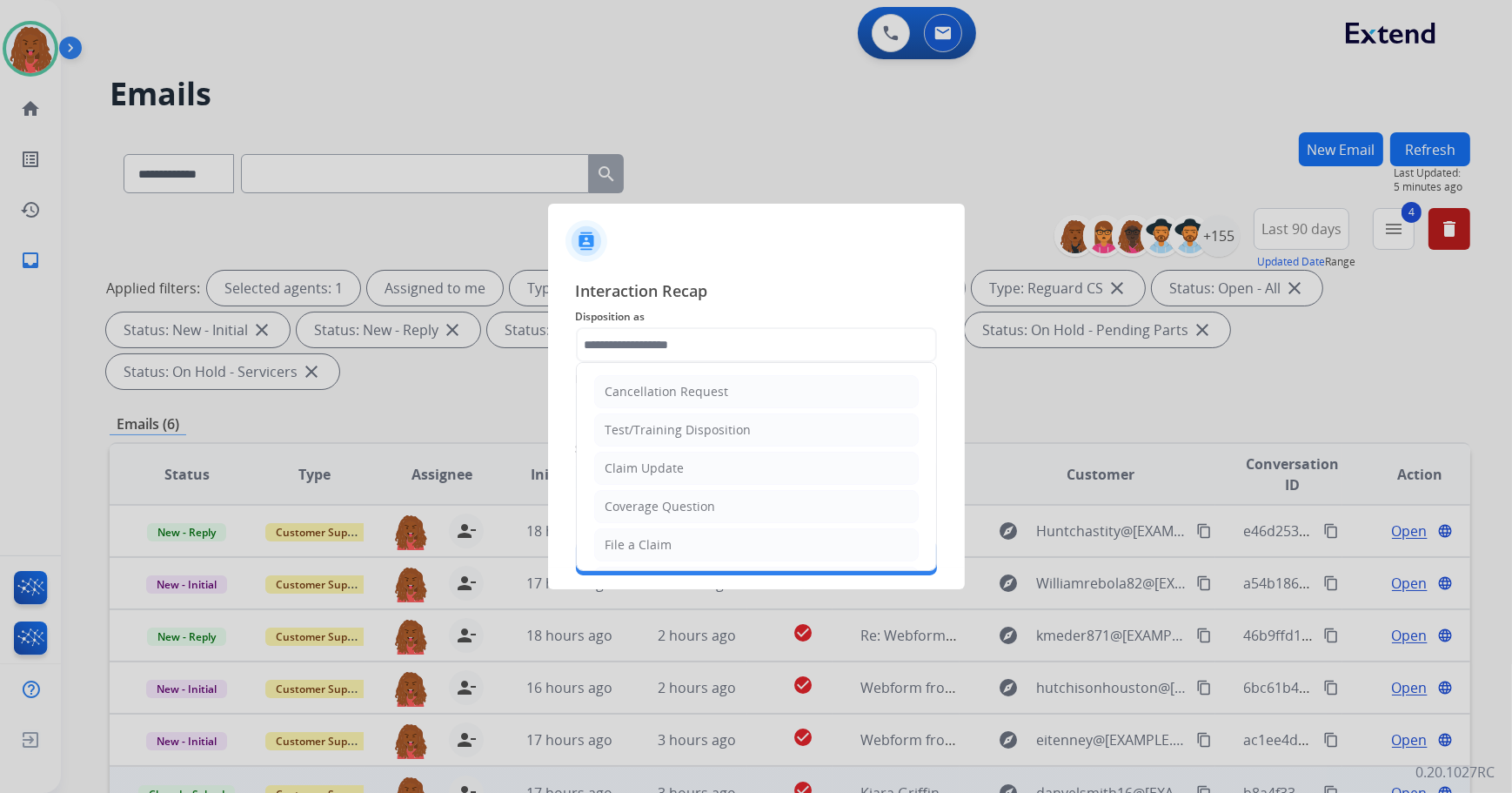 click on "Claim Update" 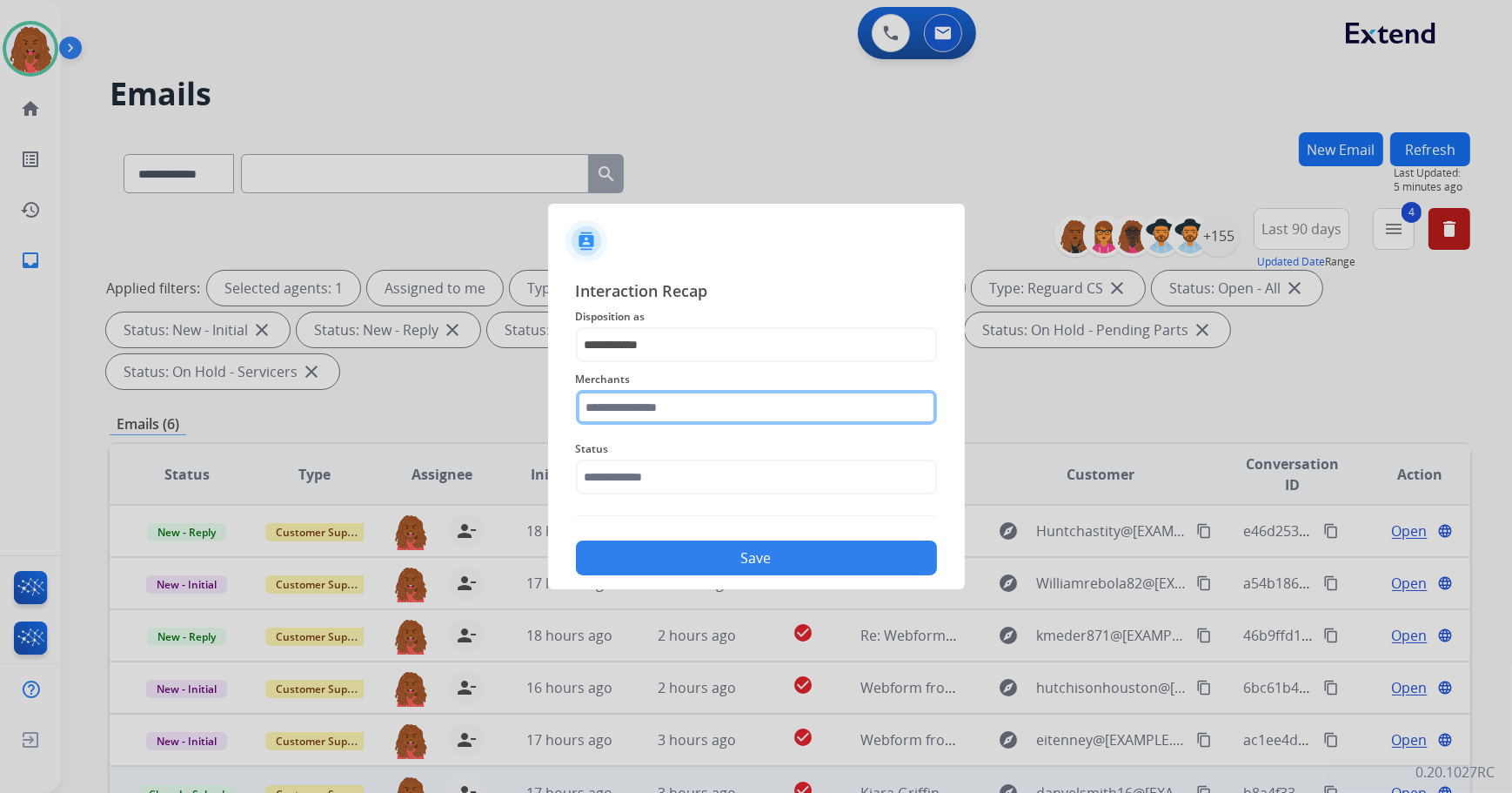 click 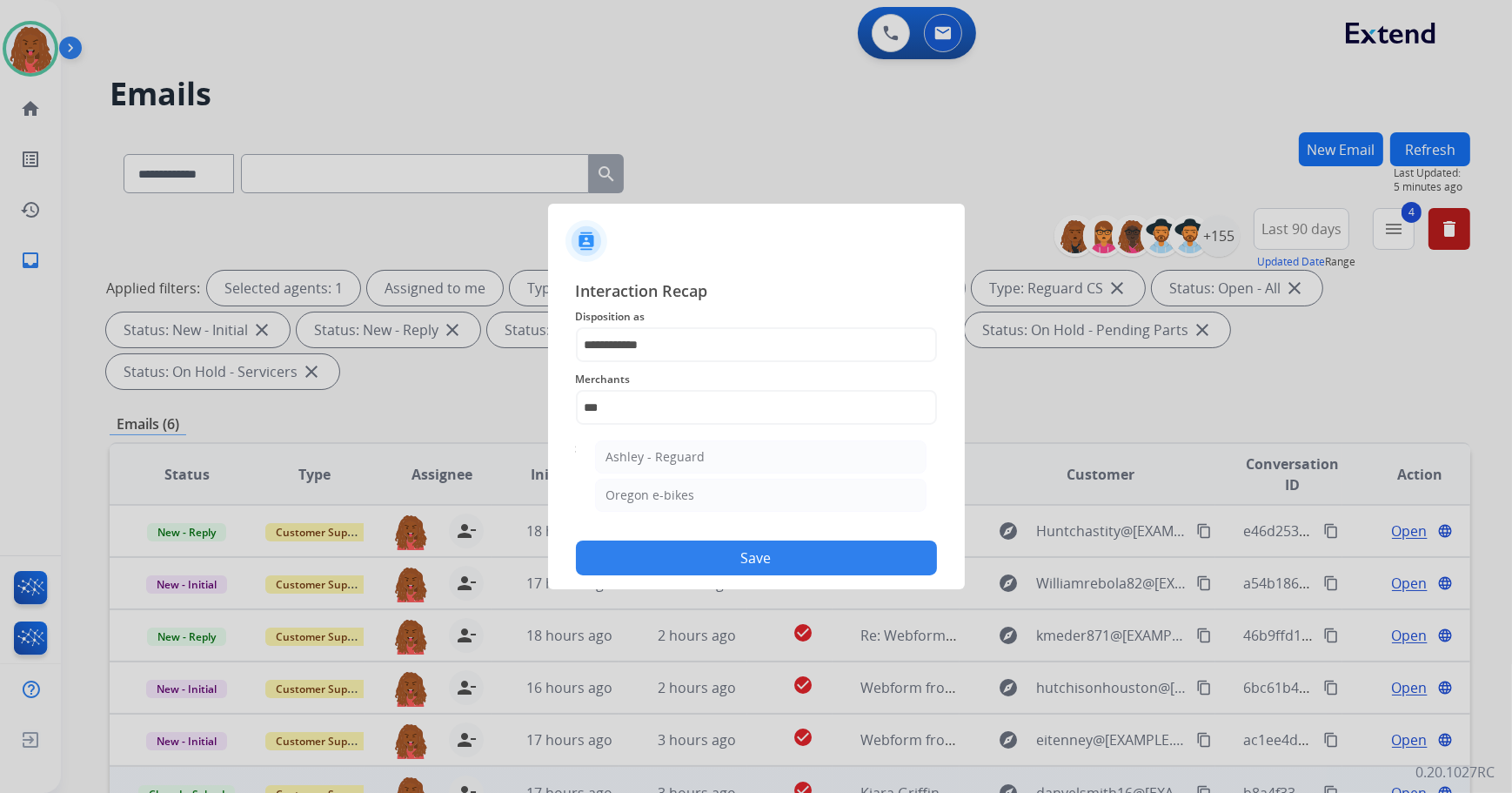 click on "Ashley - Reguard" 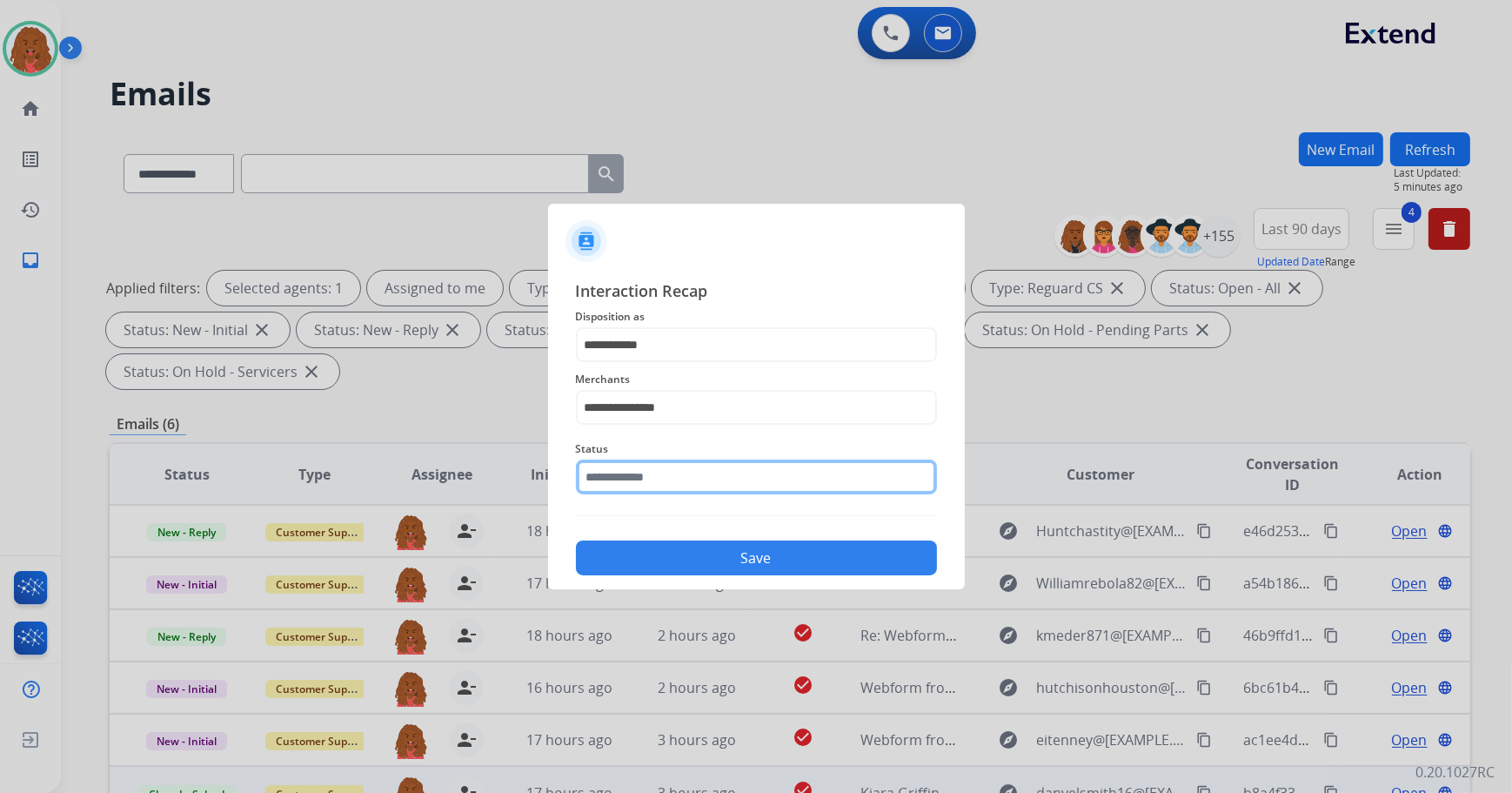 drag, startPoint x: 708, startPoint y: 467, endPoint x: 705, endPoint y: 476, distance: 9.486833 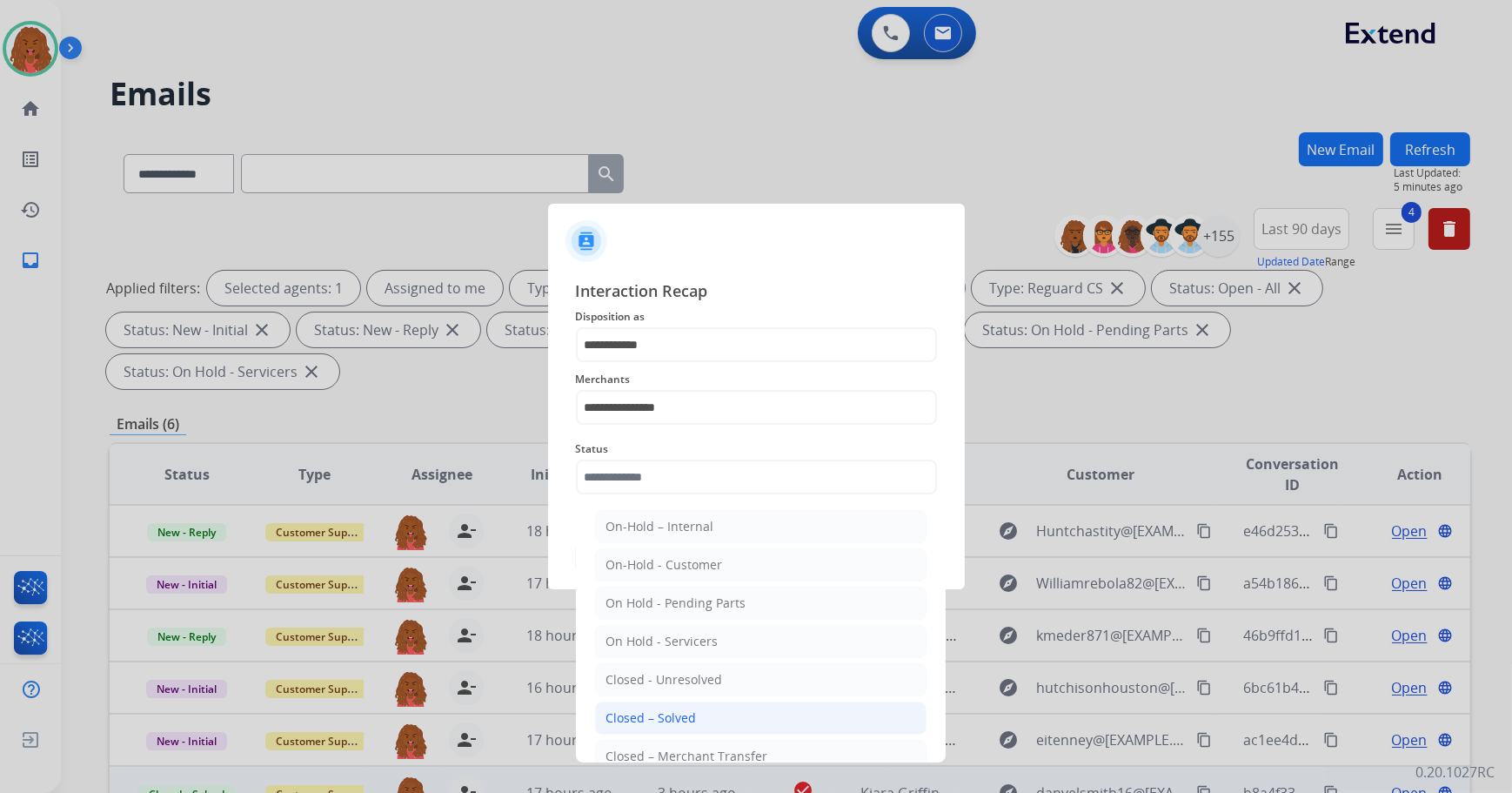 click on "Closed – Solved" 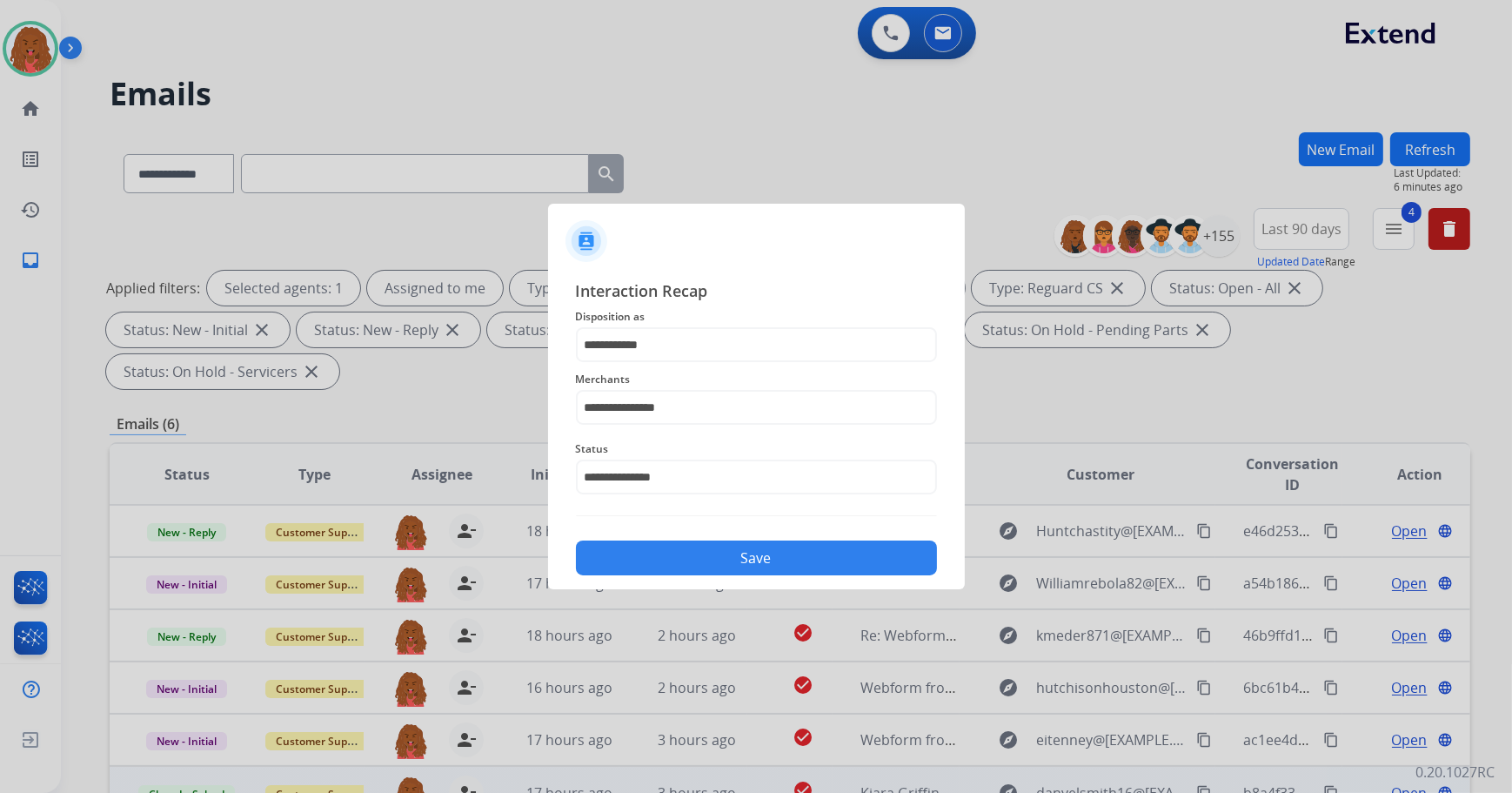 click on "Save" 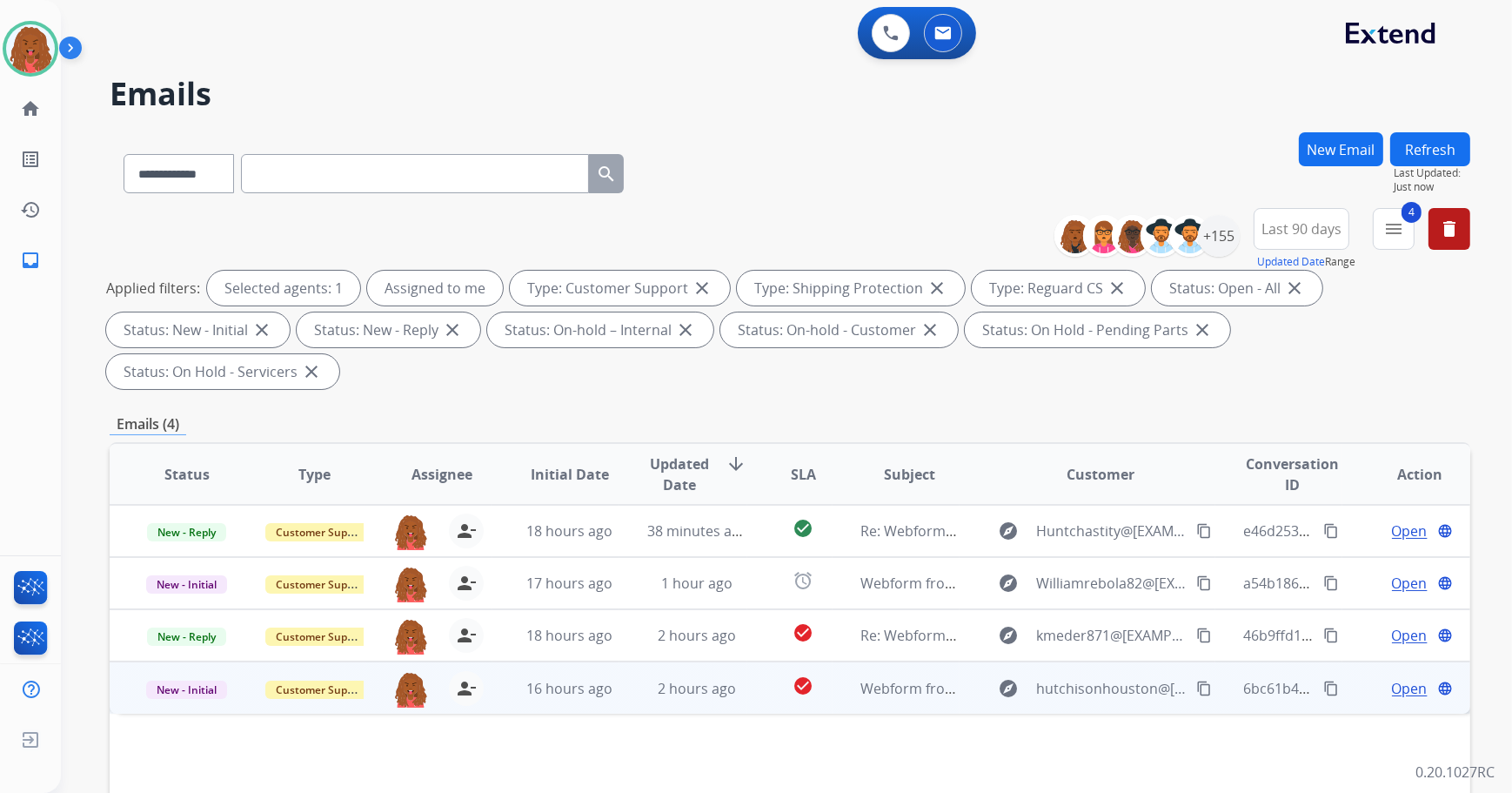 click on "Open" at bounding box center [1409, 689] 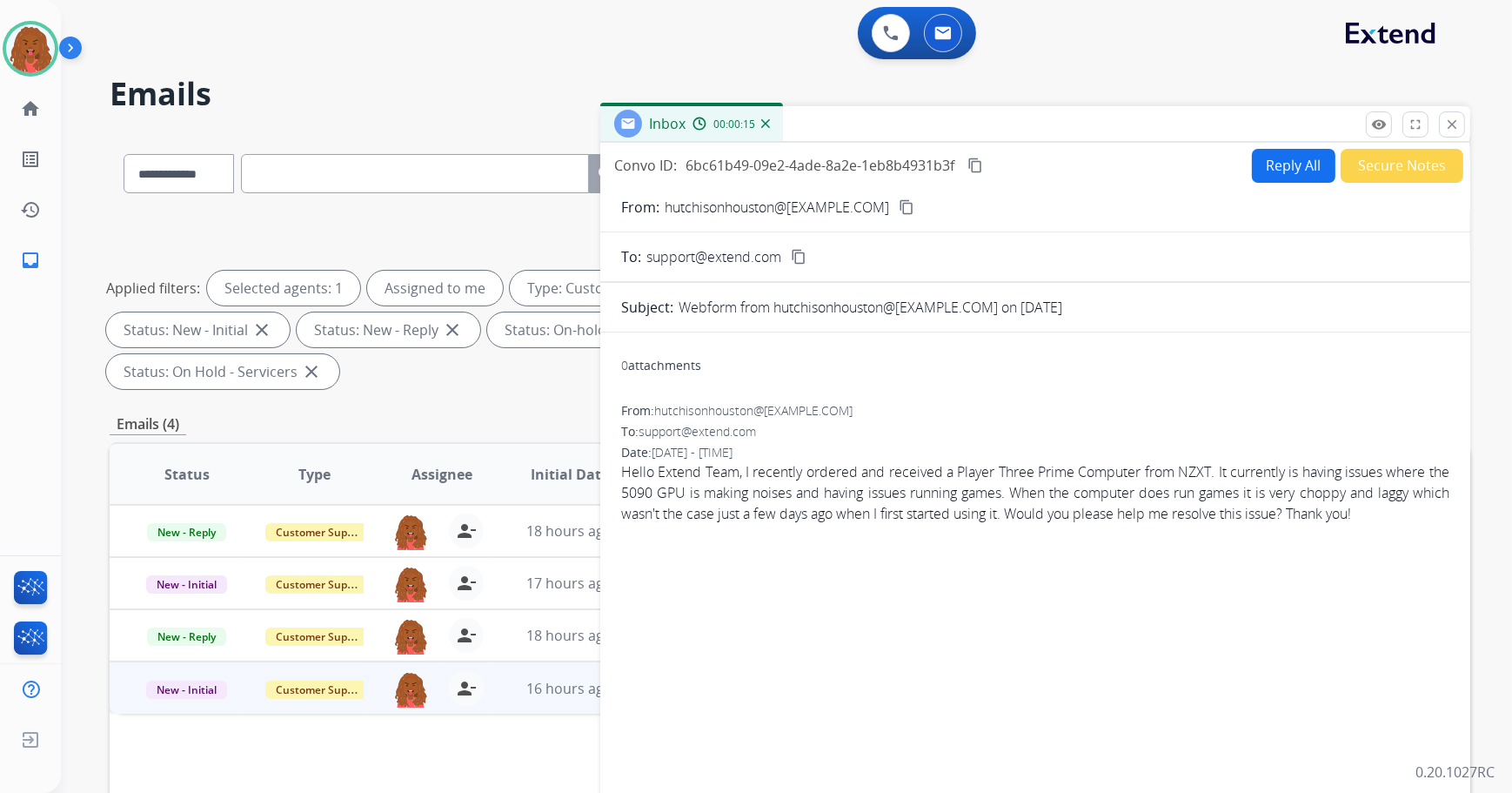 click on "content_copy" at bounding box center (907, 207) 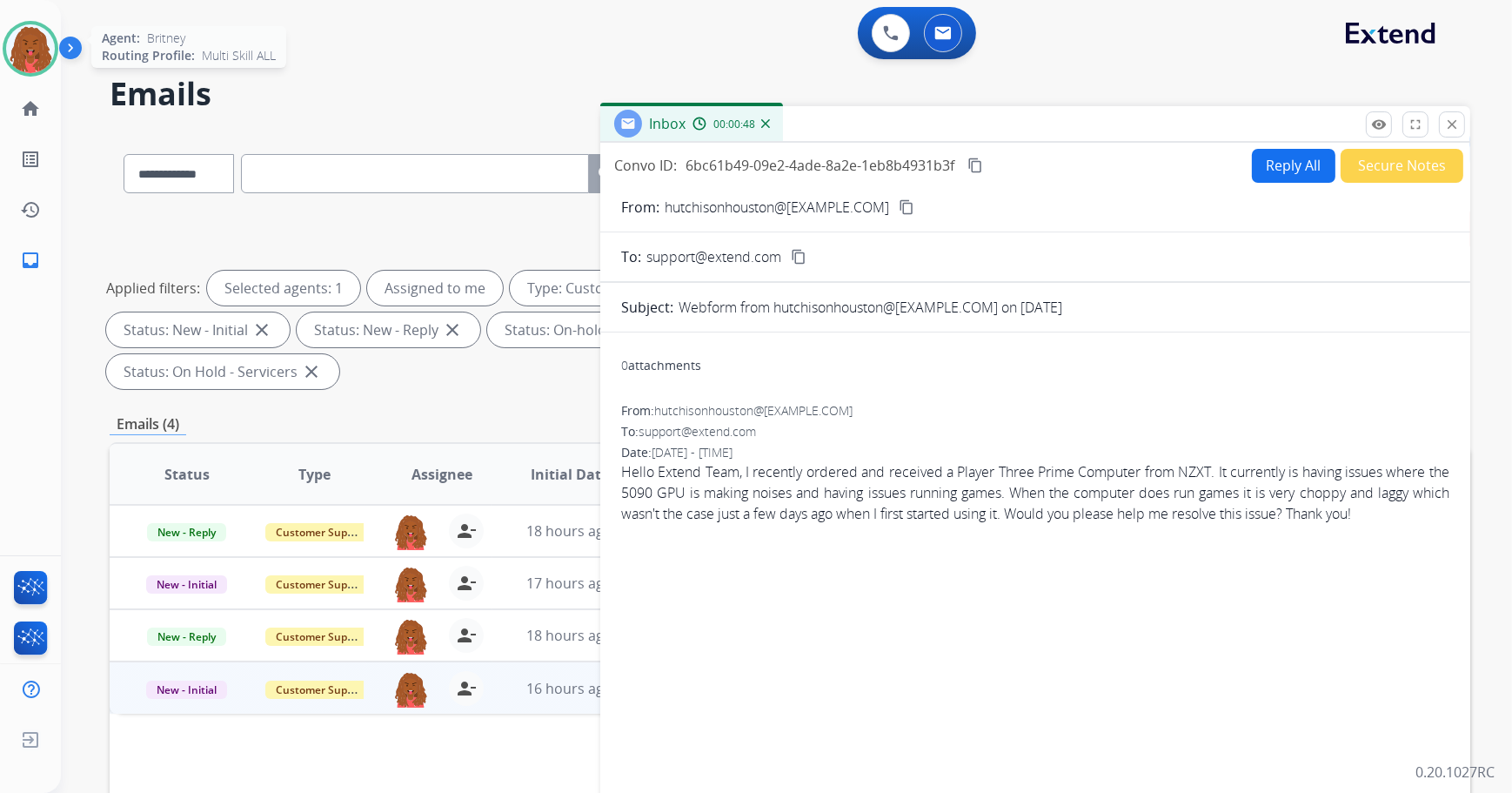 click at bounding box center [30, 49] 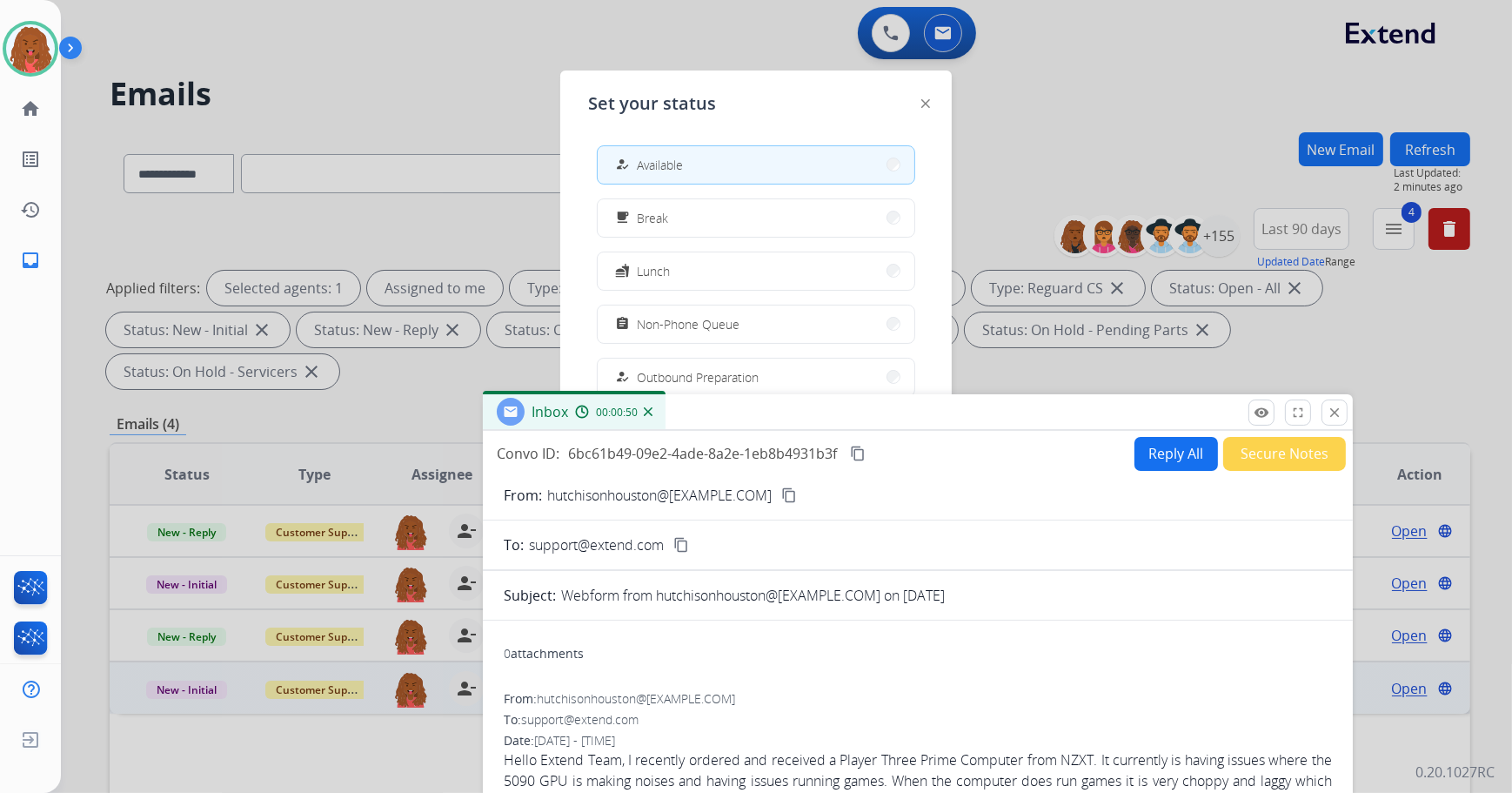 drag, startPoint x: 1001, startPoint y: 115, endPoint x: 709, endPoint y: 432, distance: 430.99072 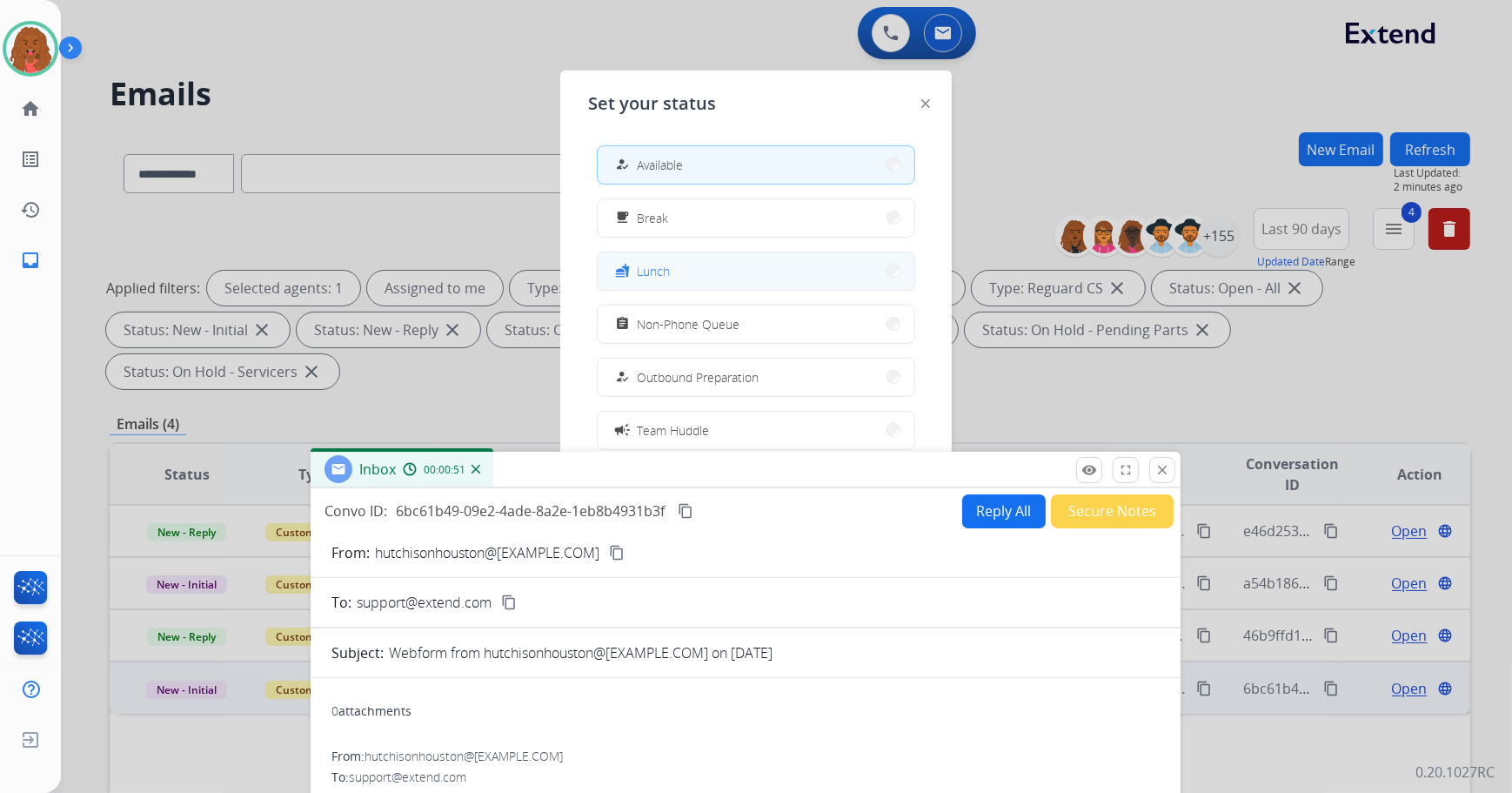 click on "fastfood Lunch" at bounding box center [756, 271] 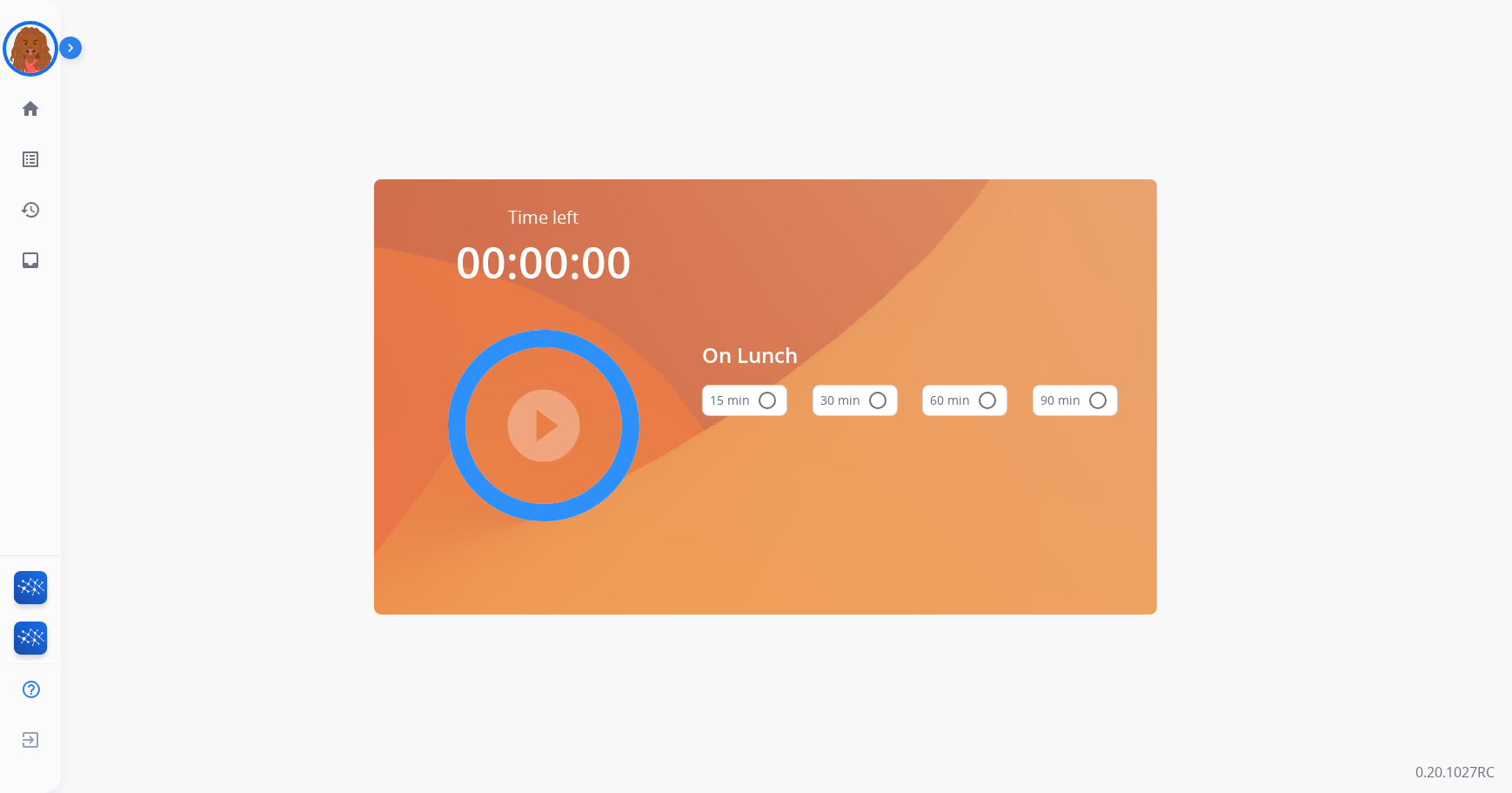 click on "60 min  radio_button_unchecked" at bounding box center [965, 400] 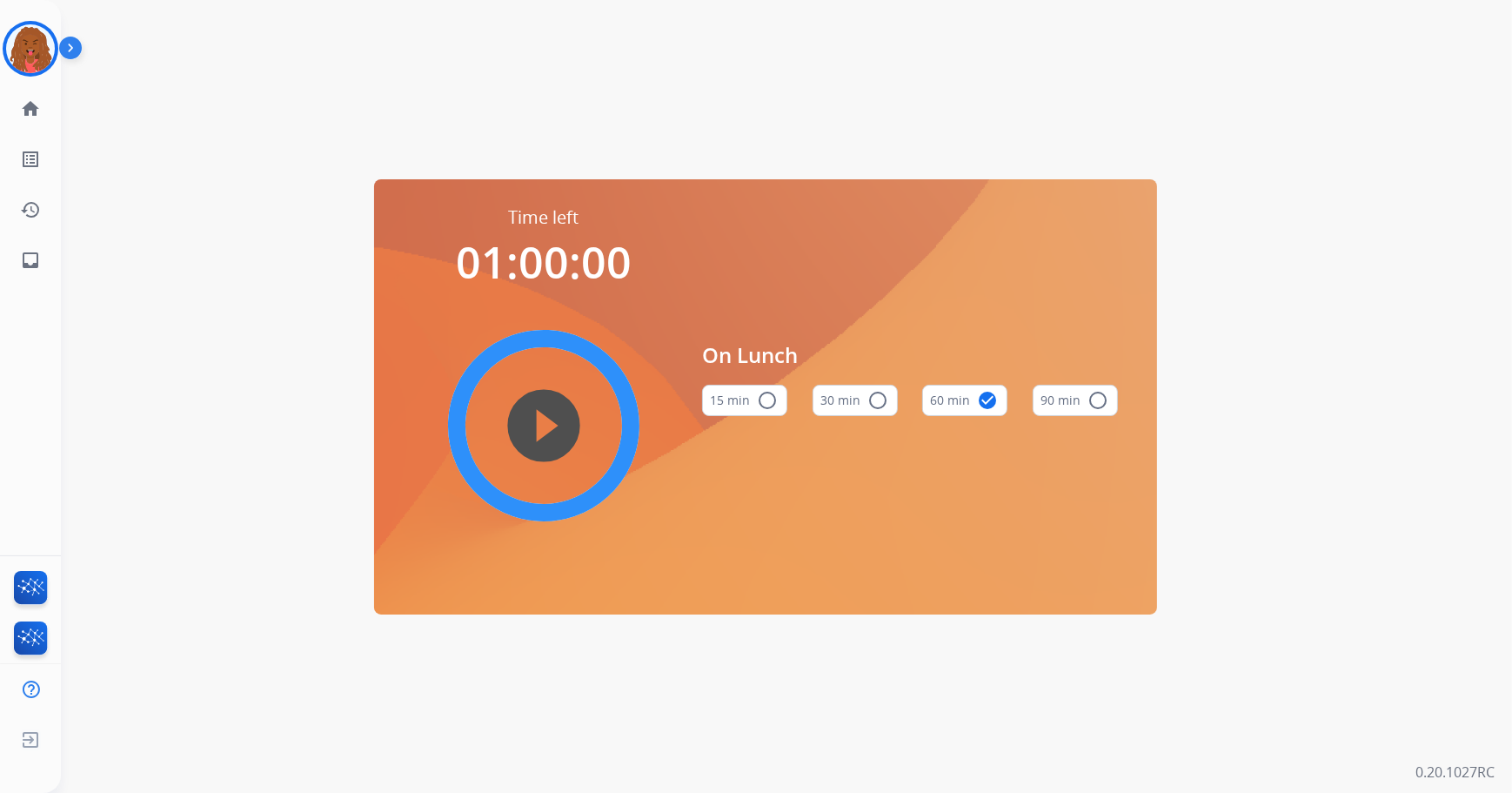 click on "play_circle_filled" at bounding box center [544, 426] 